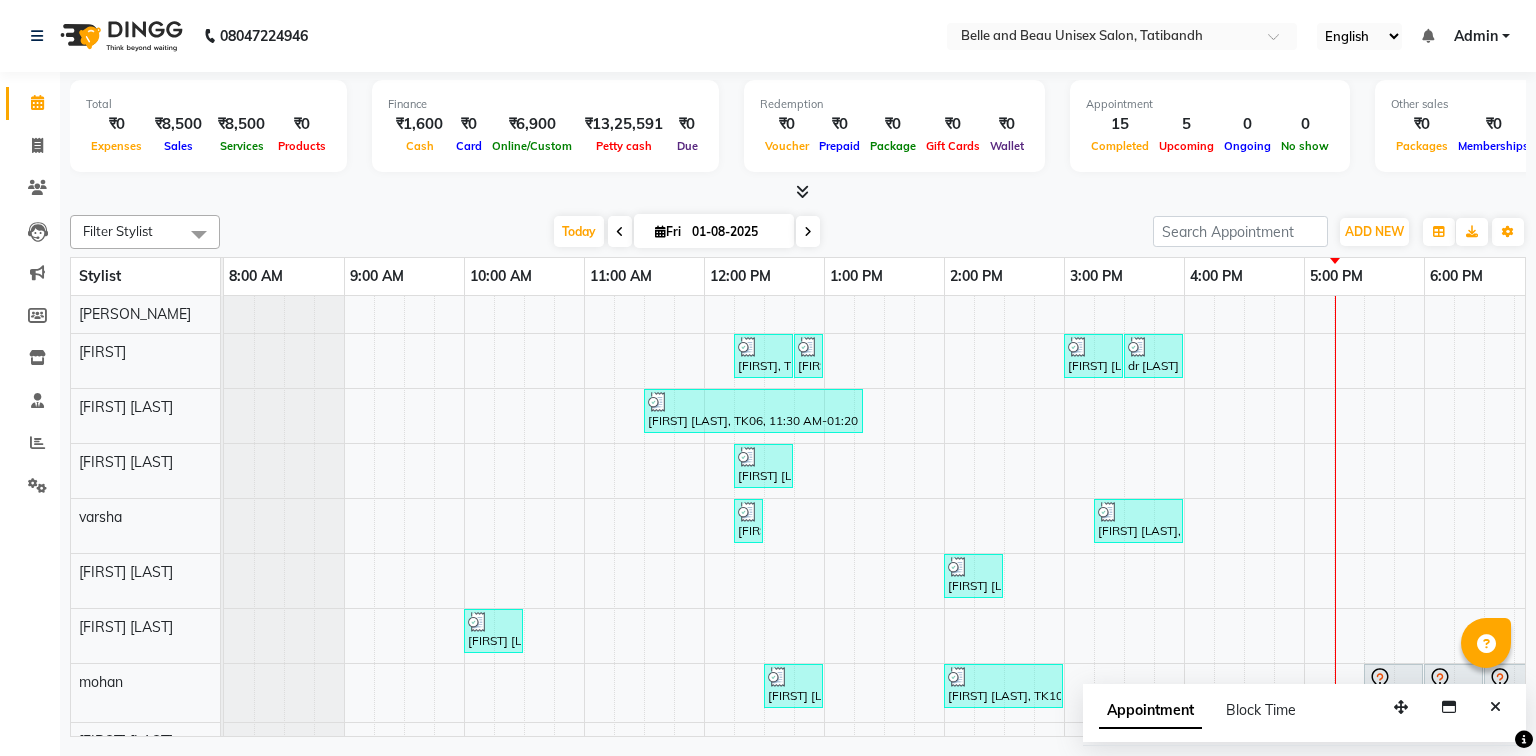 scroll, scrollTop: 0, scrollLeft: 0, axis: both 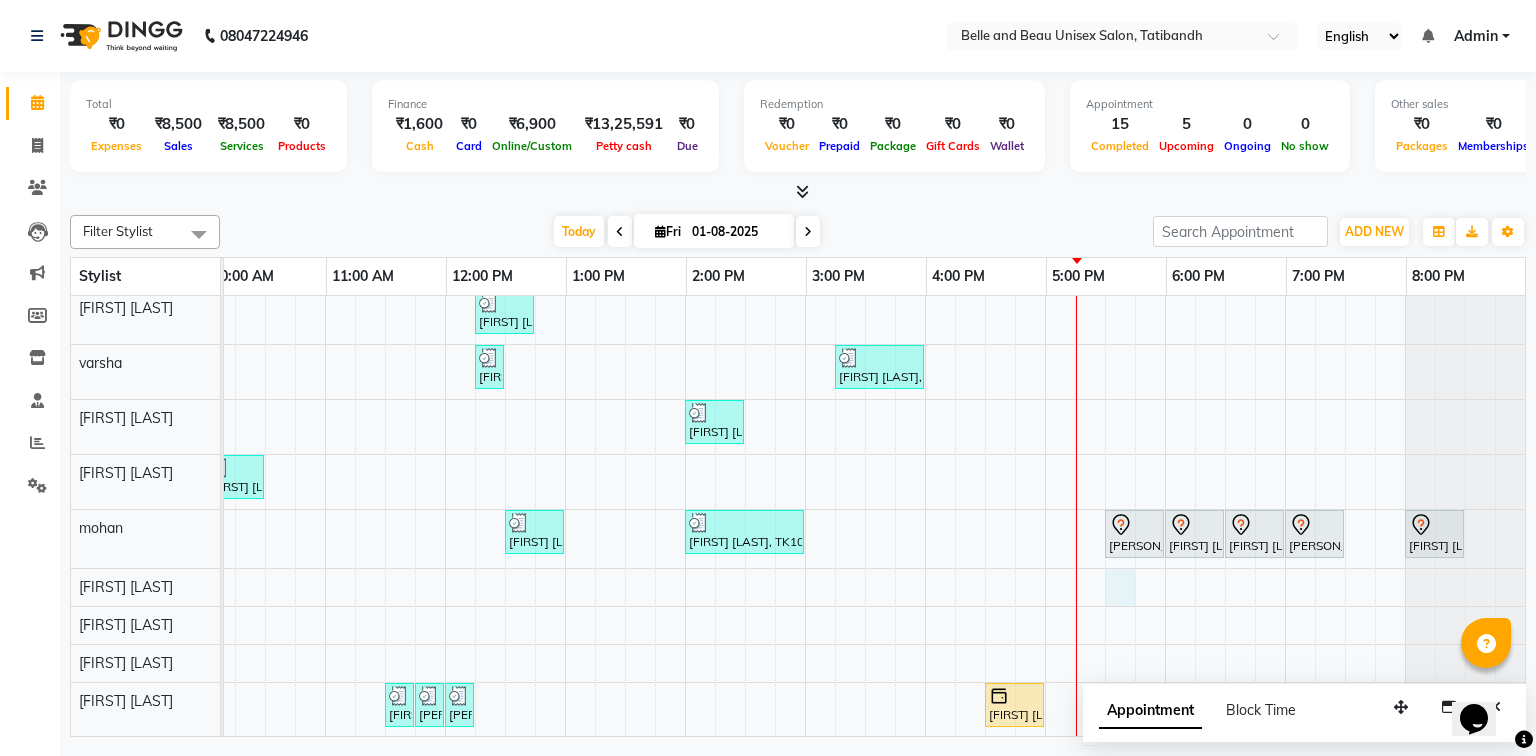 click on "Nankhi, TK08, 12:15 PM-12:45 PM, Hair Styling - Blow Dry Hair Wash (Female)30 - Blow dry     Nankhi, TK08, 12:45 PM-12:55 PM, Threading - Upper Lip (Female)30 - Upper Lip     dr shagun Thakur, TK13, 03:00 PM-03:30 PM, Nail Art - Nail Art30 - Gel Polish Hand     dr shagun Thakur, TK13, 03:30 PM-04:00 PM, Nail Art - Nail Art30 - Gel Polish Feet     Ashitosh sir, TK06, 11:30 AM-01:20 PM, Hair Colour - Global30 - Global Short Hair (Boy Cut),Hair Care - Hair Cut (Male)30 - Adult Hair Cut (Below 8),Shave & Trimming - Beard  (Male)30 - Beard Shaping     Kiran Pandey, TK05, 12:15 PM-12:45 PM, Hair Care - Hair Cut (Female)30 - Adult Hair Cut (Below 8)     shraddha, TK09, 12:15 PM-12:25 PM, Threading - Upper Lip (Female)30 - Upper Lip     Vijay Shandilya, TK12, 03:15 PM-04:00 PM, Chocolate walnut pedicuer     Rishi Pandey, TK11, 02:00 PM-02:30 PM, Hair Care - Hair Cut (Male)30 - Adult Hair Cut (Below 8)     Sudarshan sharma, TK03, 10:00 AM-10:30 AM, Hair Care - Hair Cut (Male)30 - Adult Hair Cut (Below 8)" at bounding box center [745, 439] 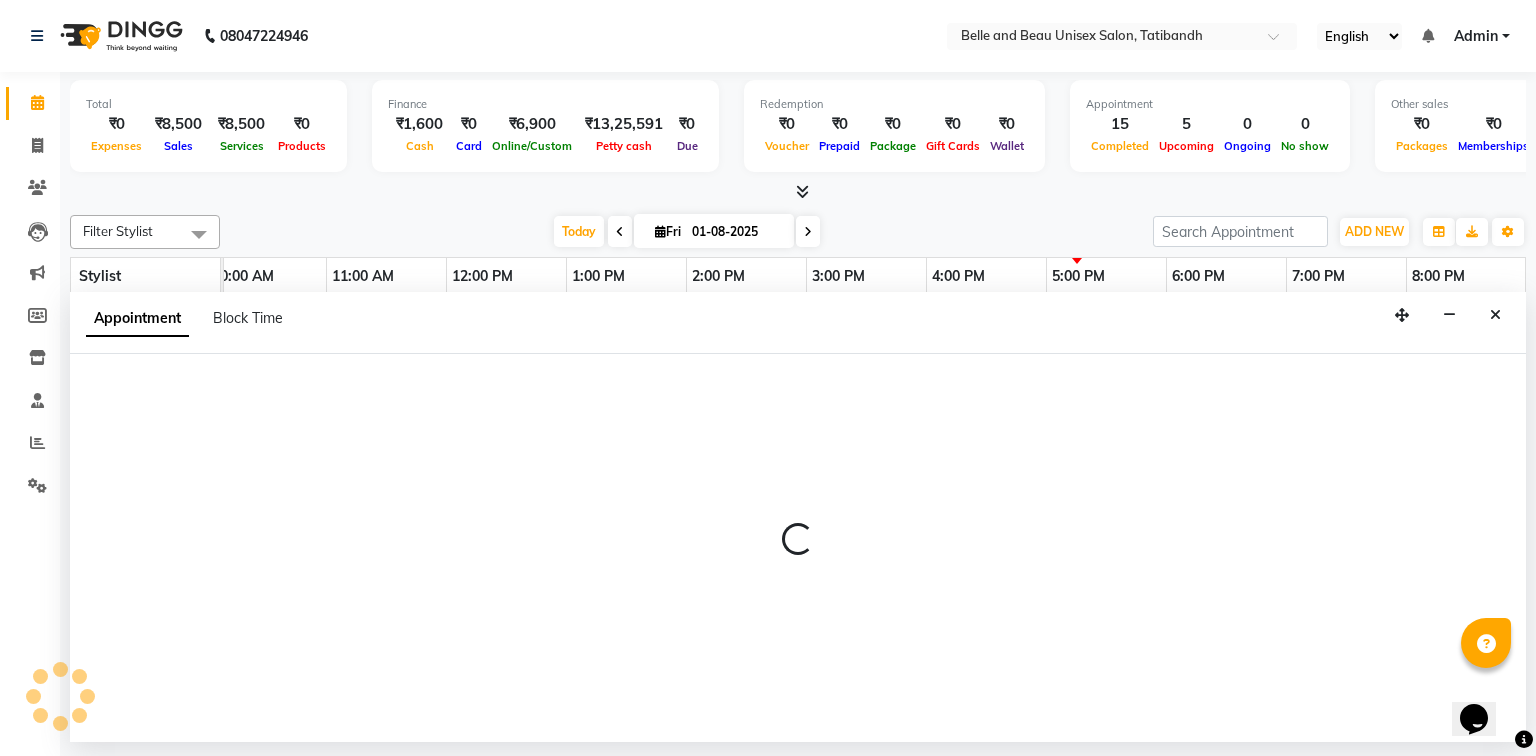 select on "81466" 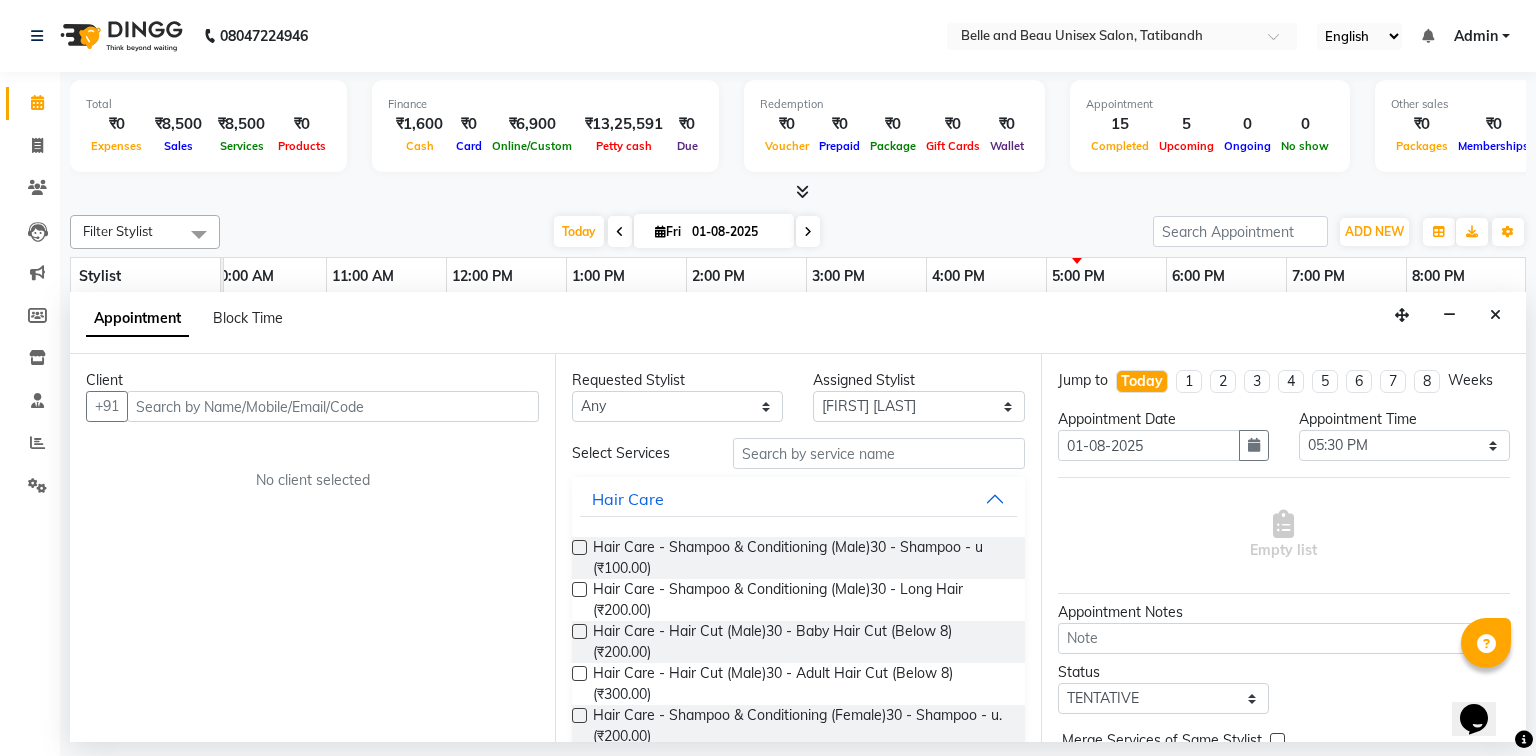 click at bounding box center [333, 406] 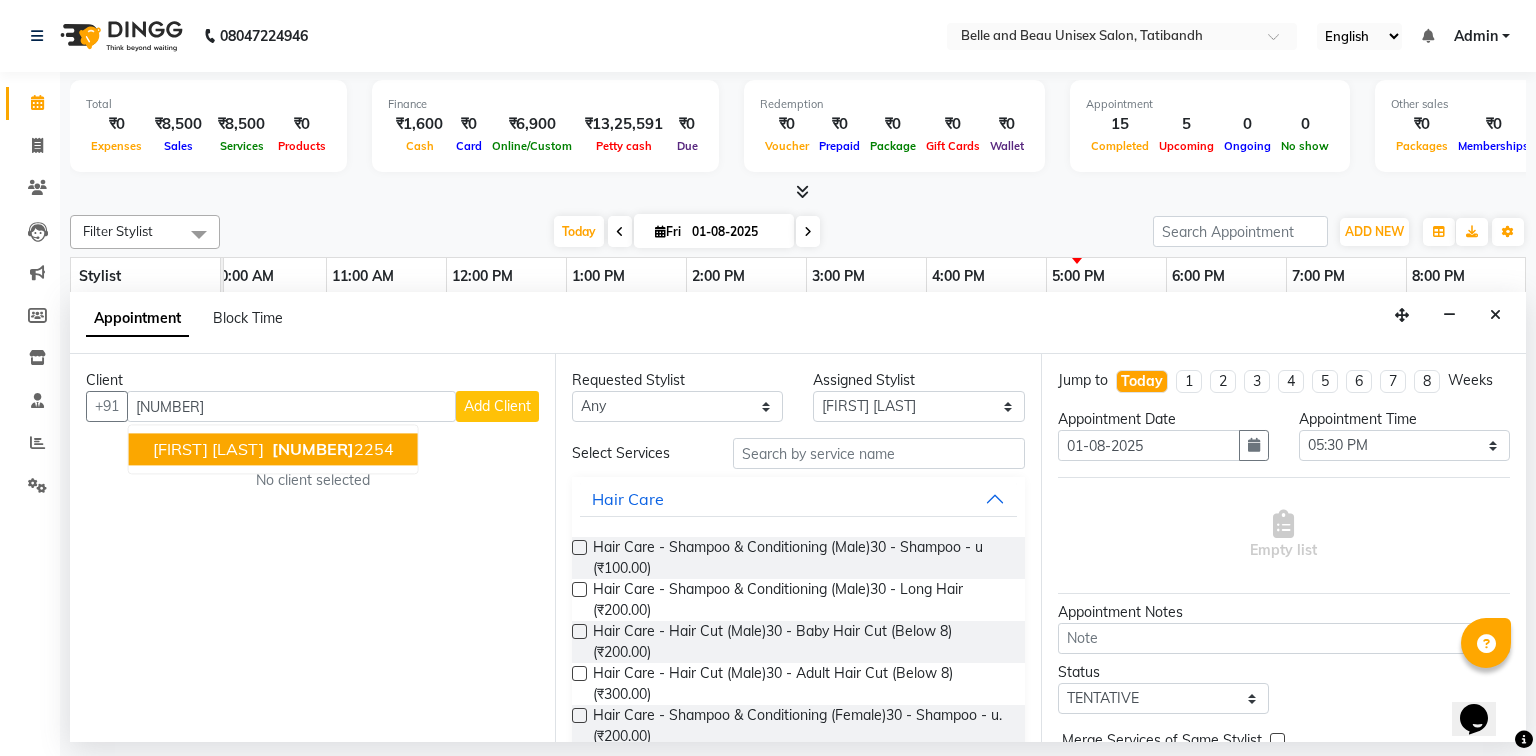 click on "790782 2254" at bounding box center (331, 450) 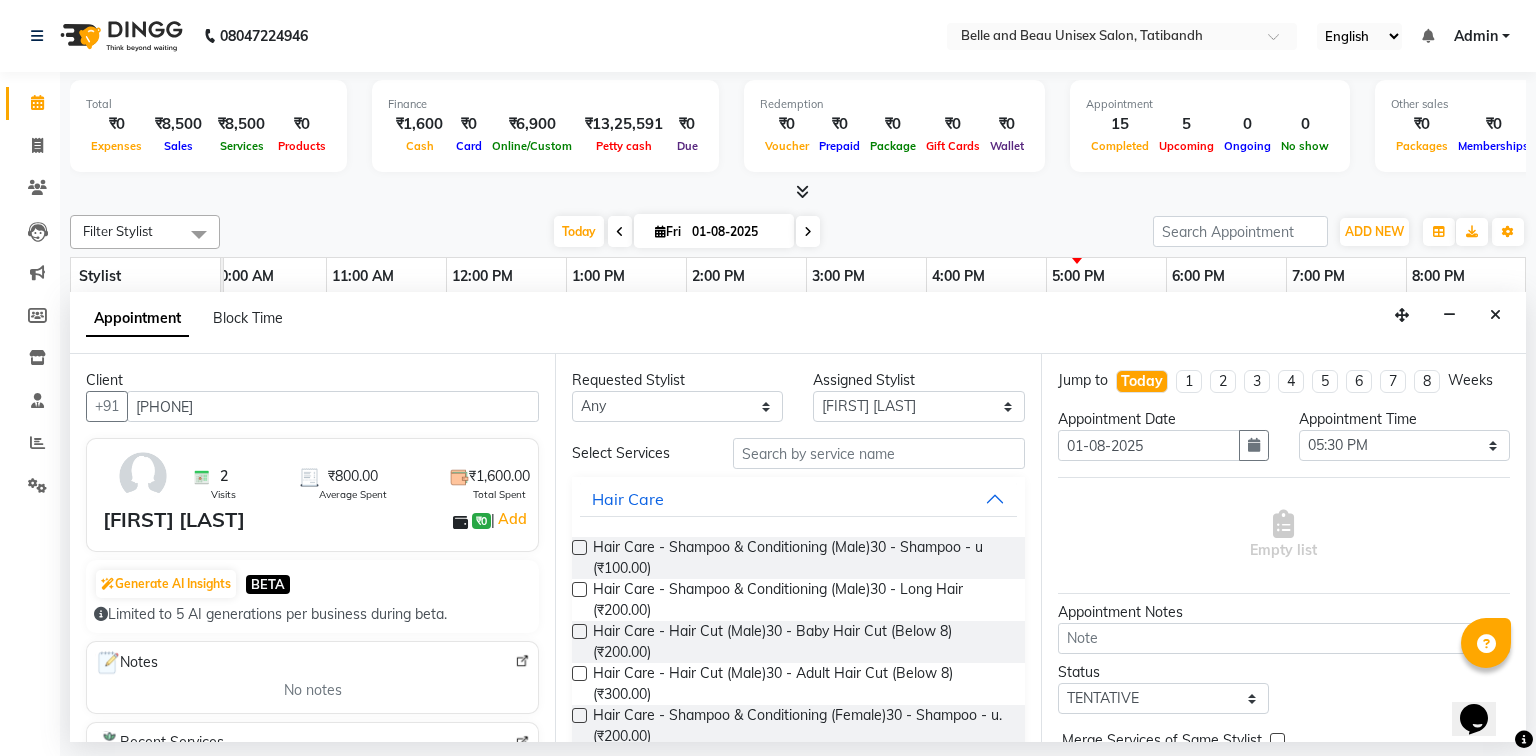 type on "[PHONE]" 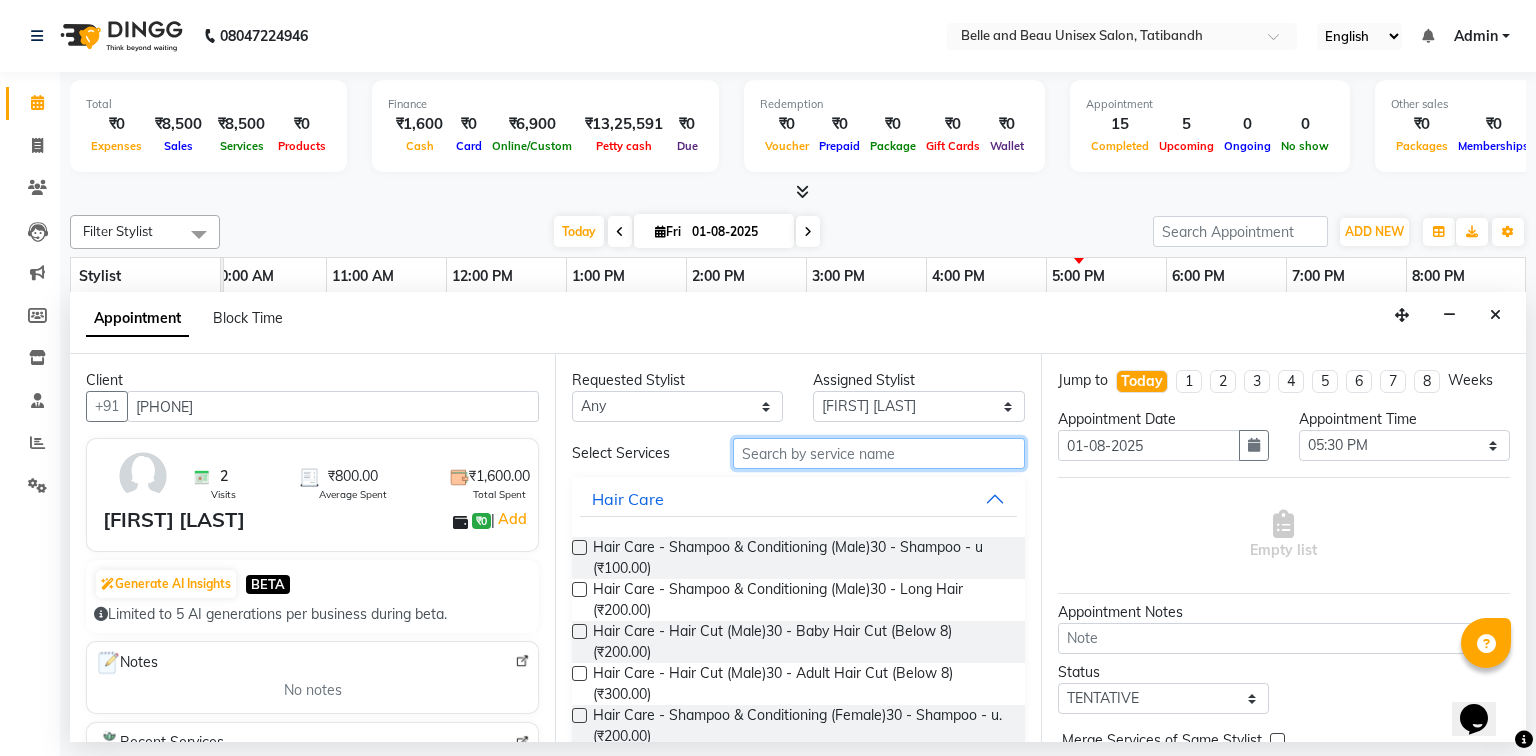 click at bounding box center (879, 453) 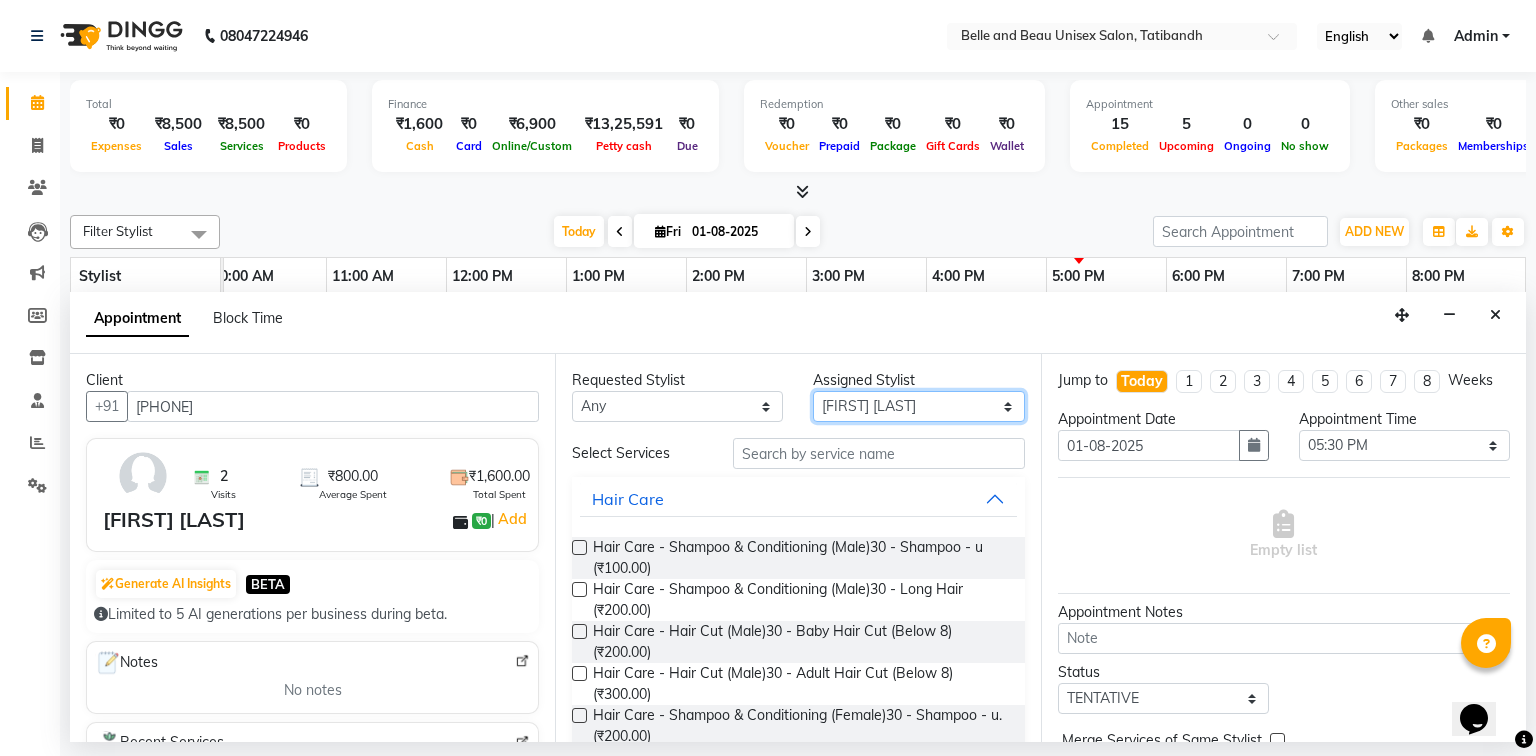 click on "Select  [NAME]  [NAME] [NAME] [NAME] [NAME] [NAME] [NAME] [NAME] [NAME] [NAME]" at bounding box center [918, 406] 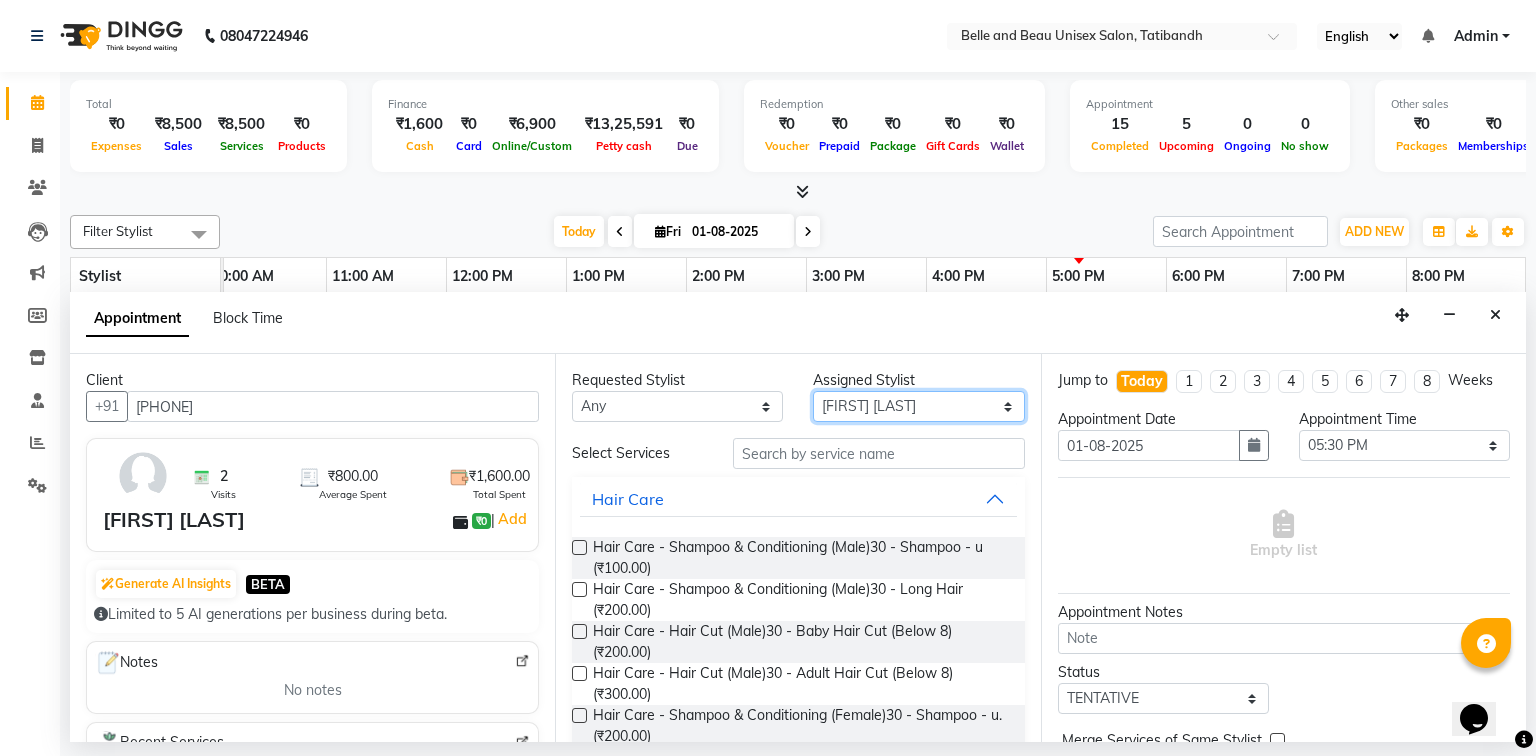 click on "Select  [NAME]  [NAME] [NAME] [NAME] [NAME] [NAME] [NAME] [NAME] [NAME] [NAME]" at bounding box center (918, 406) 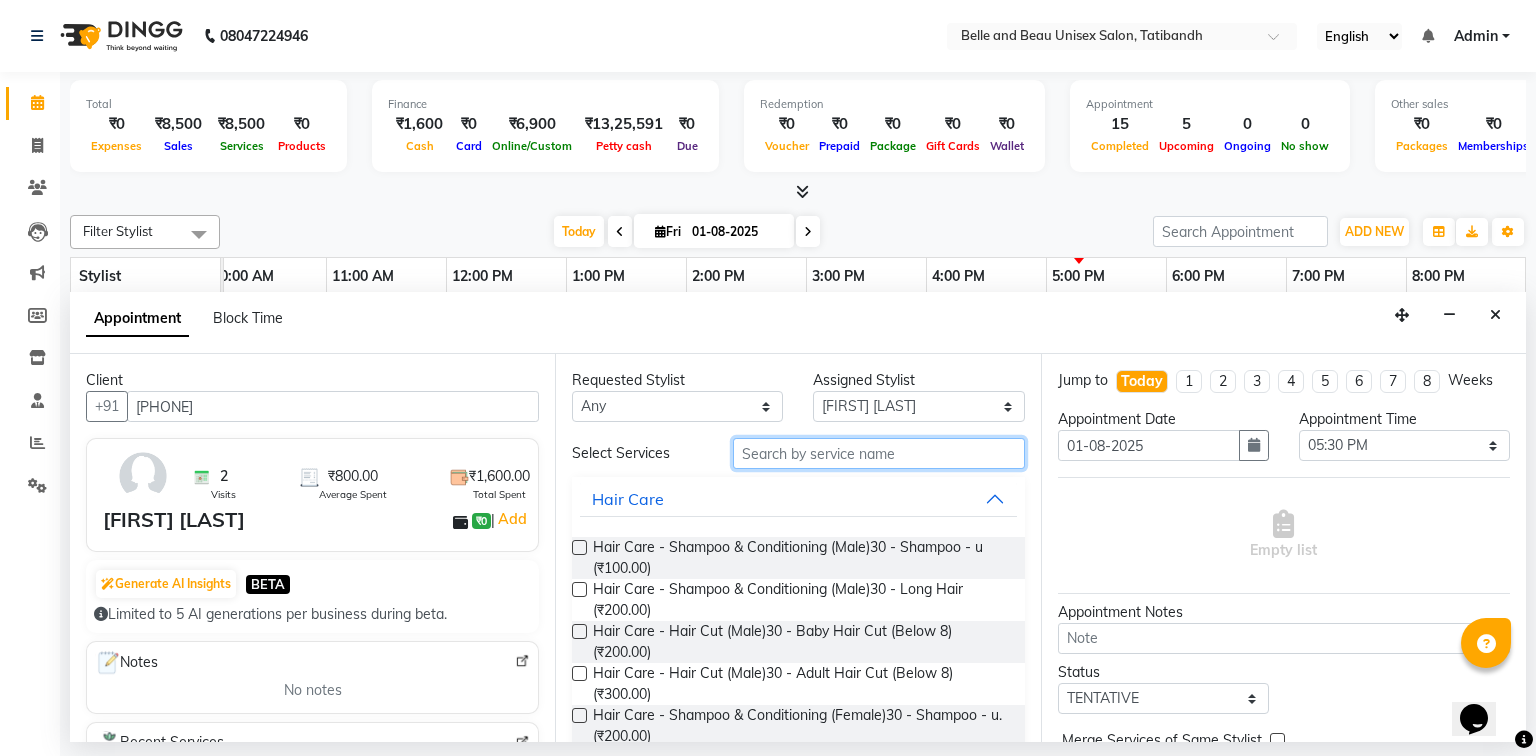 click at bounding box center [879, 453] 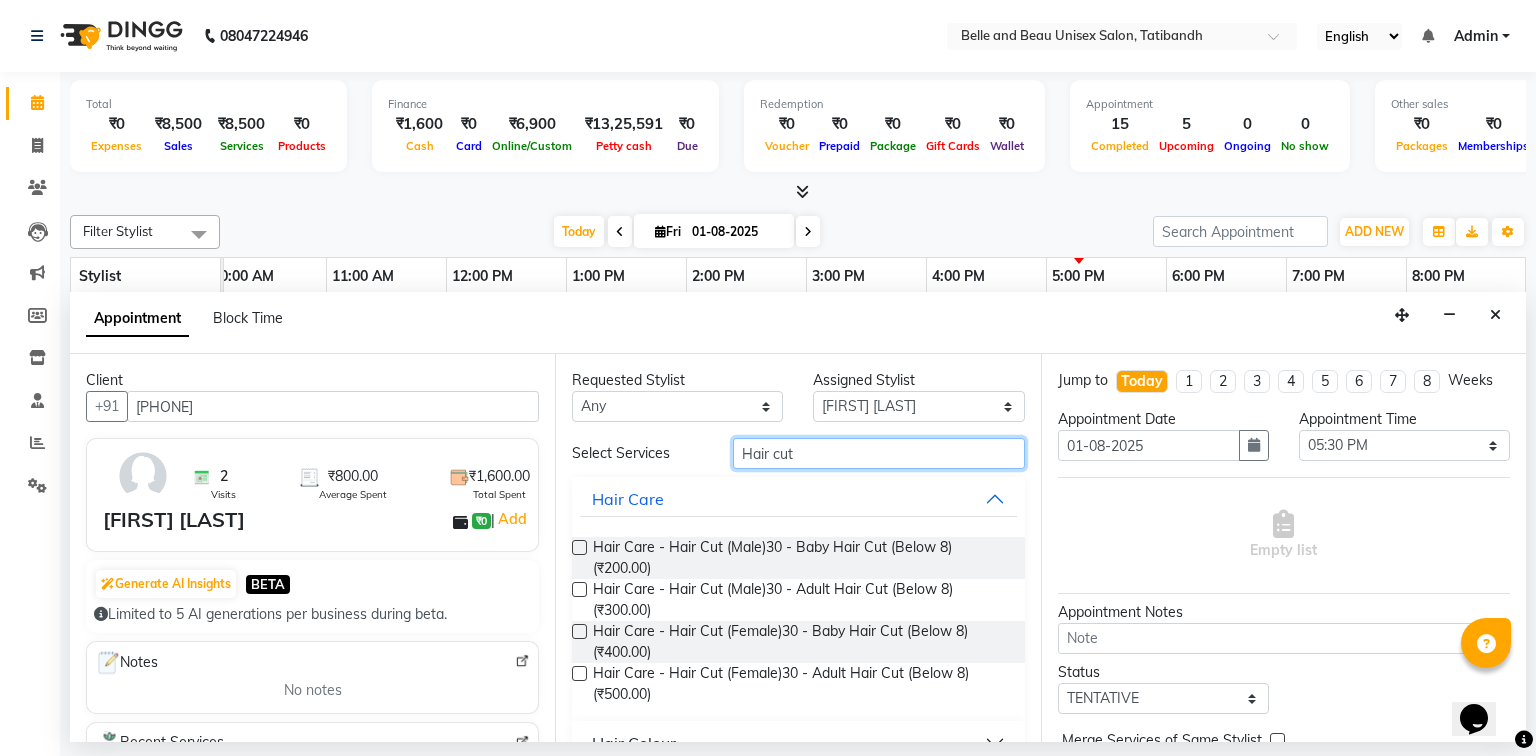 type on "Hair cut" 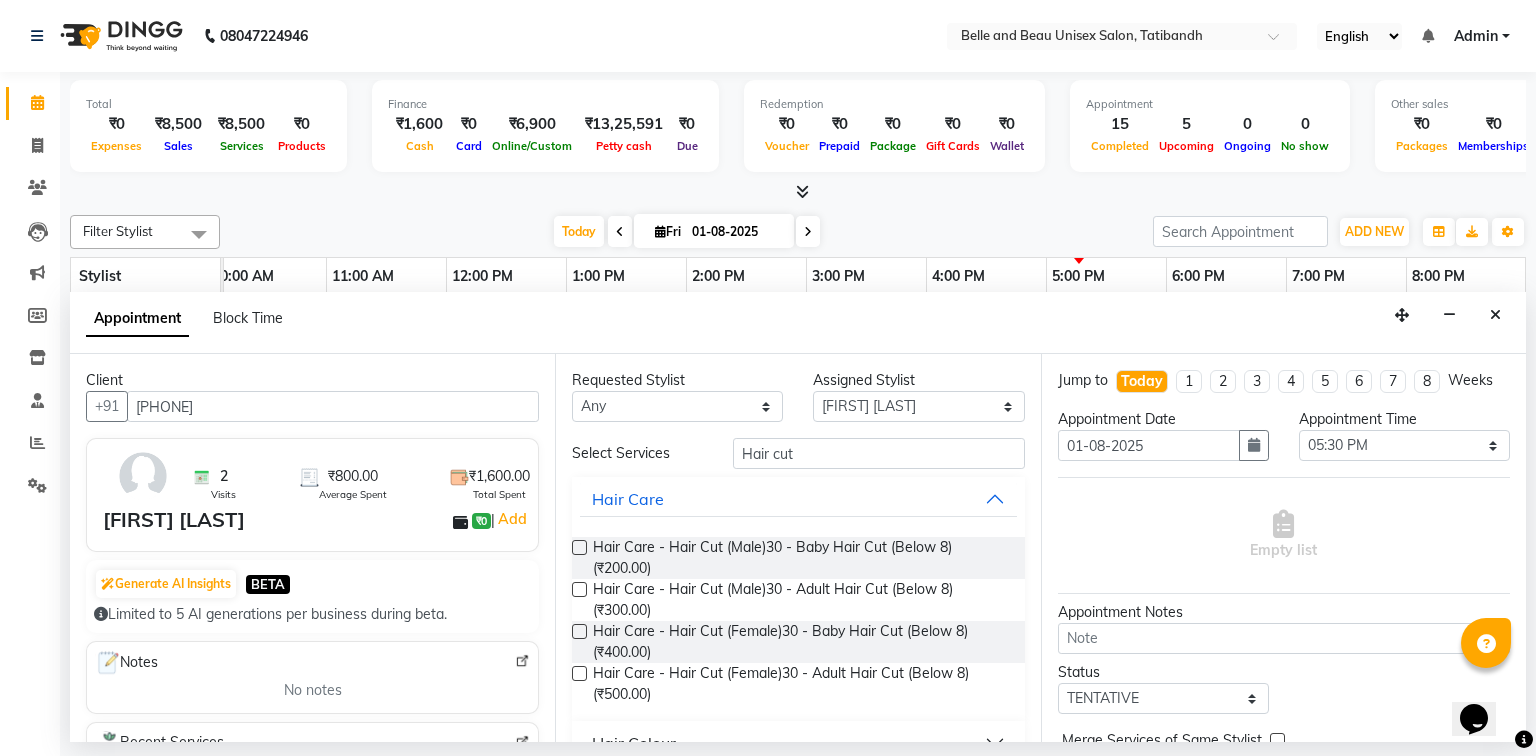 click at bounding box center [579, 589] 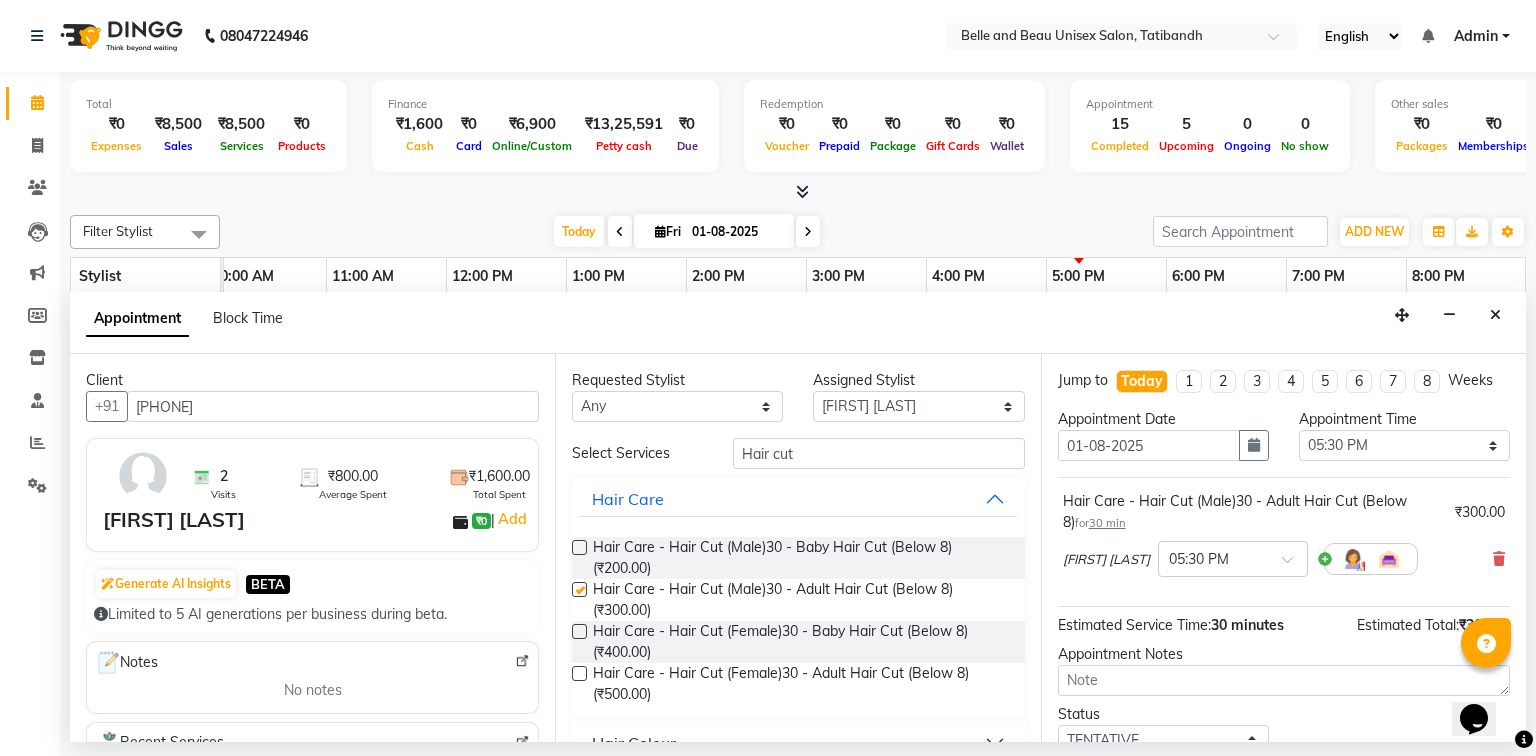 checkbox on "false" 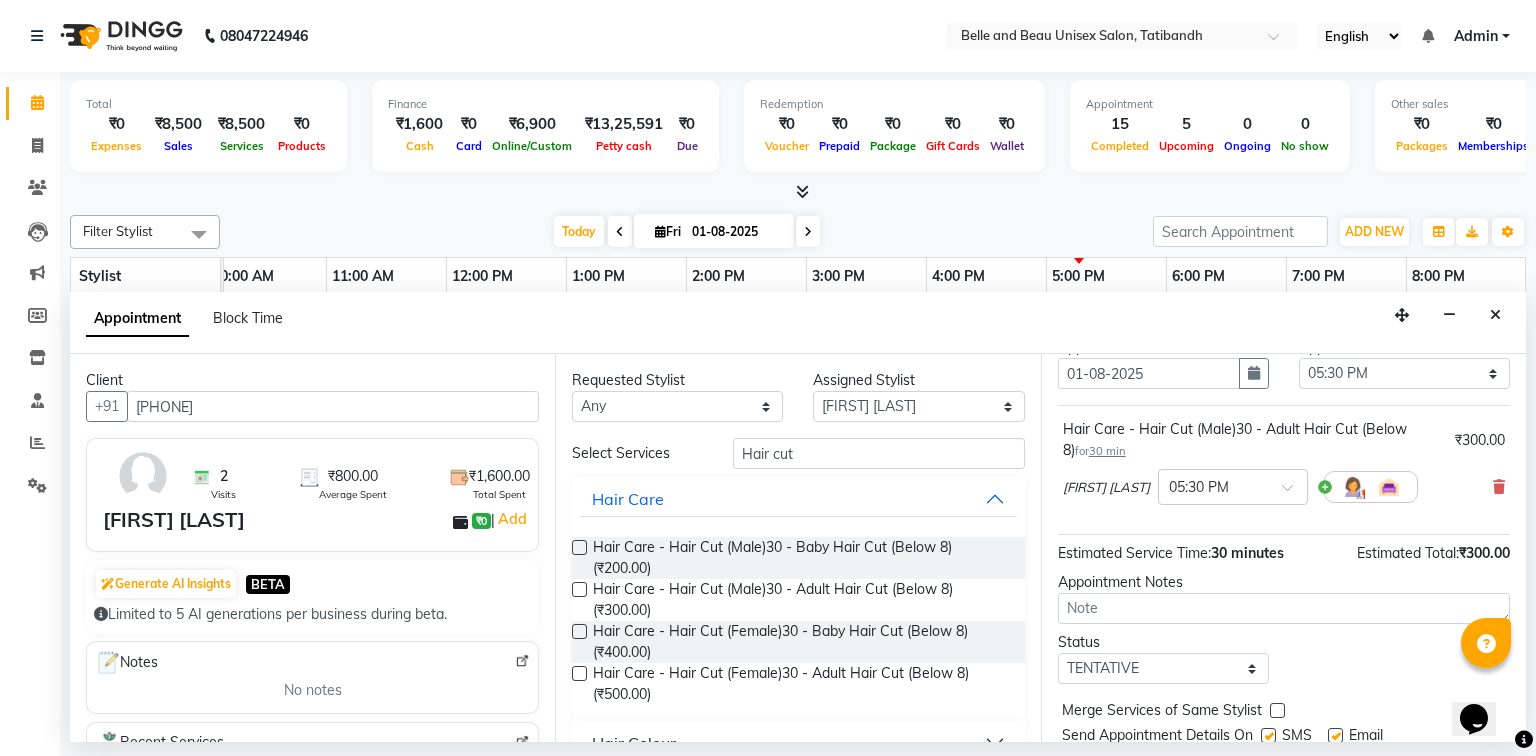scroll, scrollTop: 139, scrollLeft: 0, axis: vertical 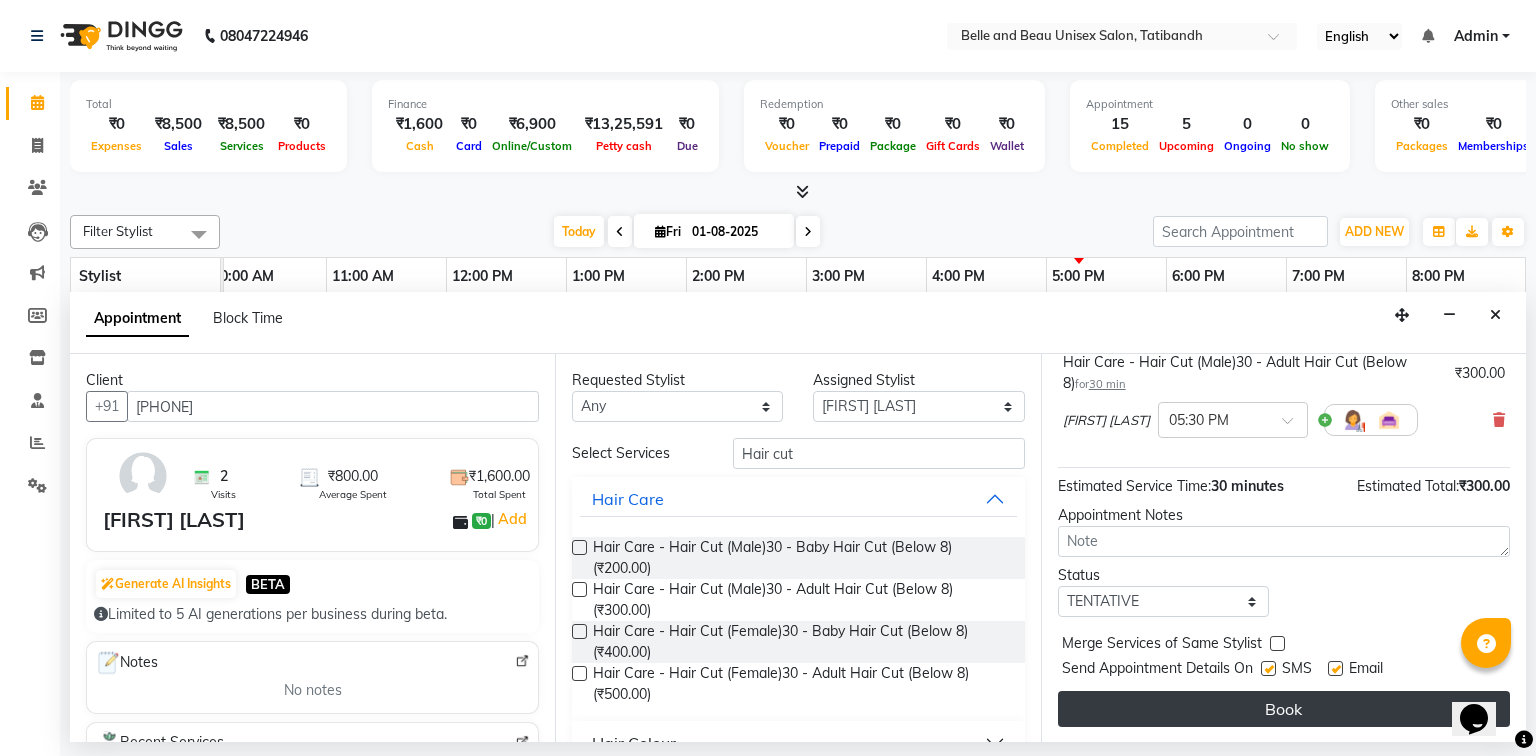 click on "Book" at bounding box center (1284, 709) 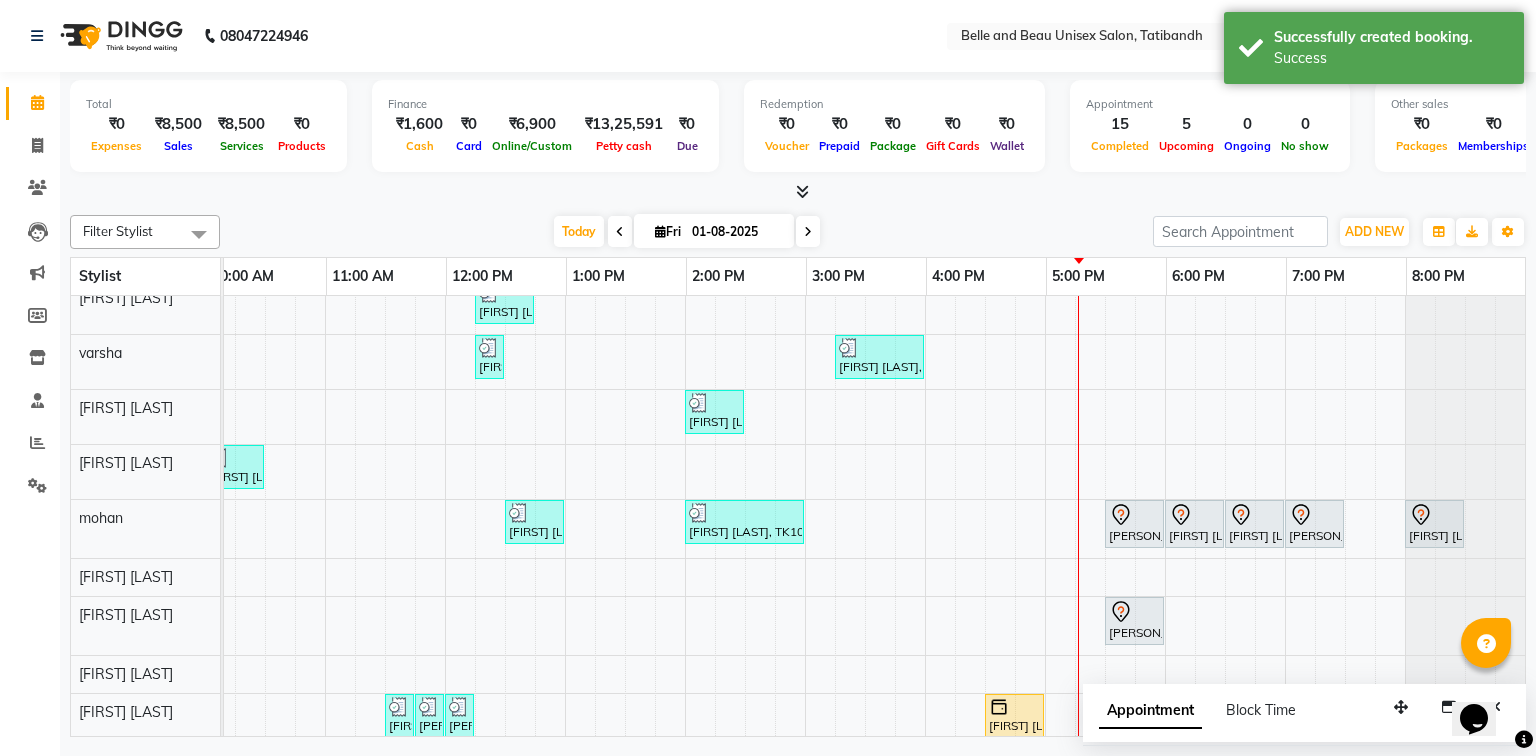 scroll, scrollTop: 181, scrollLeft: 270, axis: both 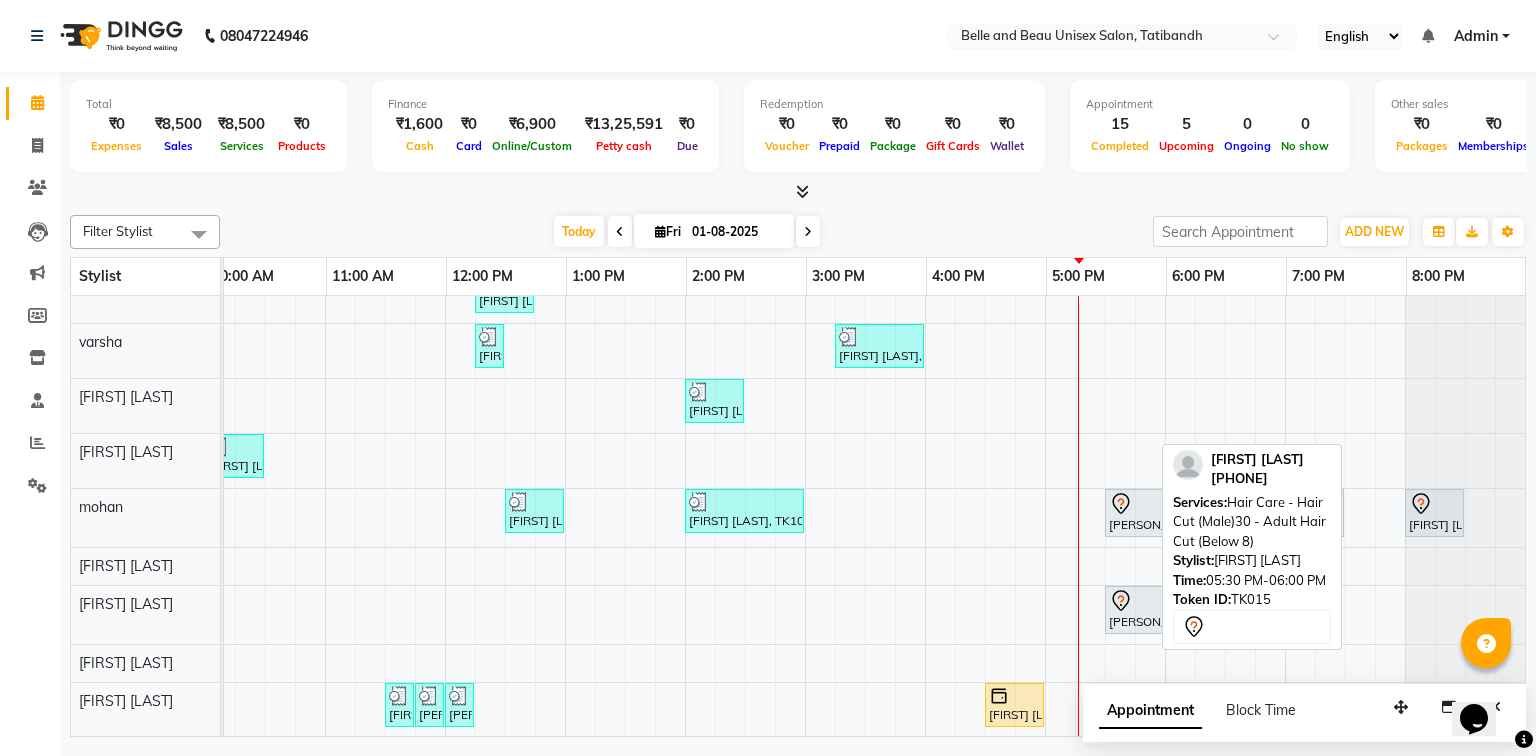 click on "nilima R, TK15, 05:30 PM-06:00 PM, Hair Care - Hair Cut (Male)30 - Adult Hair Cut (Below 8)" at bounding box center (1134, 610) 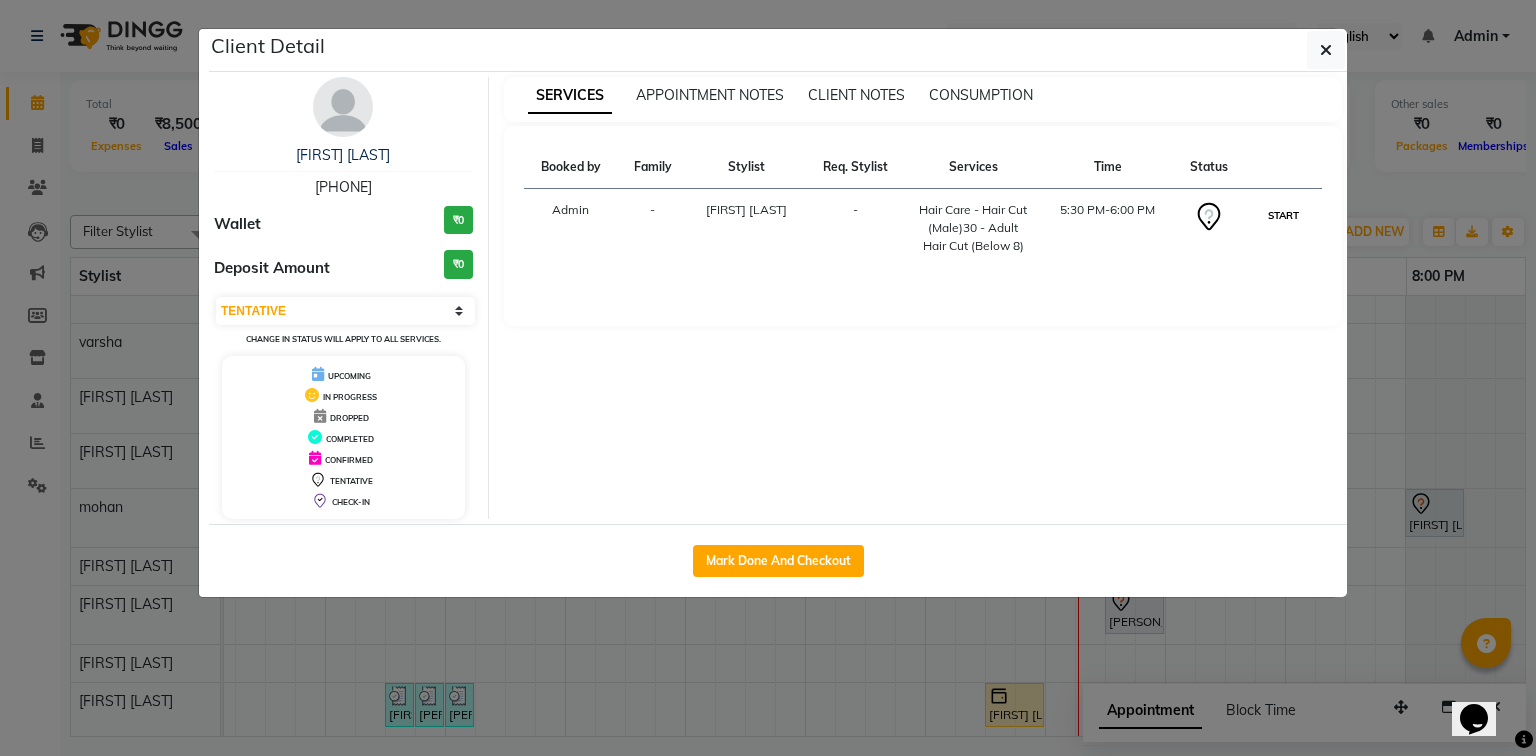 click on "START" at bounding box center (1283, 215) 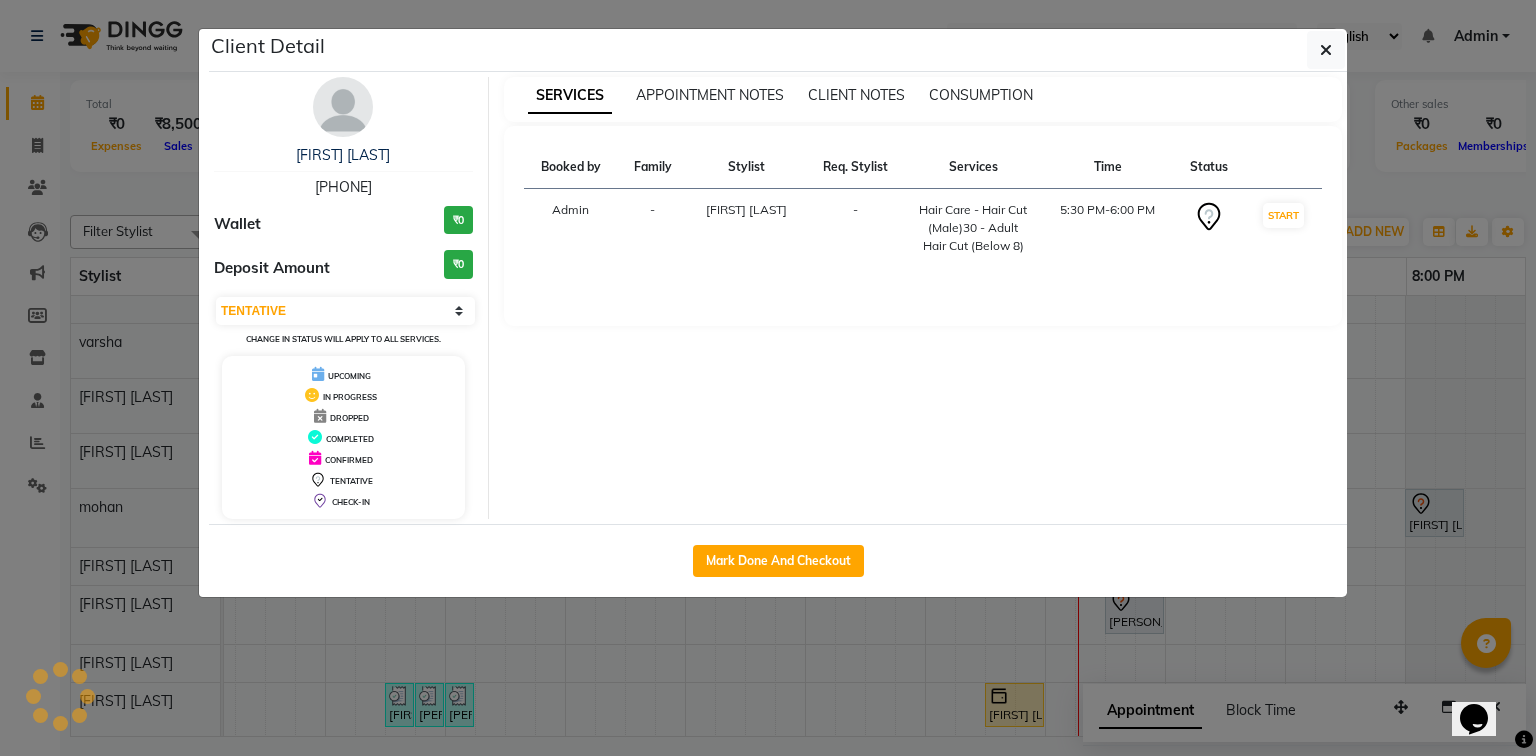 select on "1" 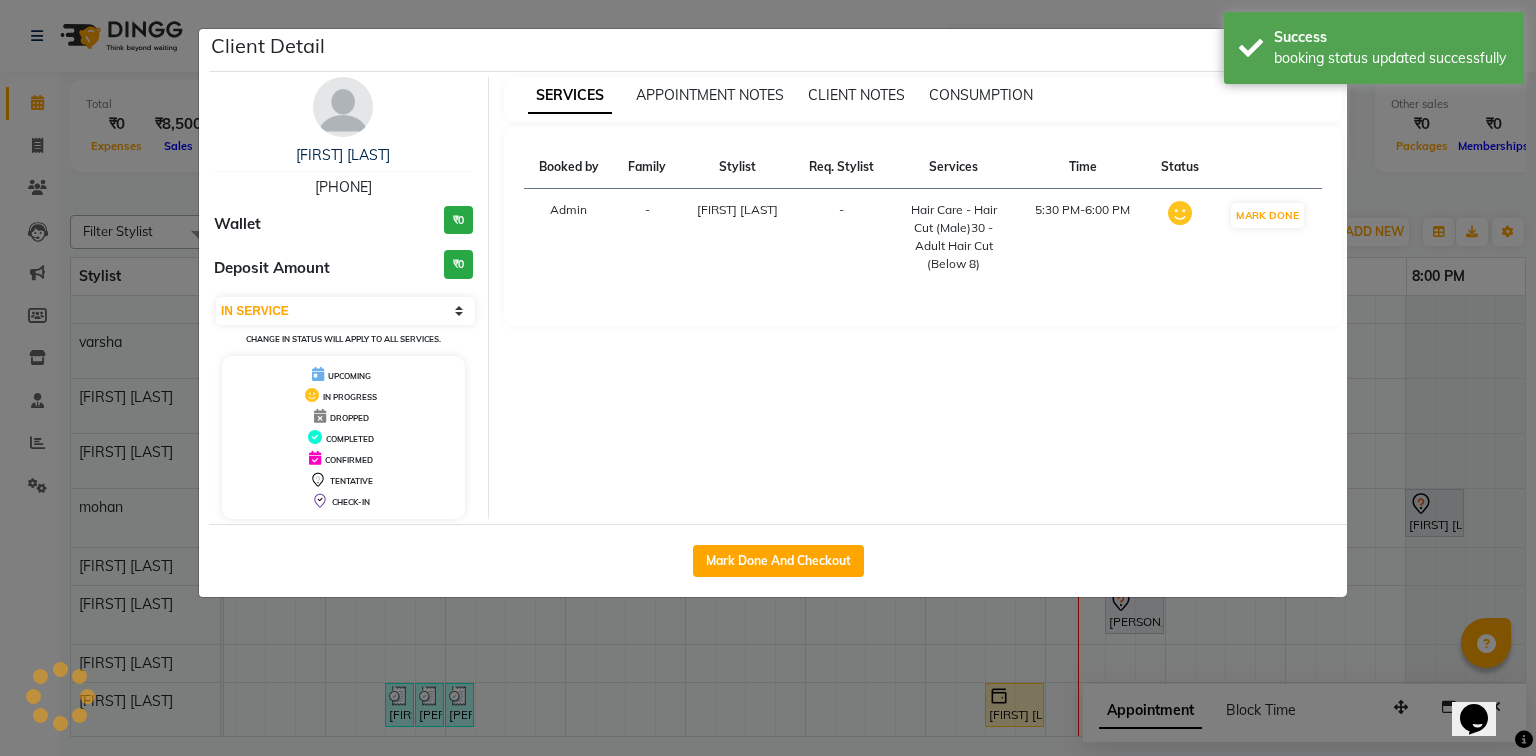 scroll, scrollTop: 164, scrollLeft: 0, axis: vertical 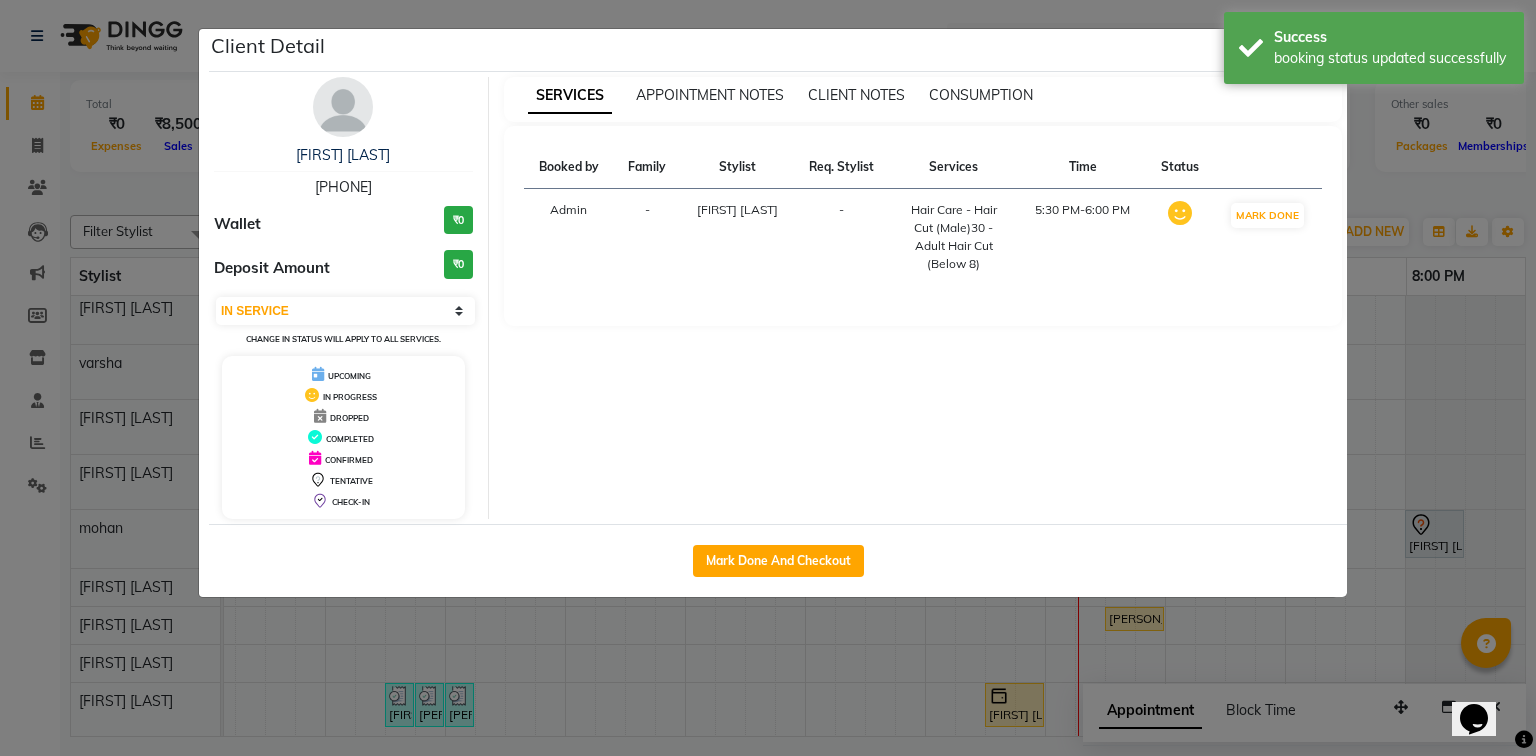 click on "Client Detail  nilima R   7907822254 Wallet ₹0 Deposit Amount  ₹0  Select IN SERVICE CONFIRMED TENTATIVE CHECK IN MARK DONE DROPPED UPCOMING Change in status will apply to all services. UPCOMING IN PROGRESS DROPPED COMPLETED CONFIRMED TENTATIVE CHECK-IN SERVICES APPOINTMENT NOTES CLIENT NOTES CONSUMPTION Booked by Family Stylist Req. Stylist Services Time Status  Admin  - Mukesh Shrivas -  Hair Care - Hair Cut (Male)30 - Adult Hair Cut (Below 8)   5:30 PM-6:00 PM   MARK DONE   Mark Done And Checkout" 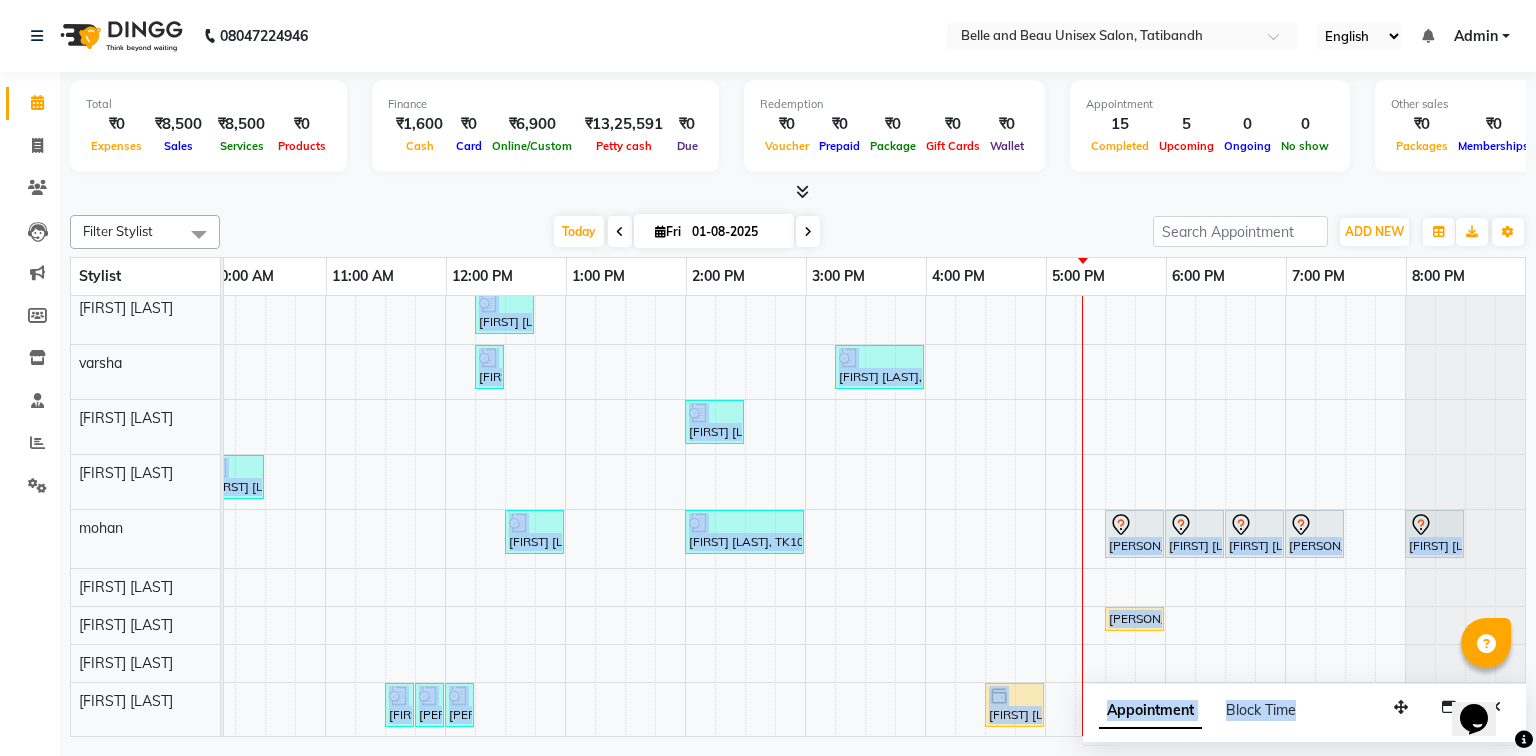drag, startPoint x: 1333, startPoint y: 695, endPoint x: 935, endPoint y: 508, distance: 439.74197 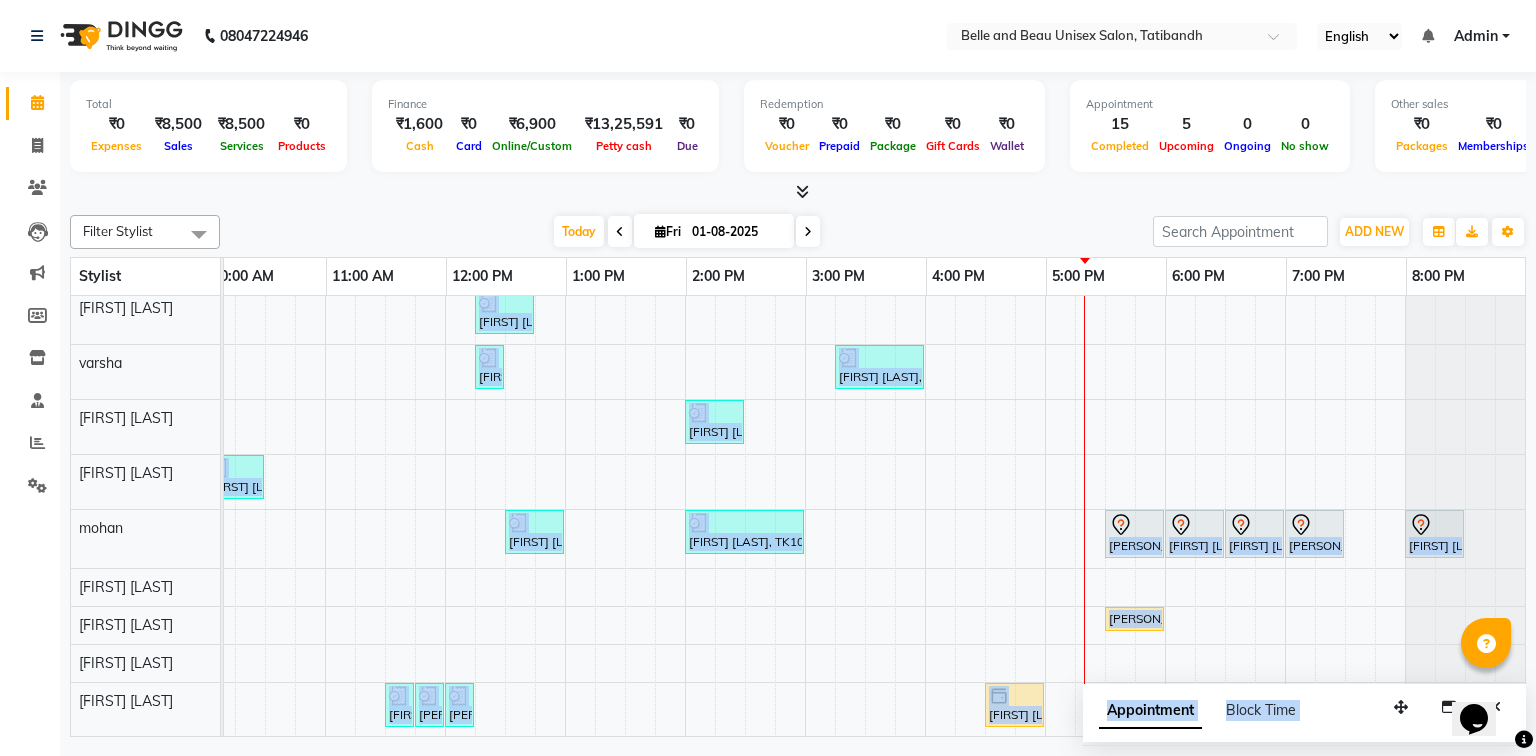 drag, startPoint x: 1372, startPoint y: 727, endPoint x: 1276, endPoint y: 736, distance: 96.42095 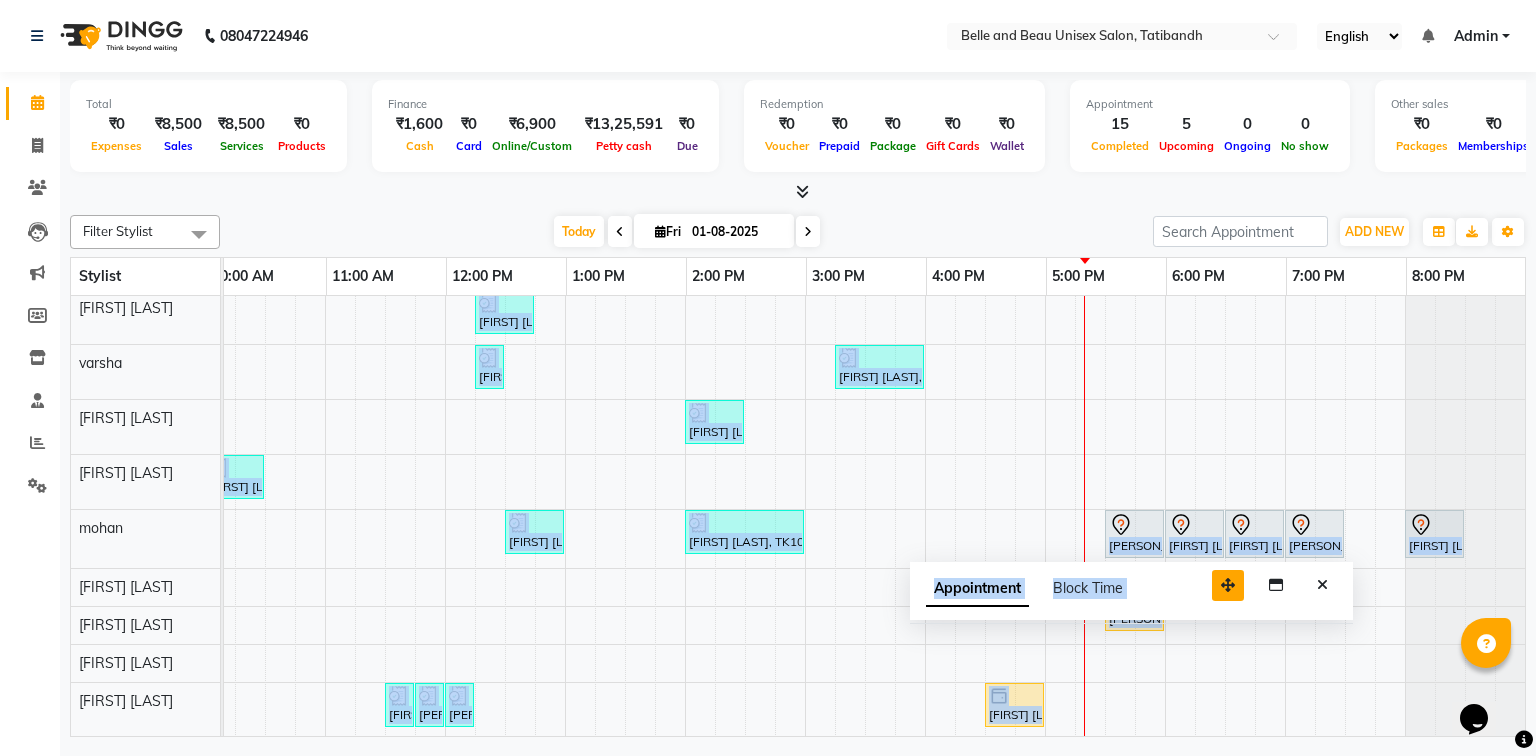 drag, startPoint x: 1404, startPoint y: 710, endPoint x: 1231, endPoint y: 588, distance: 211.69081 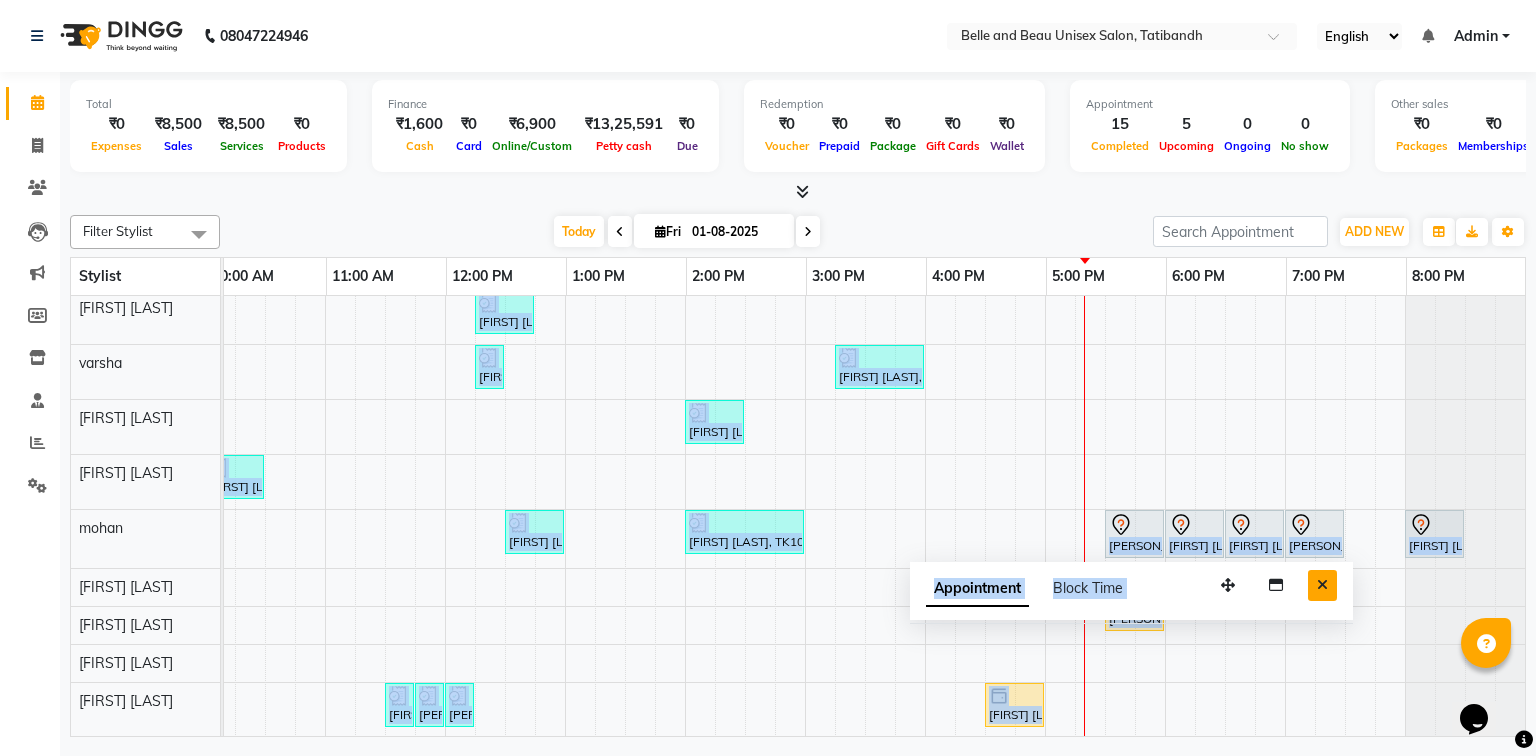 click at bounding box center (1322, 585) 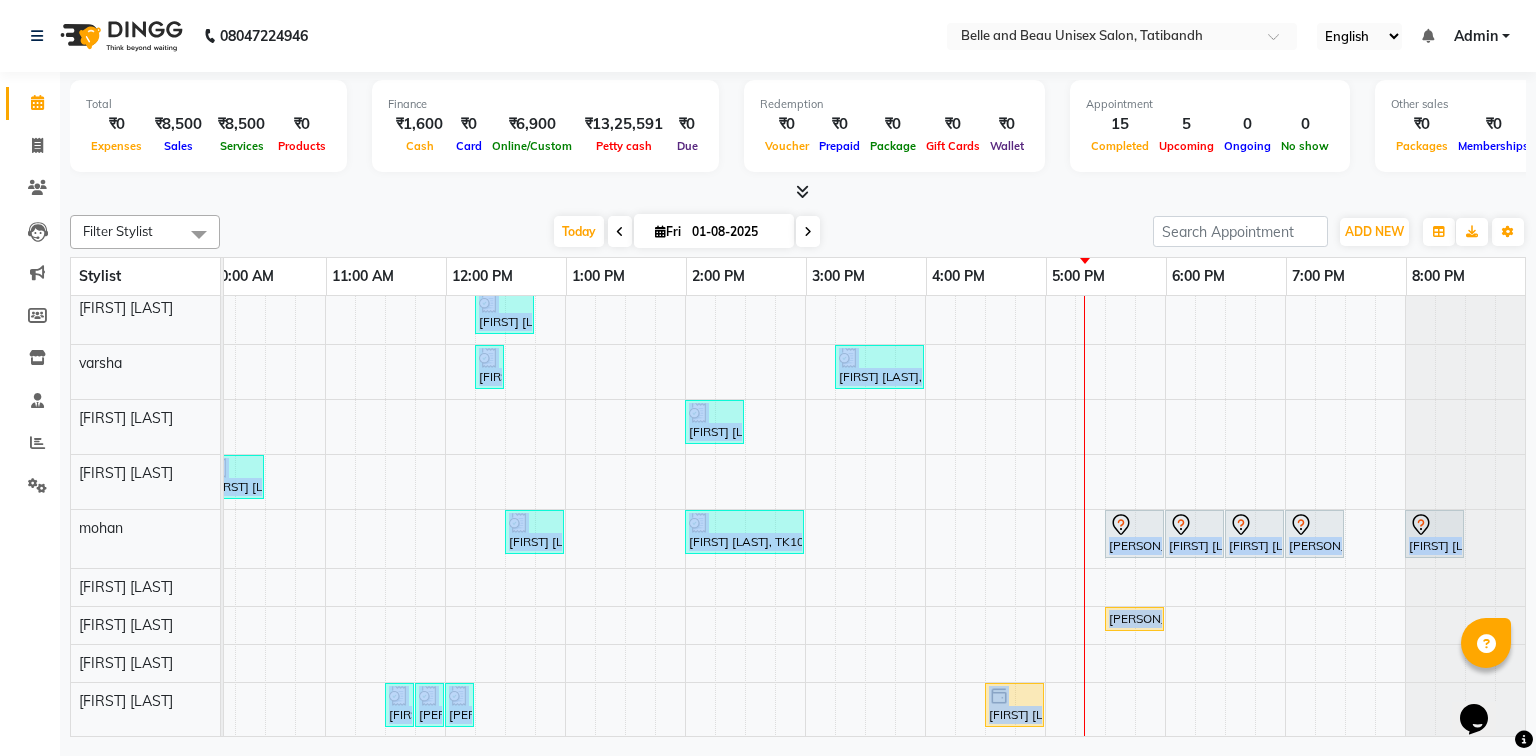 click on "Nankhi, TK08, 12:15 PM-12:45 PM, Hair Styling - Blow Dry Hair Wash (Female)30 - Blow dry     Nankhi, TK08, 12:45 PM-12:55 PM, Threading - Upper Lip (Female)30 - Upper Lip     dr shagun Thakur, TK13, 03:00 PM-03:30 PM, Nail Art - Nail Art30 - Gel Polish Hand     dr shagun Thakur, TK13, 03:30 PM-04:00 PM, Nail Art - Nail Art30 - Gel Polish Feet     Ashitosh sir, TK06, 11:30 AM-01:20 PM, Hair Colour - Global30 - Global Short Hair (Boy Cut),Hair Care - Hair Cut (Male)30 - Adult Hair Cut (Below 8),Shave & Trimming - Beard  (Male)30 - Beard Shaping     Kiran Pandey, TK05, 12:15 PM-12:45 PM, Hair Care - Hair Cut (Female)30 - Adult Hair Cut (Below 8)     shraddha, TK09, 12:15 PM-12:25 PM, Threading - Upper Lip (Female)30 - Upper Lip     Vijay Shandilya, TK12, 03:15 PM-04:00 PM, Chocolate walnut pedicuer     Rishi Pandey, TK11, 02:00 PM-02:30 PM, Hair Care - Hair Cut (Male)30 - Adult Hair Cut (Below 8)     Sudarshan sharma, TK03, 10:00 AM-10:30 AM, Hair Care - Hair Cut (Male)30 - Adult Hair Cut (Below 8)" at bounding box center (745, 439) 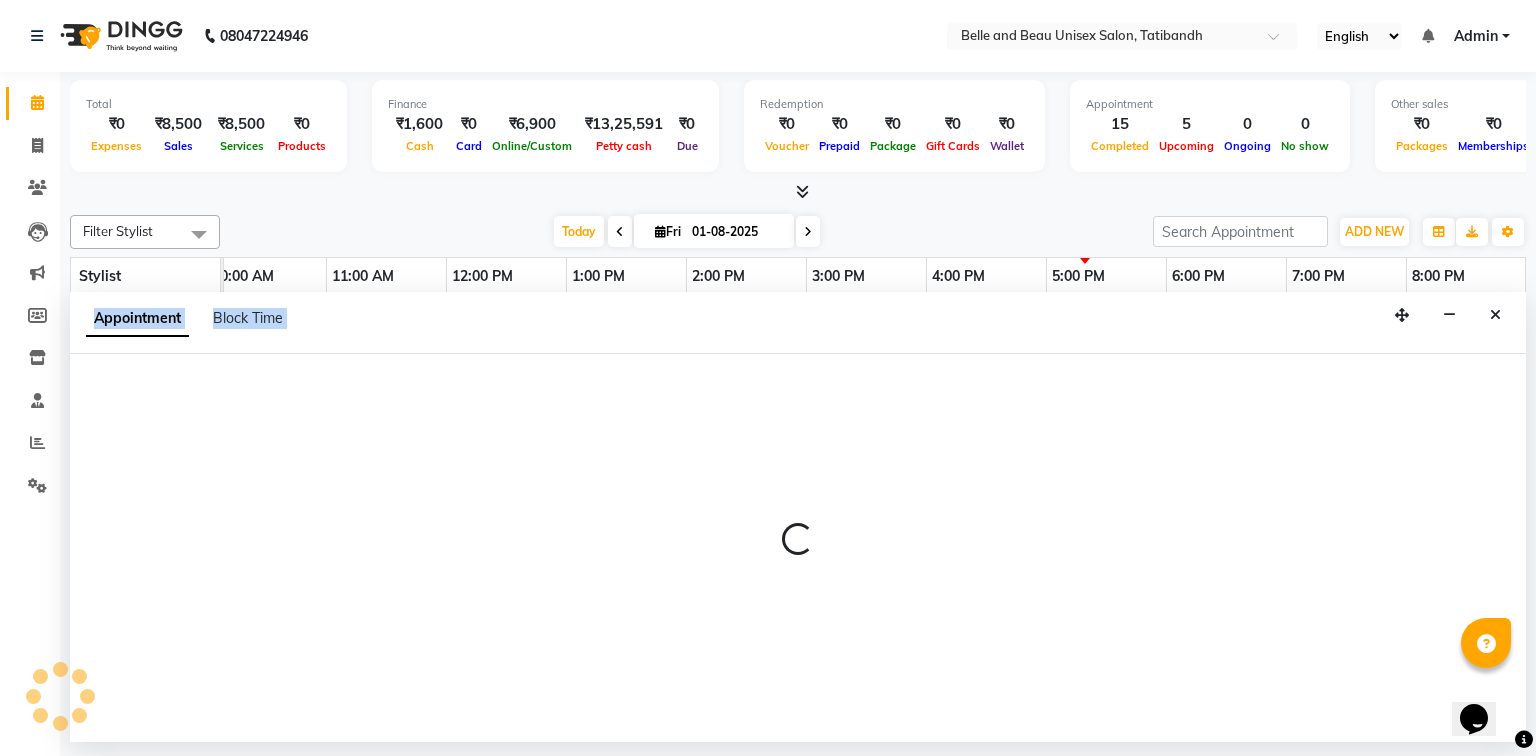 select on "60511" 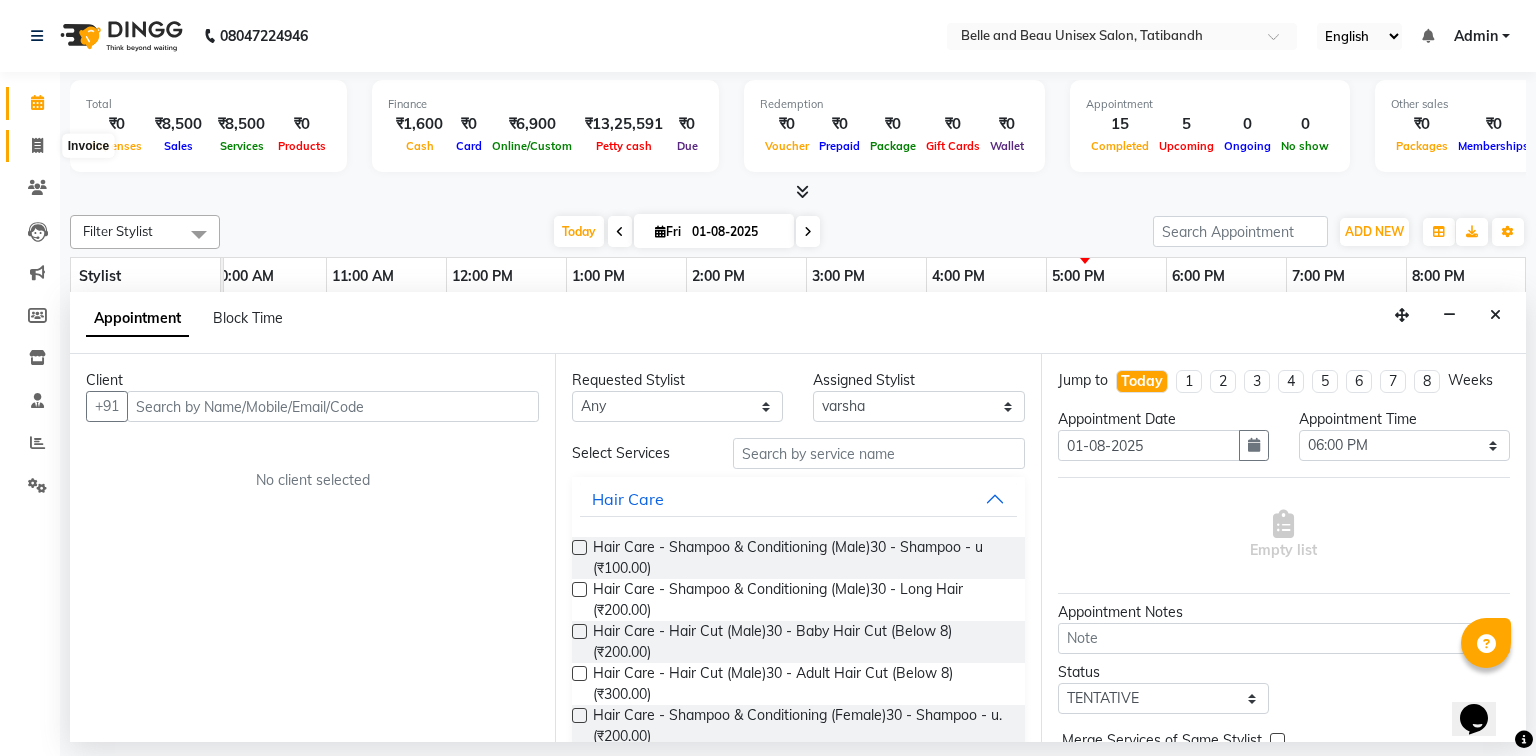 click 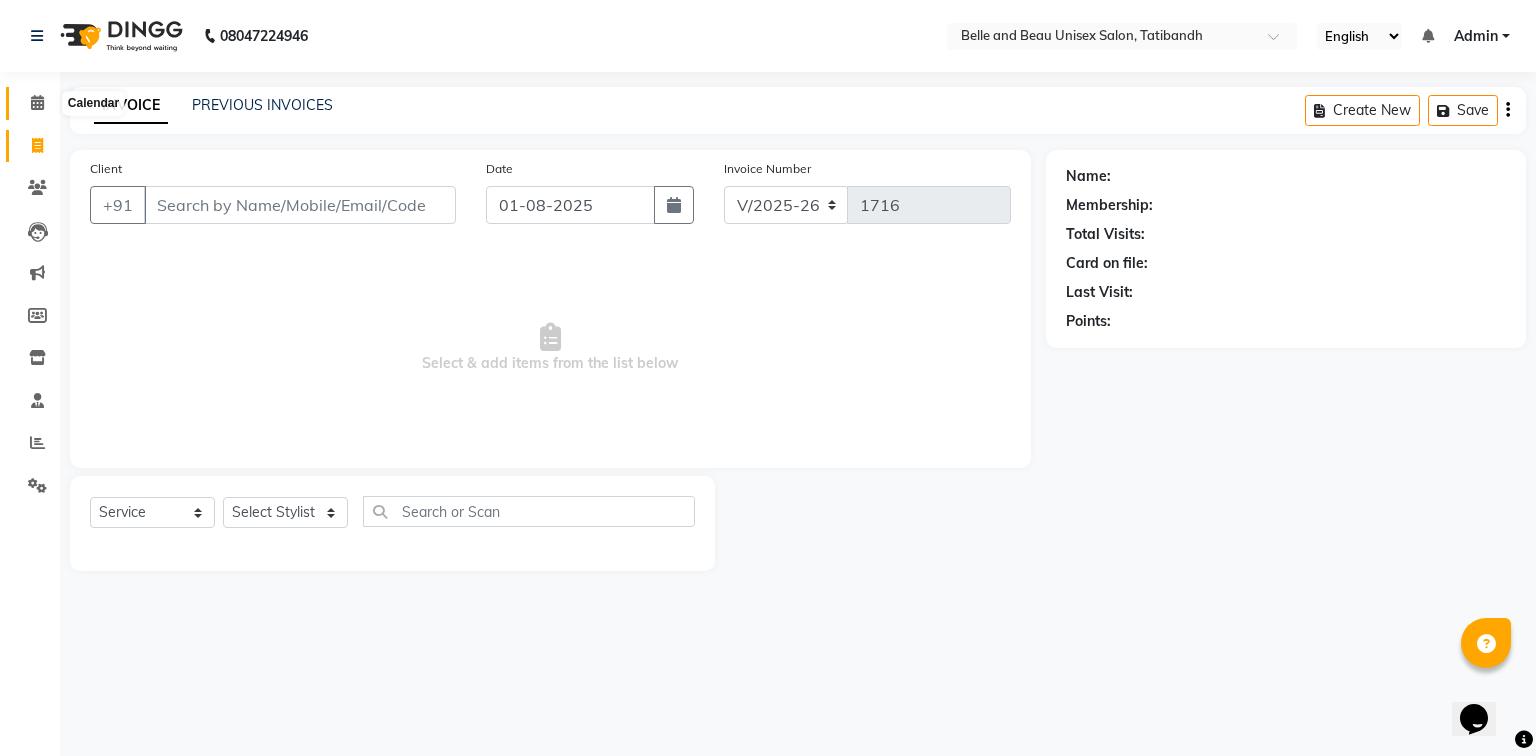 click 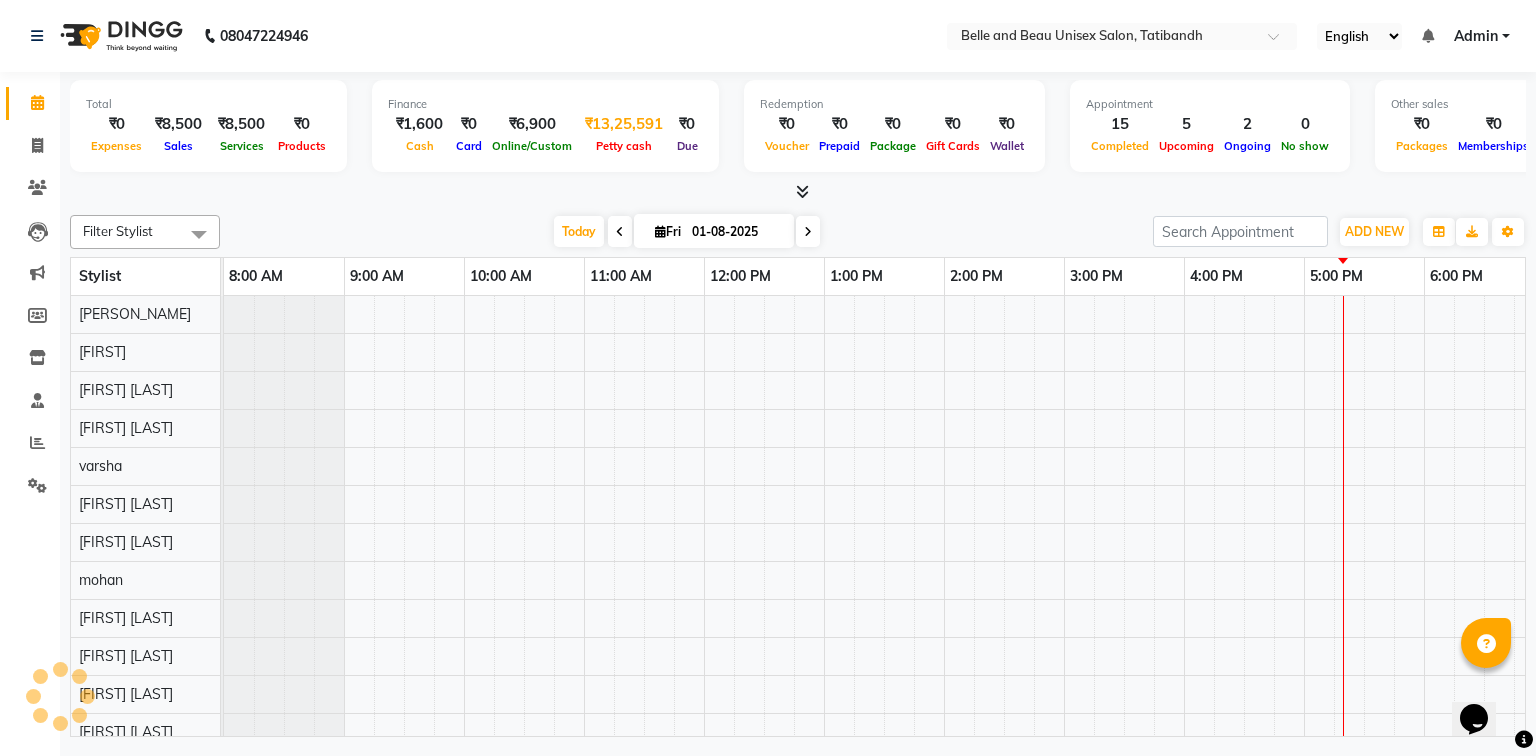 scroll, scrollTop: 0, scrollLeft: 0, axis: both 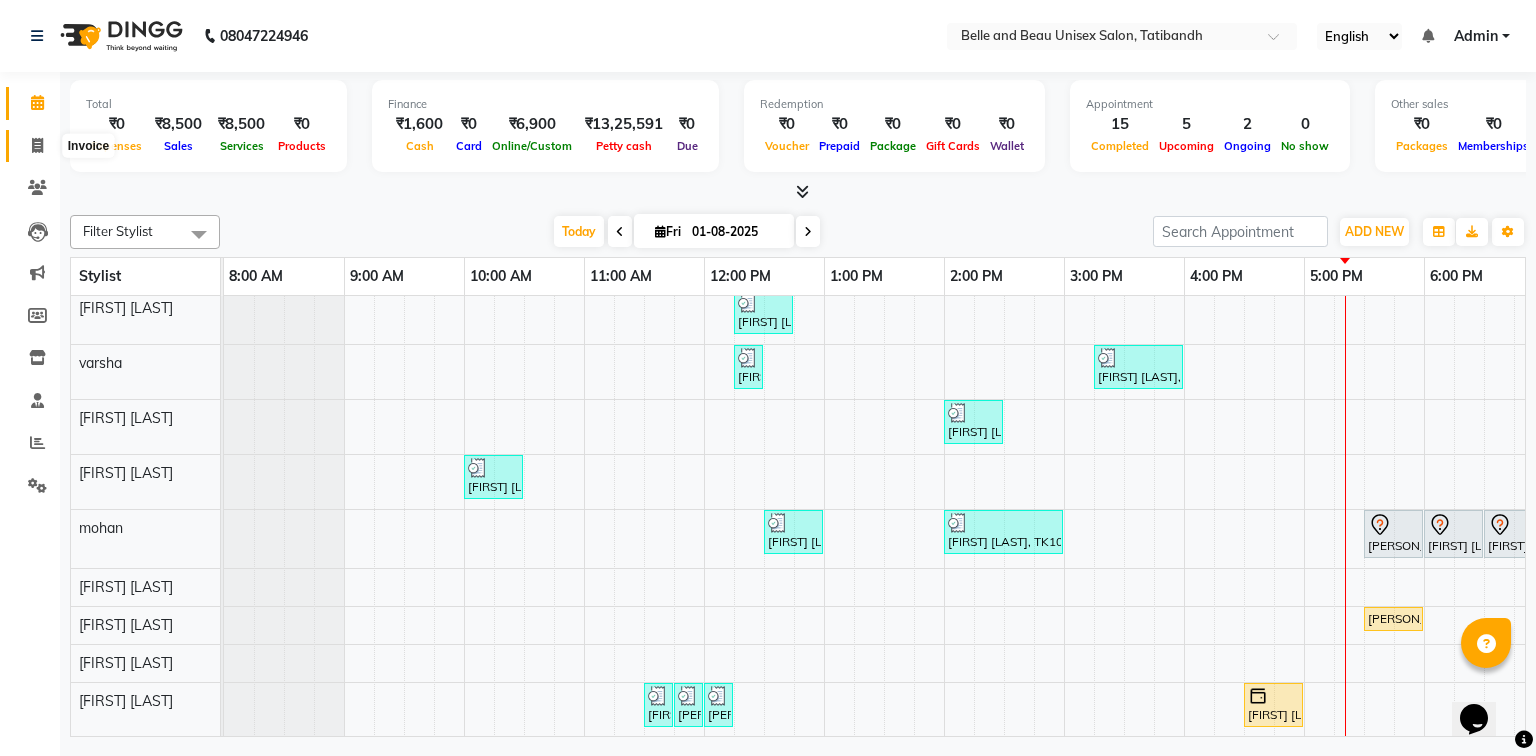 click 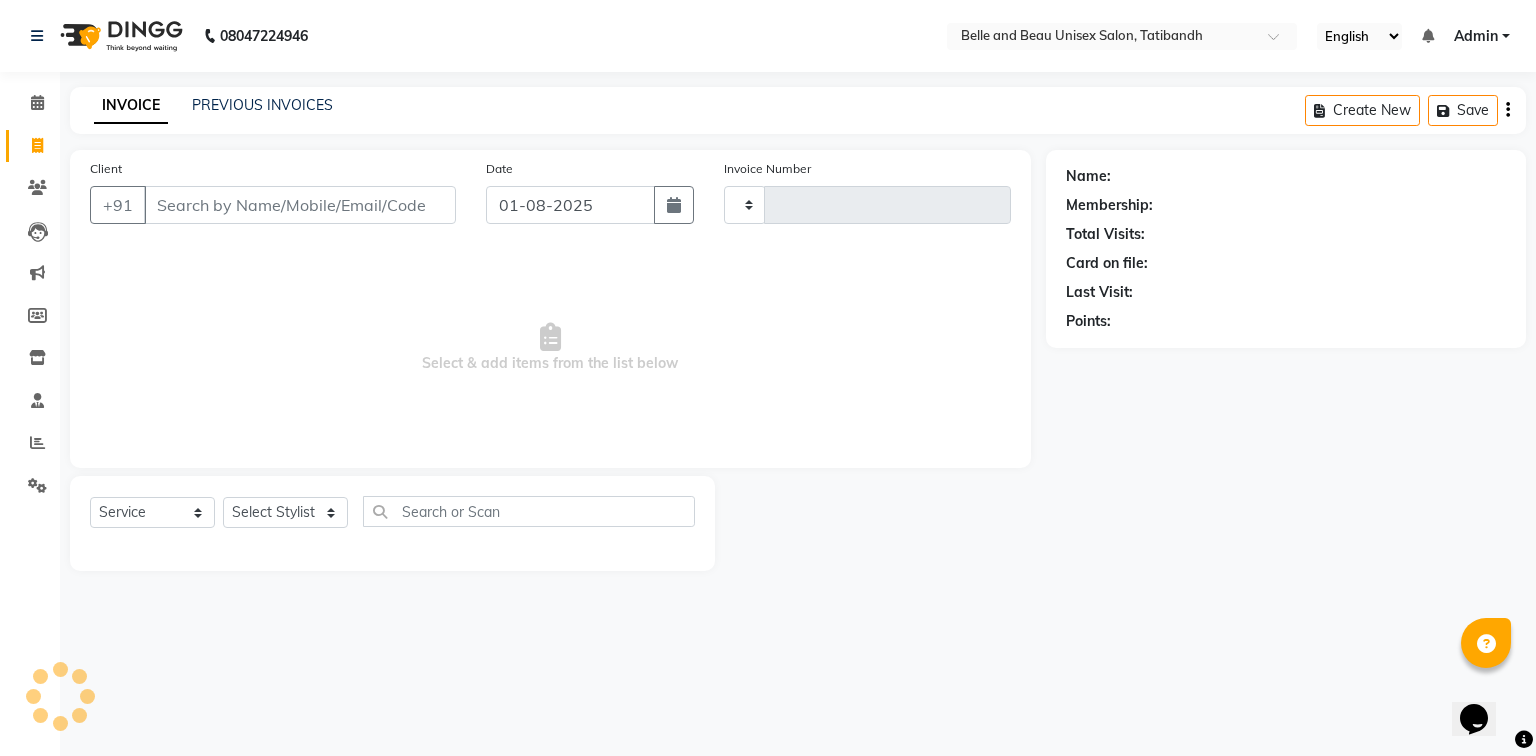 type on "1716" 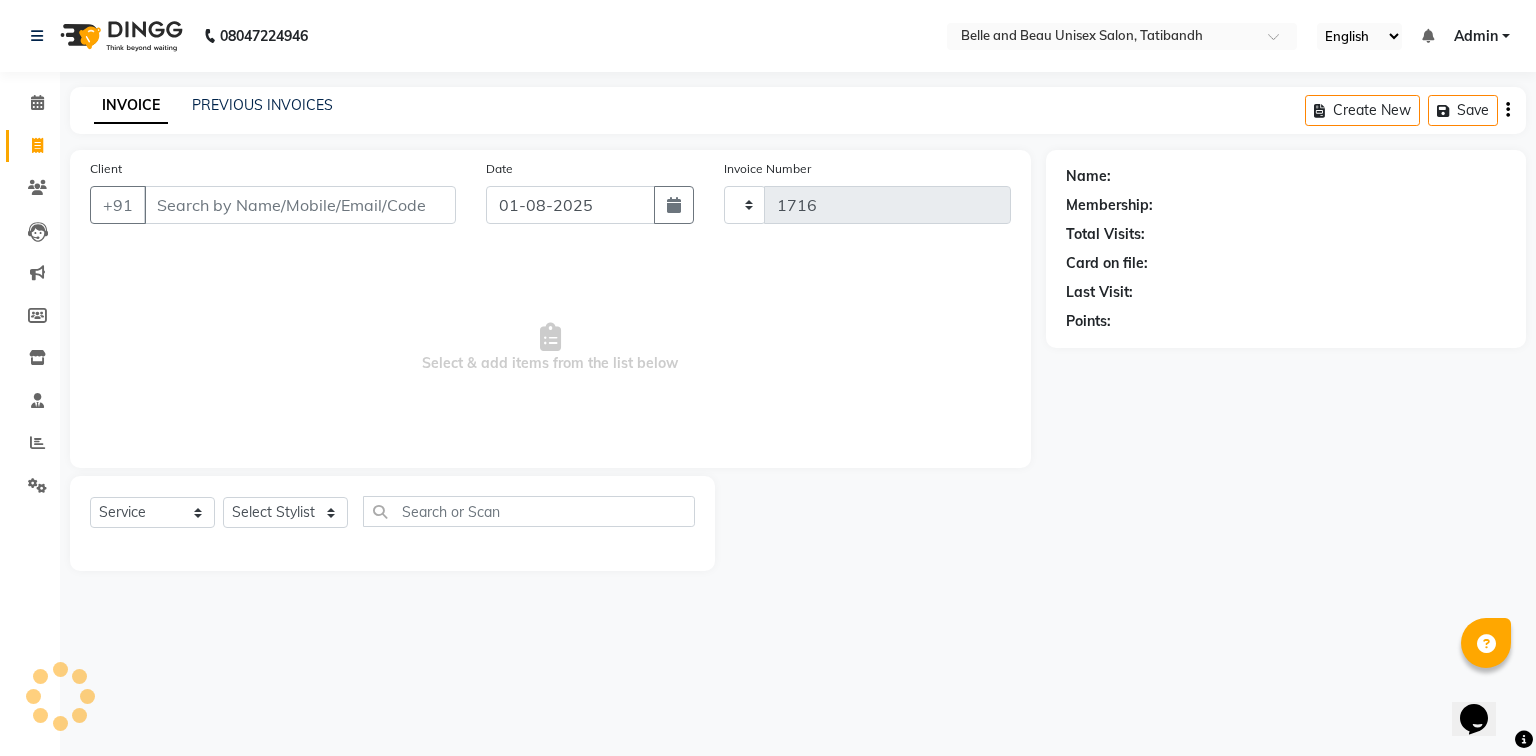 select on "7066" 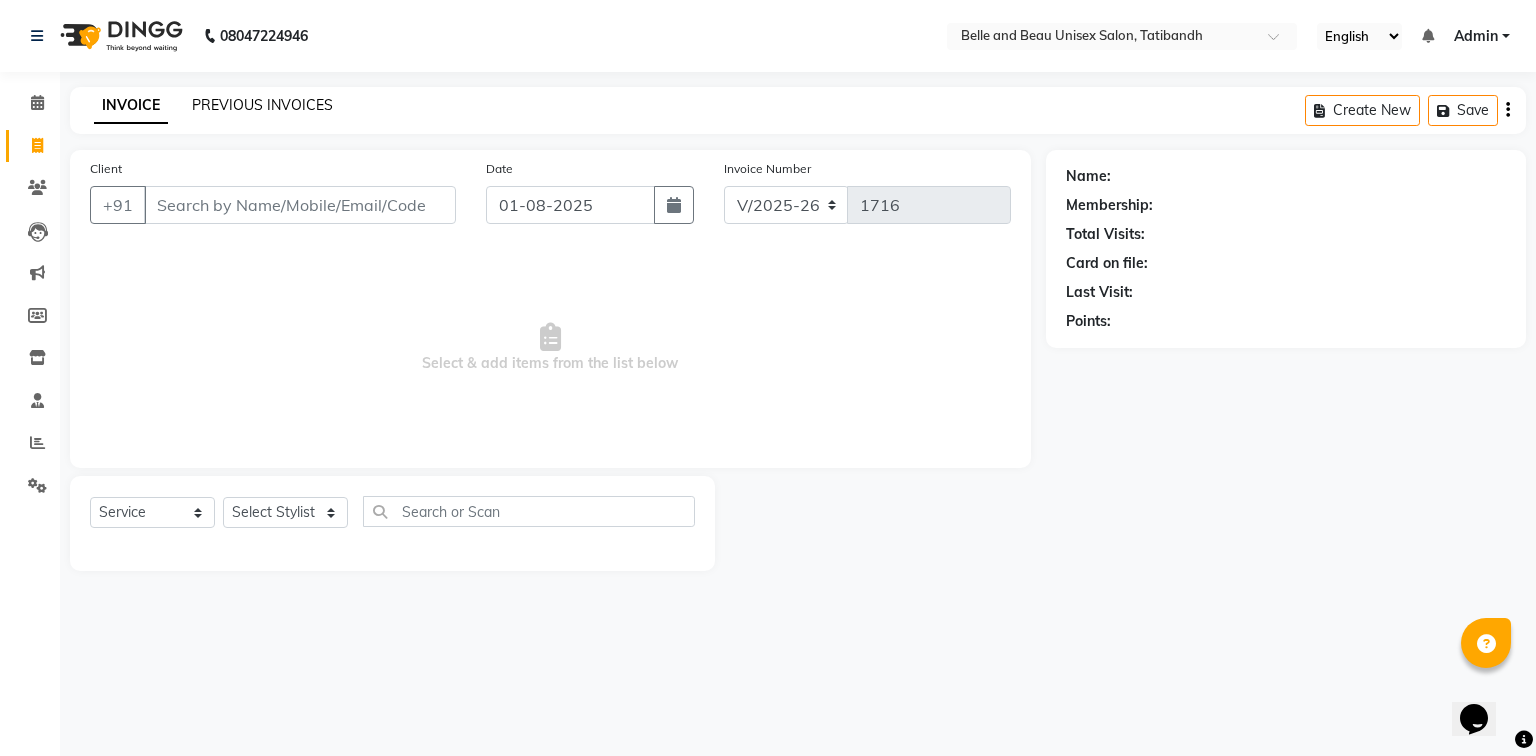 click on "PREVIOUS INVOICES" 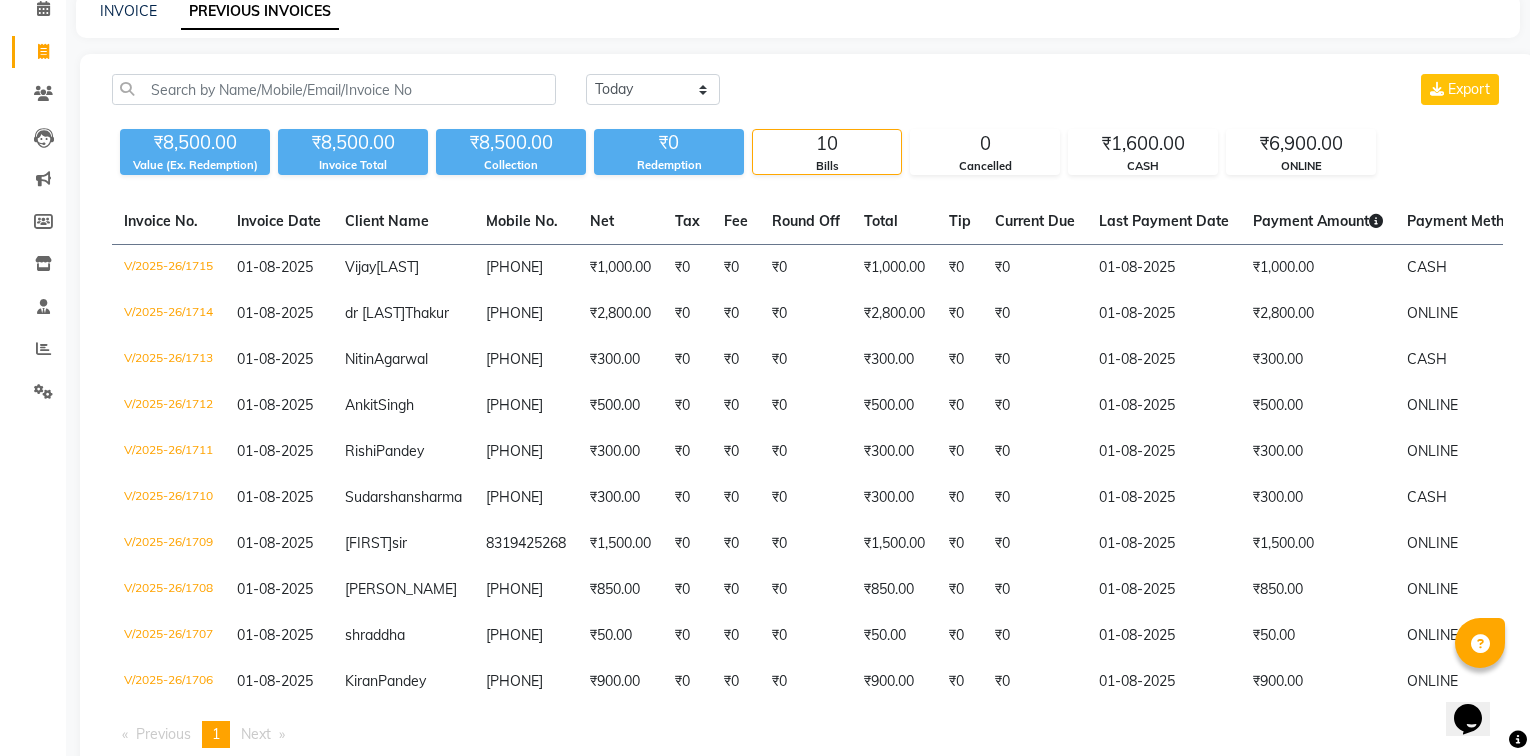 scroll, scrollTop: 0, scrollLeft: 0, axis: both 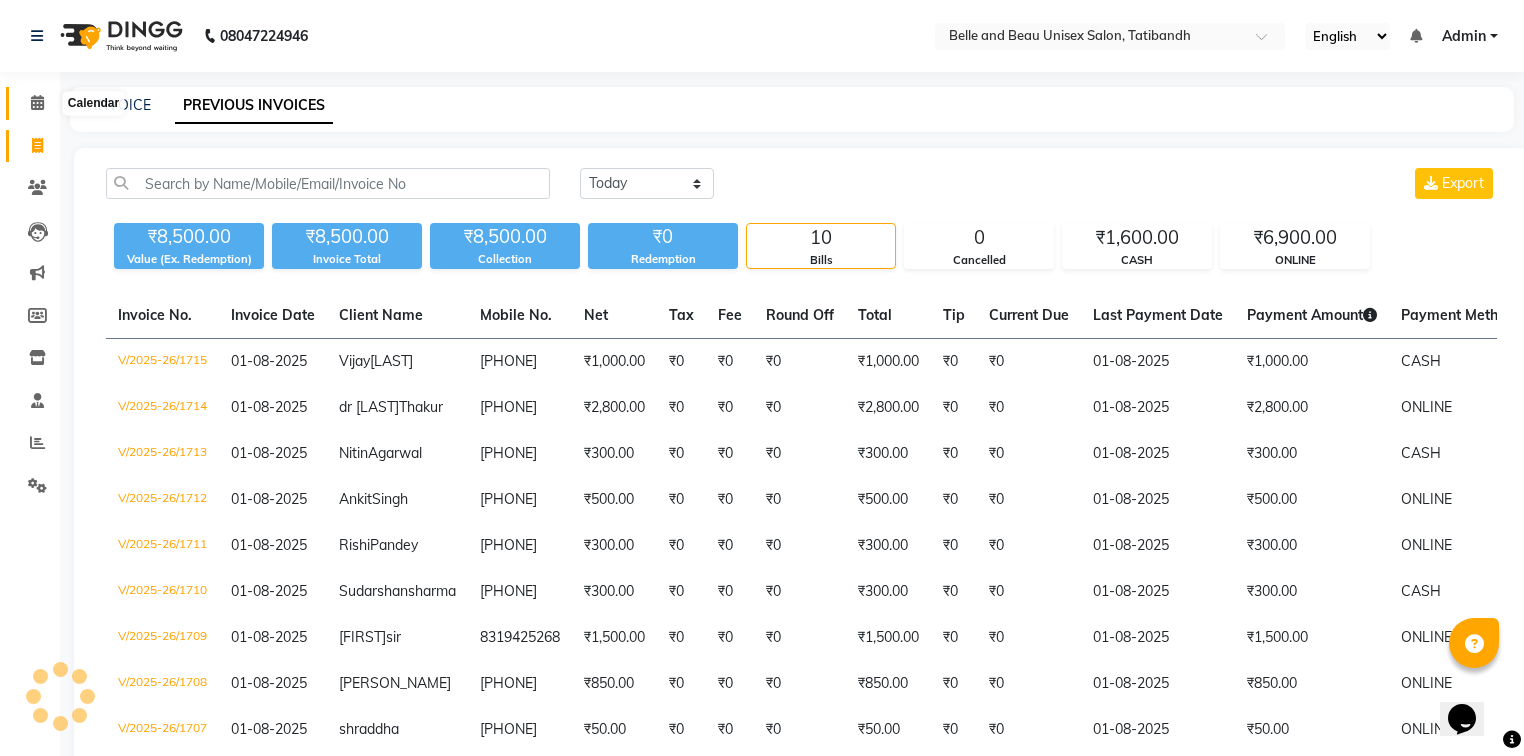 click 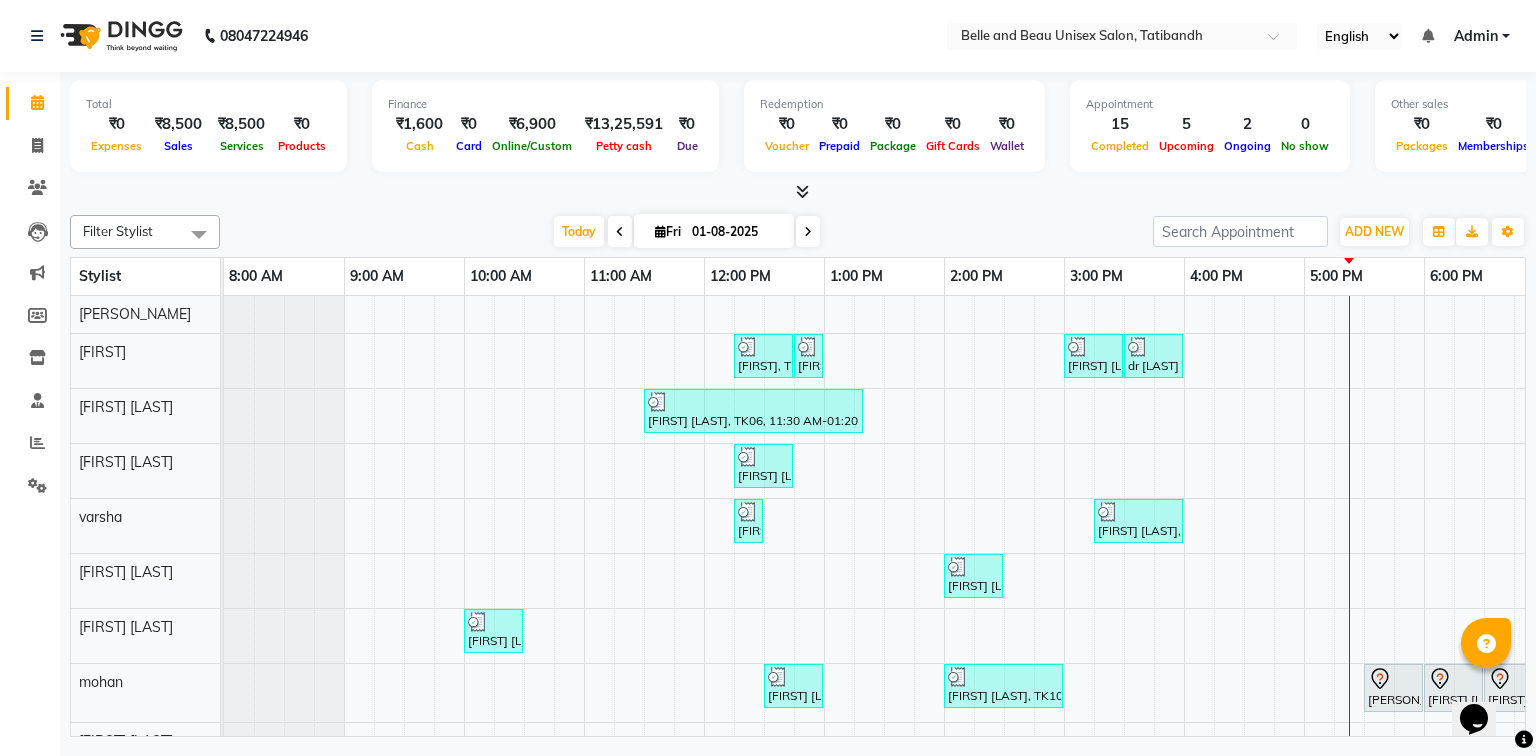 scroll, scrollTop: 42, scrollLeft: 0, axis: vertical 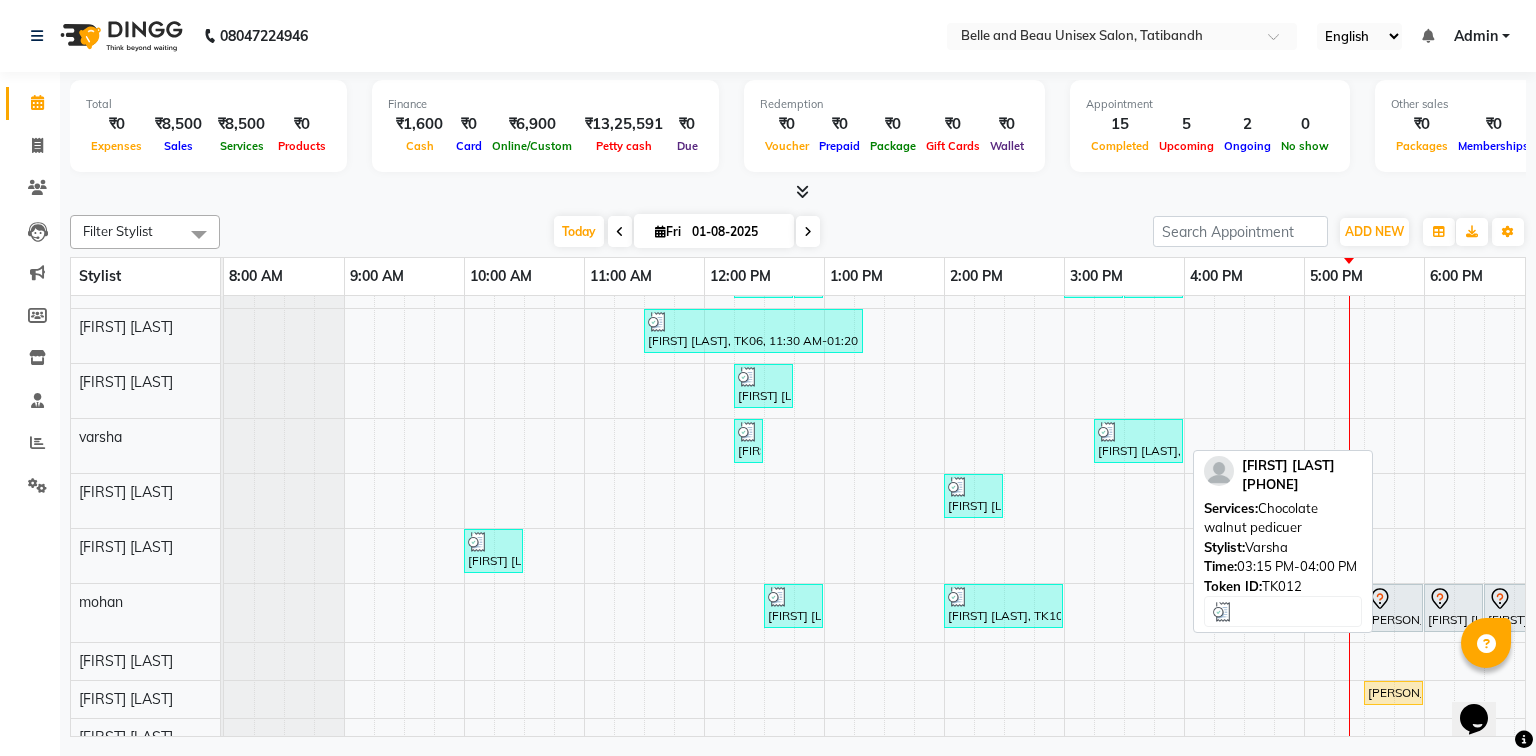 click at bounding box center (1138, 432) 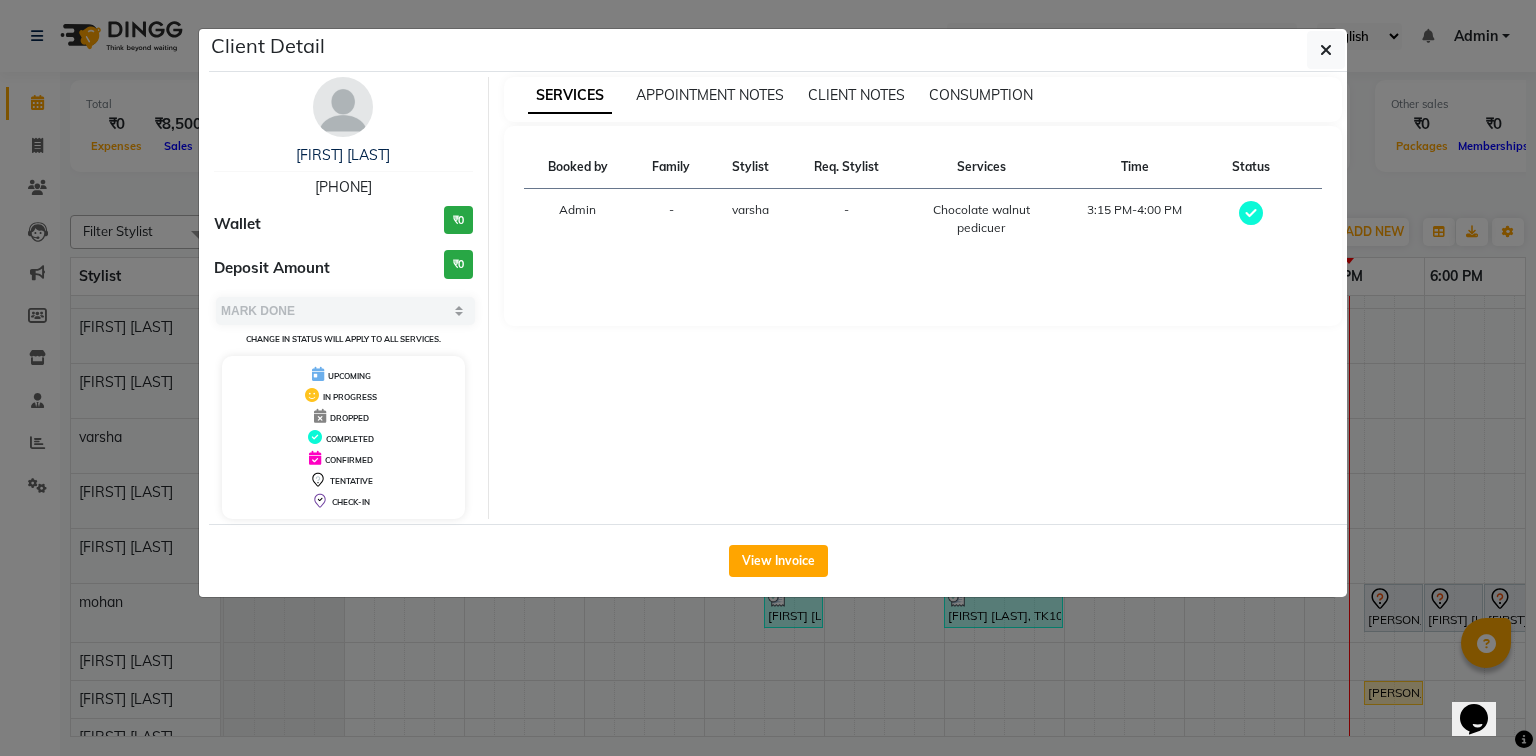 click on "Vijay Shandilya   9826635477" at bounding box center [343, 171] 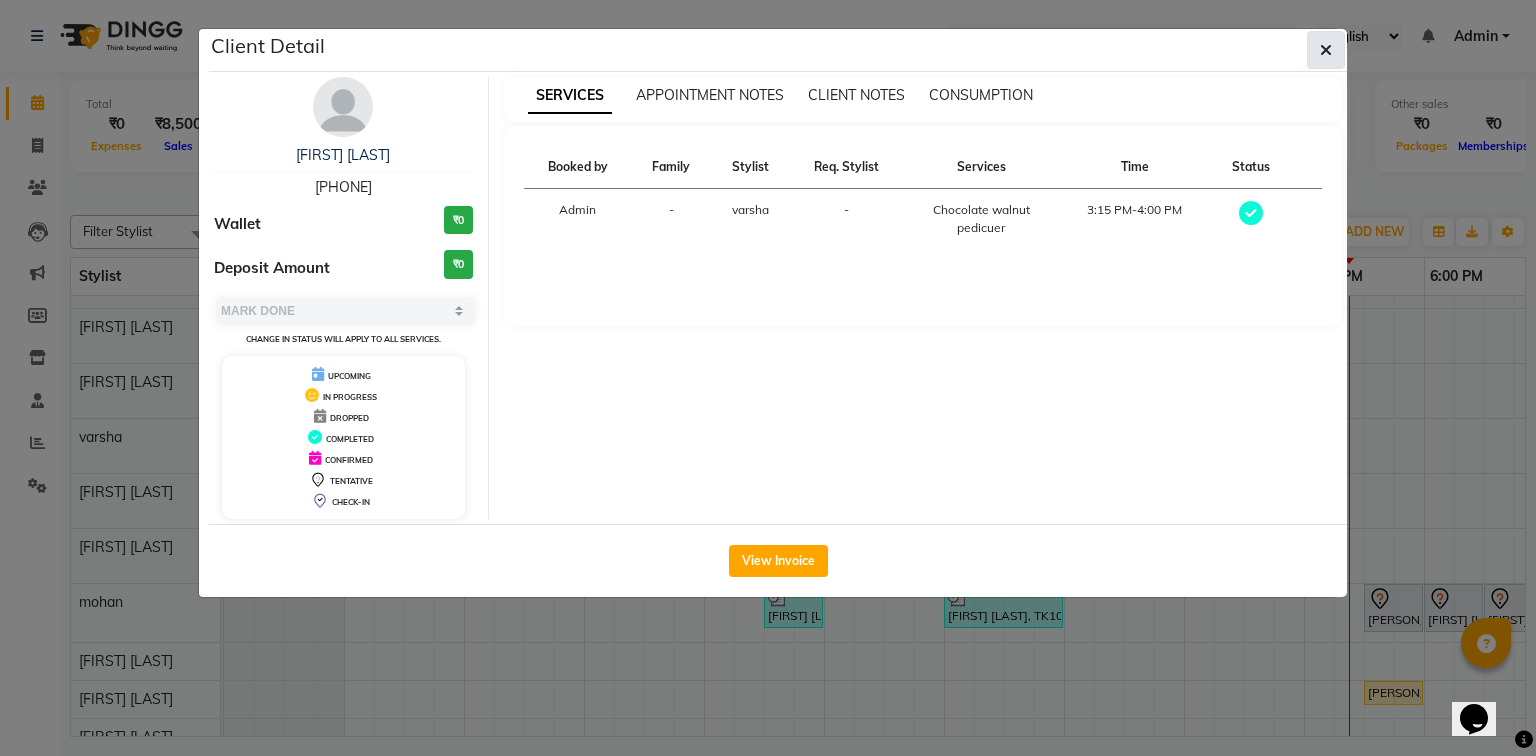 click 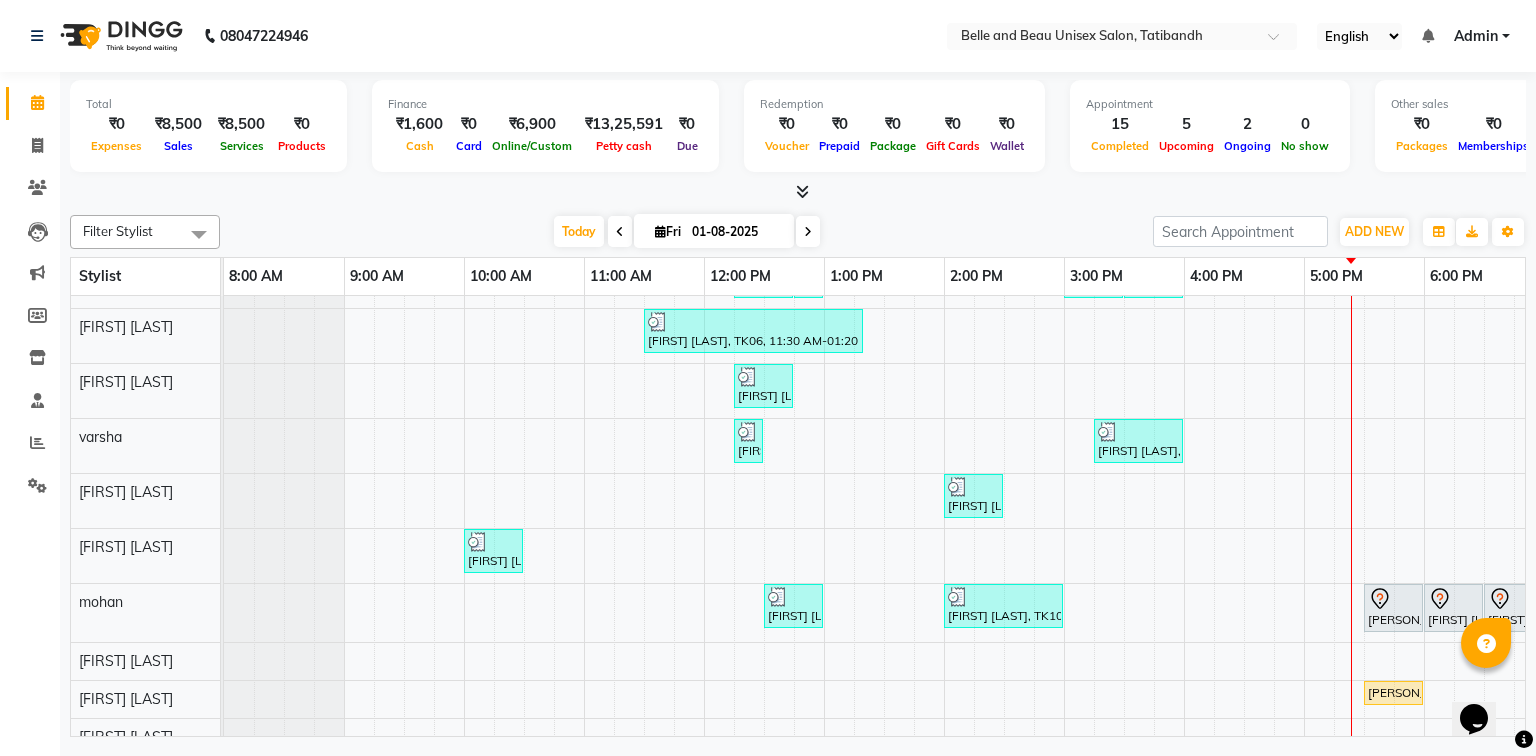 scroll, scrollTop: 119, scrollLeft: 0, axis: vertical 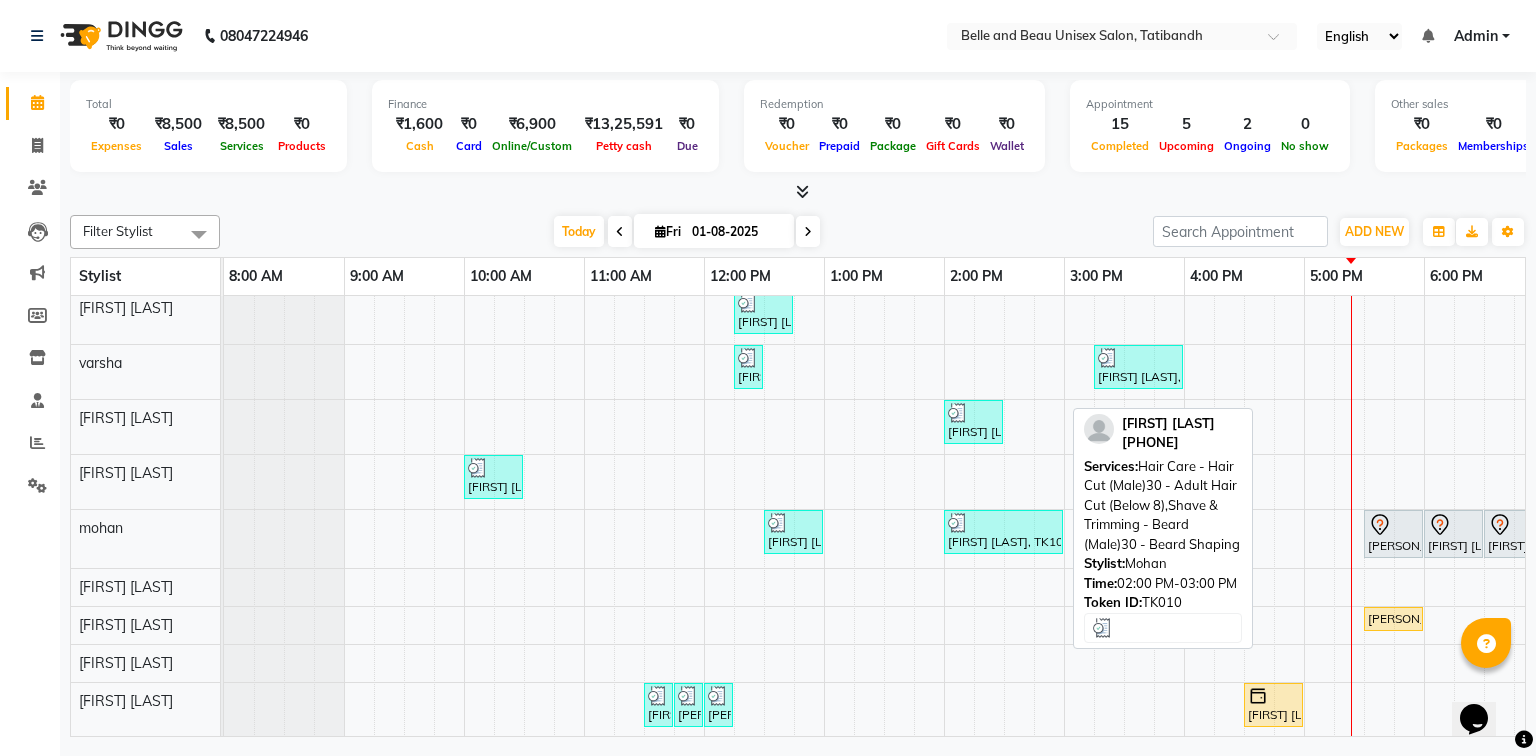 click on "[FIRST] [LAST], TK10, 02:00 PM-03:00 PM, Hair Care - Hair Cut (Male)30 - Adult Hair Cut (Below 8),Shave & Trimming - Beard (Male)30 - Beard Shaping" at bounding box center (1003, 532) 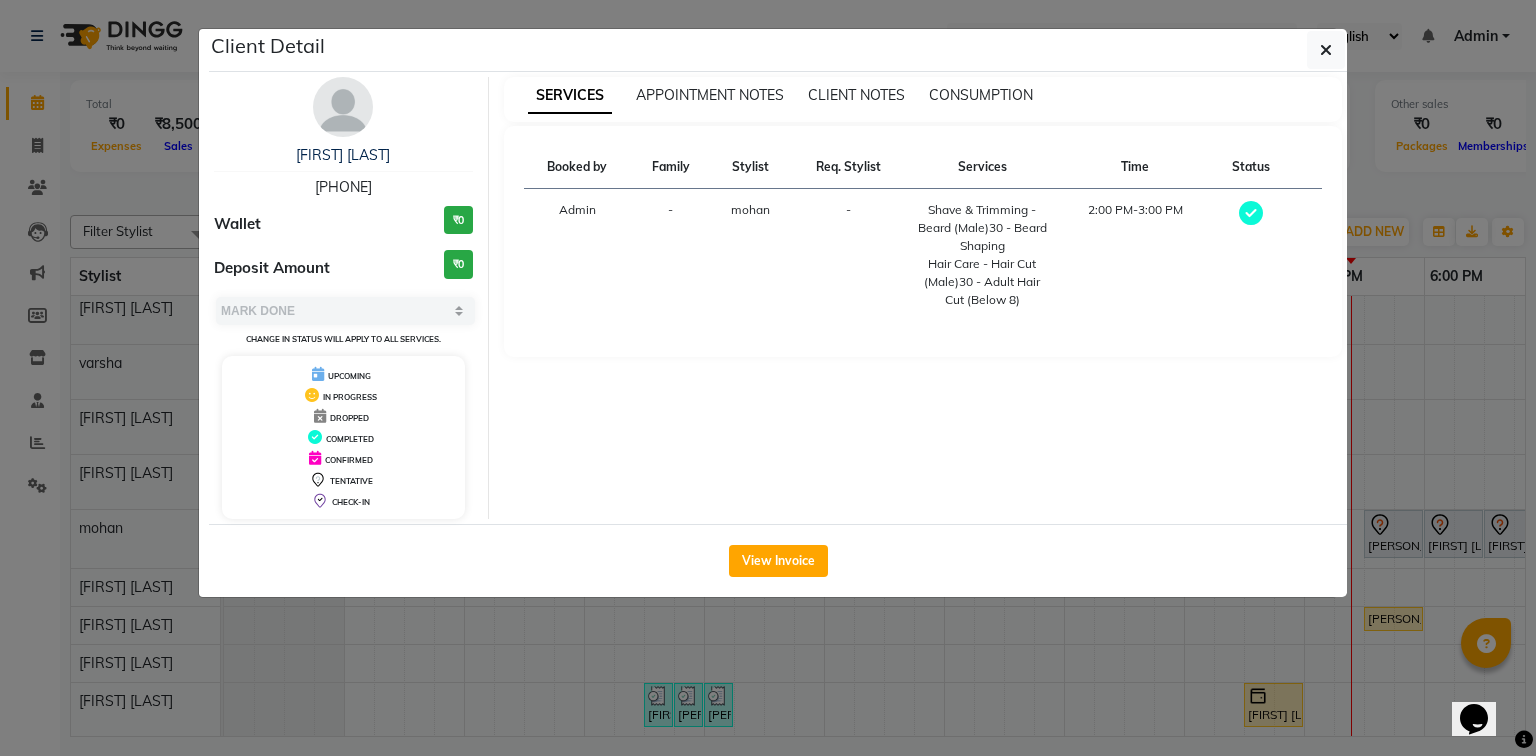 click on "[PHONE]" at bounding box center [343, 187] 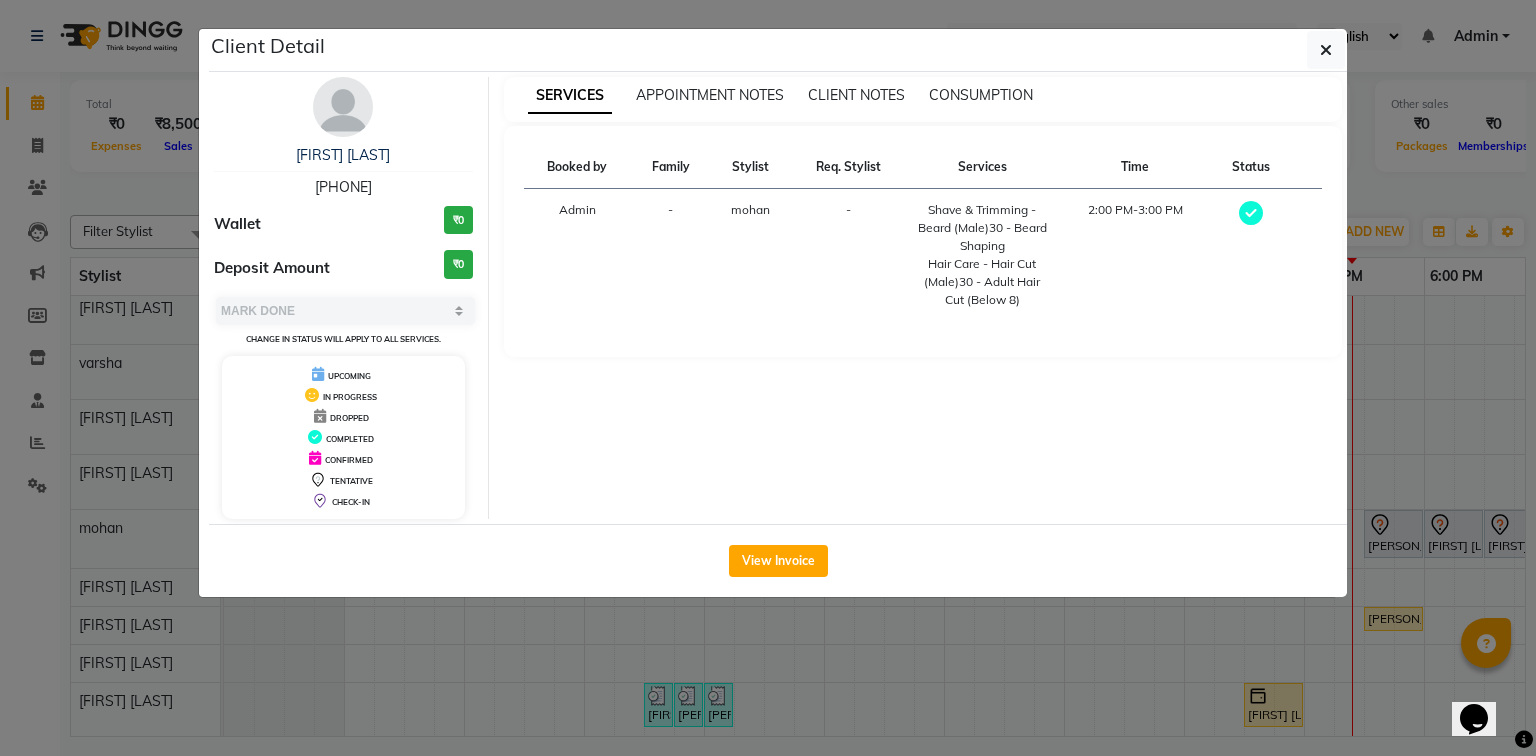 click on "[PHONE]" at bounding box center (343, 187) 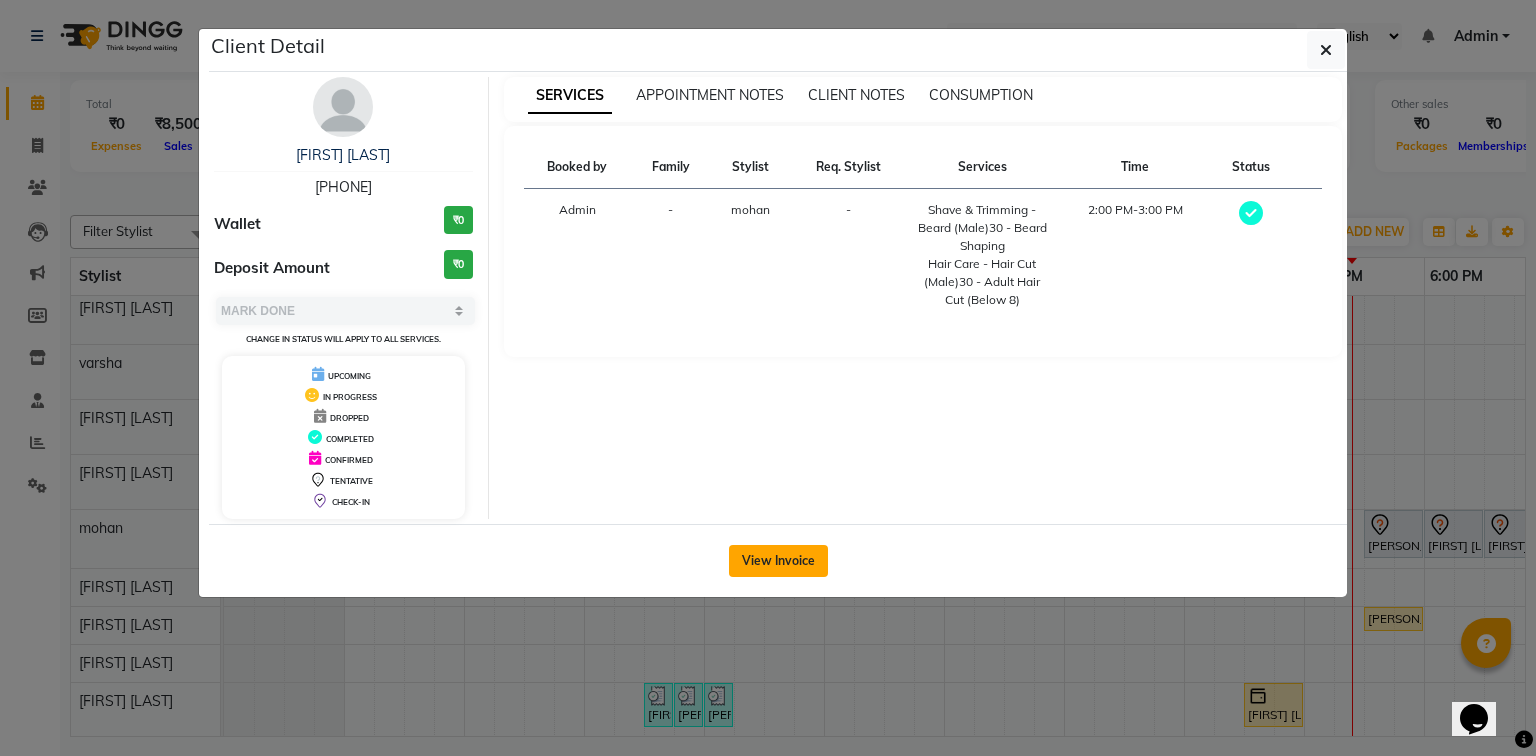 click on "View Invoice" 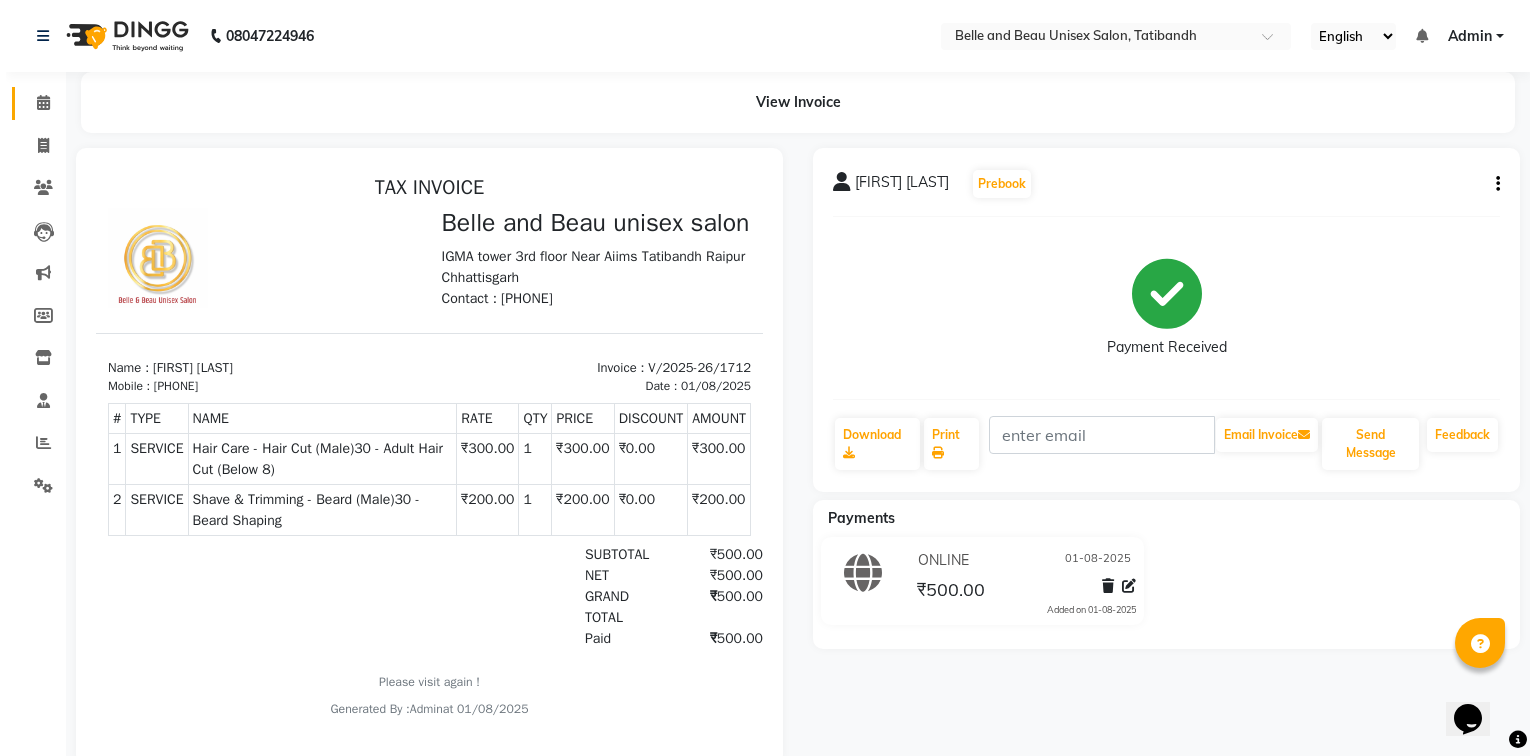 scroll, scrollTop: 0, scrollLeft: 0, axis: both 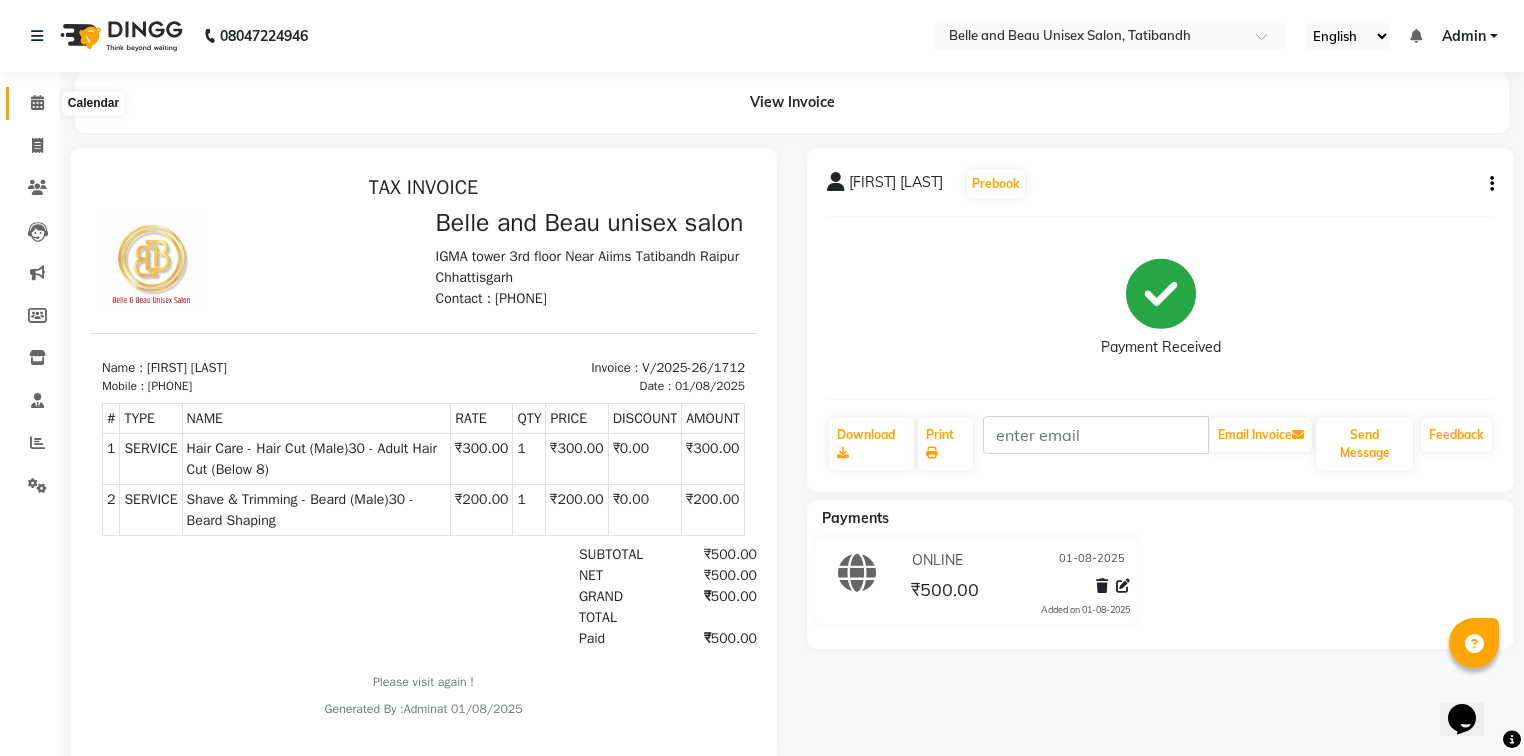 click 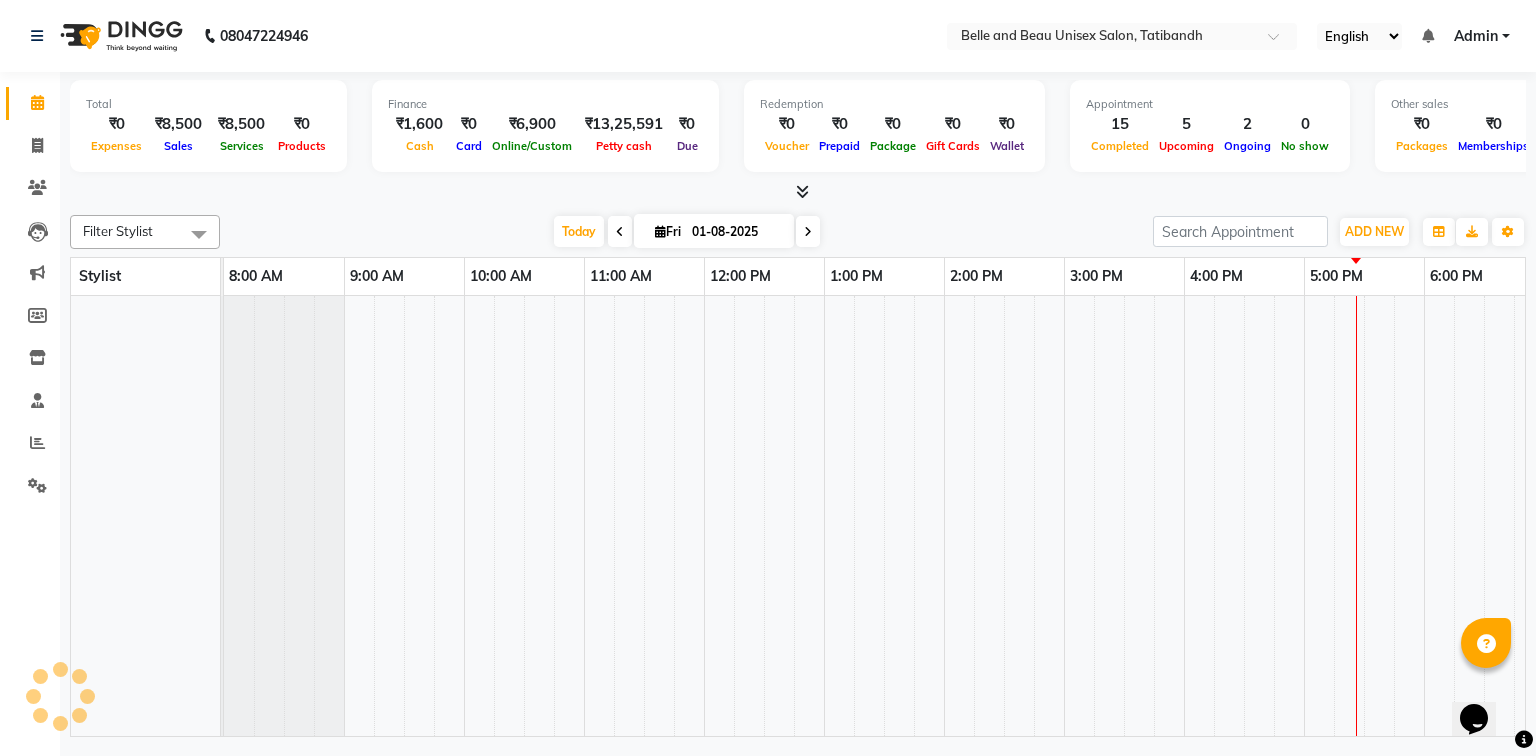 scroll, scrollTop: 0, scrollLeft: 0, axis: both 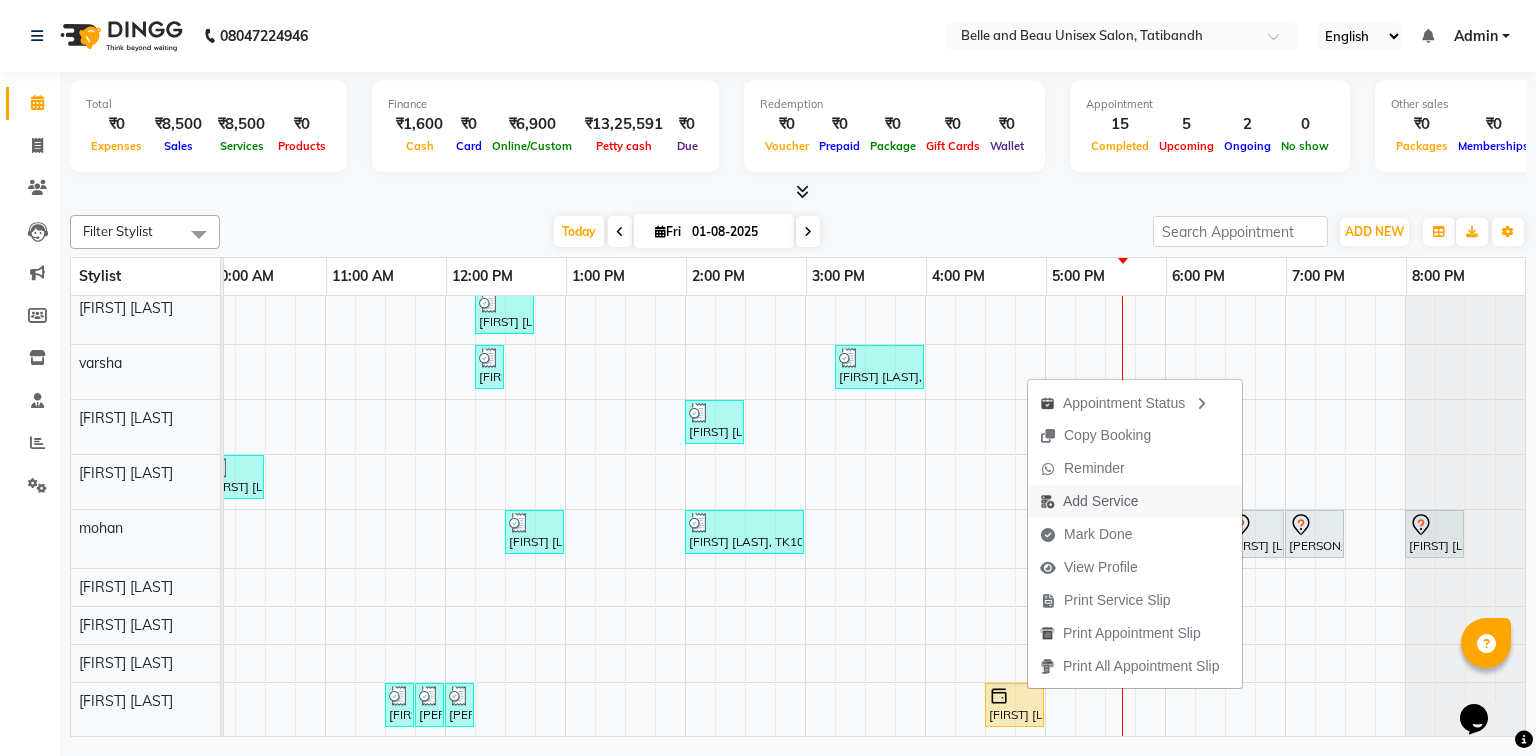click on "Add Service" at bounding box center (1100, 501) 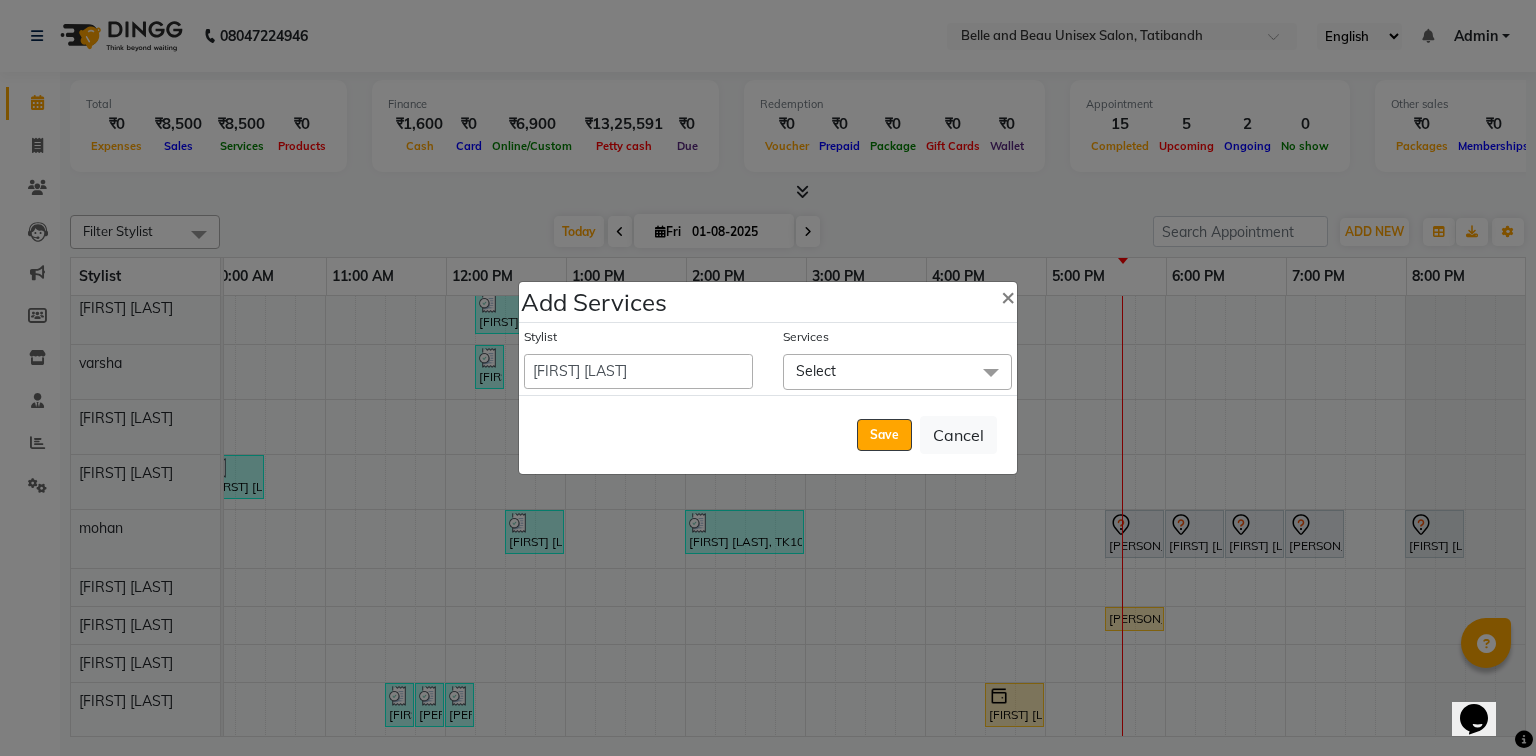 click on "Select" 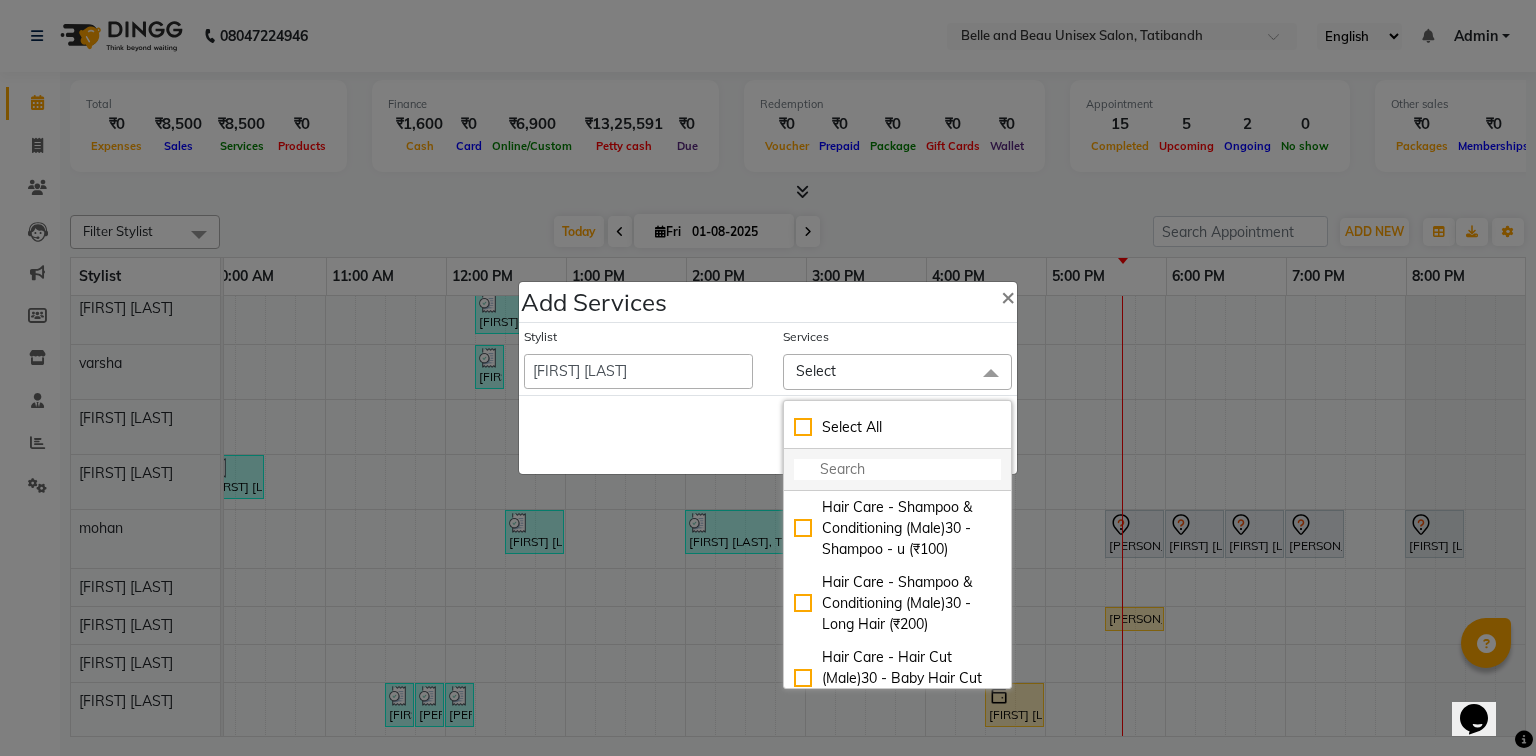 click 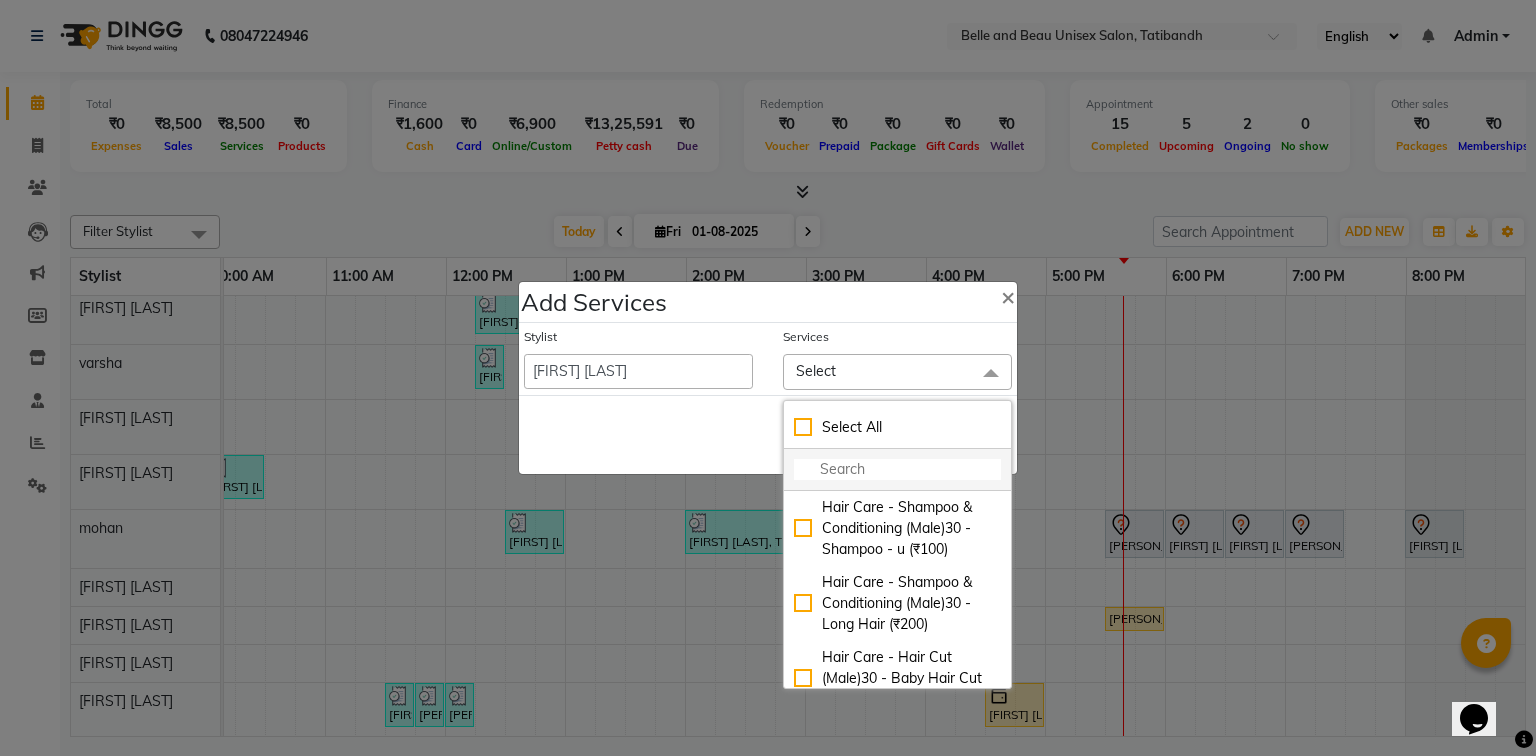 type on "k" 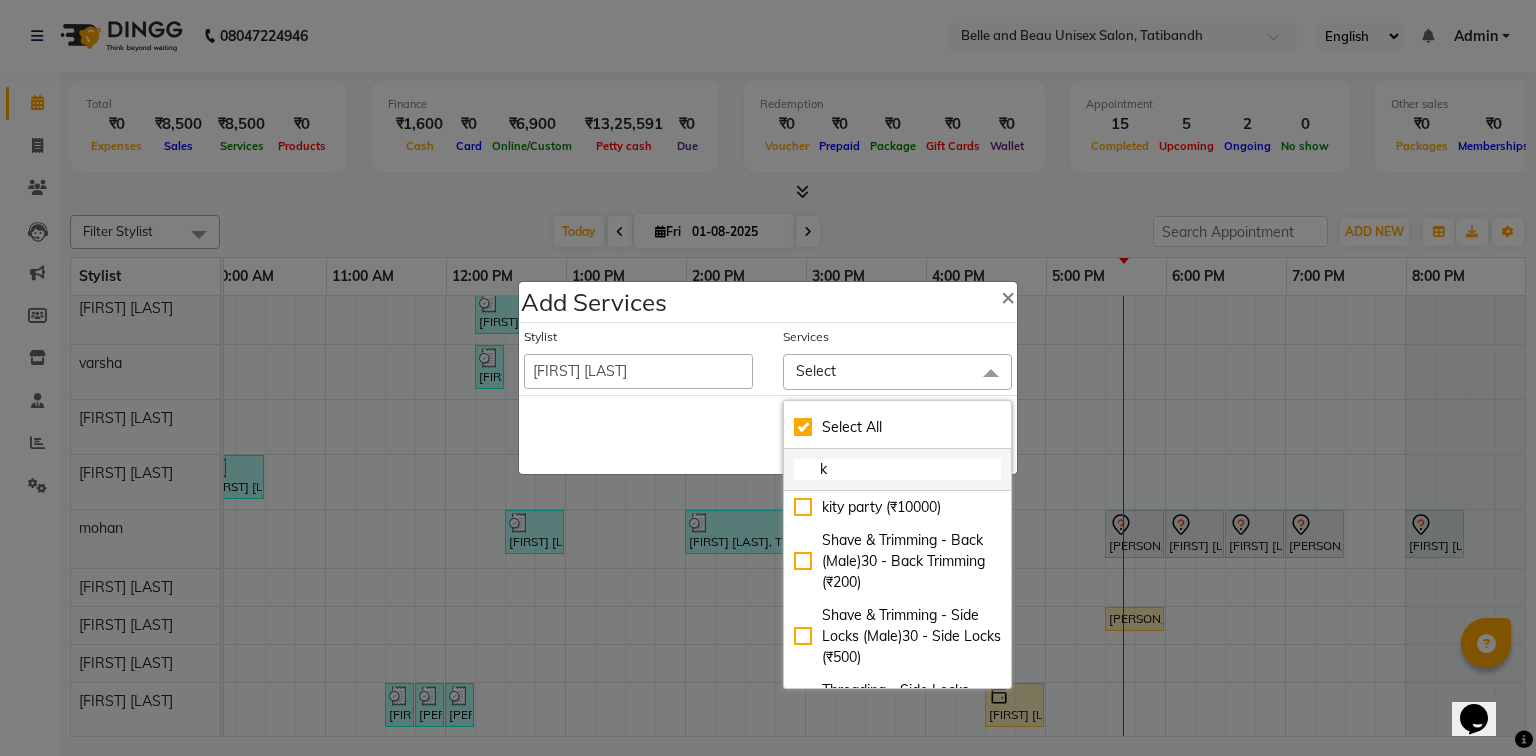 checkbox on "true" 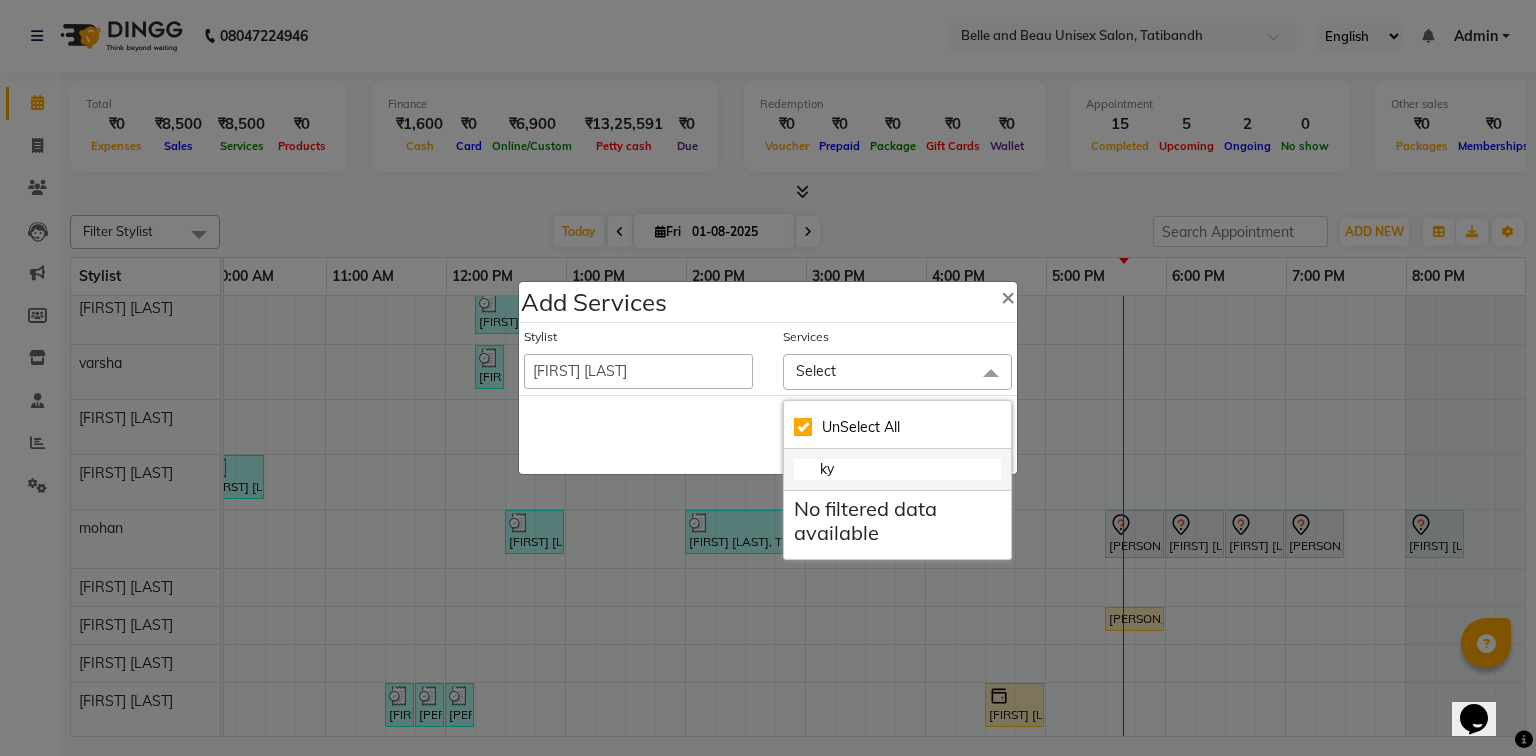 checkbox on "false" 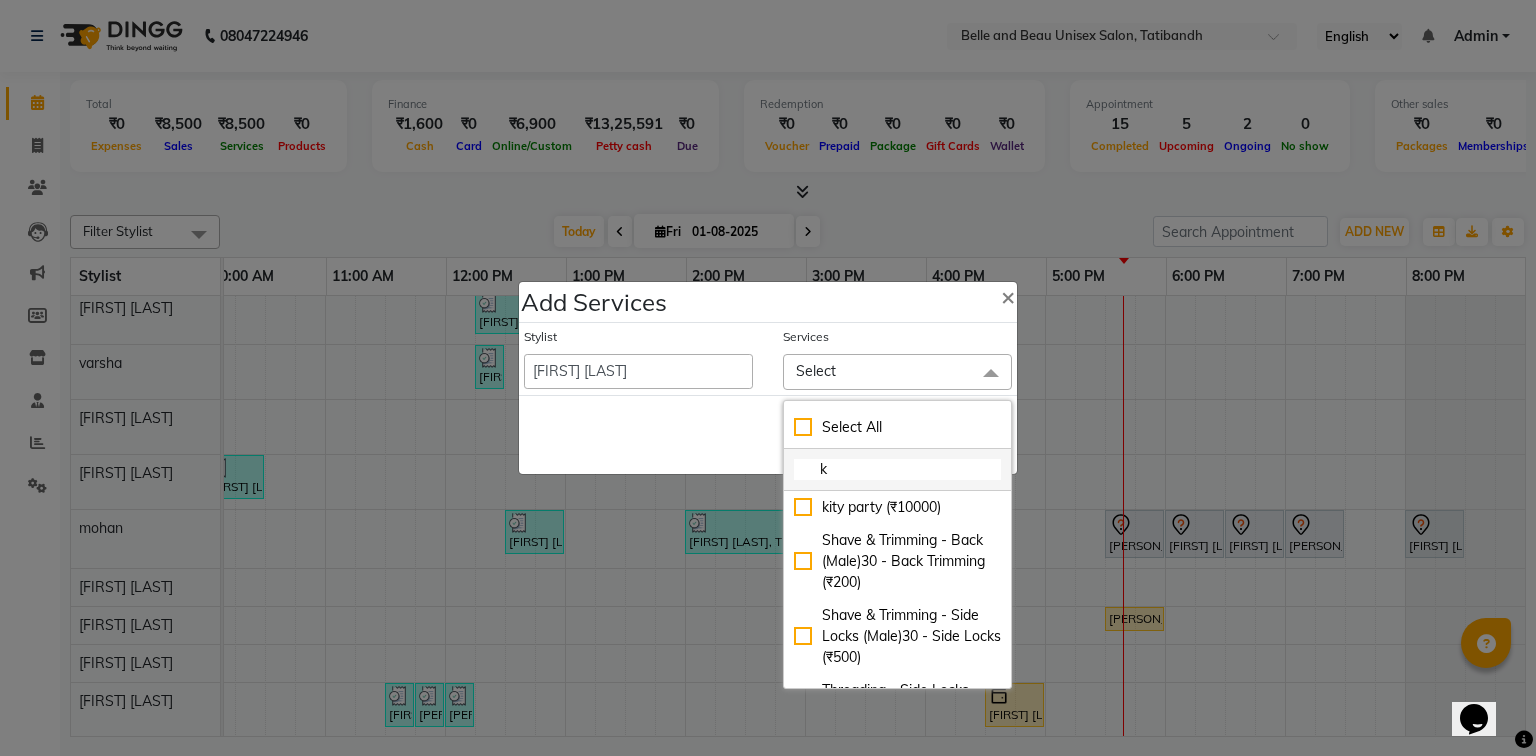 type on "ko" 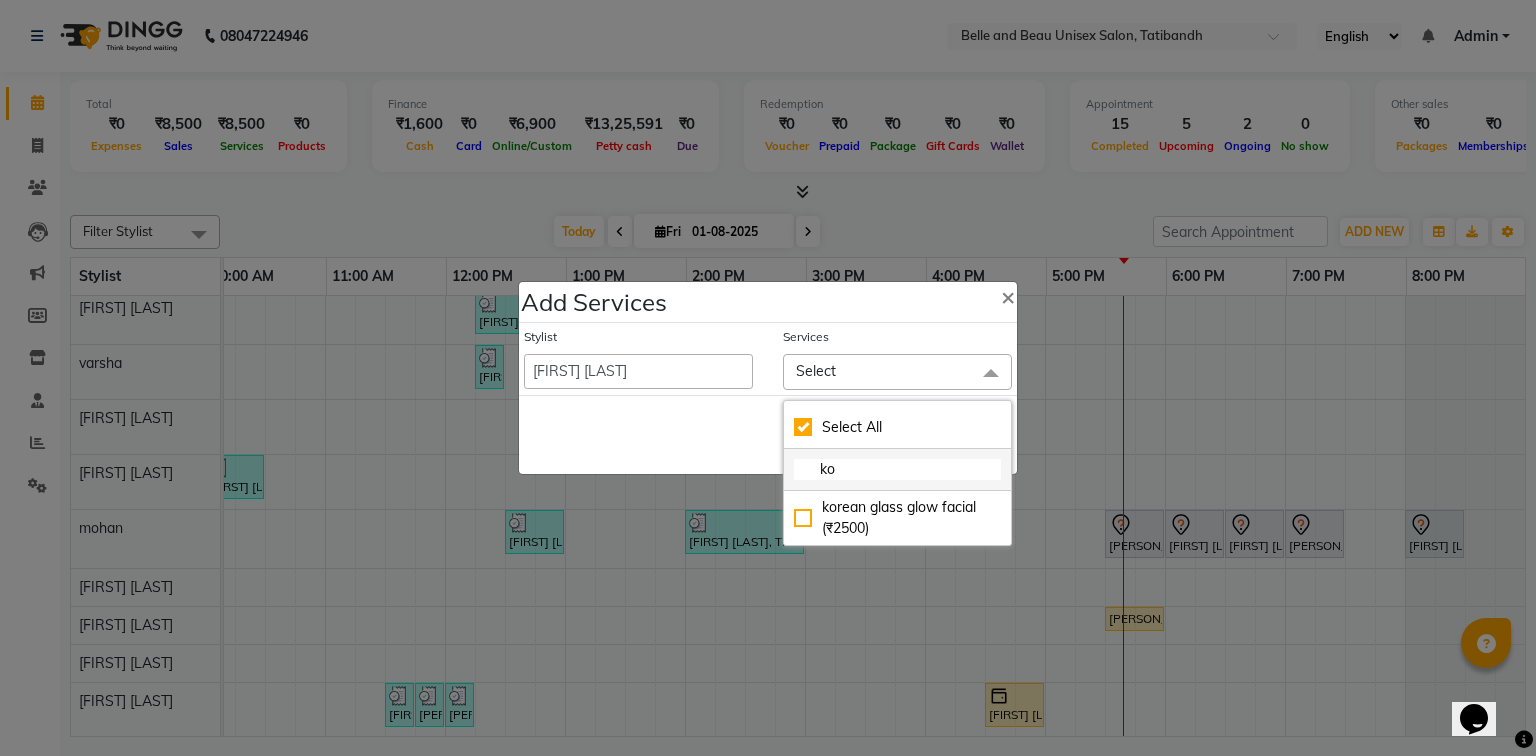 checkbox on "true" 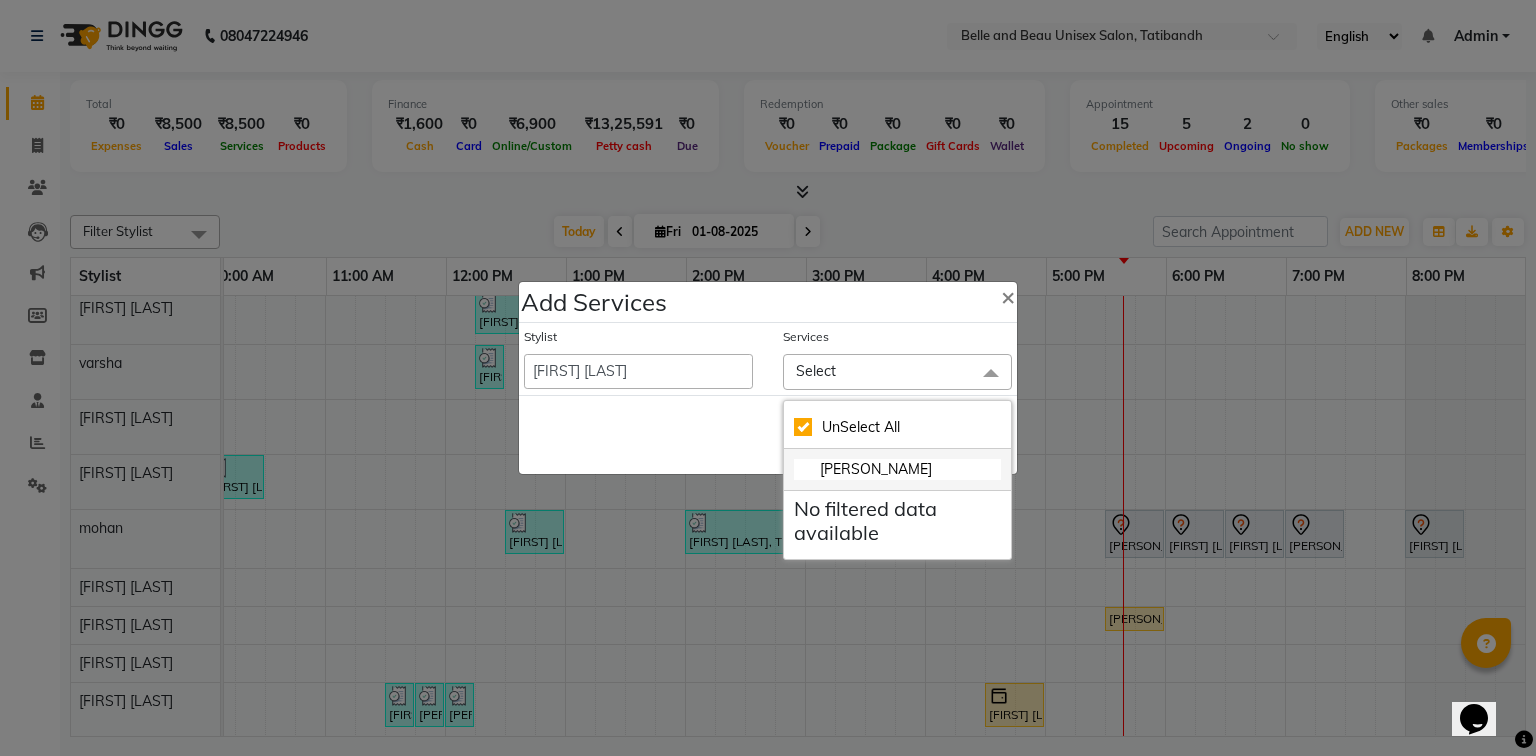 checkbox on "false" 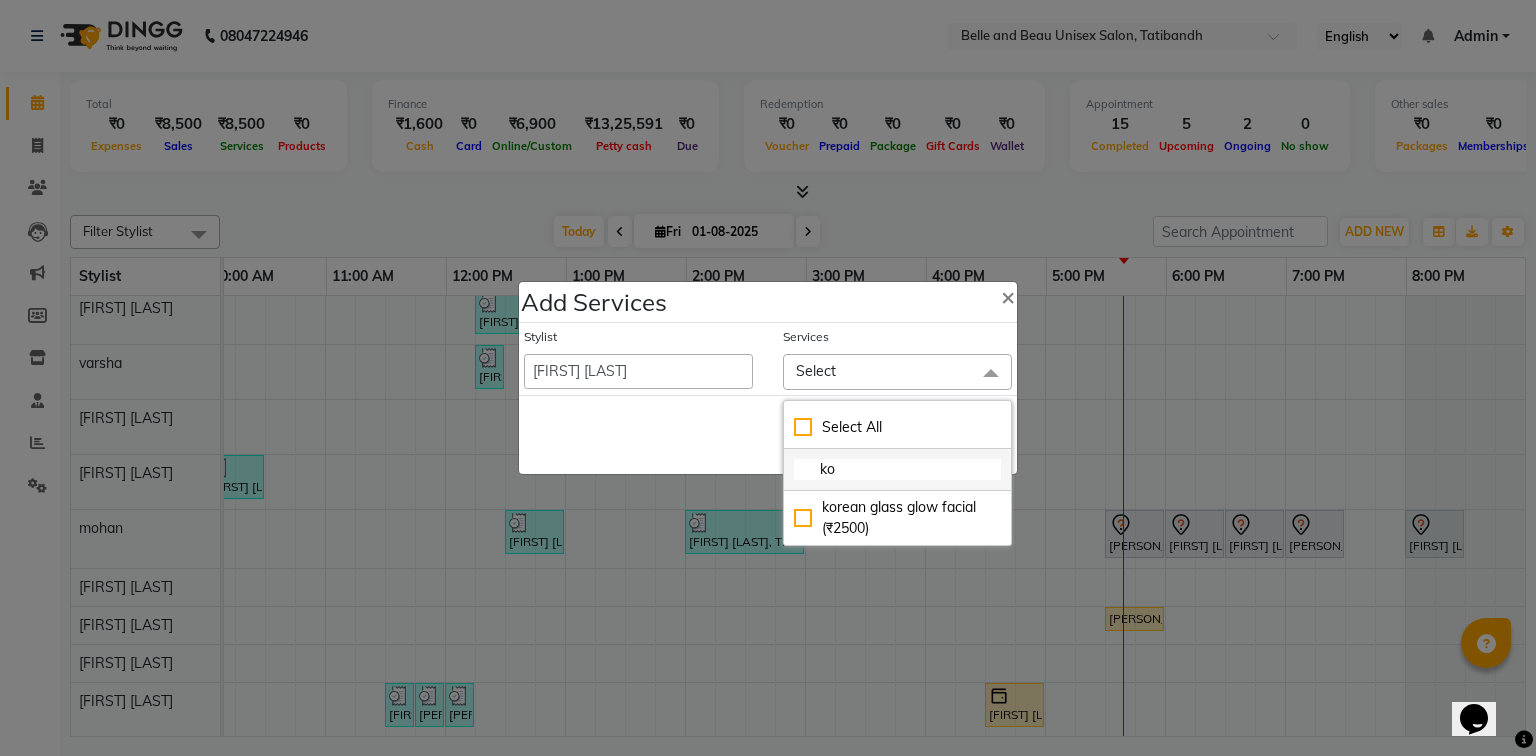 type on "k" 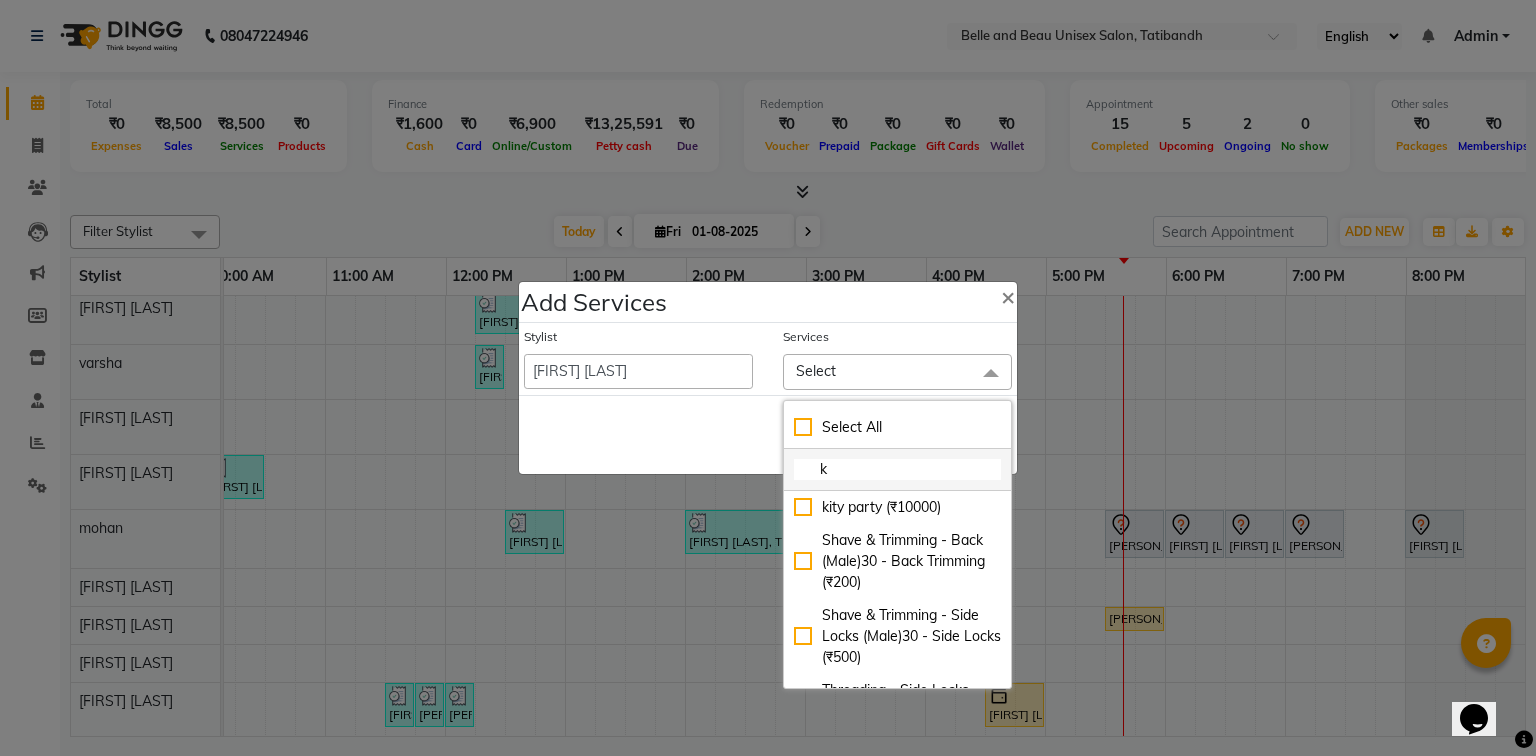 type on "ke" 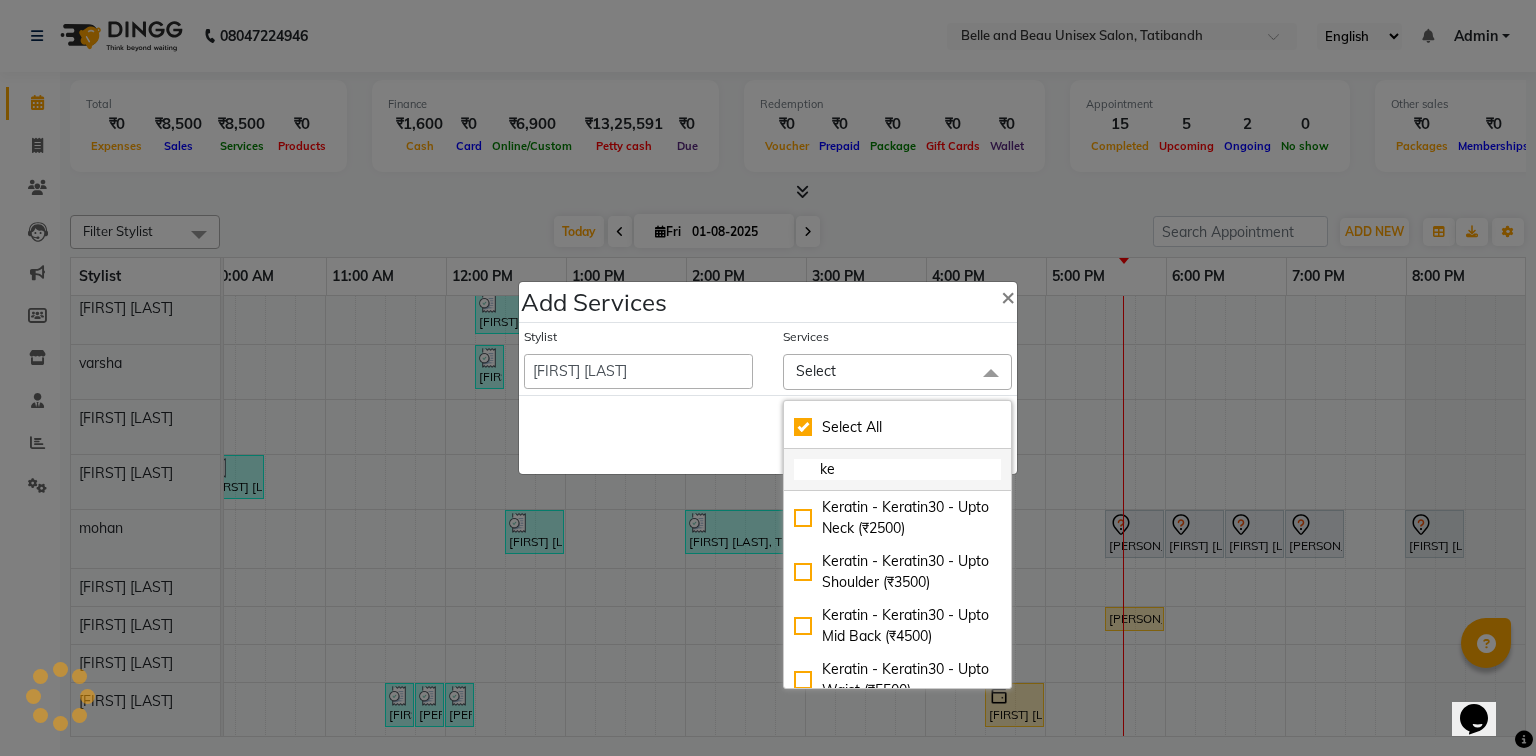 checkbox on "true" 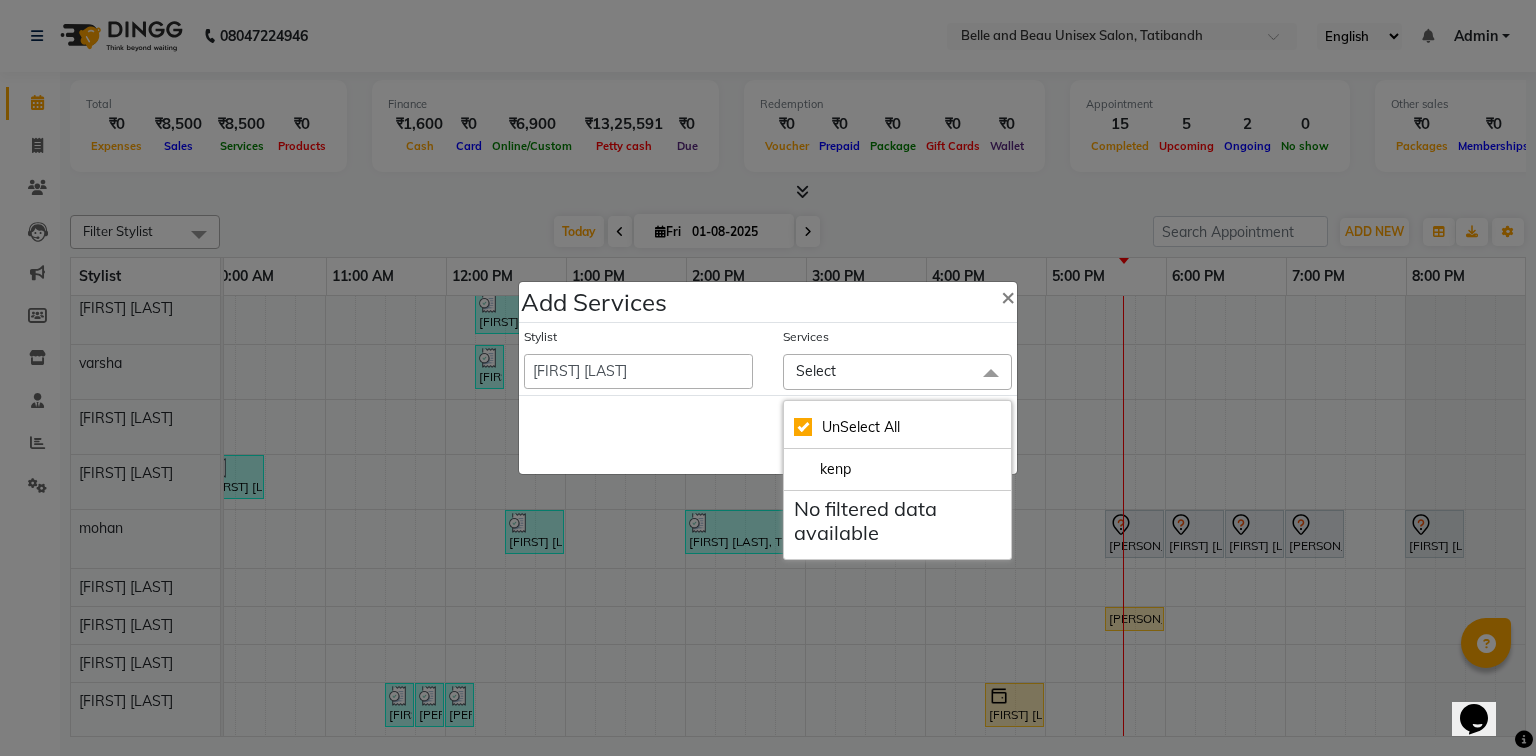 type on "ken" 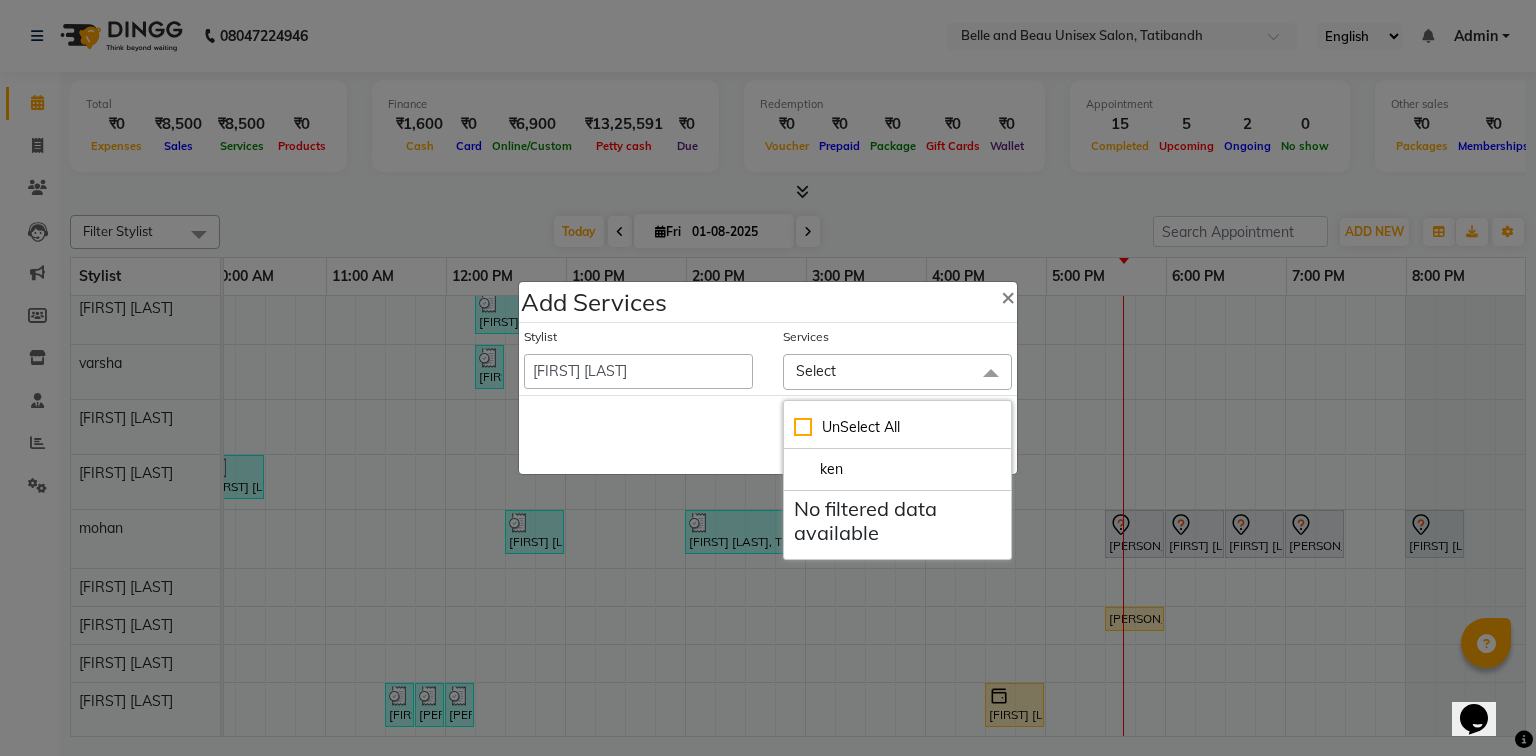checkbox on "false" 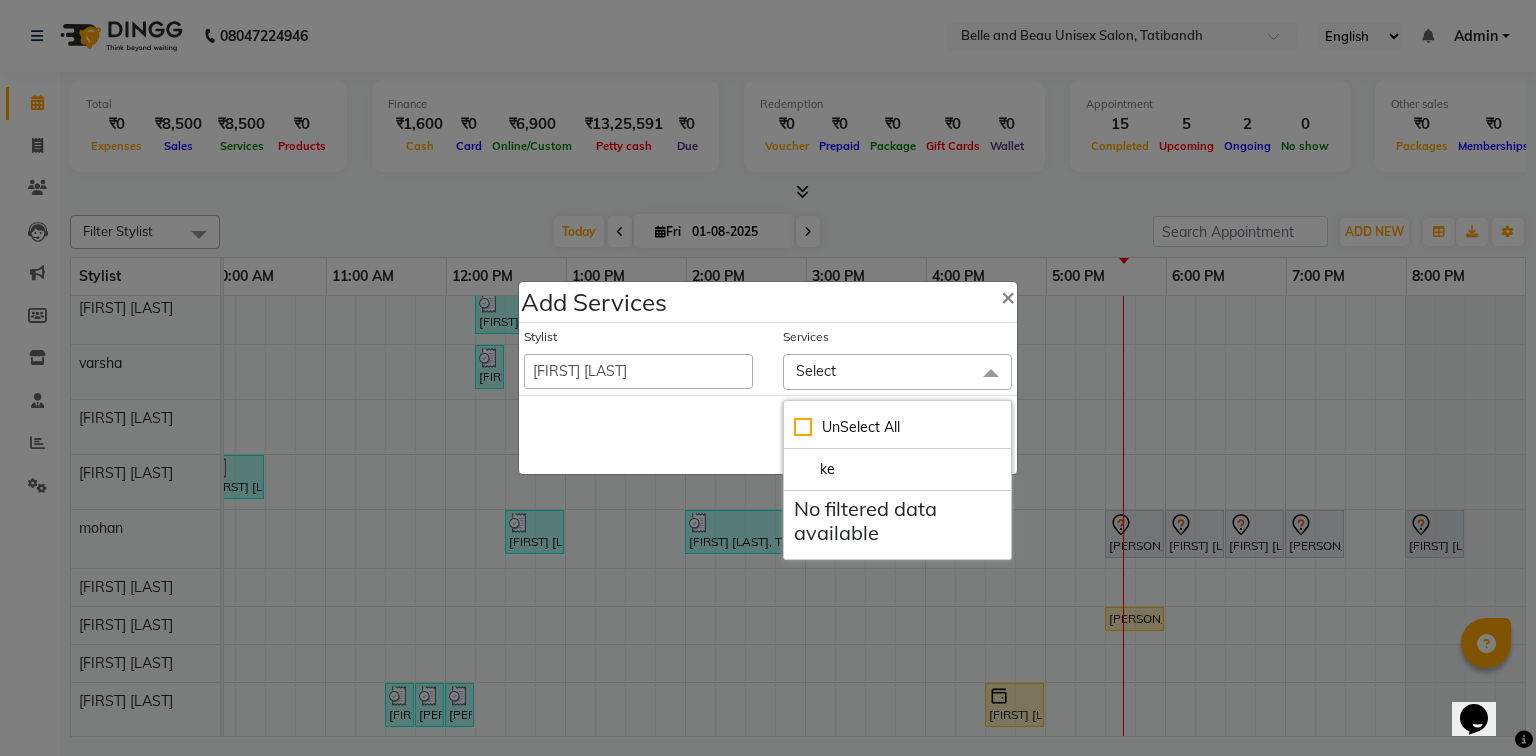 type on "k" 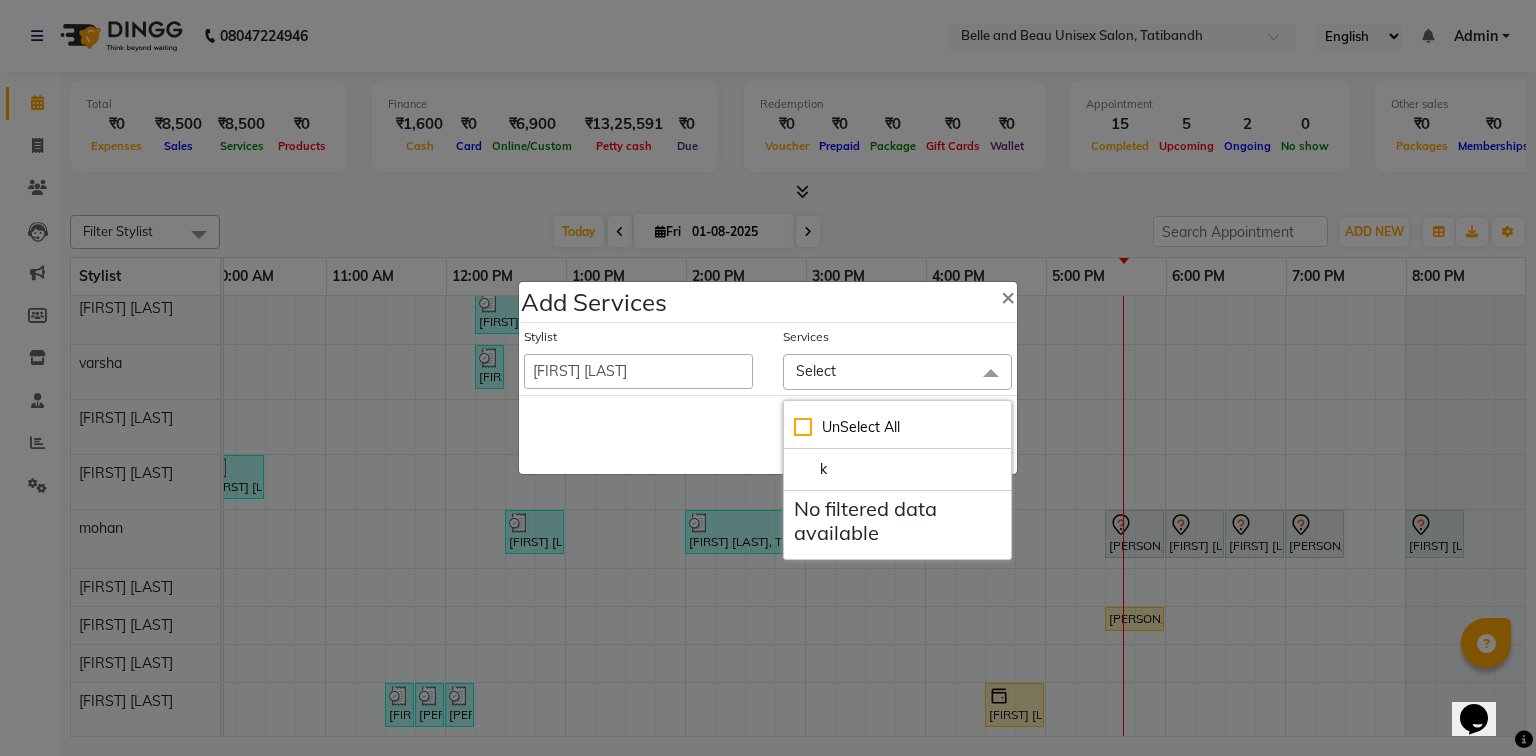 type 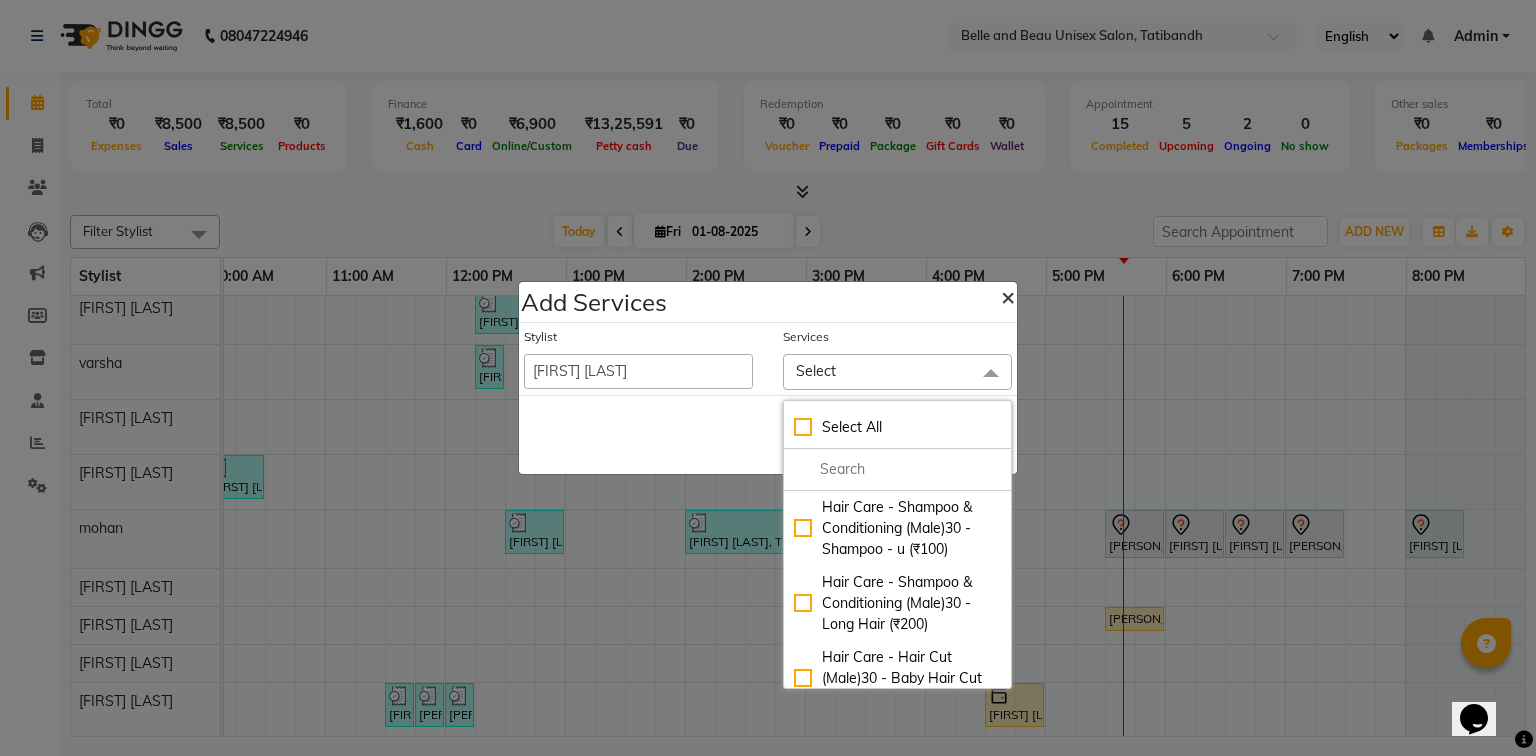 click on "×" 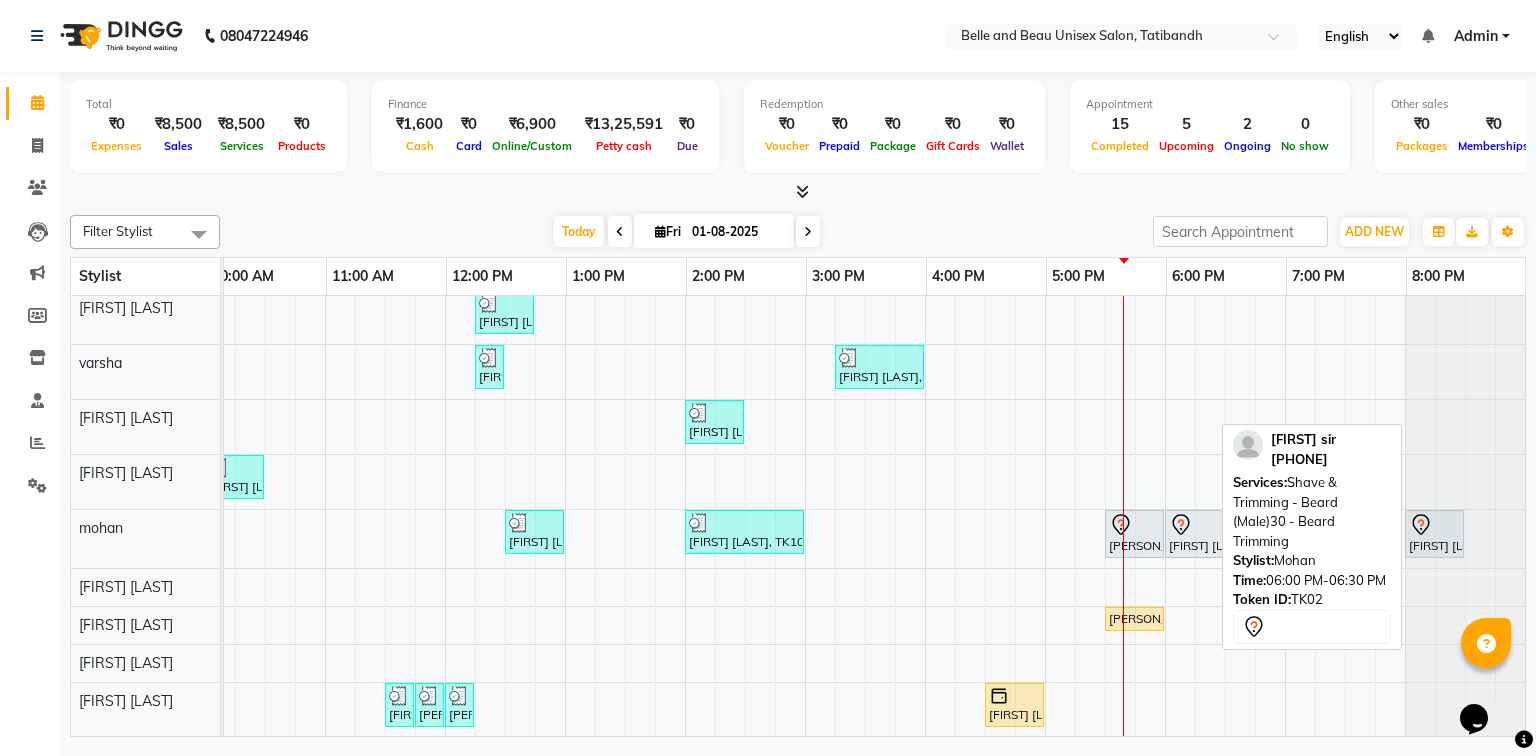scroll, scrollTop: 100, scrollLeft: 270, axis: both 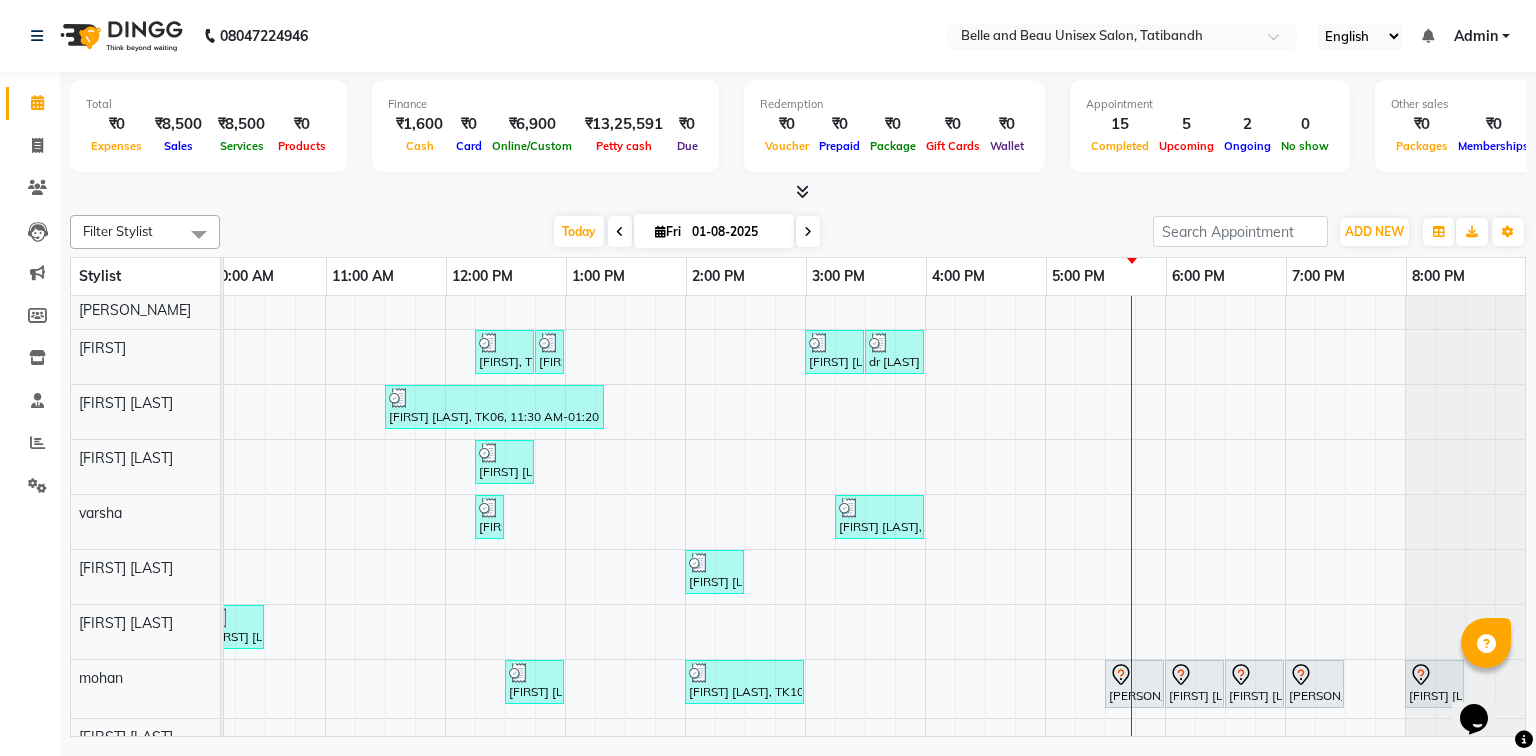 click on "Nankhi, TK08, 12:15 PM-12:45 PM, Hair Styling - Blow Dry Hair Wash (Female)30 - Blow dry     Nankhi, TK08, 12:45 PM-12:55 PM, Threading - Upper Lip (Female)30 - Upper Lip     dr shagun Thakur, TK13, 03:00 PM-03:30 PM, Nail Art - Nail Art30 - Gel Polish Hand     dr shagun Thakur, TK13, 03:30 PM-04:00 PM, Nail Art - Nail Art30 - Gel Polish Feet     Ashitosh sir, TK06, 11:30 AM-01:20 PM, Hair Colour - Global30 - Global Short Hair (Boy Cut),Hair Care - Hair Cut (Male)30 - Adult Hair Cut (Below 8),Shave & Trimming - Beard  (Male)30 - Beard Shaping     Kiran Pandey, TK05, 12:15 PM-12:45 PM, Hair Care - Hair Cut (Female)30 - Adult Hair Cut (Below 8)     shraddha, TK09, 12:15 PM-12:25 PM, Threading - Upper Lip (Female)30 - Upper Lip     Vijay Shandilya, TK12, 03:15 PM-04:00 PM, Chocolate walnut pedicuer     Rishi Pandey, TK11, 02:00 PM-02:30 PM, Hair Care - Hair Cut (Male)30 - Adult Hair Cut (Below 8)     Sudarshan sharma, TK03, 10:00 AM-10:30 AM, Hair Care - Hair Cut (Male)30 - Adult Hair Cut (Below 8)" at bounding box center [745, 589] 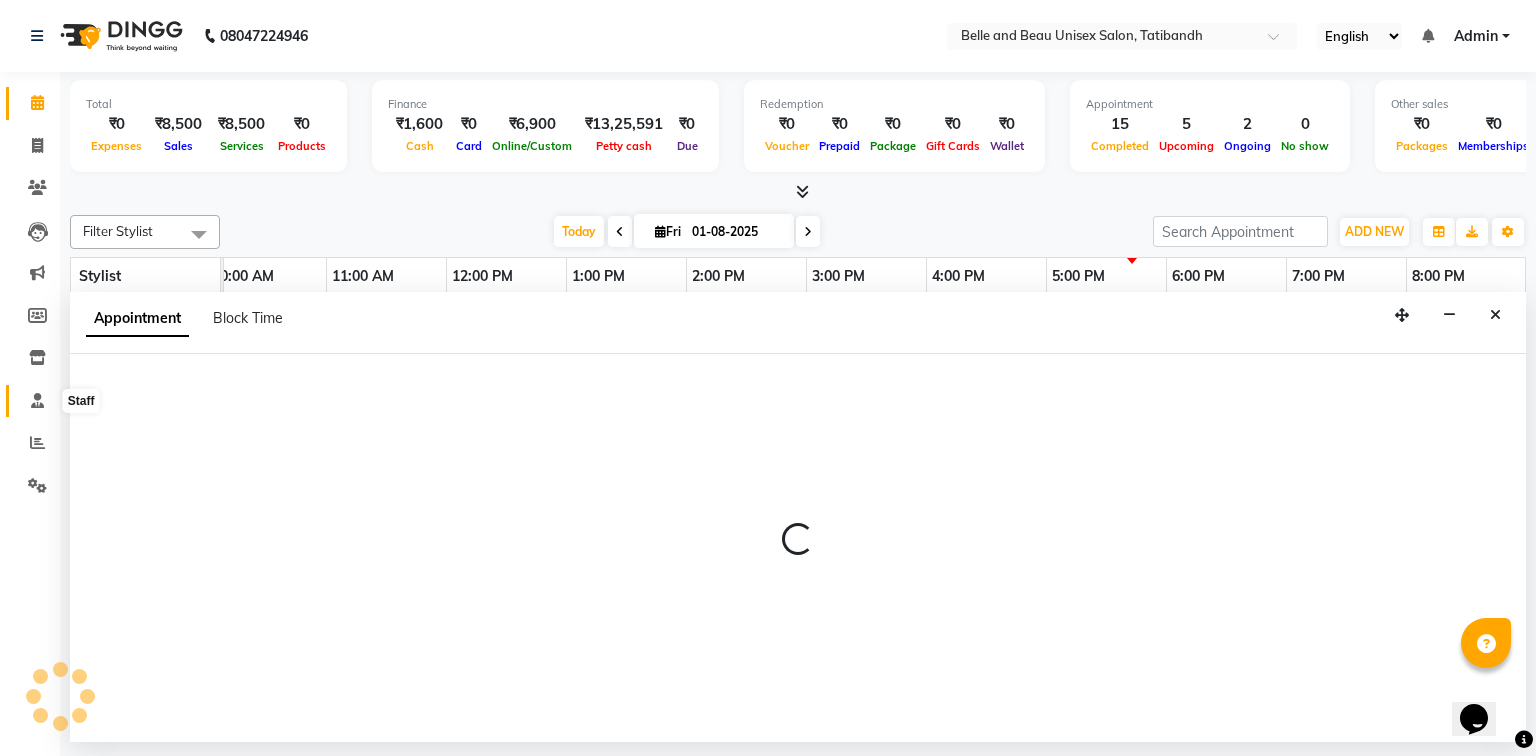 select on "59227" 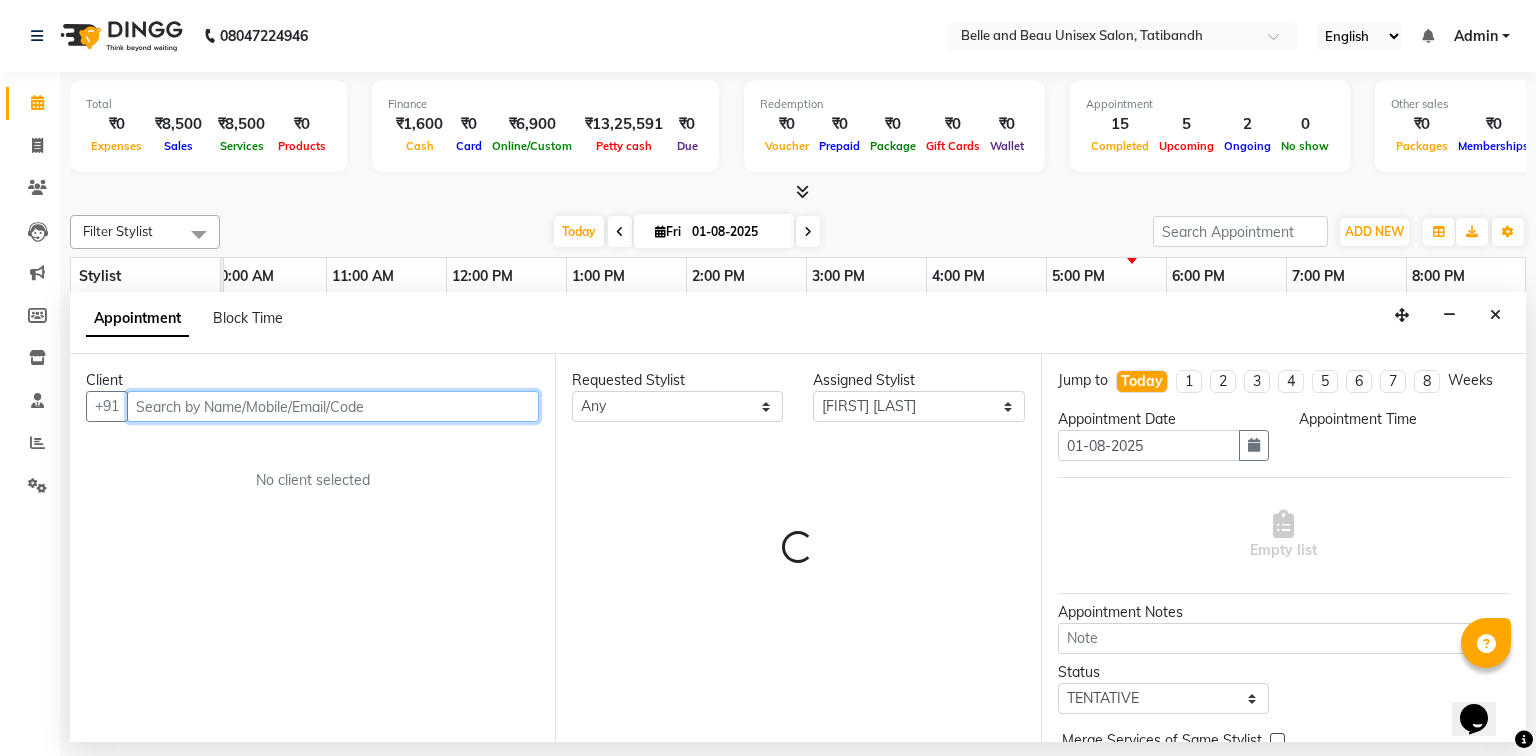 select on "1065" 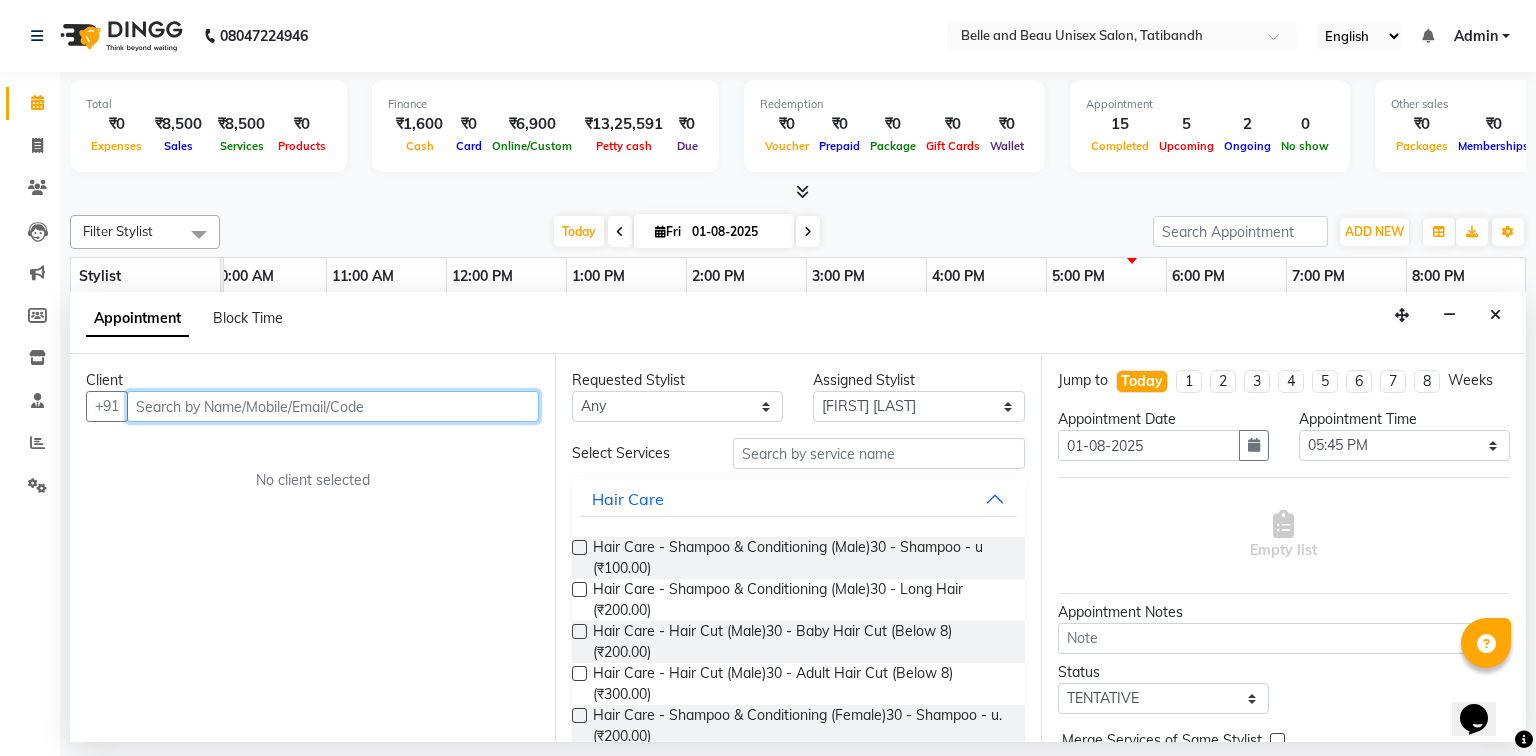 click at bounding box center [333, 406] 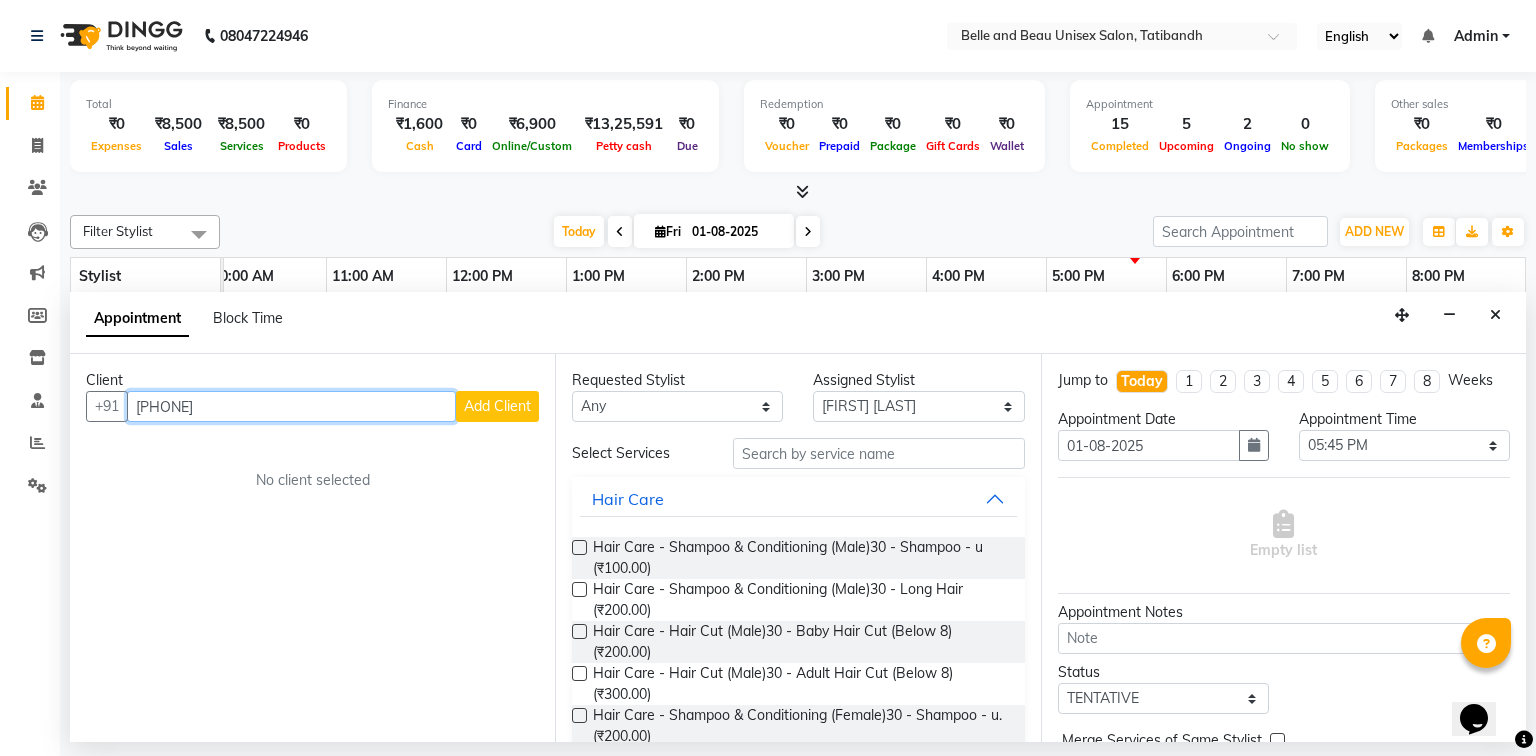 type on "[PHONE]" 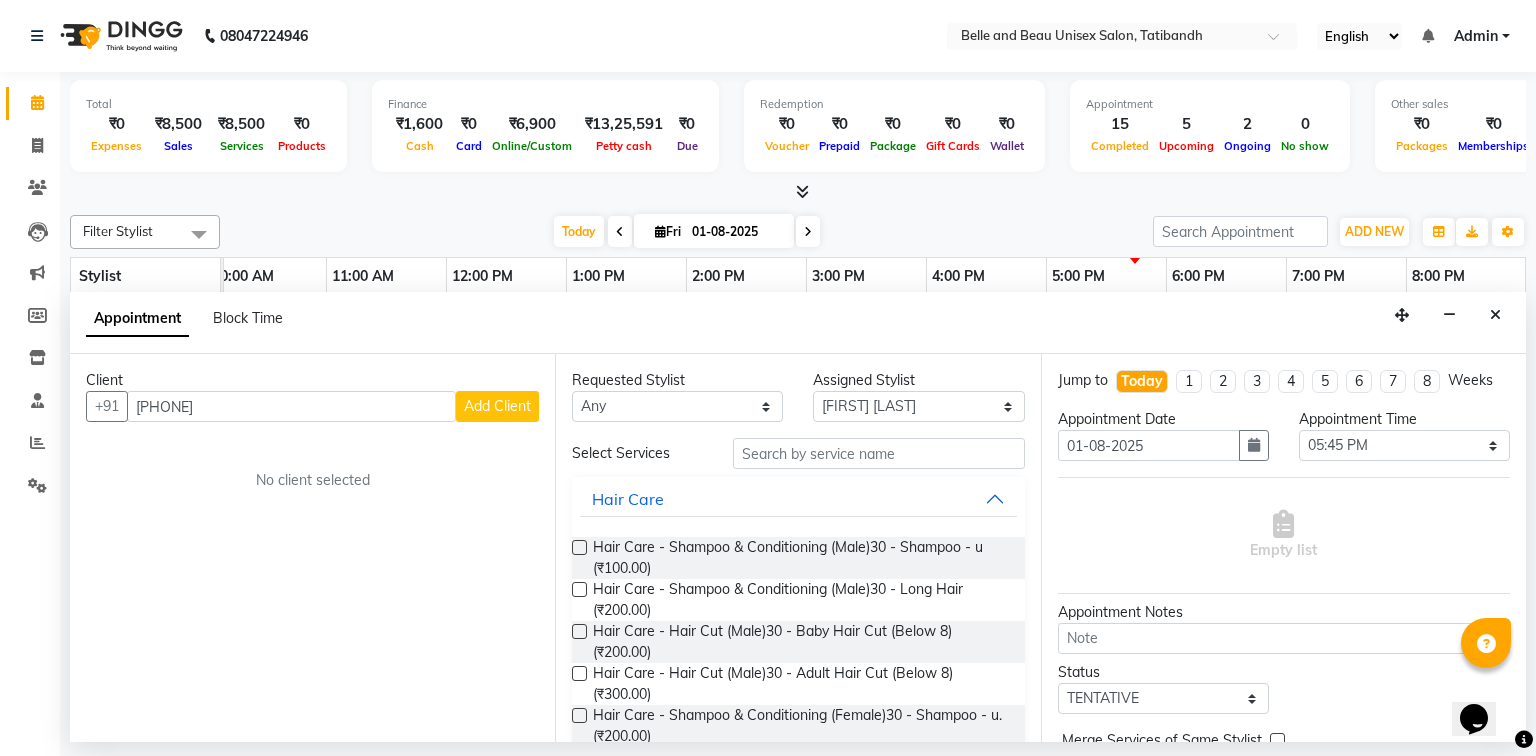 click on "Add Client" at bounding box center [497, 406] 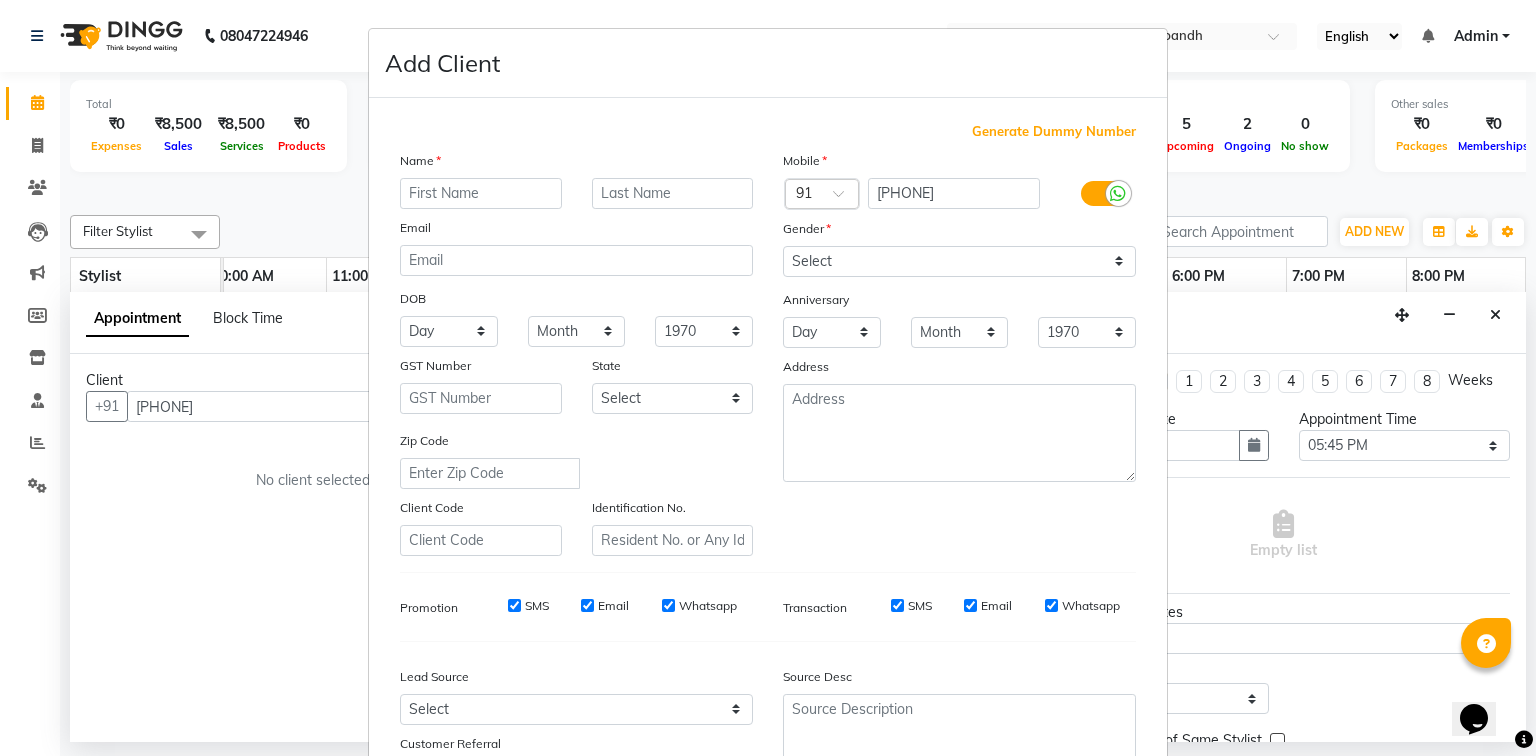 click at bounding box center (481, 193) 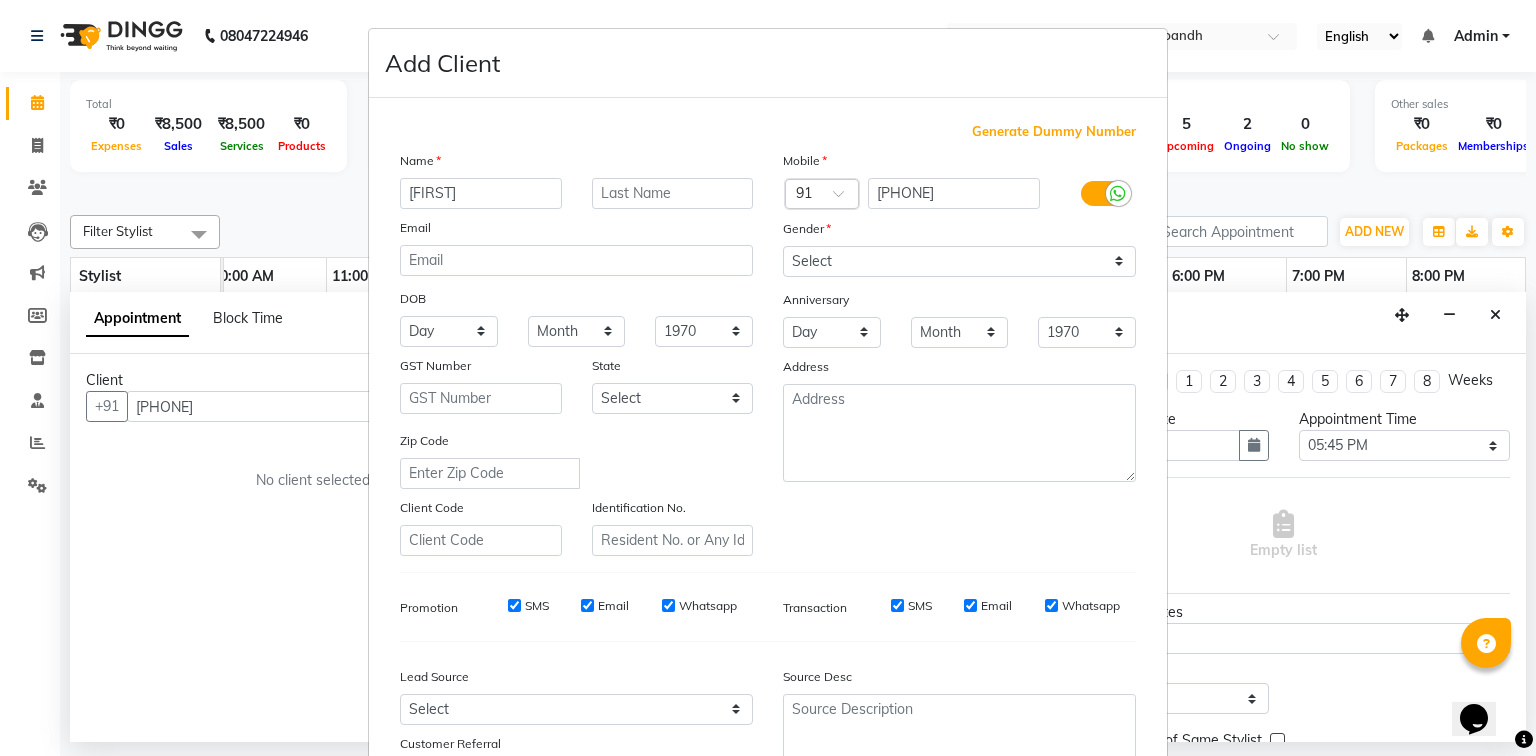 type on "Denesh" 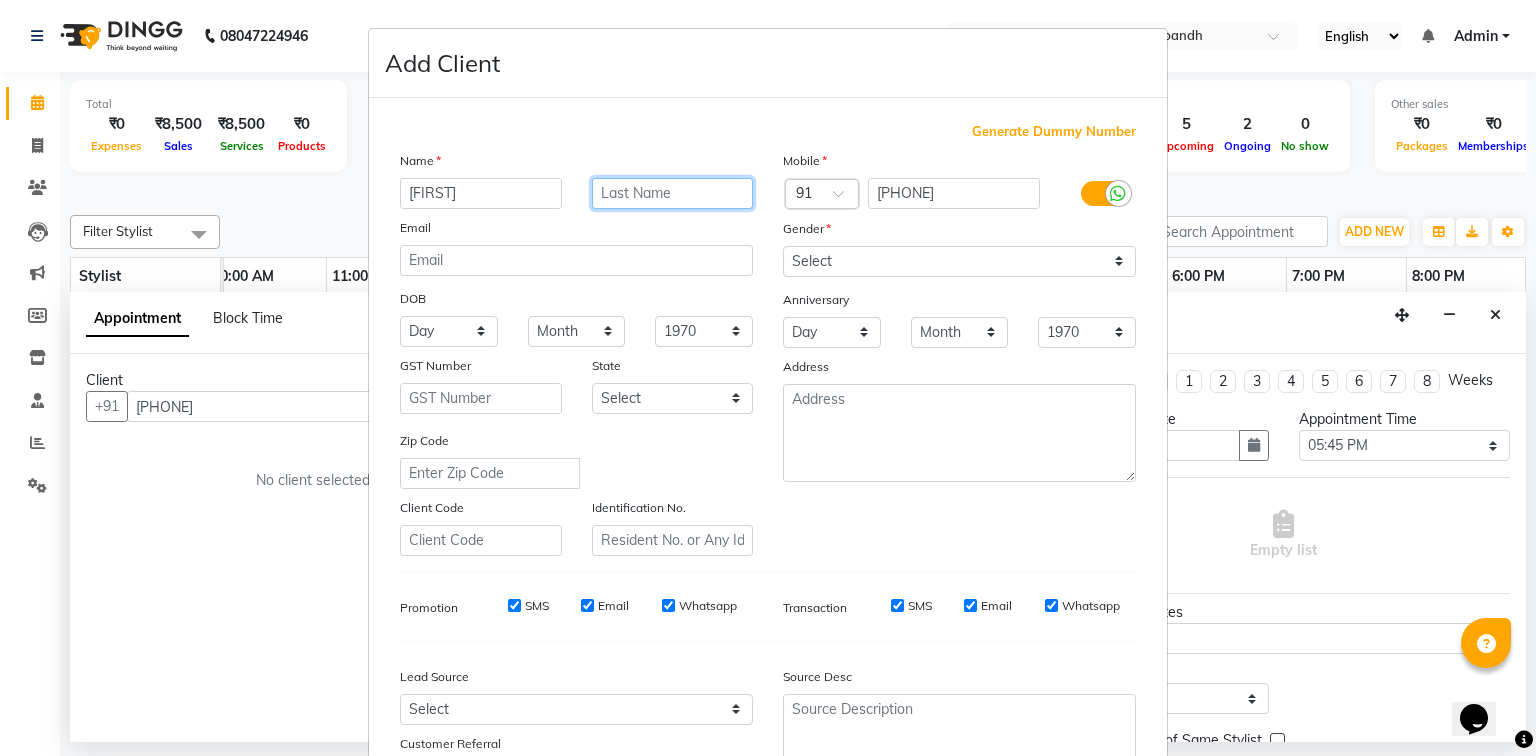 click at bounding box center [673, 193] 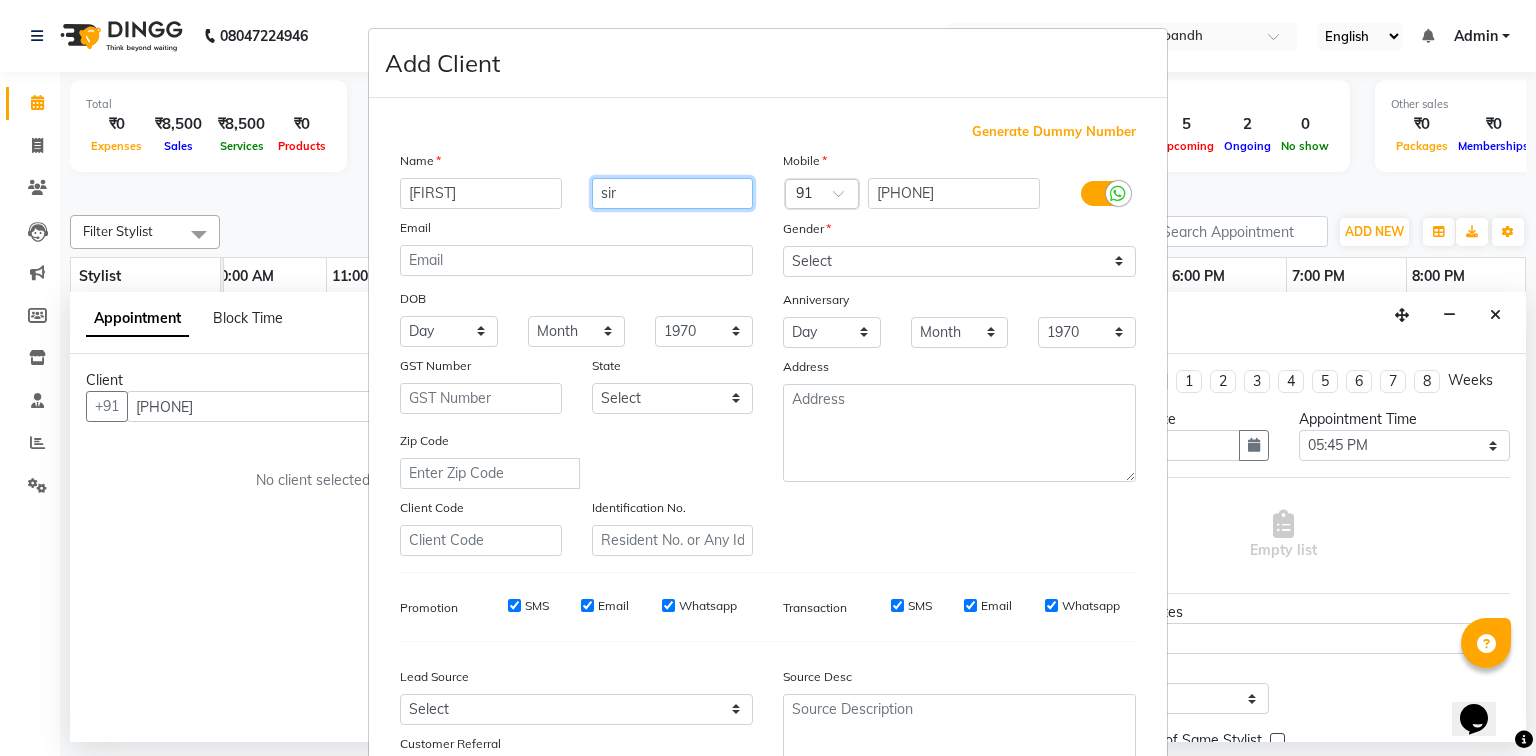 type on "sir" 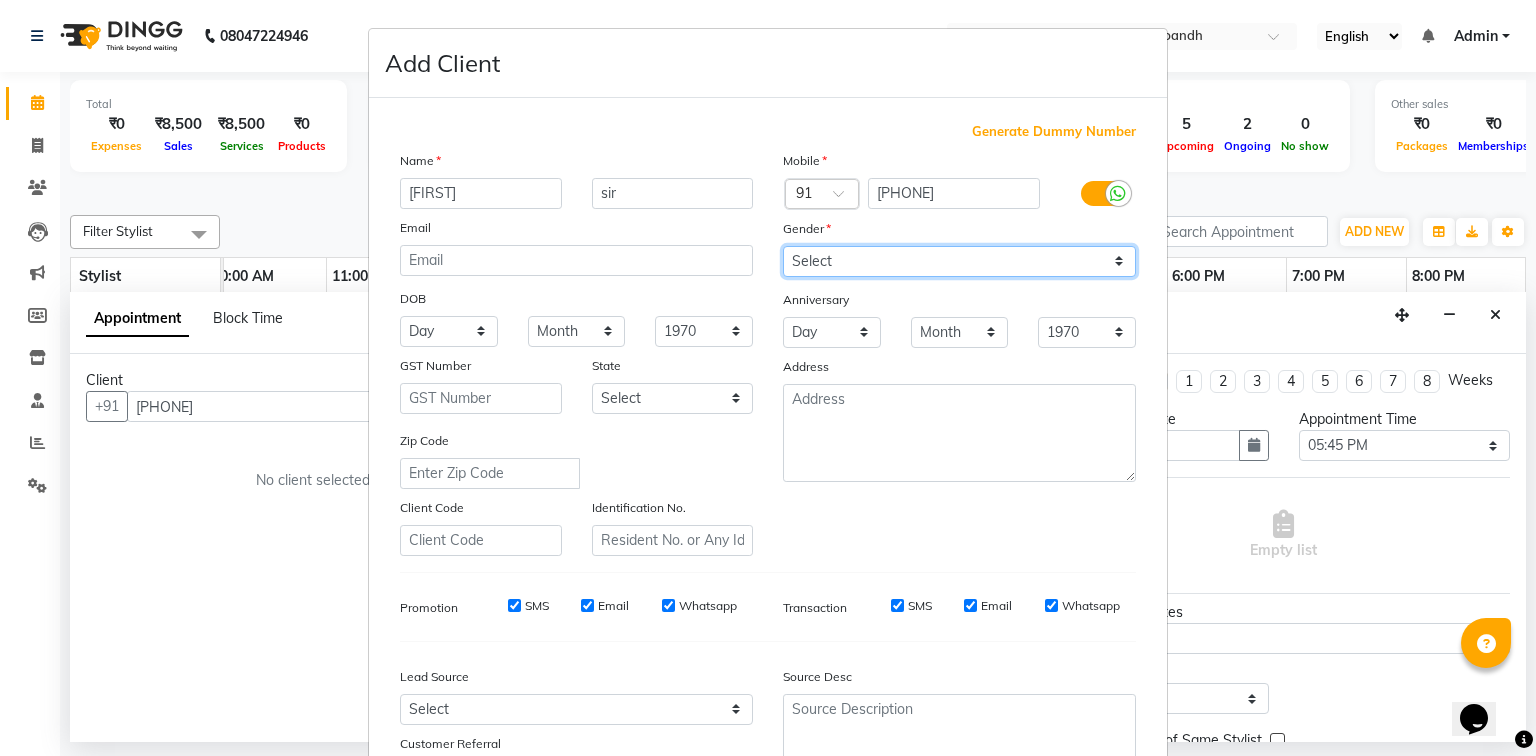 click on "Select Male Female Other Prefer Not To Say" at bounding box center [959, 261] 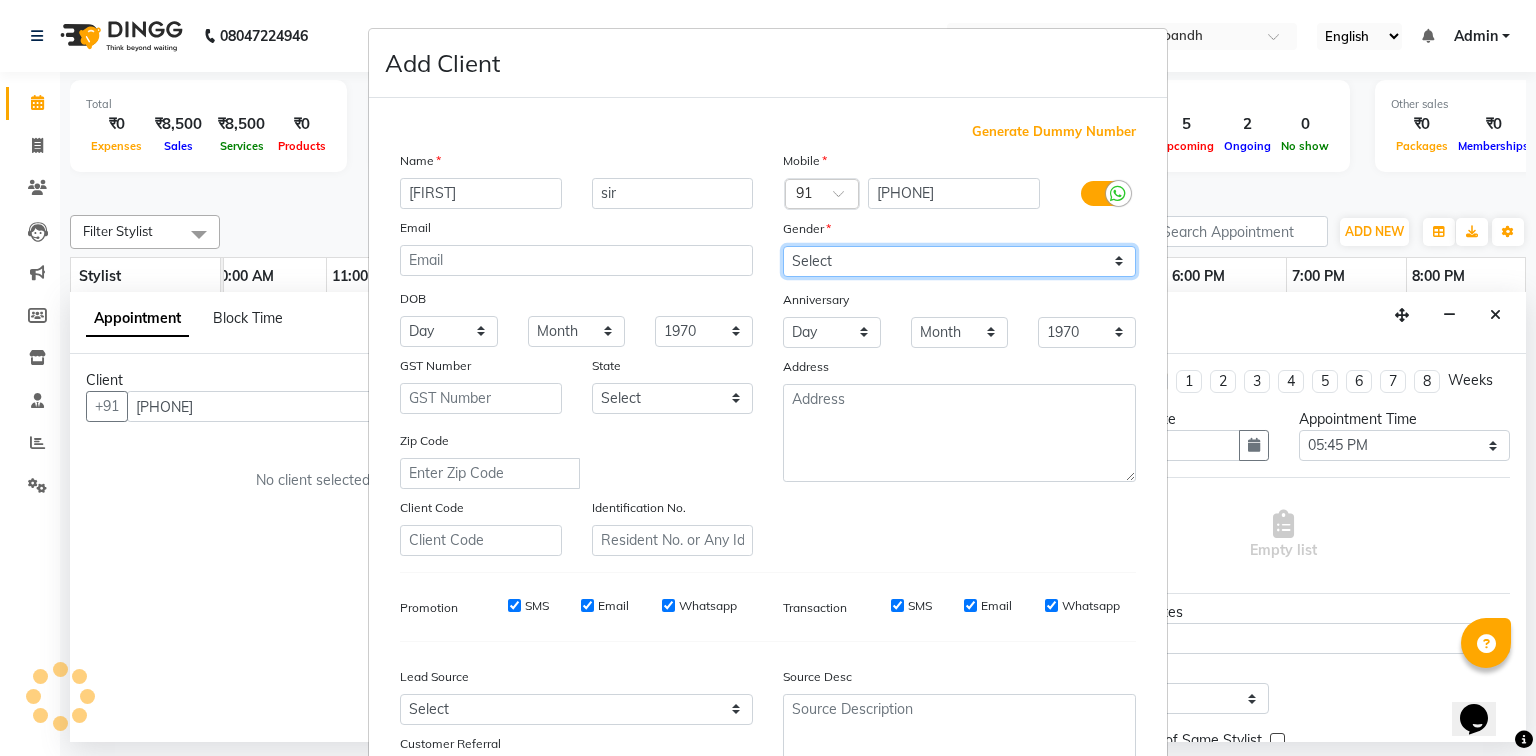 select on "male" 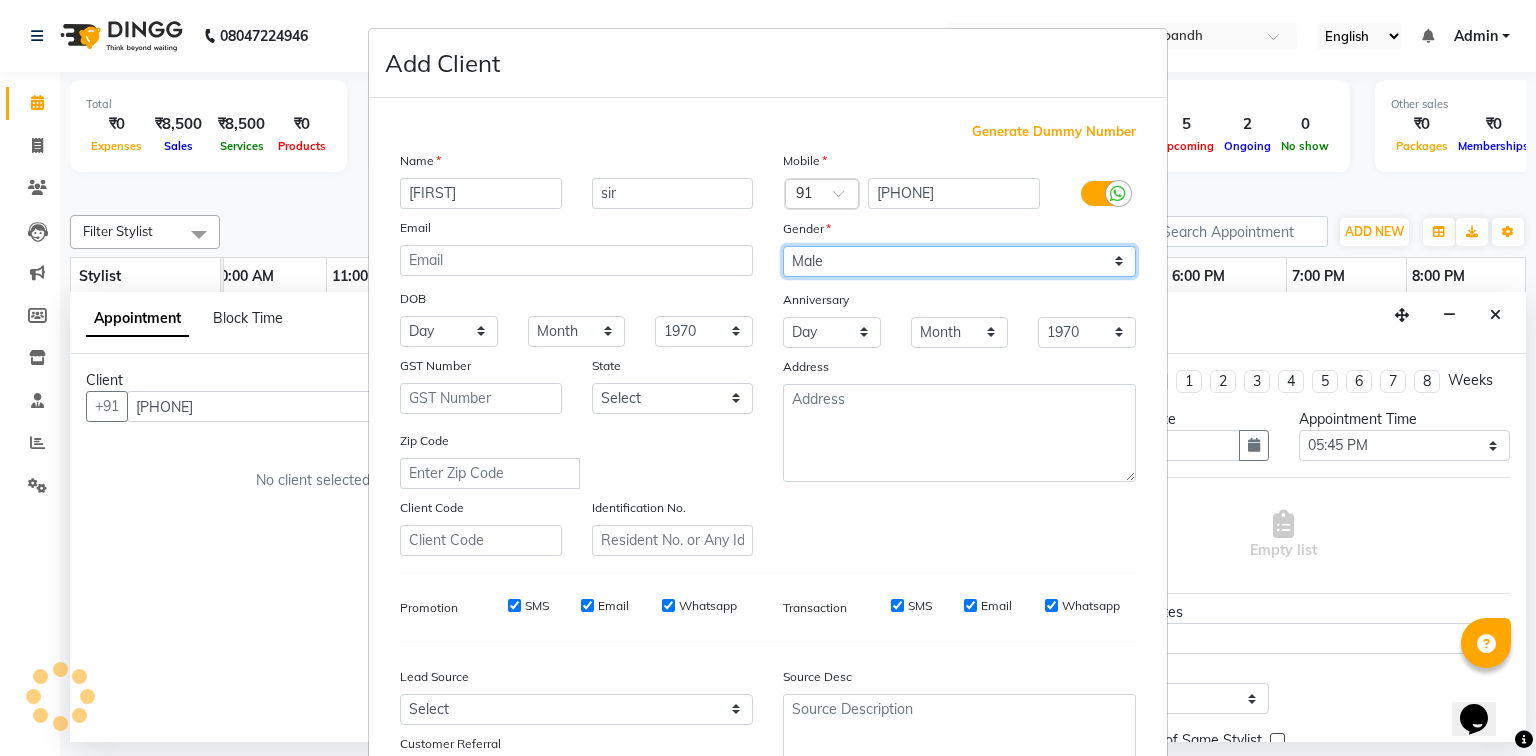 click on "Select Male Female Other Prefer Not To Say" at bounding box center (959, 261) 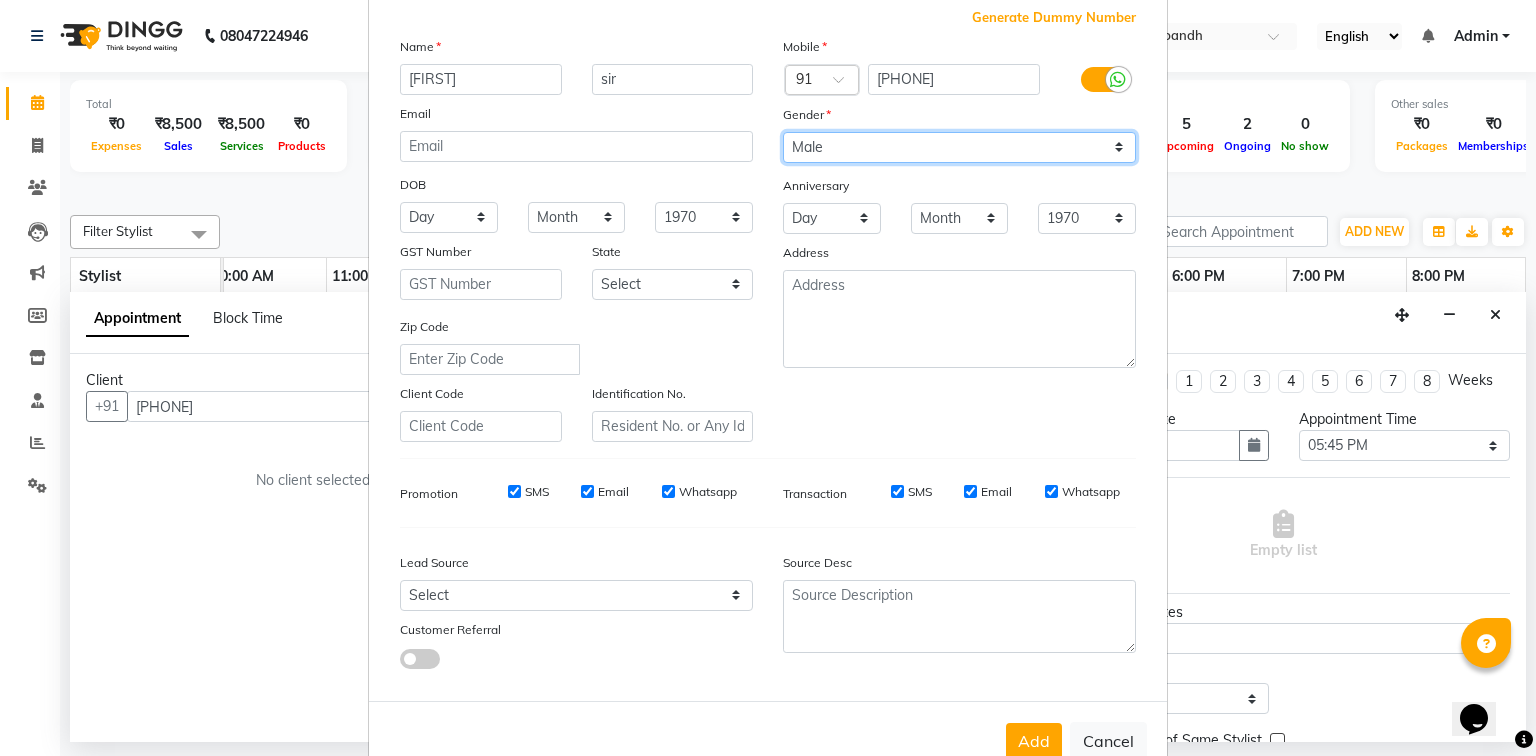 scroll, scrollTop: 176, scrollLeft: 0, axis: vertical 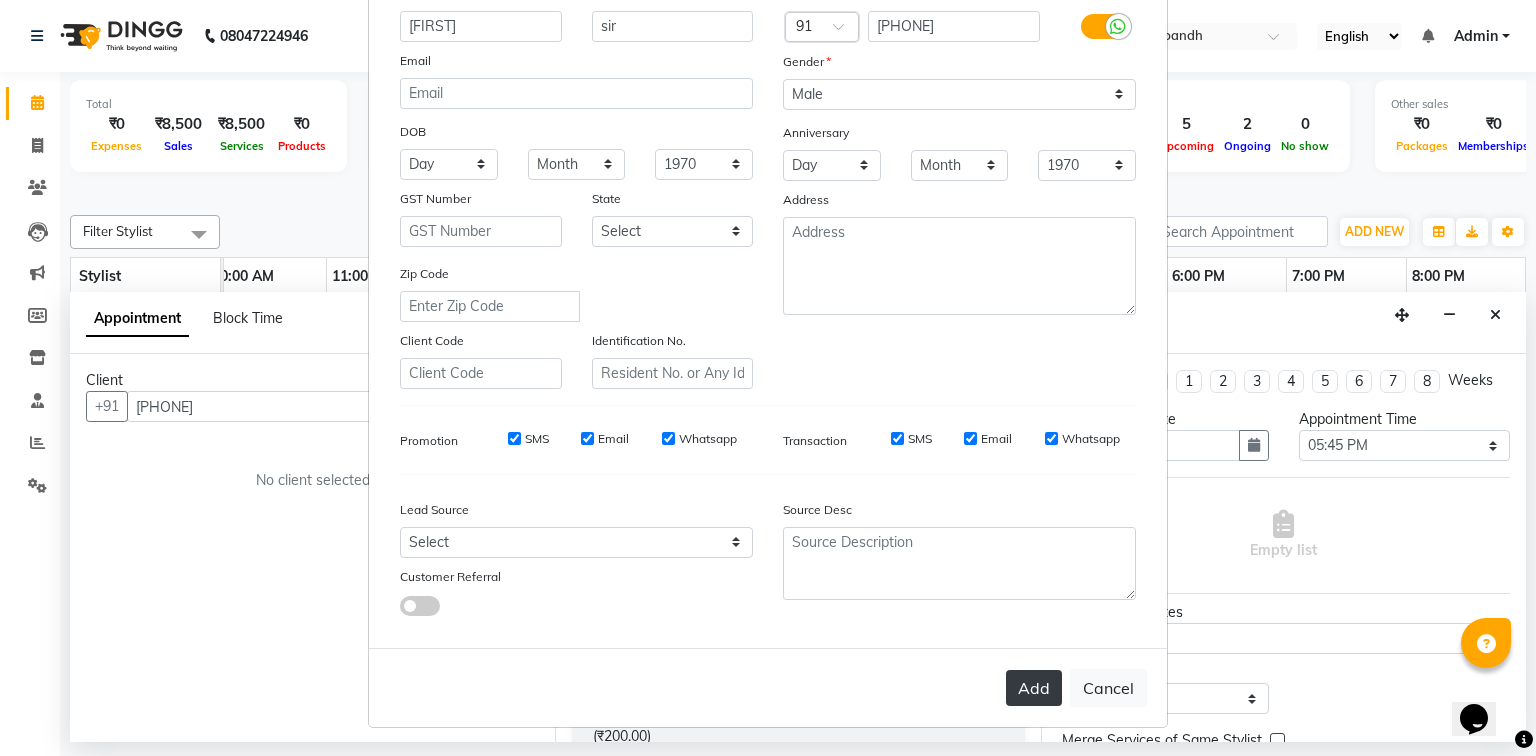click on "Add" at bounding box center (1034, 688) 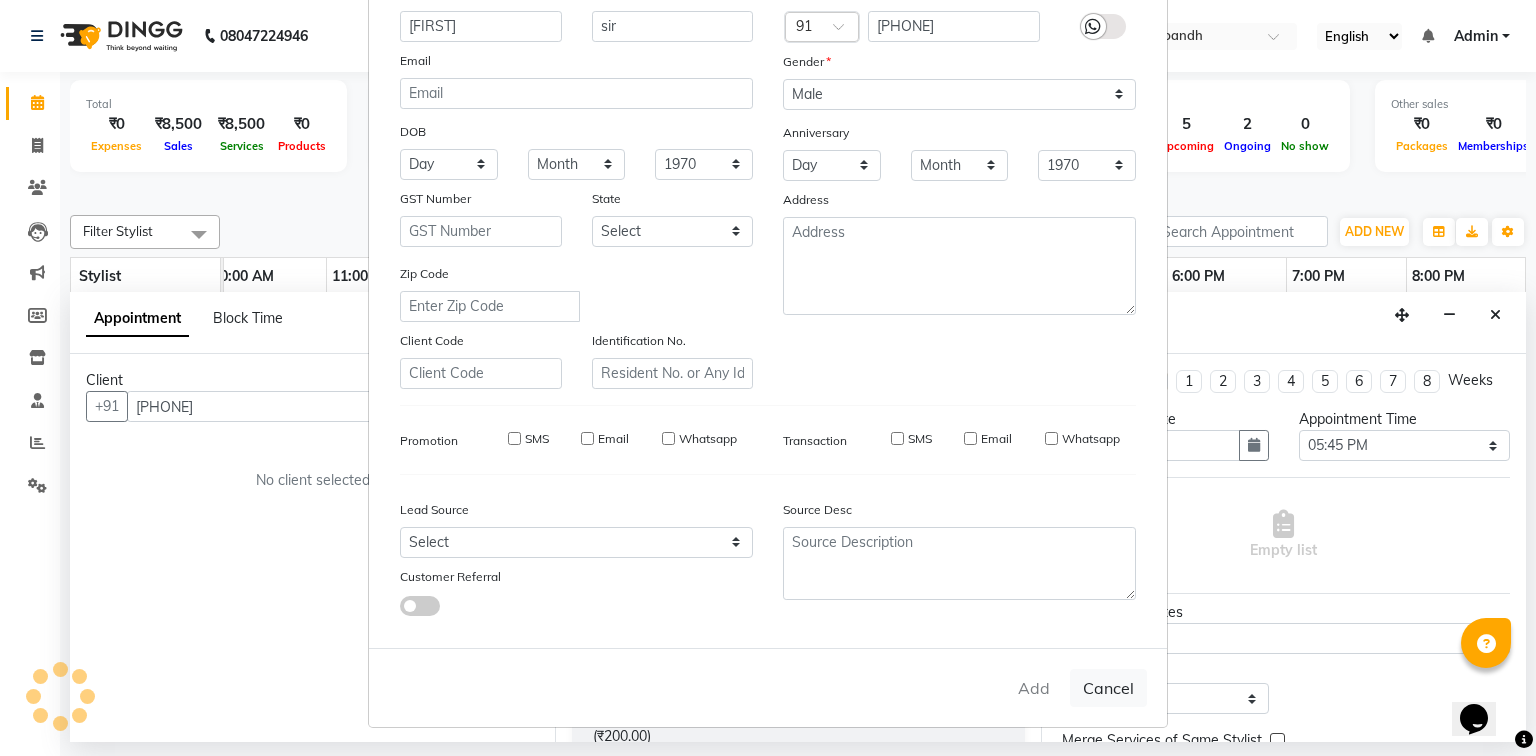 type 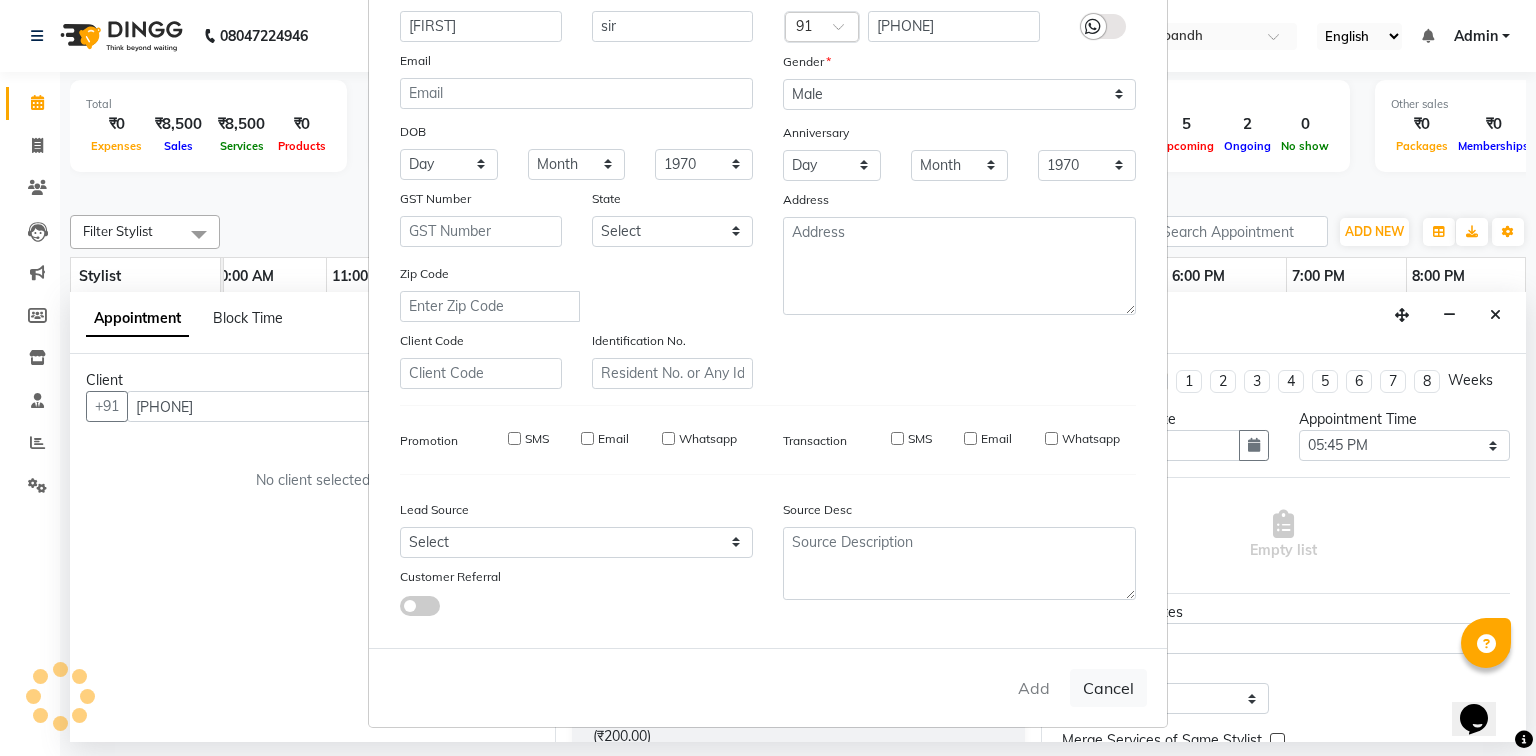 type 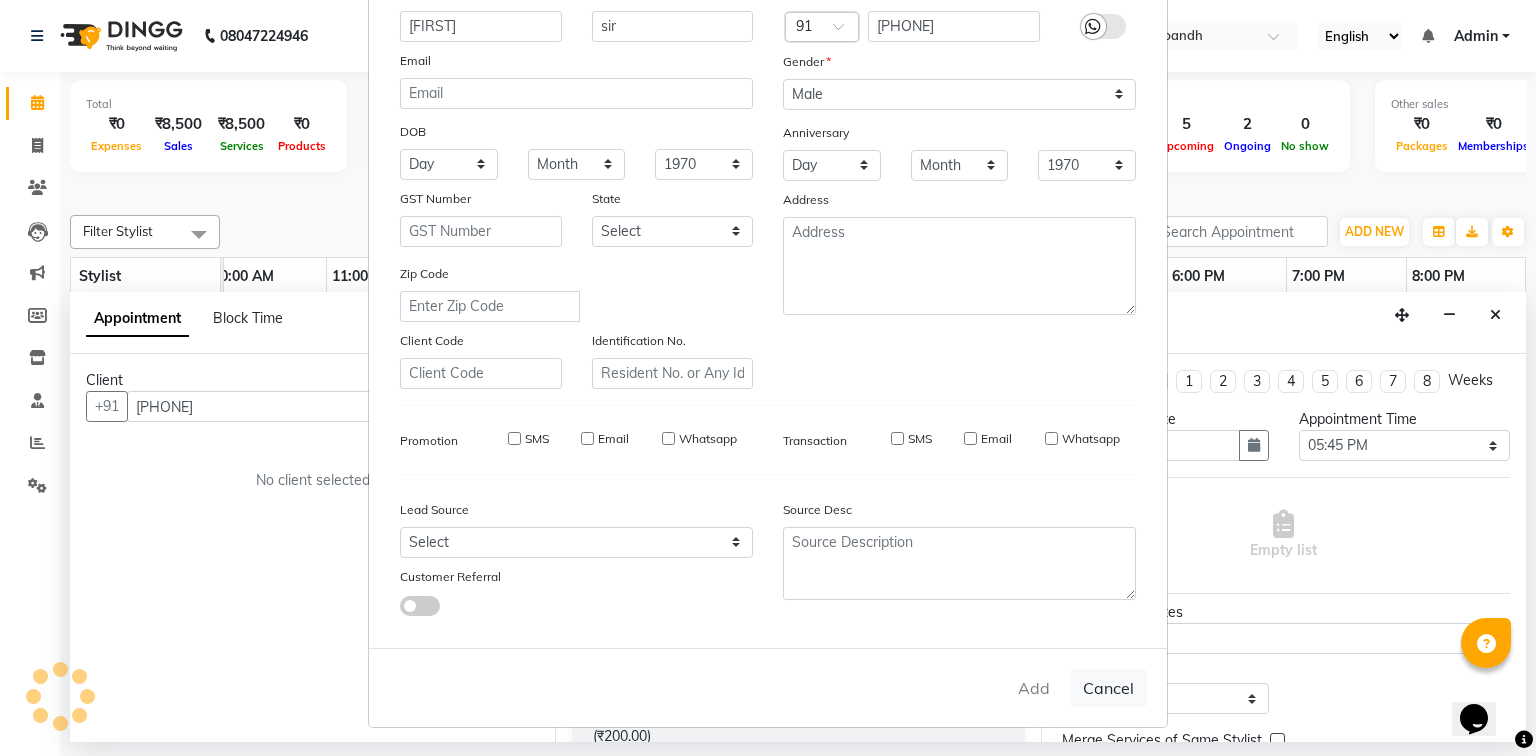 select 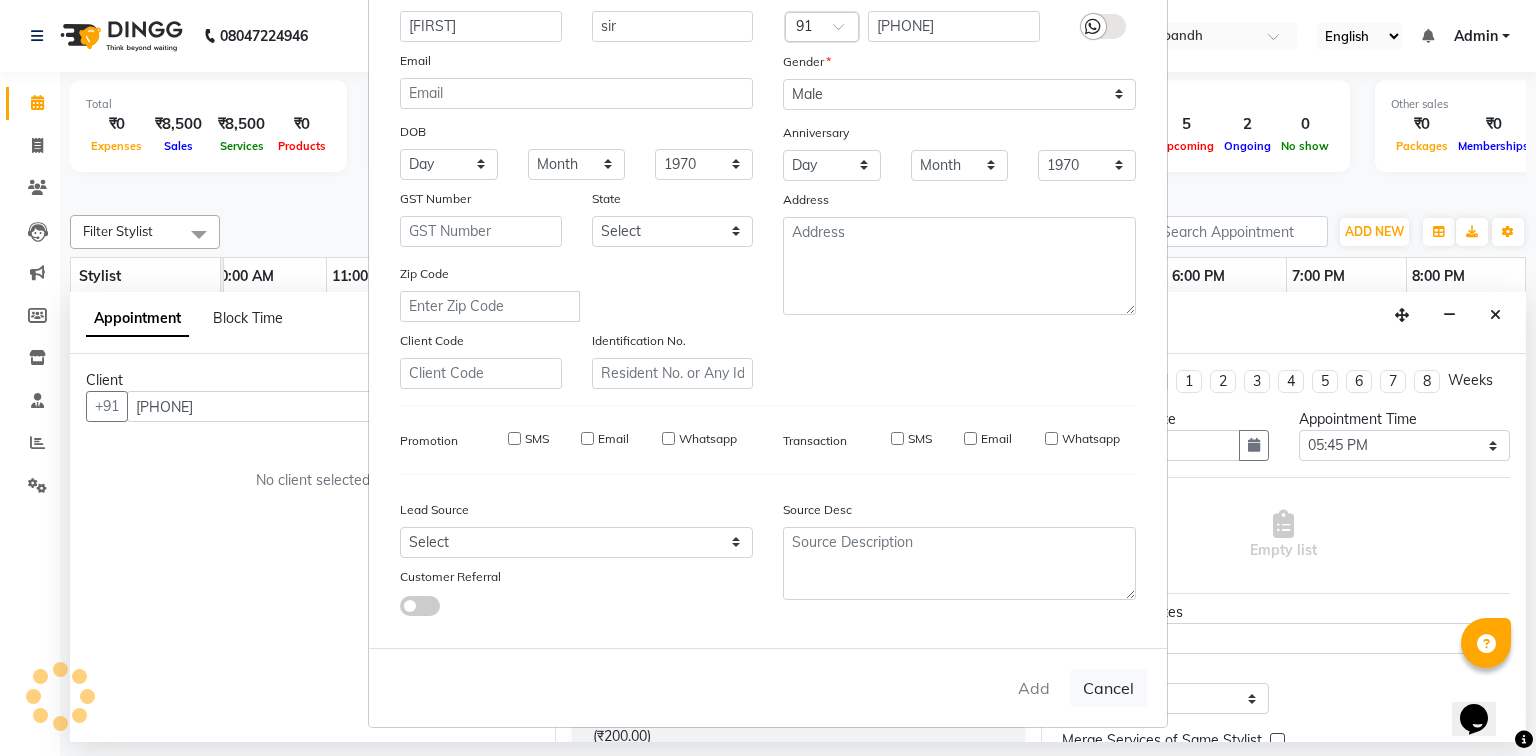 select 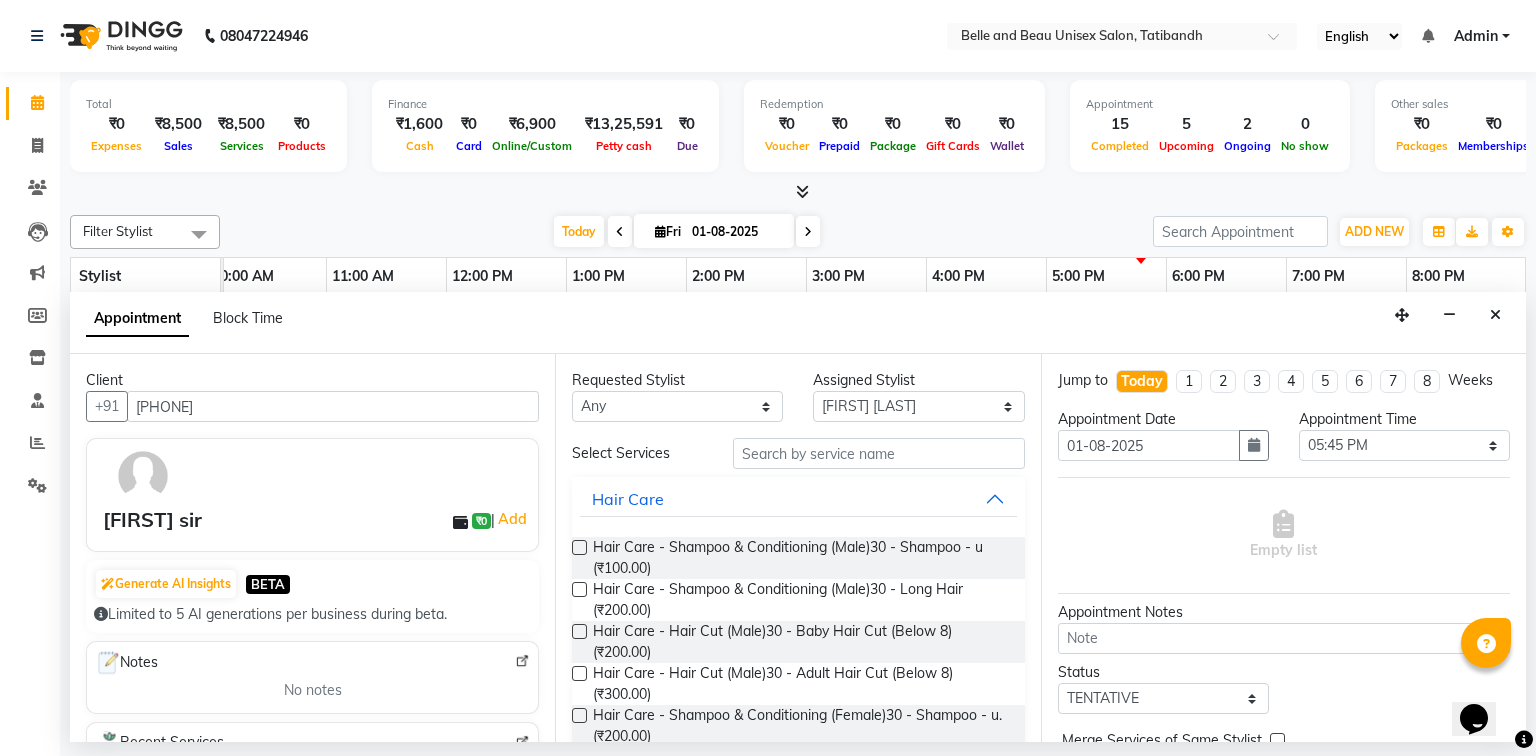 click at bounding box center (579, 673) 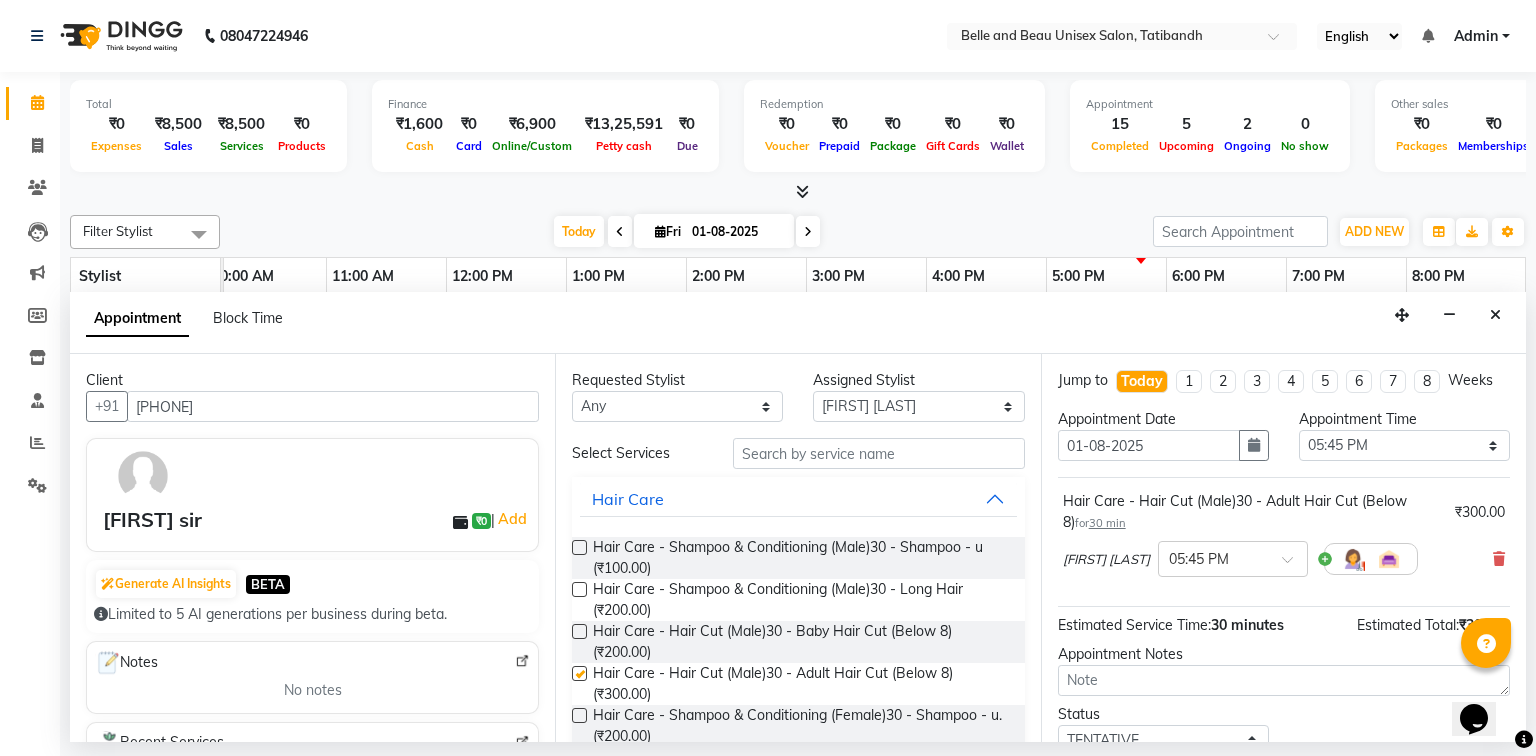 checkbox on "false" 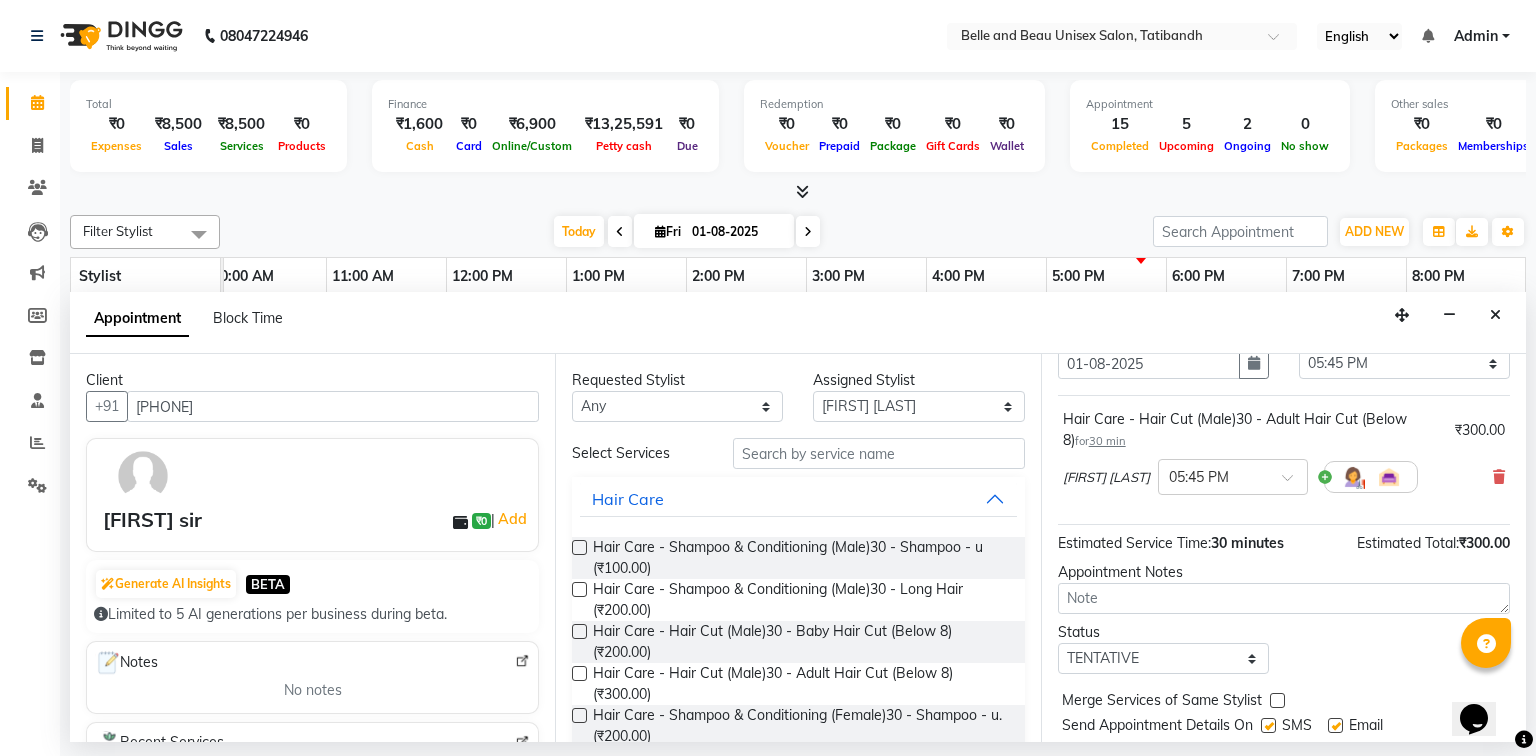 scroll, scrollTop: 139, scrollLeft: 0, axis: vertical 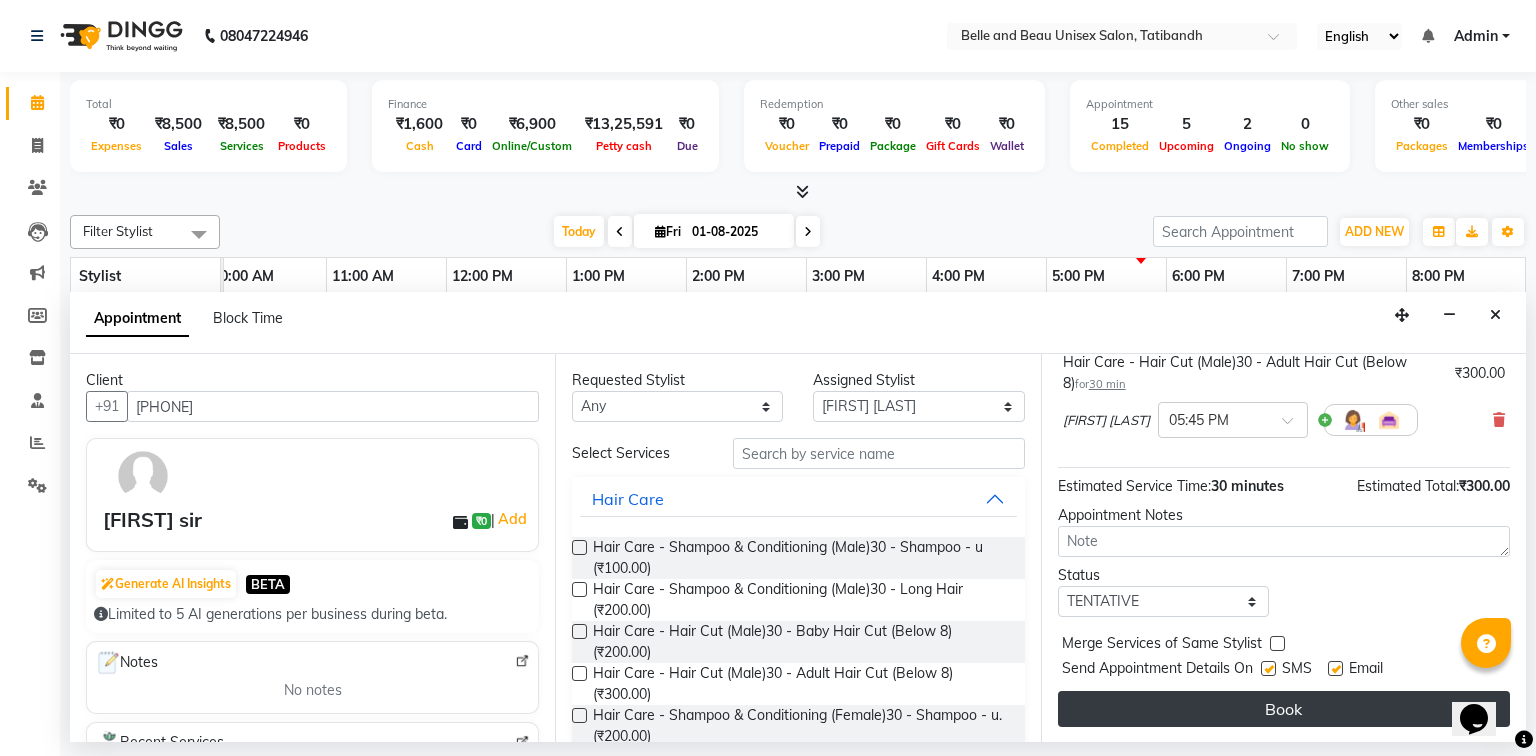 click on "Book" at bounding box center (1284, 709) 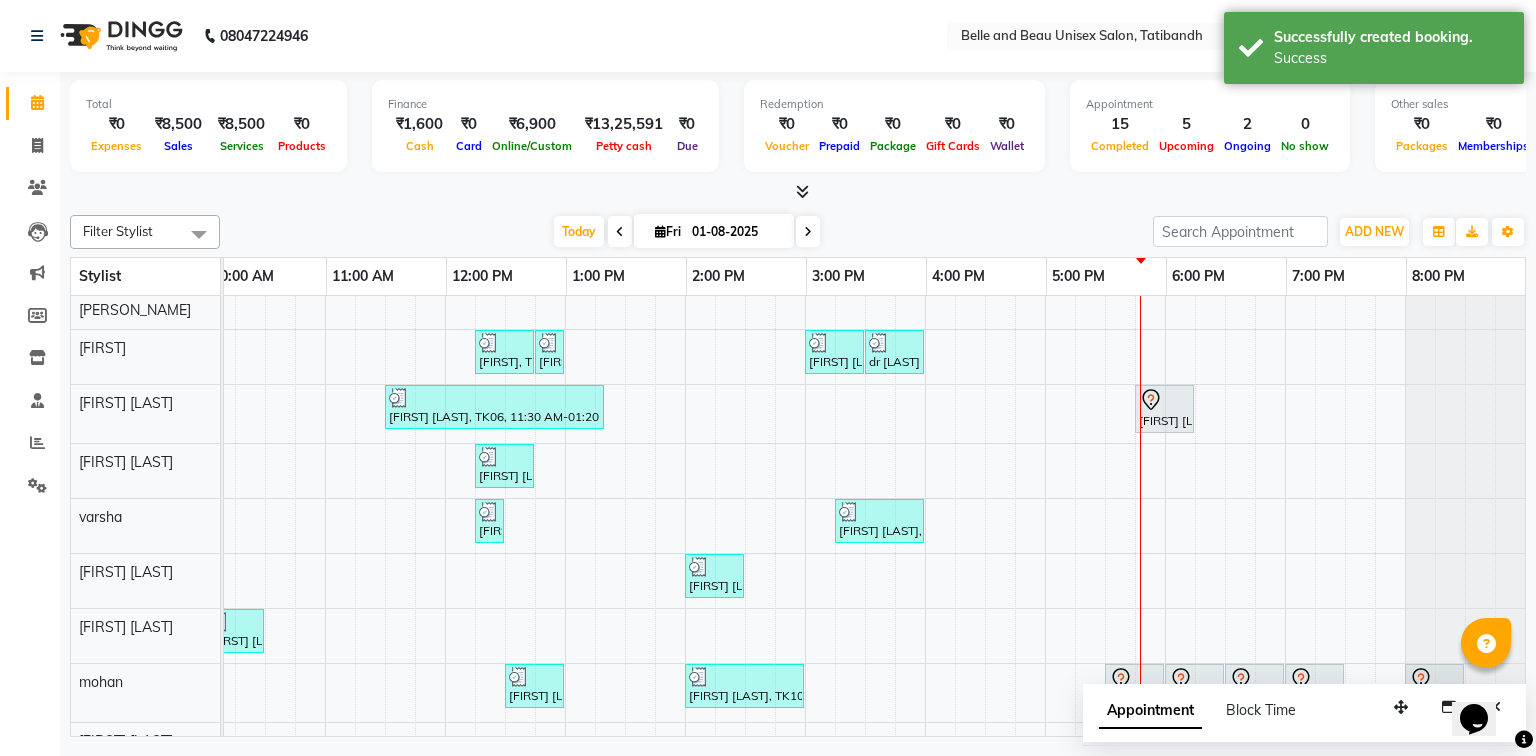 scroll, scrollTop: 124, scrollLeft: 270, axis: both 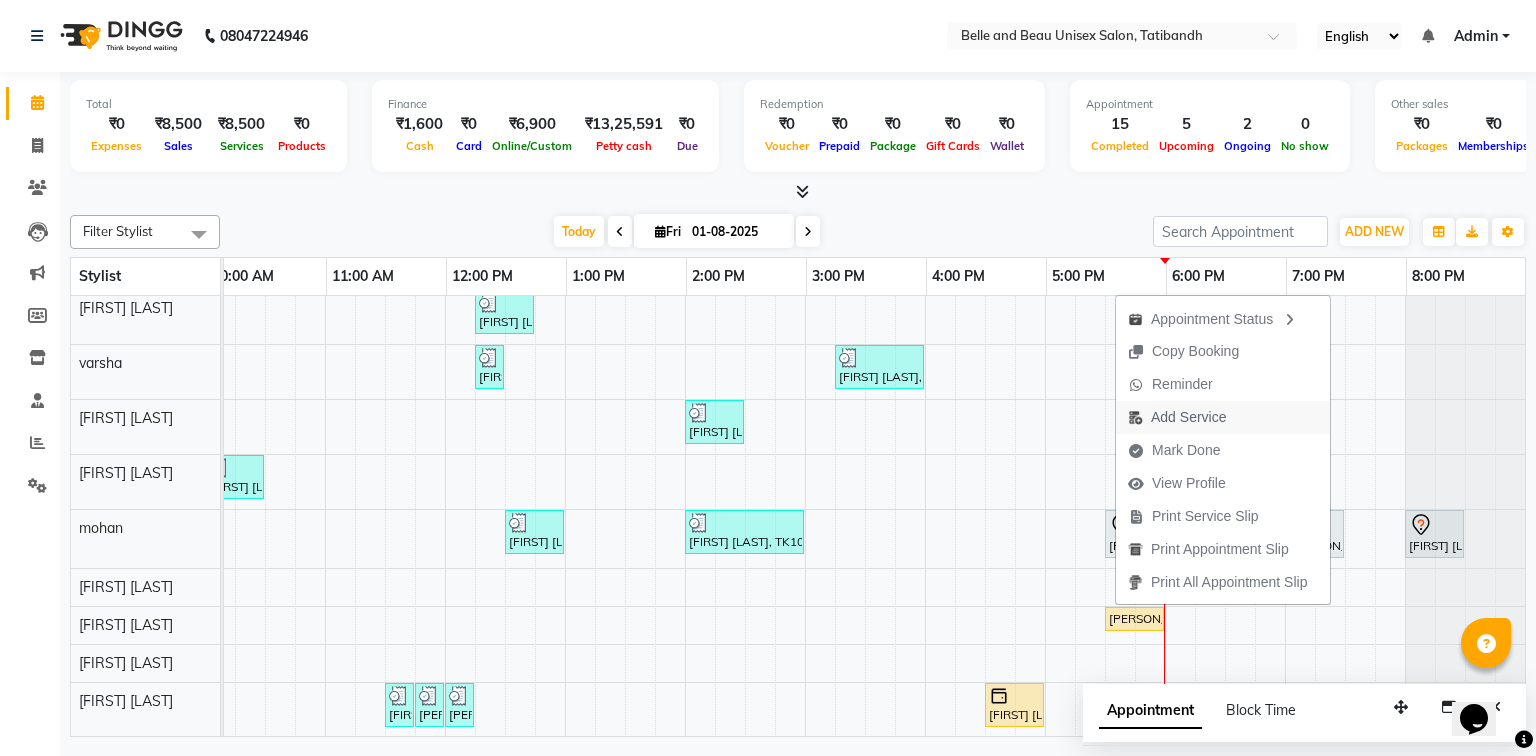 click on "Add Service" at bounding box center [1188, 417] 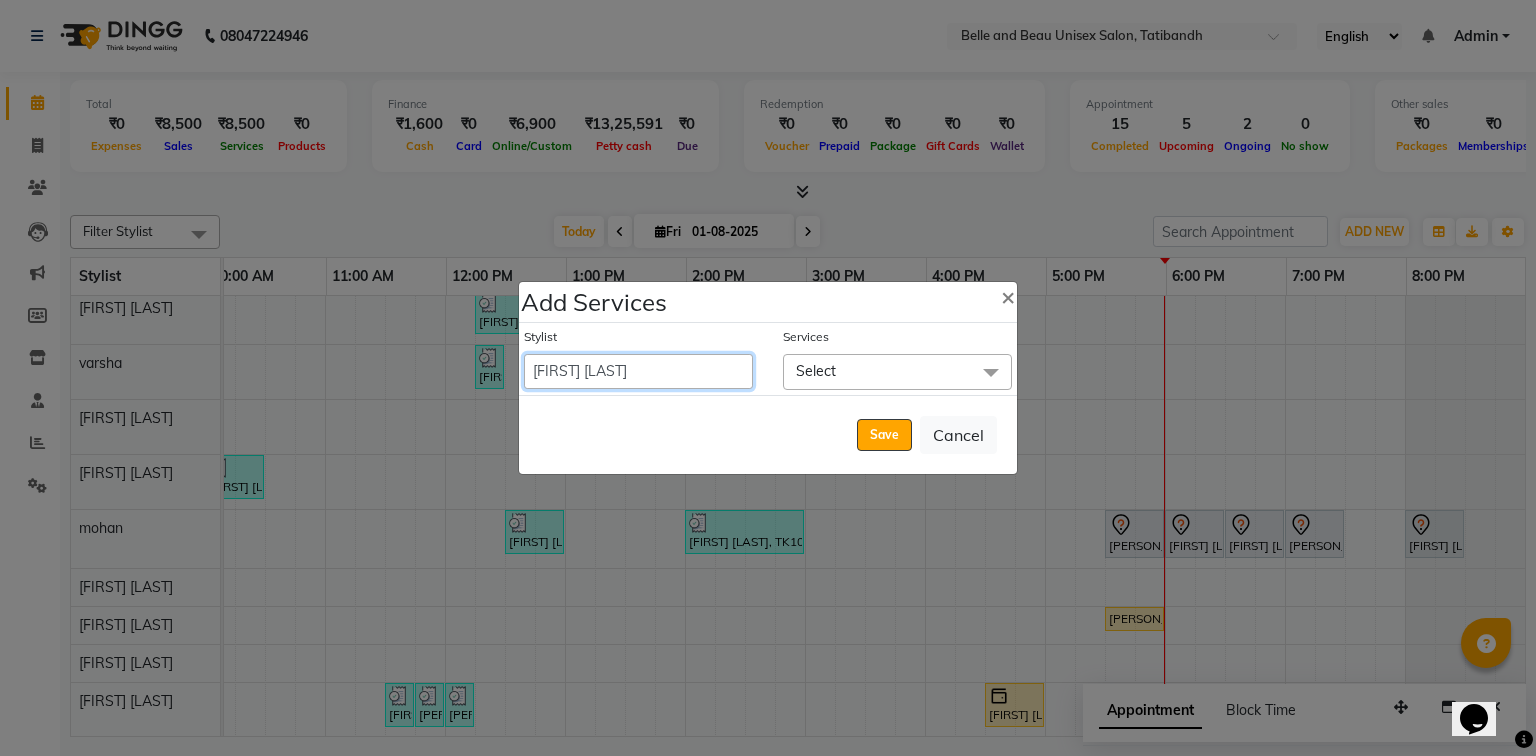 click on "Gaurav Mandavgane    mohan   Mukesh Shrivas   Nibha   Rahul Sen   Rekha Agarwal   Rihan khan   Shabnam Khan   Shagun Siddiqui   Sunny Panesar   Twinkle Thakuri   varsha   Vishesh Srivas" at bounding box center (638, 371) 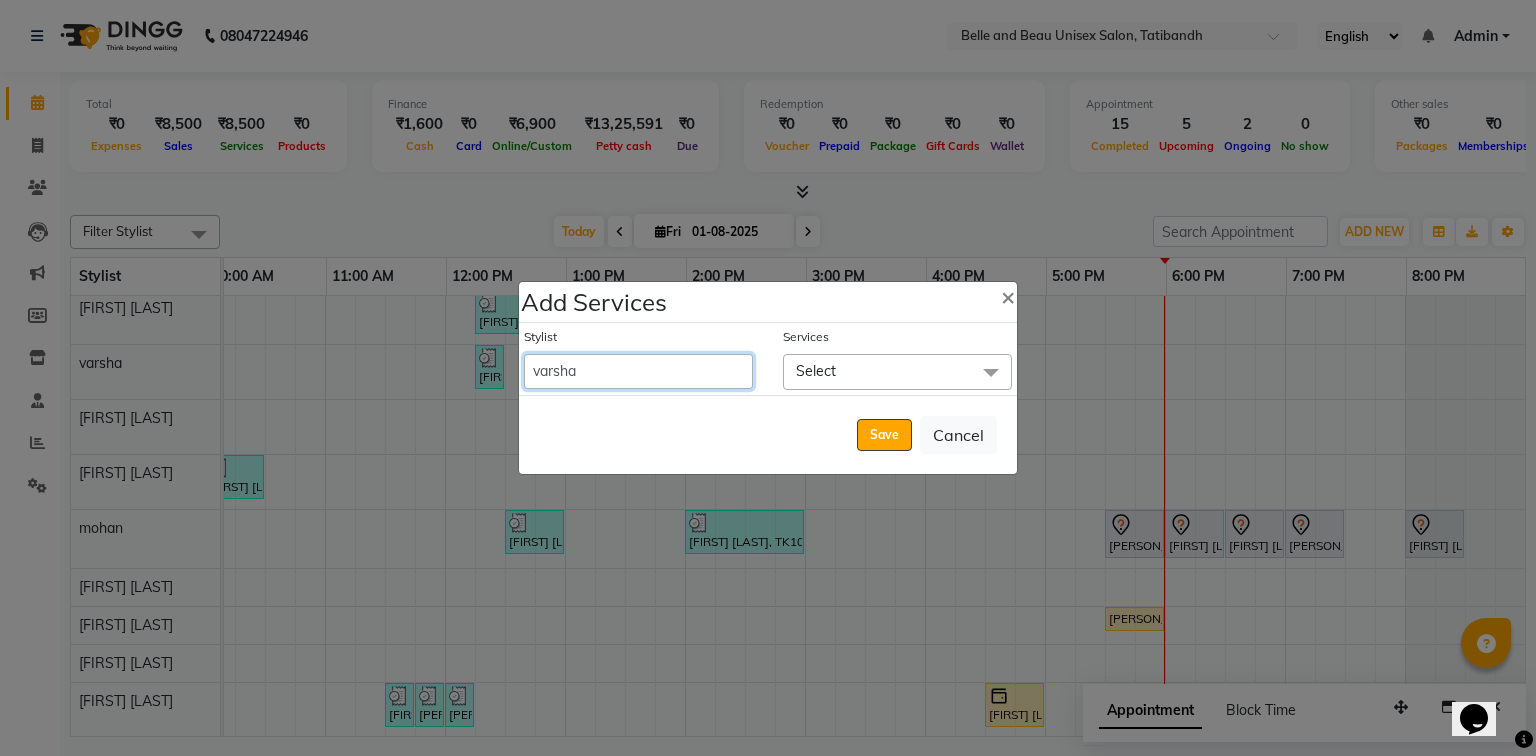 click on "Gaurav Mandavgane    mohan   Mukesh Shrivas   Nibha   Rahul Sen   Rekha Agarwal   Rihan khan   Shabnam Khan   Shagun Siddiqui   Sunny Panesar   Twinkle Thakuri   varsha   Vishesh Srivas" at bounding box center (638, 371) 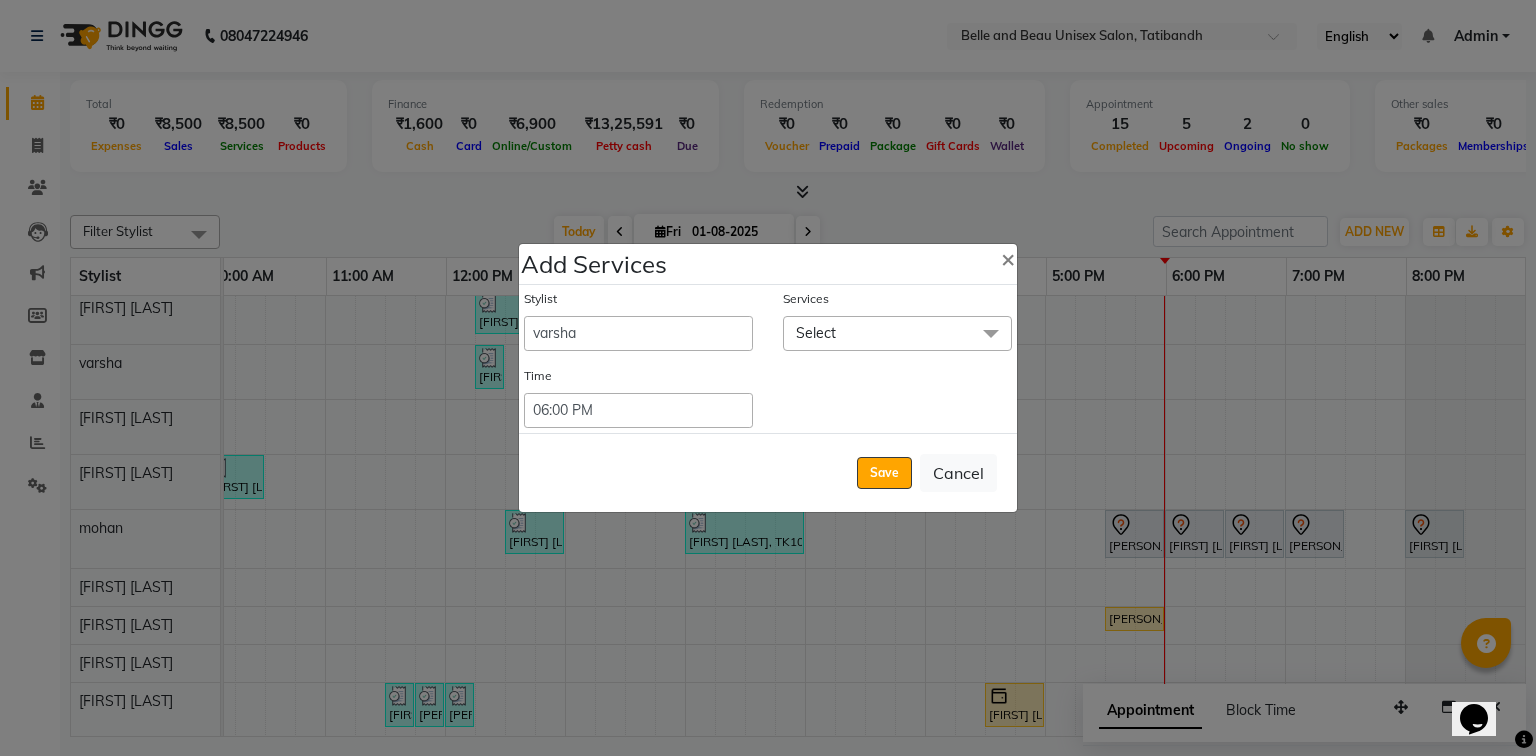 click on "Select" 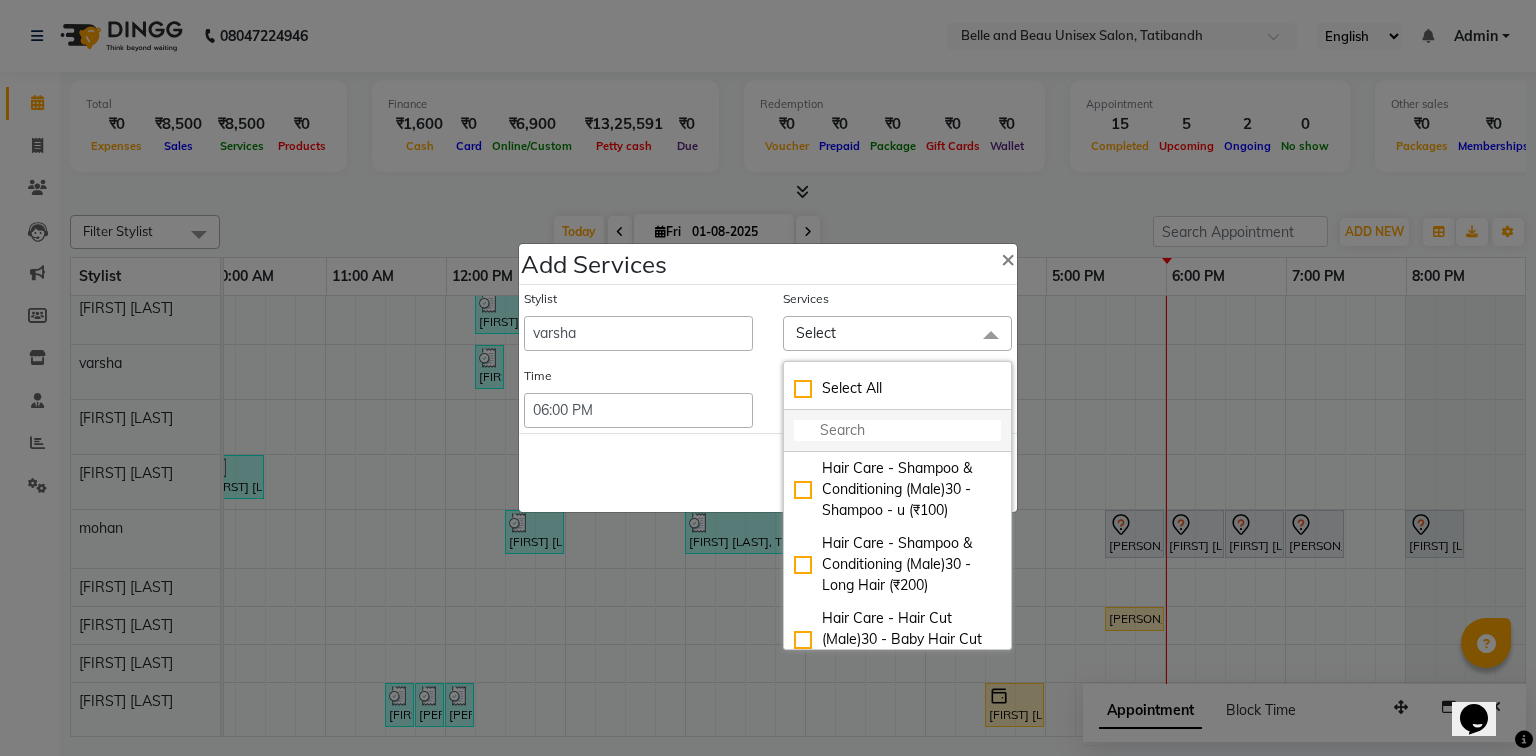 click 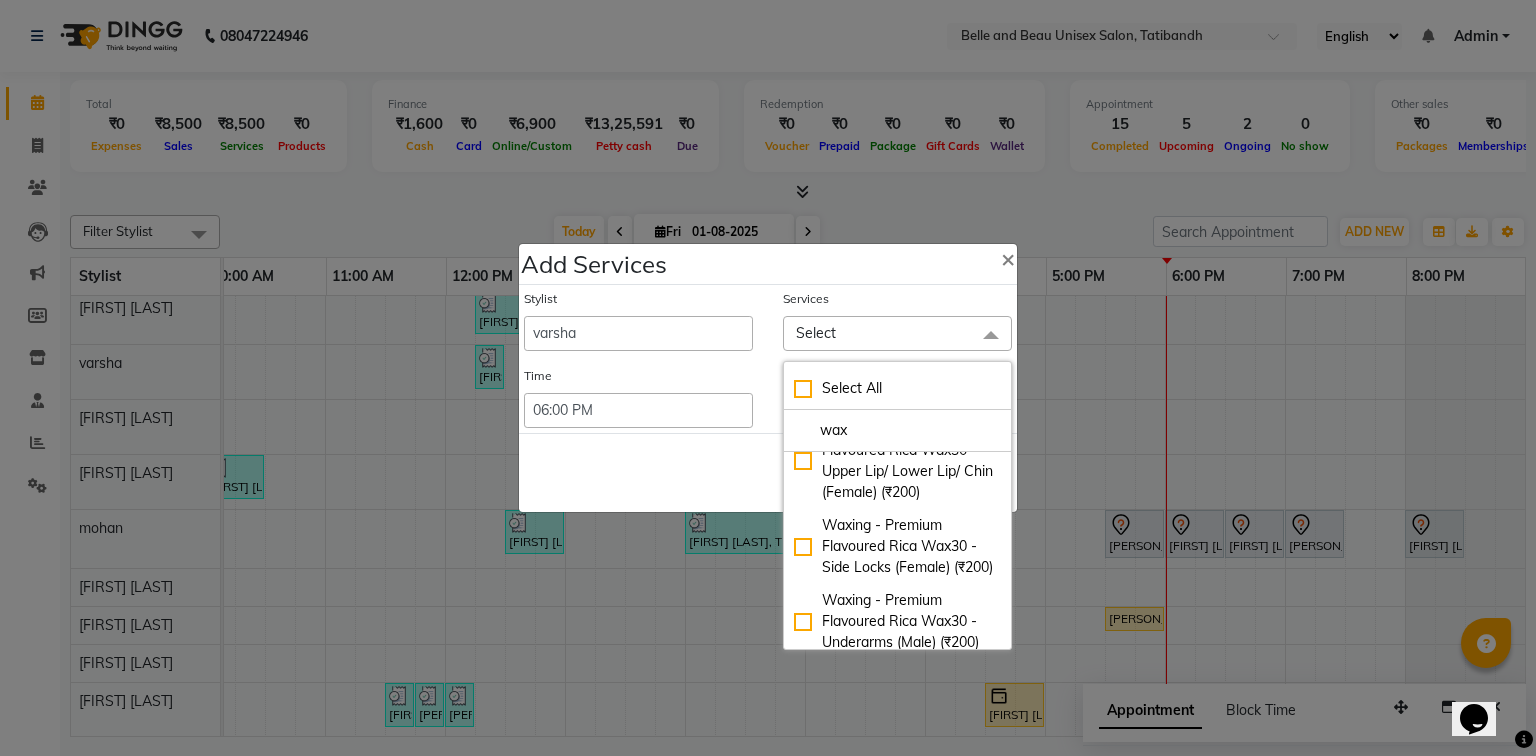 scroll, scrollTop: 1840, scrollLeft: 0, axis: vertical 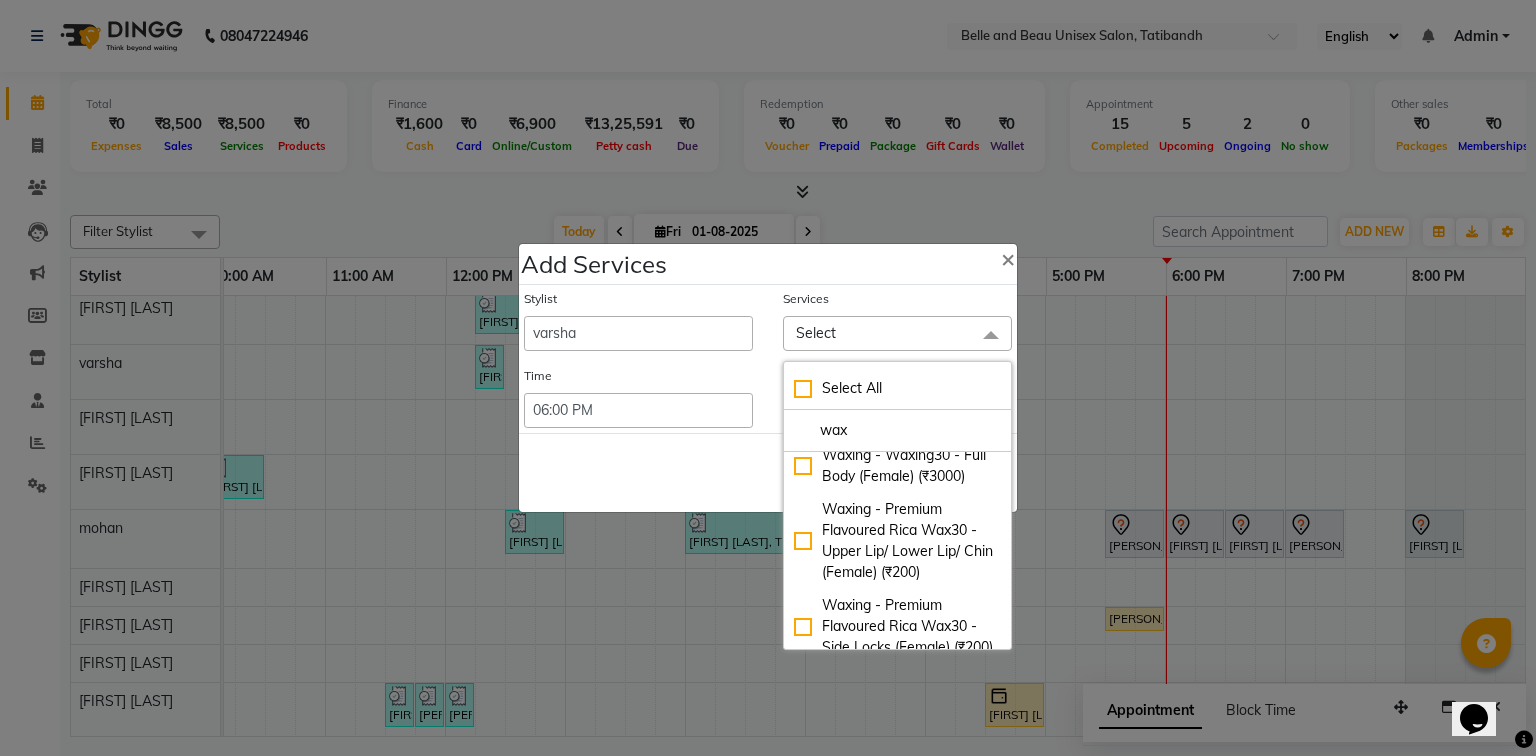 type on "wax" 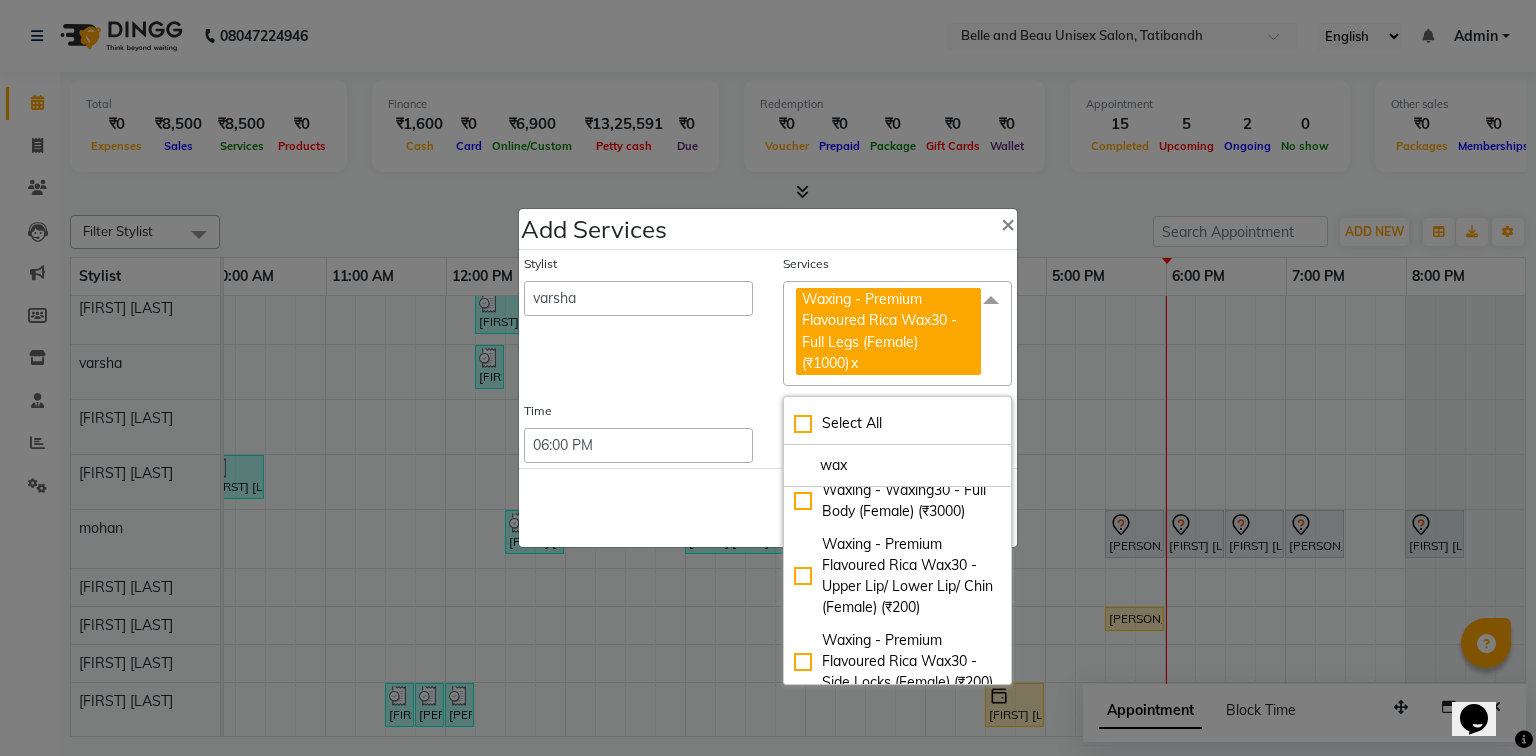 click on "Save   Cancel" 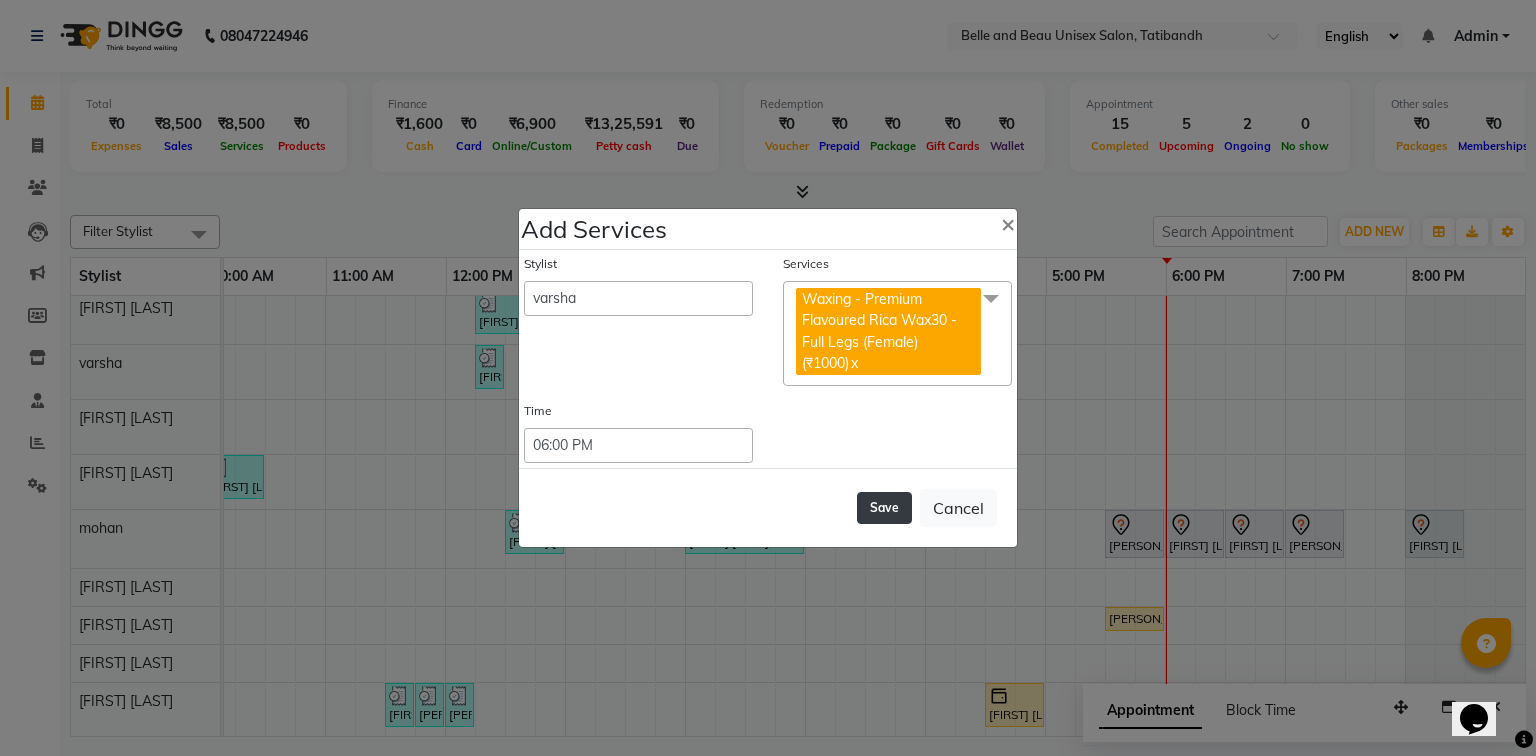 click on "Save" 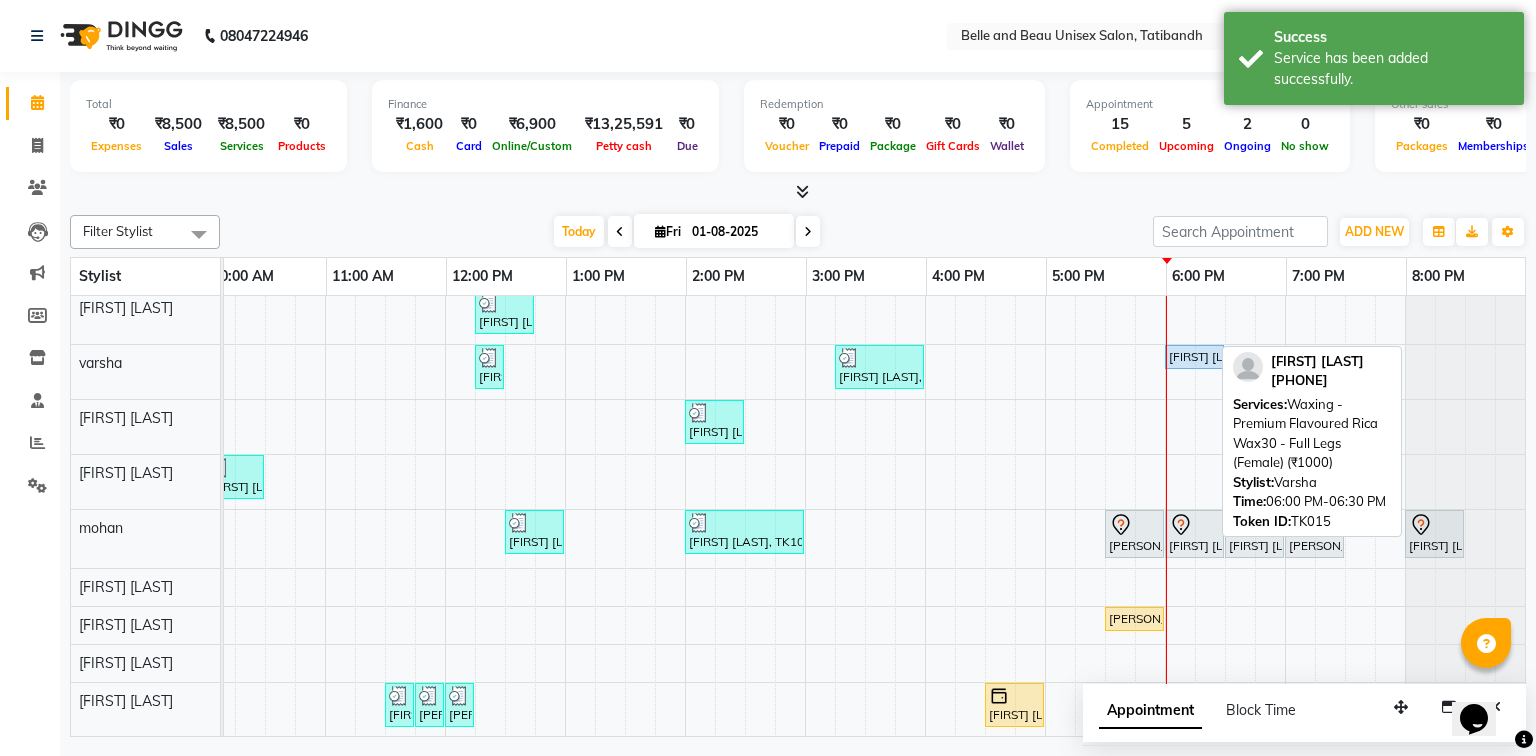 click on "nilima R, TK15, 06:00 PM-06:30 PM, Waxing - Premium Flavoured Rica Wax30 - Full Legs (Female) (₹1000)" at bounding box center (1194, 357) 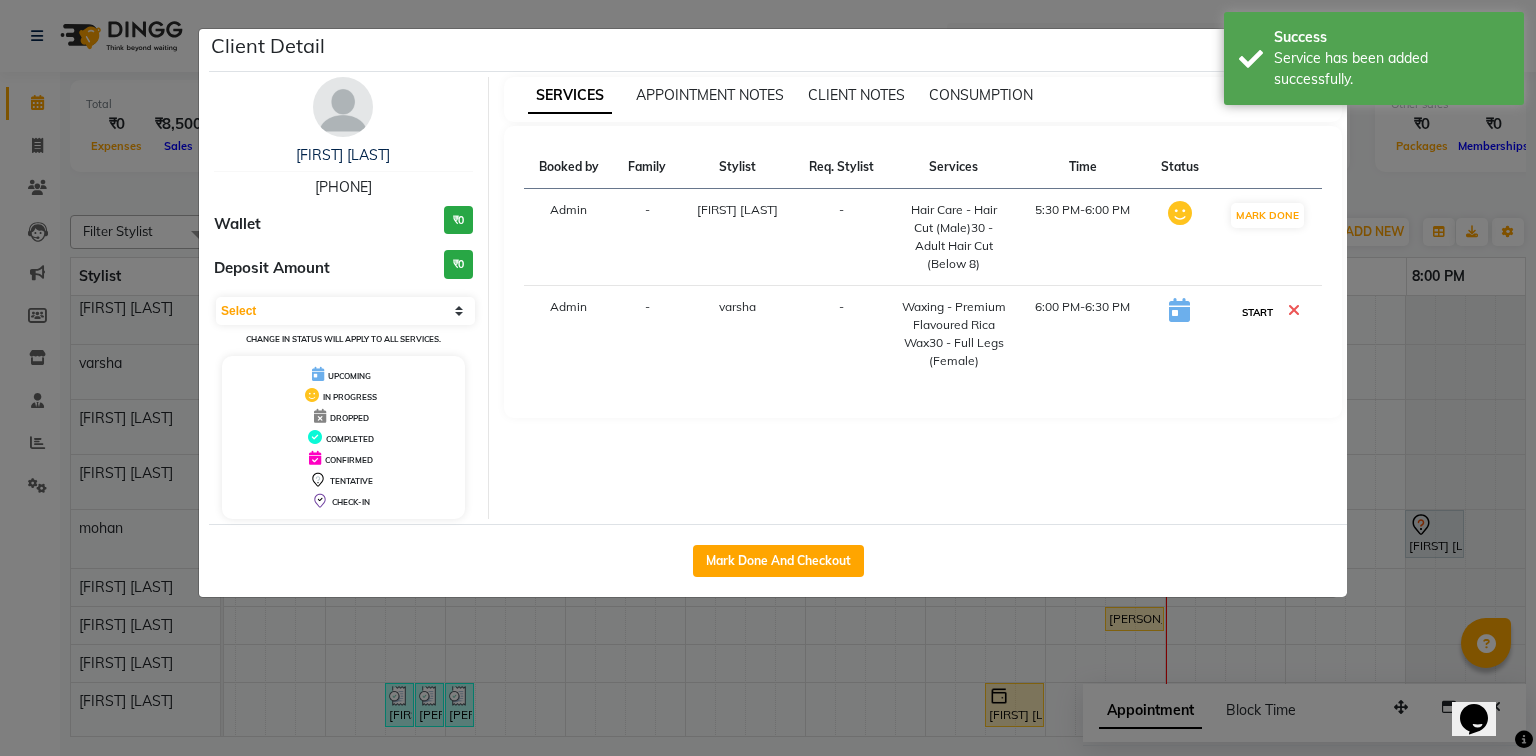 click on "START" at bounding box center (1257, 312) 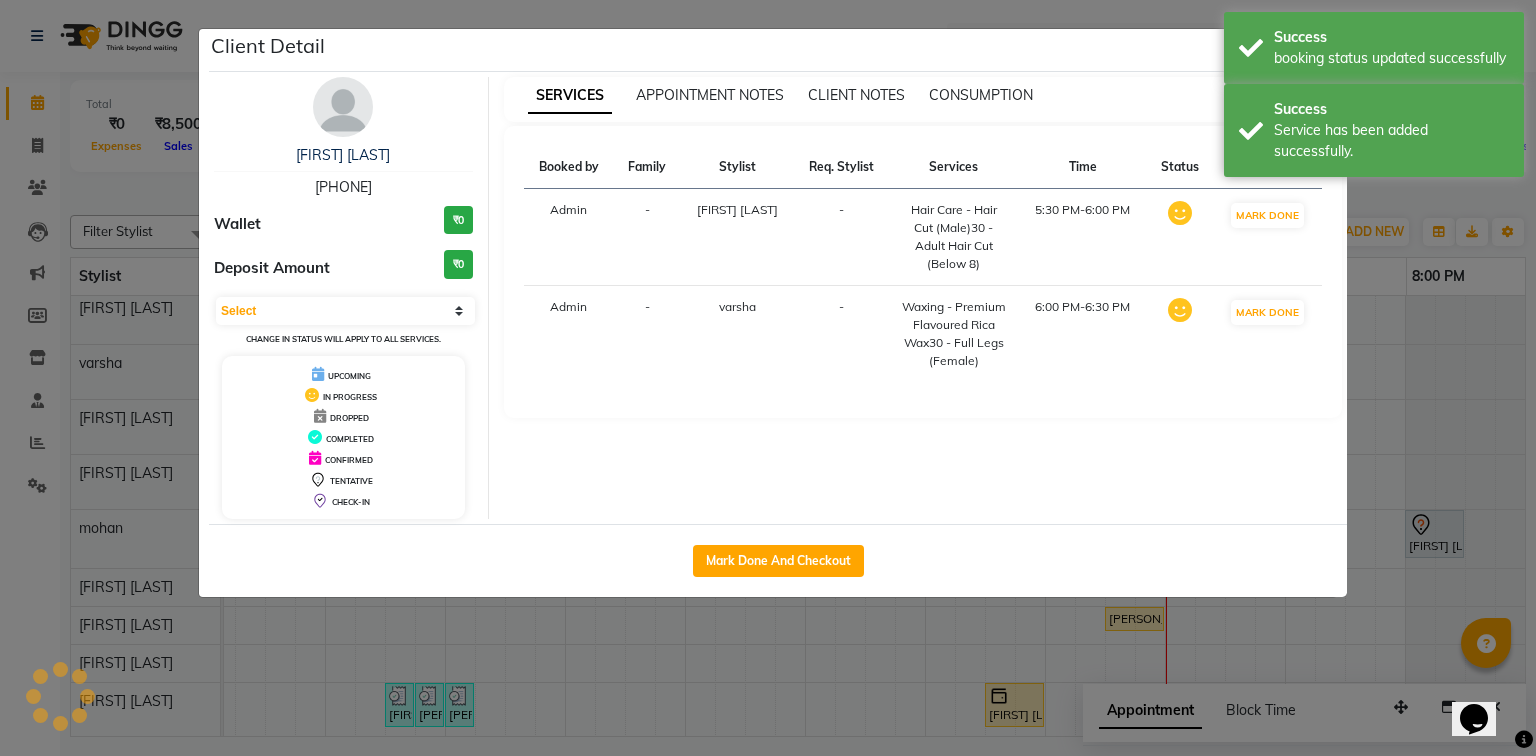 select on "1" 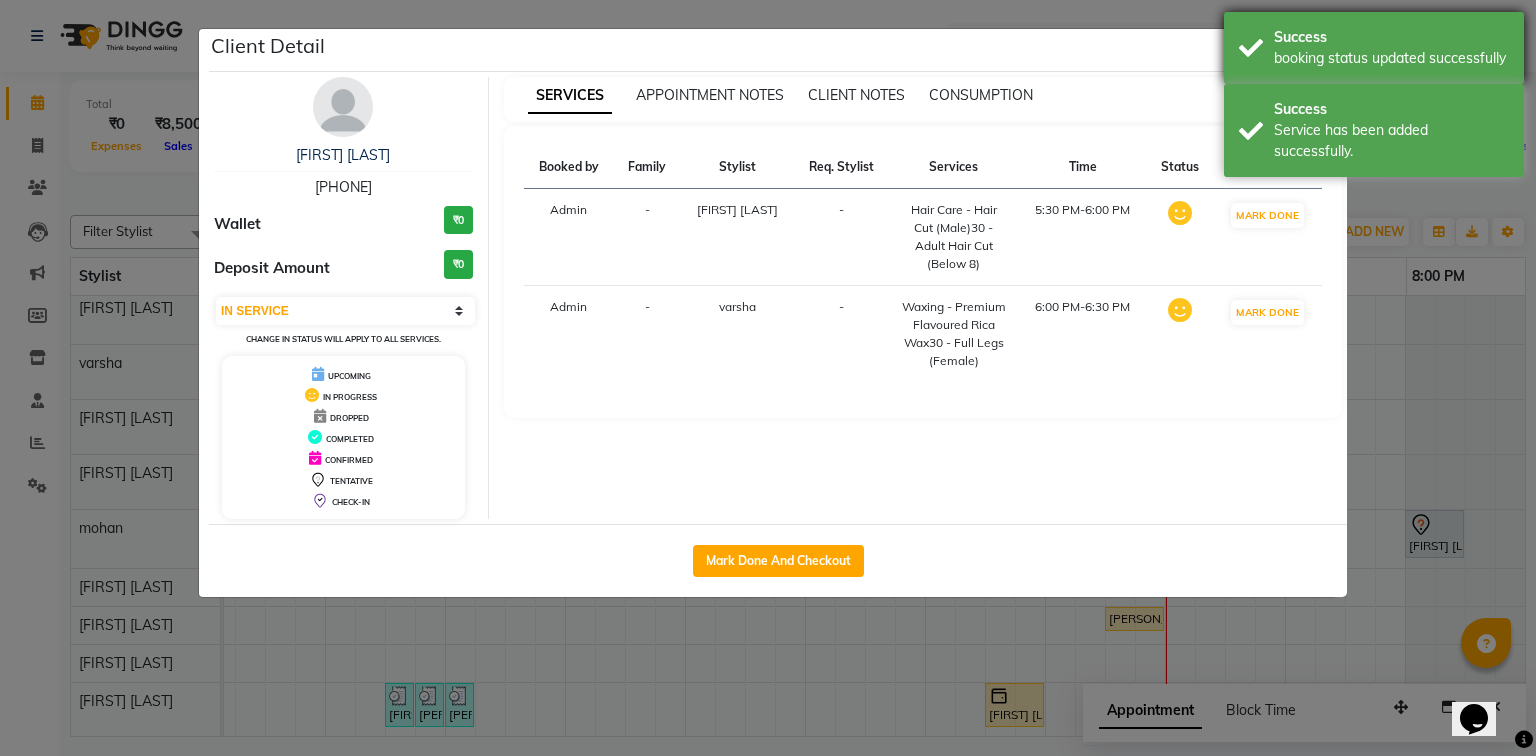 drag, startPoint x: 1310, startPoint y: 109, endPoint x: 1319, endPoint y: 78, distance: 32.280025 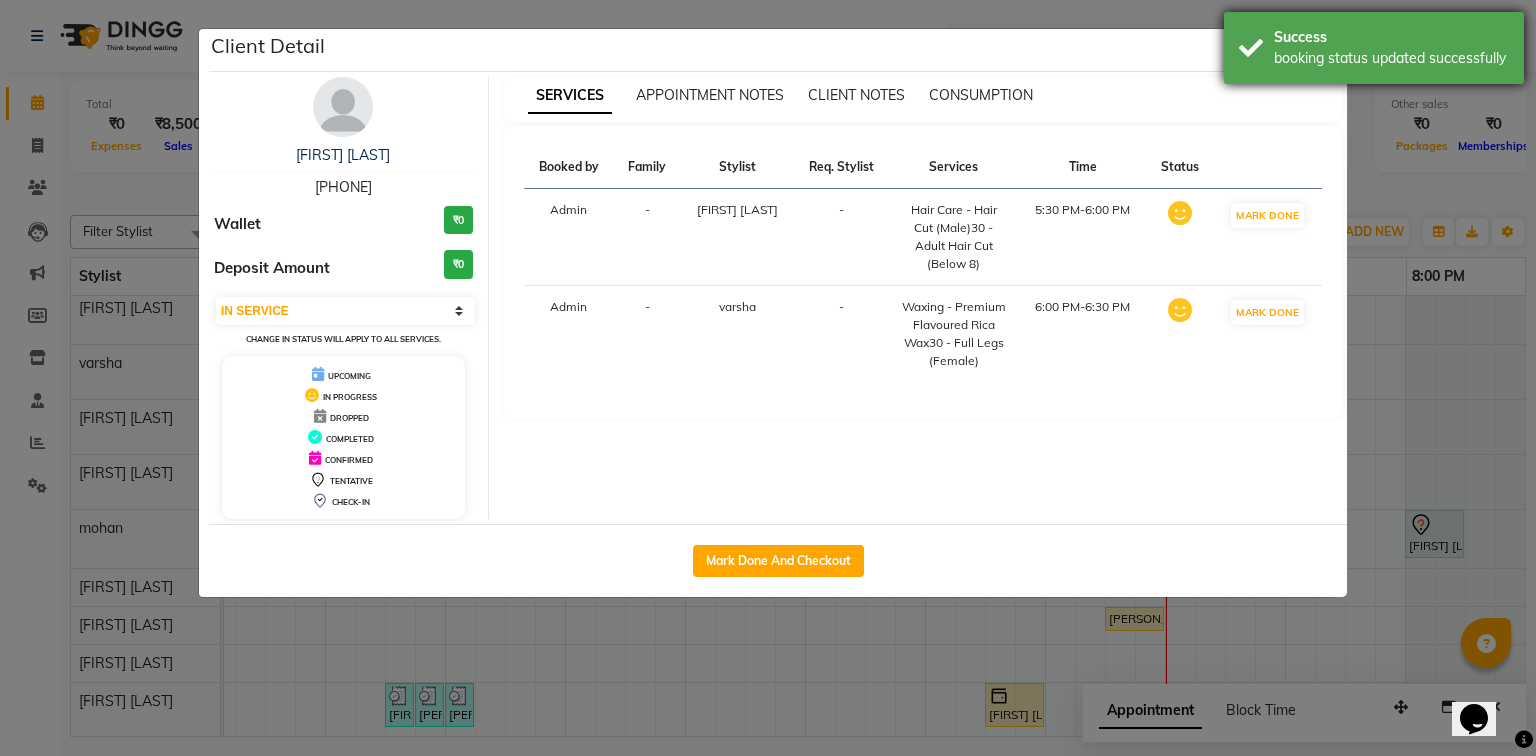click on "Success" at bounding box center [1391, 37] 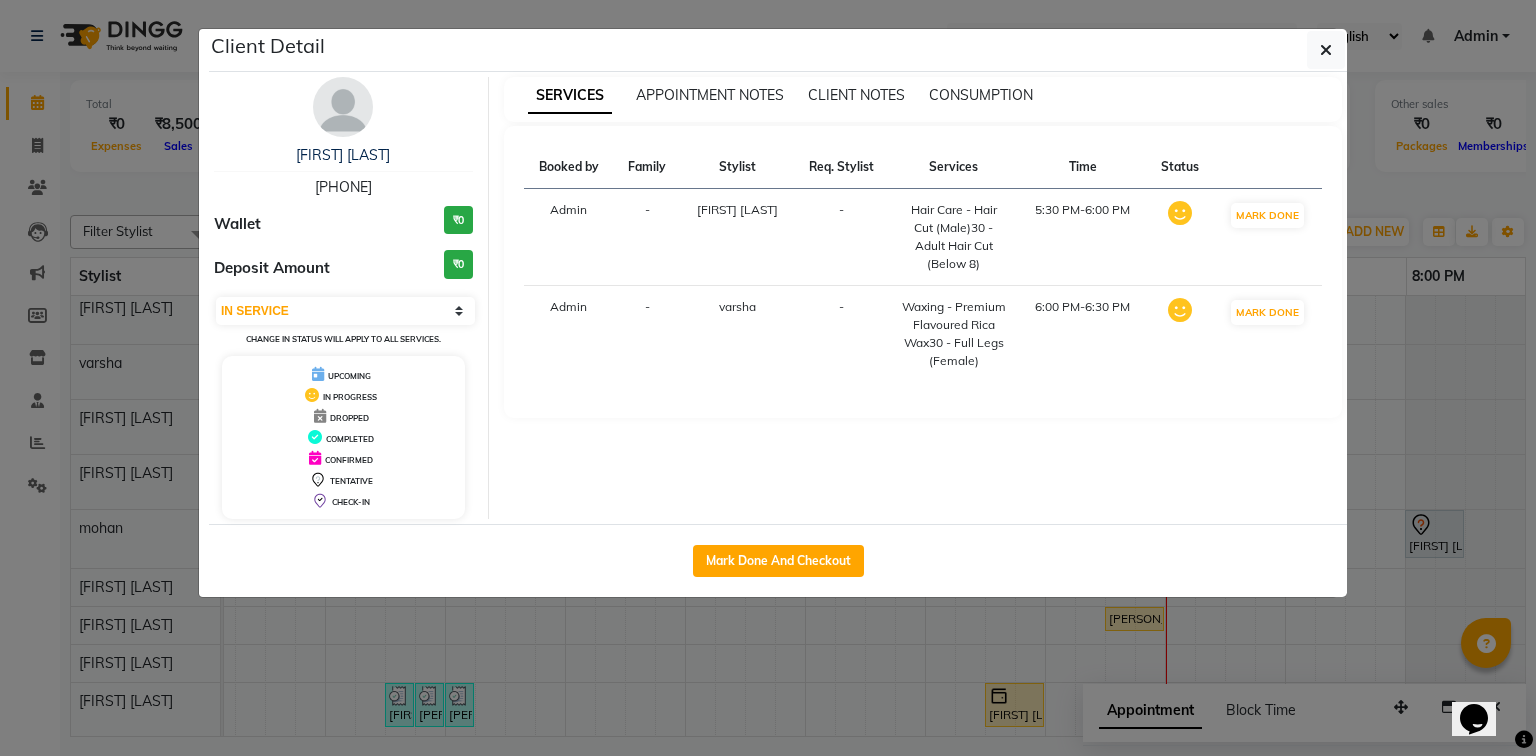 click 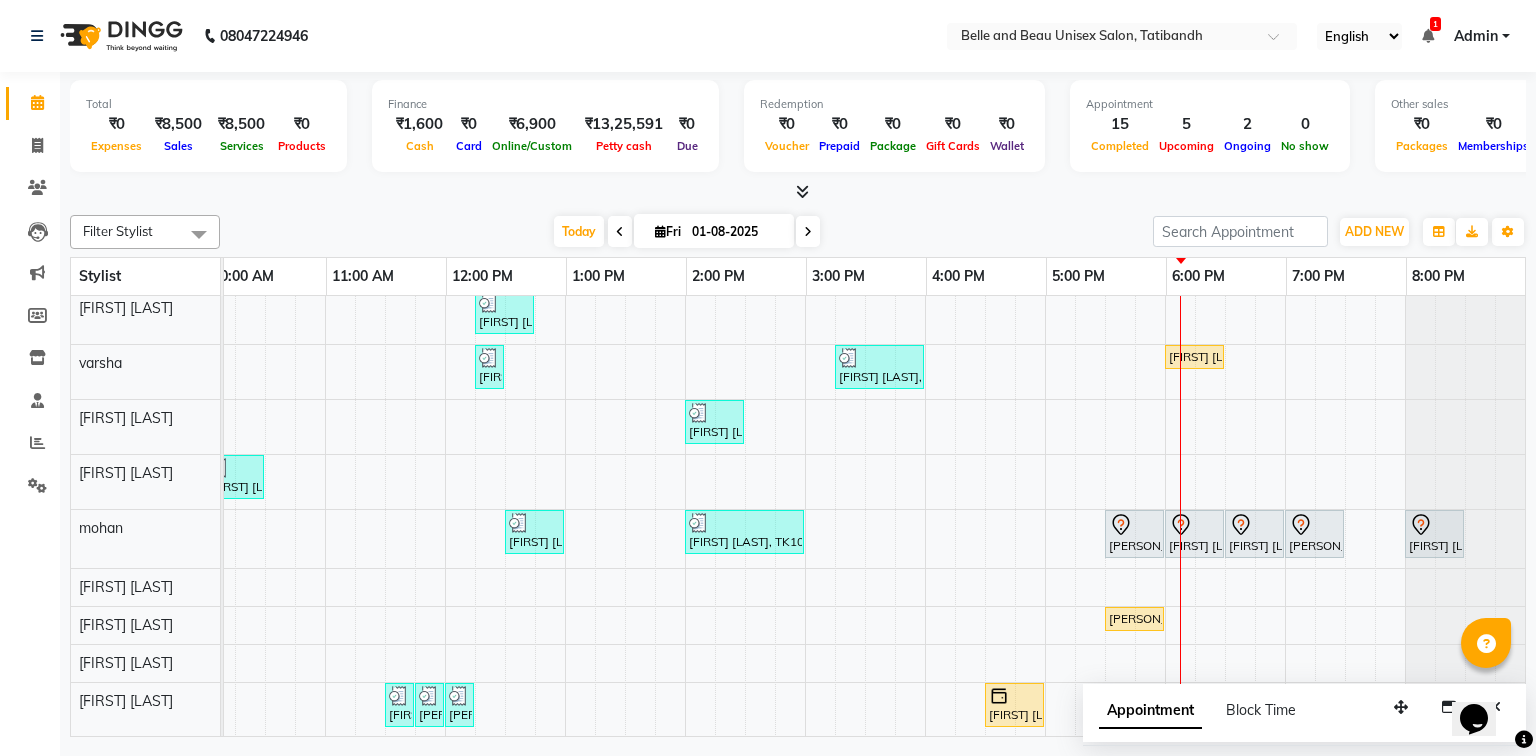 scroll, scrollTop: 20, scrollLeft: 270, axis: both 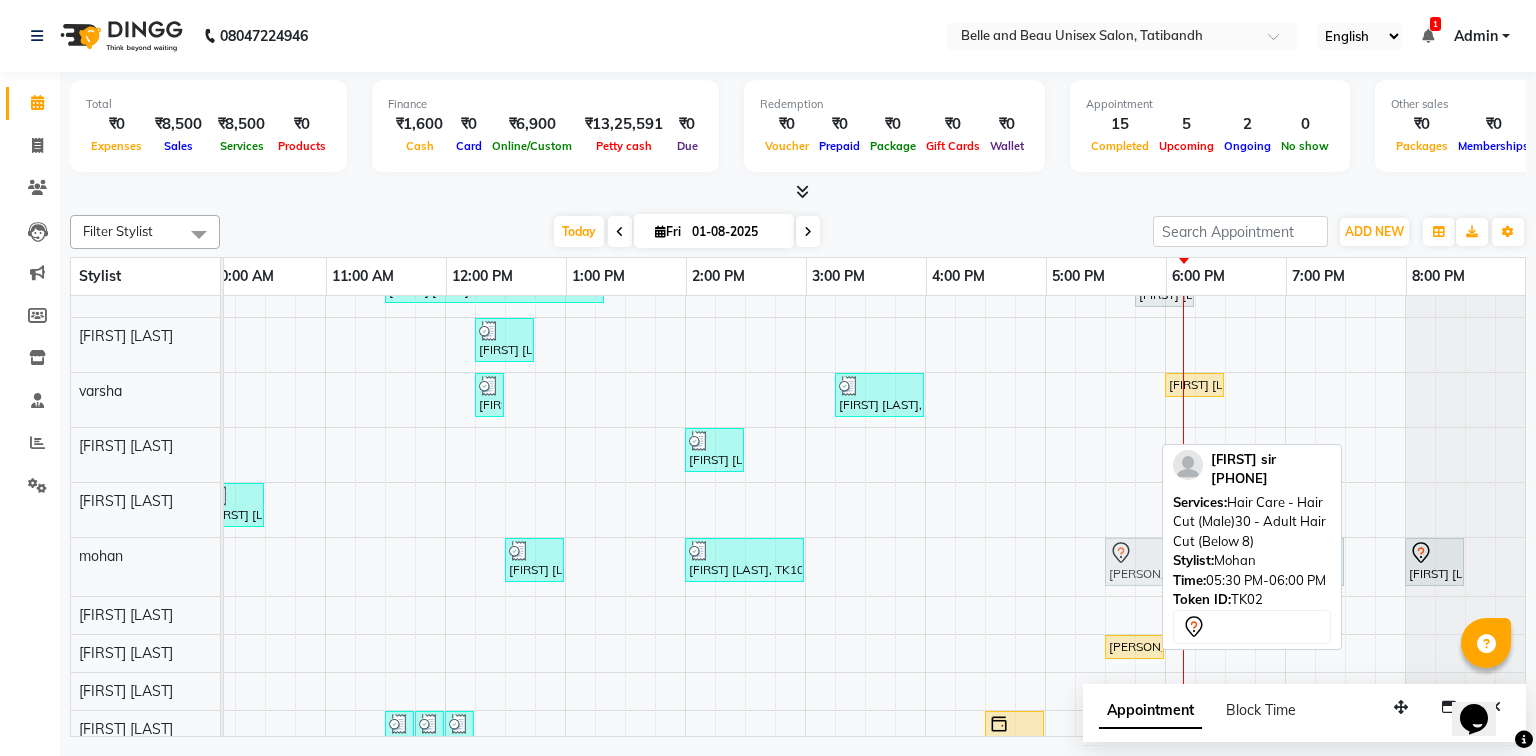drag, startPoint x: 1109, startPoint y: 540, endPoint x: 1111, endPoint y: 563, distance: 23.086792 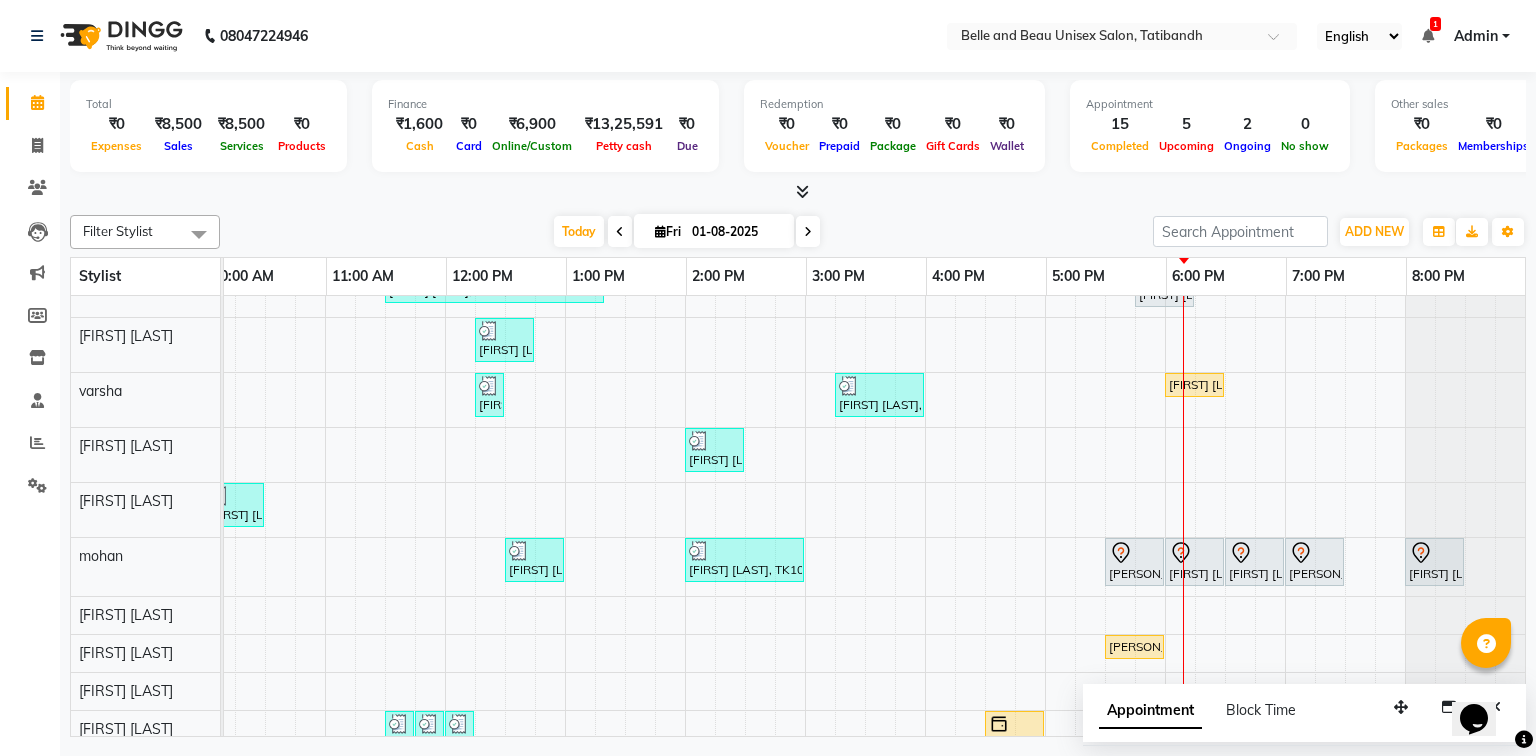 scroll, scrollTop: 150, scrollLeft: 270, axis: both 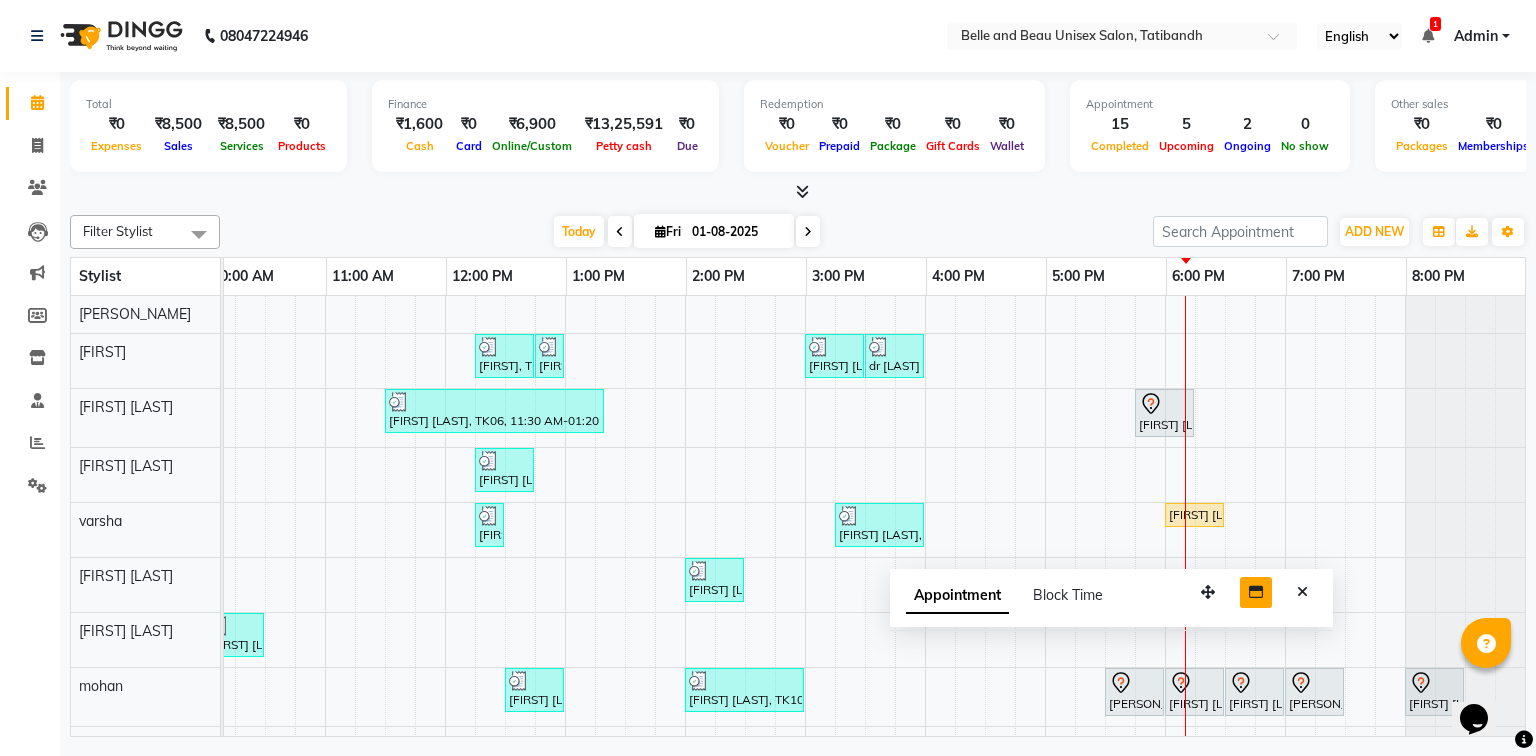 drag, startPoint x: 1401, startPoint y: 708, endPoint x: 1261, endPoint y: 584, distance: 187.01872 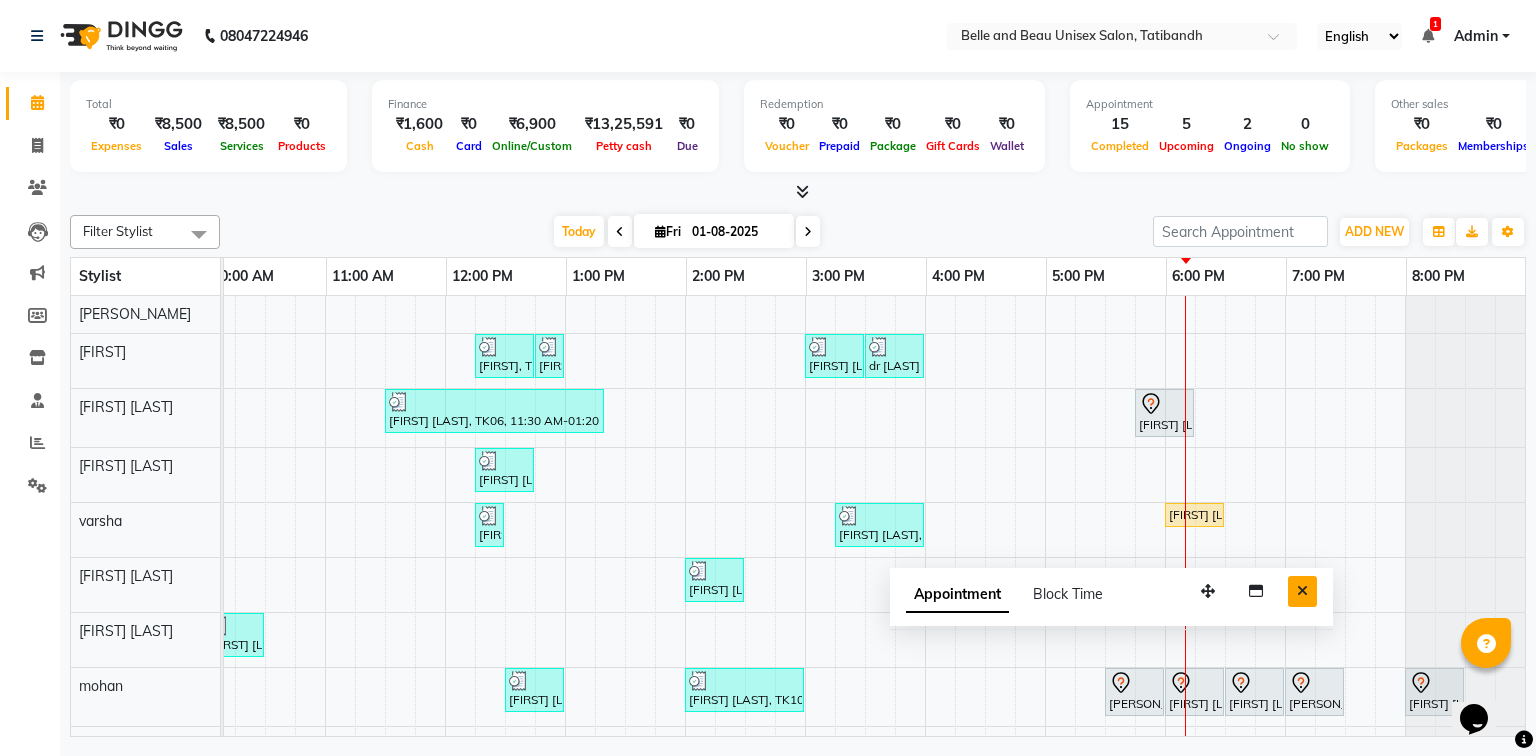 click at bounding box center (1302, 591) 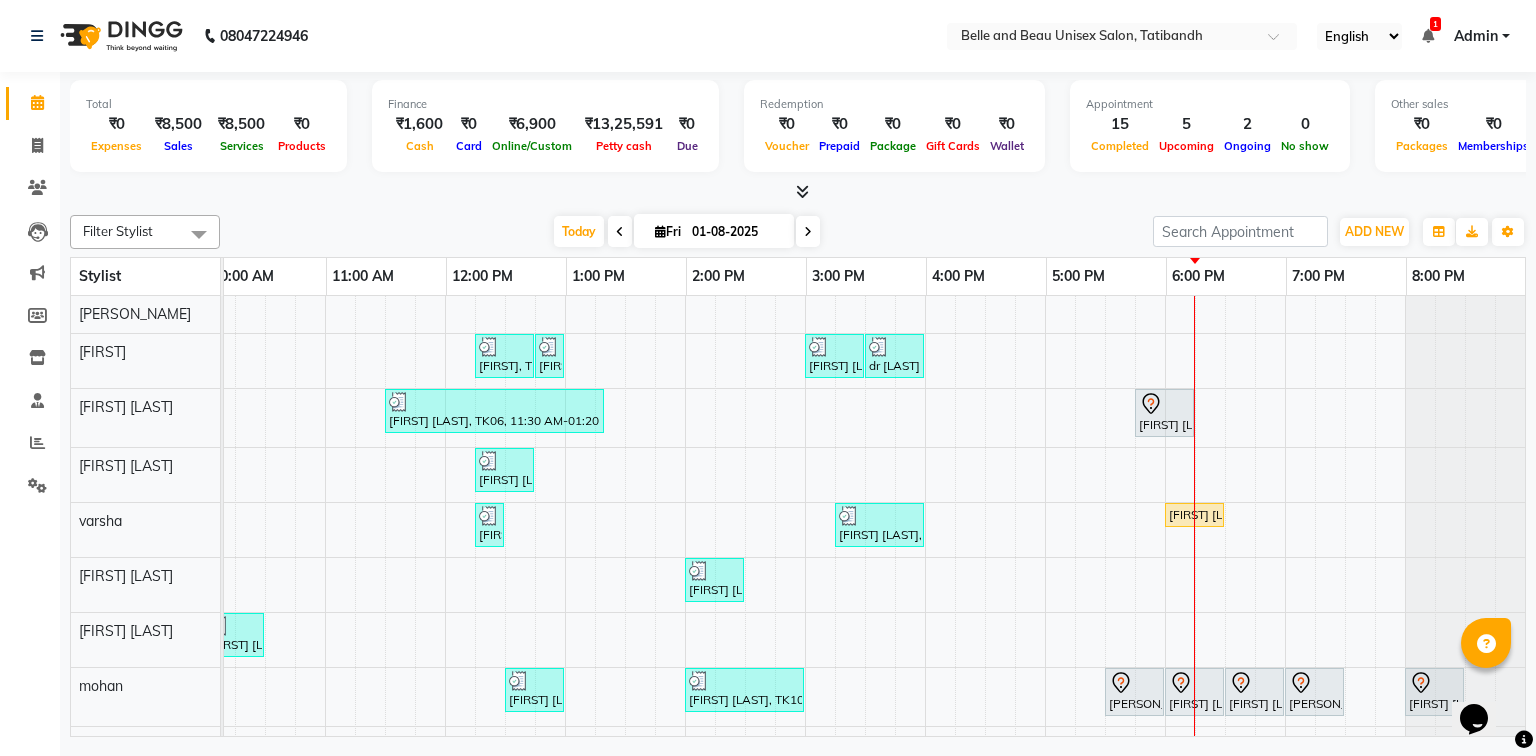 scroll, scrollTop: 168, scrollLeft: 270, axis: both 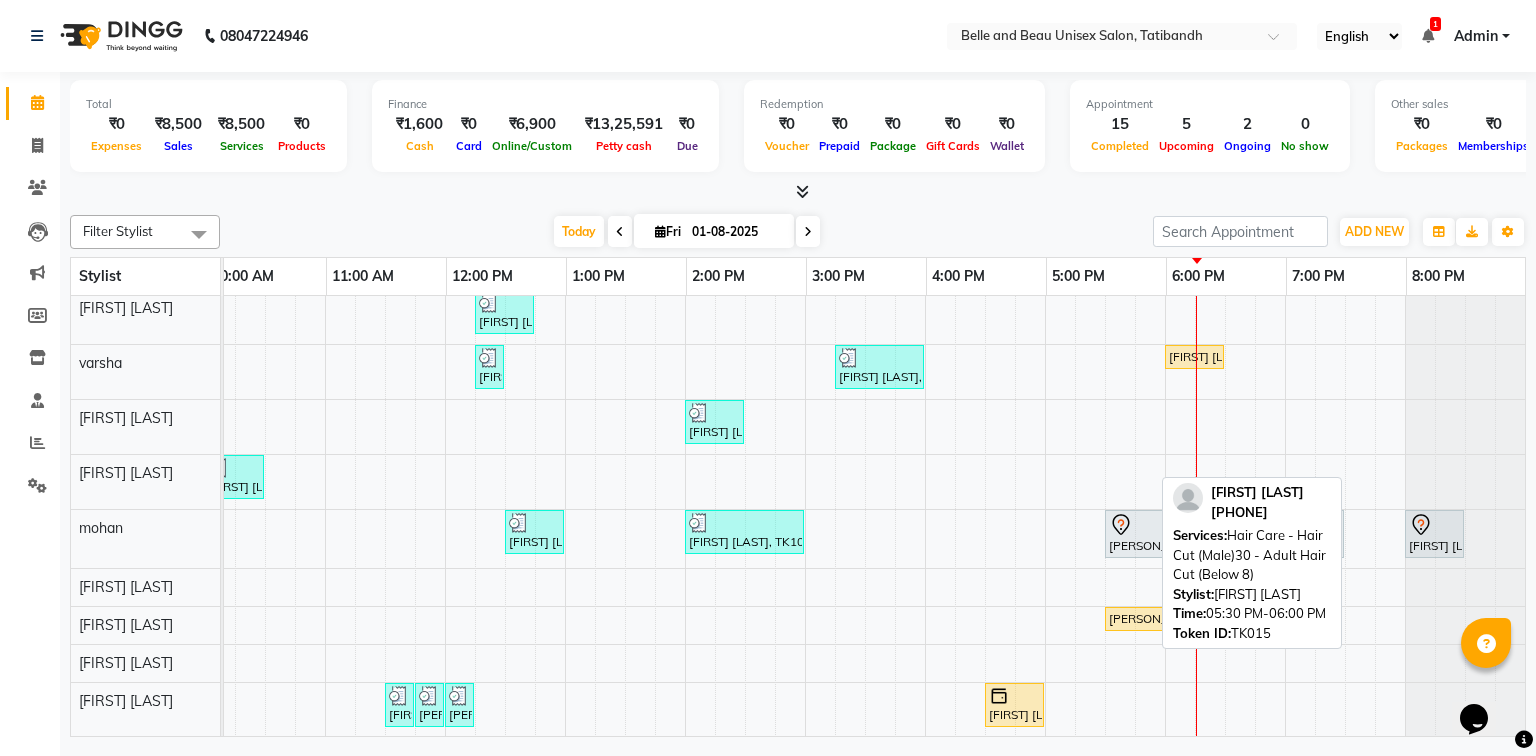 click on "nilima R, TK15, 05:30 PM-06:00 PM, Hair Care - Hair Cut (Male)30 - Adult Hair Cut (Below 8)" at bounding box center (1134, 619) 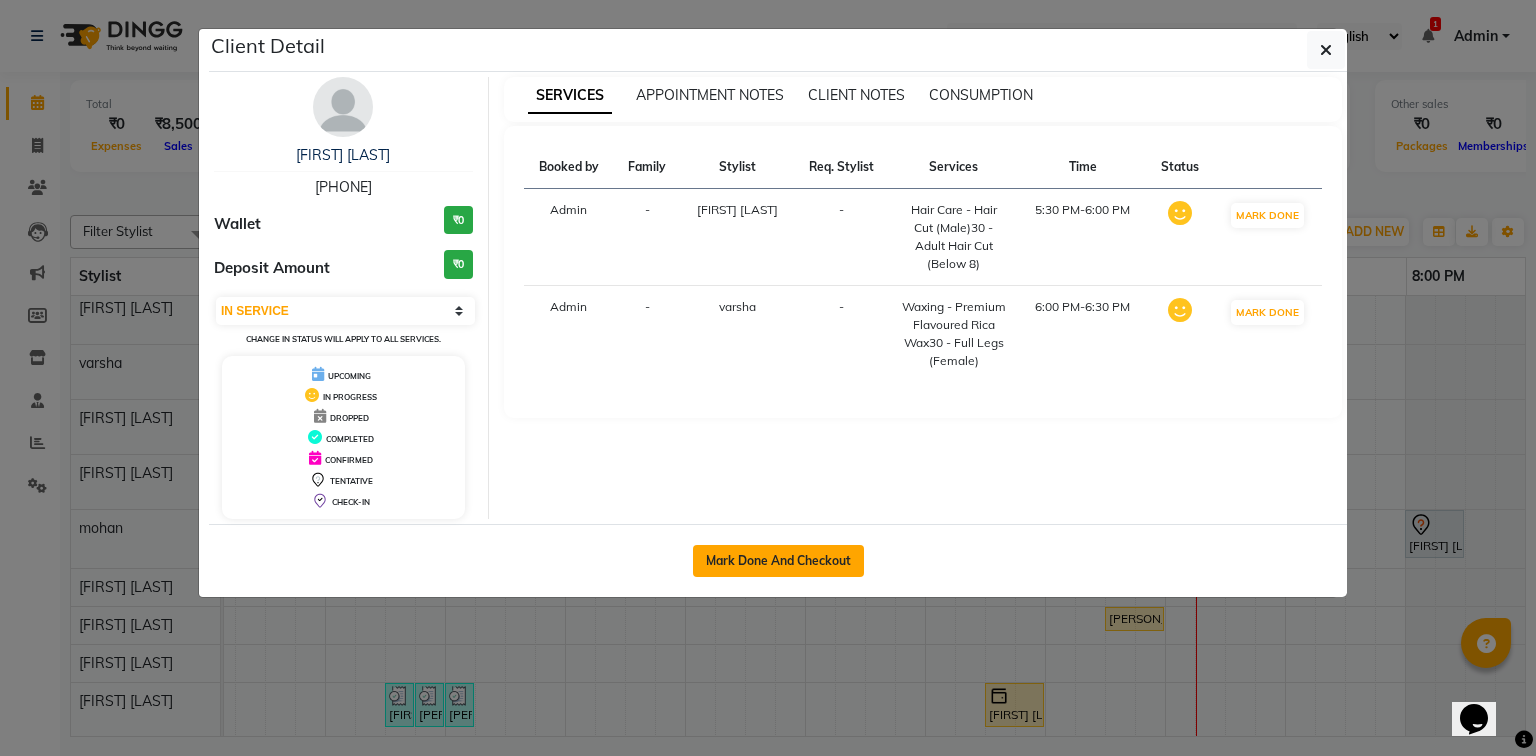 click on "Mark Done And Checkout" 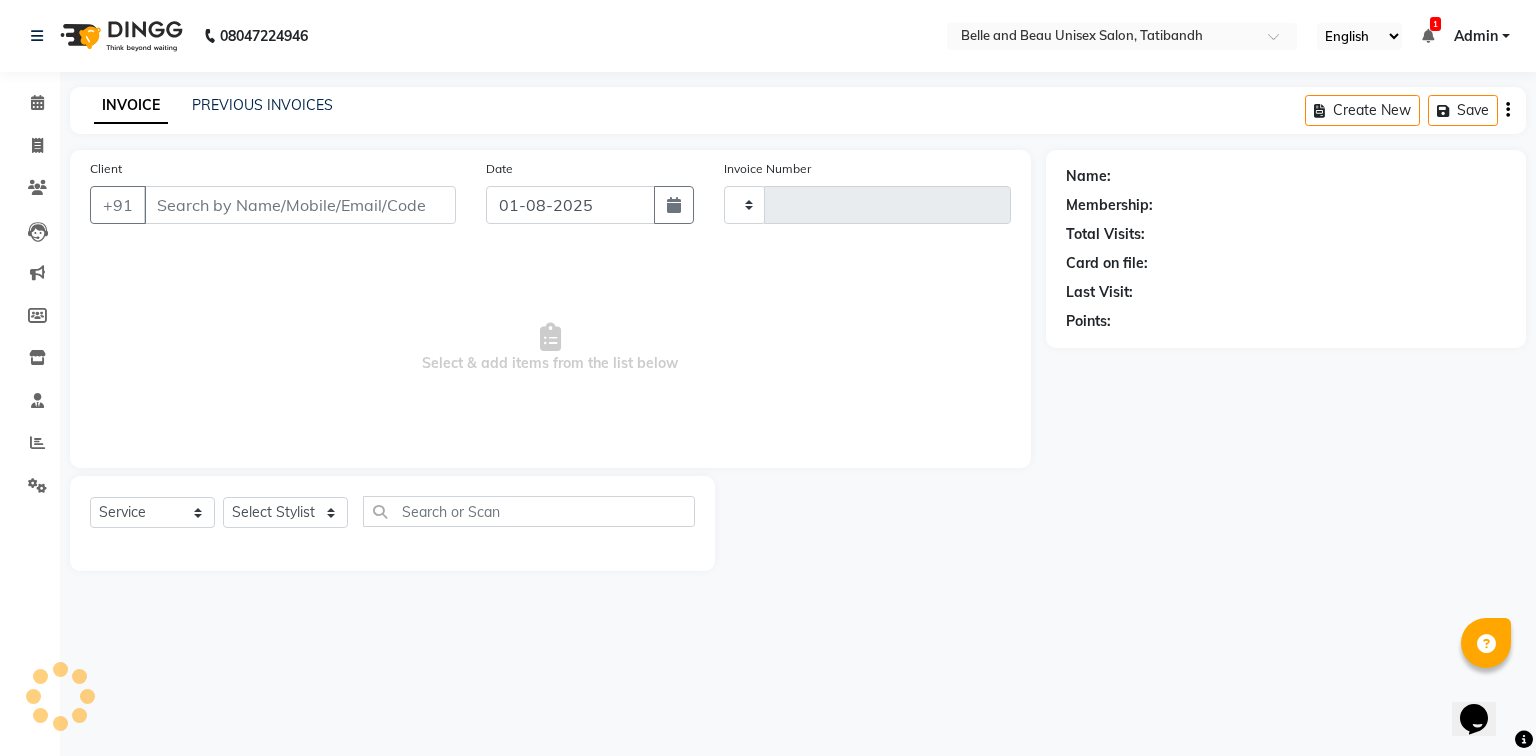 type on "1716" 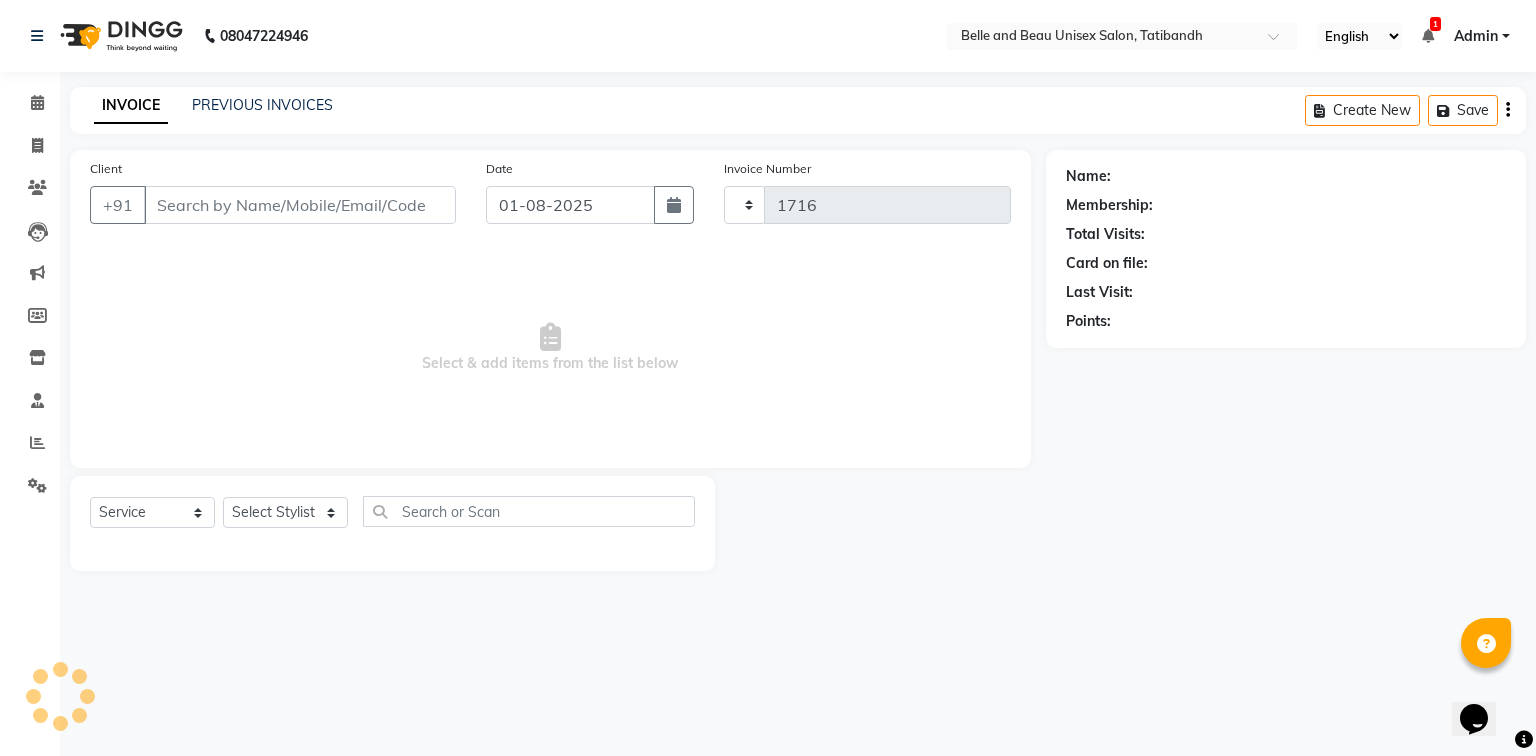 select on "7066" 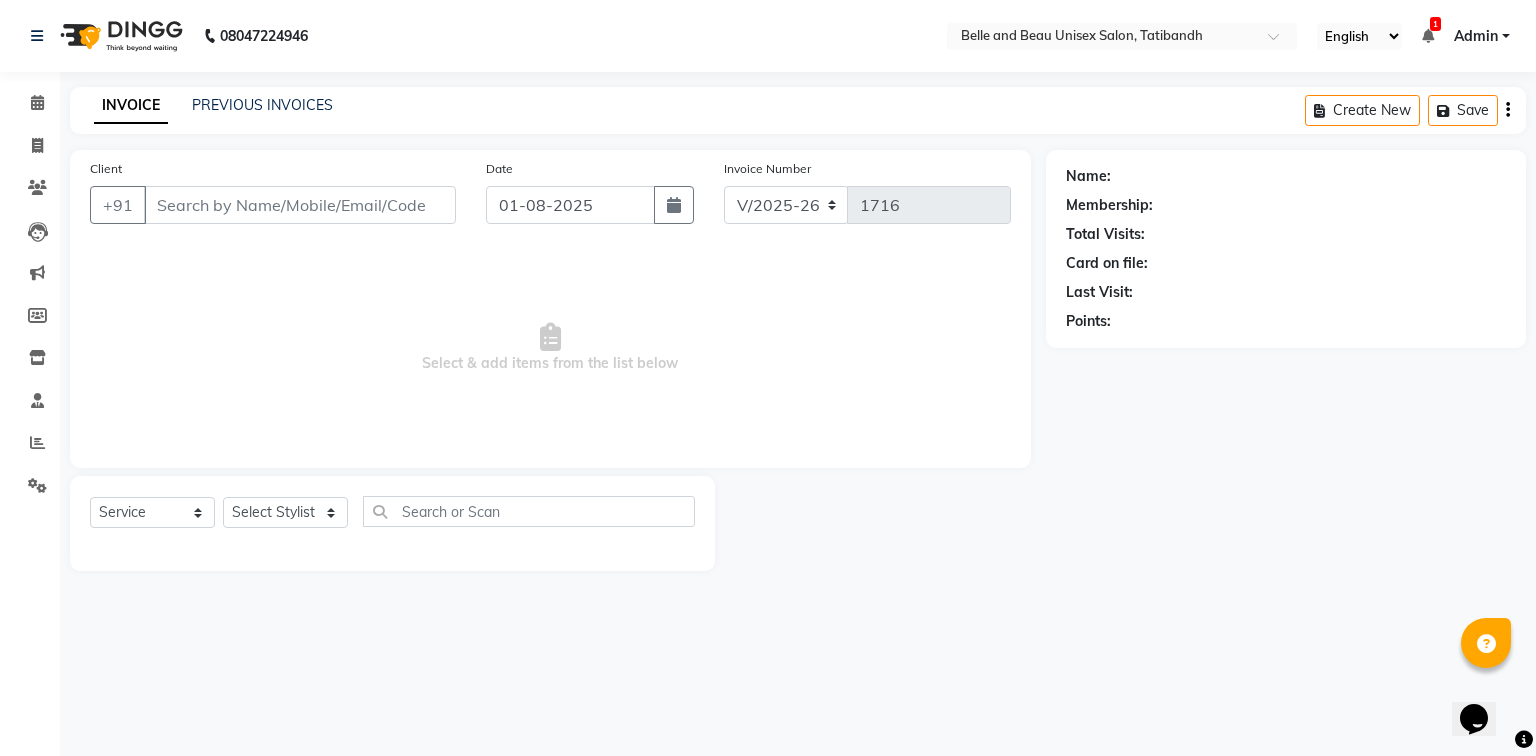 type on "[PHONE]" 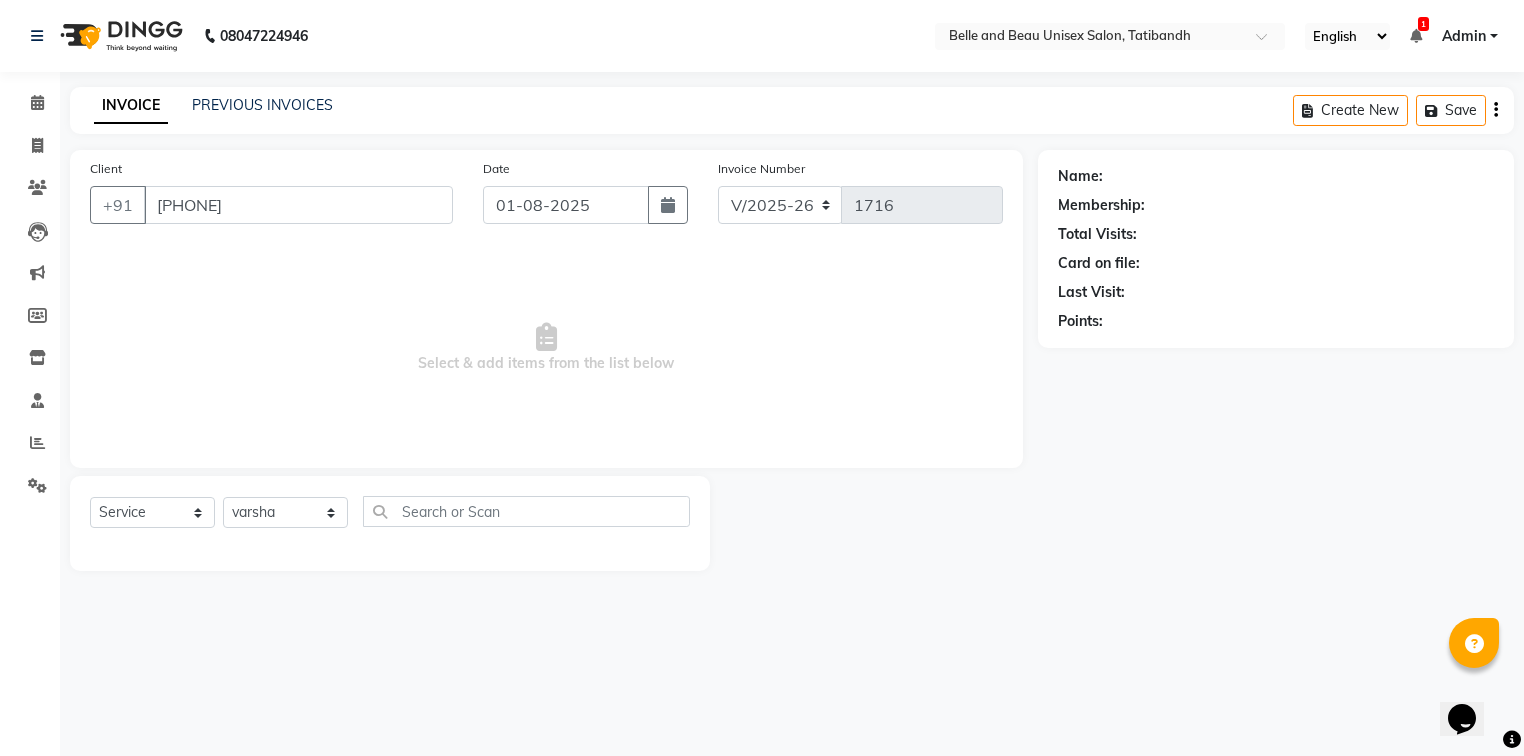 select on "1: Object" 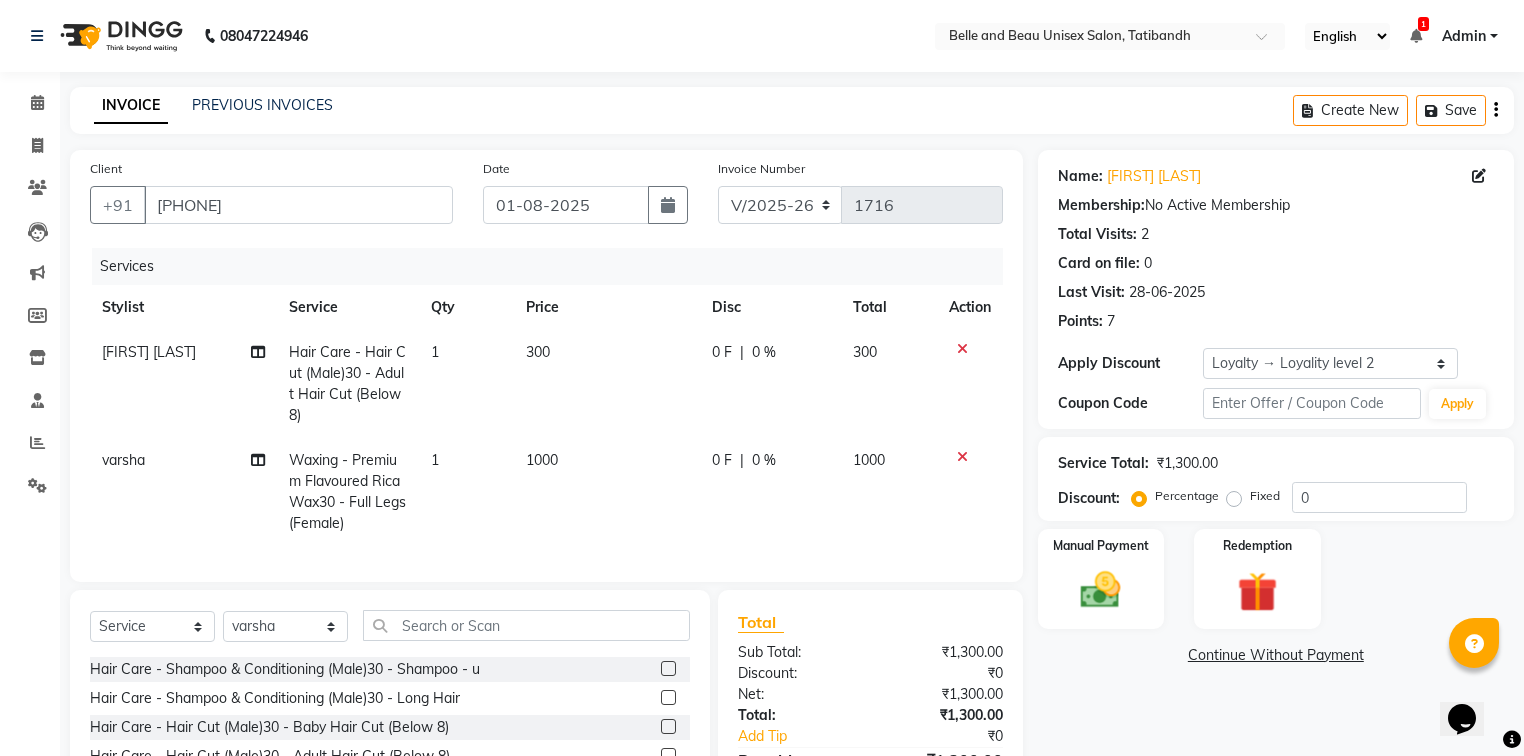 click 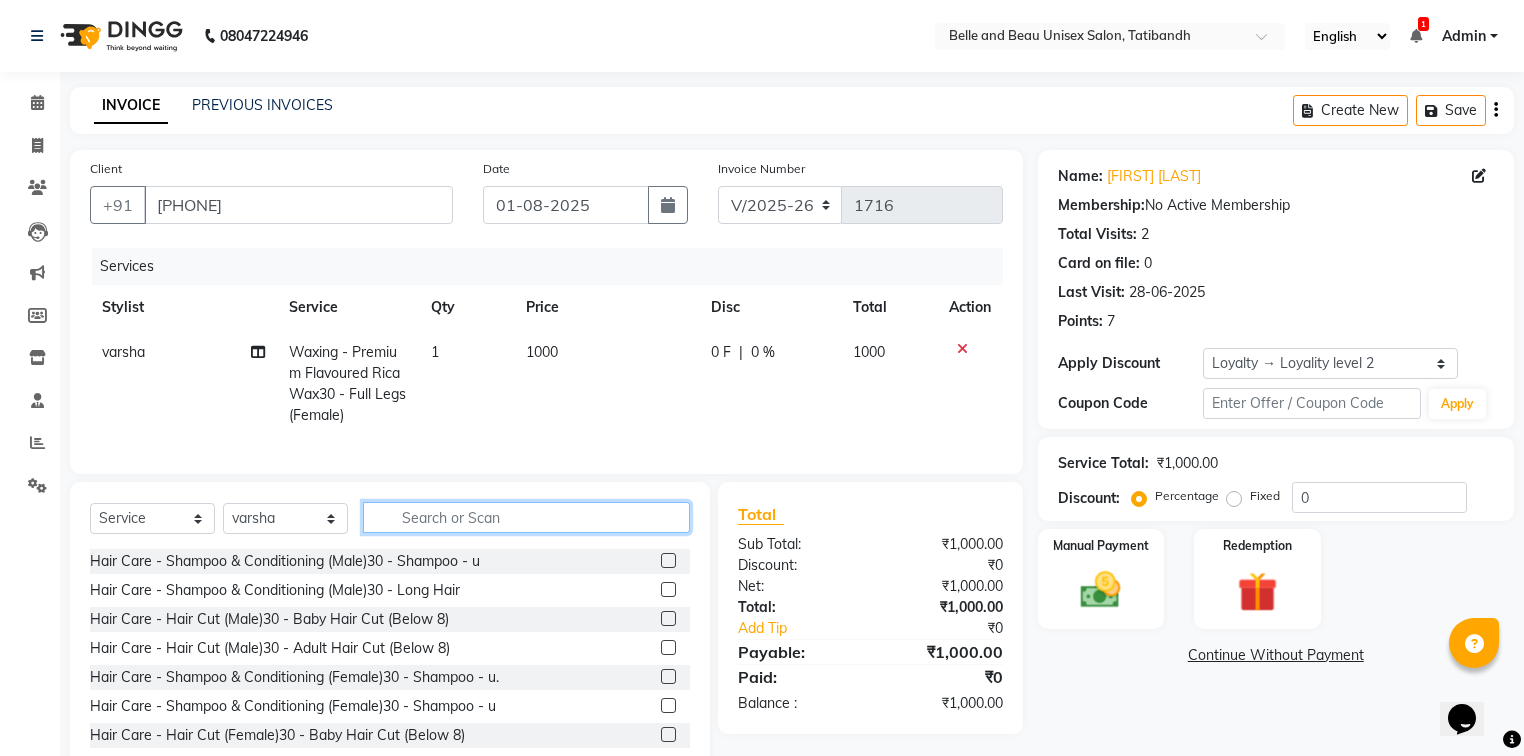 click 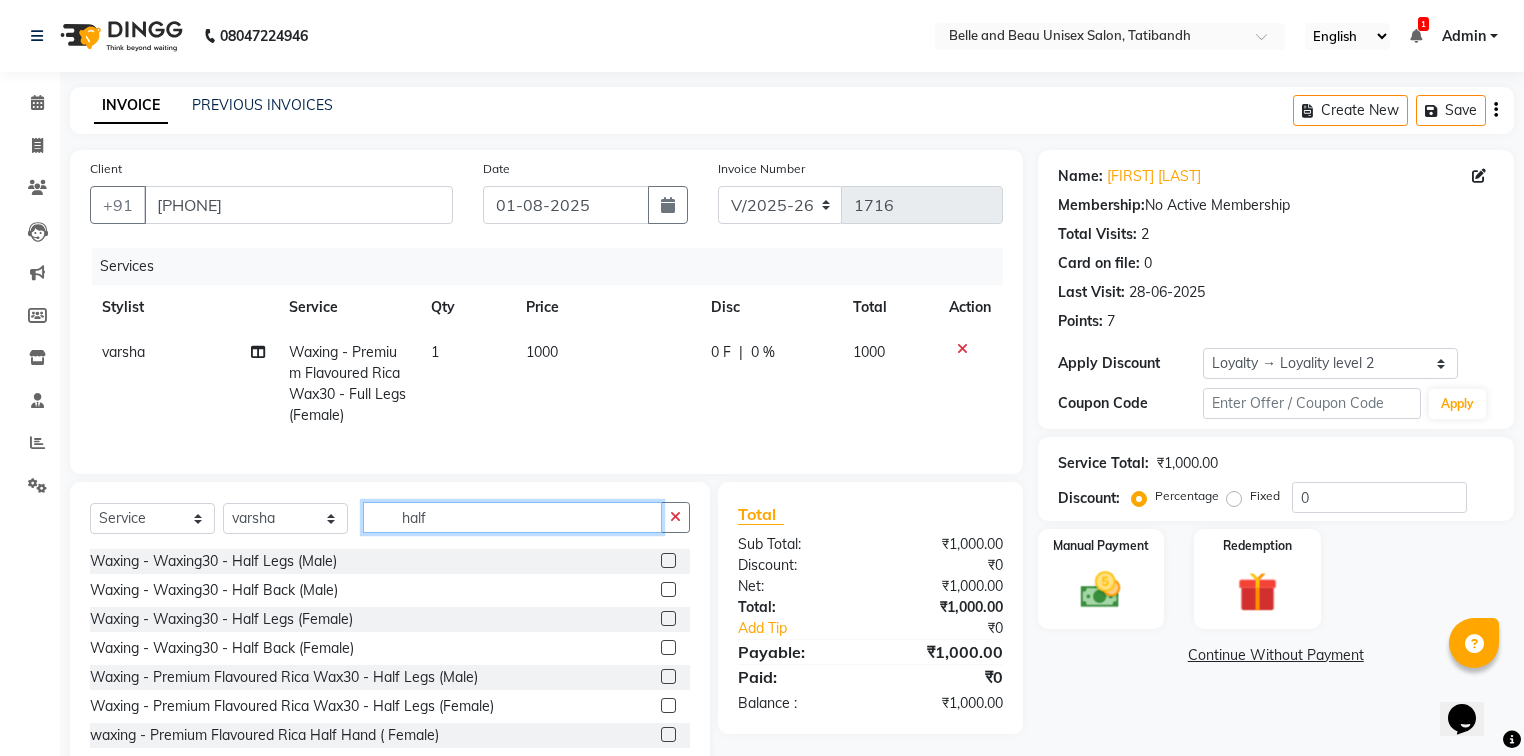 scroll, scrollTop: 3, scrollLeft: 0, axis: vertical 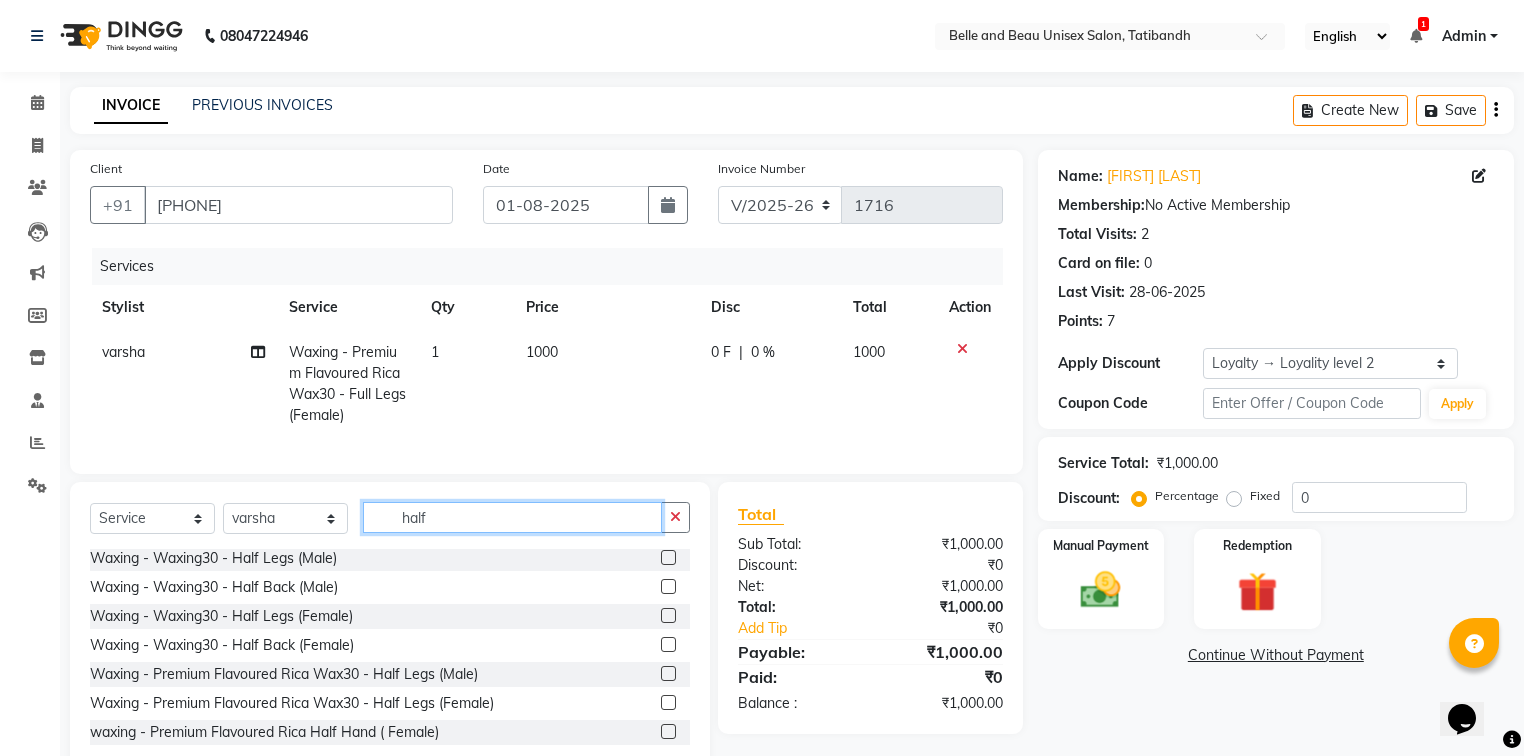 type on "half" 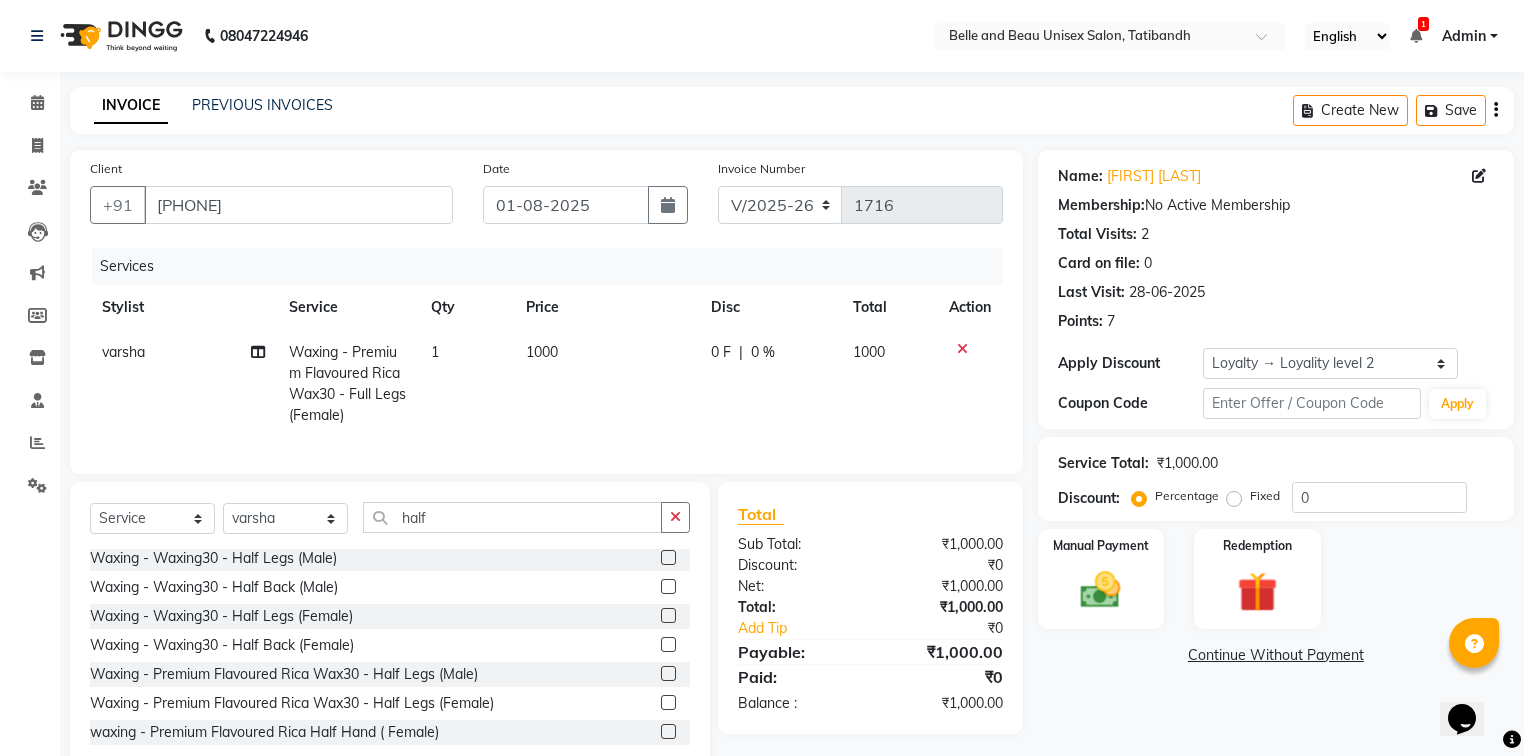 click 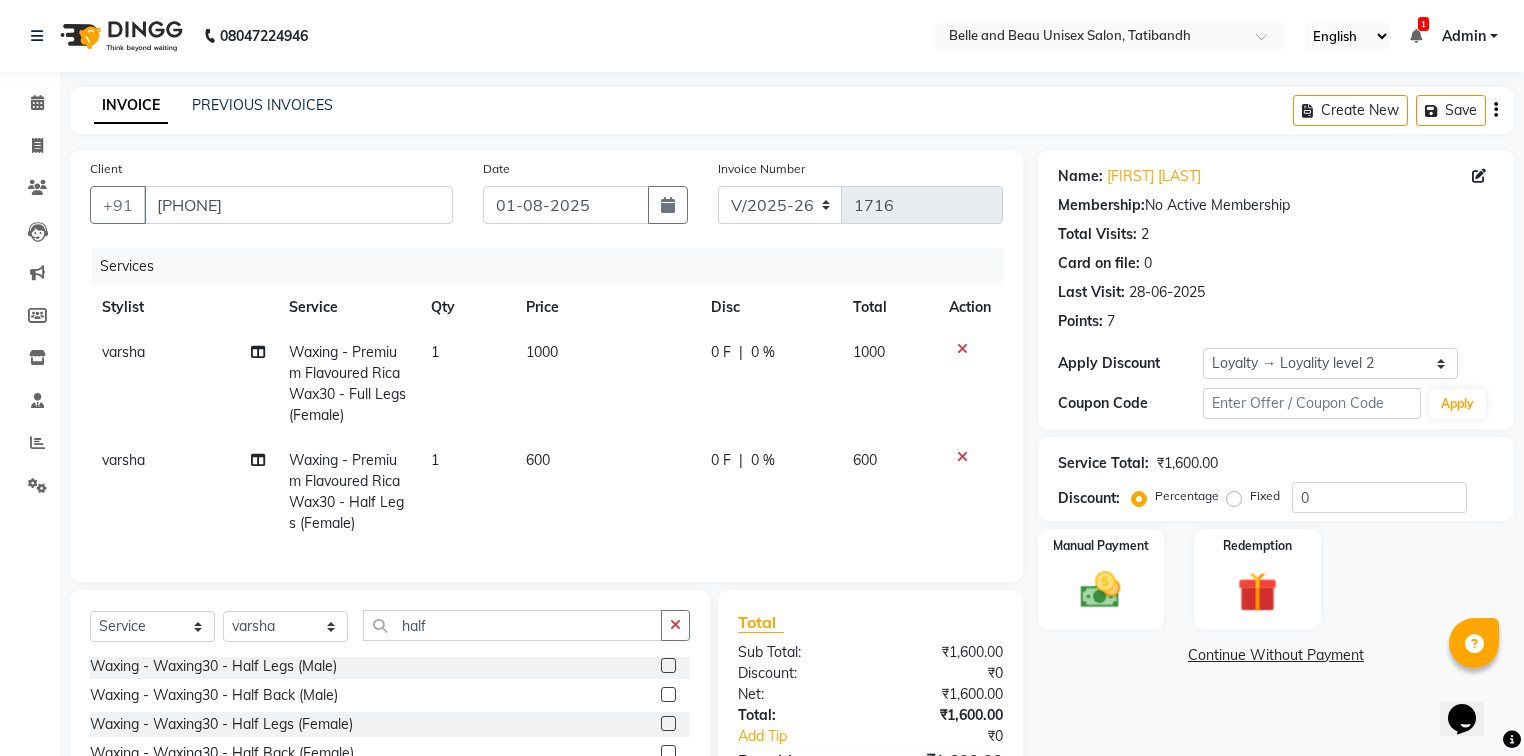 checkbox on "false" 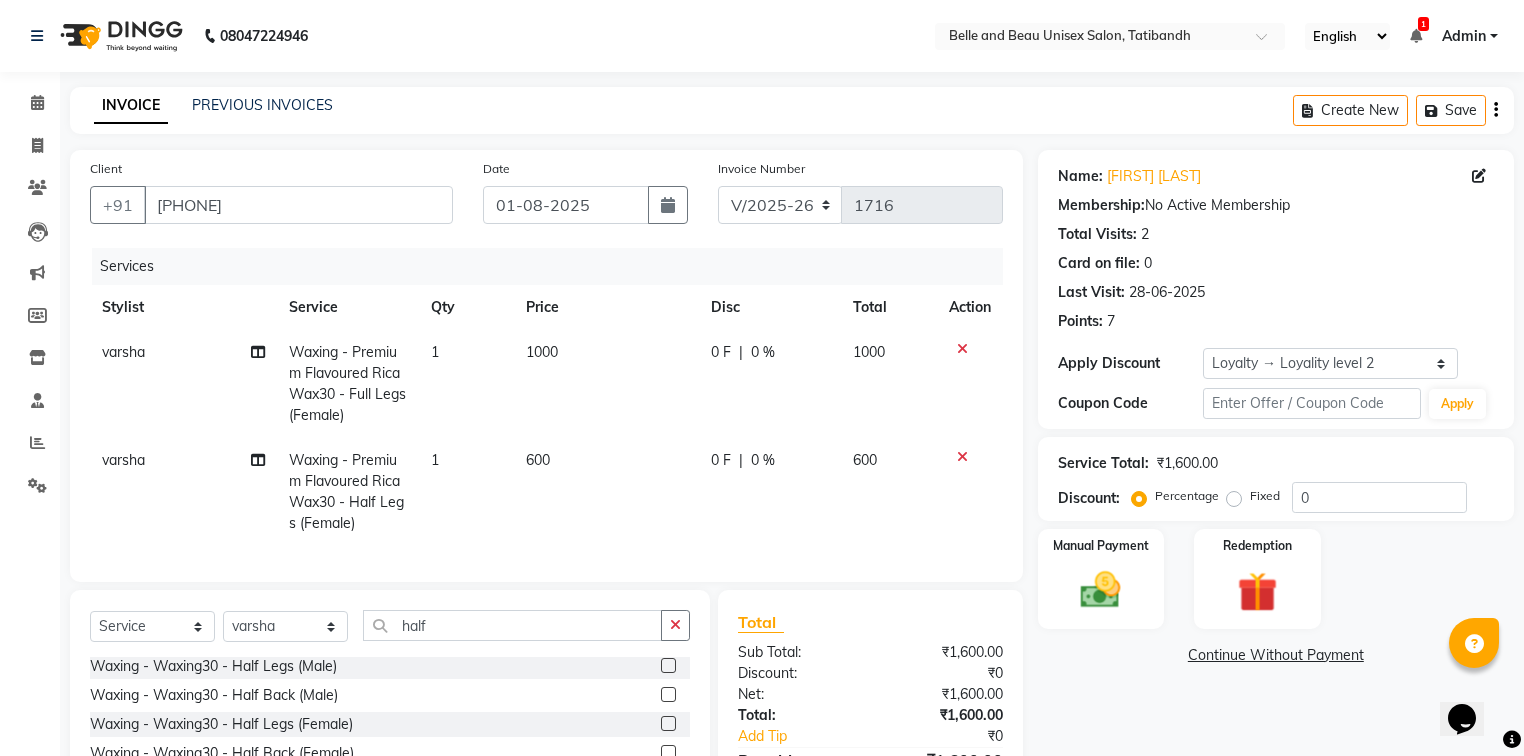 click 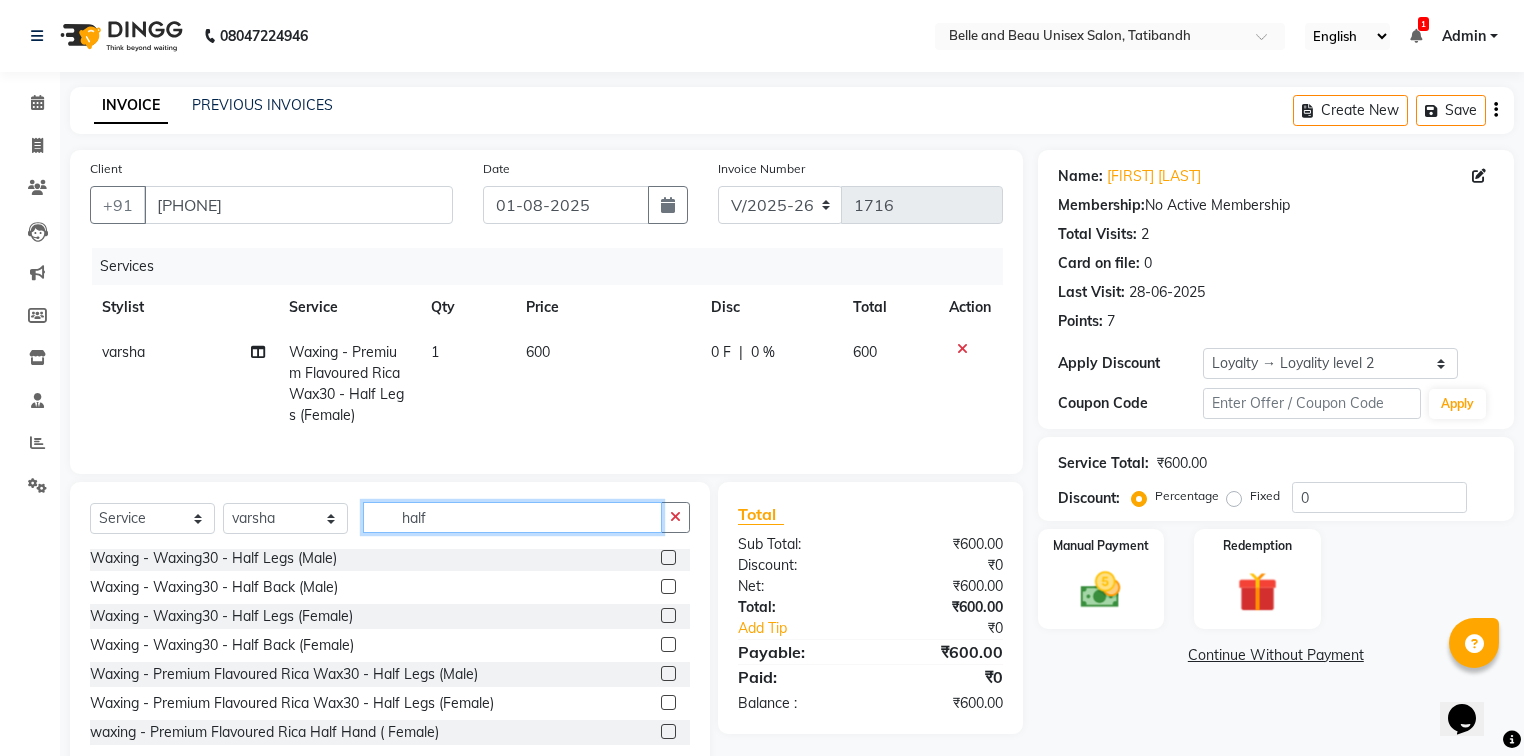 click on "half" 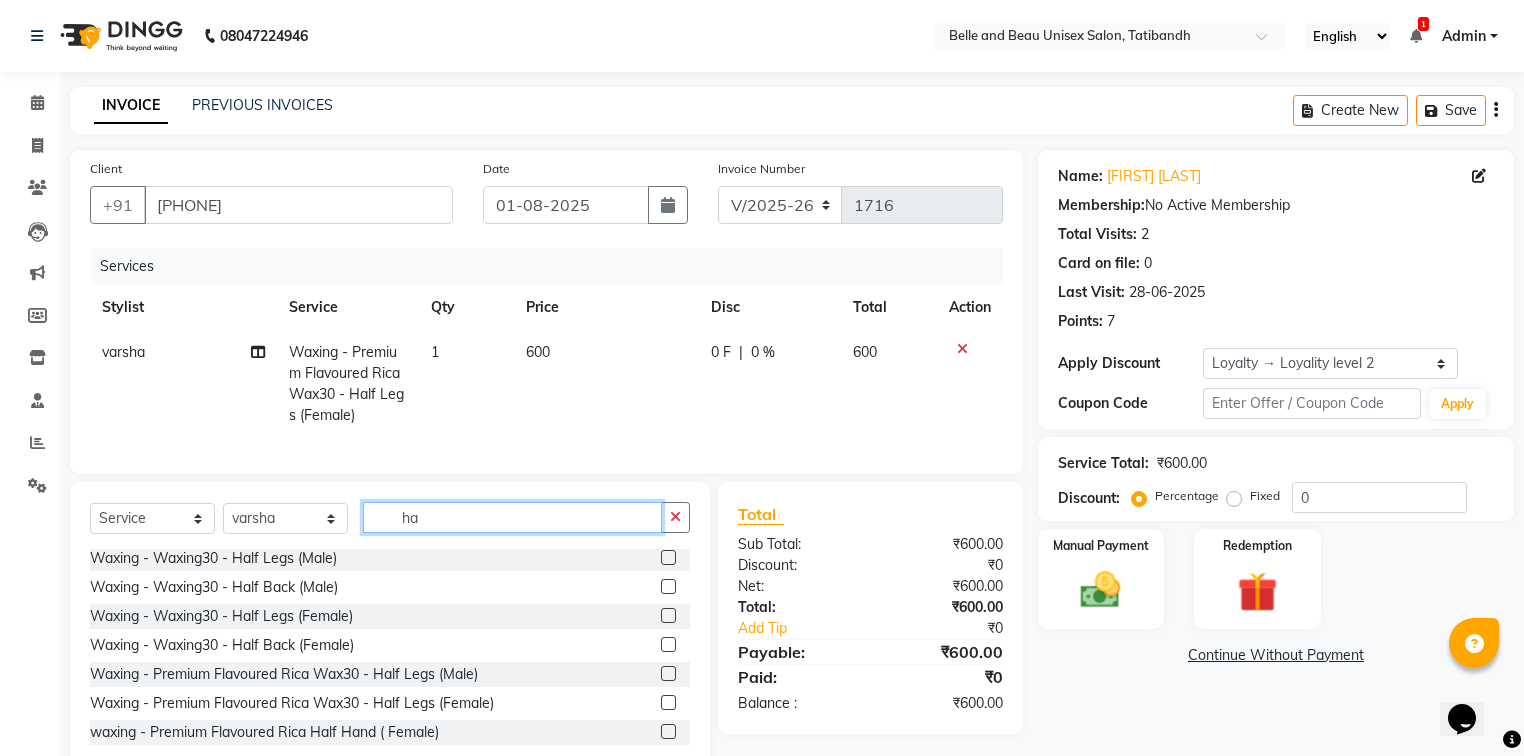 type on "h" 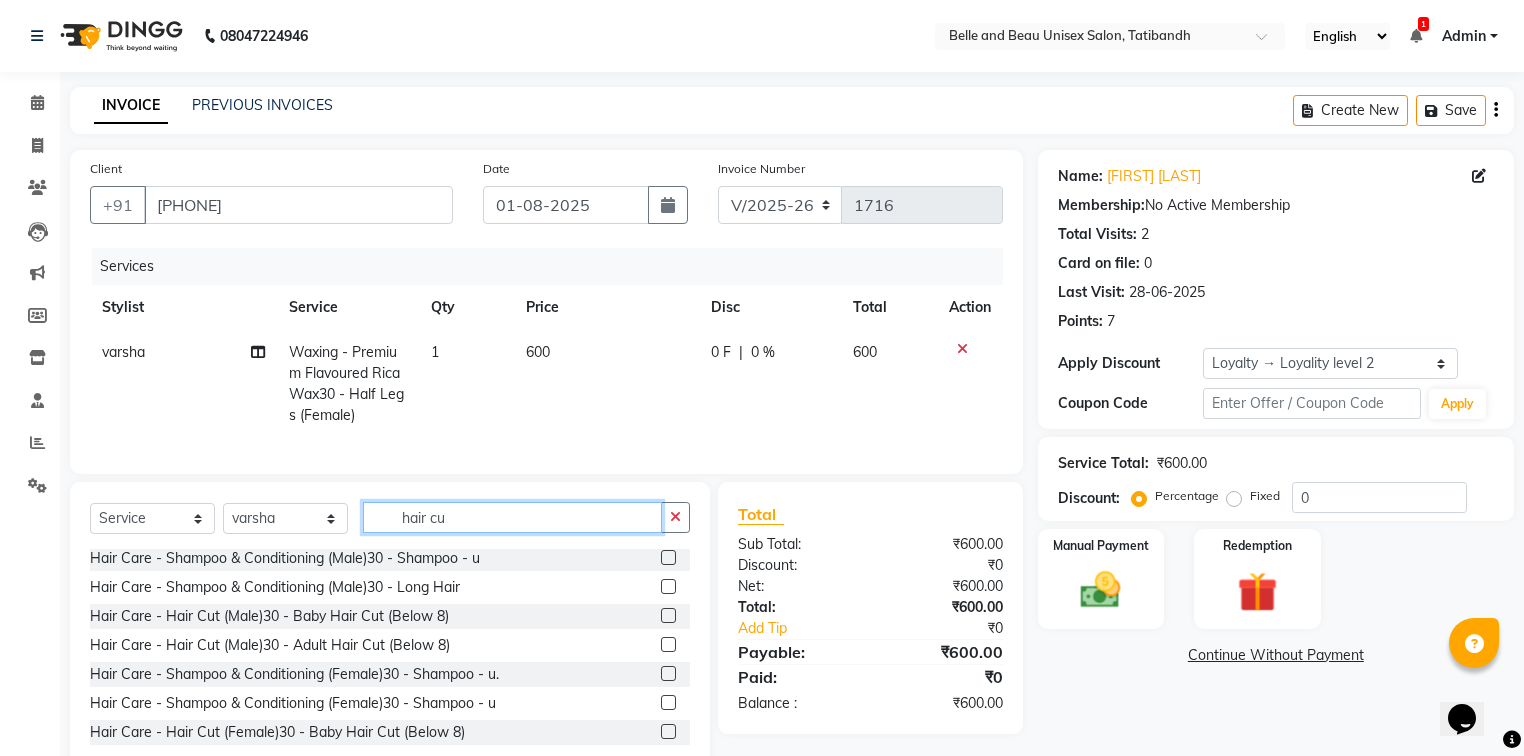 scroll, scrollTop: 0, scrollLeft: 0, axis: both 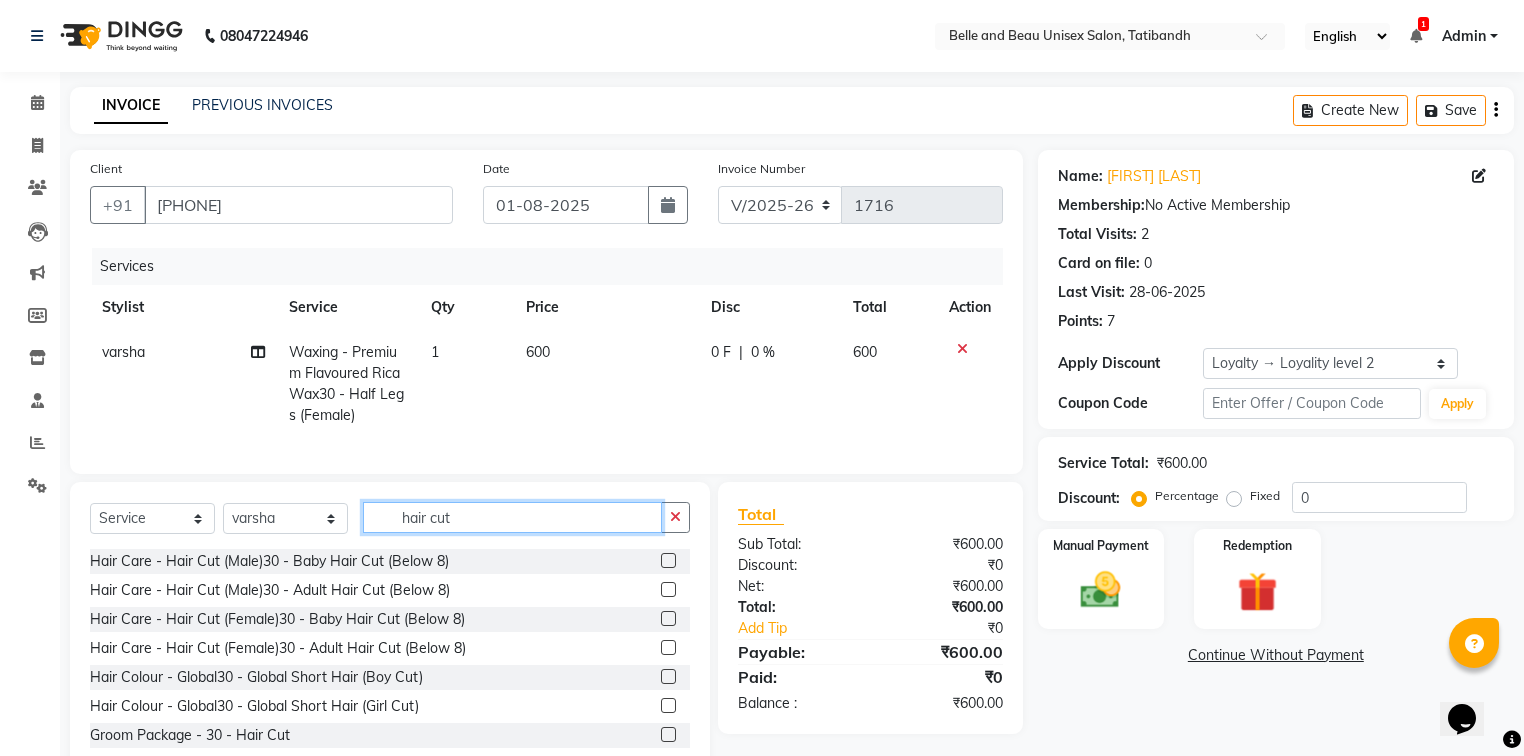 type on "hair cut" 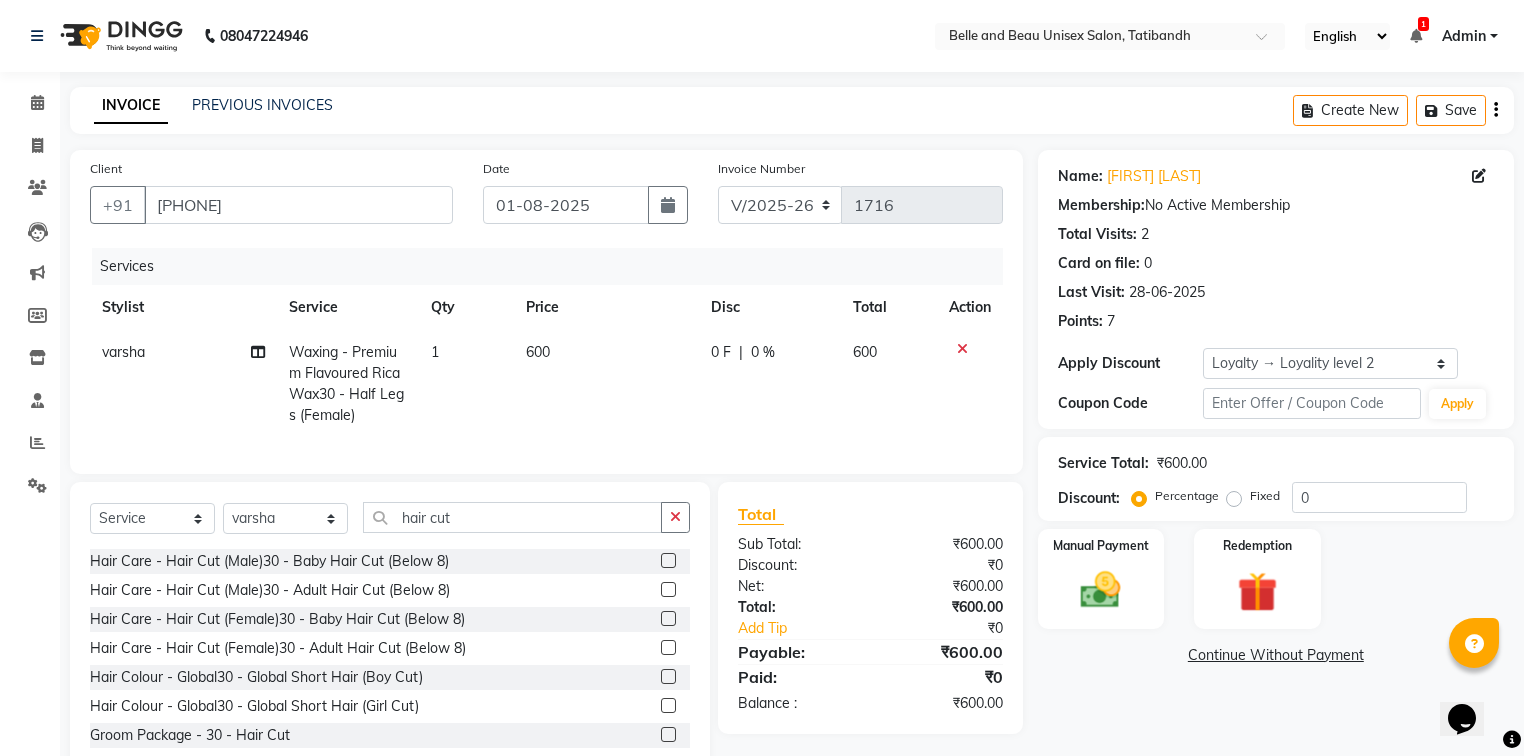 click 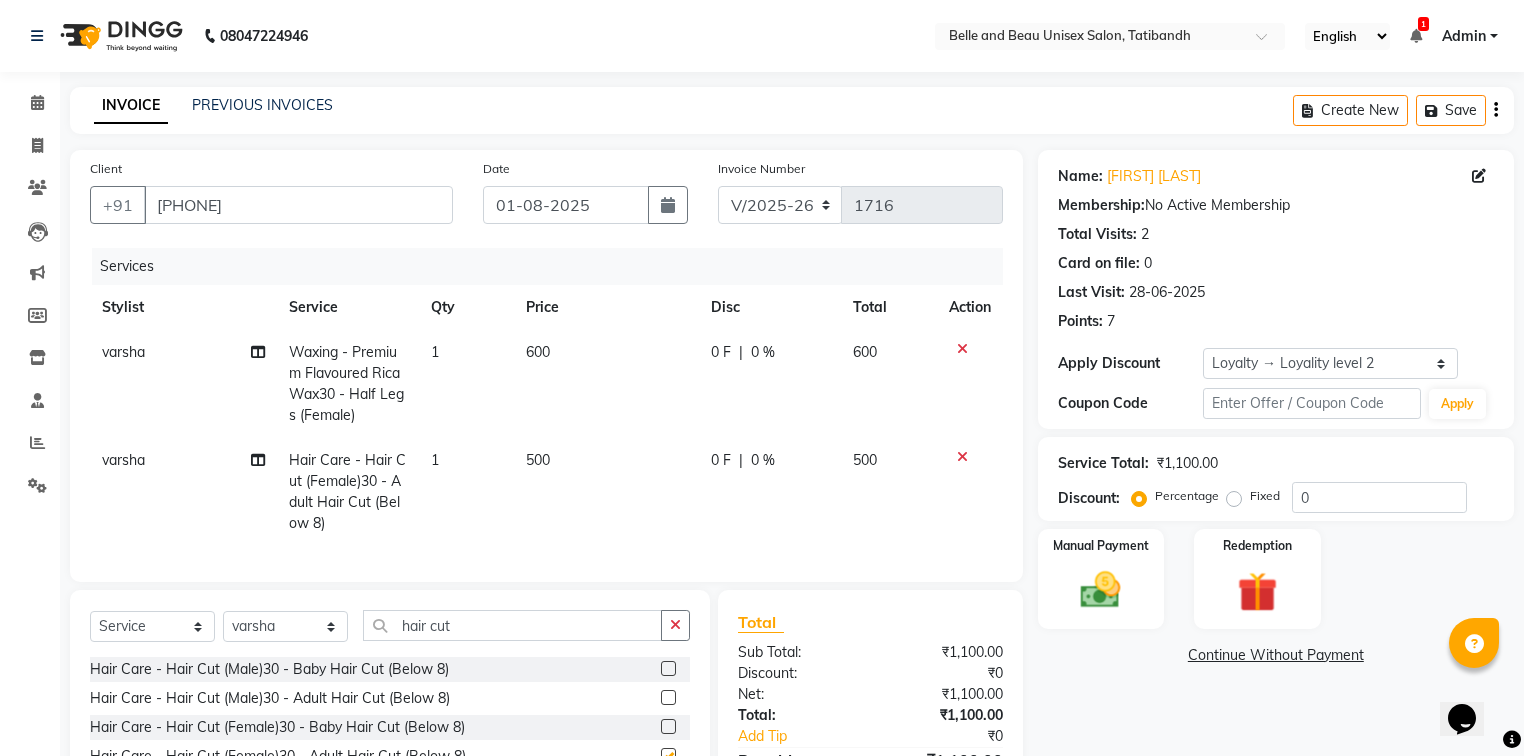 checkbox on "false" 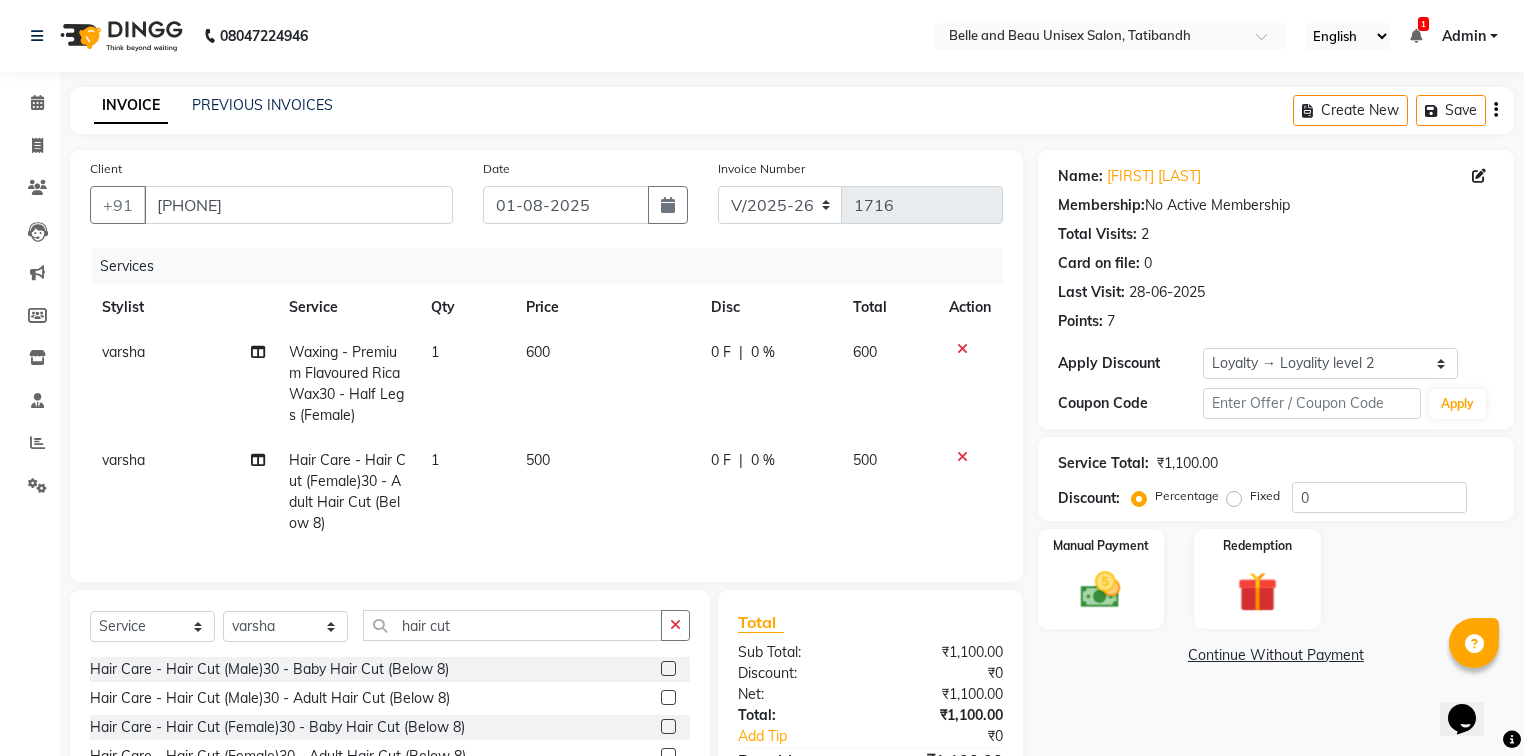 click on "500" 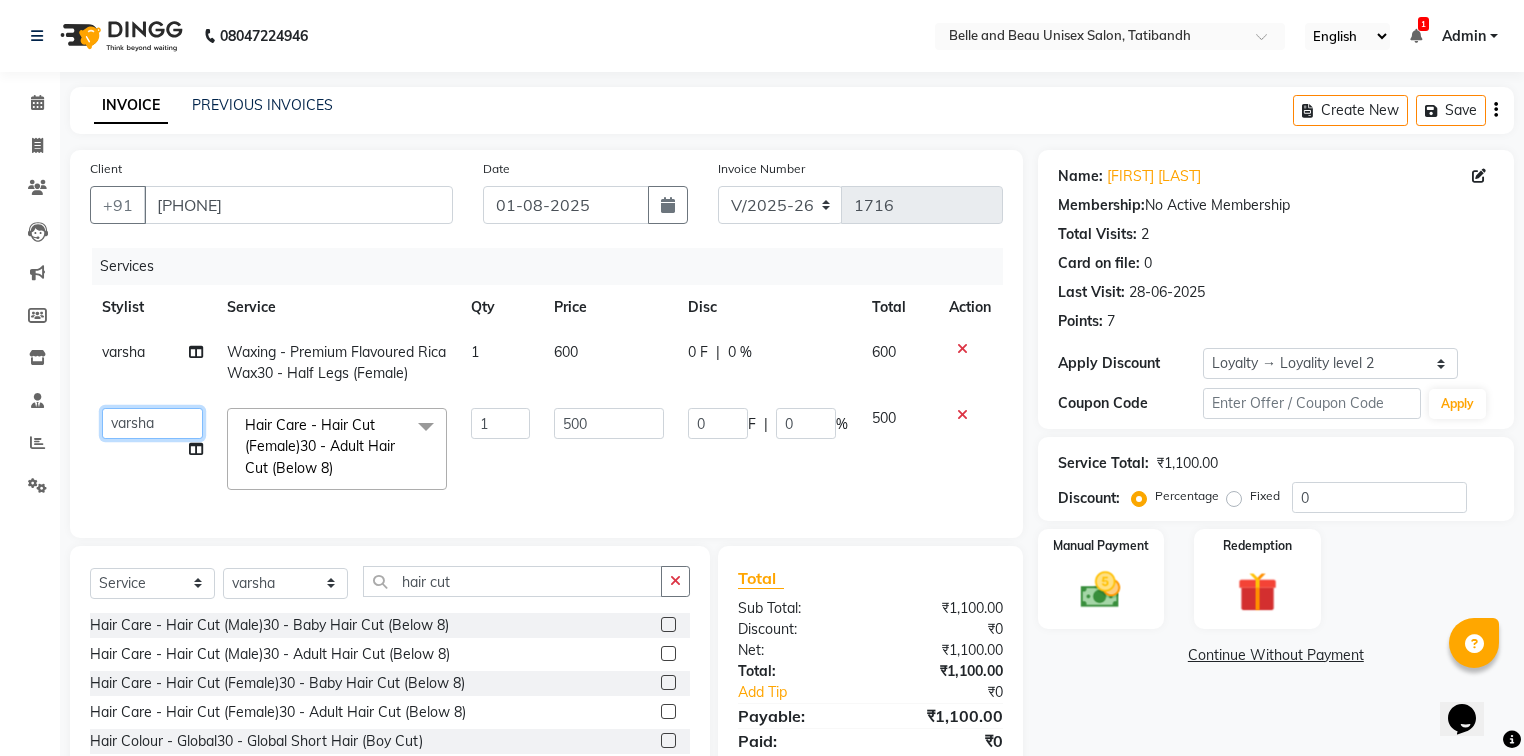 click on "Gaurav Mandavgane    mohan   Mukesh Shrivas   Nibha   Rahul Sen   Rekha Agarwal   Rihan khan   Shabnam Khan   Shagun Siddiqui   Sunny Panesar   Twinkle Thakuri   varsha   Vishesh Srivas" 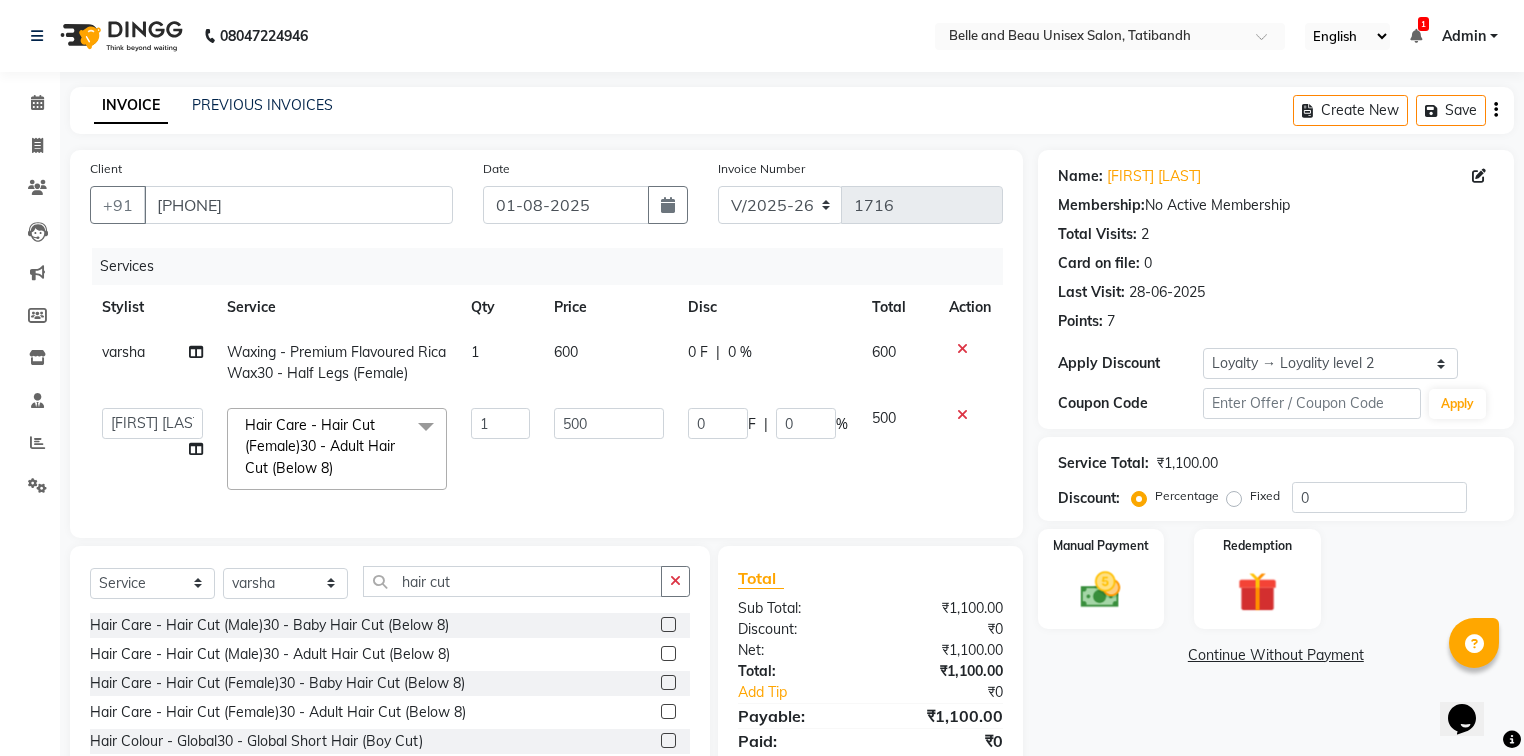 select on "83443" 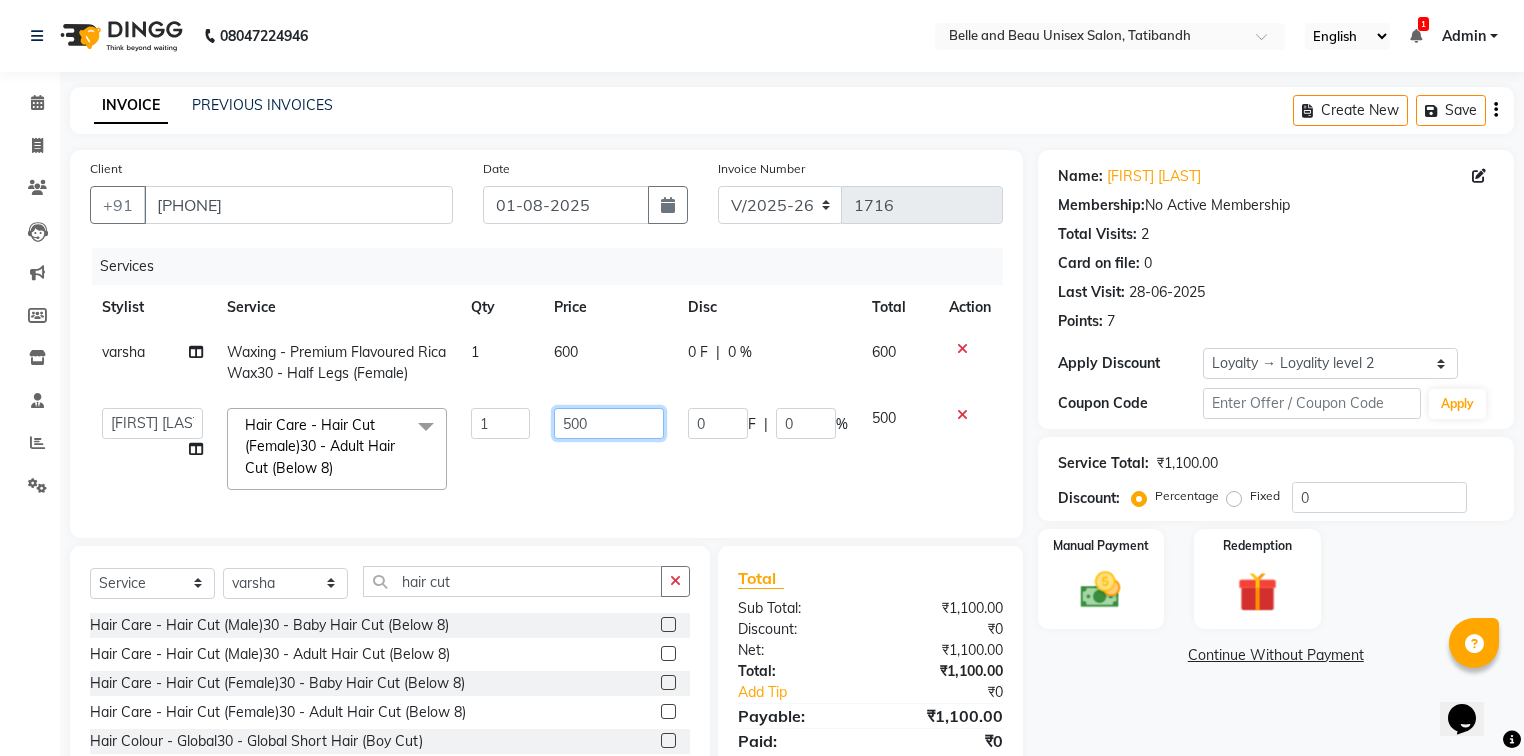 click on "500" 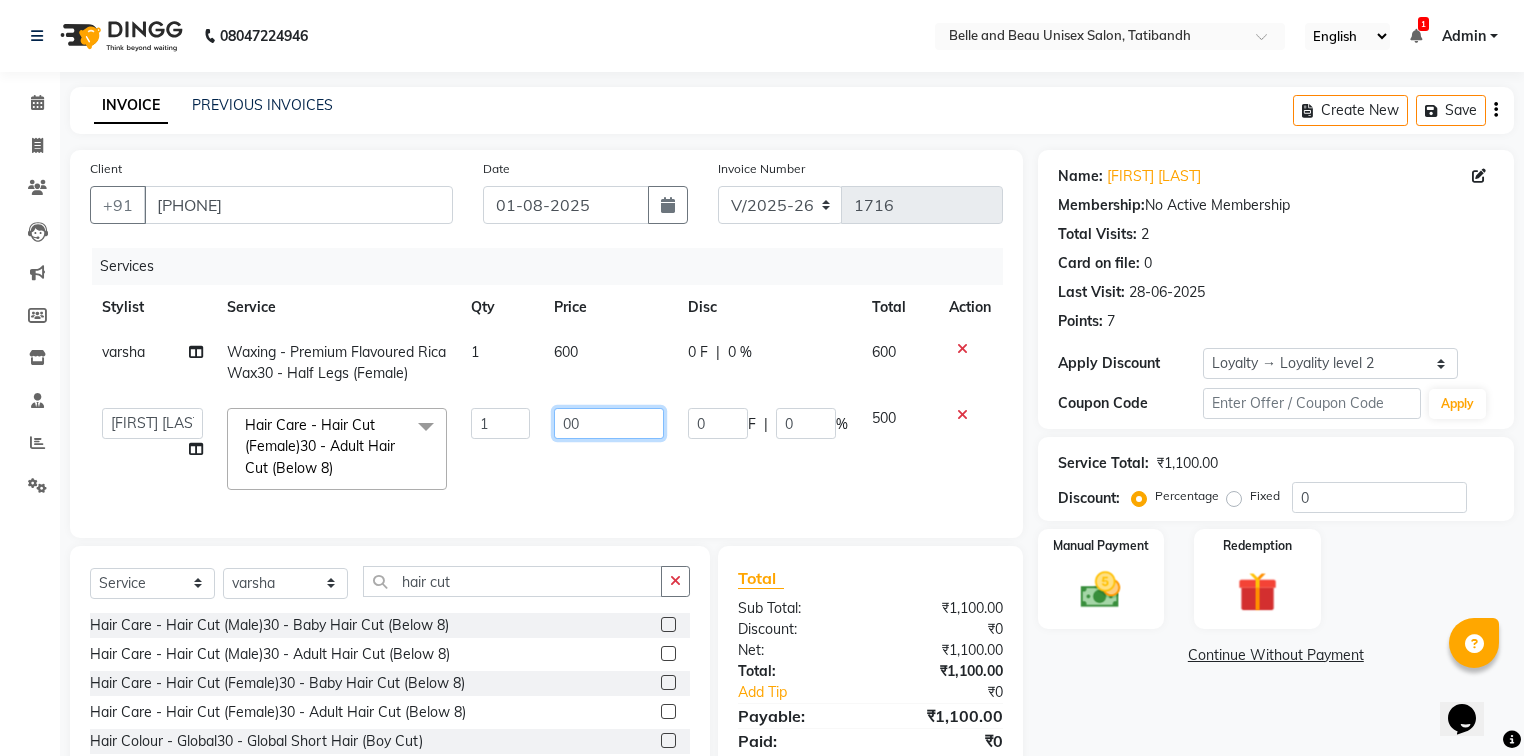 type on "700" 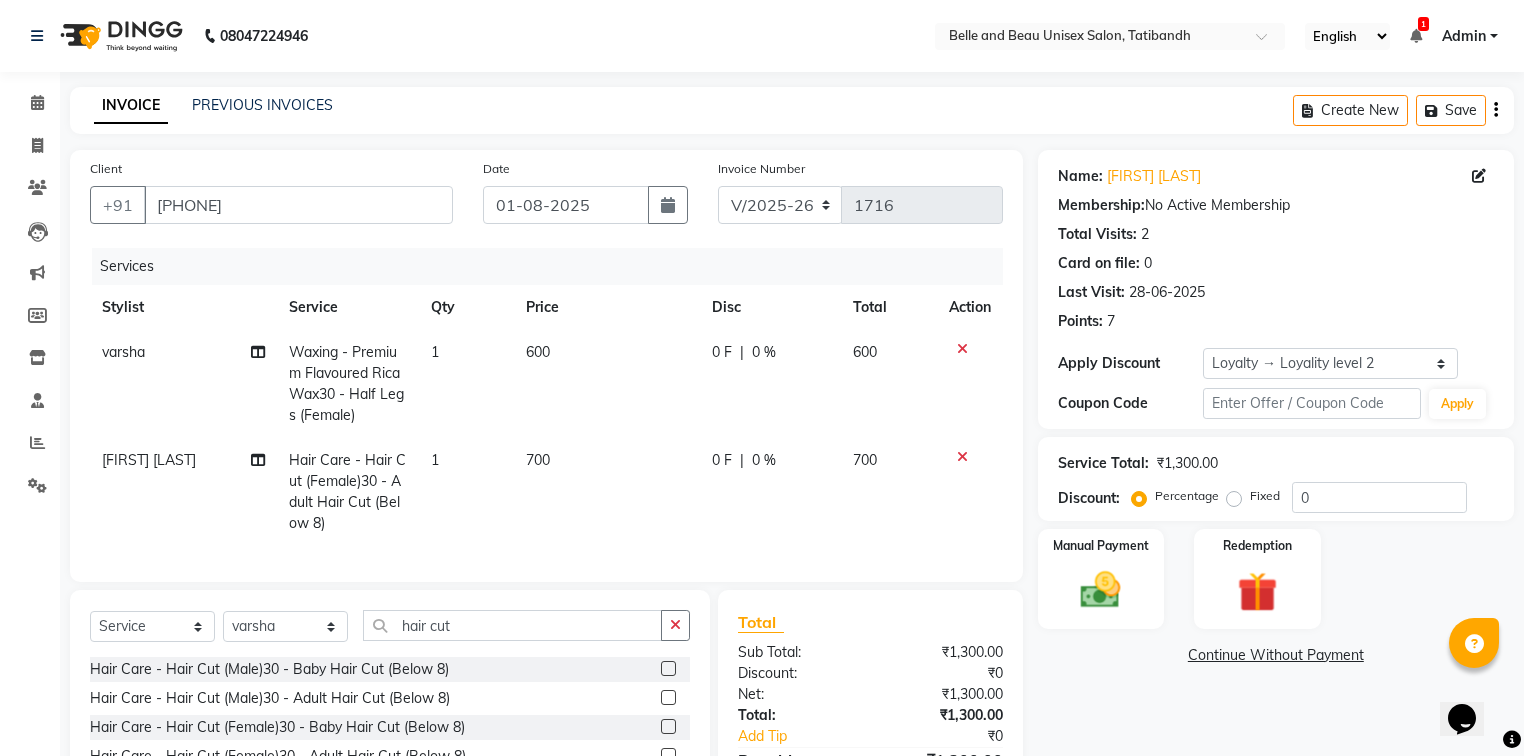 click on "0 F | 0 %" 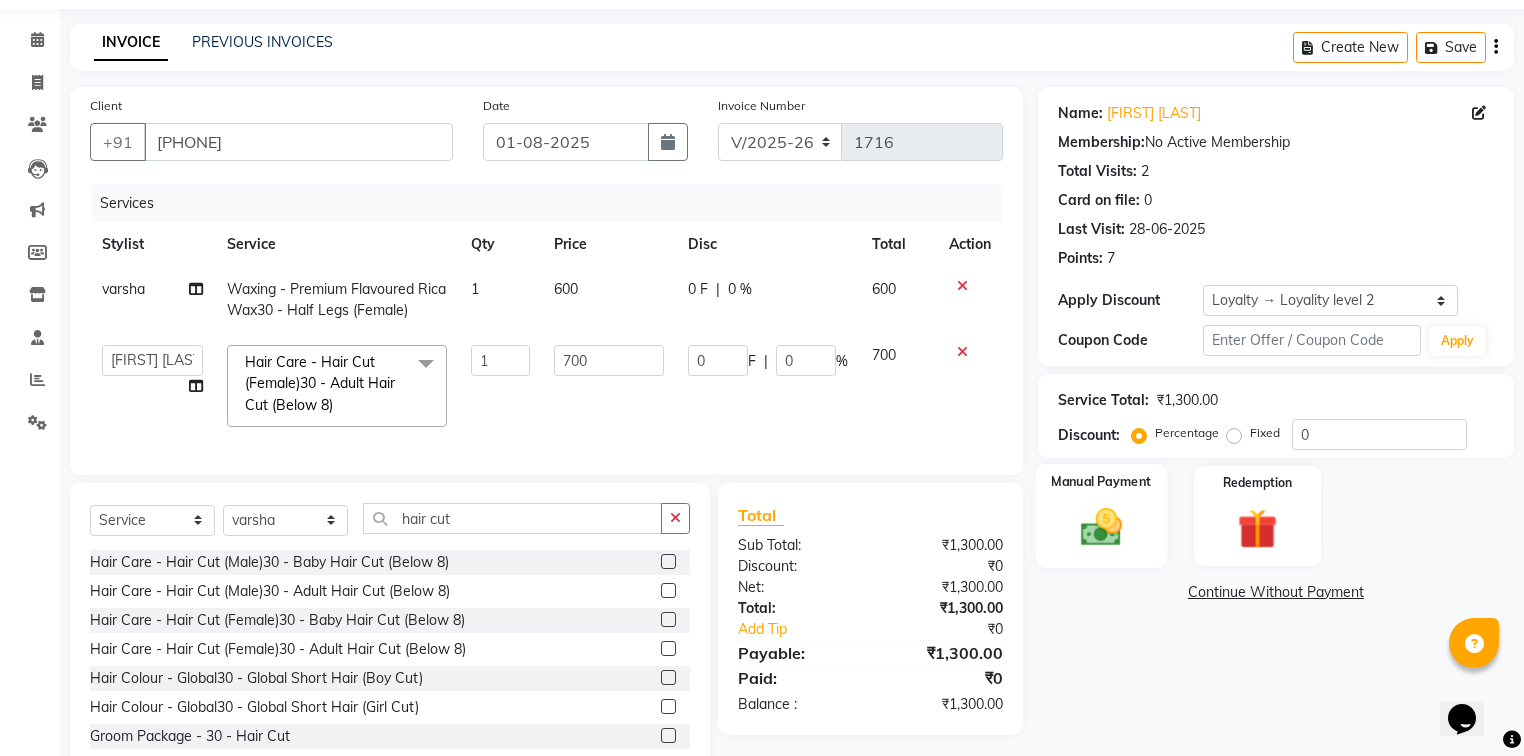 scroll, scrollTop: 128, scrollLeft: 0, axis: vertical 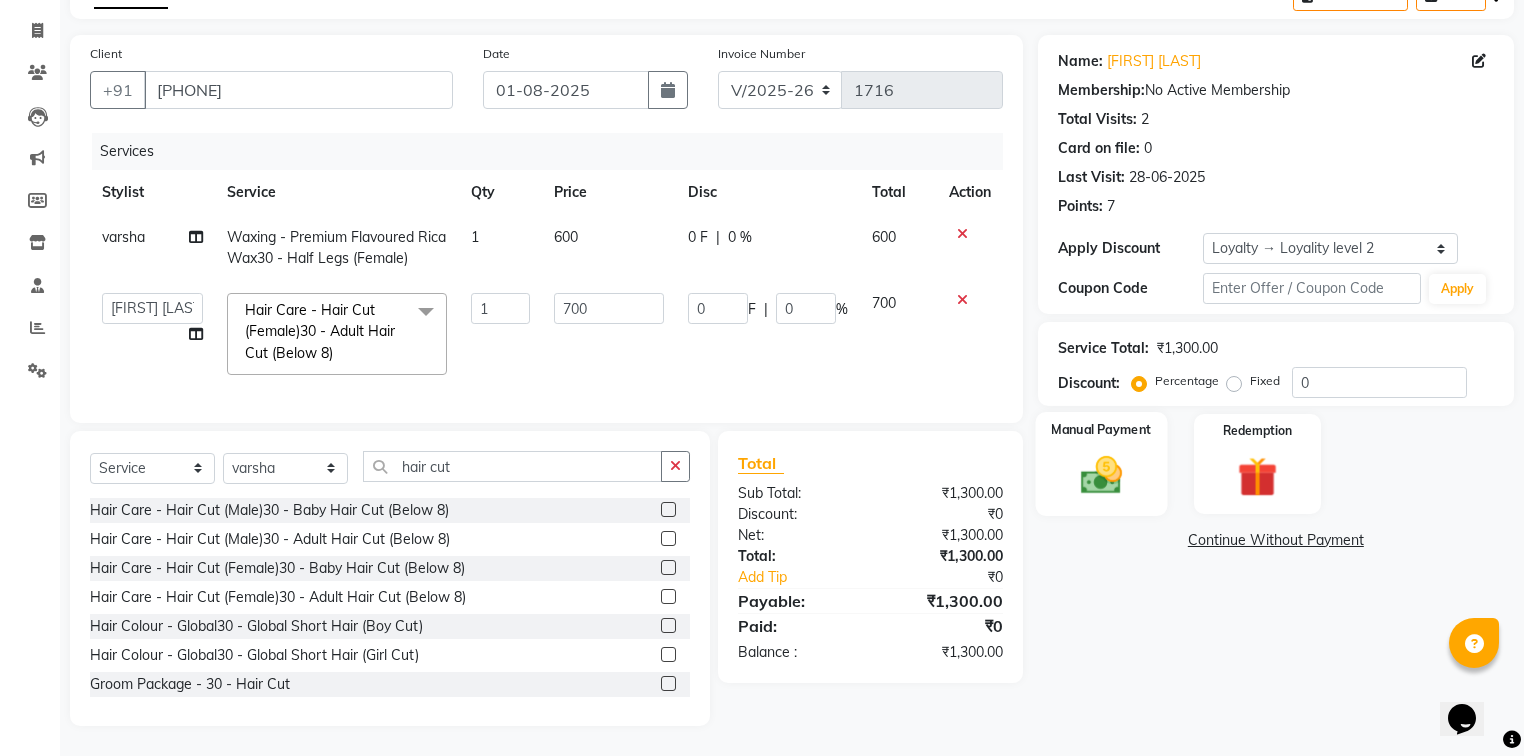 click 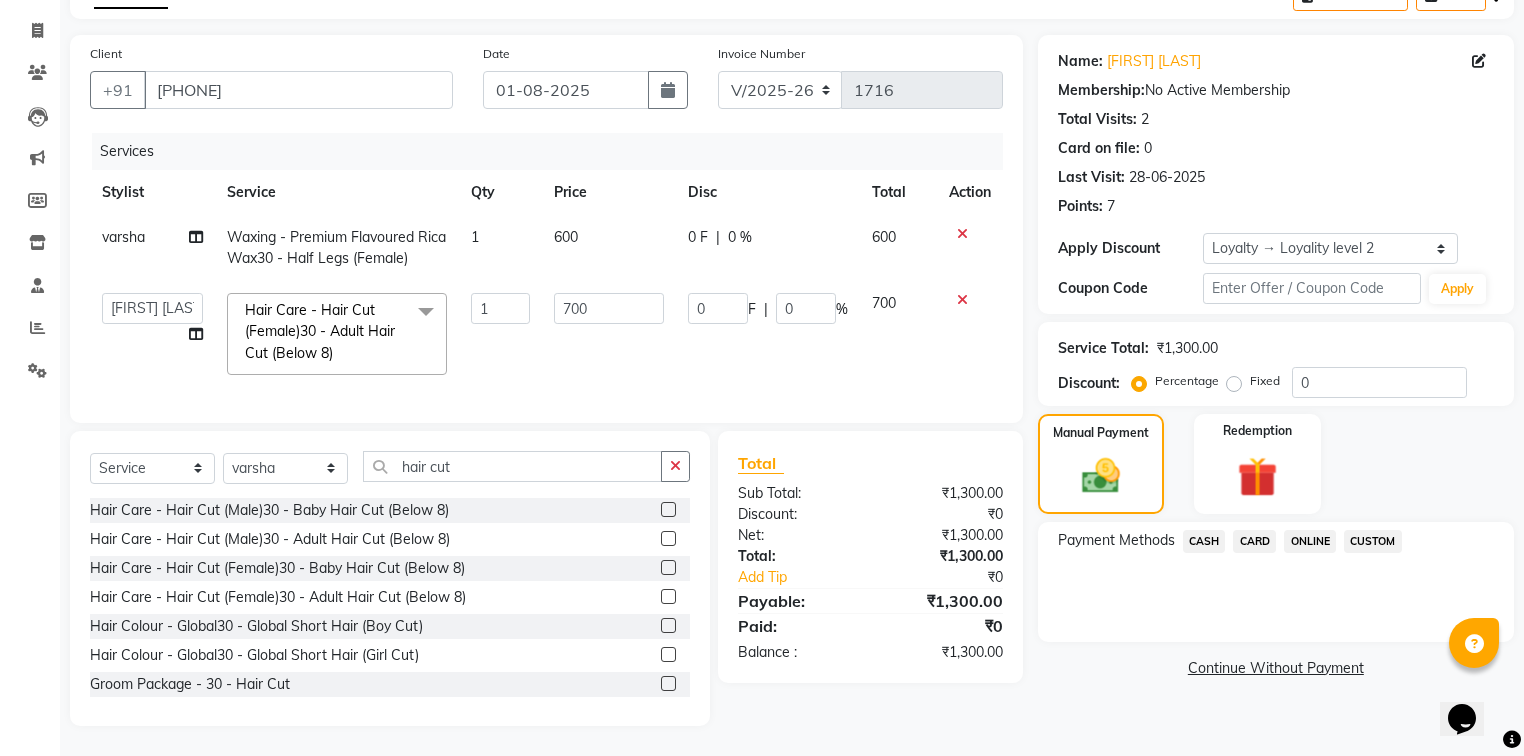 click on "ONLINE" 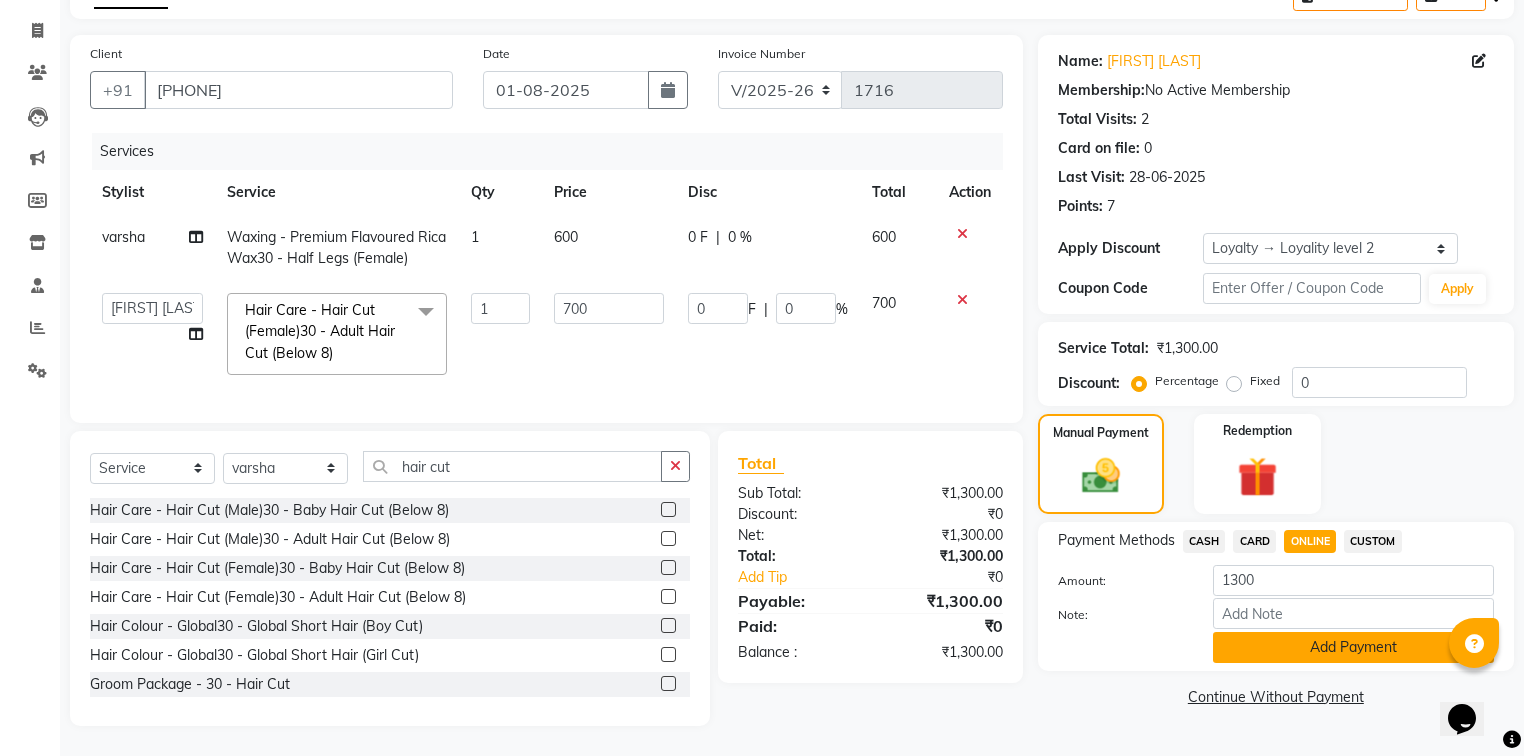 click on "Add Payment" 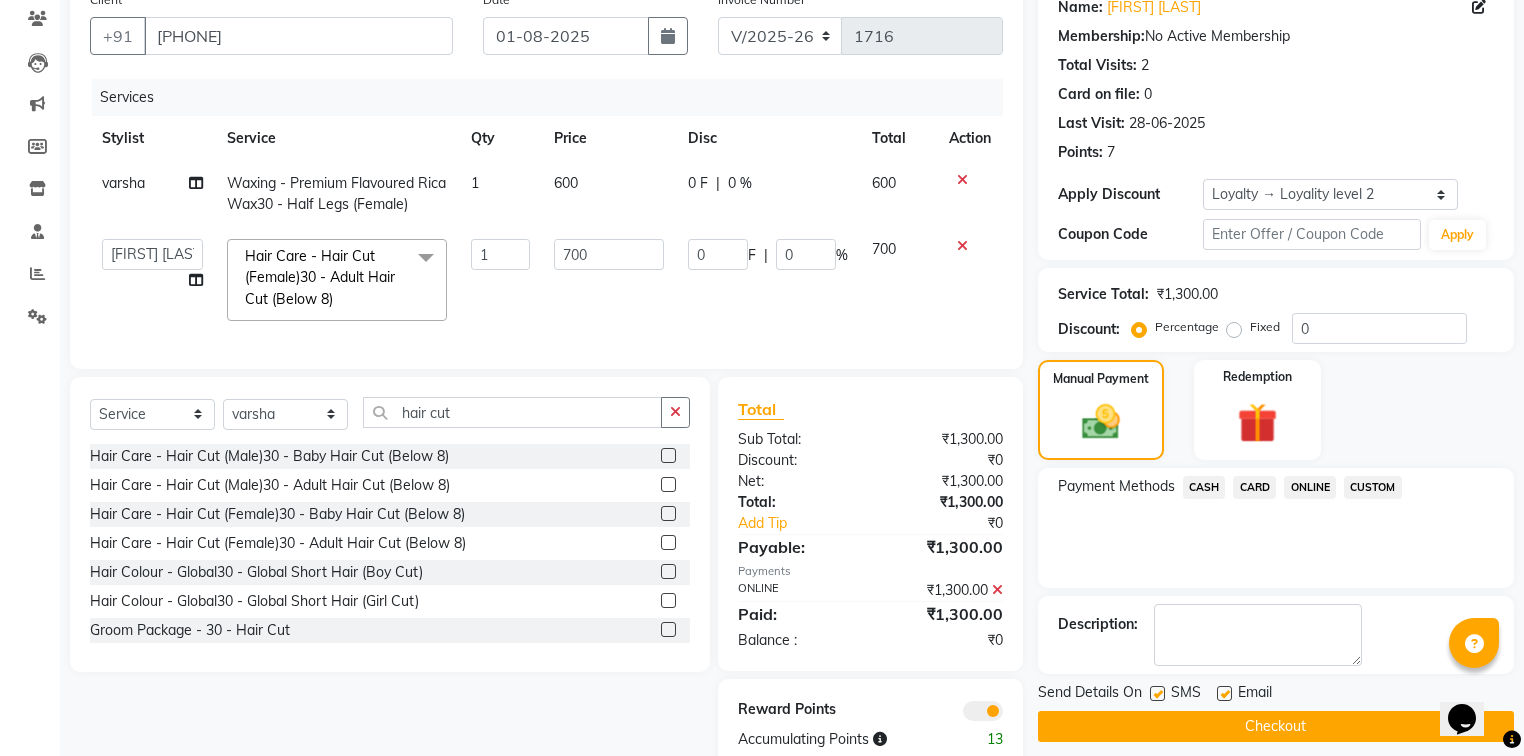 scroll, scrollTop: 226, scrollLeft: 0, axis: vertical 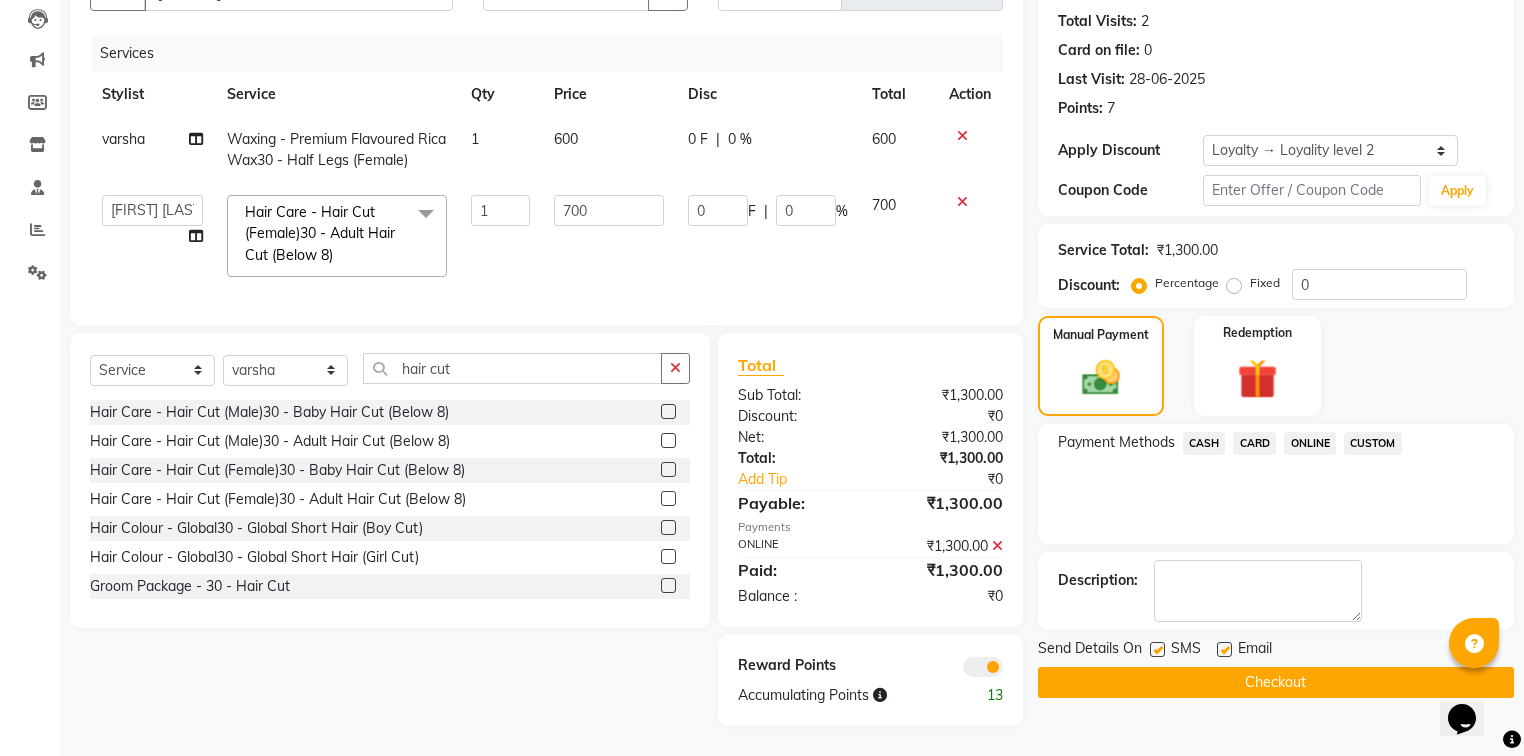 click on "Checkout" 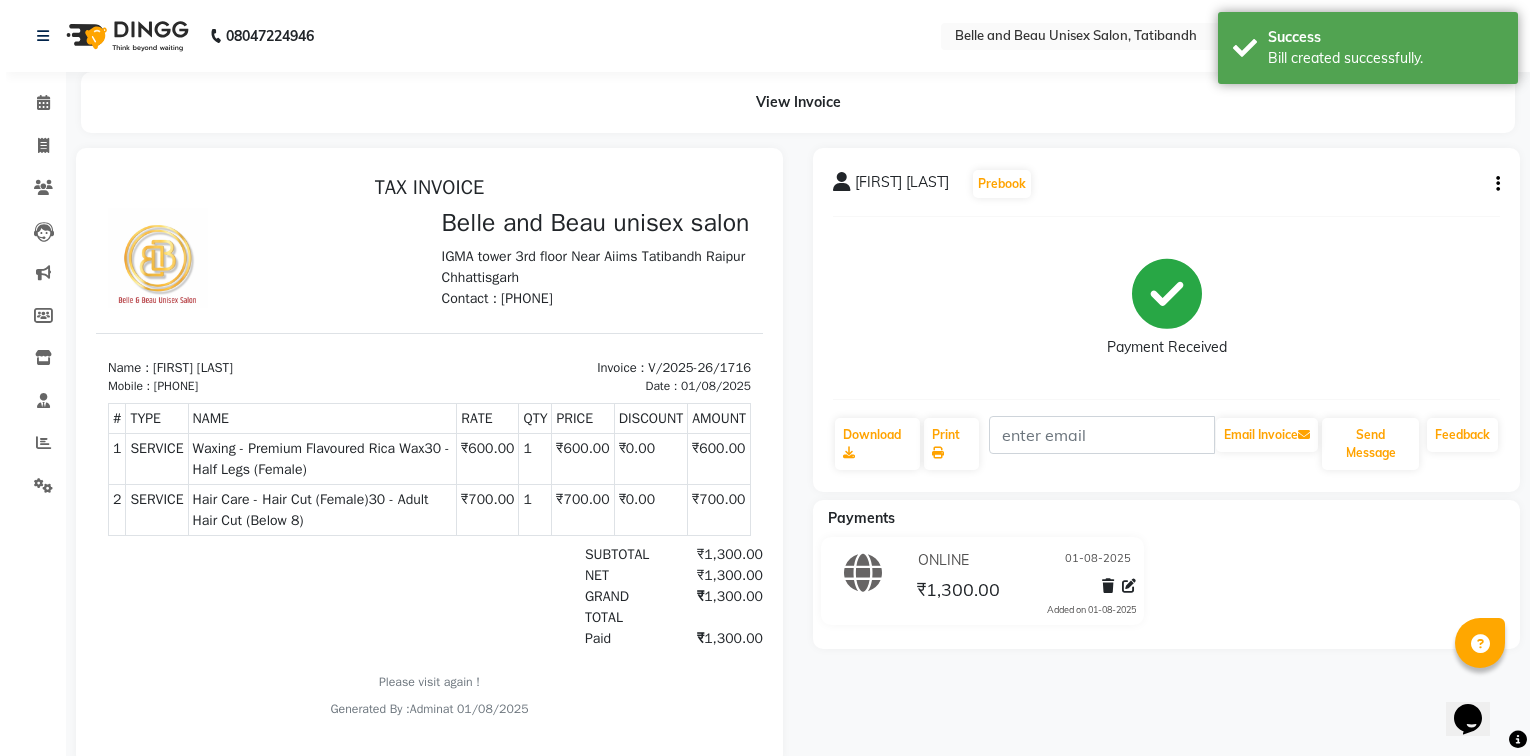 scroll, scrollTop: 0, scrollLeft: 0, axis: both 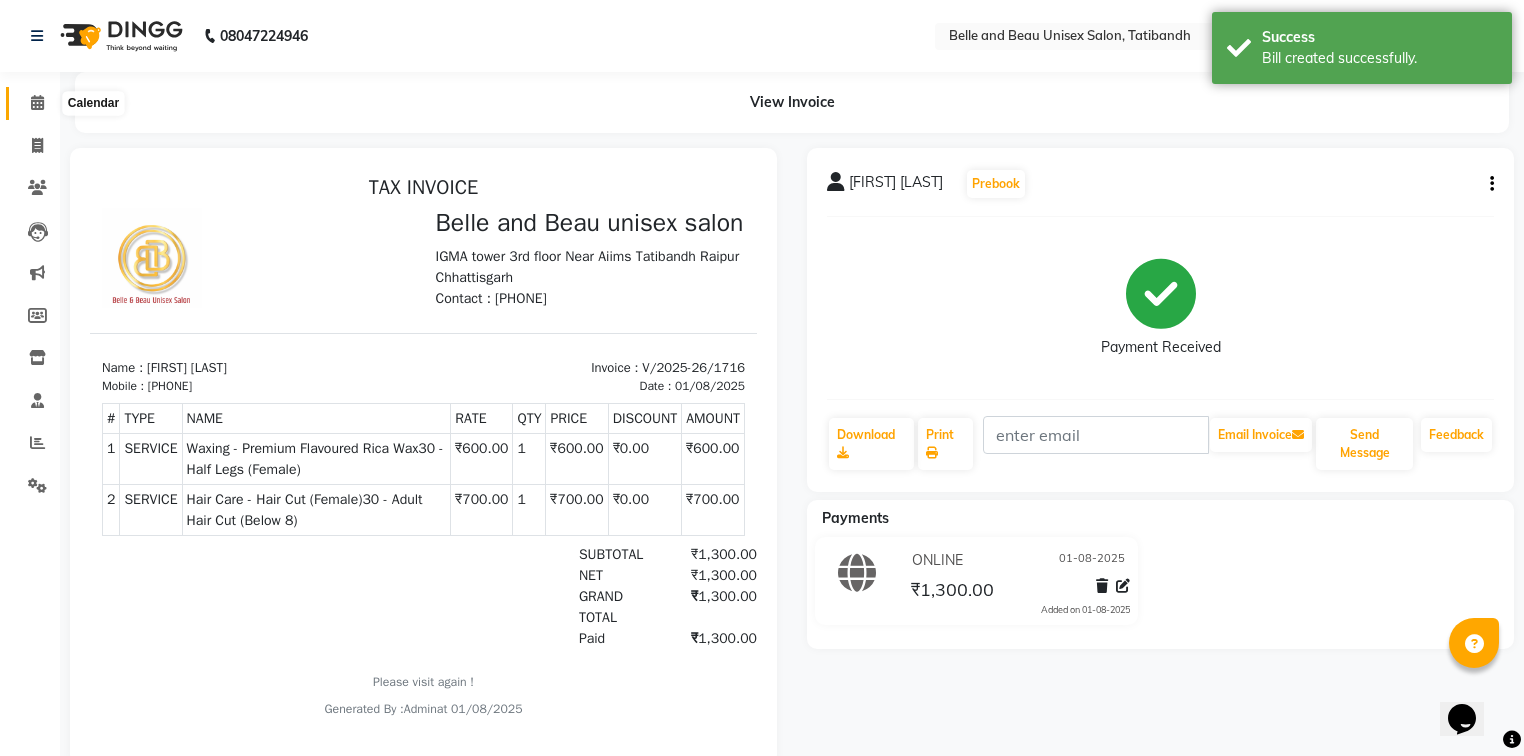 click 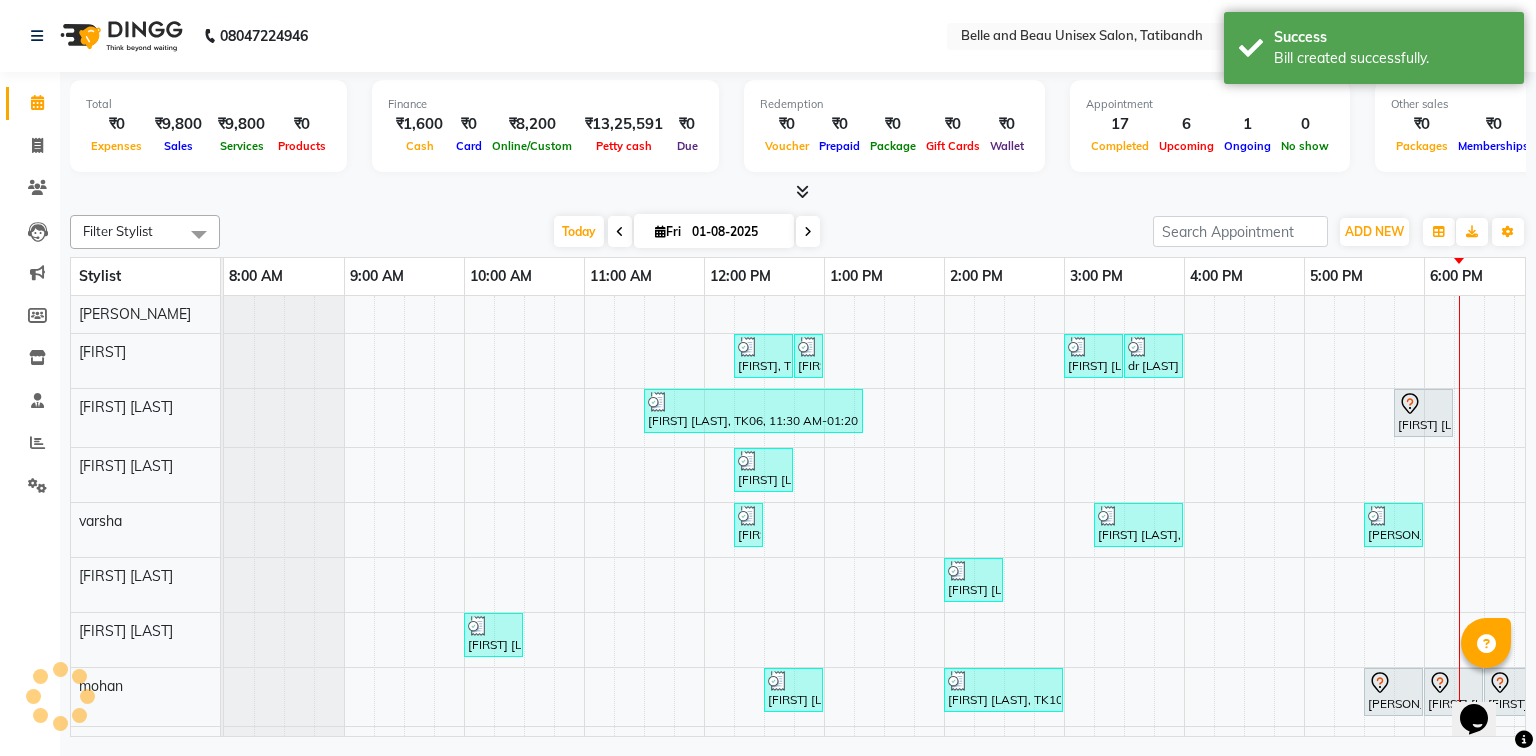 scroll, scrollTop: 0, scrollLeft: 0, axis: both 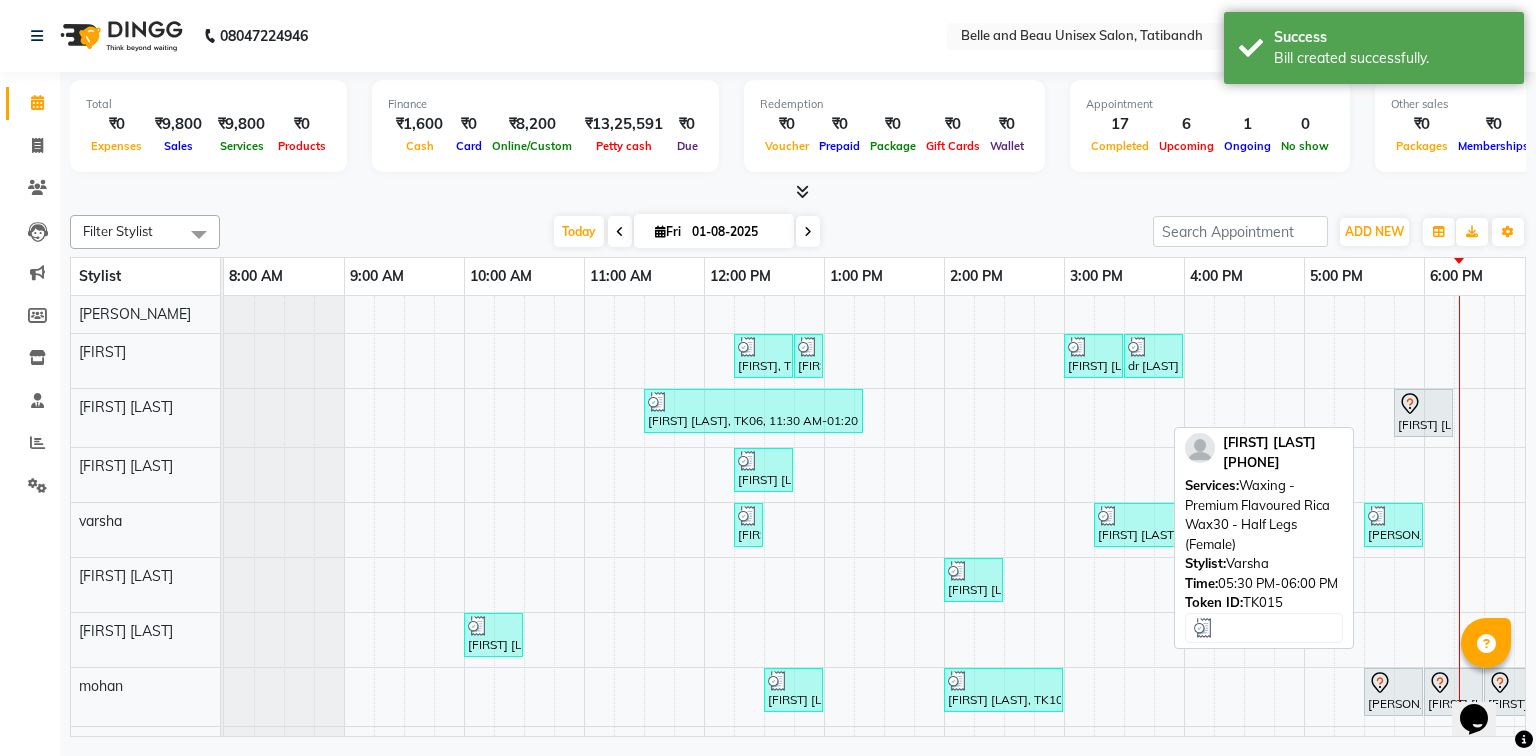 click on "[FIRST] R, TK15, 05:30 PM-06:00 PM, Waxing - Premium Flavoured Rica Wax30 - Half Legs (Female)" at bounding box center [1393, 525] 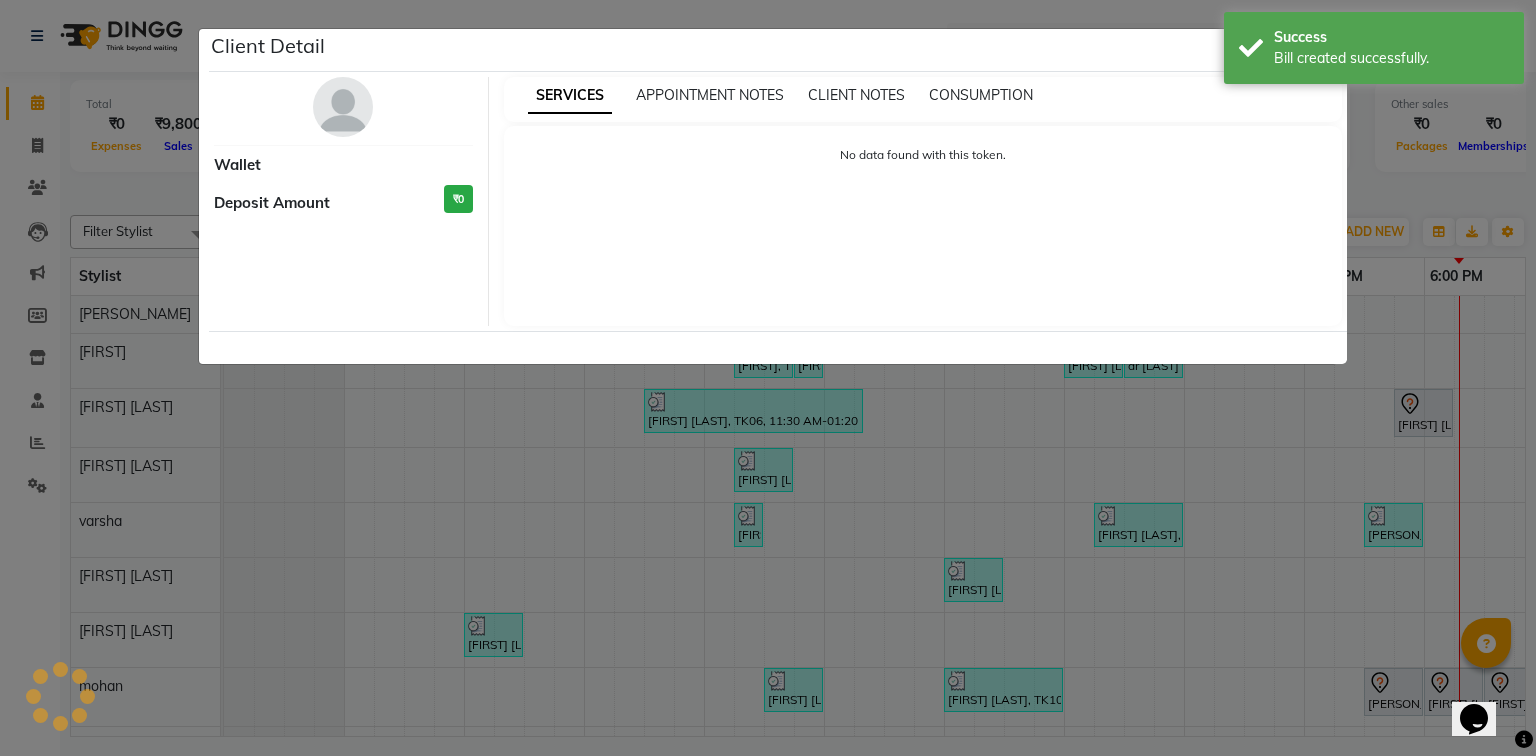 select on "3" 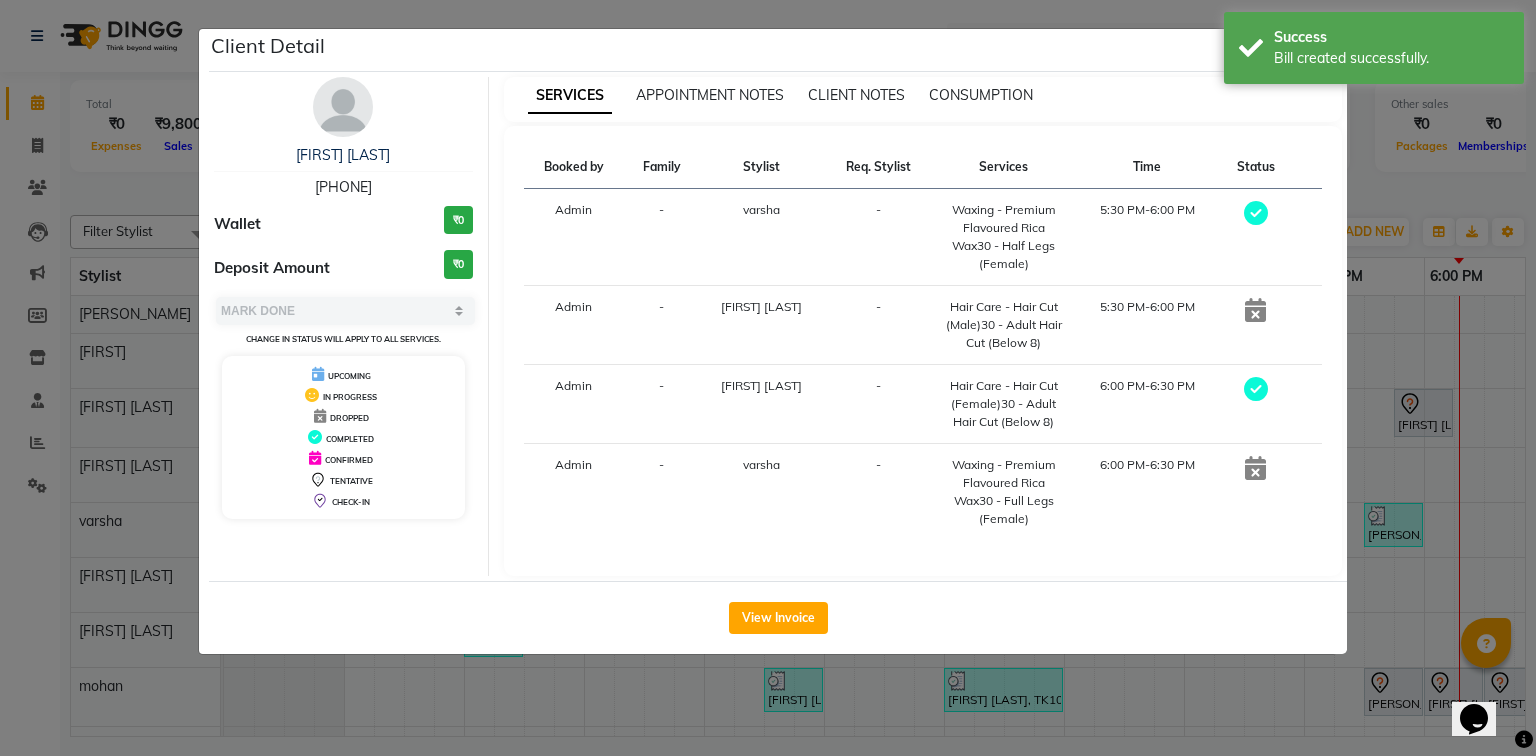 click on "[PHONE]" at bounding box center [343, 187] 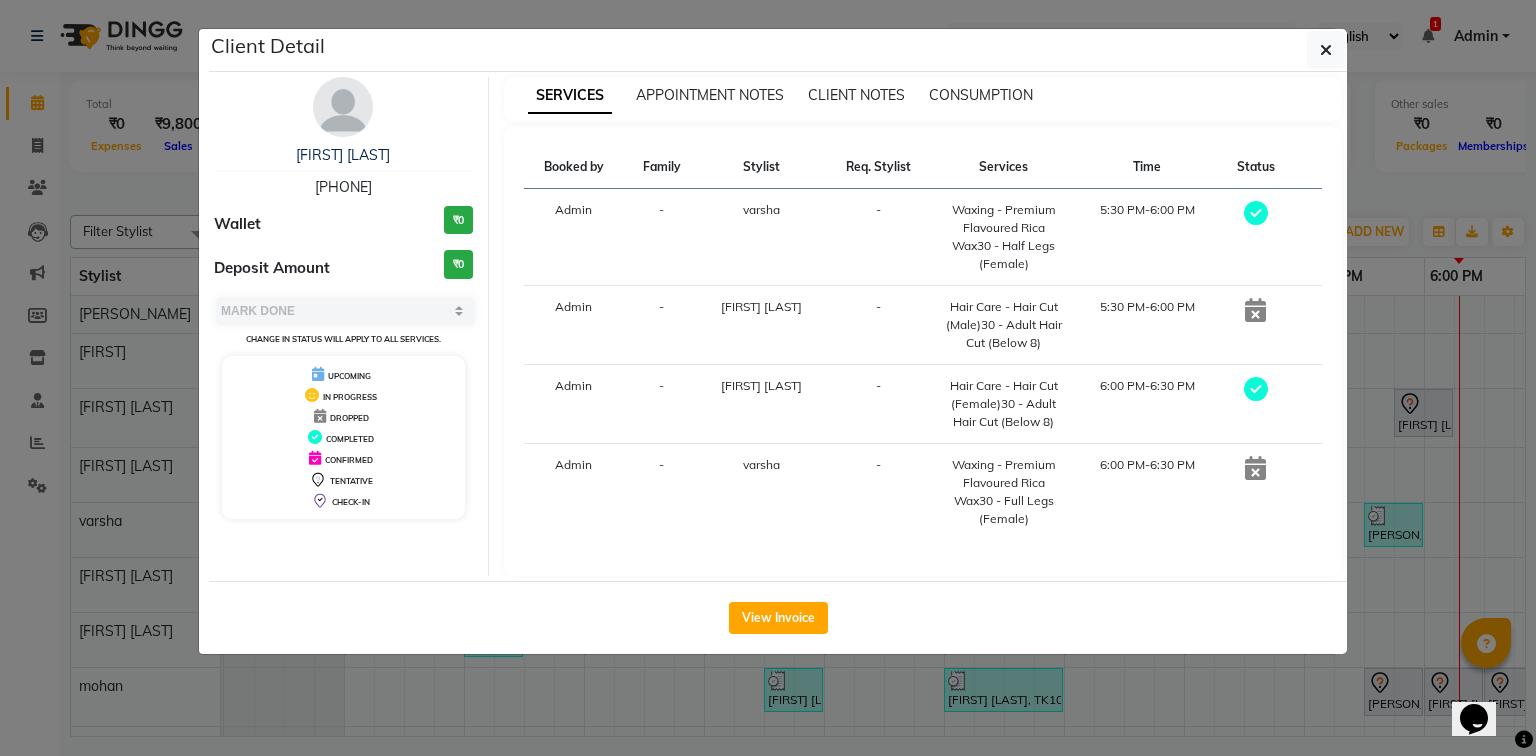 copy on "[PHONE]" 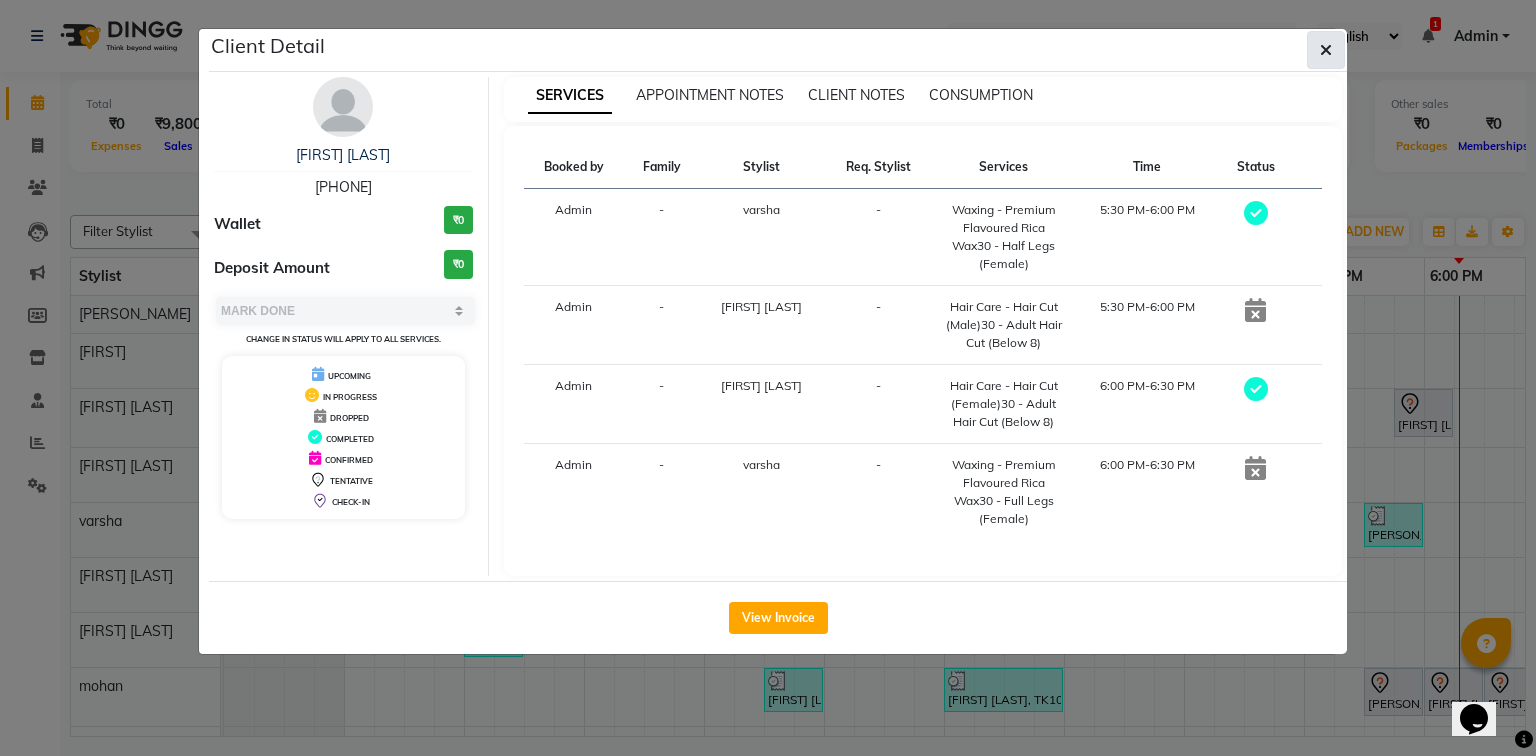click 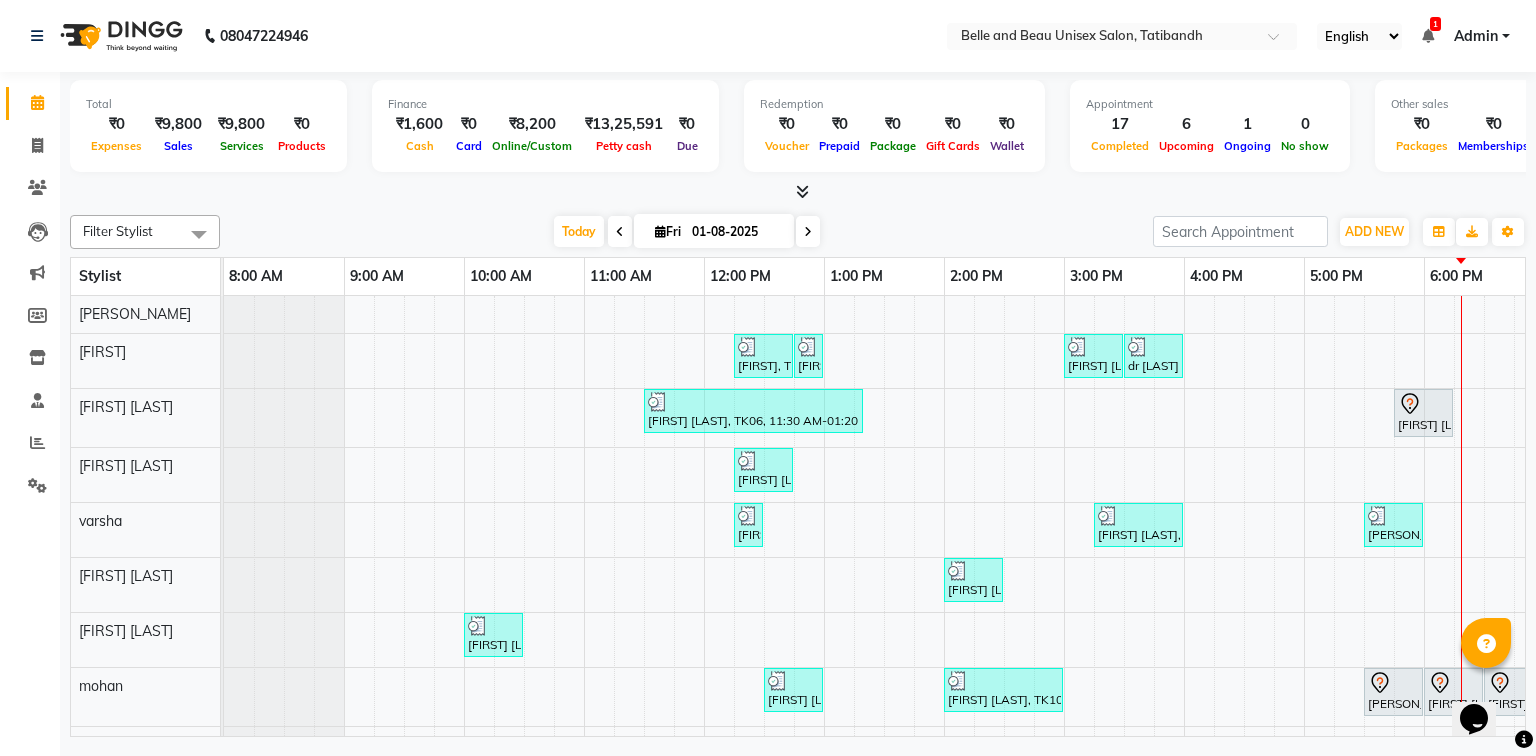 scroll, scrollTop: 0, scrollLeft: 270, axis: horizontal 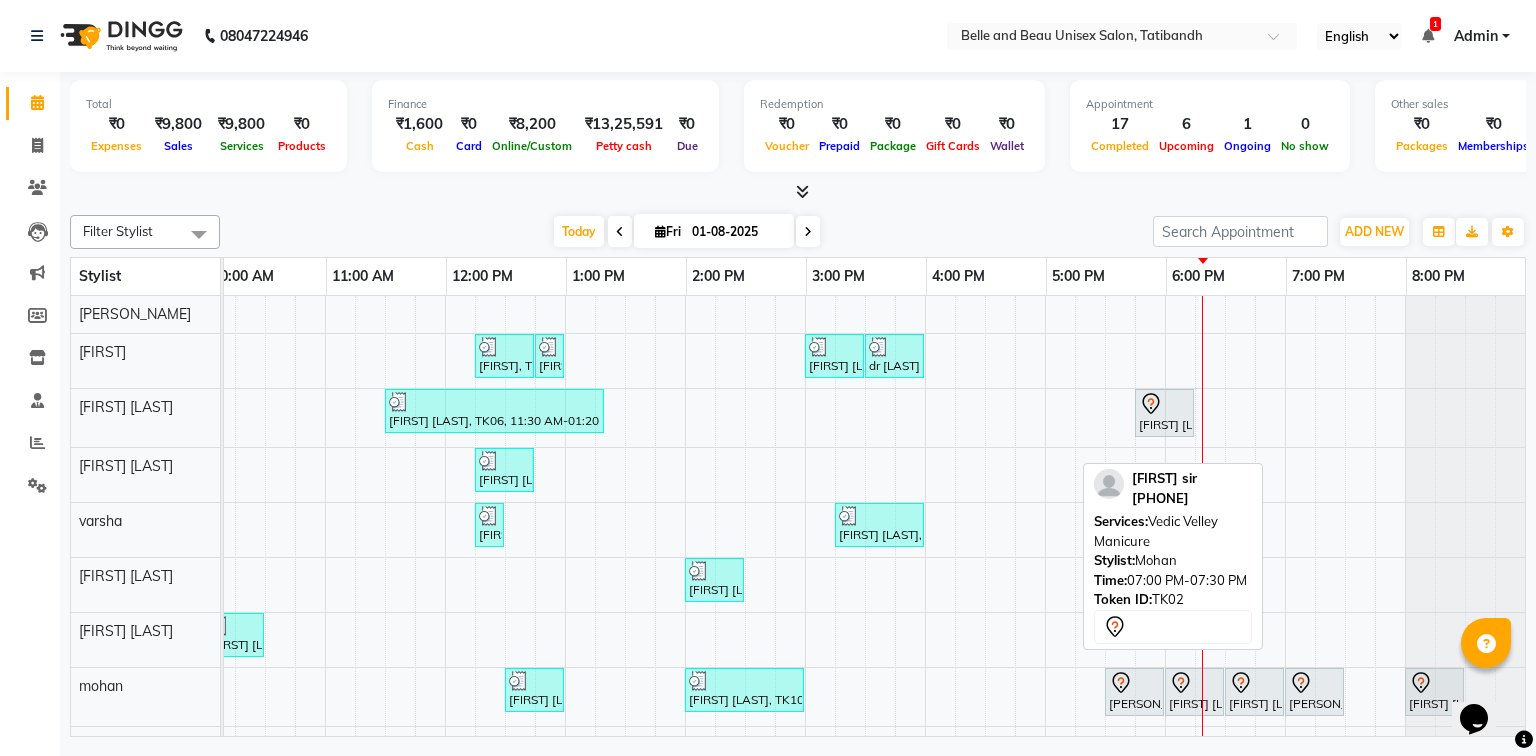 click on "[NAME] sir, TK02, 07:00 PM-07:30 PM, Vedic Velley Manicure" at bounding box center (1314, 692) 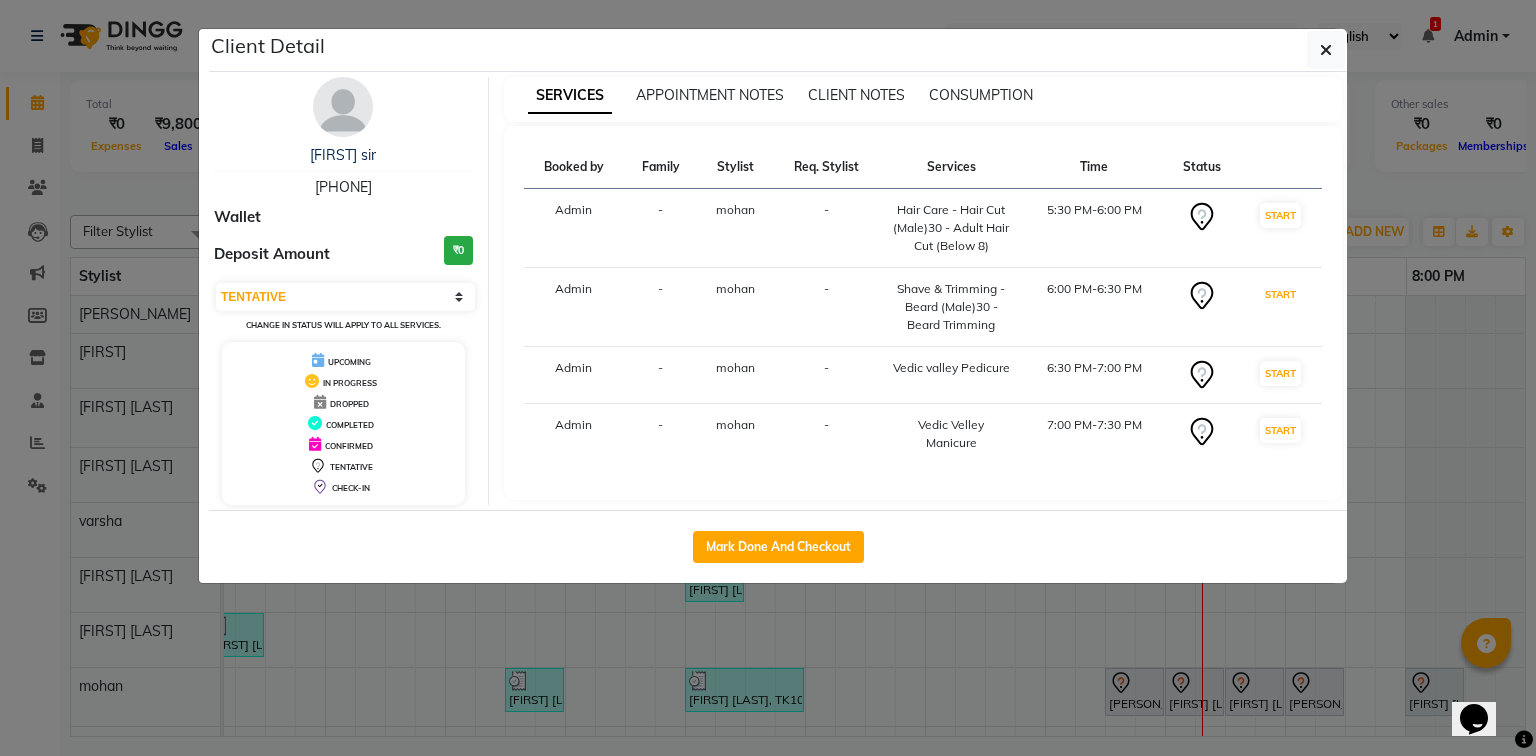 drag, startPoint x: 1284, startPoint y: 291, endPoint x: 1284, endPoint y: 231, distance: 60 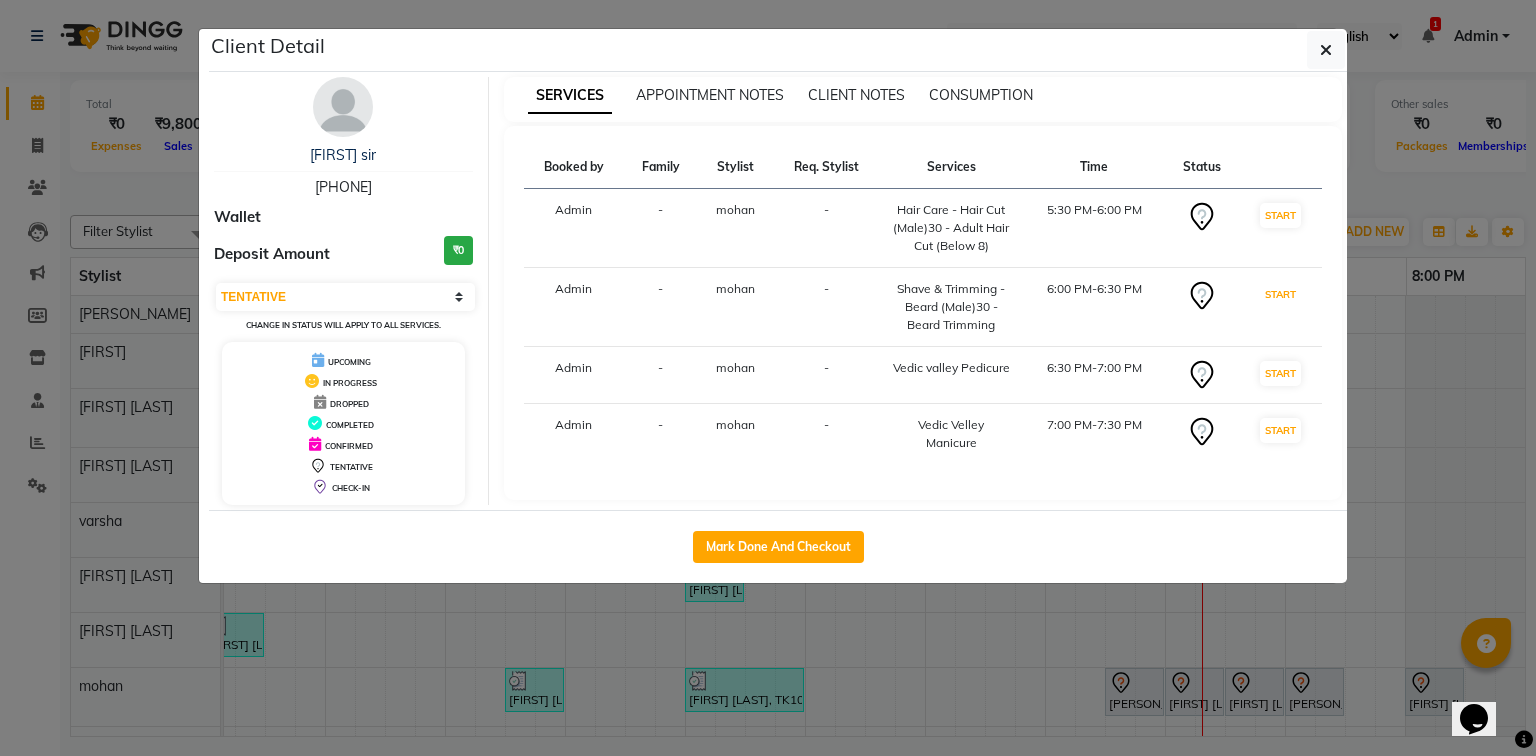 click on "START" at bounding box center [1280, 294] 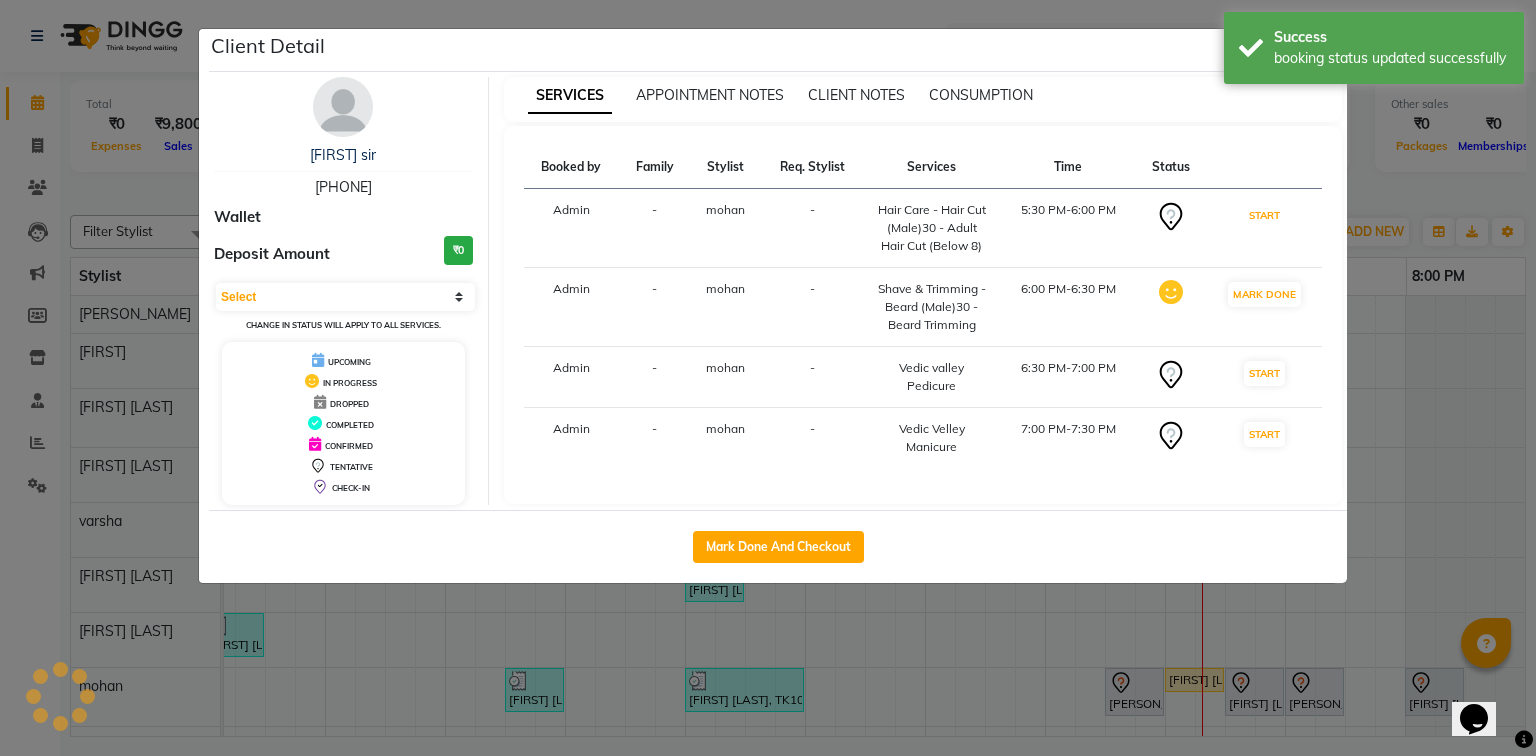 click on "START" at bounding box center [1264, 215] 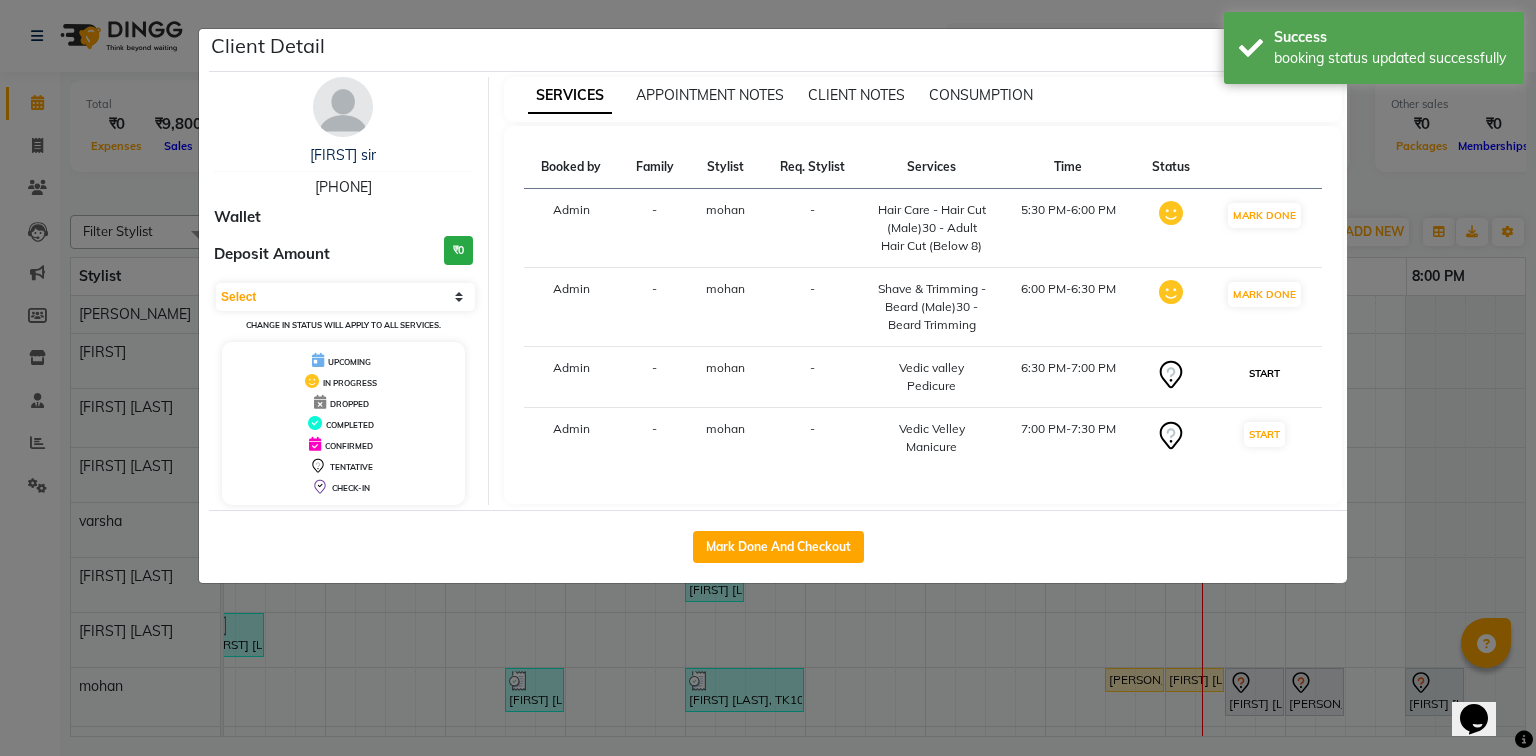click on "START" at bounding box center [1264, 373] 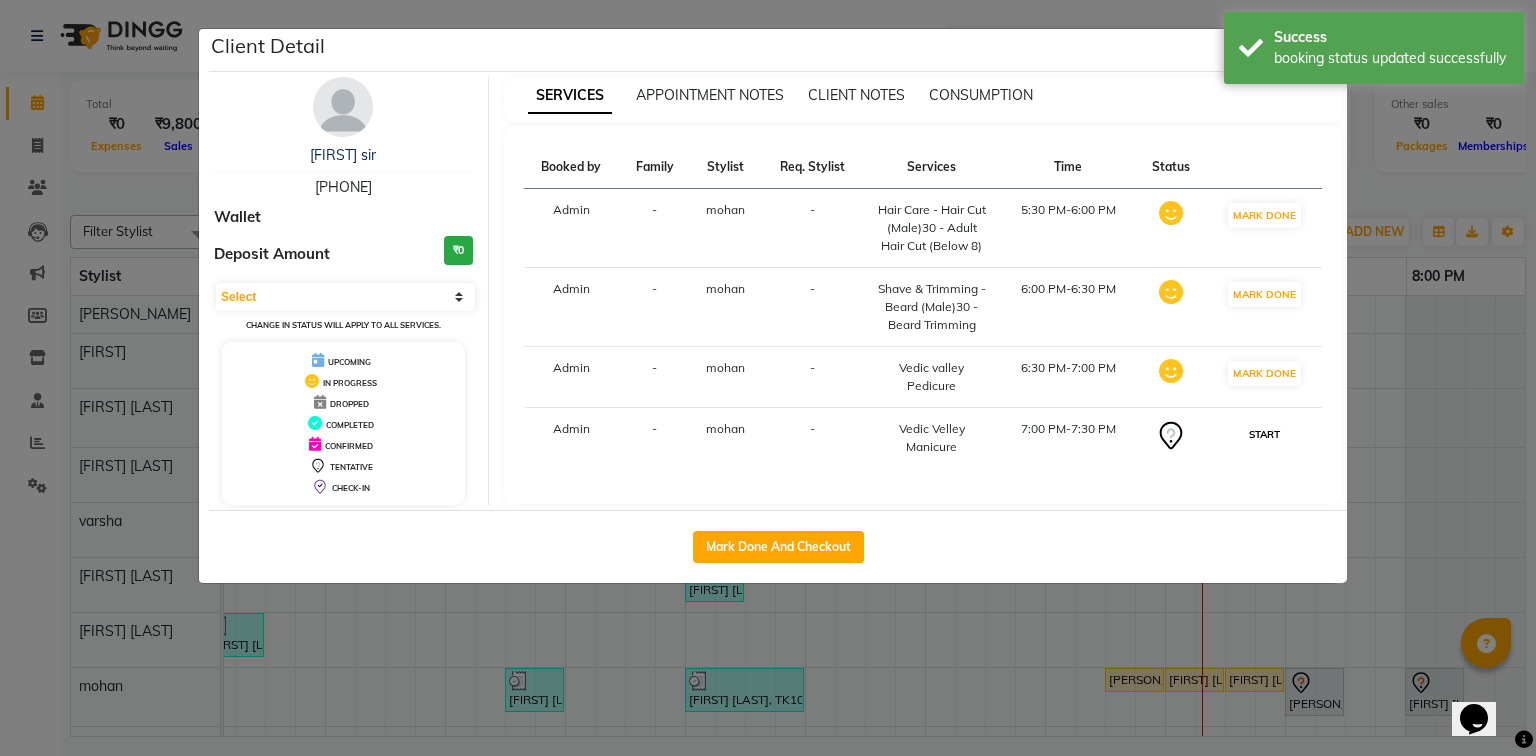 click on "START" at bounding box center [1264, 434] 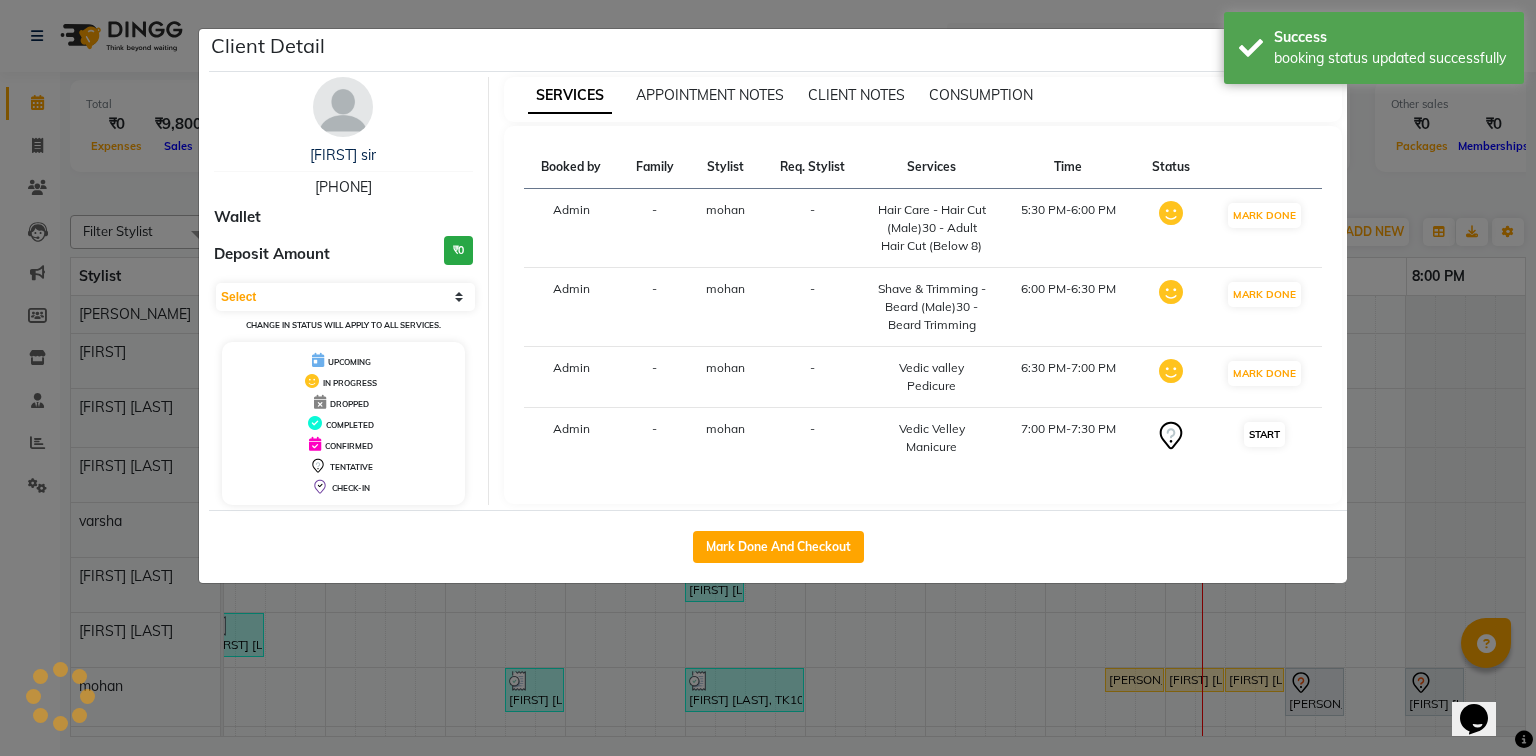 select on "1" 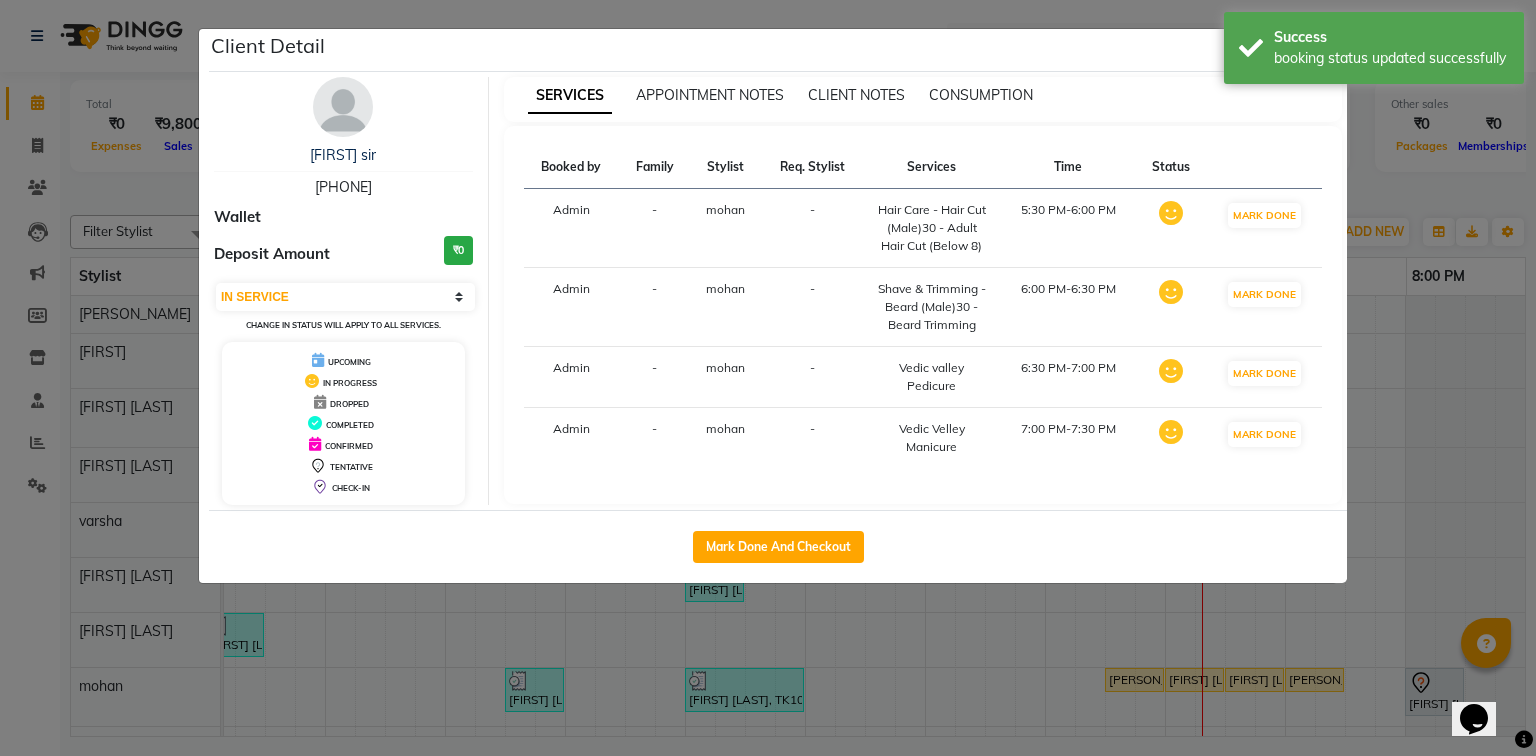 click on "Client Detail  Nivas sir   7730013838 Wallet Deposit Amount  ₹0  Select IN SERVICE CONFIRMED TENTATIVE CHECK IN MARK DONE DROPPED UPCOMING Change in status will apply to all services. UPCOMING IN PROGRESS DROPPED COMPLETED CONFIRMED TENTATIVE CHECK-IN SERVICES APPOINTMENT NOTES CLIENT NOTES CONSUMPTION Booked by Family Stylist Req. Stylist Services Time Status  Admin  - mohan -  Hair Care - Hair Cut (Male)30 - Adult Hair Cut (Below 8)   5:30 PM-6:00 PM   MARK DONE   Admin  - mohan -  Shave & Trimming - Beard  (Male)30 - Beard Trimming   6:00 PM-6:30 PM   MARK DONE   Admin  - mohan -  Vedic valley  Pedicure    6:30 PM-7:00 PM   MARK DONE   Admin  - mohan -  Vedic Velley Manicure   7:00 PM-7:30 PM   MARK DONE   Mark Done And Checkout" 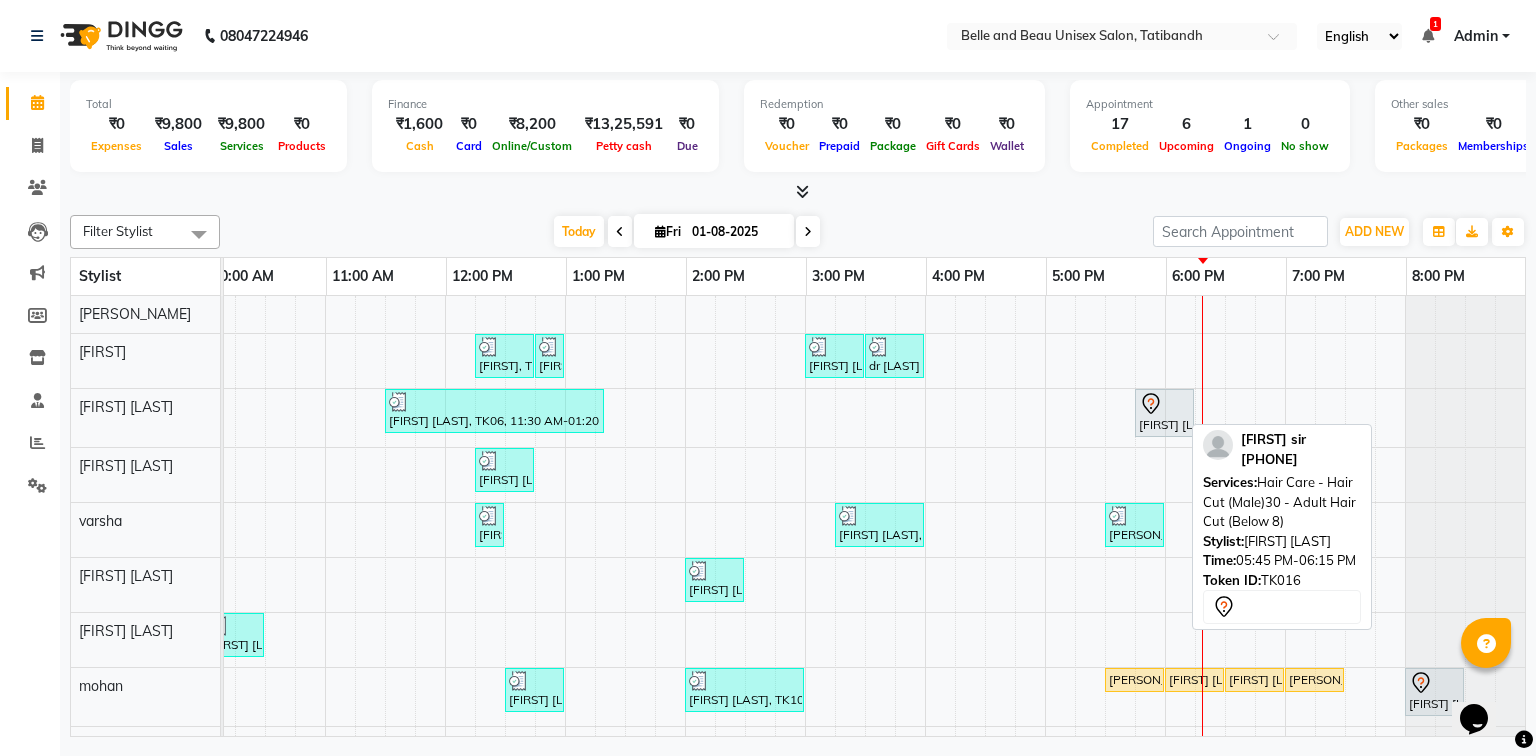 click 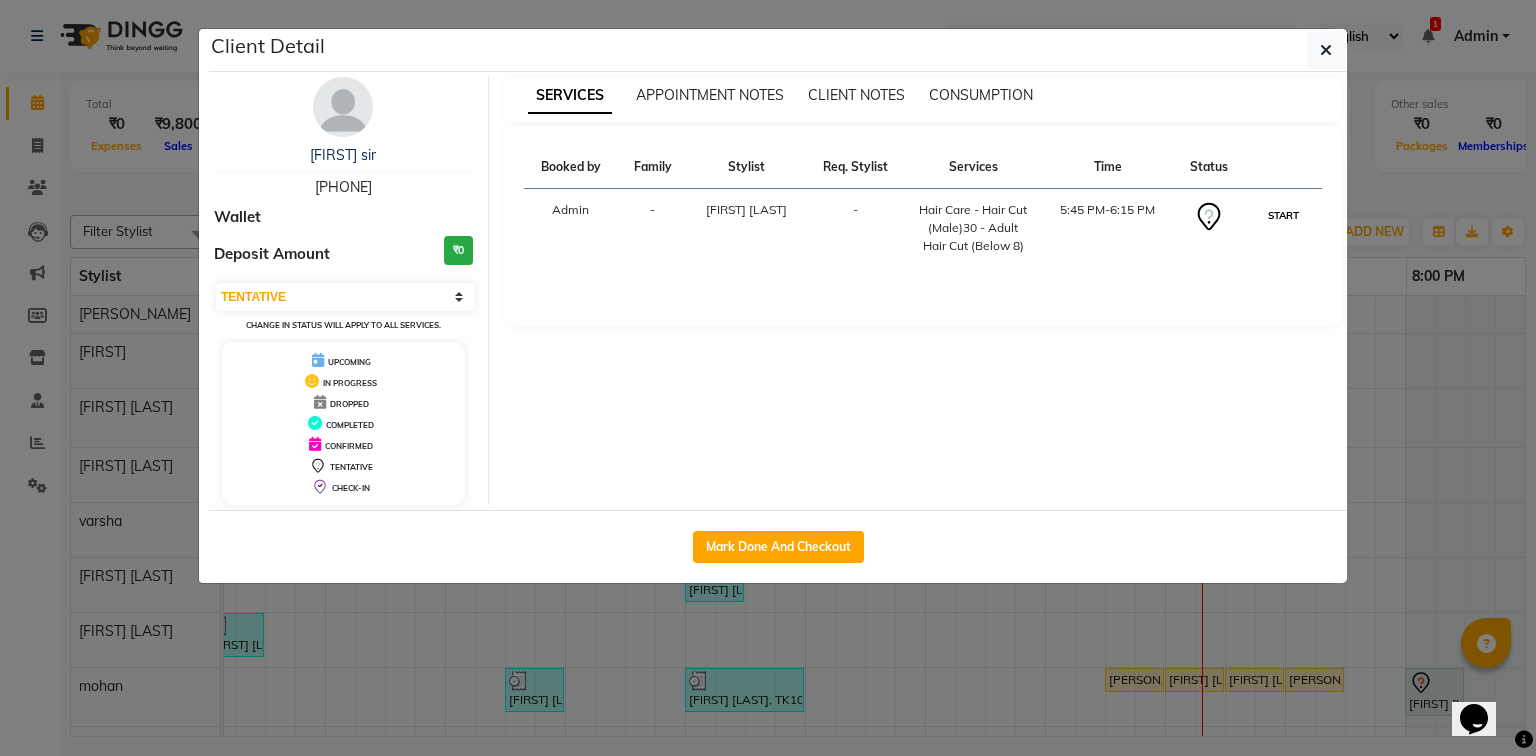 click on "START" at bounding box center [1283, 215] 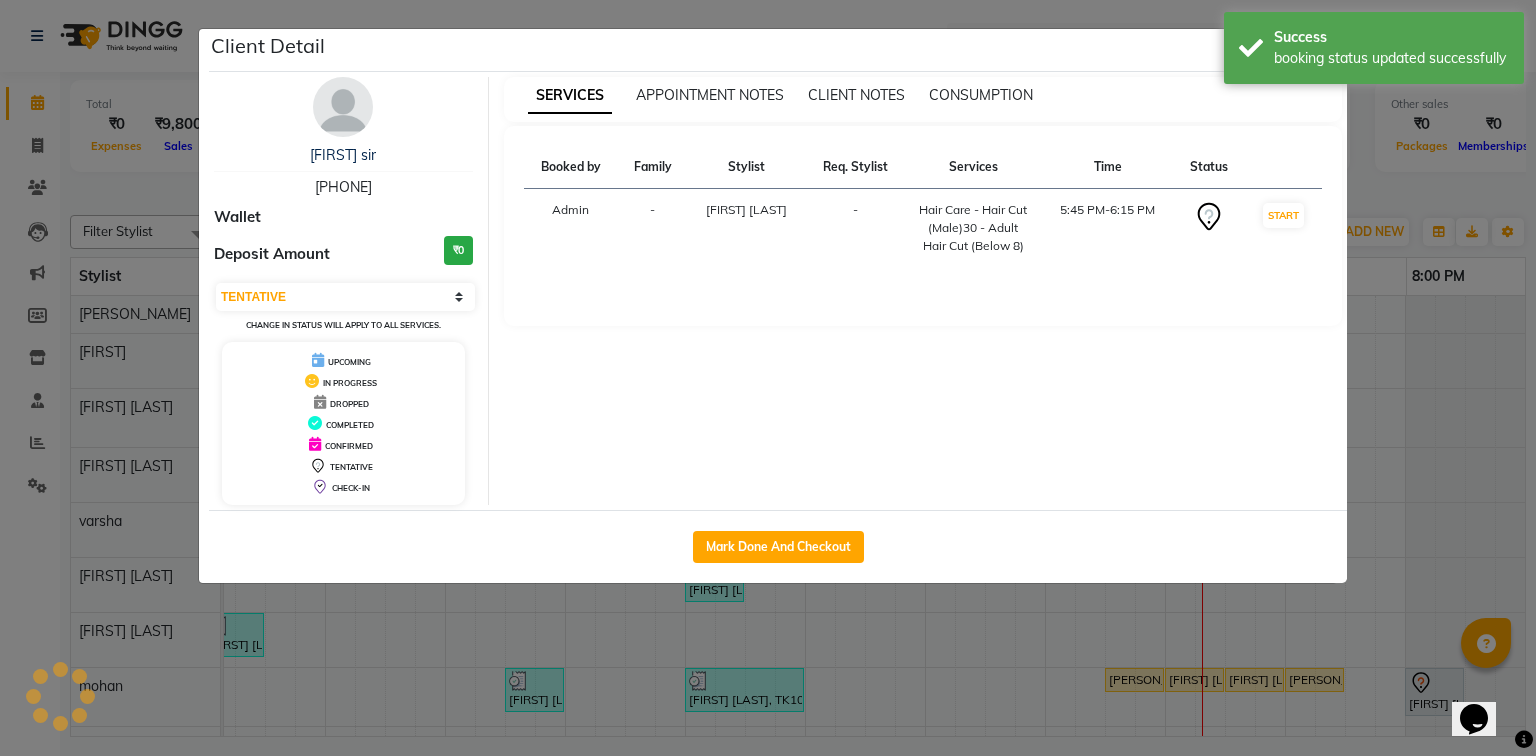 select on "1" 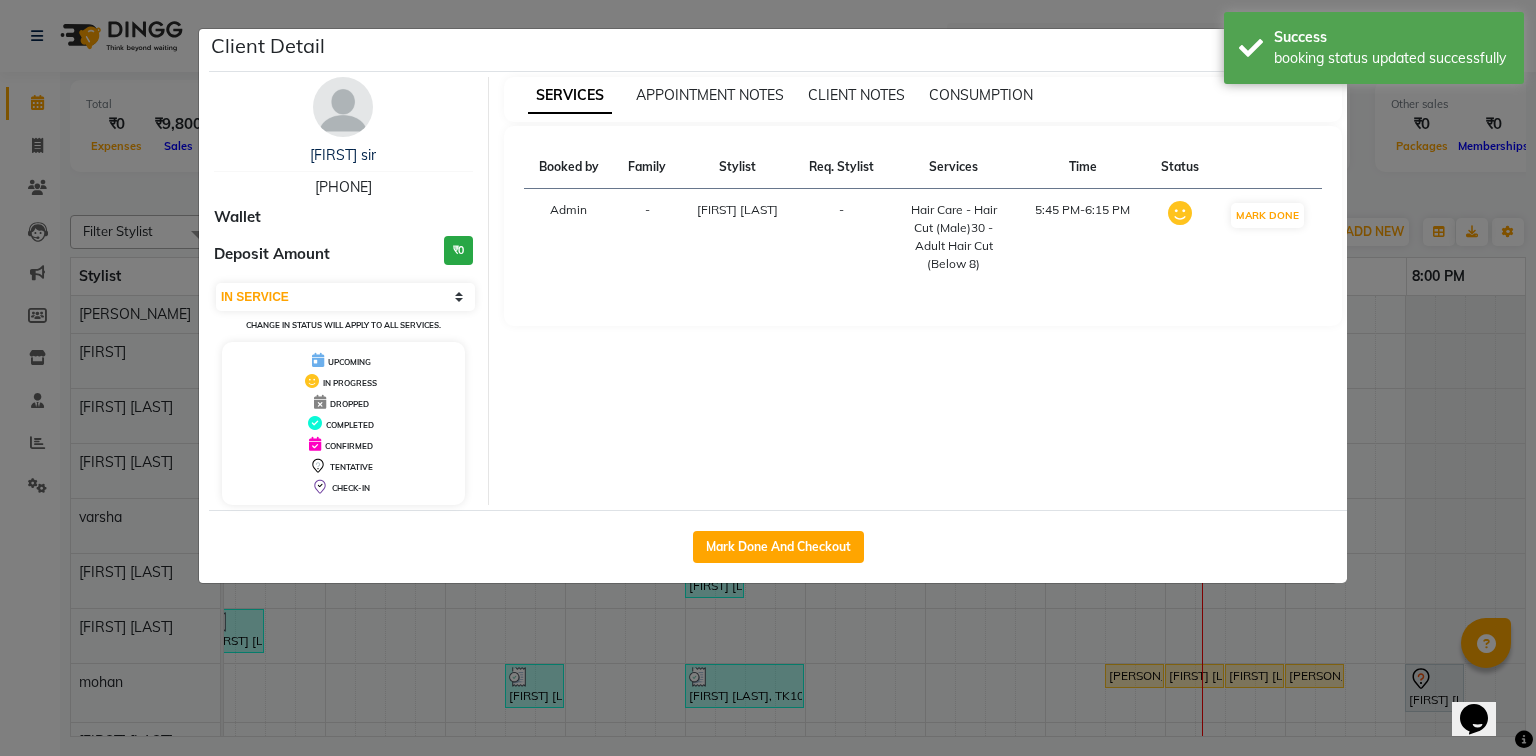 click on "Client Detail  Denesh sir   7356703094 Wallet Deposit Amount  ₹0  Select IN SERVICE CONFIRMED TENTATIVE CHECK IN MARK DONE DROPPED UPCOMING Change in status will apply to all services. UPCOMING IN PROGRESS DROPPED COMPLETED CONFIRMED TENTATIVE CHECK-IN SERVICES APPOINTMENT NOTES CLIENT NOTES CONSUMPTION Booked by Family Stylist Req. Stylist Services Time Status  Admin  - Rahul Sen -  Hair Care - Hair Cut (Male)30 - Adult Hair Cut (Below 8)   5:45 PM-6:15 PM   MARK DONE   Mark Done And Checkout" 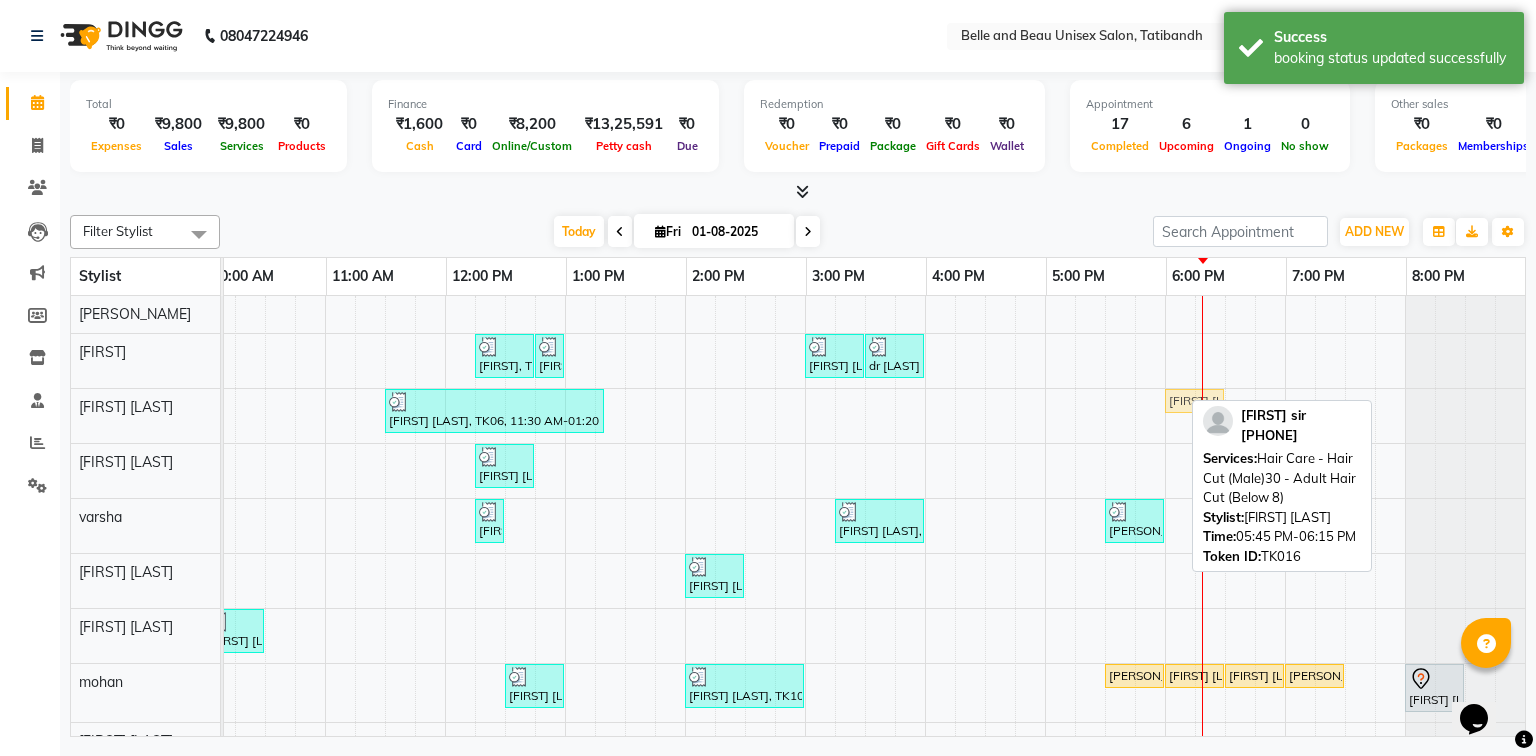 drag, startPoint x: 1147, startPoint y: 400, endPoint x: 1187, endPoint y: 396, distance: 40.1995 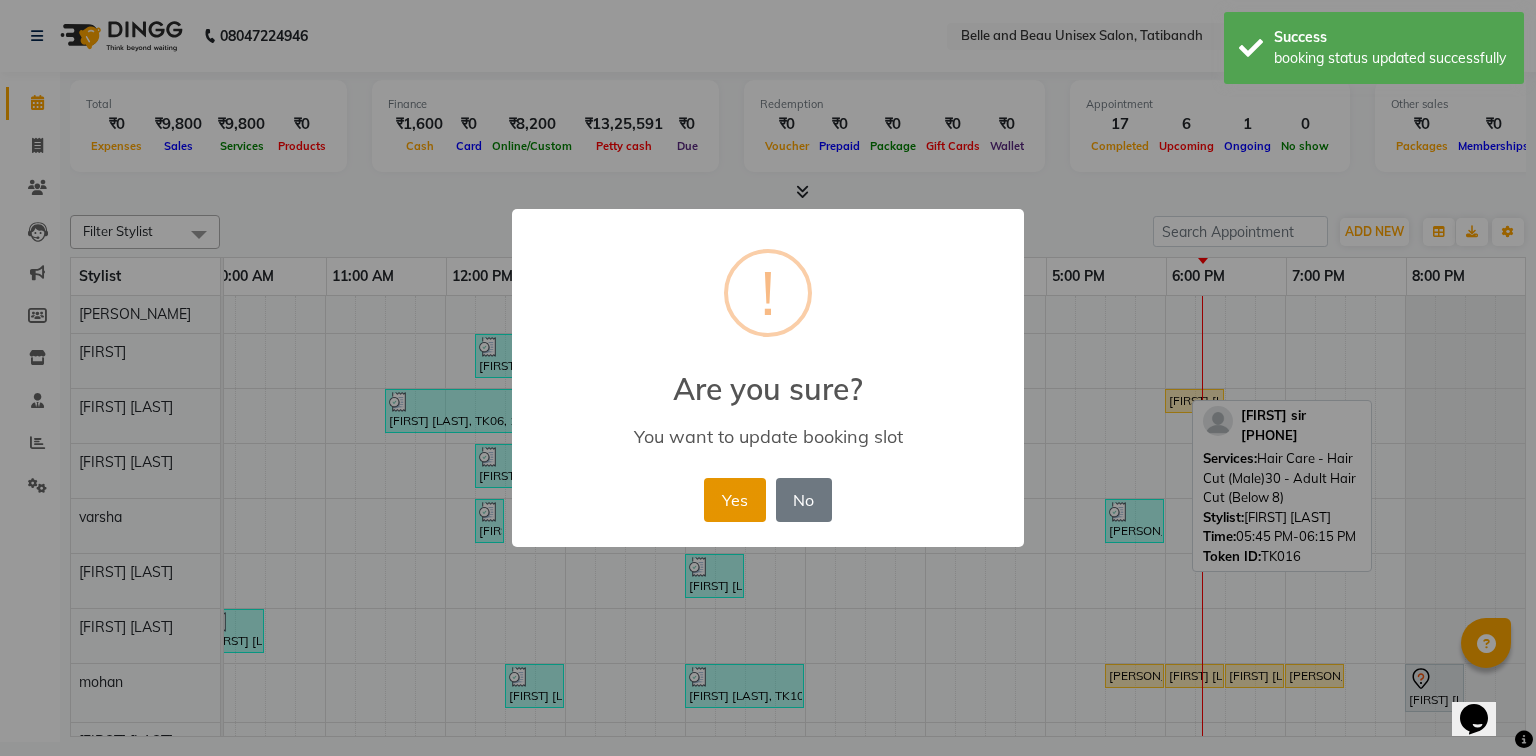click on "Yes" at bounding box center (734, 500) 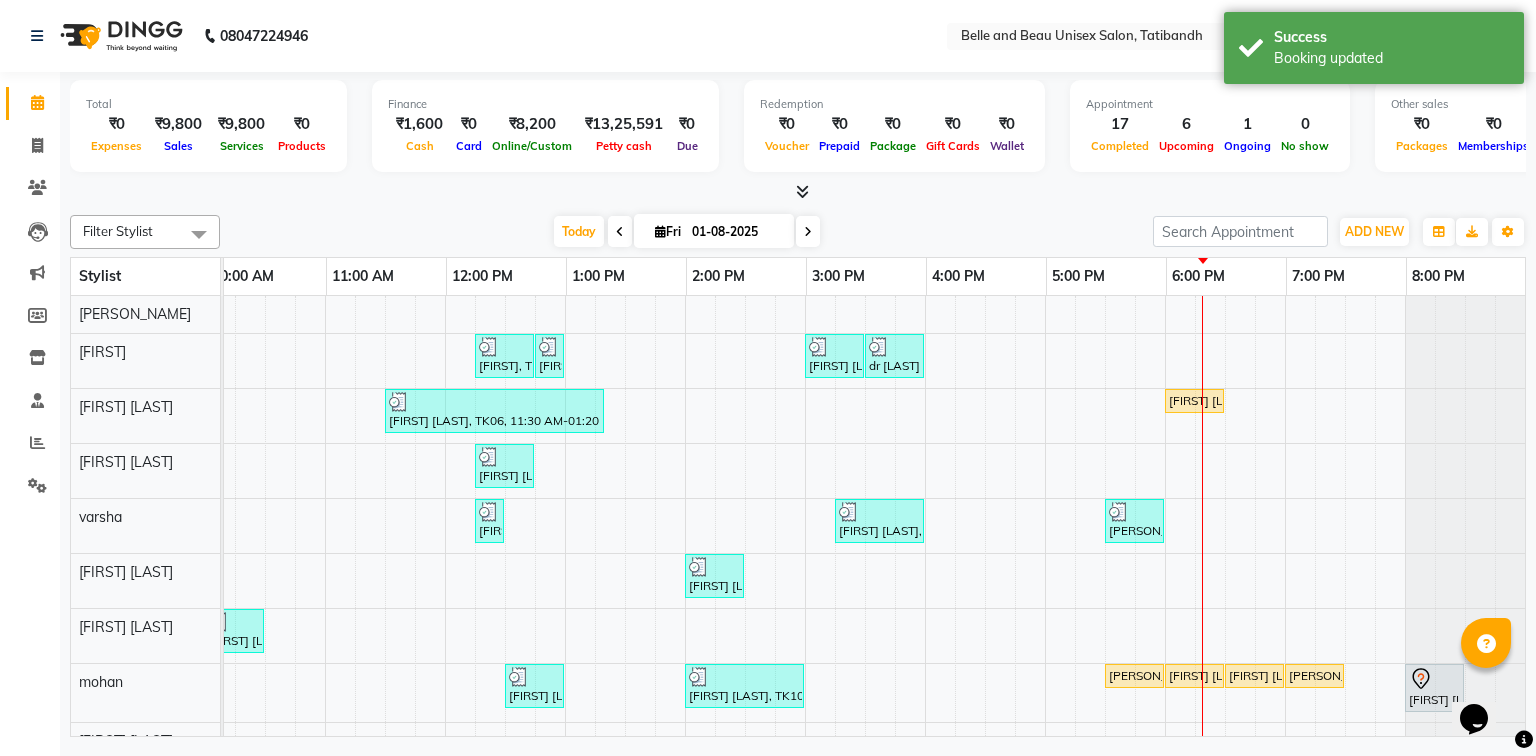 scroll, scrollTop: 156, scrollLeft: 270, axis: both 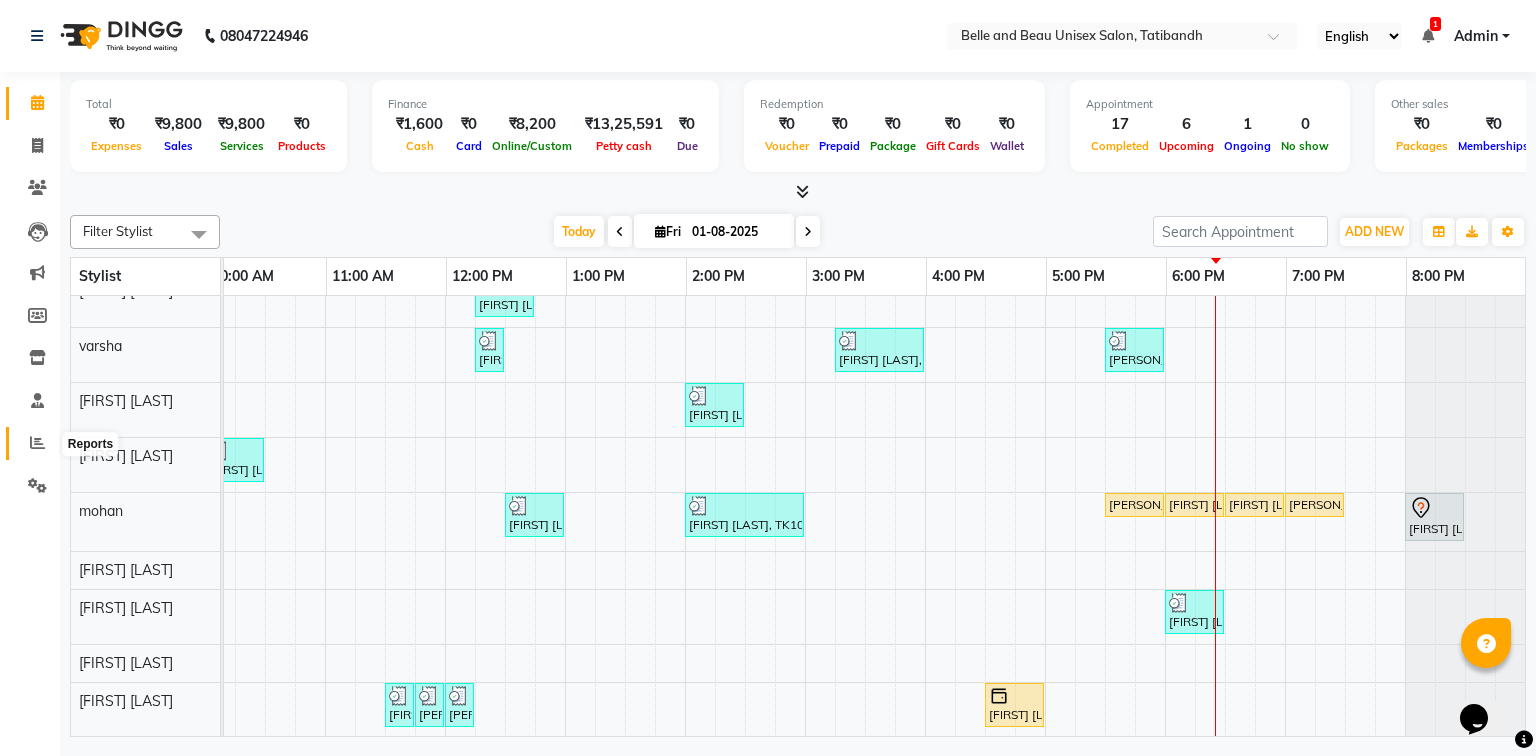 click 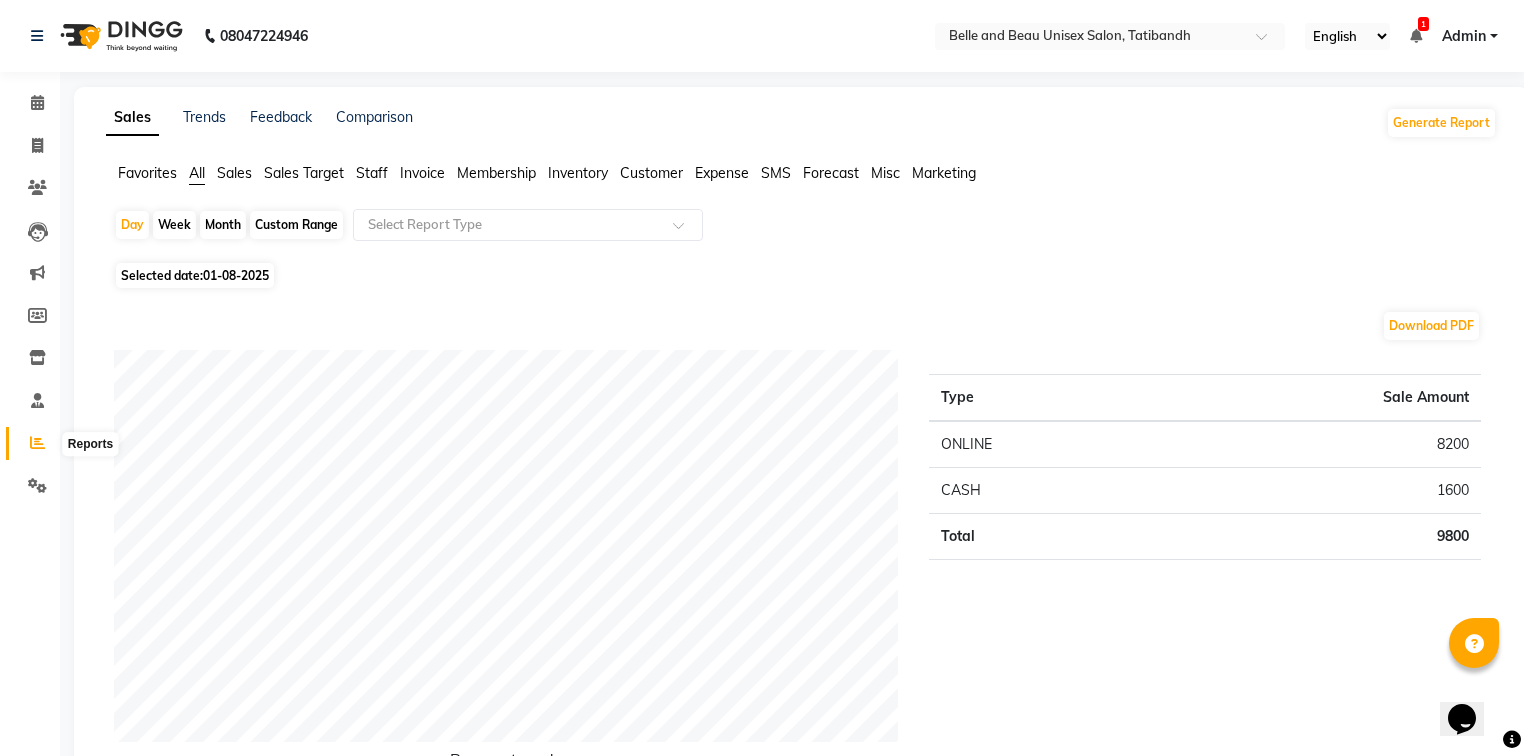 click 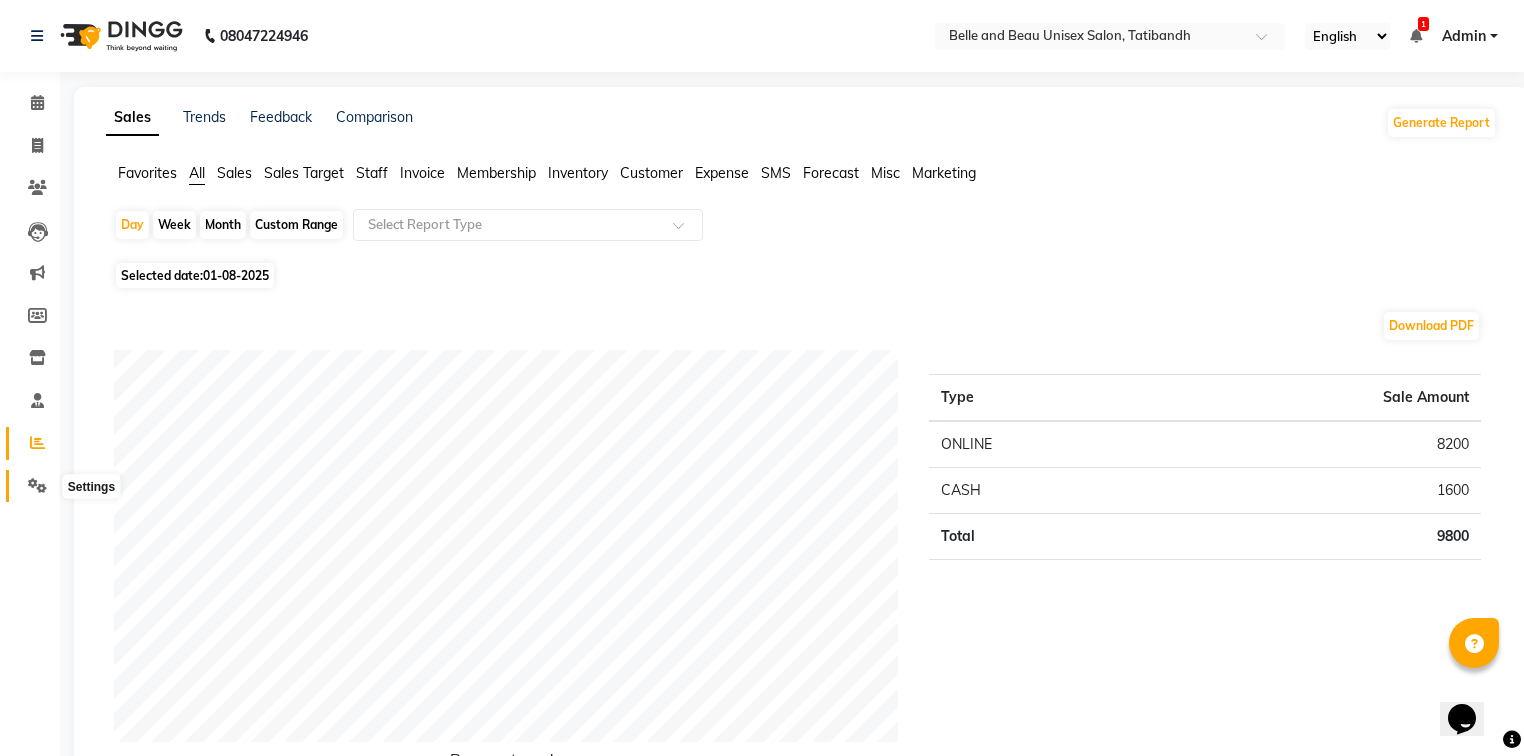 click 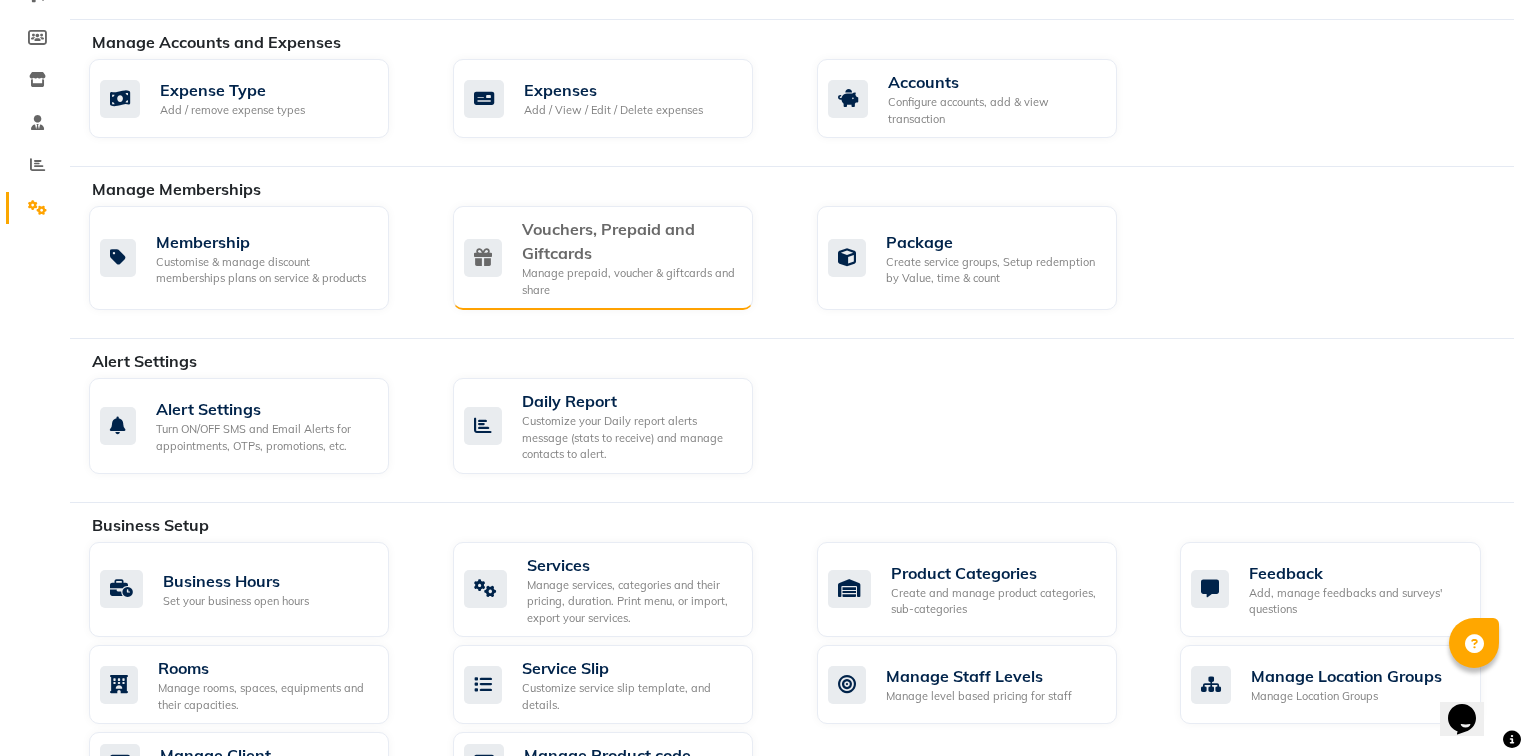 scroll, scrollTop: 400, scrollLeft: 0, axis: vertical 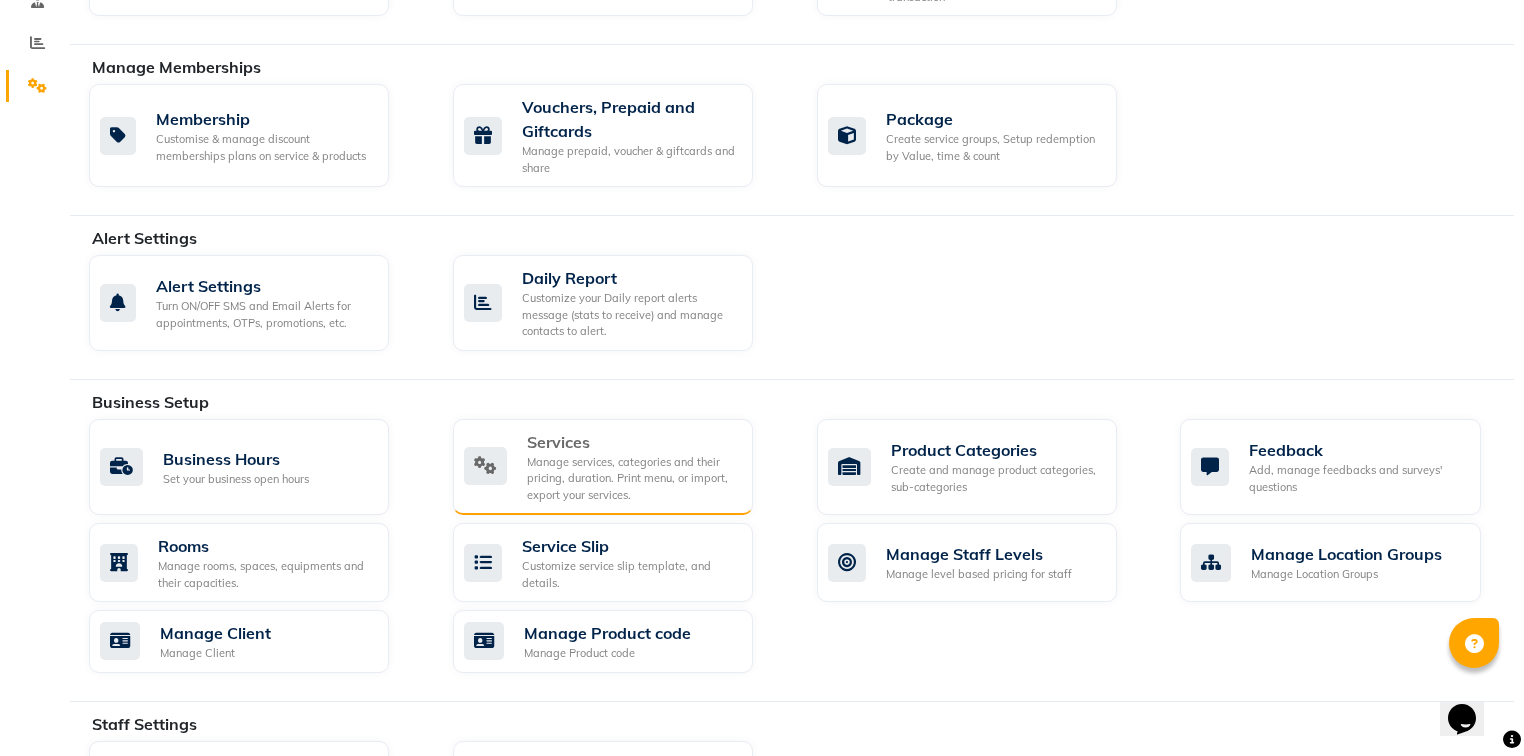 click on "Manage services, categories and their pricing, duration. Print menu, or import, export your services." 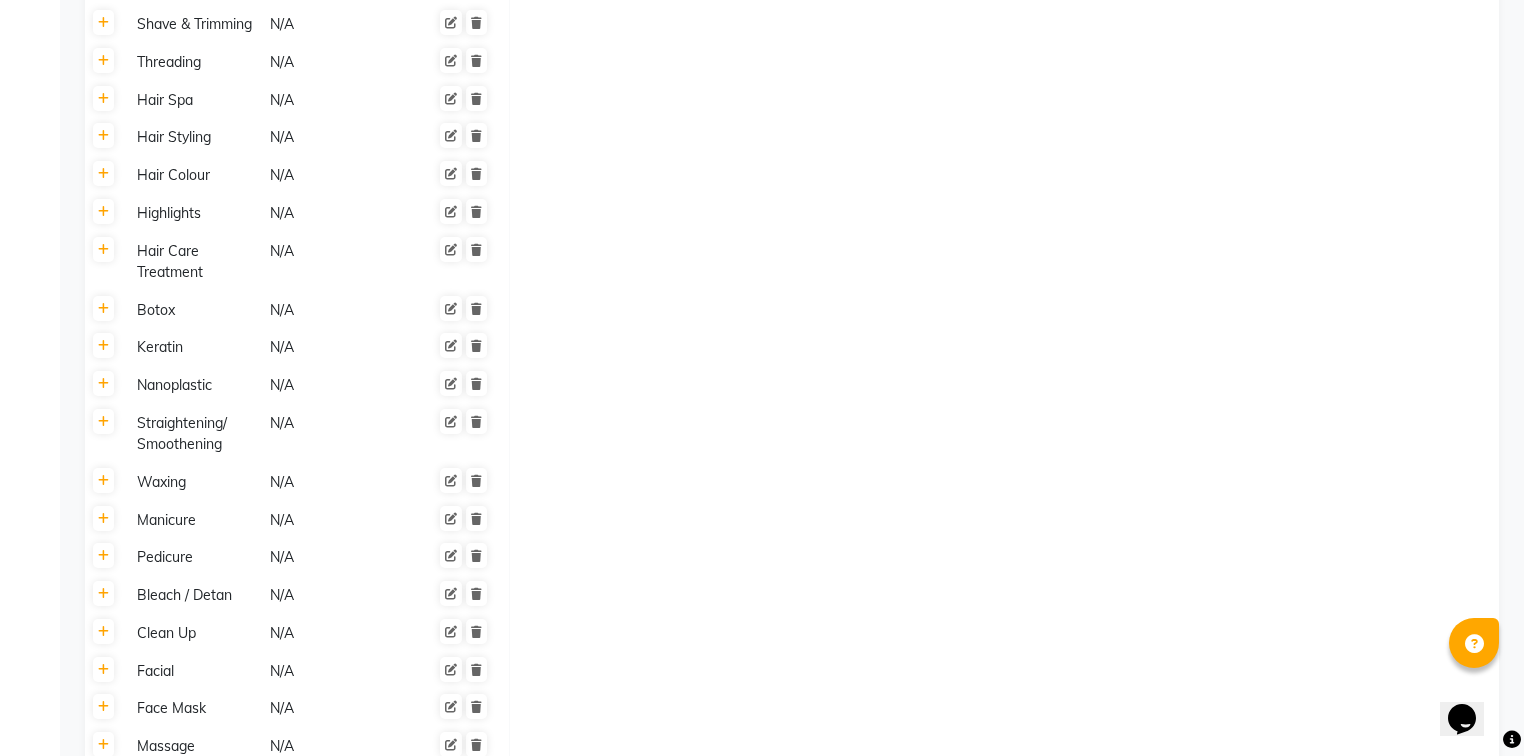 scroll, scrollTop: 1303, scrollLeft: 0, axis: vertical 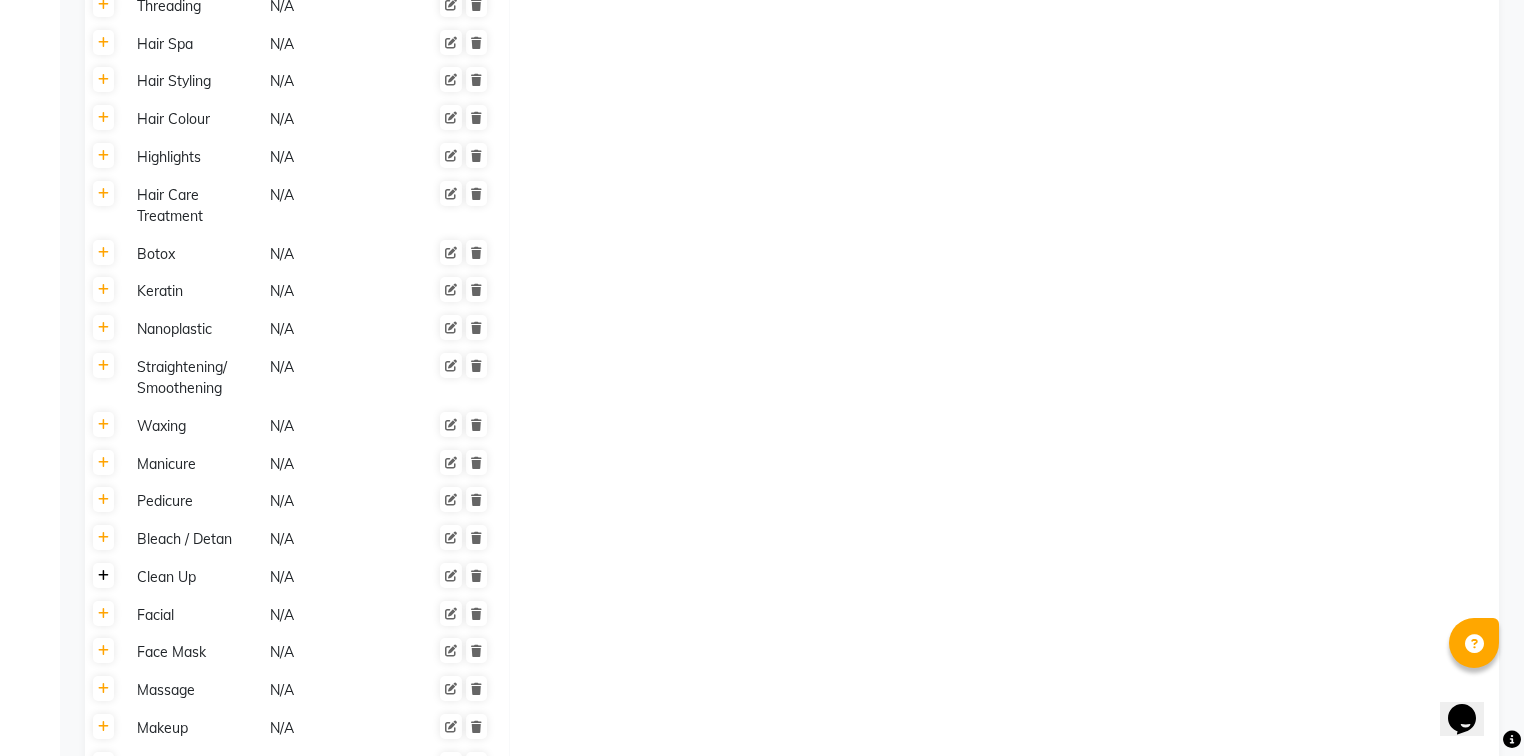 click 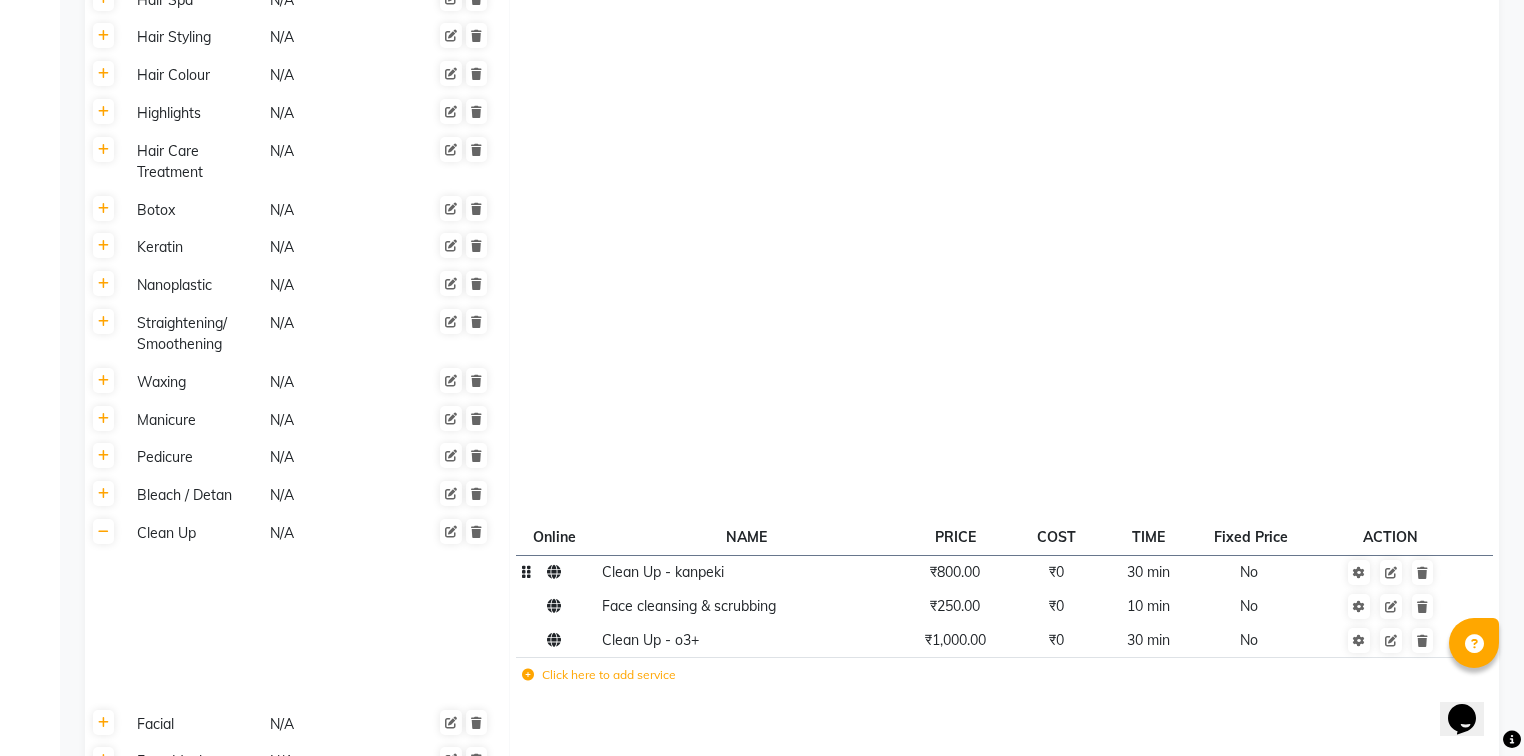 scroll, scrollTop: 1383, scrollLeft: 0, axis: vertical 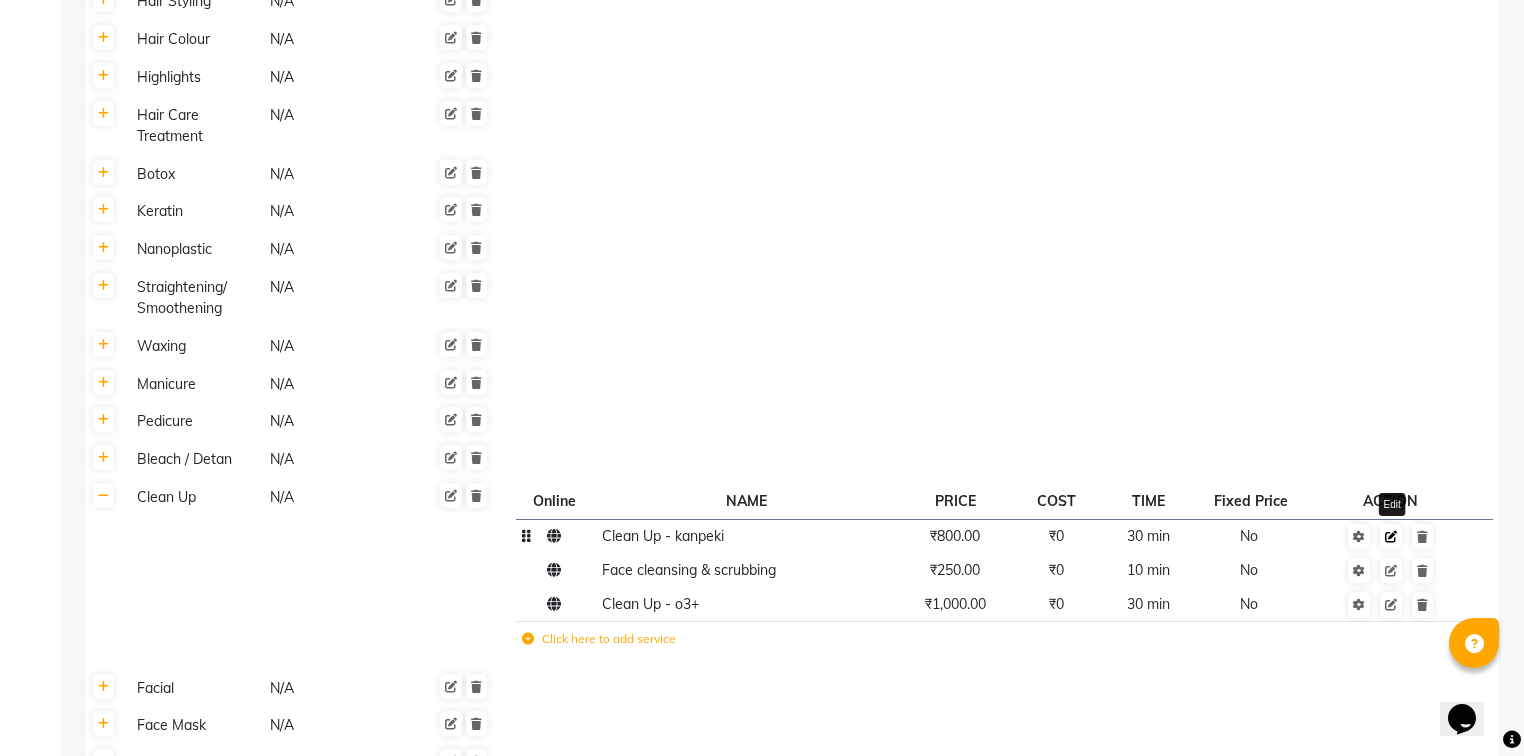 click 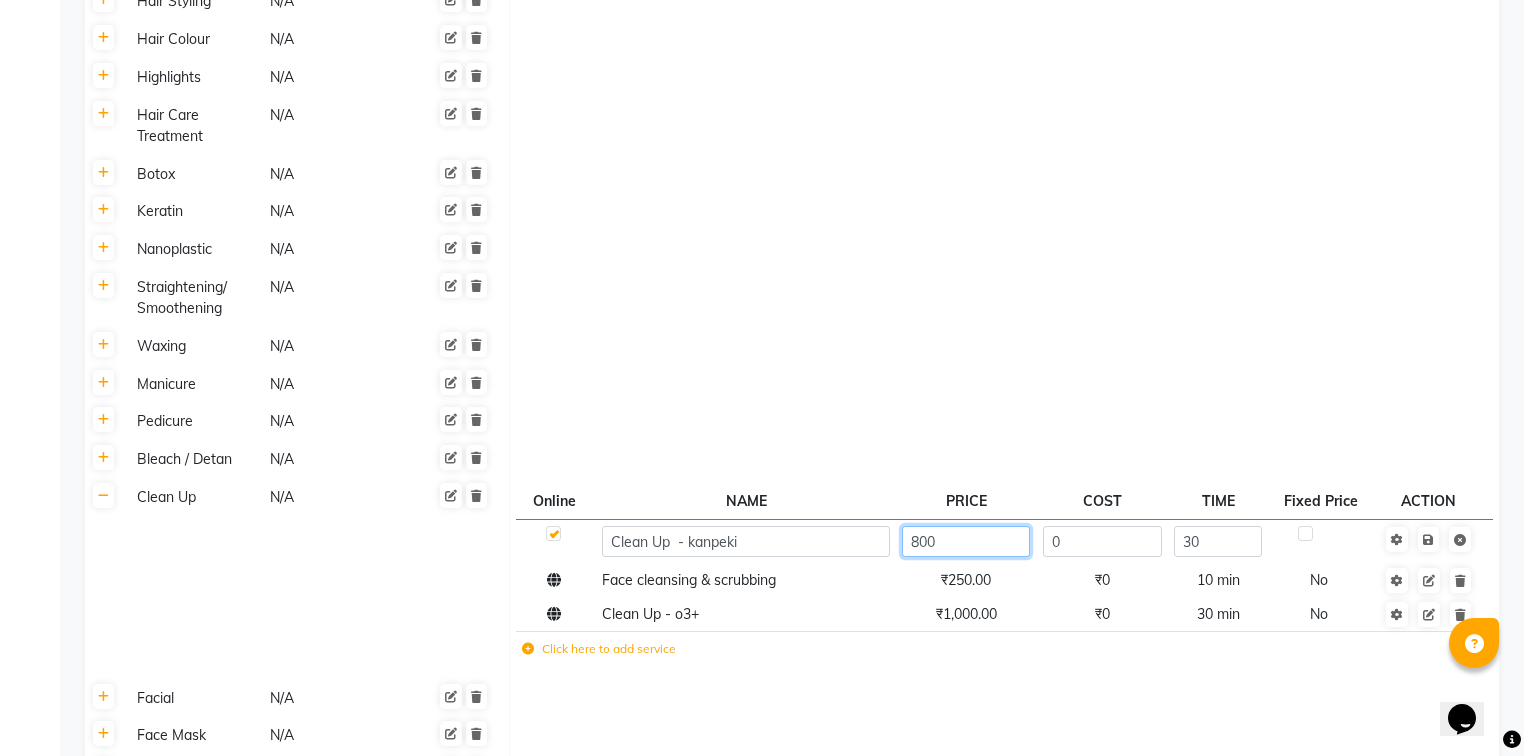 click on "800" 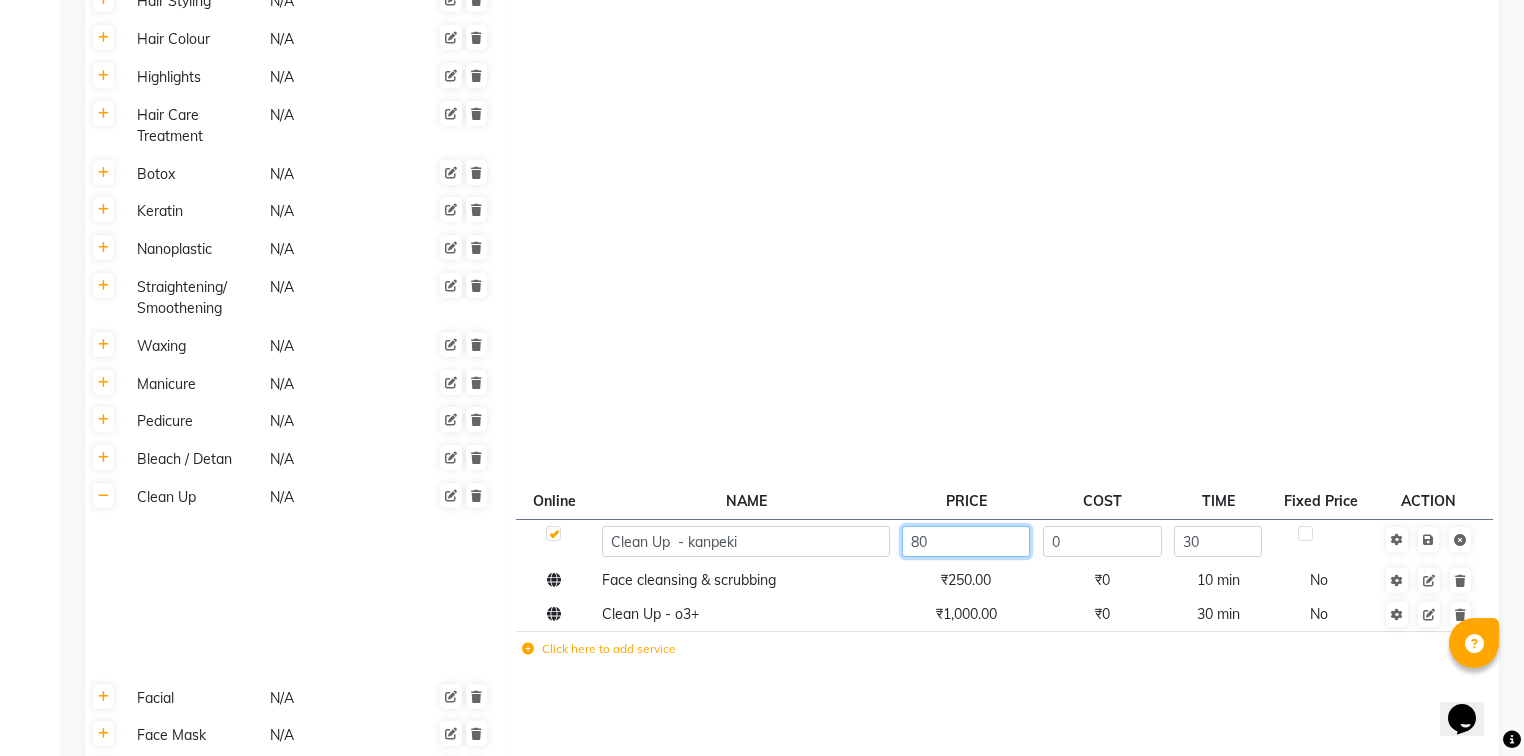 type on "8" 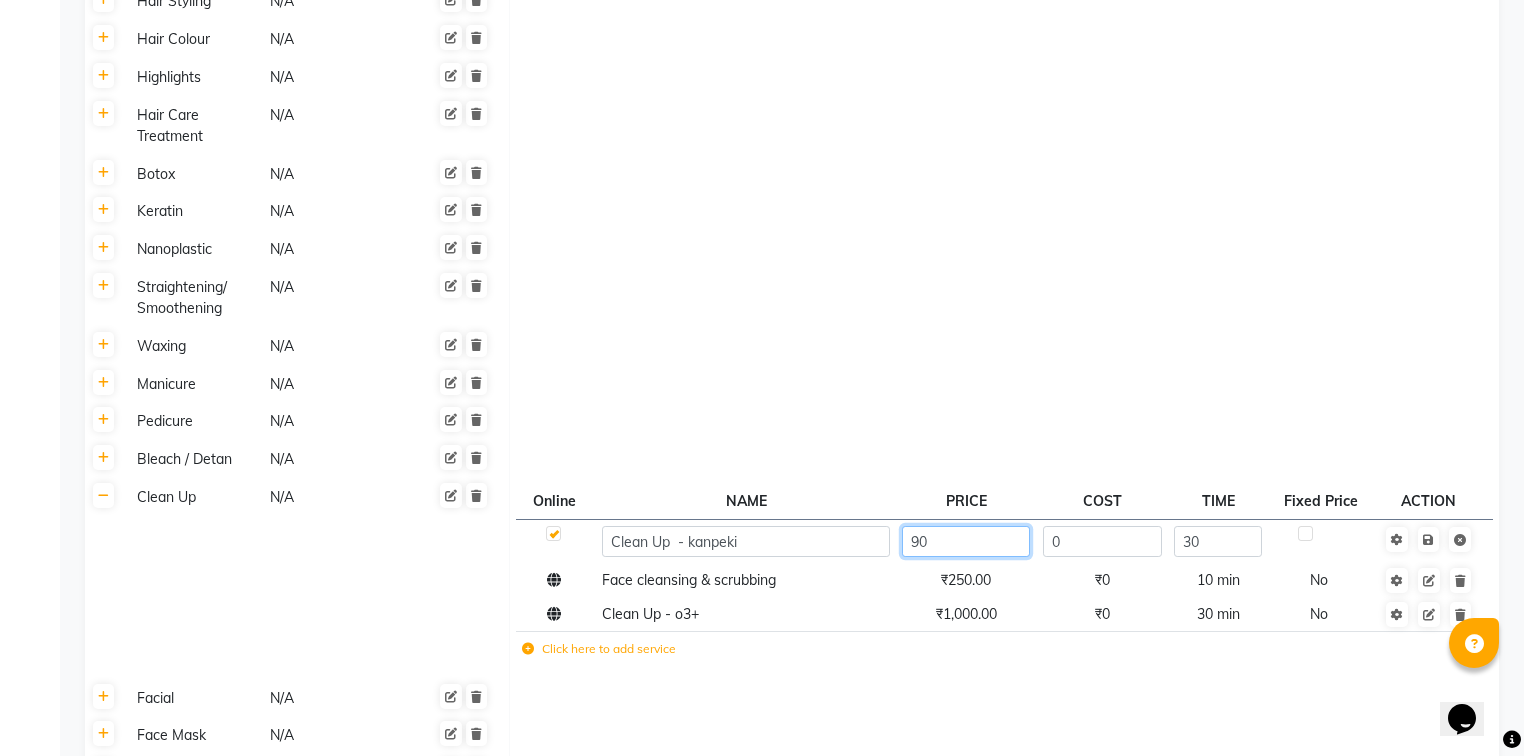 type on "900" 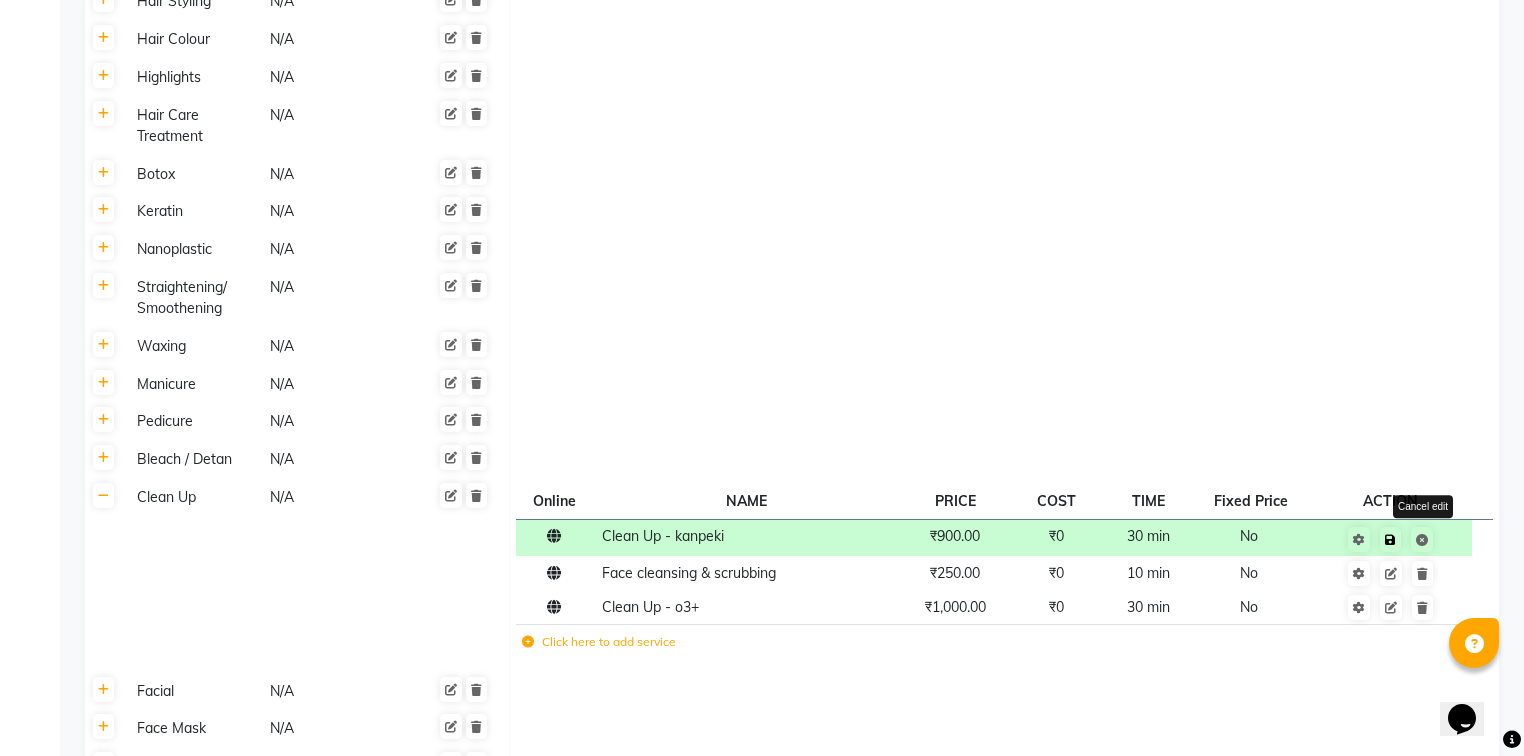 click on "Save Cancel edit" 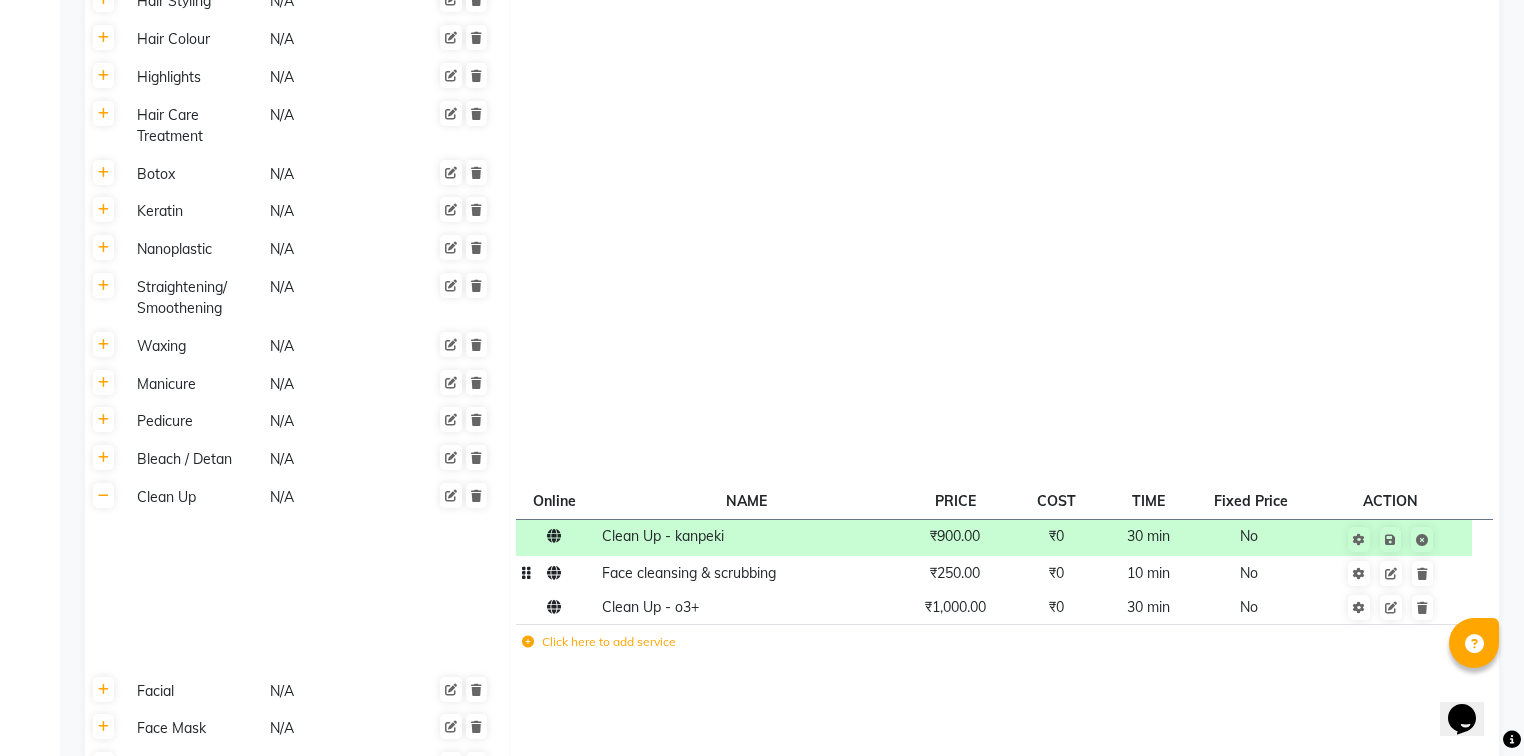 scroll, scrollTop: 1463, scrollLeft: 0, axis: vertical 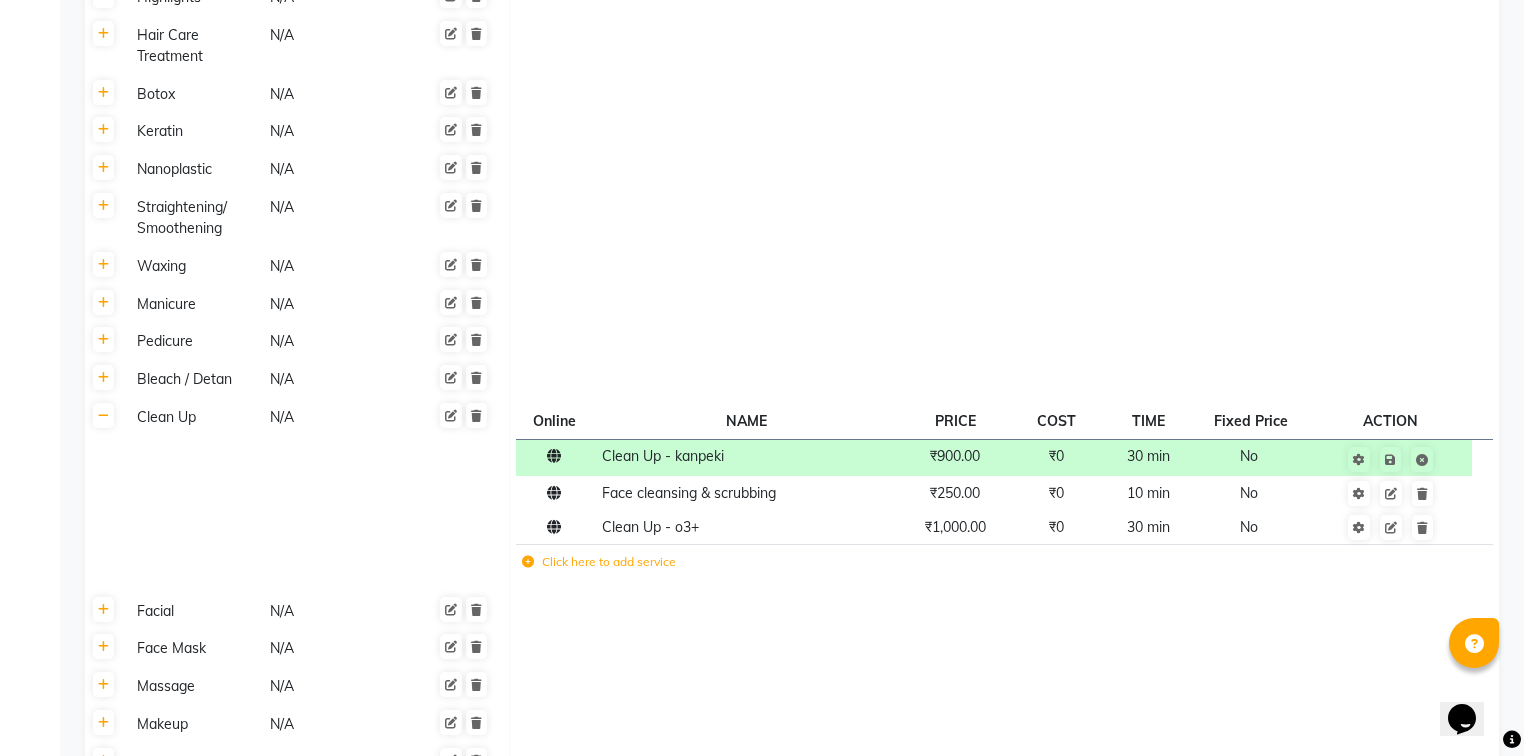 click 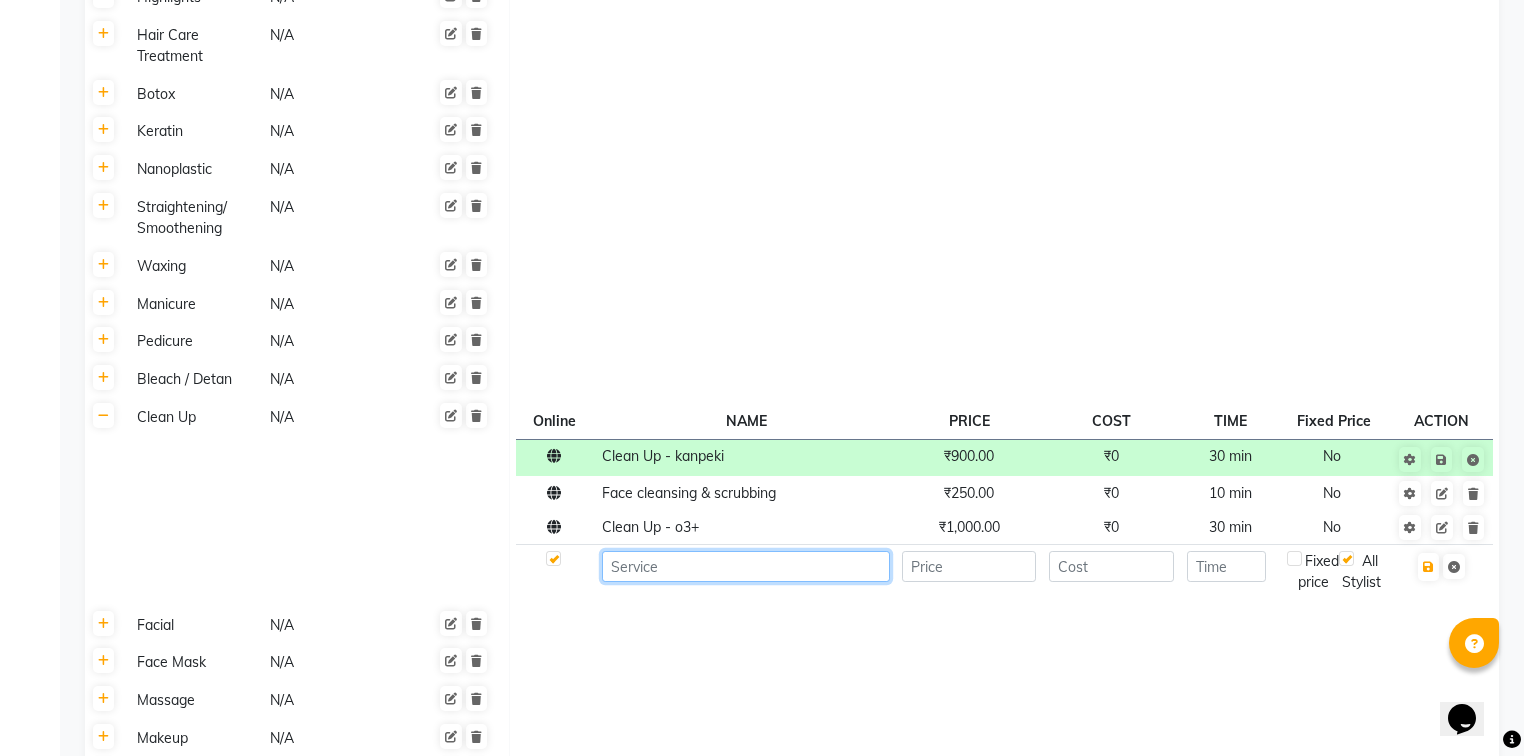 click 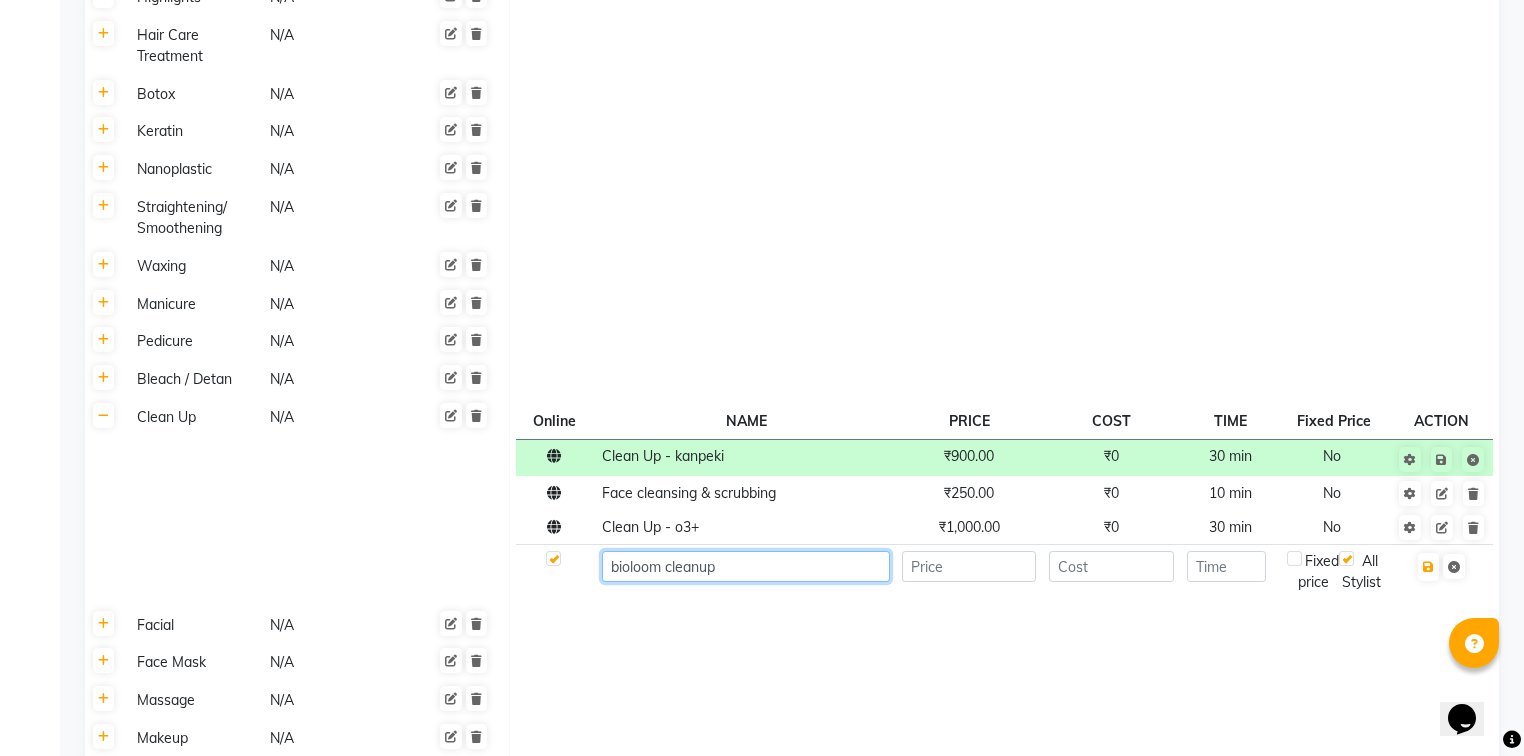 type on "bioloom cleanup" 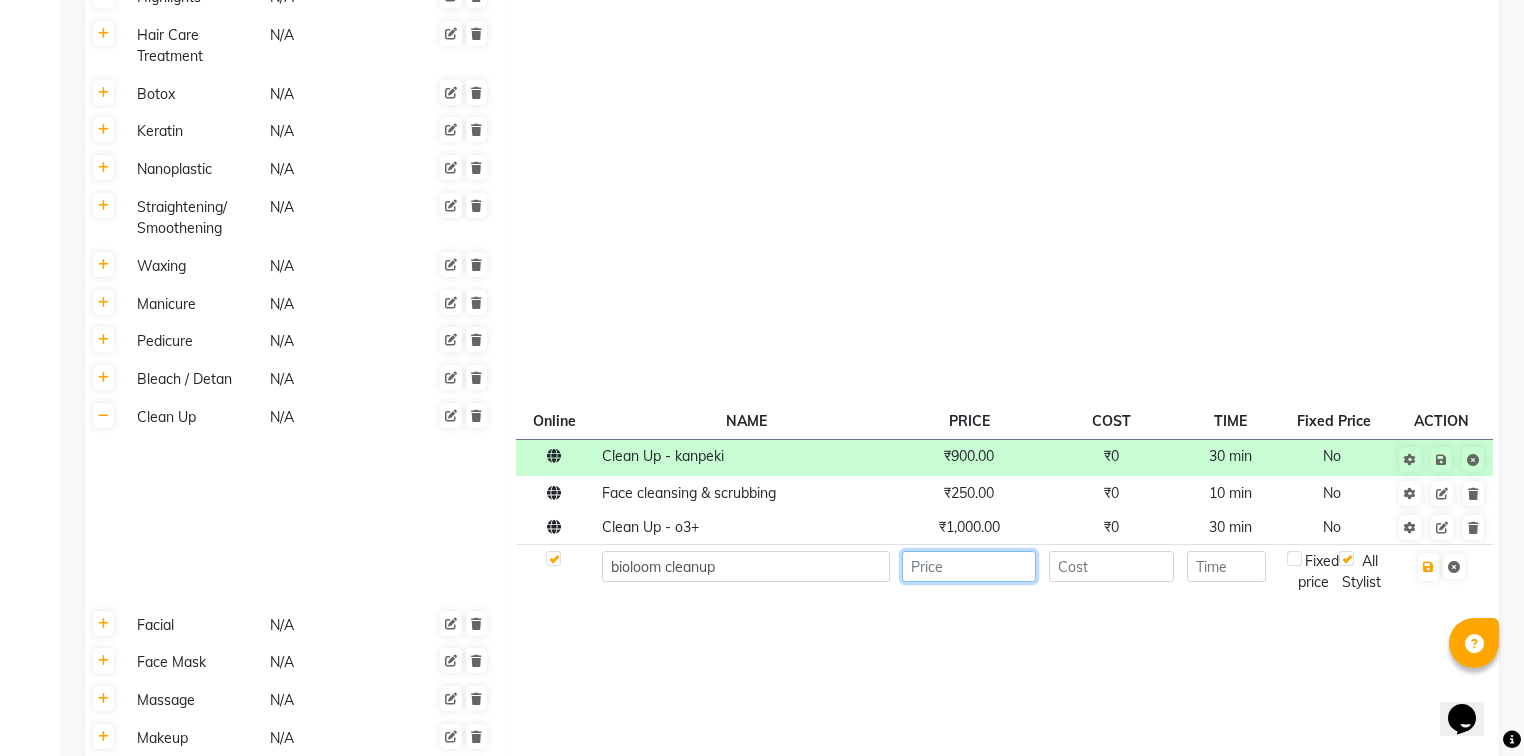 click 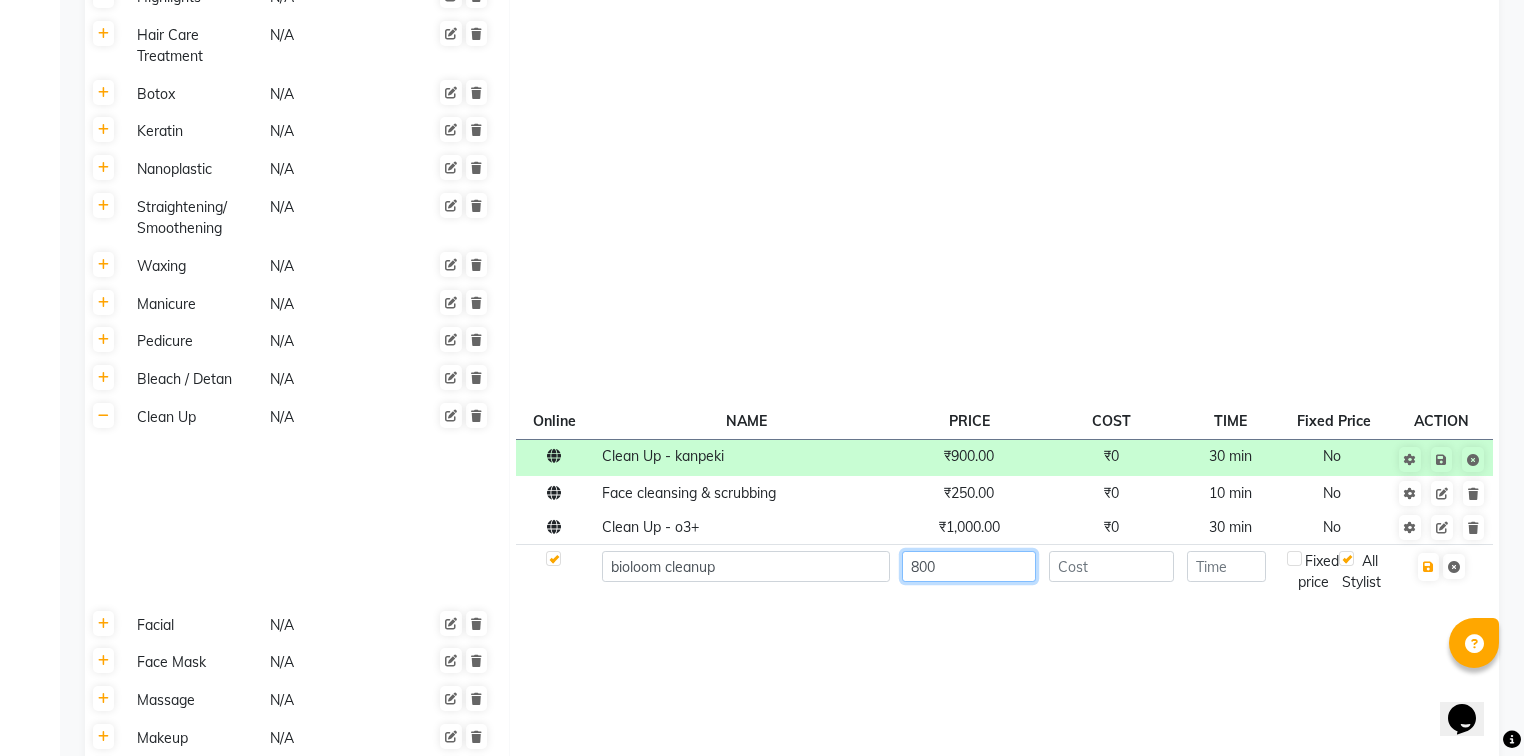 type on "800" 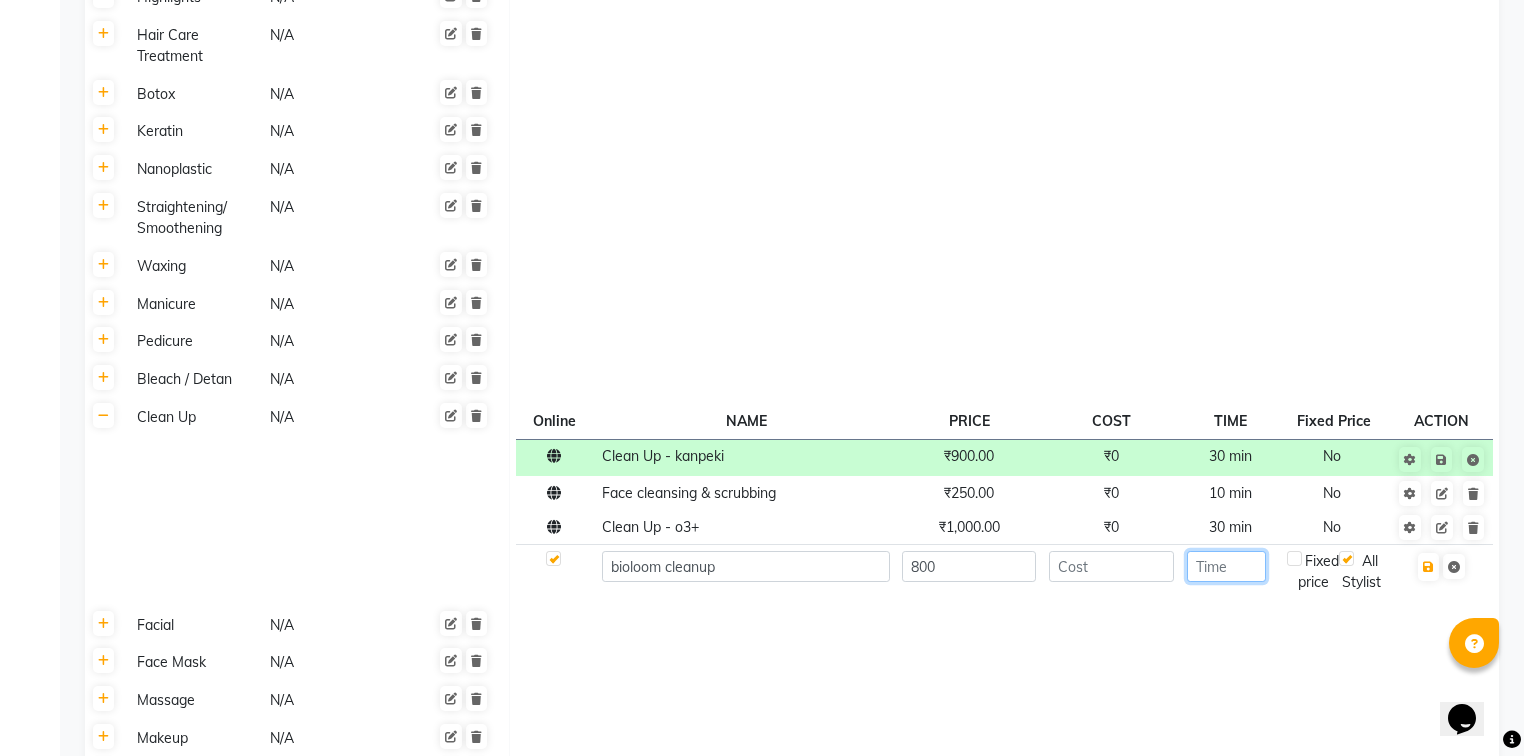click 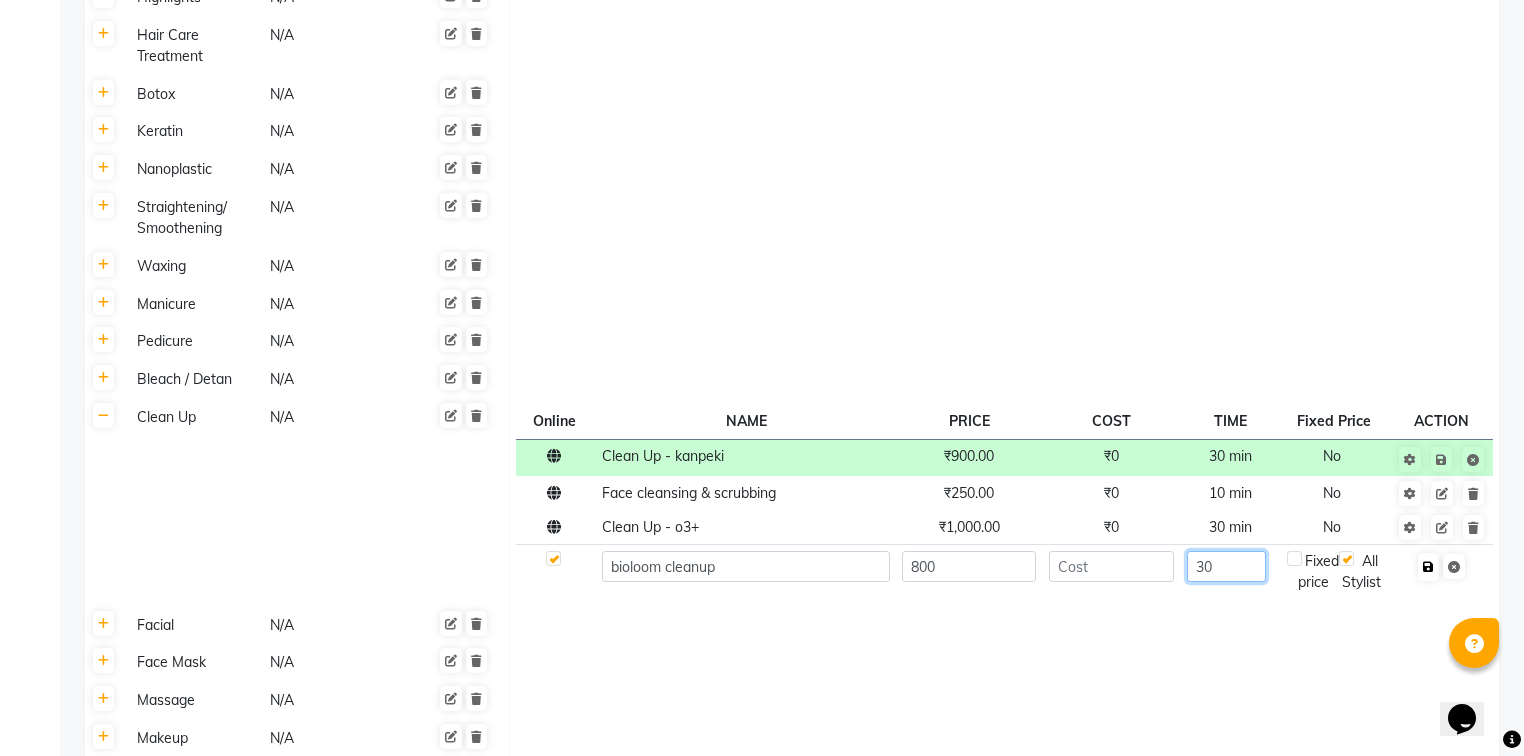 type on "30" 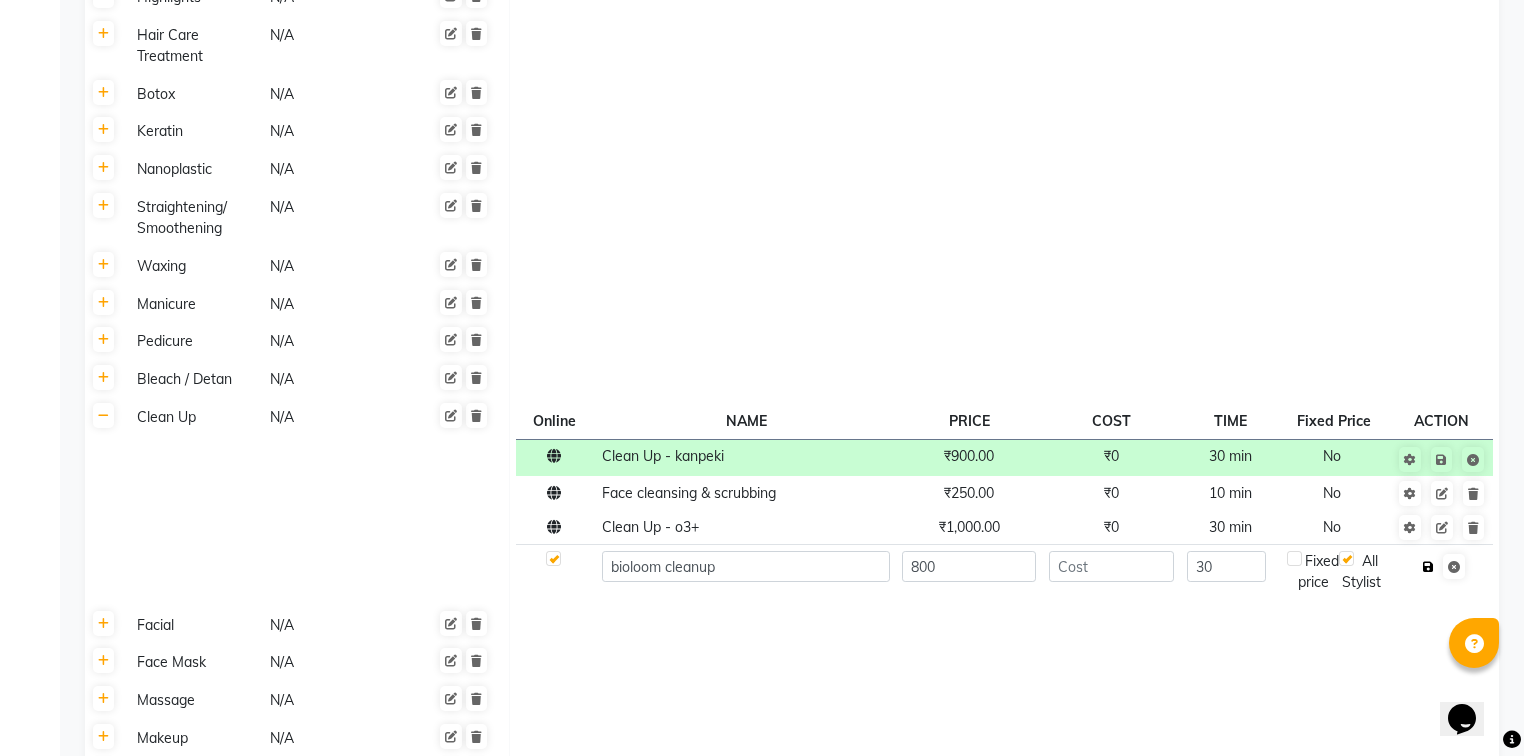 click at bounding box center (1428, 567) 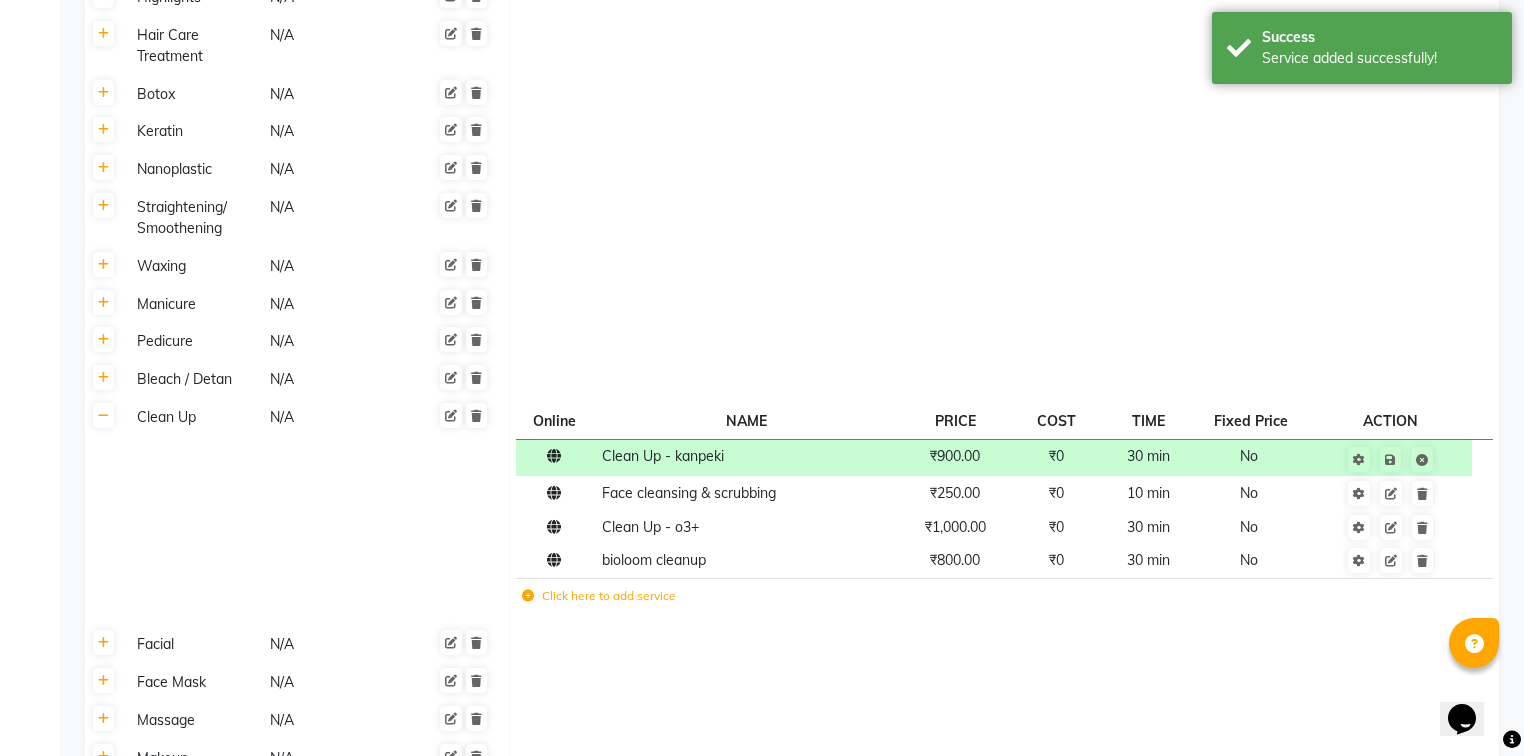 click 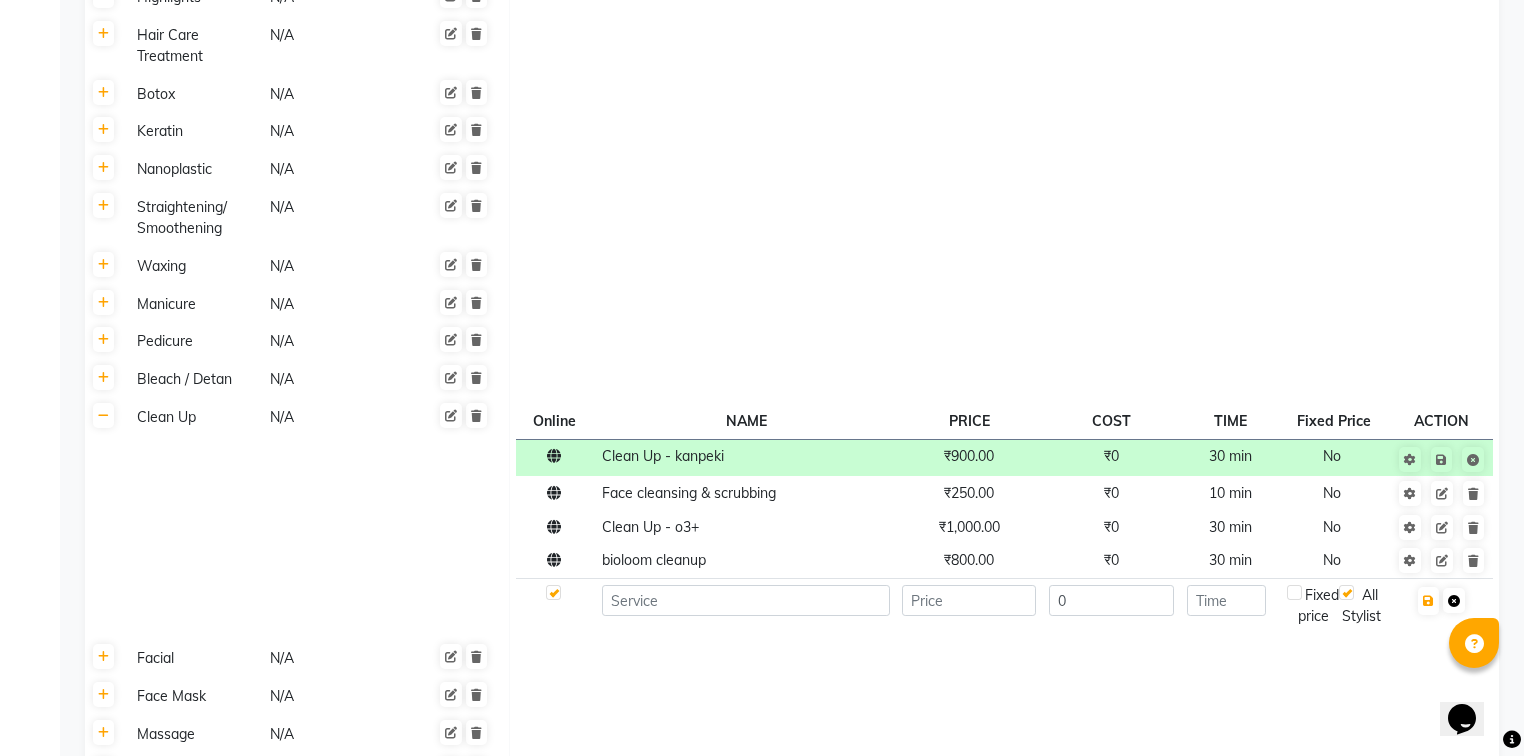 click at bounding box center [1454, 601] 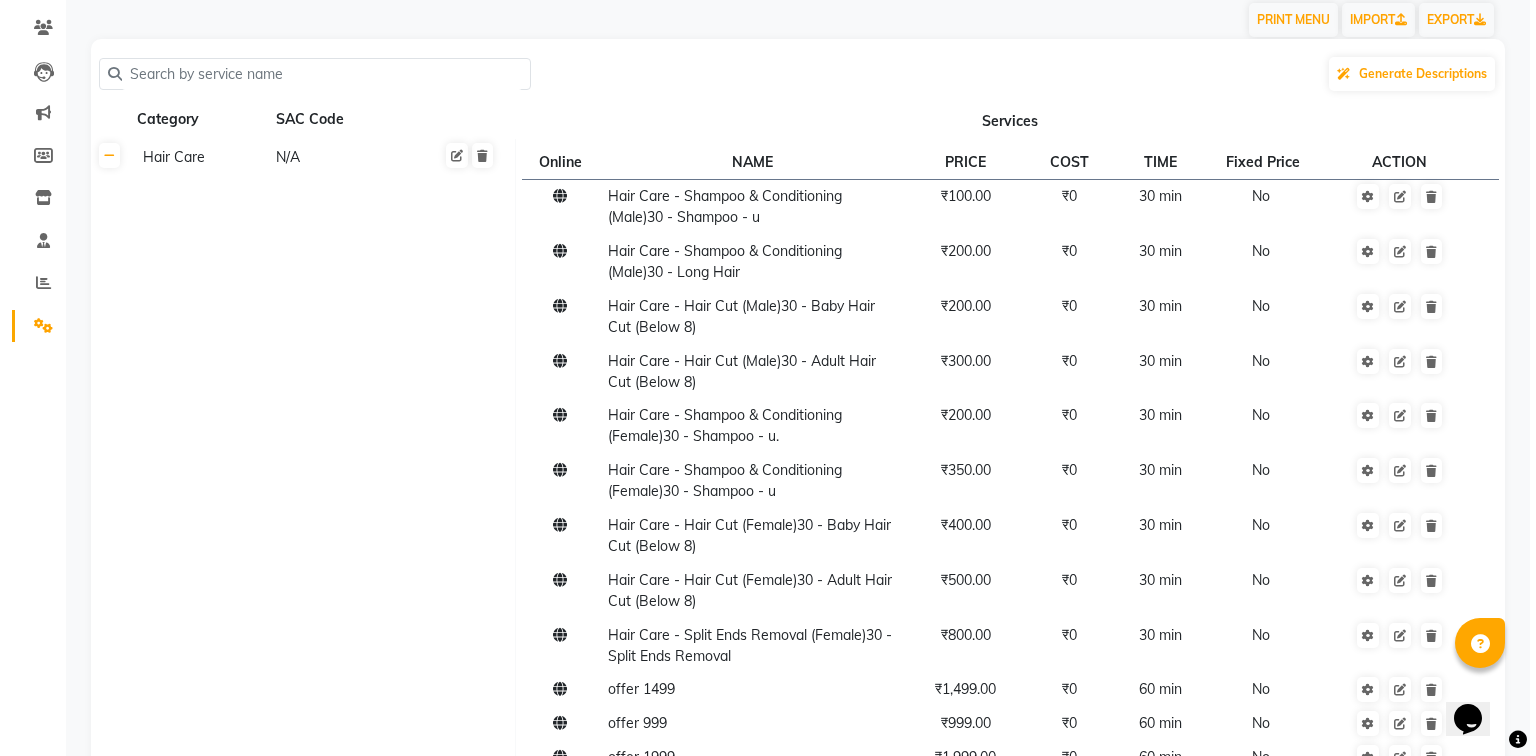 scroll, scrollTop: 0, scrollLeft: 0, axis: both 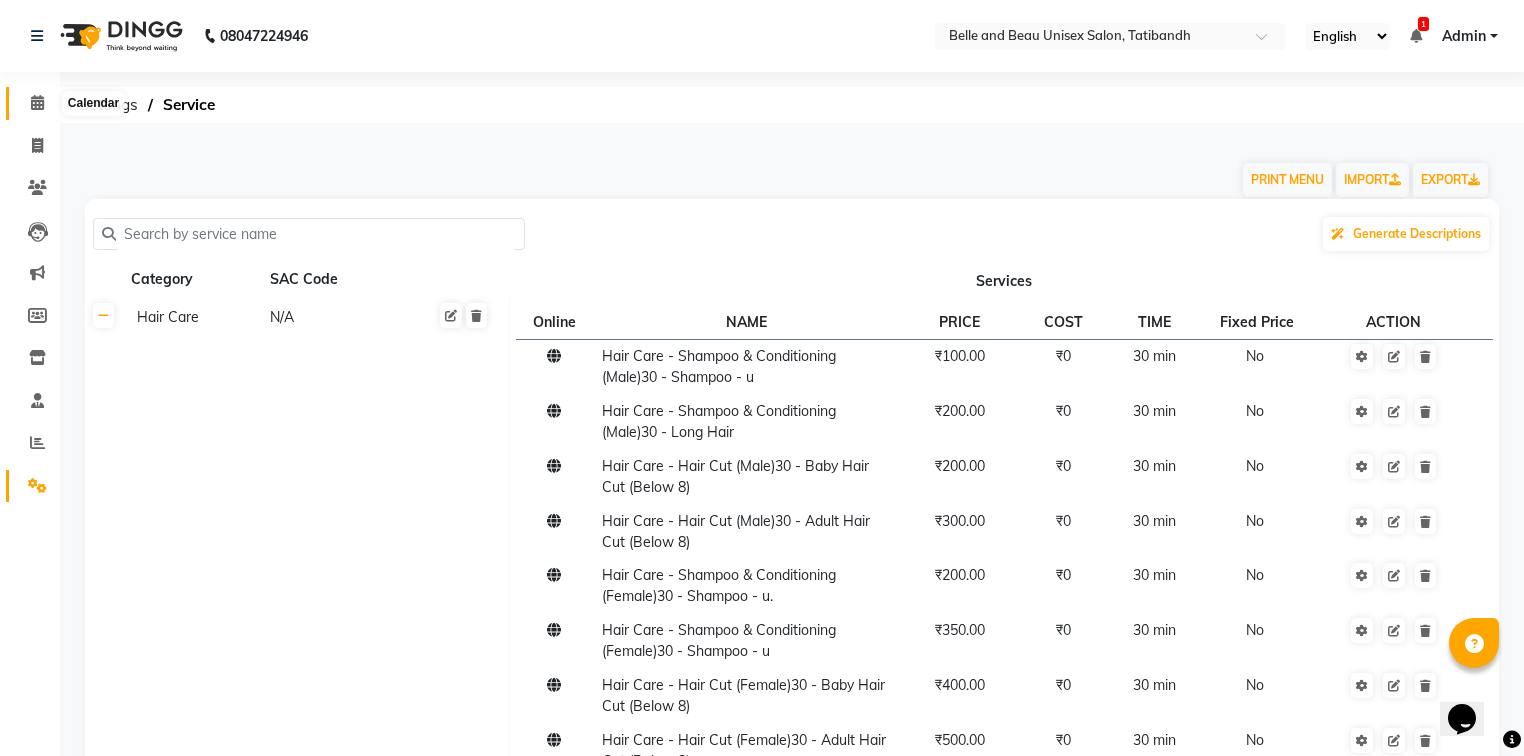 click 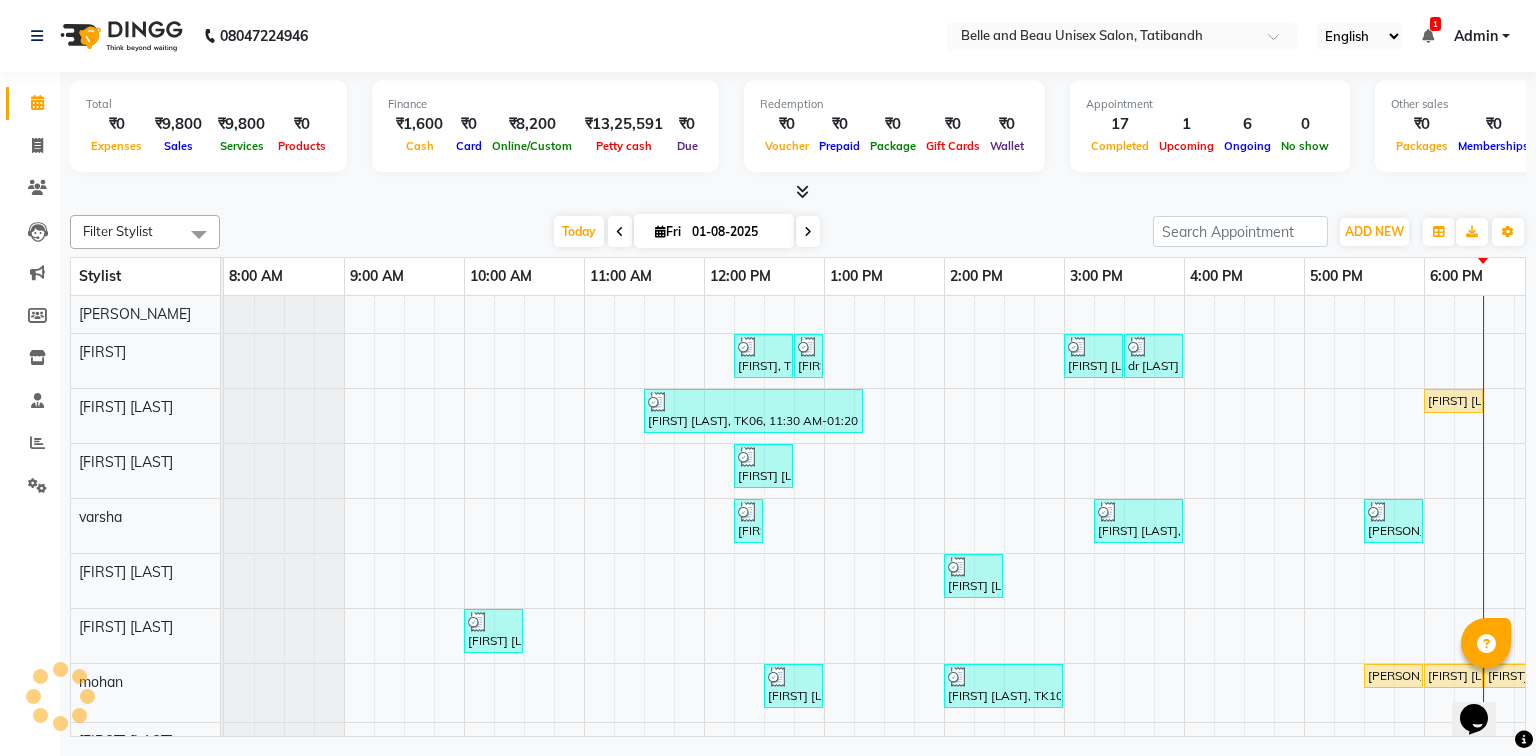 scroll, scrollTop: 0, scrollLeft: 0, axis: both 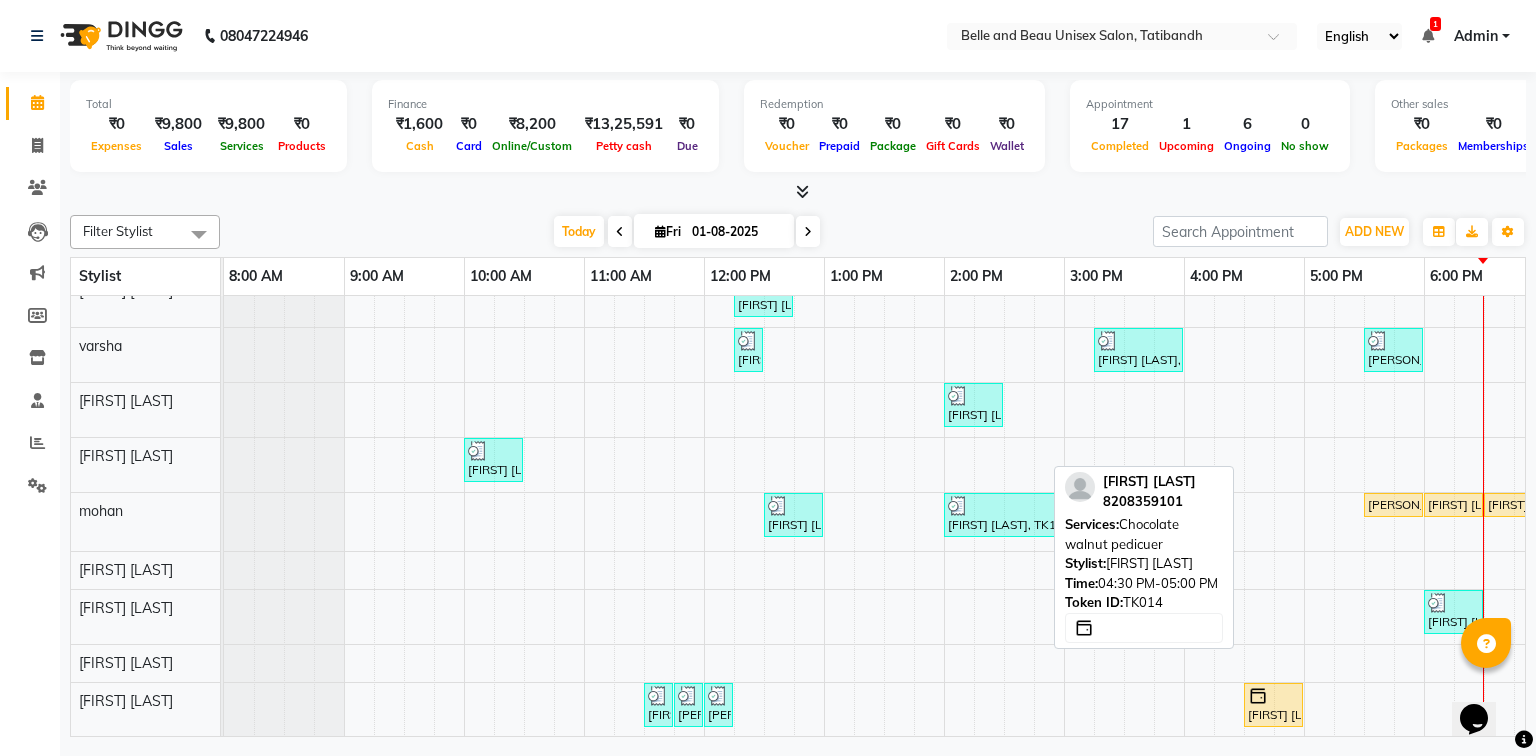 click on "Pauravi Parhate, TK14, 04:30 PM-05:00 PM, Chocolate walnut pedicuer" at bounding box center [1273, 705] 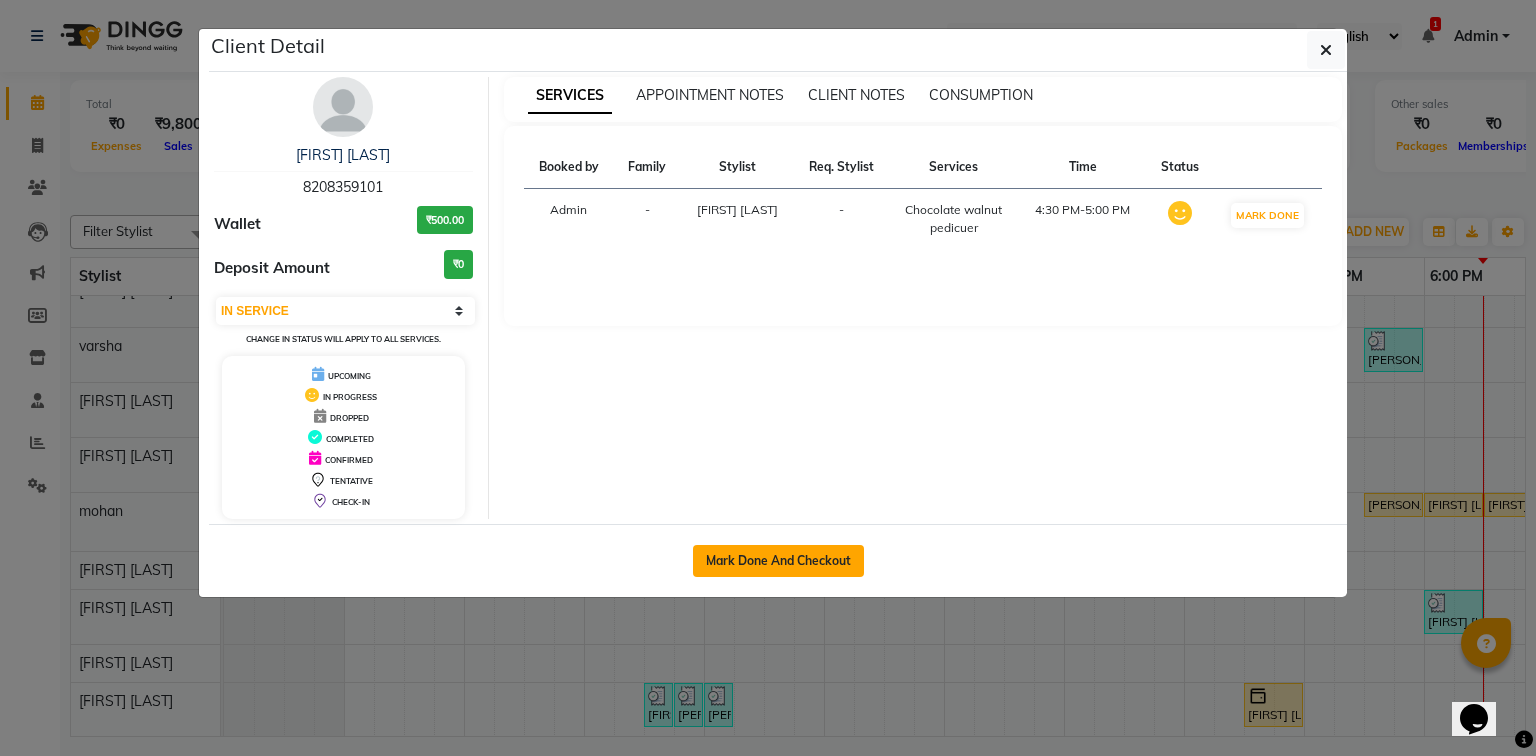 click on "Mark Done And Checkout" 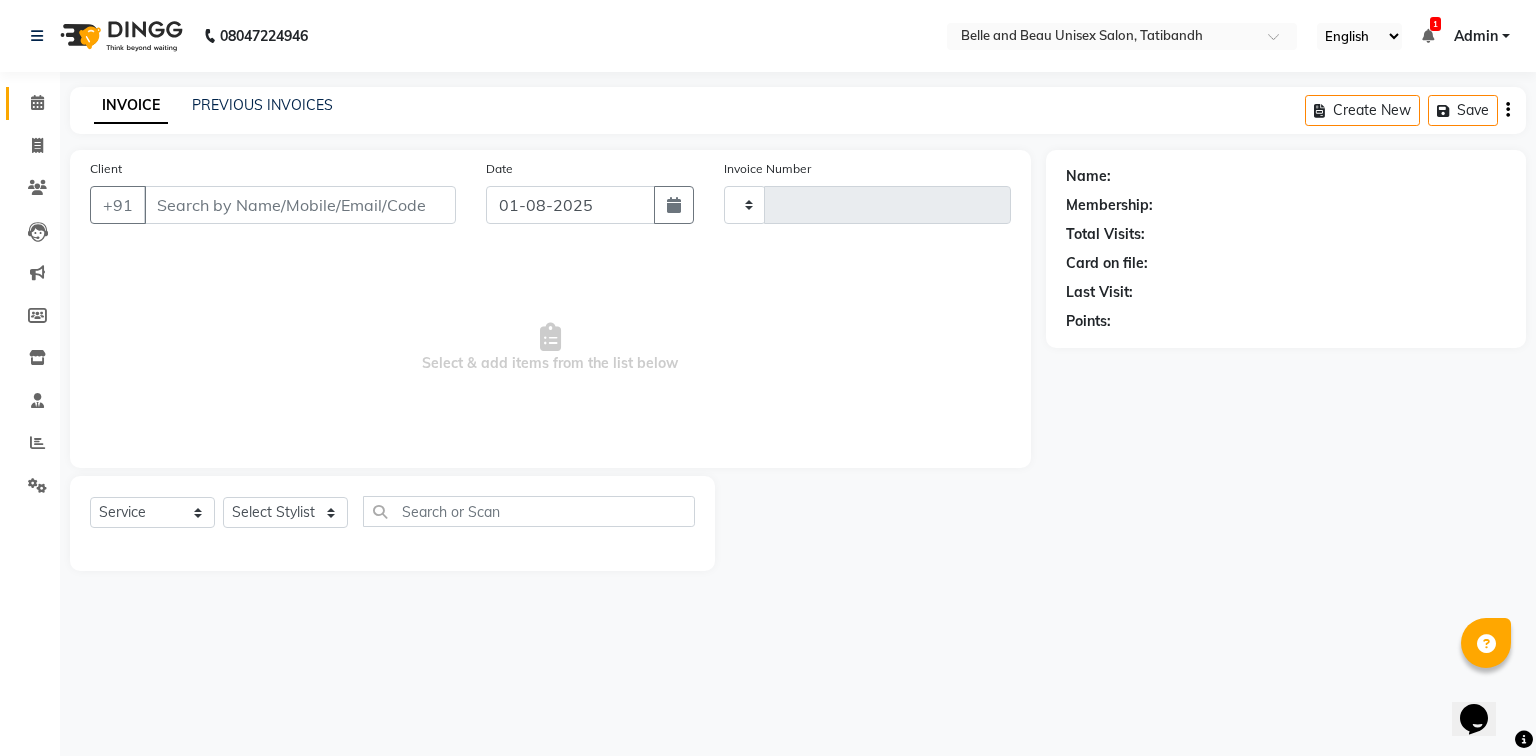 type on "1717" 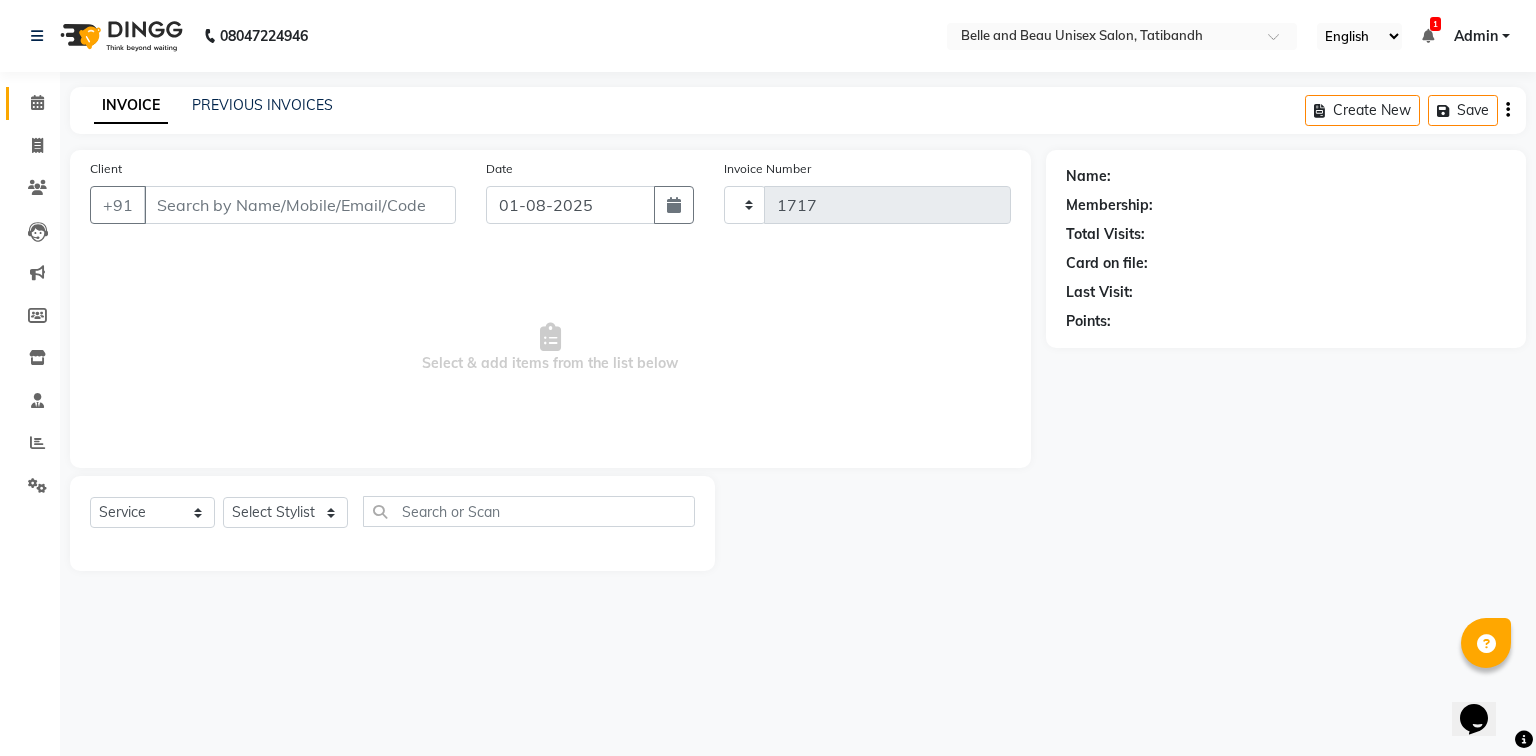 select on "7066" 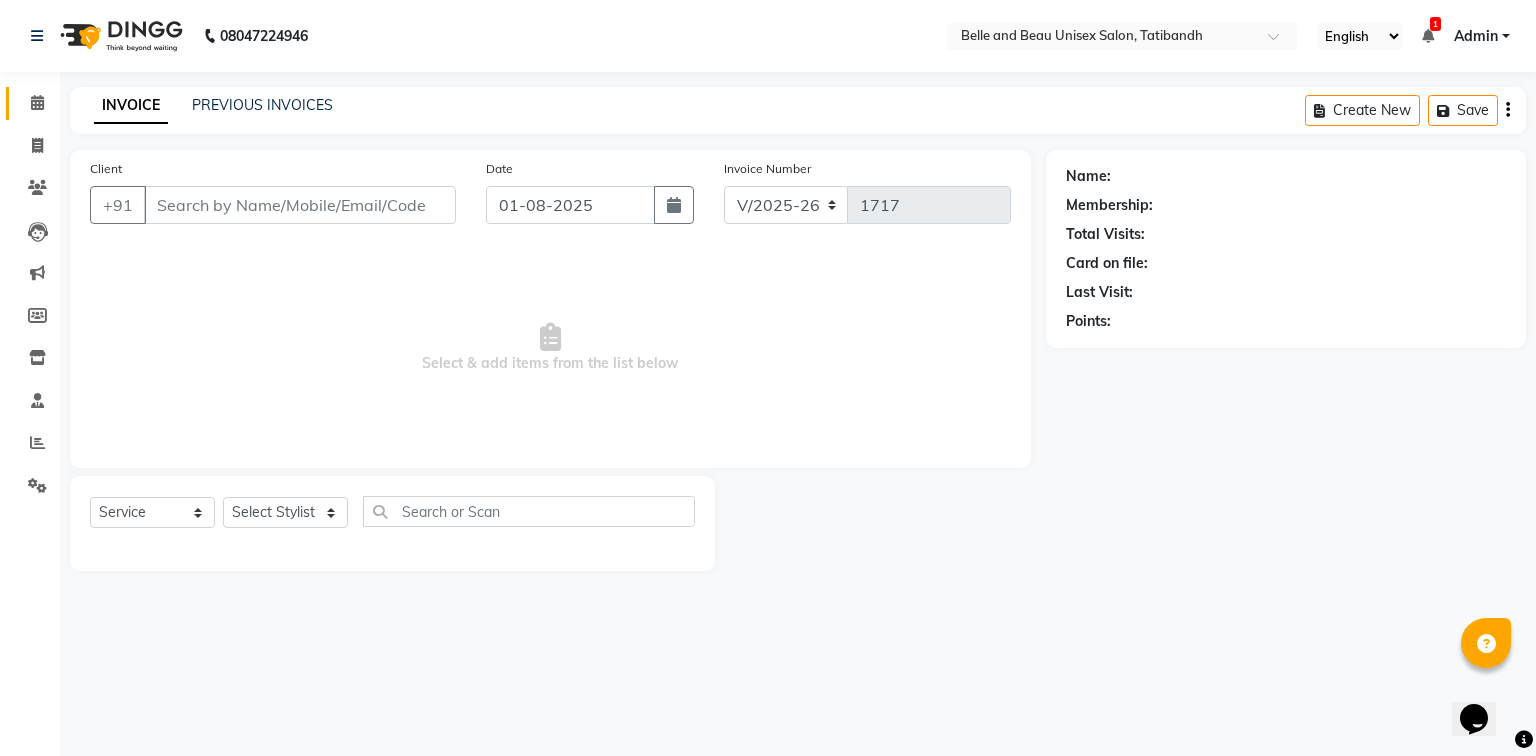 type on "8208359101" 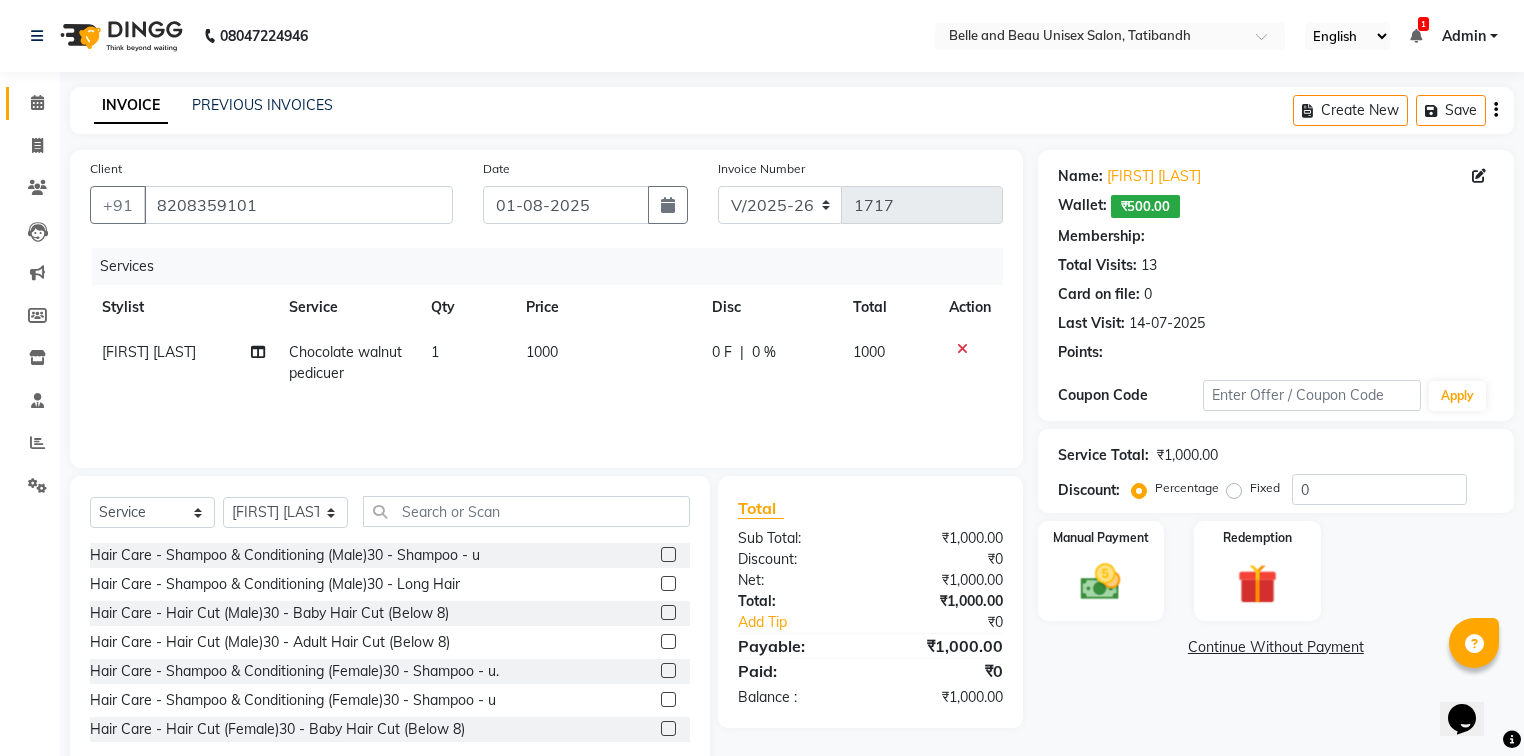 select on "1: Object" 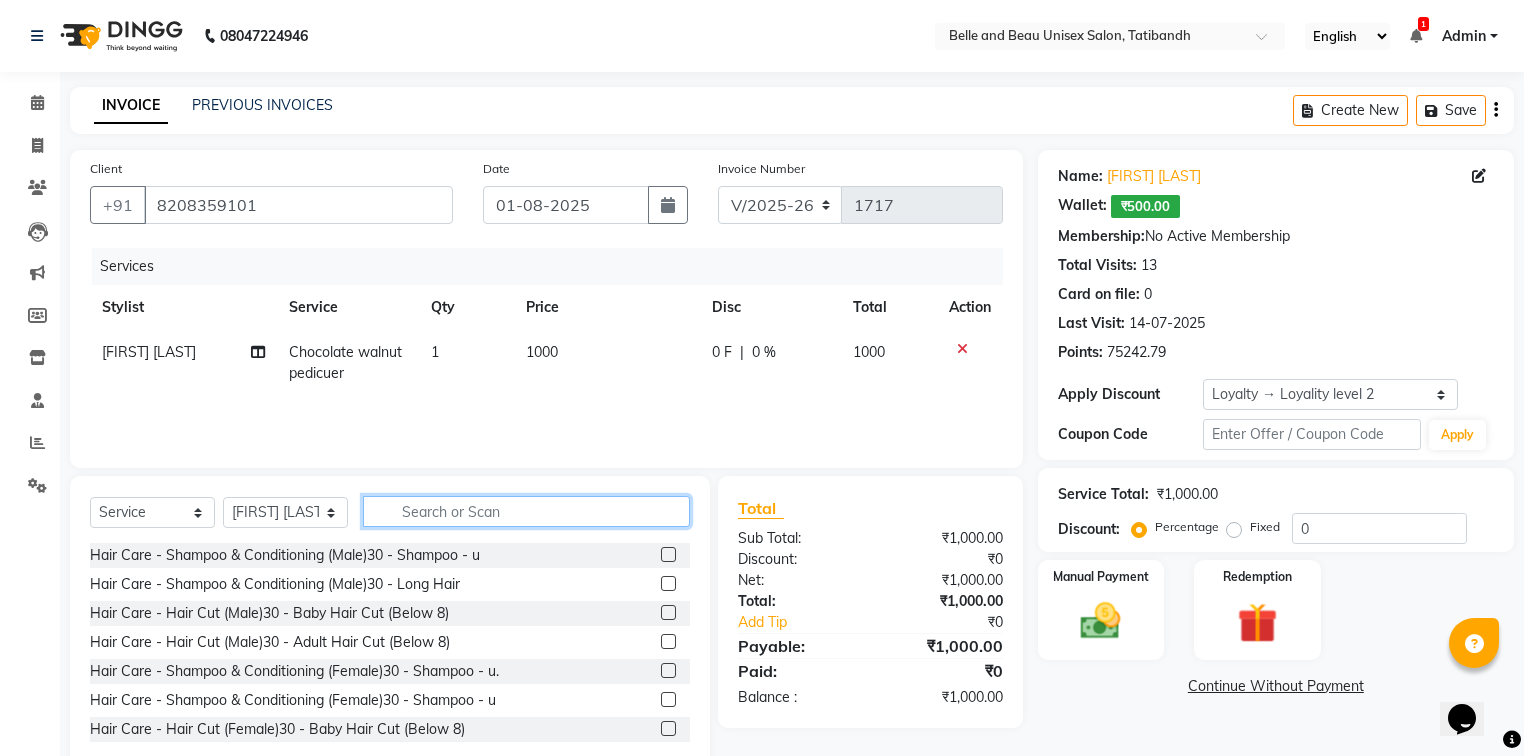 click 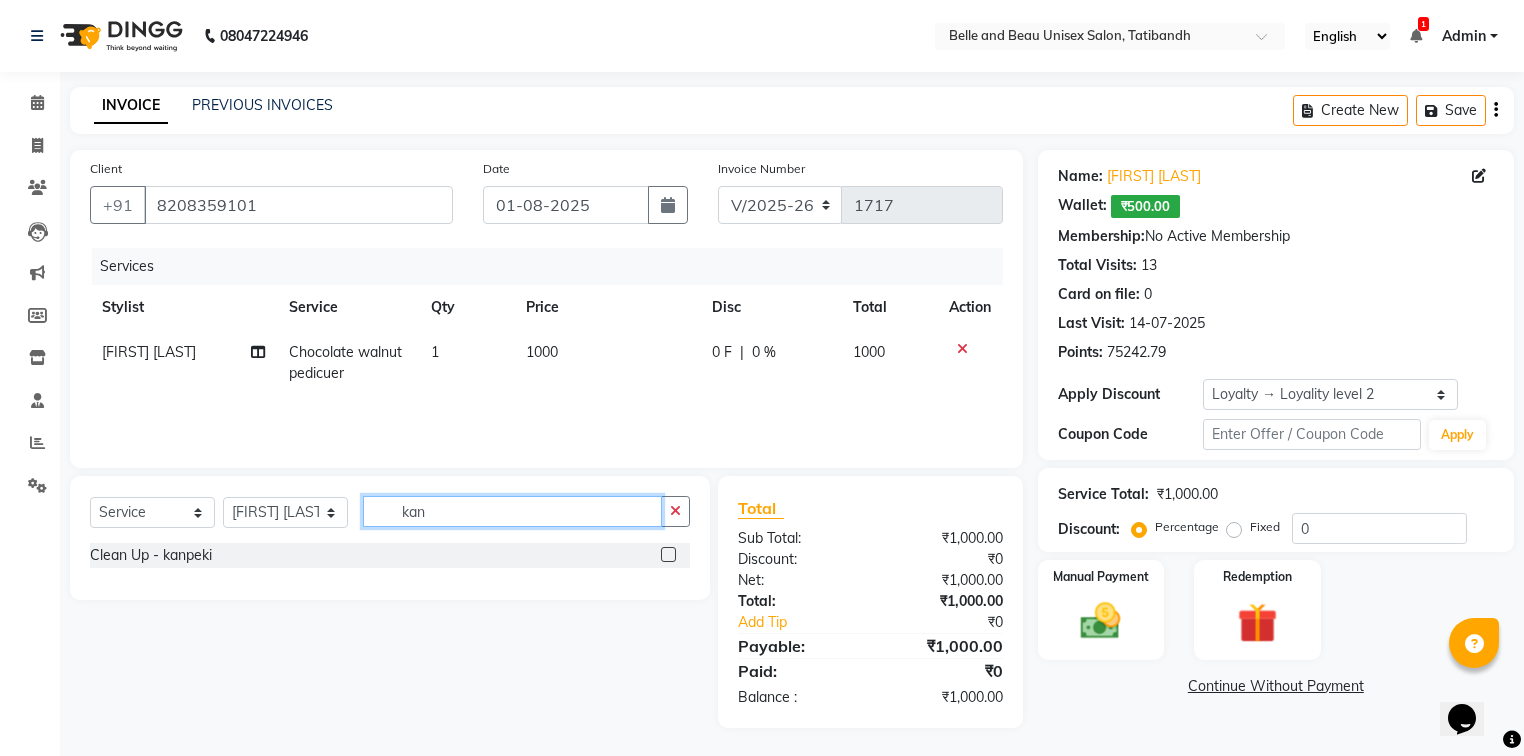 type on "kan" 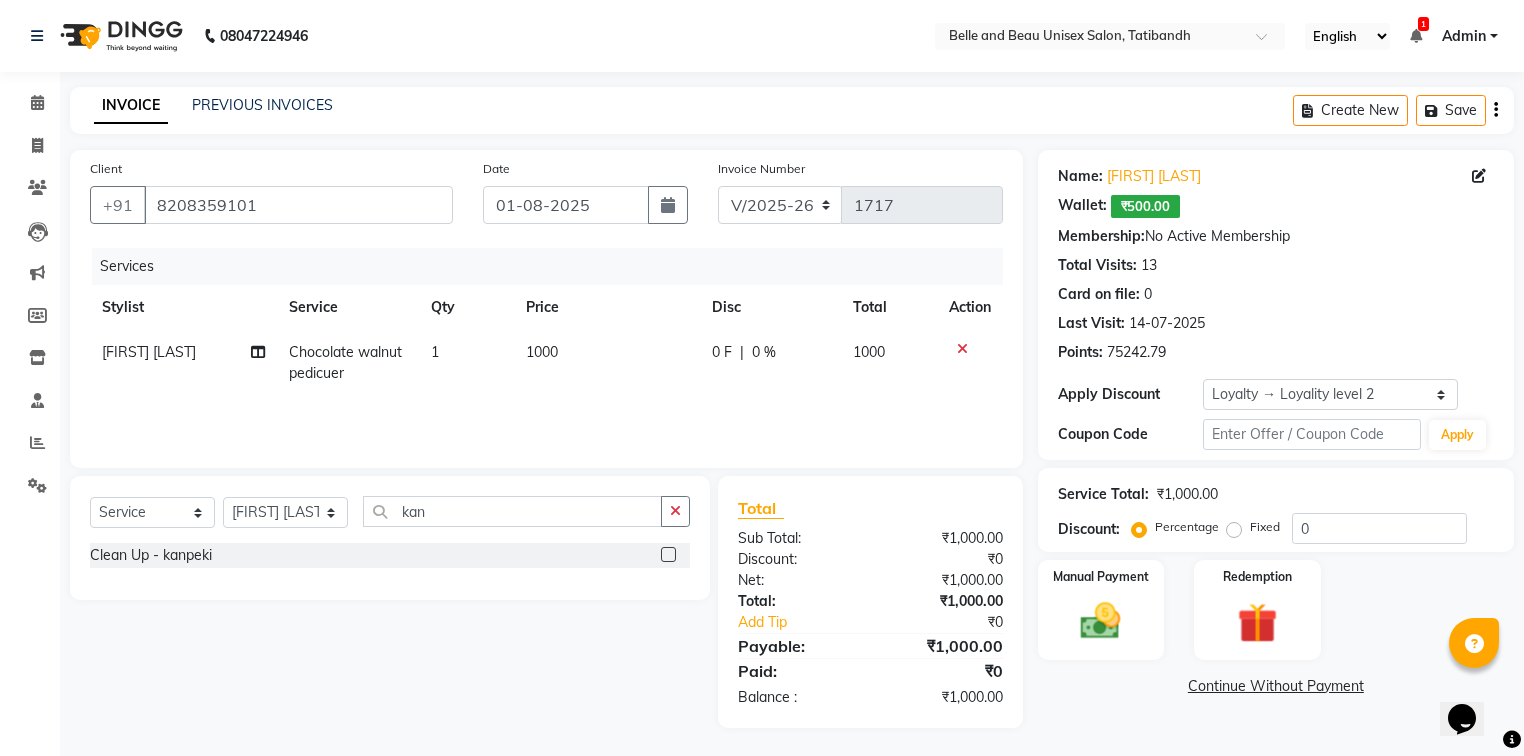 click 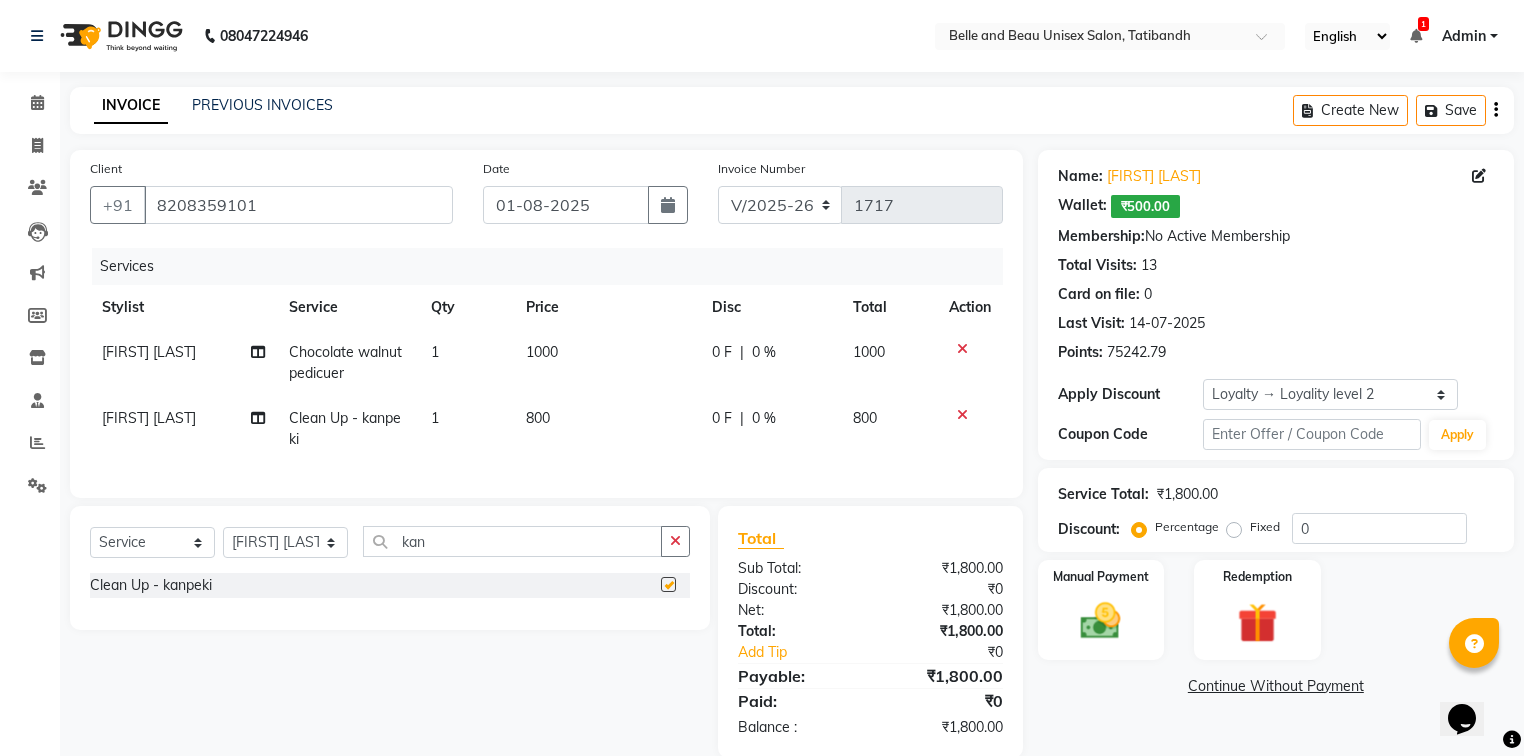 checkbox on "false" 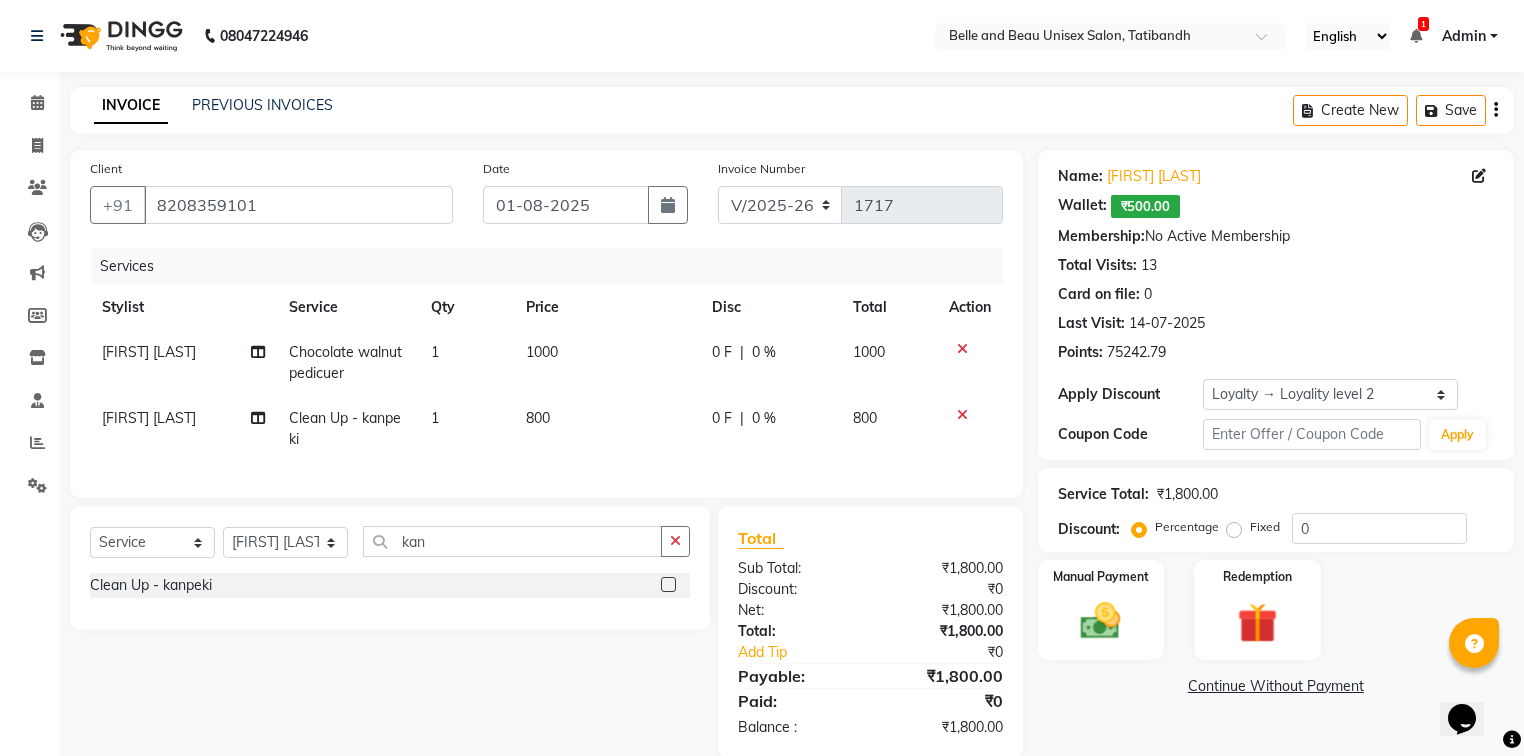 click 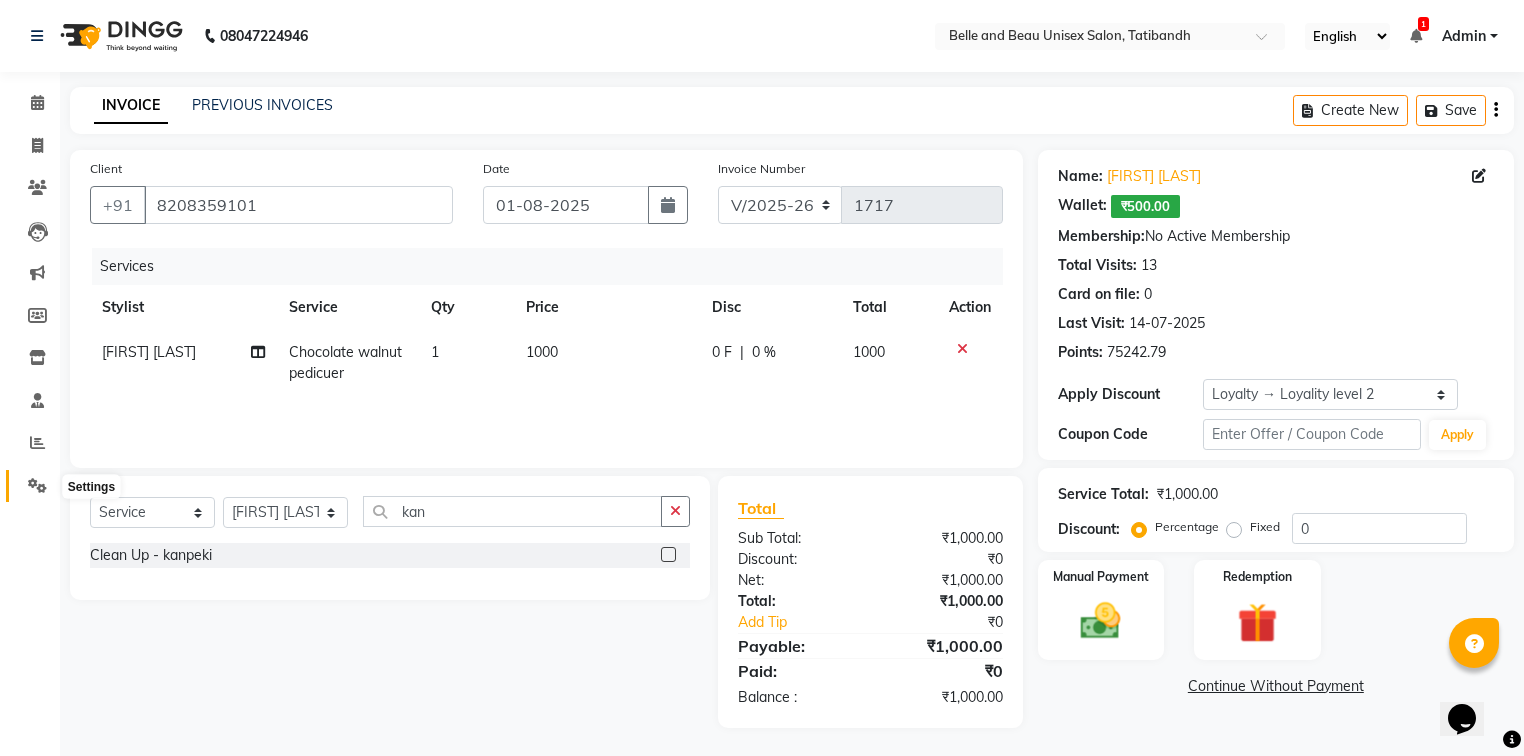click 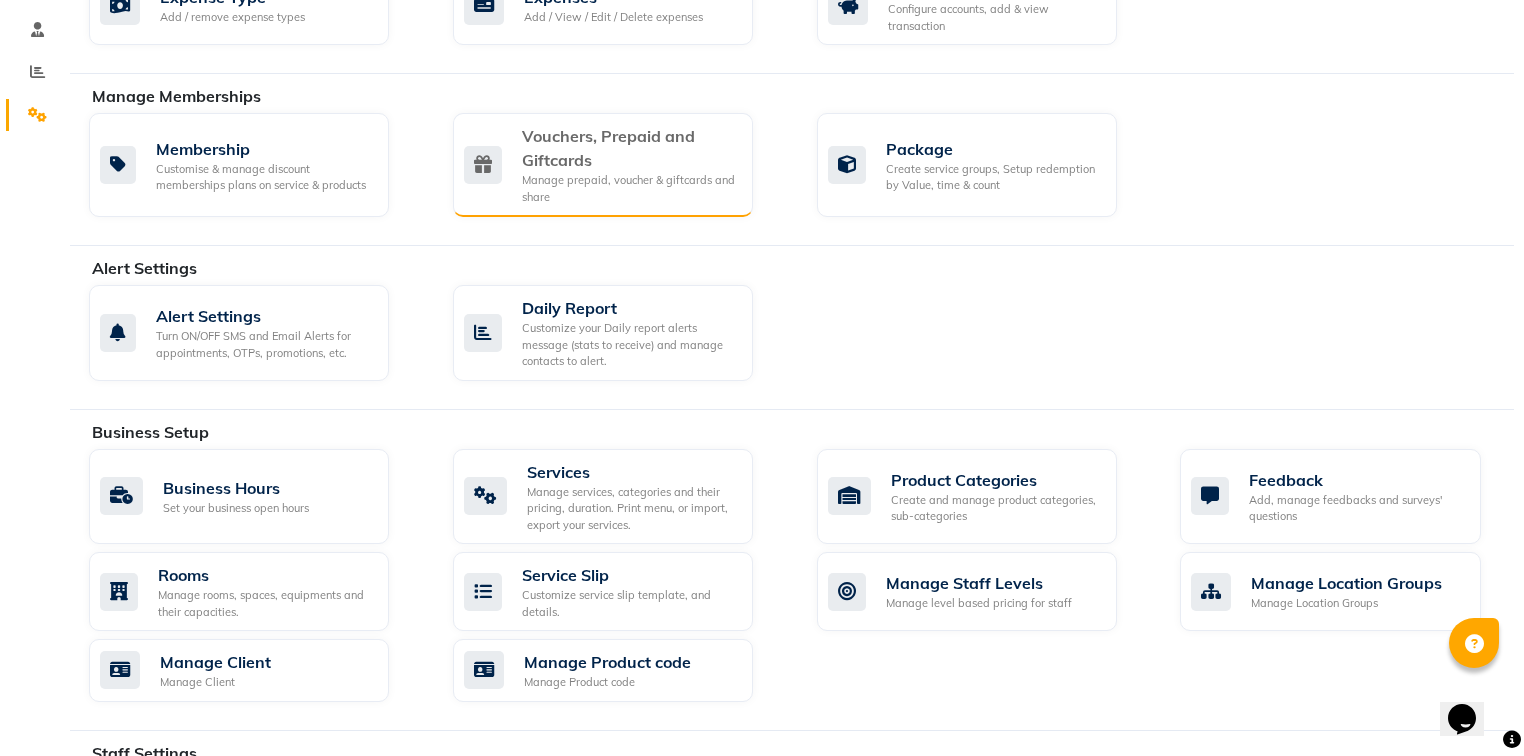 scroll, scrollTop: 400, scrollLeft: 0, axis: vertical 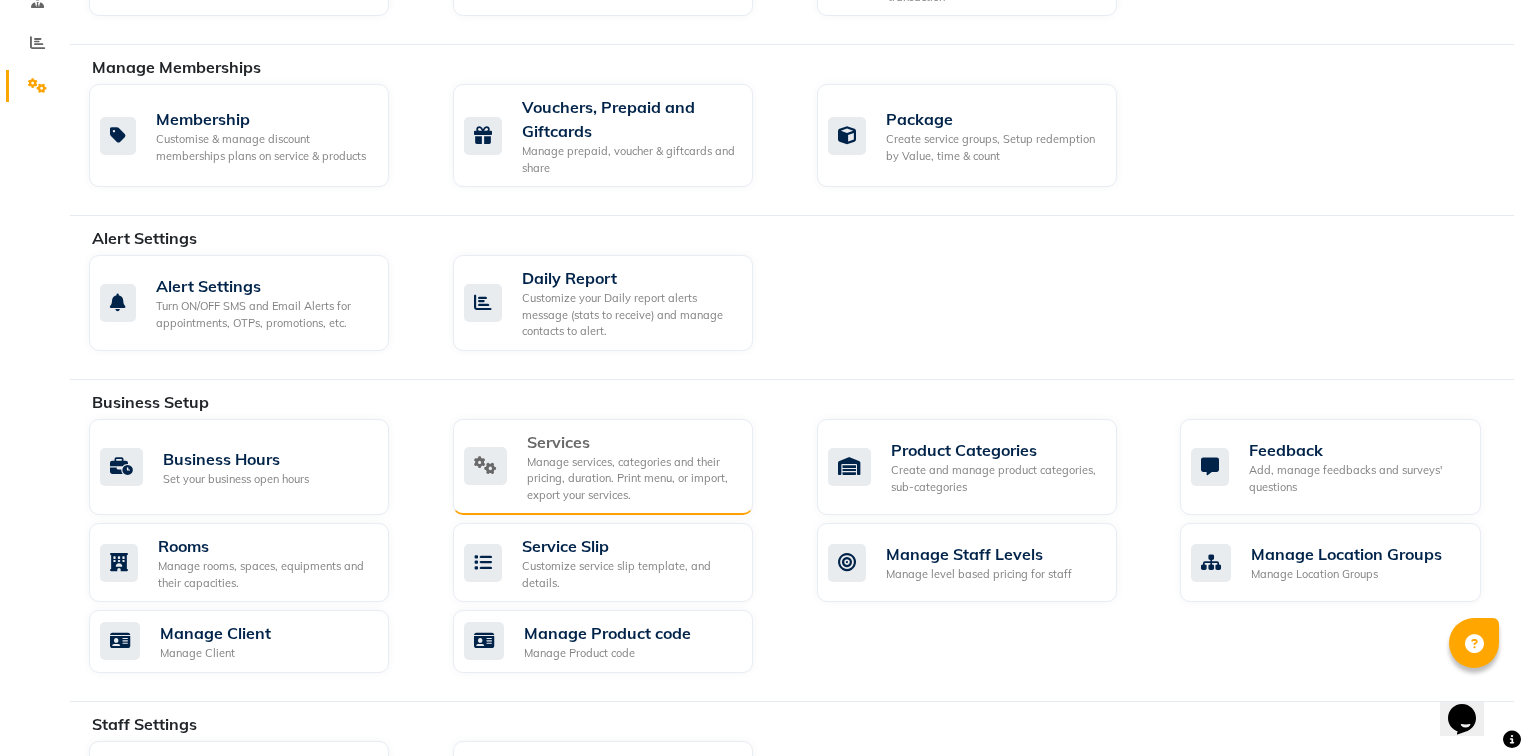 click on "Services" 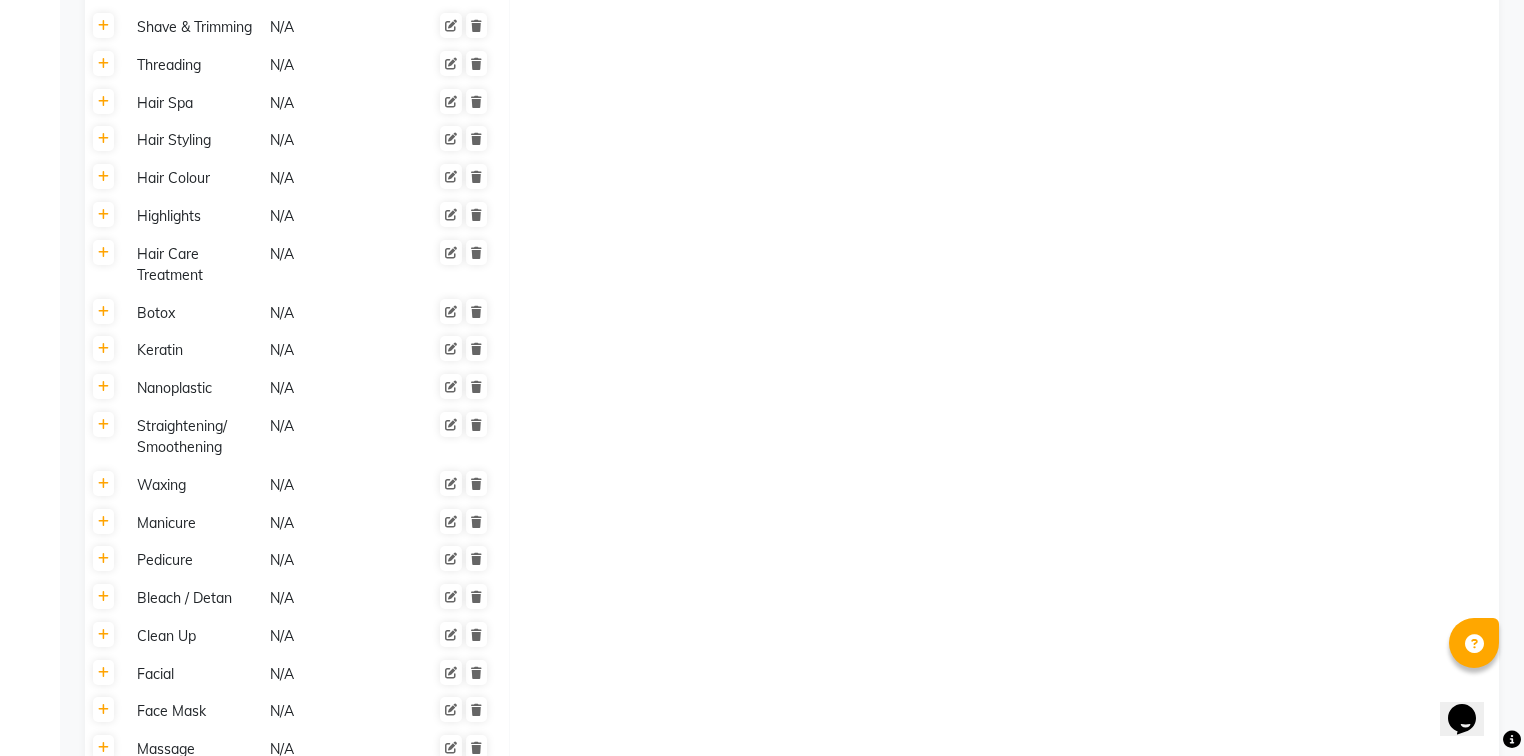 scroll, scrollTop: 1280, scrollLeft: 0, axis: vertical 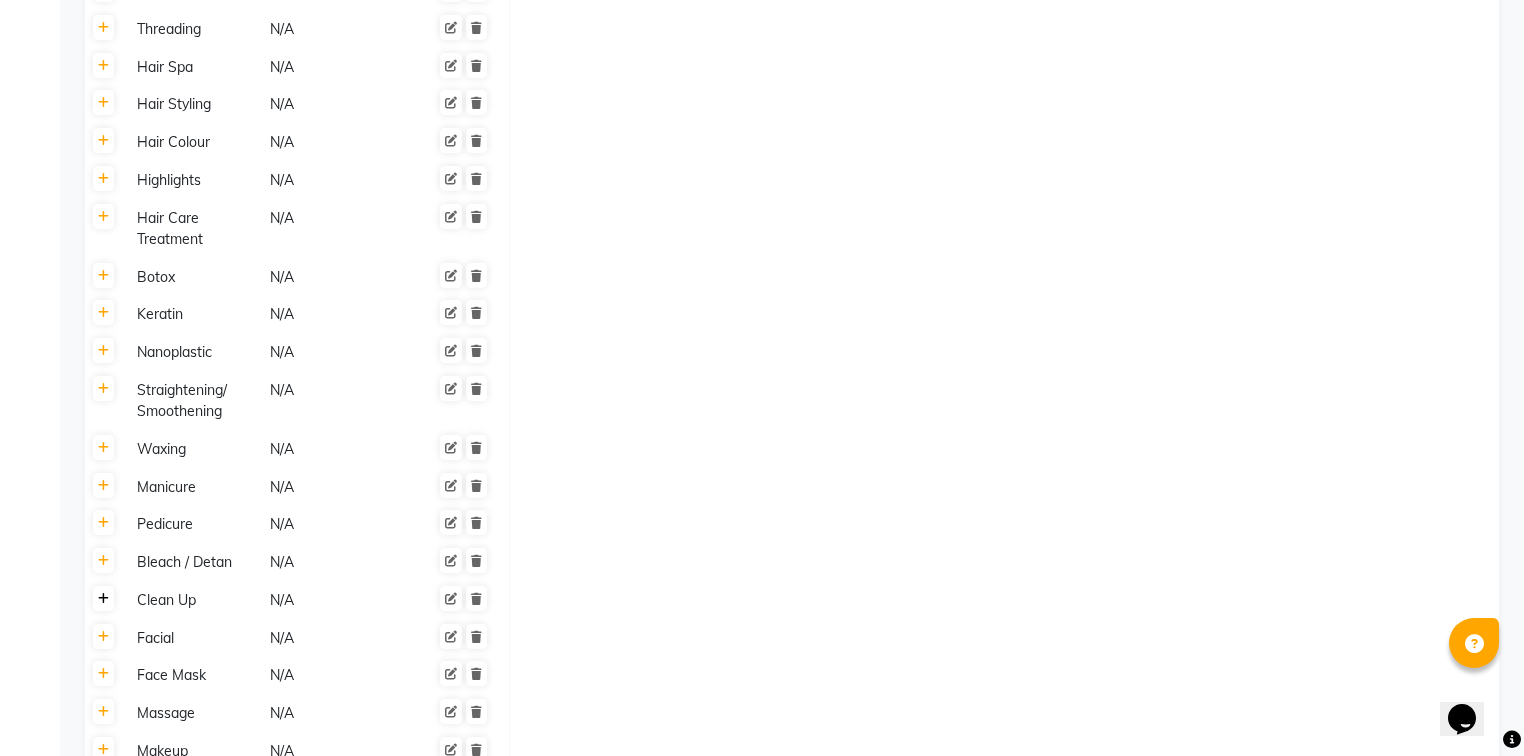 click 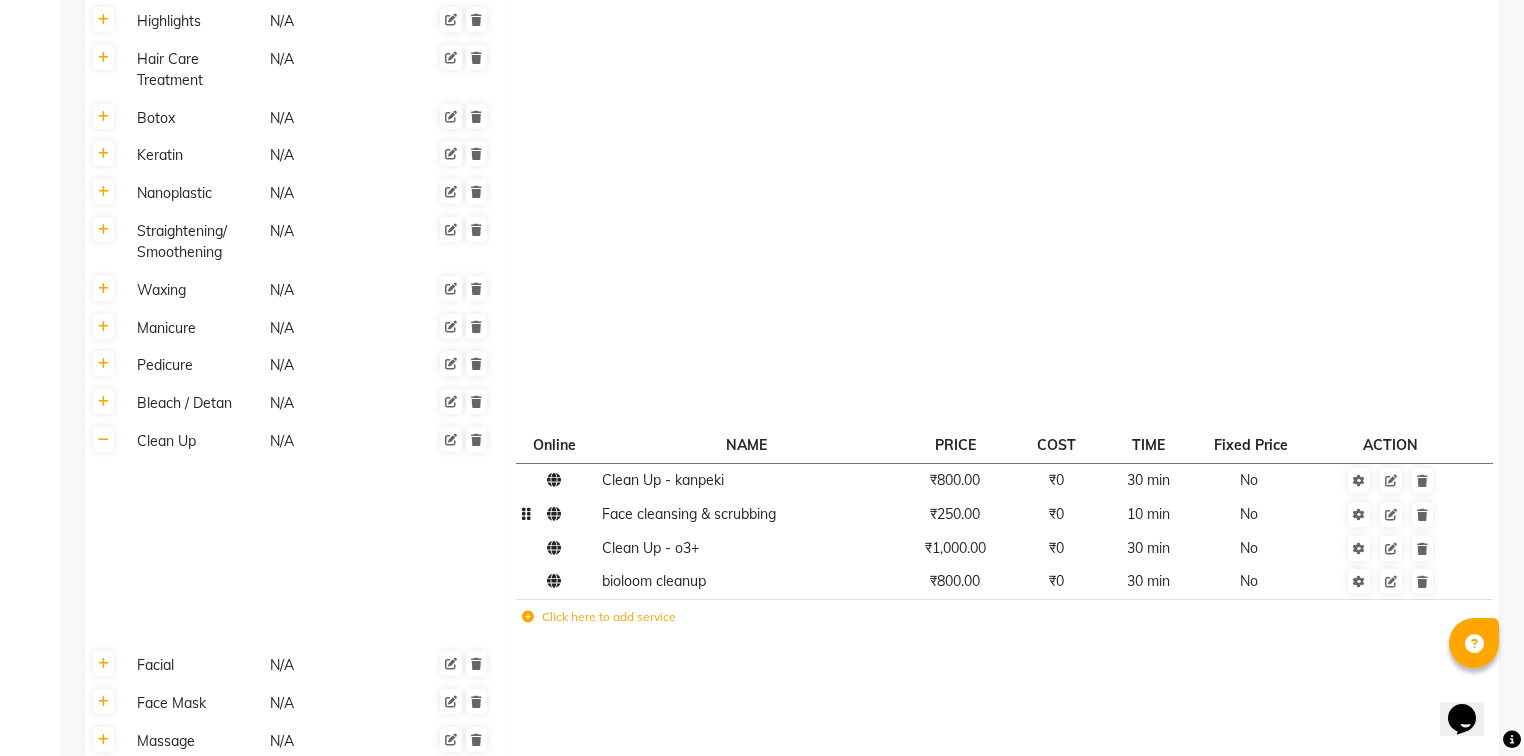 scroll, scrollTop: 1440, scrollLeft: 0, axis: vertical 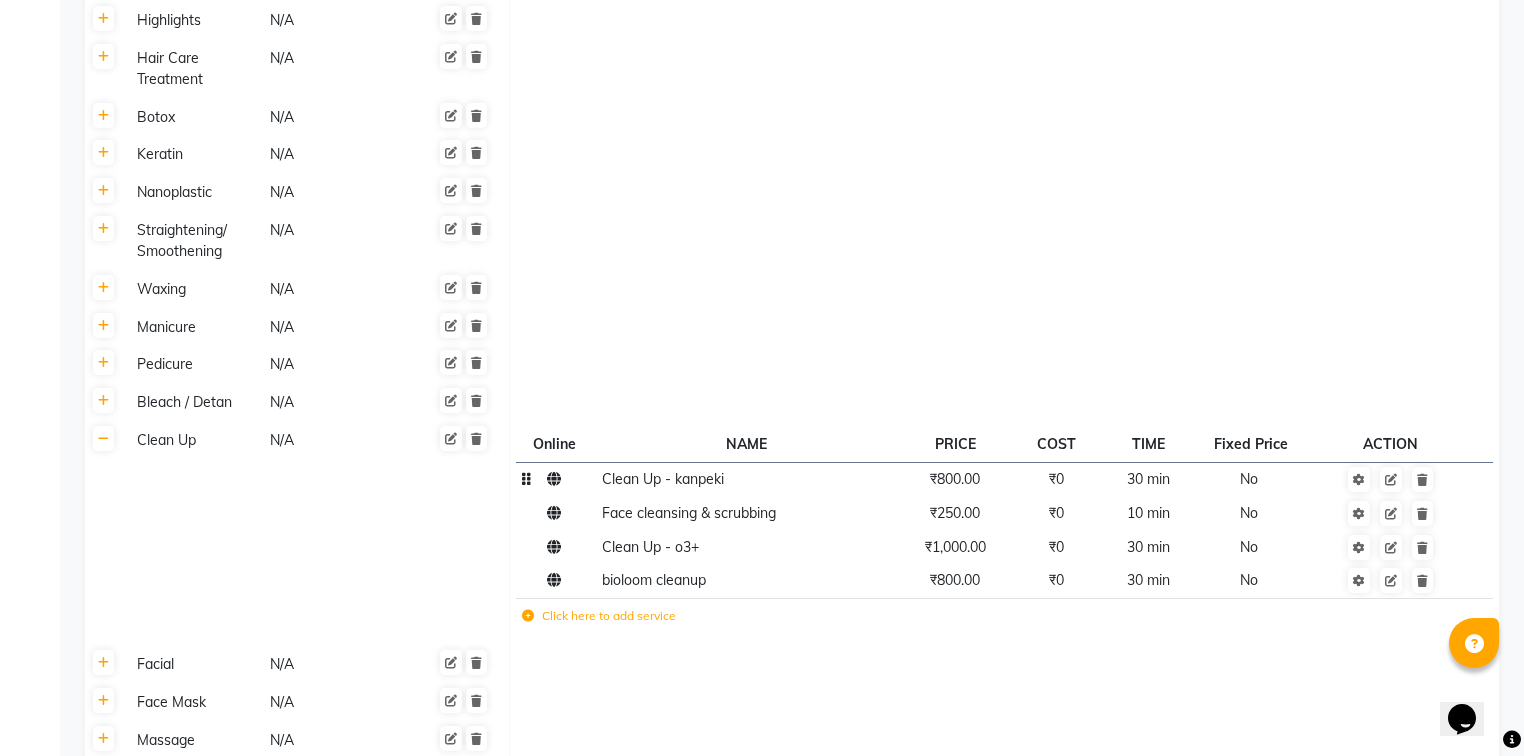 click on "₹800.00" 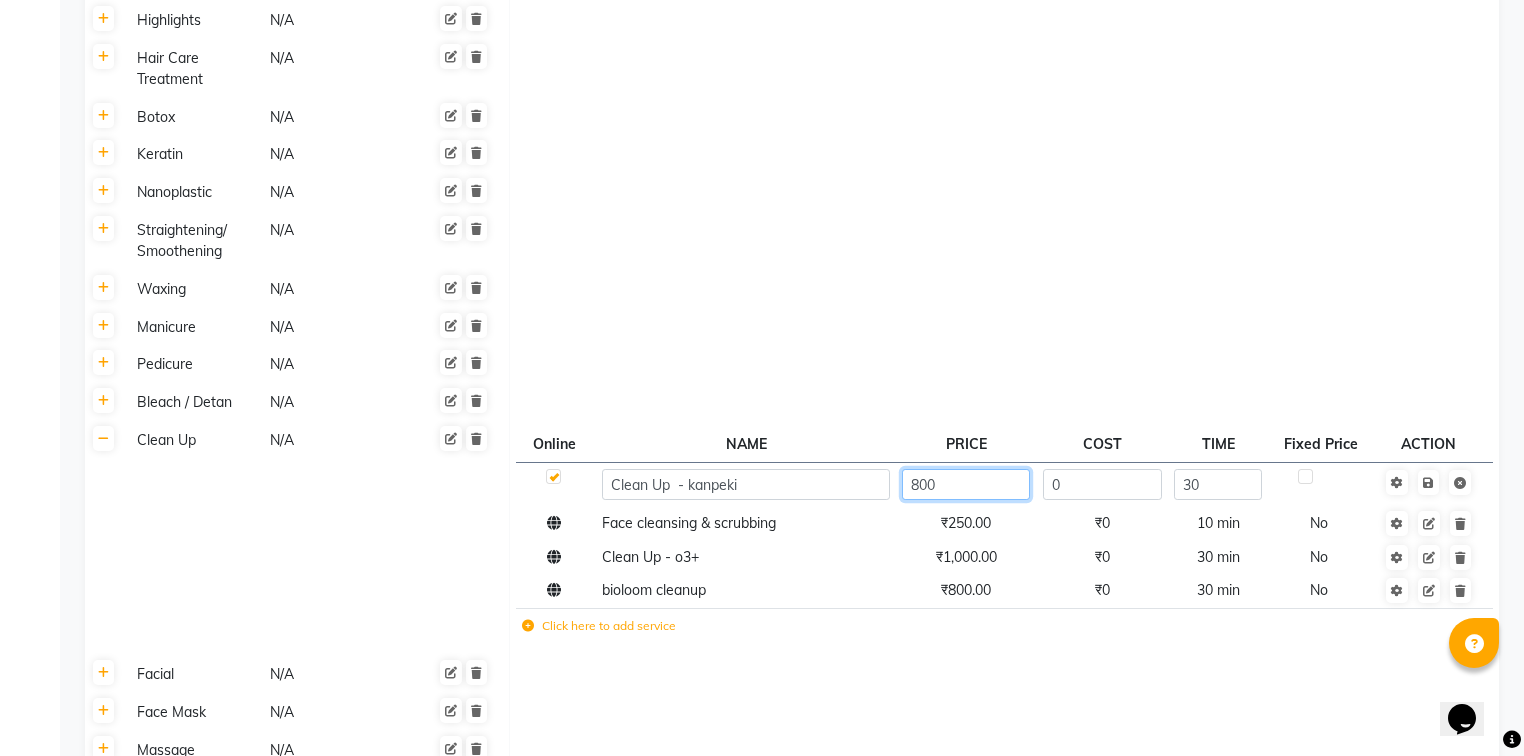 click on "800" 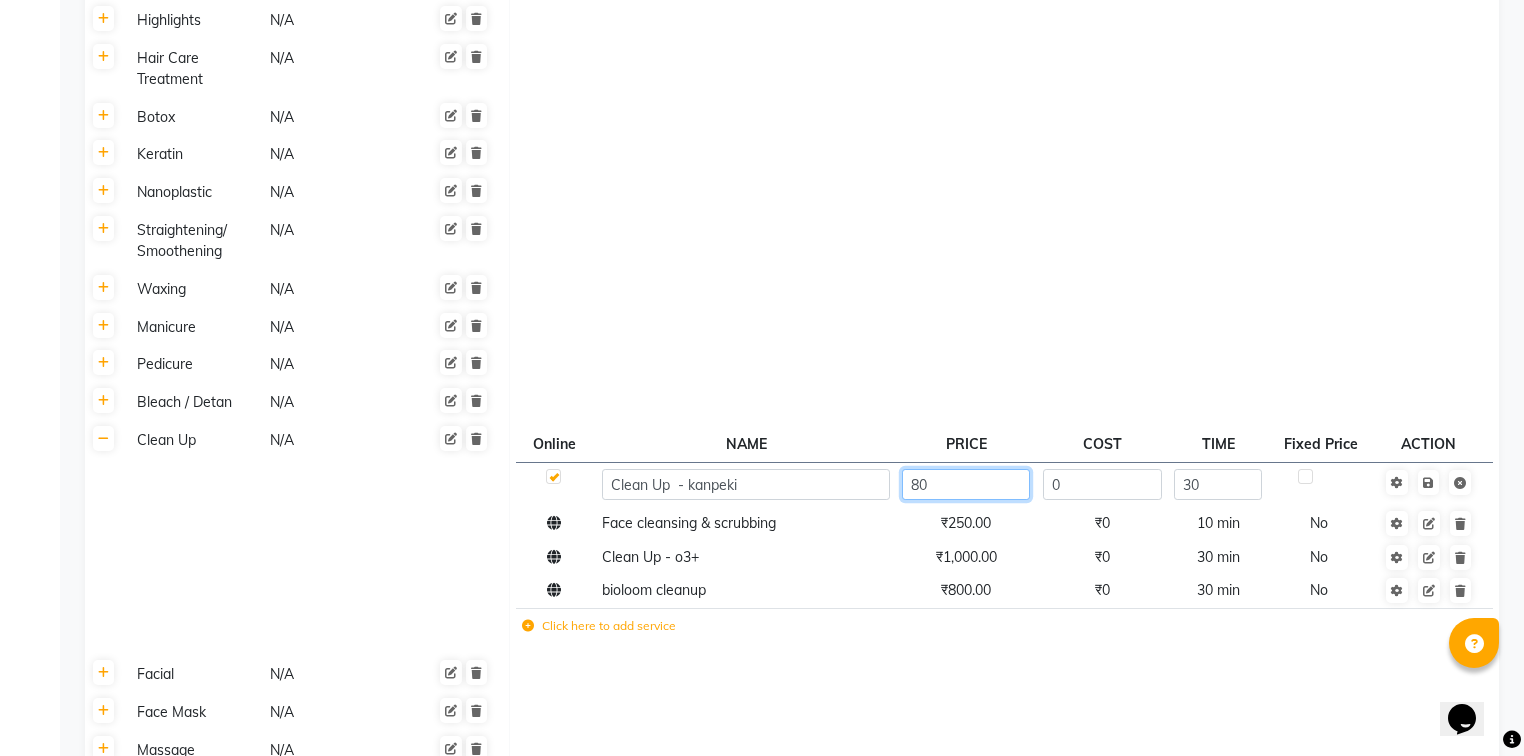 type on "8" 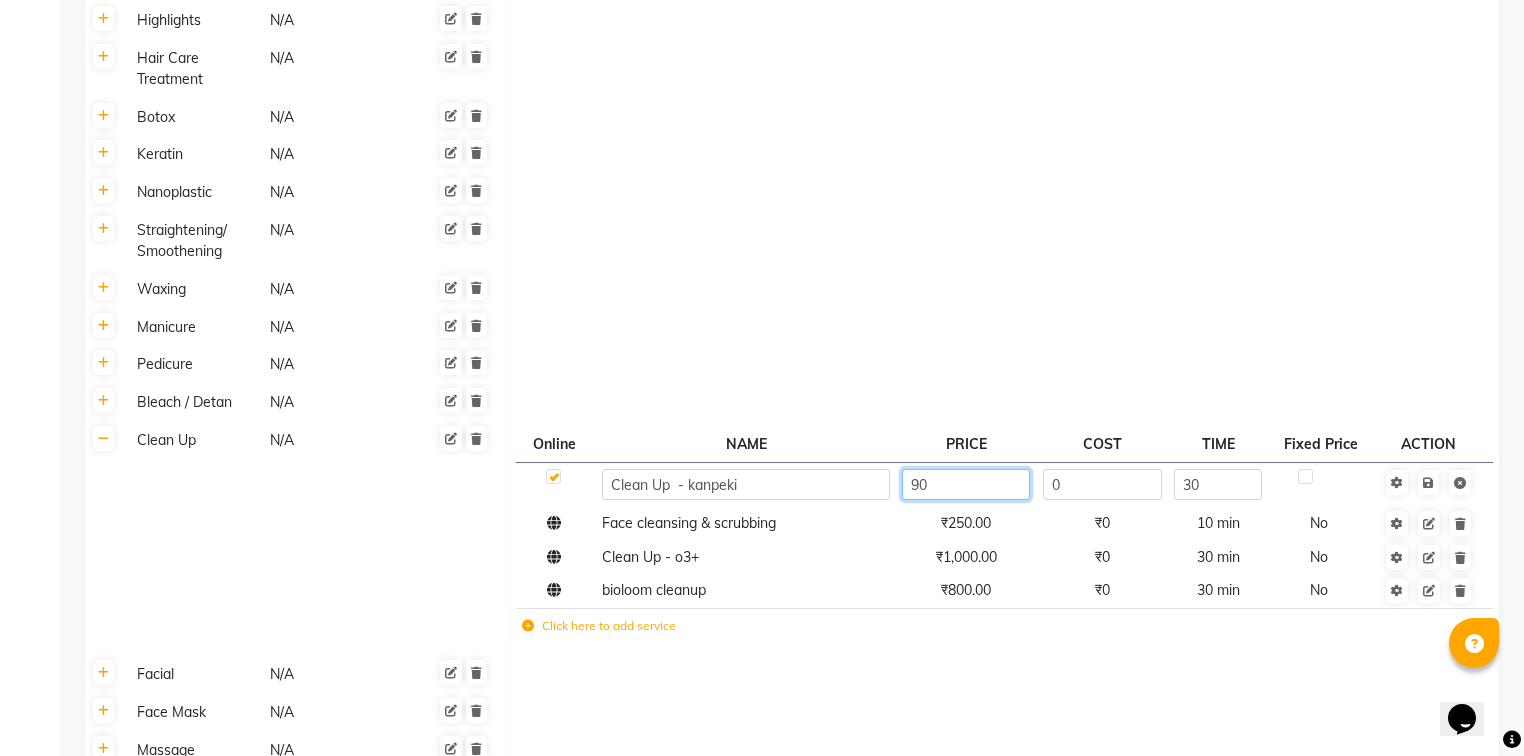 type on "900" 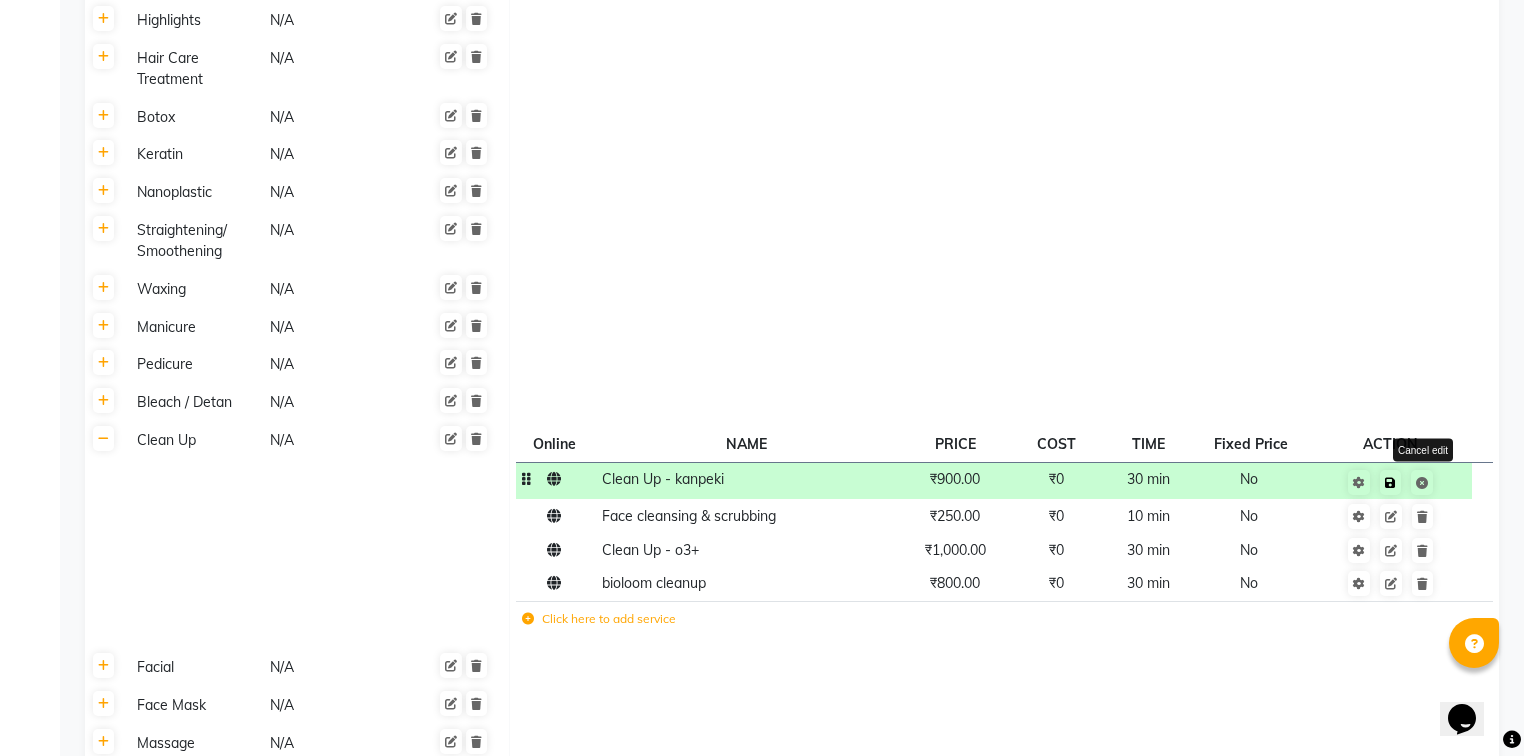 click on "Save Cancel edit" 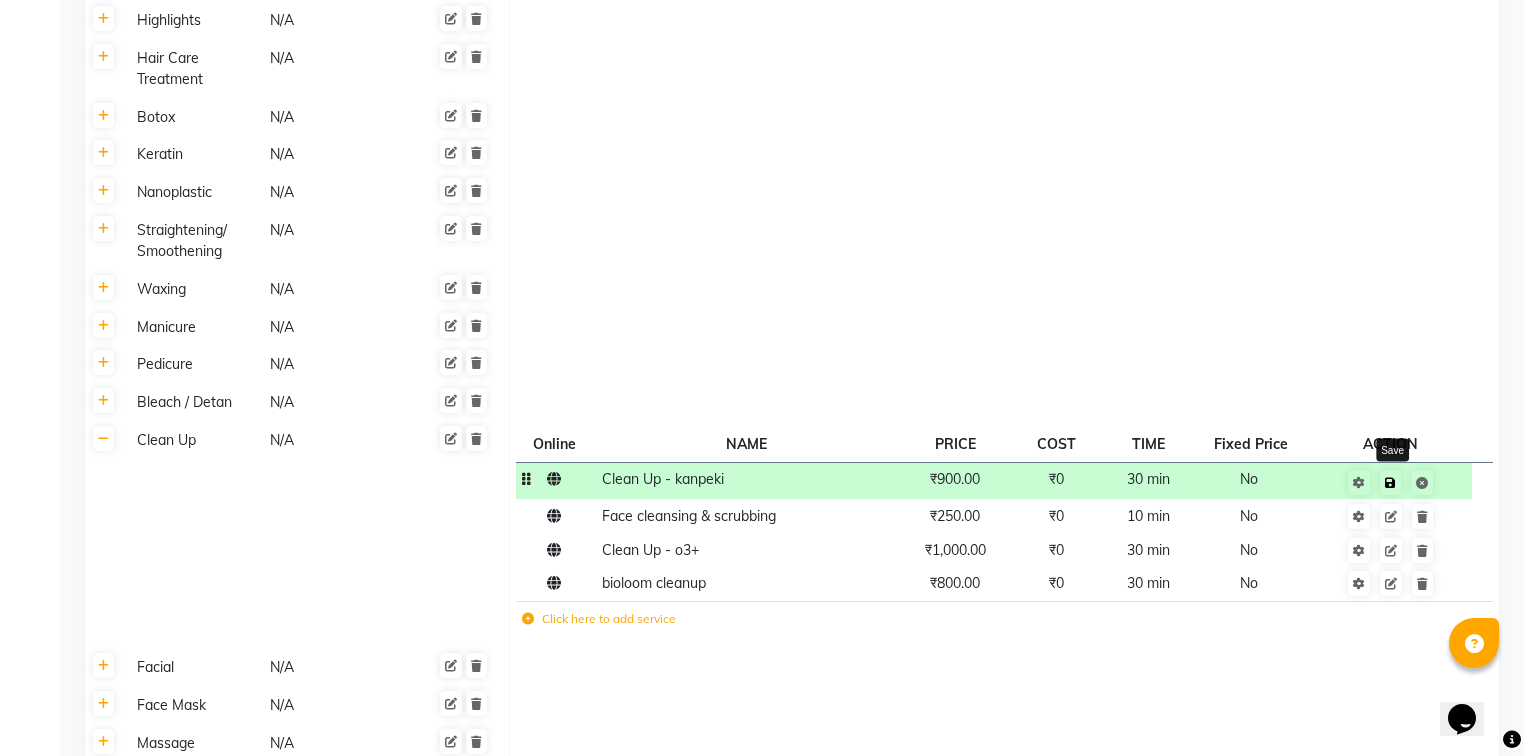 click 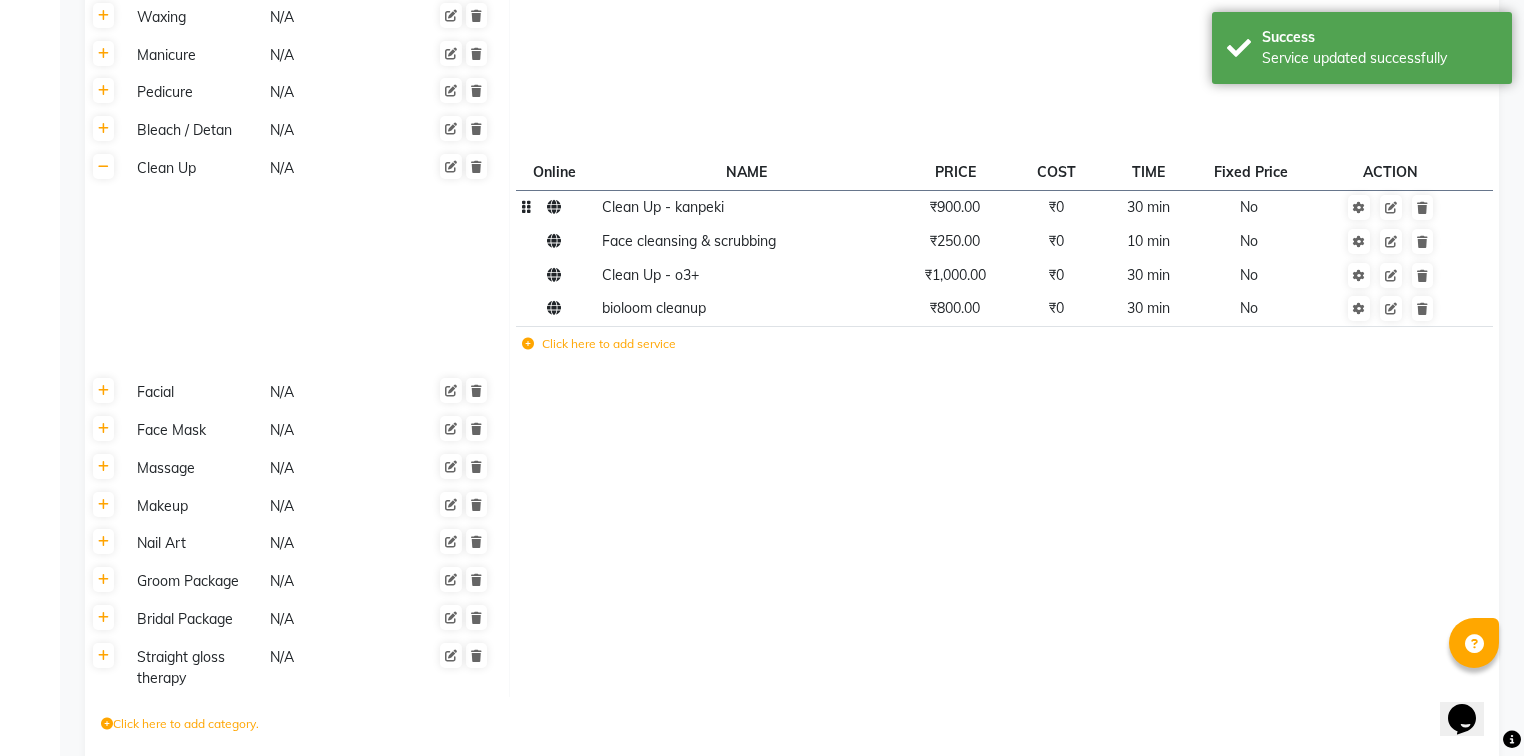 scroll, scrollTop: 1812, scrollLeft: 0, axis: vertical 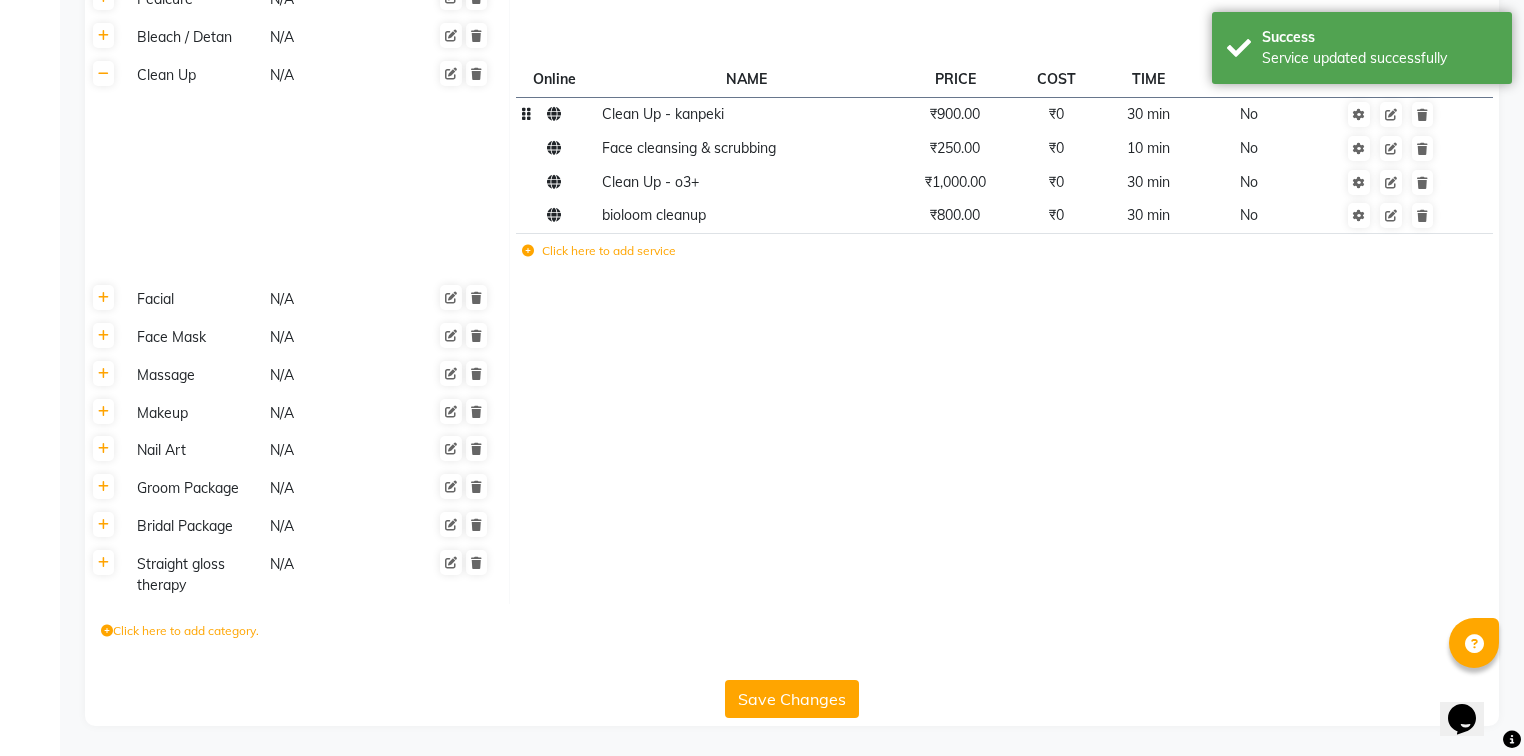 click on "Save Changes" 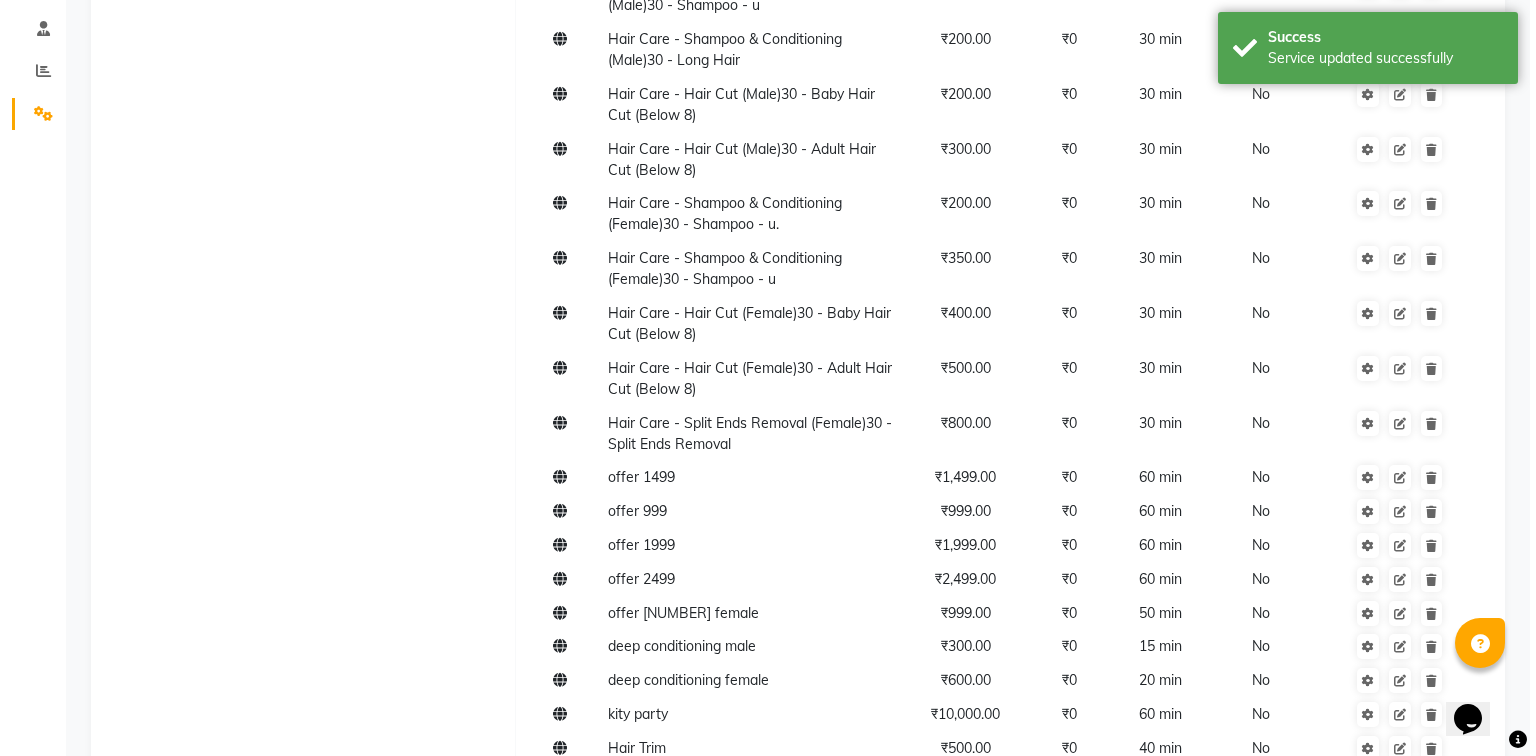 scroll, scrollTop: 0, scrollLeft: 0, axis: both 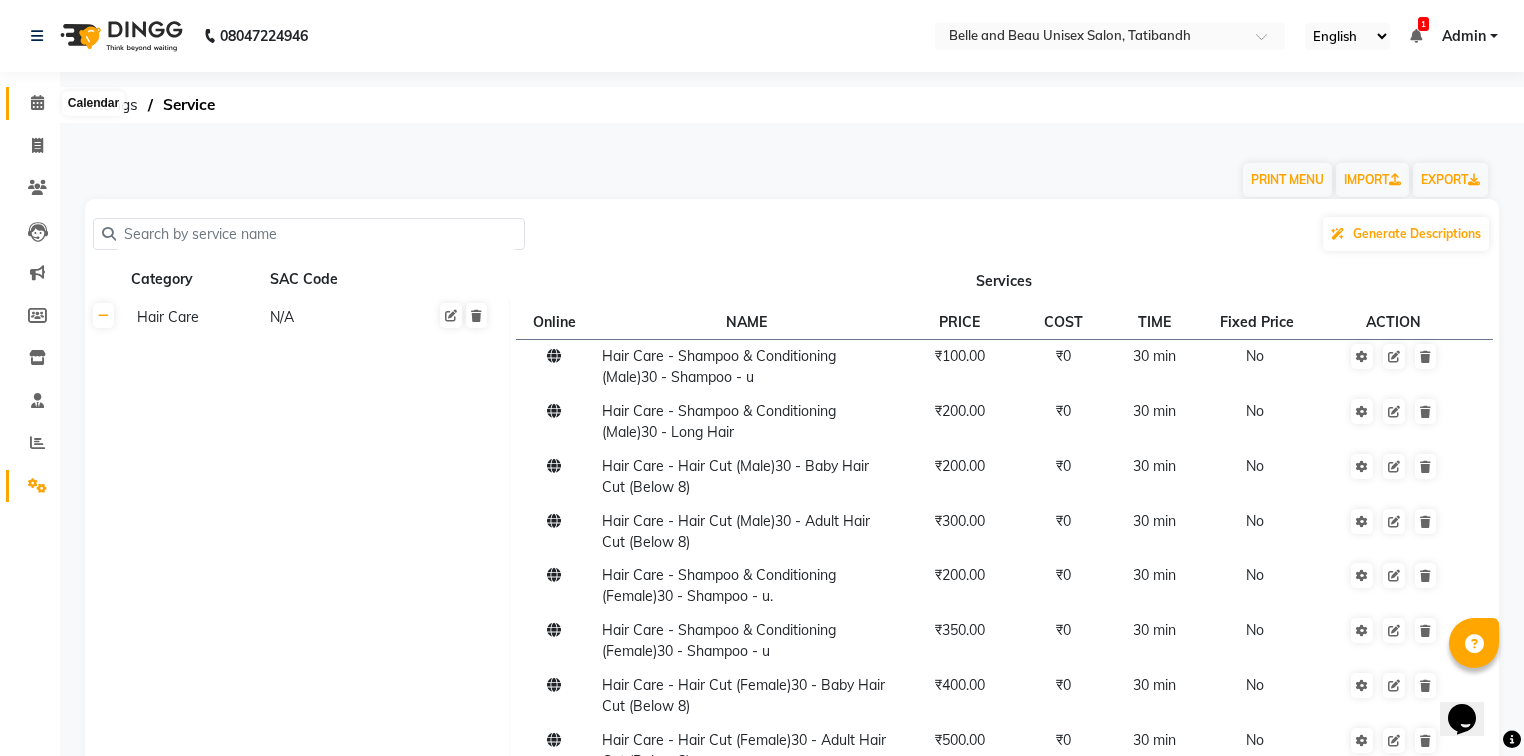 click 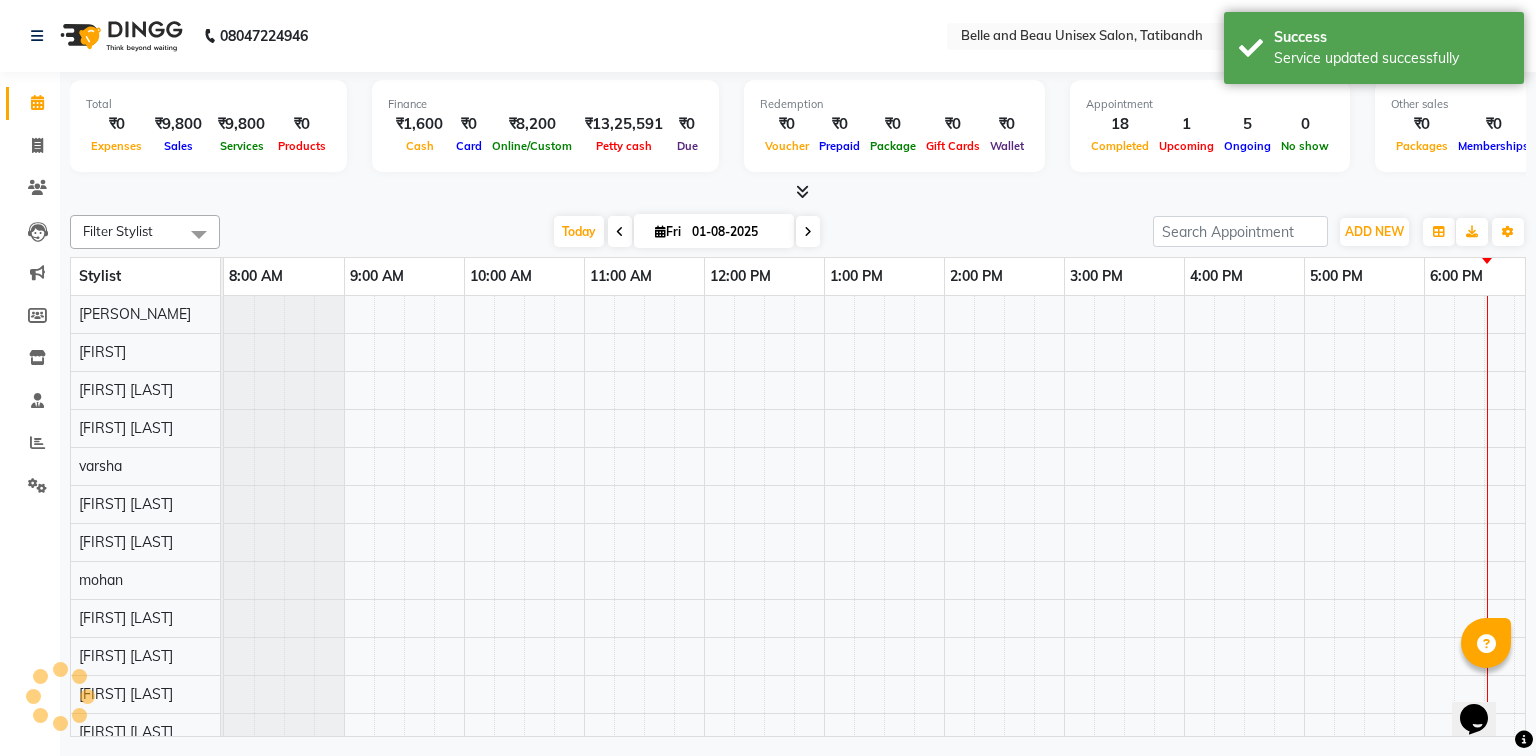 scroll, scrollTop: 0, scrollLeft: 0, axis: both 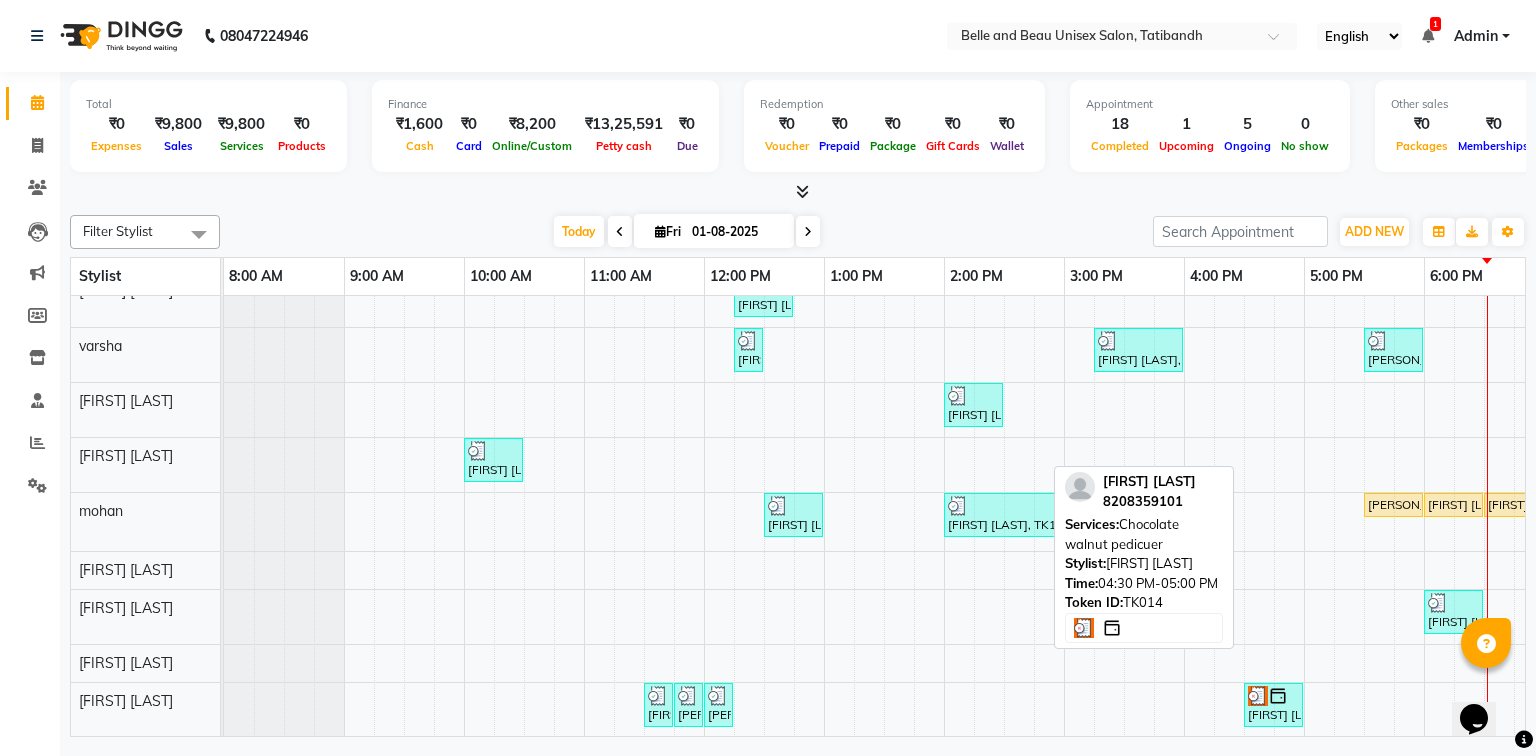 click at bounding box center (1258, 696) 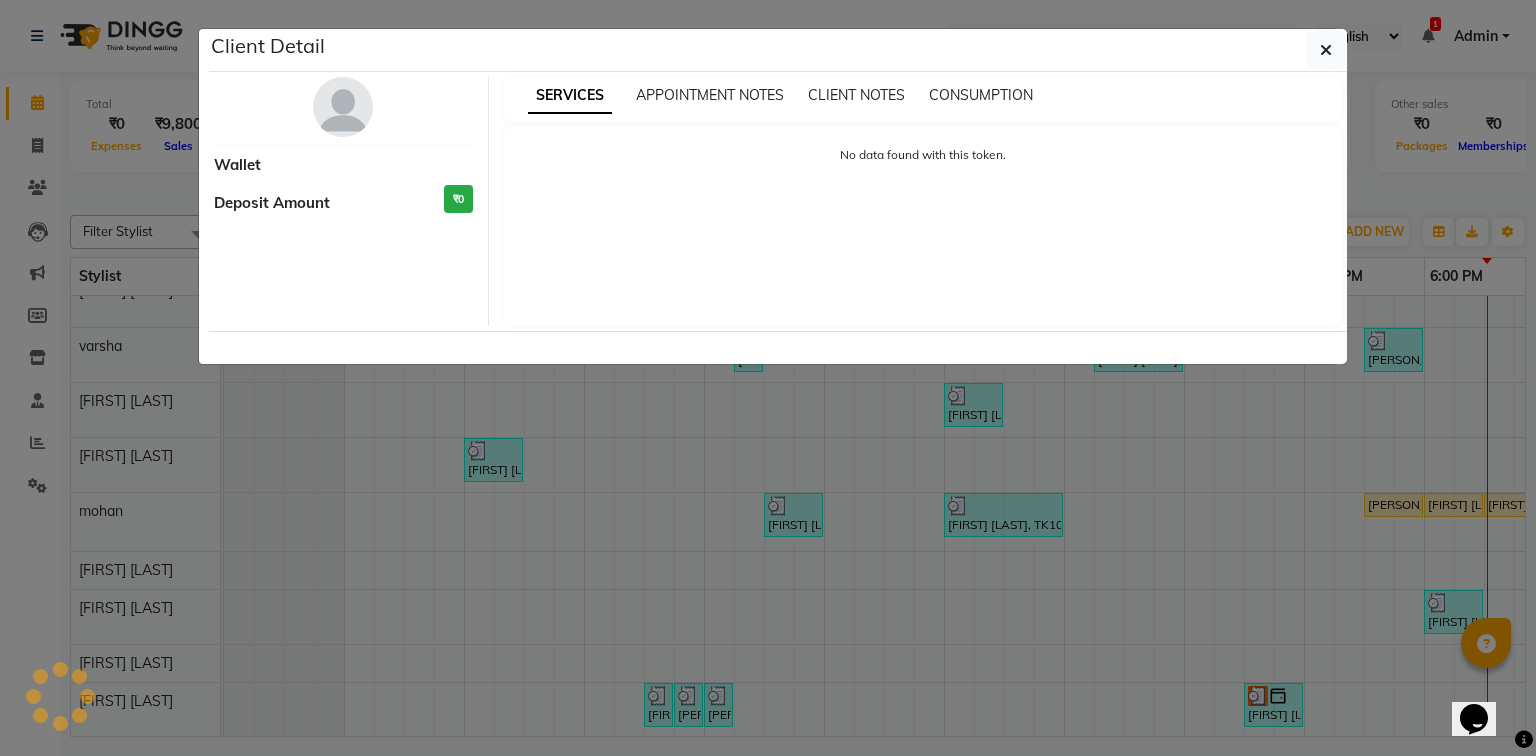 select on "3" 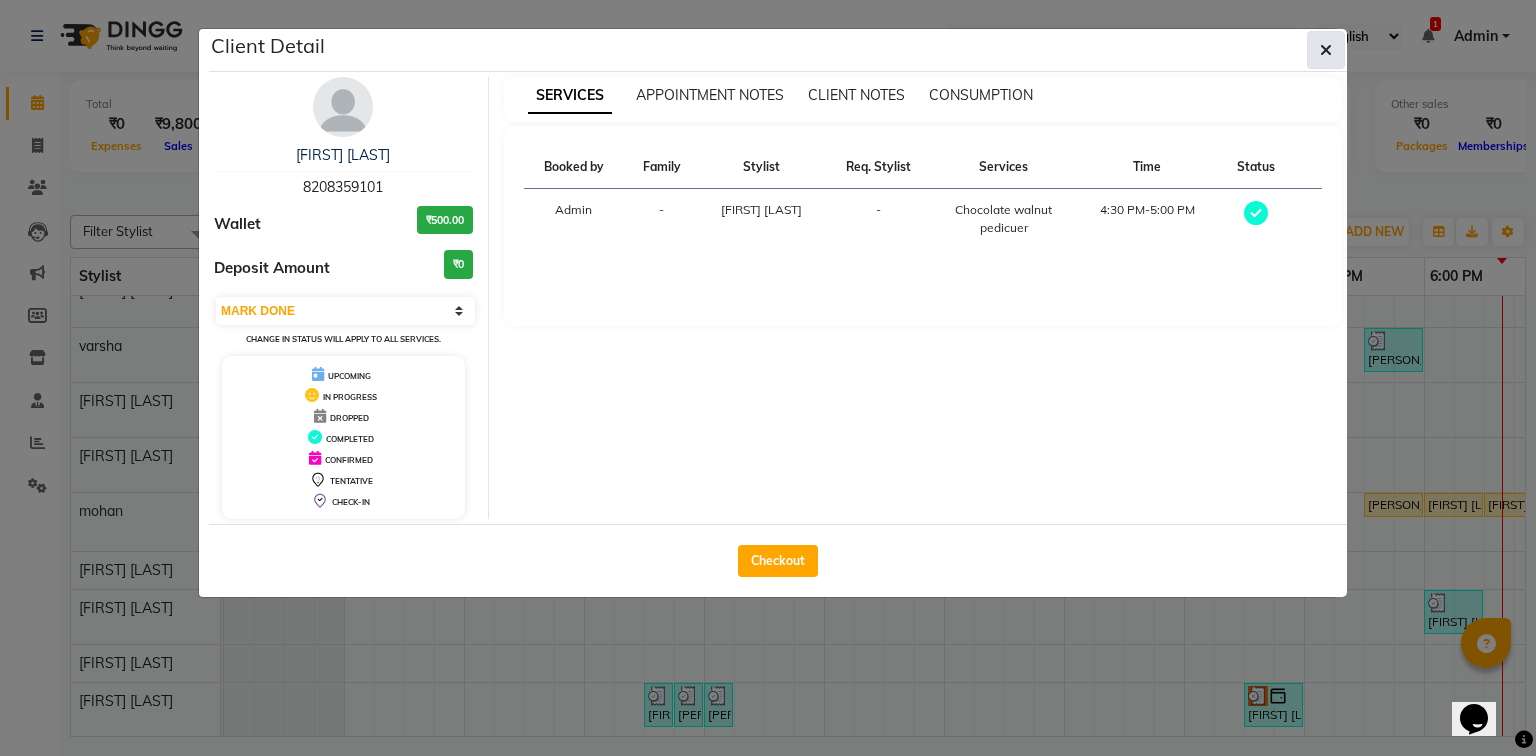 click 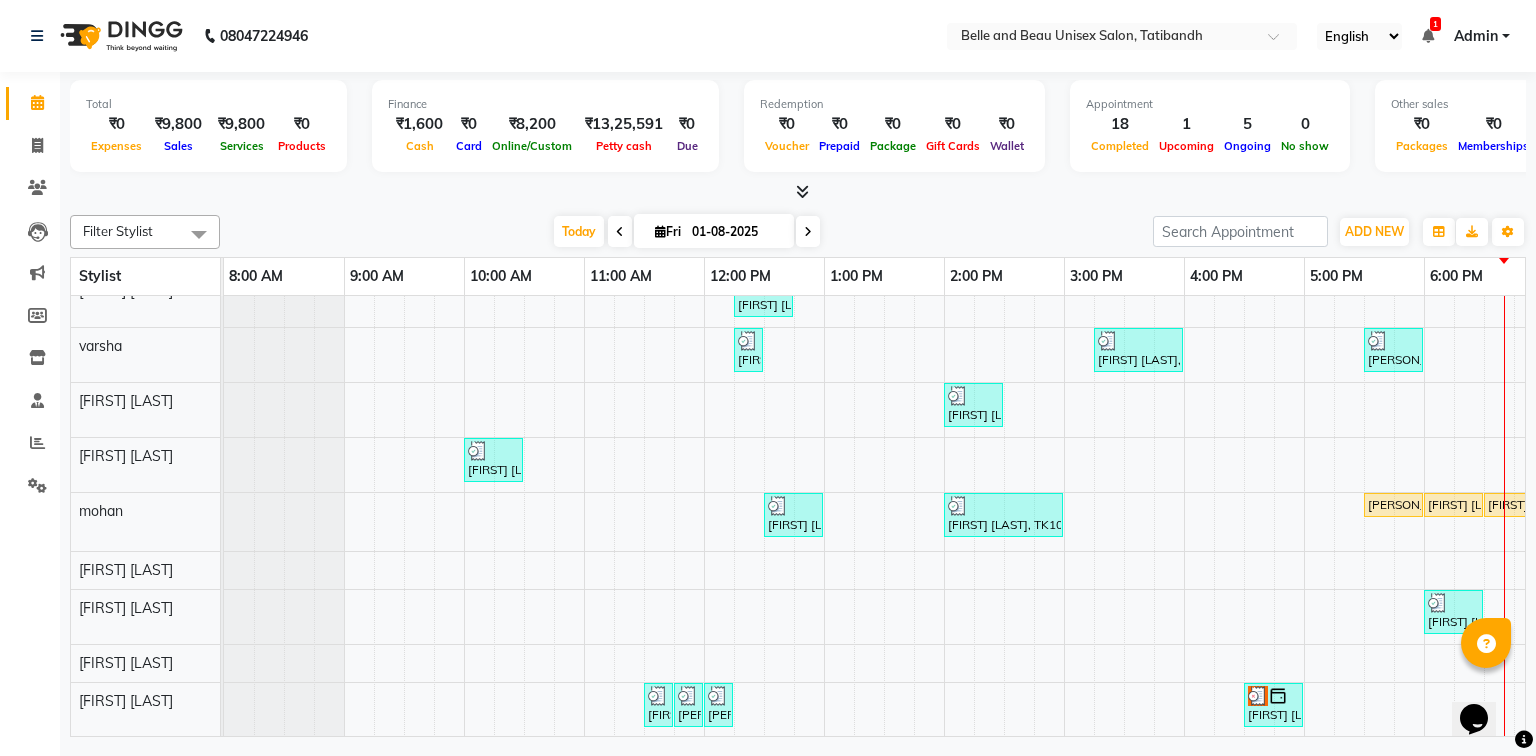 scroll, scrollTop: 0, scrollLeft: 0, axis: both 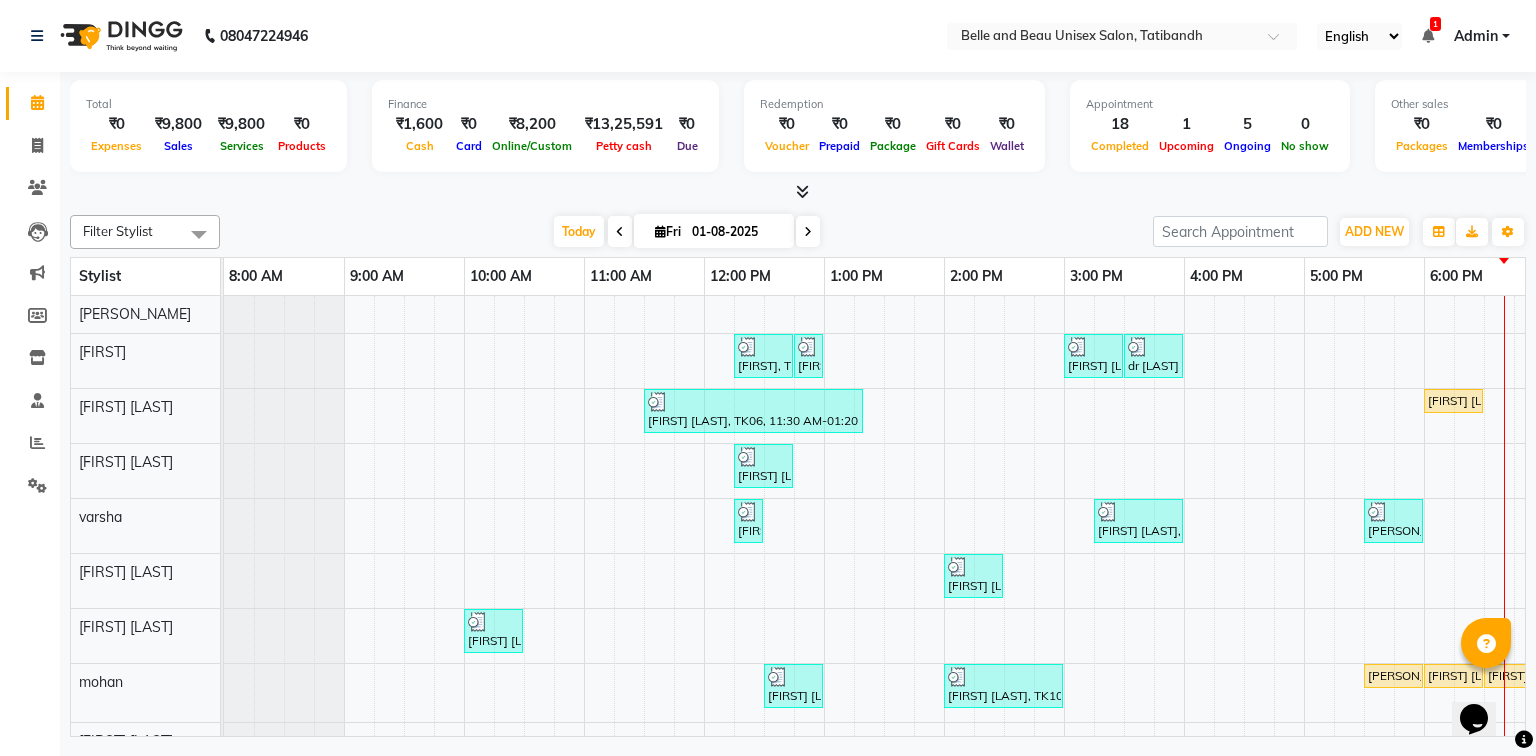 click on "Nankhi, TK08, 12:15 PM-12:45 PM, Hair Styling - Blow Dry Hair Wash (Female)30 - Blow dry     Nankhi, TK08, 12:45 PM-12:55 PM, Threading - Upper Lip (Female)30 - Upper Lip     dr shagun Thakur, TK13, 03:00 PM-03:30 PM, Nail Art - Nail Art30 - Gel Polish Hand     dr shagun Thakur, TK13, 03:30 PM-04:00 PM, Nail Art - Nail Art30 - Gel Polish Feet     Ashitosh sir, TK06, 11:30 AM-01:20 PM, Hair Colour - Global30 - Global Short Hair (Boy Cut),Hair Care - Hair Cut (Male)30 - Adult Hair Cut (Below 8),Shave & Trimming - Beard  (Male)30 - Beard Shaping    Denesh sir, TK16, 06:00 PM-06:30 PM, Hair Care - Hair Cut (Male)30 - Adult Hair Cut (Below 8)     Kiran Pandey, TK05, 12:15 PM-12:45 PM, Hair Care - Hair Cut (Female)30 - Adult Hair Cut (Below 8)     shraddha, TK09, 12:15 PM-12:25 PM, Threading - Upper Lip (Female)30 - Upper Lip     Vijay Shandilya, TK12, 03:15 PM-04:00 PM, Chocolate walnut pedicuer     nilima R, TK15, 05:30 PM-06:00 PM, Waxing - Premium Flavoured Rica Wax30 - Half Legs (Female)" at bounding box center (1004, 602) 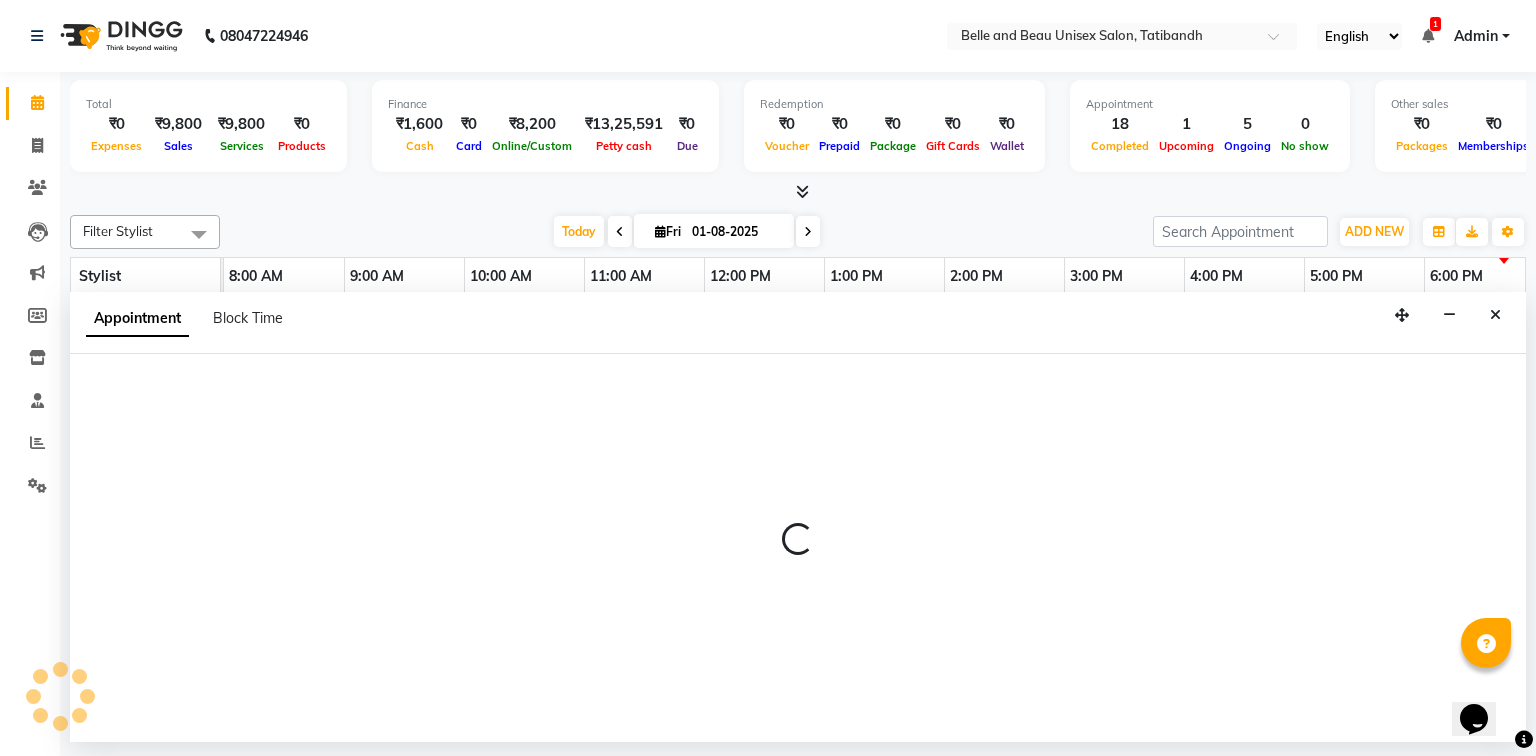 select on "59222" 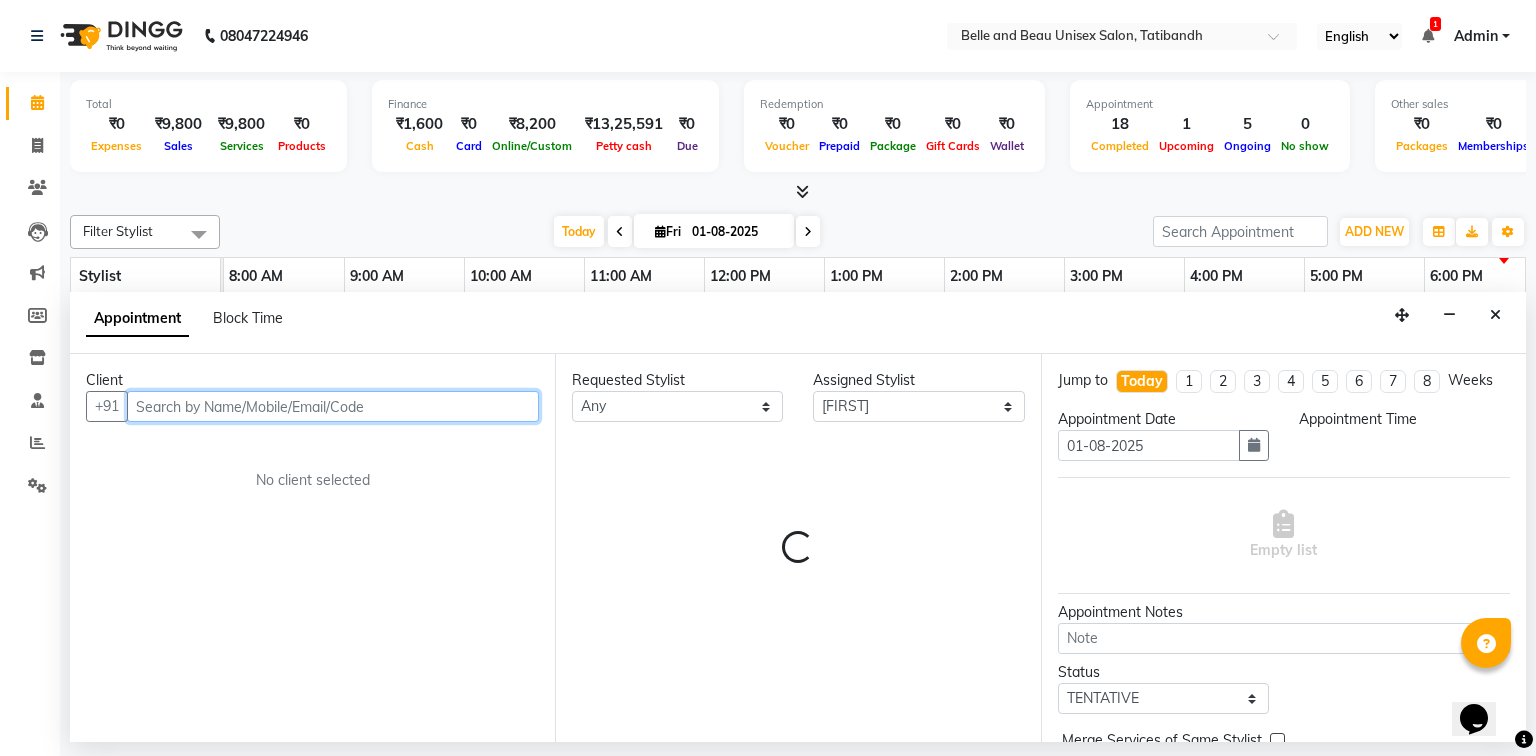 select on "1080" 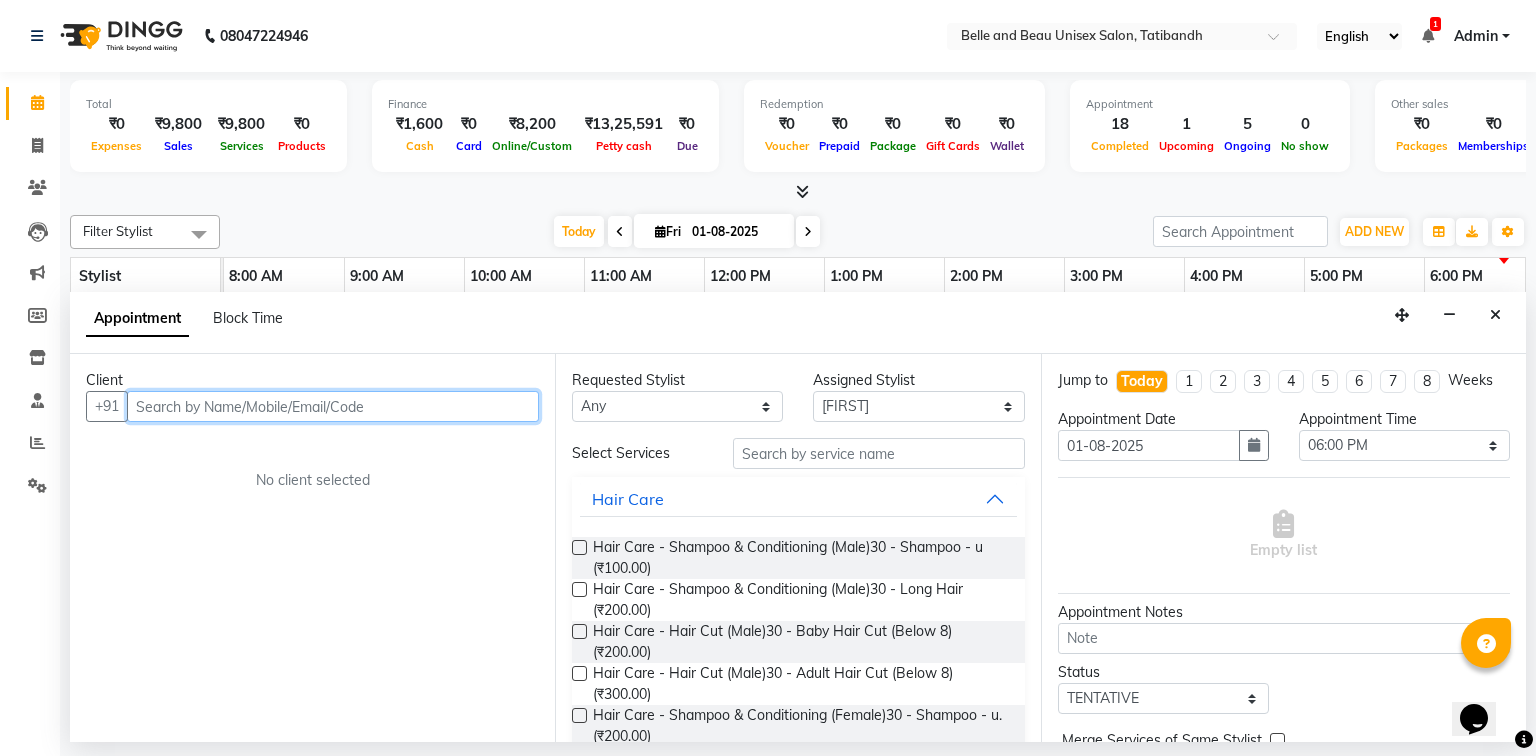 click at bounding box center (333, 406) 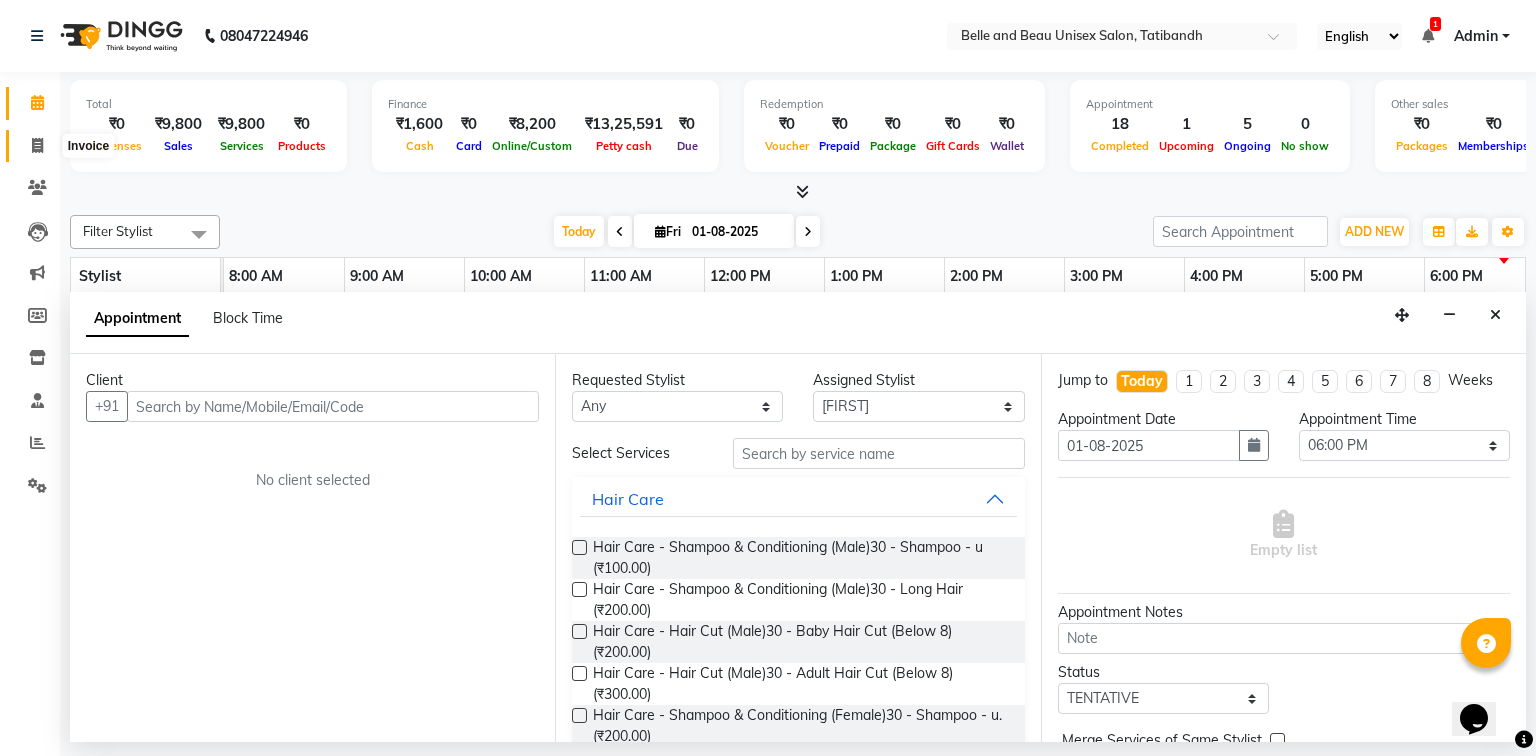 click 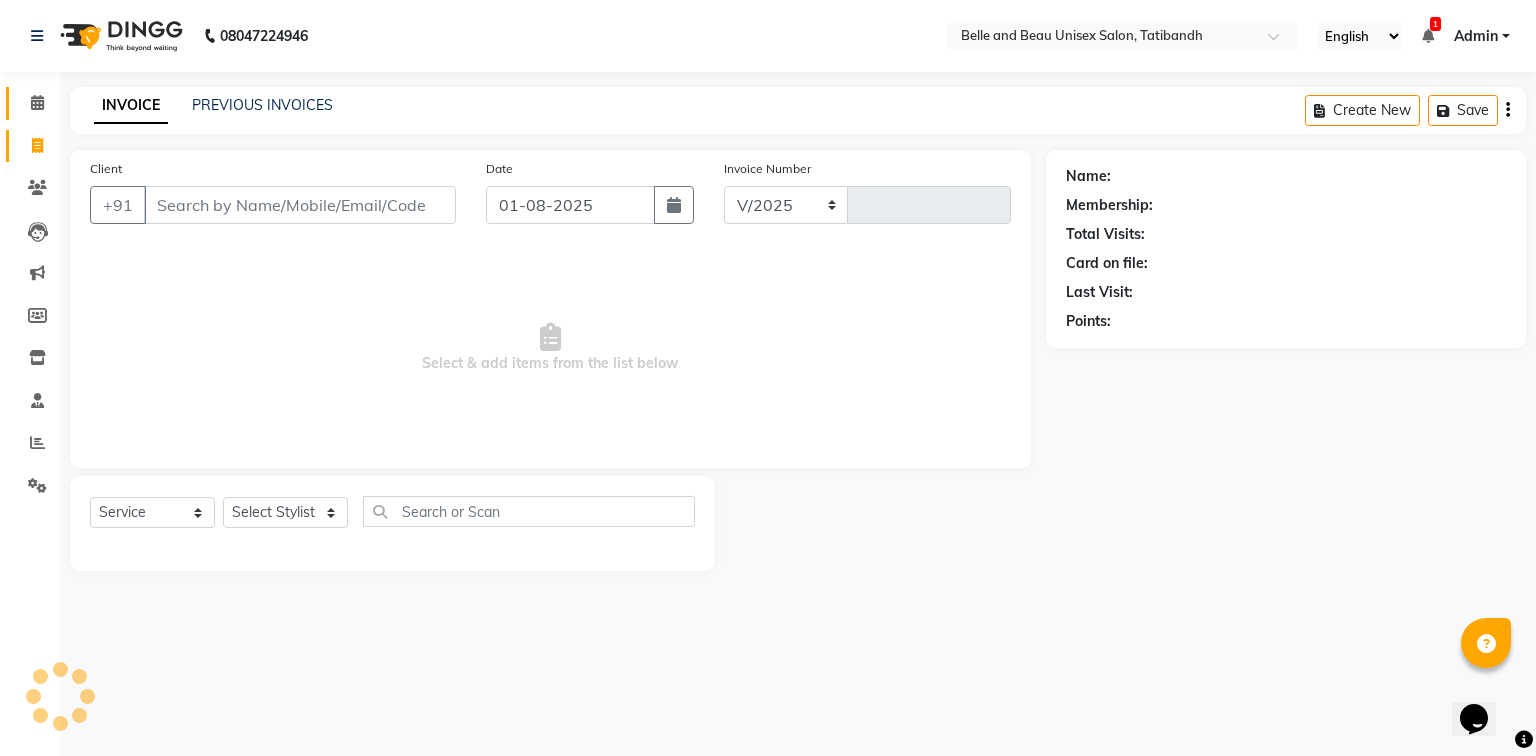 select on "7066" 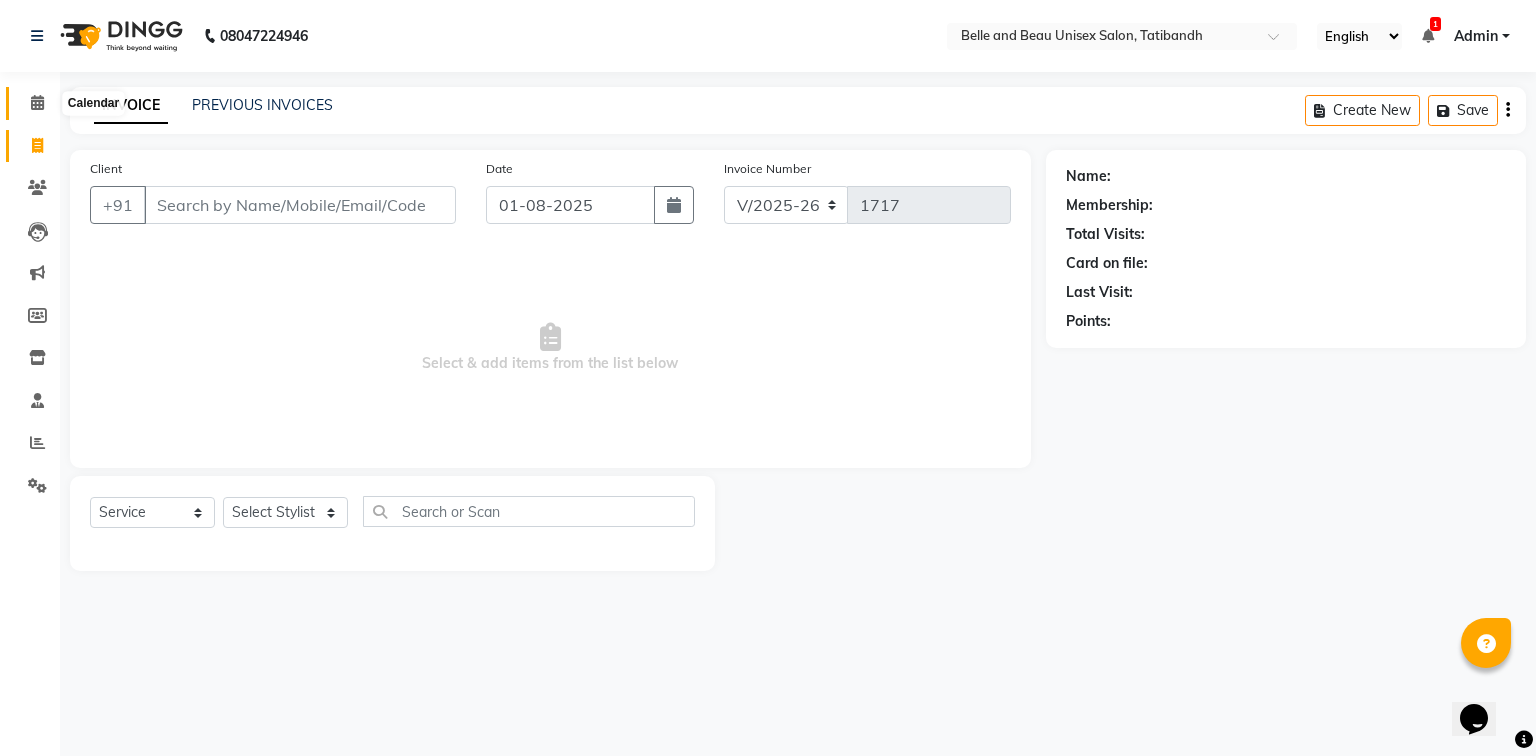 click 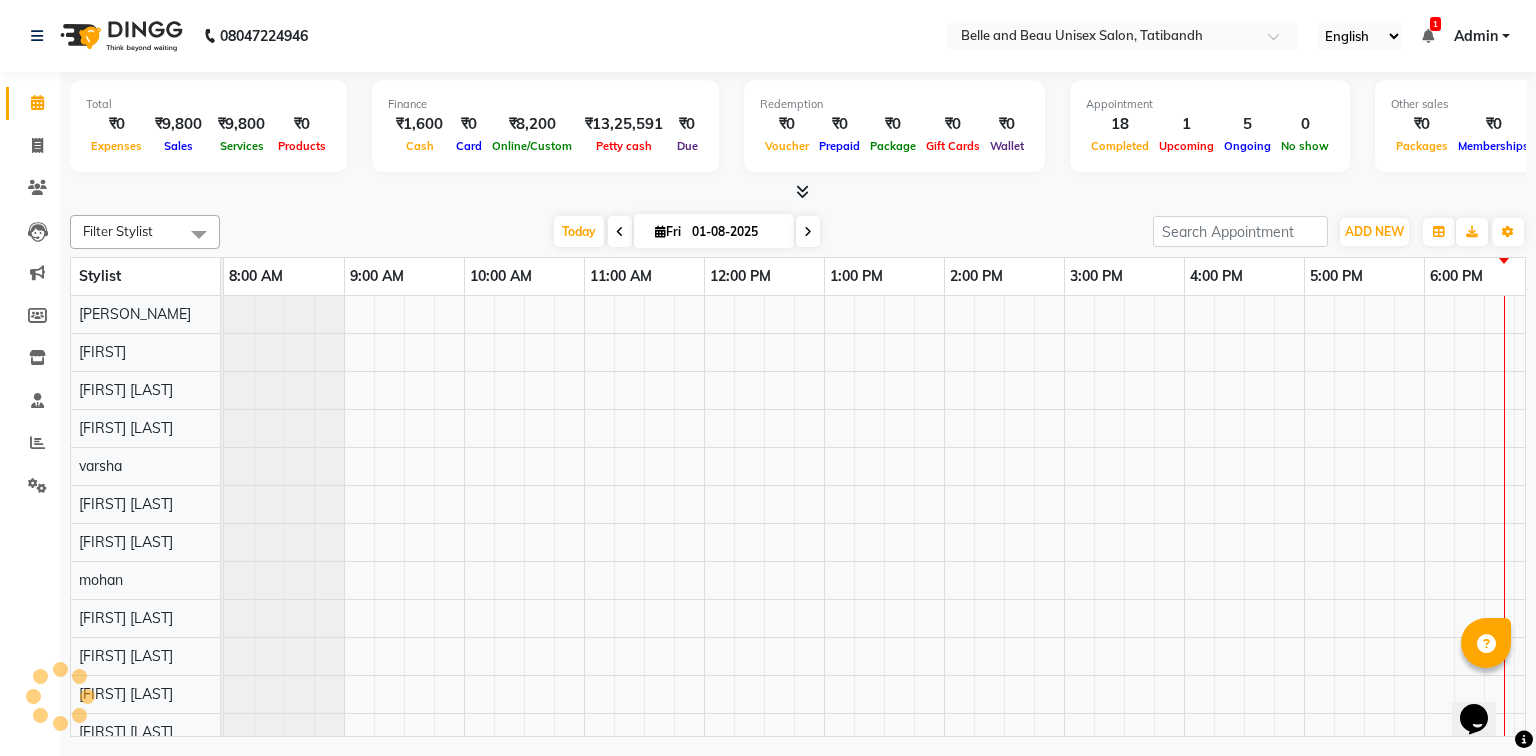 scroll, scrollTop: 0, scrollLeft: 0, axis: both 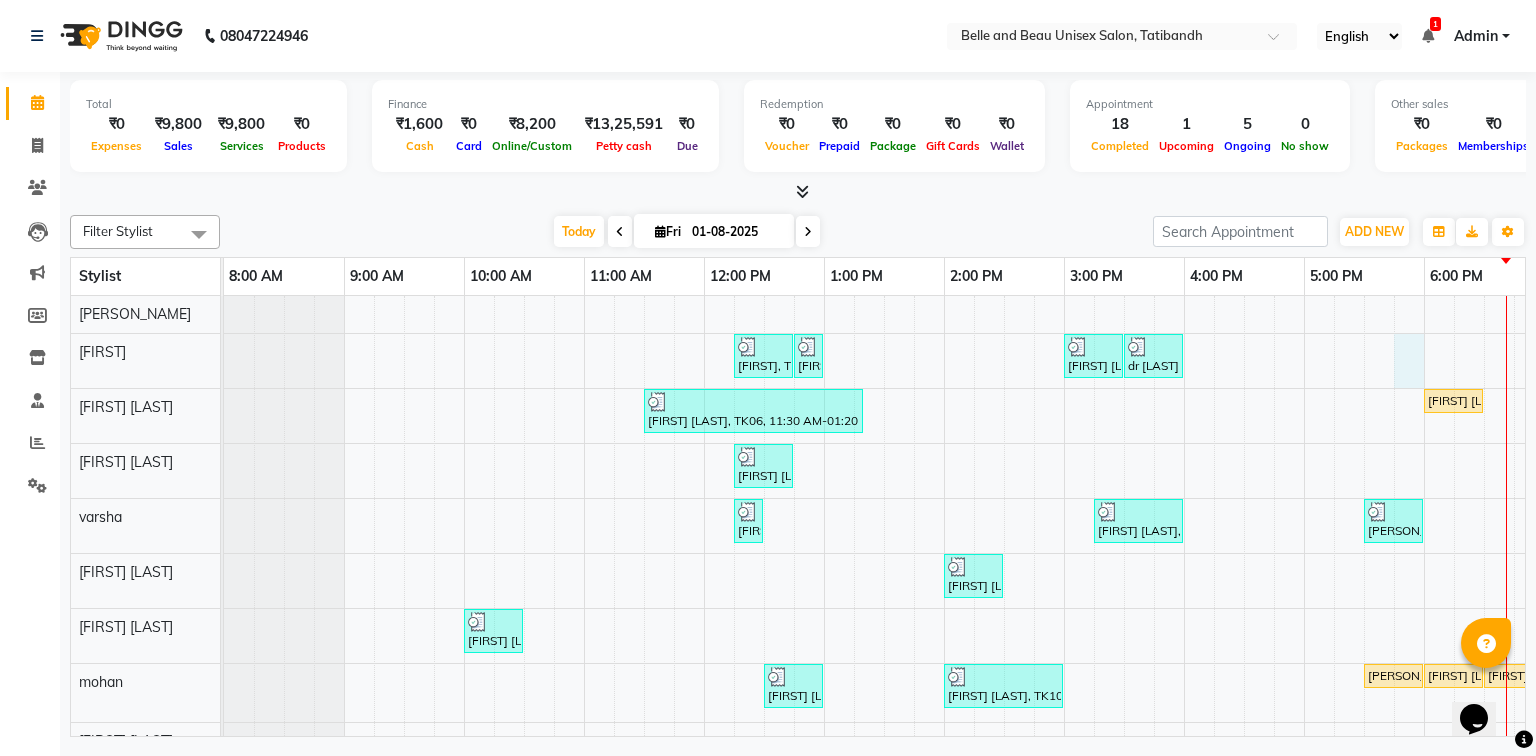 click on "Nankhi, TK08, 12:15 PM-12:45 PM, Hair Styling - Blow Dry Hair Wash (Female)30 - Blow dry     Nankhi, TK08, 12:45 PM-12:55 PM, Threading - Upper Lip (Female)30 - Upper Lip     dr shagun Thakur, TK13, 03:00 PM-03:30 PM, Nail Art - Nail Art30 - Gel Polish Hand     dr shagun Thakur, TK13, 03:30 PM-04:00 PM, Nail Art - Nail Art30 - Gel Polish Feet     Ashitosh sir, TK06, 11:30 AM-01:20 PM, Hair Colour - Global30 - Global Short Hair (Boy Cut),Hair Care - Hair Cut (Male)30 - Adult Hair Cut (Below 8),Shave & Trimming - Beard  (Male)30 - Beard Shaping    Denesh sir, TK16, 06:00 PM-06:30 PM, Hair Care - Hair Cut (Male)30 - Adult Hair Cut (Below 8)     Kiran Pandey, TK05, 12:15 PM-12:45 PM, Hair Care - Hair Cut (Female)30 - Adult Hair Cut (Below 8)     shraddha, TK09, 12:15 PM-12:25 PM, Threading - Upper Lip (Female)30 - Upper Lip     Vijay Shandilya, TK12, 03:15 PM-04:00 PM, Chocolate walnut pedicuer     nilima R, TK15, 05:30 PM-06:00 PM, Waxing - Premium Flavoured Rica Wax30 - Half Legs (Female)" at bounding box center (1004, 602) 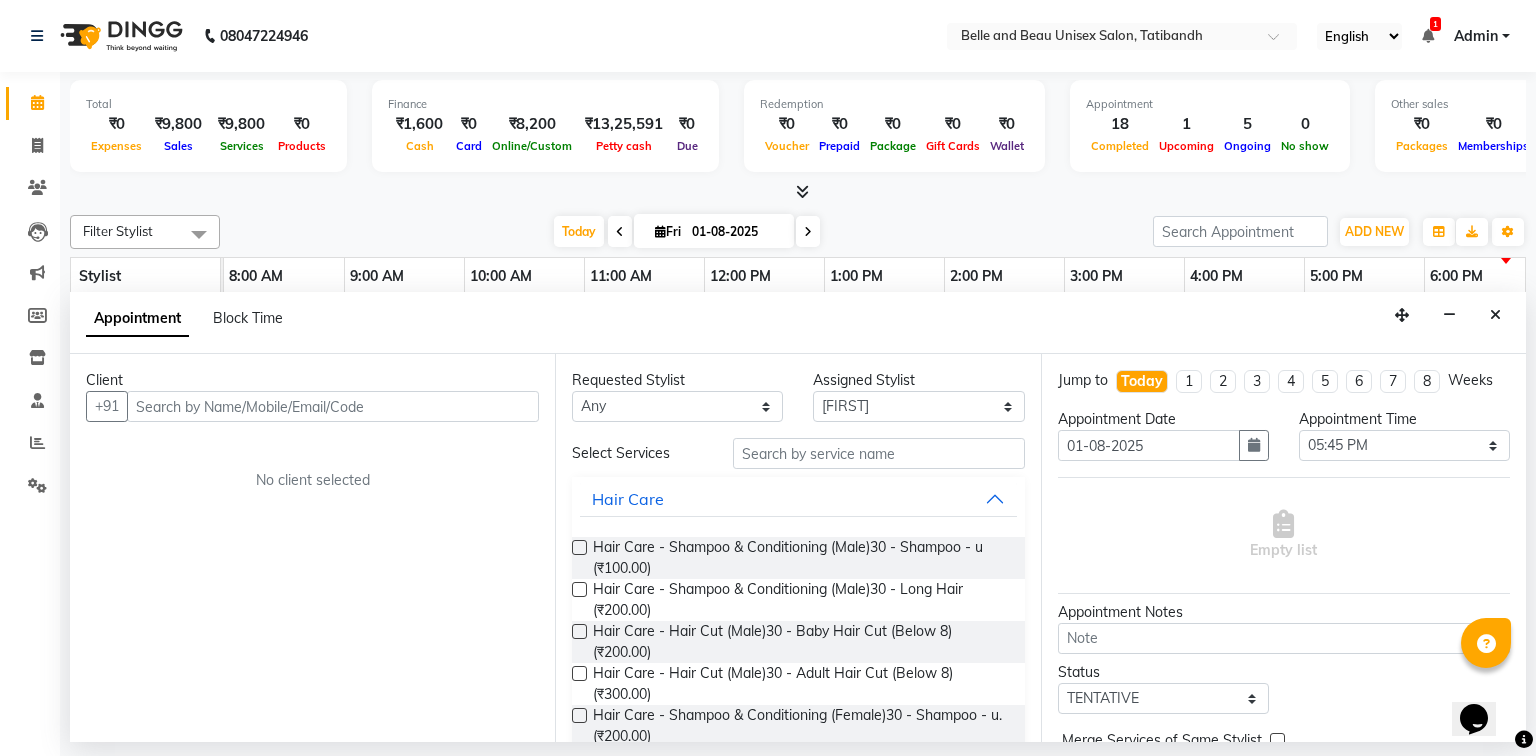 click at bounding box center [333, 406] 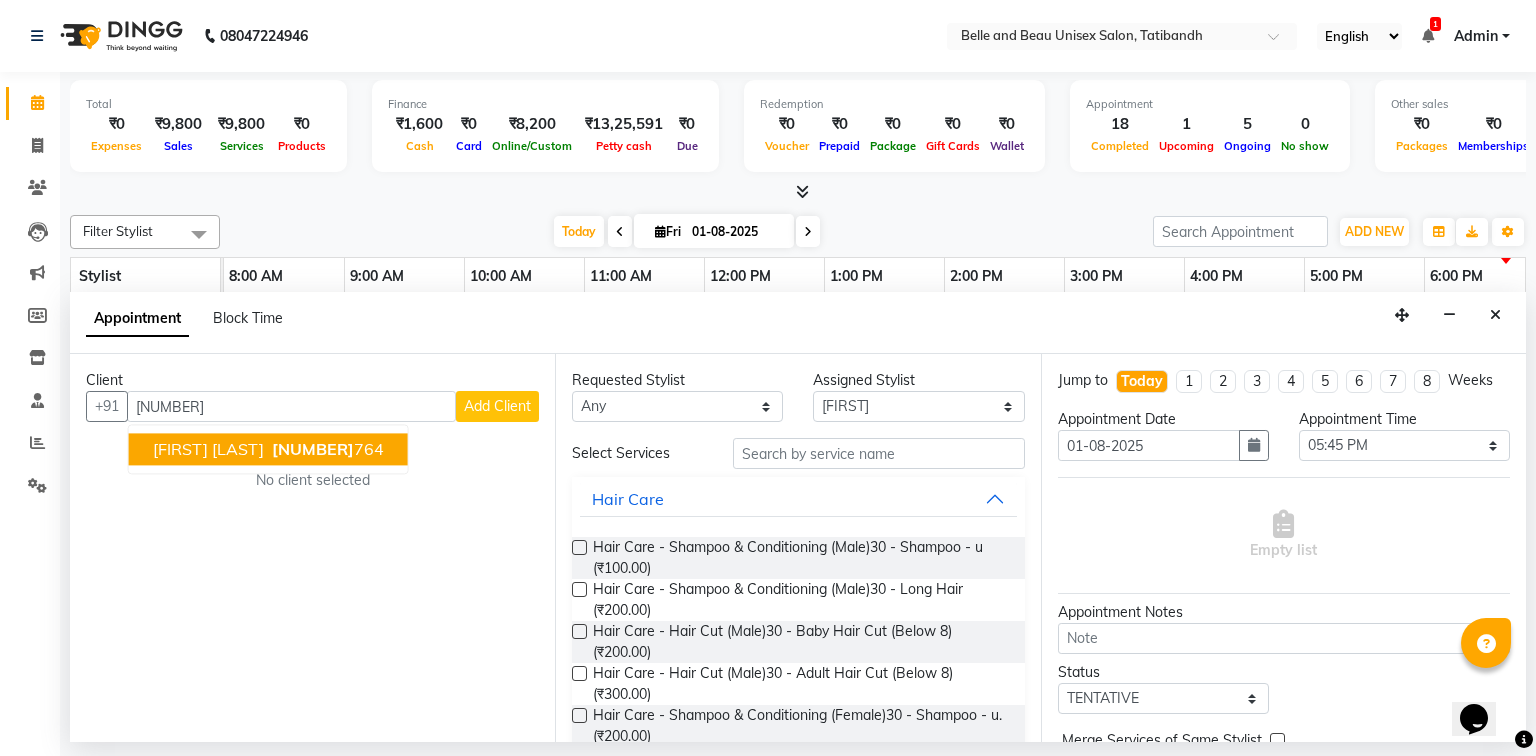 click on "[NAME] mam" at bounding box center [208, 450] 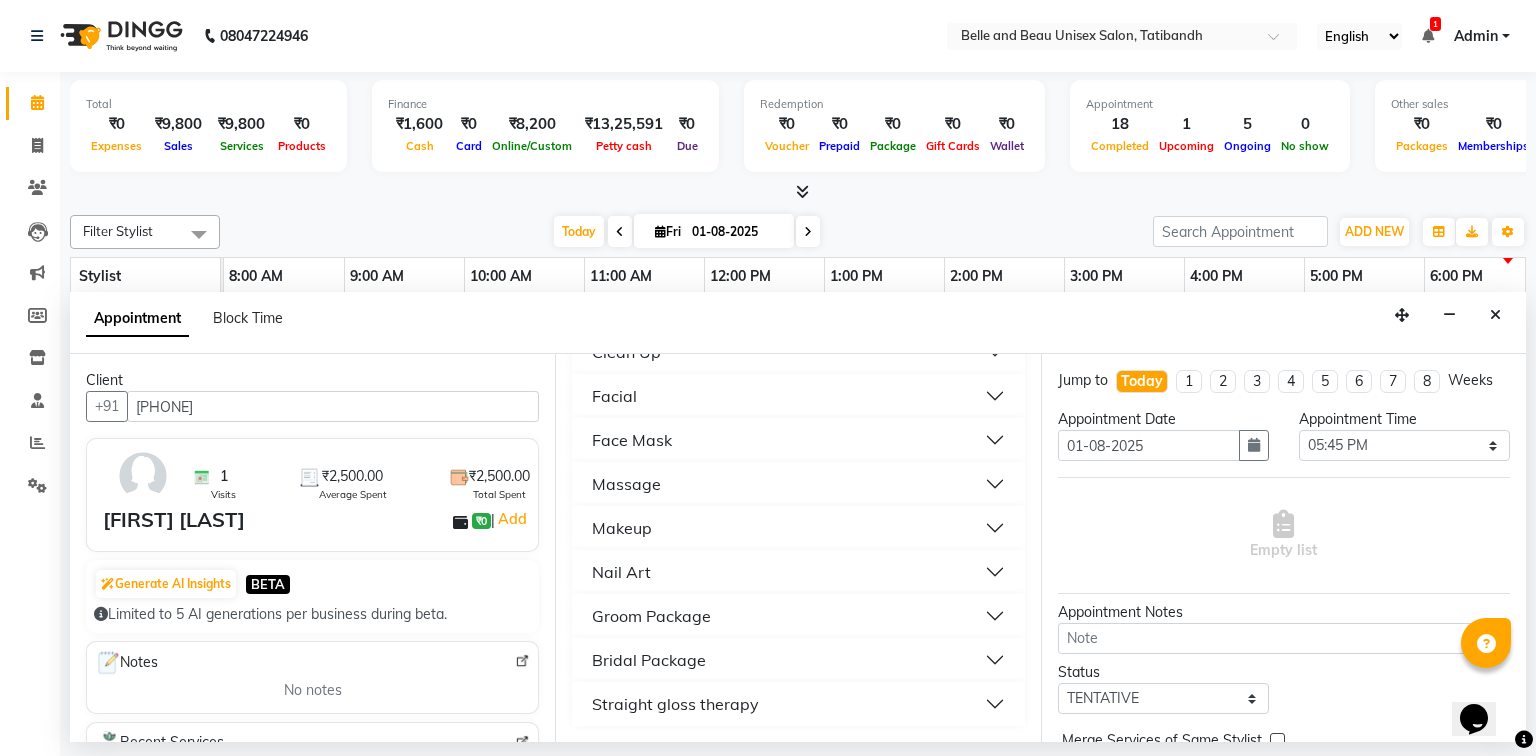 scroll, scrollTop: 1456, scrollLeft: 0, axis: vertical 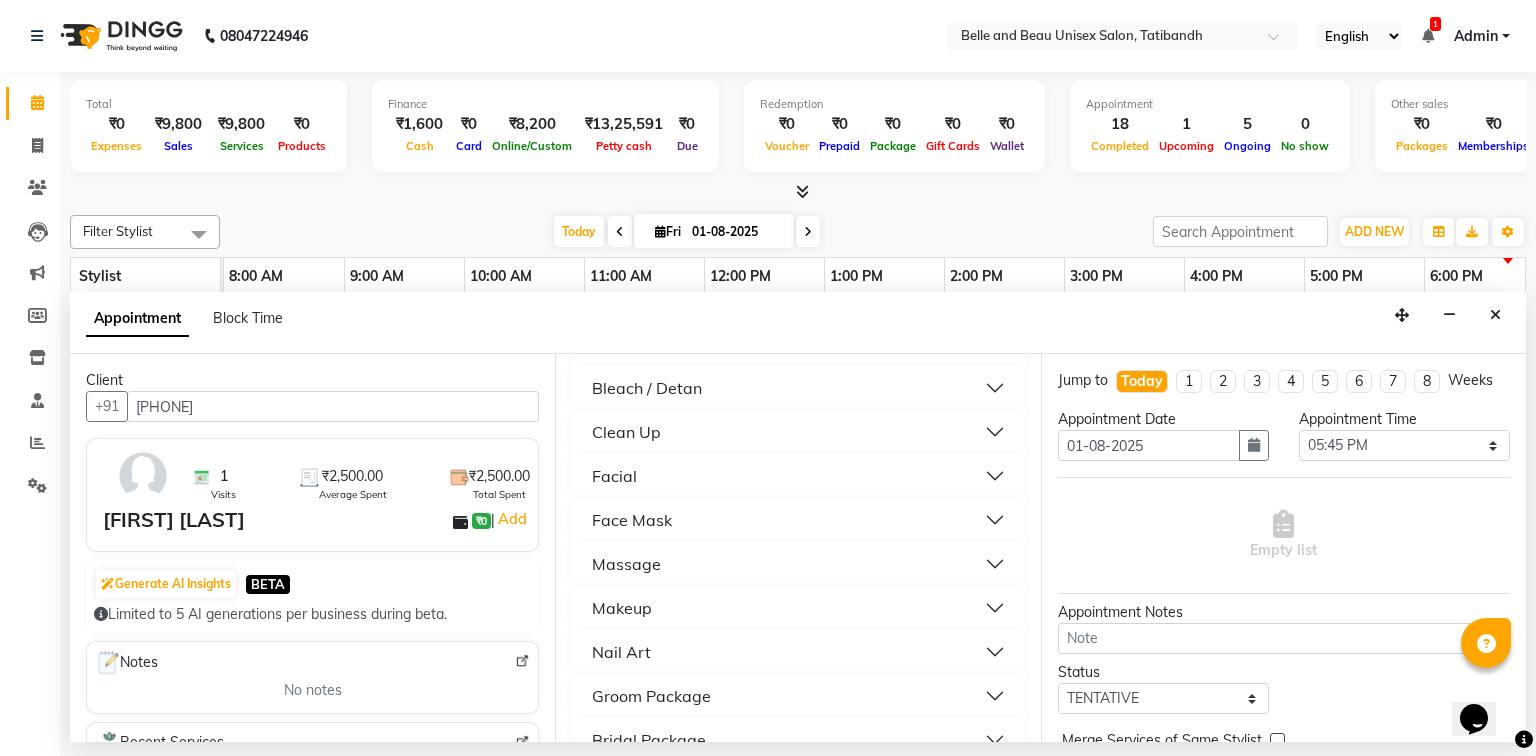 type on "[PHONE]" 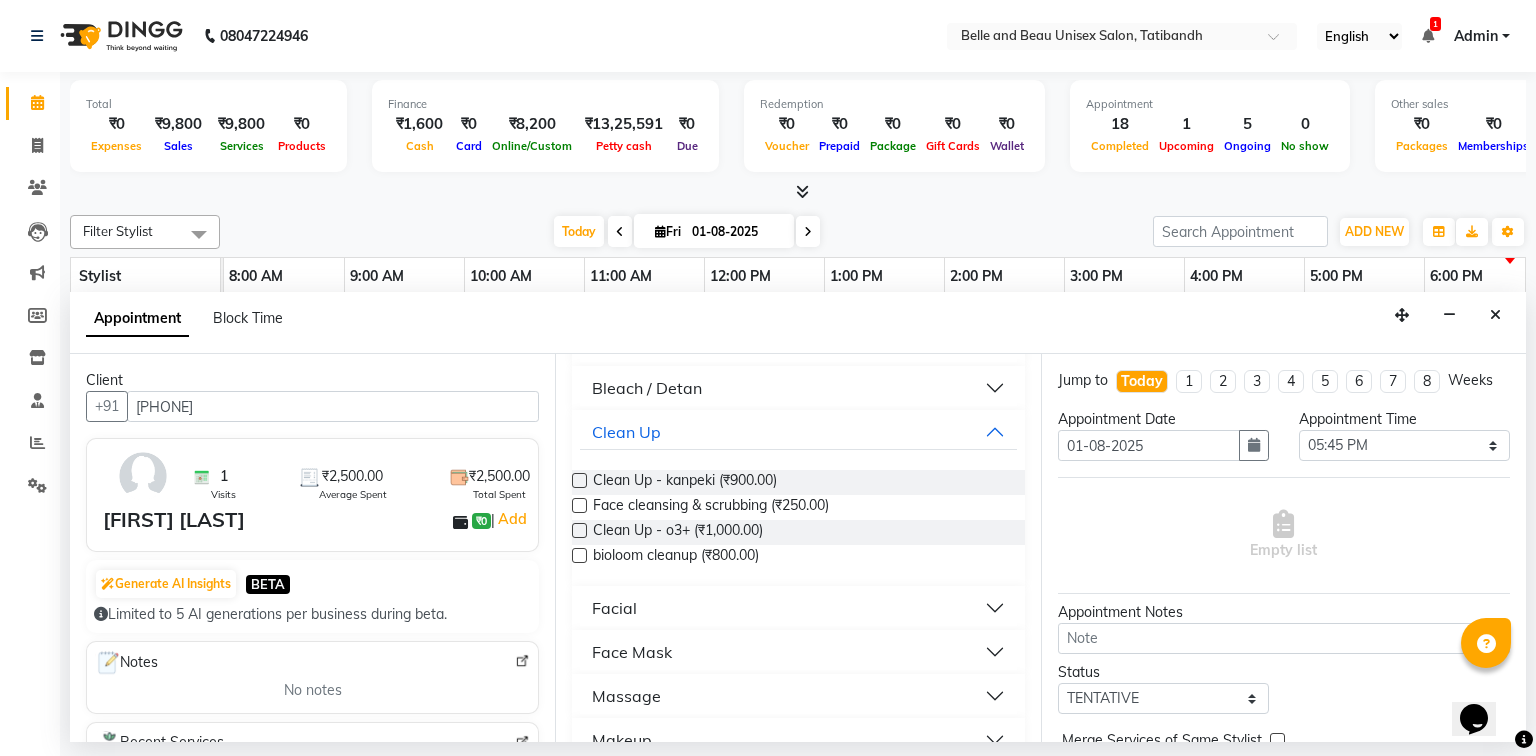 click at bounding box center (579, 555) 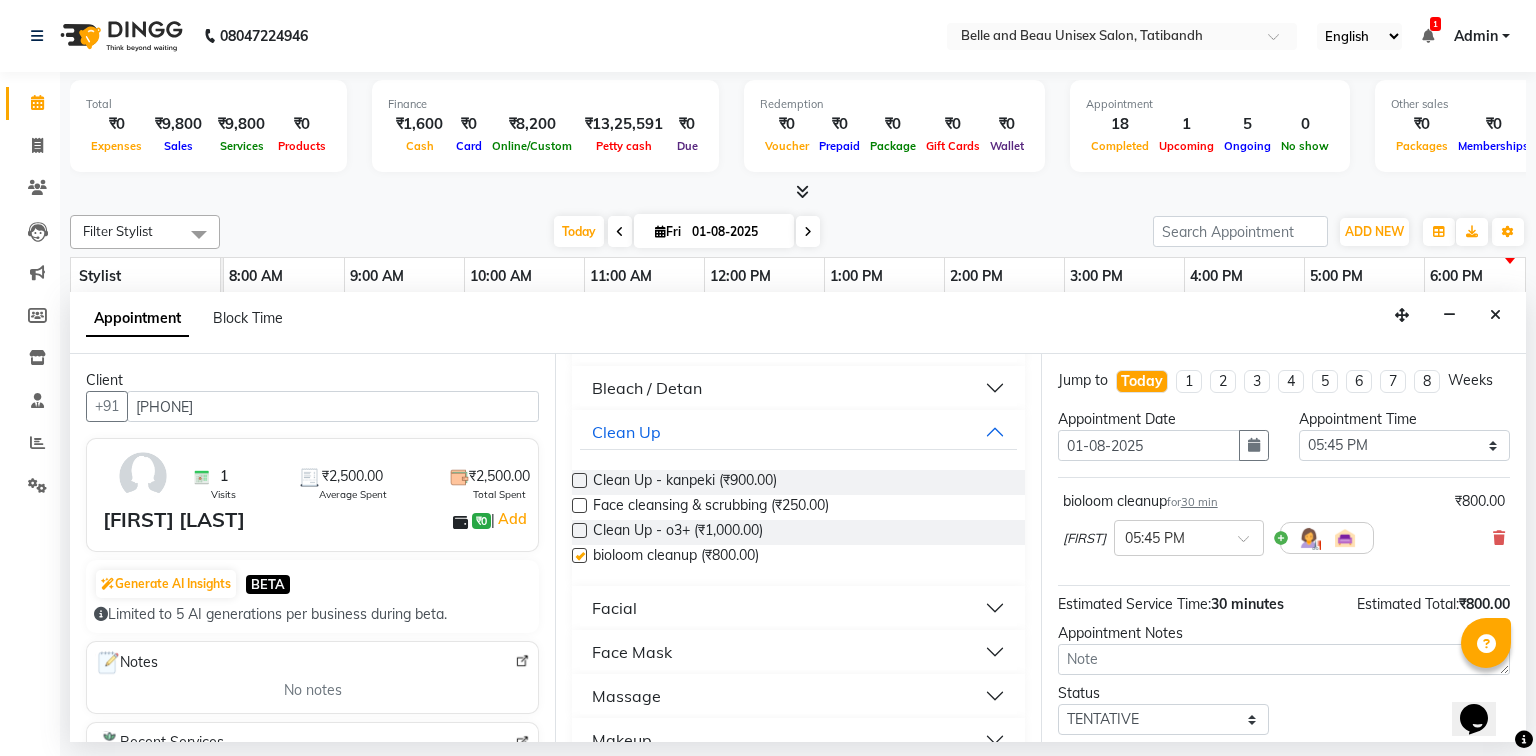 checkbox on "false" 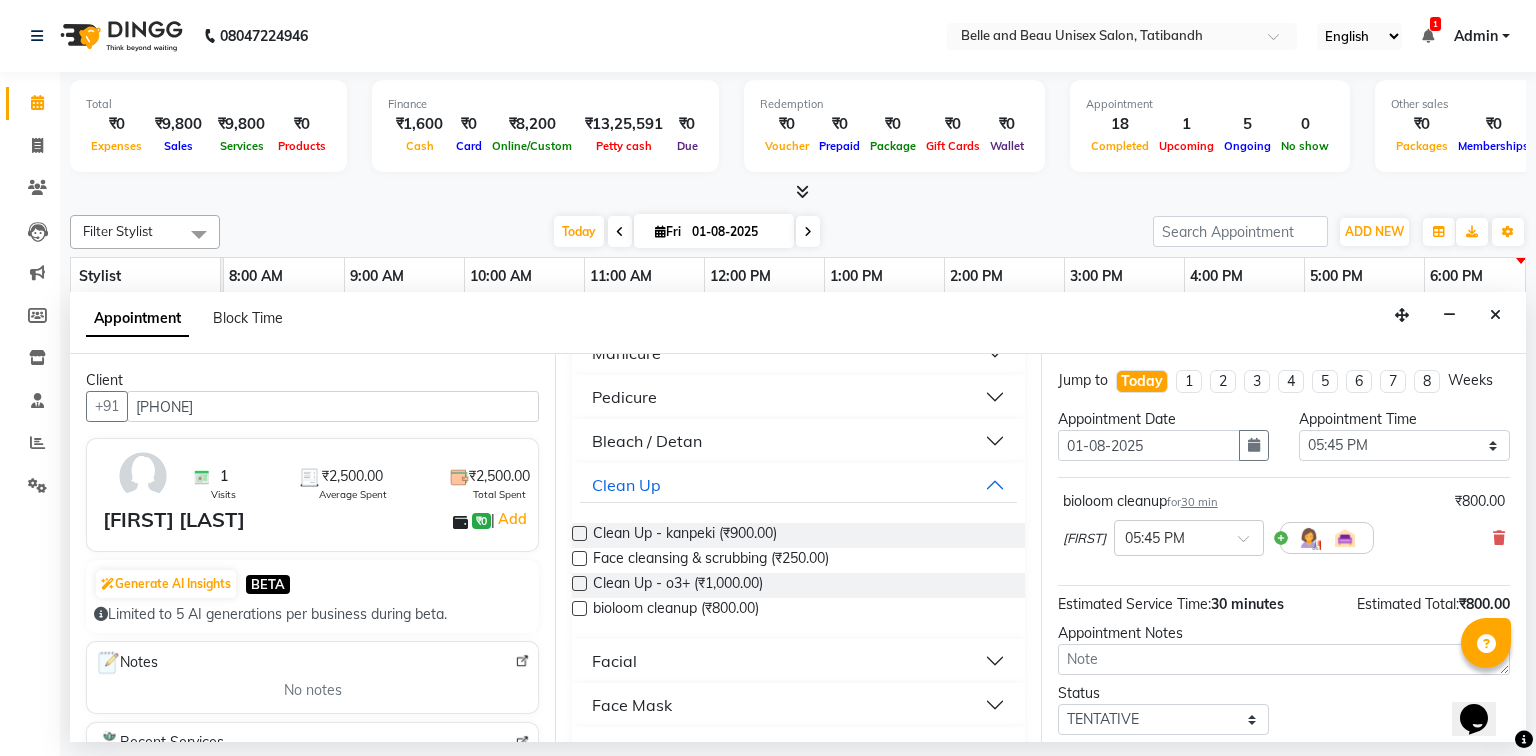 scroll, scrollTop: 1296, scrollLeft: 0, axis: vertical 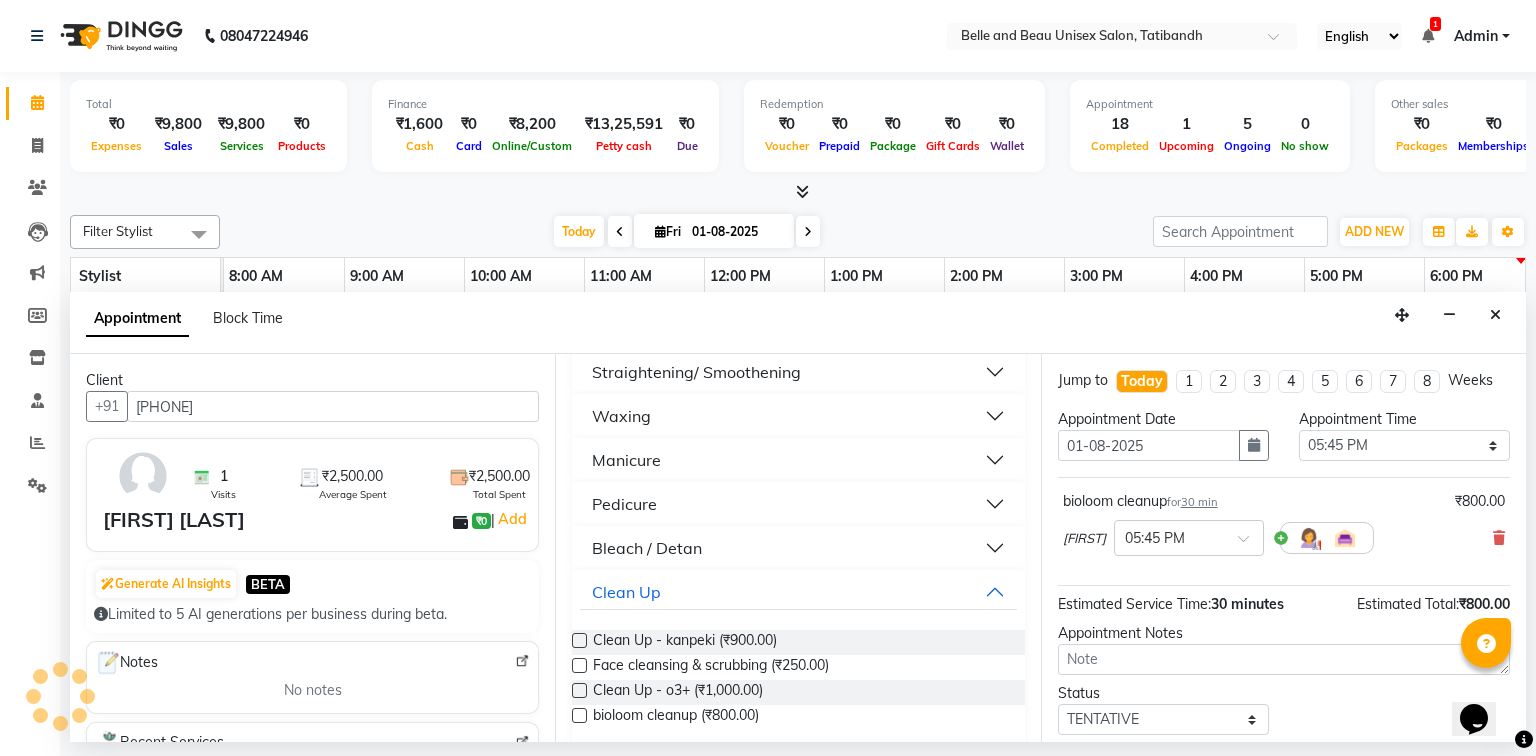 click on "Bleach / Detan" at bounding box center [798, 548] 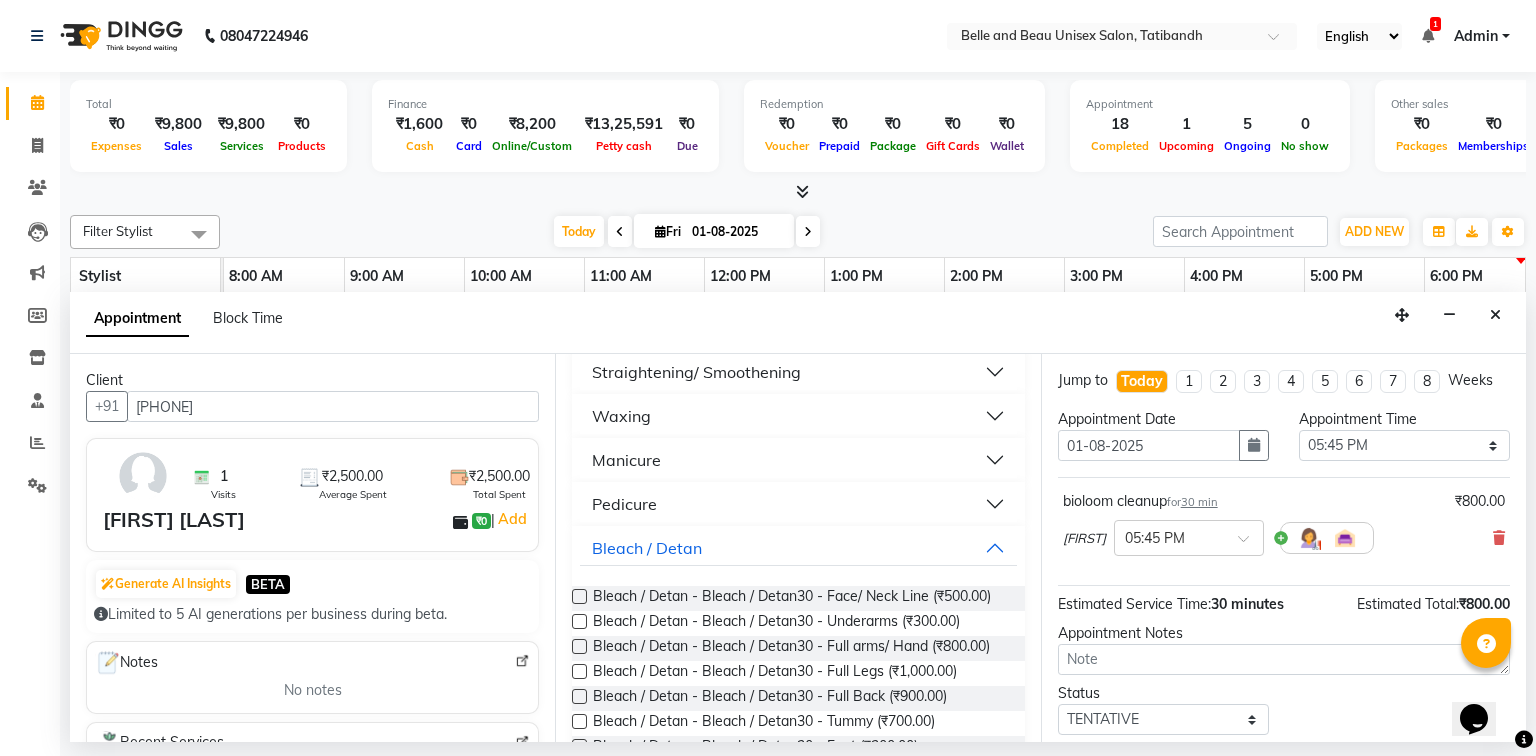click at bounding box center [579, 596] 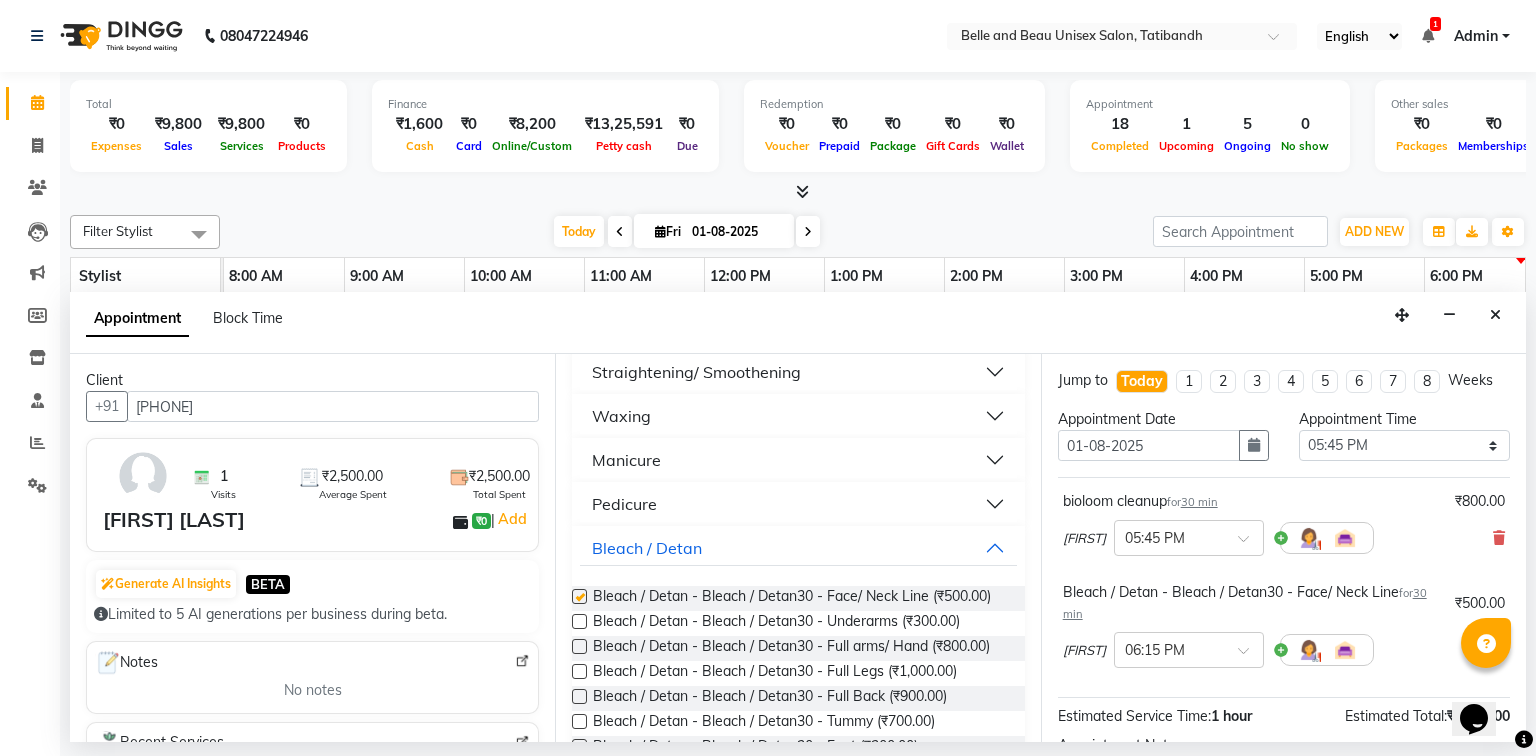 checkbox on "false" 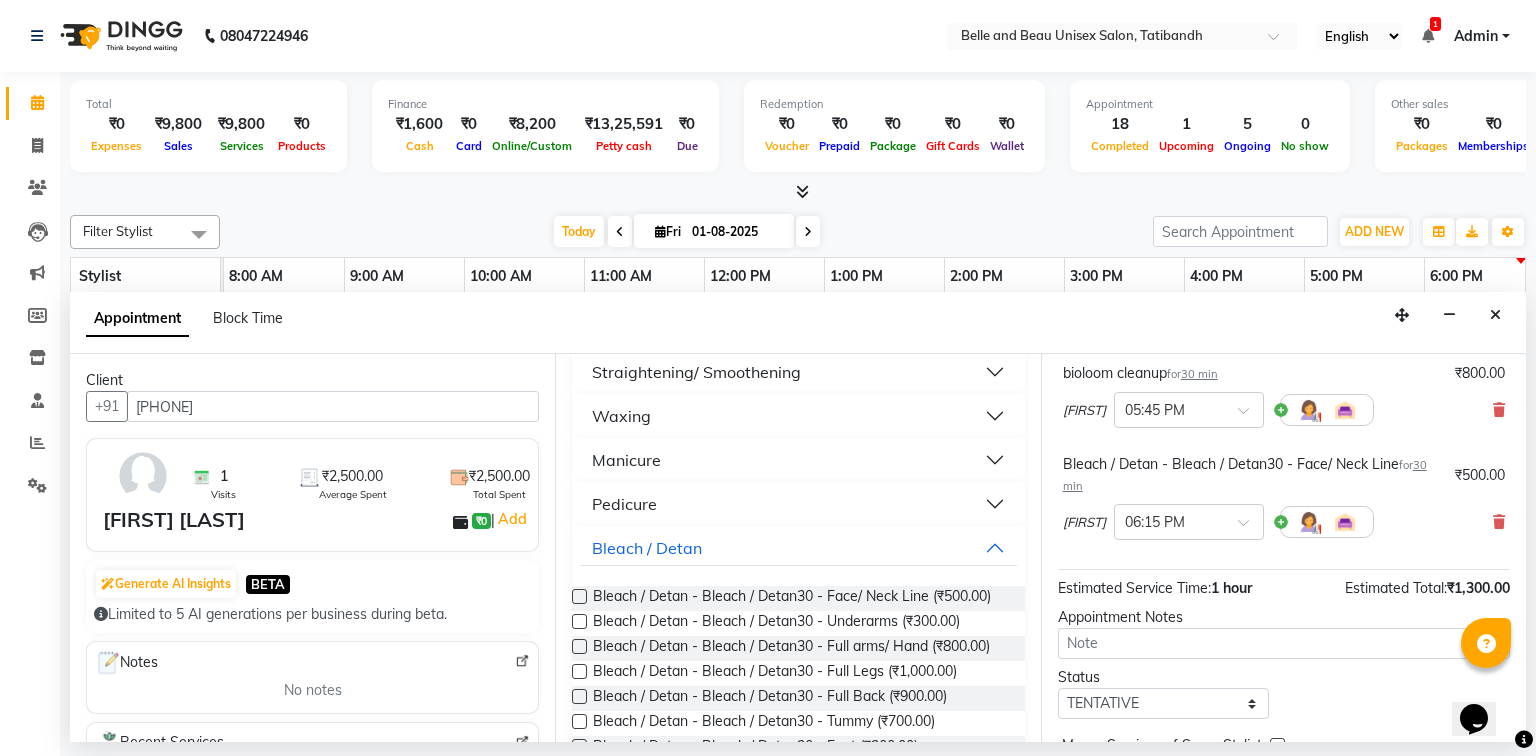 scroll, scrollTop: 230, scrollLeft: 0, axis: vertical 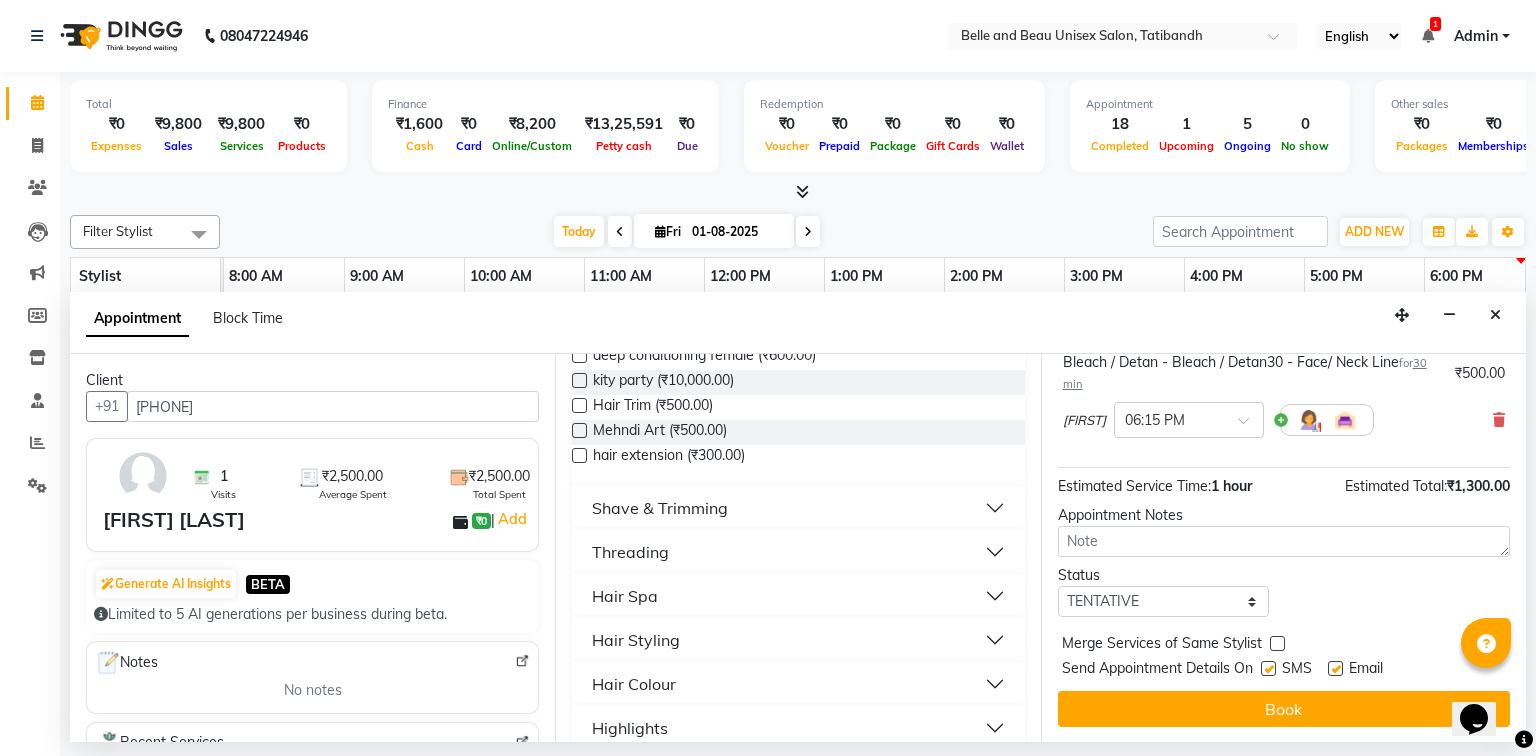 click on "Threading" at bounding box center [798, 552] 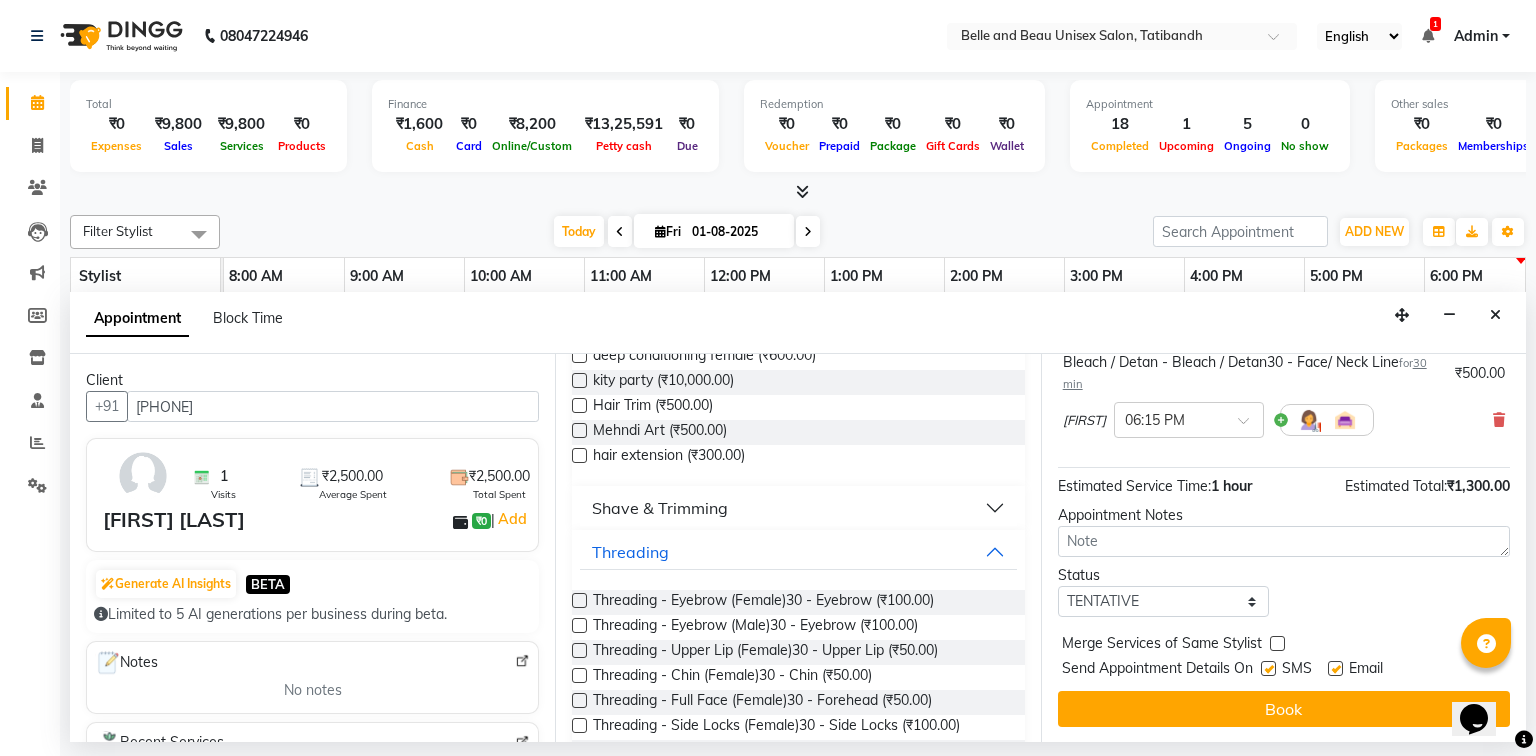 click at bounding box center [579, 600] 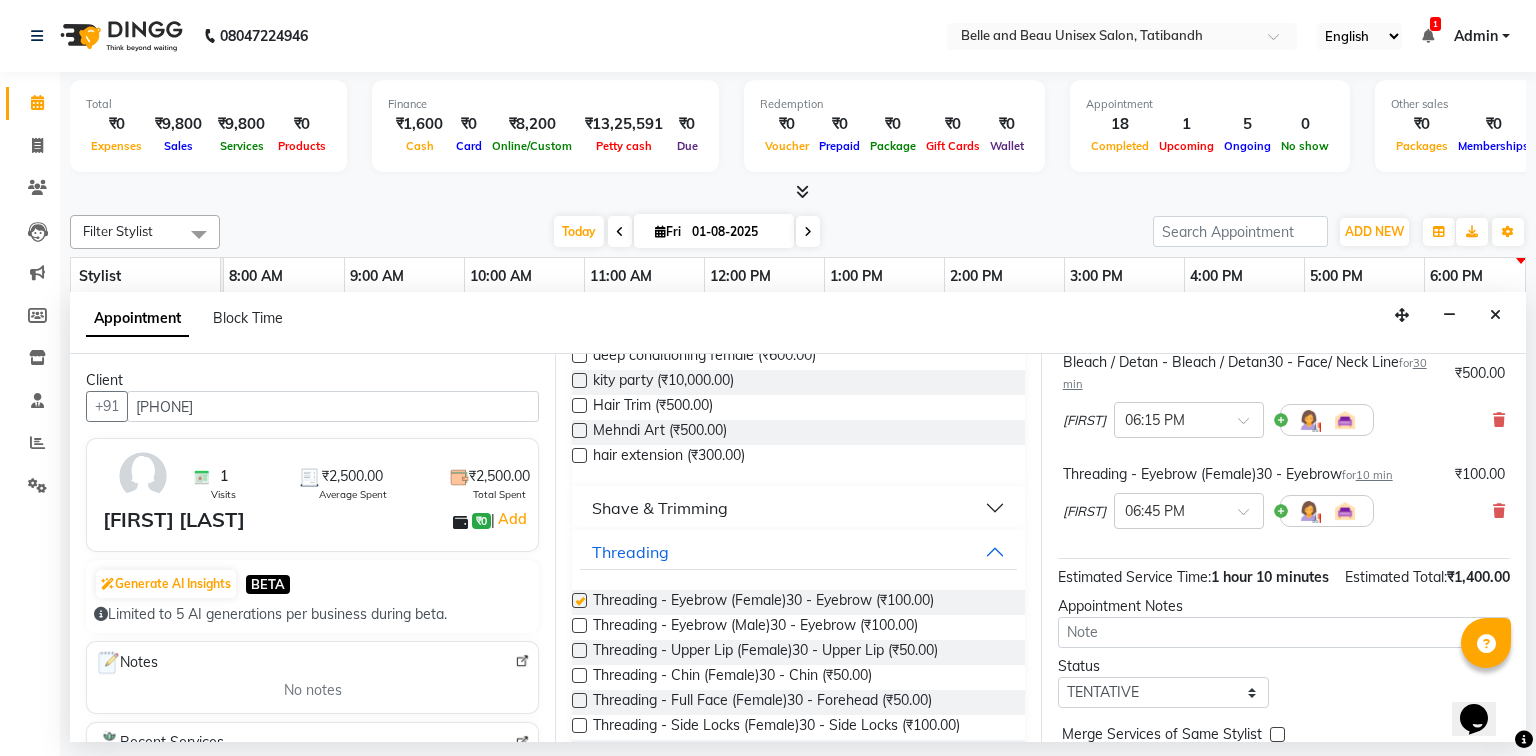 checkbox on "false" 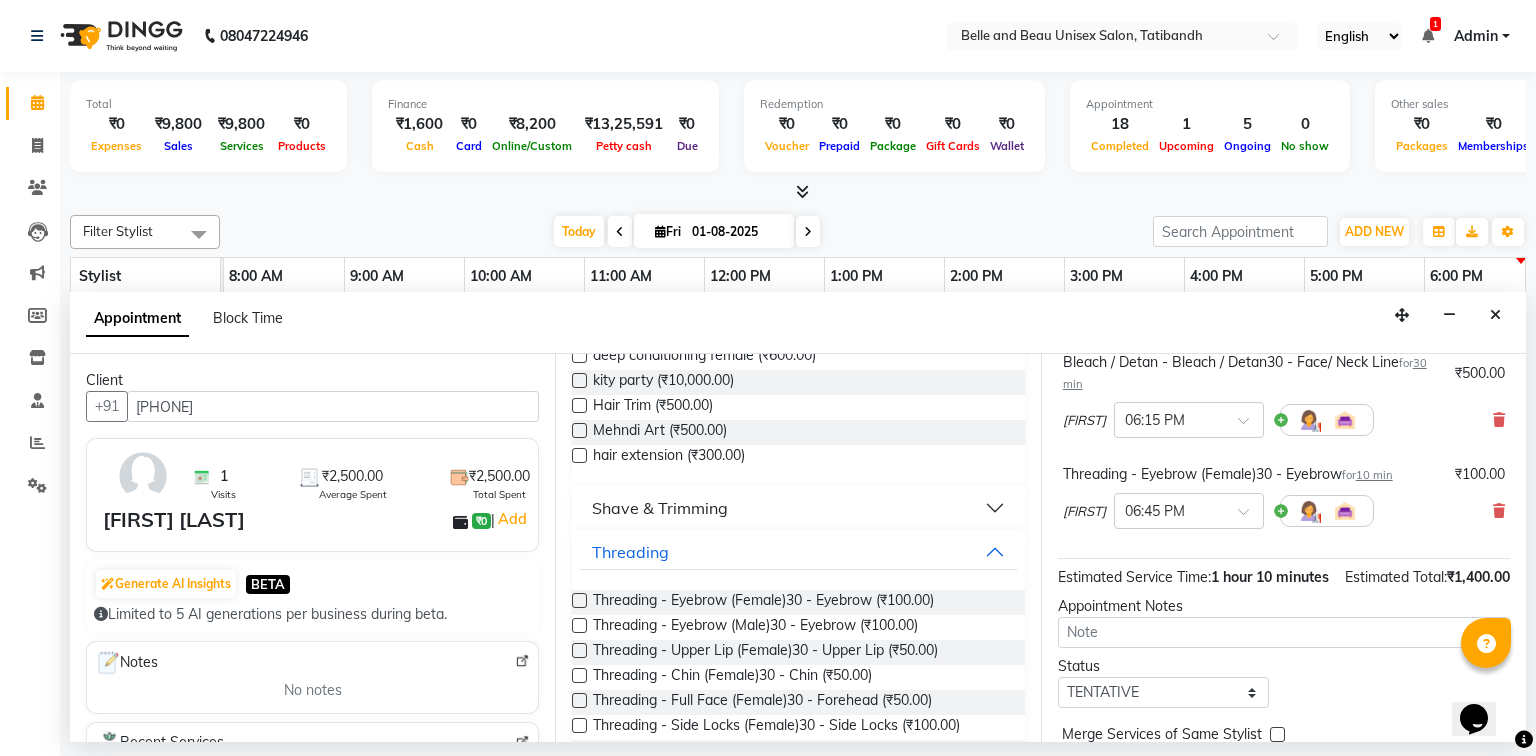 click at bounding box center [579, 650] 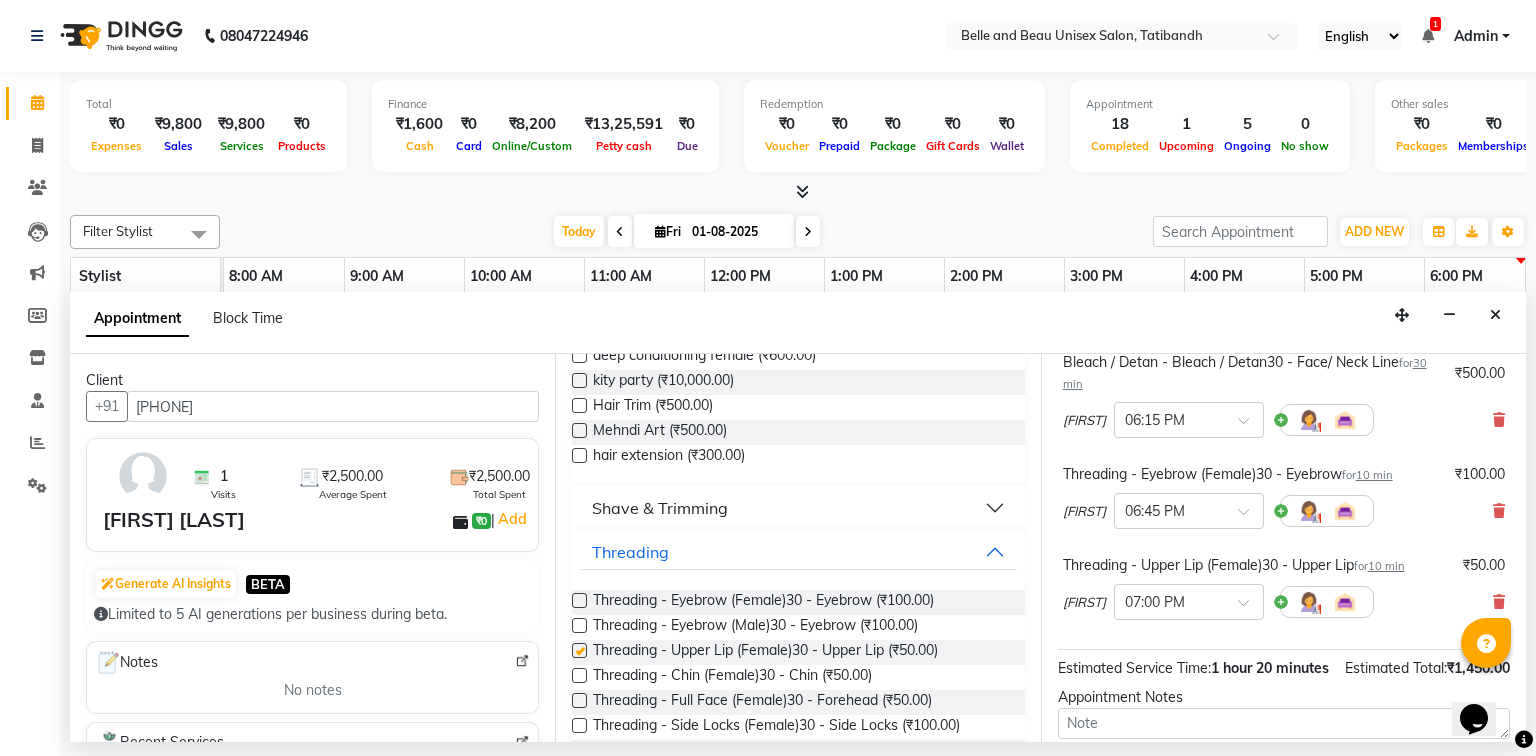 checkbox on "false" 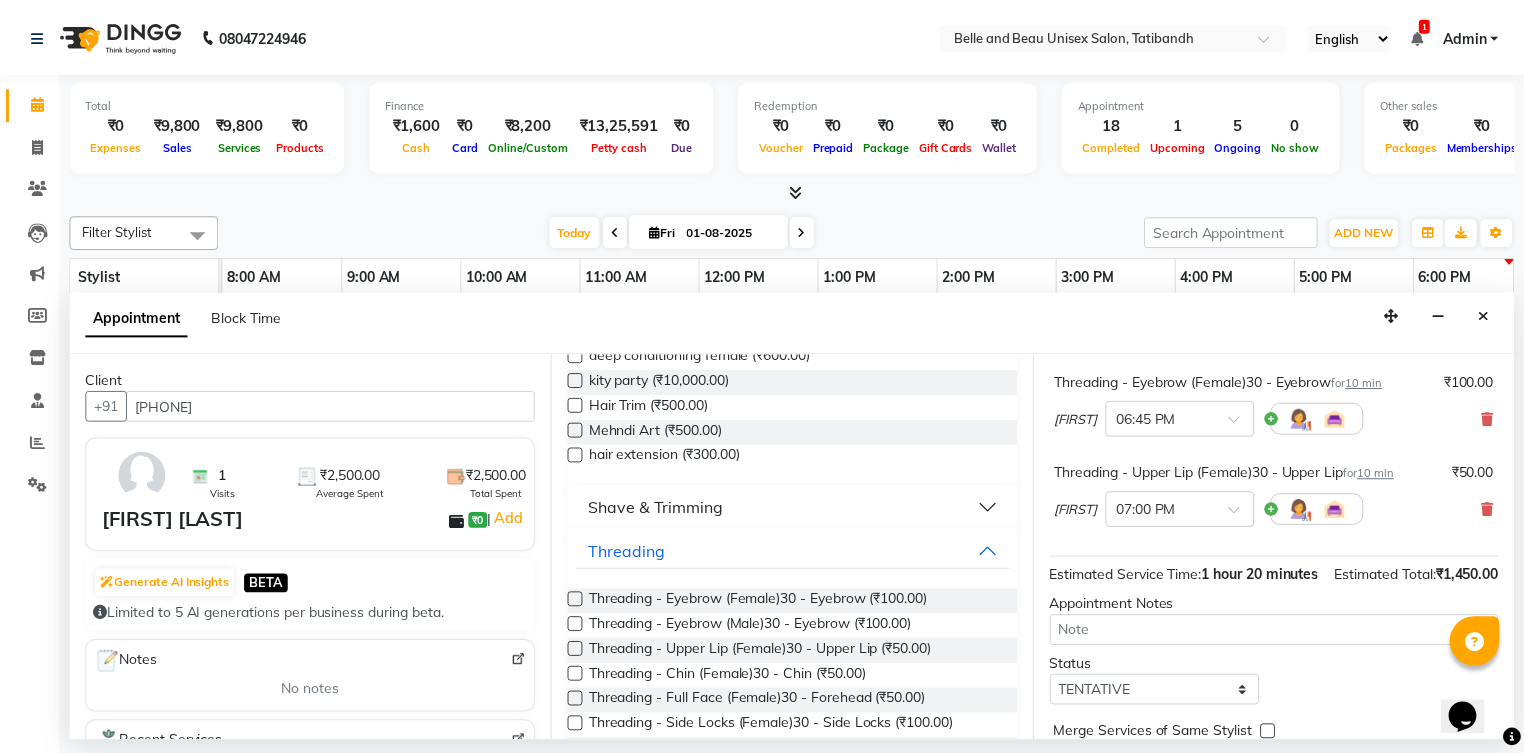 scroll, scrollTop: 433, scrollLeft: 0, axis: vertical 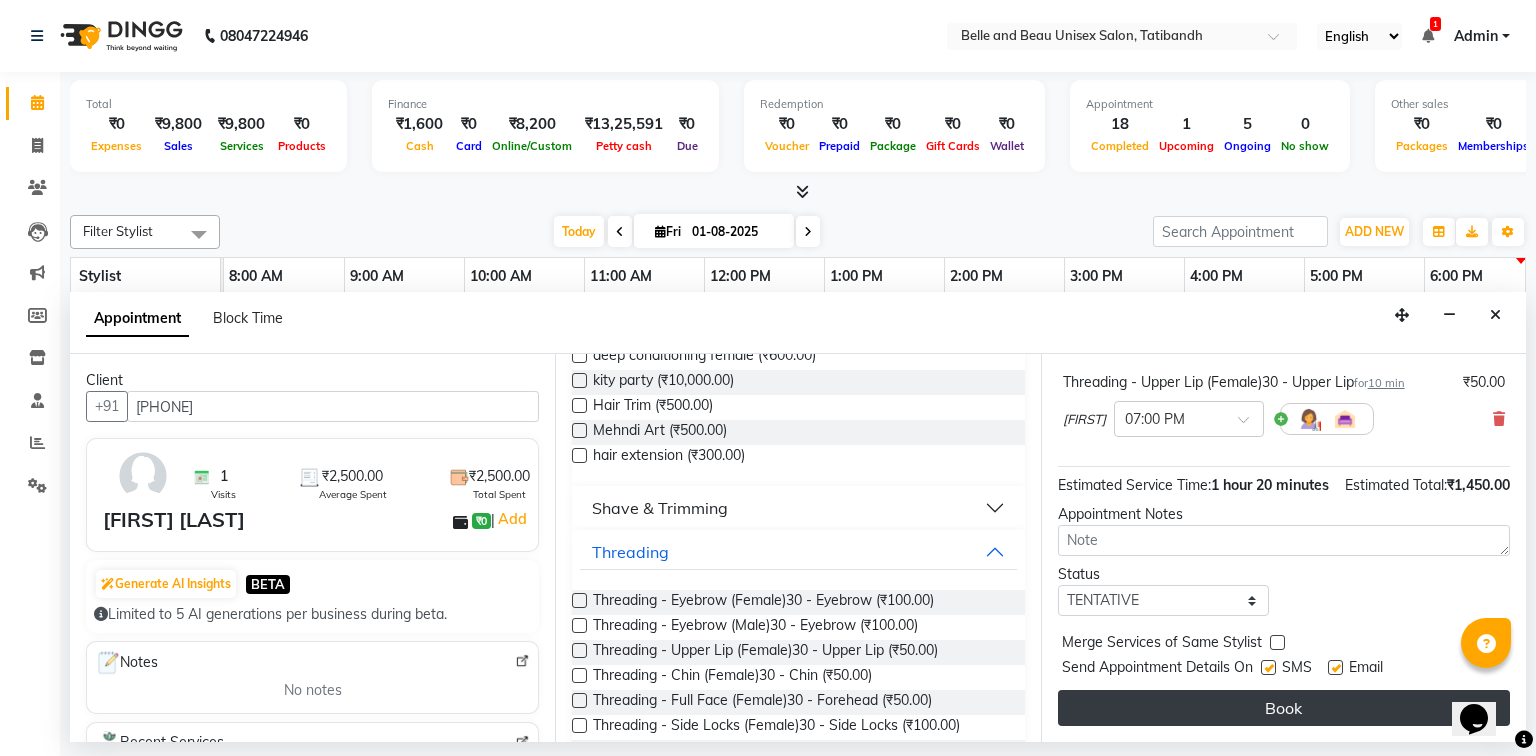 click on "Book" at bounding box center (1284, 708) 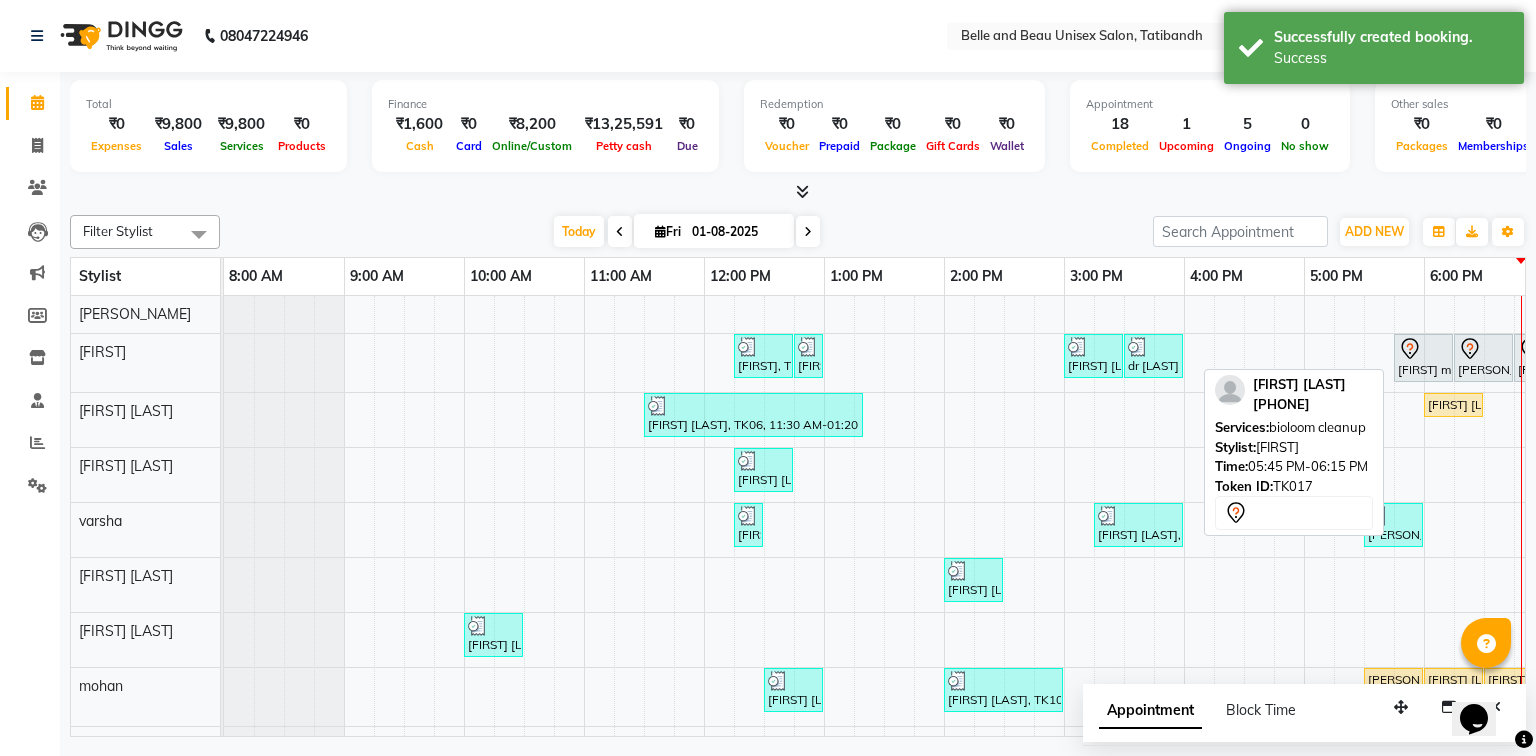 click on "[FIRST] mam, TK17, 05:45 PM-06:15 PM, bioloom cleanup" at bounding box center [1423, 358] 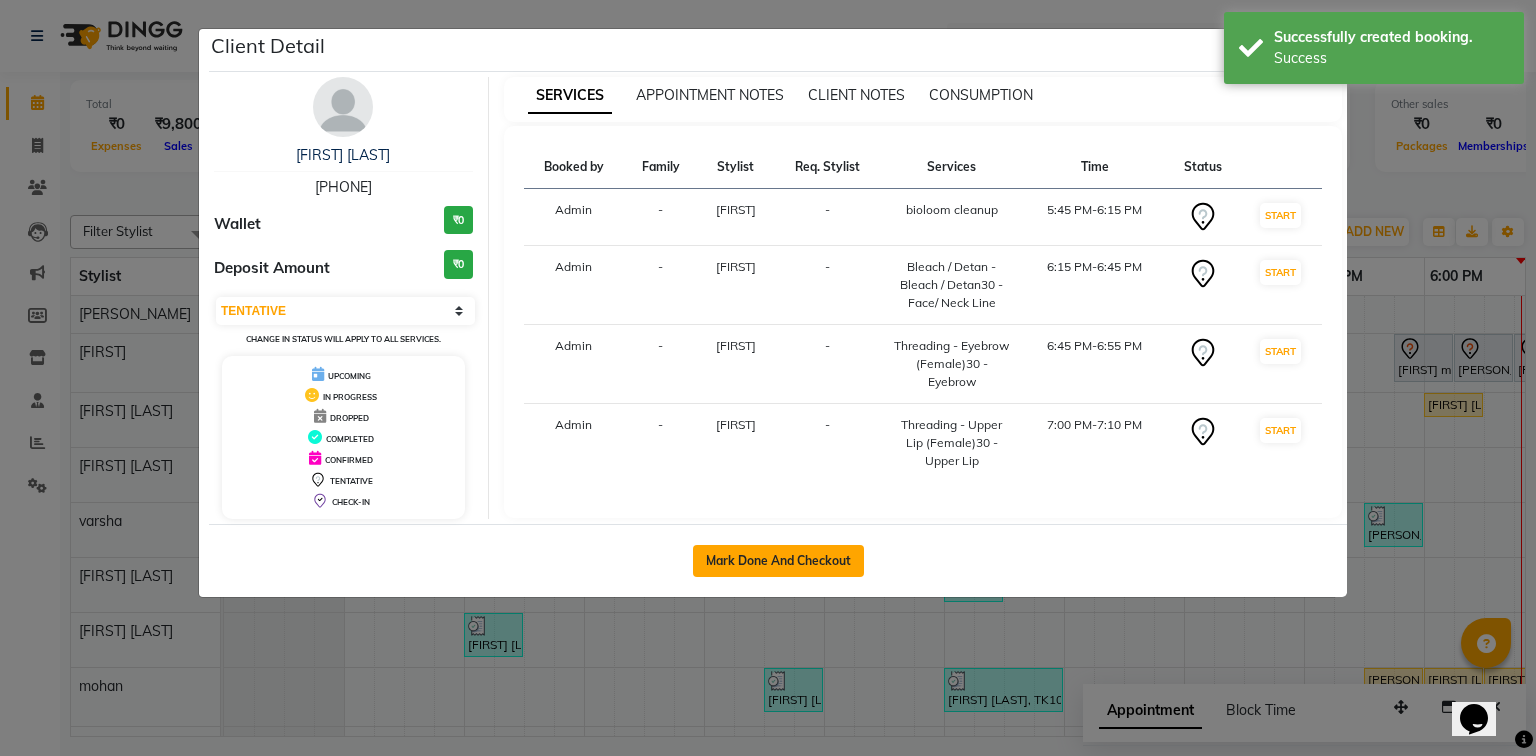 click on "Mark Done And Checkout" 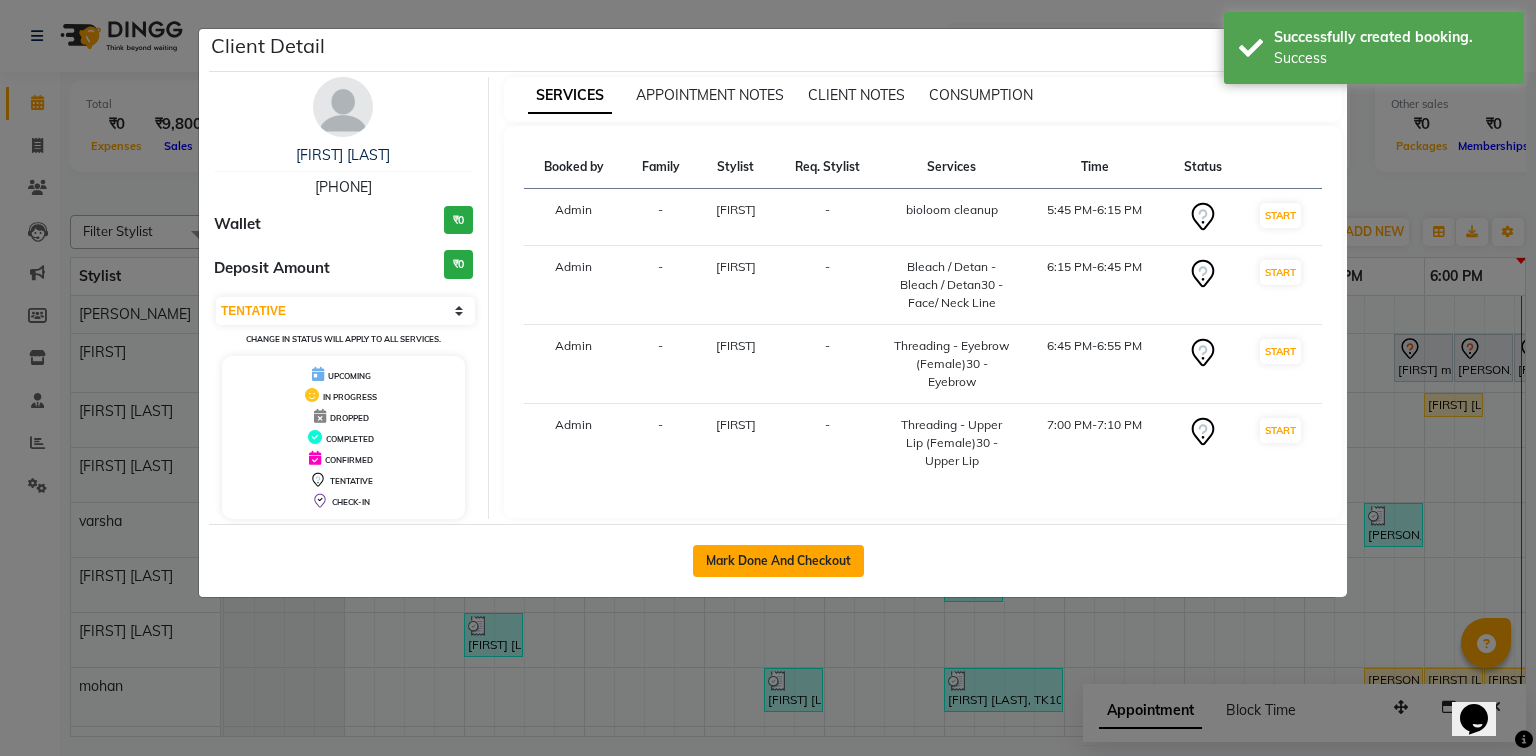 select on "service" 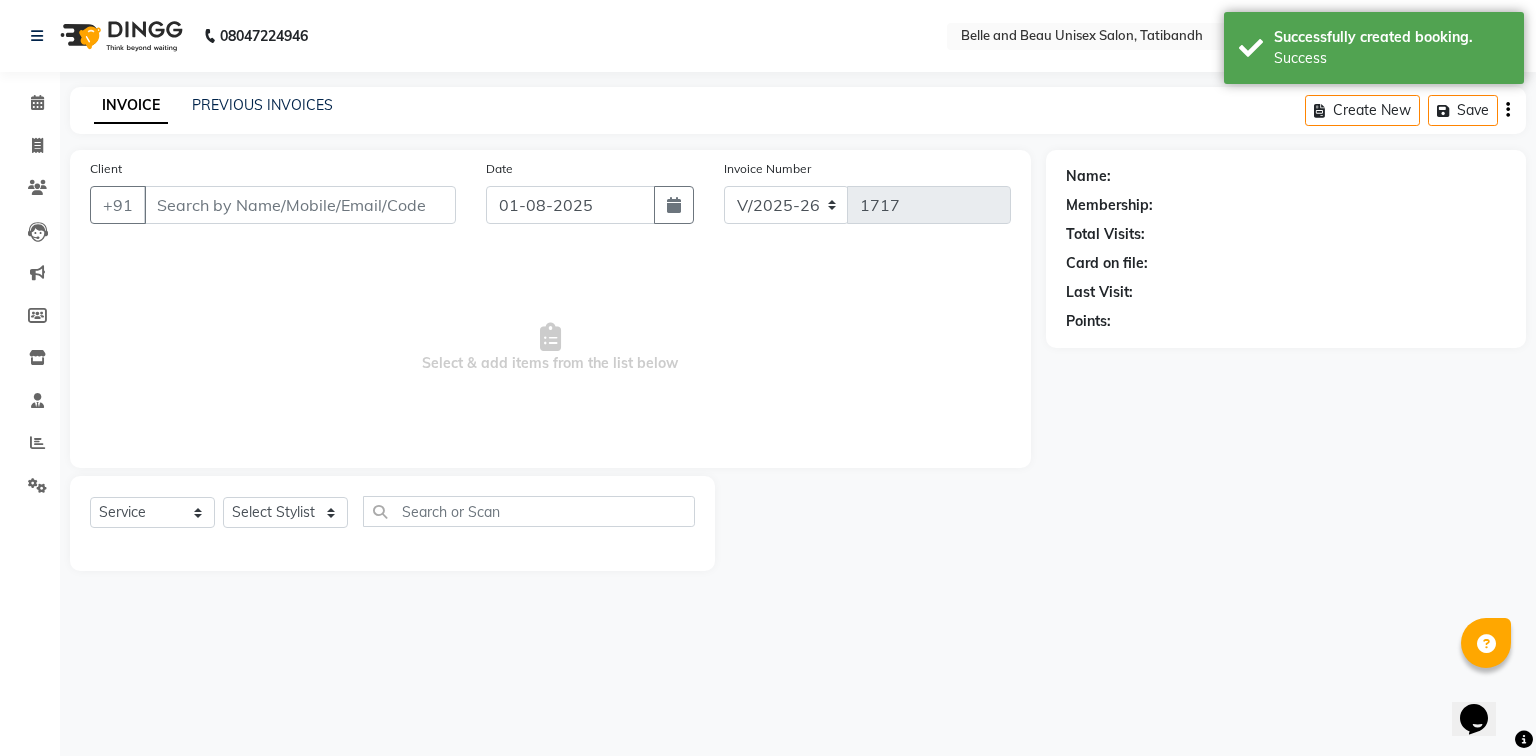 type on "[PHONE]" 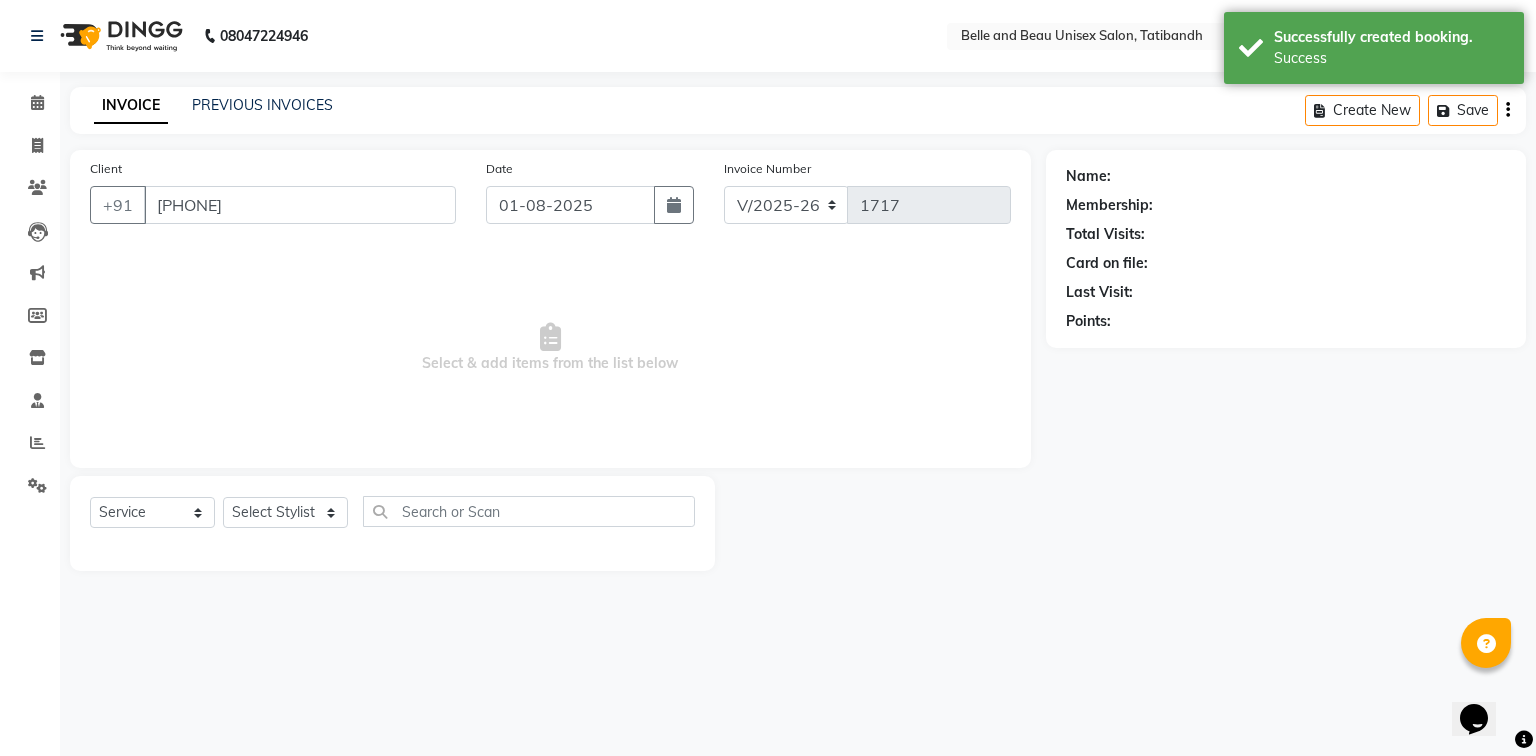 select on "59222" 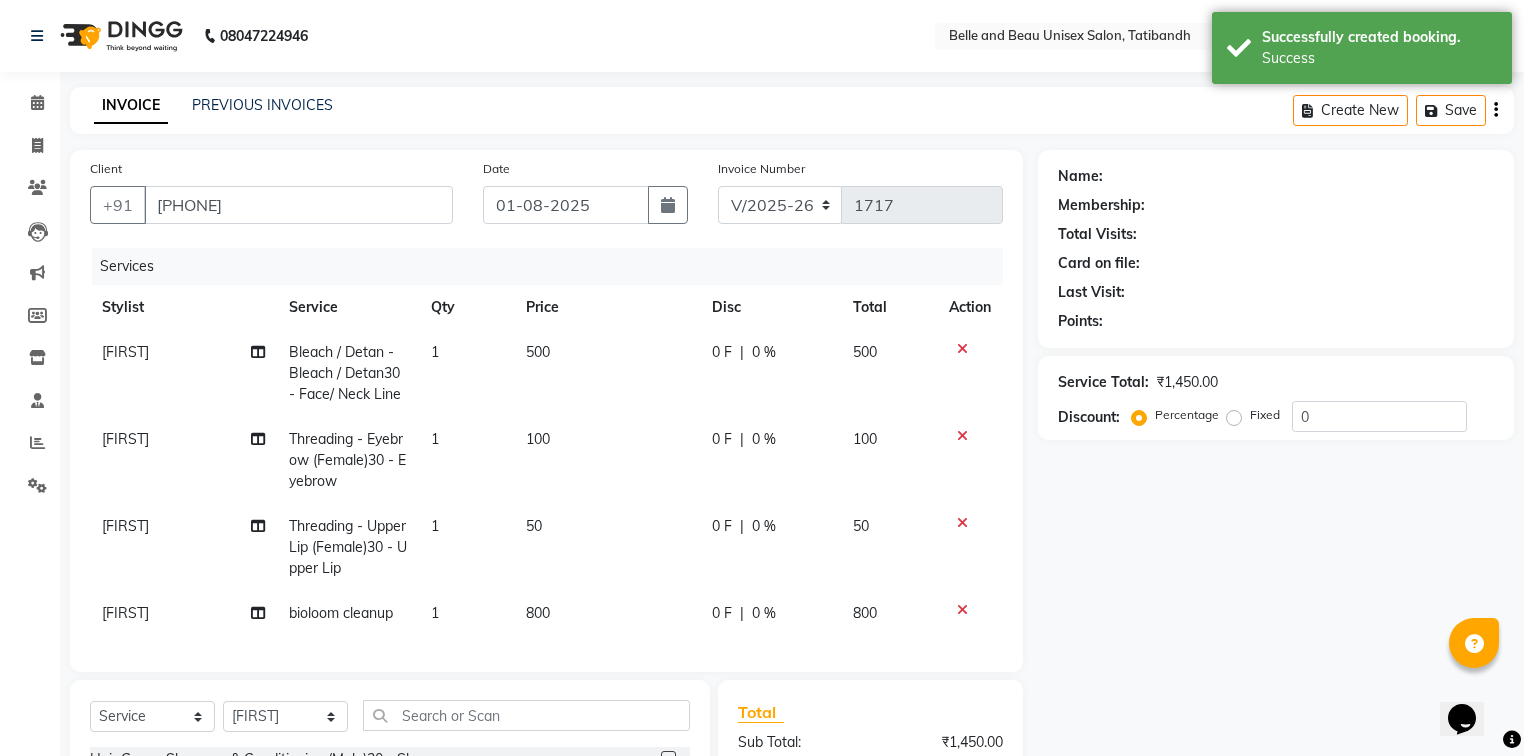select on "1: Object" 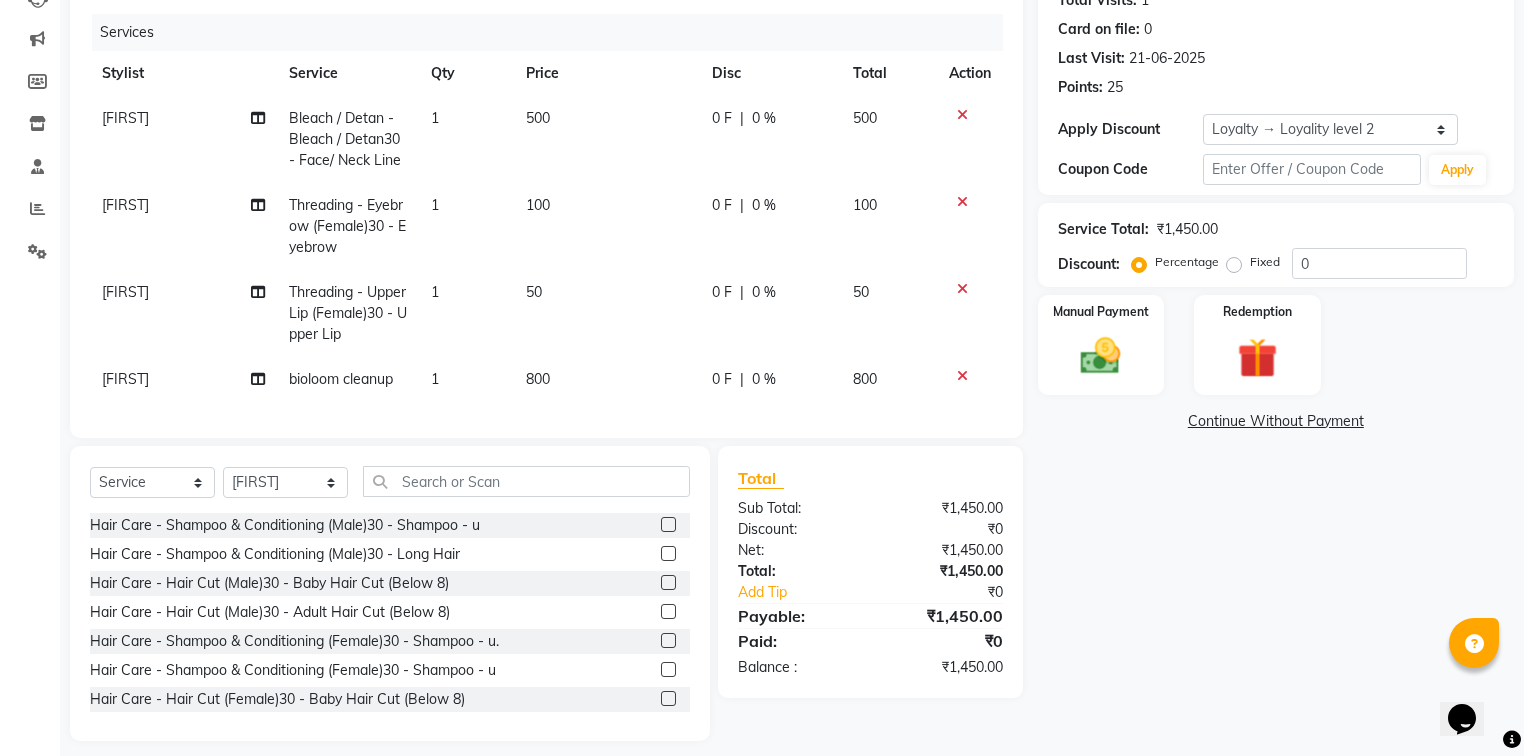 scroll, scrollTop: 261, scrollLeft: 0, axis: vertical 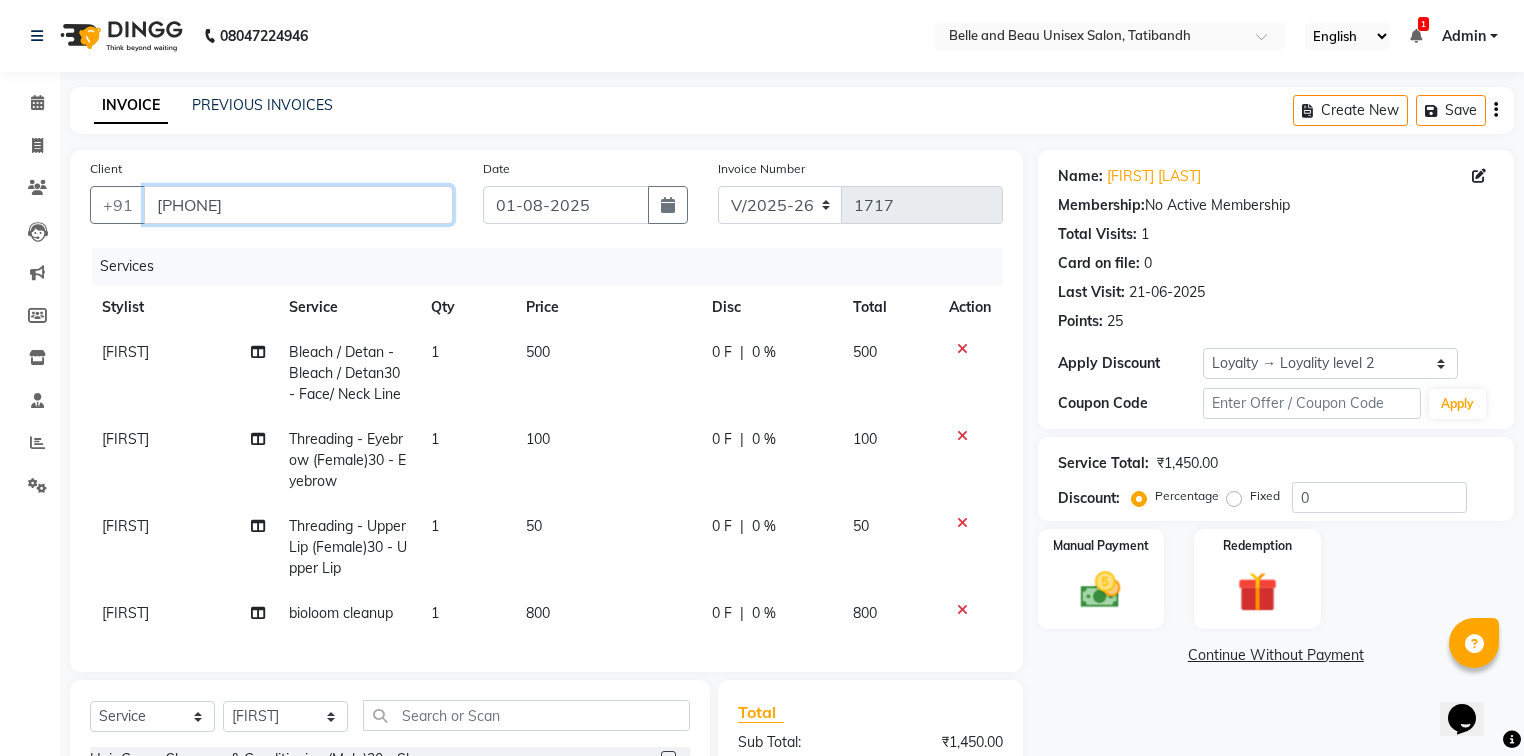 click on "[PHONE]" at bounding box center (298, 205) 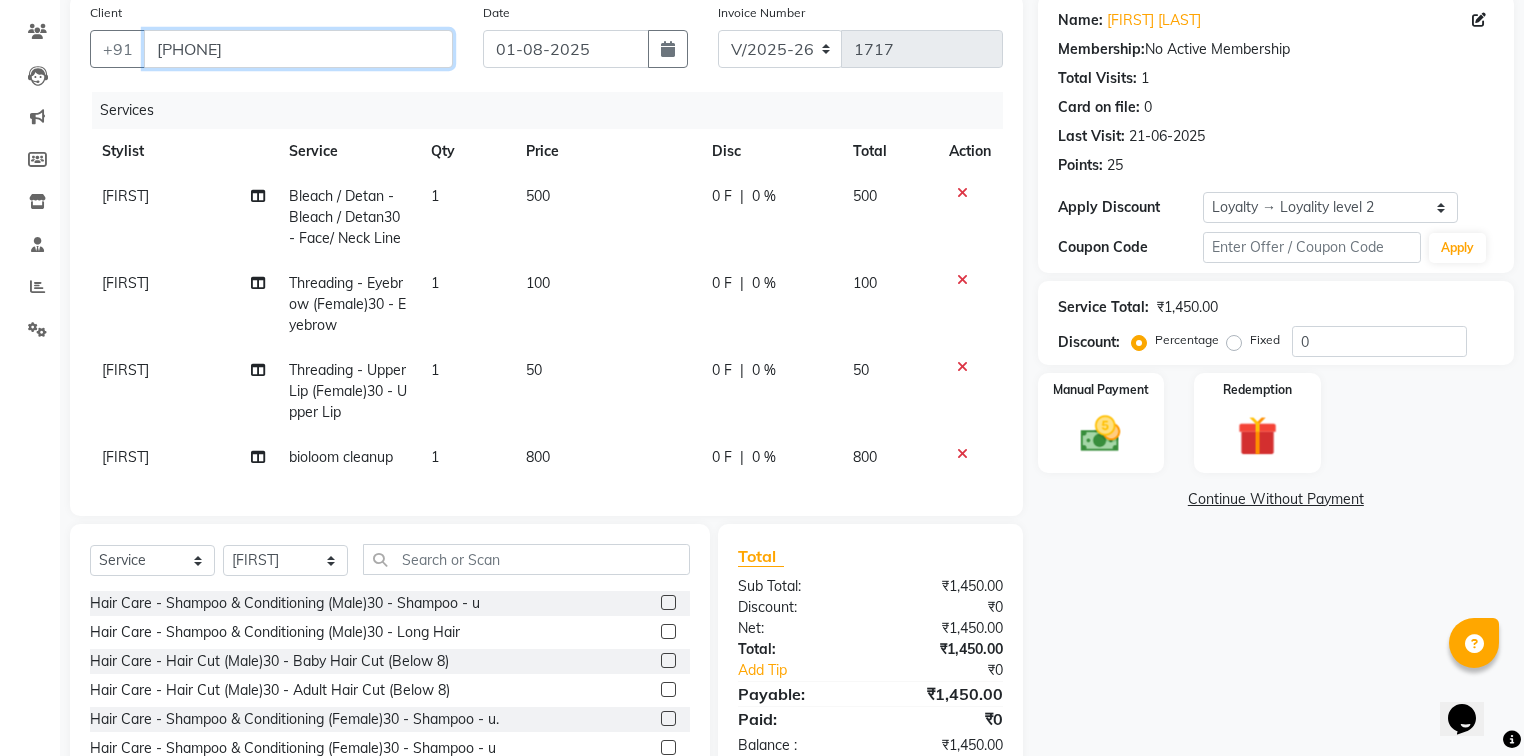 scroll, scrollTop: 160, scrollLeft: 0, axis: vertical 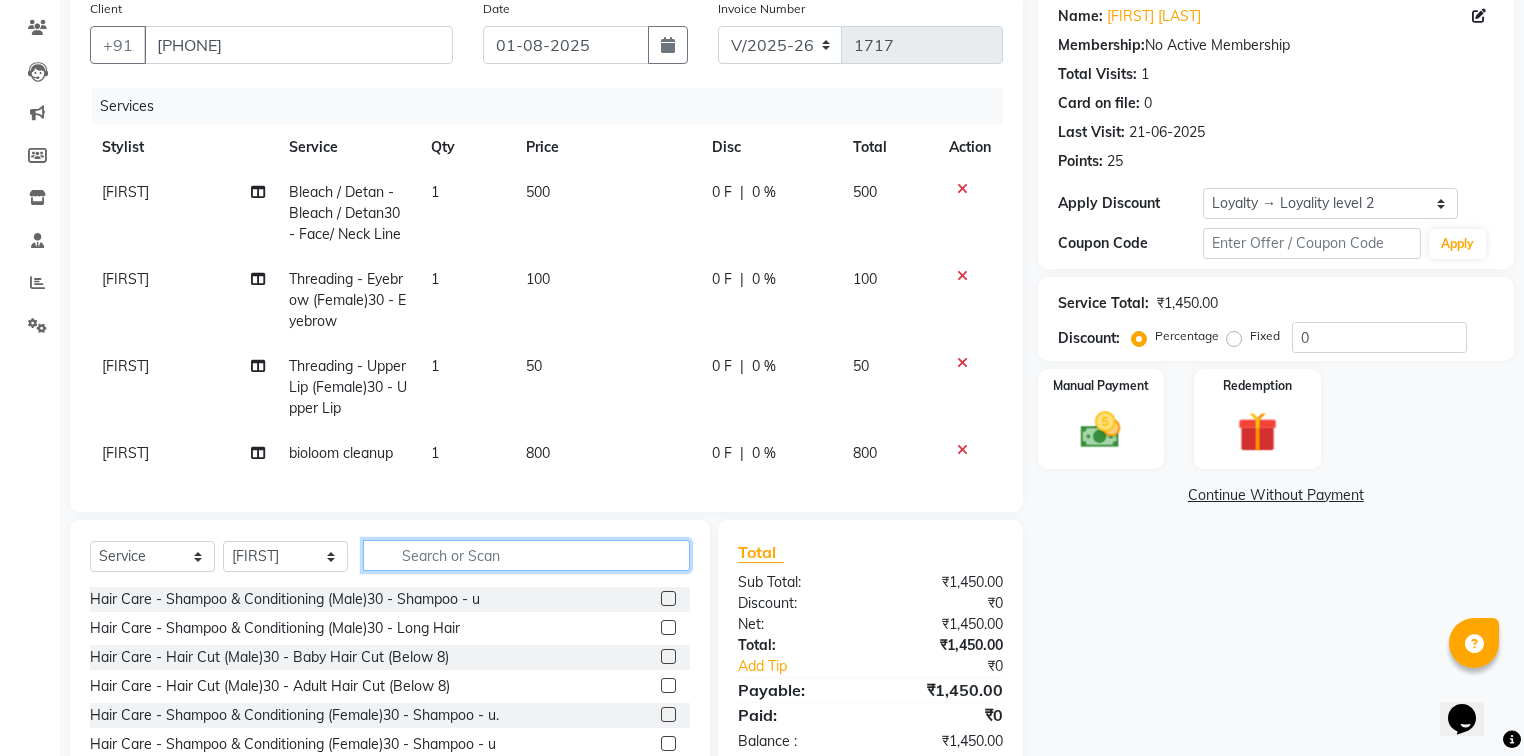 click 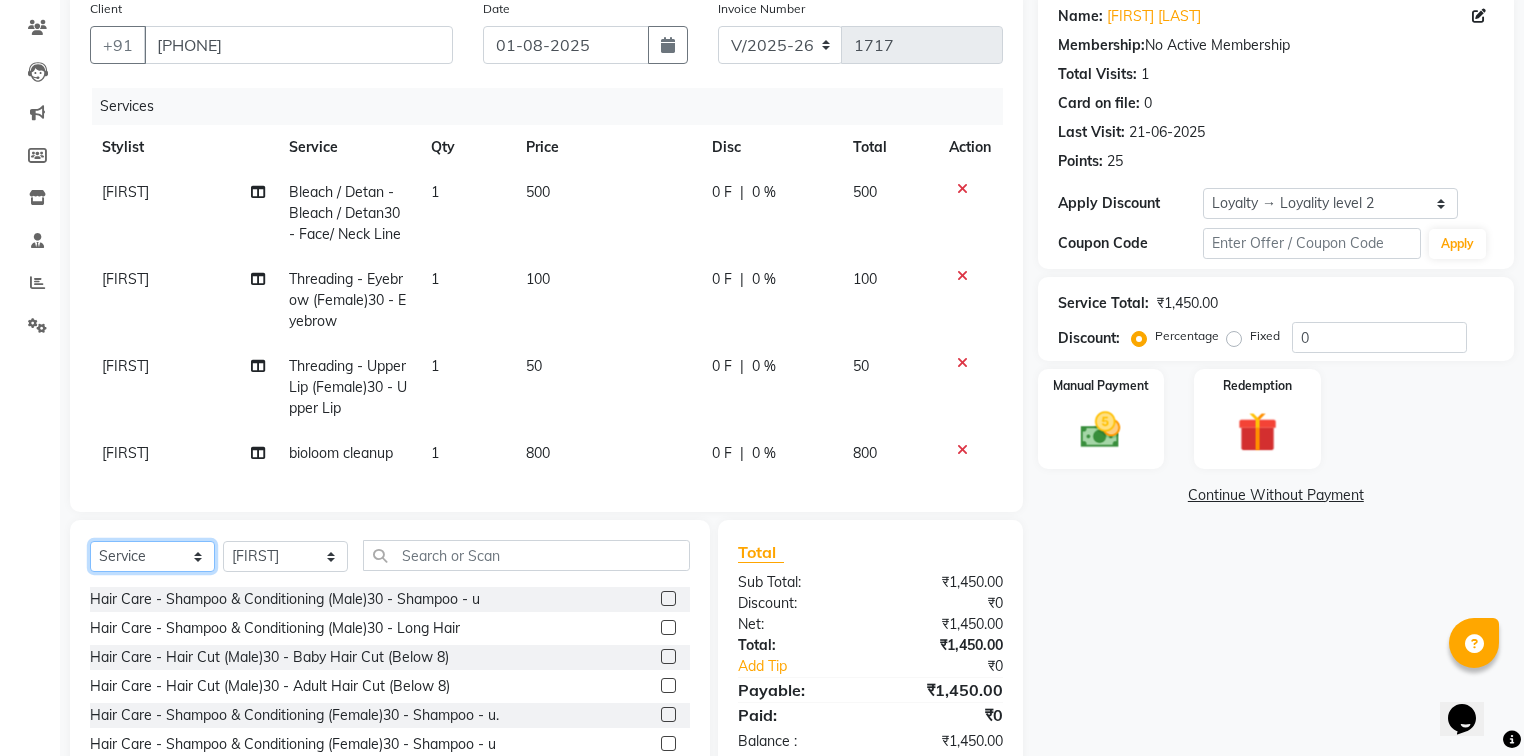 click on "Select  Service  Product  Membership  Package Voucher Prepaid Gift Card" 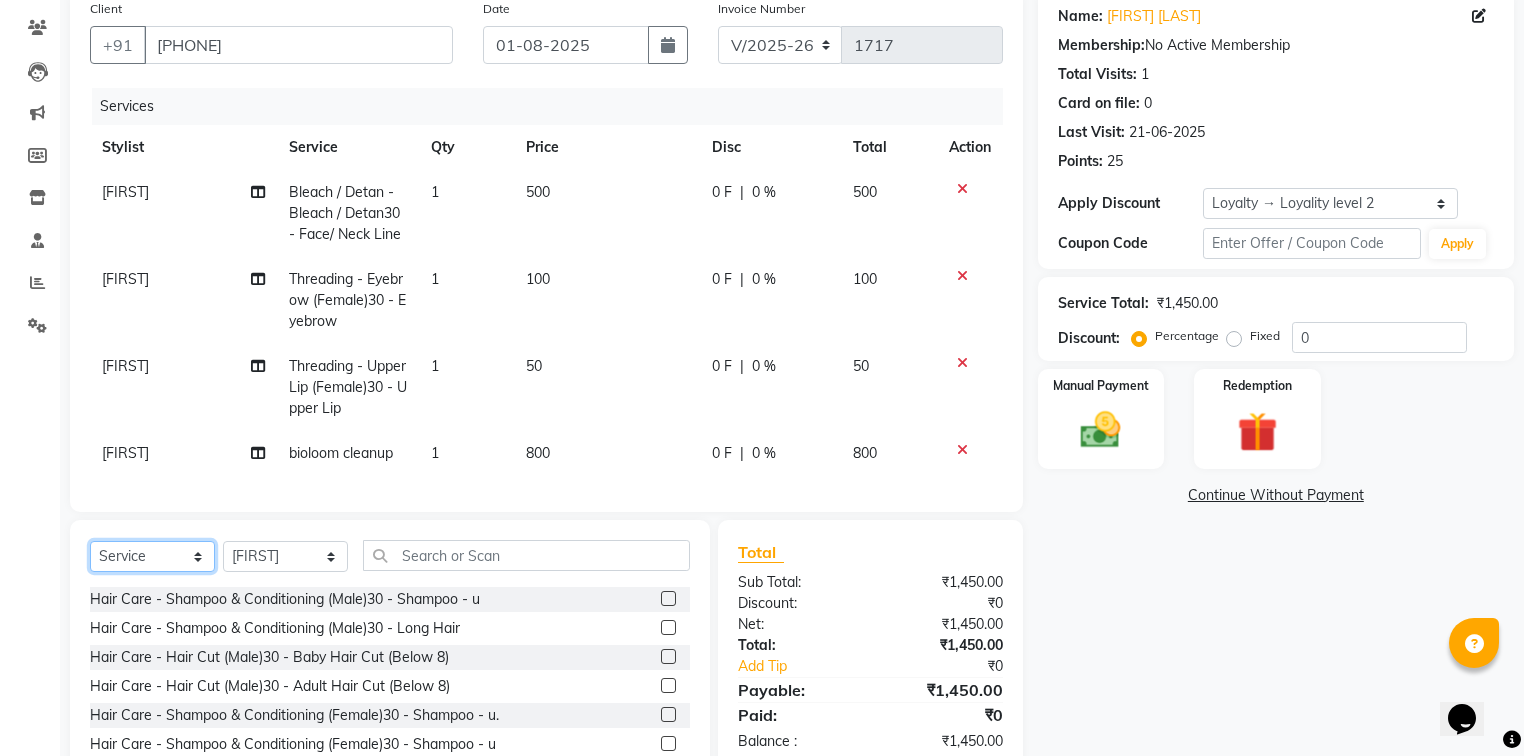 select on "product" 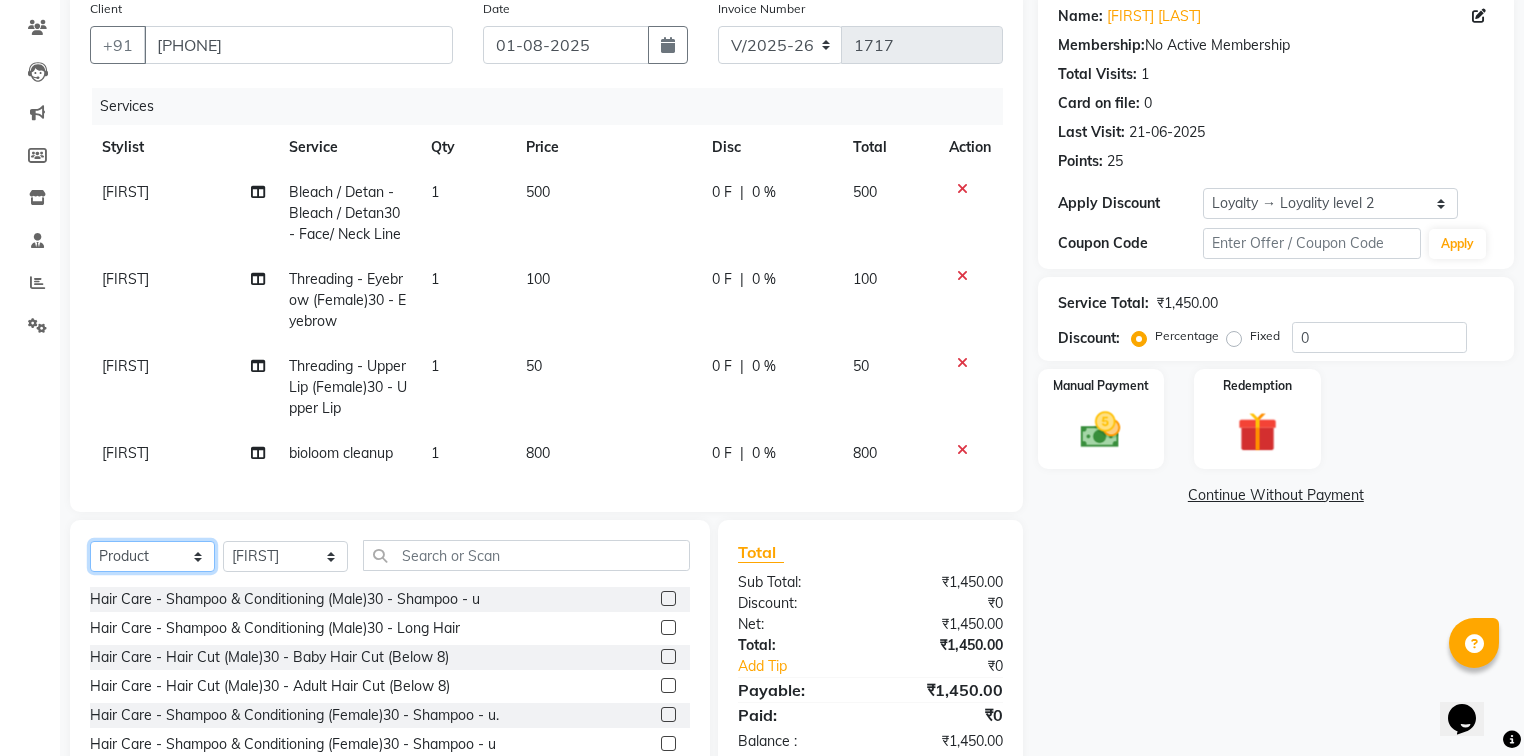 click on "Select  Service  Product  Membership  Package Voucher Prepaid Gift Card" 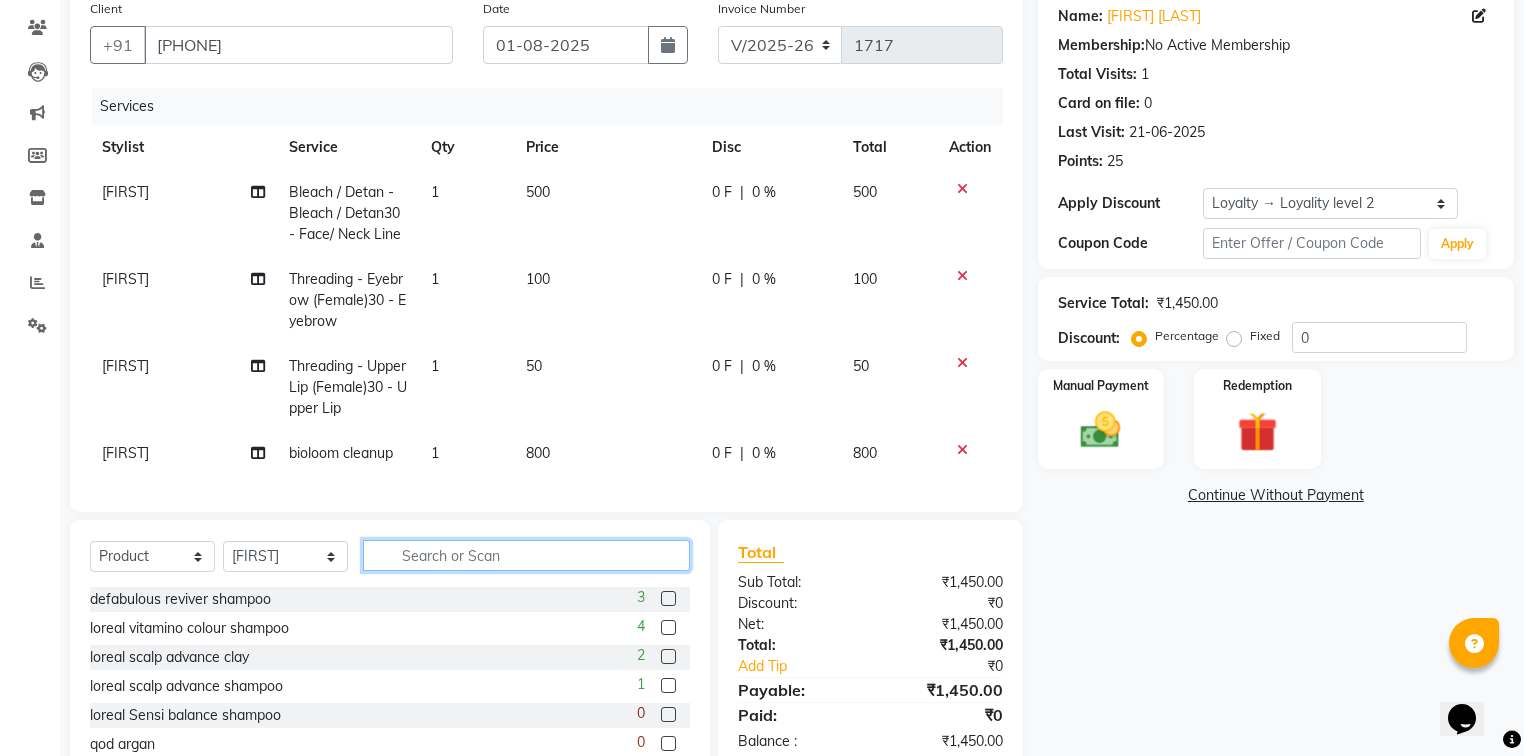click 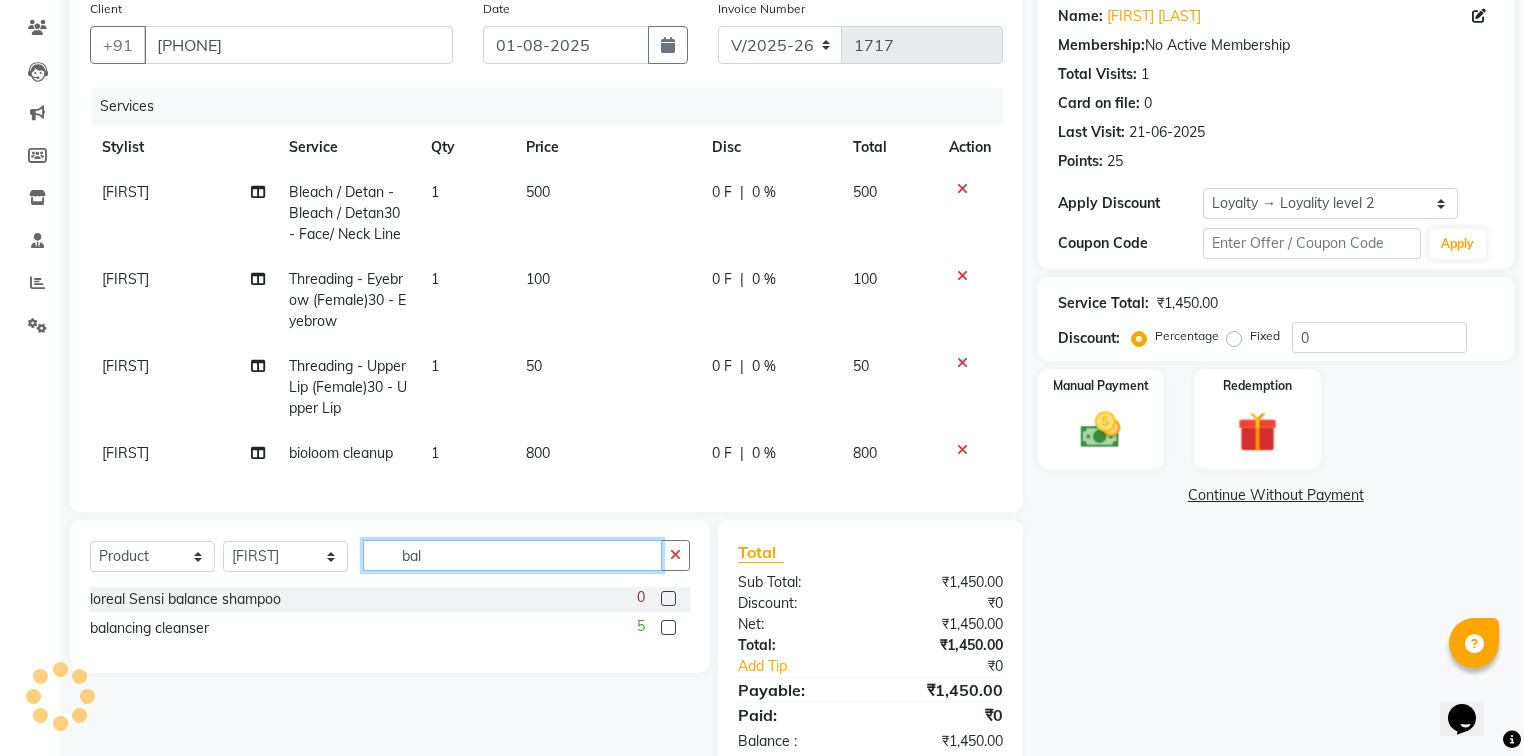 type on "bal" 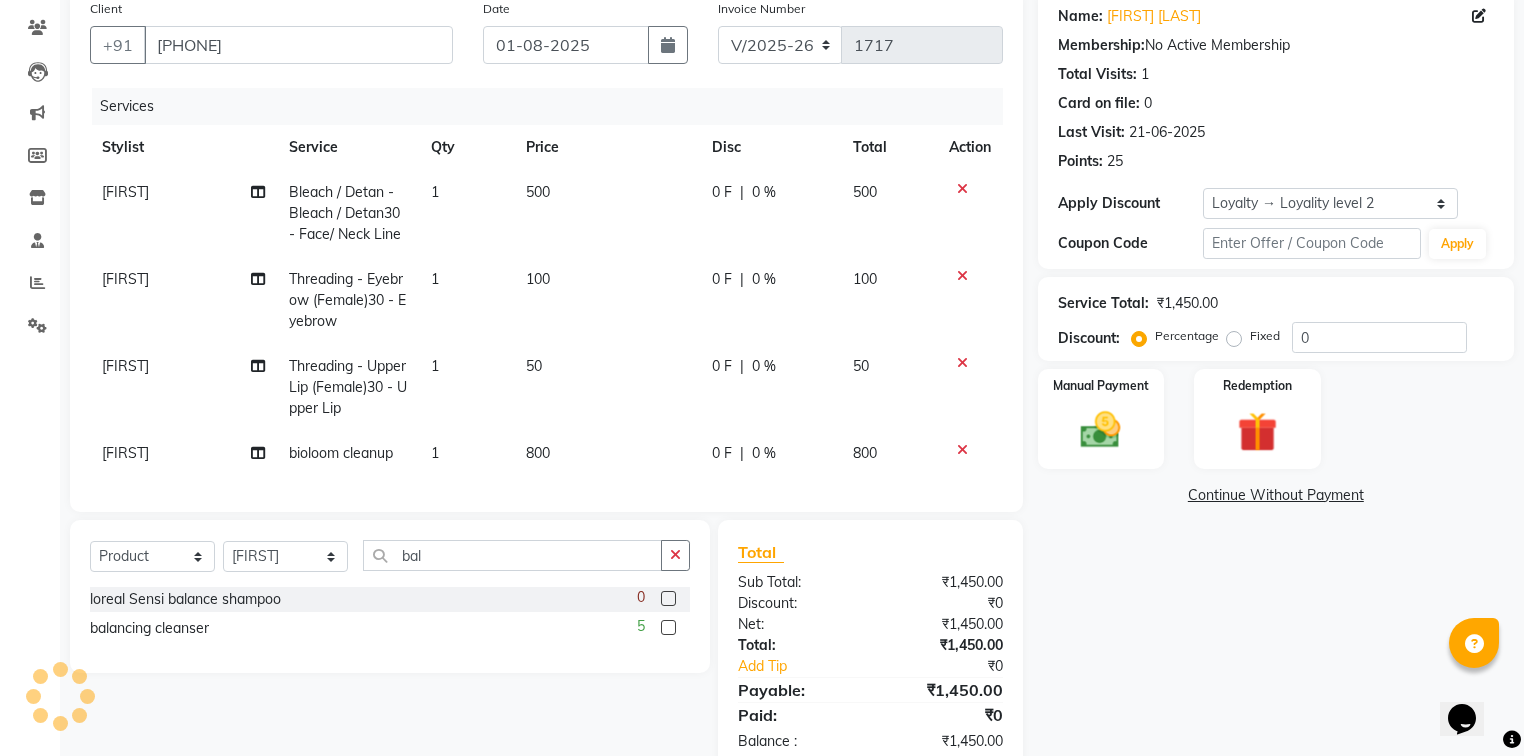 click 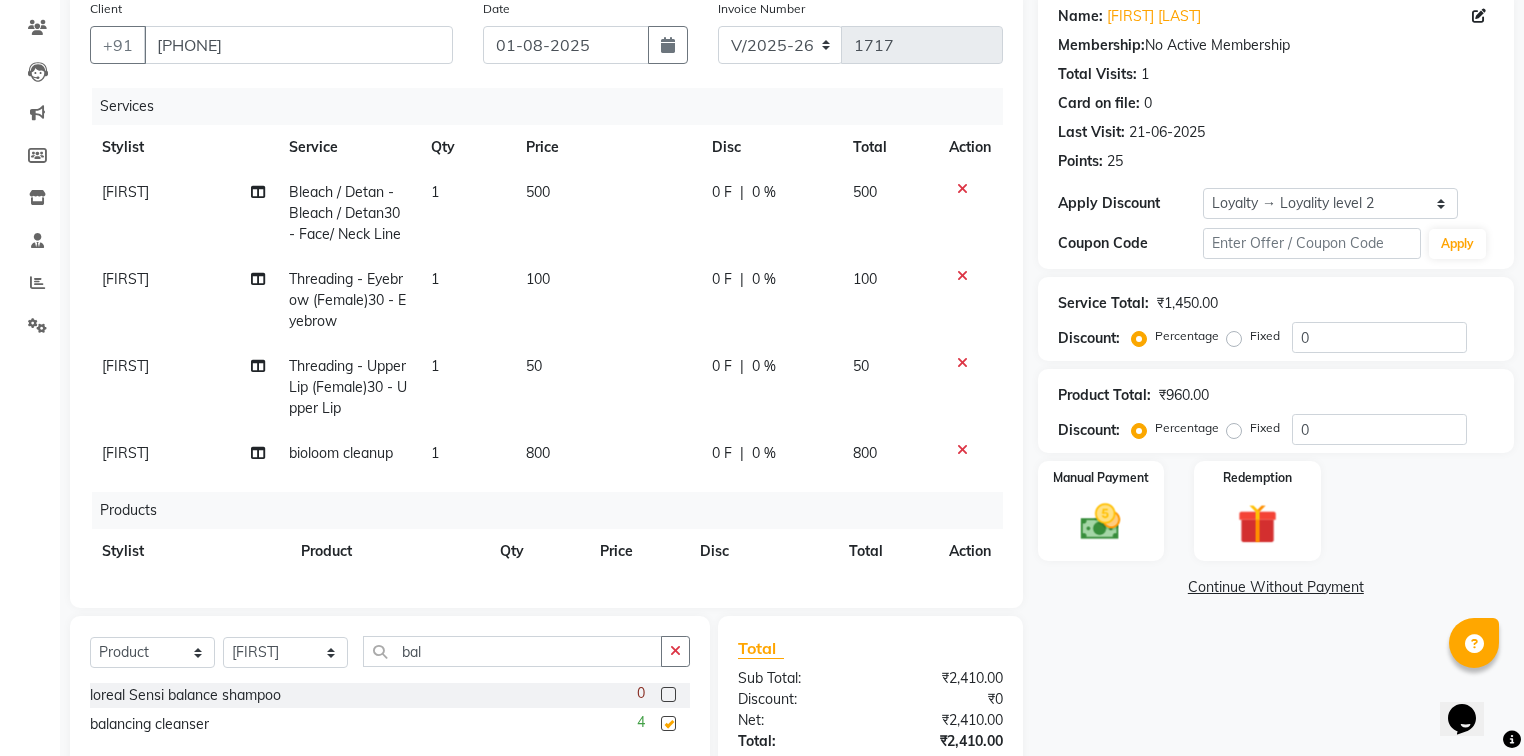 checkbox on "false" 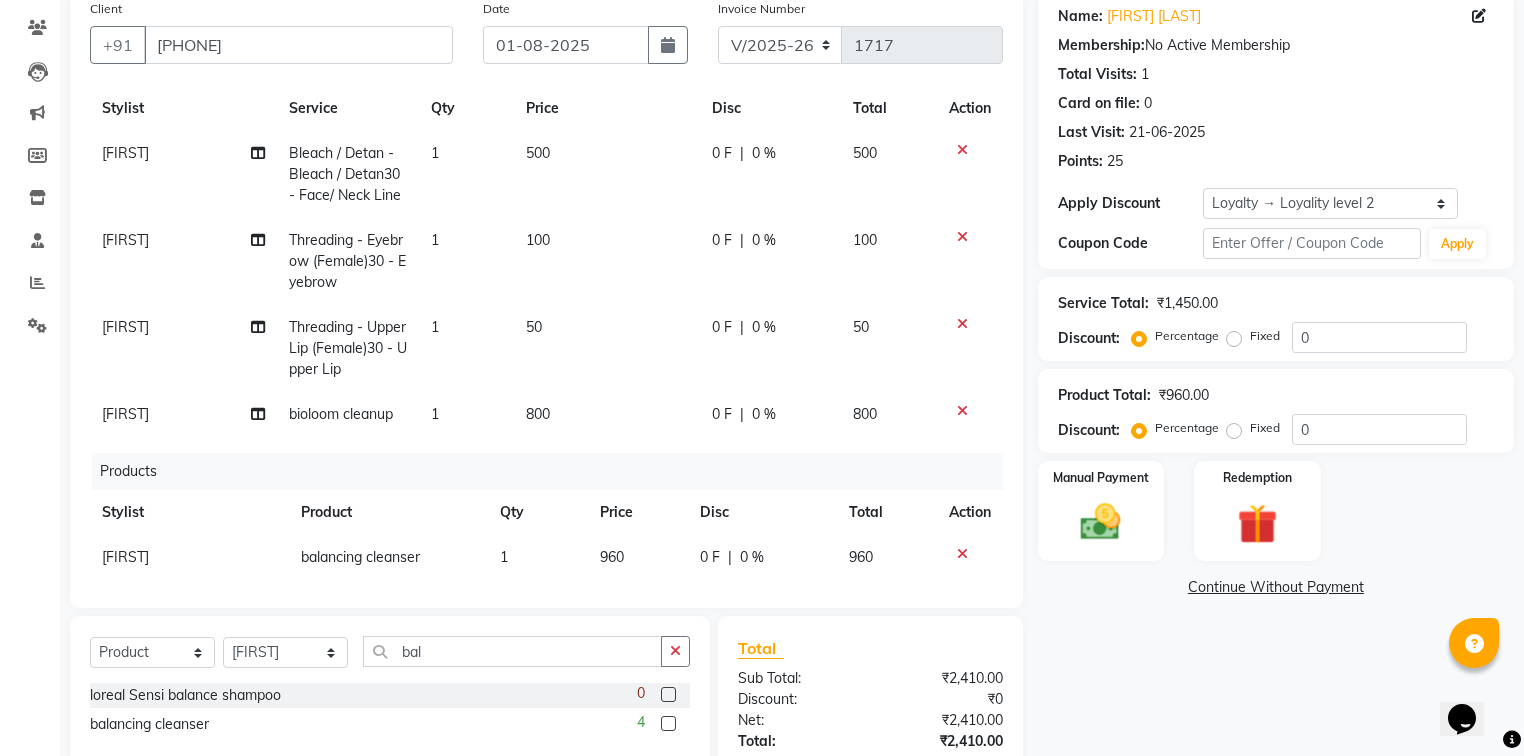 scroll, scrollTop: 59, scrollLeft: 0, axis: vertical 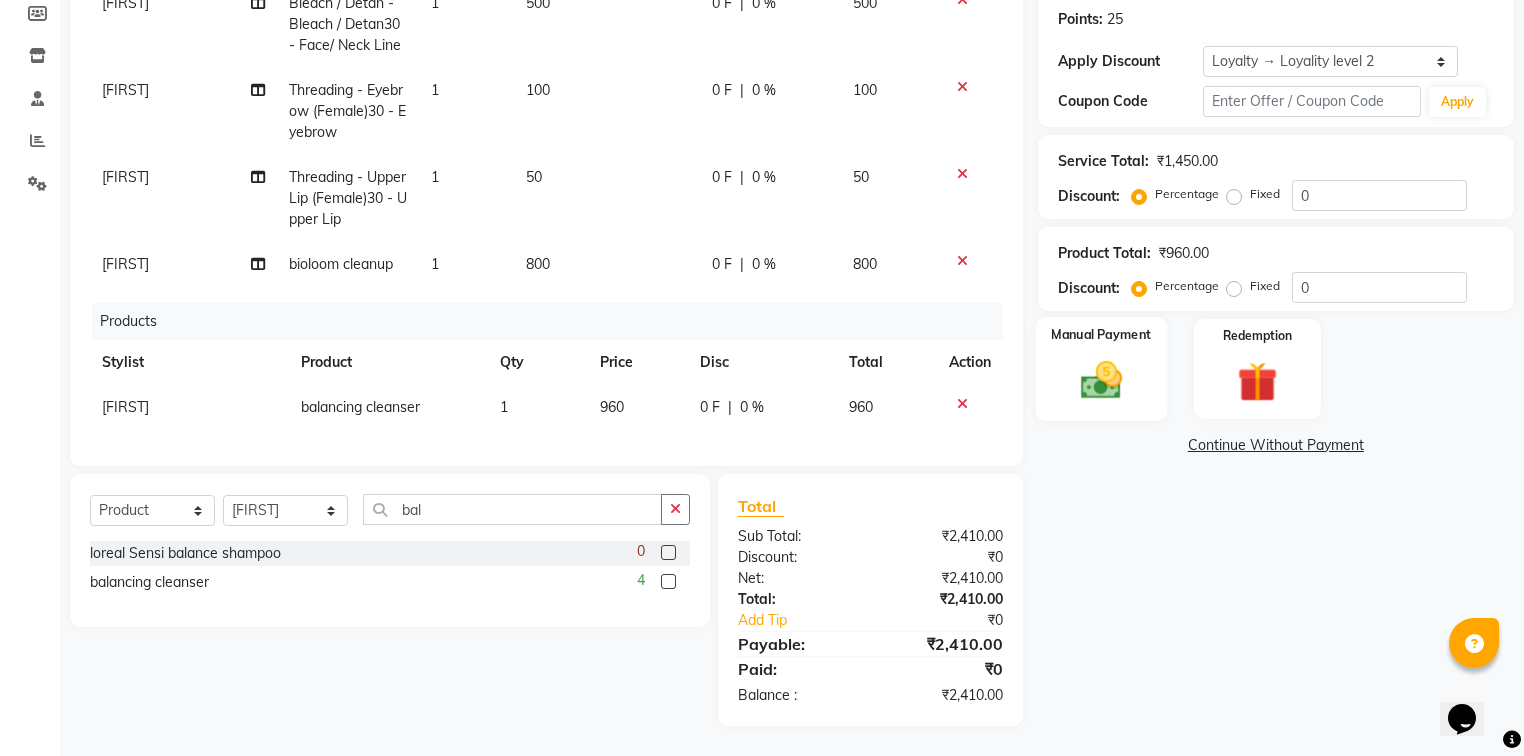 click 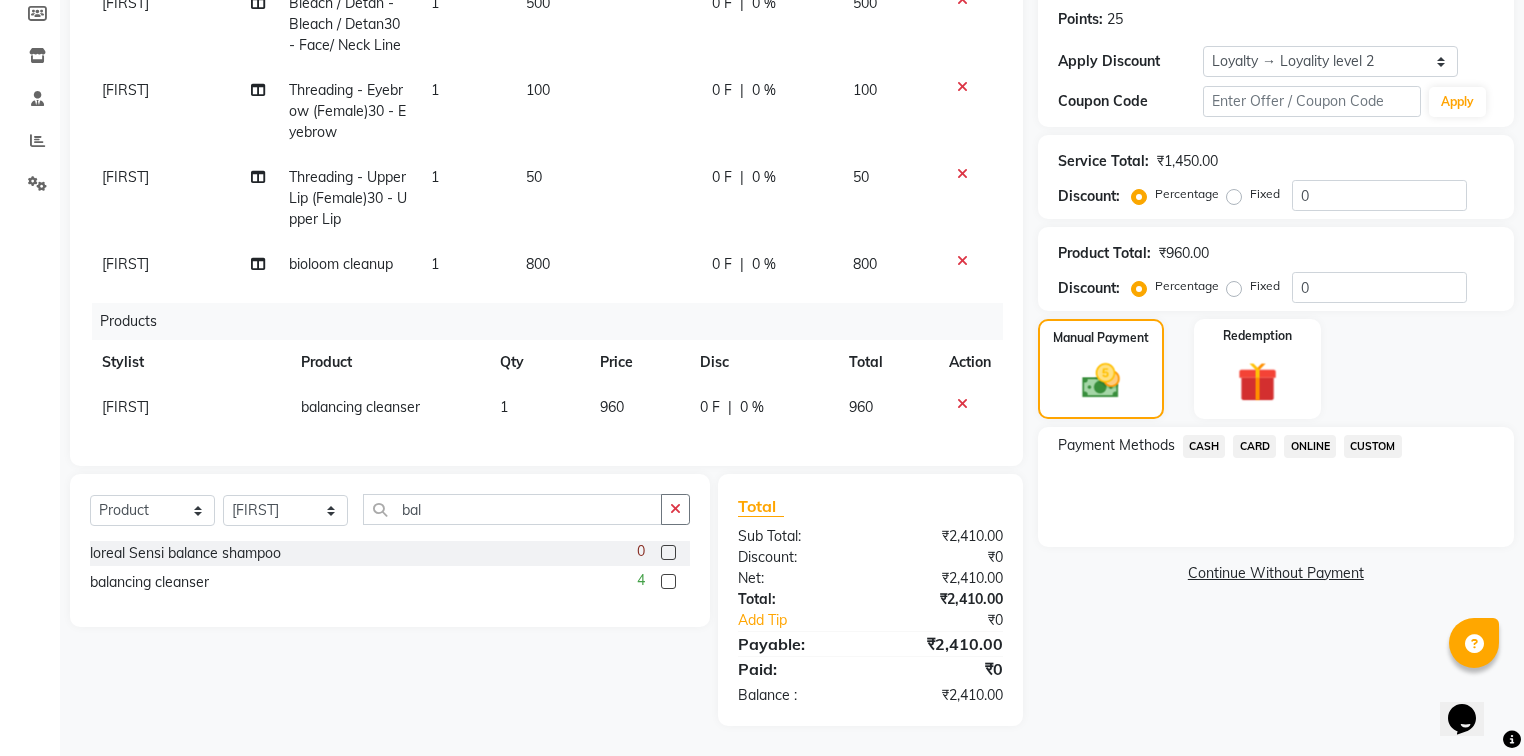 click on "ONLINE" 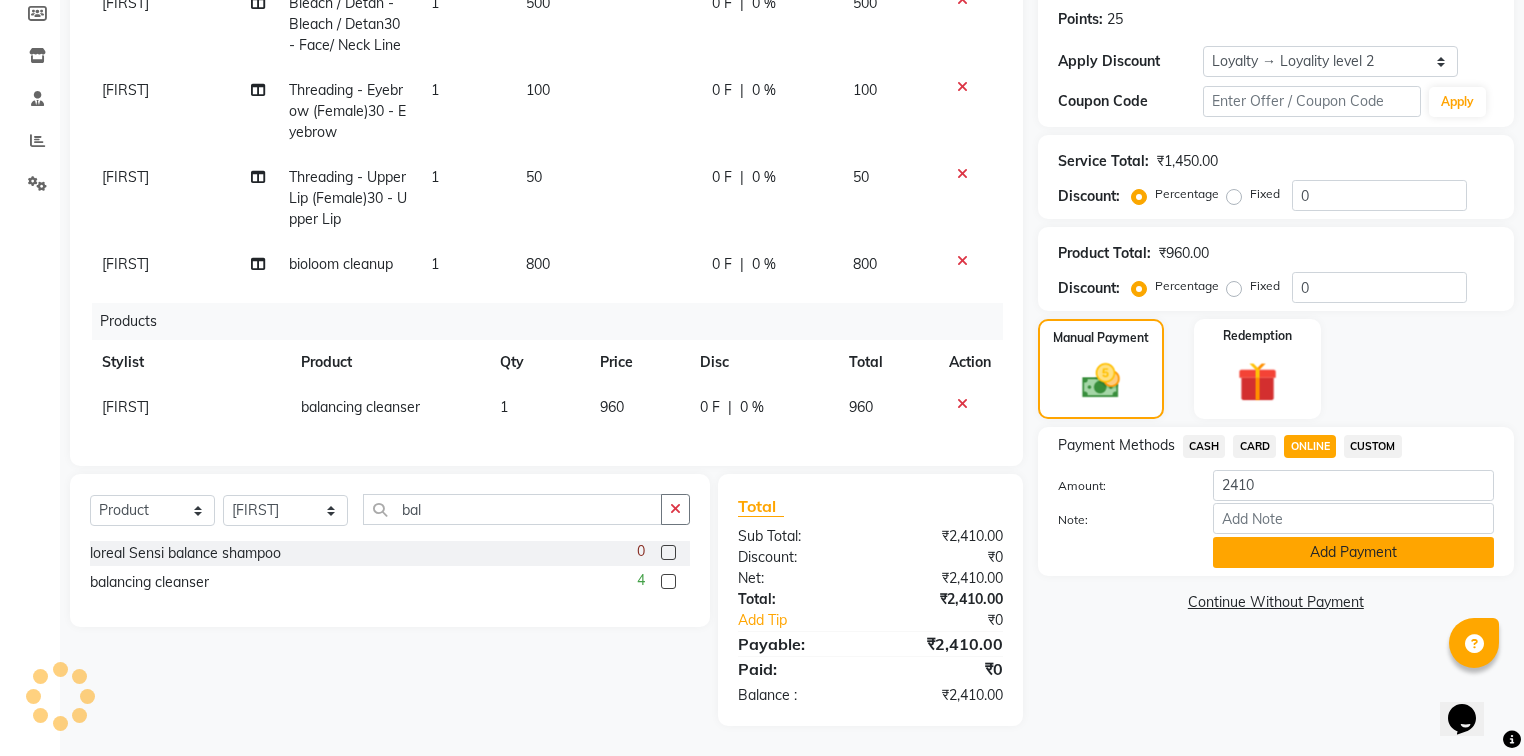 click on "Add Payment" 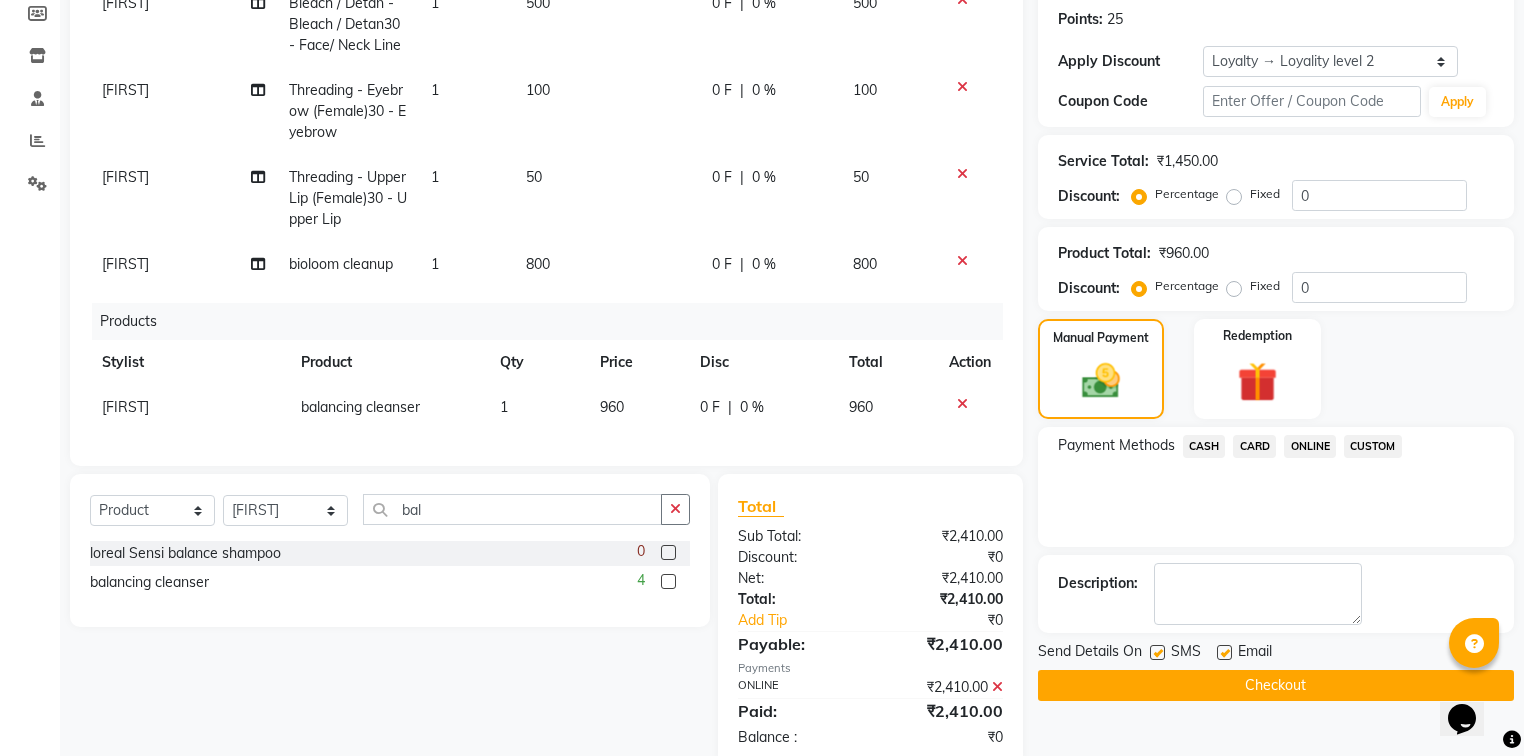 click on "Checkout" 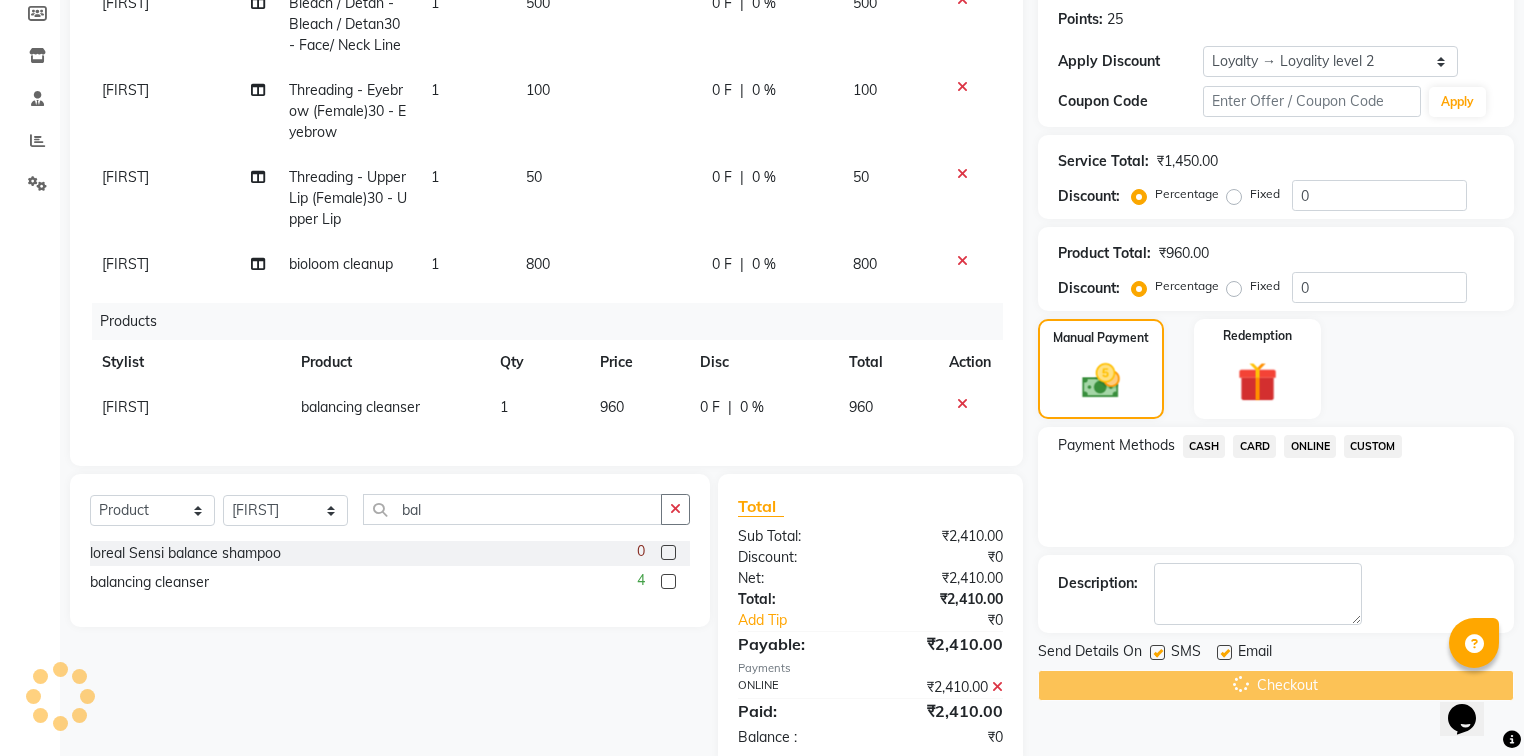 scroll, scrollTop: 365, scrollLeft: 0, axis: vertical 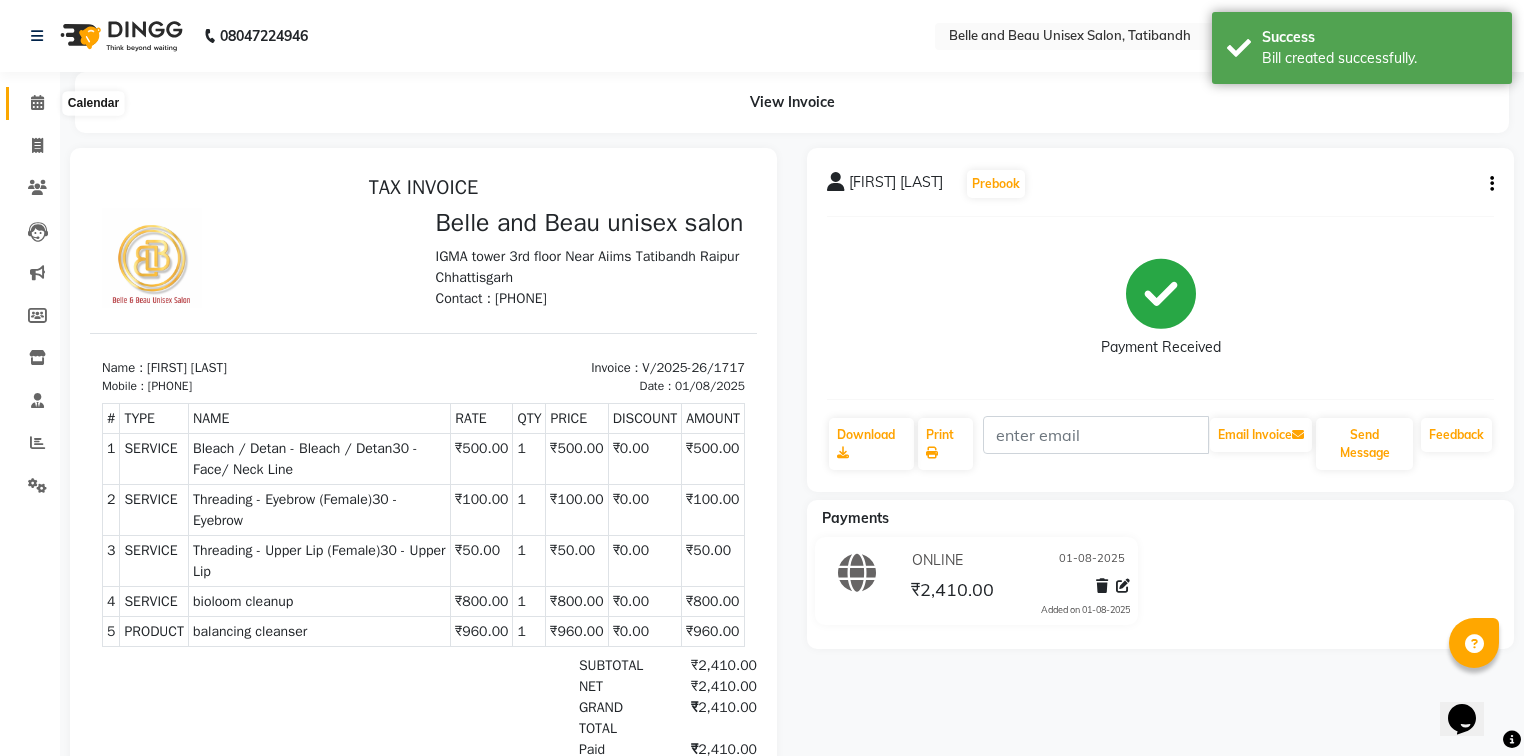 click 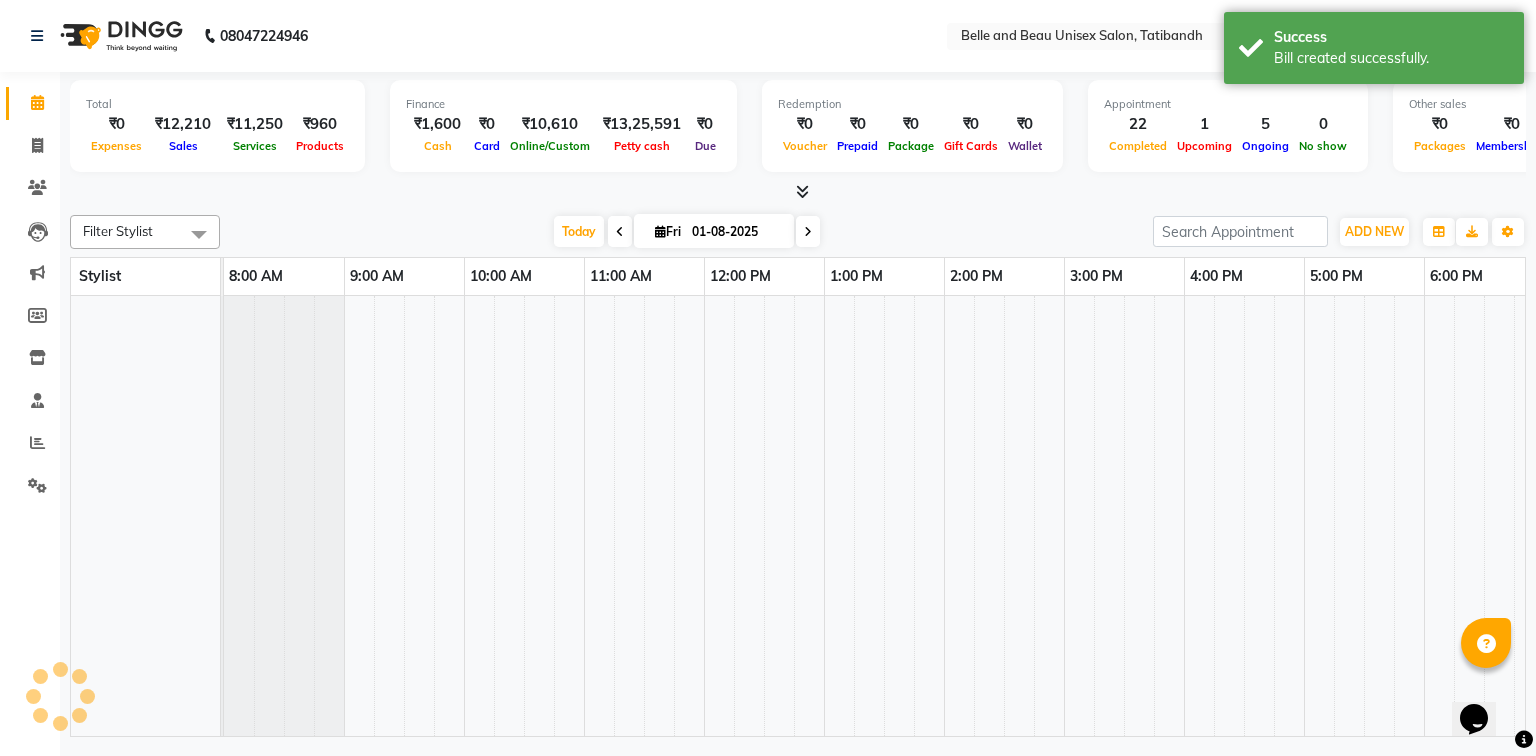 scroll, scrollTop: 0, scrollLeft: 258, axis: horizontal 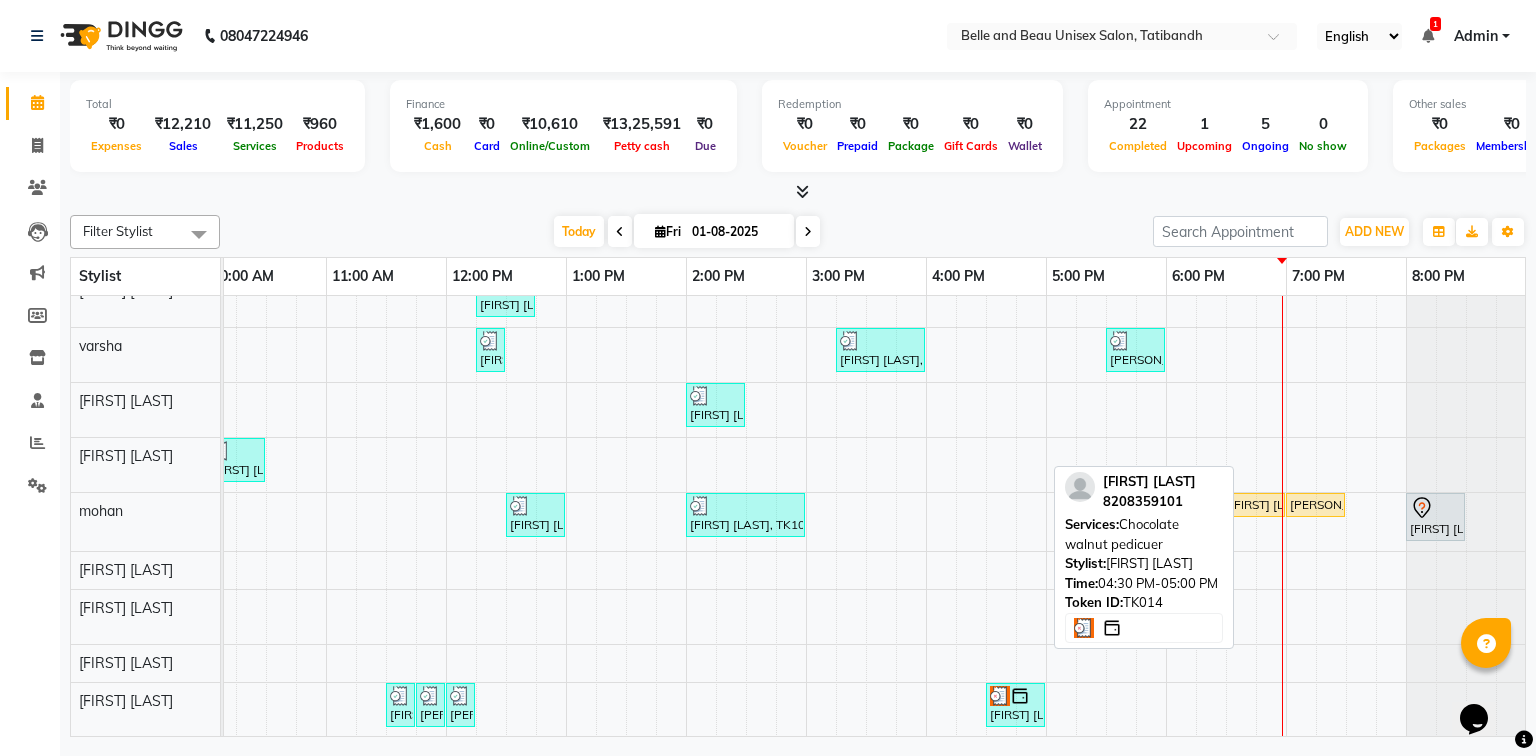 click at bounding box center (1000, 696) 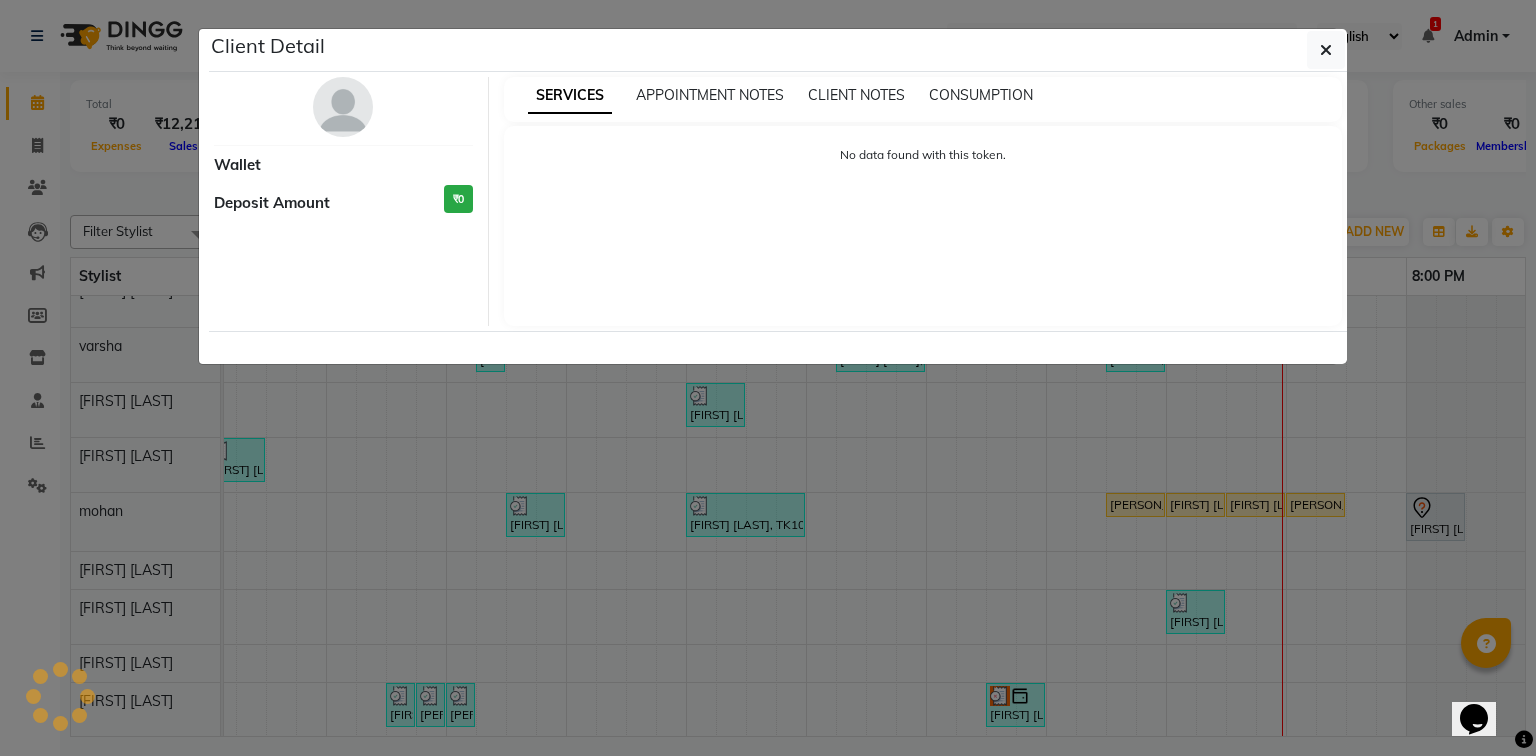 select on "3" 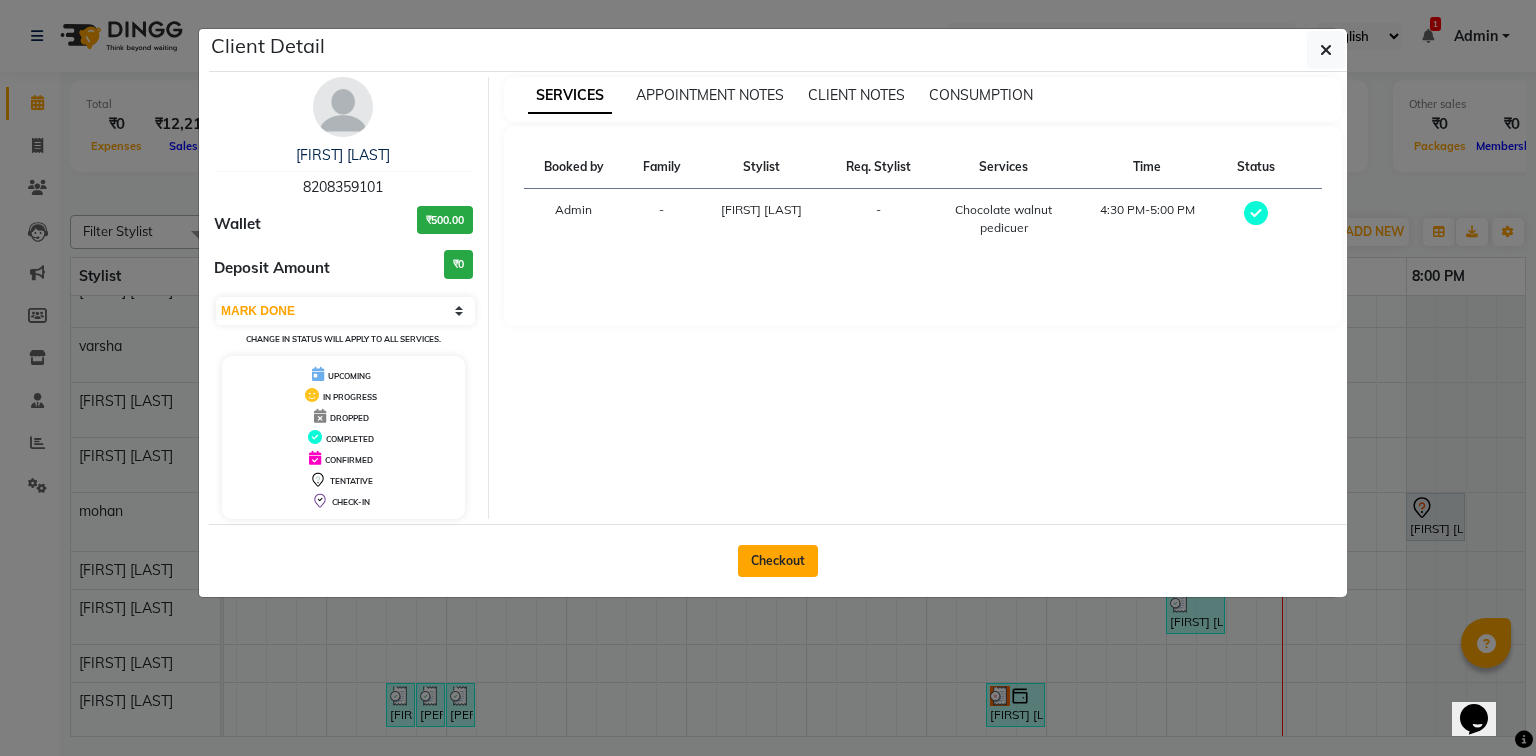 click on "Checkout" 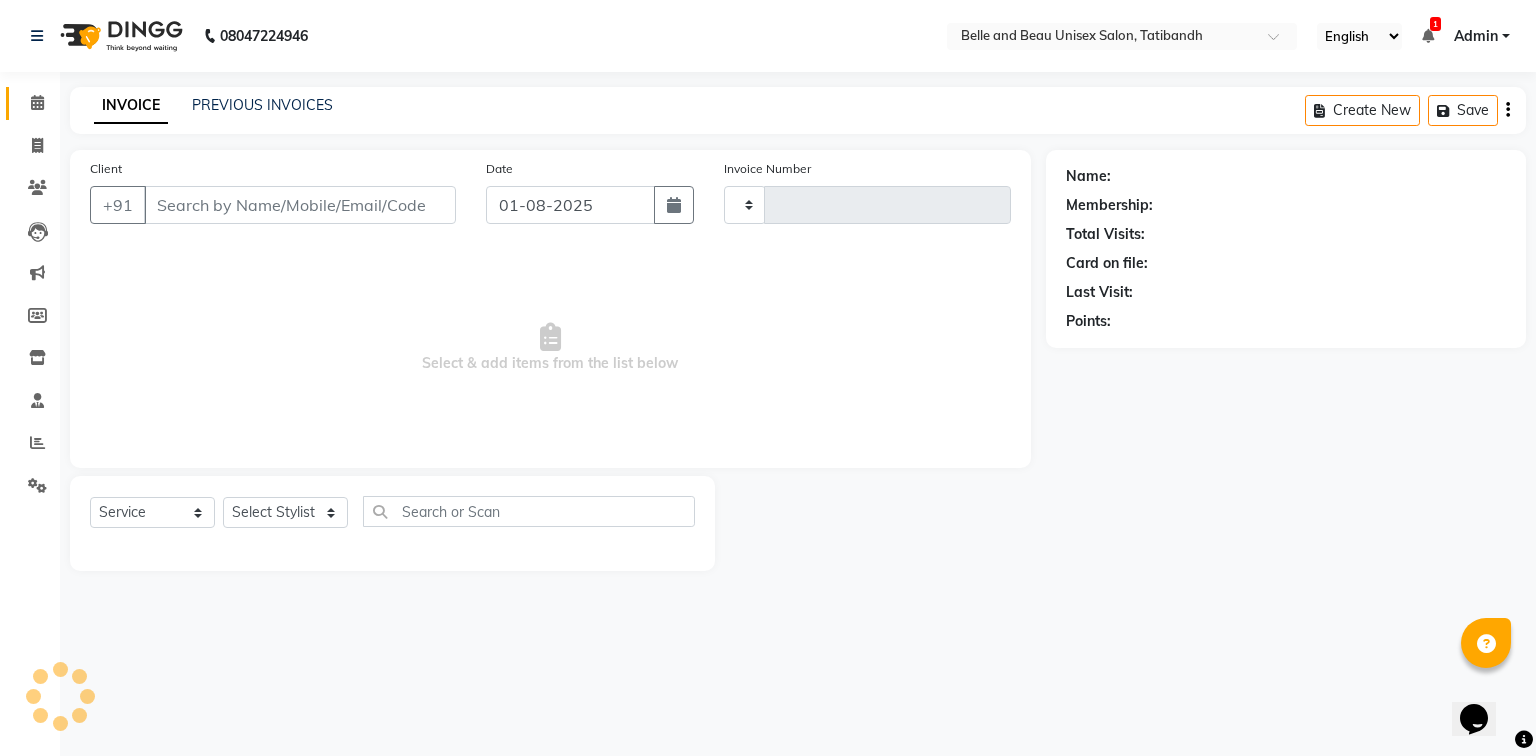 type on "1718" 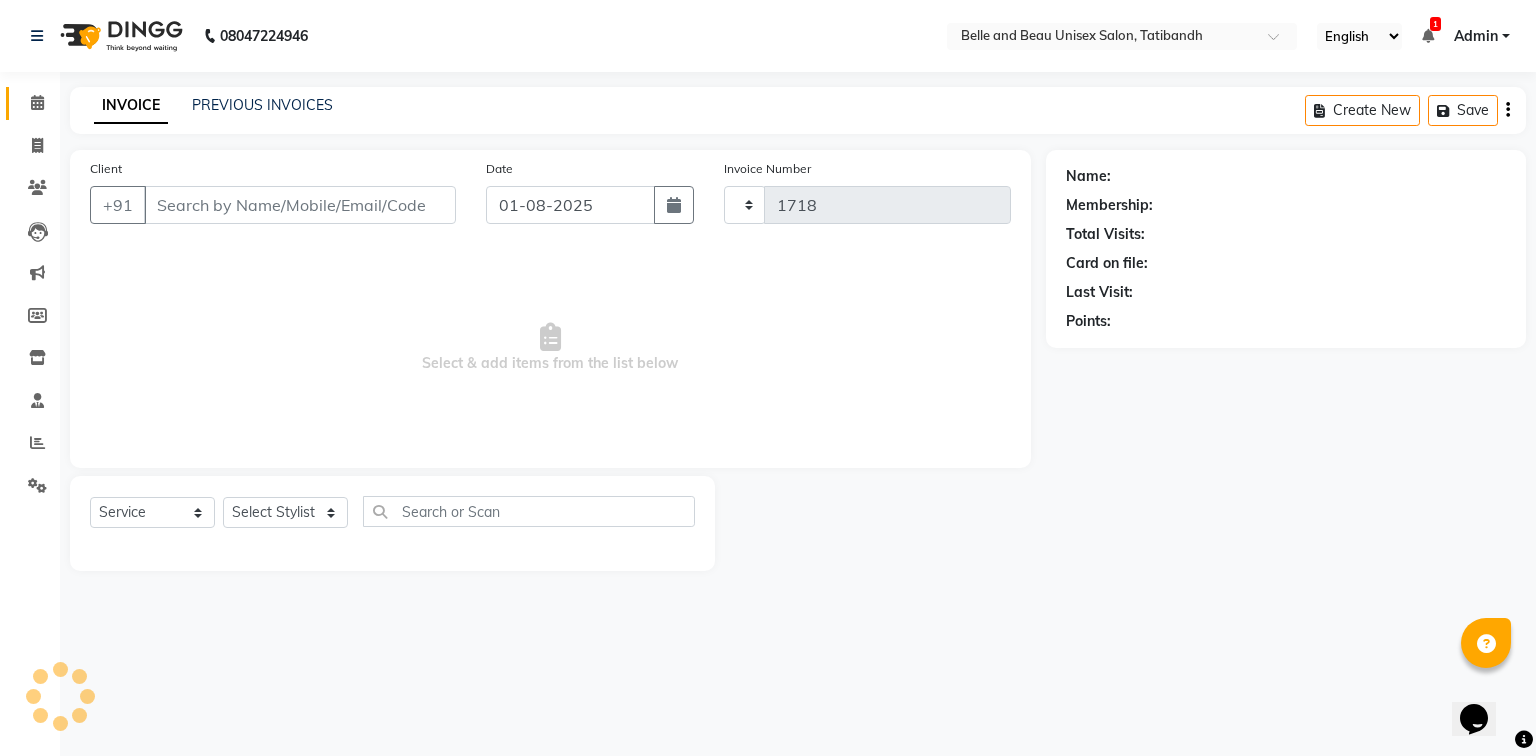 select on "7066" 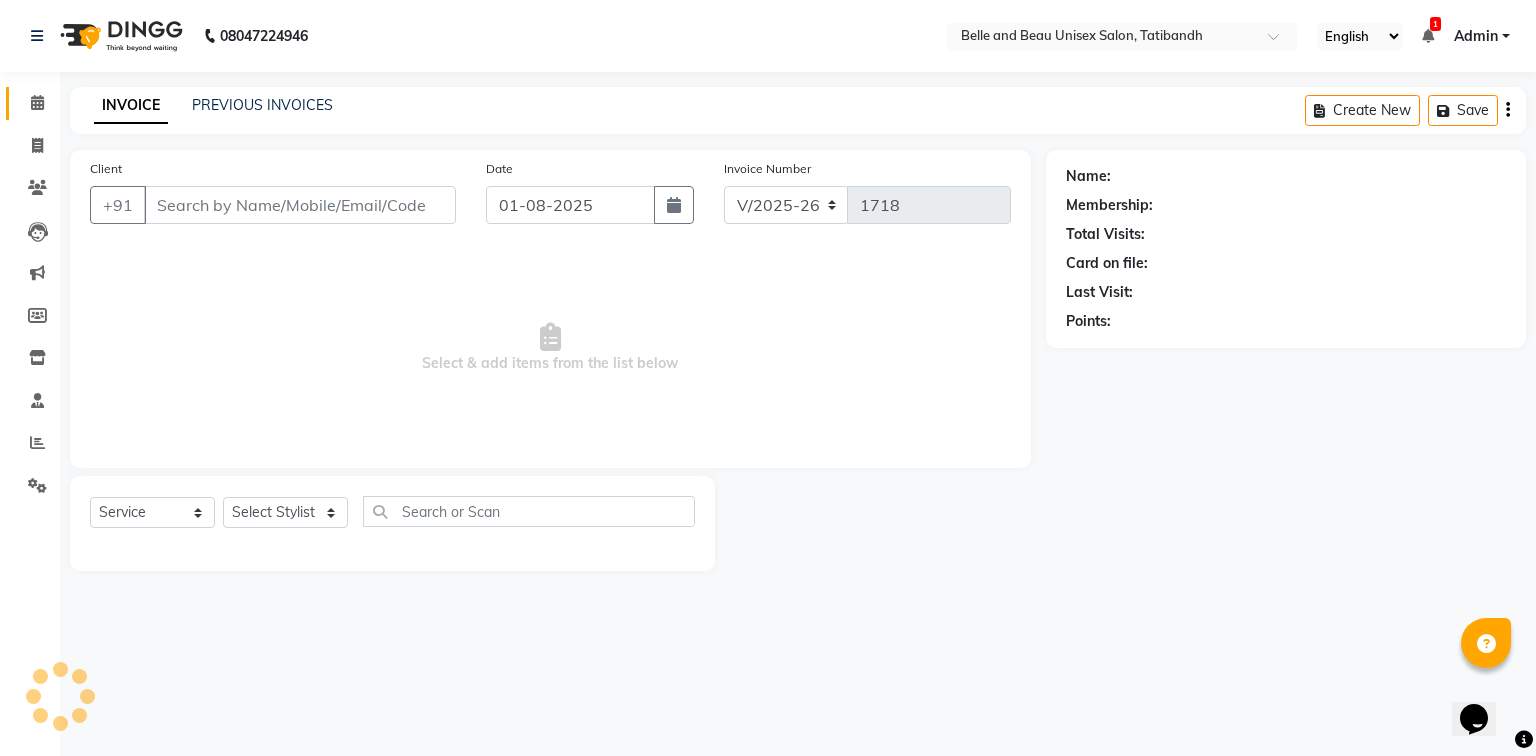 type on "8208359101" 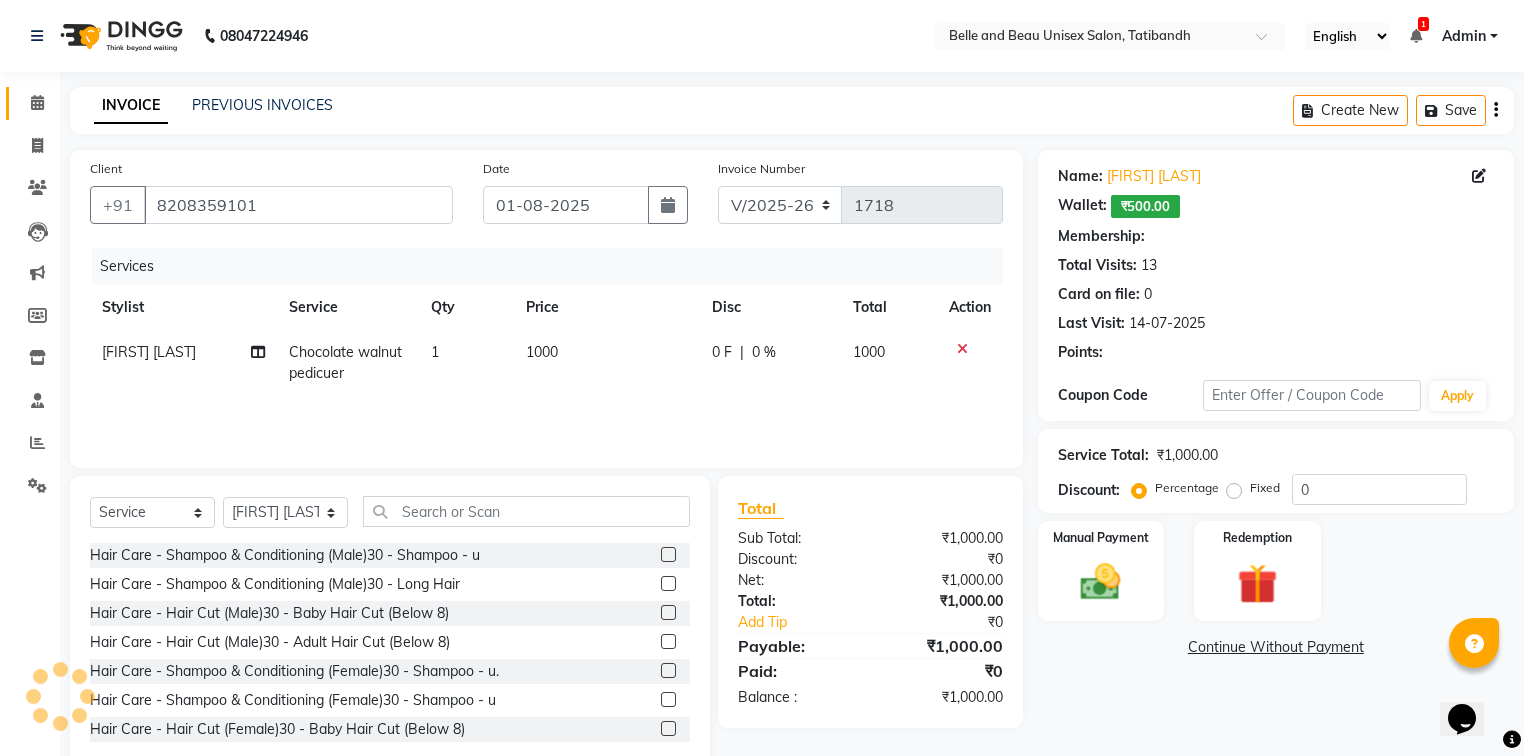 select on "1: Object" 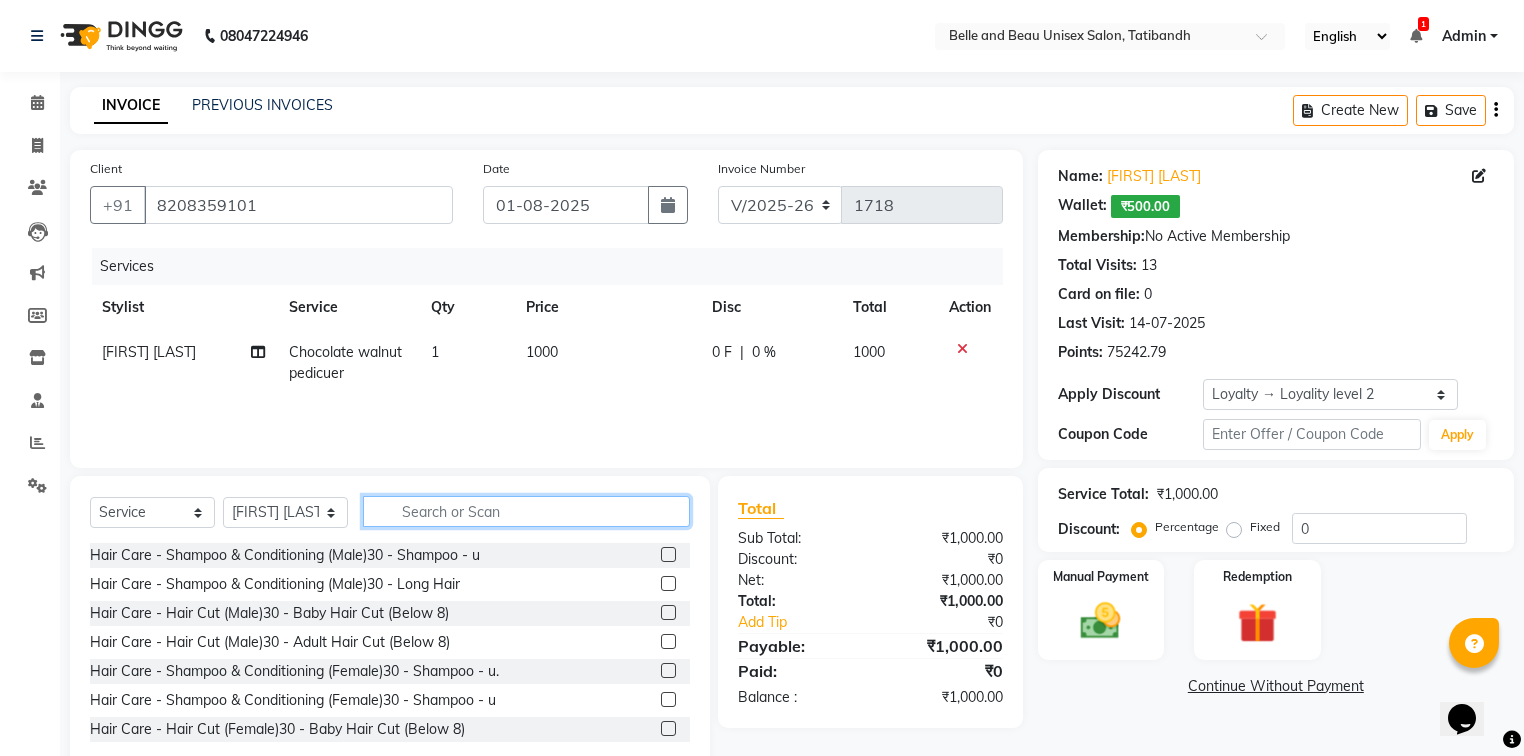 click 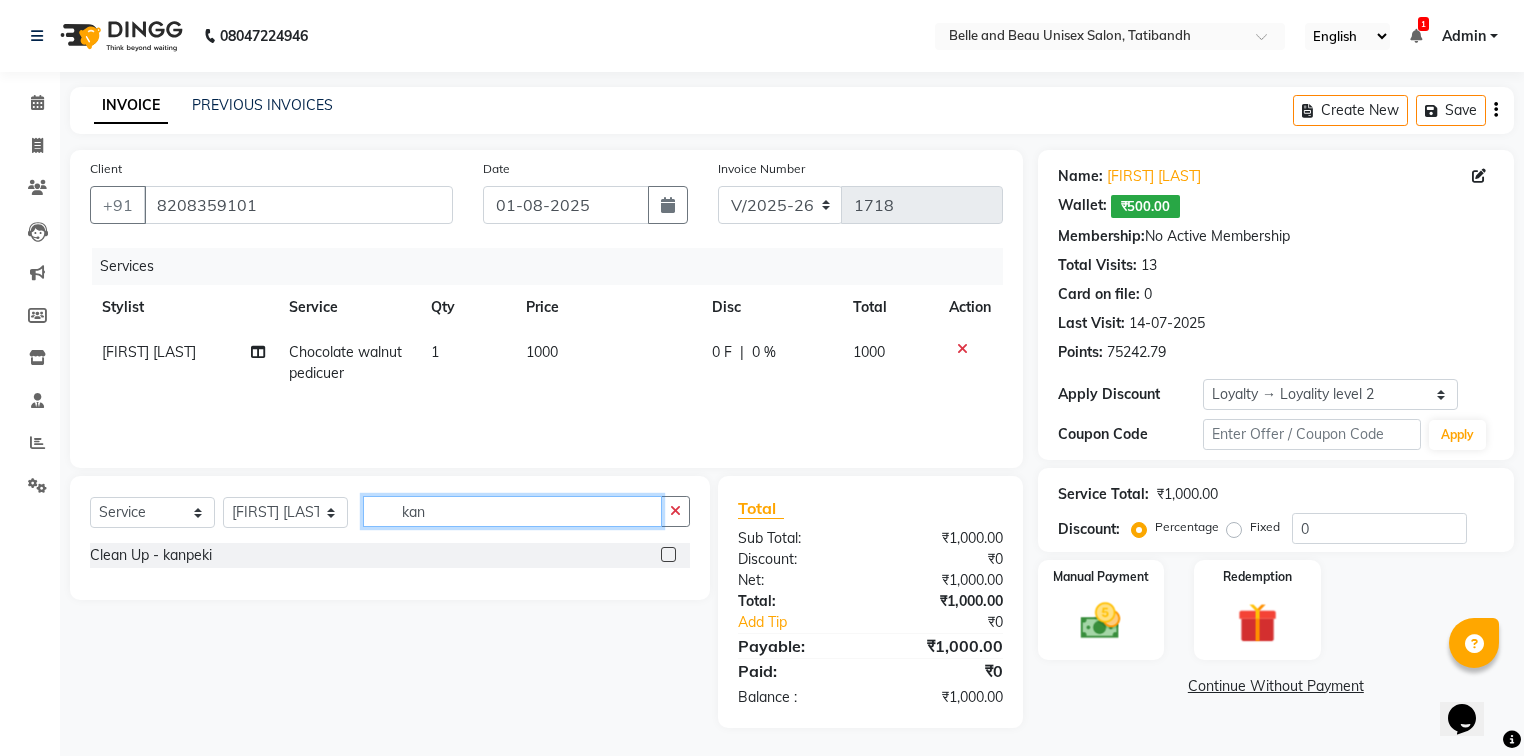 type on "kan" 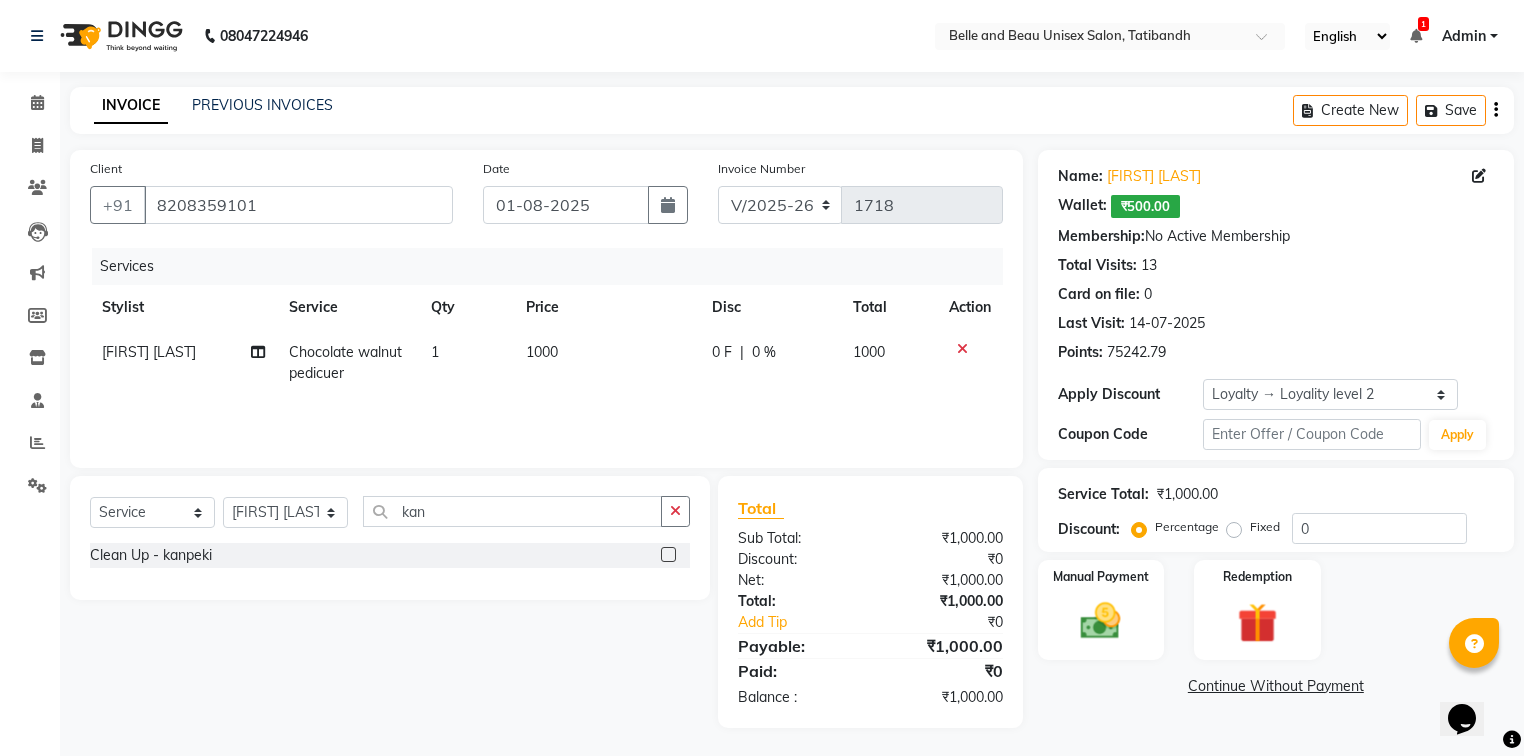 click 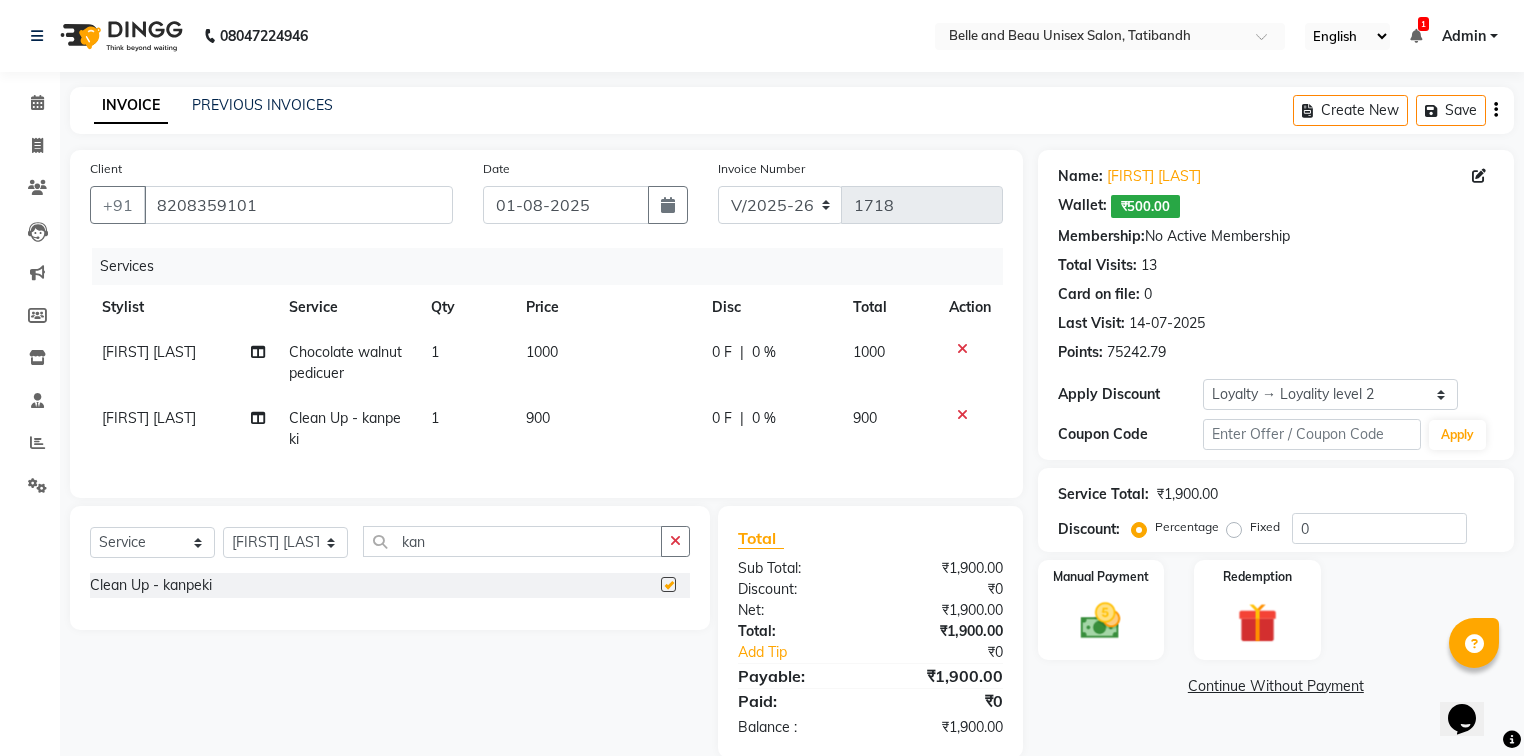 checkbox on "false" 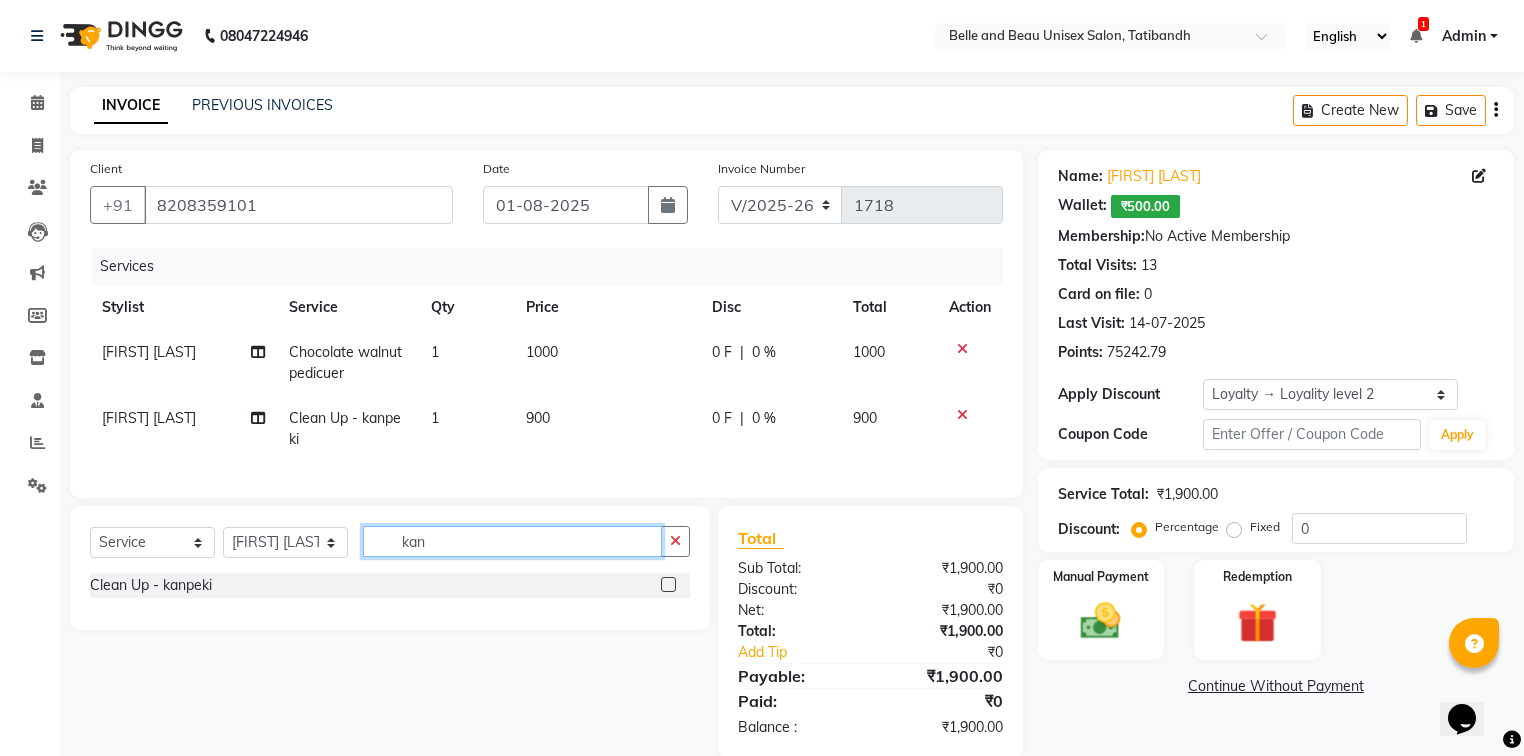 click on "kan" 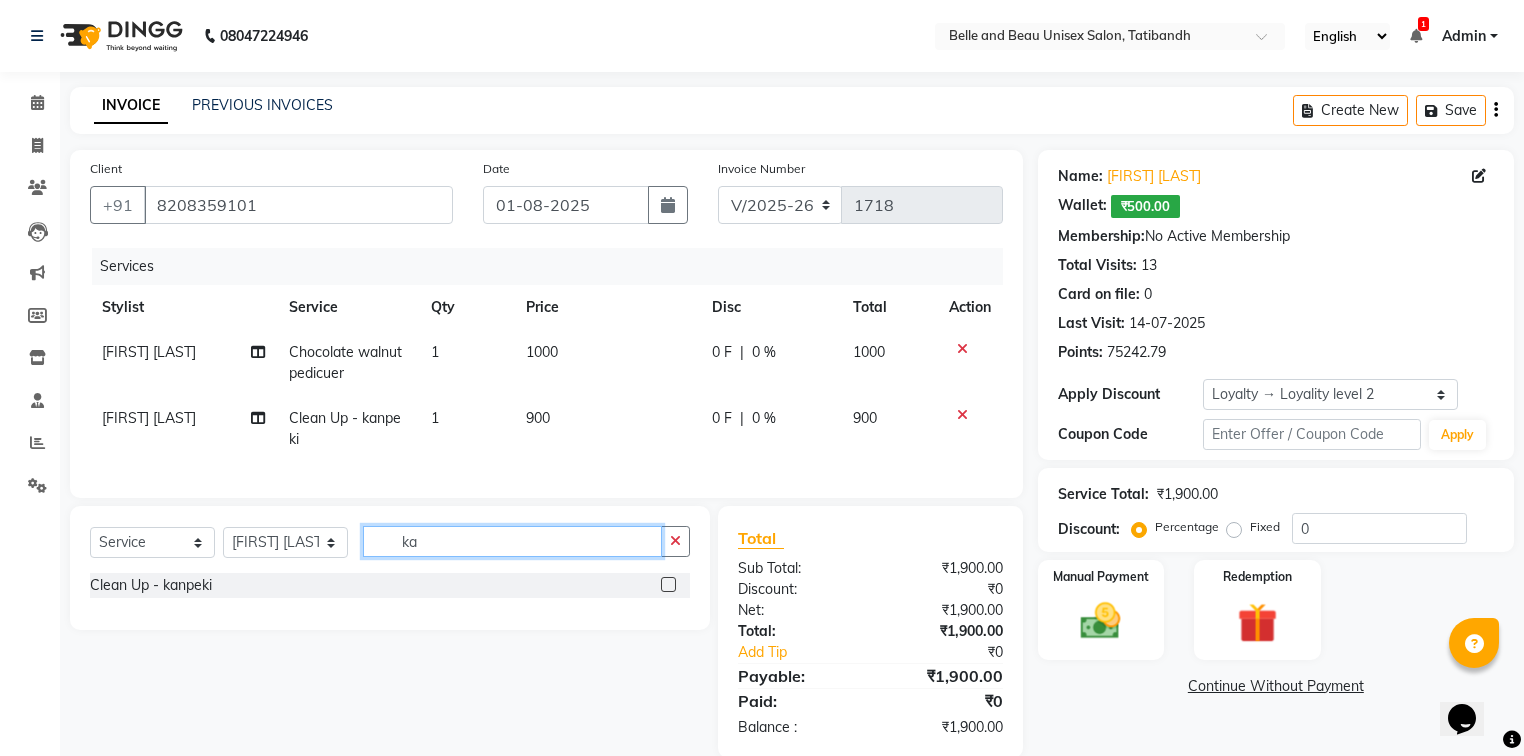 type on "k" 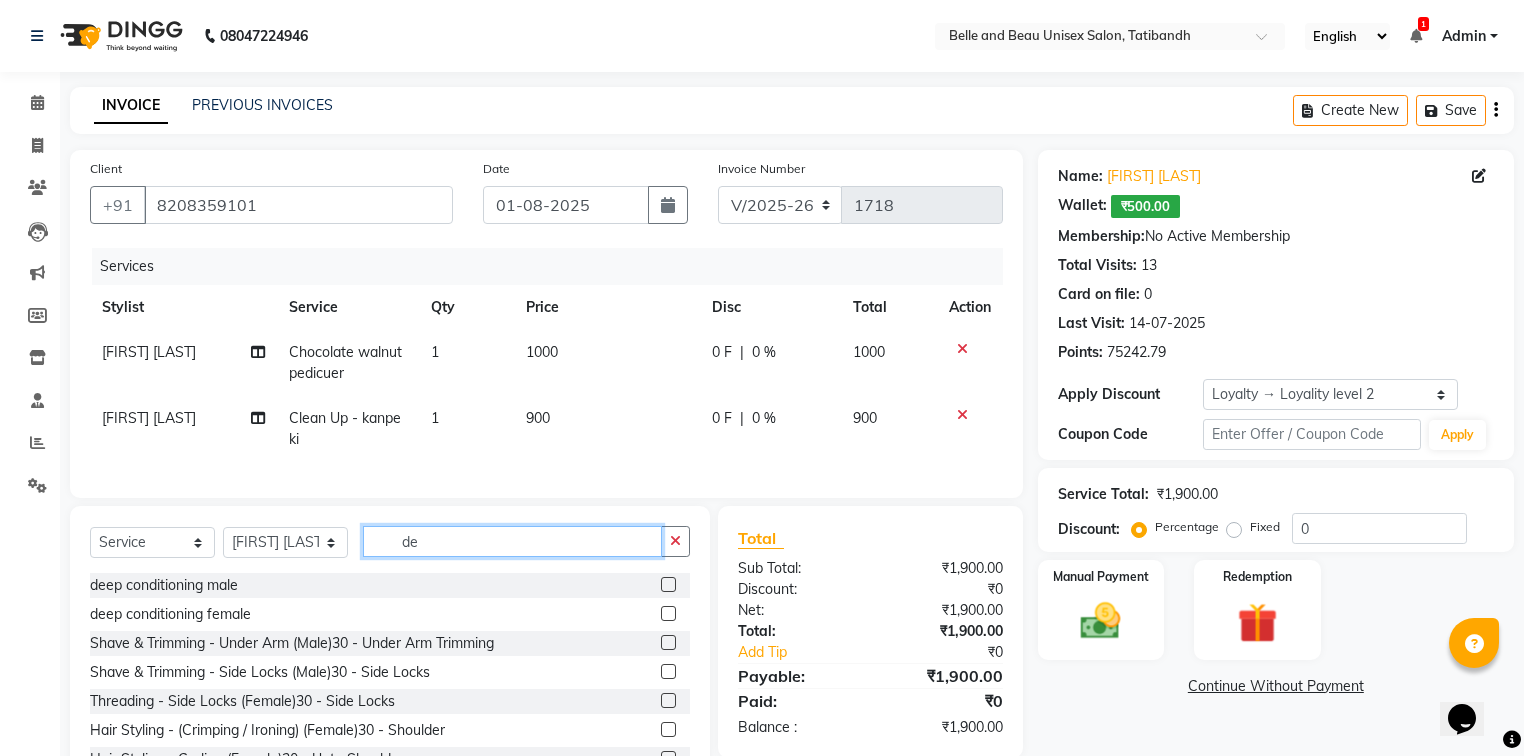 type on "d" 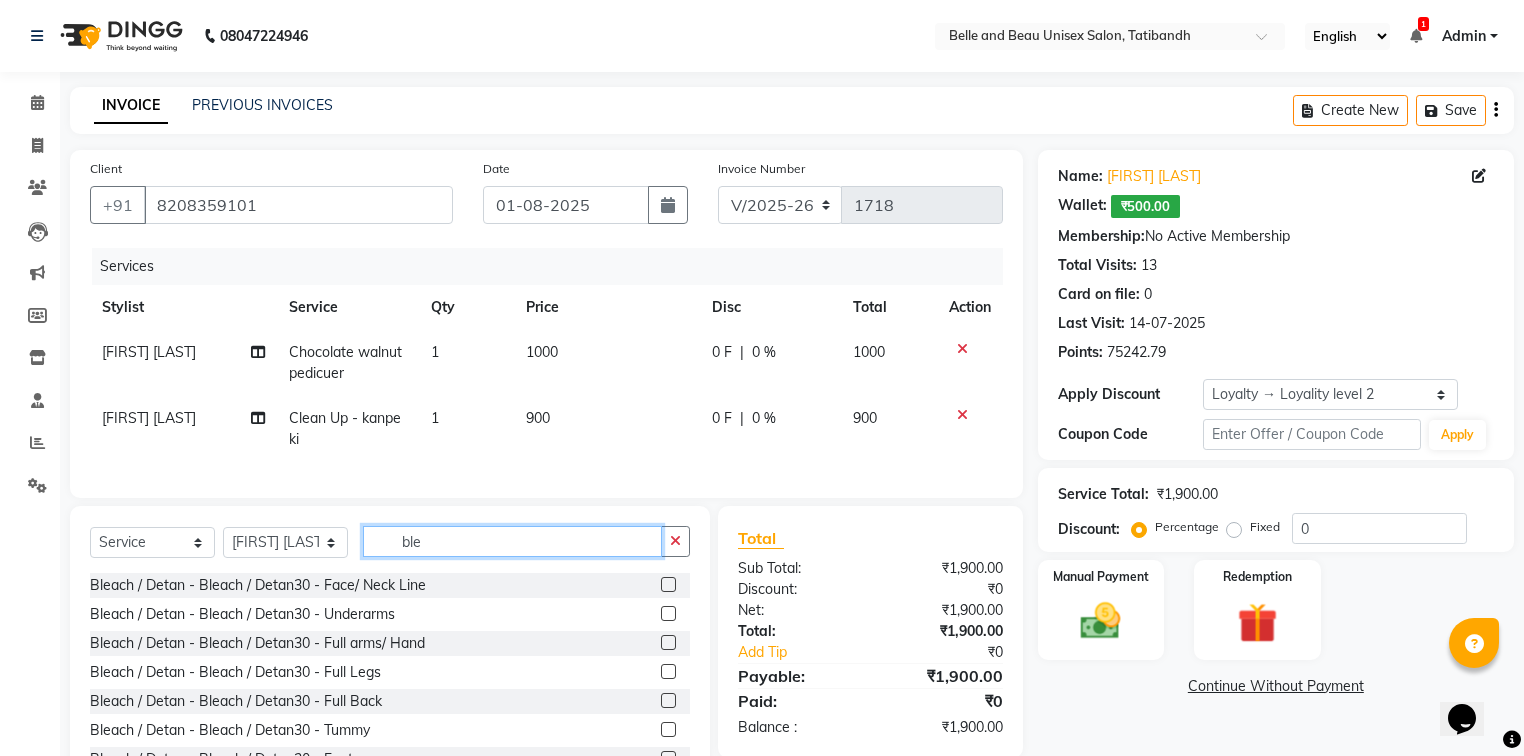 type on "ble" 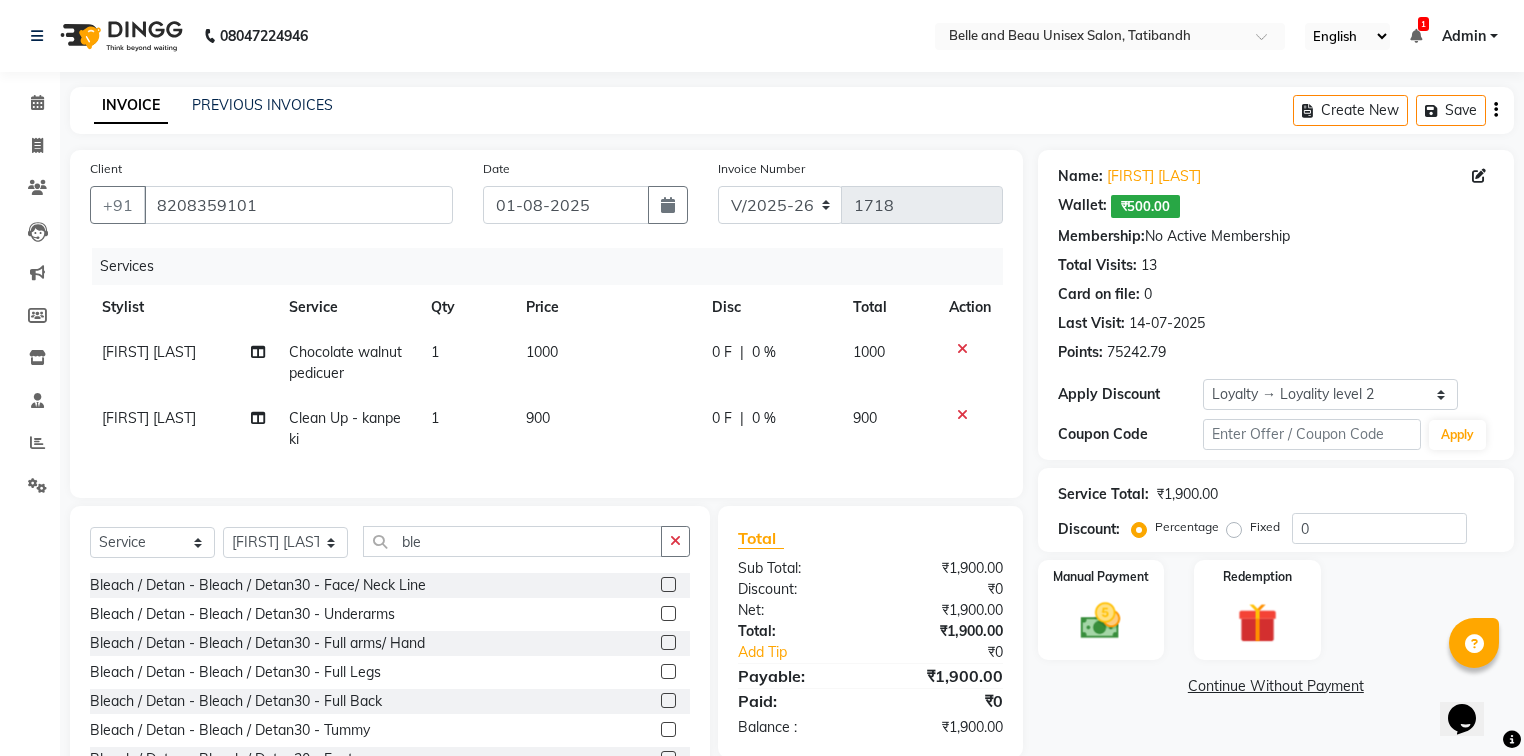 click 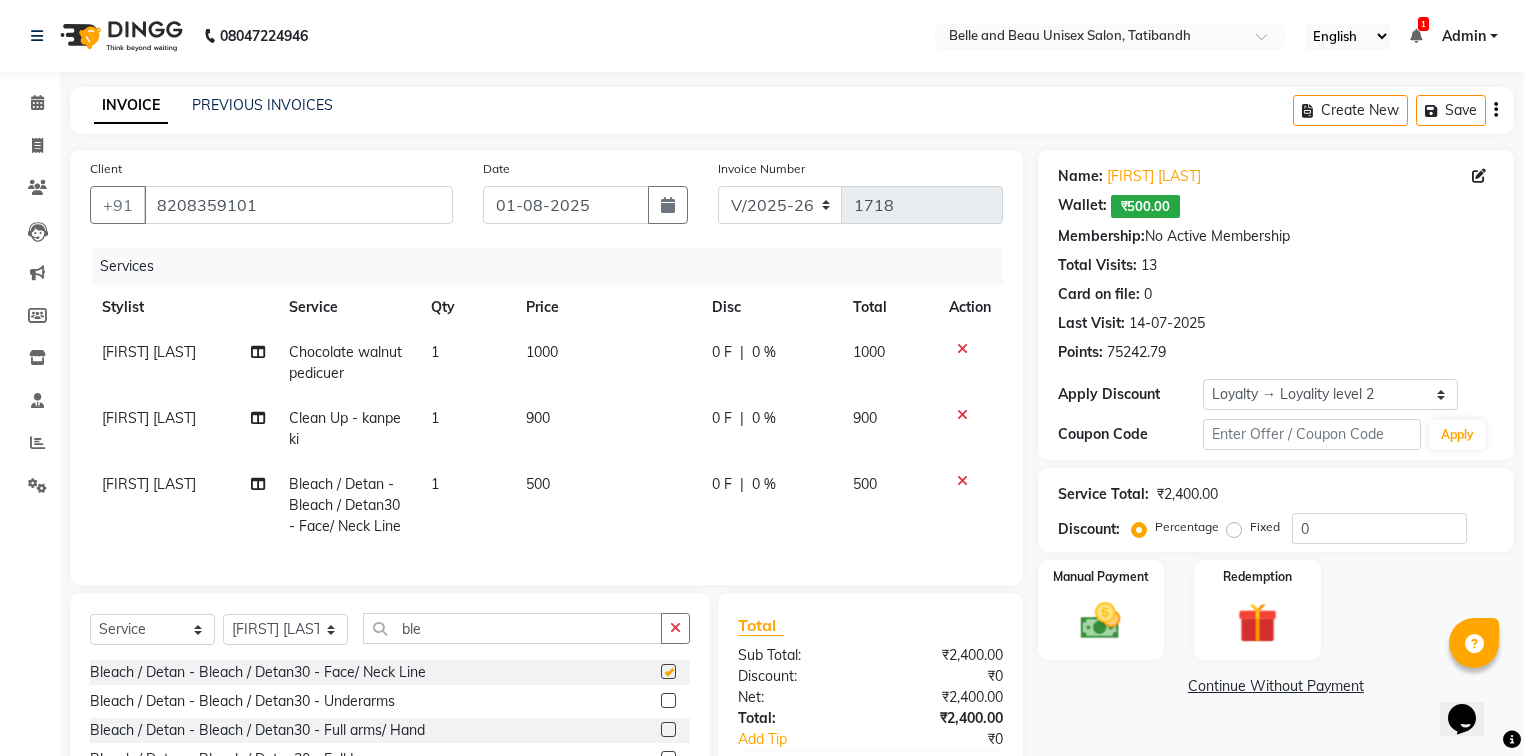 checkbox on "false" 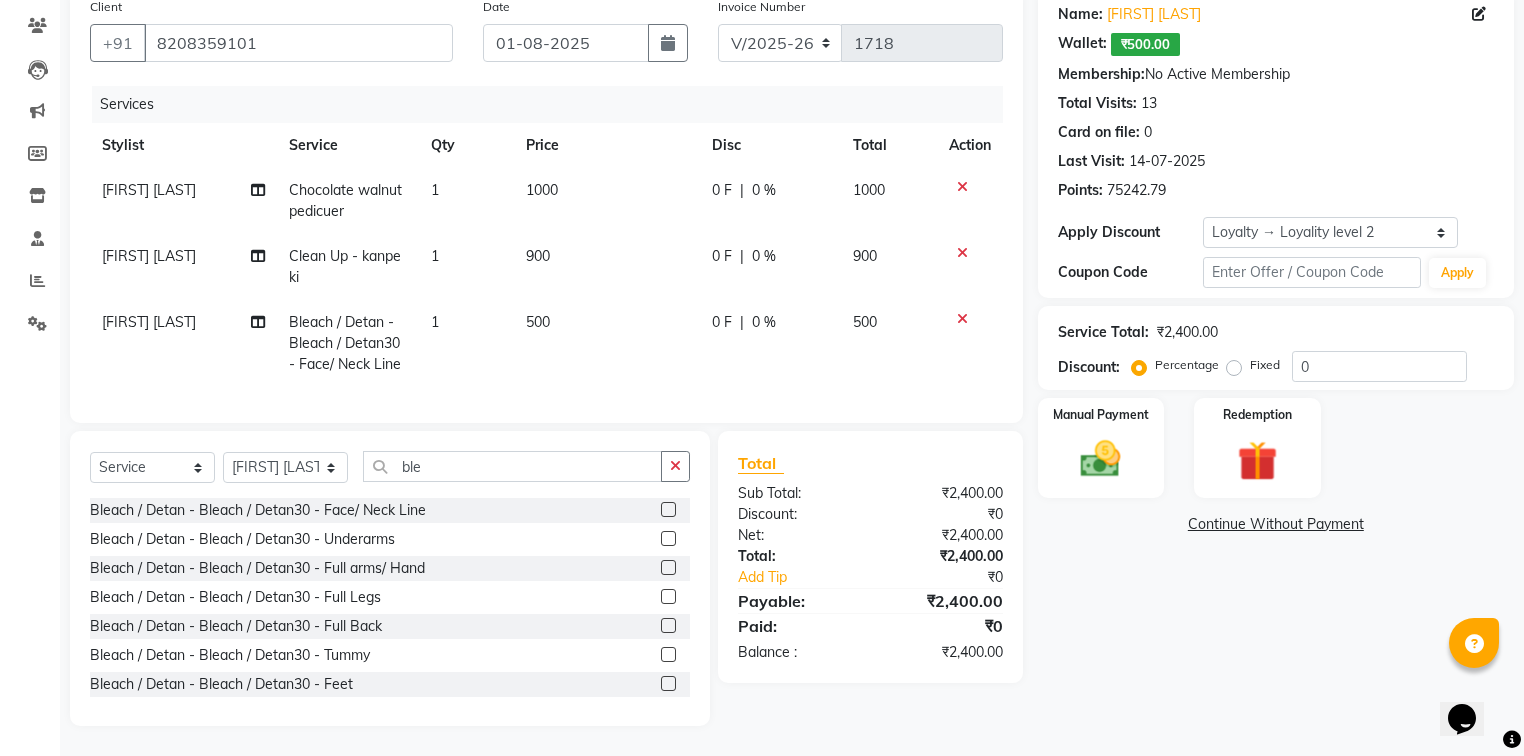 scroll, scrollTop: 175, scrollLeft: 0, axis: vertical 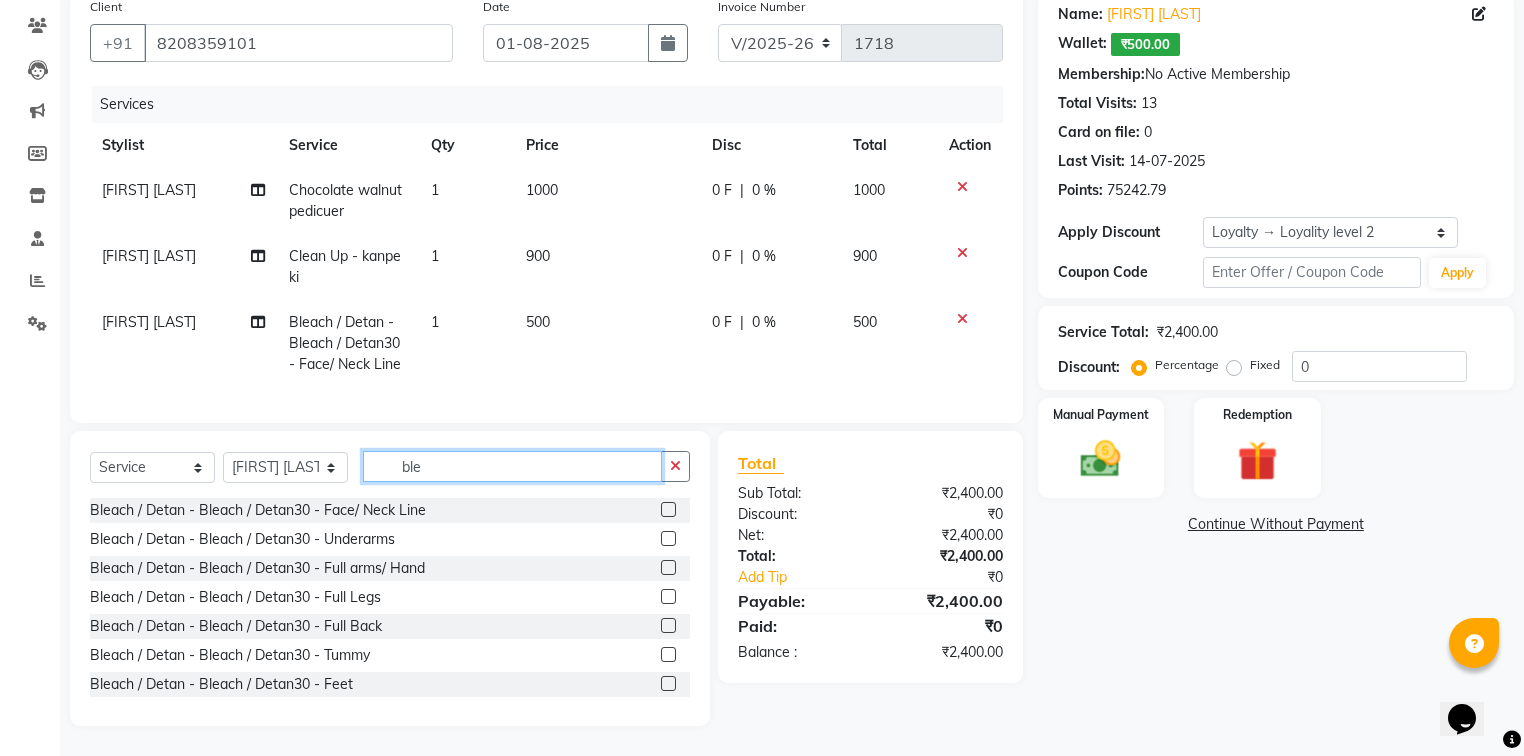 click on "ble" 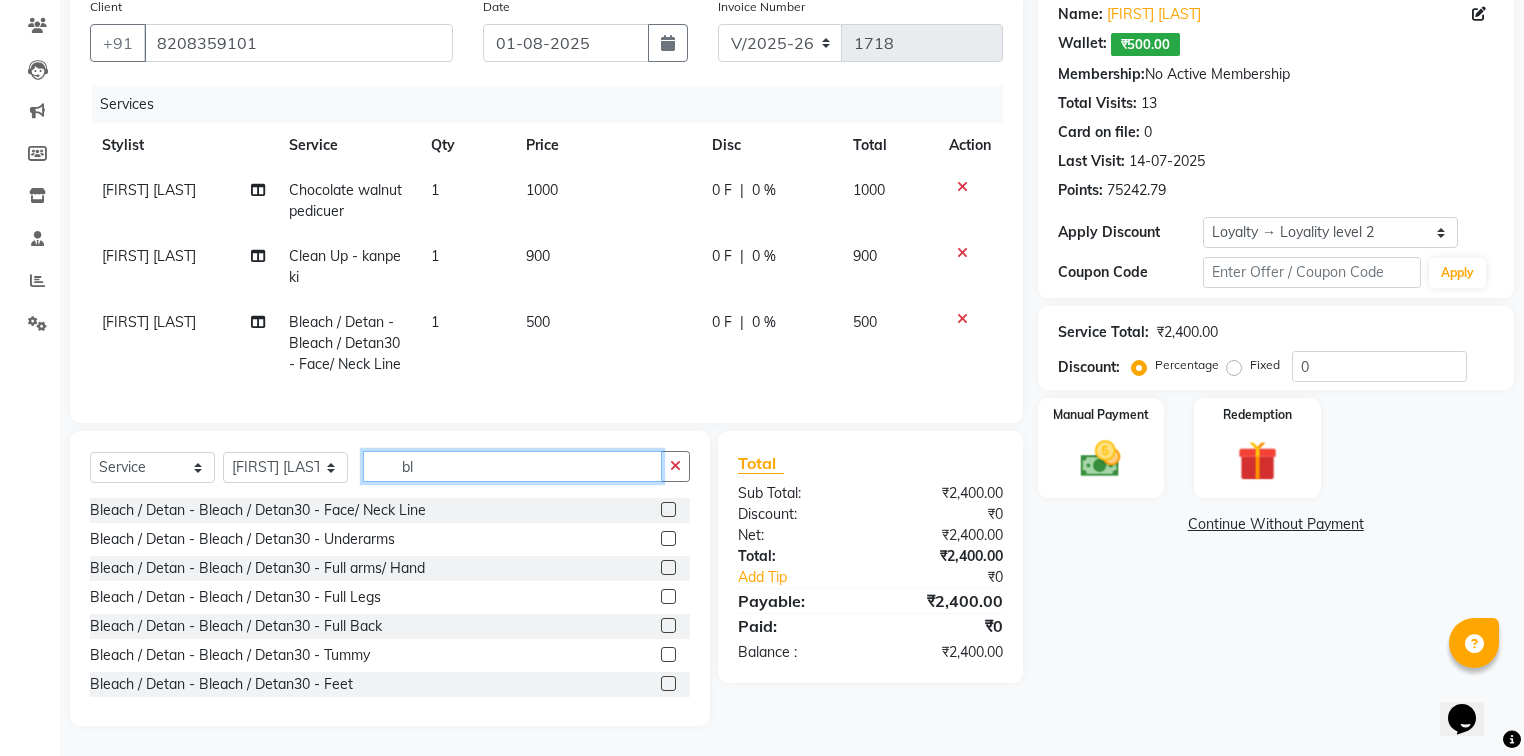 type on "b" 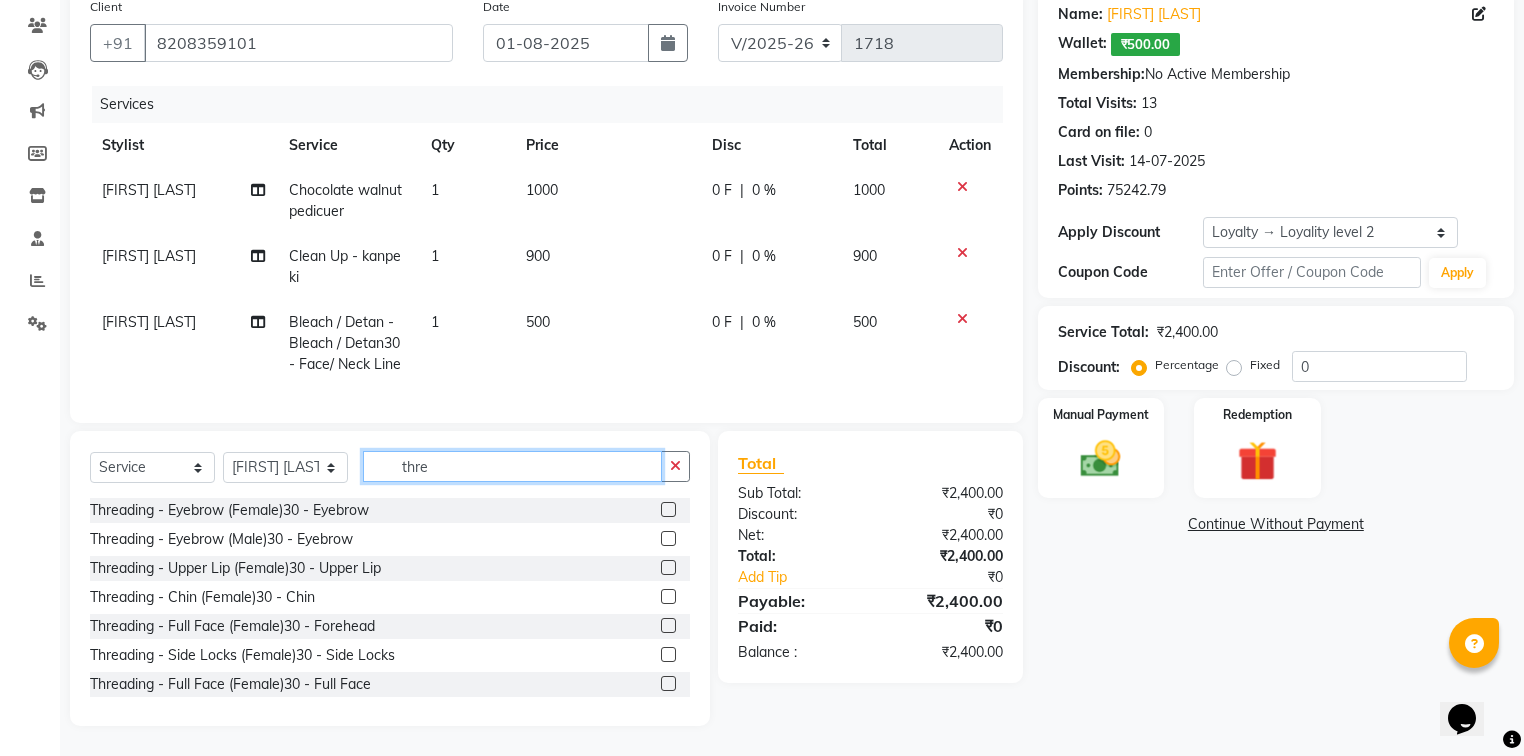 type on "thre" 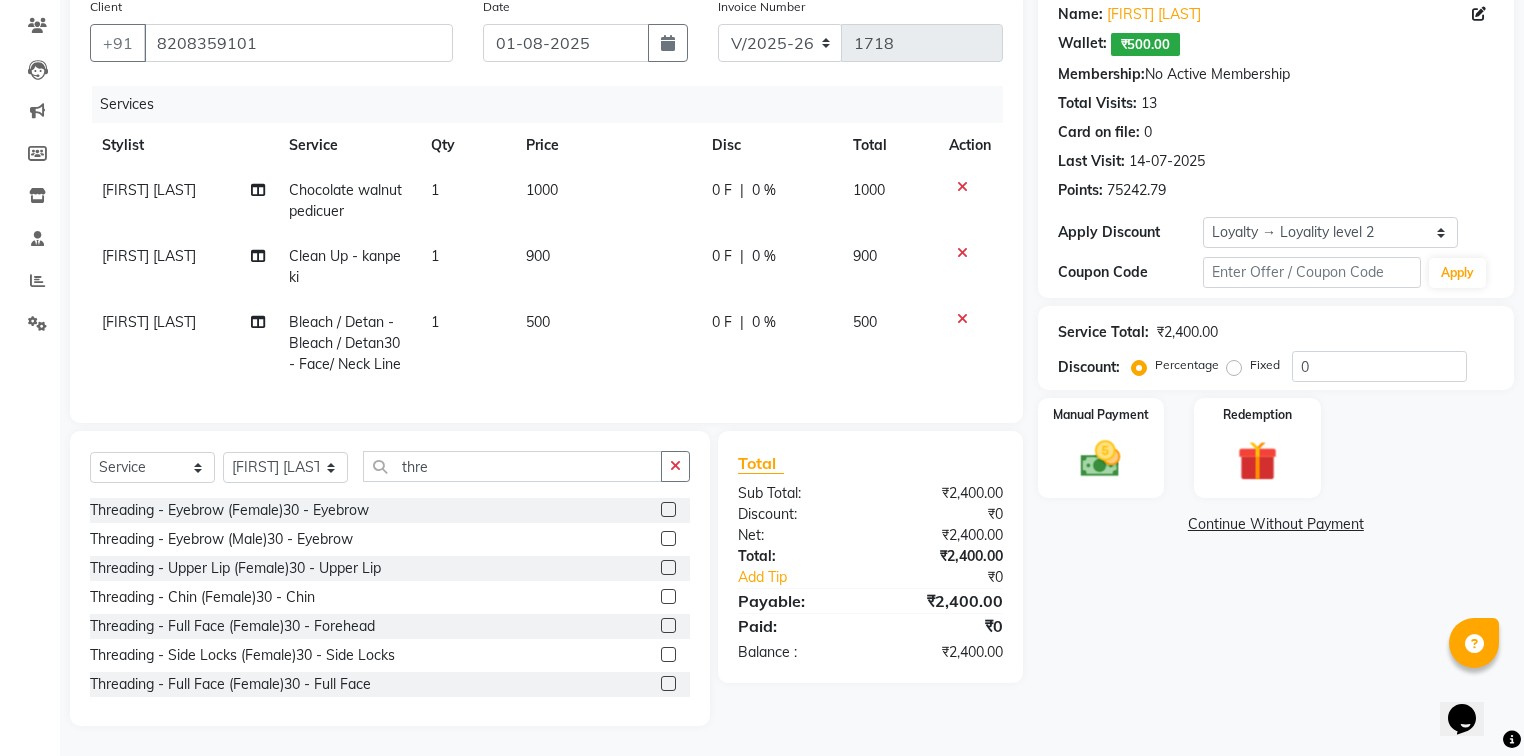 click 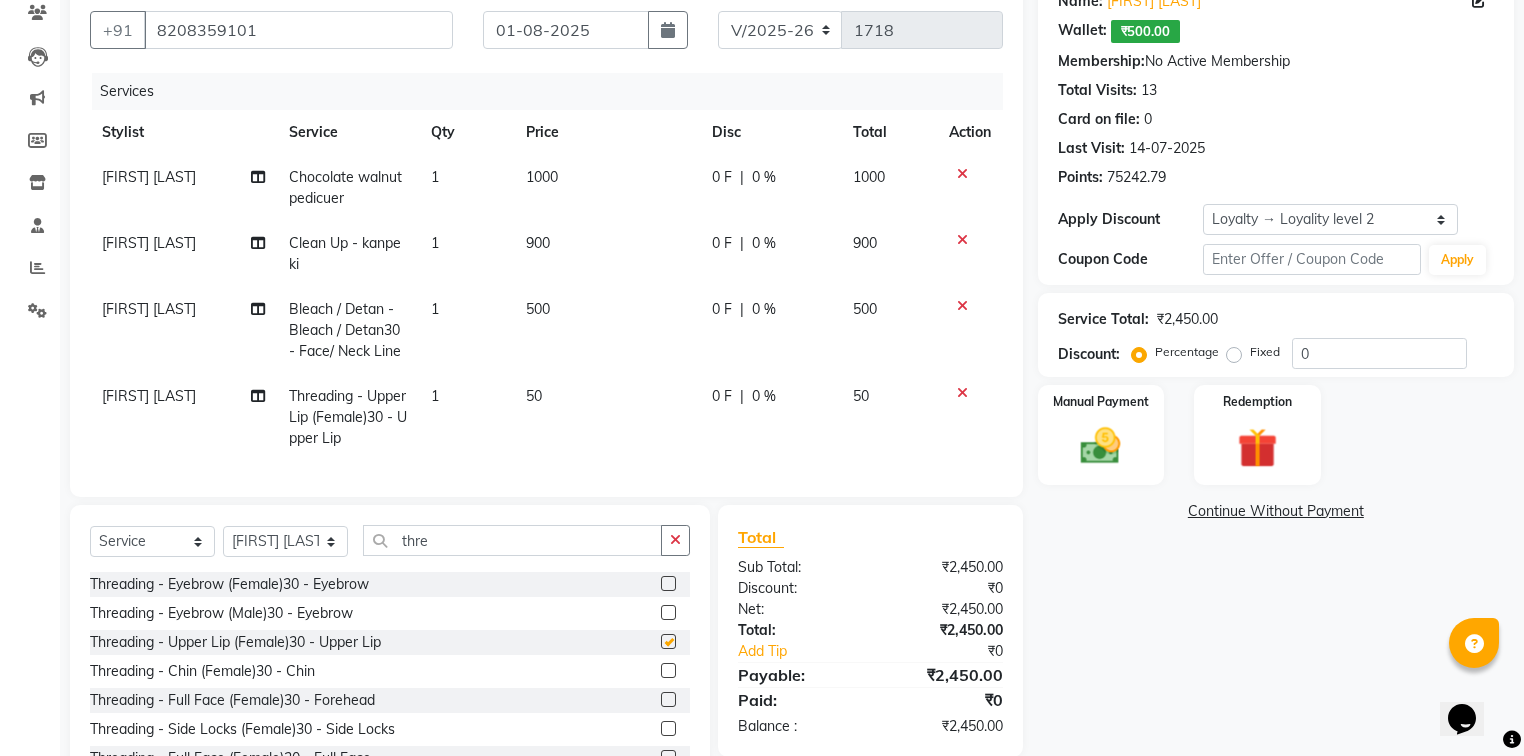 checkbox on "false" 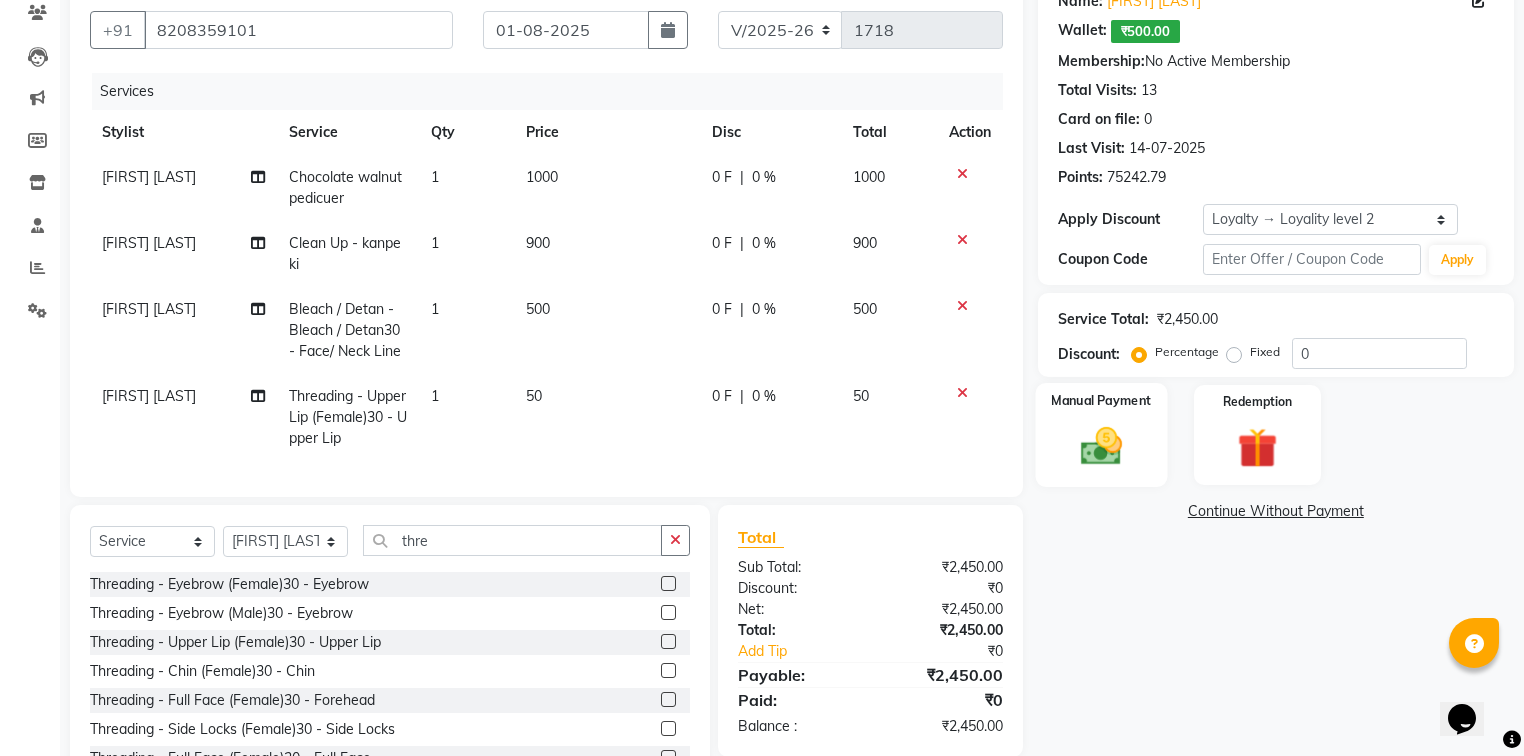 click 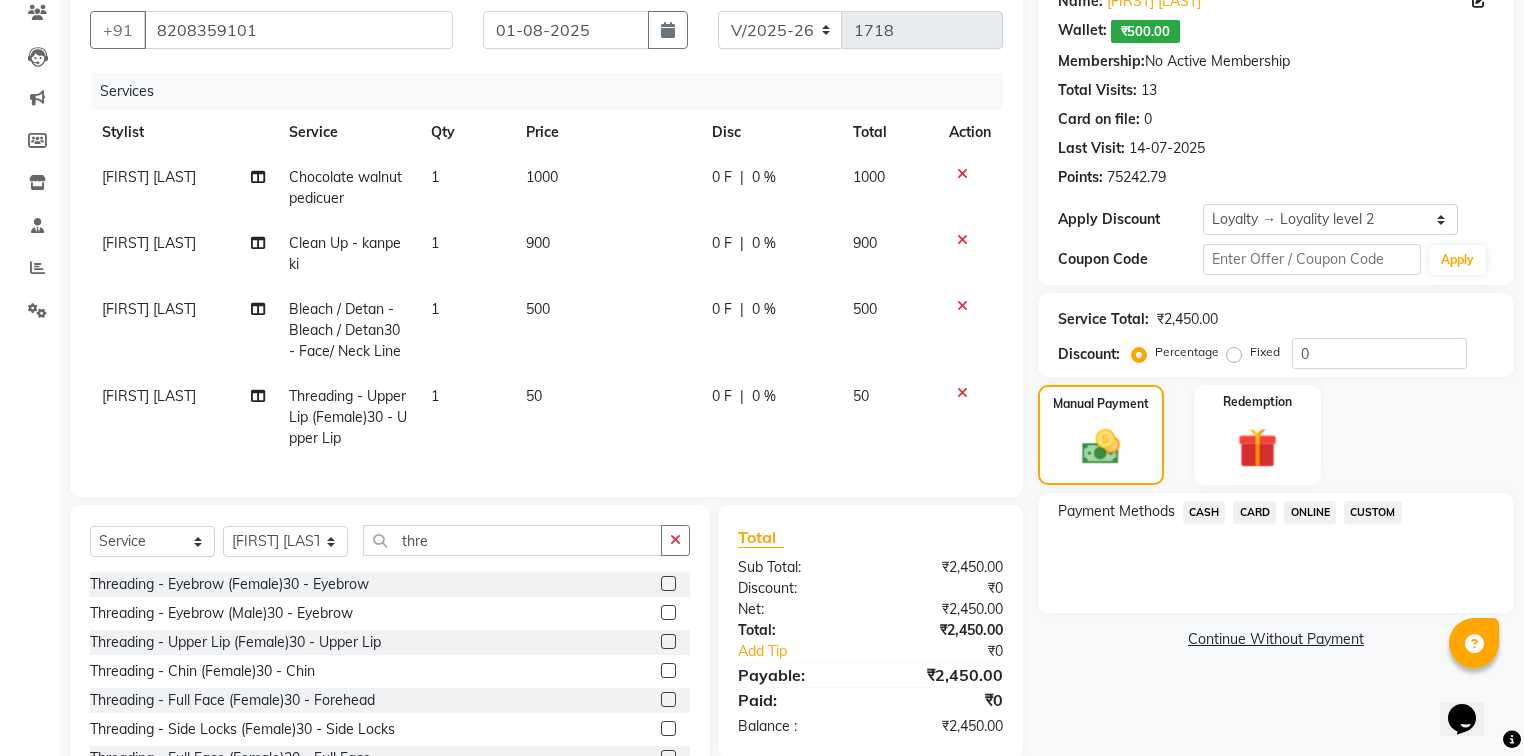 click on "ONLINE" 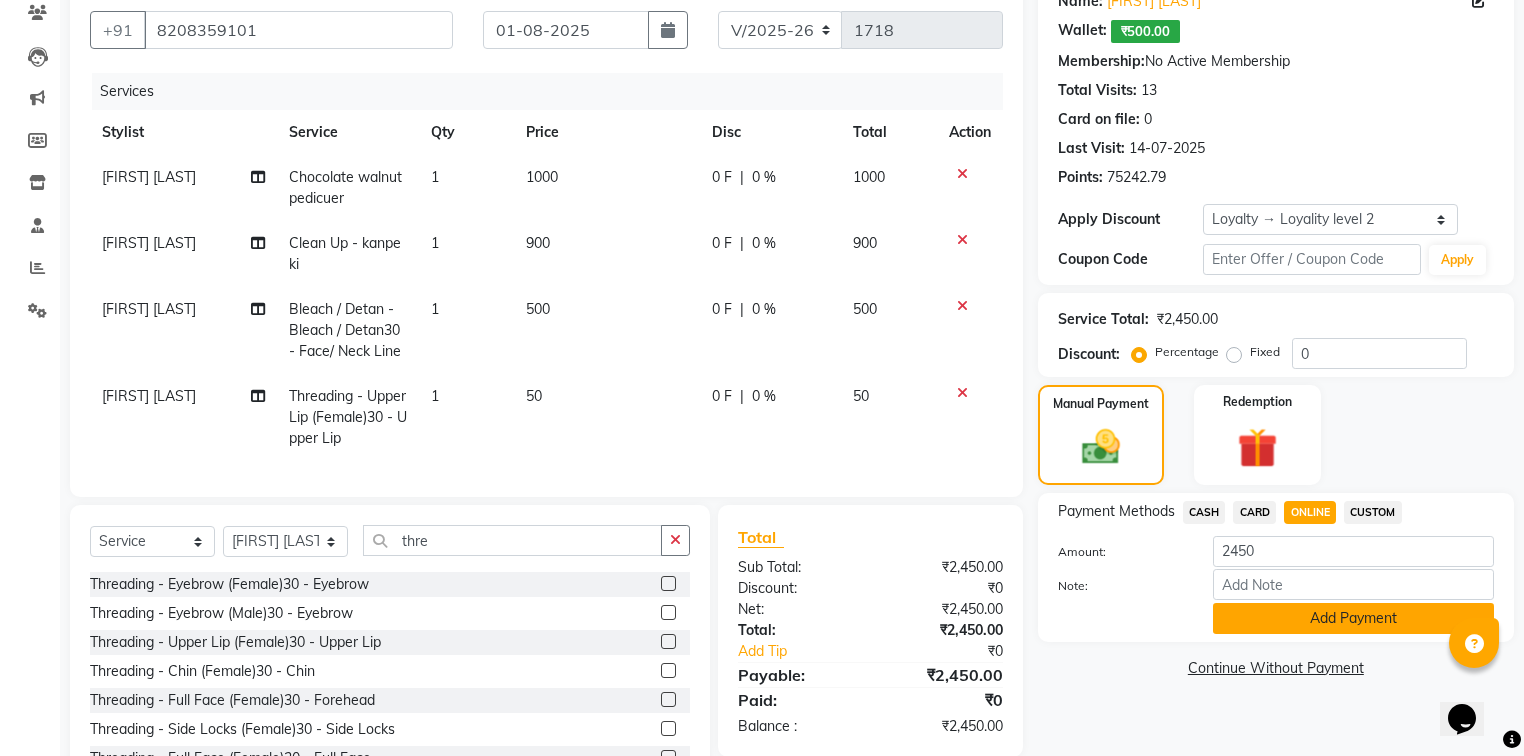 click on "Add Payment" 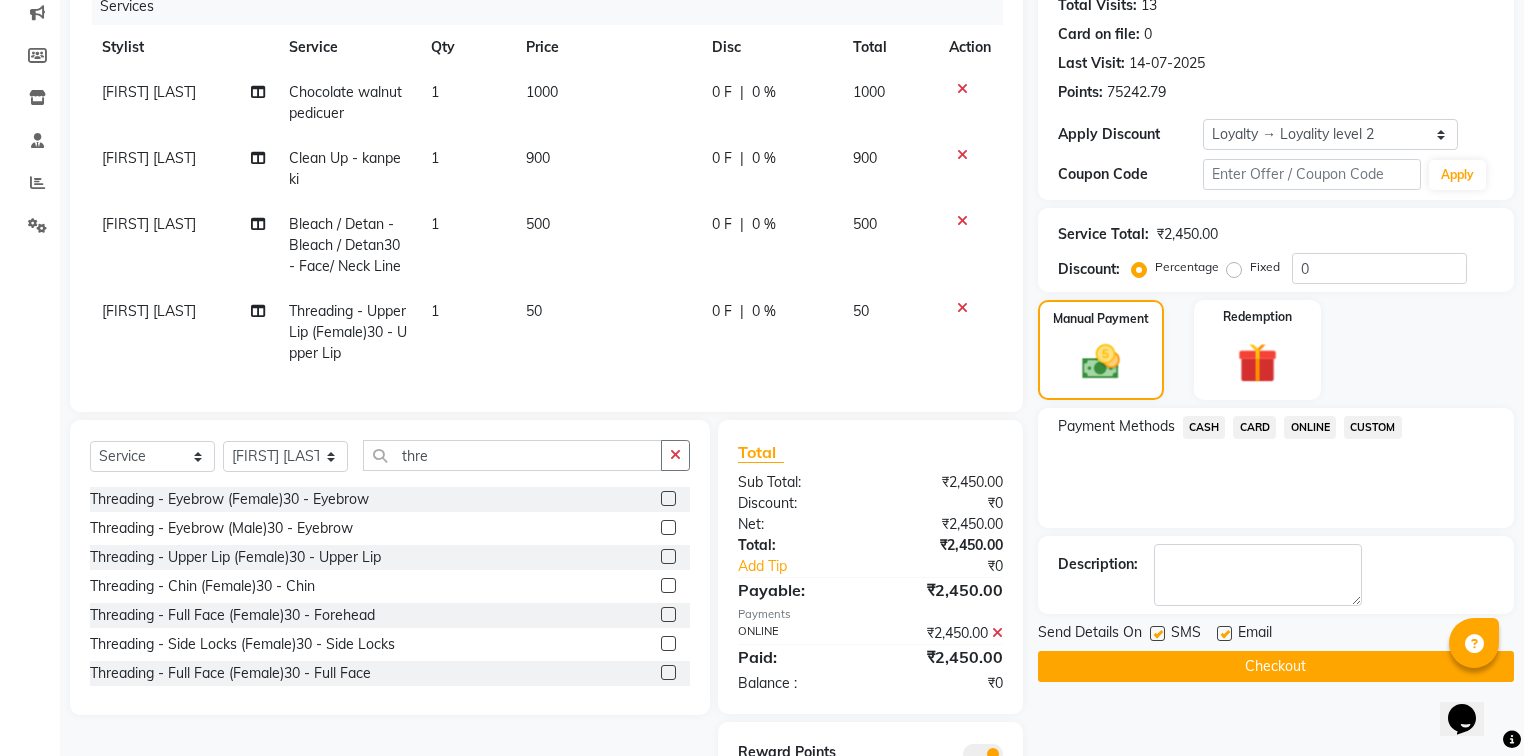 scroll, scrollTop: 360, scrollLeft: 0, axis: vertical 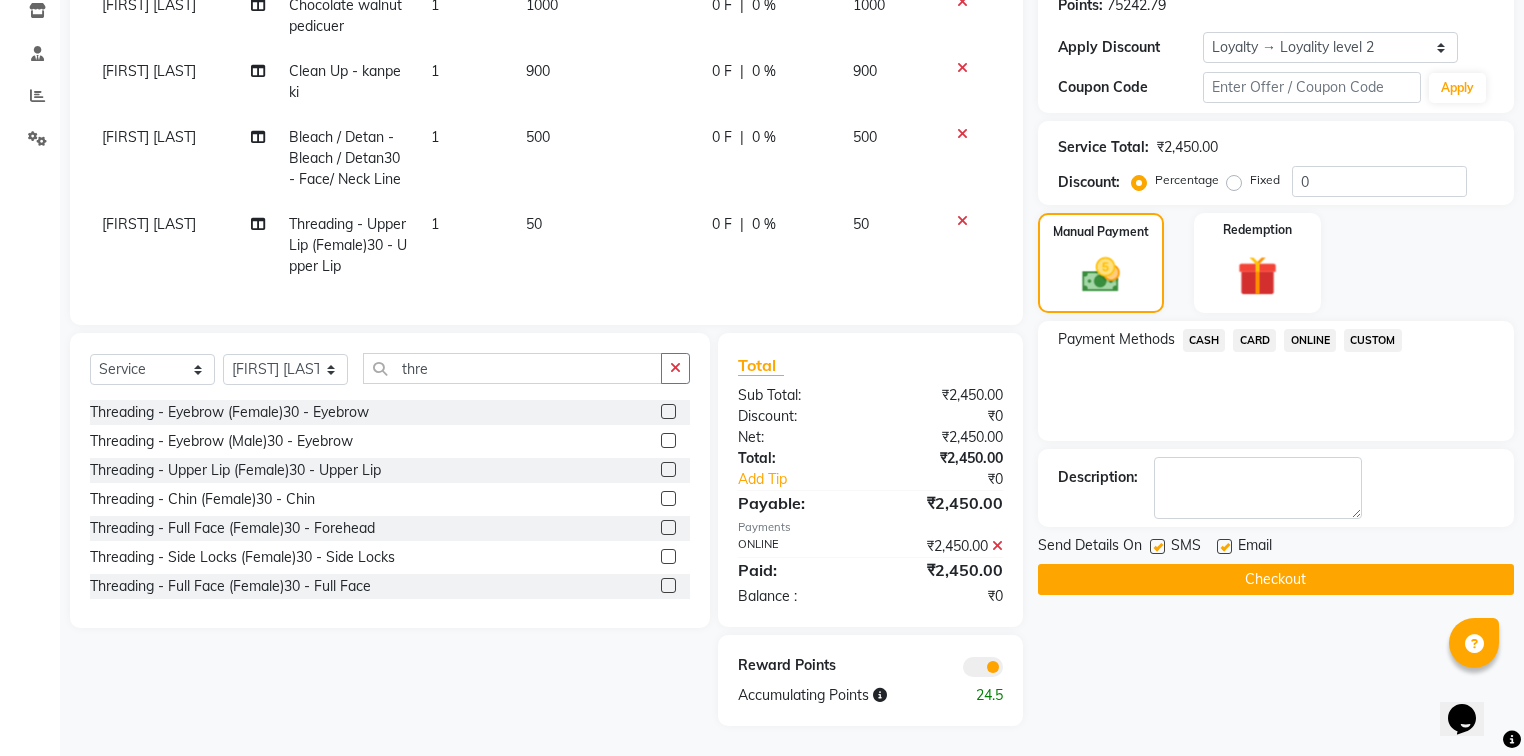 click on "Checkout" 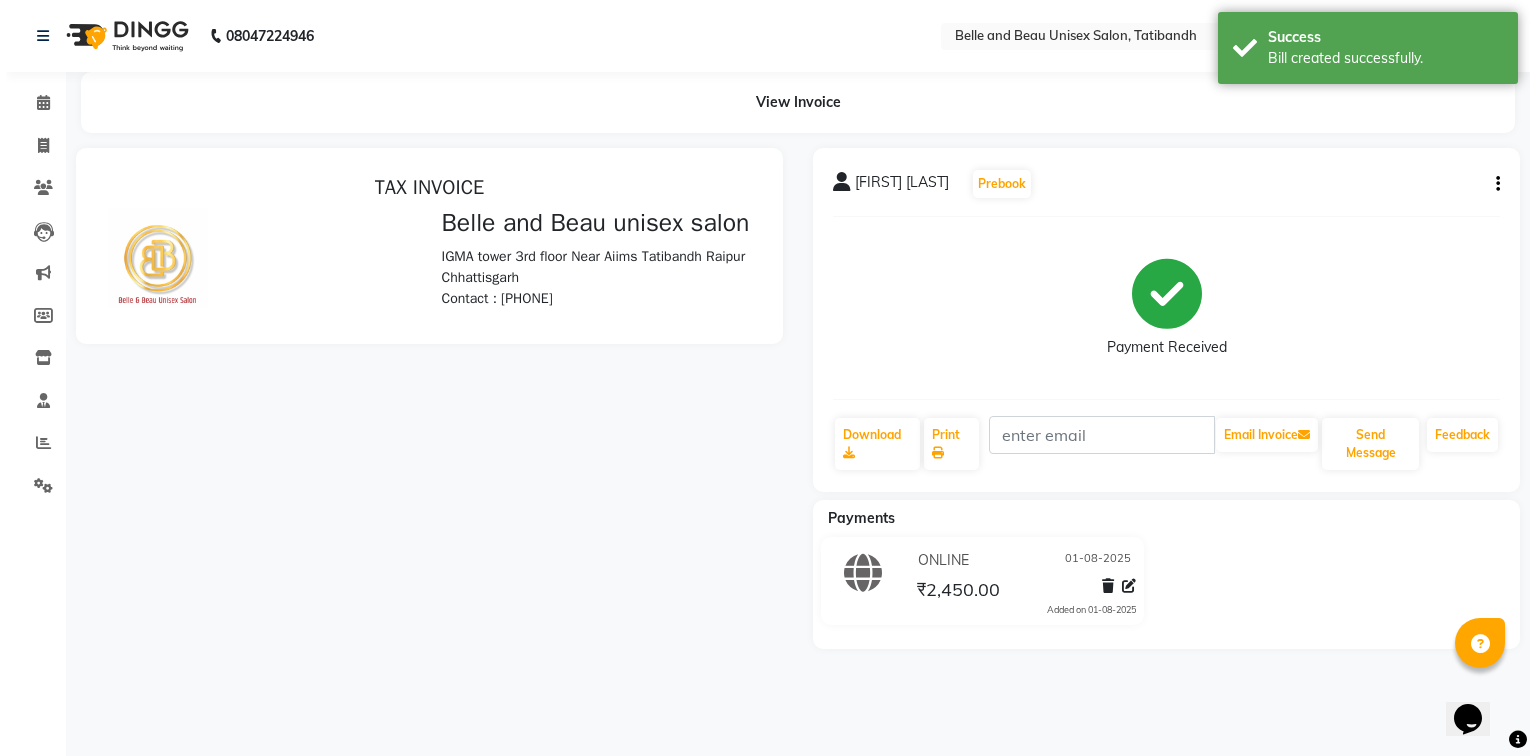 scroll, scrollTop: 0, scrollLeft: 0, axis: both 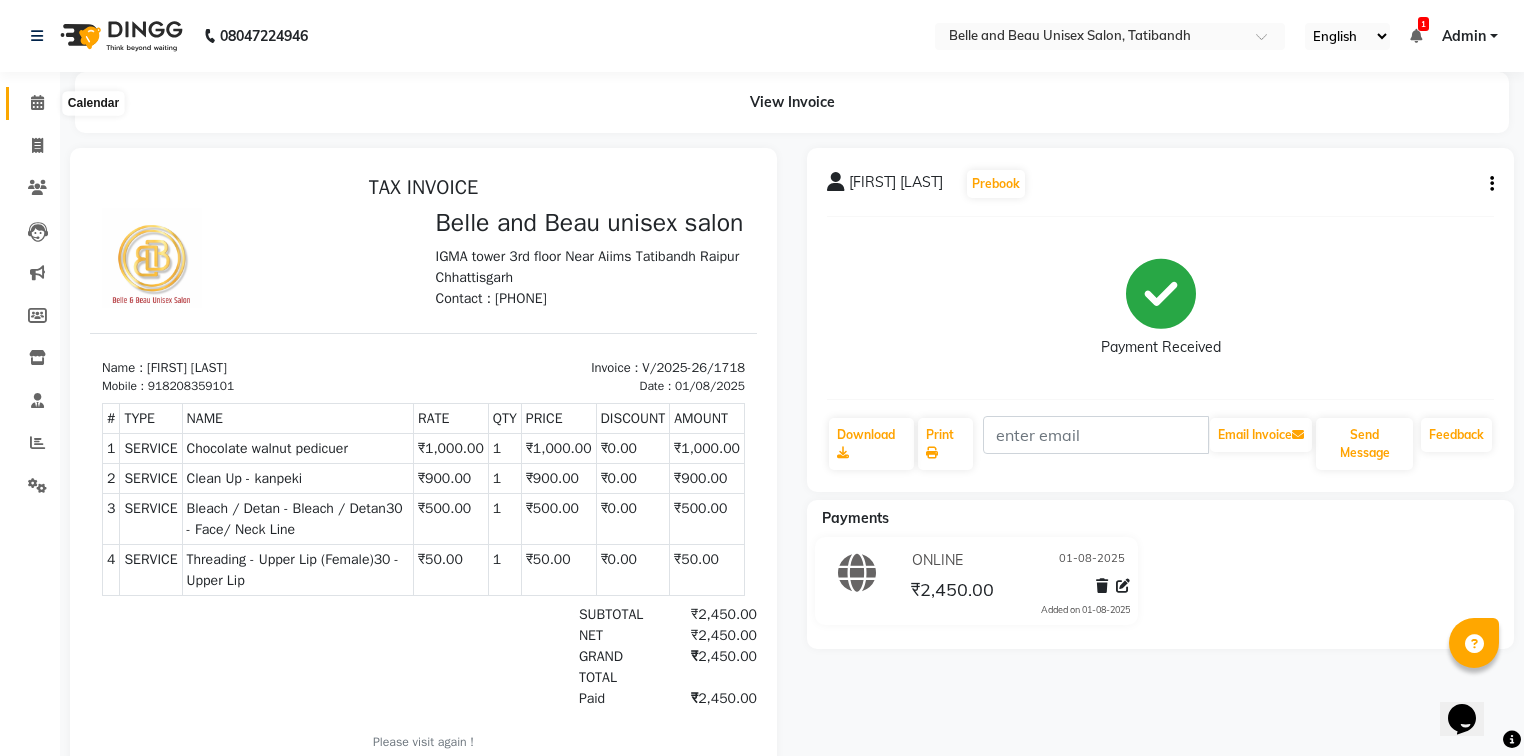 click 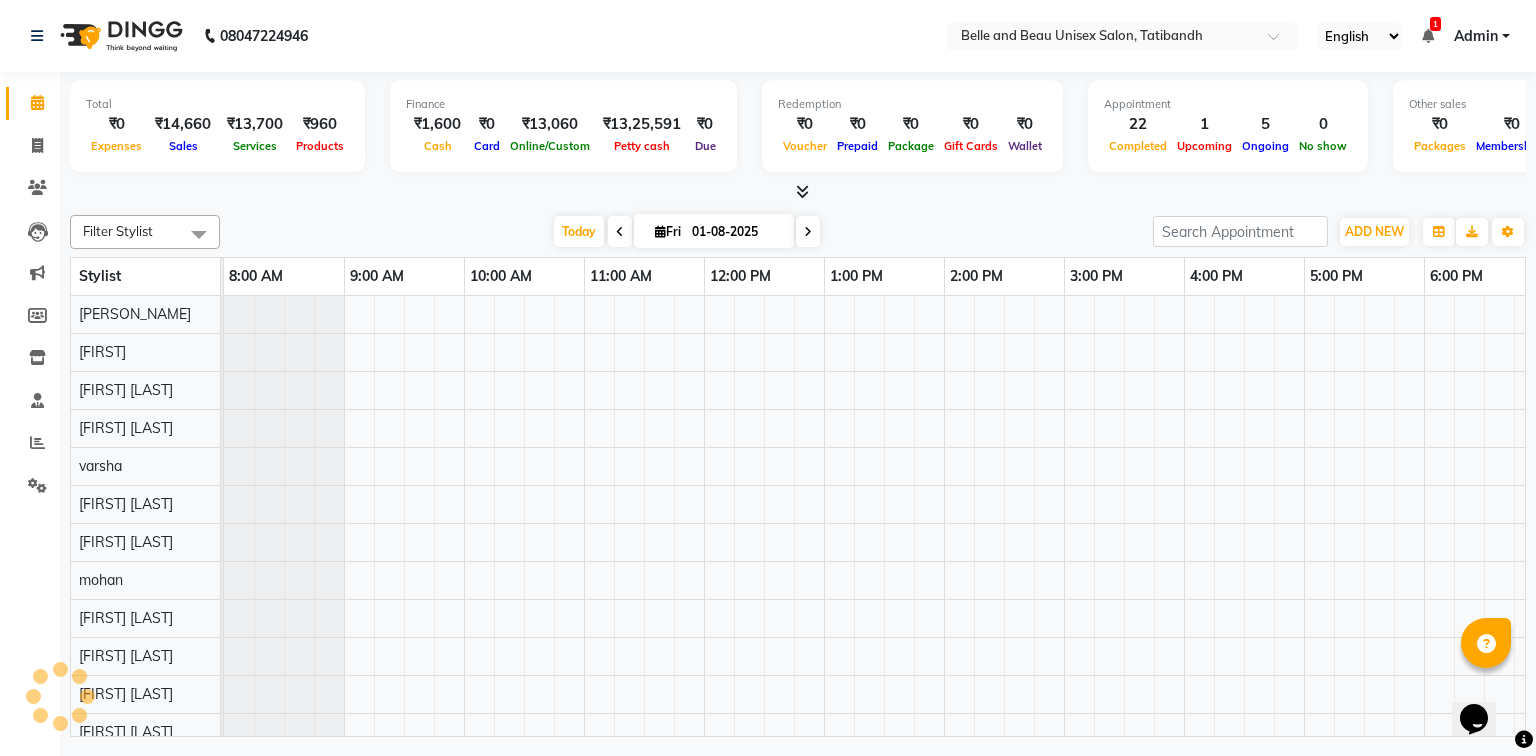 scroll, scrollTop: 0, scrollLeft: 0, axis: both 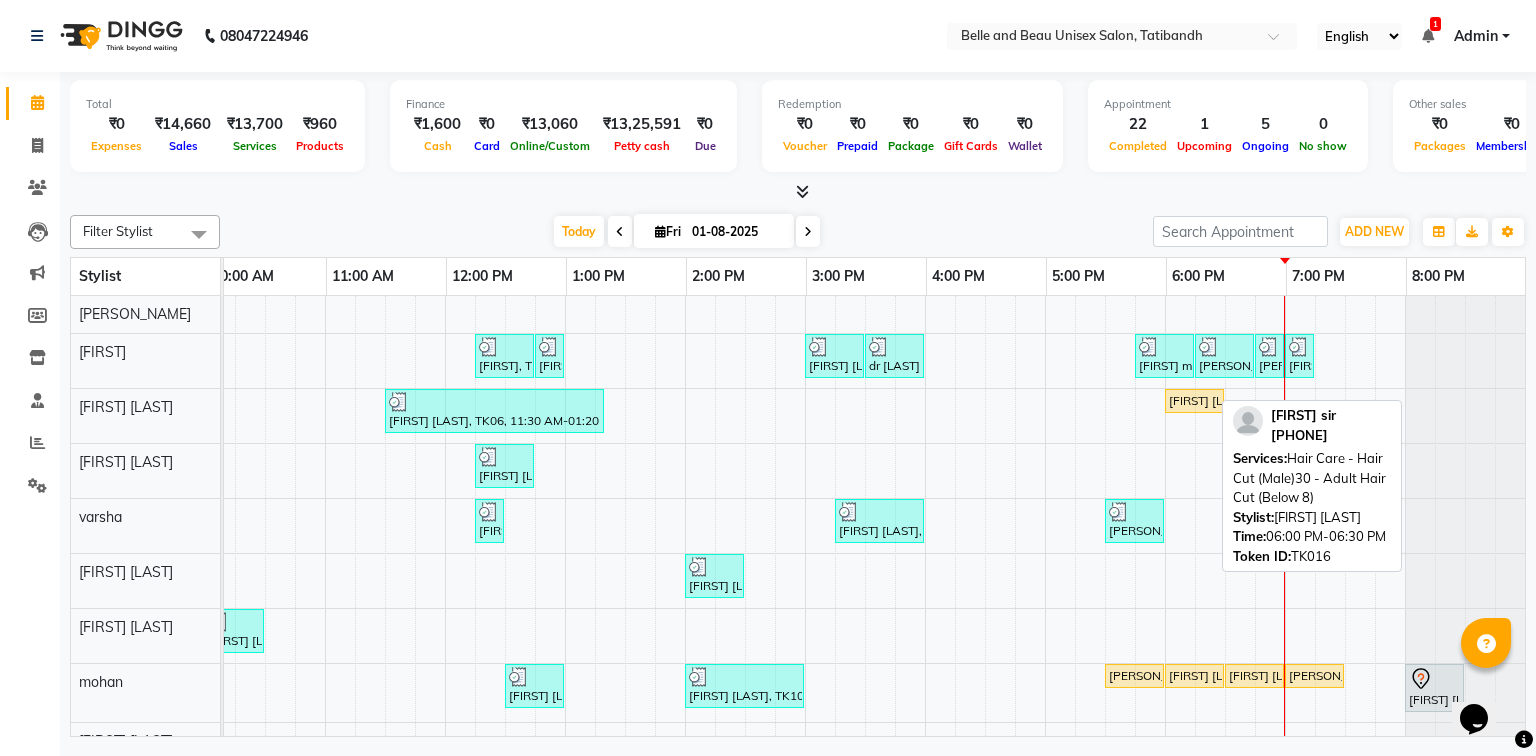 click on "Denesh sir, TK16, 06:00 PM-06:30 PM, Hair Care - Hair Cut (Male)30 - Adult Hair Cut (Below 8)" at bounding box center (1194, 401) 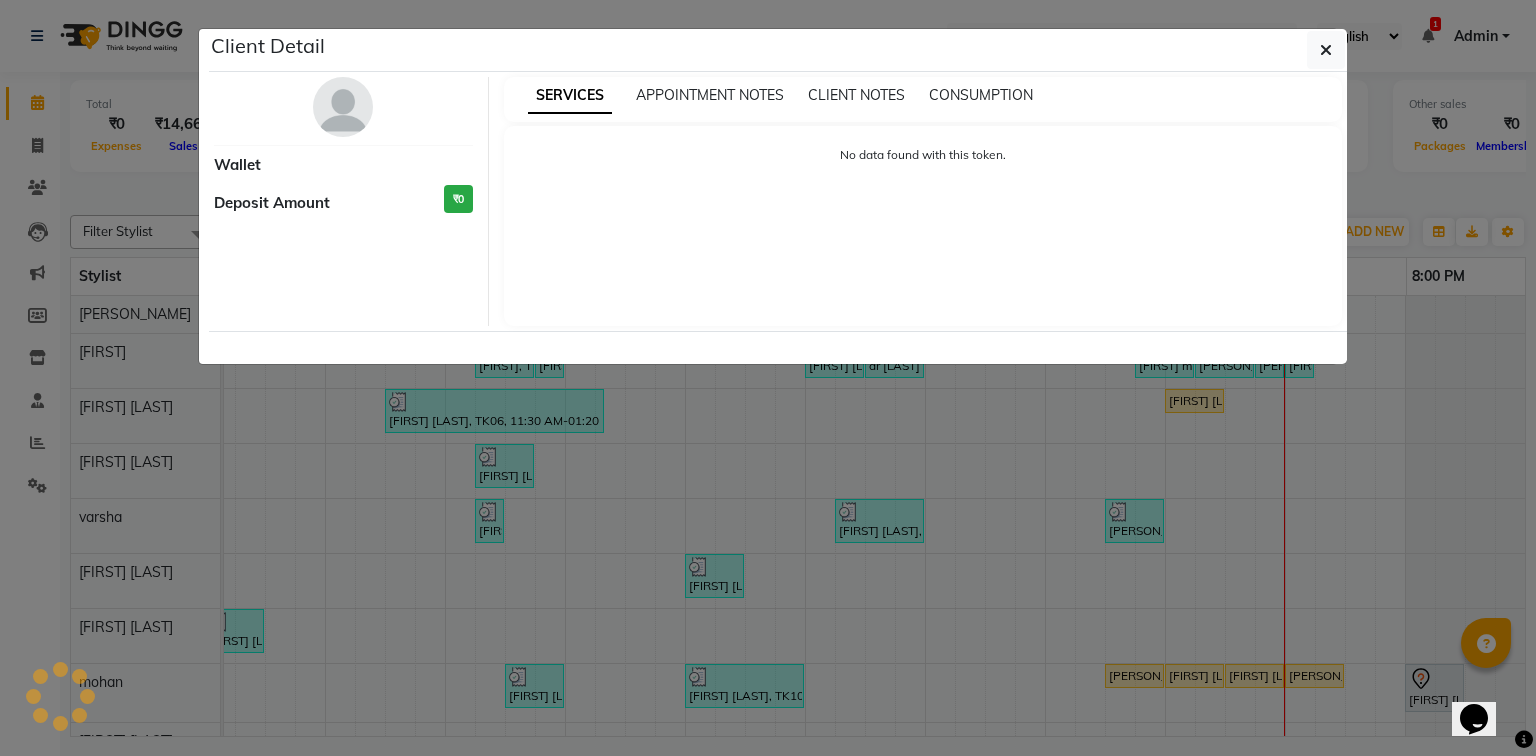 select on "1" 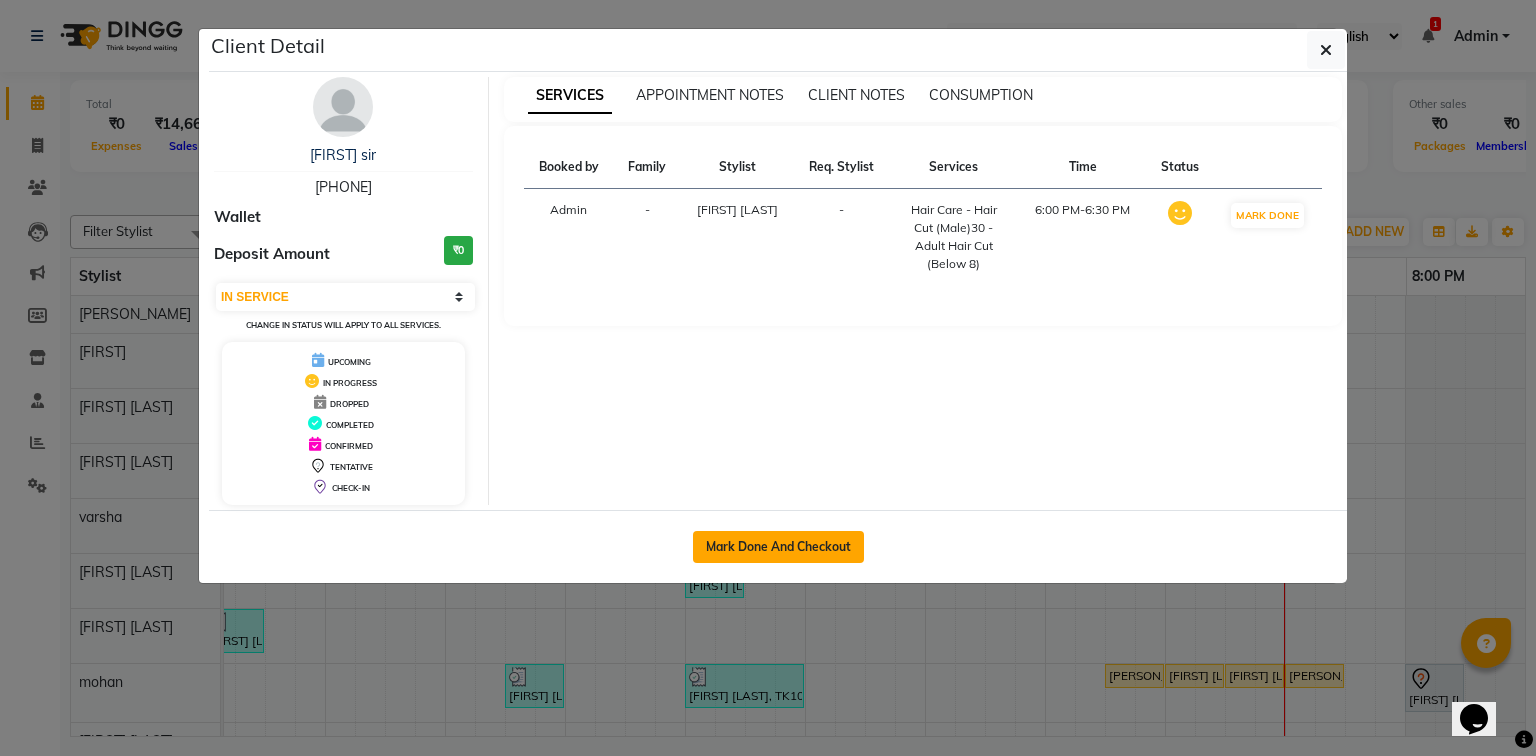 click on "Mark Done And Checkout" 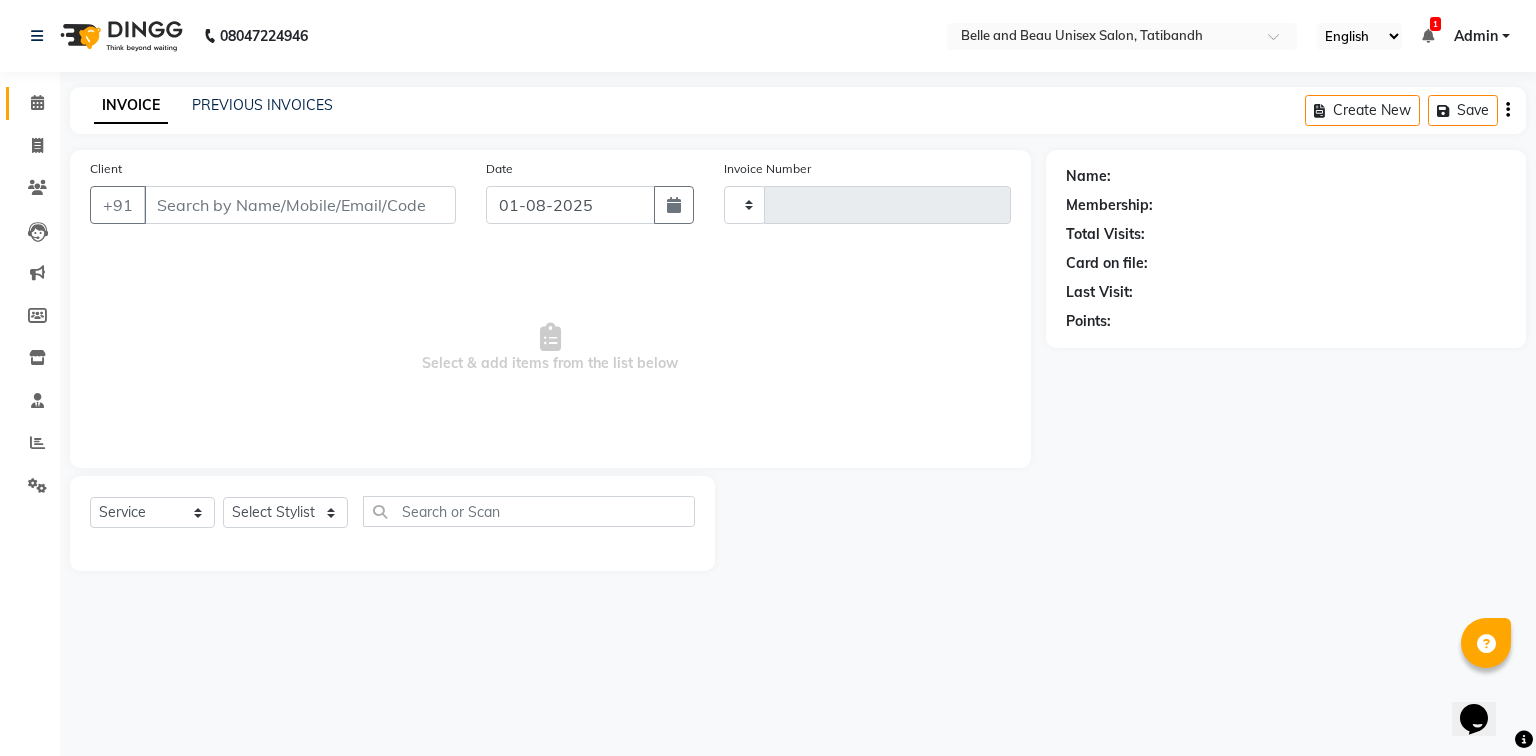 type on "1719" 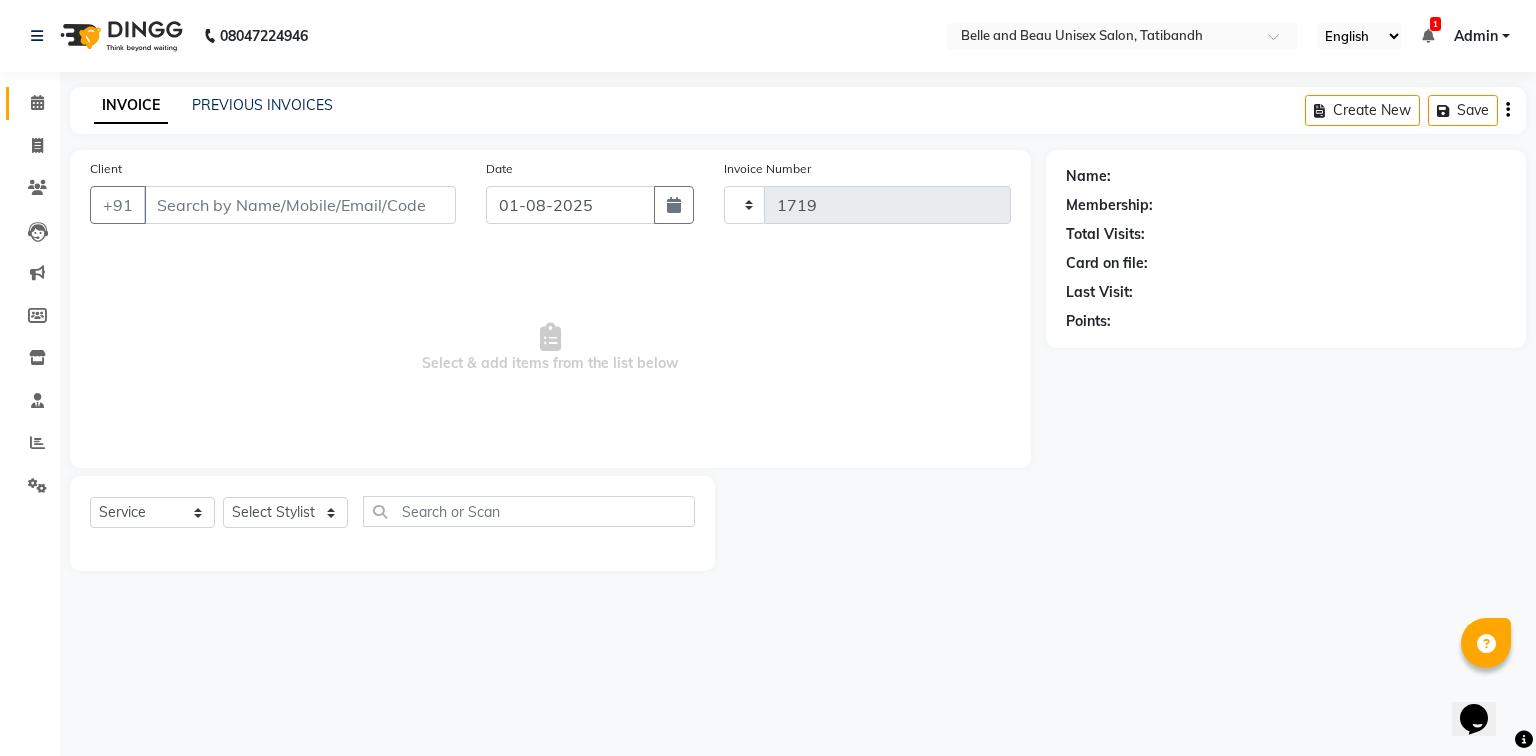 select on "7066" 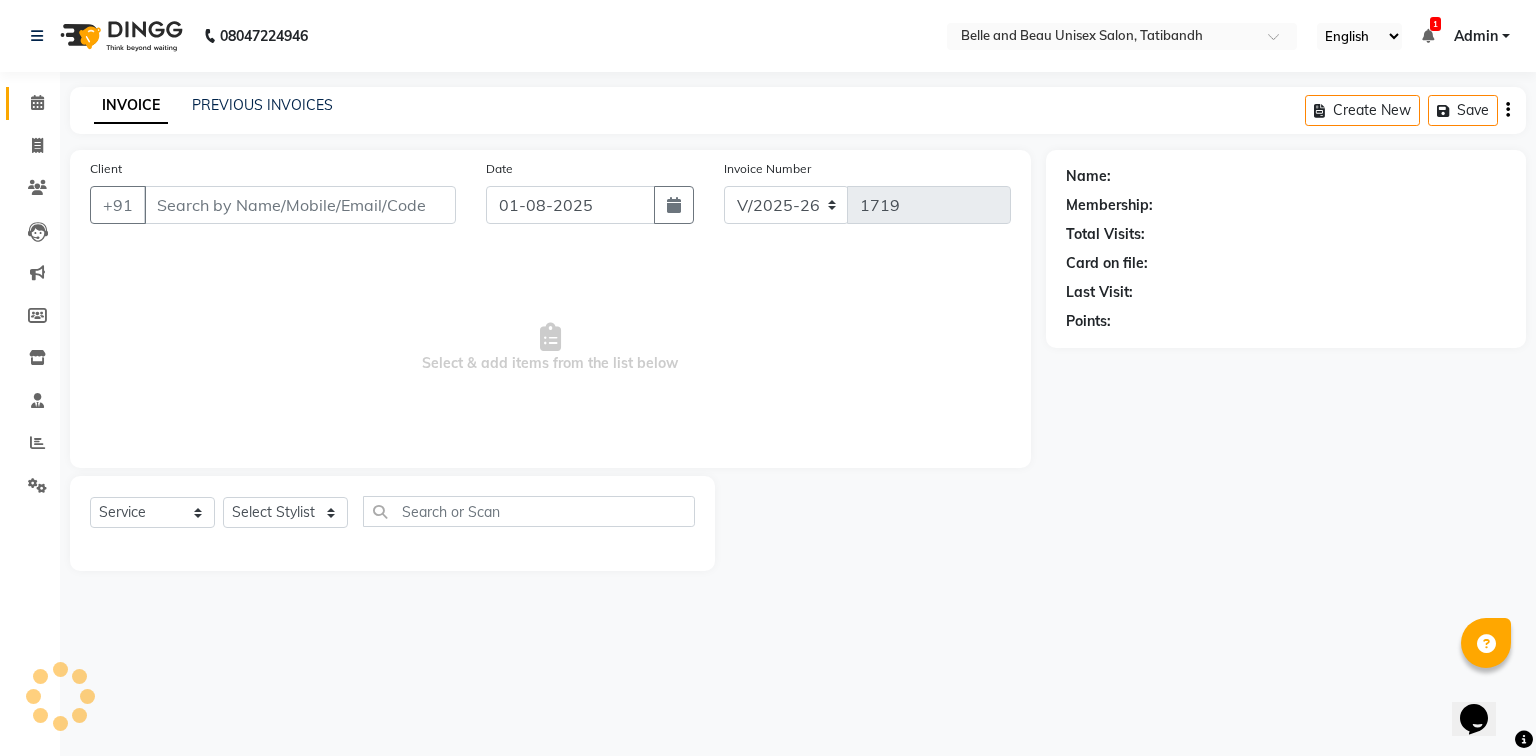 type on "[PHONE]" 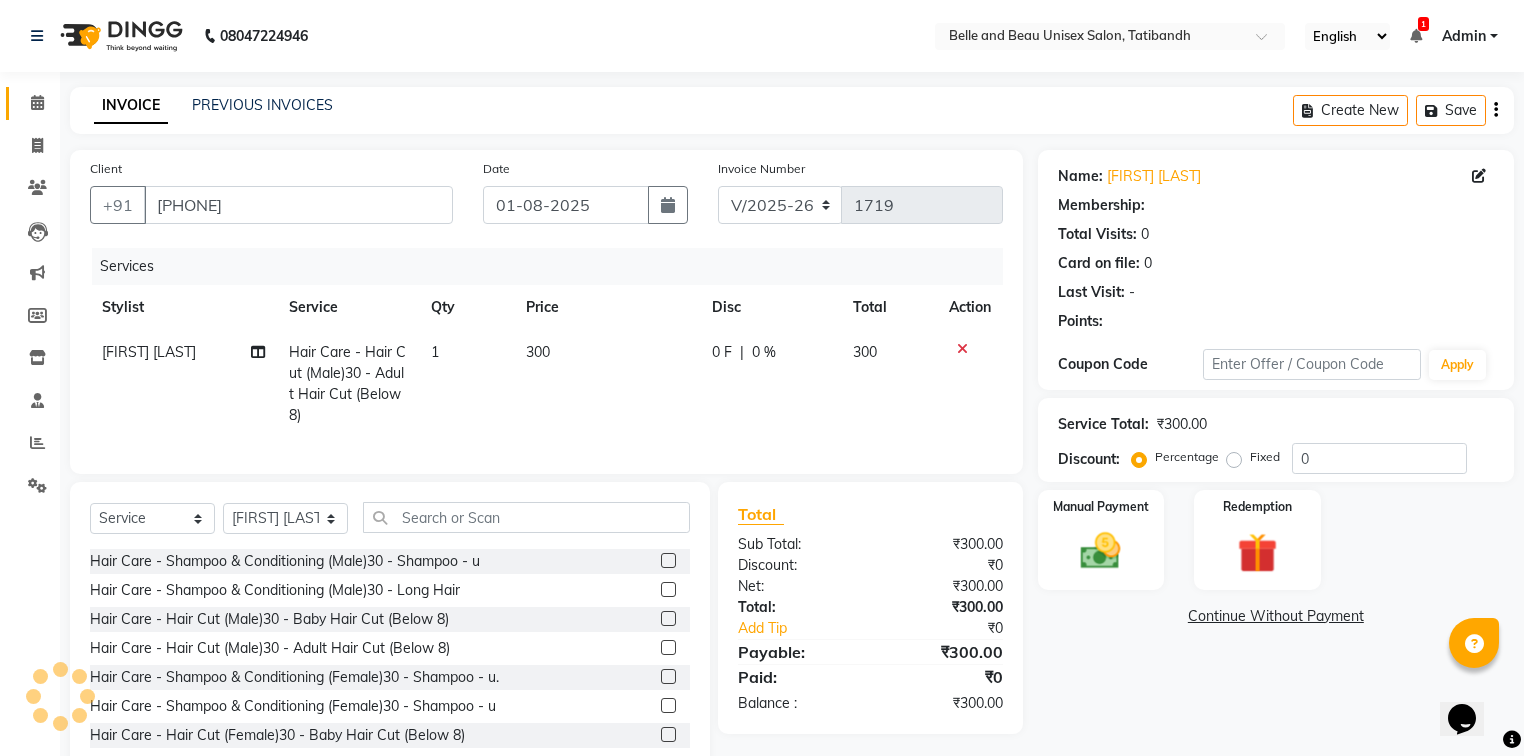 select on "1: Object" 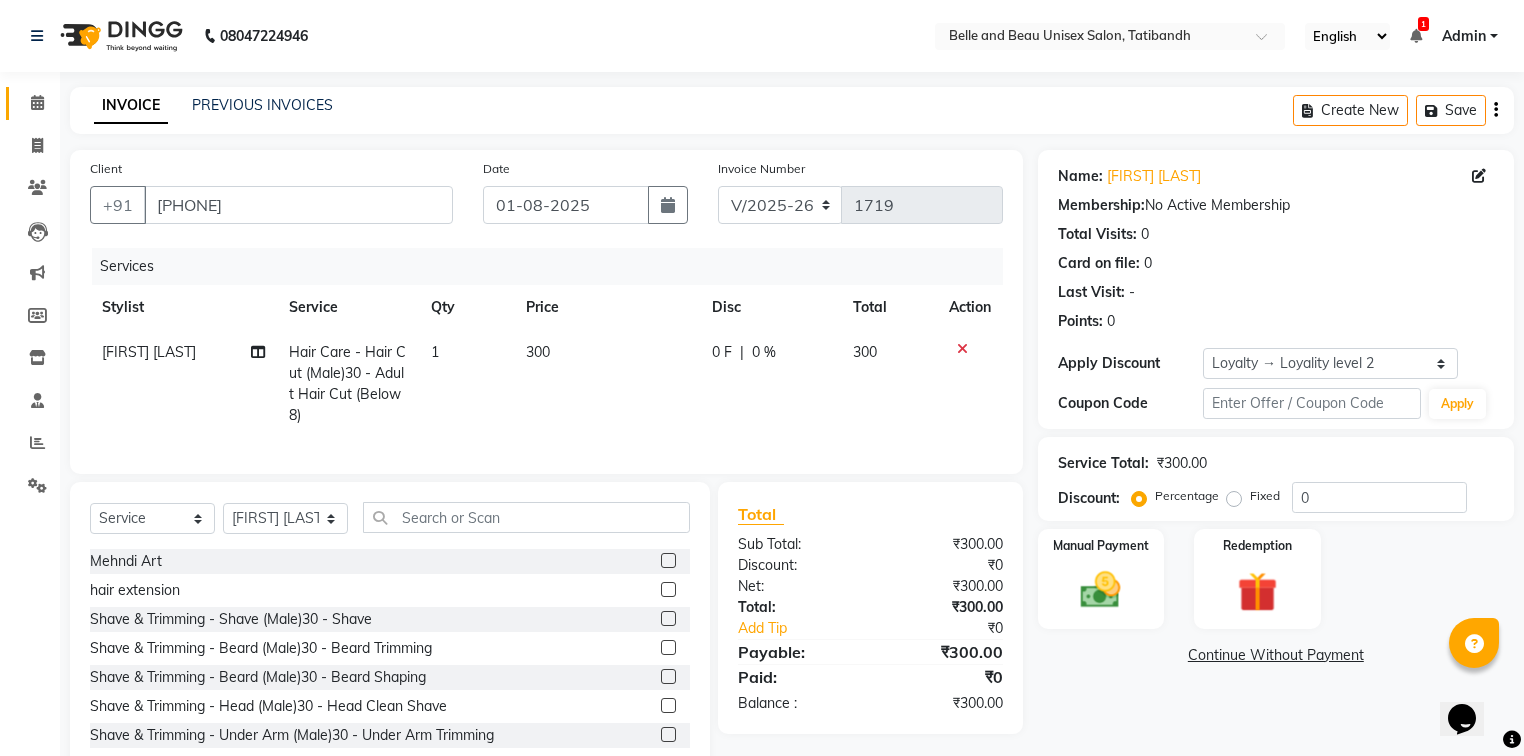 scroll, scrollTop: 560, scrollLeft: 0, axis: vertical 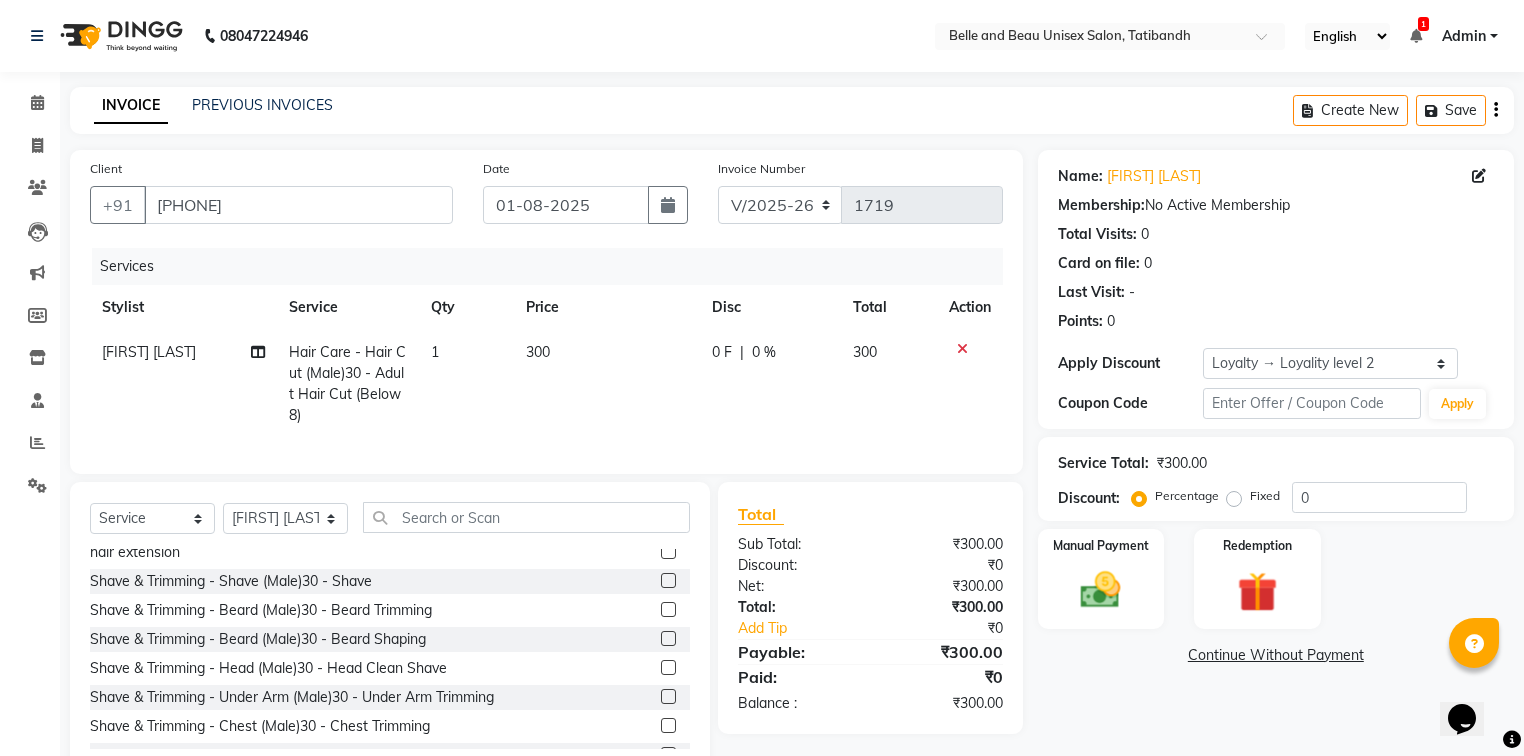 click 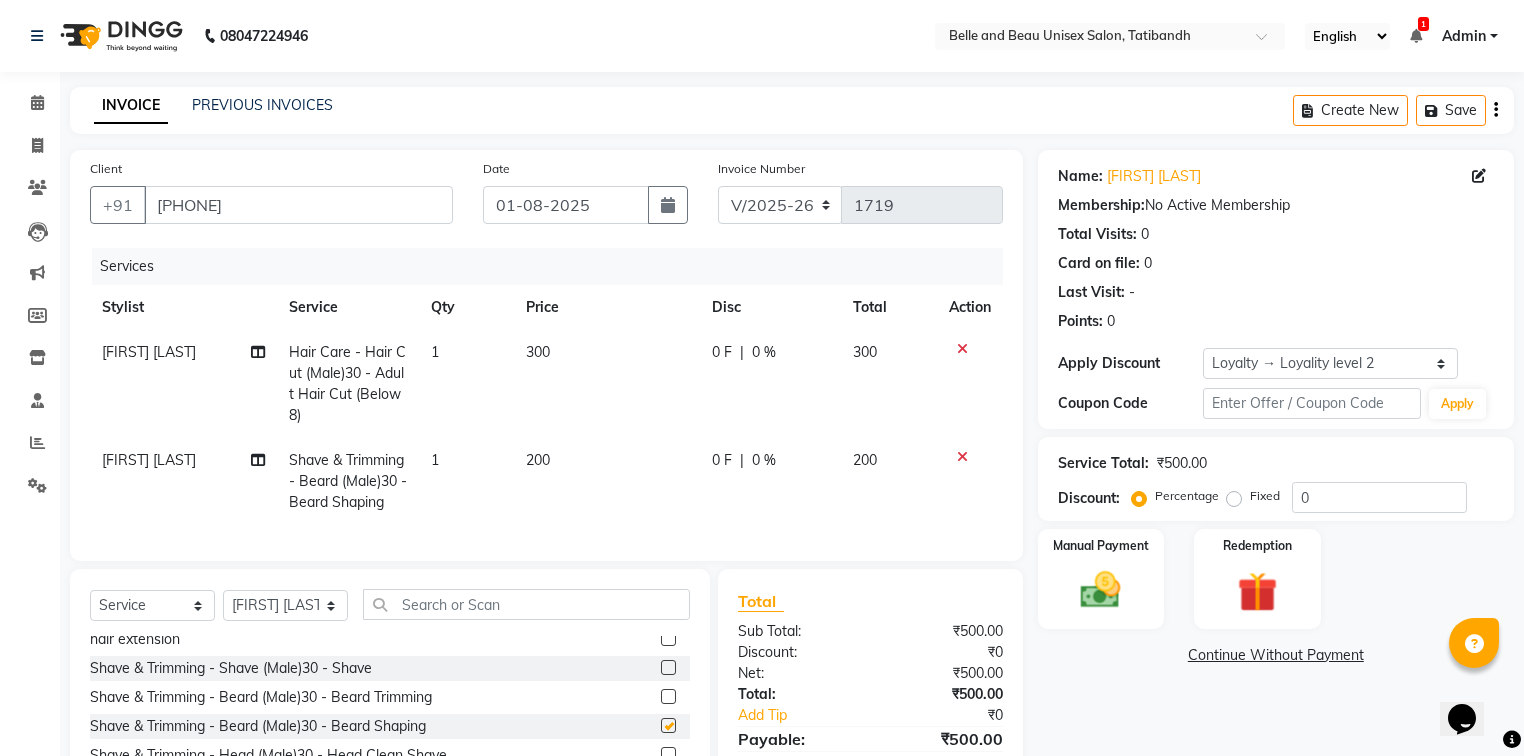 checkbox on "false" 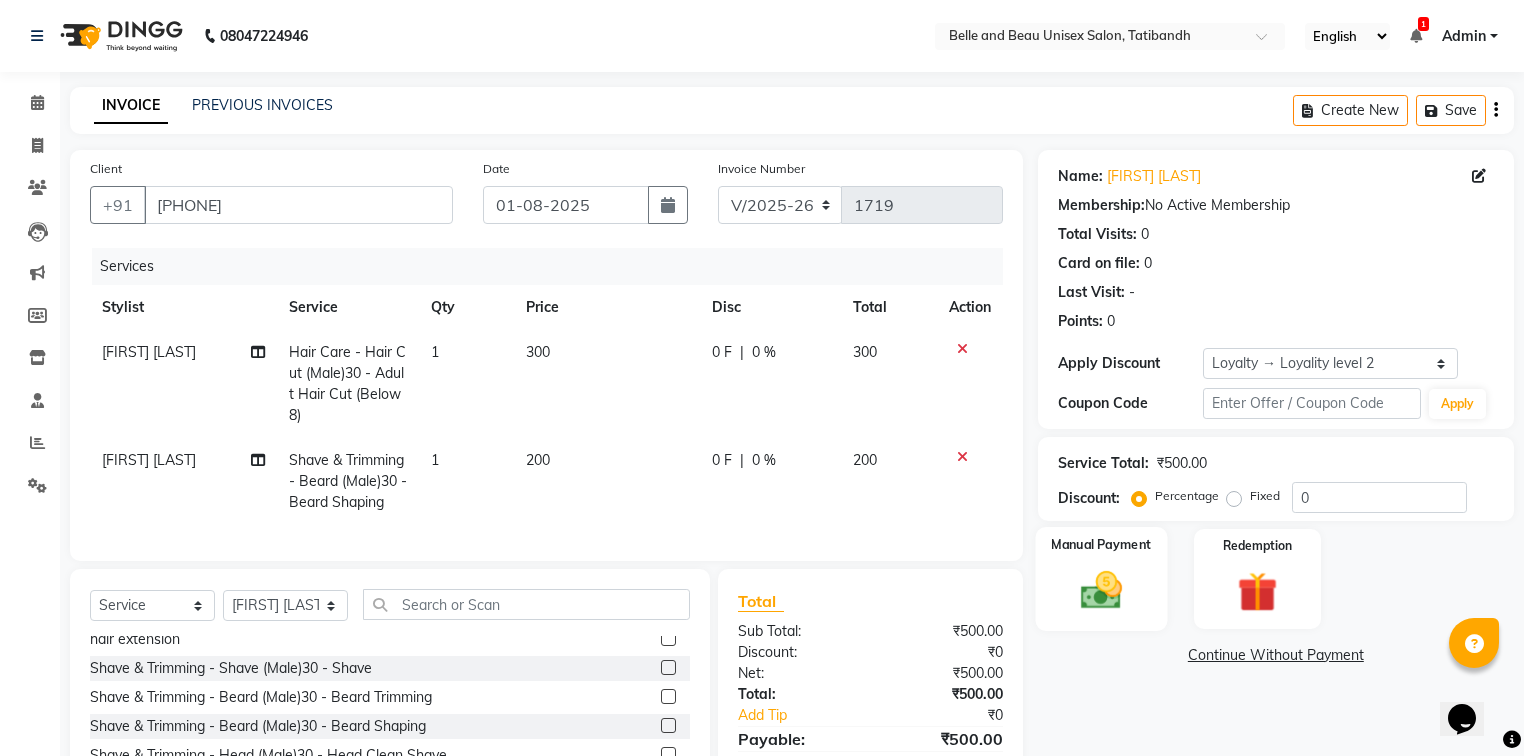 click on "Manual Payment" 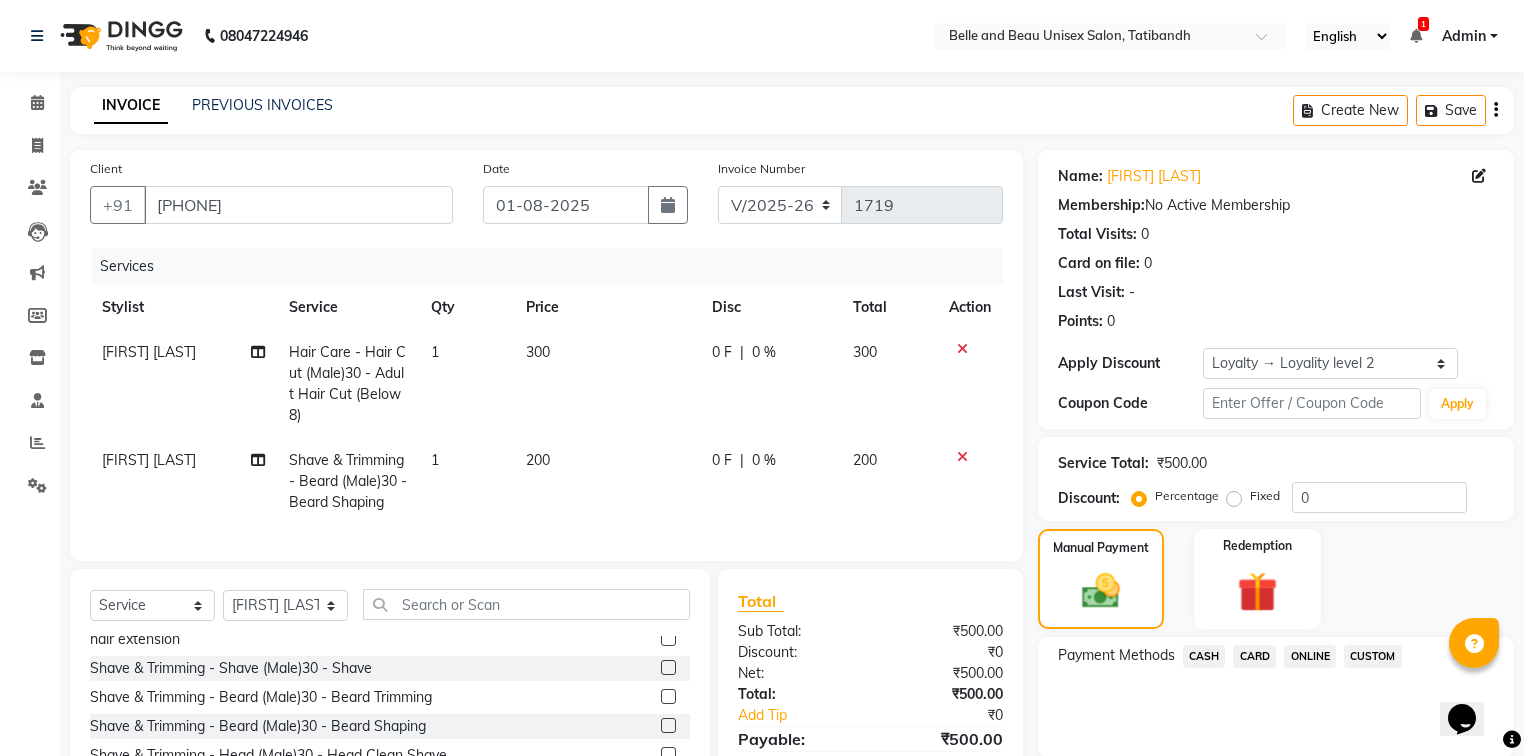 click on "ONLINE" 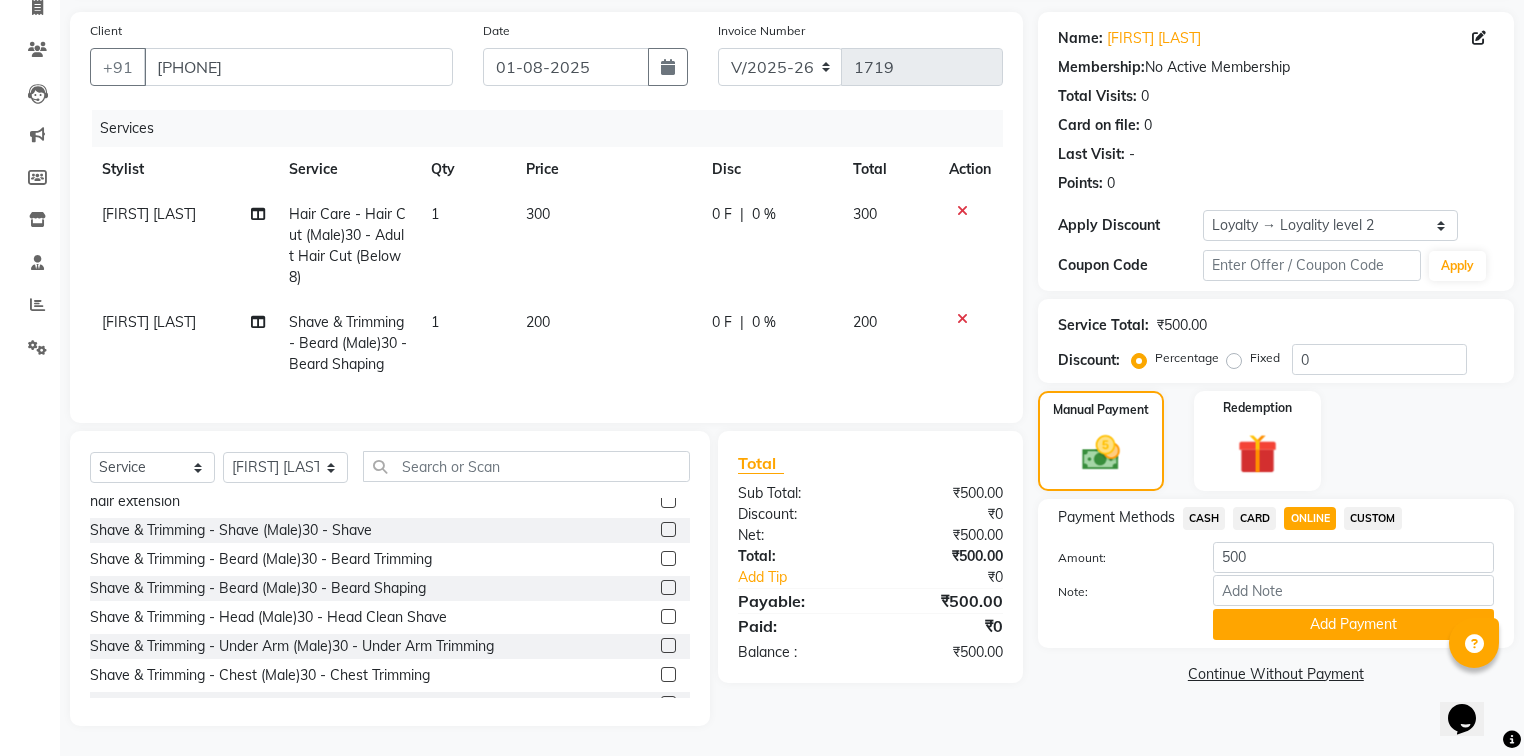 scroll, scrollTop: 151, scrollLeft: 0, axis: vertical 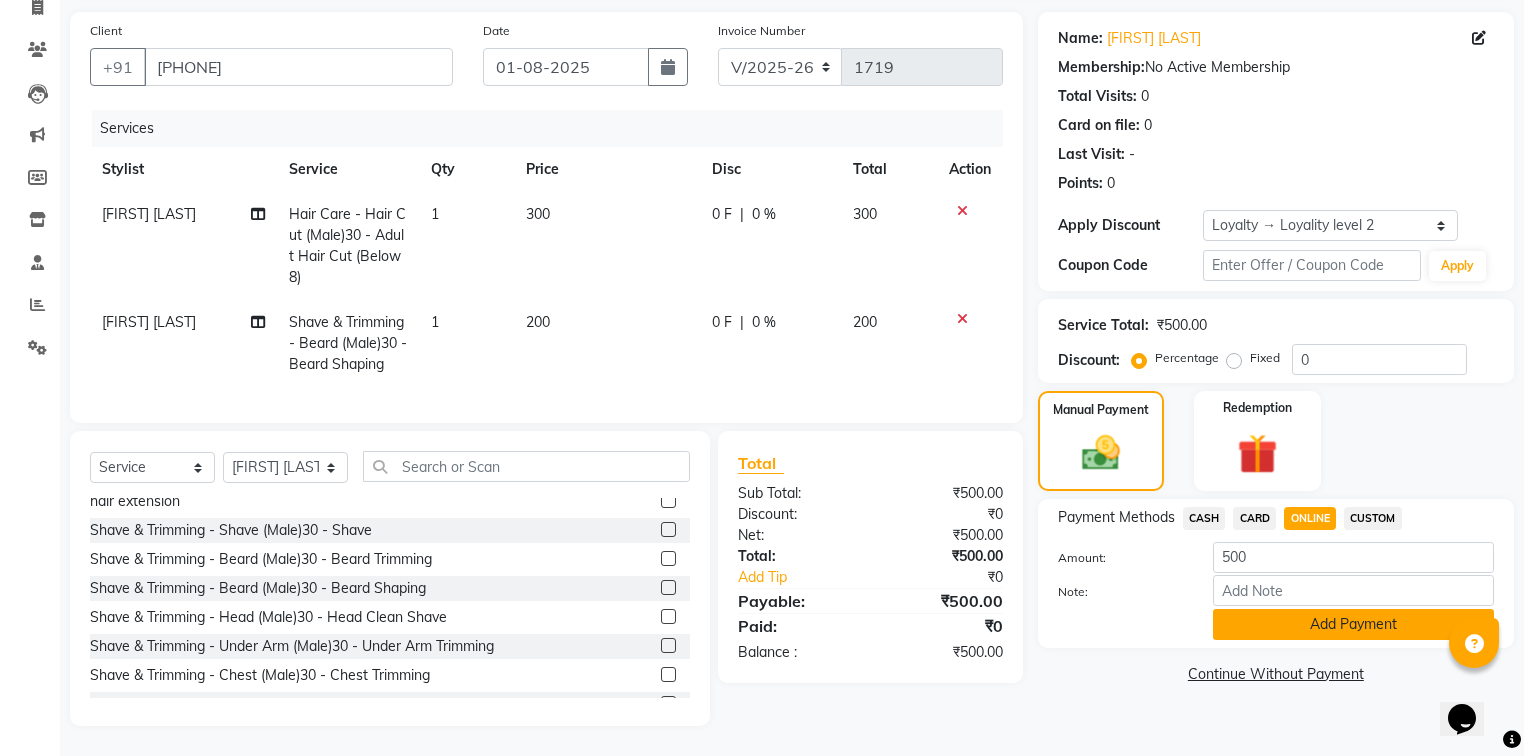 click on "Add Payment" 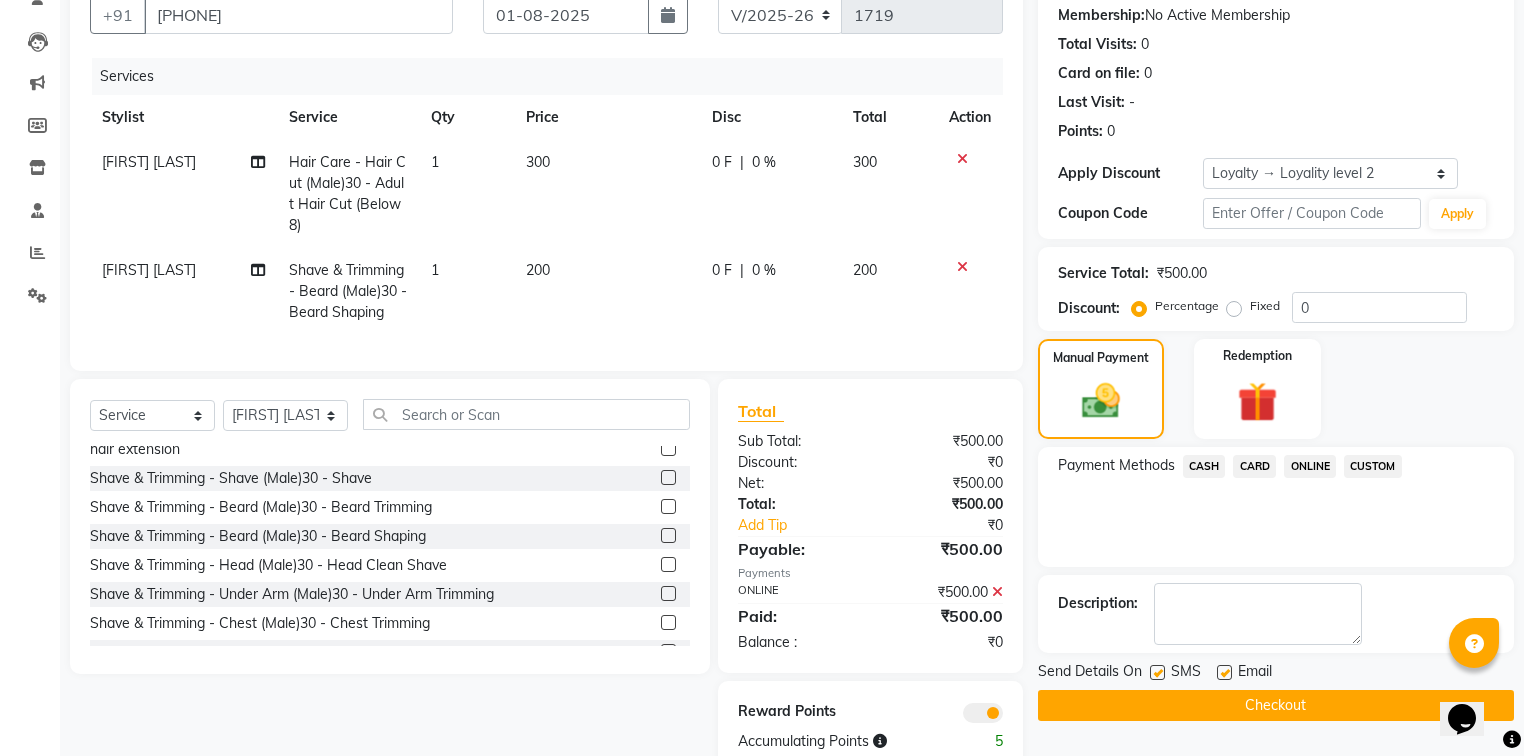 scroll, scrollTop: 249, scrollLeft: 0, axis: vertical 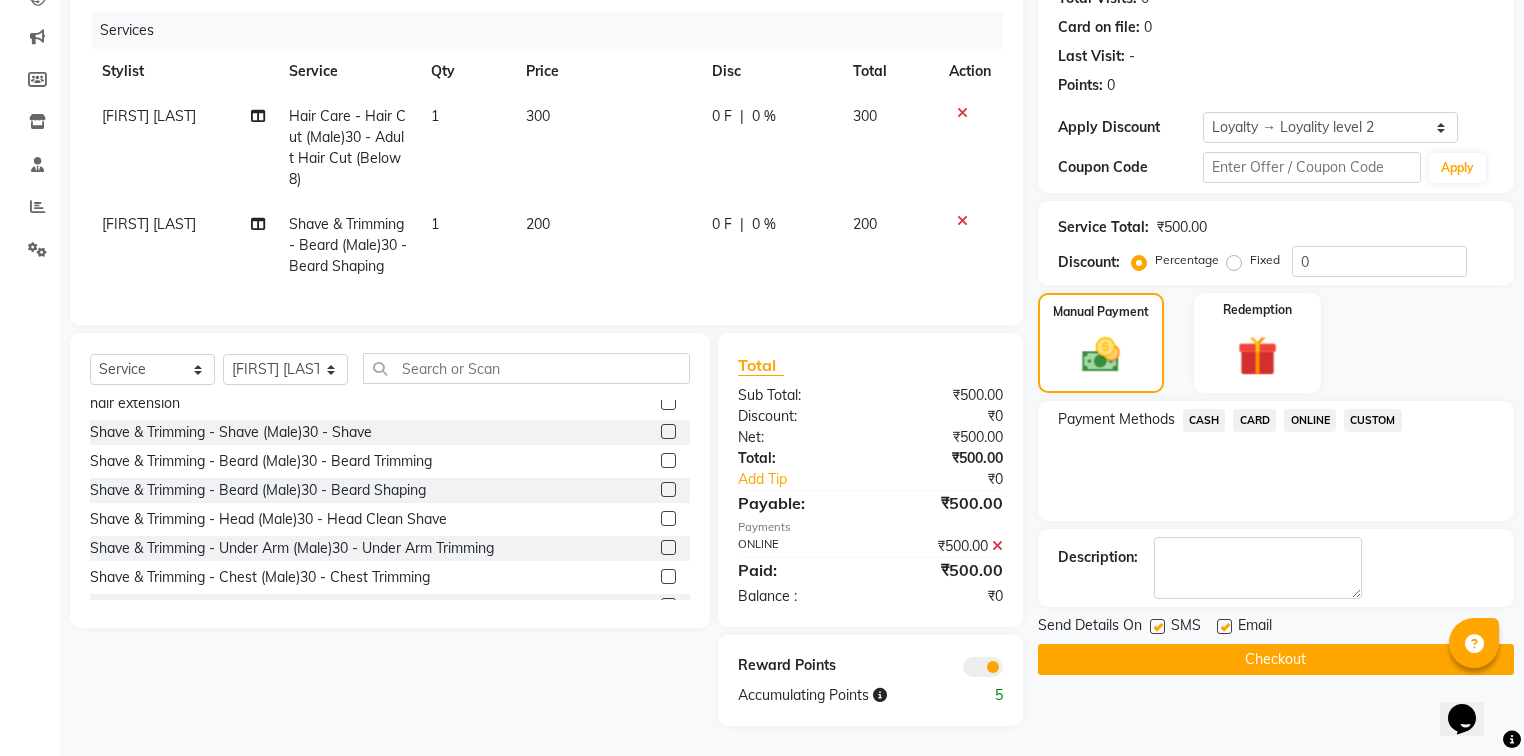 click on "Checkout" 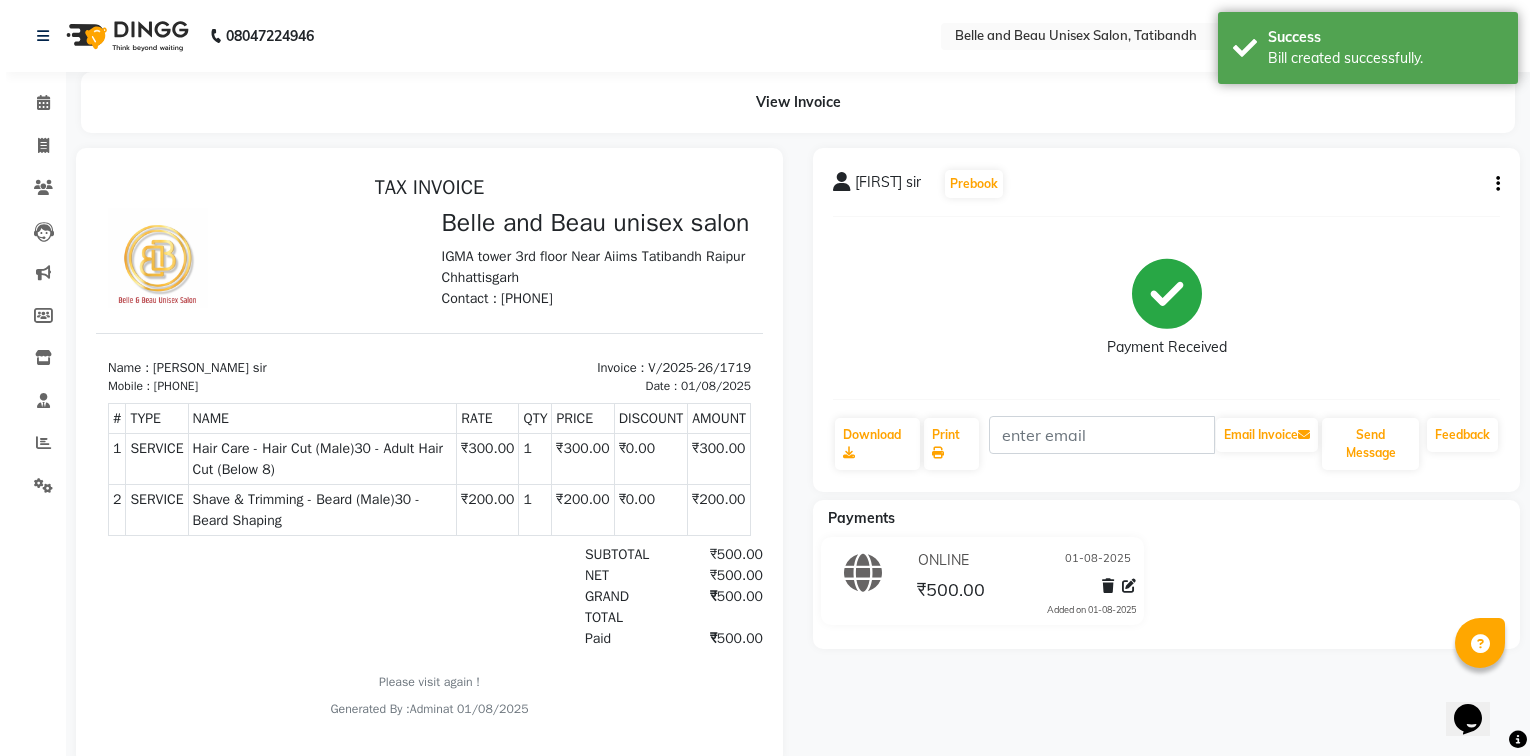 scroll, scrollTop: 0, scrollLeft: 0, axis: both 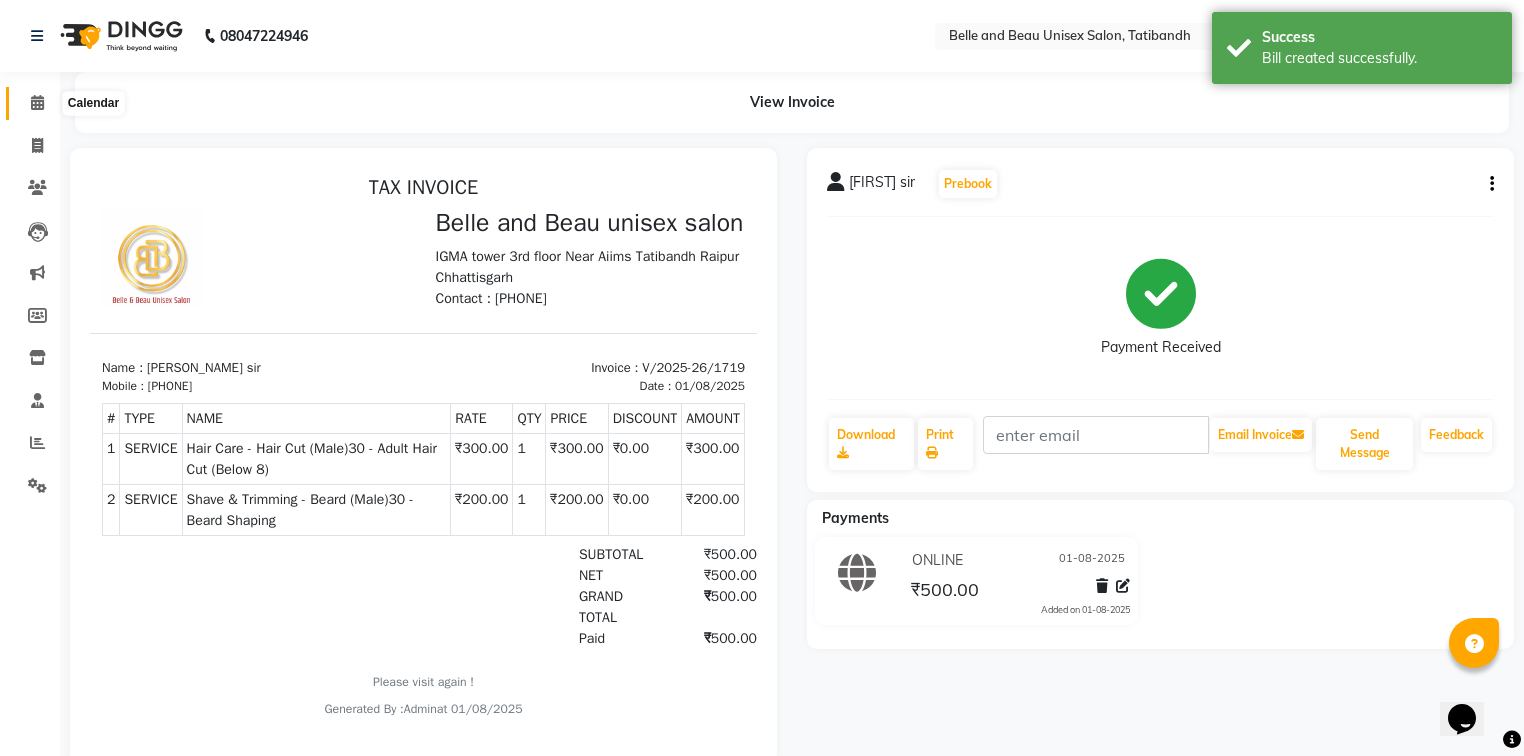 click 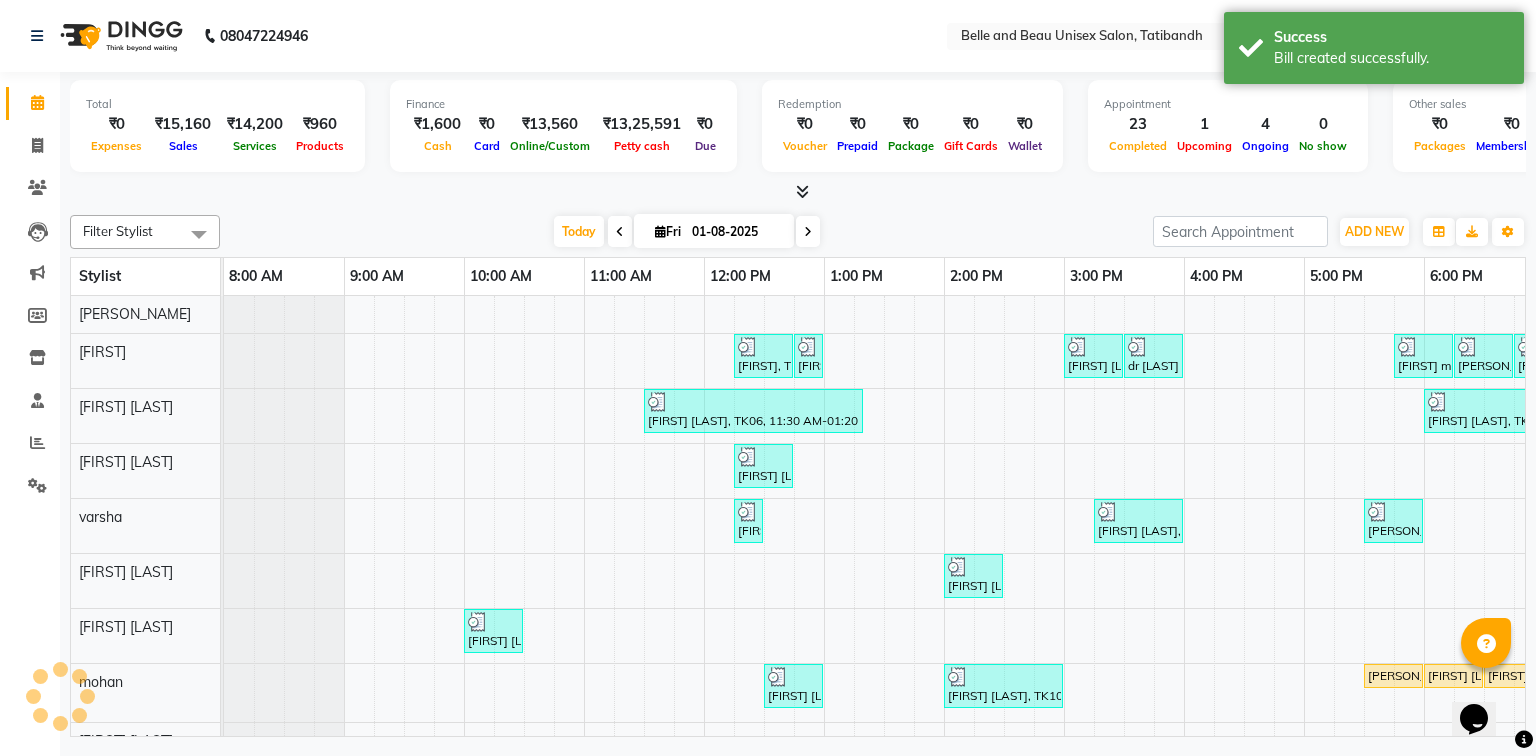 scroll, scrollTop: 0, scrollLeft: 258, axis: horizontal 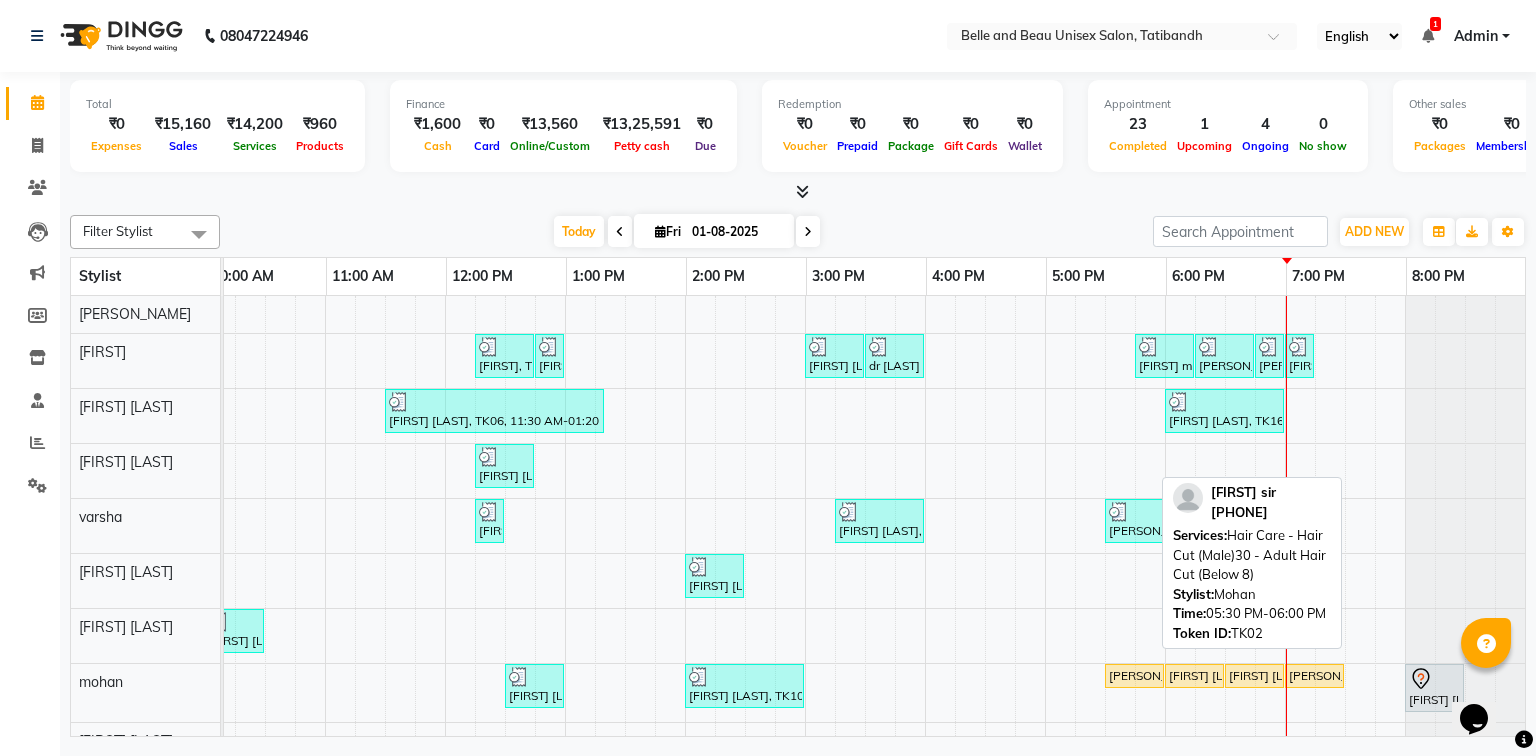 click on "[NAME] sir, TK02, 05:30 PM-06:00 PM, Hair Care - Hair Cut (Male)30 - Adult Hair Cut (Below 8)" at bounding box center (1134, 676) 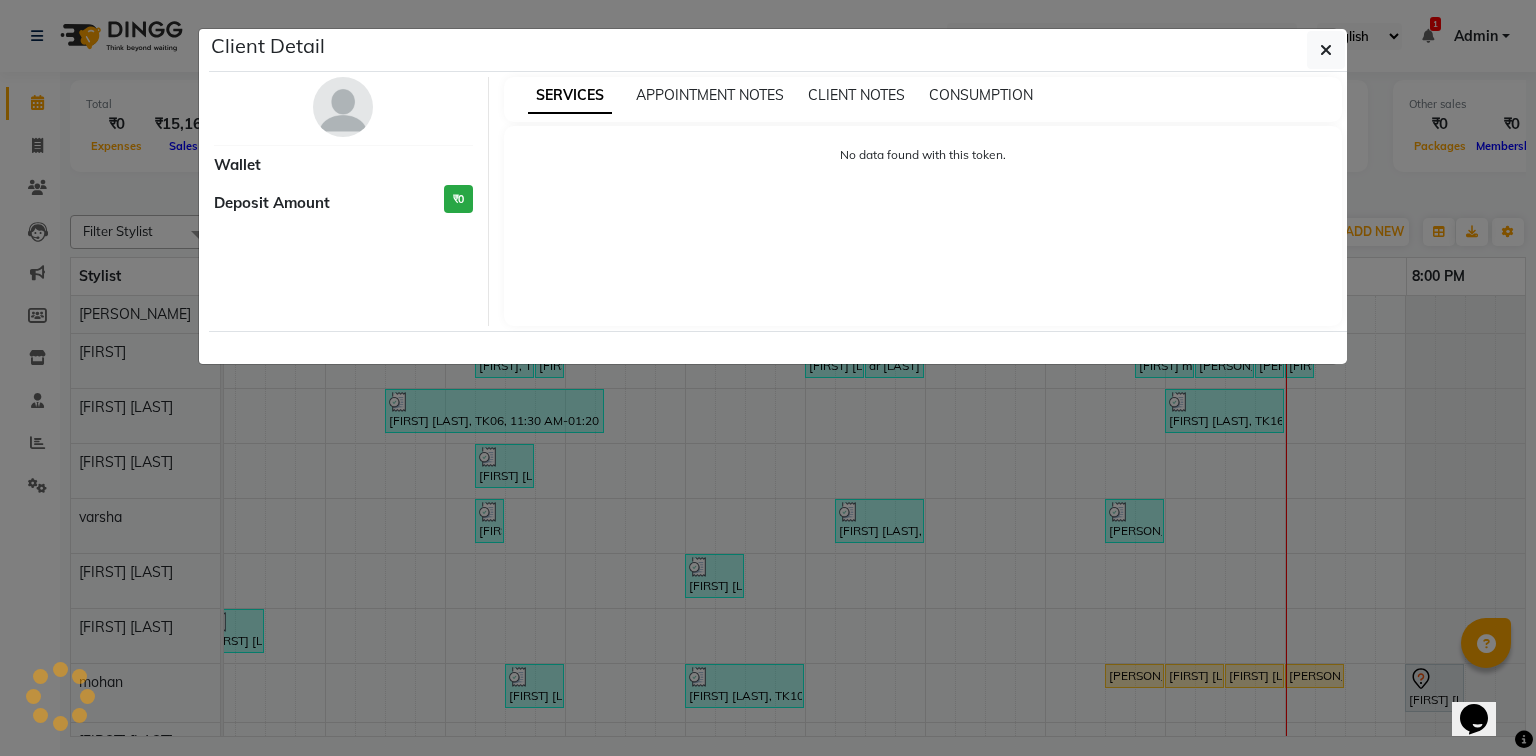 select on "1" 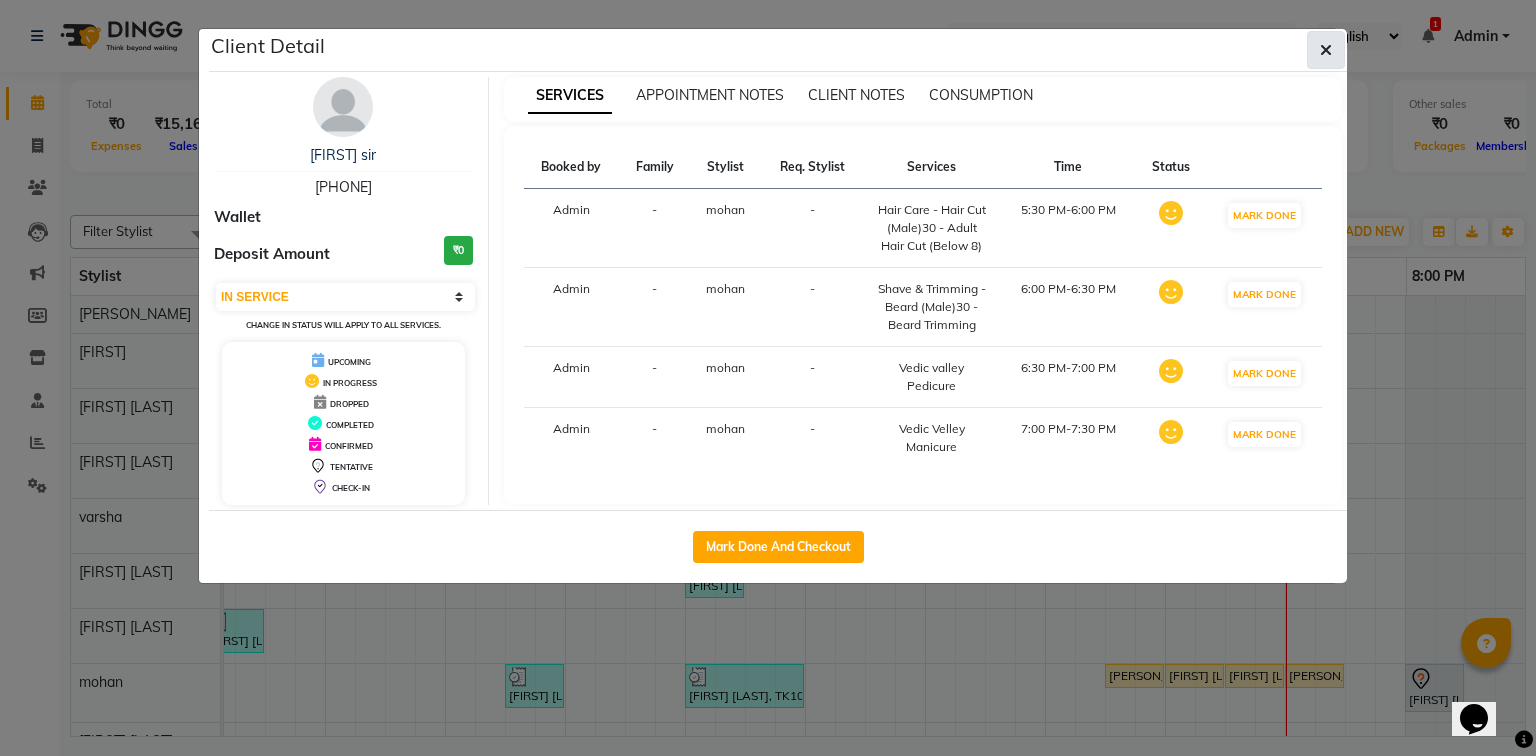 click 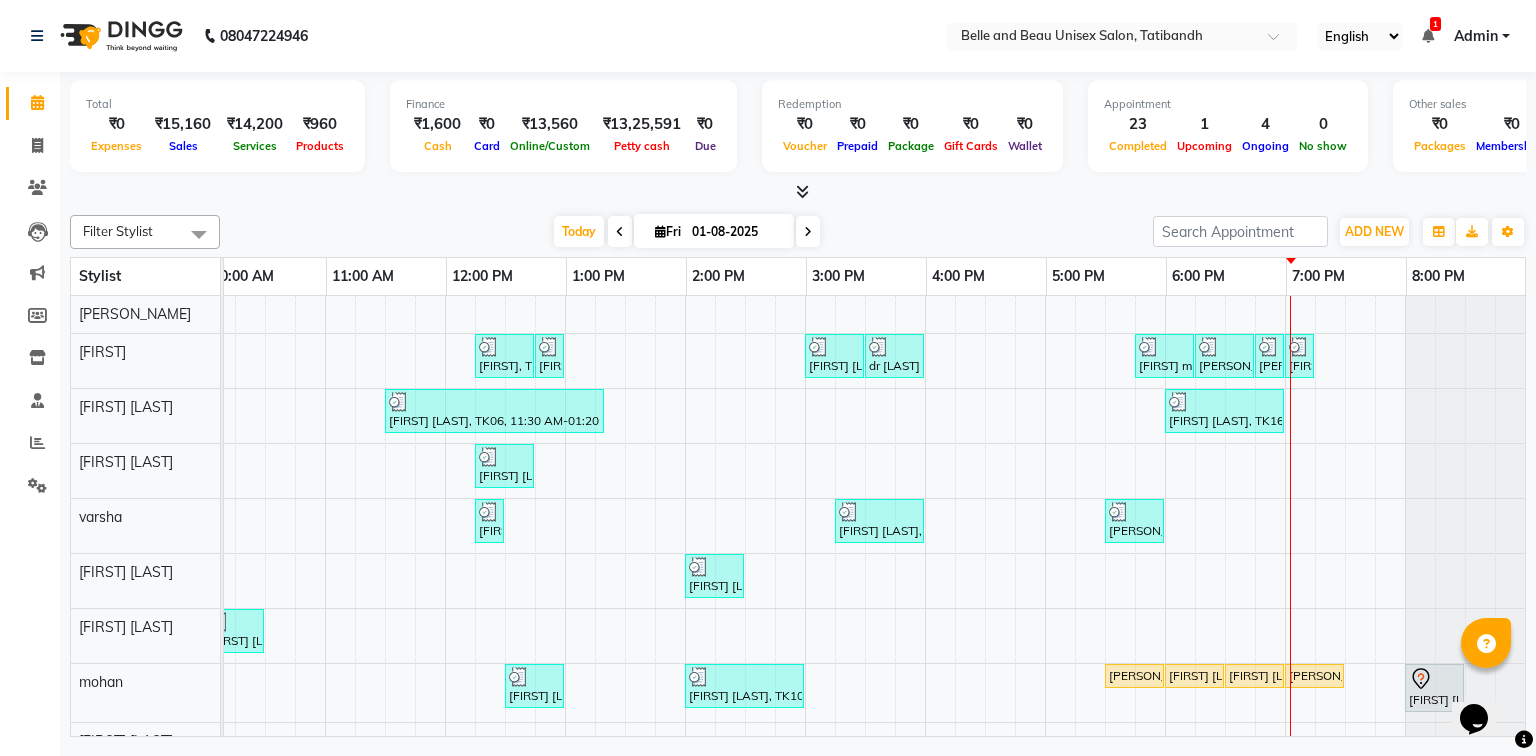 scroll, scrollTop: 64, scrollLeft: 270, axis: both 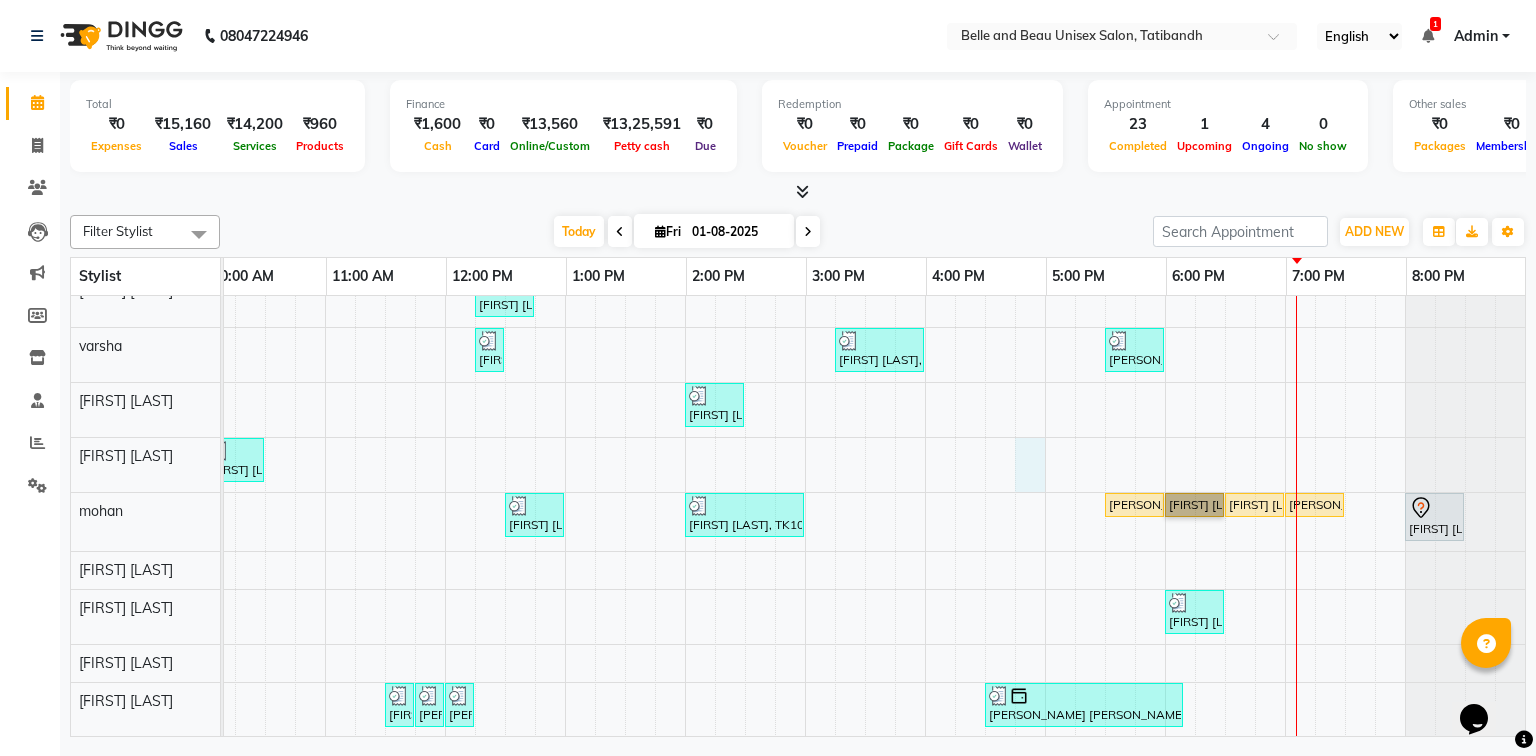click on "[FIRST], TK08, 12:15 PM-12:45 PM, Hair Styling - Blow Dry Hair Wash (Female)30 - Blow dry [FIRST], TK08, 12:45 PM-12:55 PM, Threading - Upper Lip (Female)30 - Upper Lip dr [LAST], TK13, 03:00 PM-03:30 PM, Nail Art - Nail Art30 - Gel Polish Hand dr [LAST], TK13, 03:30 PM-04:00 PM, Nail Art - Nail Art30 - Gel Polish Feet [FIRST] mam, TK17, 05:45 PM-06:15 PM, bioloom cleanup [FIRST] mam, TK17, 06:15 PM-06:45 PM, Bleach / Detan - Bleach / Detan30 - Face/ Neck Line [FIRST] mam, TK17, 06:45 PM-06:55 PM, Threading - Eyebrow (Female)30 - Eyebrow [FIRST] mam, TK17, 07:00 PM-07:10 PM, Threading - Upper Lip (Female)30 - Upper Lip Ashitosh sir, TK06, 11:30 AM-01:20 PM, Hair Colour - Global30 - Global Short Hair (Boy Cut),Hair Care - Hair Cut (Male)30 - Adult Hair Cut (Below 8),Shave & Trimming - Beard (Male)30 - Beard Shaping Kiran Pandey, TK05, 12:15 PM-12:45 PM, Hair Care - Hair Cut (Female)30 - Adult Hair Cut (Below 8)" at bounding box center [745, 431] 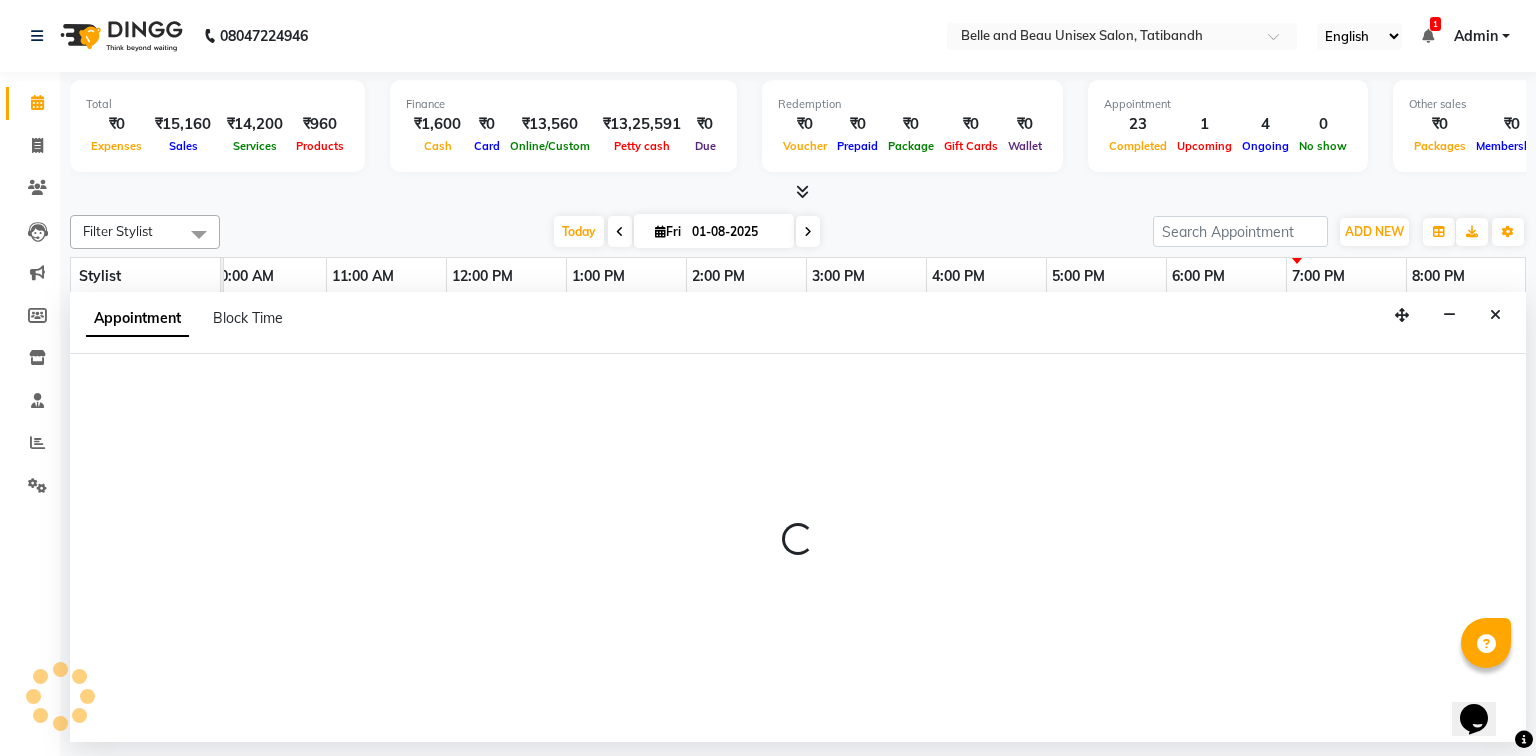 select on "63196" 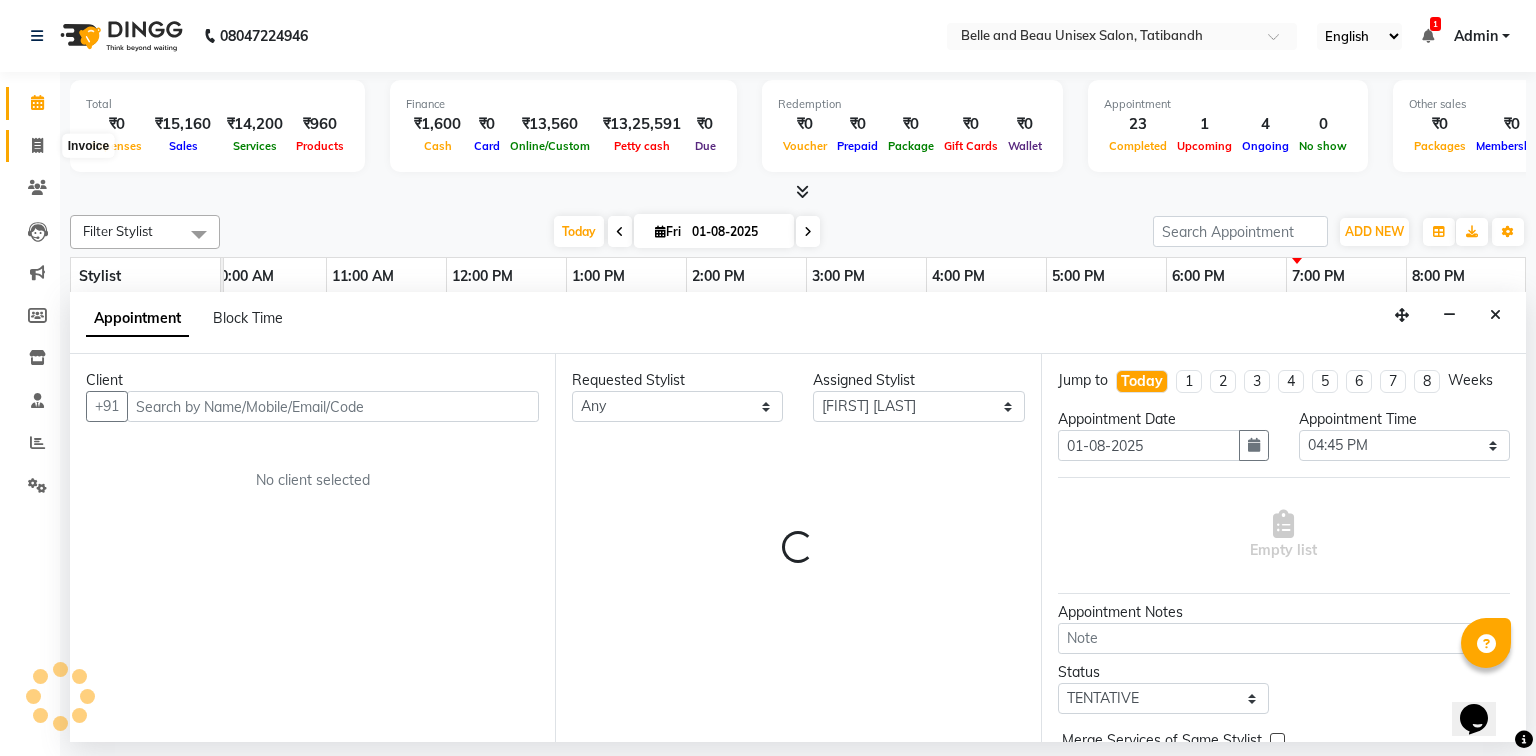 click 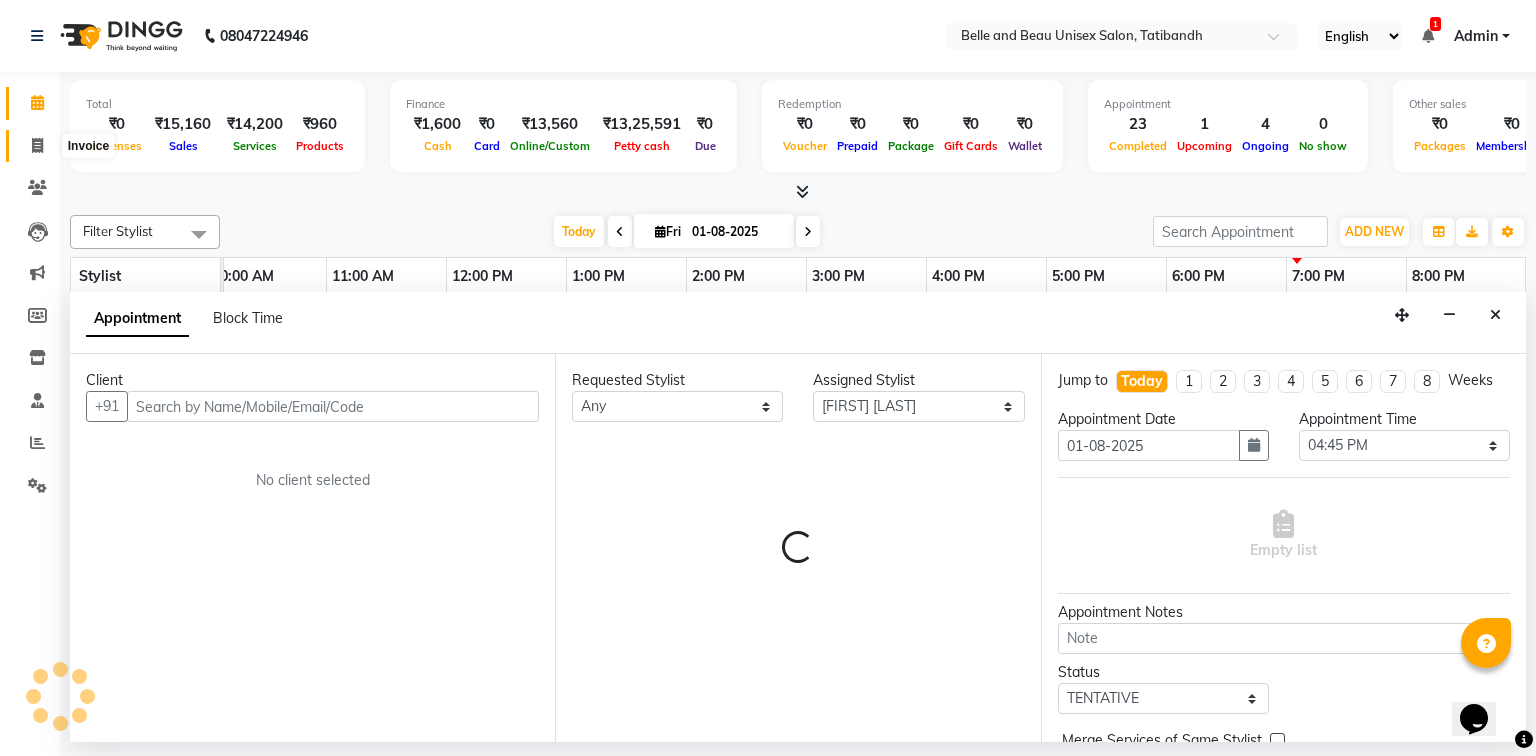 select on "service" 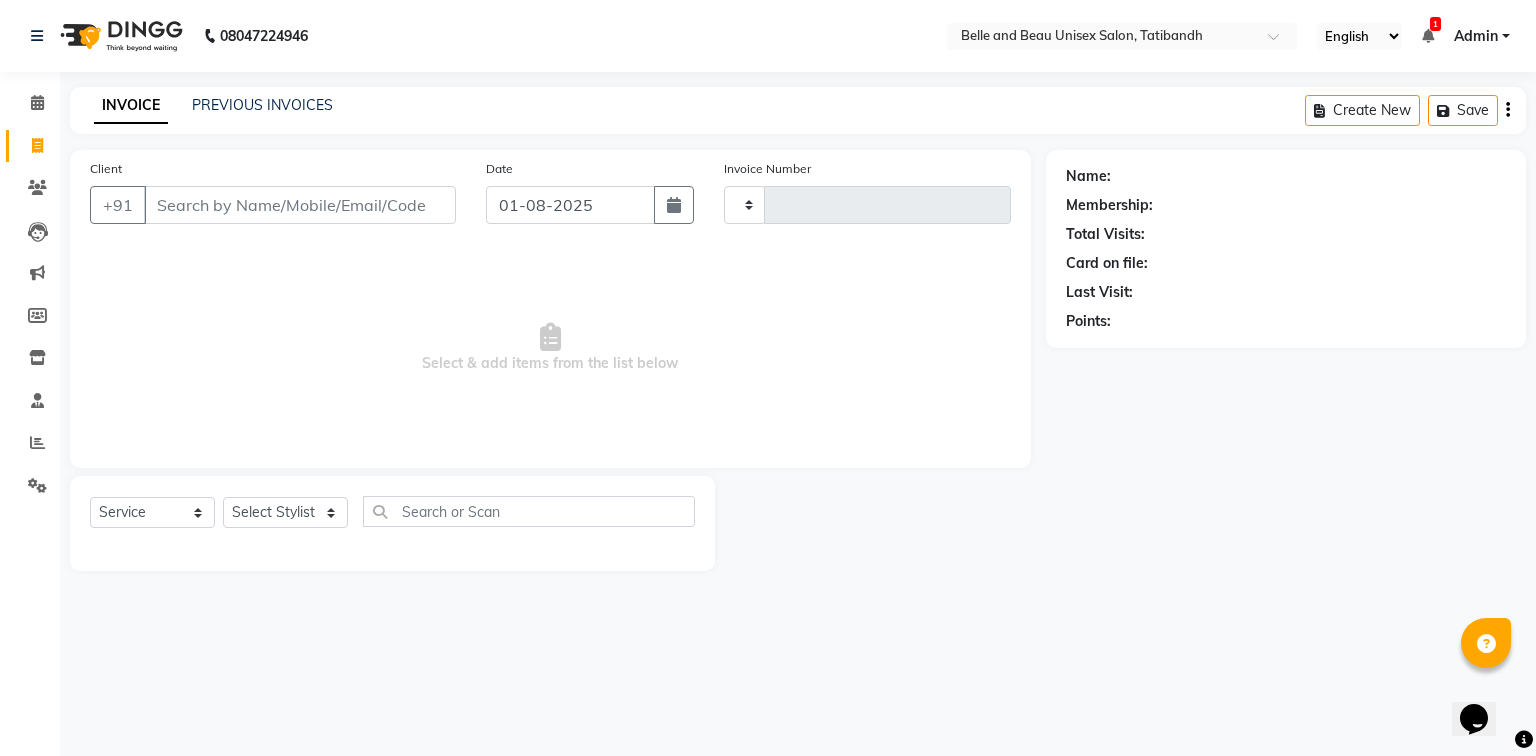 type on "1720" 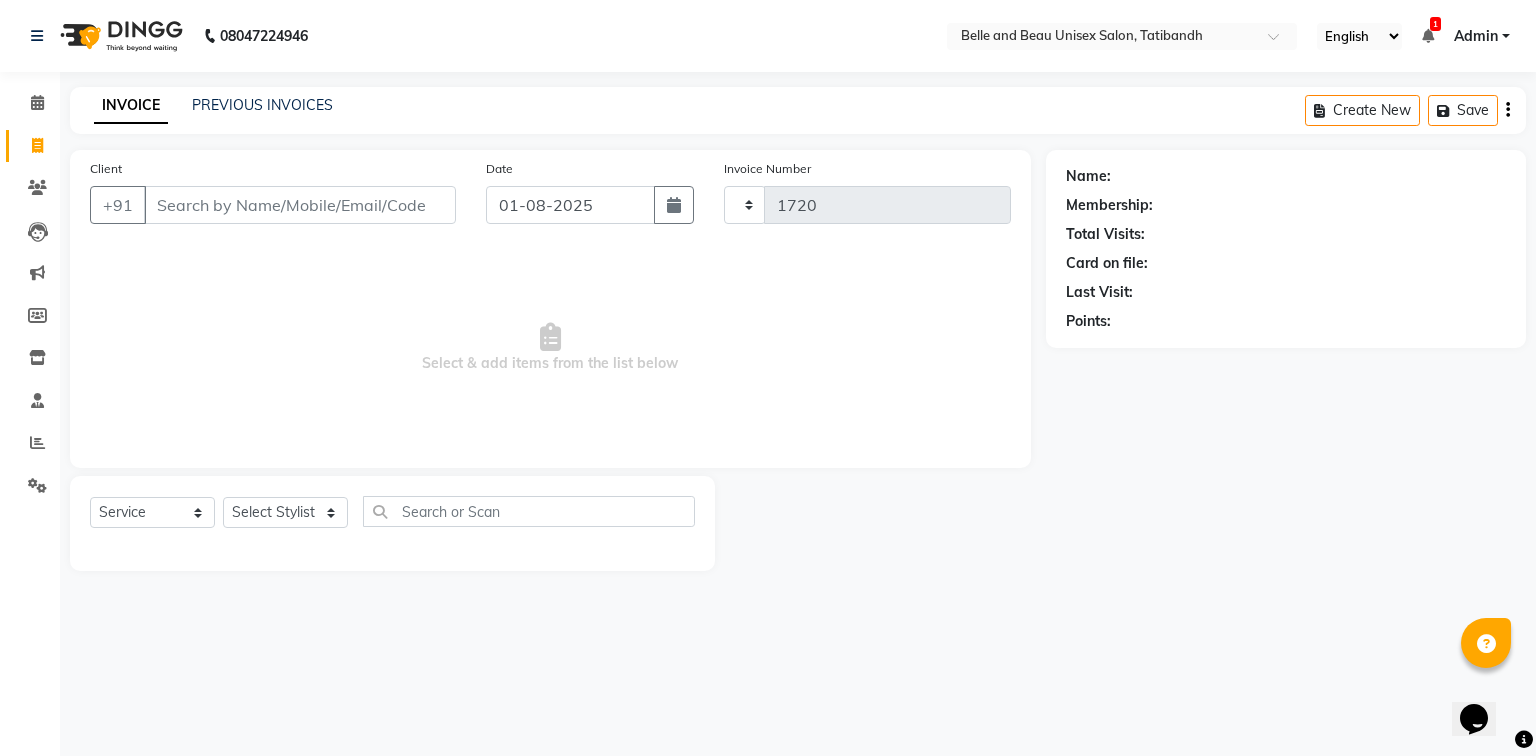 select on "7066" 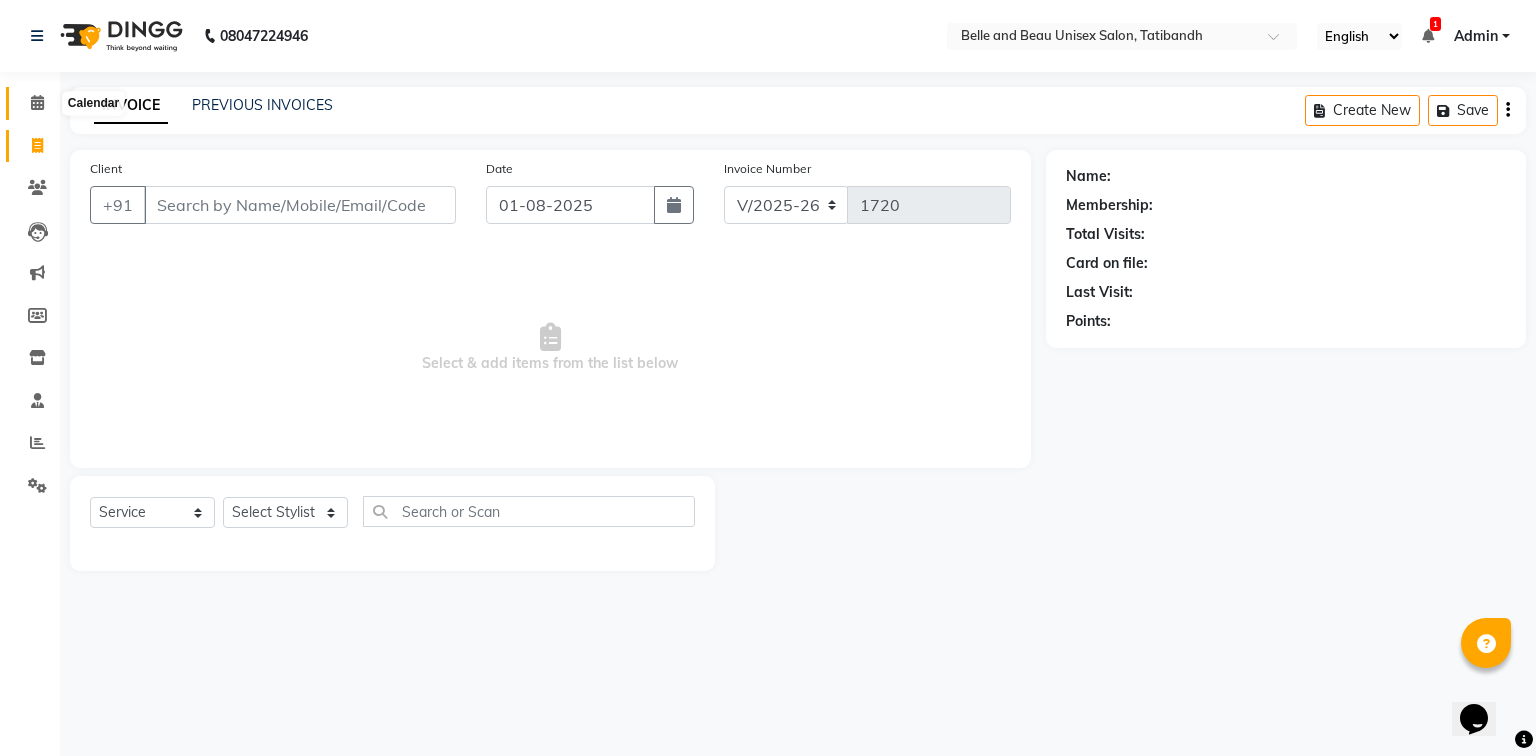 click 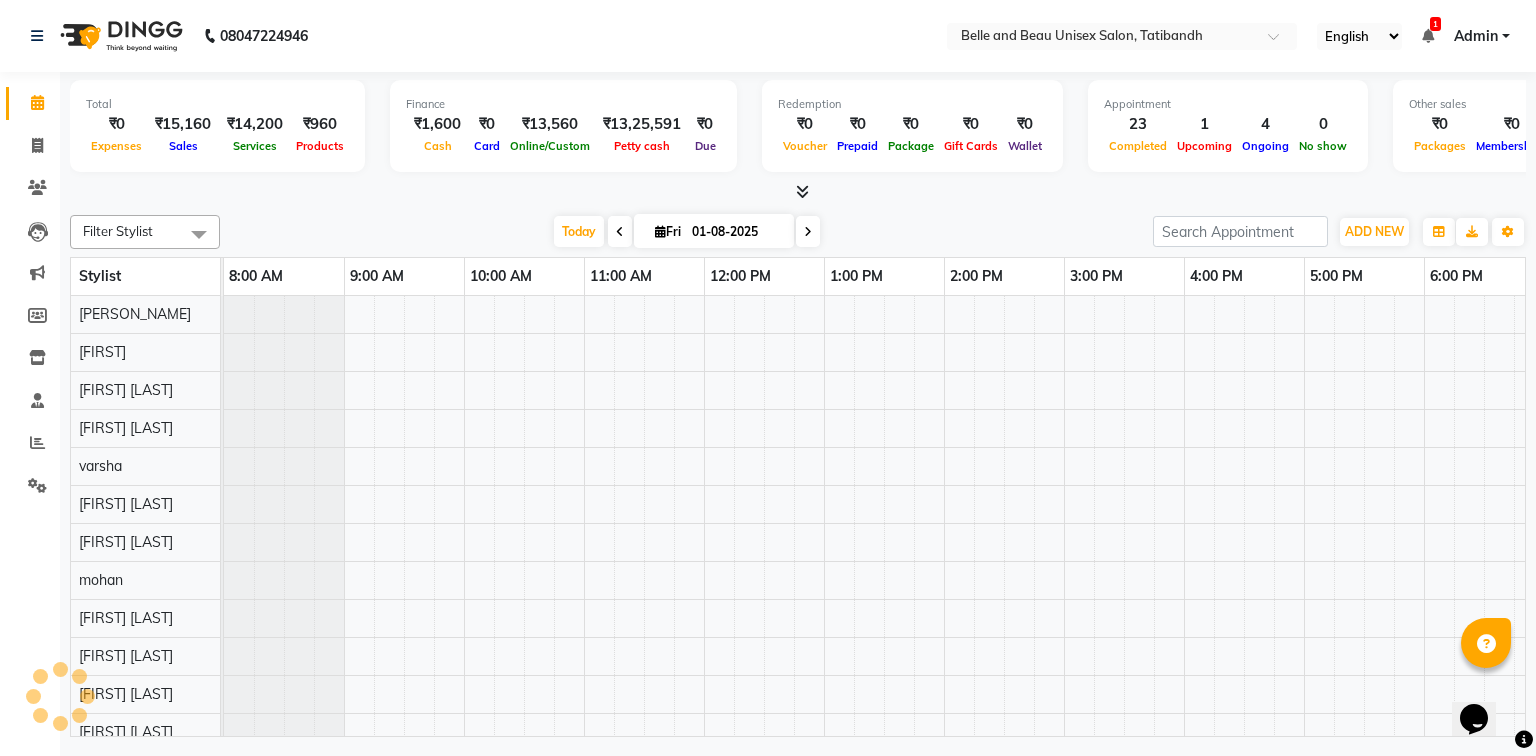 scroll, scrollTop: 0, scrollLeft: 0, axis: both 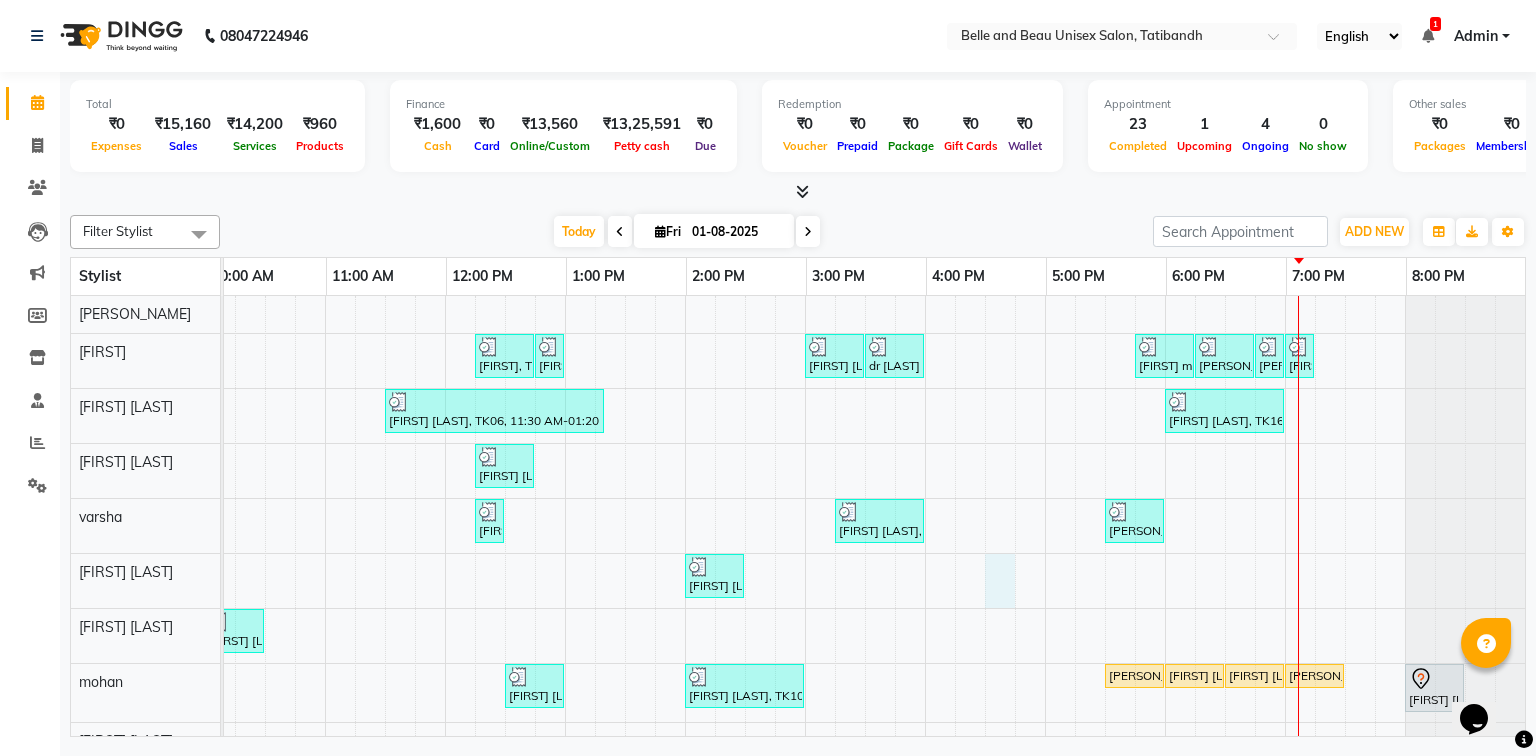 click on "[FIRST], TK08, 12:15 PM-12:45 PM, Hair Styling - Blow Dry Hair Wash (Female)30 - Blow dry [FIRST], TK08, 12:45 PM-12:55 PM, Threading - Upper Lip (Female)30 - Upper Lip dr [LAST], TK13, 03:00 PM-03:30 PM, Nail Art - Nail Art30 - Gel Polish Hand dr [LAST], TK13, 03:30 PM-04:00 PM, Nail Art - Nail Art30 - Gel Polish Feet [FIRST] mam, TK17, 05:45 PM-06:15 PM, bioloom cleanup [FIRST] mam, TK17, 06:15 PM-06:45 PM, Bleach / Detan - Bleach / Detan30 - Face/ Neck Line [FIRST] mam, TK17, 06:45 PM-06:55 PM, Threading - Eyebrow (Female)30 - Eyebrow [FIRST] mam, TK17, 07:00 PM-07:10 PM, Threading - Upper Lip (Female)30 - Upper Lip Ashitosh sir, TK06, 11:30 AM-01:20 PM, Hair Colour - Global30 - Global Short Hair (Boy Cut),Hair Care - Hair Cut (Male)30 - Adult Hair Cut (Below 8),Shave & Trimming - Beard (Male)30 - Beard Shaping Kiran Pandey, TK05, 12:15 PM-12:45 PM, Hair Care - Hair Cut (Female)30 - Adult Hair Cut (Below 8)" at bounding box center [745, 602] 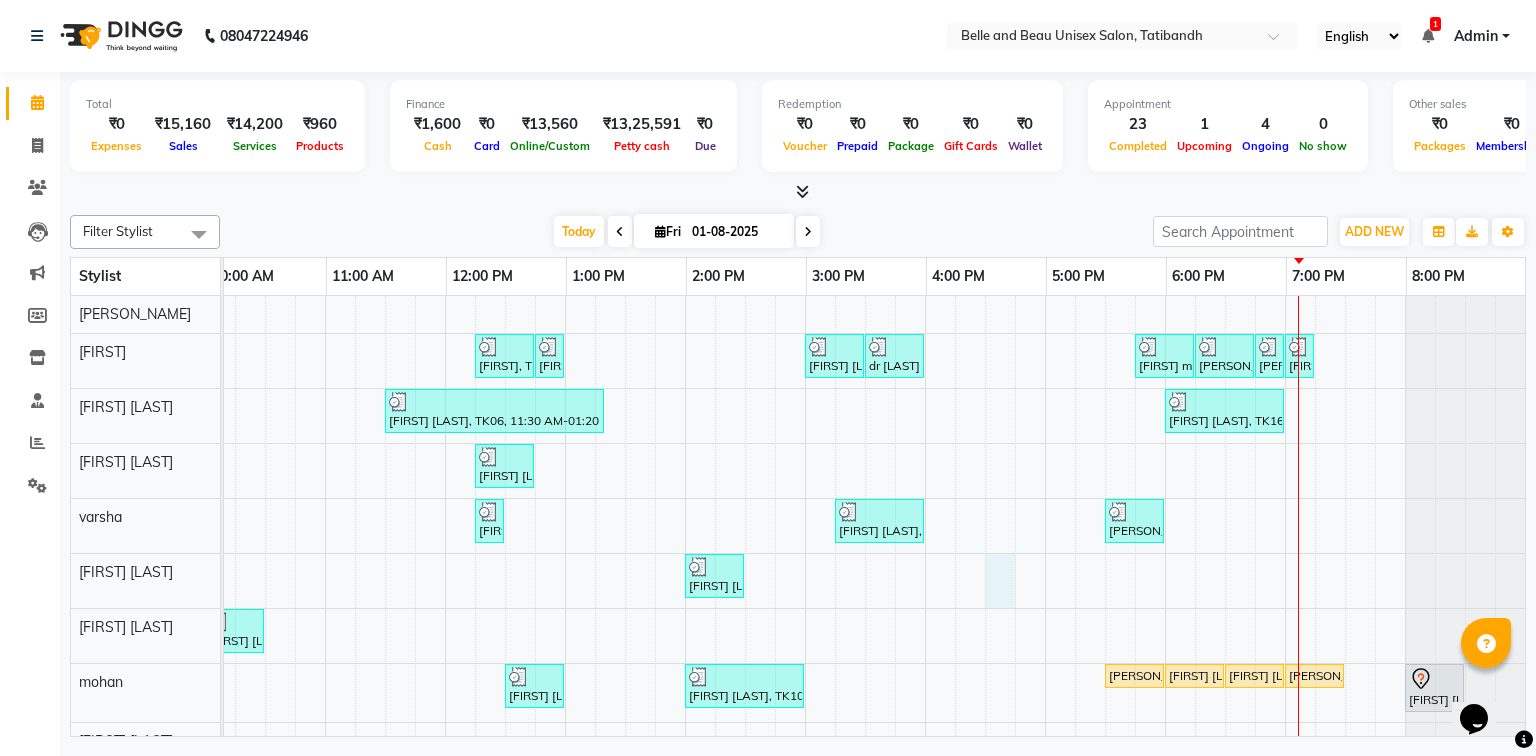 select on "62596" 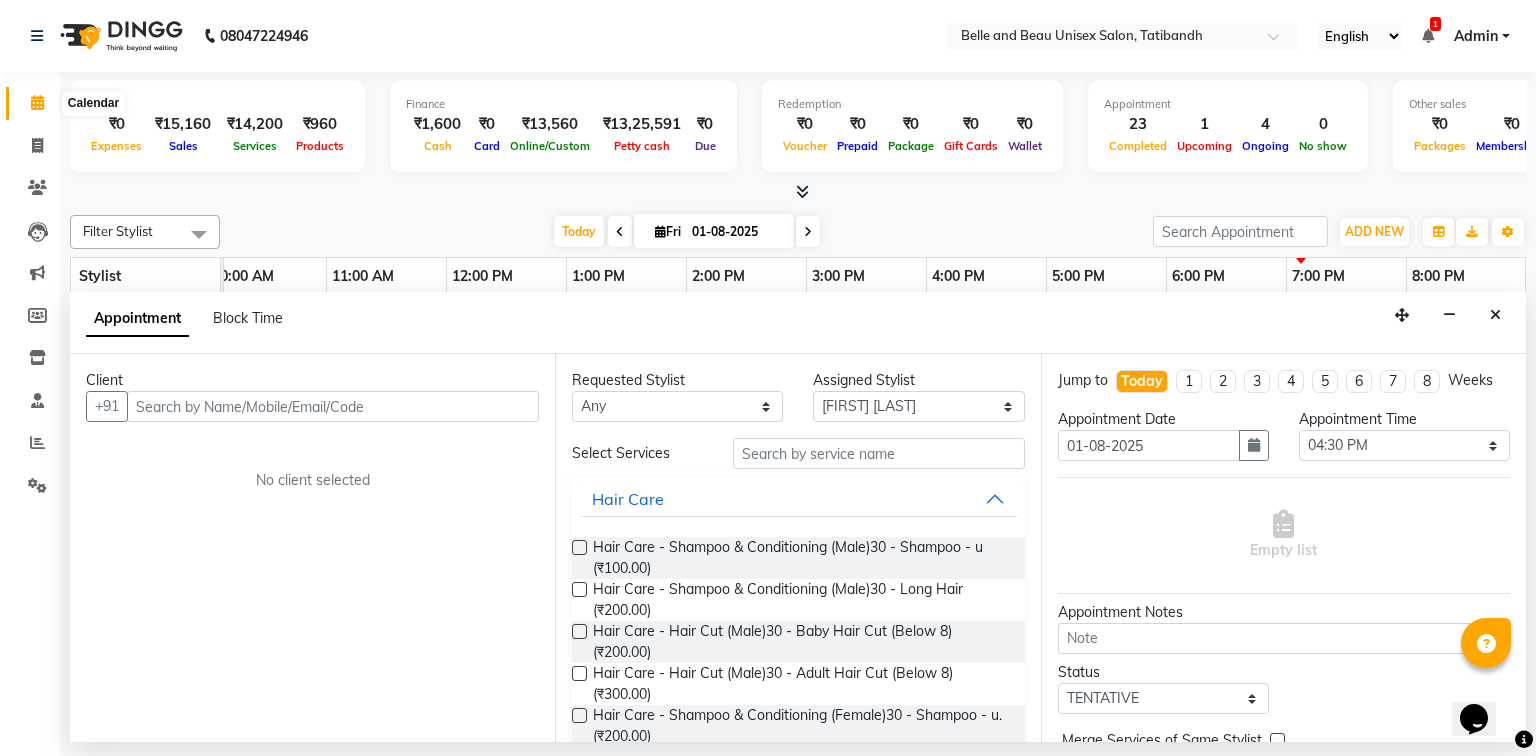 click 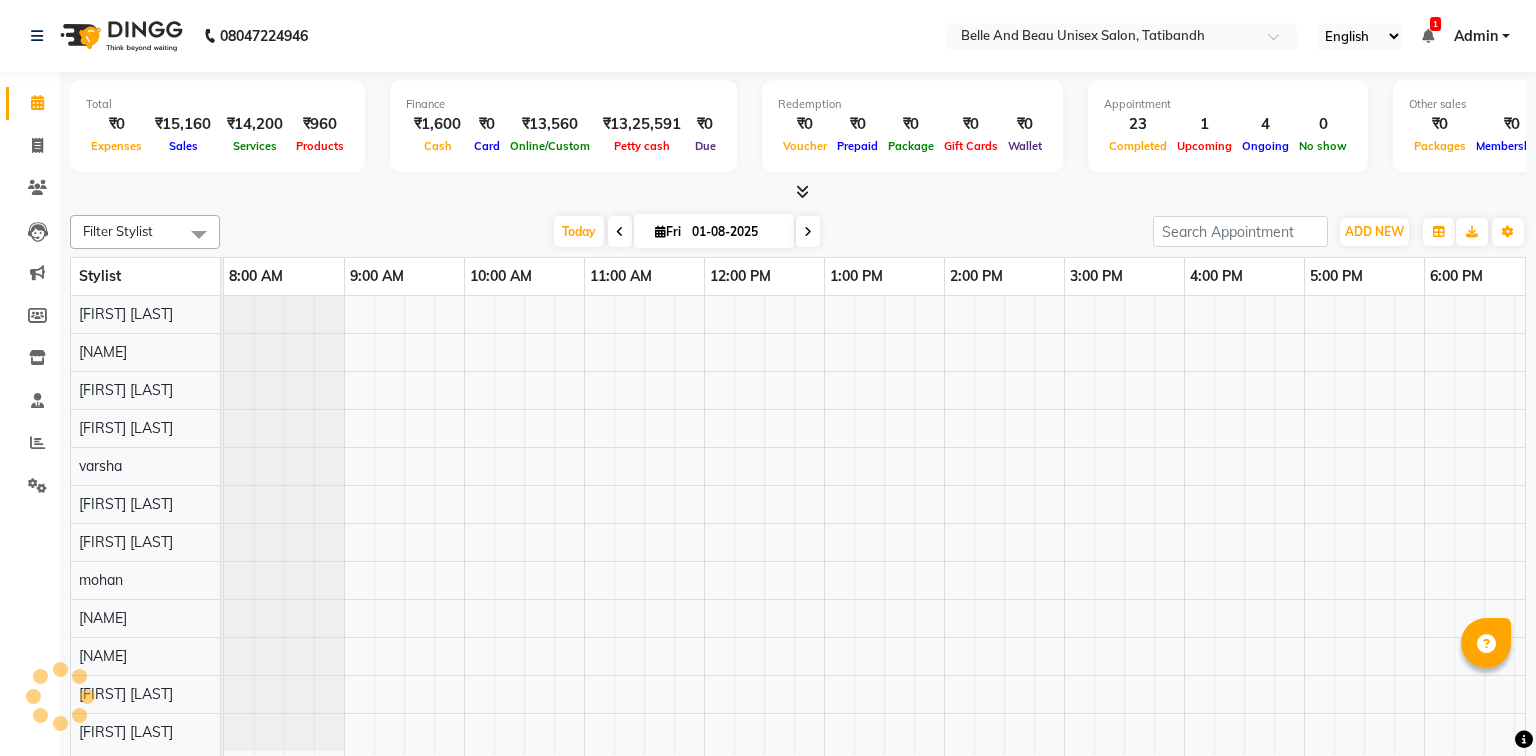 scroll, scrollTop: 0, scrollLeft: 0, axis: both 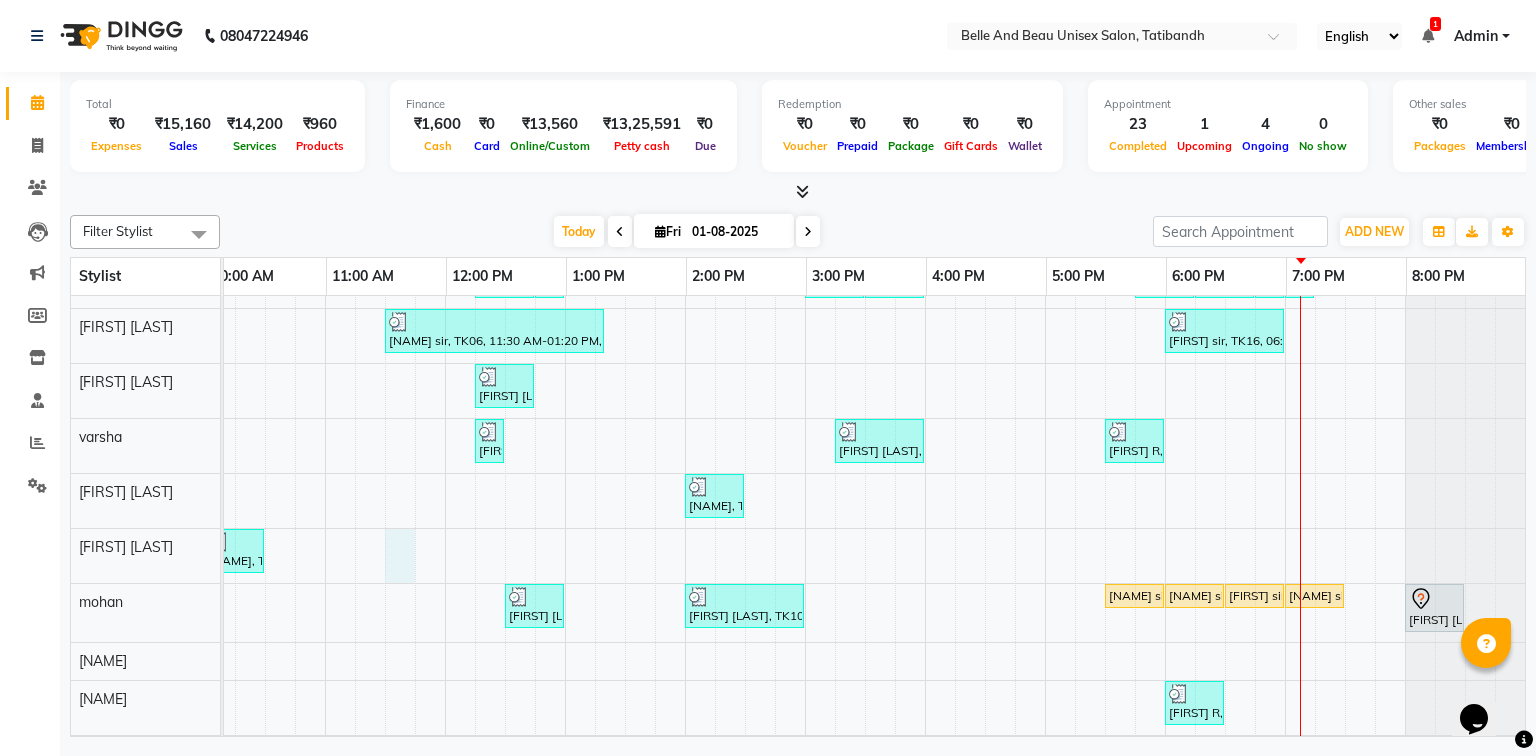 click on "[FIRST], TK08, 12:15 PM-12:45 PM, Hair Styling - Blow Dry Hair Wash (Female)30 - Blow dry [FIRST], TK08, 12:45 PM-12:55 PM, Threading - Upper Lip (Female)30 - Upper Lip dr [LAST], TK13, 03:00 PM-03:30 PM, Nail Art - Nail Art30 - Gel Polish Hand dr [LAST], TK13, 03:30 PM-04:00 PM, Nail Art - Nail Art30 - Gel Polish Feet [FIRST] mam, TK17, 05:45 PM-06:15 PM, bioloom cleanup [FIRST] mam, TK17, 06:15 PM-06:45 PM, Bleach / Detan - Bleach / Detan30 - Face/ Neck Line [FIRST] mam, TK17, 06:45 PM-06:55 PM, Threading - Eyebrow (Female)30 - Eyebrow [FIRST] mam, TK17, 07:00 PM-07:10 PM, Threading - Upper Lip (Female)30 - Upper Lip Ashitosh sir, TK06, 11:30 AM-01:20 PM, Hair Colour - Global30 - Global Short Hair (Boy Cut),Hair Care - Hair Cut (Male)30 - Adult Hair Cut (Below 8),Shave & Trimming - Beard (Male)30 - Beard Shaping Kiran Pandey, TK05, 12:15 PM-12:45 PM, Hair Care - Hair Cut (Female)30 - Adult Hair Cut (Below 8)" at bounding box center [745, 522] 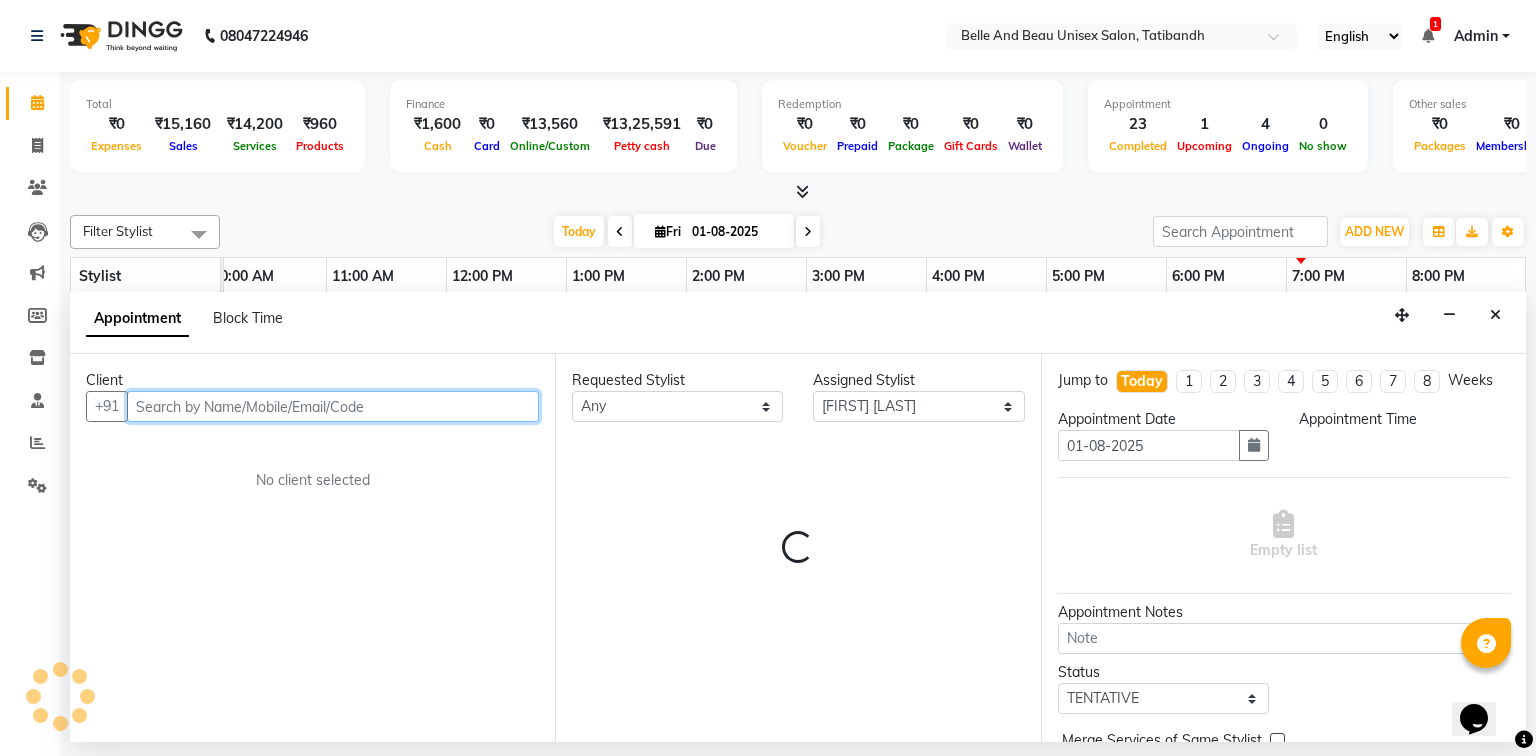 select on "690" 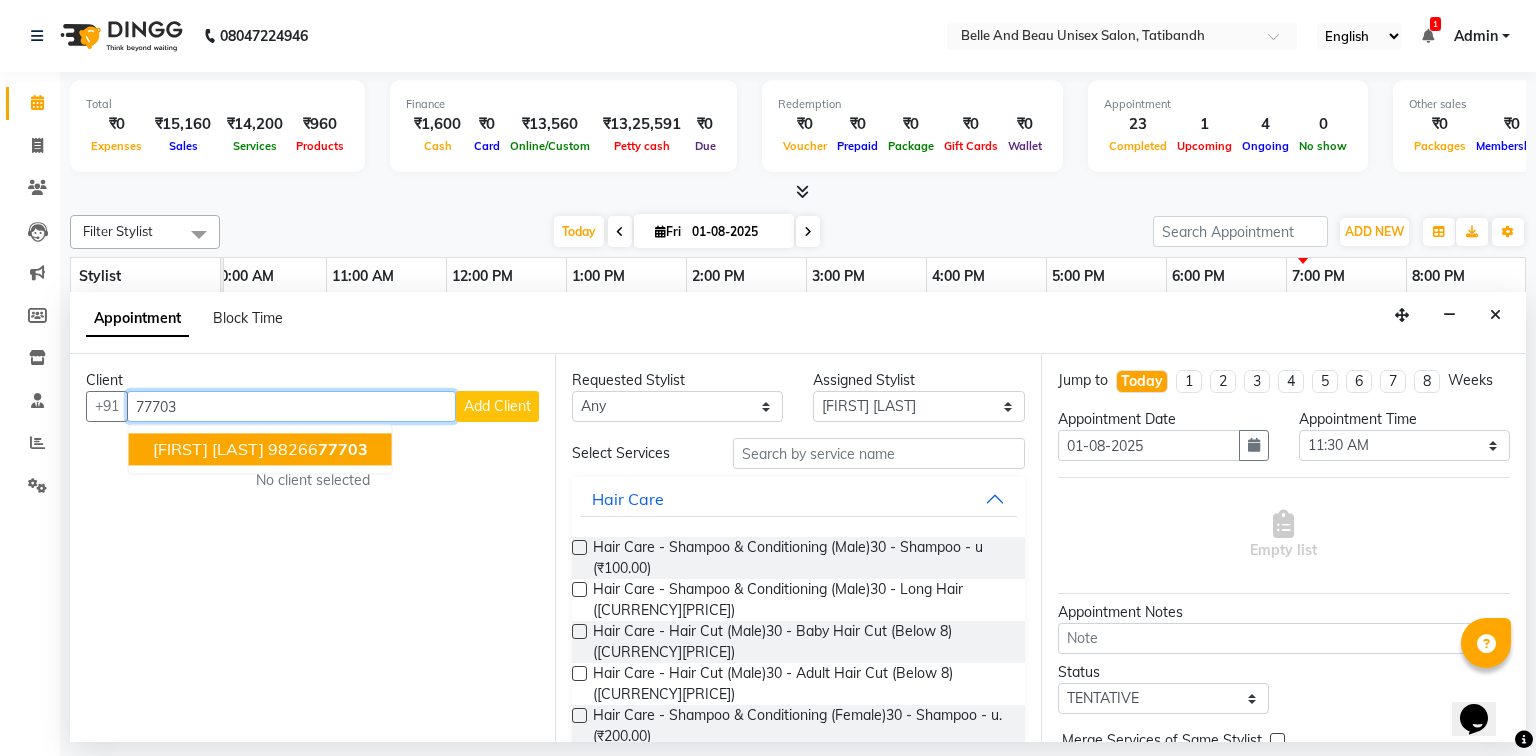 click on "[FIRST] [LAST]" at bounding box center (208, 450) 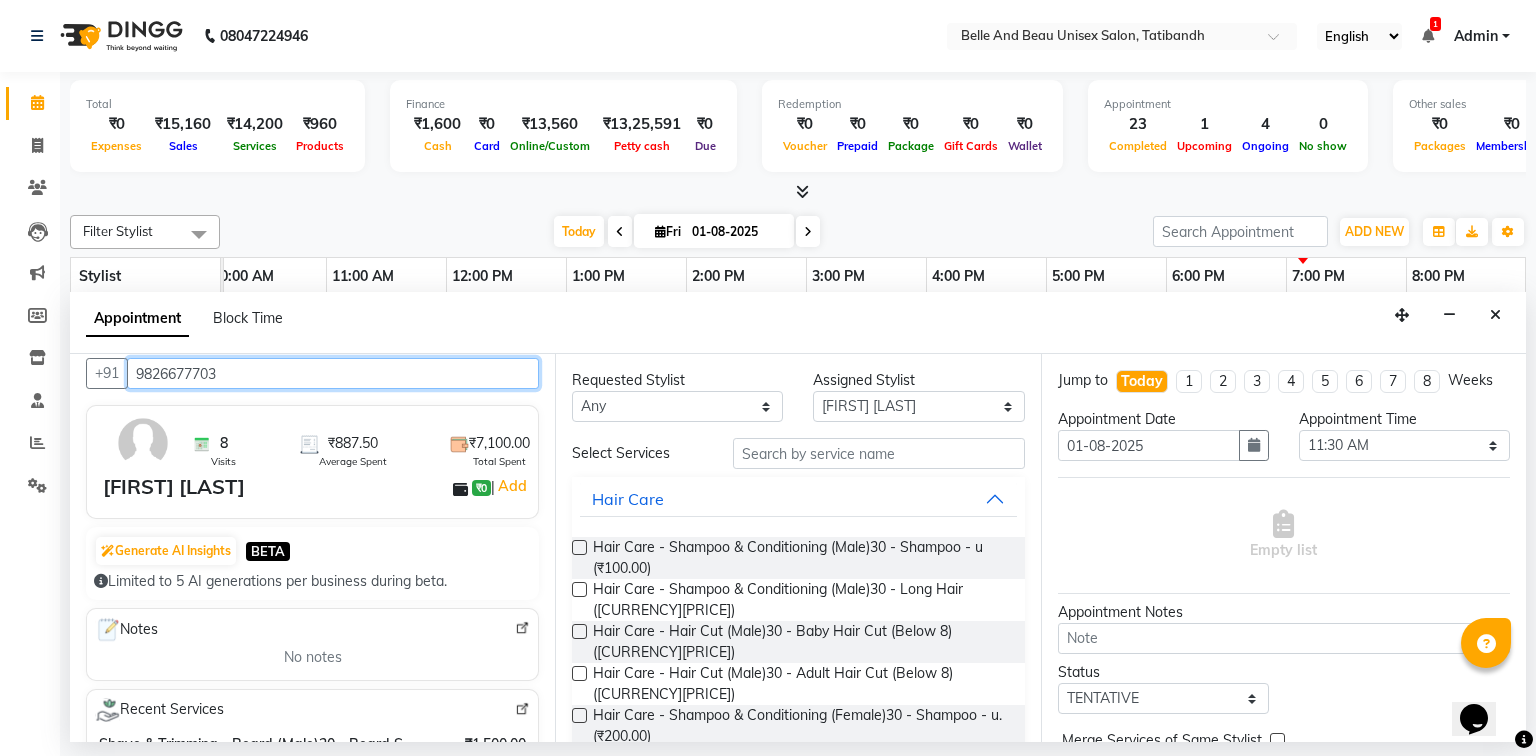 scroll, scrollTop: 0, scrollLeft: 0, axis: both 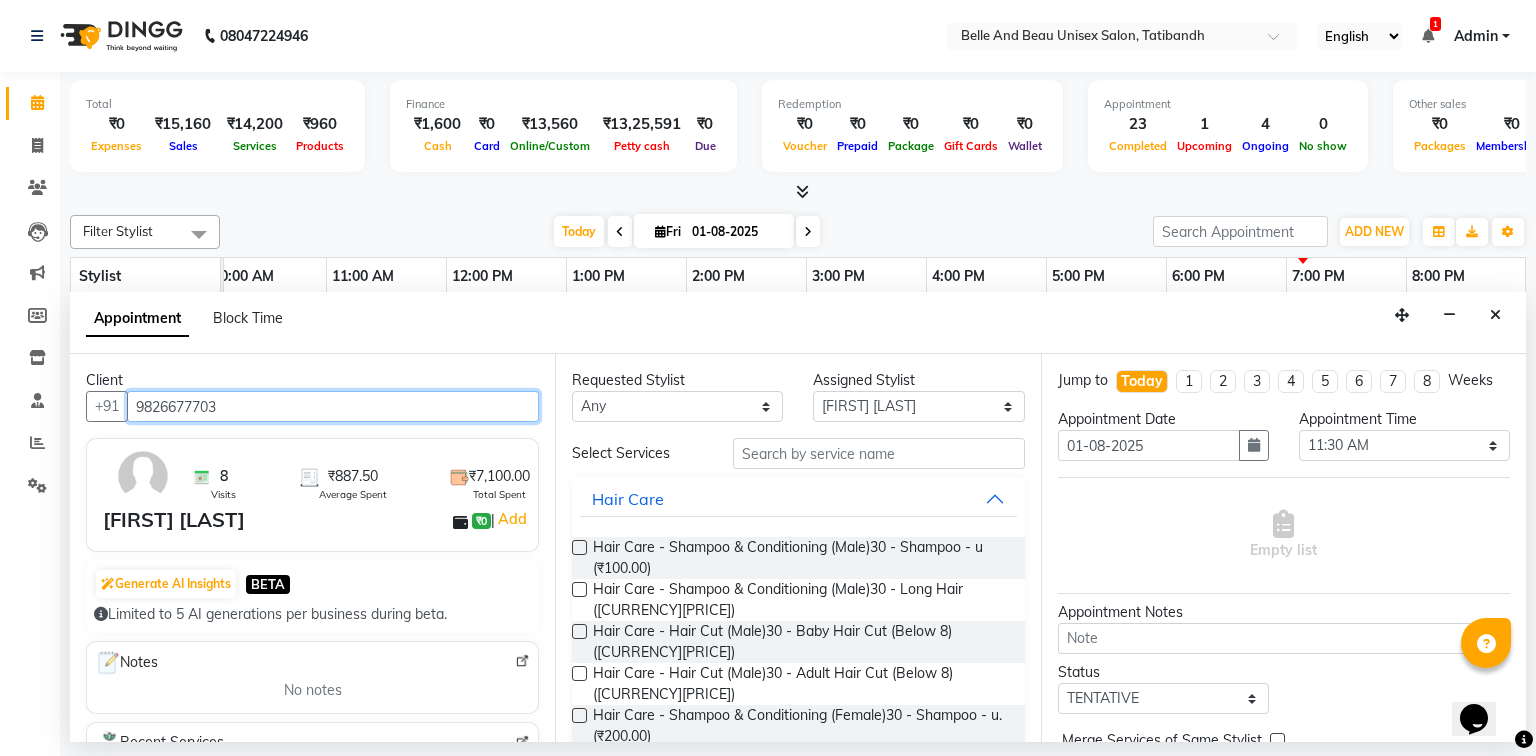 drag, startPoint x: 244, startPoint y: 398, endPoint x: 102, endPoint y: 379, distance: 143.26549 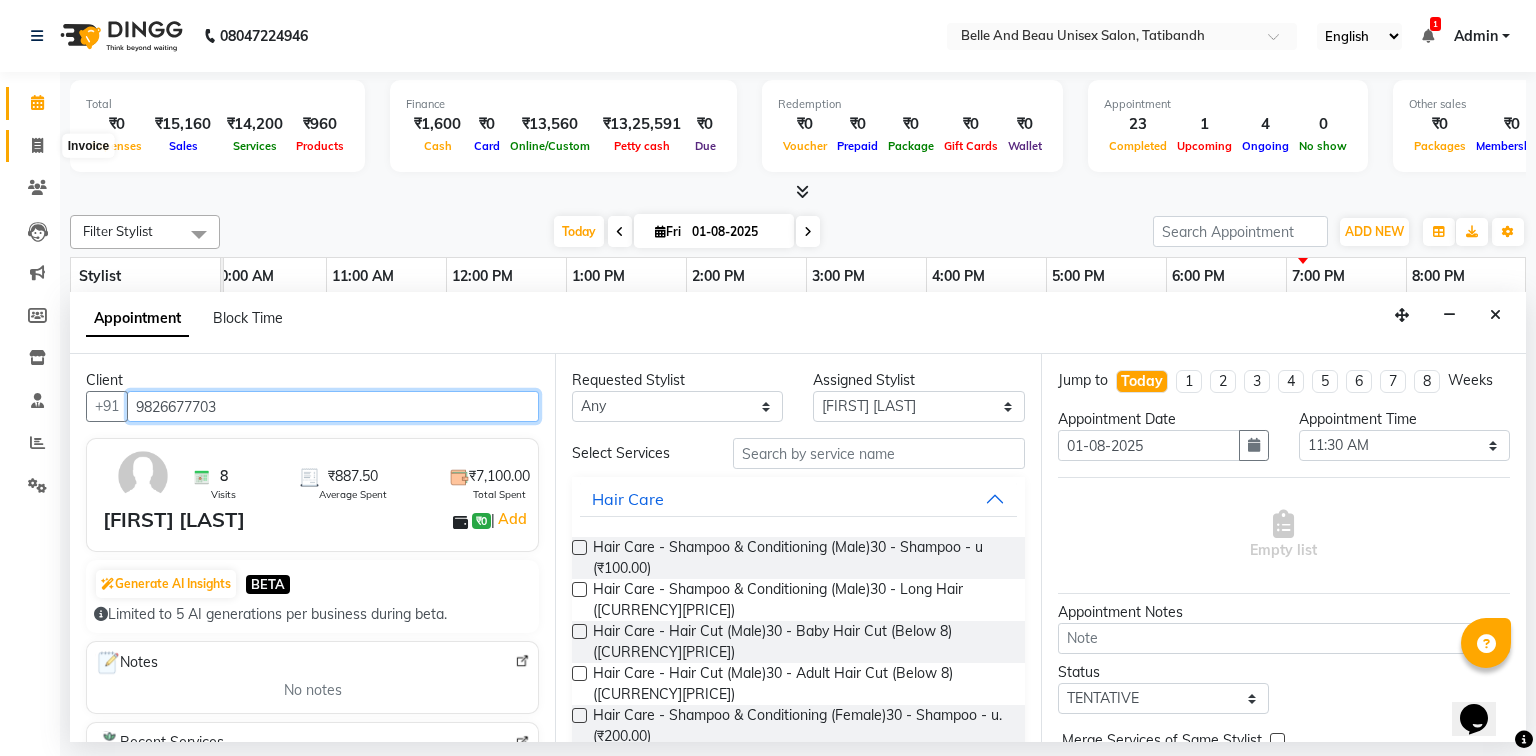 type on "9826677703" 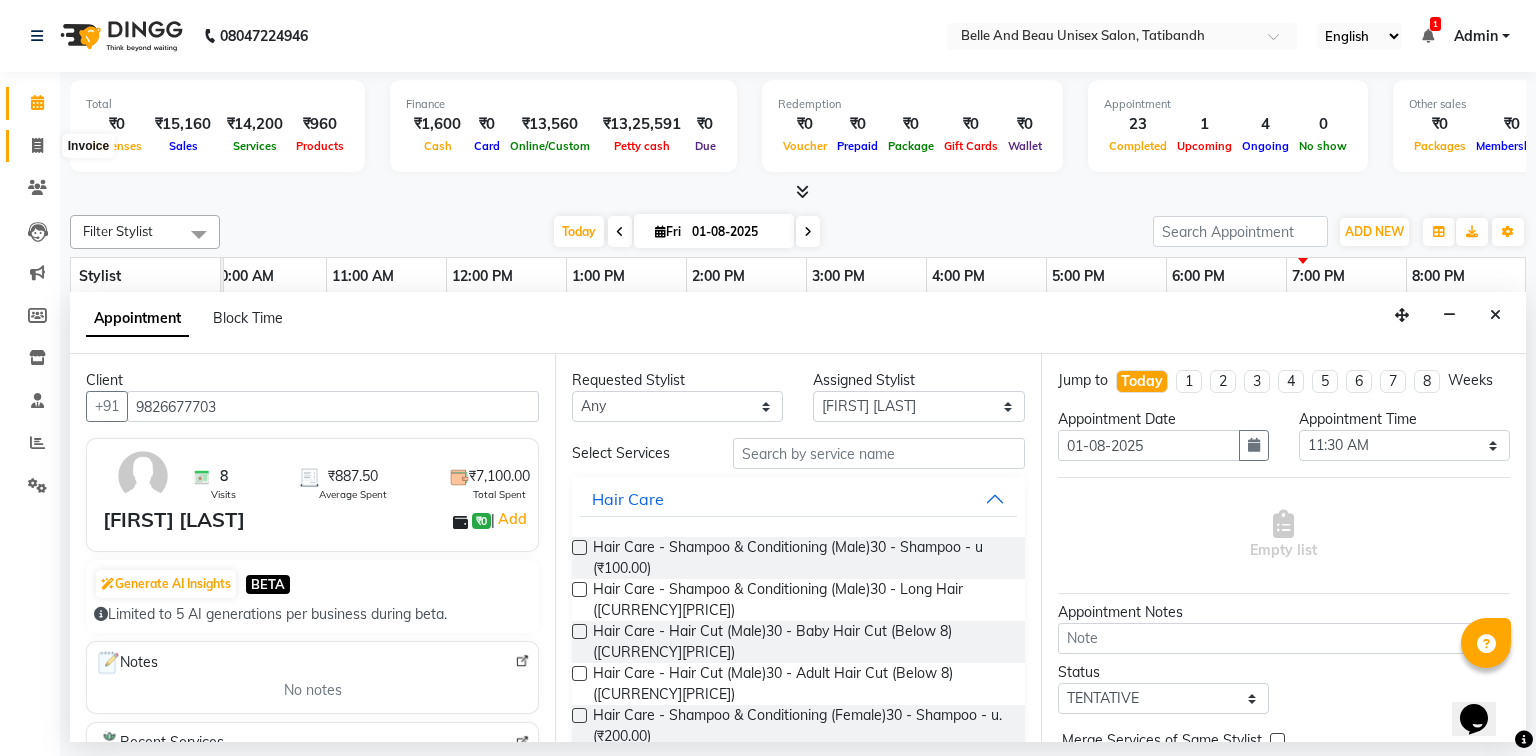 click 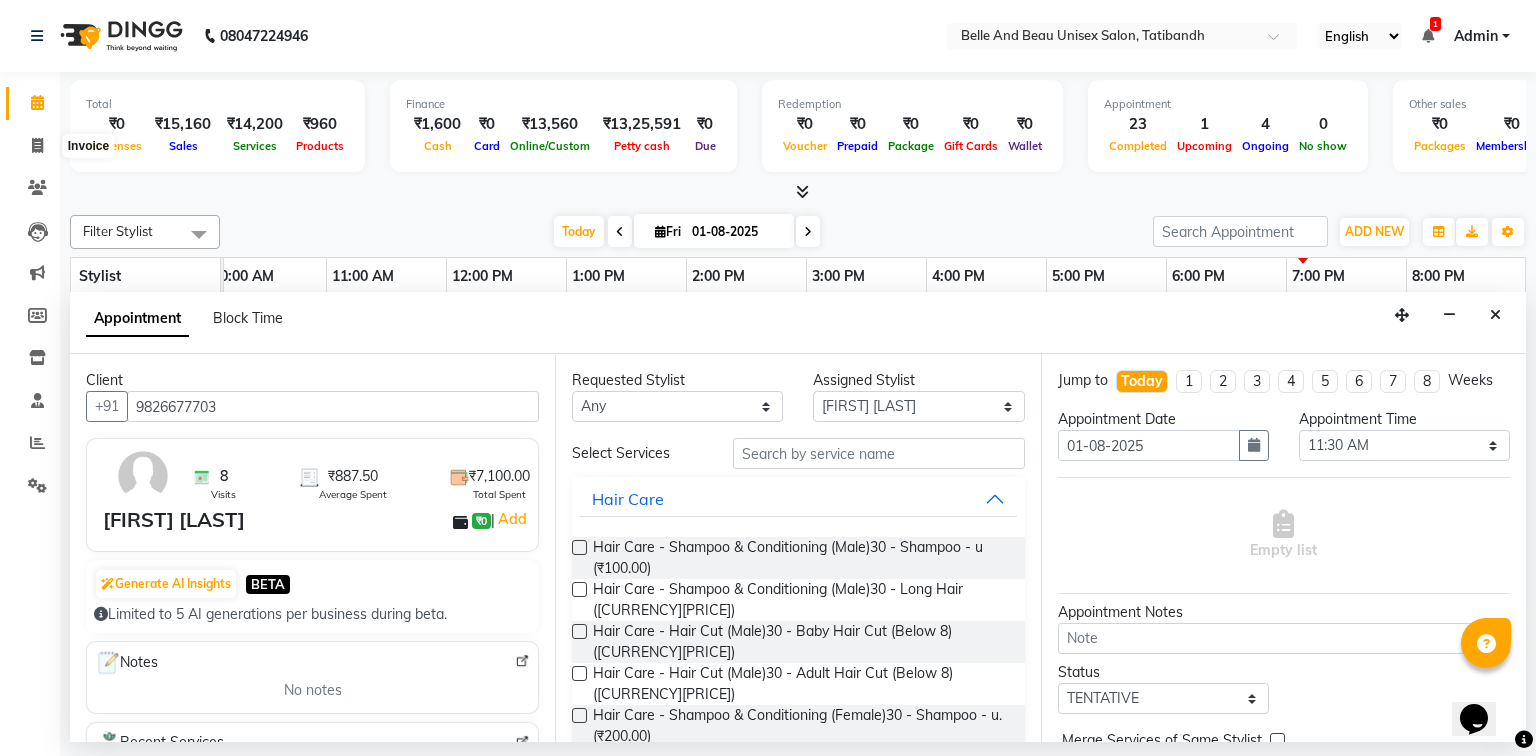 select on "service" 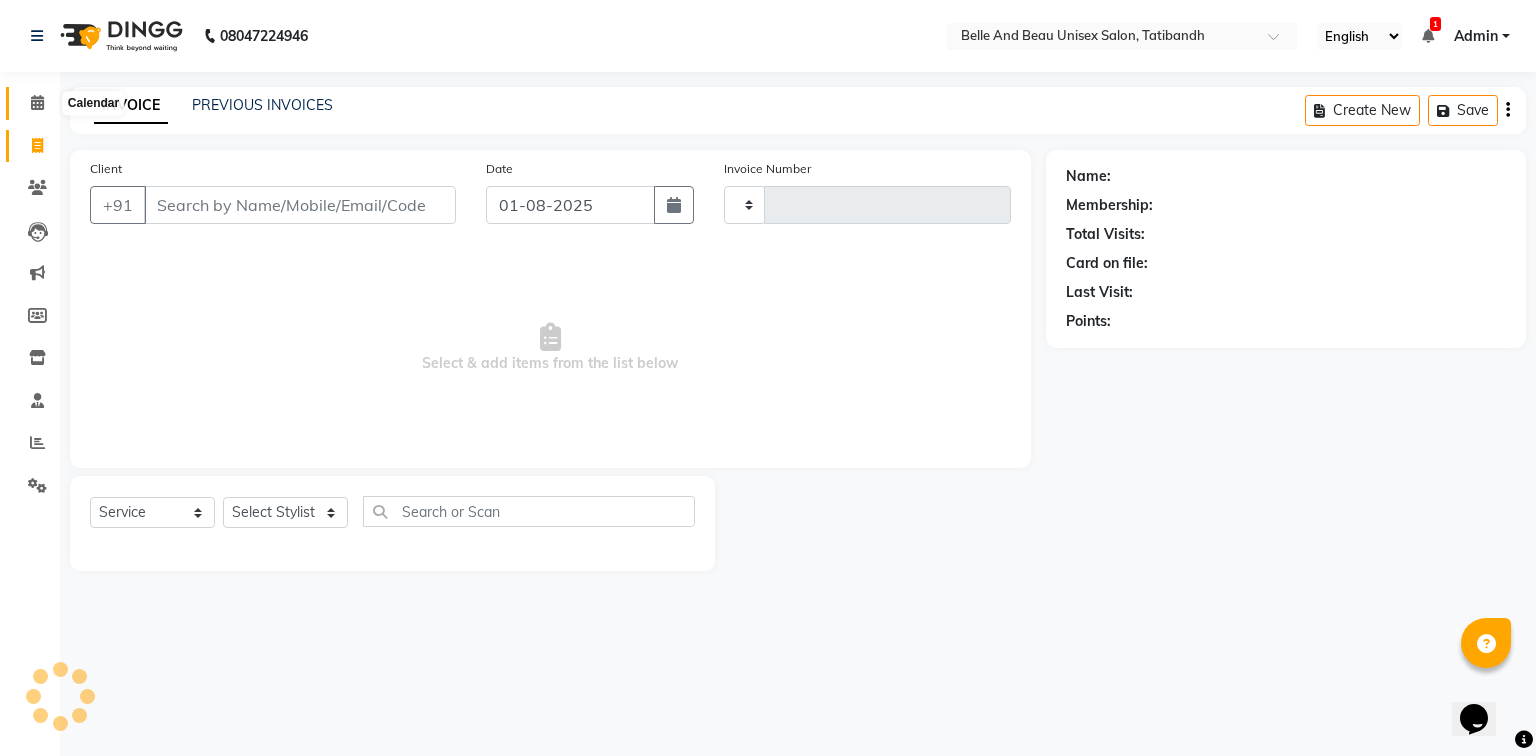 type on "1720" 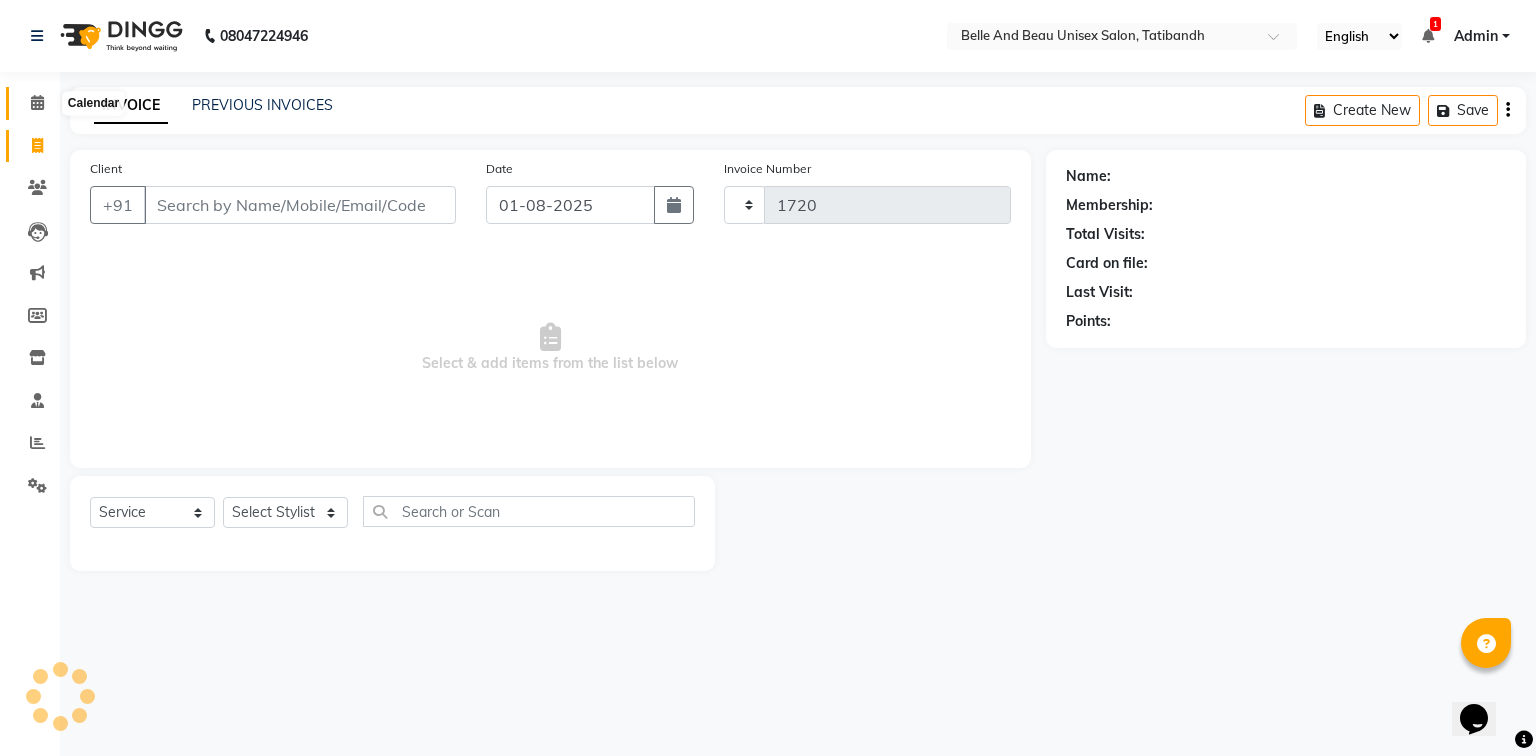 select on "7066" 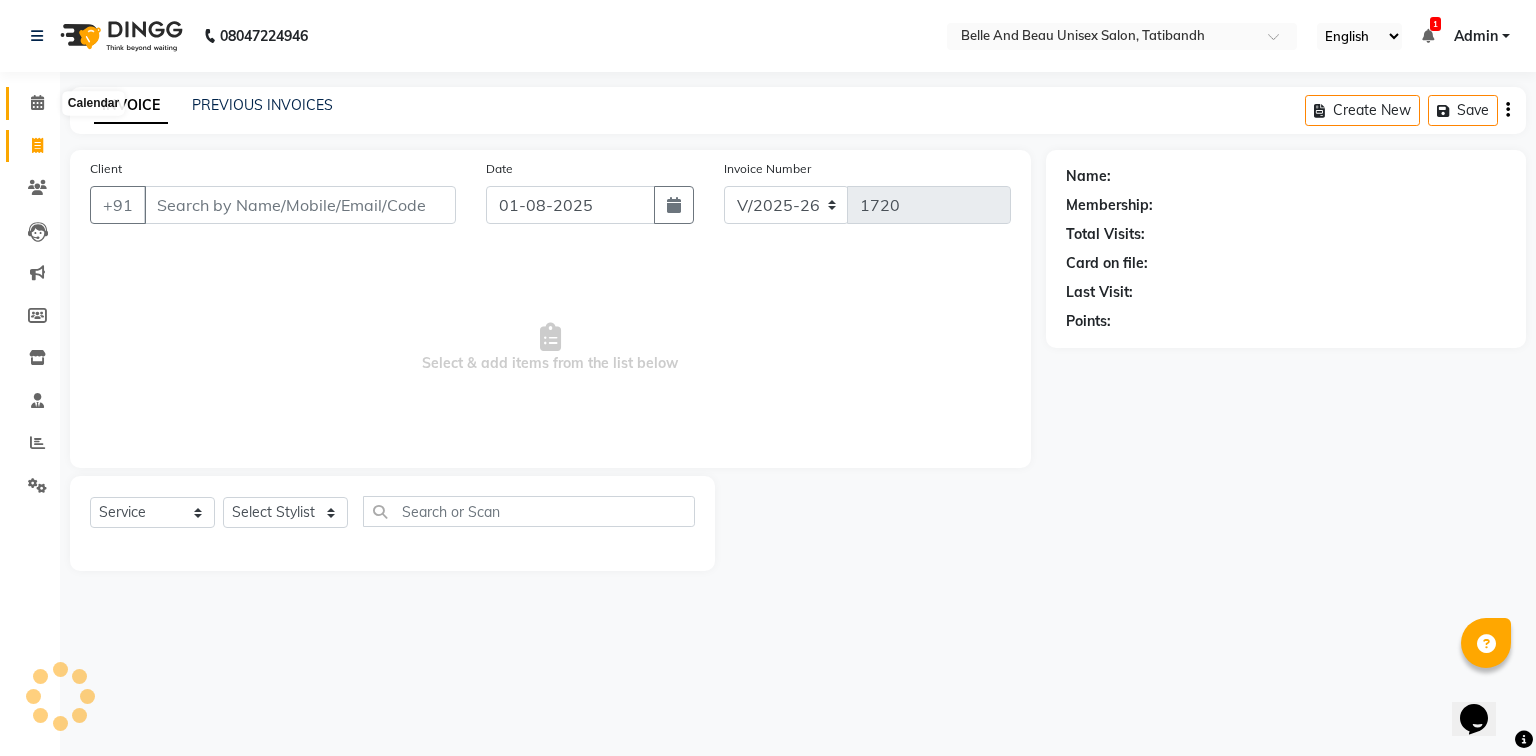 click 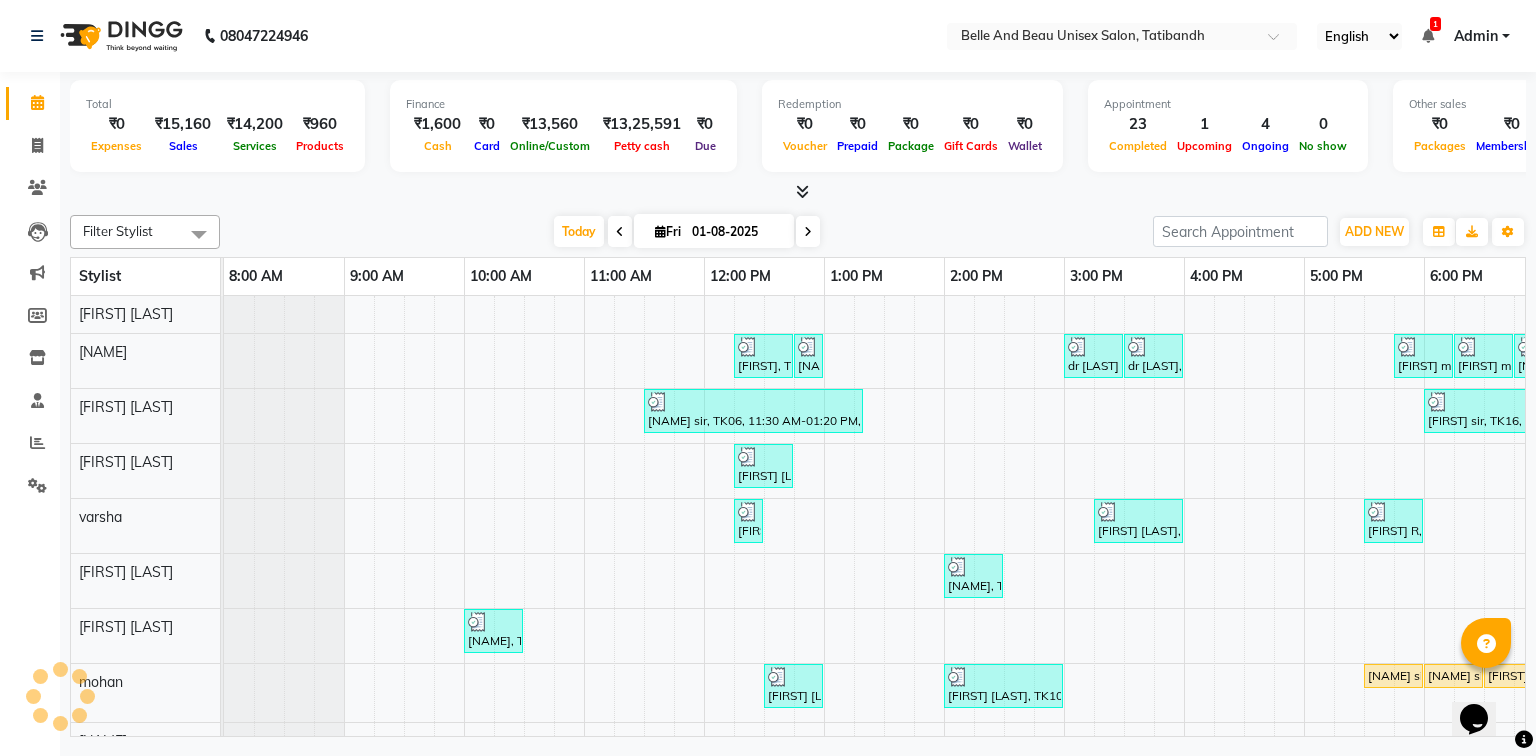 scroll, scrollTop: 0, scrollLeft: 0, axis: both 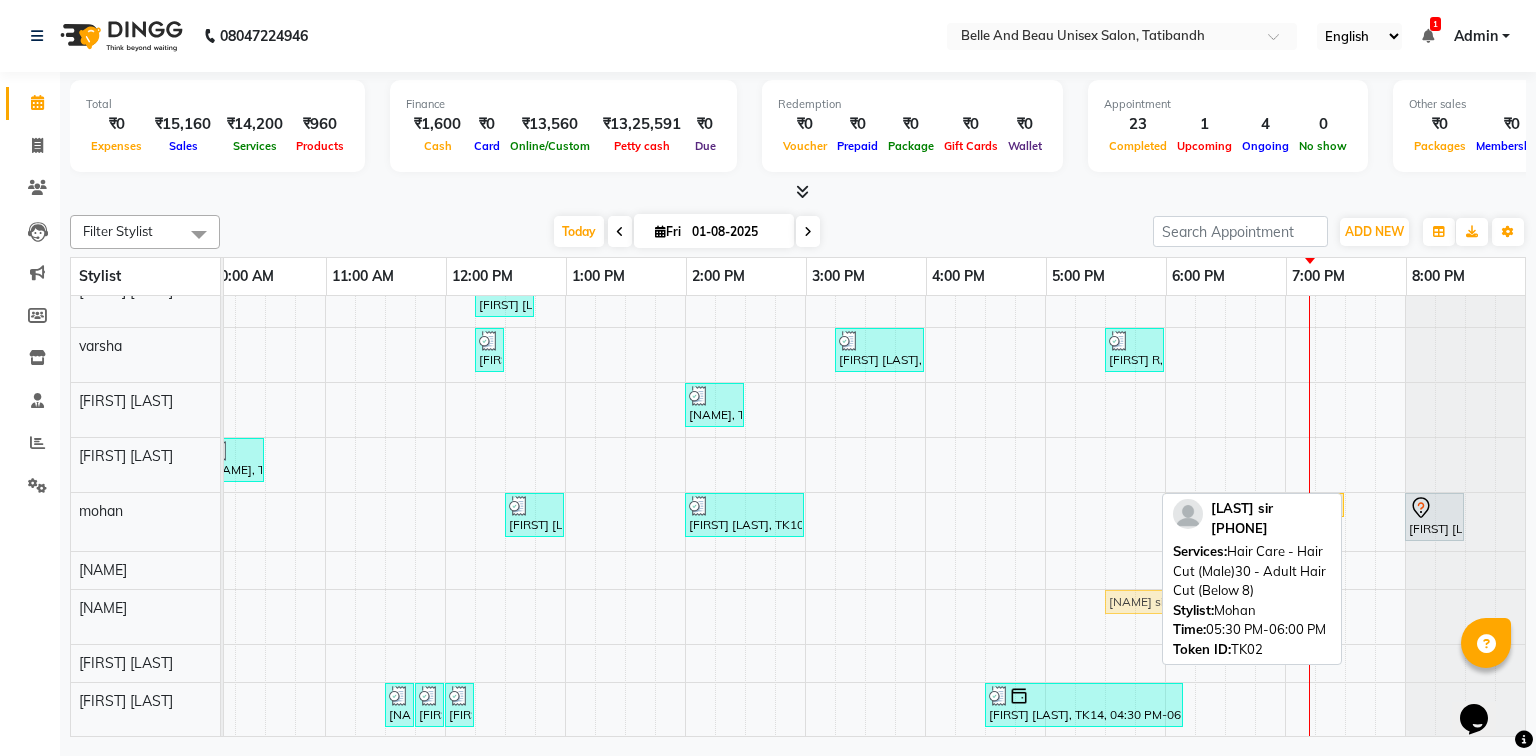 drag, startPoint x: 1114, startPoint y: 488, endPoint x: 1119, endPoint y: 615, distance: 127.09839 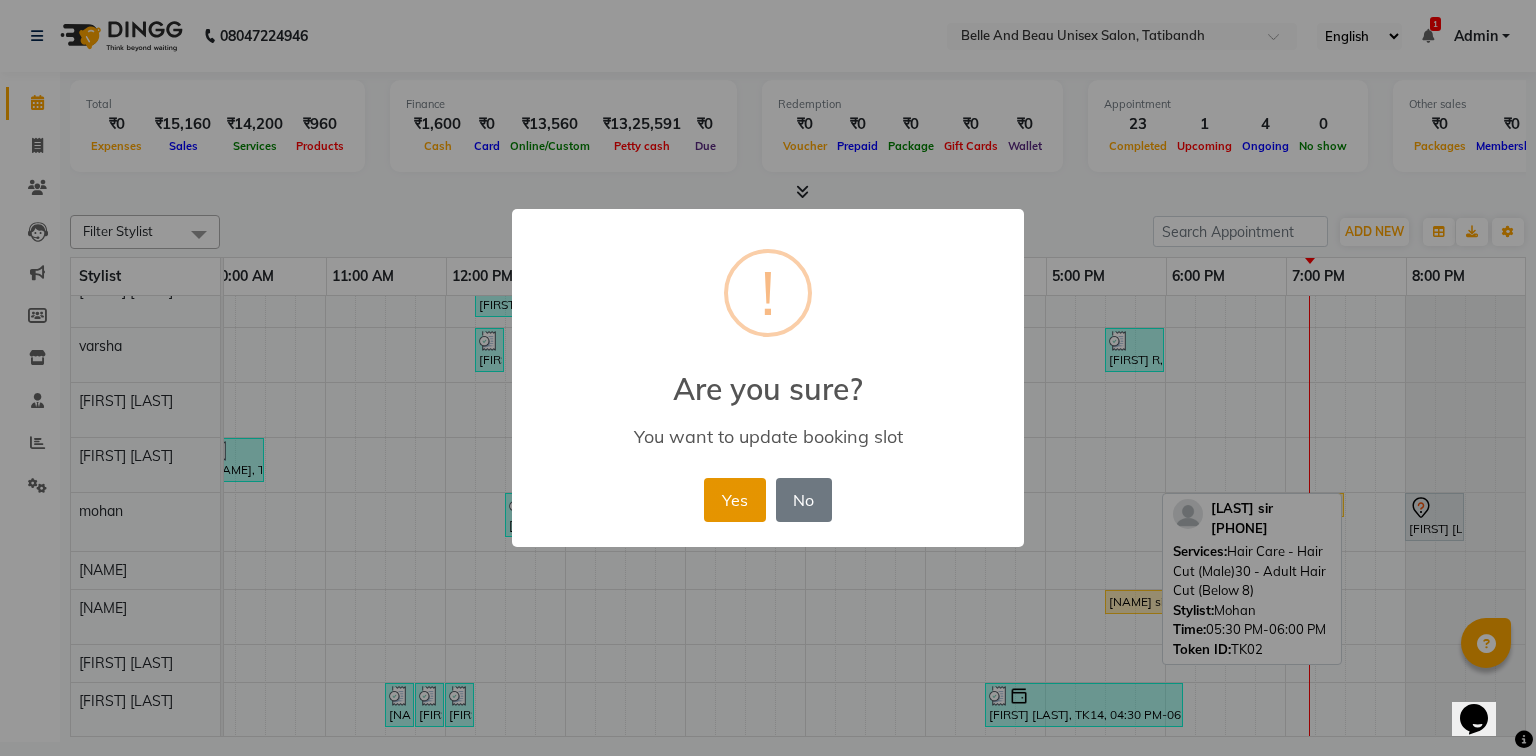 click on "Yes" at bounding box center (734, 500) 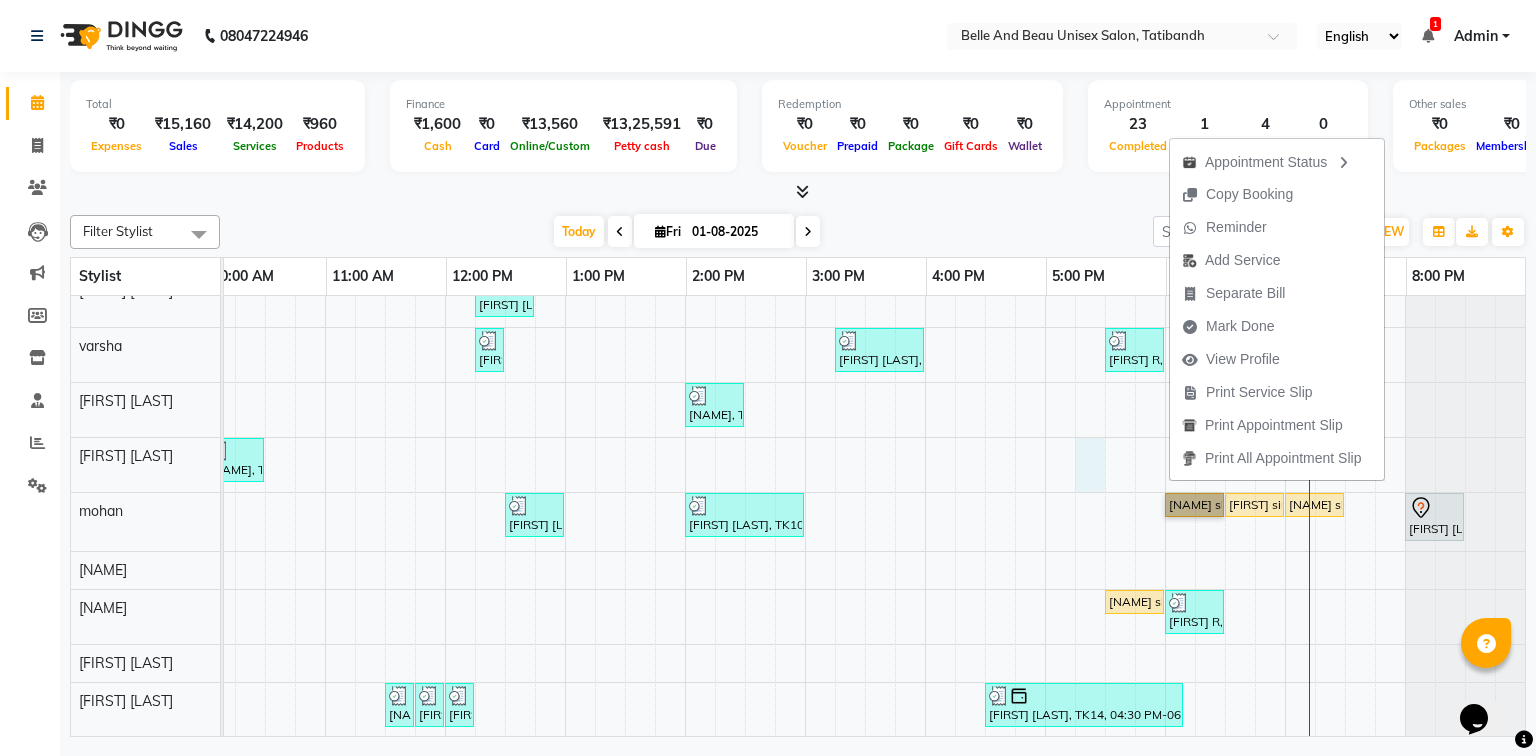 click on "[FIRST], TK08, 12:15 PM-12:45 PM, Hair Styling - Blow Dry Hair Wash (Female)30 - Blow dry [FIRST], TK08, 12:45 PM-12:55 PM, Threading - Upper Lip (Female)30 - Upper Lip dr [LAST], TK13, 03:00 PM-03:30 PM, Nail Art - Nail Art30 - Gel Polish Hand dr [LAST], TK13, 03:30 PM-04:00 PM, Nail Art - Nail Art30 - Gel Polish Feet [FIRST] mam, TK17, 05:45 PM-06:15 PM, bioloom cleanup [FIRST] mam, TK17, 06:15 PM-06:45 PM, Bleach / Detan - Bleach / Detan30 - Face/ Neck Line [FIRST] mam, TK17, 06:45 PM-06:55 PM, Threading - Eyebrow (Female)30 - Eyebrow [FIRST] mam, TK17, 07:00 PM-07:10 PM, Threading - Upper Lip (Female)30 - Upper Lip Ashitosh sir, TK06, 11:30 AM-01:20 PM, Hair Colour - Global30 - Global Short Hair (Boy Cut),Hair Care - Hair Cut (Male)30 - Adult Hair Cut (Below 8),Shave & Trimming - Beard (Male)30 - Beard Shaping Kiran Pandey, TK05, 12:15 PM-12:45 PM, Hair Care - Hair Cut (Female)30 - Adult Hair Cut (Below 8)" at bounding box center (745, 431) 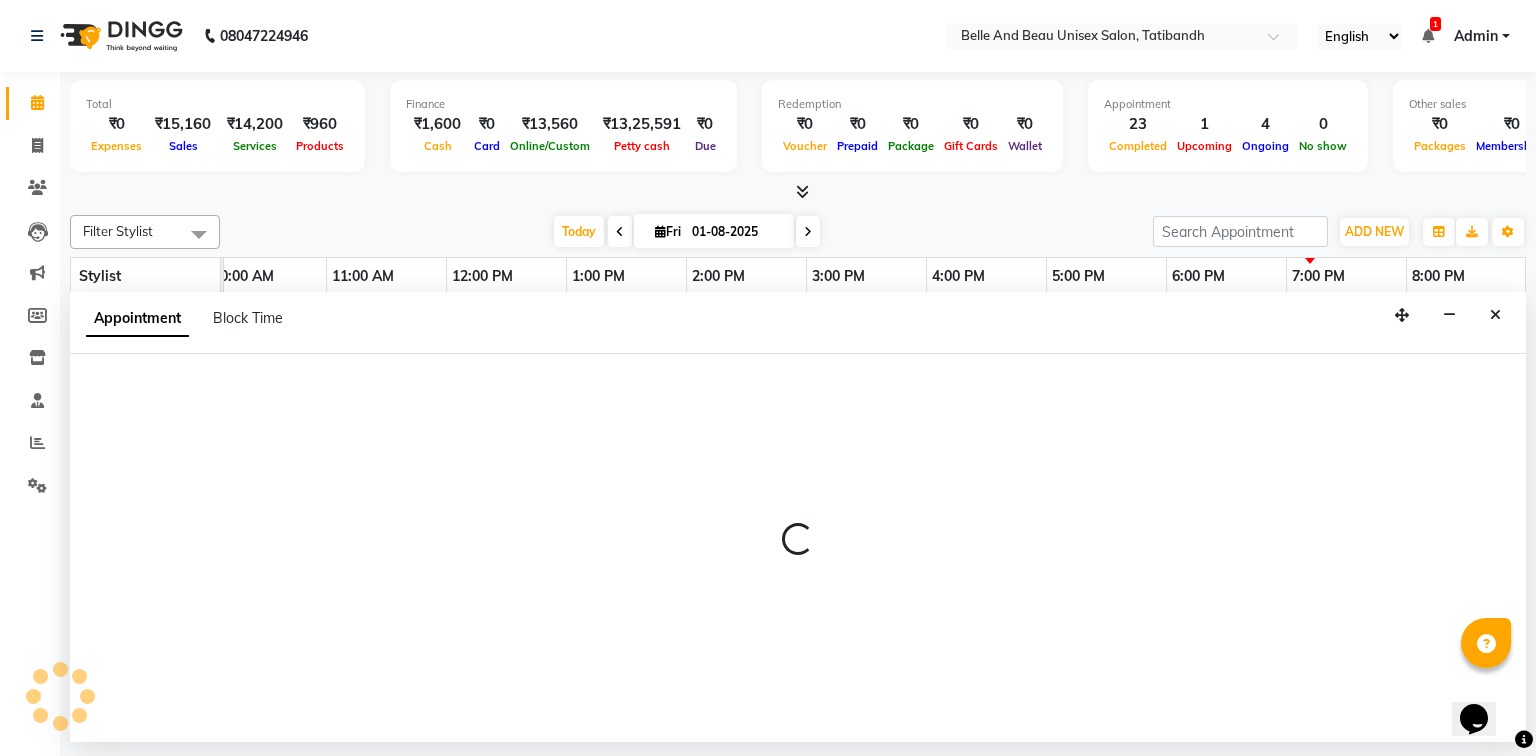 select on "63196" 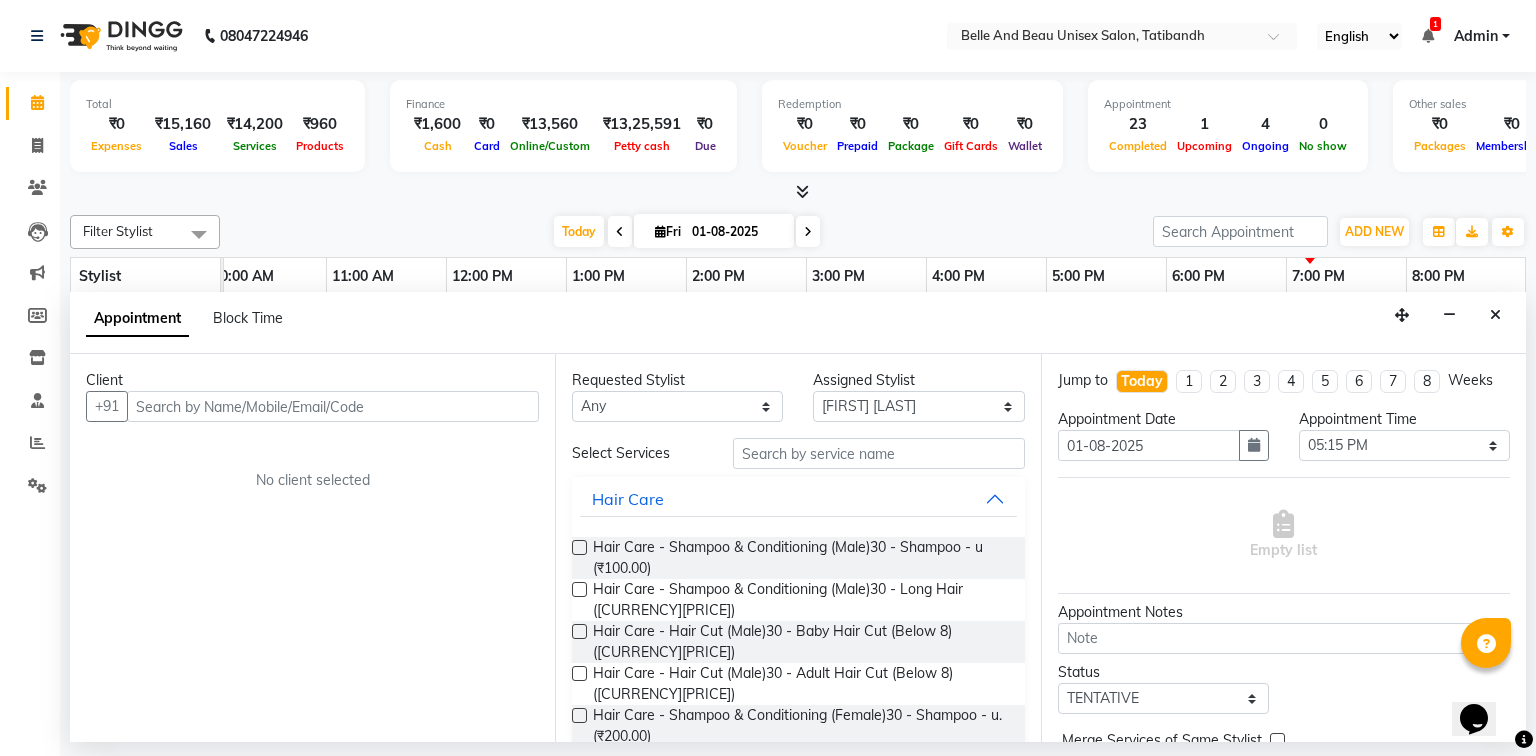 select on "7066" 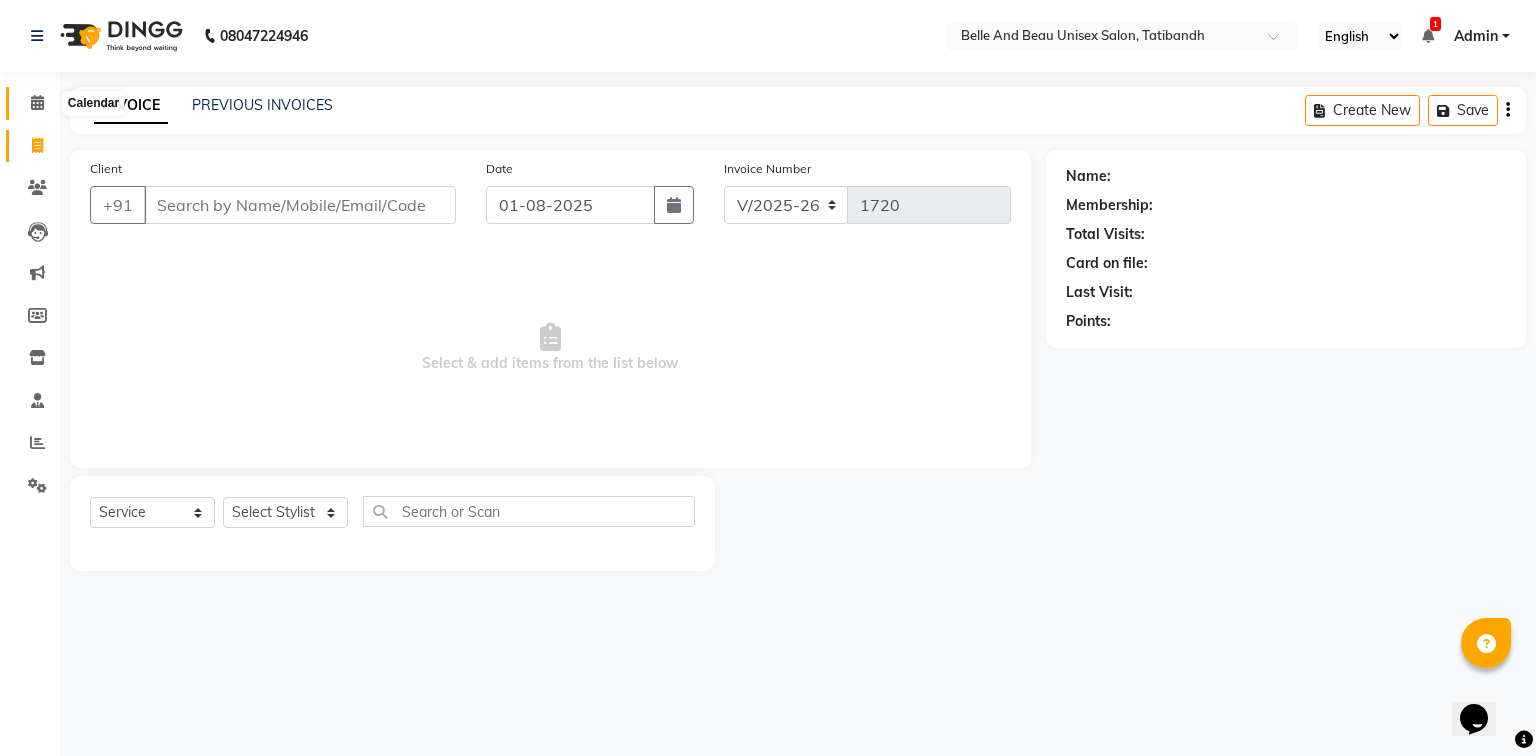 click 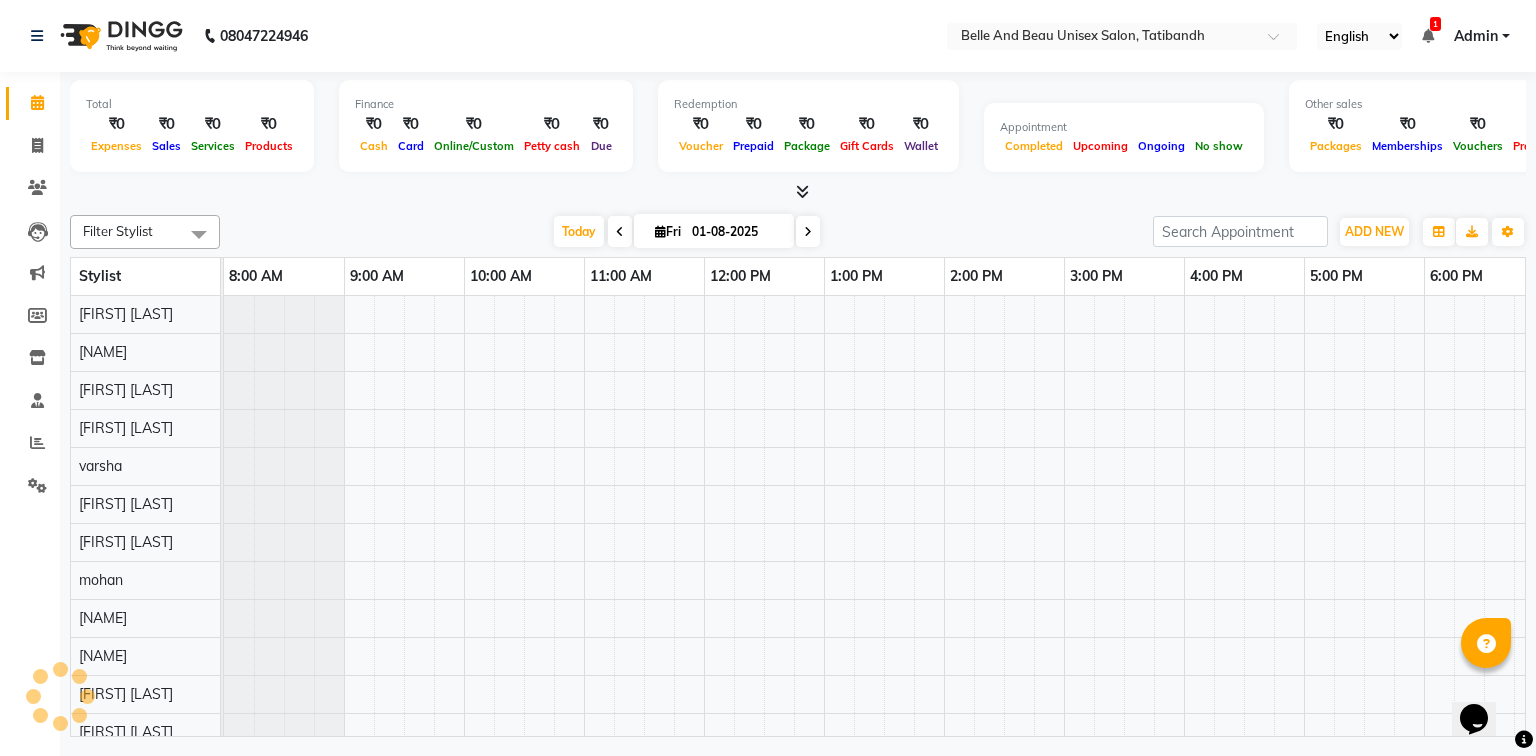 scroll, scrollTop: 0, scrollLeft: 138, axis: horizontal 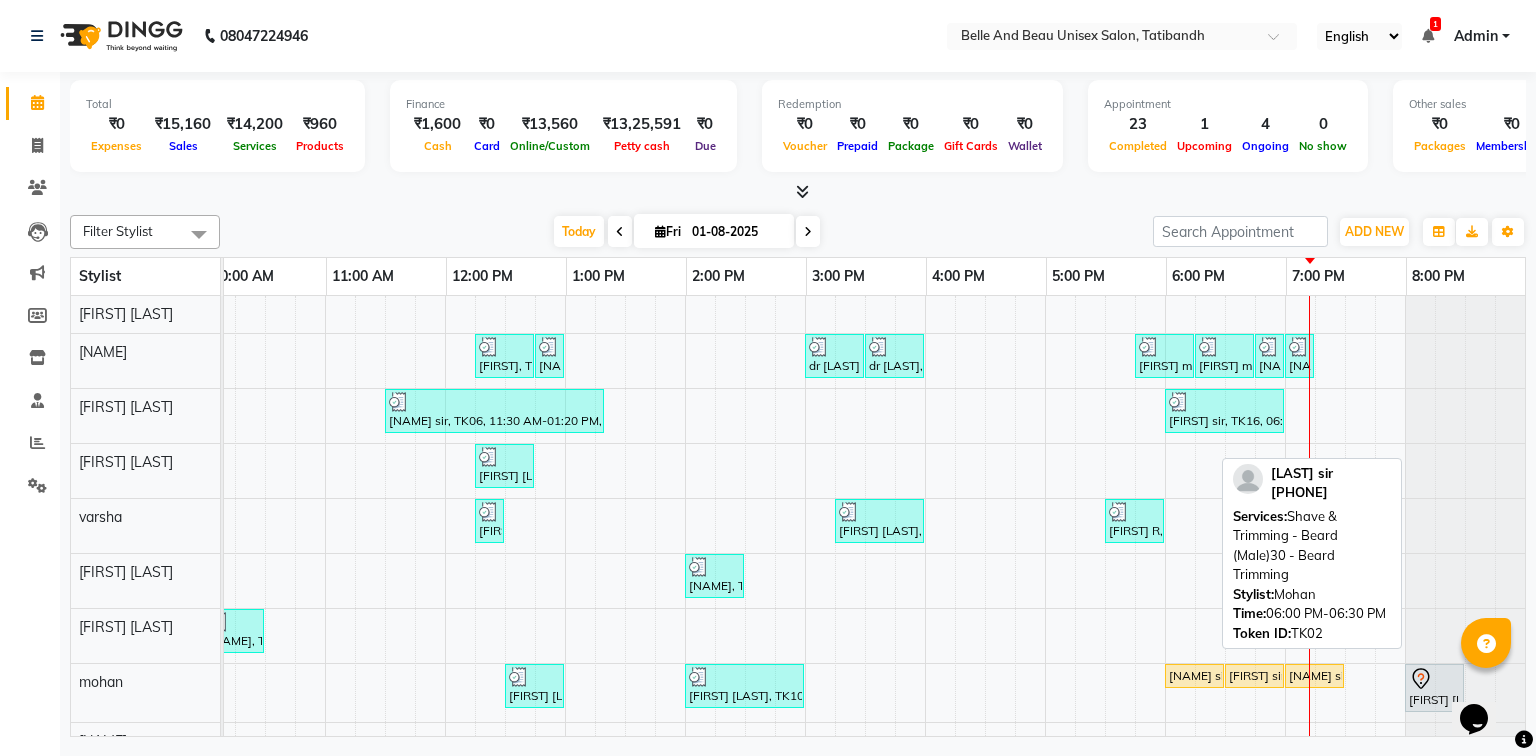 click on "[NAME] sir, TK02, 06:00 PM-06:30 PM, Shave & Trimming - Beard  (Male)30 - Beard Trimming" at bounding box center (1194, 676) 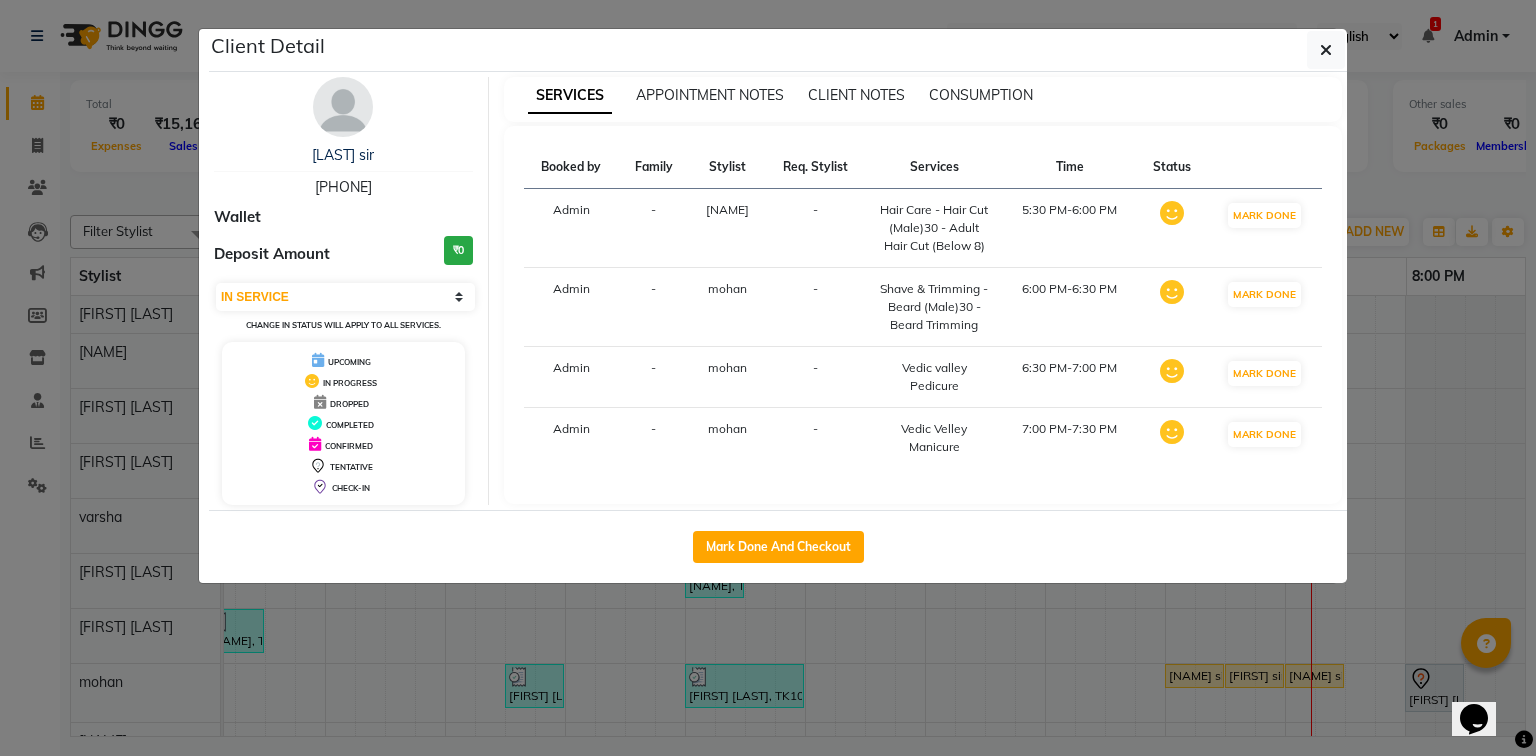 click on "UPCOMING" at bounding box center (343, 360) 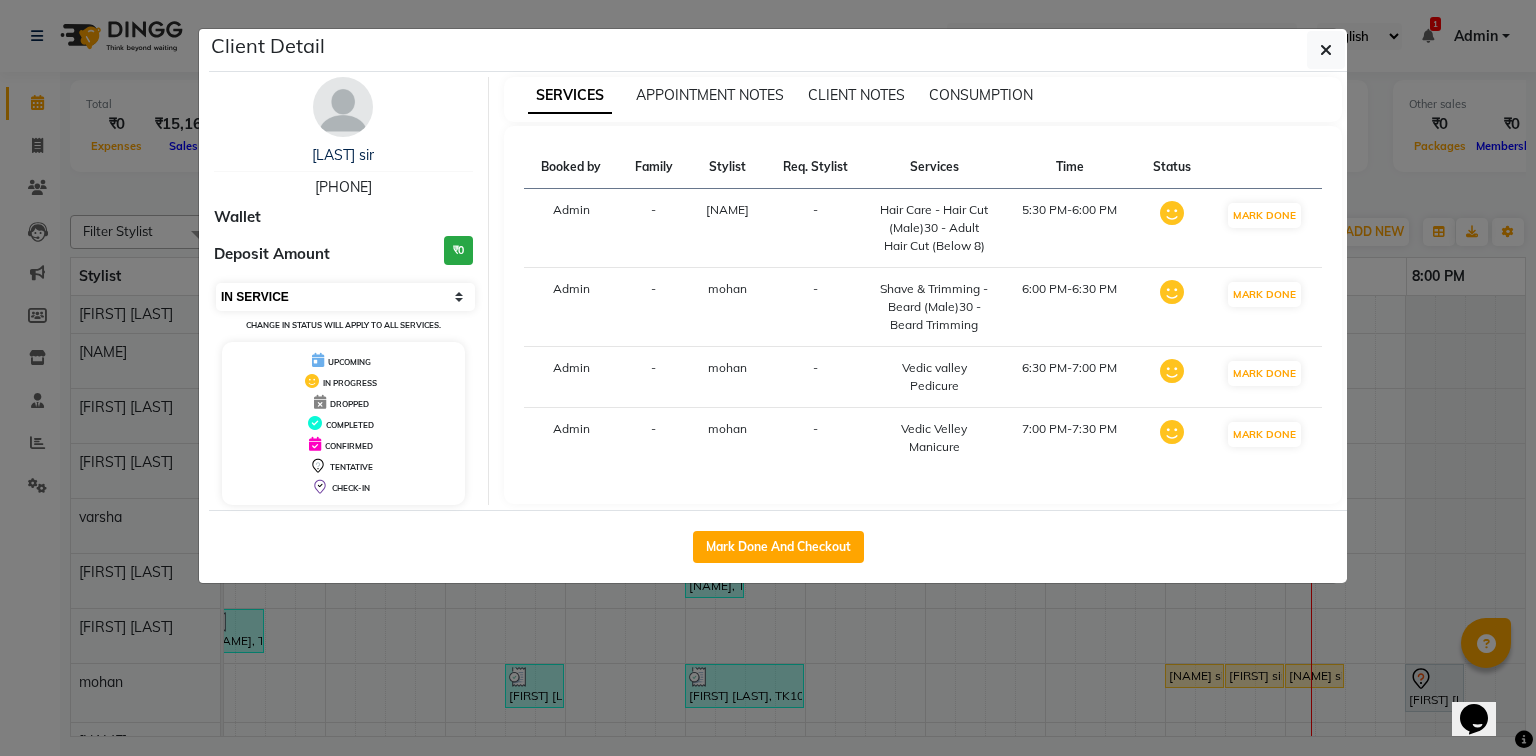 click on "Select IN SERVICE CONFIRMED TENTATIVE CHECK IN MARK DONE DROPPED UPCOMING" at bounding box center (345, 297) 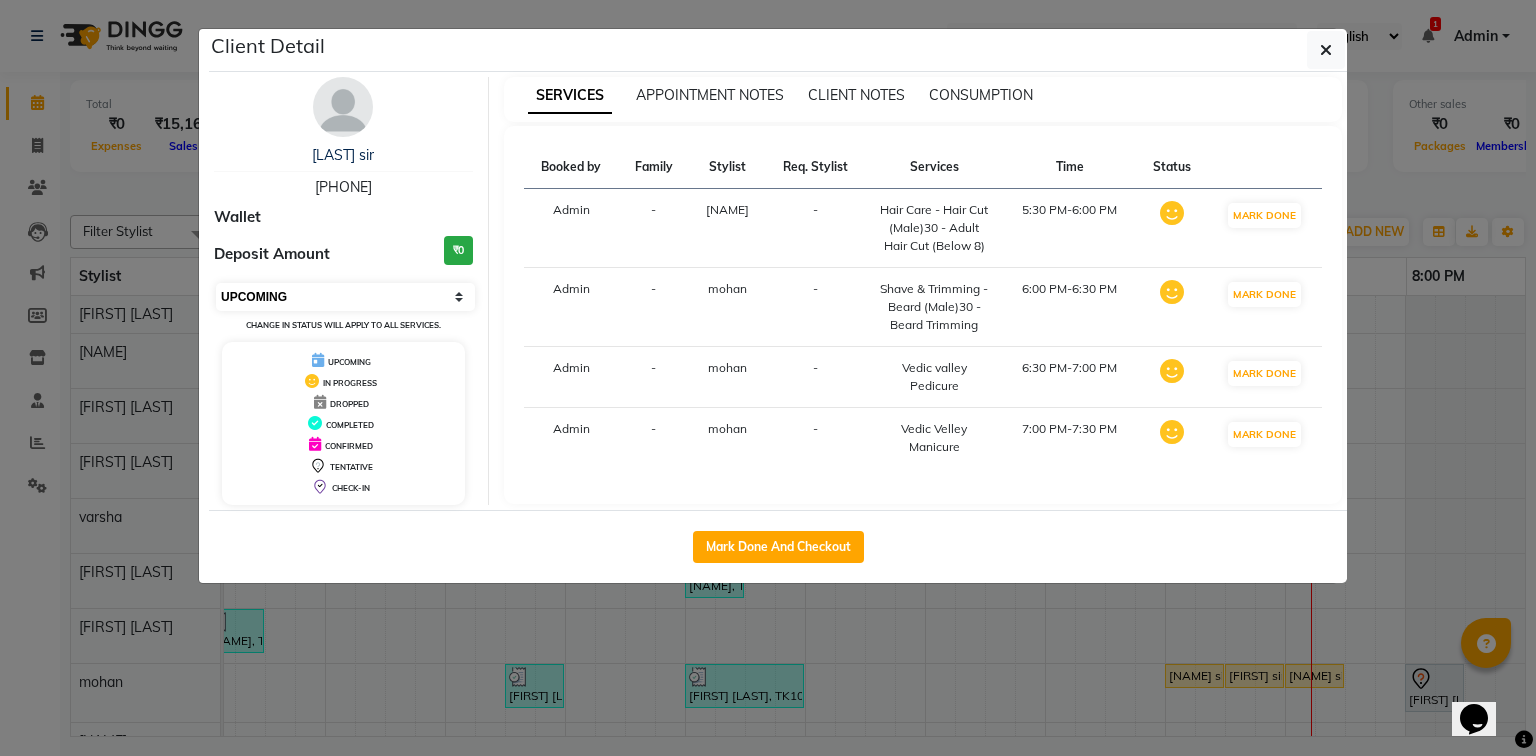 click on "Select IN SERVICE CONFIRMED TENTATIVE CHECK IN MARK DONE DROPPED UPCOMING" at bounding box center [345, 297] 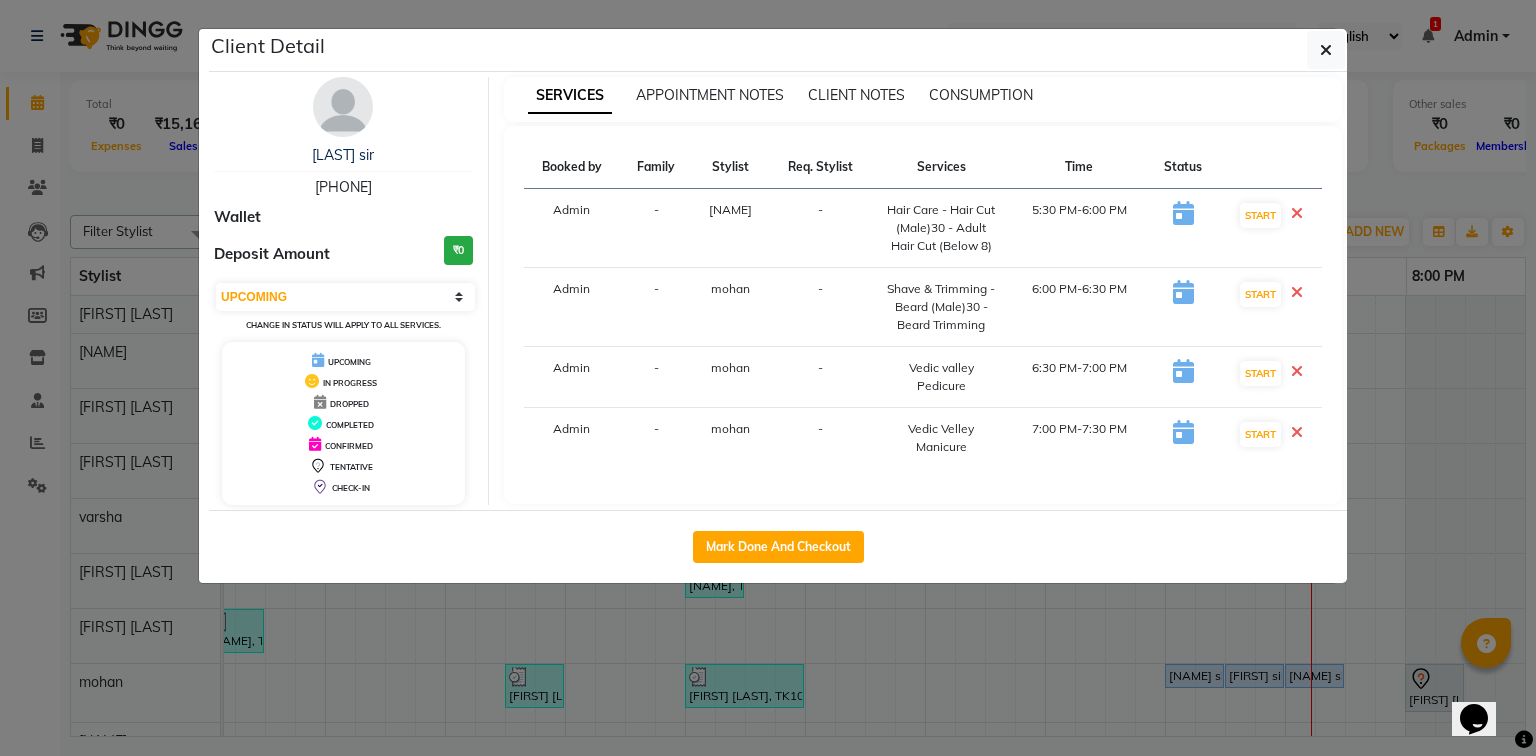 click at bounding box center (1297, 292) 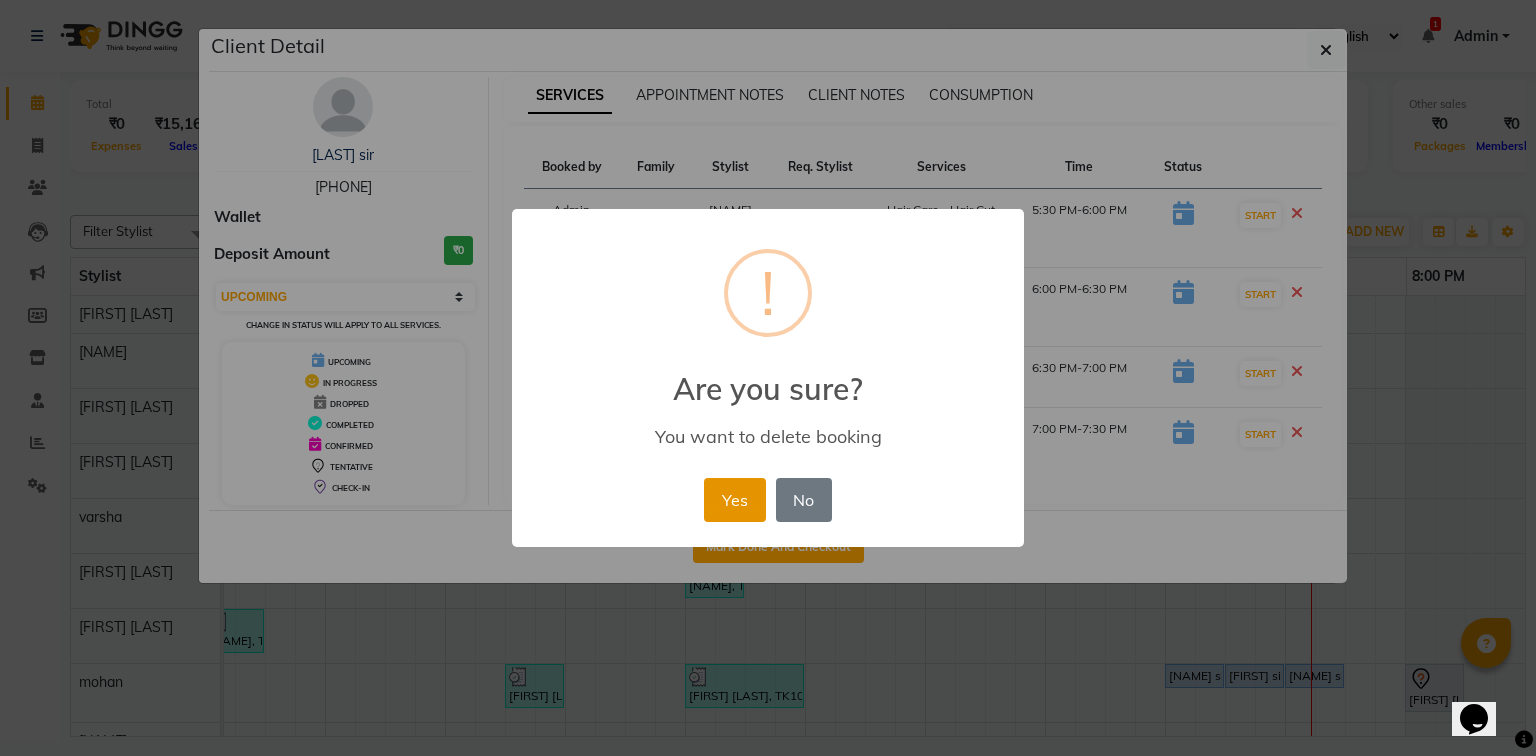 click on "Yes" at bounding box center (734, 500) 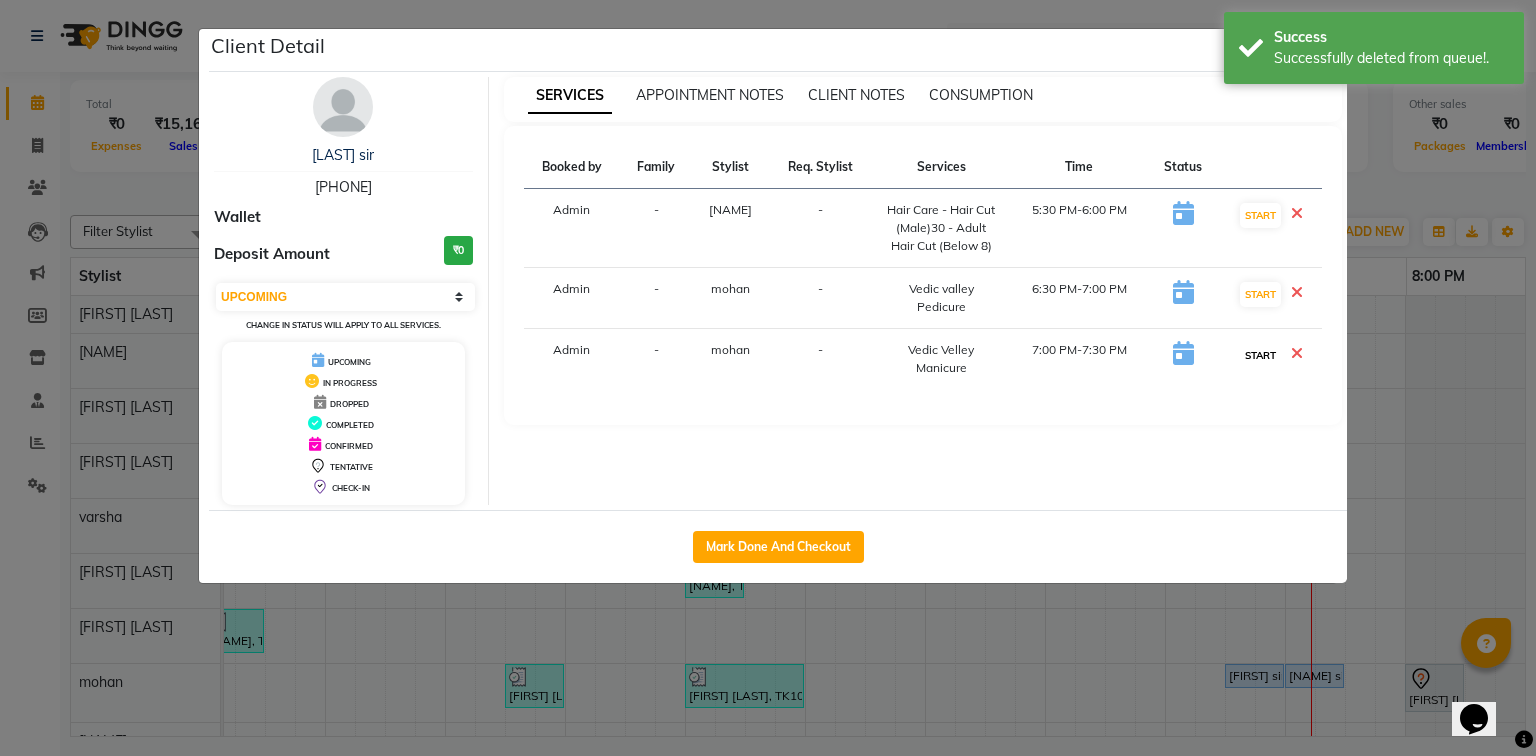 click on "START" at bounding box center [1260, 355] 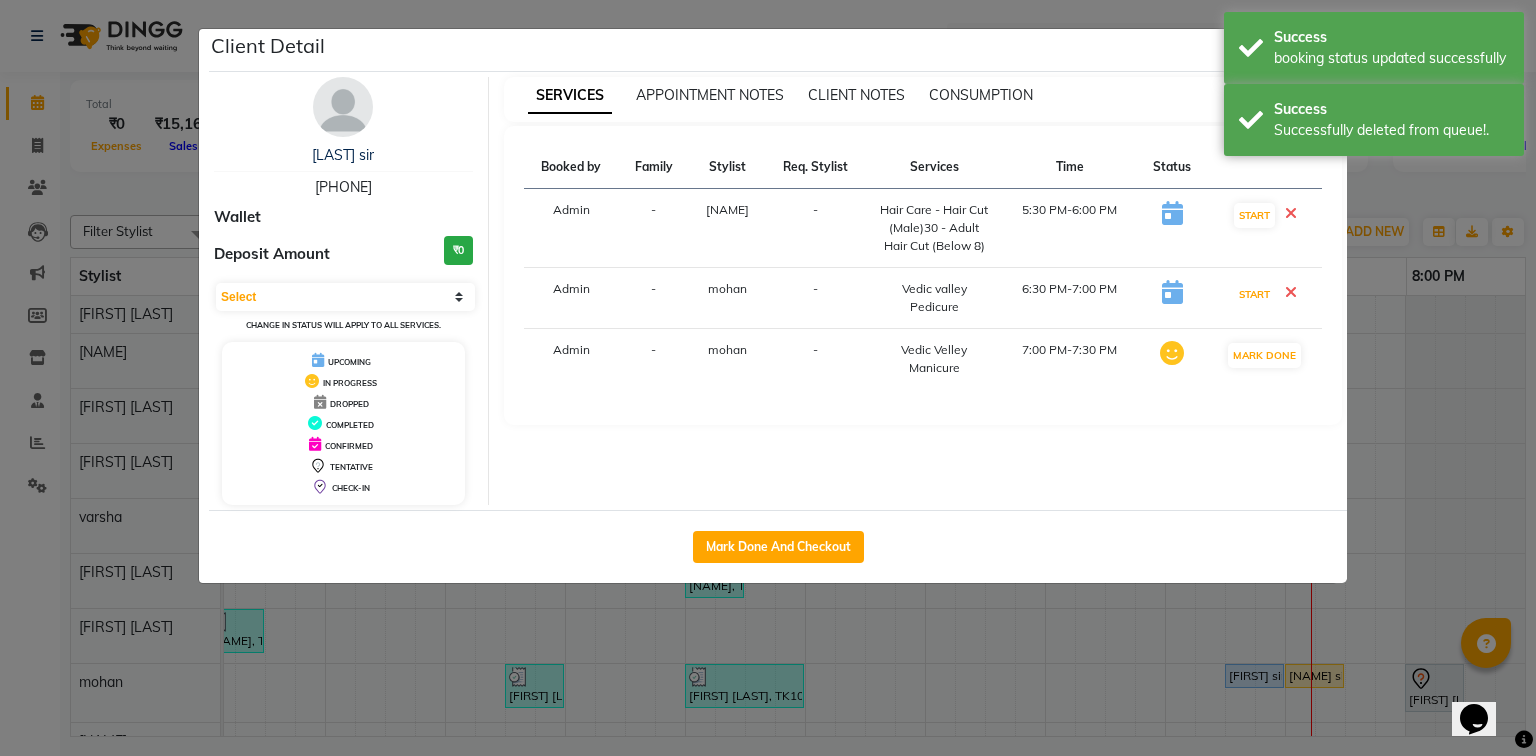 click on "START" at bounding box center [1254, 294] 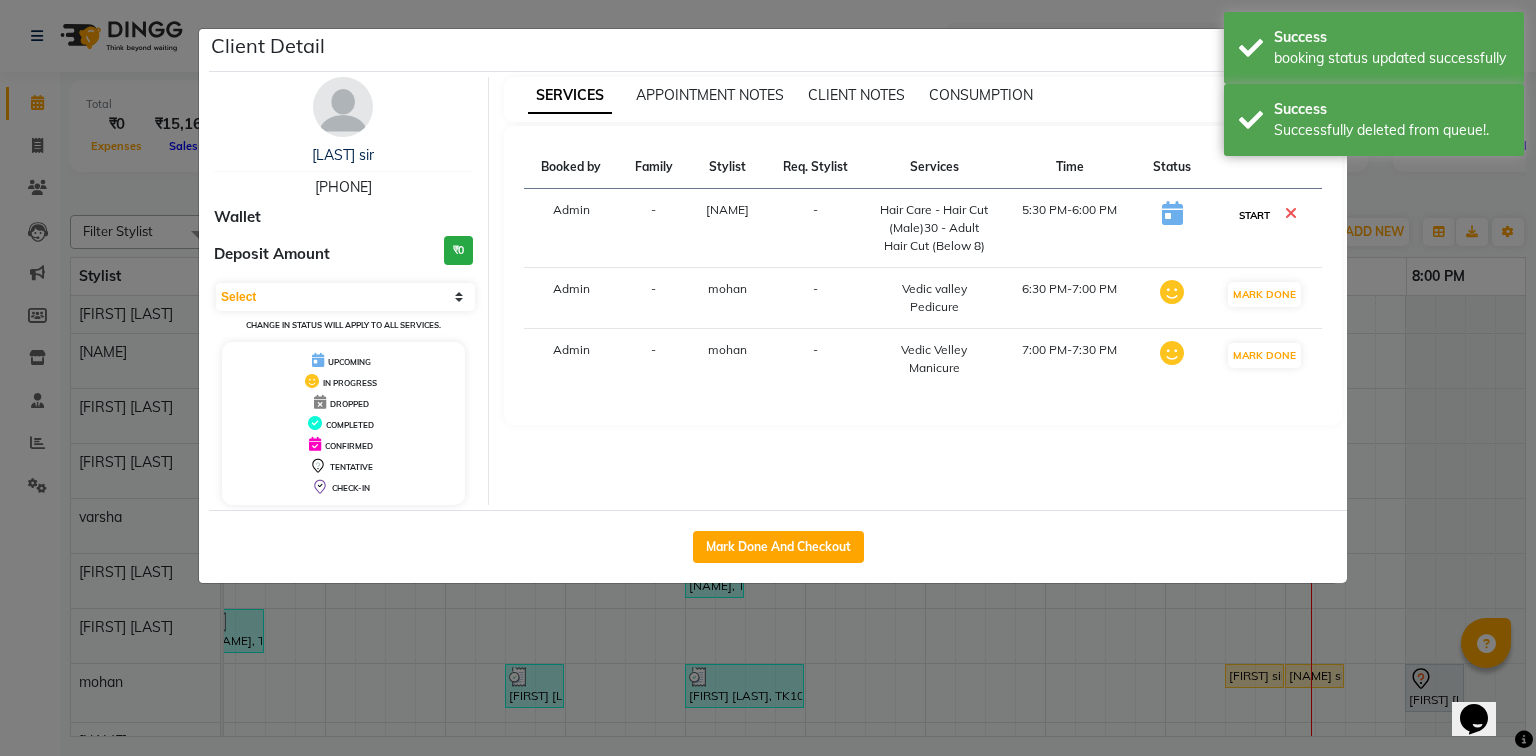 click on "START" at bounding box center (1254, 215) 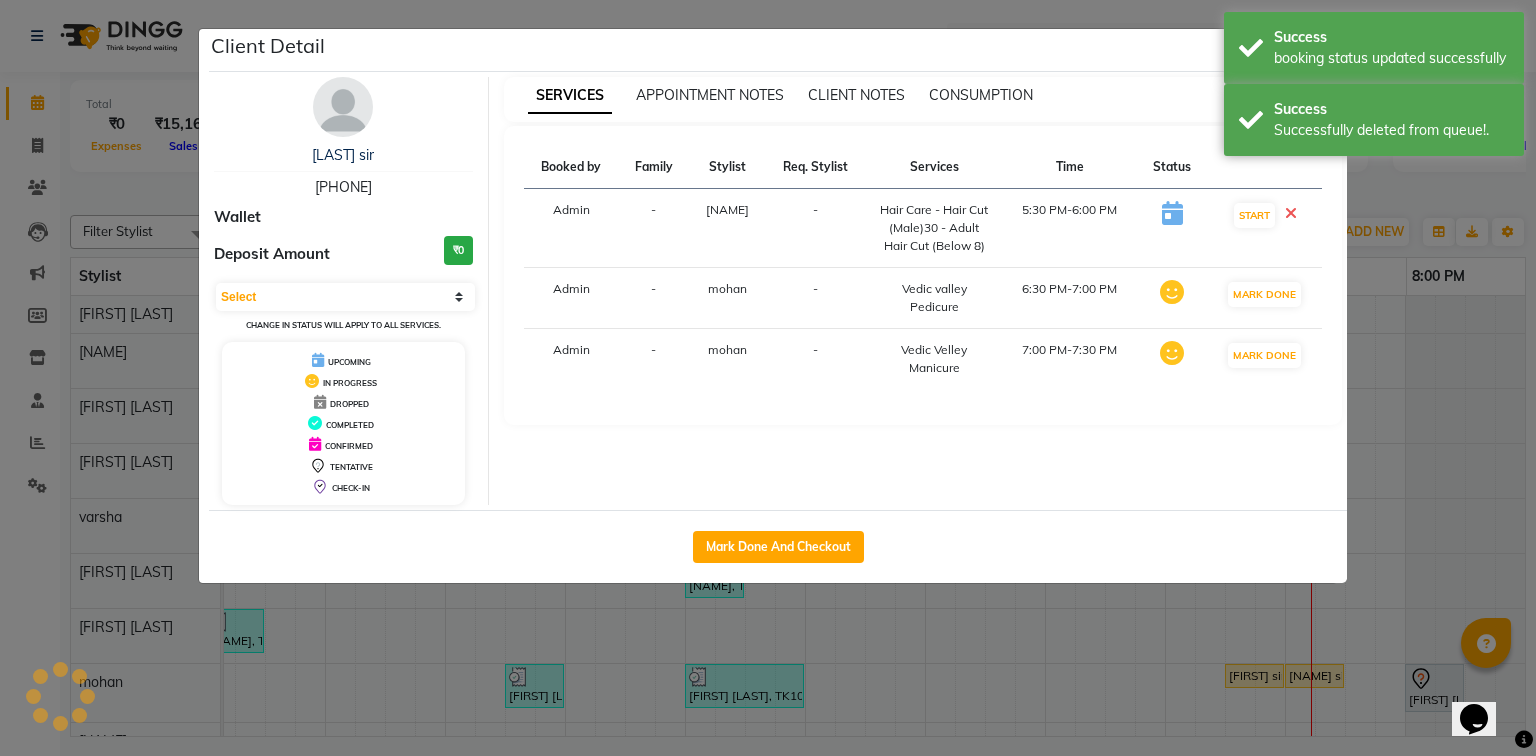 select on "1" 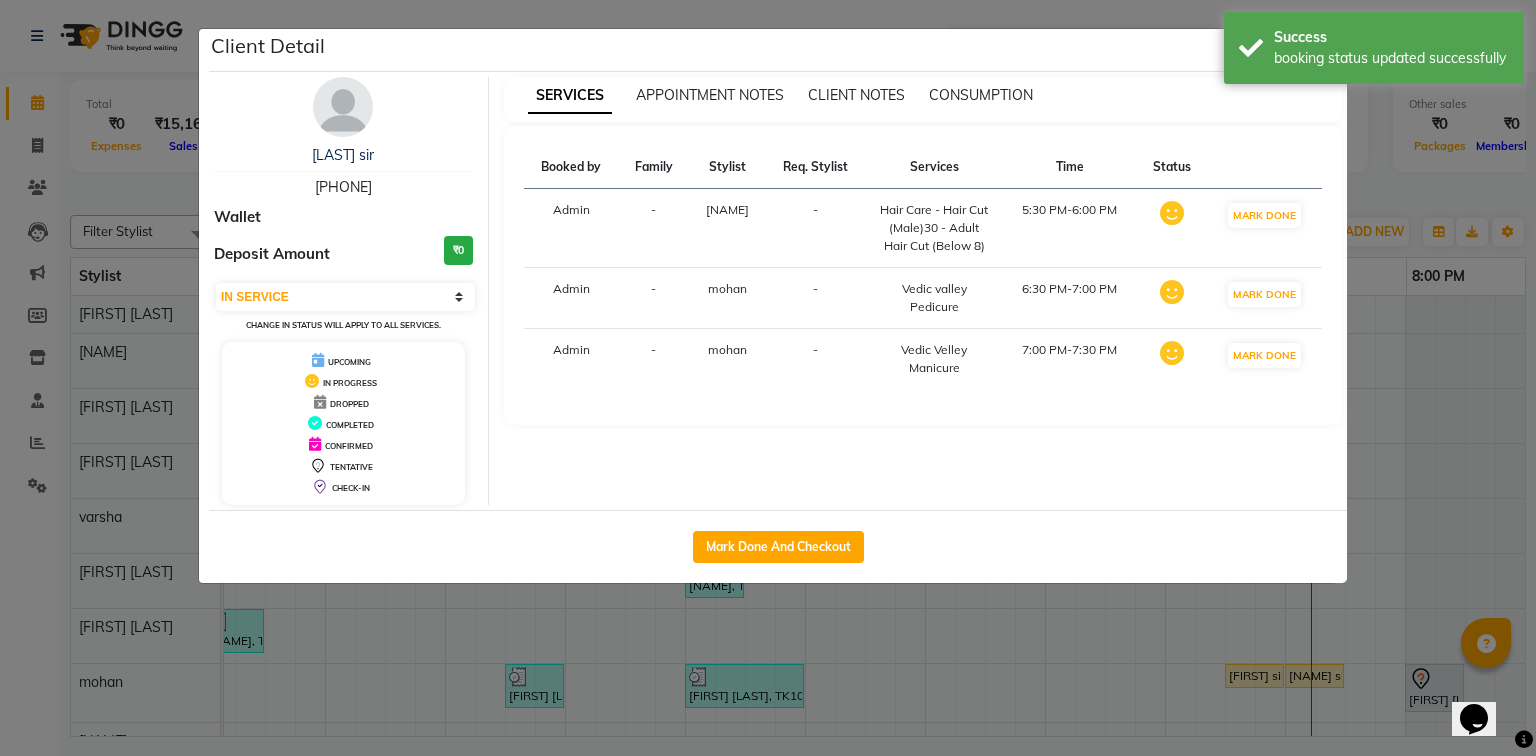 click on "Client Detail [LAST] sir 7730013838 Wallet Deposit Amount ₹0 Select IN SERVICE CONFIRMED TENTATIVE CHECK IN MARK DONE DROPPED UPCOMING Change in status will apply to all services. UPCOMING IN PROGRESS DROPPED COMPLETED CONFIRMED TENTATIVE CHECK-IN SERVICES APPOINTMENT NOTES CLIENT NOTES CONSUMPTION Booked by Family Stylist Req. Stylist Services Time Status Admin - Mukesh Shrivas - Hair Care - Hair Cut (Male)30 - Adult Hair Cut (Below 8) 5:30 PM-6:00 PM MARK DONE Admin - mohan - Vedic valley Pedicure 6:30 PM-7:00 PM MARK DONE Admin - mohan - Vedic Velley Manicure 7:00 PM-7:30 PM MARK DONE Mark Done And Checkout" 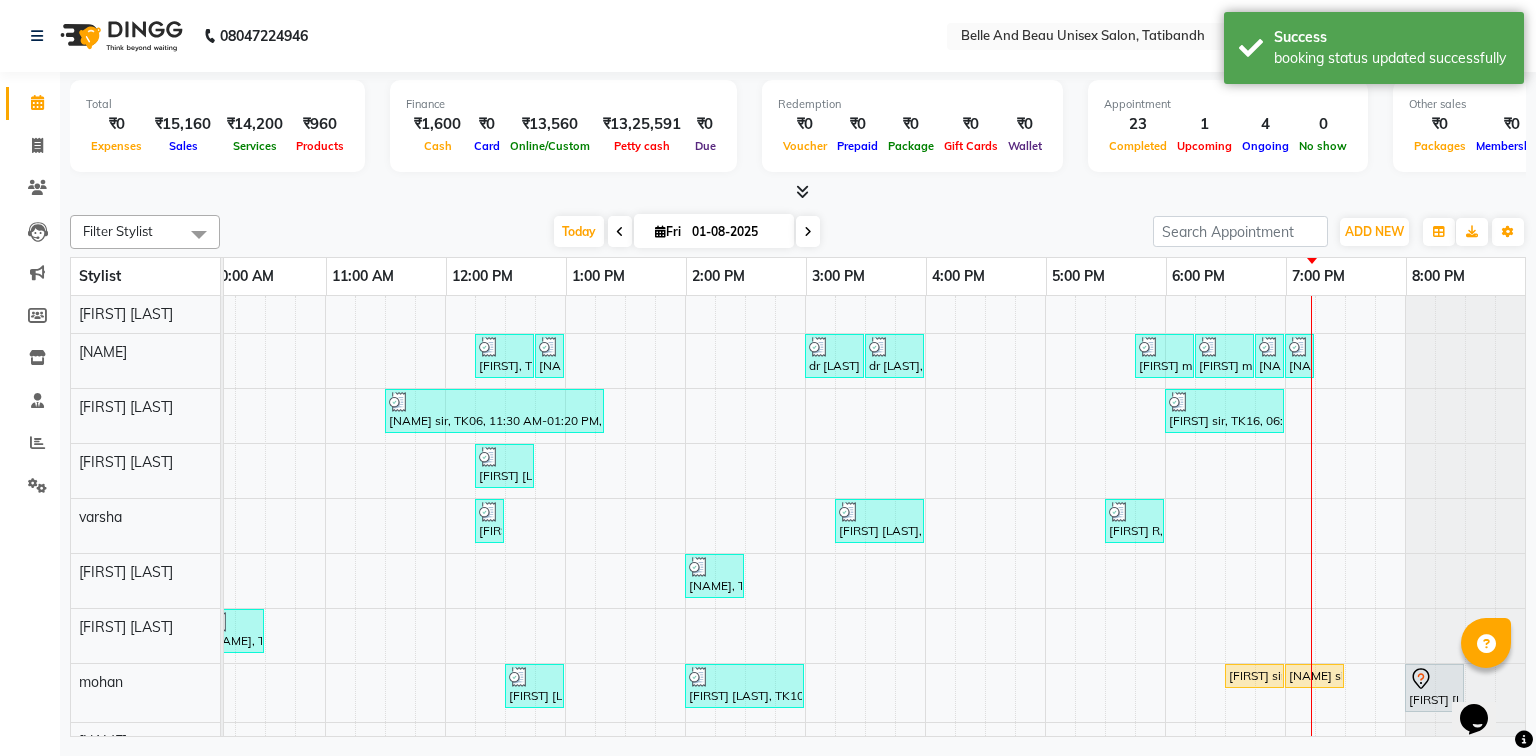 scroll, scrollTop: 135, scrollLeft: 270, axis: both 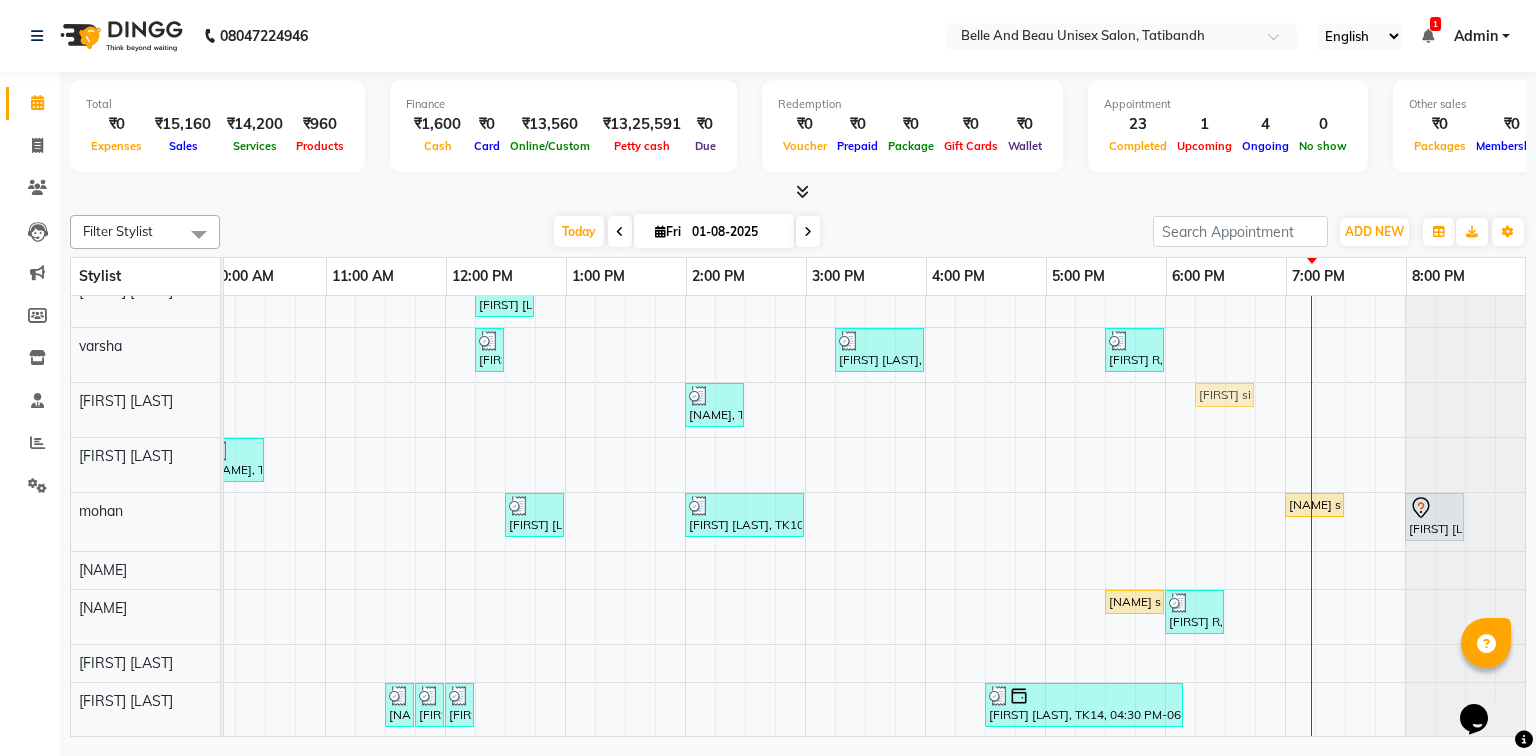 drag, startPoint x: 1256, startPoint y: 484, endPoint x: 1223, endPoint y: 394, distance: 95.85927 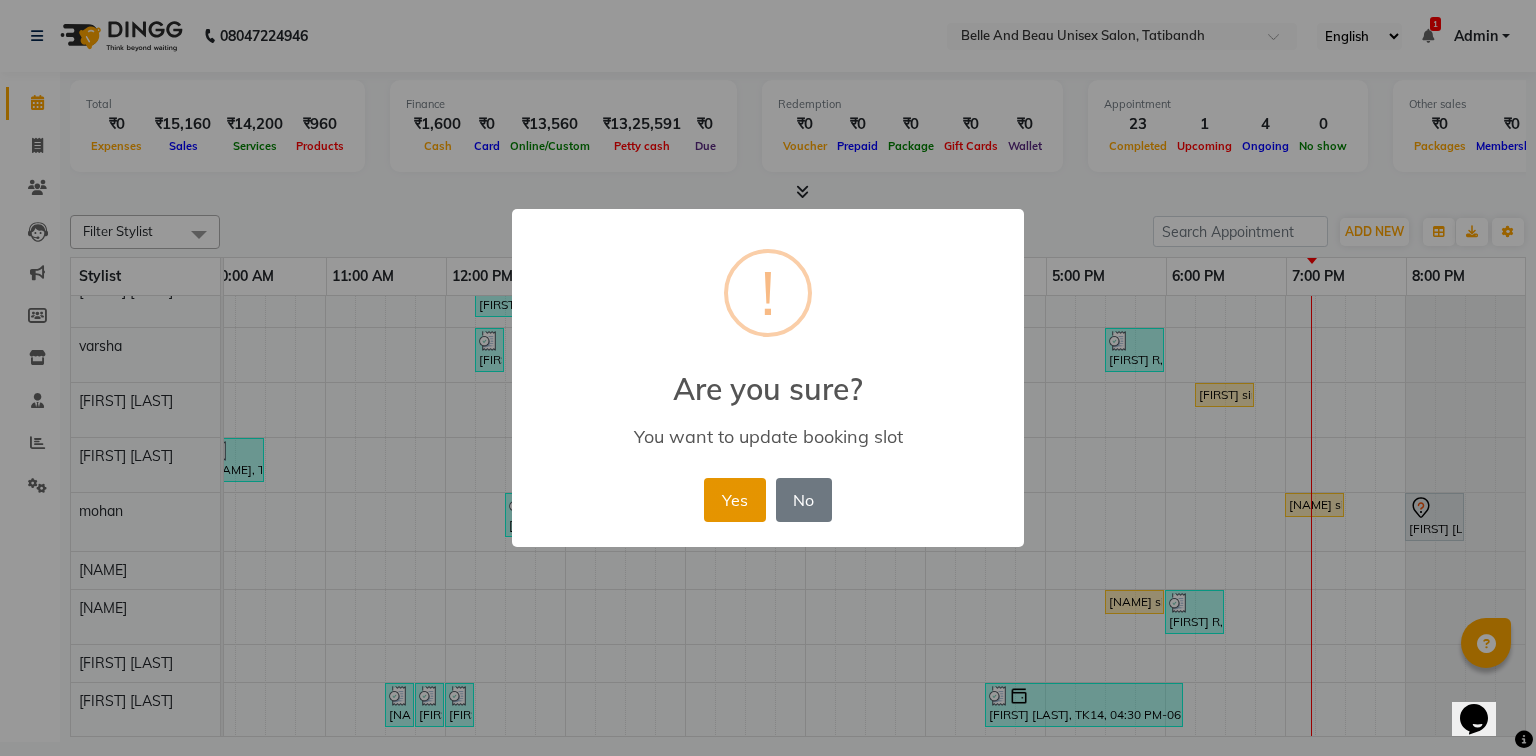 click on "Yes" at bounding box center [734, 500] 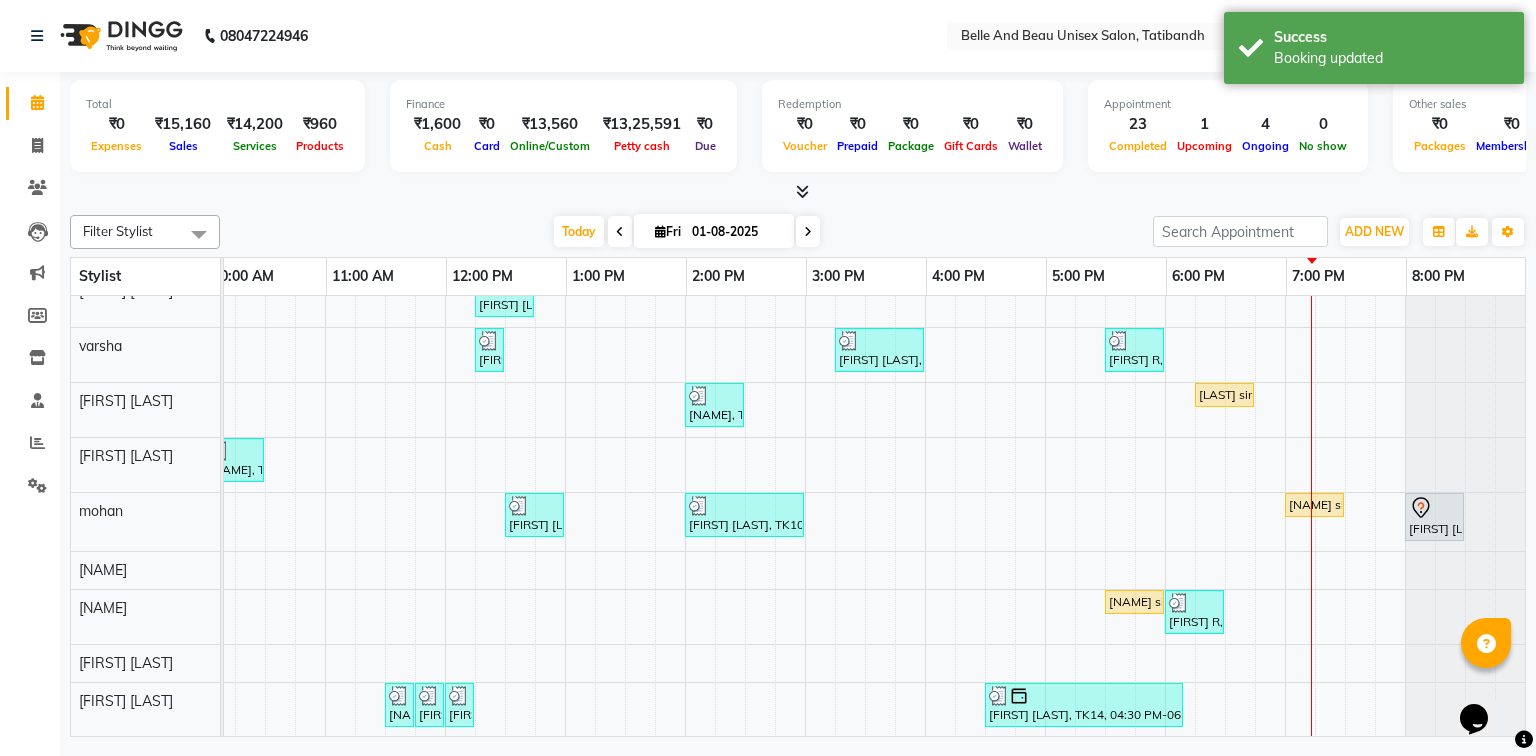 scroll, scrollTop: 41, scrollLeft: 270, axis: both 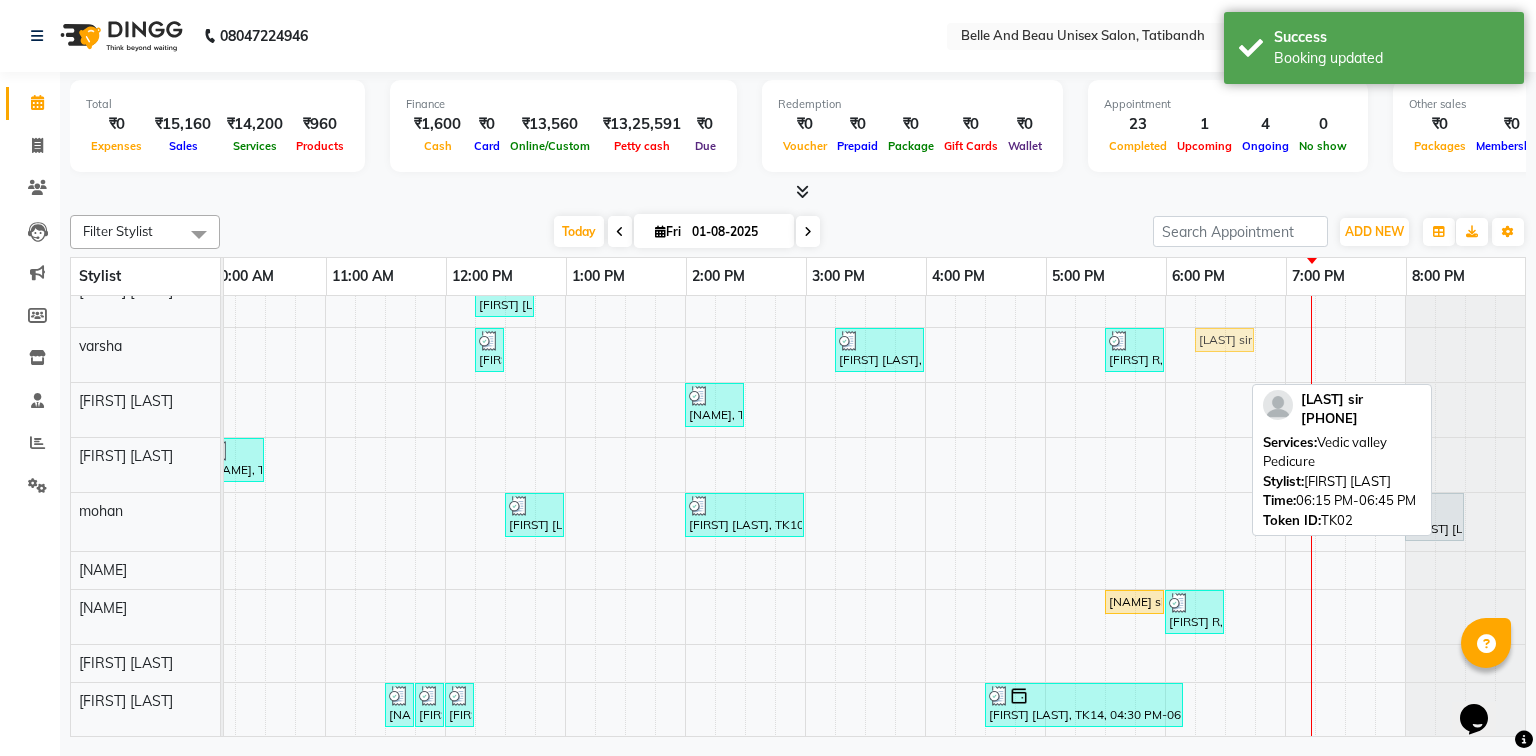 drag, startPoint x: 1210, startPoint y: 388, endPoint x: 1220, endPoint y: 339, distance: 50.01 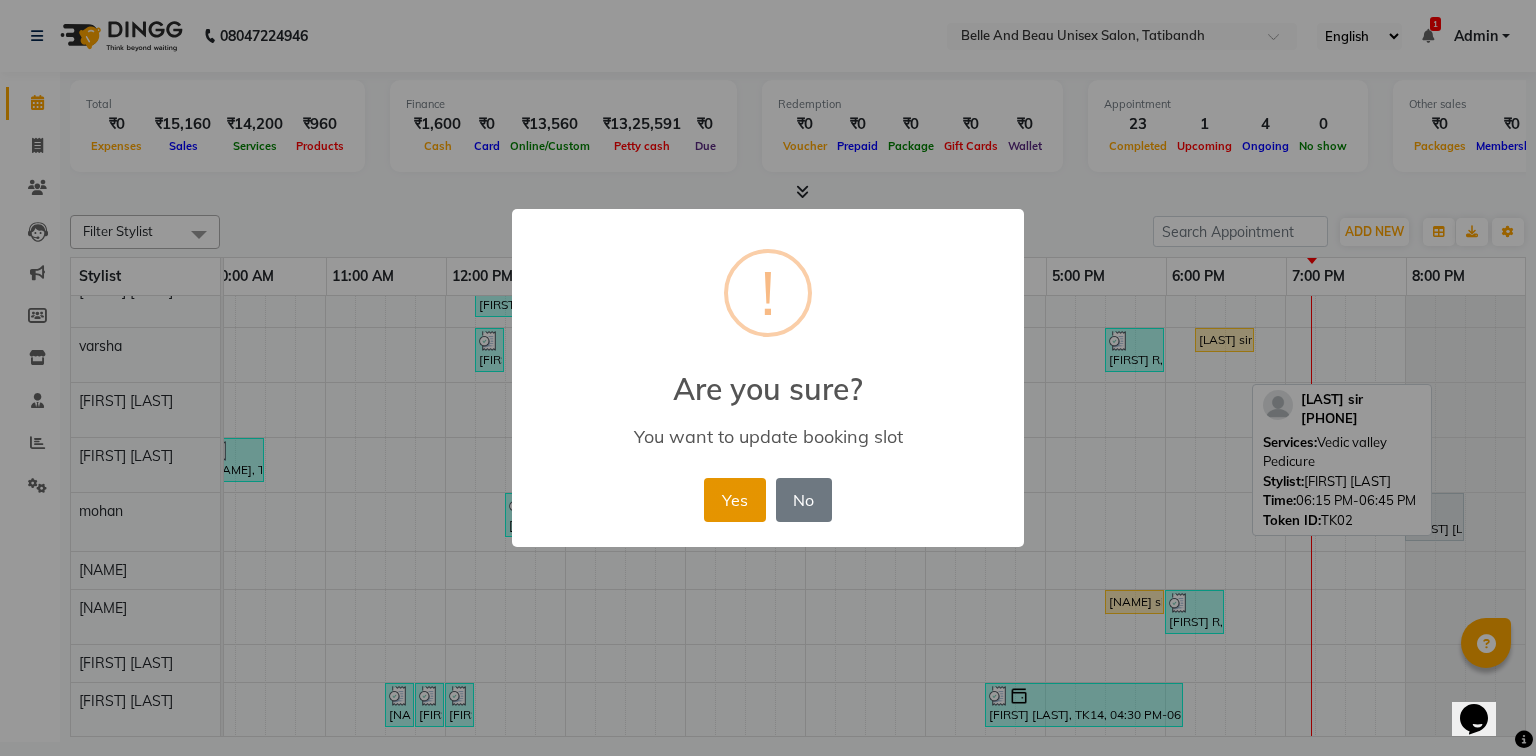click on "Yes" at bounding box center [734, 500] 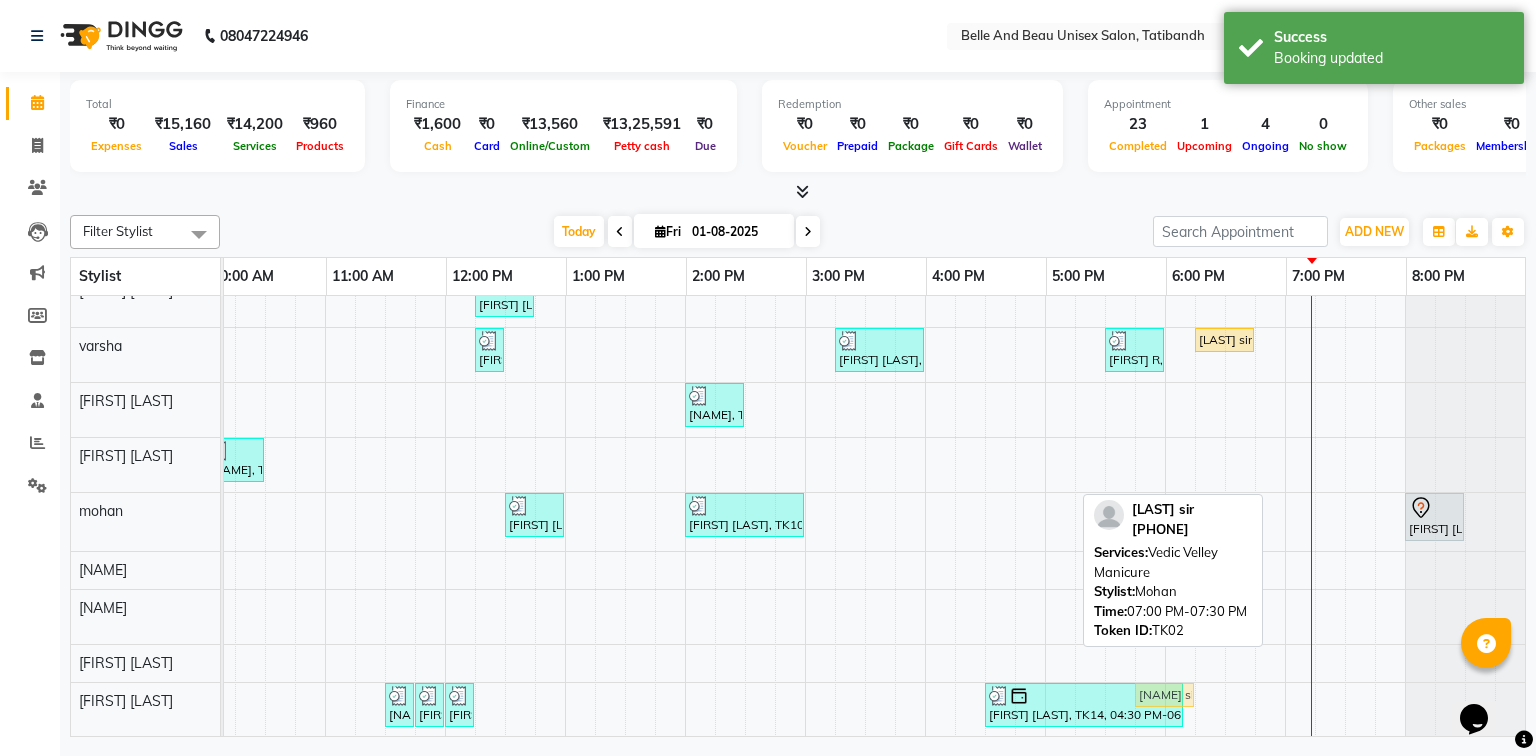 scroll, scrollTop: 180, scrollLeft: 270, axis: both 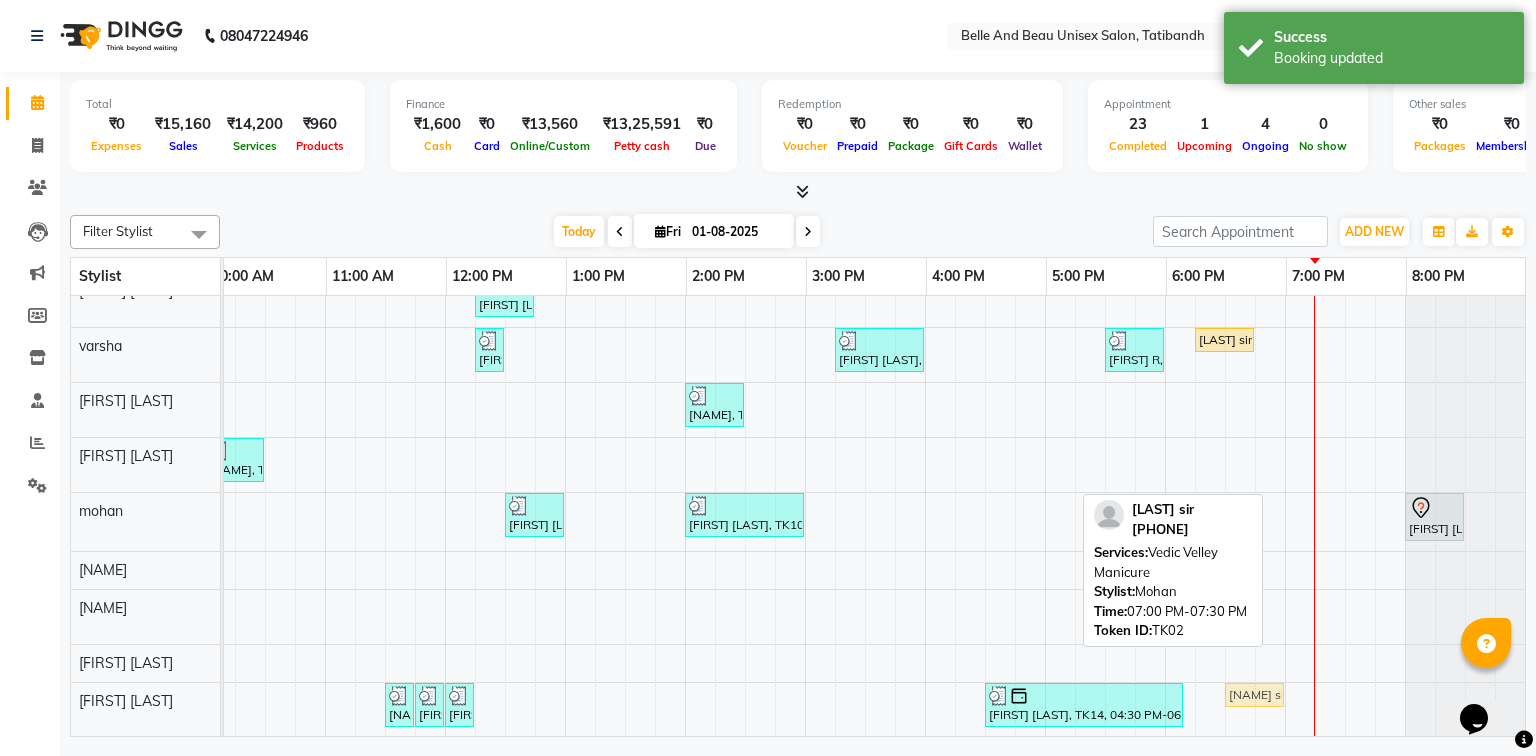 drag, startPoint x: 1300, startPoint y: 492, endPoint x: 1247, endPoint y: 718, distance: 232.13142 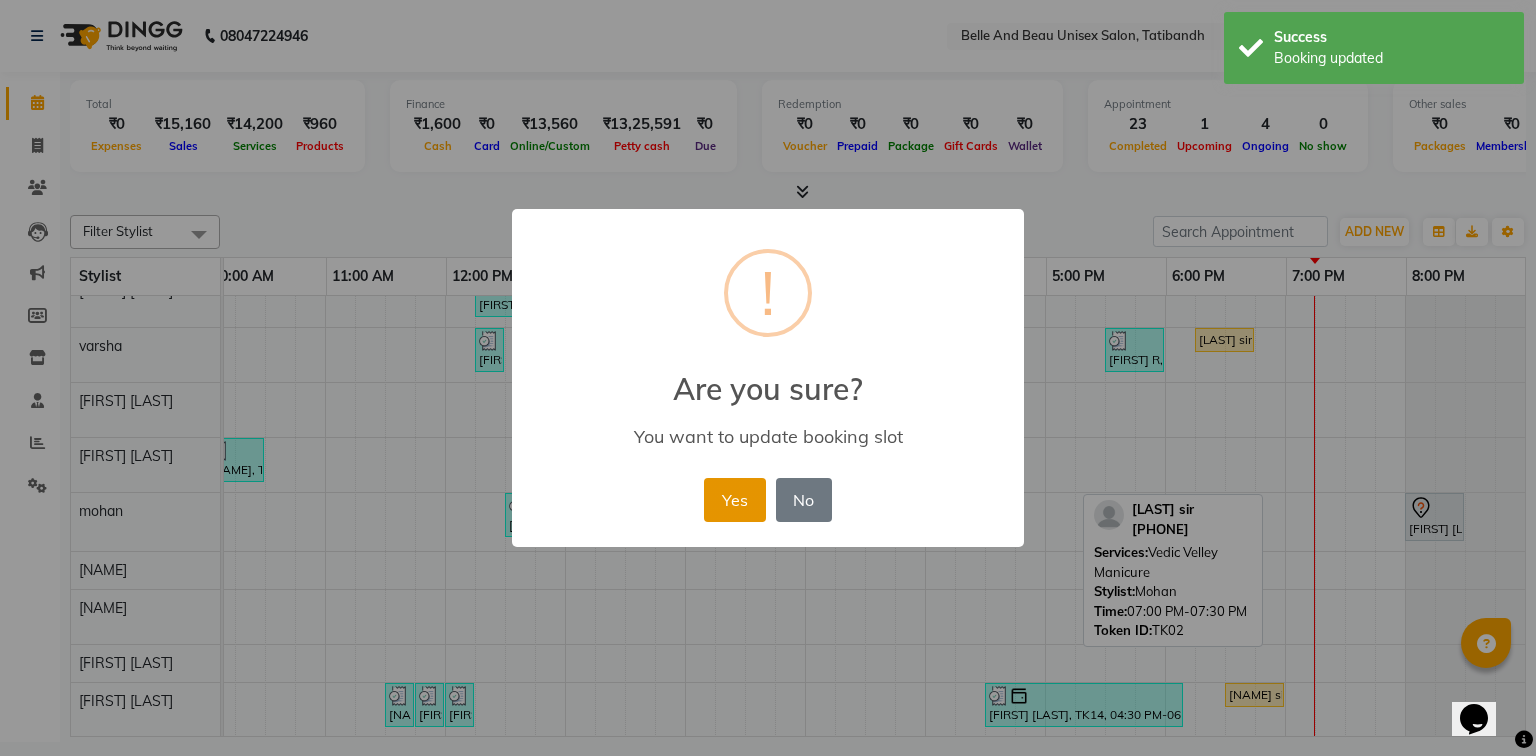 click on "Yes" at bounding box center (734, 500) 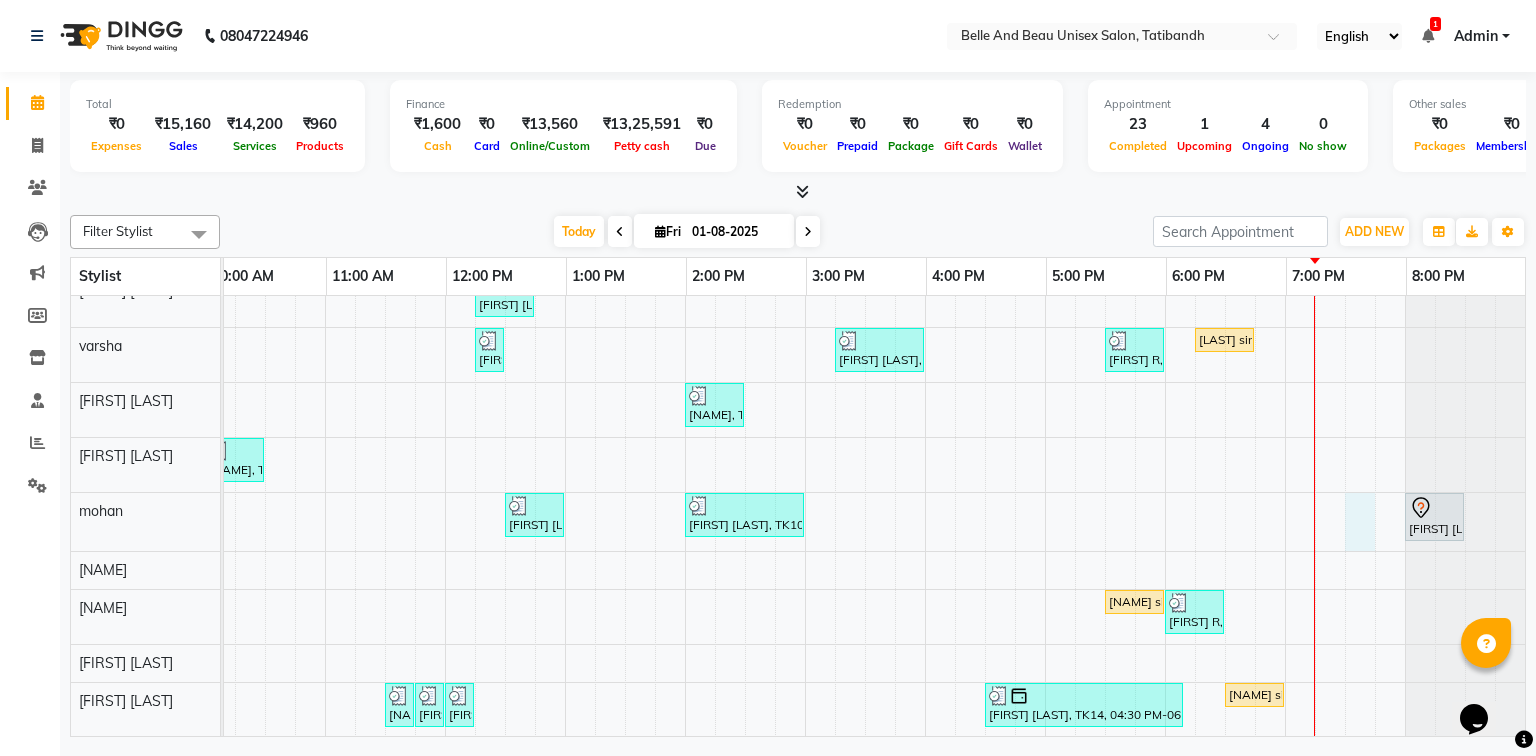 click on "[FIRST], TK08, 12:15 PM-12:45 PM, Hair Styling - Blow Dry Hair Wash (Female)30 - Blow dry [FIRST], TK08, 12:45 PM-12:55 PM, Threading - Upper Lip (Female)30 - Upper Lip dr [LAST], TK13, 03:00 PM-03:30 PM, Nail Art - Nail Art30 - Gel Polish Hand dr [LAST], TK13, 03:30 PM-04:00 PM, Nail Art - Nail Art30 - Gel Polish Feet [FIRST] mam, TK17, 05:45 PM-06:15 PM, bioloom cleanup [FIRST] mam, TK17, 06:15 PM-06:45 PM, Bleach / Detan - Bleach / Detan30 - Face/ Neck Line [FIRST] mam, TK17, 06:45 PM-06:55 PM, Threading - Eyebrow (Female)30 - Eyebrow [FIRST] mam, TK17, 07:00 PM-07:10 PM, Threading - Upper Lip (Female)30 - Upper Lip Ashitosh sir, TK06, 11:30 AM-01:20 PM, Hair Colour - Global30 - Global Short Hair (Boy Cut),Hair Care - Hair Cut (Male)30 - Adult Hair Cut (Below 8),Shave & Trimming - Beard (Male)30 - Beard Shaping Kiran Pandey, TK05, 12:15 PM-12:45 PM, Hair Care - Hair Cut (Female)30 - Adult Hair Cut (Below 8)" at bounding box center (745, 431) 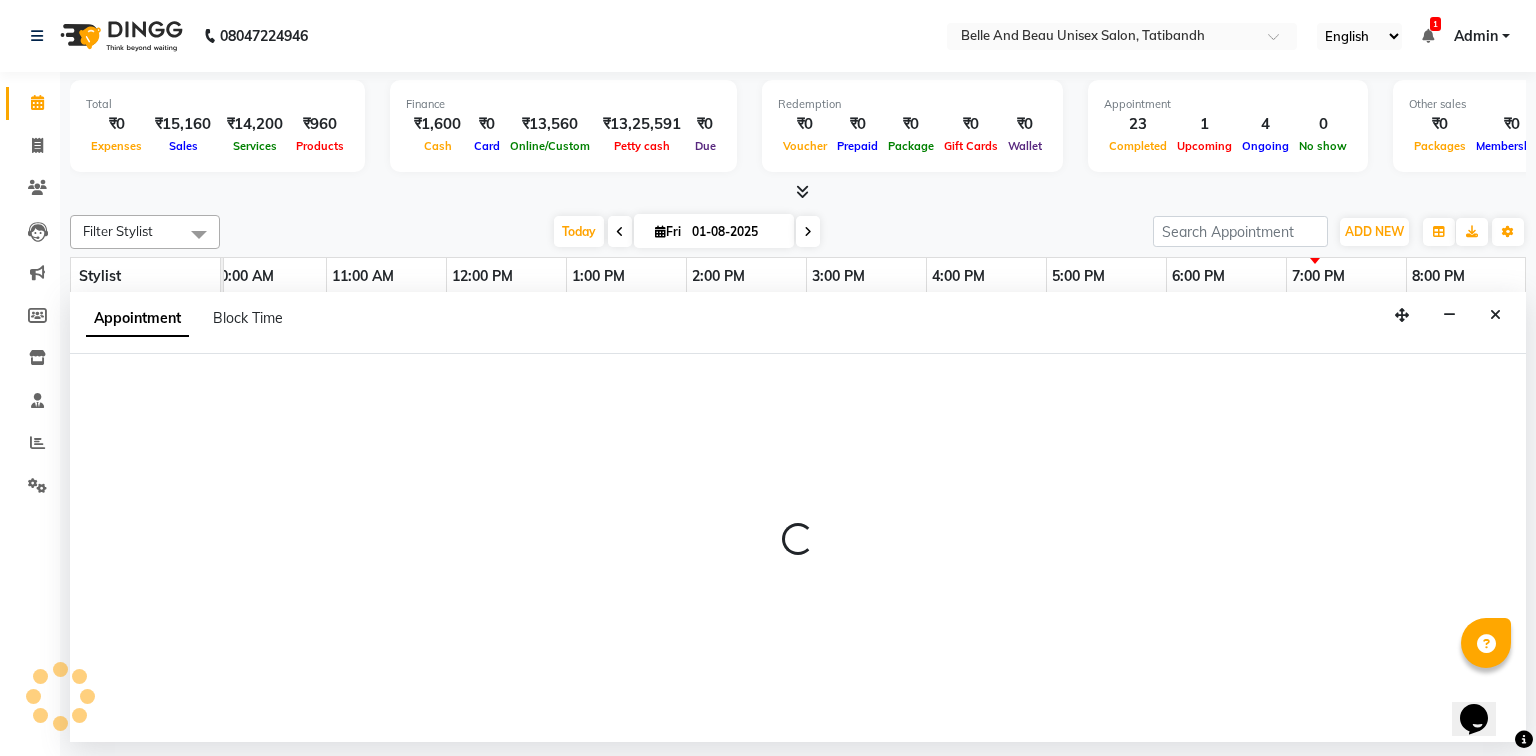 select on "65137" 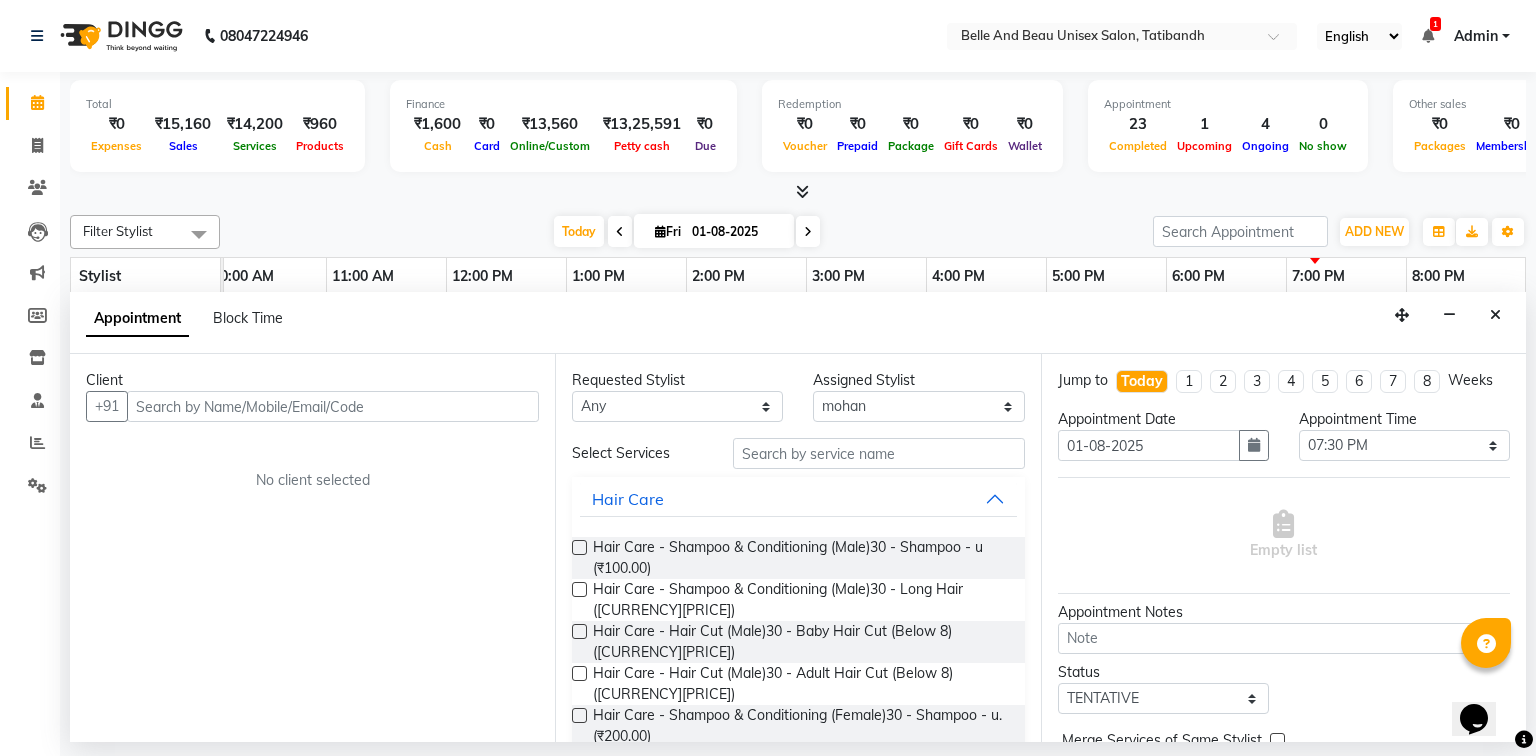 click at bounding box center [333, 406] 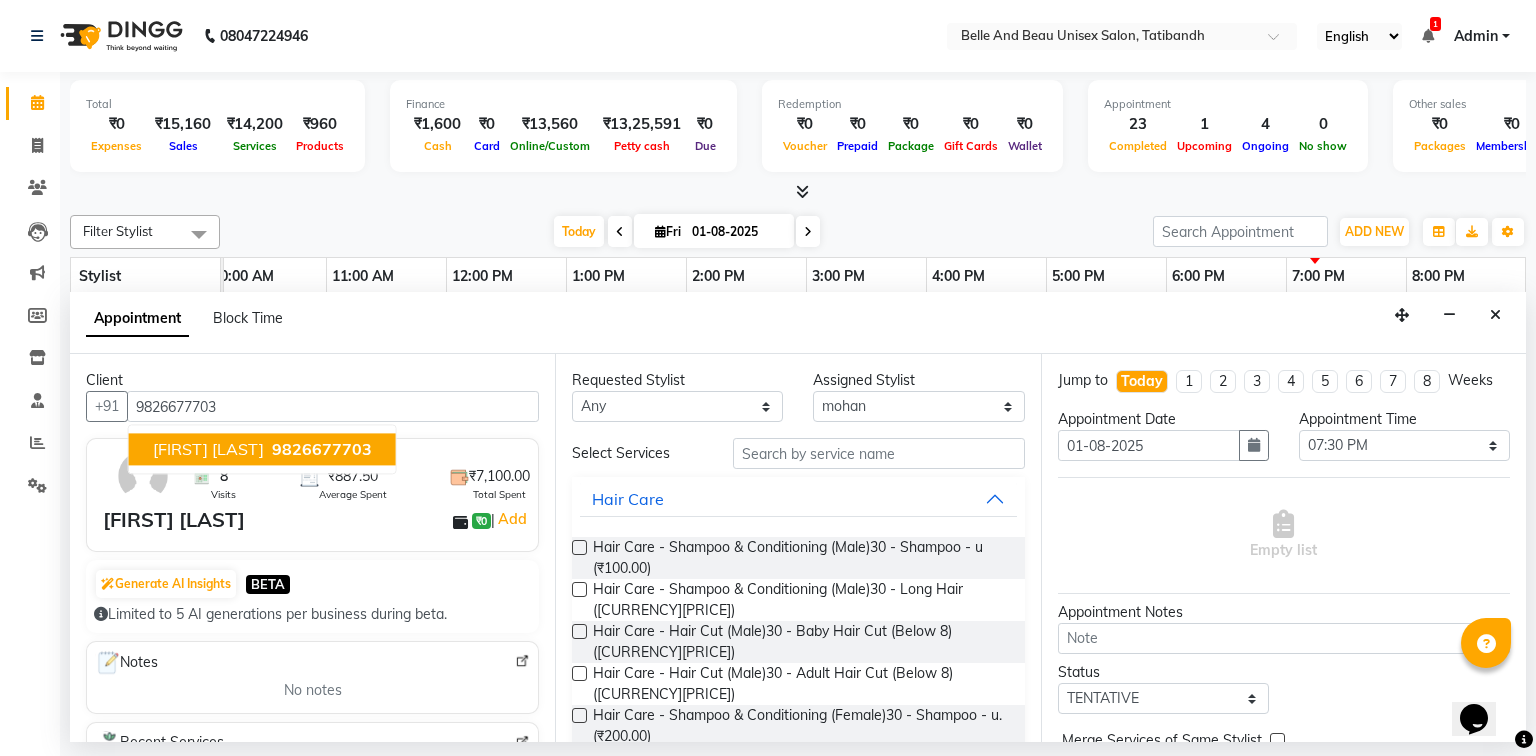 click on "Name  : [FIRST] [LAST]   [PHONE]" at bounding box center [262, 450] 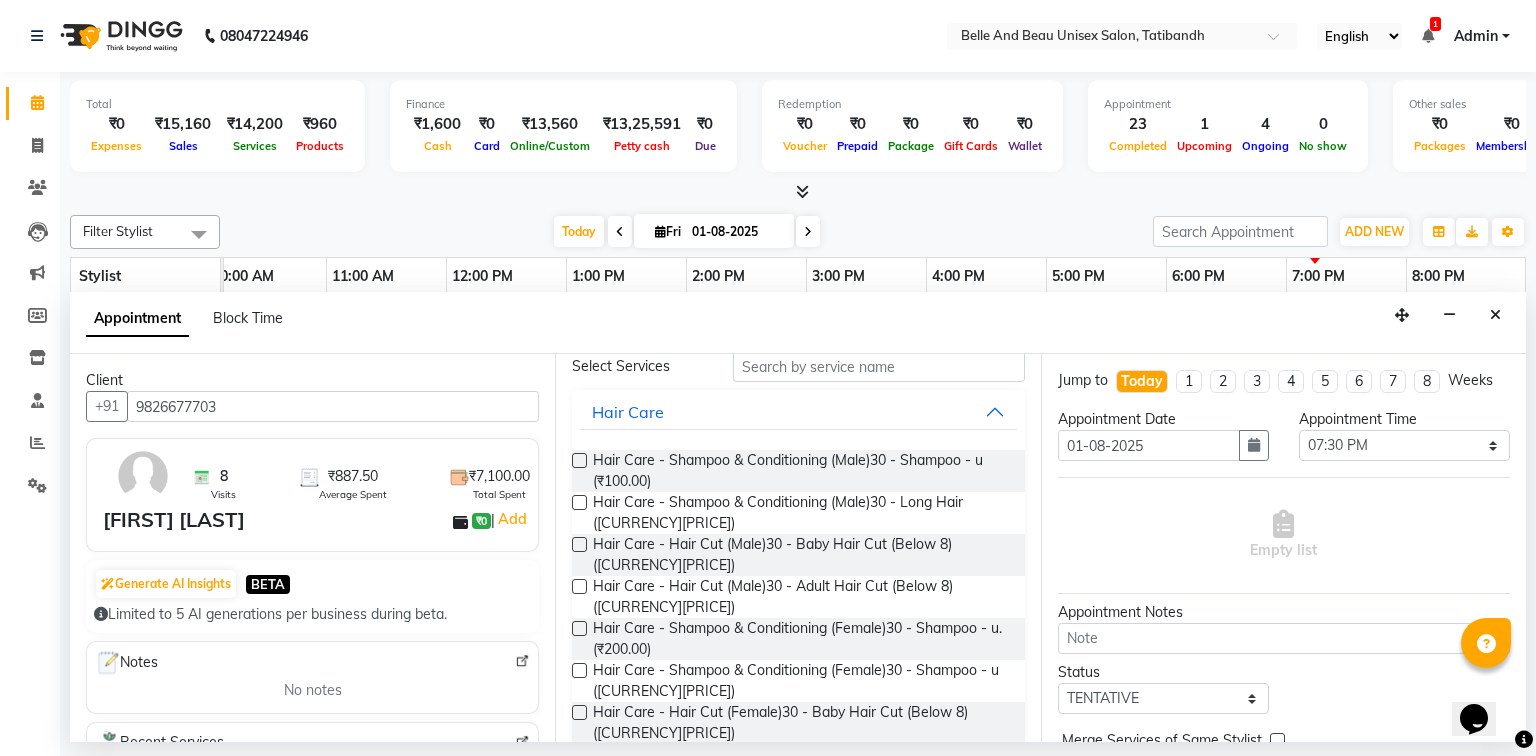 scroll, scrollTop: 0, scrollLeft: 0, axis: both 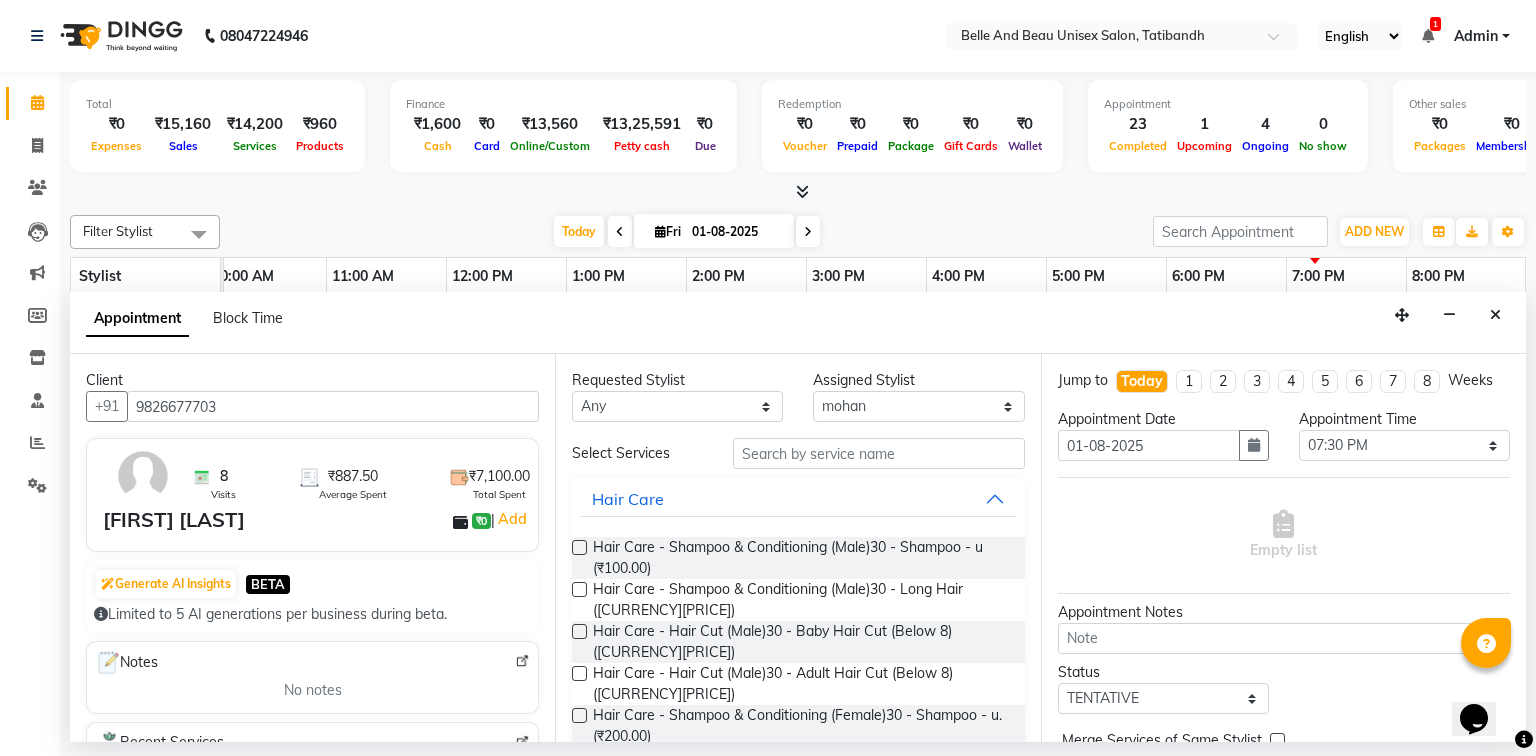 type on "9826677703" 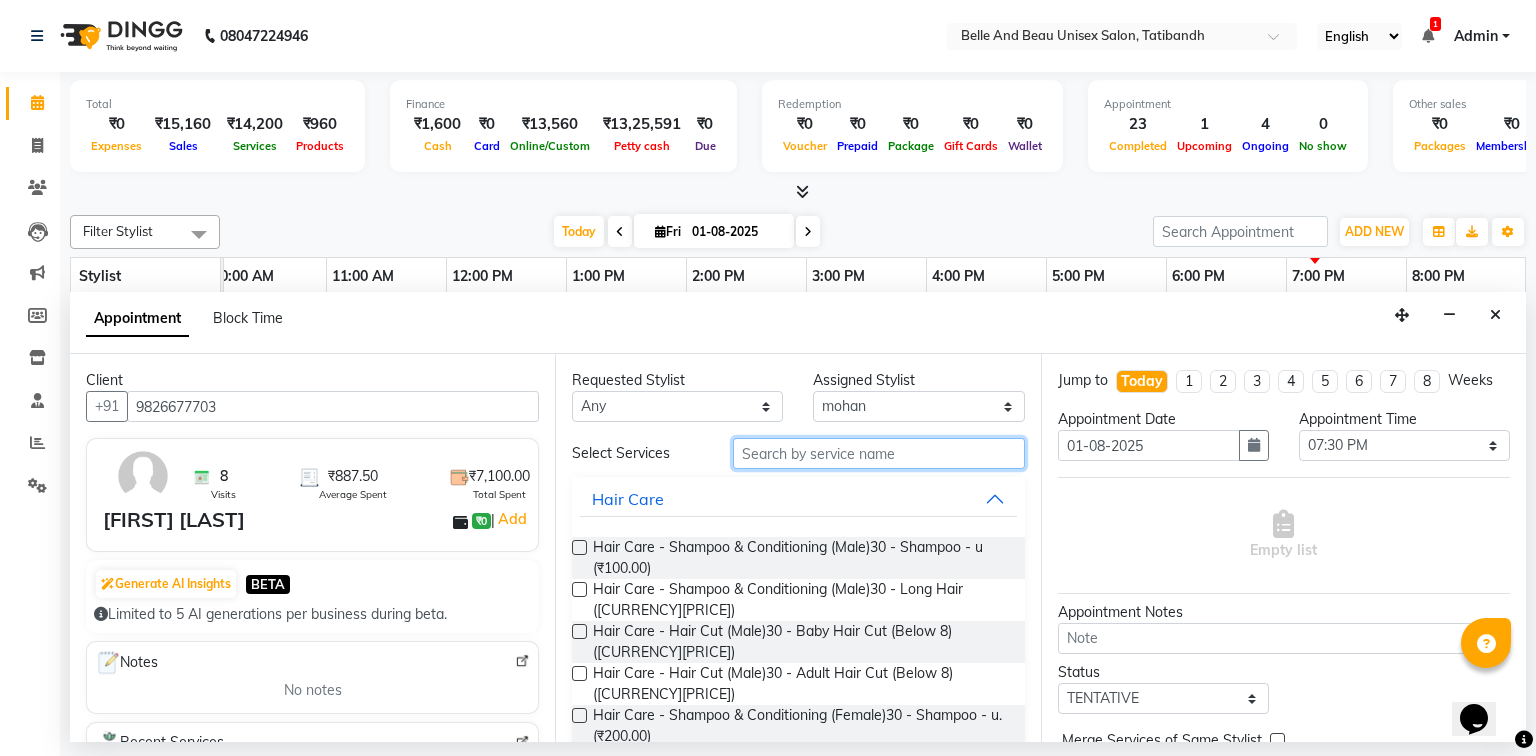 click at bounding box center [879, 453] 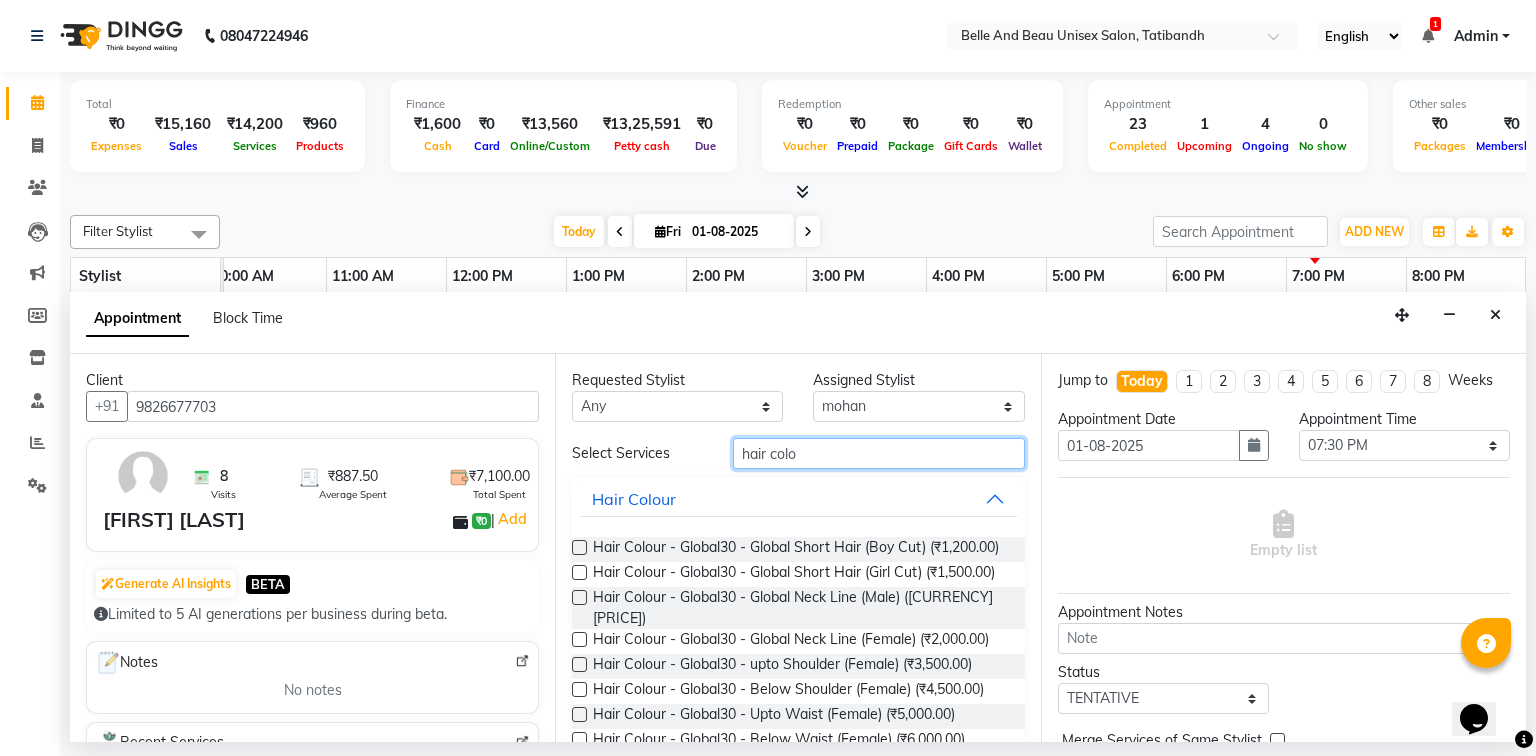 type on "hair colo" 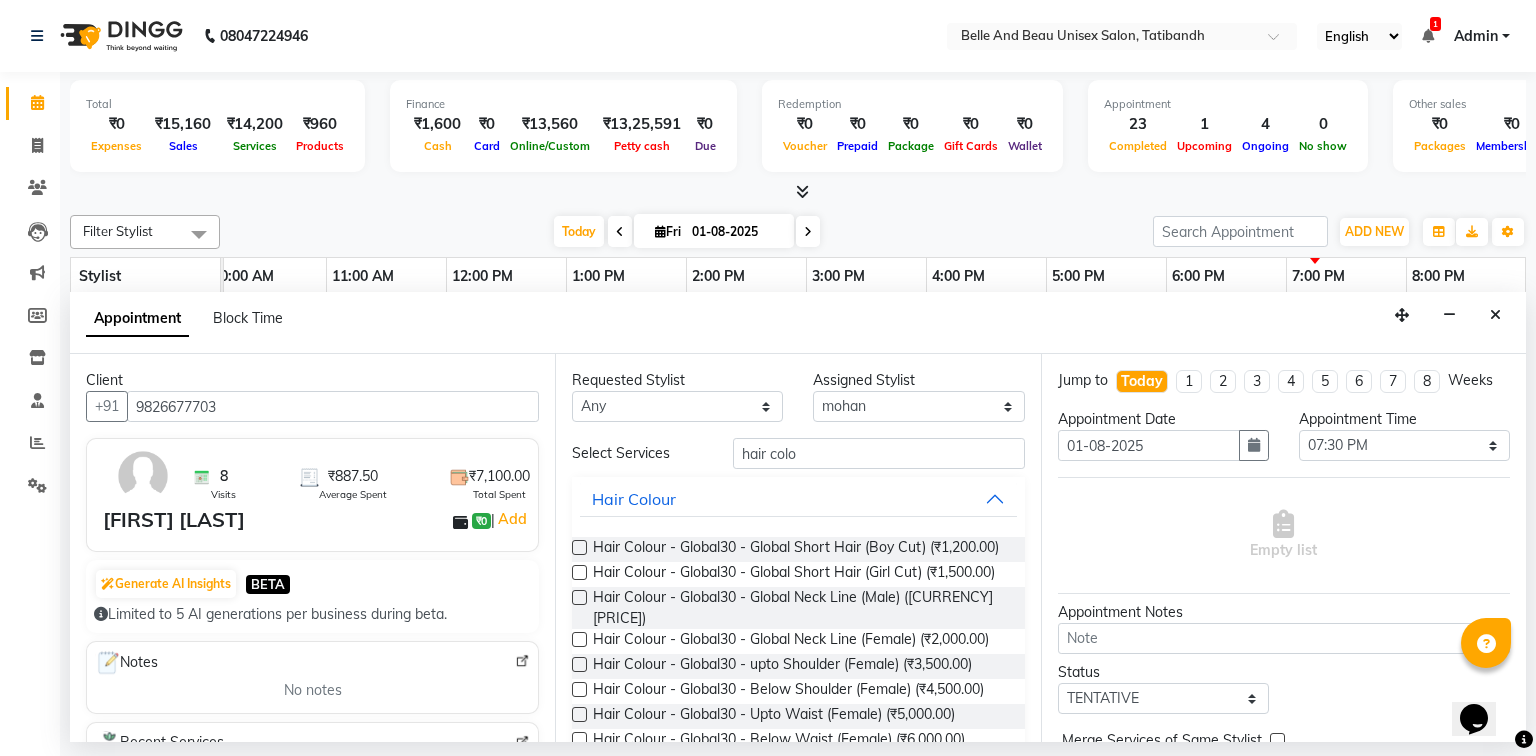 click at bounding box center [579, 547] 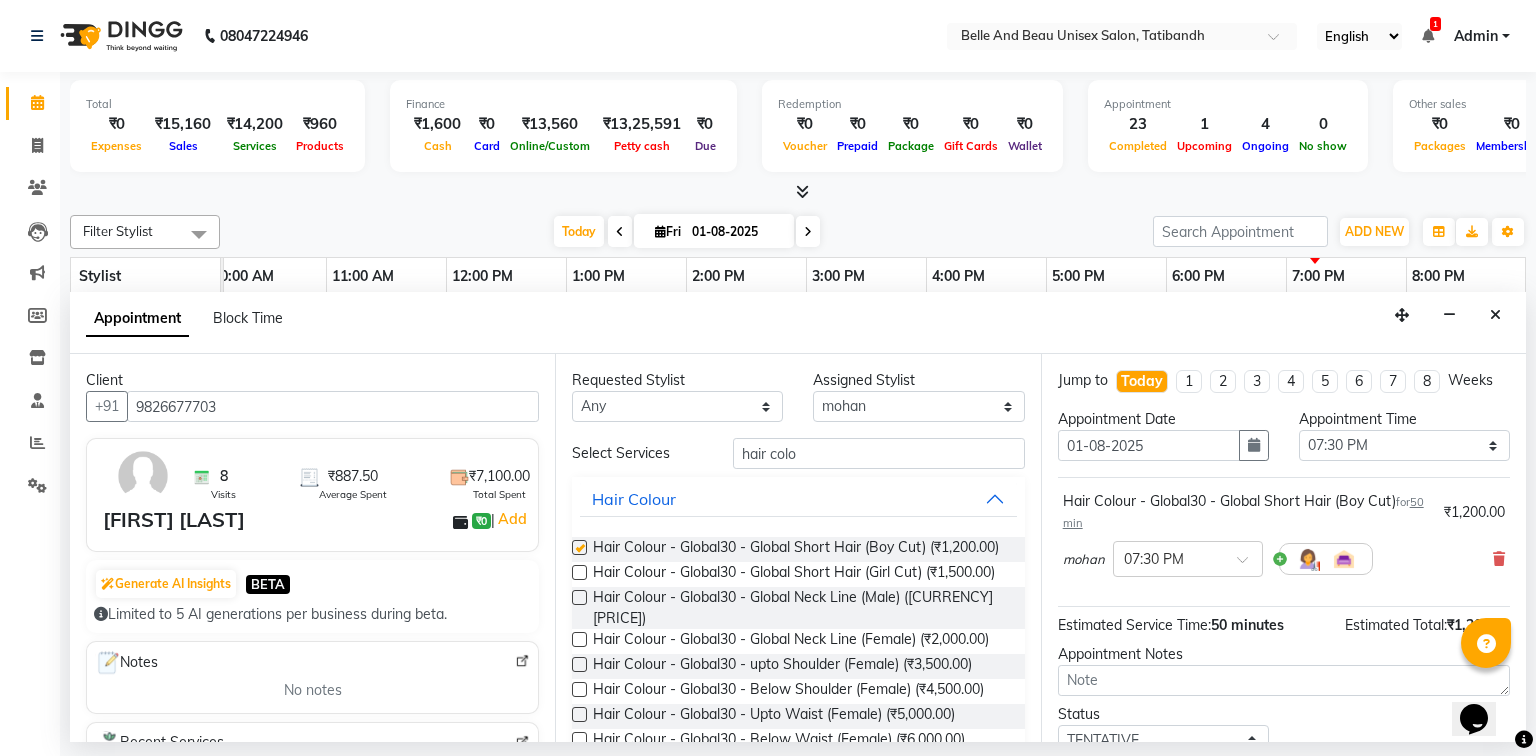 checkbox on "false" 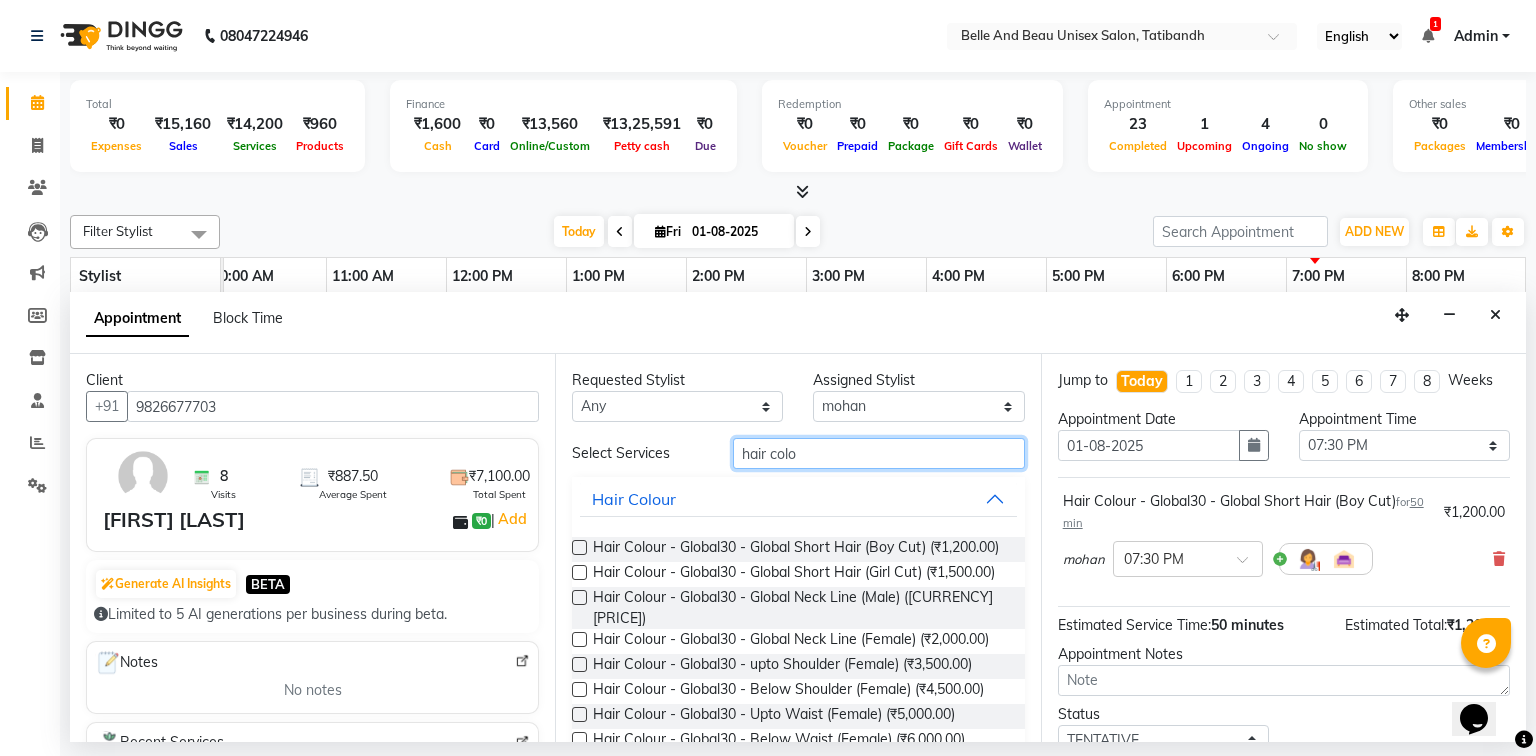 click on "hair colo" at bounding box center [879, 453] 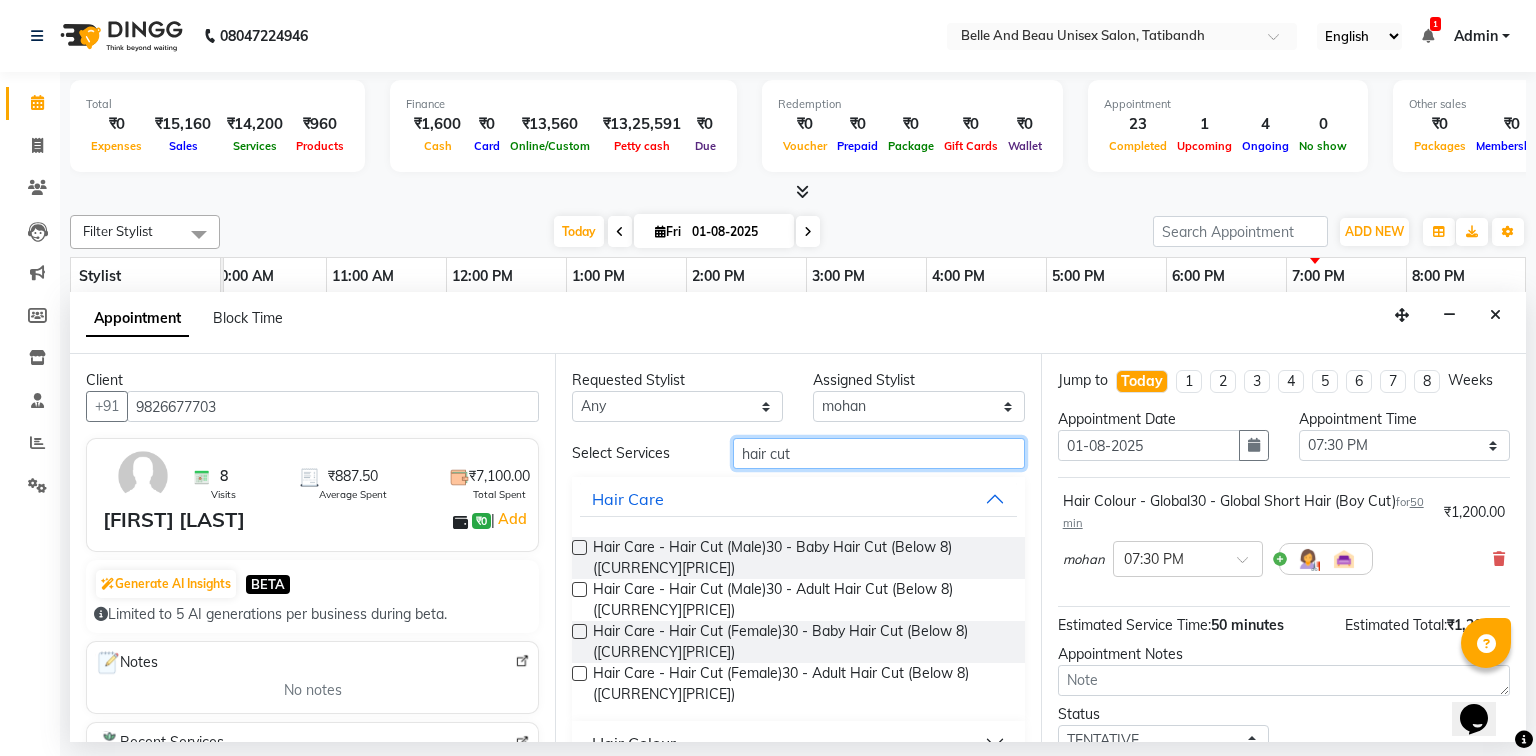 type on "hair cut" 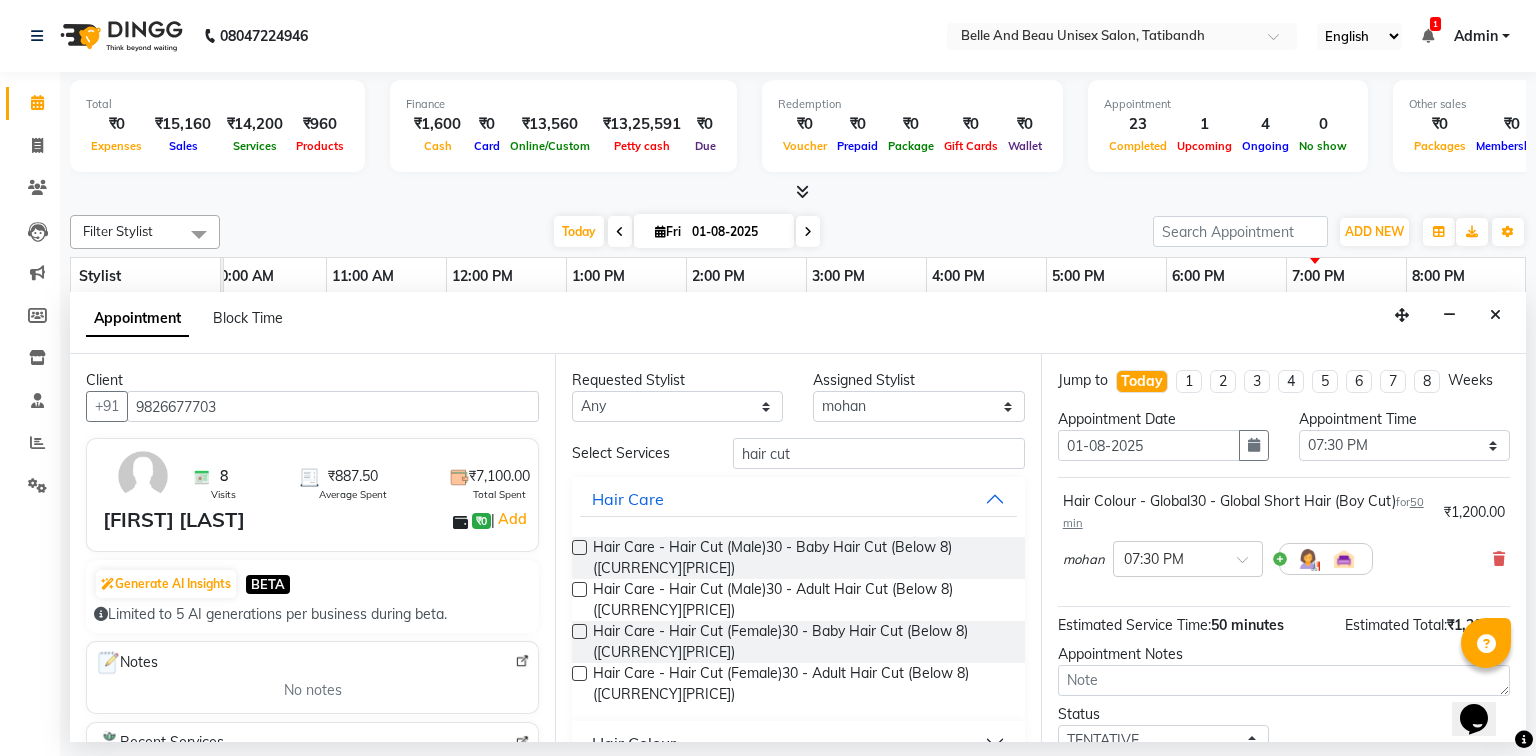 click at bounding box center [579, 673] 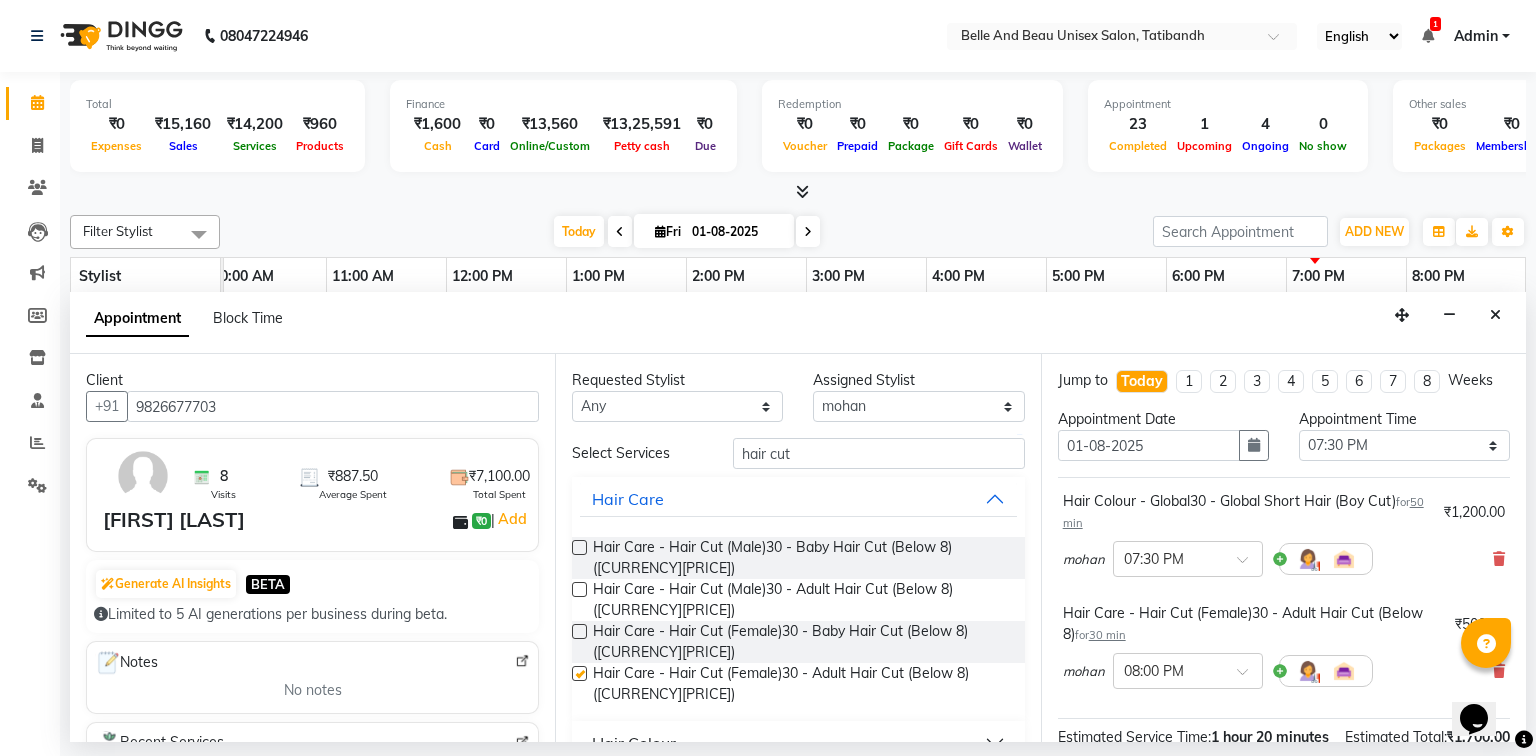 checkbox on "false" 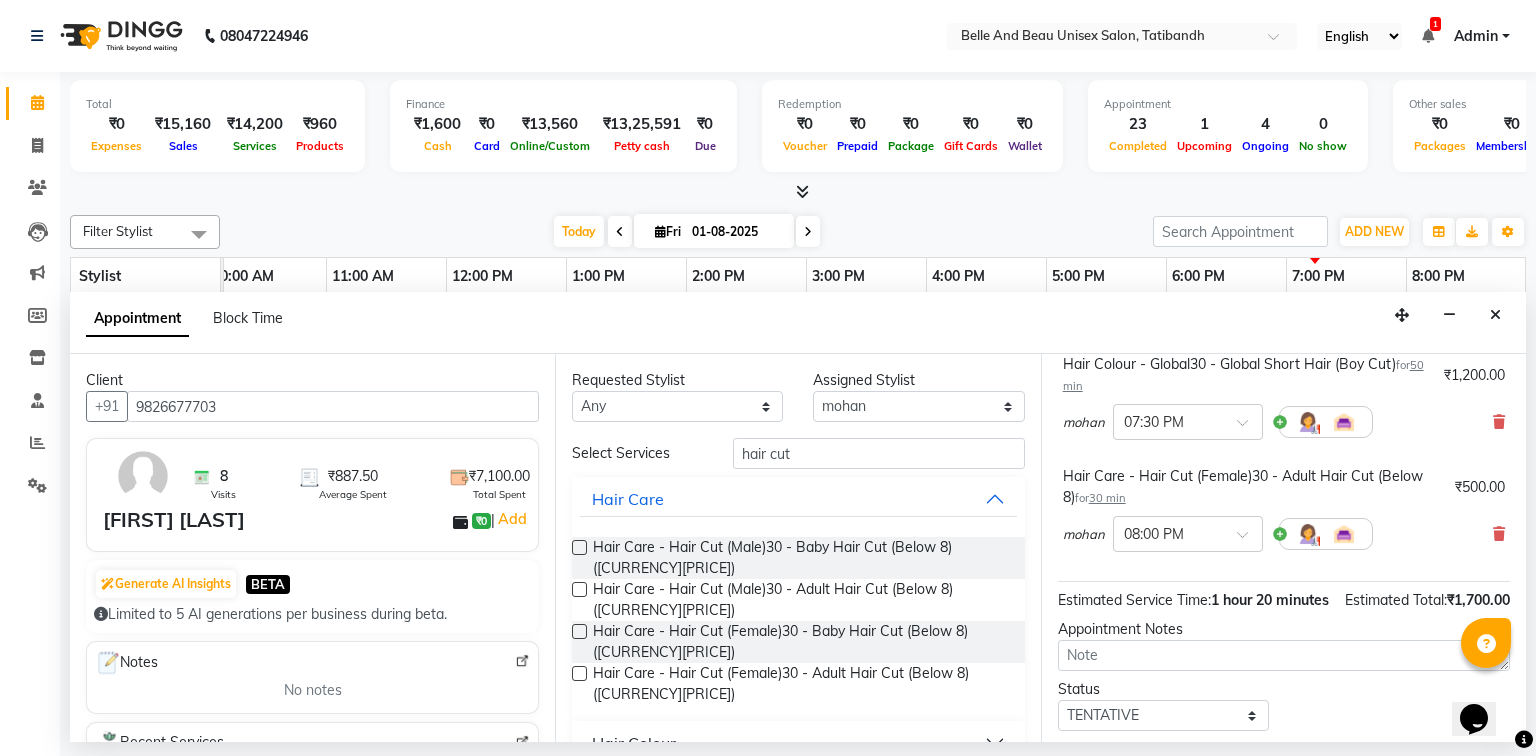 scroll, scrollTop: 272, scrollLeft: 0, axis: vertical 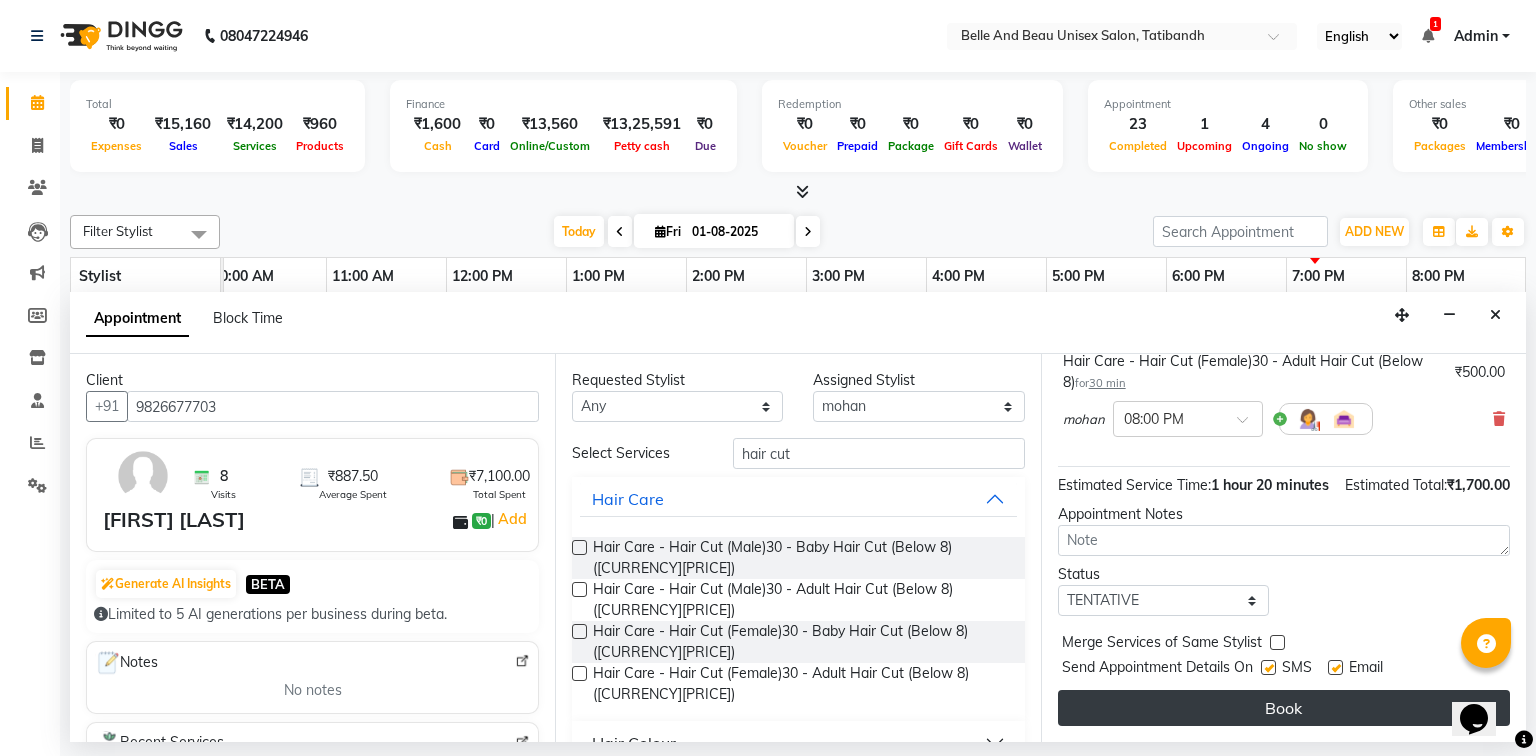 click on "Book" at bounding box center [1284, 708] 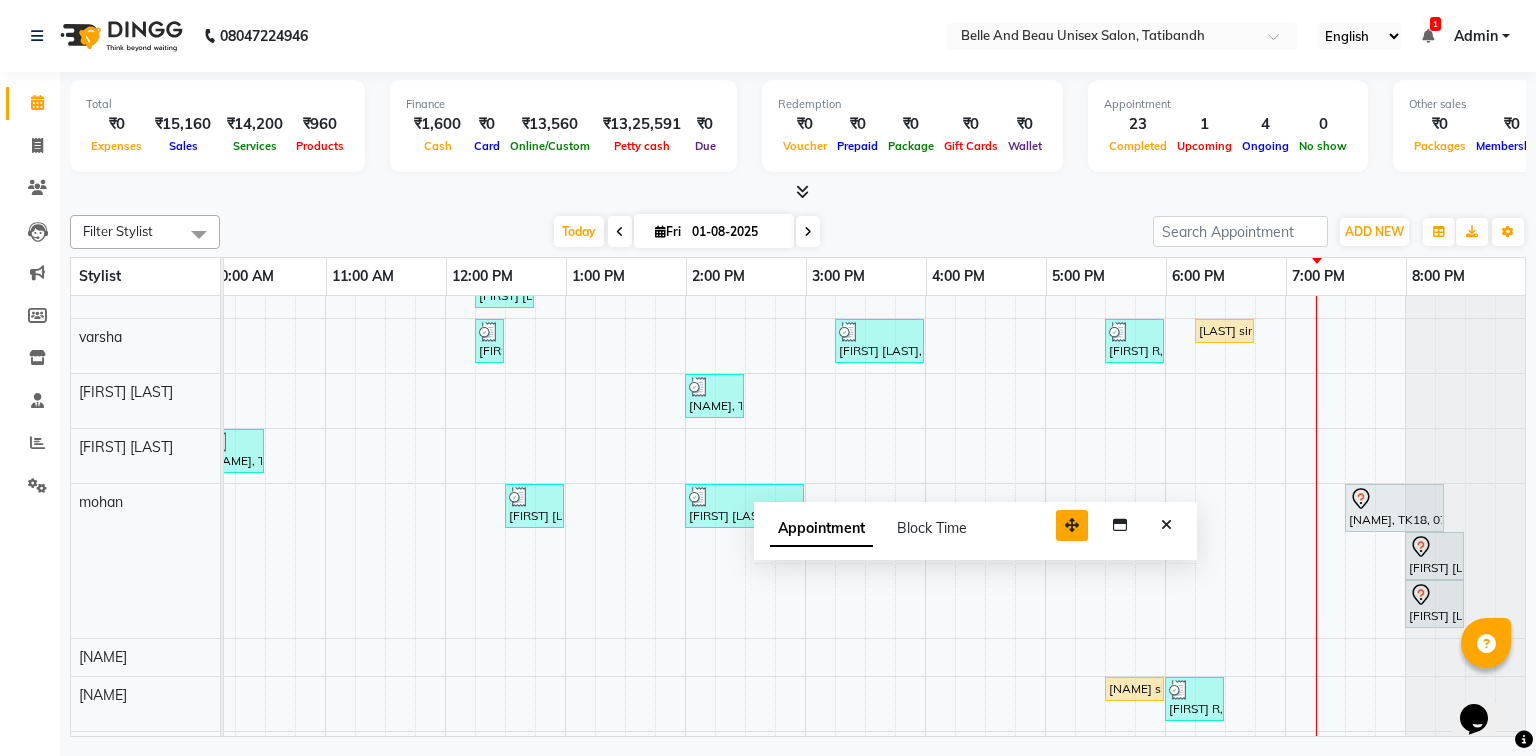 drag, startPoint x: 1399, startPoint y: 711, endPoint x: 1070, endPoint y: 528, distance: 376.47046 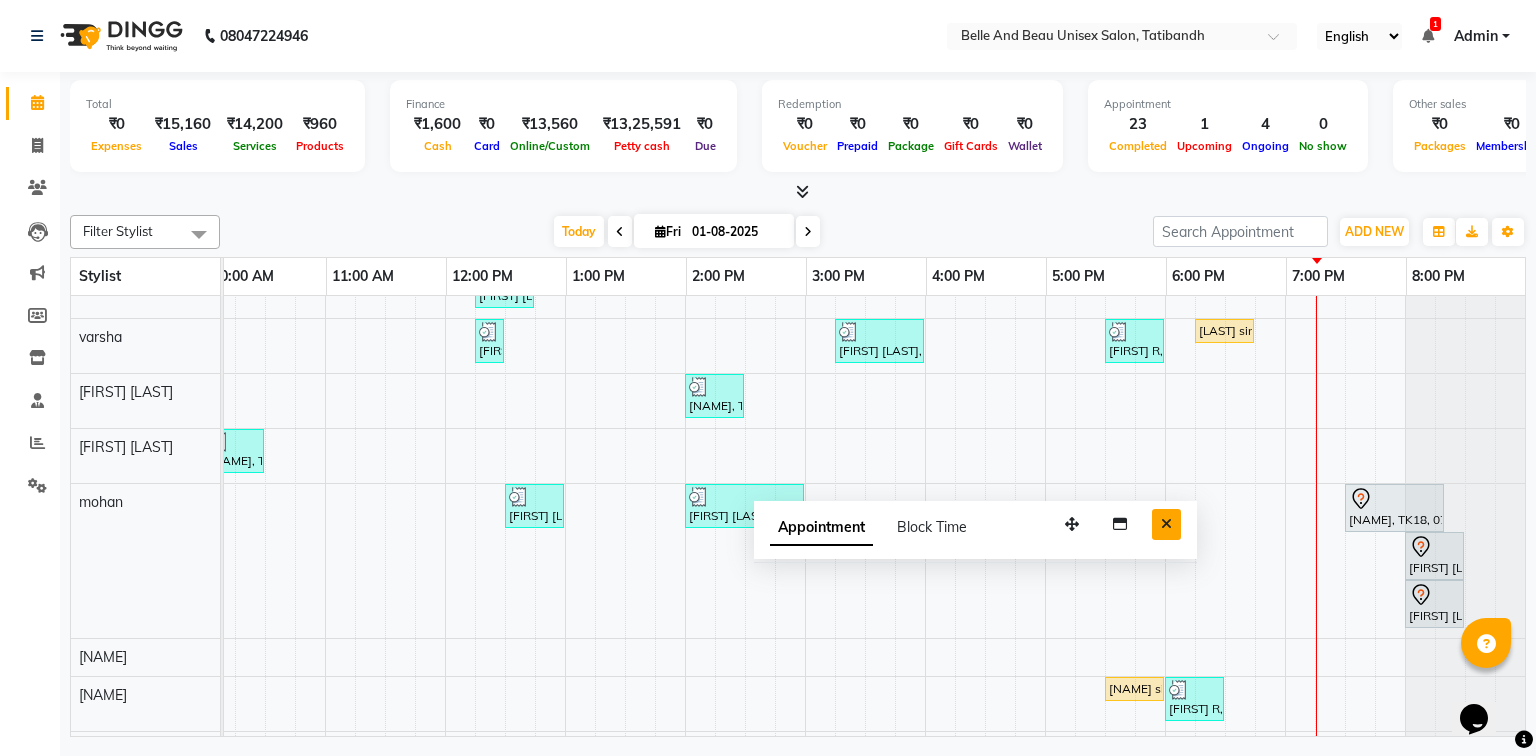 click at bounding box center [1166, 524] 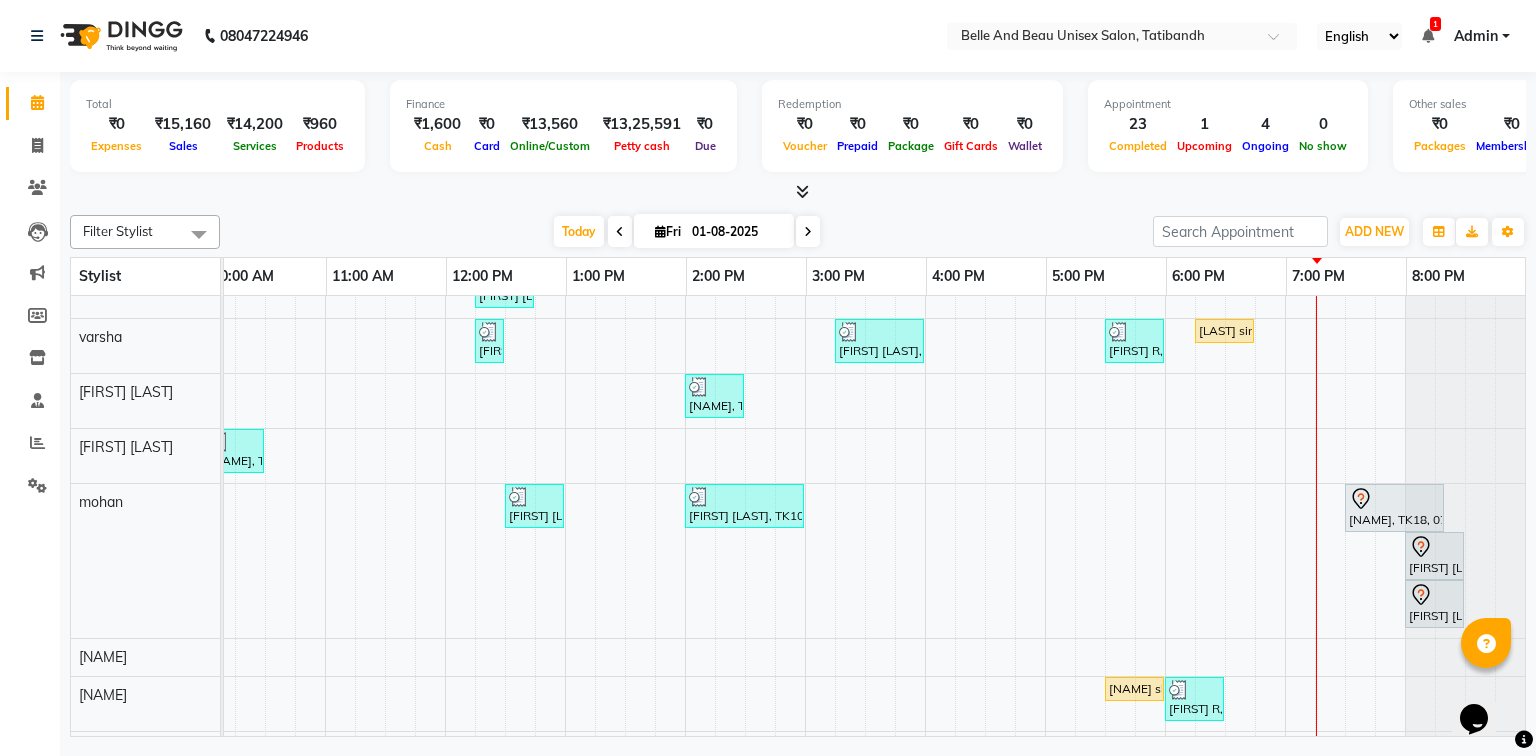 scroll, scrollTop: 232, scrollLeft: 270, axis: both 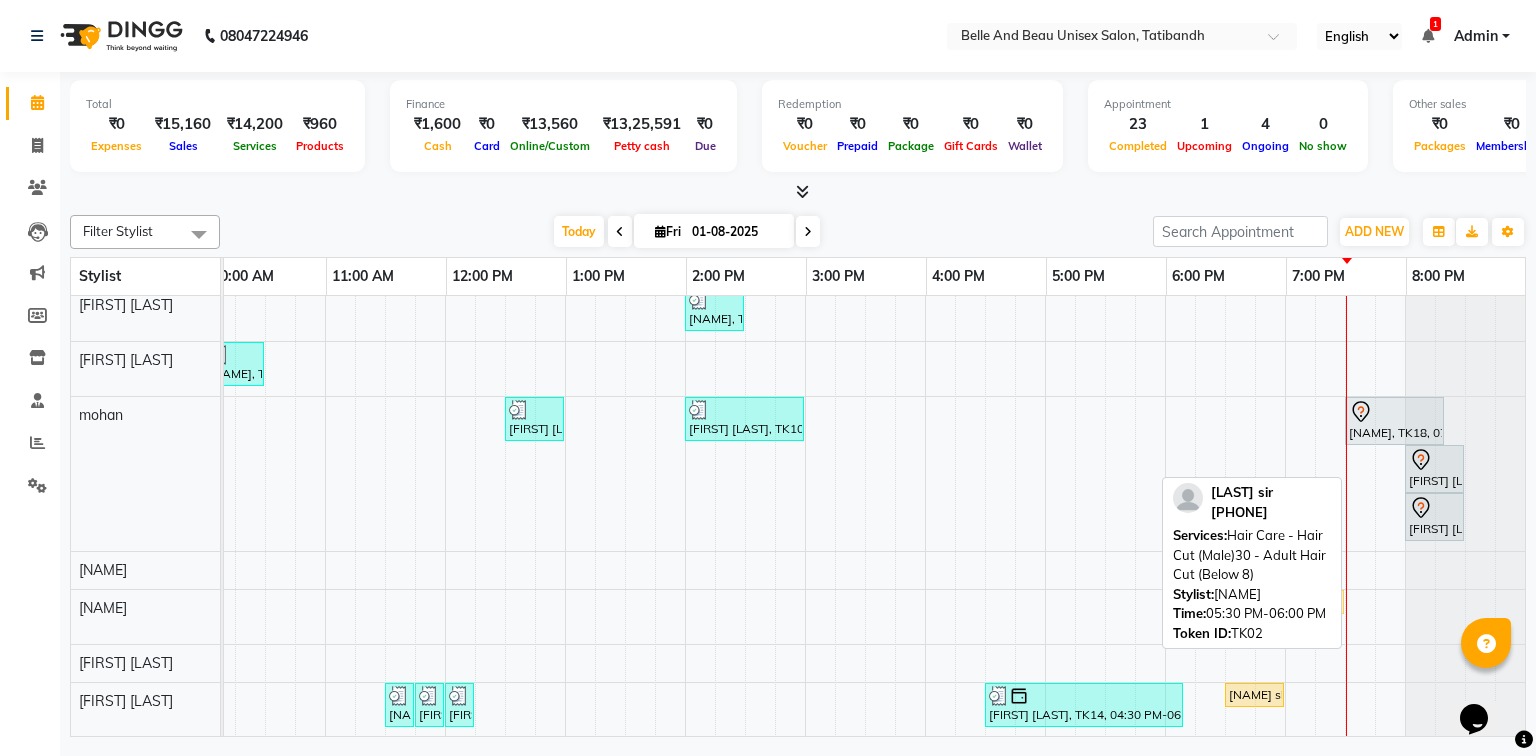 drag, startPoint x: 1112, startPoint y: 584, endPoint x: 1285, endPoint y: 596, distance: 173.41568 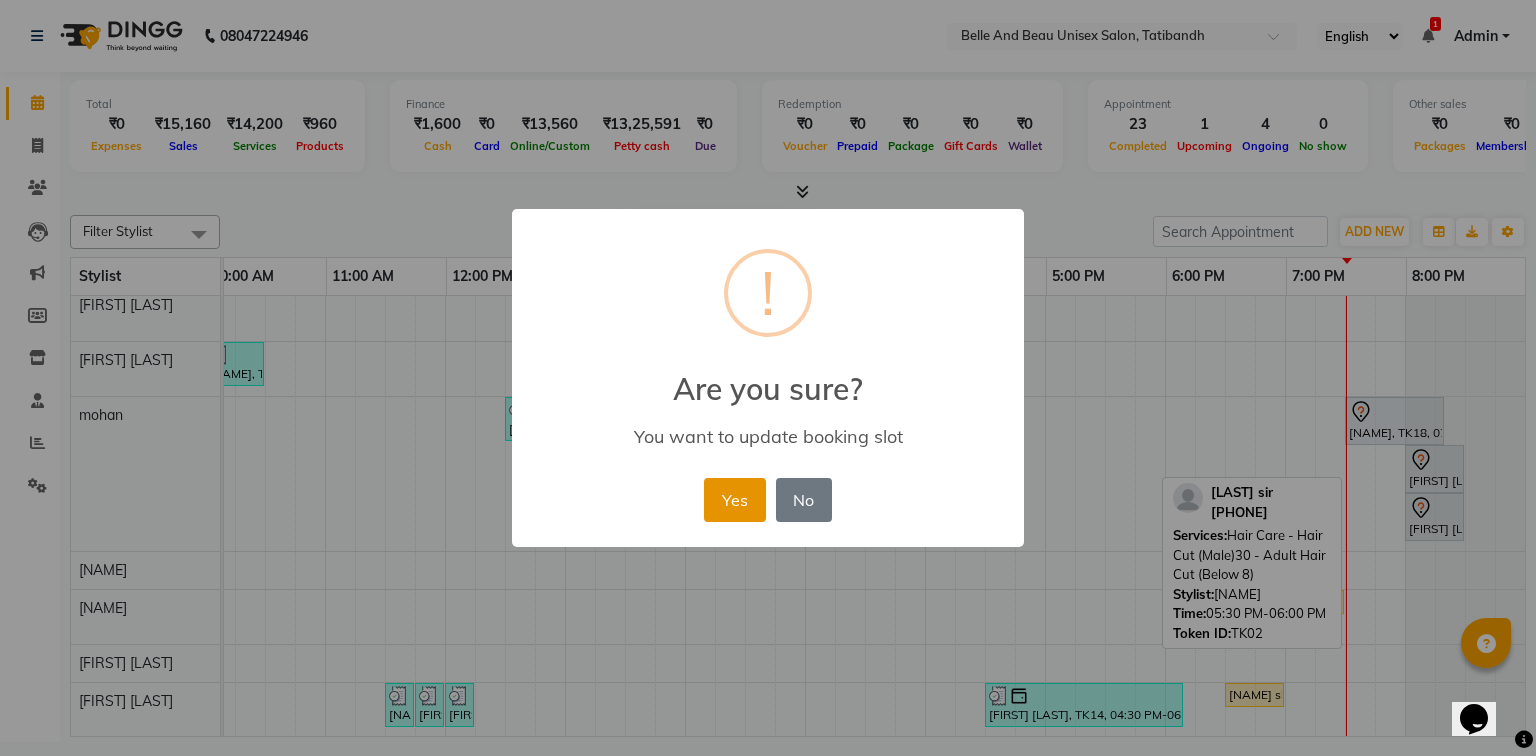 click on "Yes" at bounding box center (734, 500) 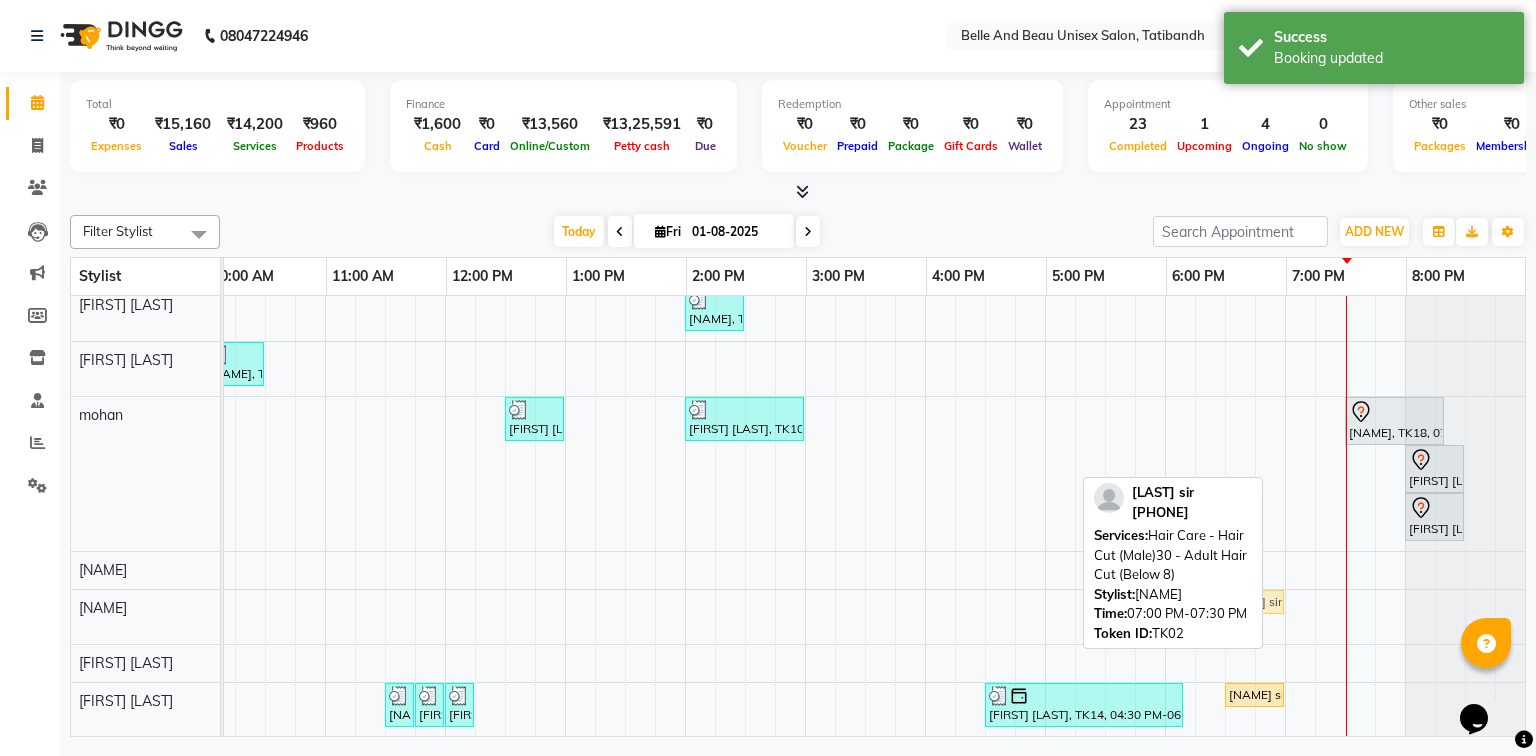 drag, startPoint x: 1291, startPoint y: 591, endPoint x: 1228, endPoint y: 588, distance: 63.07139 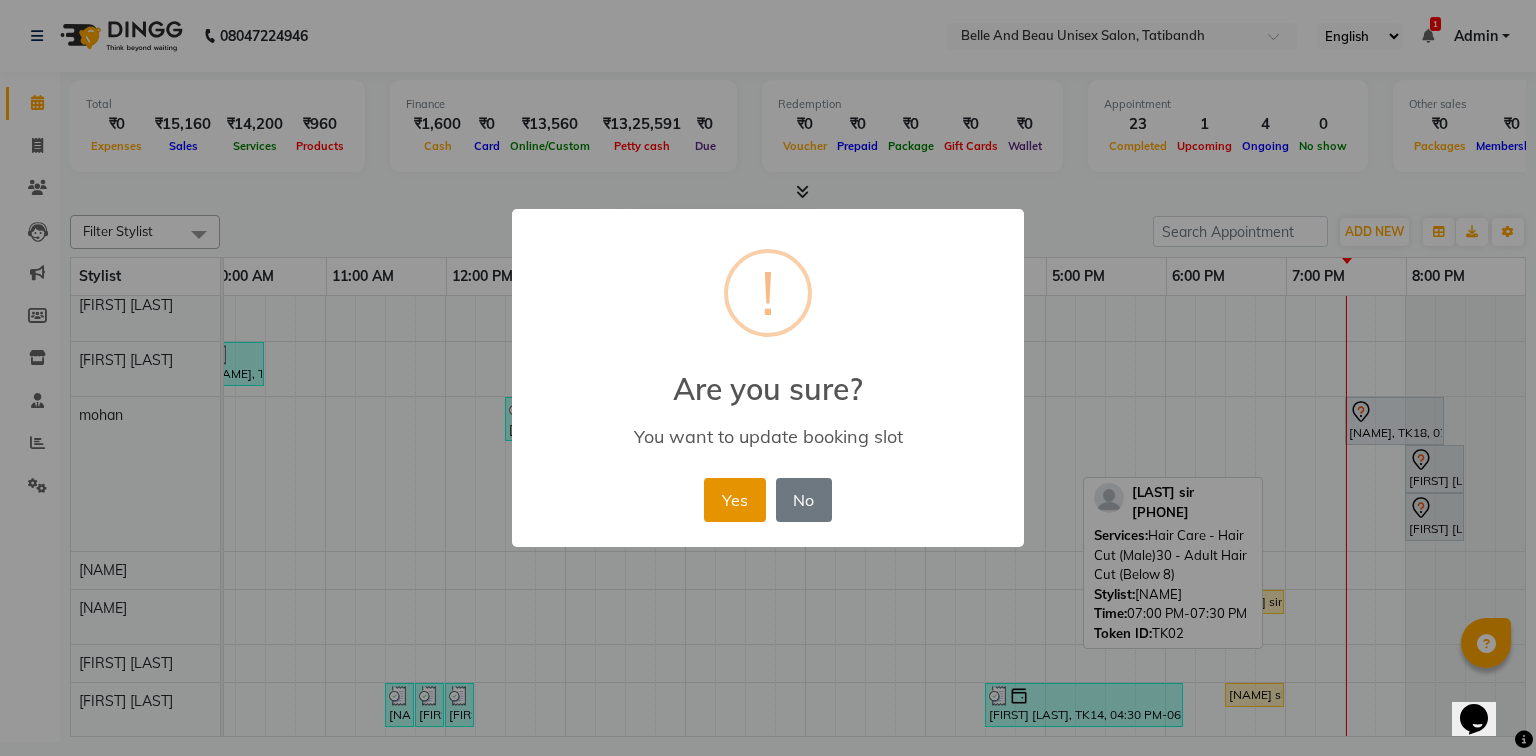 click on "Yes" at bounding box center [734, 500] 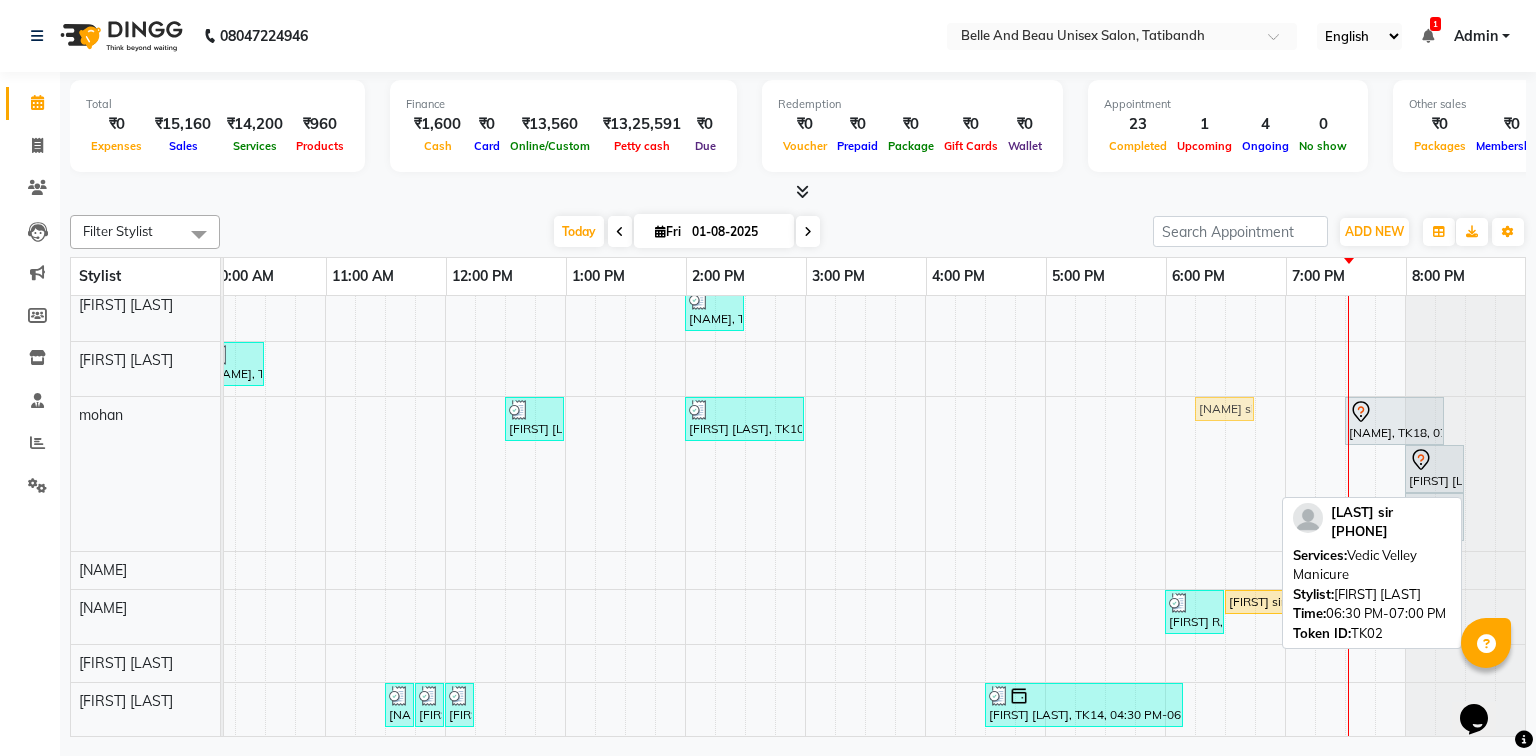 scroll, scrollTop: 116, scrollLeft: 270, axis: both 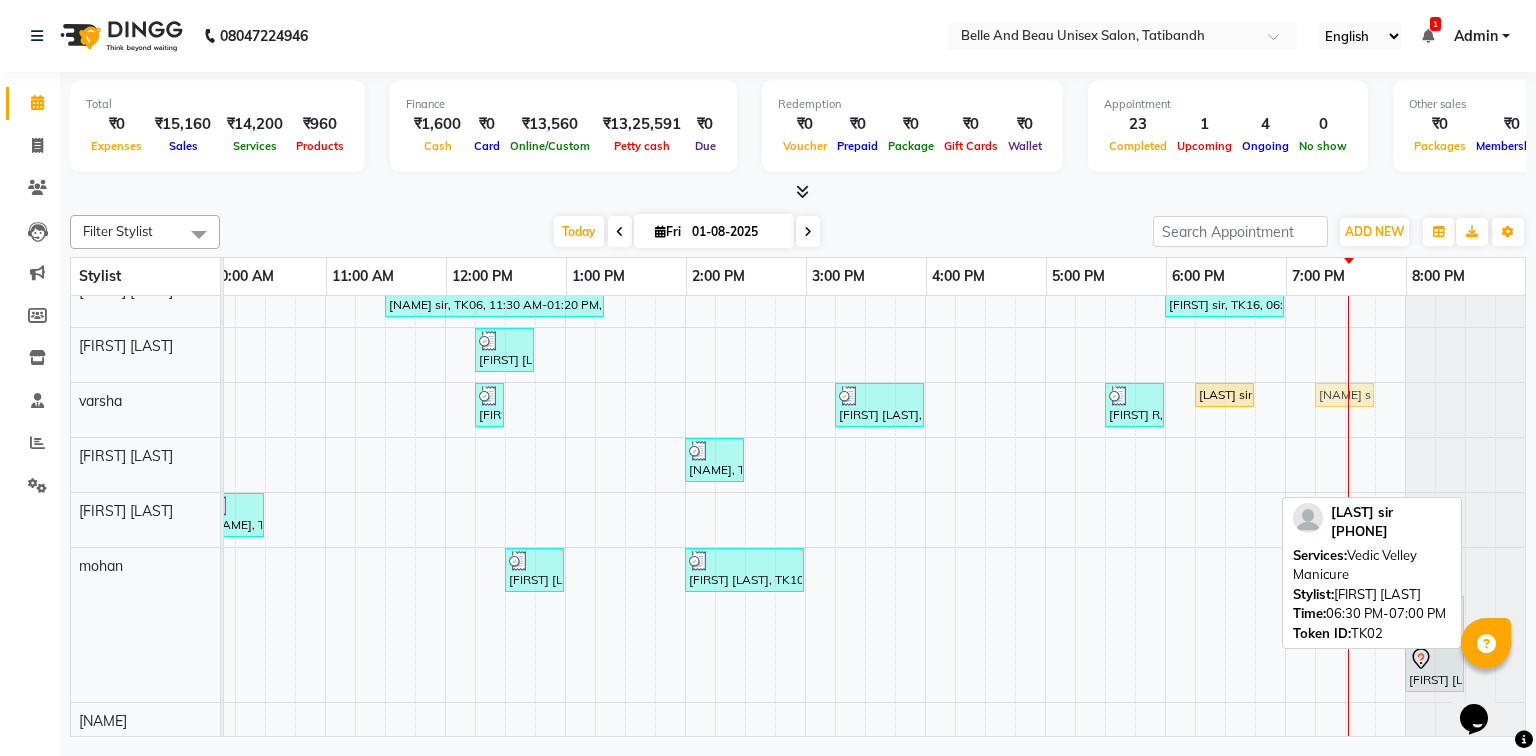 drag, startPoint x: 1248, startPoint y: 684, endPoint x: 1336, endPoint y: 415, distance: 283.02826 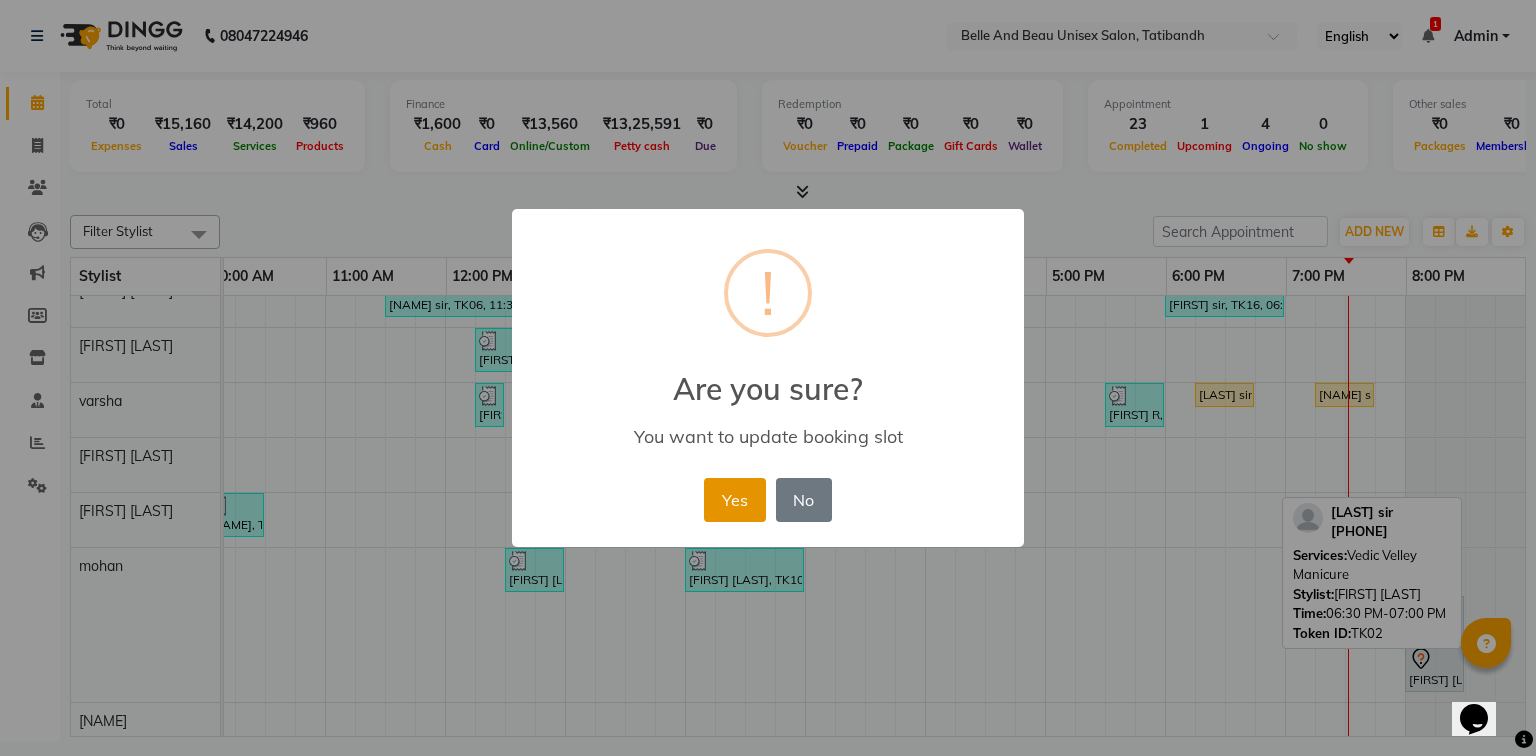 click on "Yes" at bounding box center [734, 500] 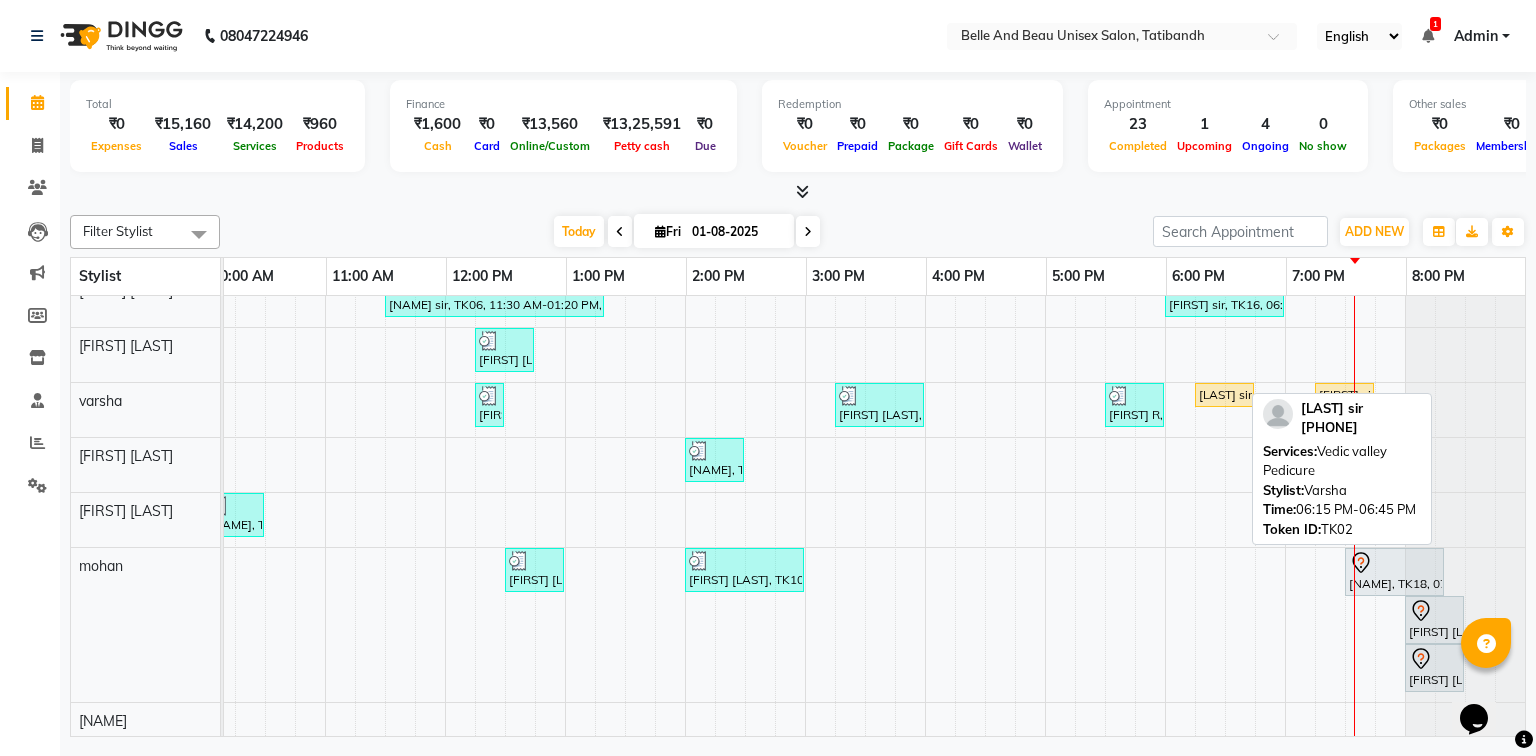 click on "[LAST] sir, TK02, 06:15 PM-06:45 PM, Vedic valley Pedicure" at bounding box center [1224, 395] 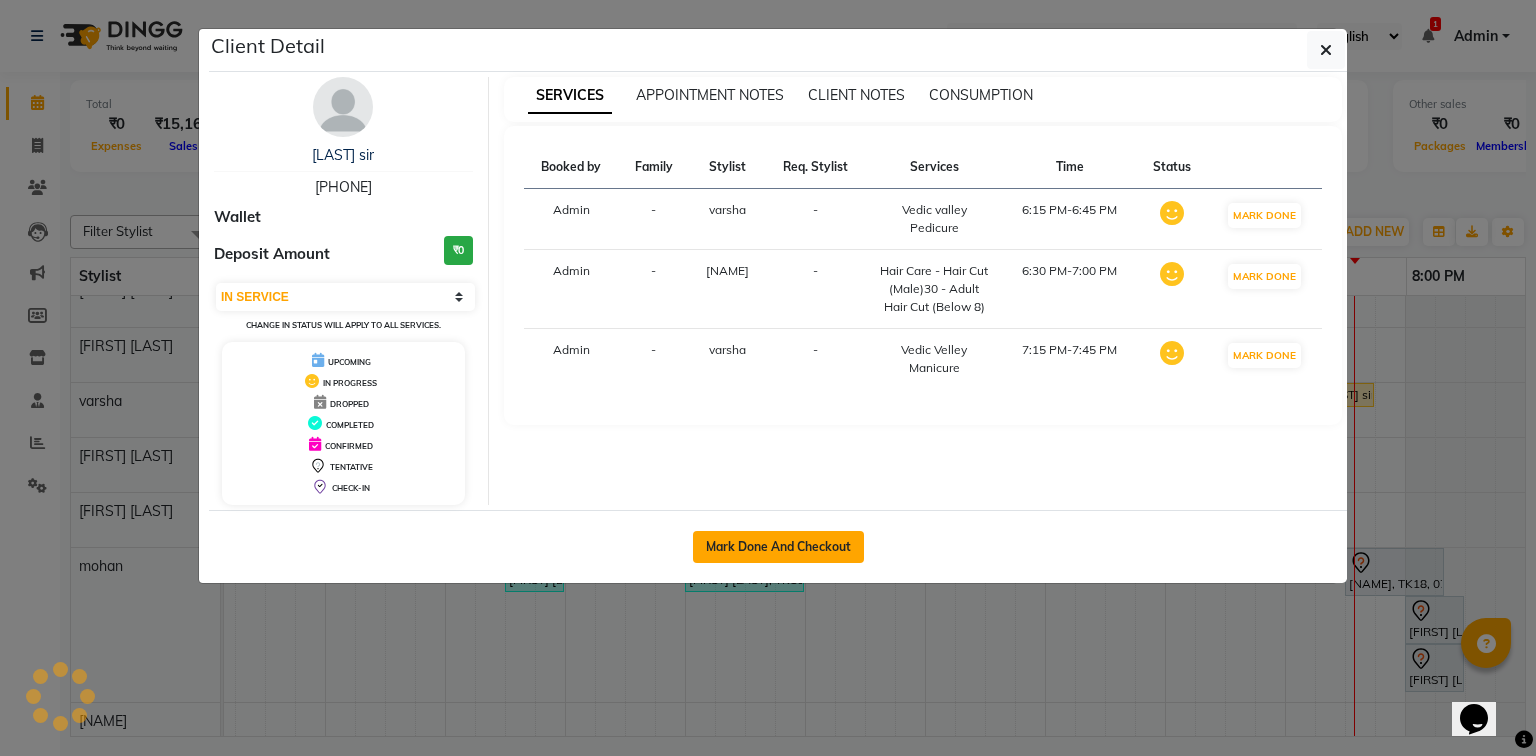 click on "Mark Done And Checkout" 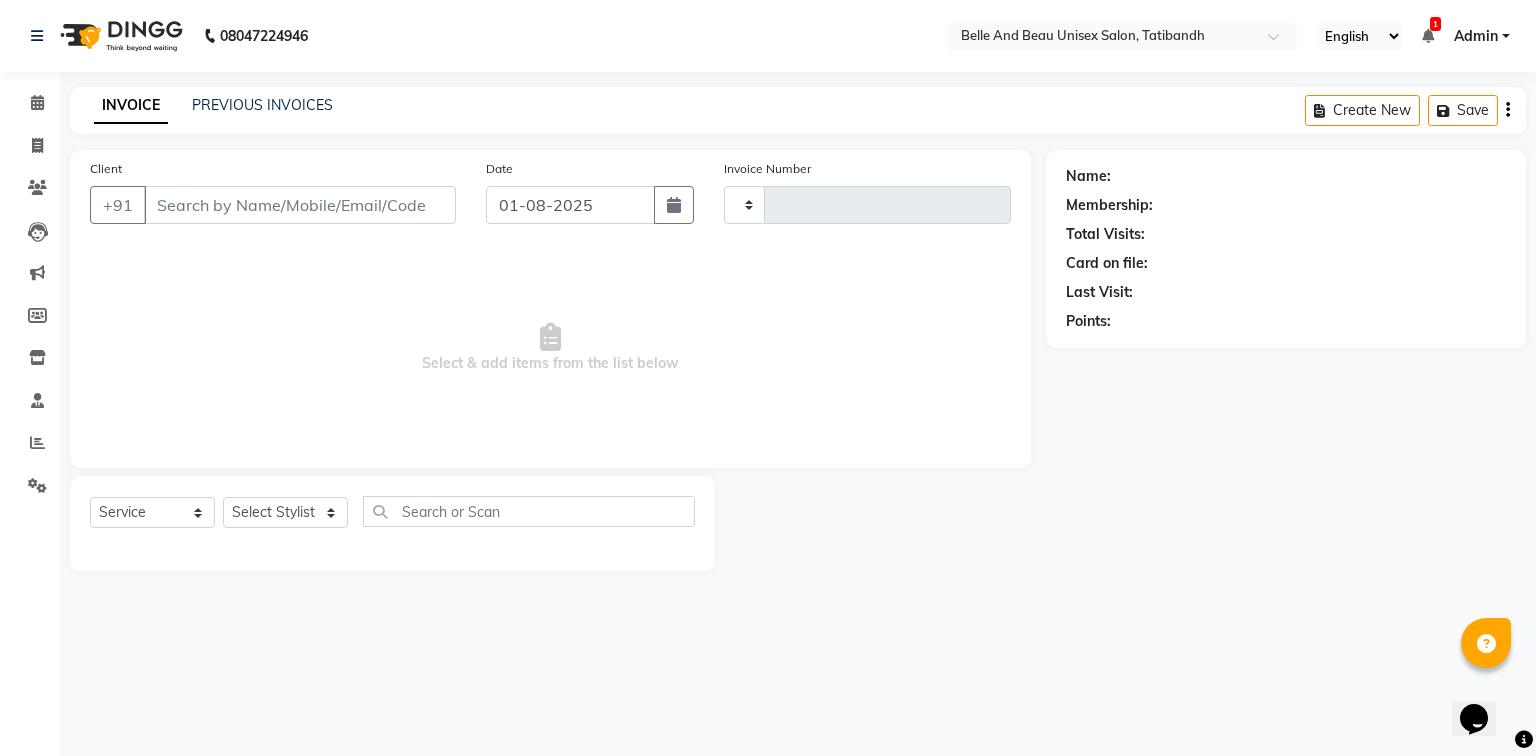 type on "1720" 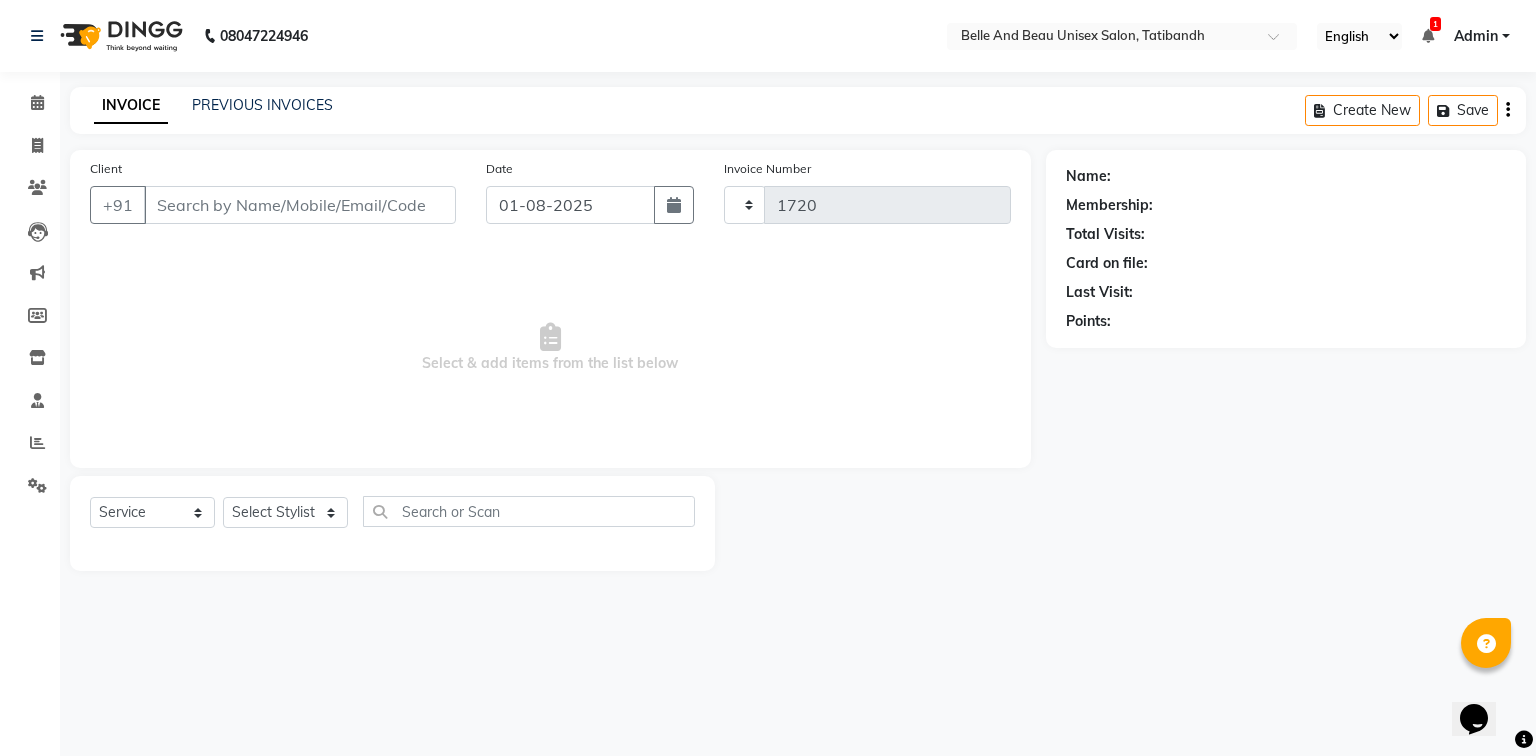 select on "7066" 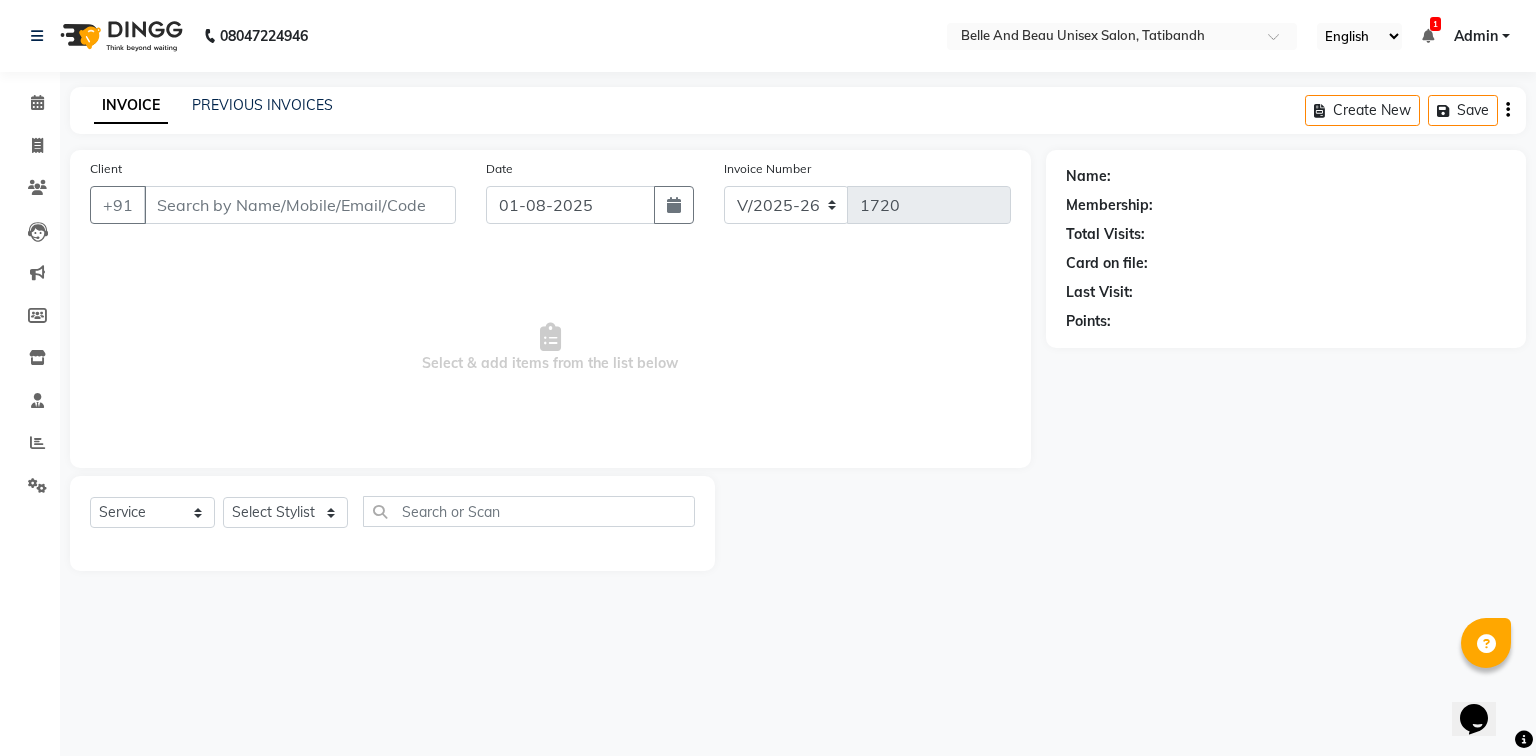 type on "[PHONE]" 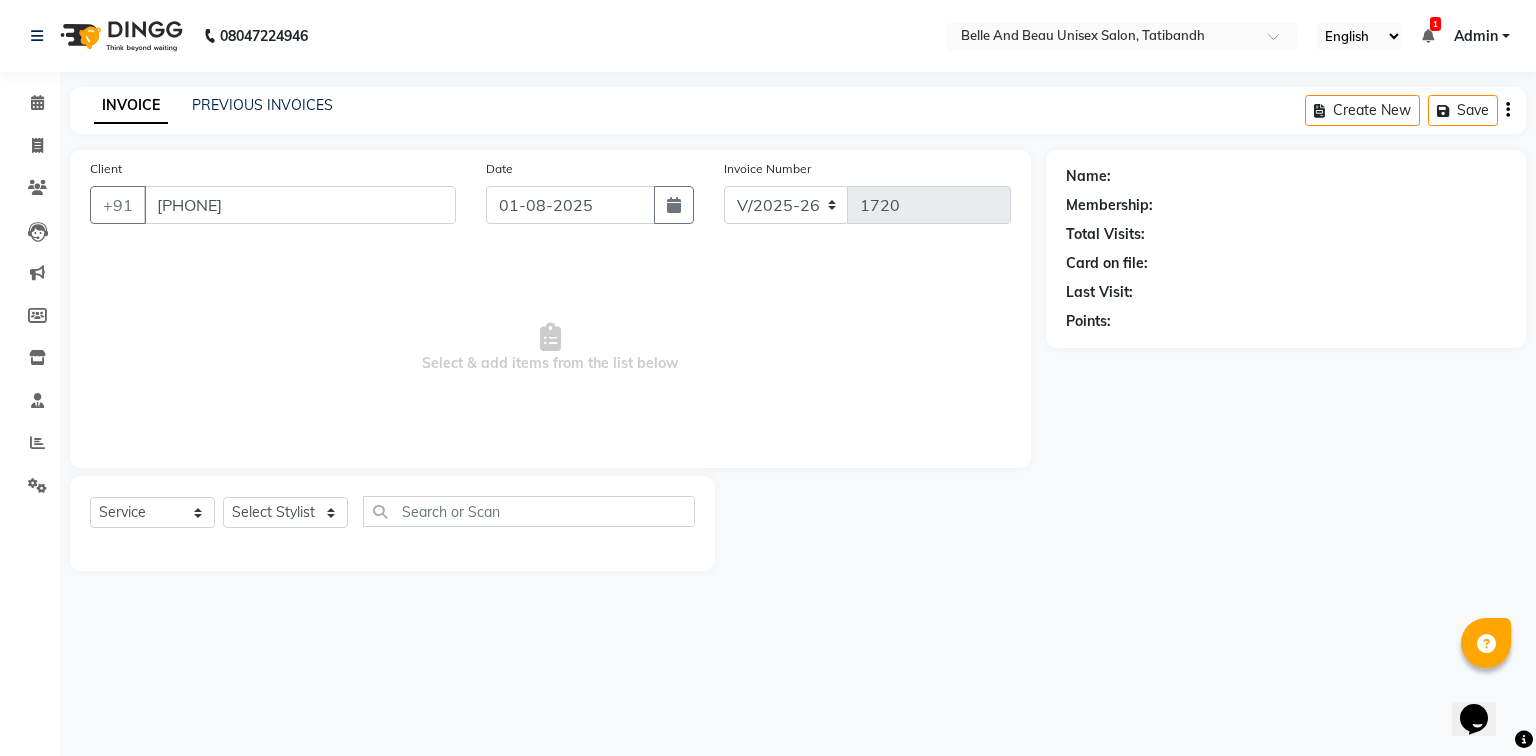 select on "60511" 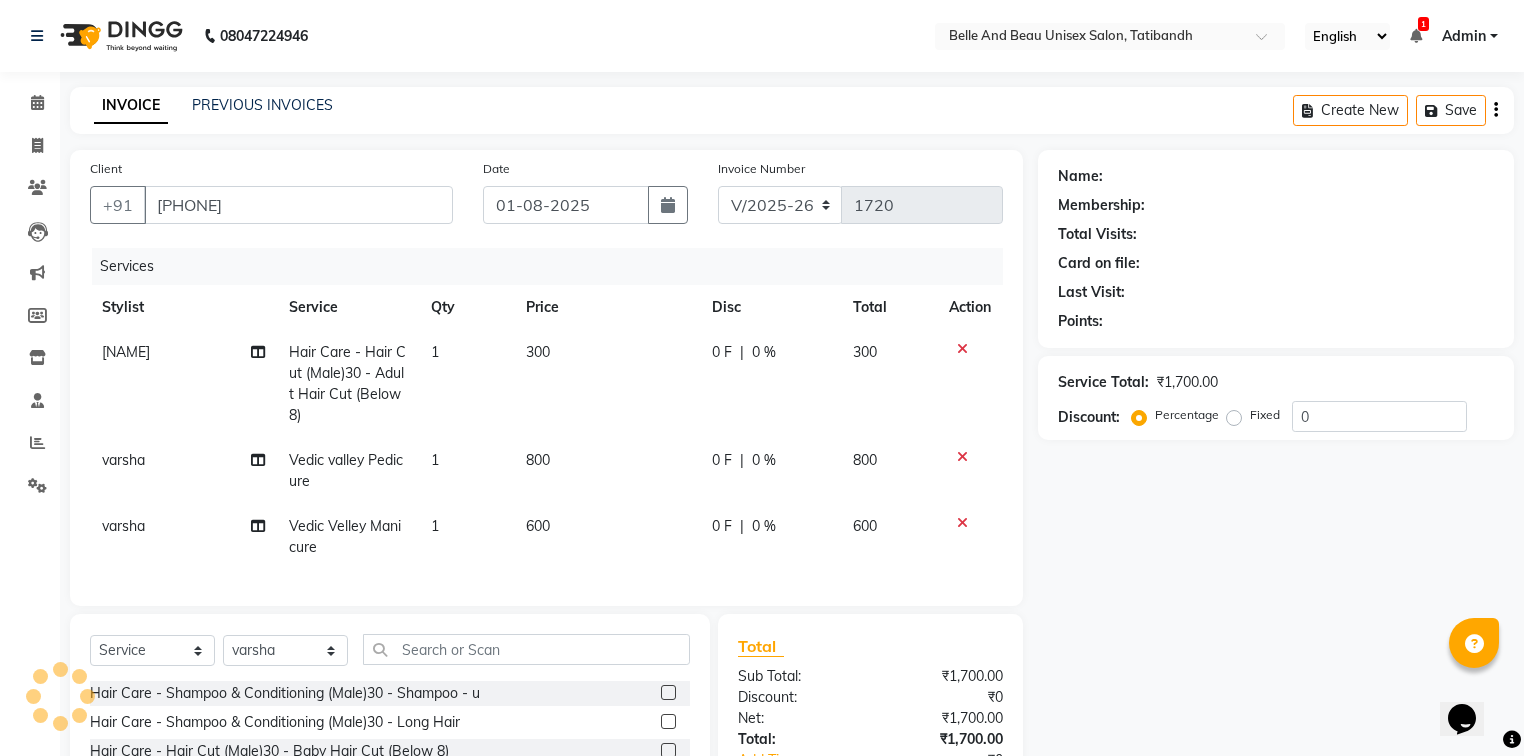 select on "1: Object" 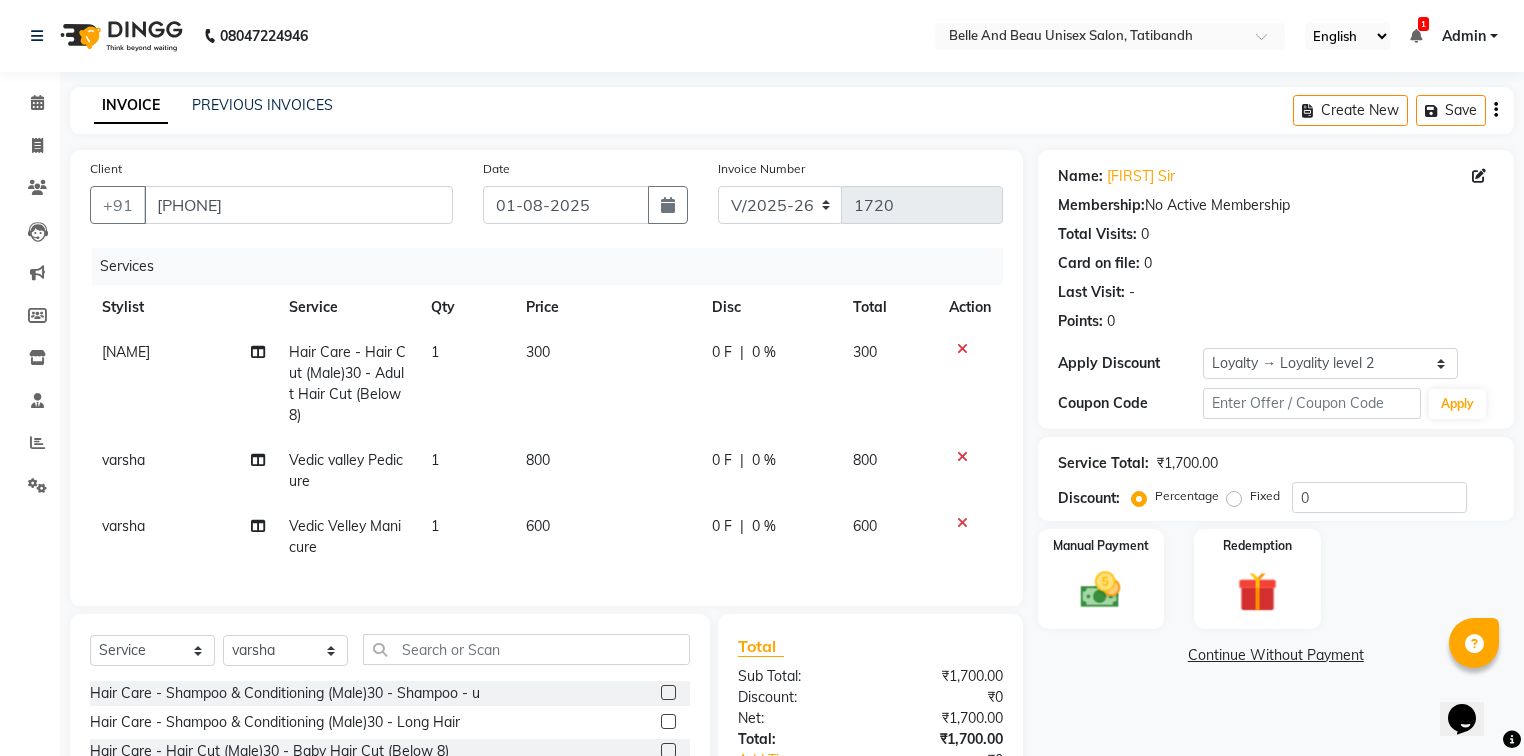 click 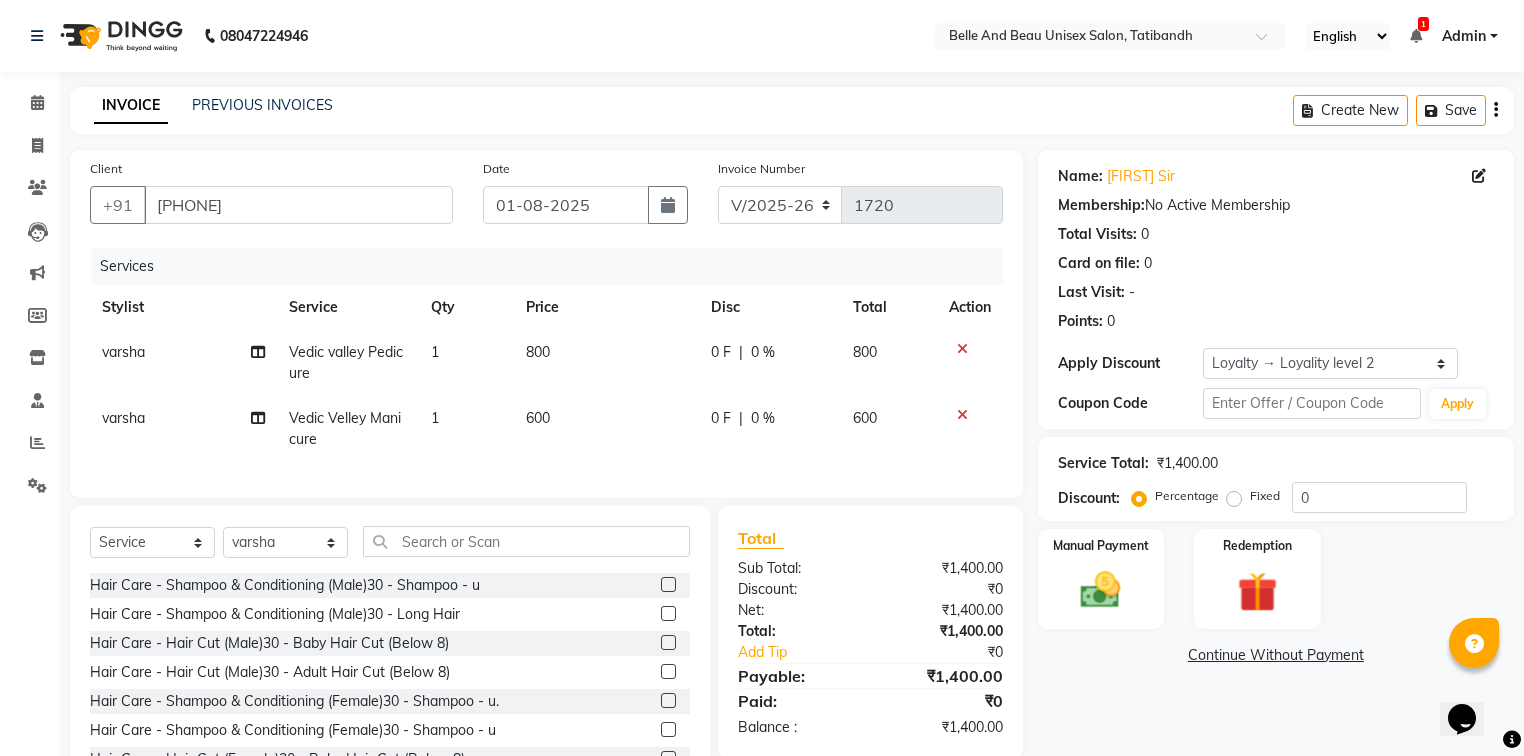 click 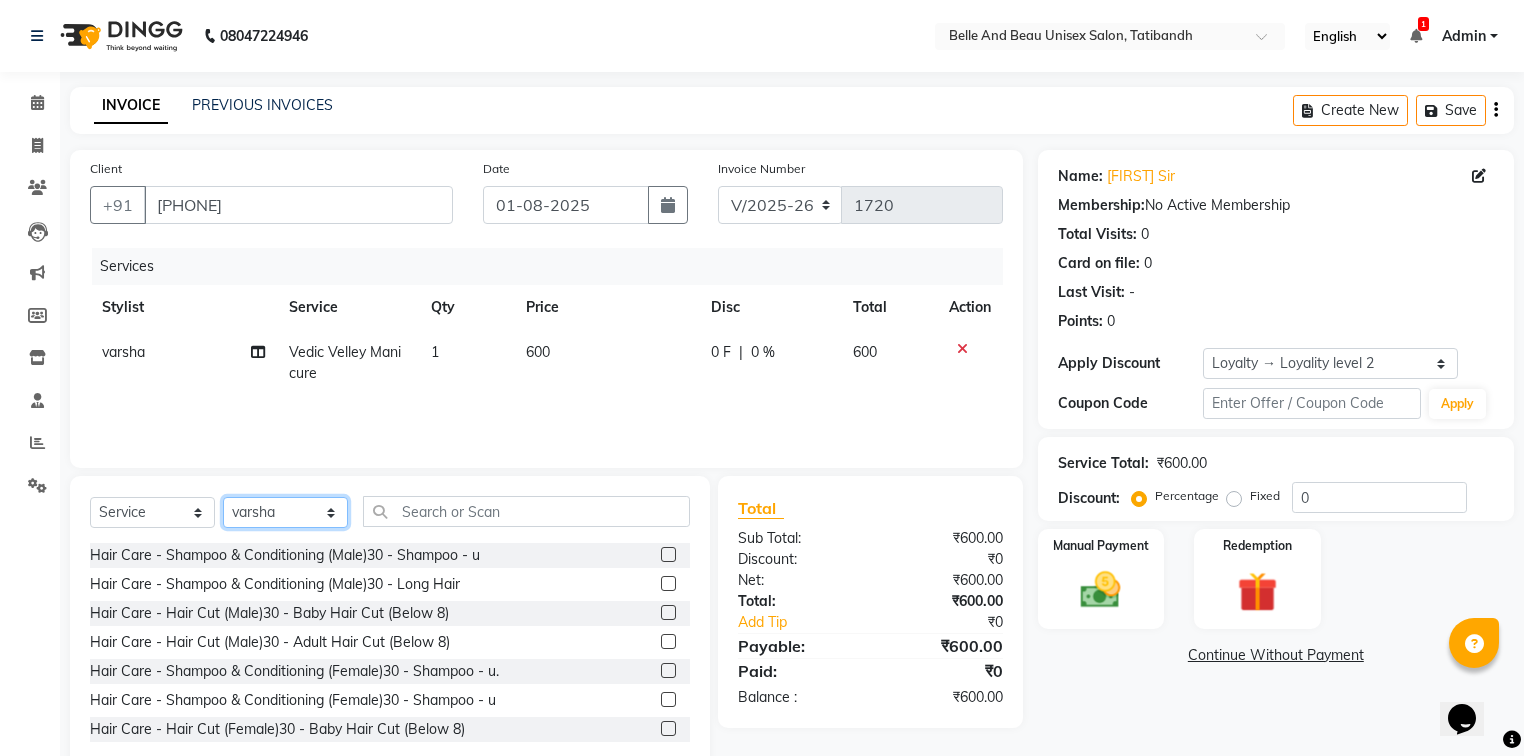click on "Select Stylist Gaurav Mandavgane mohan Mukesh Shrivas Nibha Rahul Sen Rekha Agarwal Rihan khan Shabnam Khan Shagun Siddiqui Sunny Panesar Twinkle Thakuri varsha Vishesh Srivas" 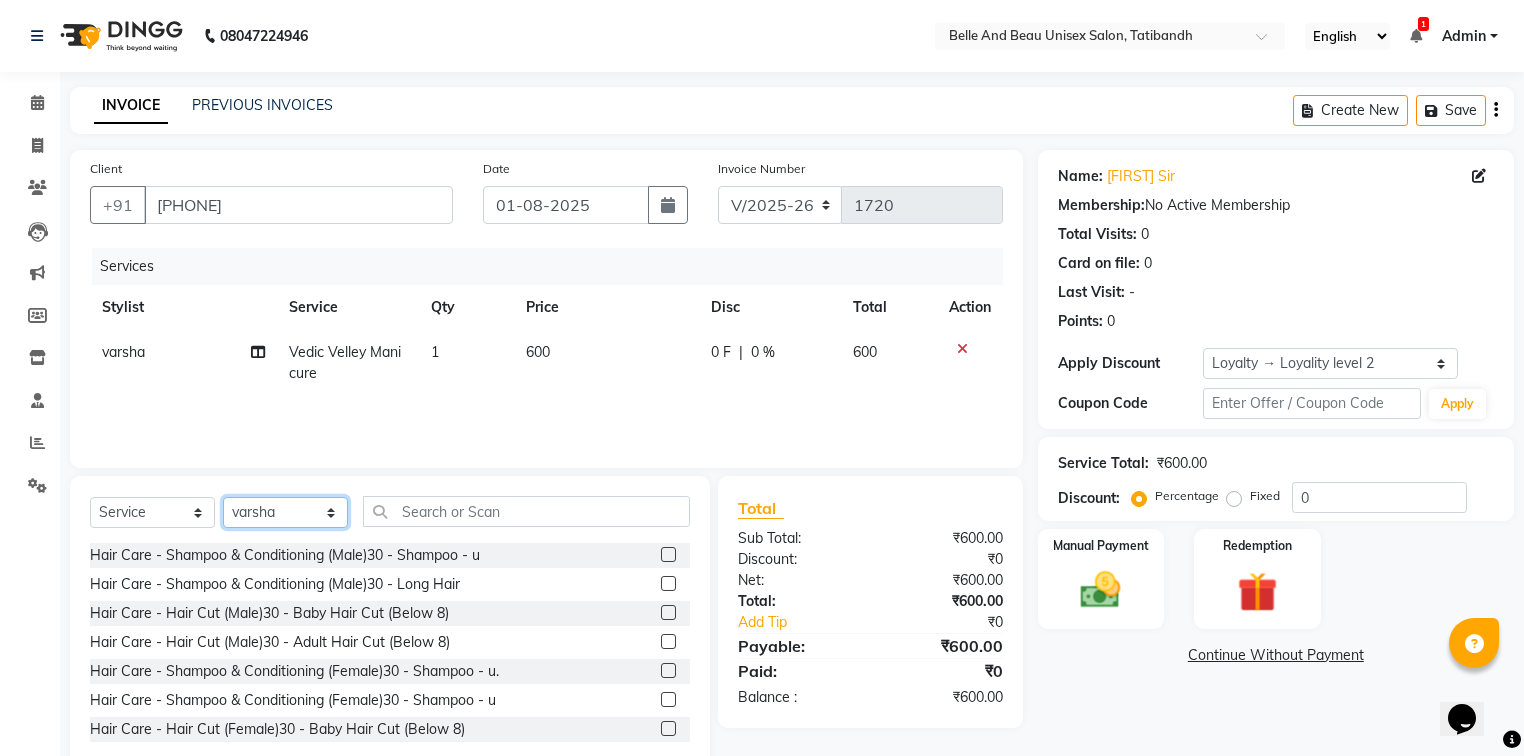 select on "83443" 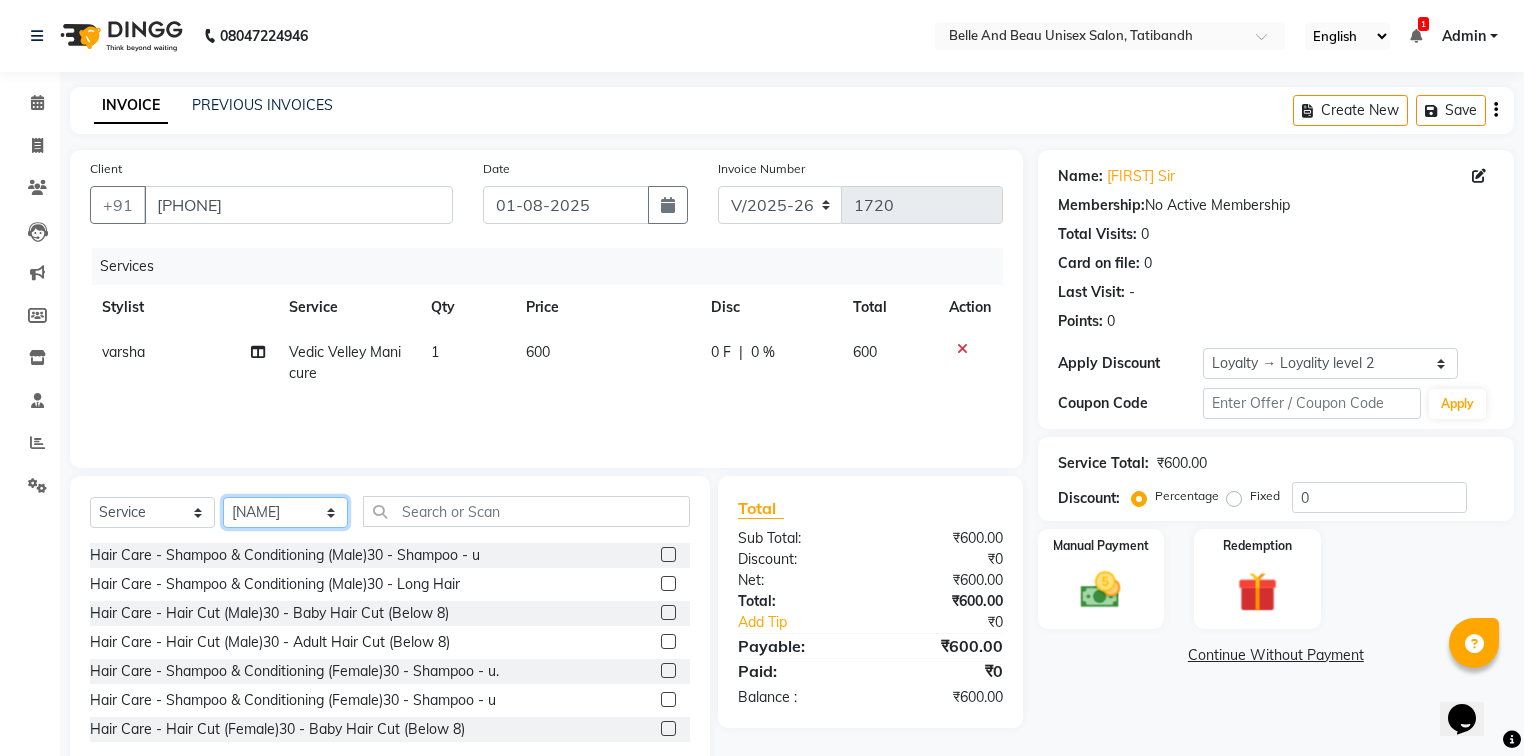 click on "Select Stylist Gaurav Mandavgane mohan Mukesh Shrivas Nibha Rahul Sen Rekha Agarwal Rihan khan Shabnam Khan Shagun Siddiqui Sunny Panesar Twinkle Thakuri varsha Vishesh Srivas" 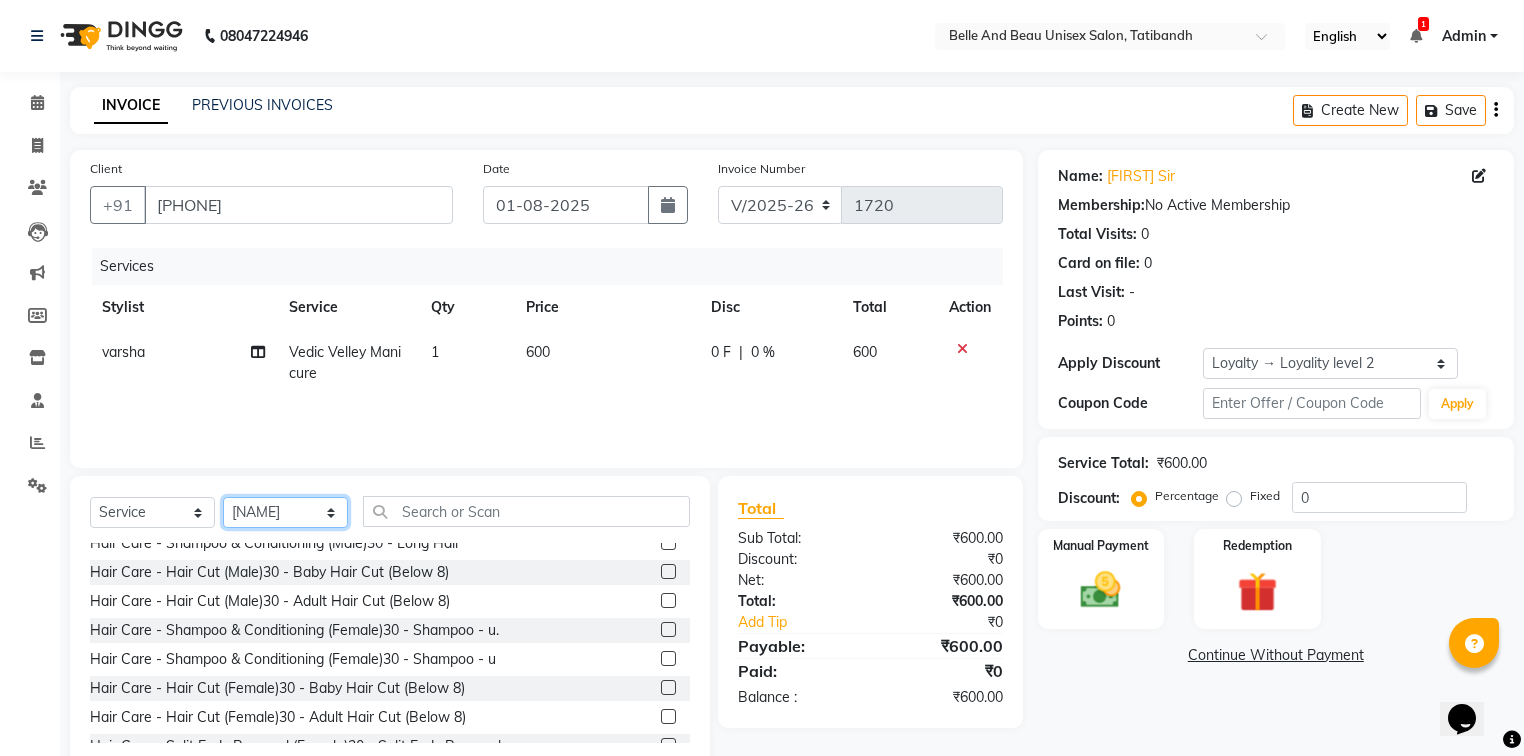 scroll, scrollTop: 80, scrollLeft: 0, axis: vertical 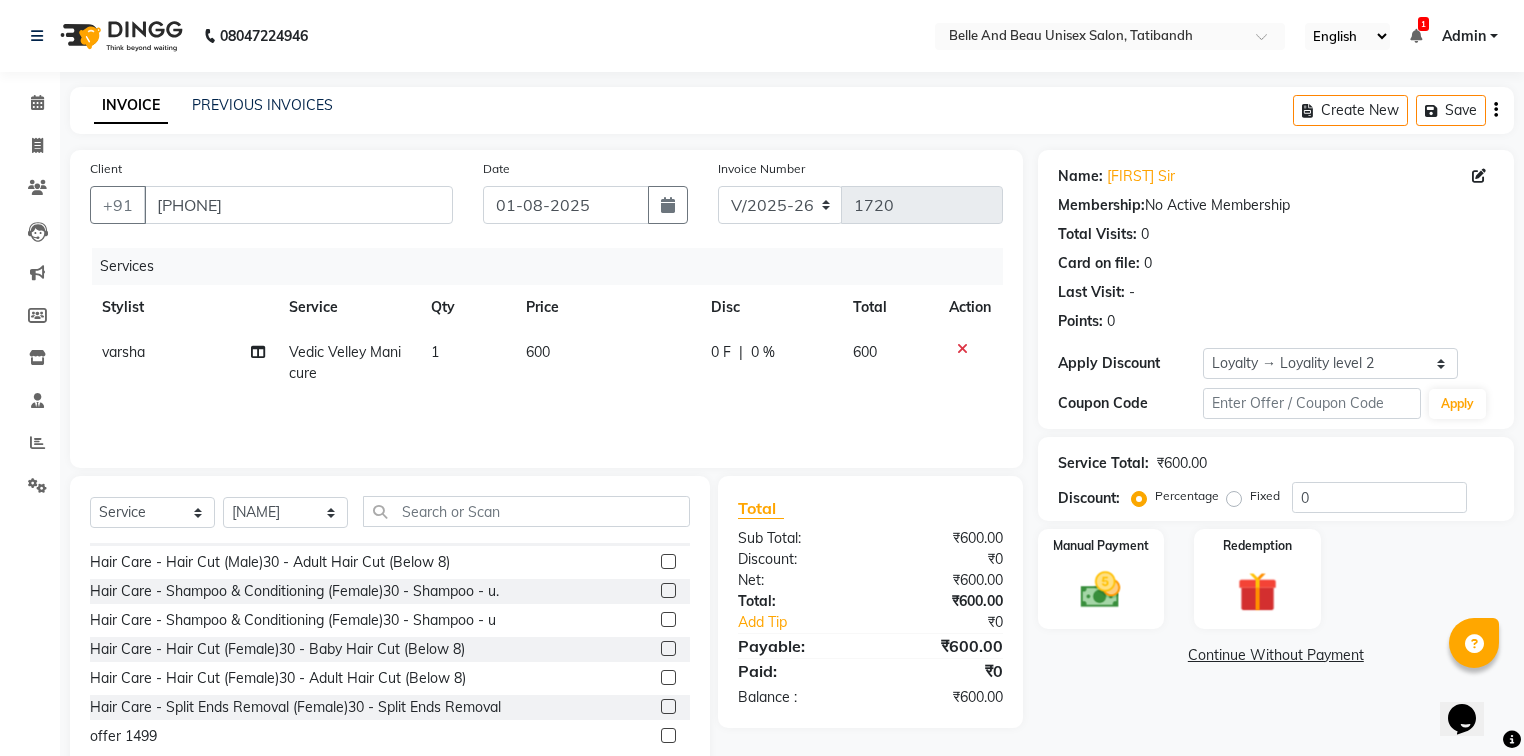 click 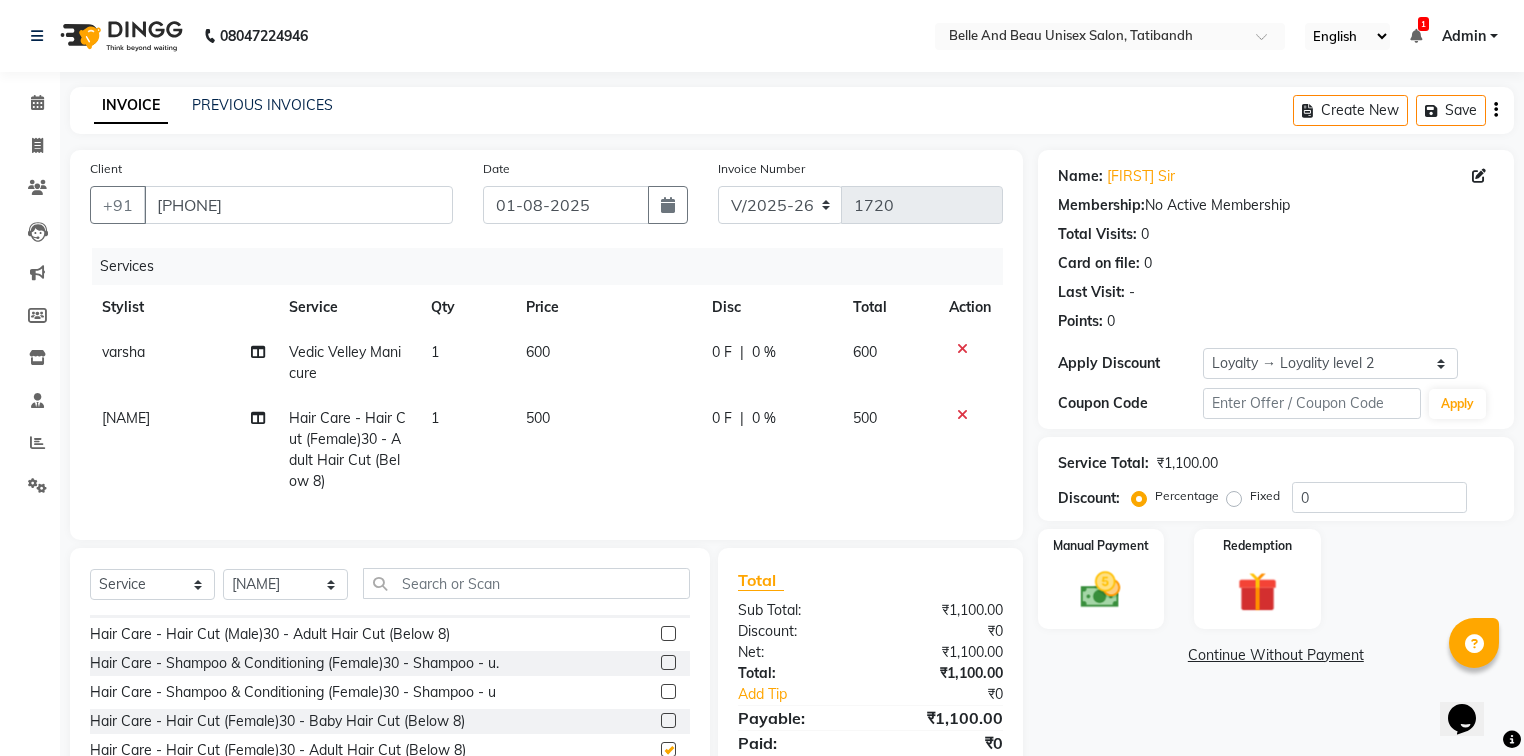 checkbox on "false" 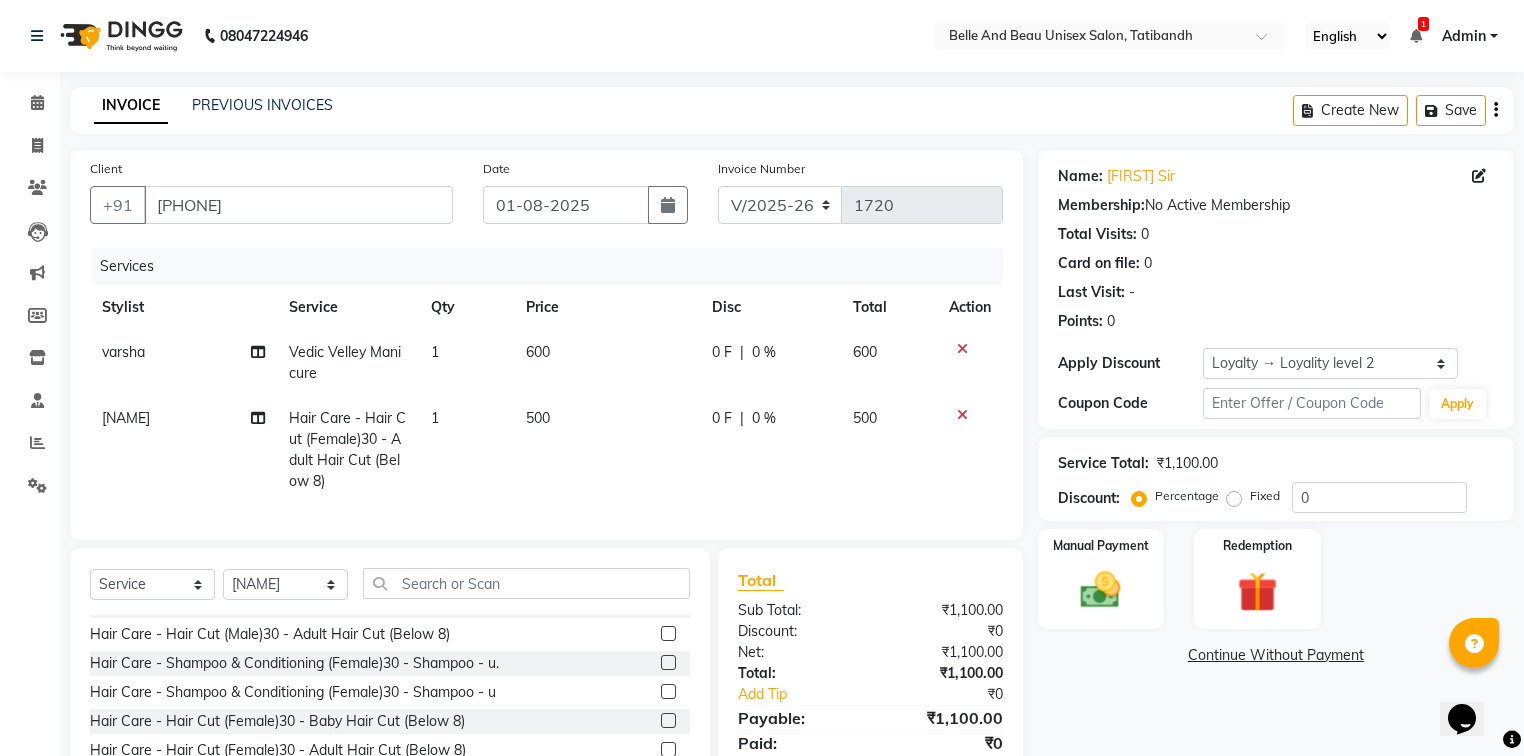 click on "500" 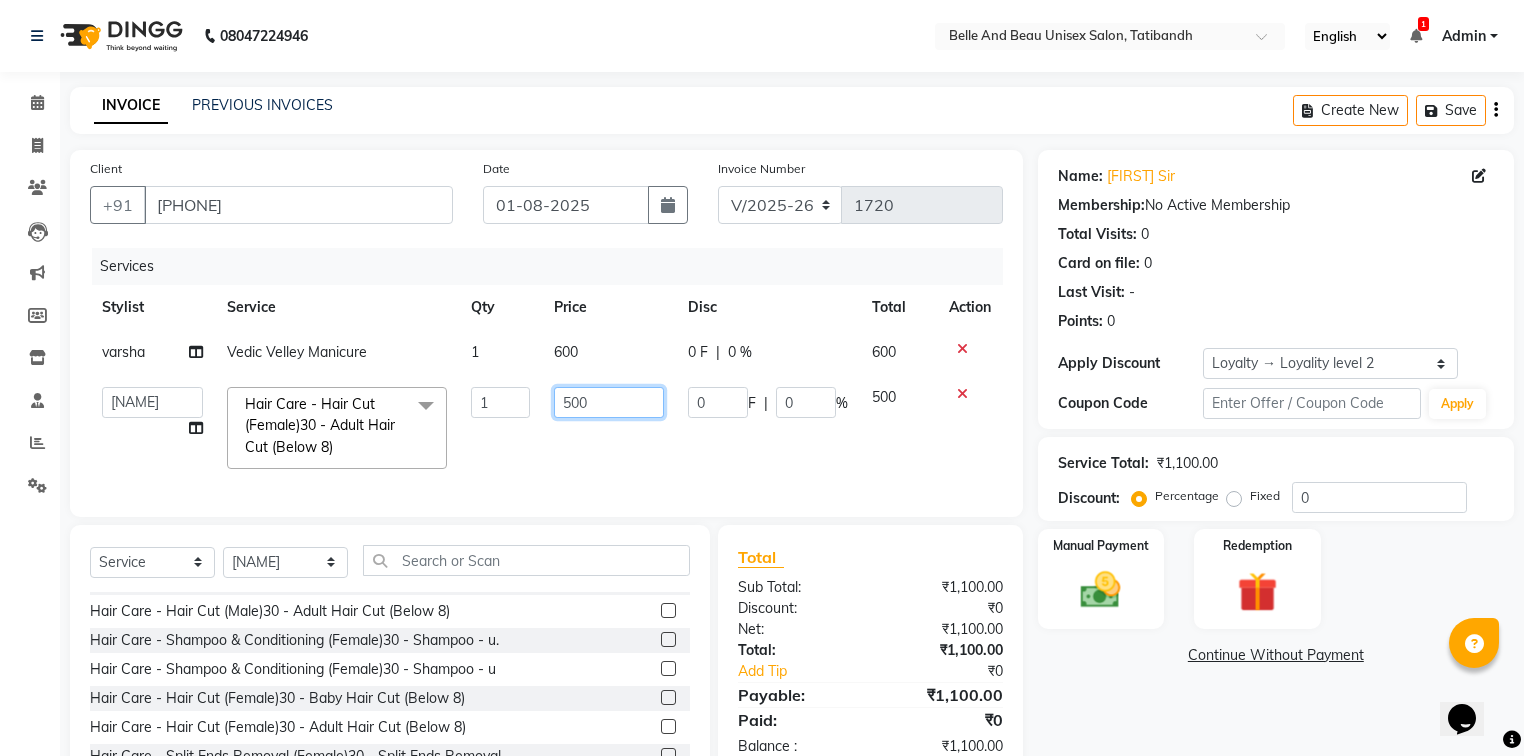 click on "500" 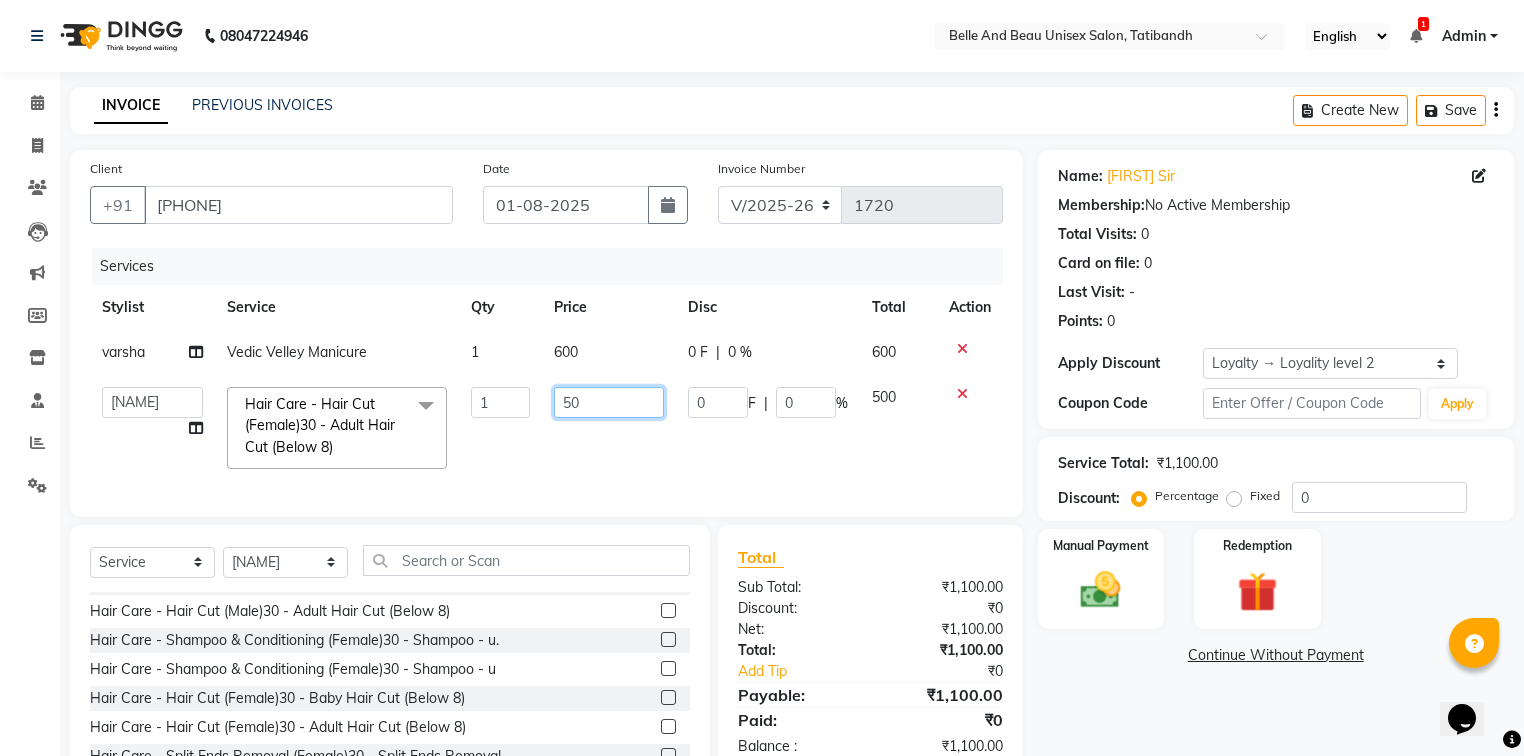type on "5" 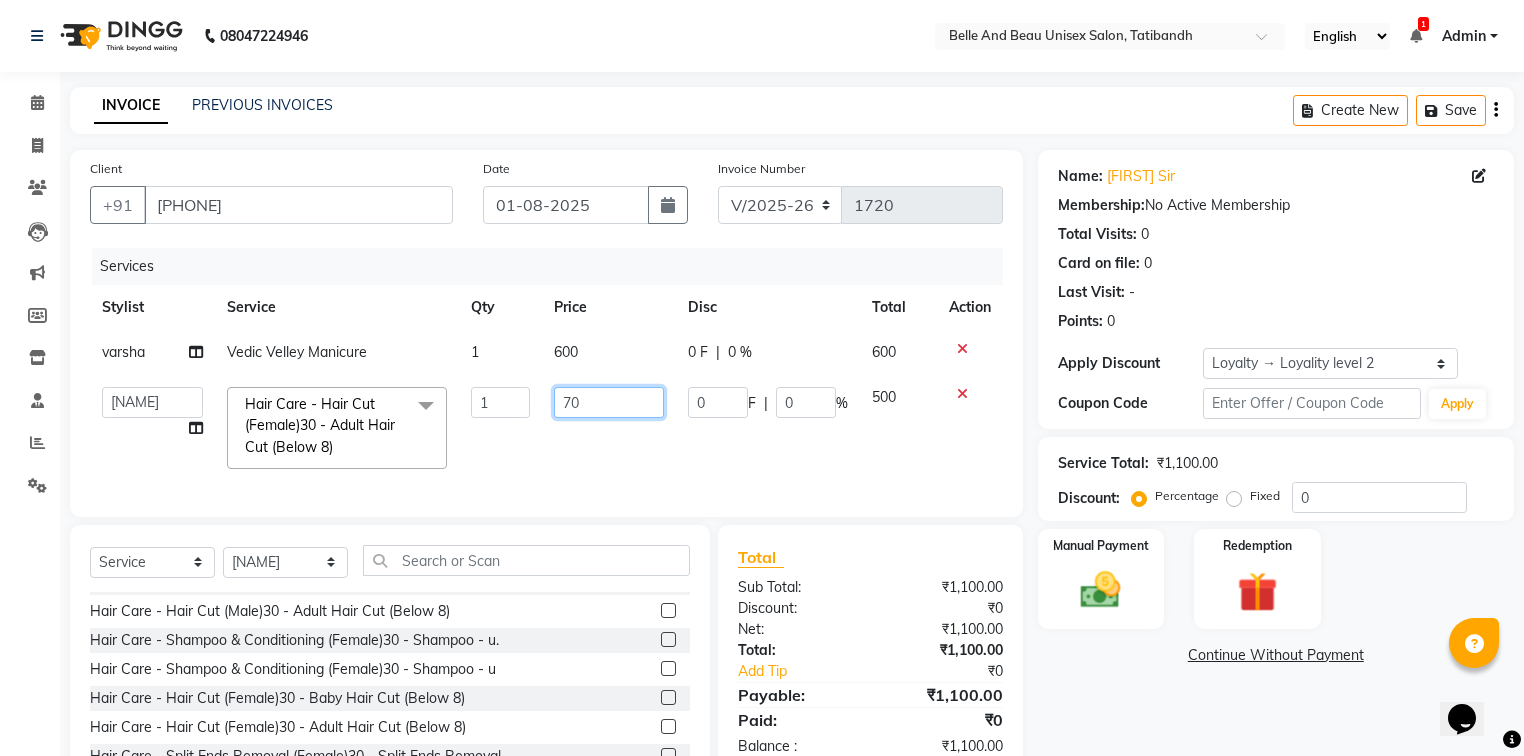 type on "700" 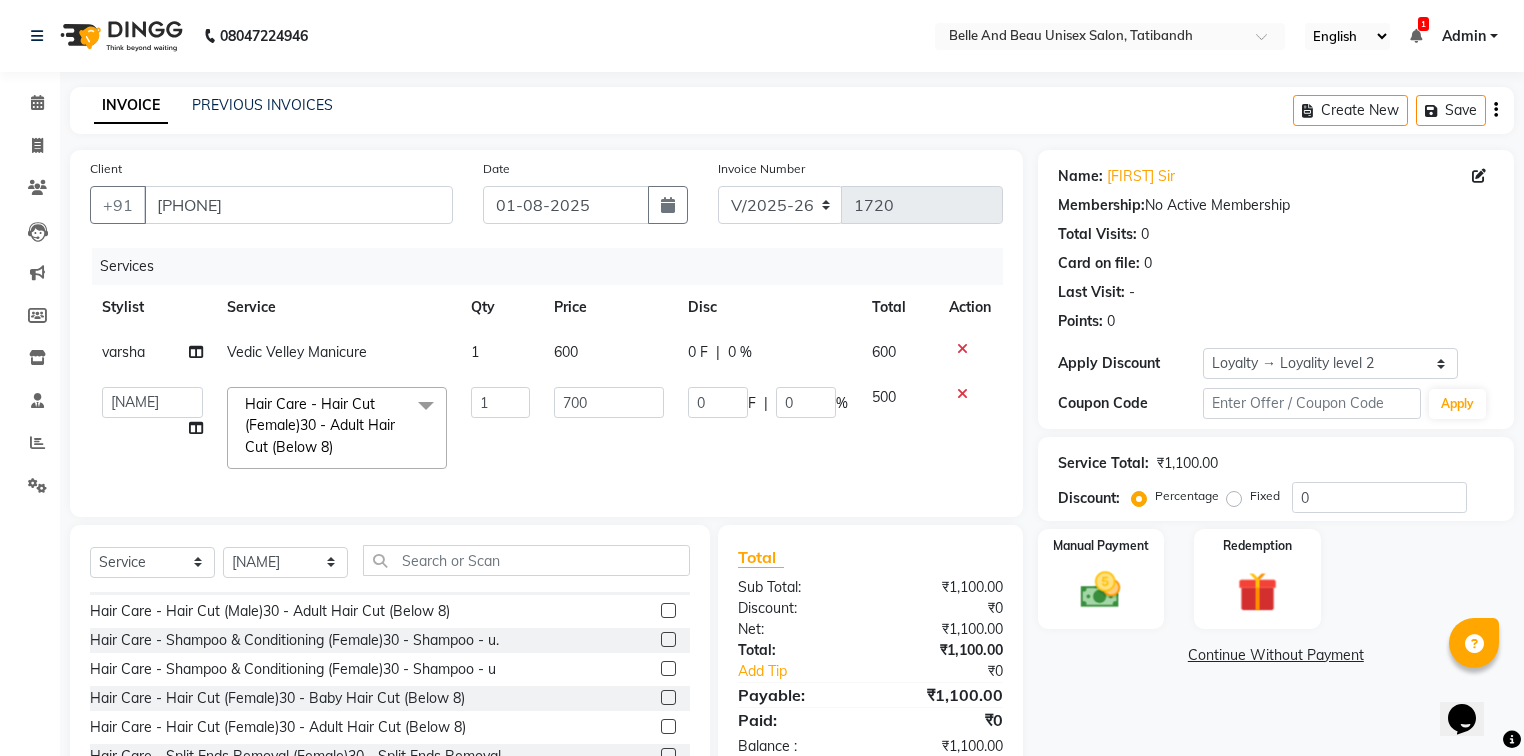 click on "700" 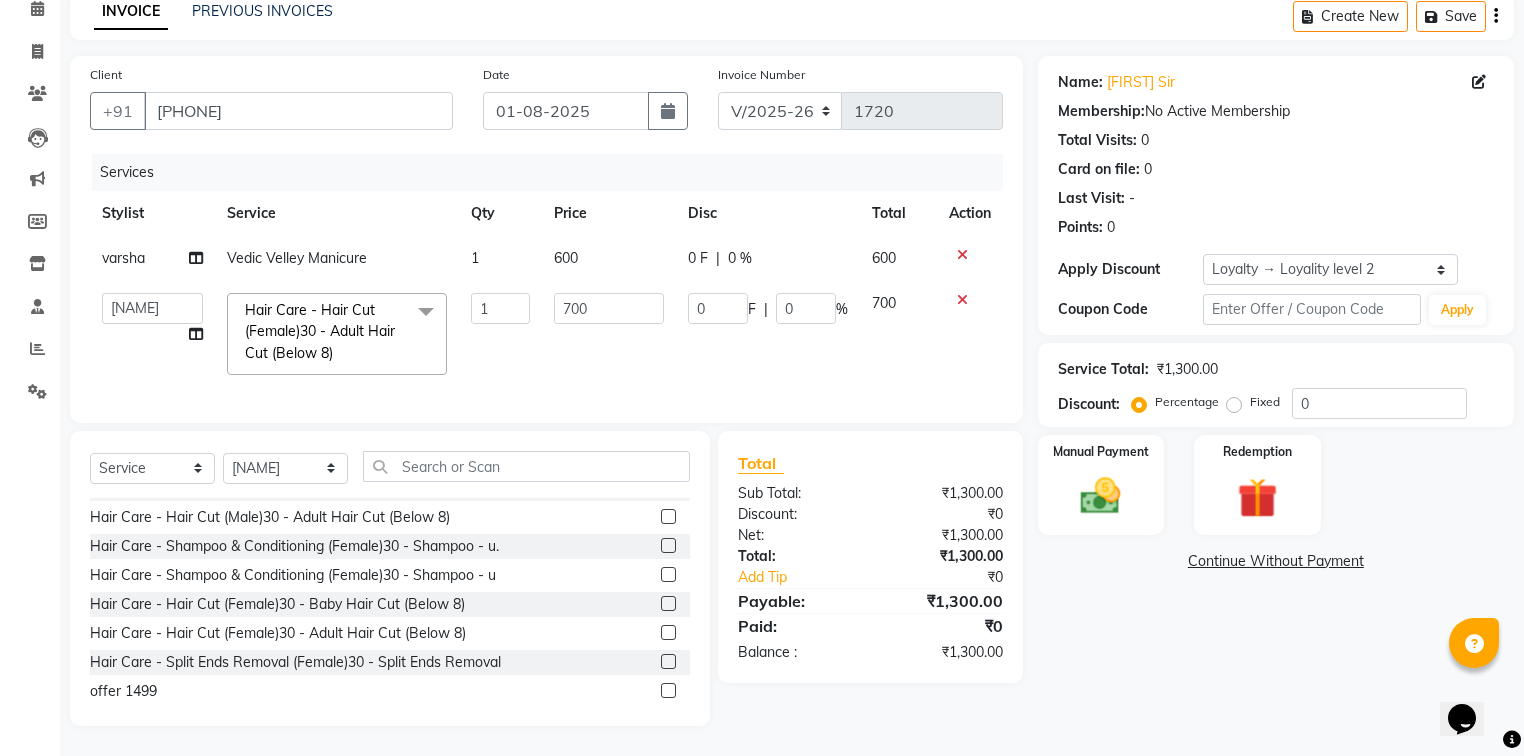 scroll, scrollTop: 106, scrollLeft: 0, axis: vertical 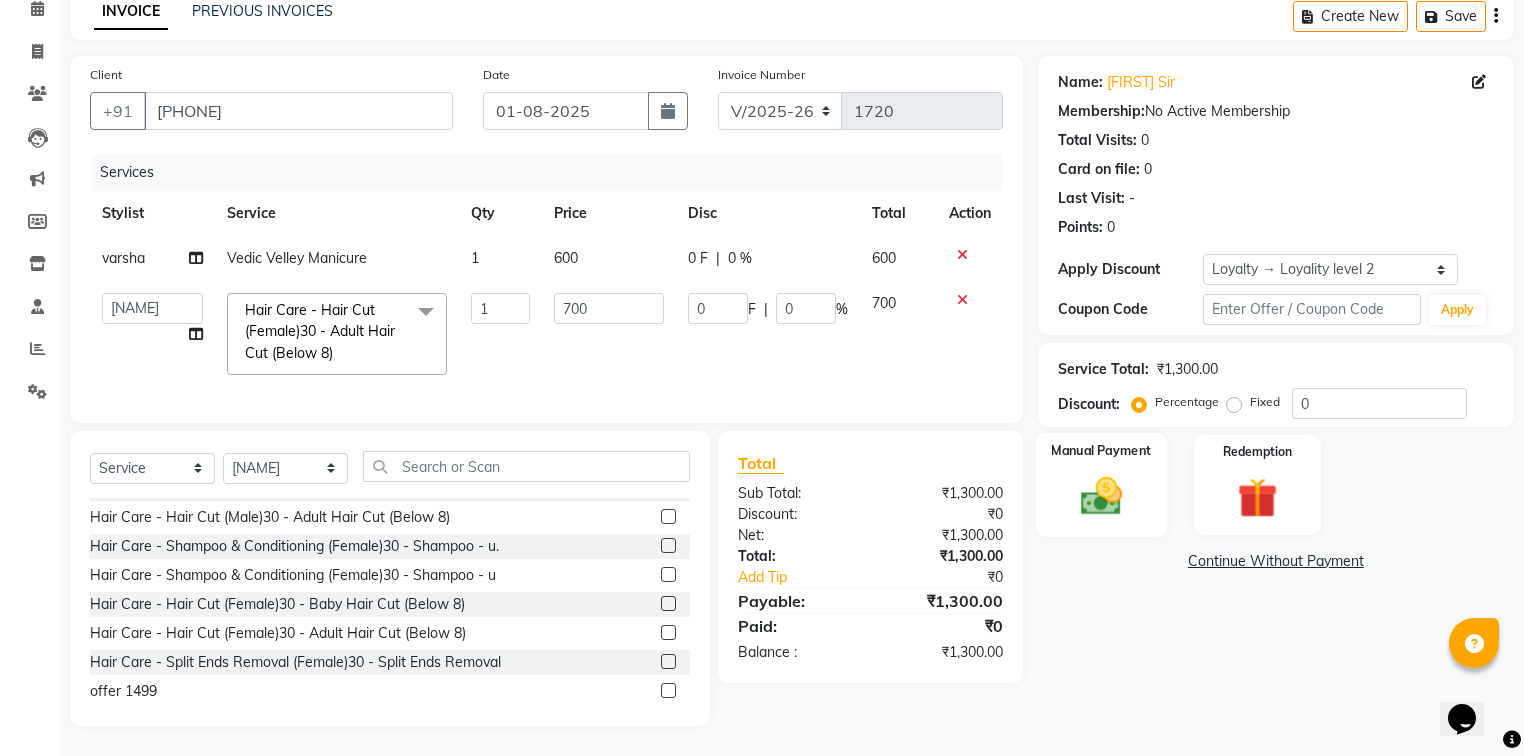 click 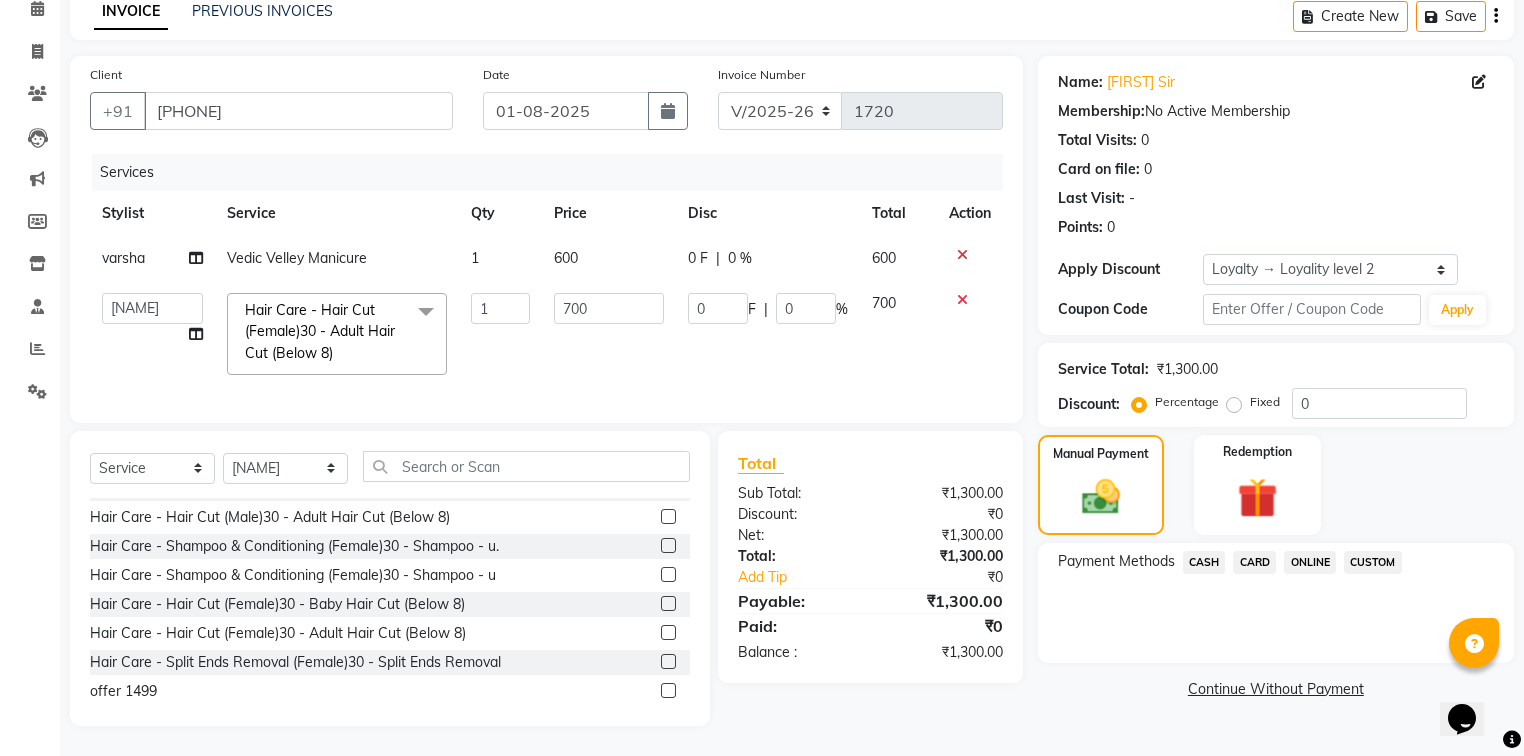 click on "ONLINE" 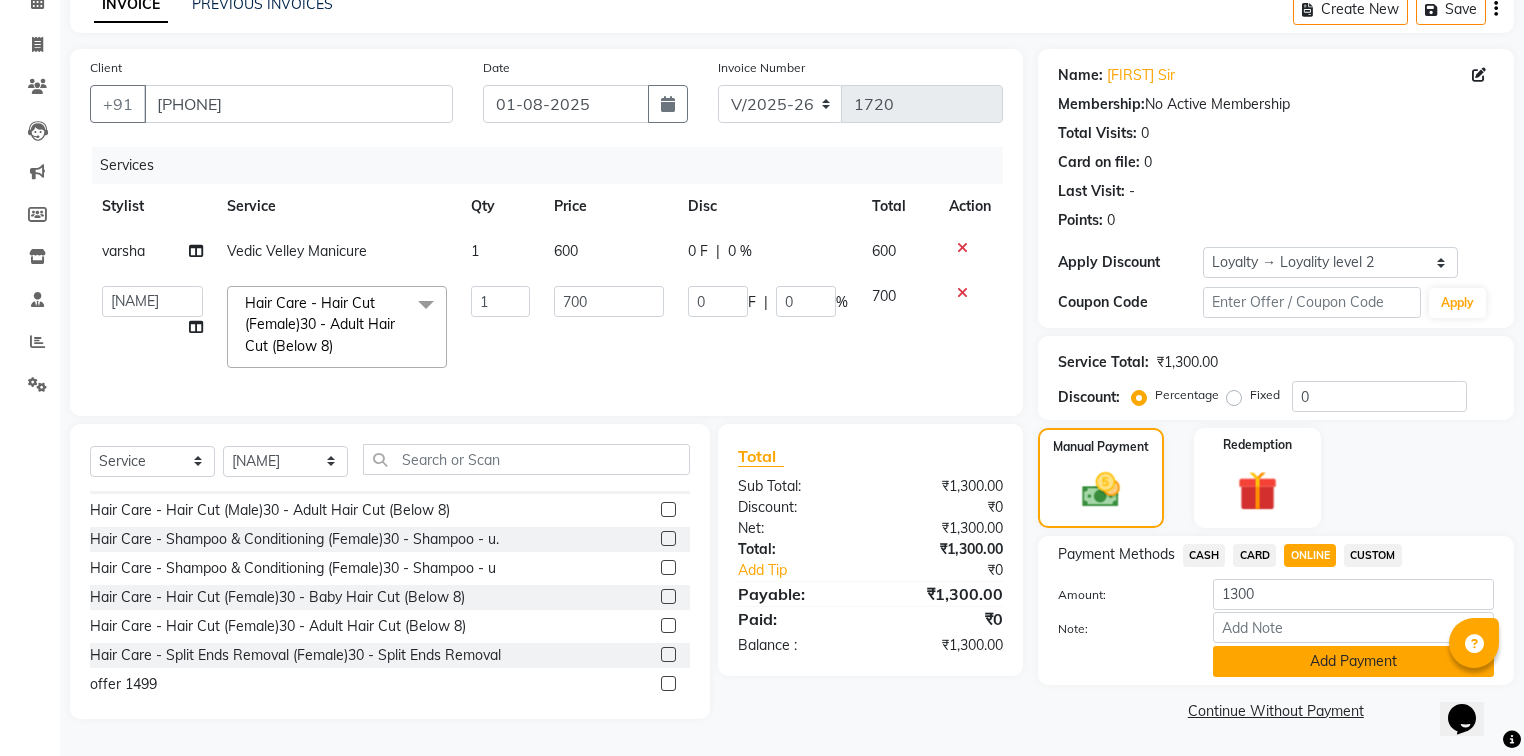 click on "Add Payment" 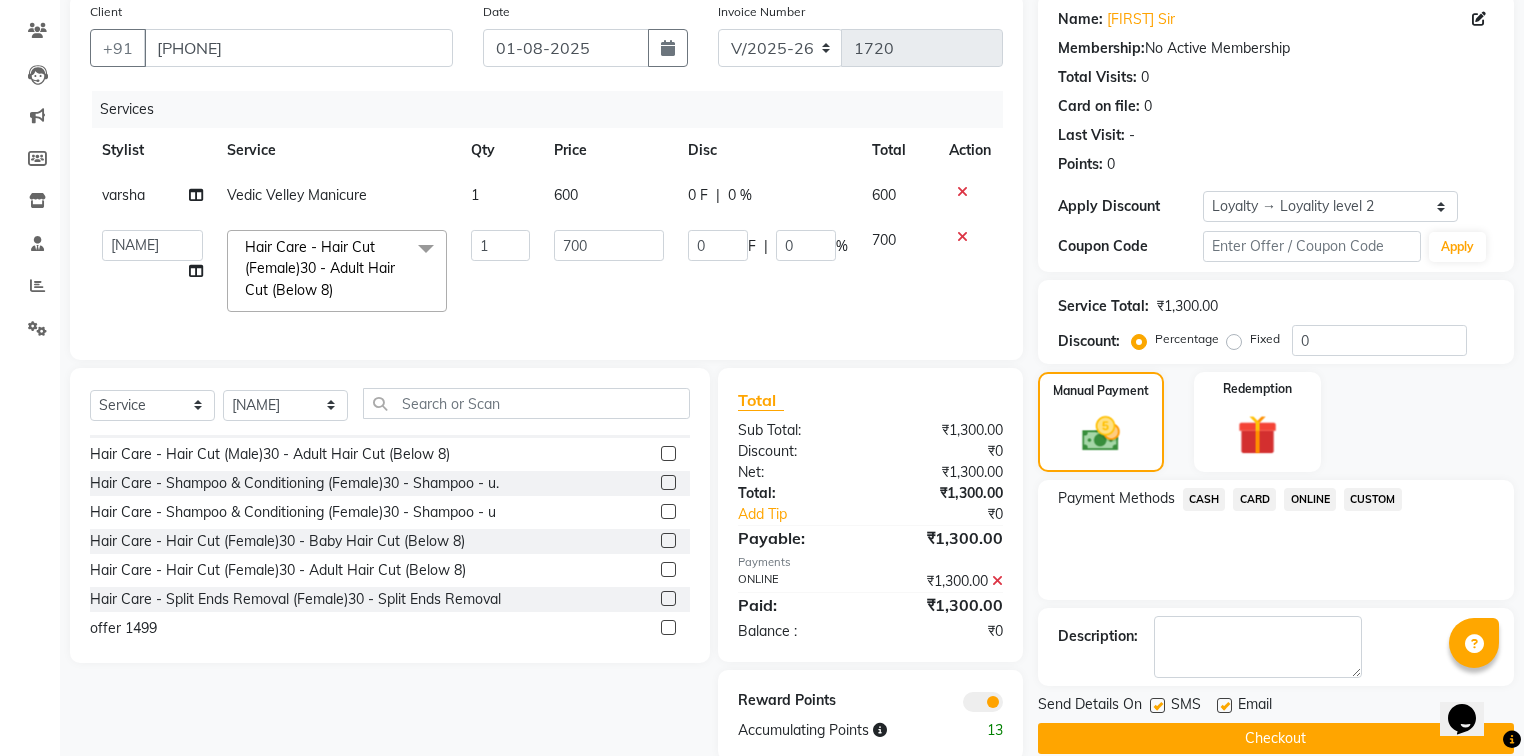 scroll, scrollTop: 205, scrollLeft: 0, axis: vertical 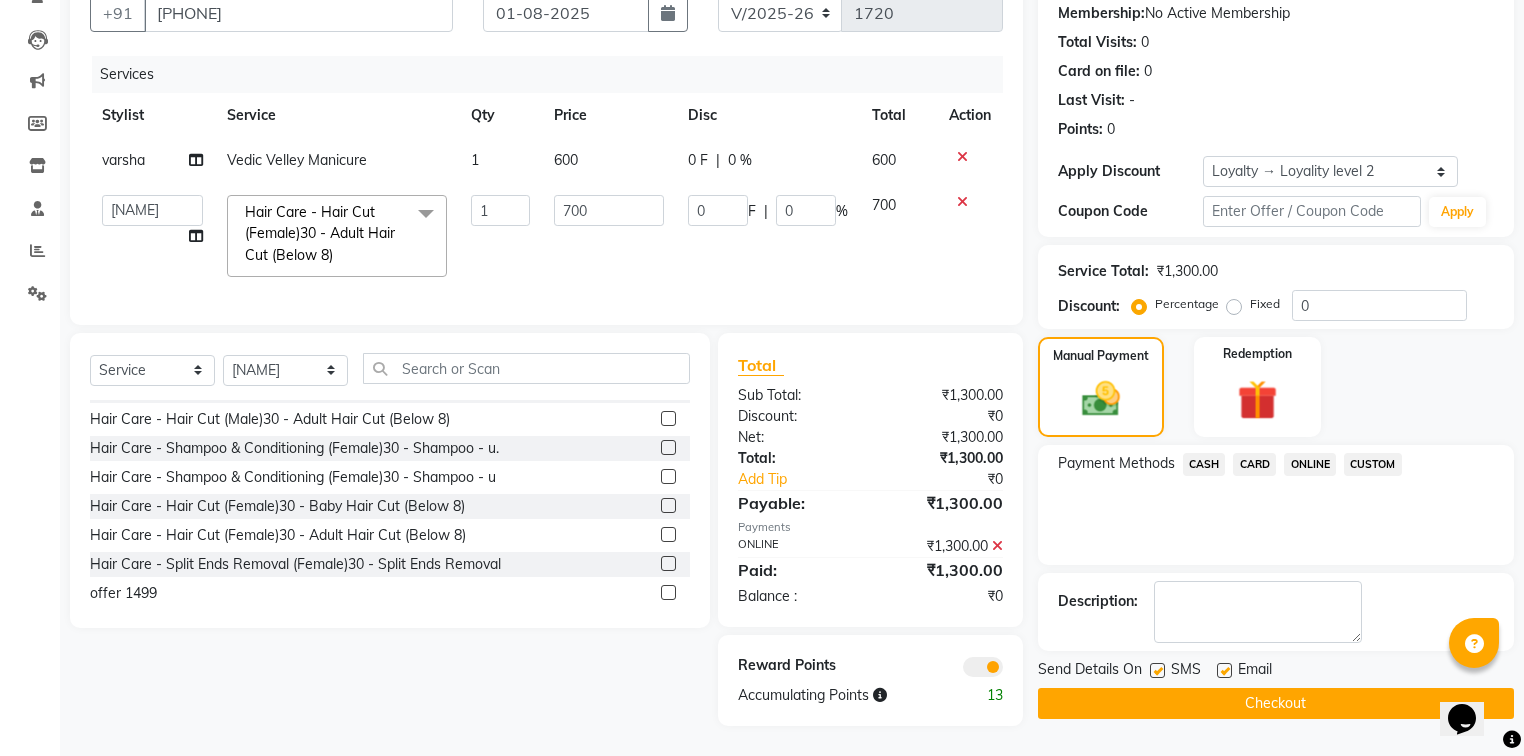 click on "Checkout" 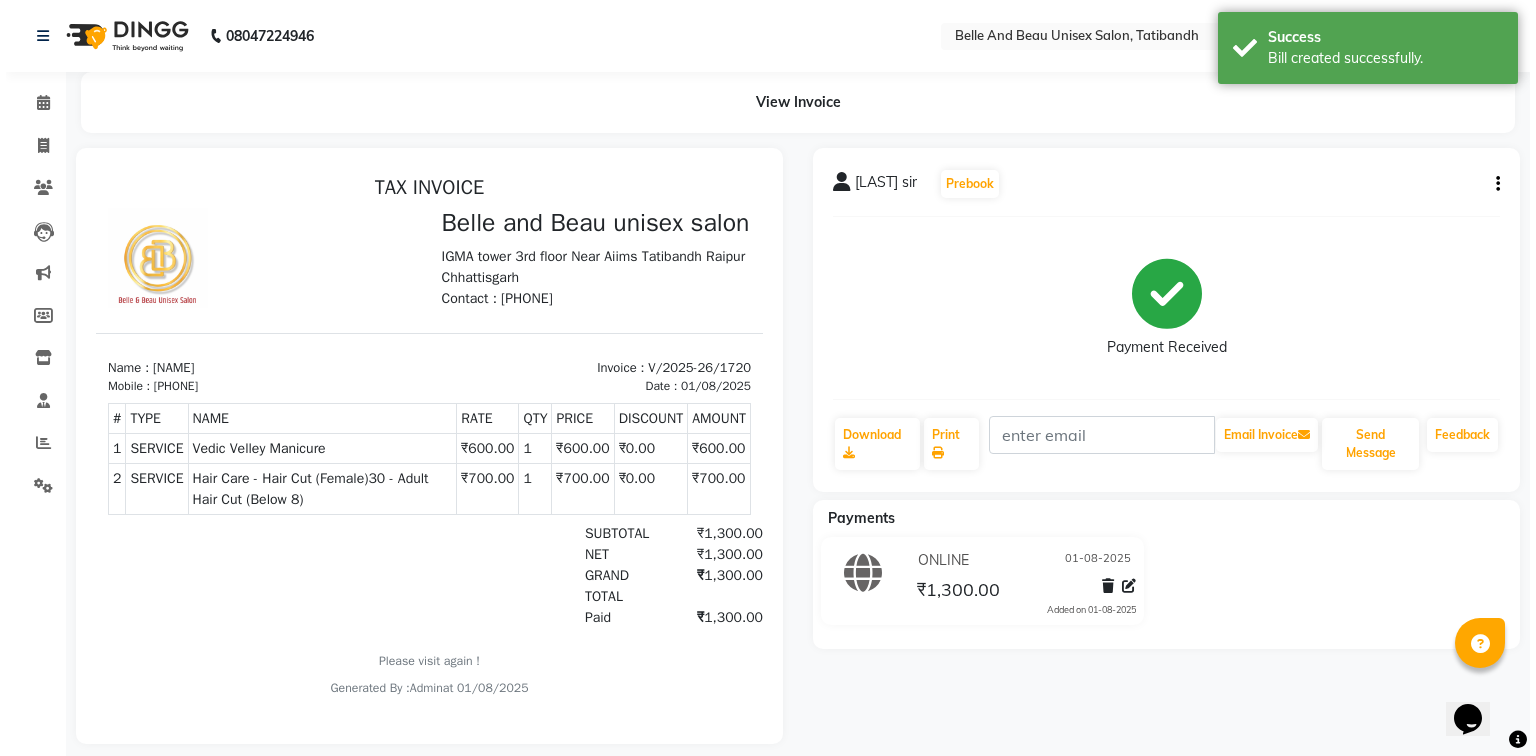 scroll, scrollTop: 0, scrollLeft: 0, axis: both 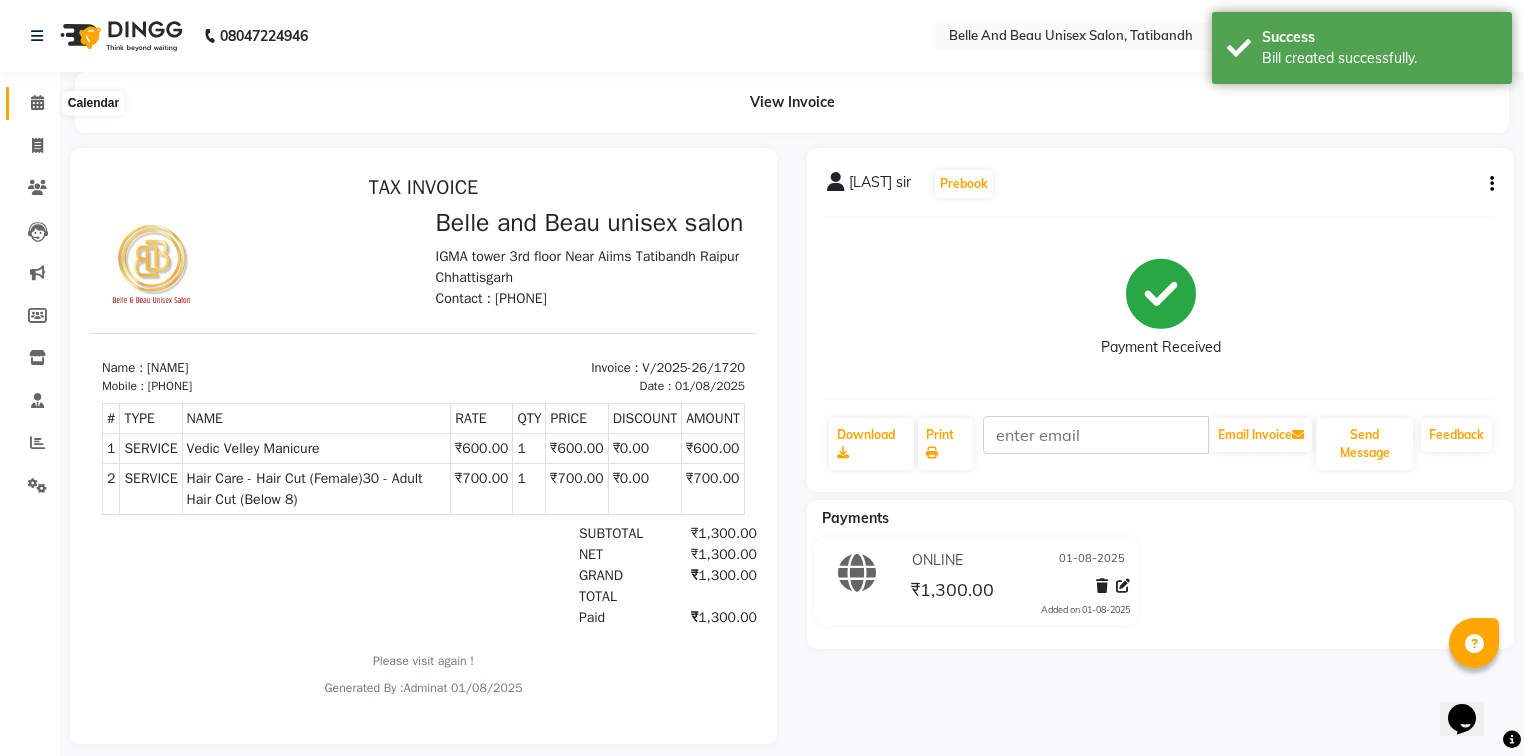 click 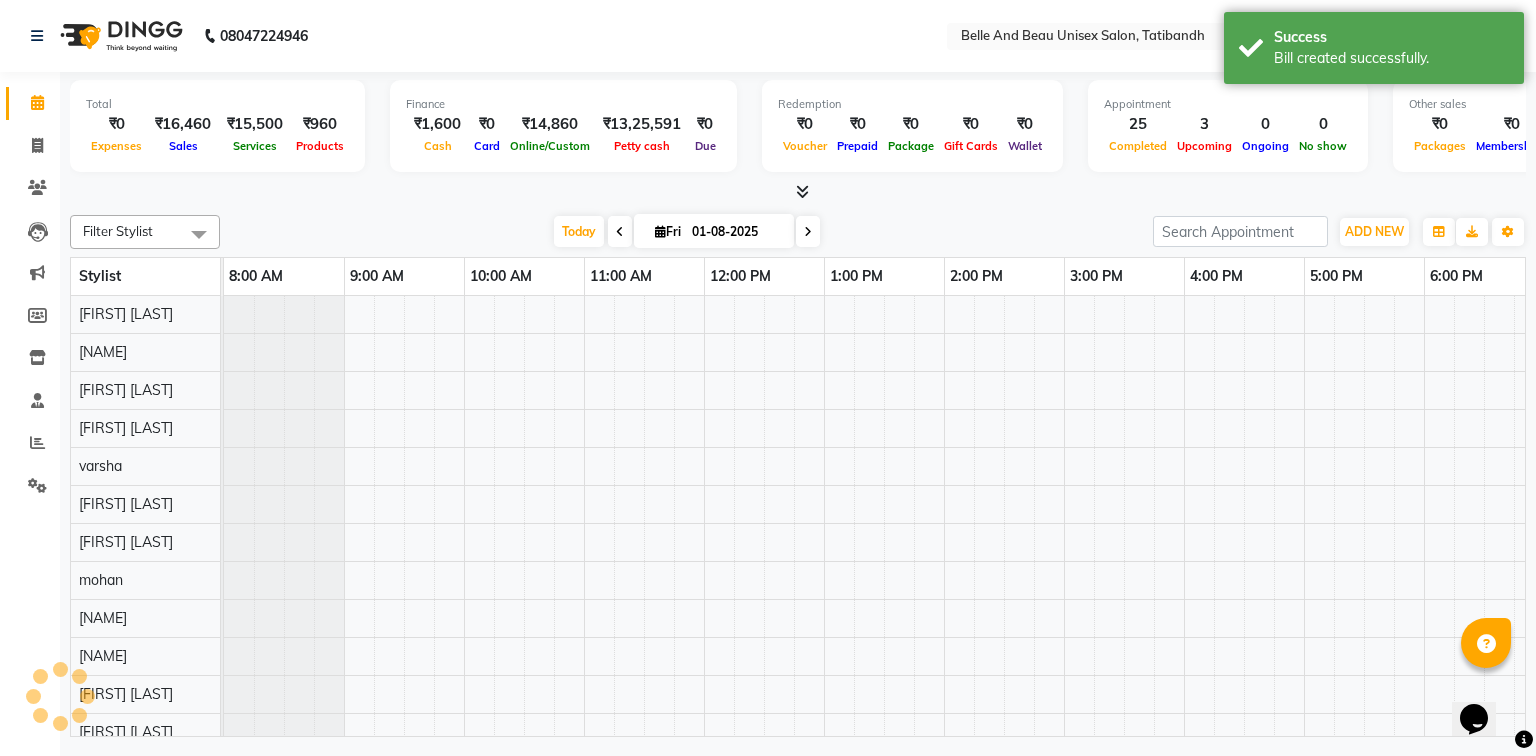 scroll, scrollTop: 0, scrollLeft: 0, axis: both 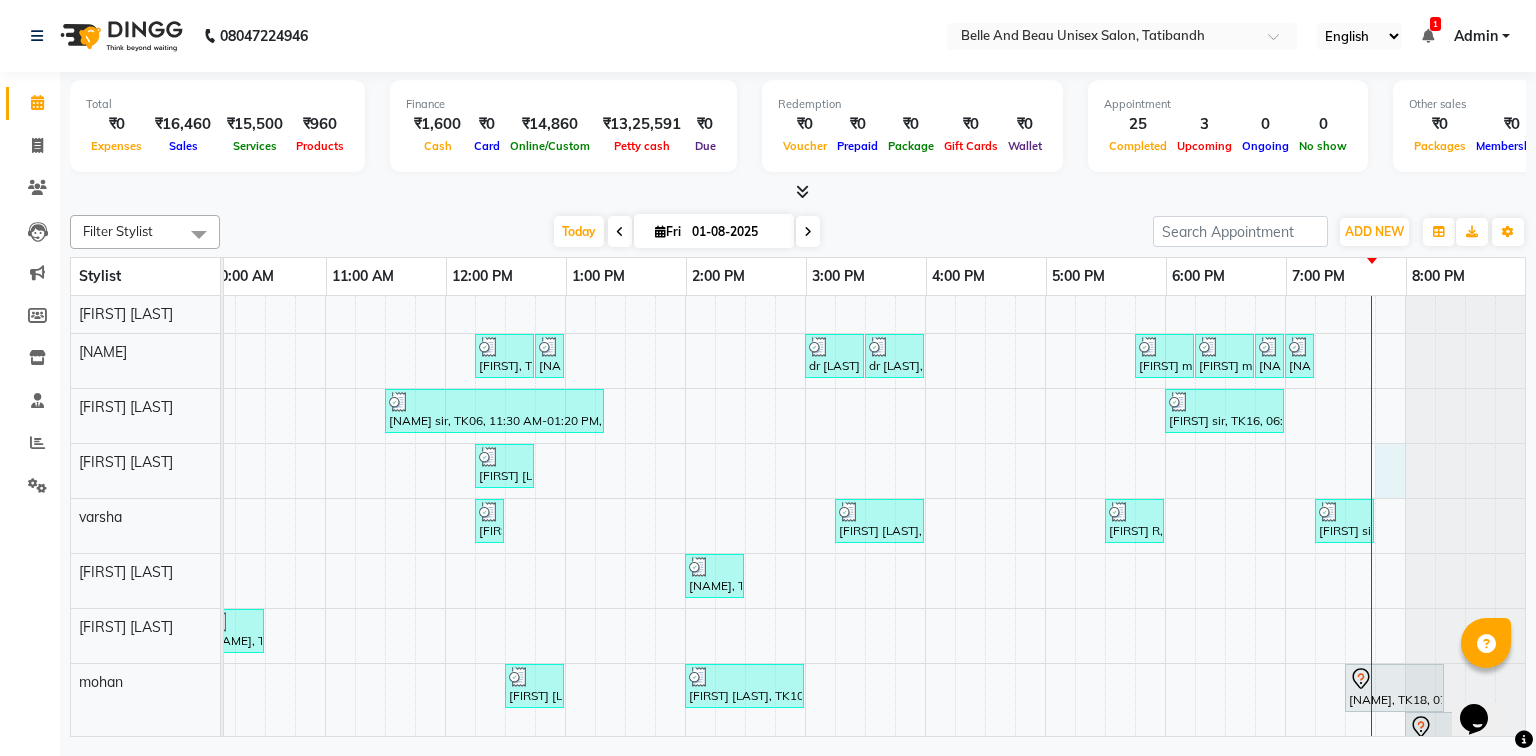click on "[FIRST], TK08, 12:15 PM-12:45 PM, Hair Styling - Blow Dry Hair Wash (Female)30 - Blow dry [FIRST], TK08, 12:45 PM-12:55 PM, Threading - Upper Lip (Female)30 - Upper Lip dr [LAST], TK13, 03:00 PM-03:30 PM, Nail Art - Nail Art30 - Gel Polish Hand dr [LAST], TK13, 03:30 PM-04:00 PM, Nail Art - Nail Art30 - Gel Polish Feet [FIRST] mam, TK17, 05:45 PM-06:15 PM, bioloom cleanup [FIRST] mam, TK17, 06:15 PM-06:45 PM, Bleach / Detan - Bleach / Detan30 - Face/ Neck Line [FIRST] mam, TK17, 06:45 PM-06:55 PM, Threading - Eyebrow (Female)30 - Eyebrow [FIRST] mam, TK17, 07:00 PM-07:10 PM, Threading - Upper Lip (Female)30 - Upper Lip Ashitosh sir, TK06, 11:30 AM-01:20 PM, Hair Colour - Global30 - Global Short Hair (Boy Cut),Hair Care - Hair Cut (Male)30 - Adult Hair Cut (Below 8),Shave & Trimming - Beard (Male)30 - Beard Shaping Kiran Pandey, TK05, 12:15 PM-12:45 PM, Hair Care - Hair Cut (Female)30 - Adult Hair Cut (Below 8)" at bounding box center [745, 672] 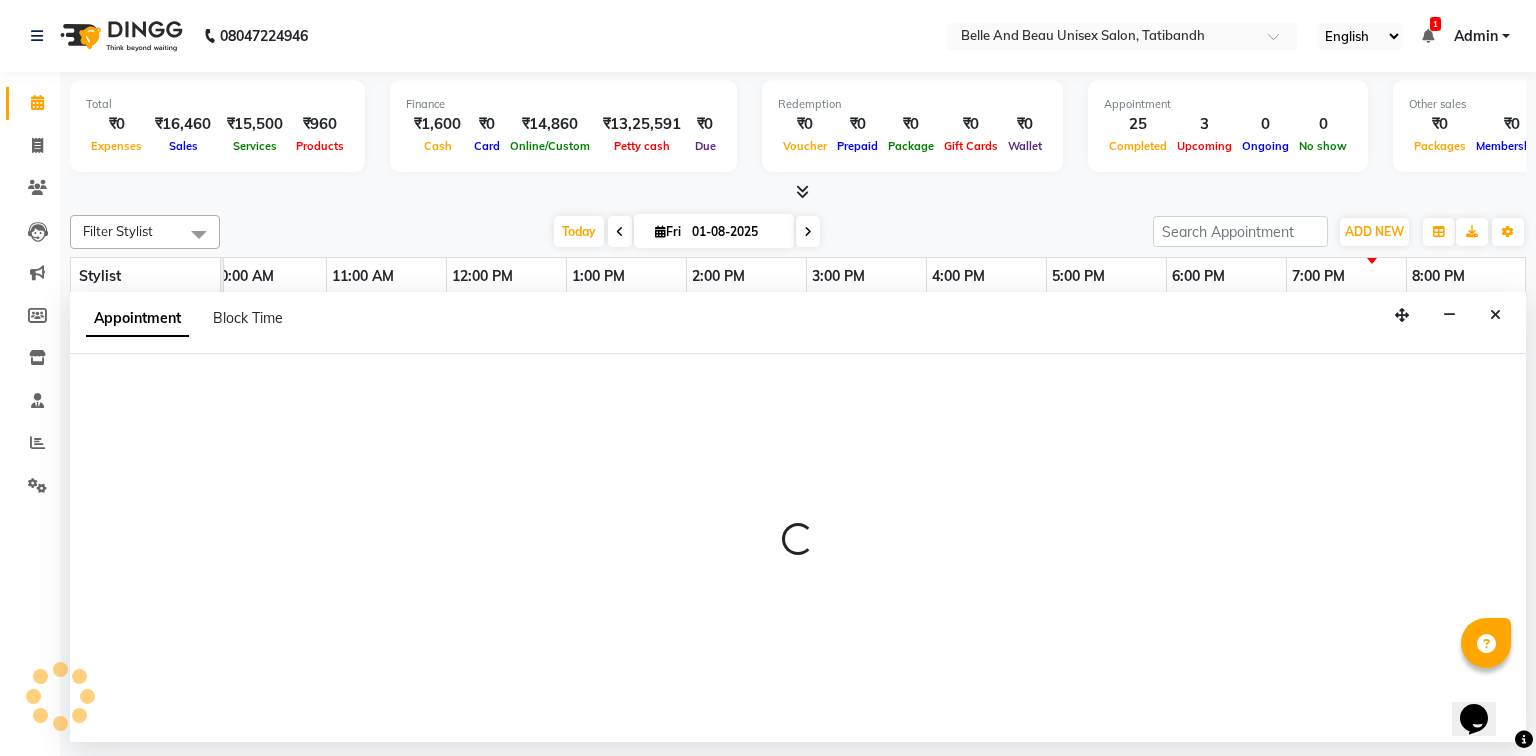 select on "59701" 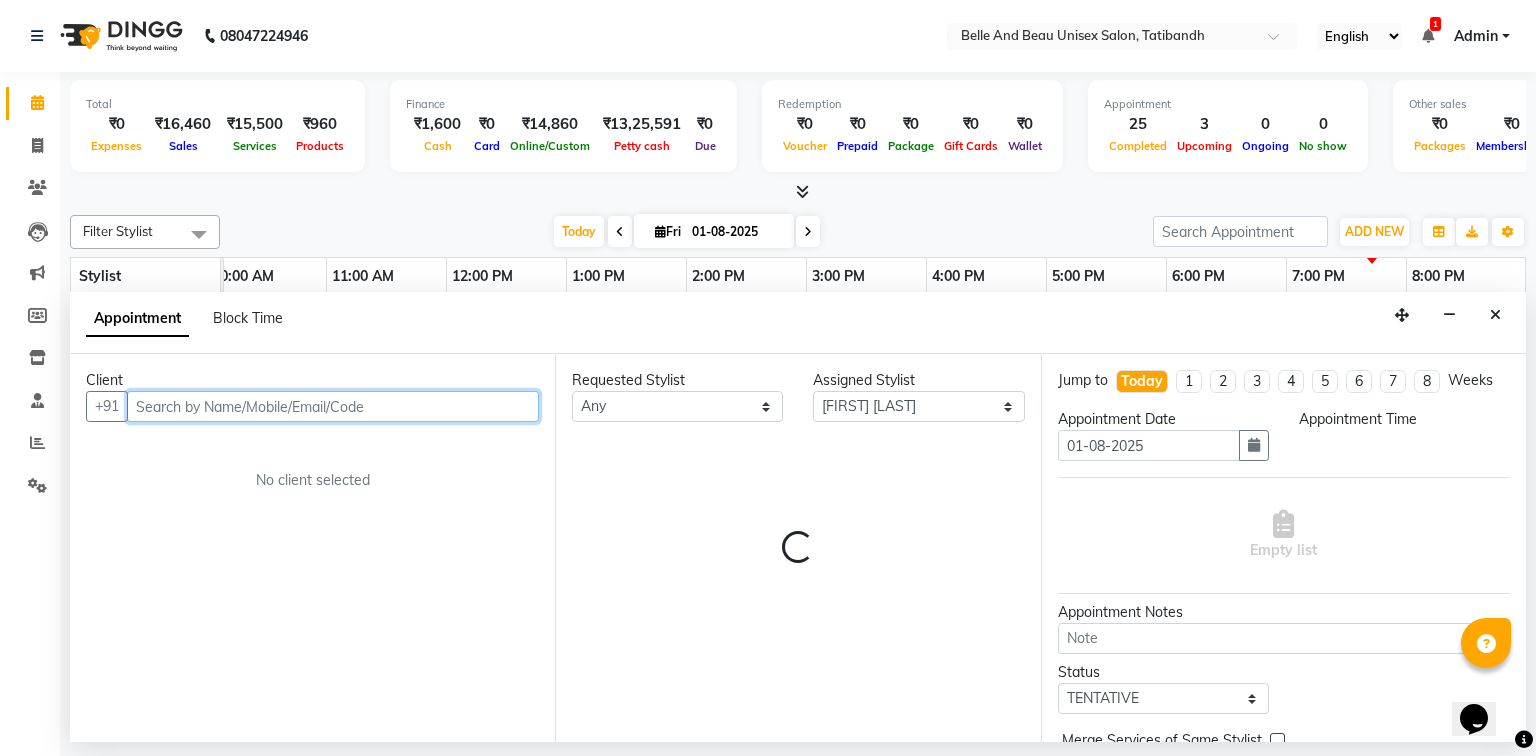 select on "1185" 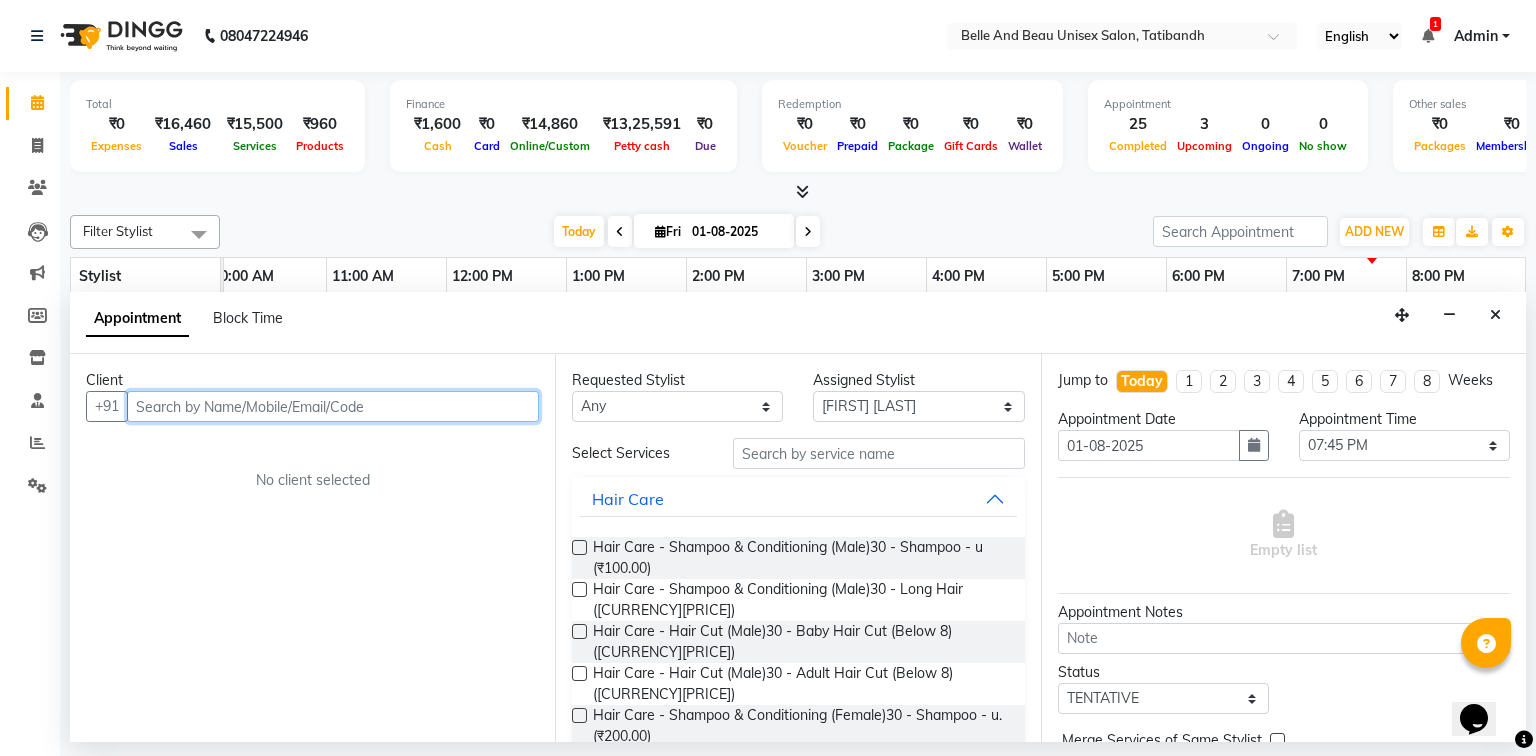 click at bounding box center [333, 406] 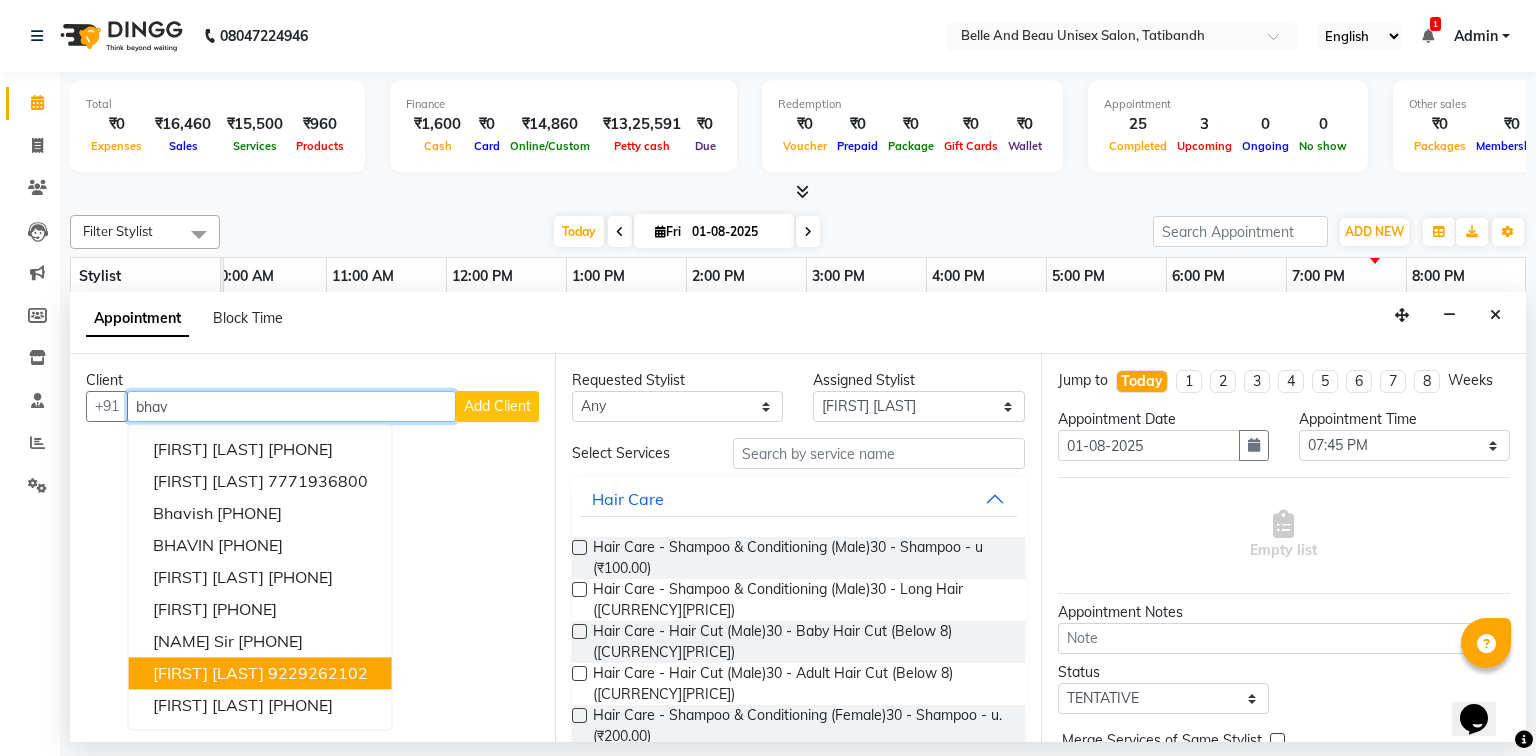 click on "[FIRST] [LAST]" at bounding box center (208, 674) 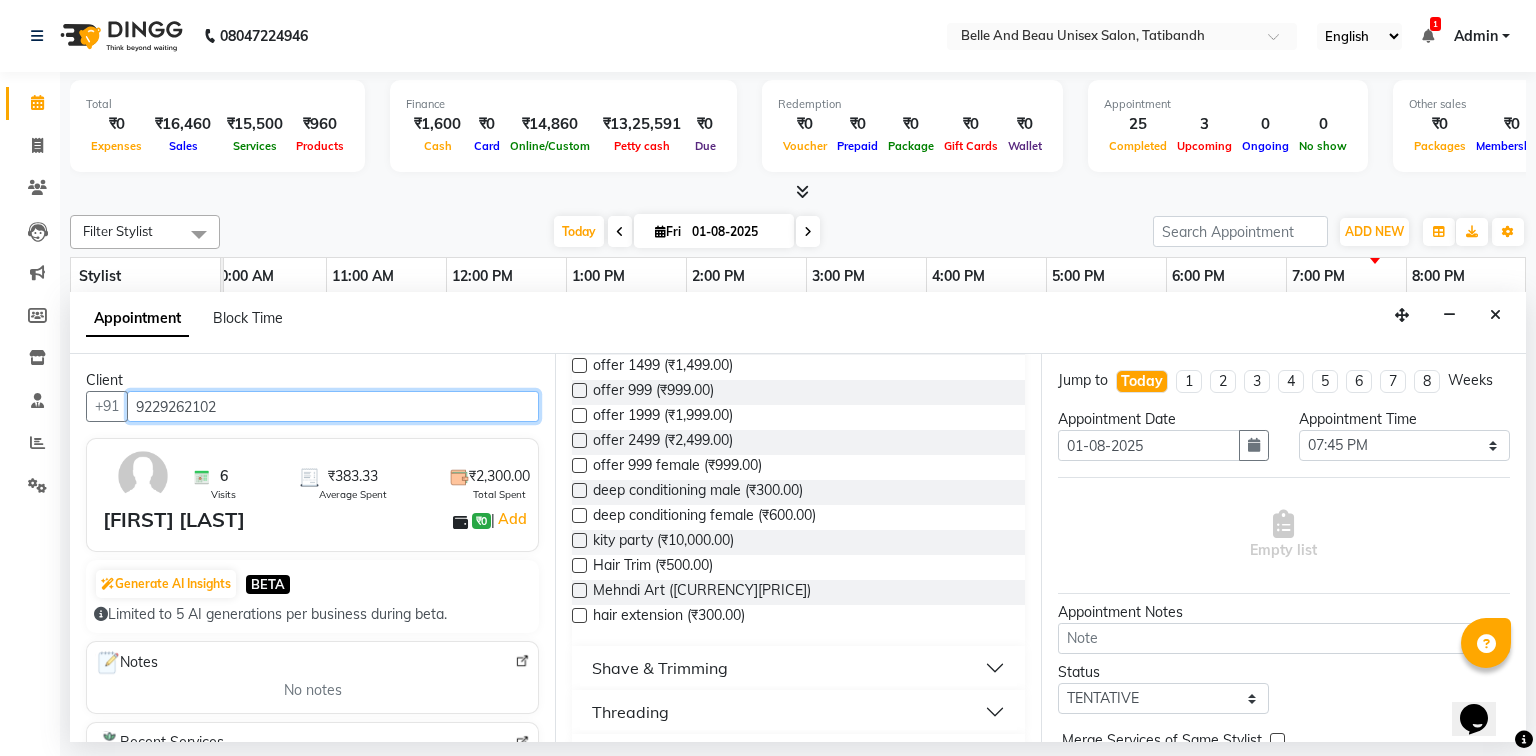 scroll, scrollTop: 640, scrollLeft: 0, axis: vertical 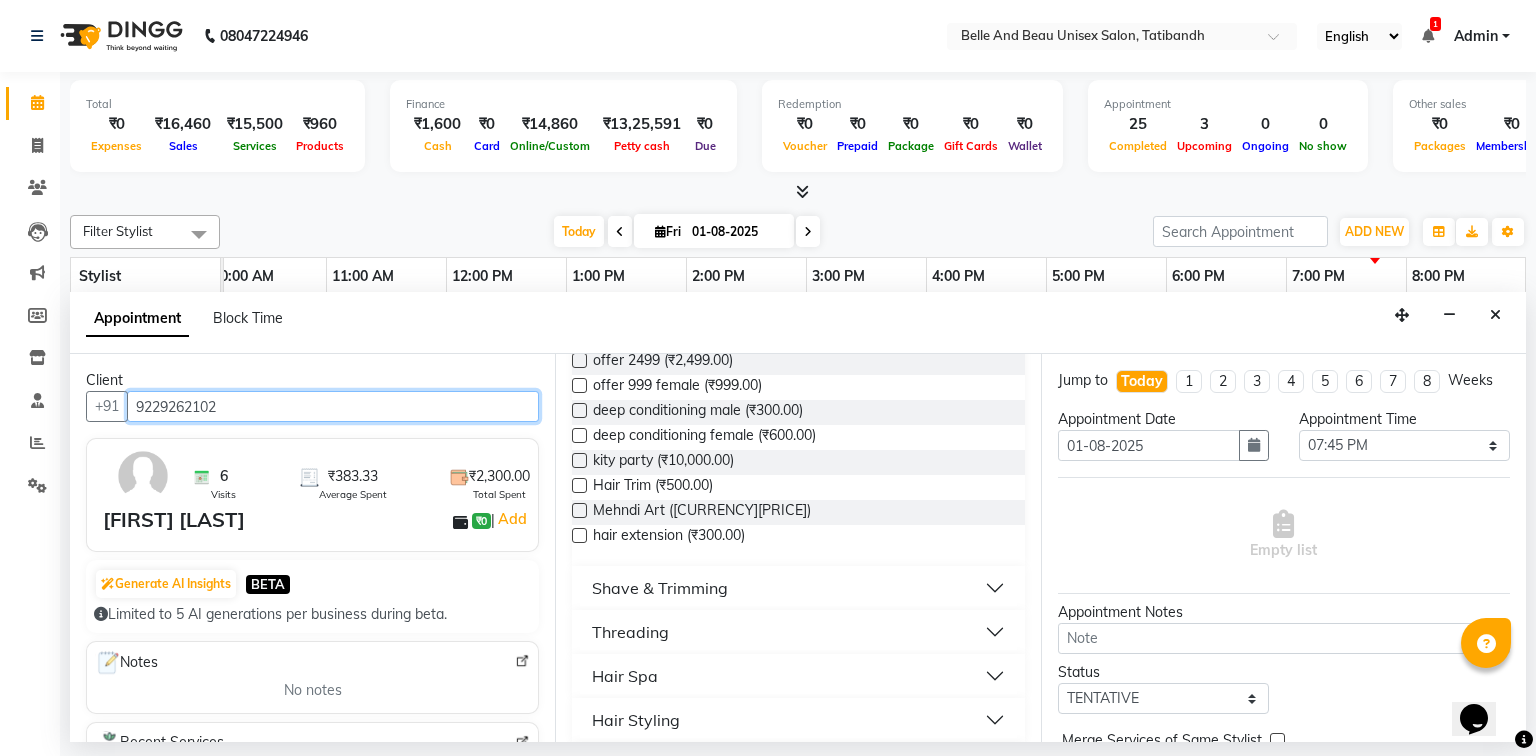 type on "9229262102" 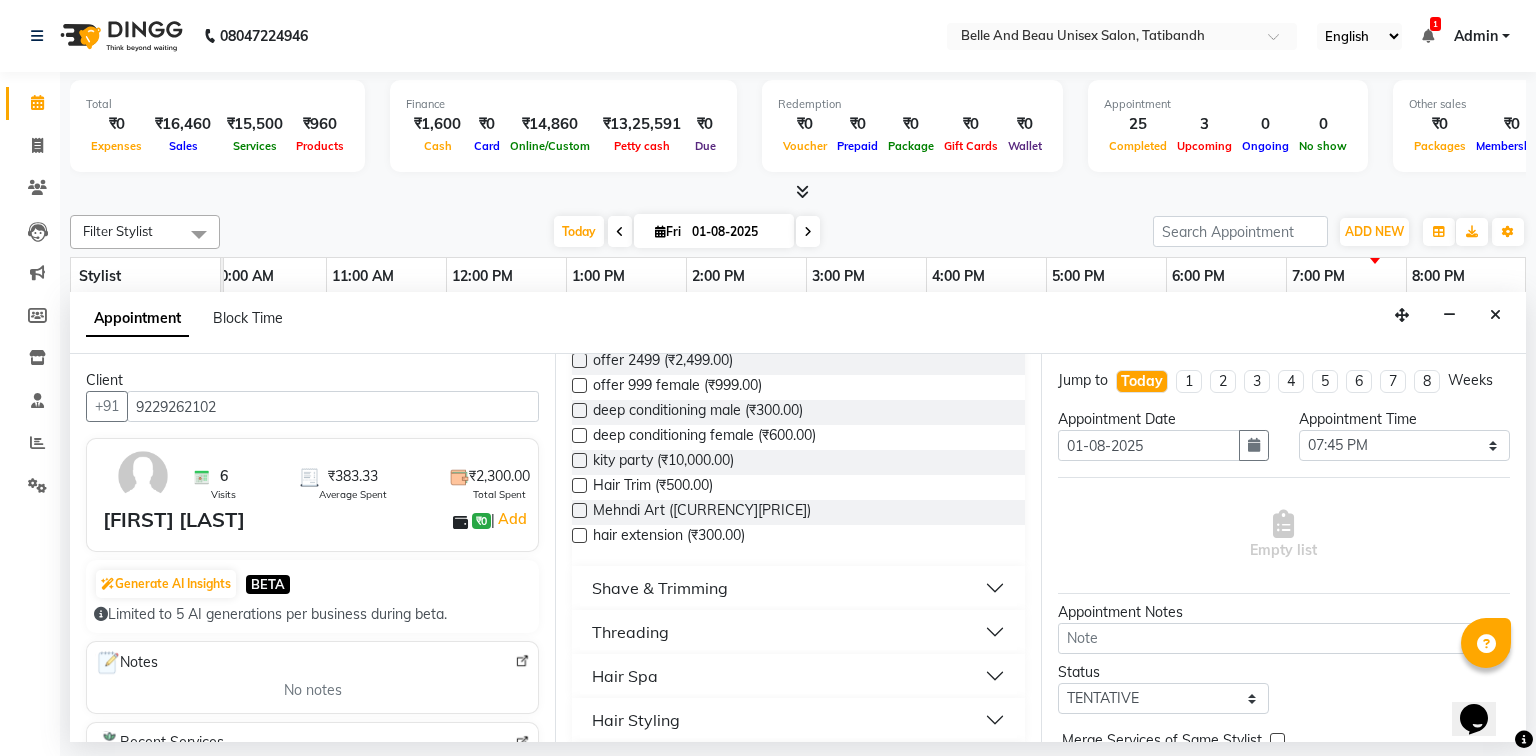 click on "Shave & Trimming" at bounding box center (798, 588) 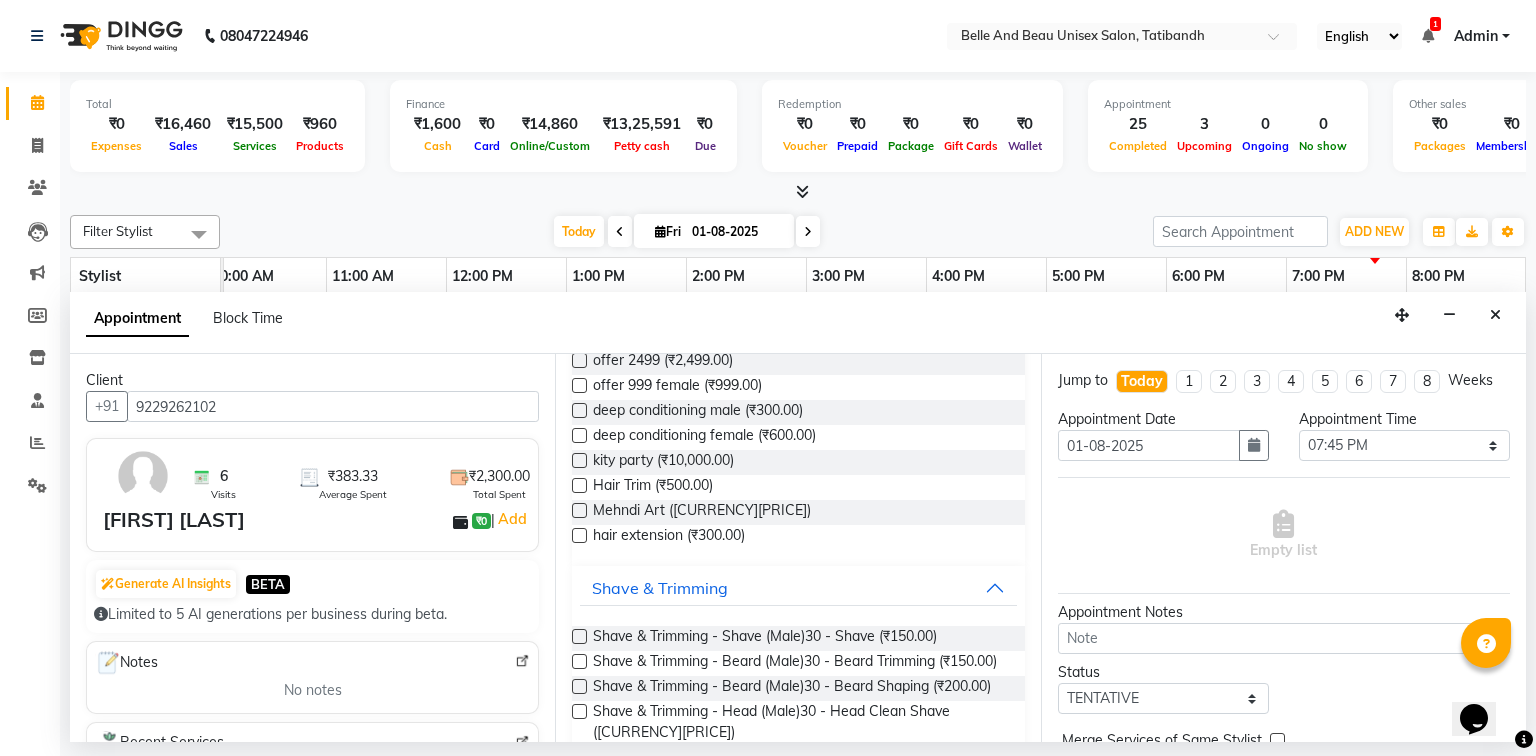 click at bounding box center (579, 686) 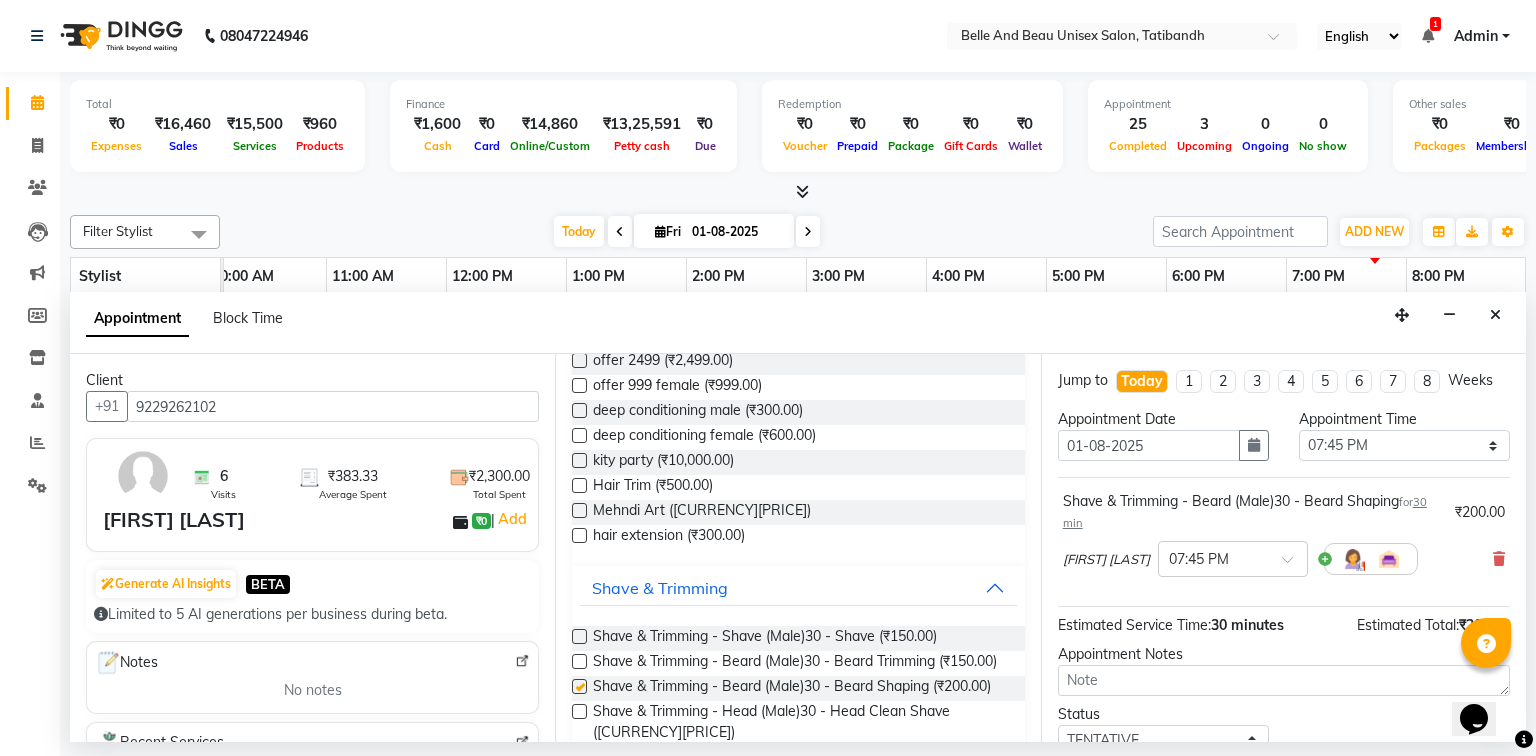 checkbox on "false" 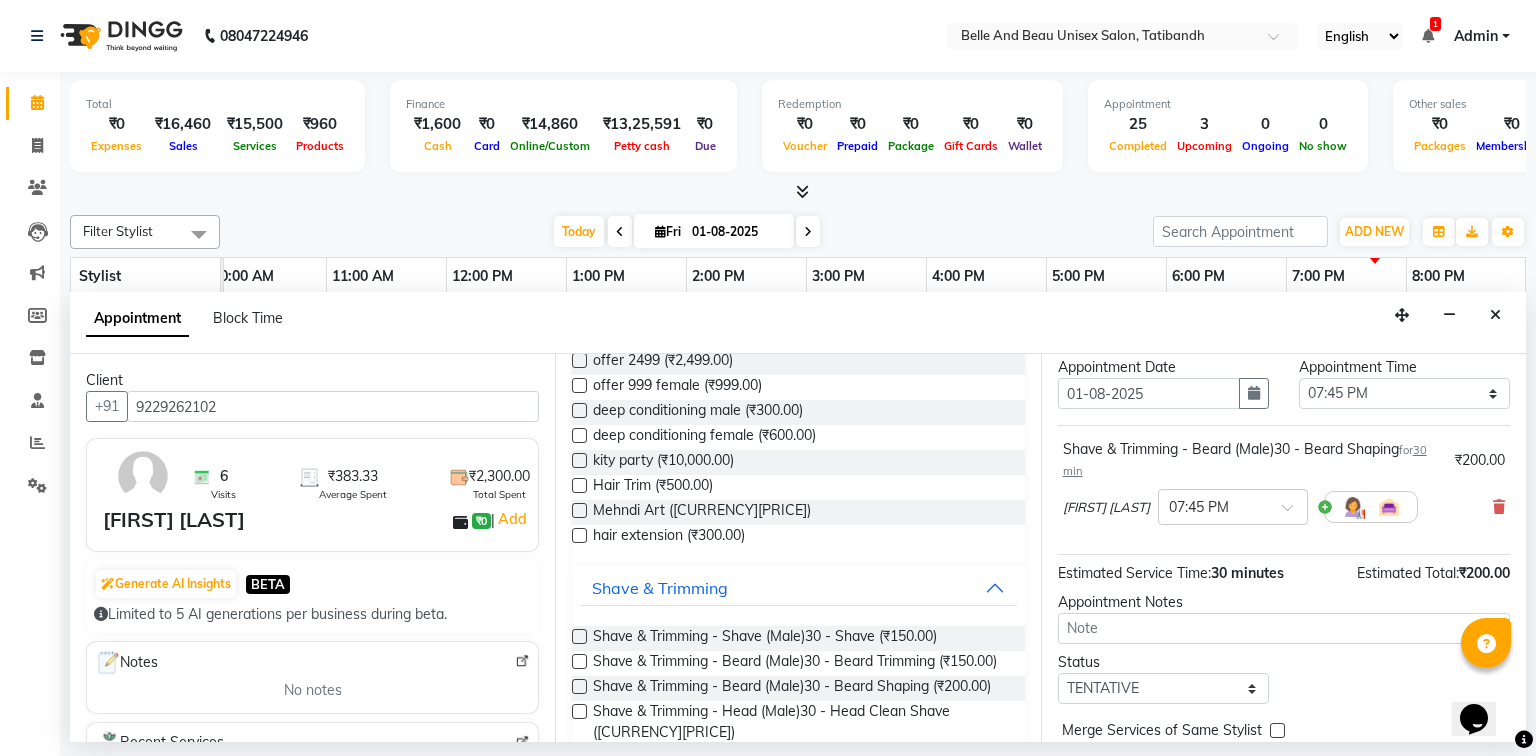 scroll, scrollTop: 139, scrollLeft: 0, axis: vertical 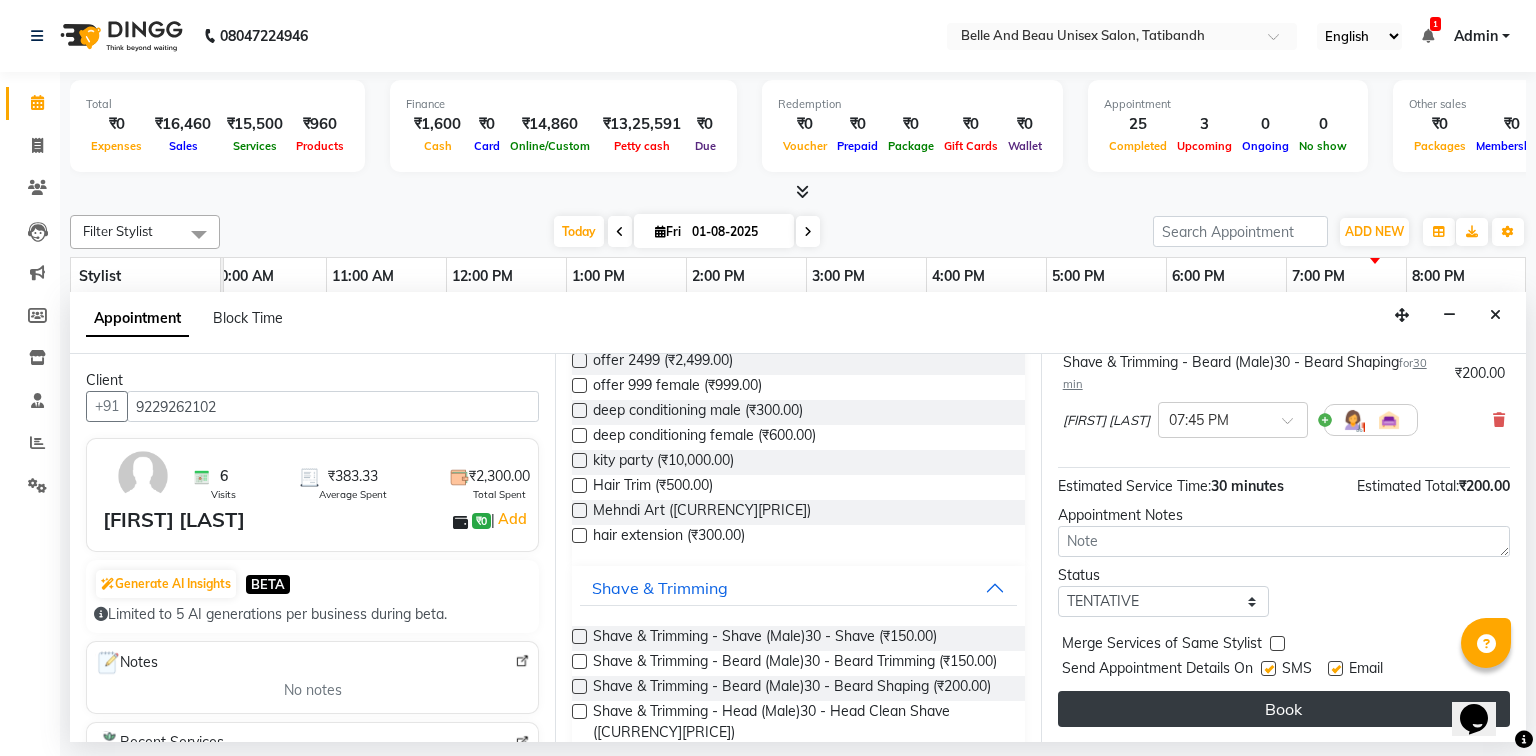 click on "Book" at bounding box center (1284, 709) 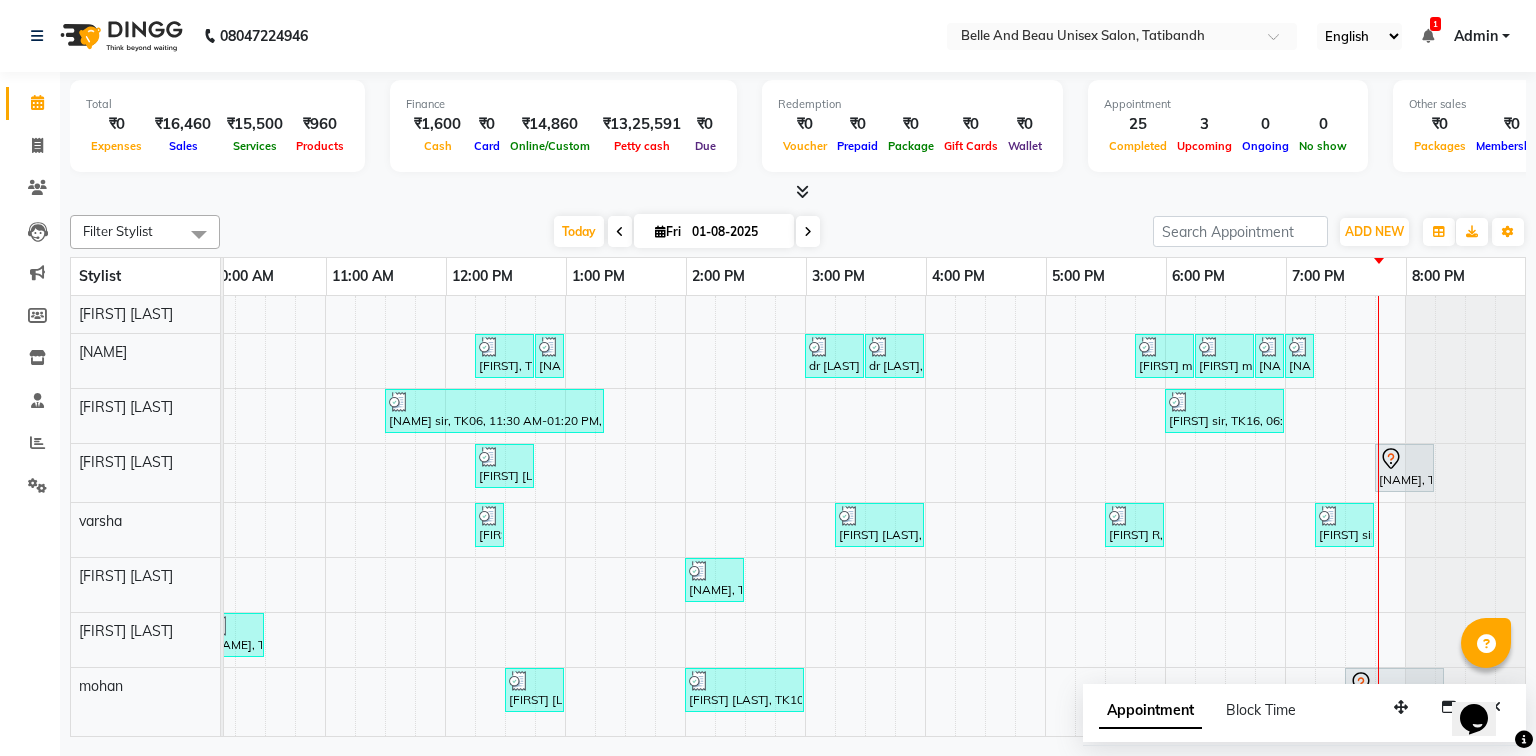 scroll, scrollTop: 320, scrollLeft: 270, axis: both 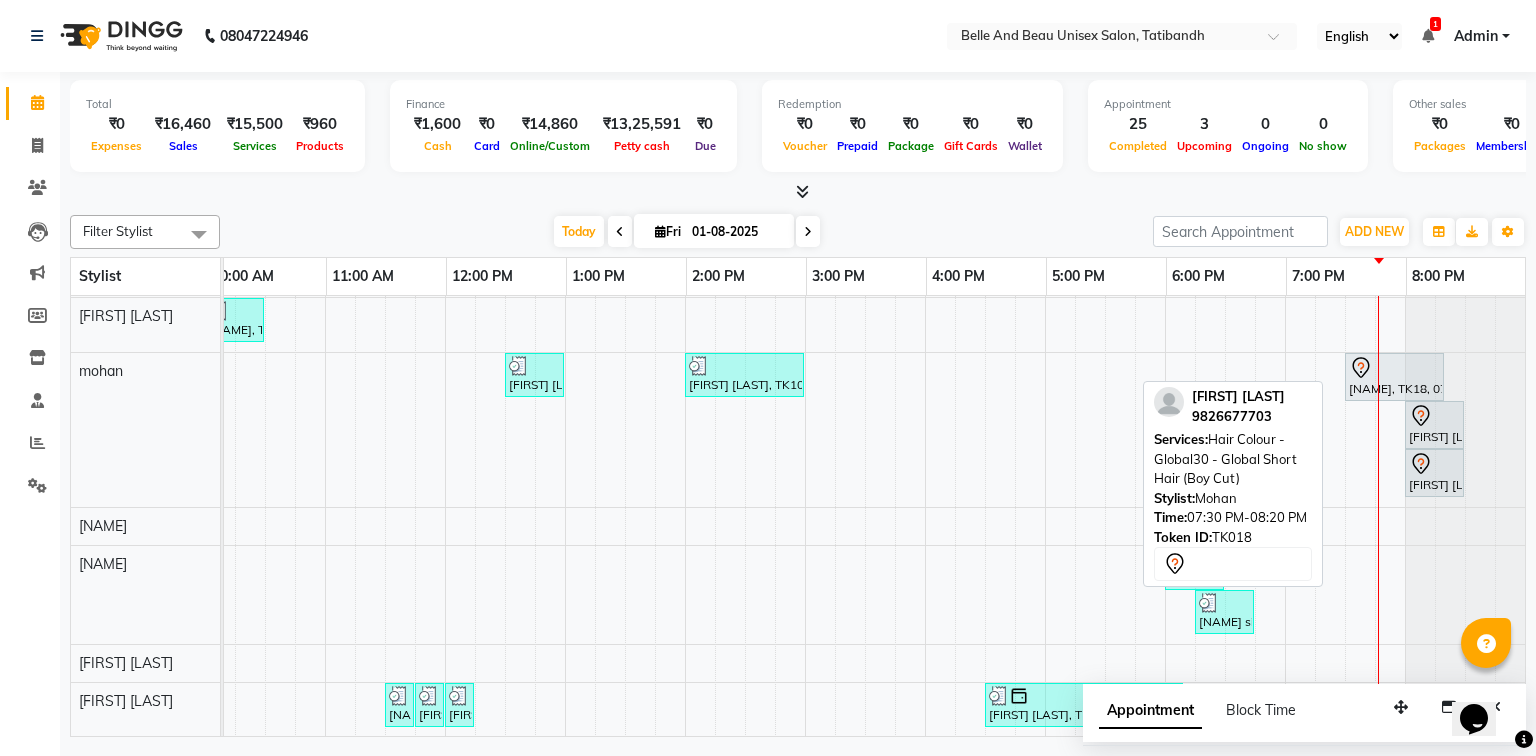 click at bounding box center (1394, 368) 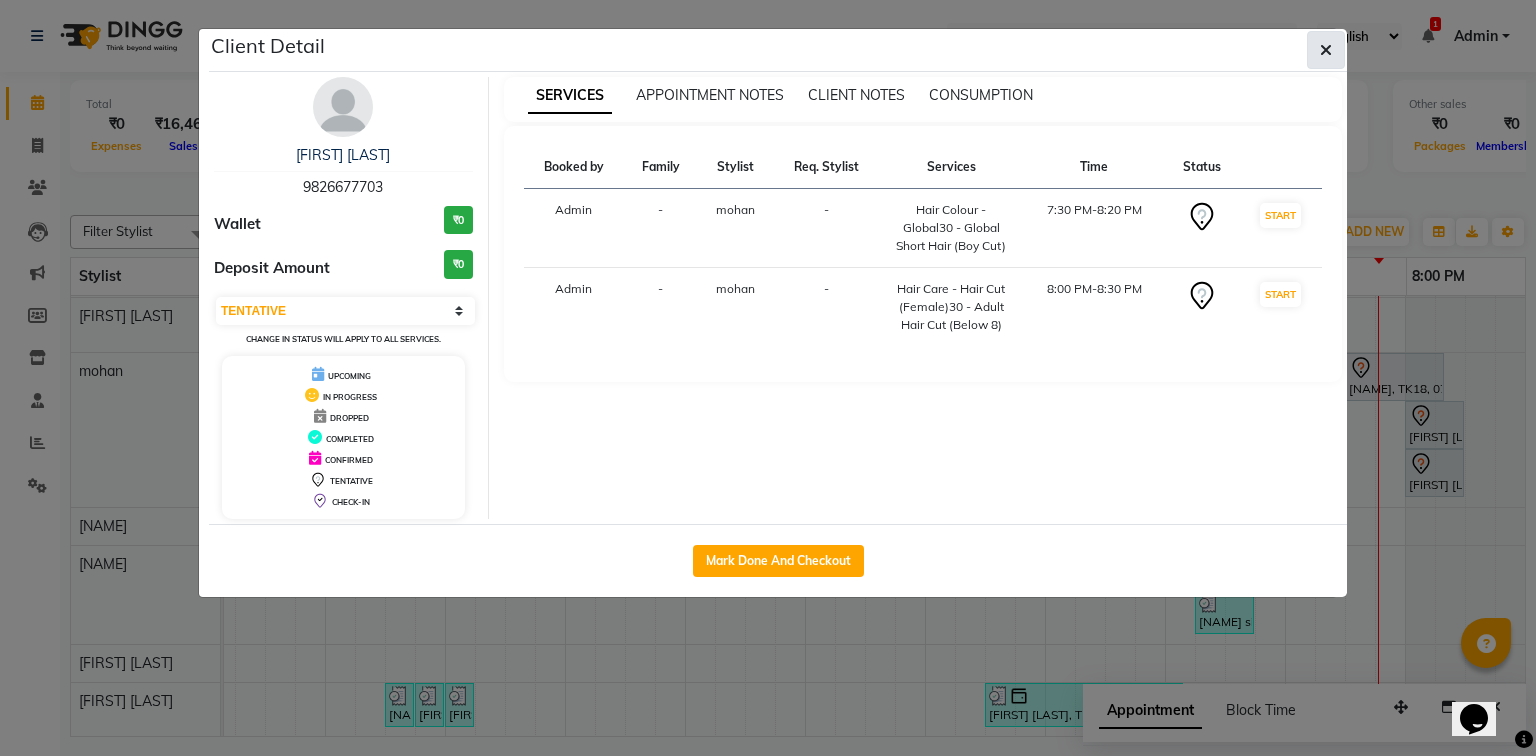 click 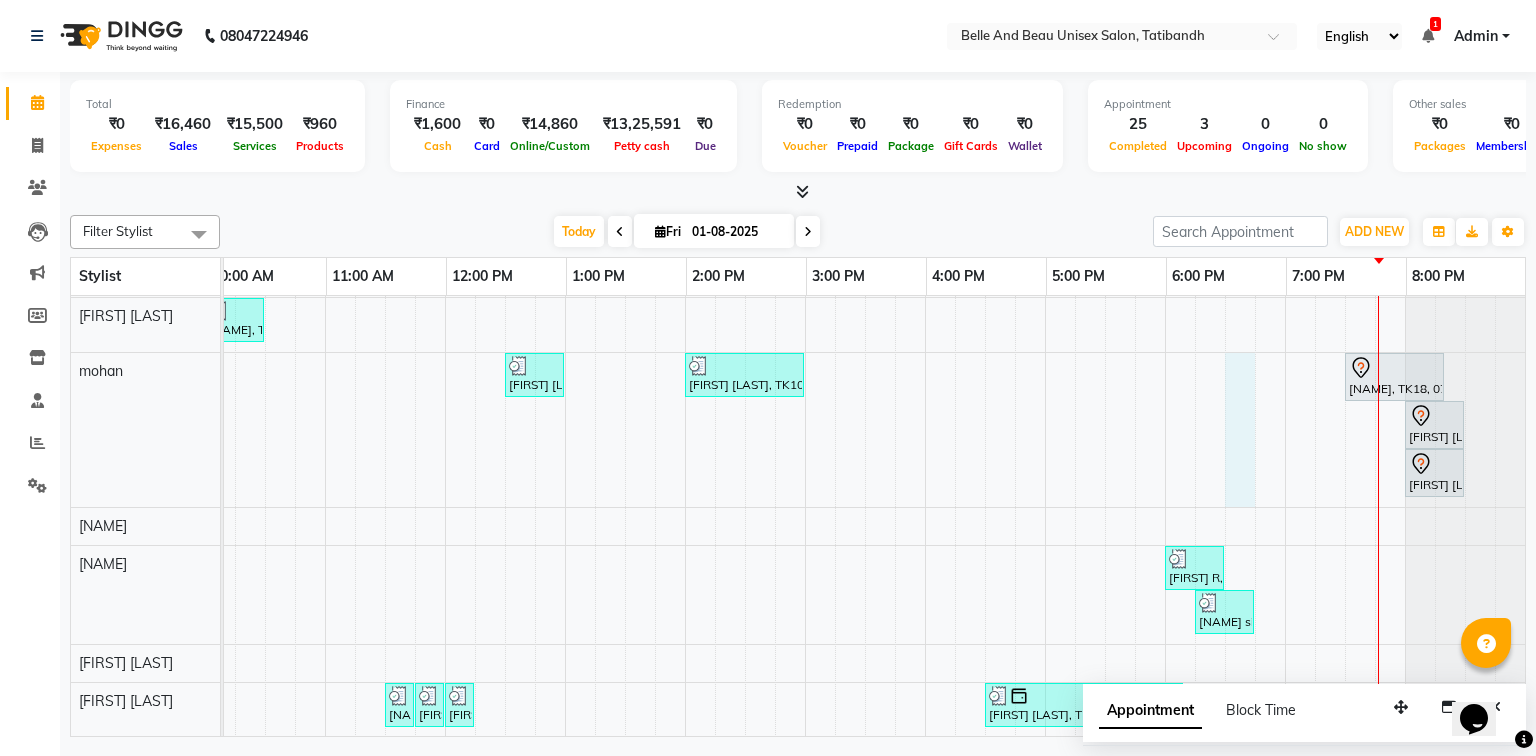 click on "[FIRST], TK08, 12:15 PM-12:45 PM, Hair Styling - Blow Dry Hair Wash (Female)30 - Blow dry [FIRST], TK08, 12:45 PM-12:55 PM, Threading - Upper Lip (Female)30 - Upper Lip dr [LAST], TK13, 03:00 PM-03:30 PM, Nail Art - Nail Art30 - Gel Polish Hand dr [LAST], TK13, 03:30 PM-04:00 PM, Nail Art - Nail Art30 - Gel Polish Feet [FIRST] mam, TK17, 05:45 PM-06:15 PM, bioloom cleanup [FIRST] mam, TK17, 06:15 PM-06:45 PM, Bleach / Detan - Bleach / Detan30 - Face/ Neck Line [FIRST] mam, TK17, 06:45 PM-06:55 PM, Threading - Eyebrow (Female)30 - Eyebrow [FIRST] mam, TK17, 07:00 PM-07:10 PM, Threading - Upper Lip (Female)30 - Upper Lip Ashitosh sir, TK06, 11:30 AM-01:20 PM, Hair Colour - Global30 - Global Short Hair (Boy Cut),Hair Care - Hair Cut (Male)30 - Adult Hair Cut (Below 8),Shave & Trimming - Beard (Male)30 - Beard Shaping Kiran Pandey, TK05, 12:15 PM-12:45 PM, Hair Care - Hair Cut (Female)30 - Adult Hair Cut (Below 8)" at bounding box center (745, 359) 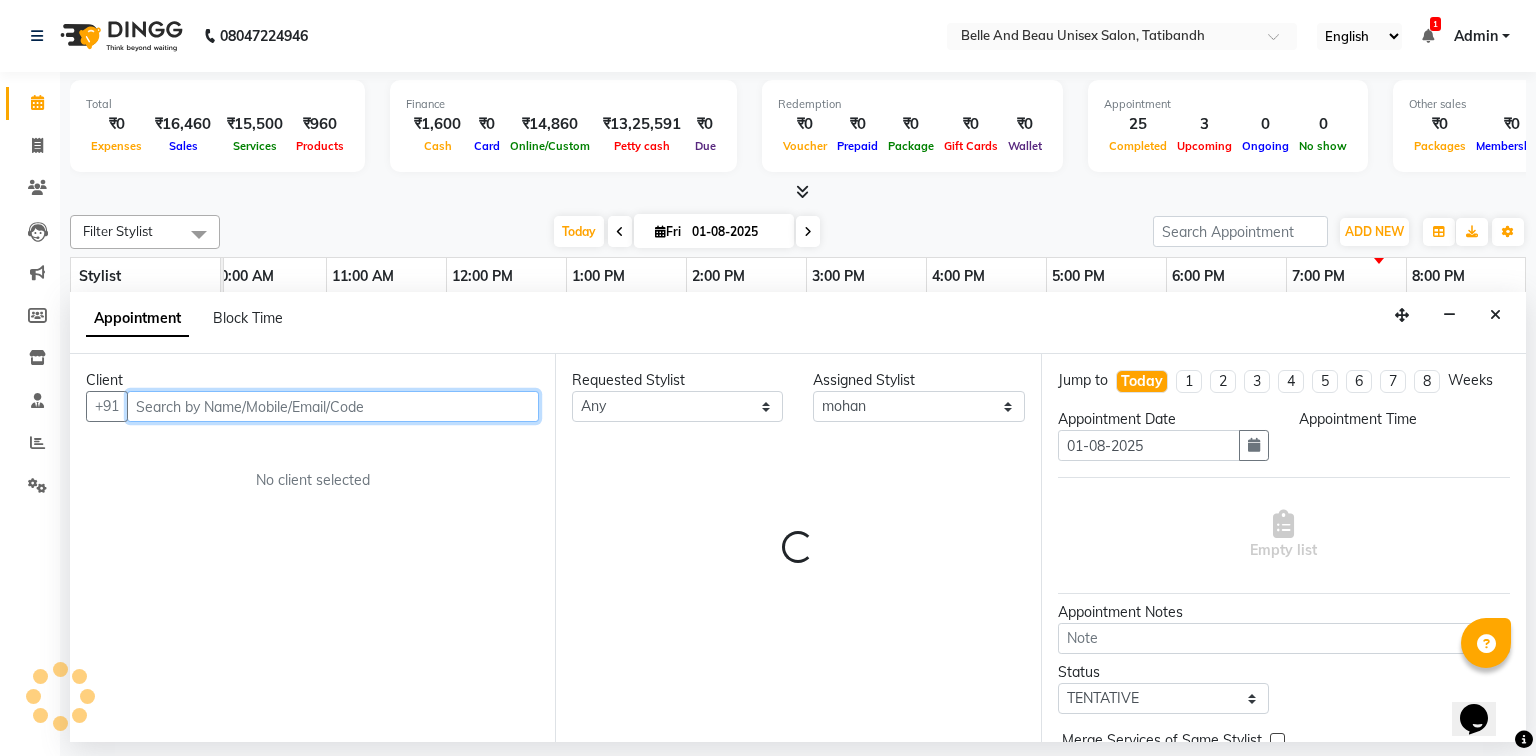 select on "1110" 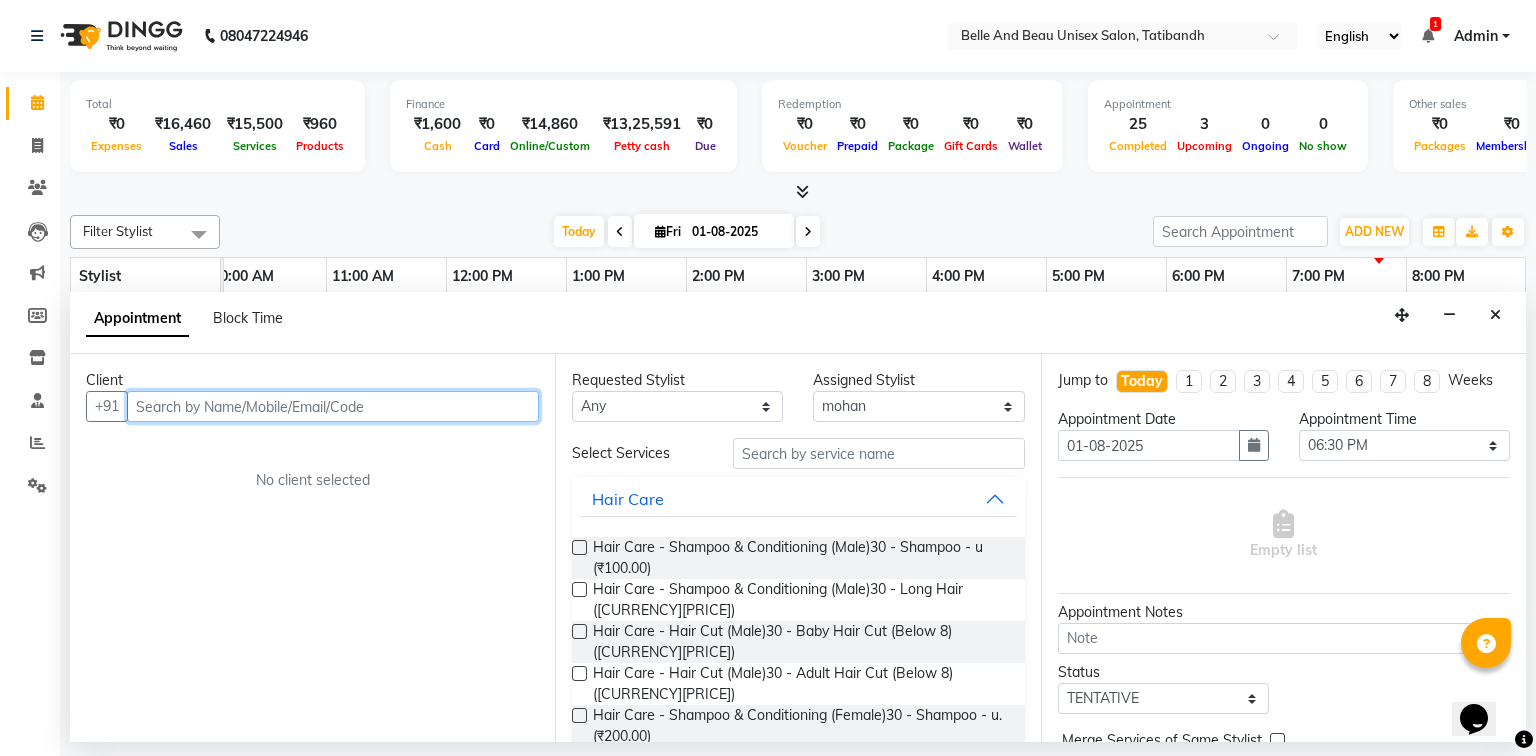 click at bounding box center [333, 406] 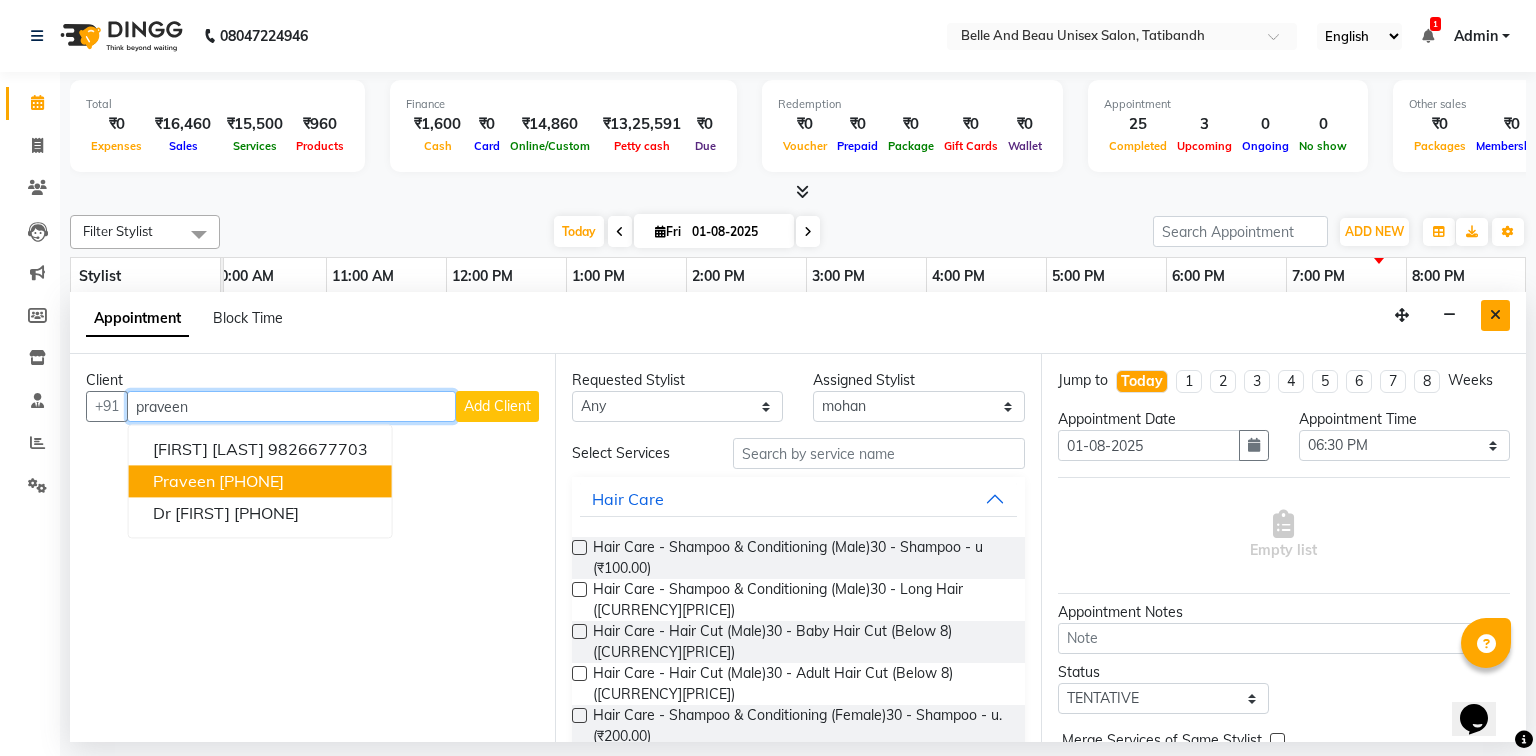 type on "praveen" 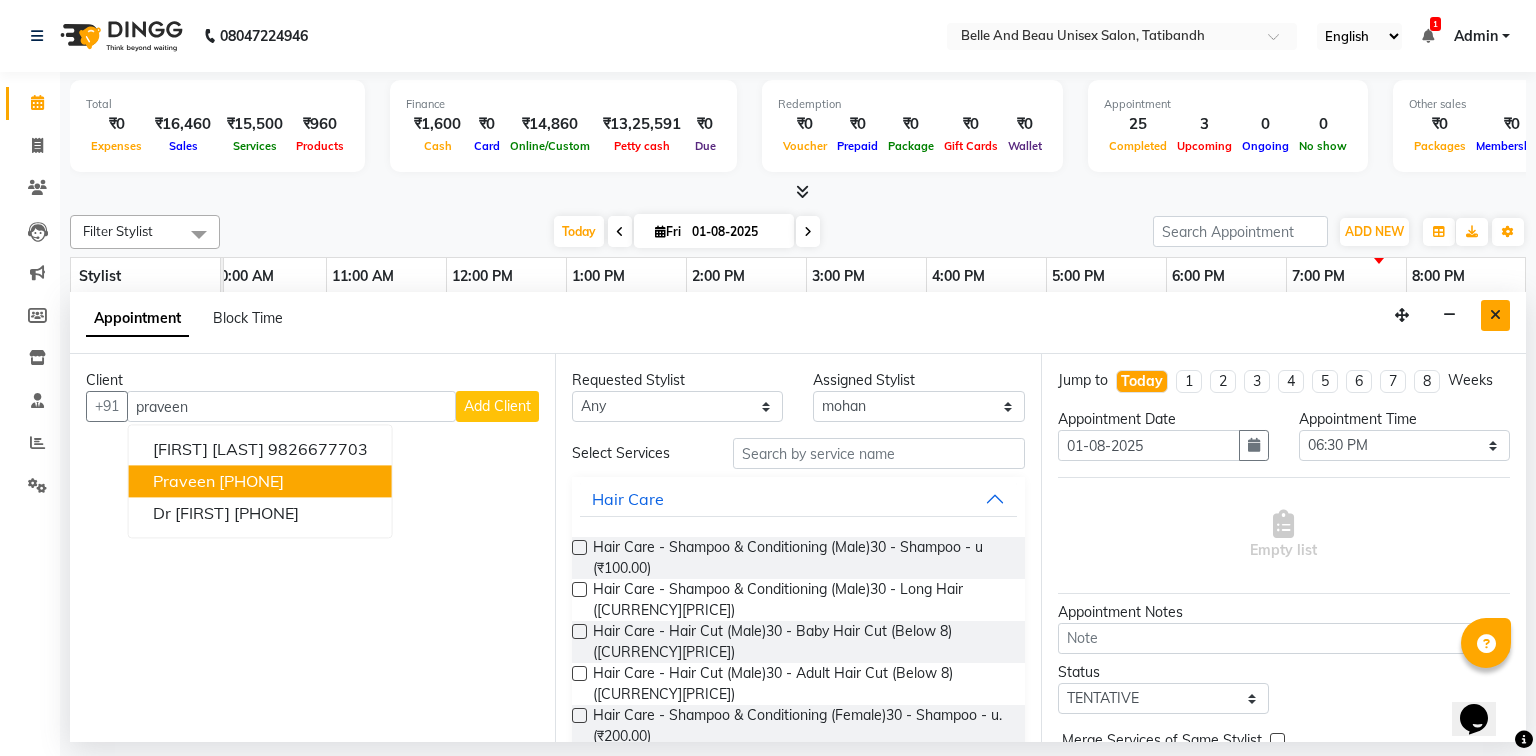 click at bounding box center (1495, 315) 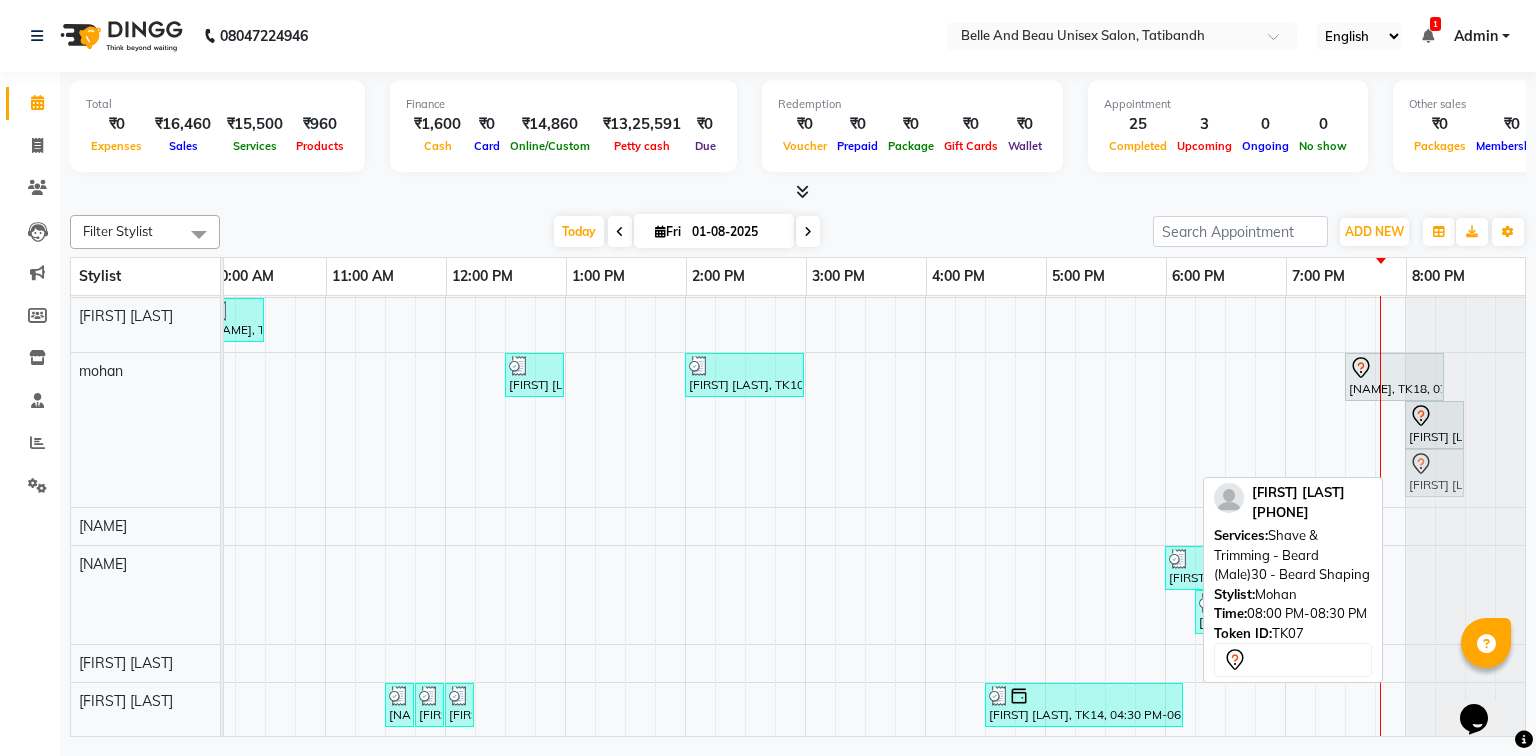 click on "[FIRST] [LAST], TK04, 12:30 PM-01:00 PM, Hair Care - Hair Cut (Male)30 - Adult Hair Cut (Below 8)     [FIRST] [LAST], TK10, 02:00 PM-03:00 PM, Hair Care - Hair Cut (Male)30 - Adult Hair Cut (Below 8),Shave & Trimming - Beard  (Male)30 - Beard Shaping             [FIRST] [LAST], TK18, 07:30 PM-08:20 PM, Hair Colour - Global30 - Global Short Hair (Boy Cut)             [FIRST] [LAST], TK18, 08:00 PM-08:30 PM, Hair Care - Hair Cut (Female)30 - Adult Hair Cut (Below 8)             [FIRST] [LAST], TK07, 08:00 PM-08:30 PM, Shave & Trimming - Beard  (Male)30 - Beard Shaping             [FIRST] [LAST], TK07, 08:00 PM-08:30 PM, Shave & Trimming - Beard  (Male)30 - Beard Shaping" at bounding box center (-35, 430) 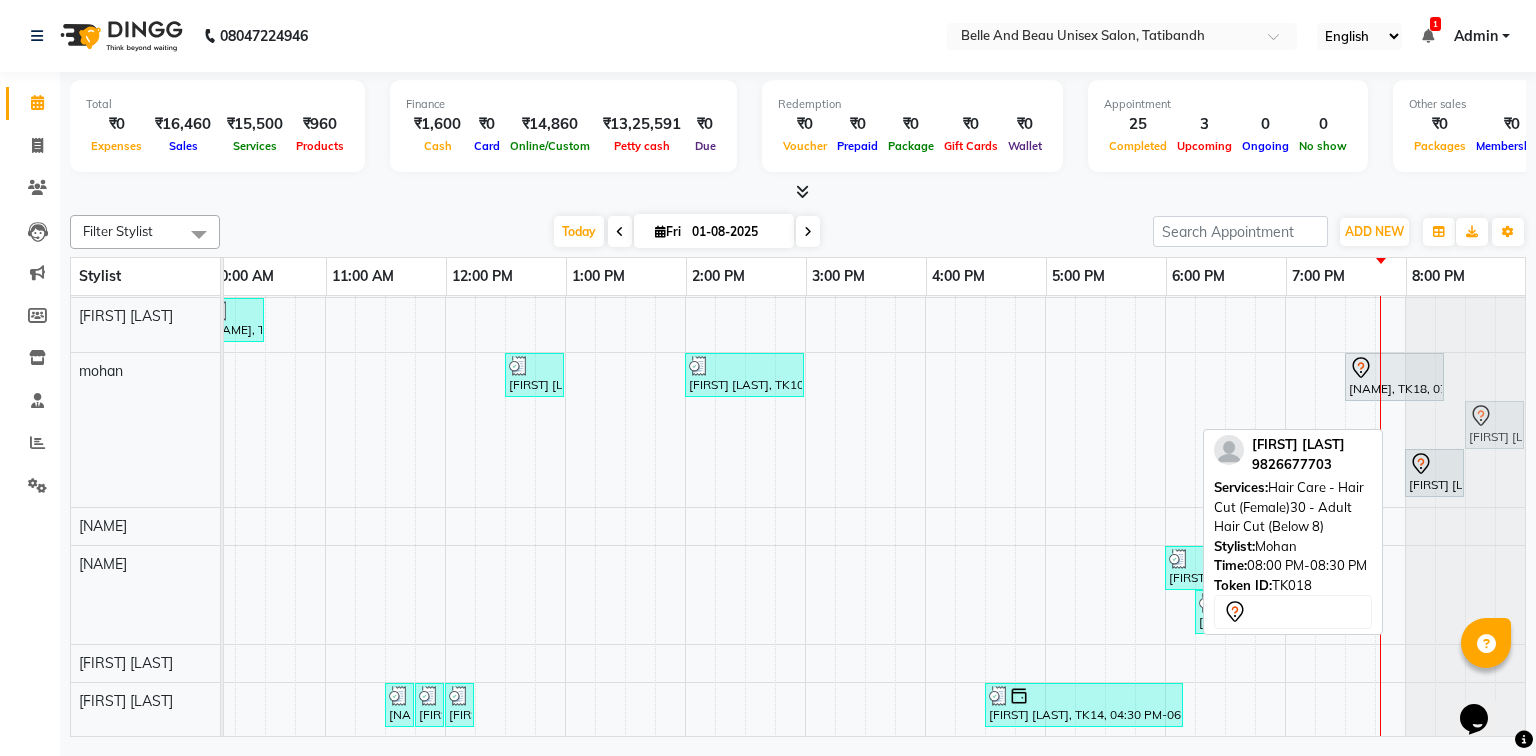 drag, startPoint x: 1408, startPoint y: 416, endPoint x: 1456, endPoint y: 381, distance: 59.405388 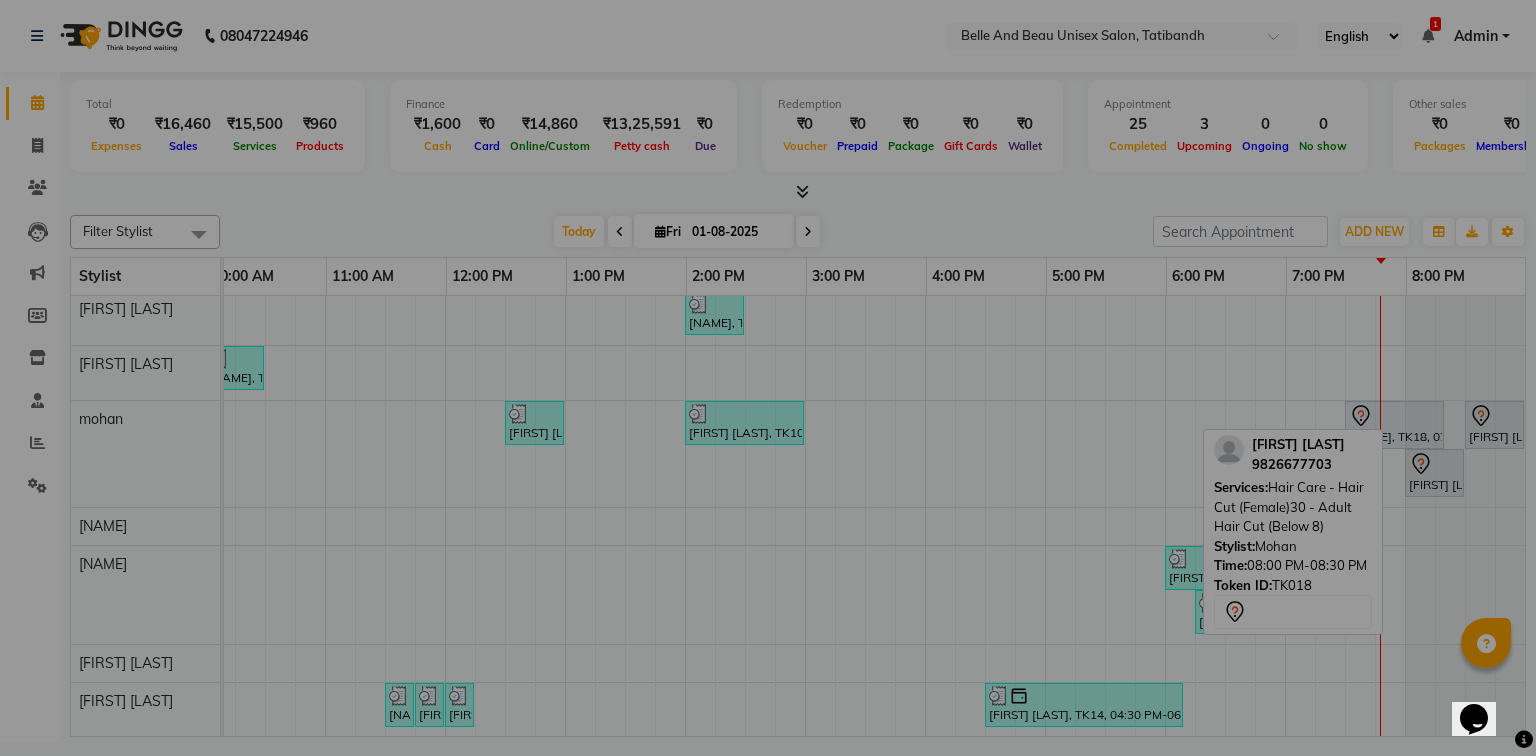 scroll, scrollTop: 276, scrollLeft: 0, axis: vertical 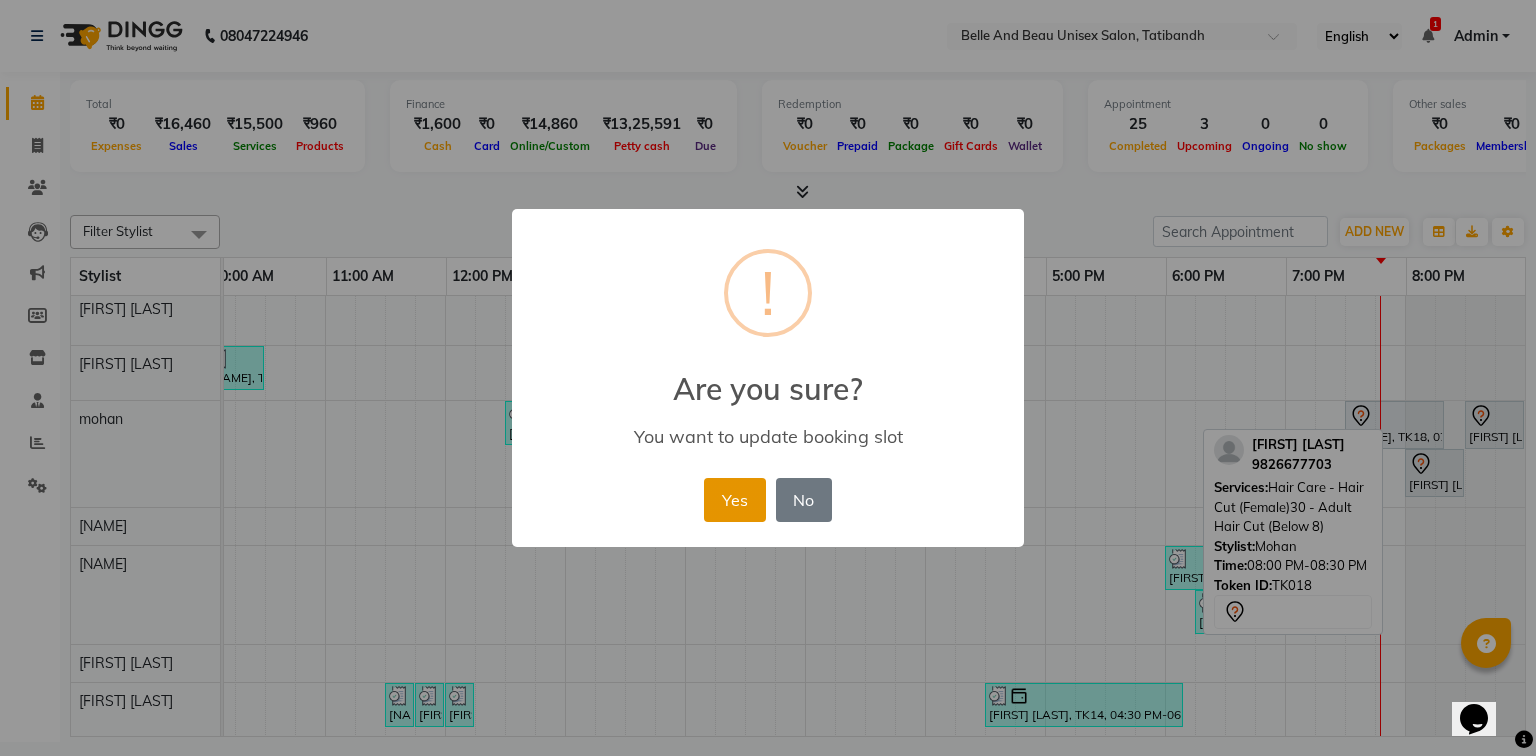 click on "Yes" at bounding box center (734, 500) 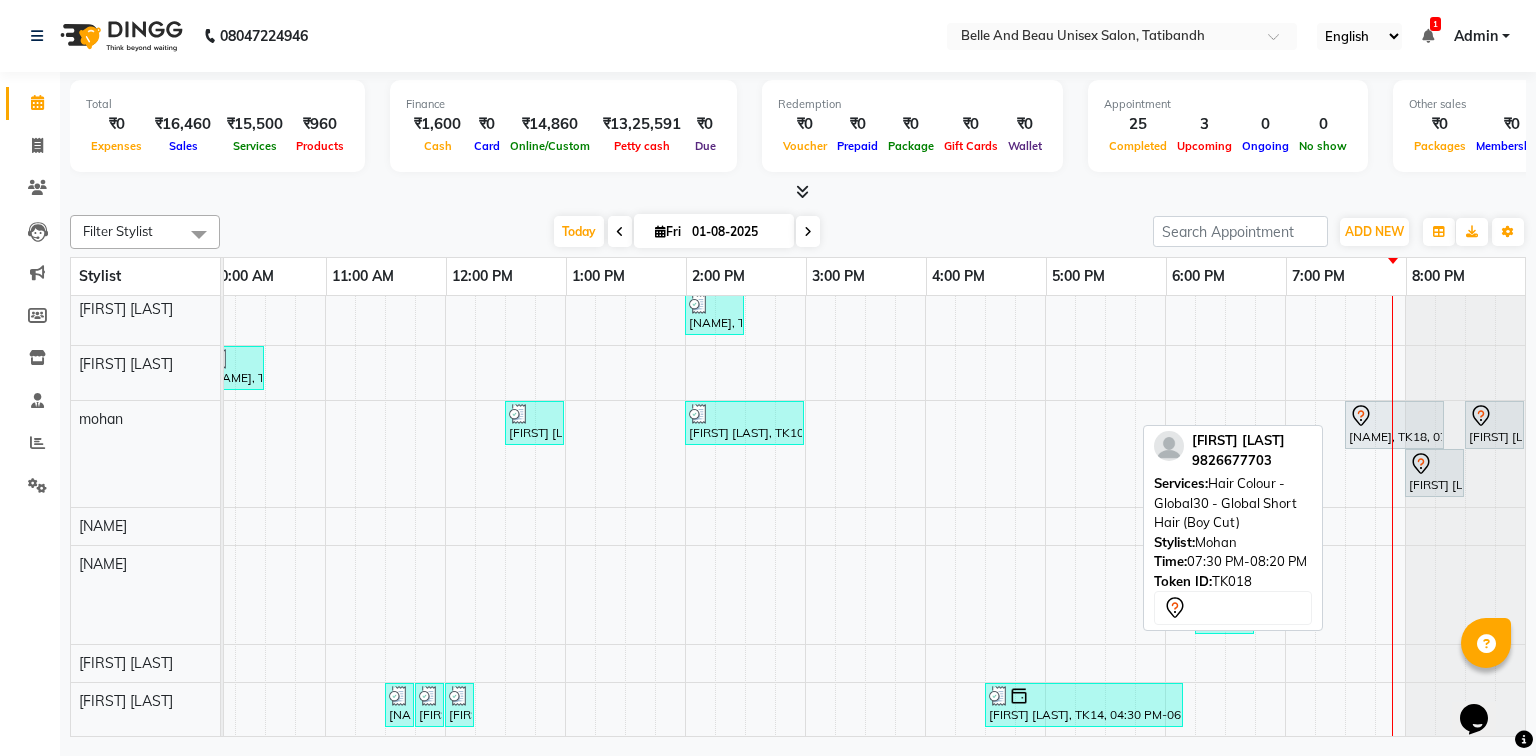 click 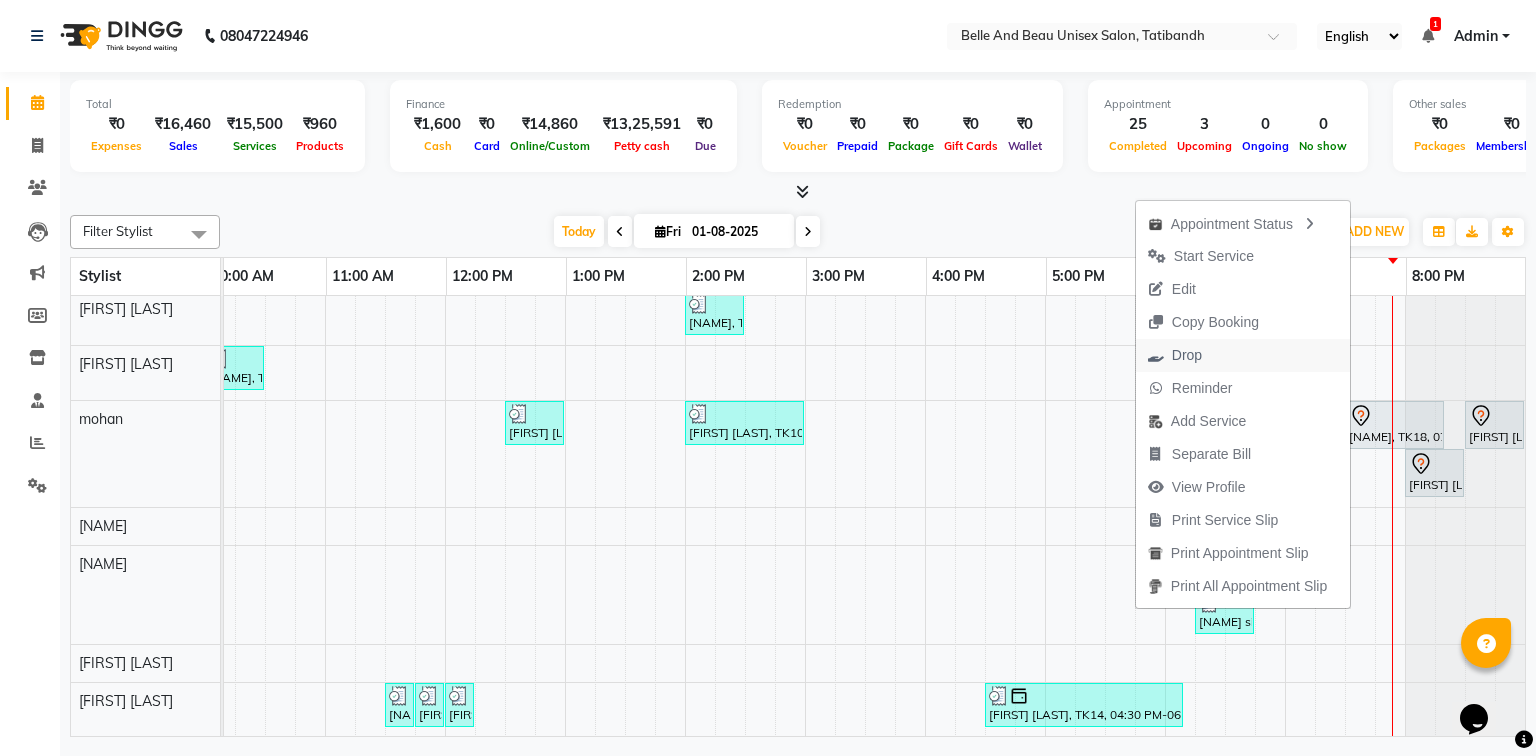 click on "Drop" at bounding box center (1243, 355) 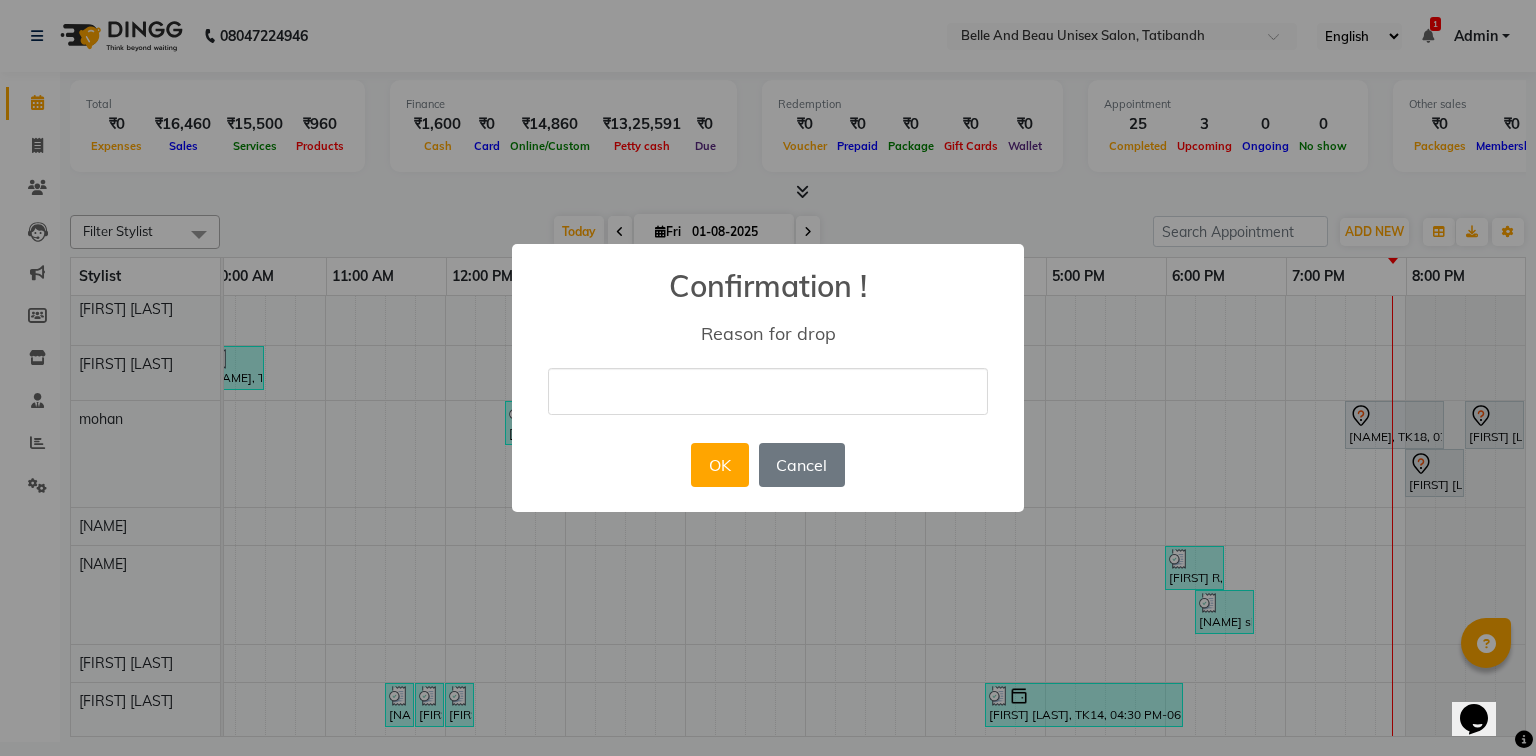 click at bounding box center (768, 391) 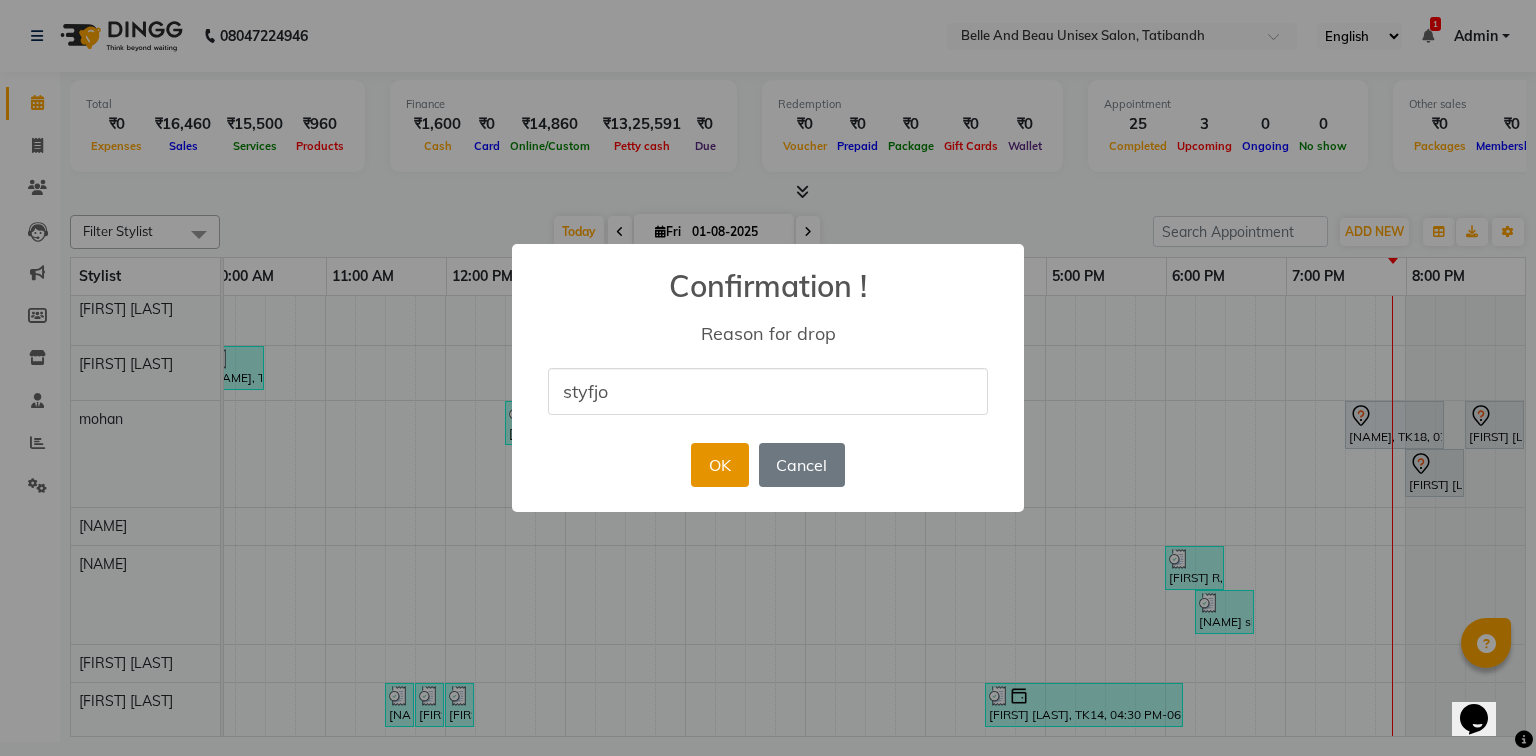 click on "OK" at bounding box center [719, 465] 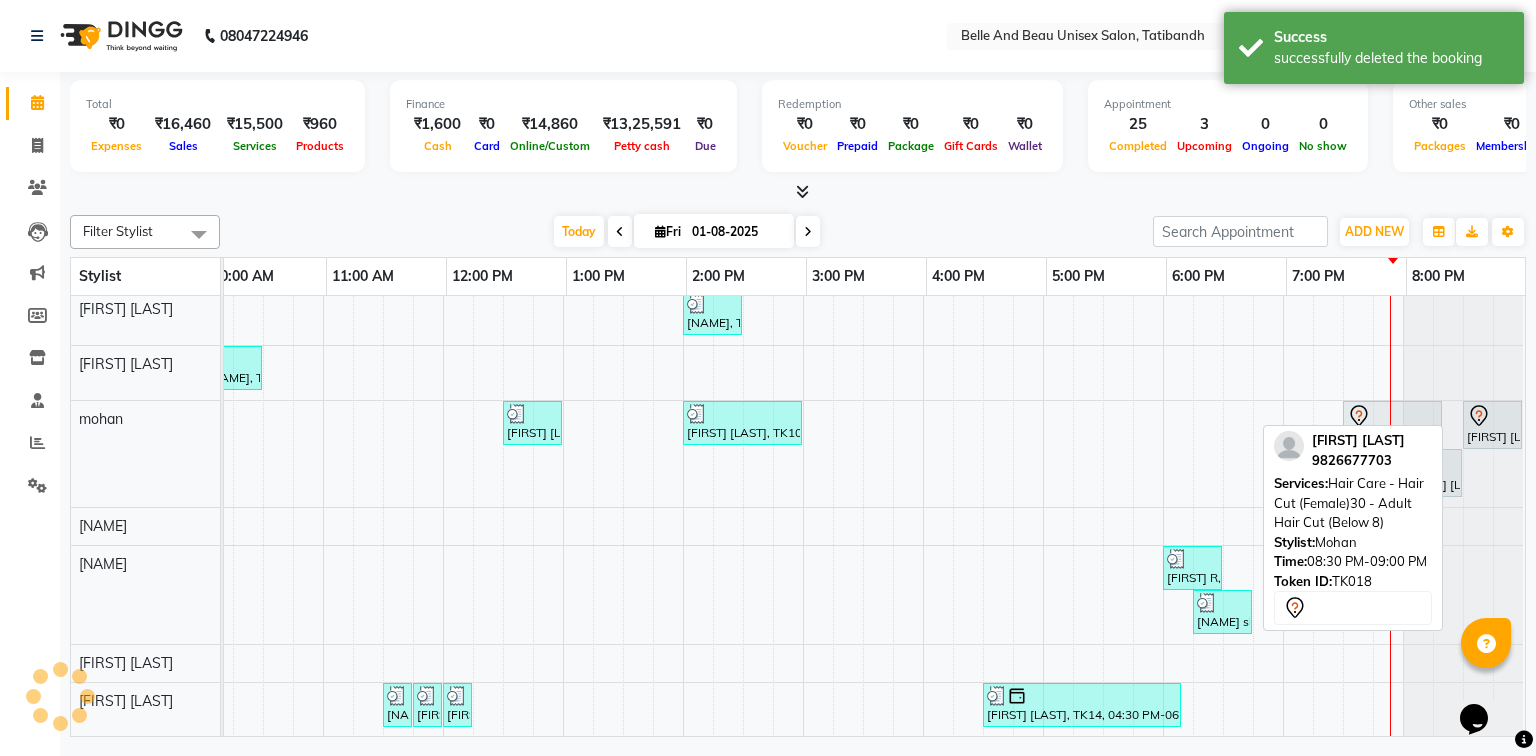 scroll, scrollTop: 228, scrollLeft: 0, axis: vertical 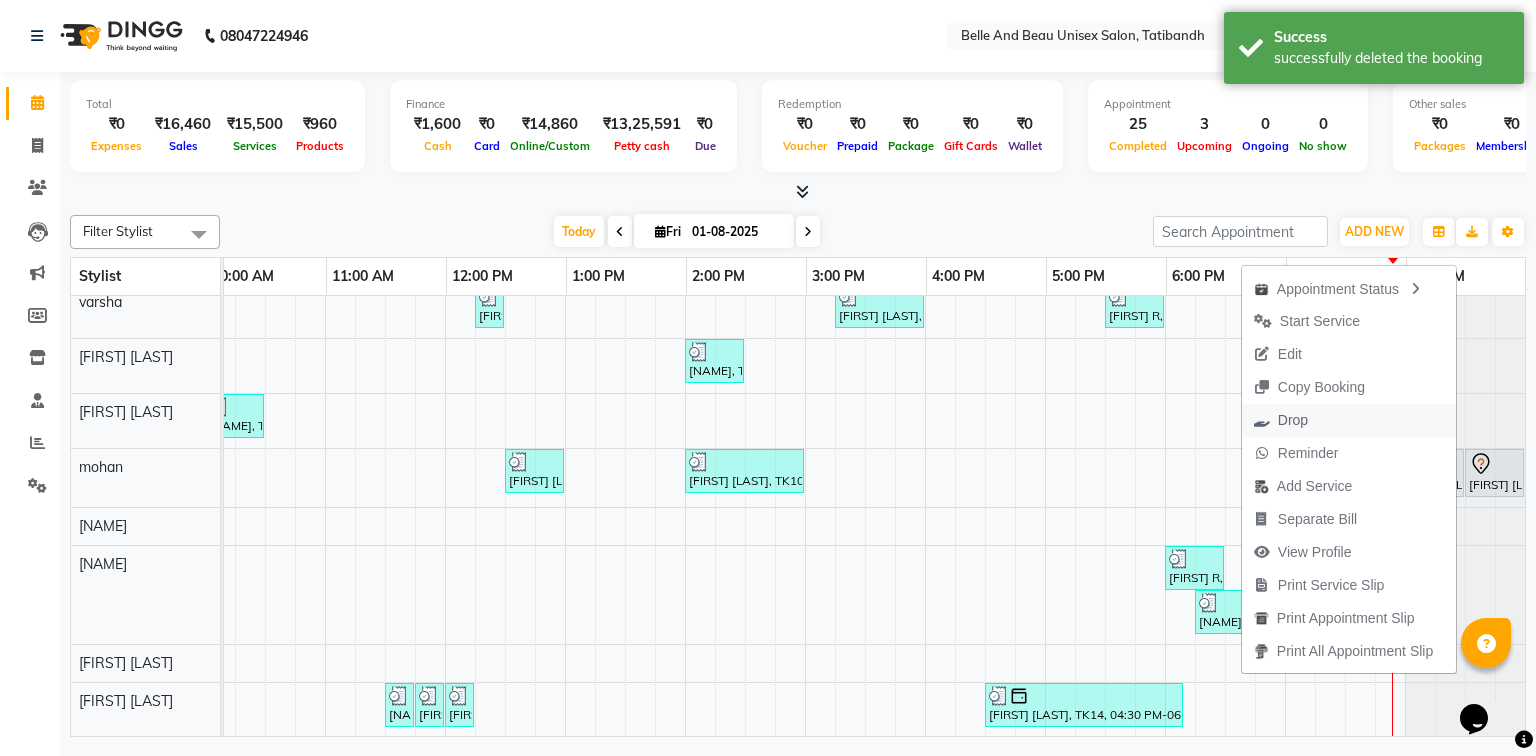 click on "Drop" at bounding box center [1293, 420] 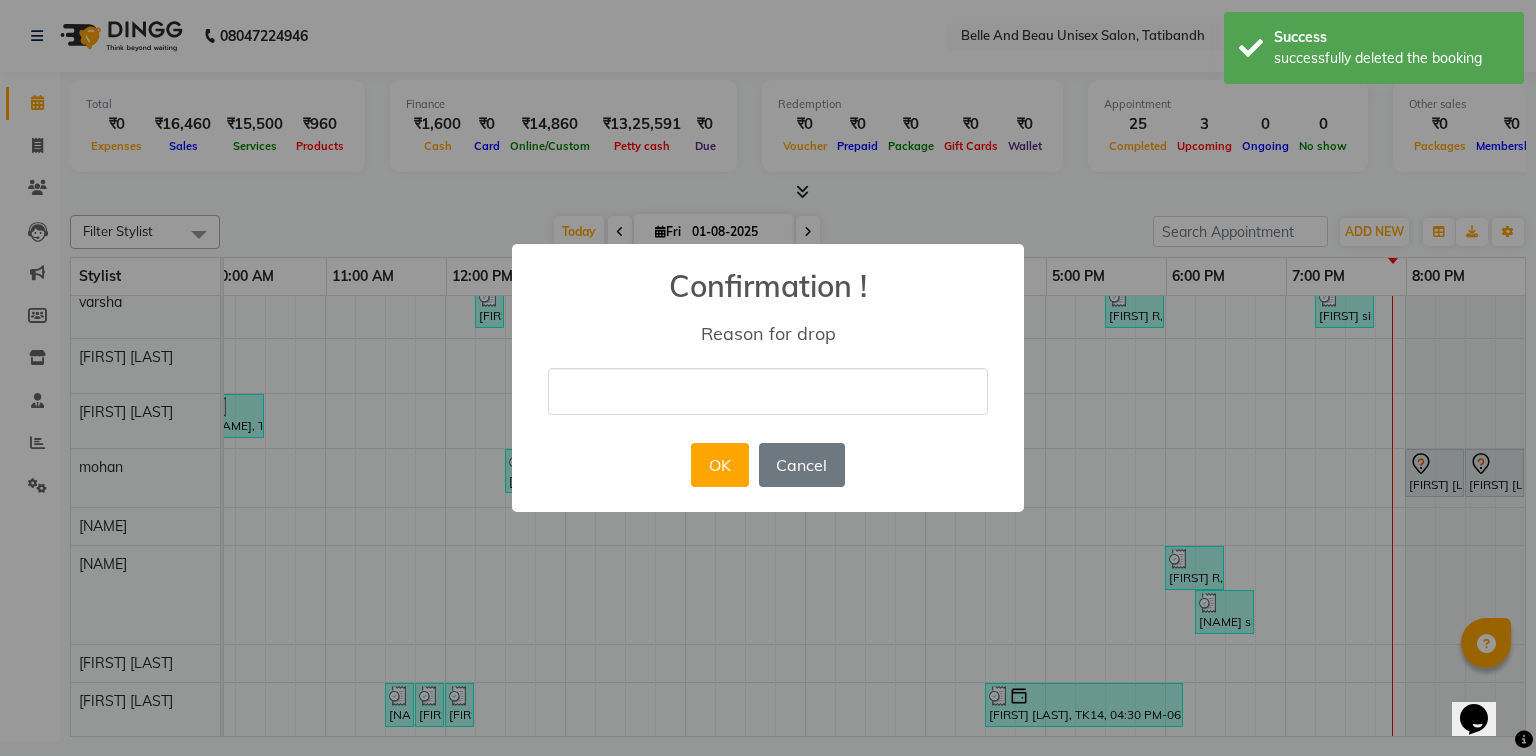 click at bounding box center [768, 391] 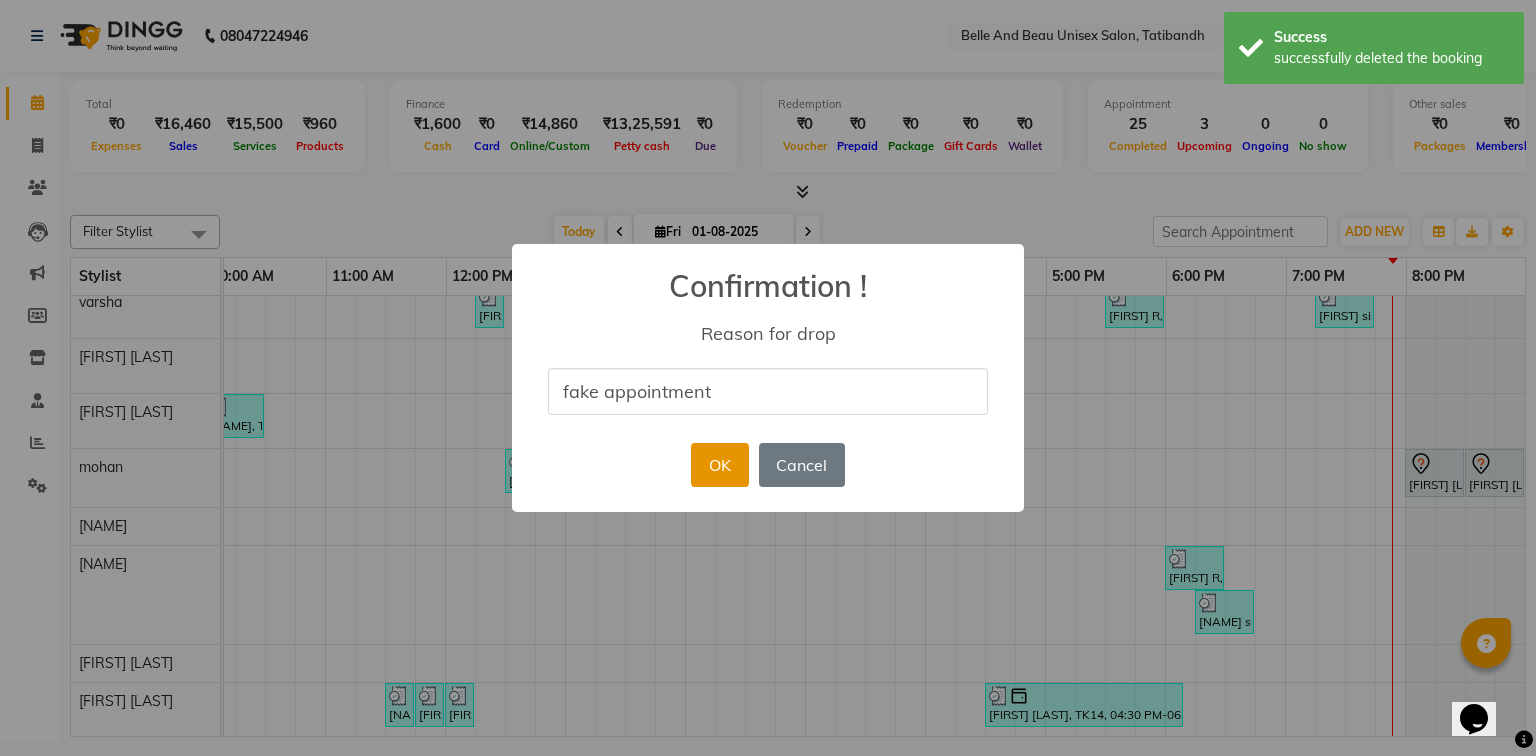 click on "OK" at bounding box center (719, 465) 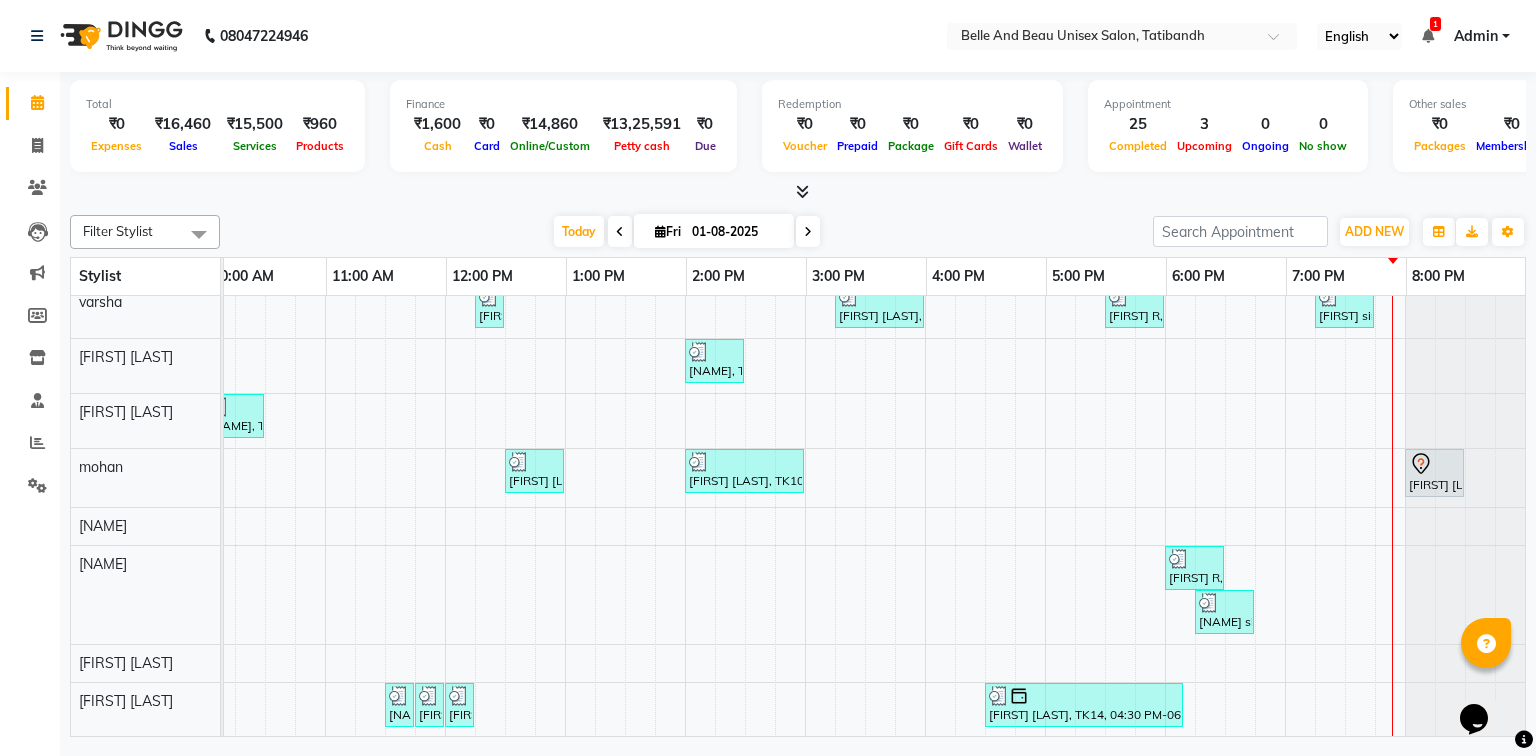 click on "[FIRST], TK08, 12:15 PM-12:45 PM, Hair Styling - Blow Dry Hair Wash (Female)30 - Blow dry [FIRST], TK08, 12:45 PM-12:55 PM, Threading - Upper Lip (Female)30 - Upper Lip dr [LAST], TK13, 03:00 PM-03:30 PM, Nail Art - Nail Art30 - Gel Polish Hand dr [LAST], TK13, 03:30 PM-04:00 PM, Nail Art - Nail Art30 - Gel Polish Feet [FIRST] mam, TK17, 05:45 PM-06:15 PM, bioloom cleanup [FIRST] mam, TK17, 06:15 PM-06:45 PM, Bleach / Detan - Bleach / Detan30 - Face/ Neck Line [FIRST] mam, TK17, 06:45 PM-06:55 PM, Threading - Eyebrow (Female)30 - Eyebrow [FIRST] mam, TK17, 07:00 PM-07:10 PM, Threading - Upper Lip (Female)30 - Upper Lip Ashitosh sir, TK06, 11:30 AM-01:20 PM, Hair Colour - Global30 - Global Short Hair (Boy Cut),Hair Care - Hair Cut (Male)30 - Adult Hair Cut (Below 8),Shave & Trimming - Beard (Male)30 - Beard Shaping Kiran Pandey, TK05, 12:15 PM-12:45 PM, Hair Care - Hair Cut (Female)30 - Adult Hair Cut (Below 8)" at bounding box center [745, 407] 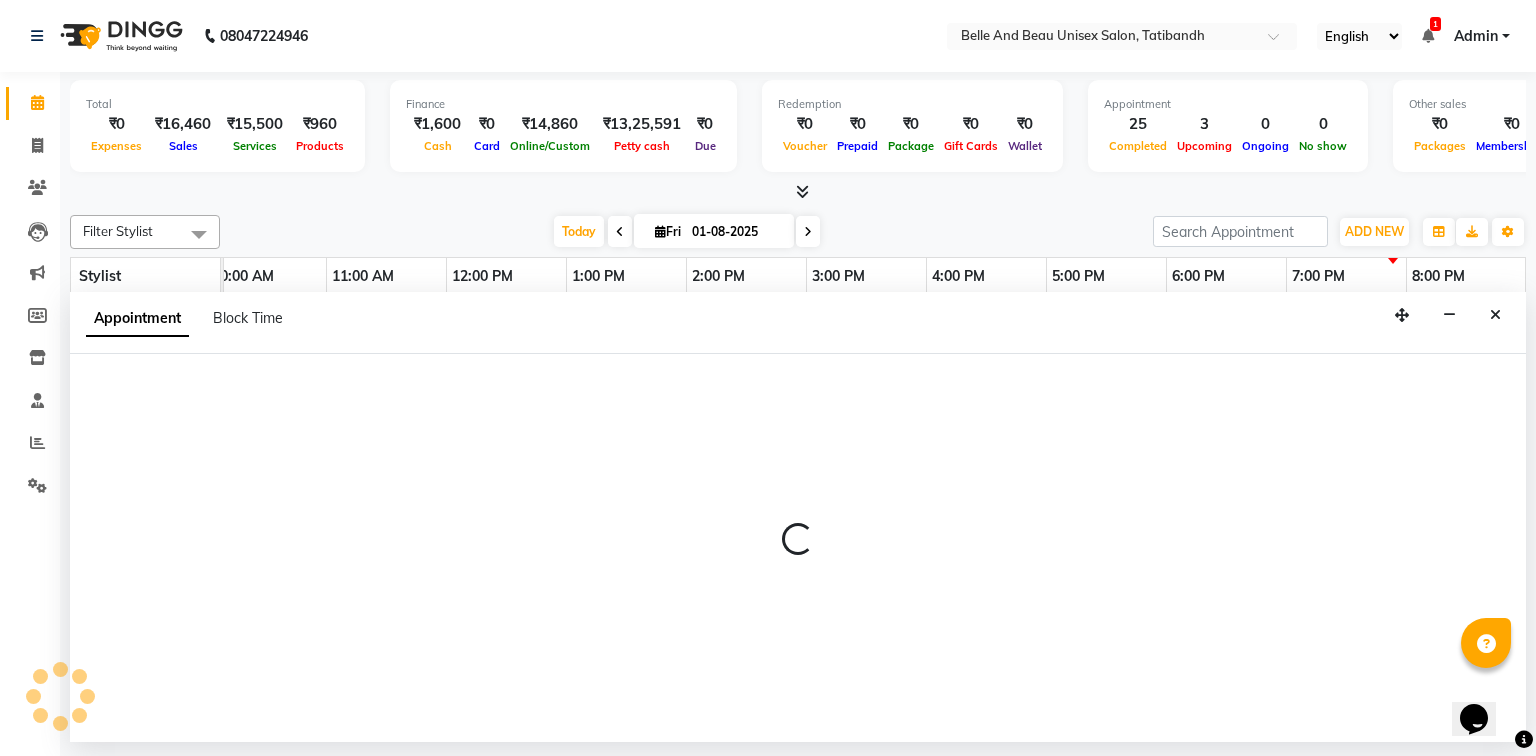 select on "65137" 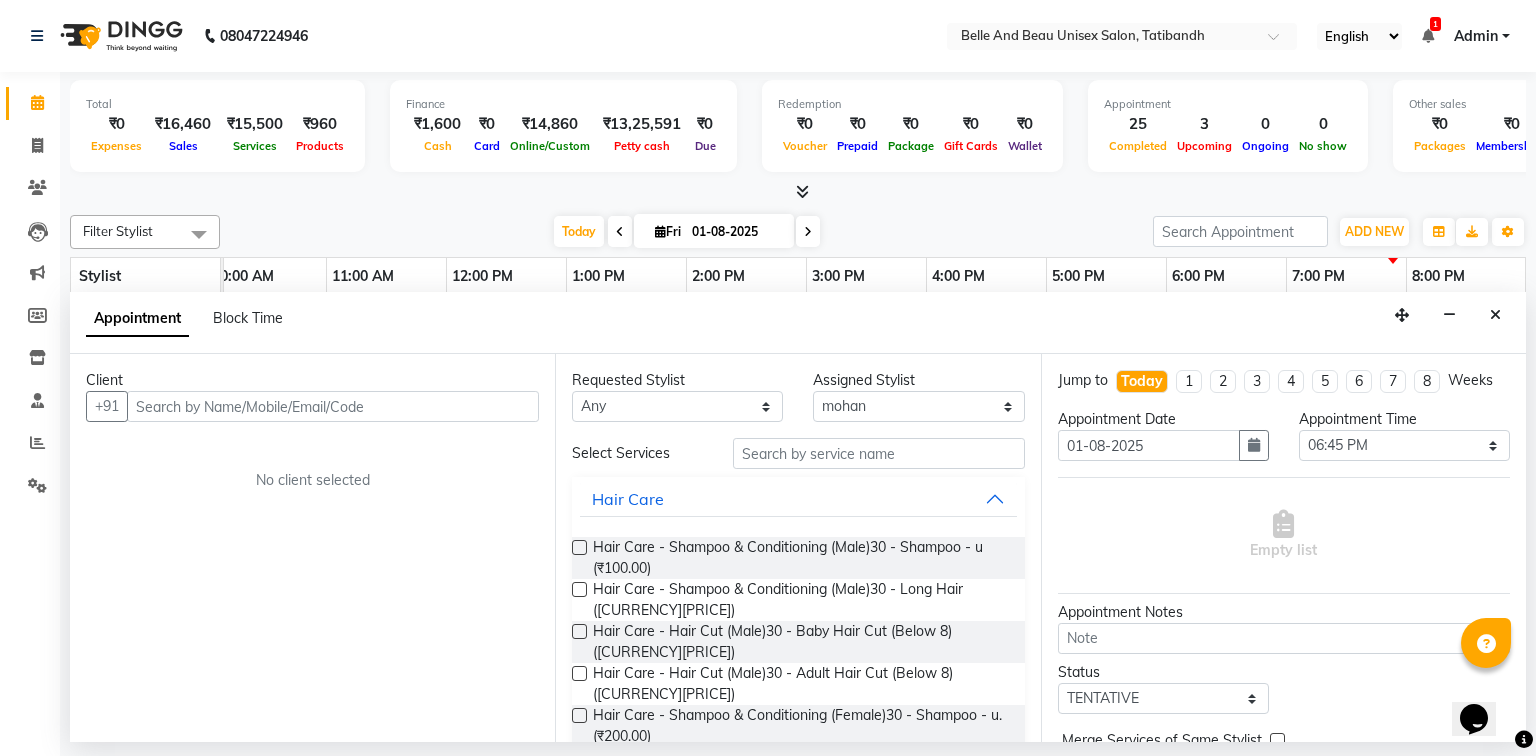 click at bounding box center (333, 406) 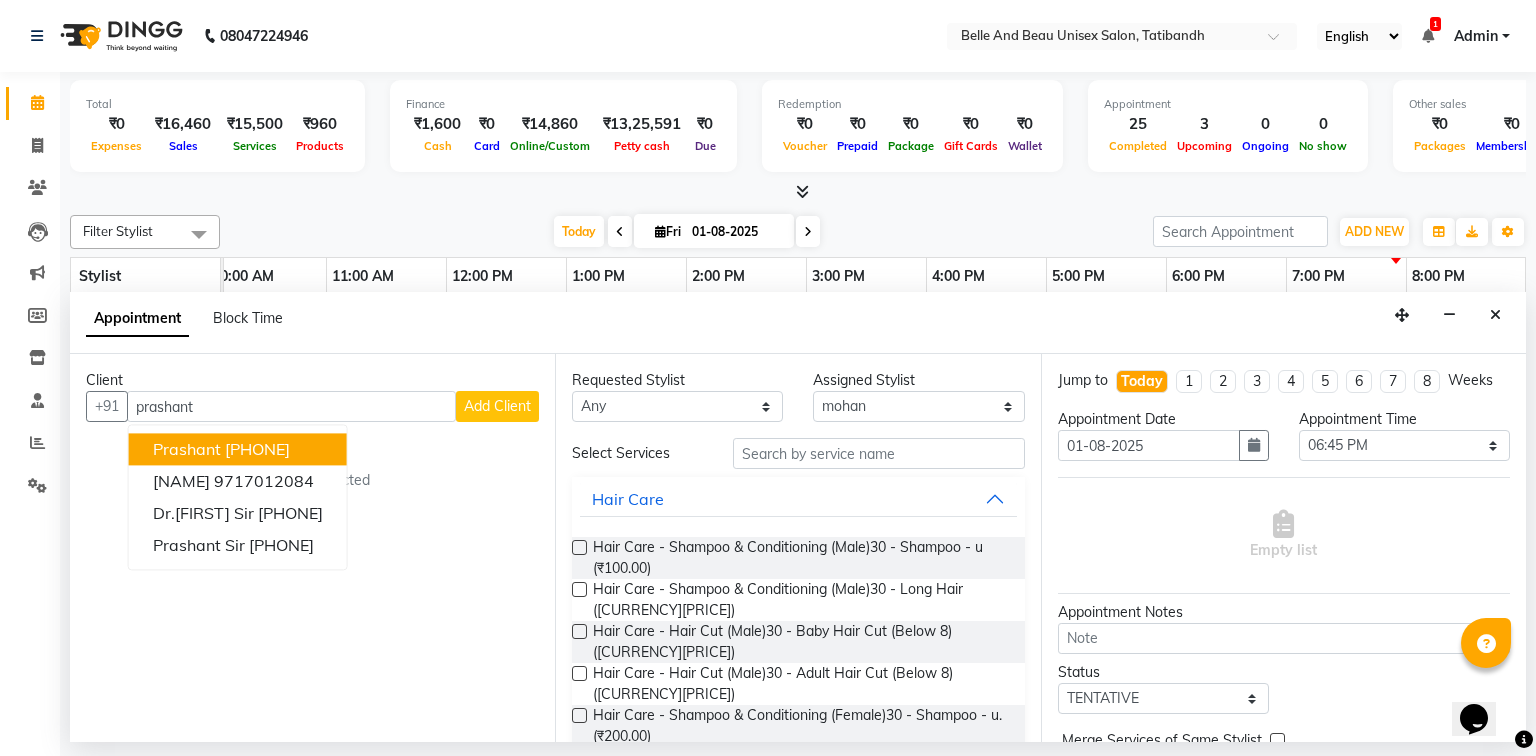 click on "prashant" at bounding box center [291, 406] 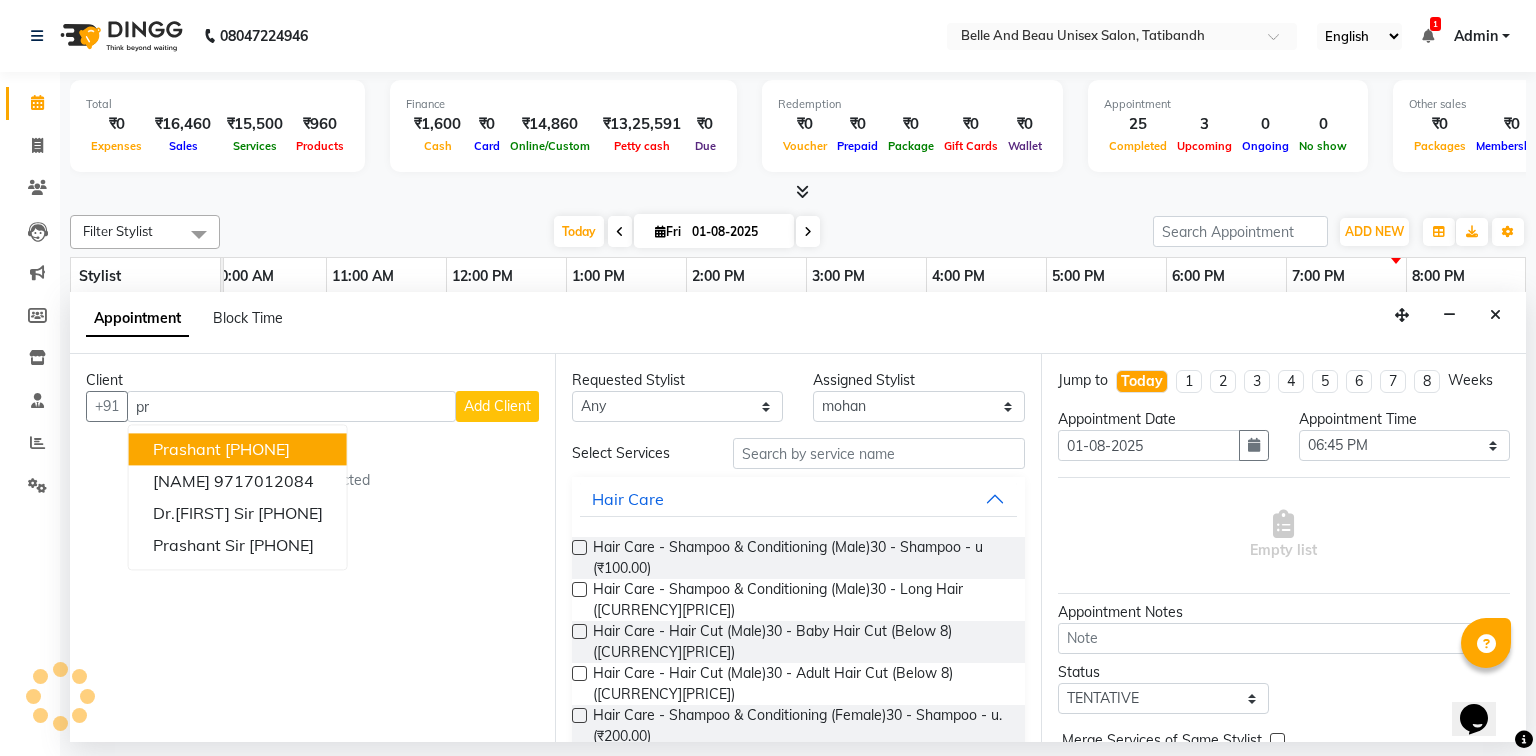 type on "p" 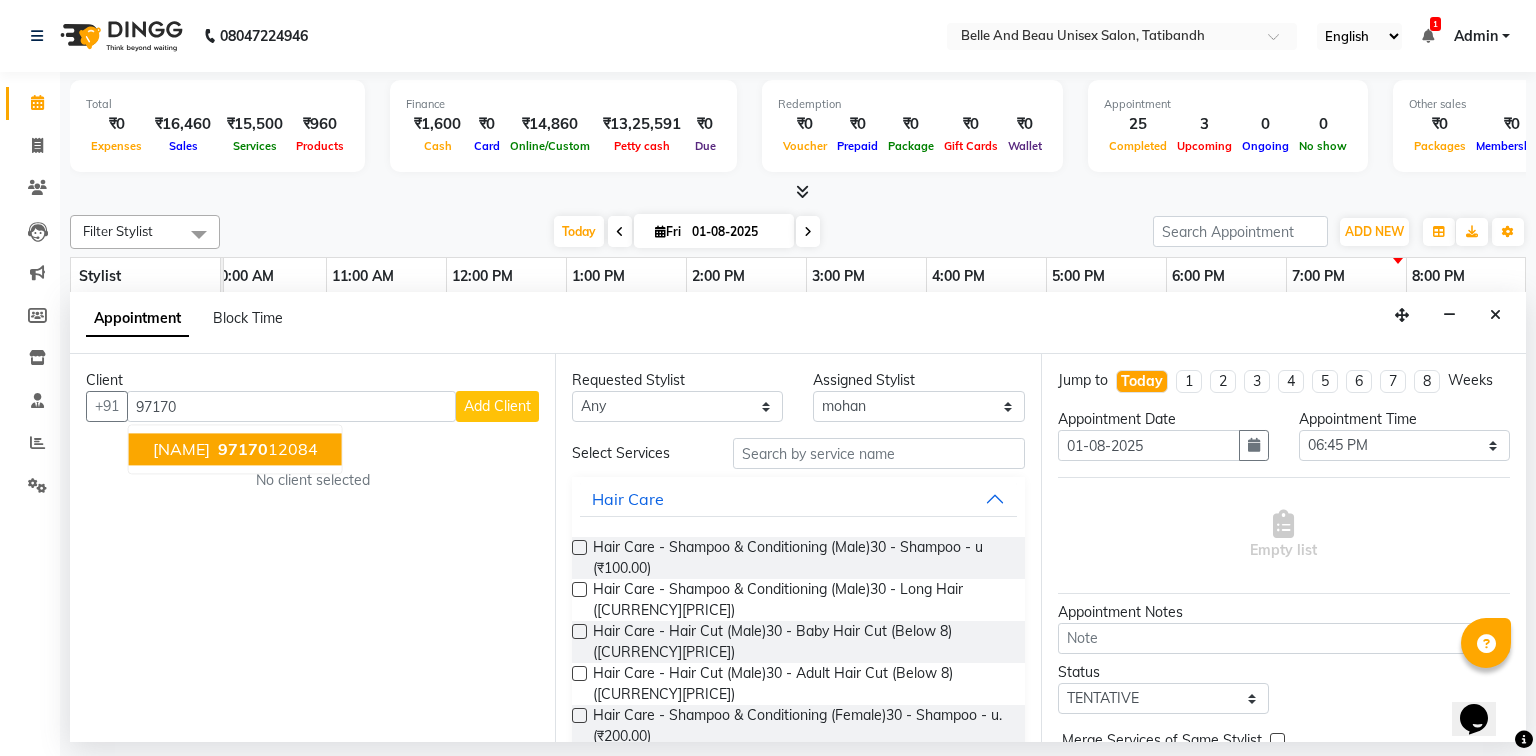 click on "[NAME]" at bounding box center (181, 450) 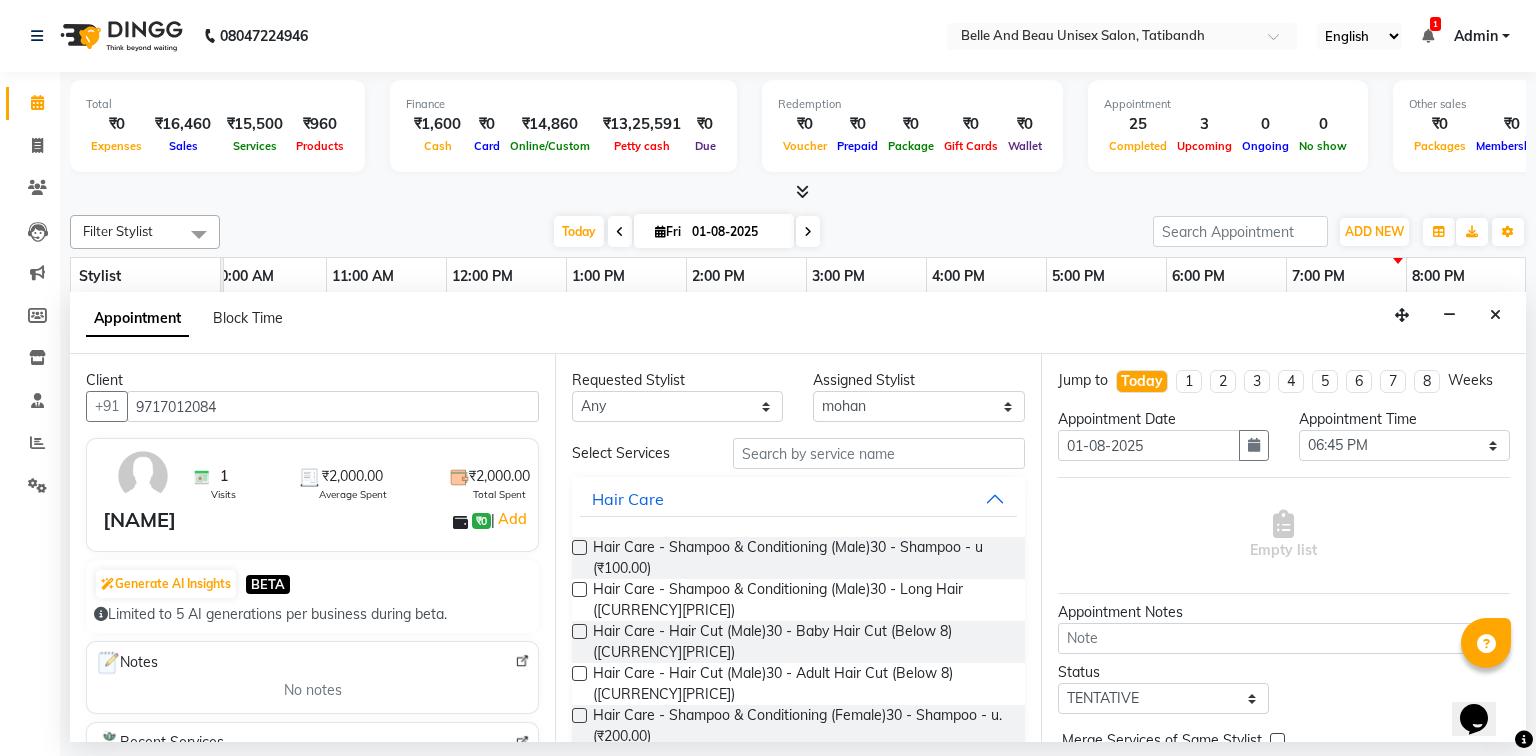 type on "9717012084" 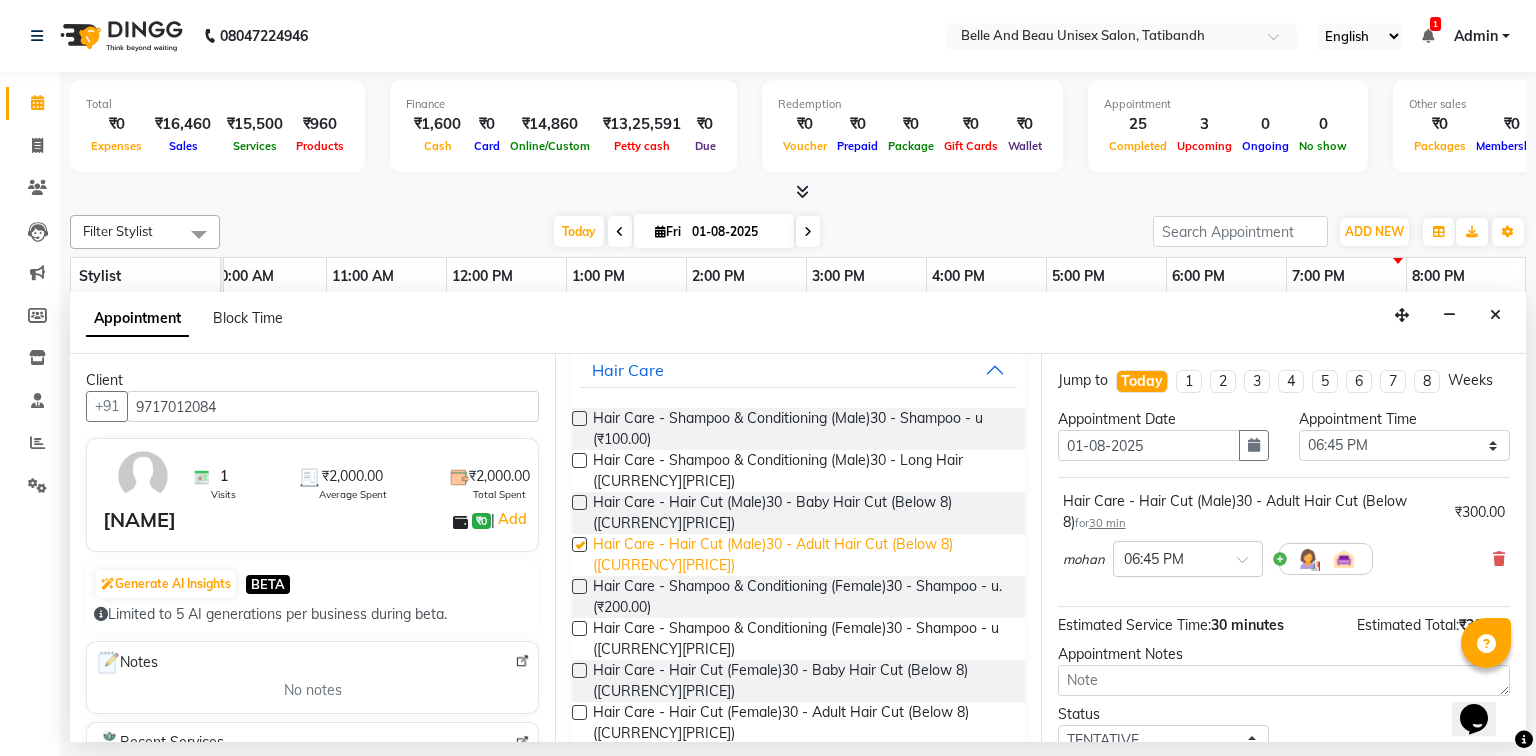 checkbox on "false" 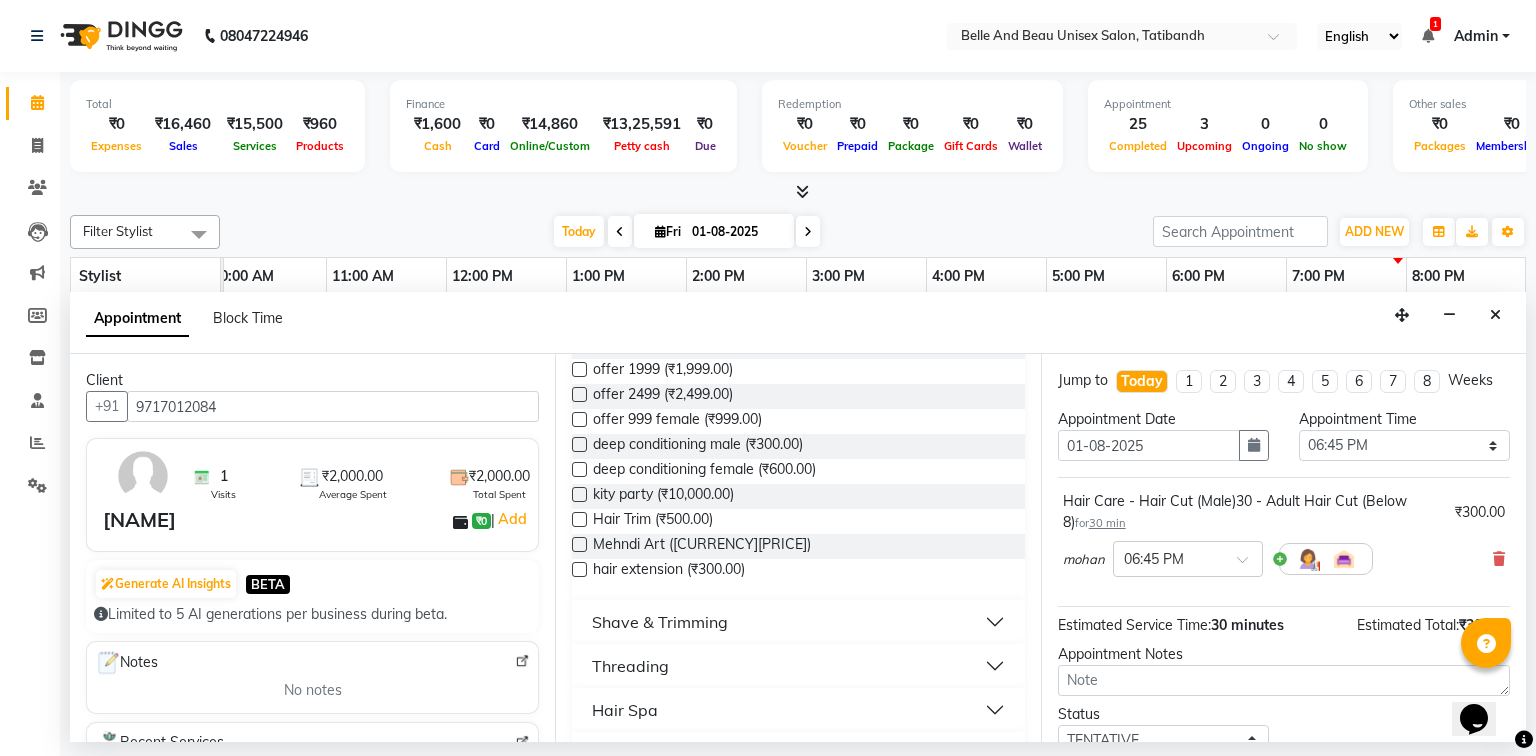 scroll, scrollTop: 640, scrollLeft: 0, axis: vertical 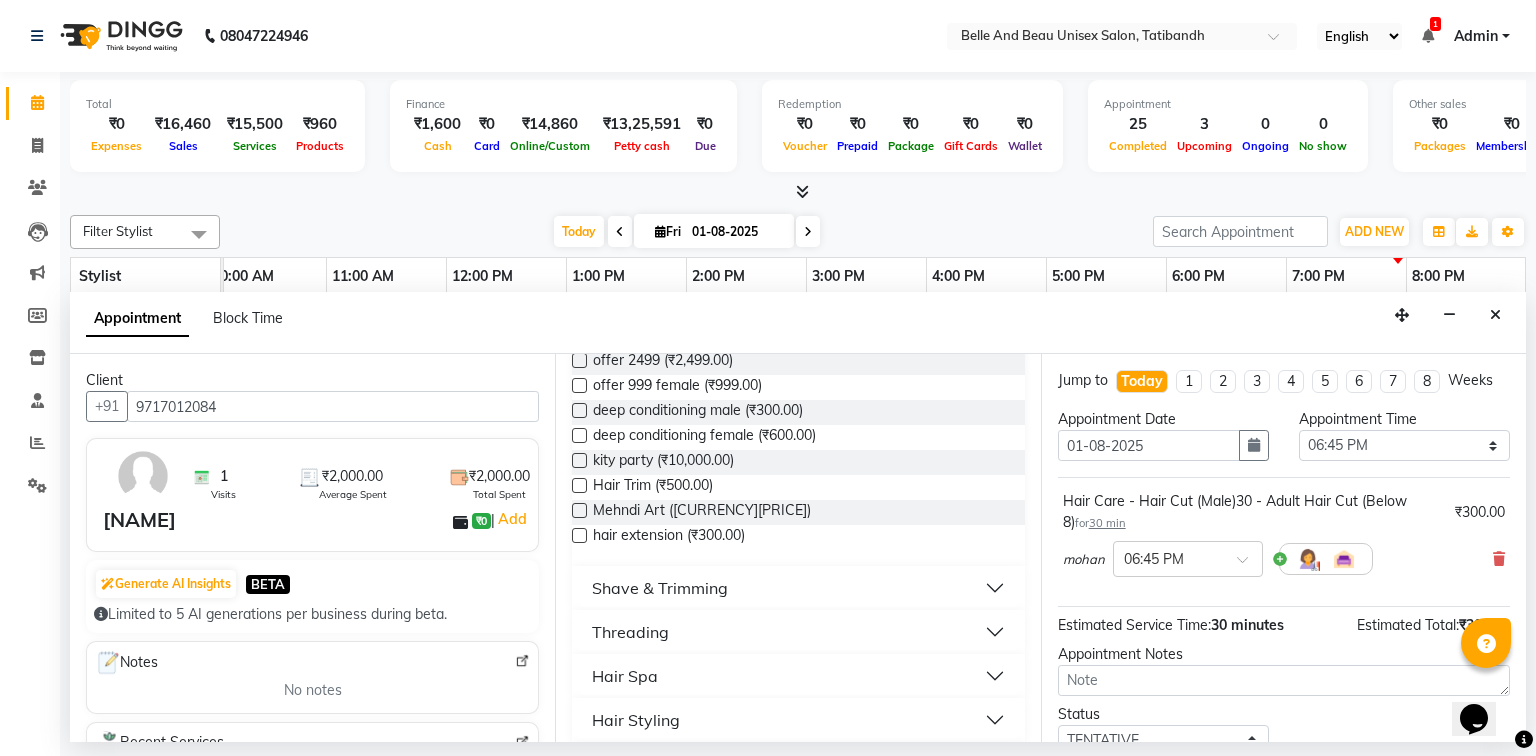 click on "Shave & Trimming" at bounding box center (660, 588) 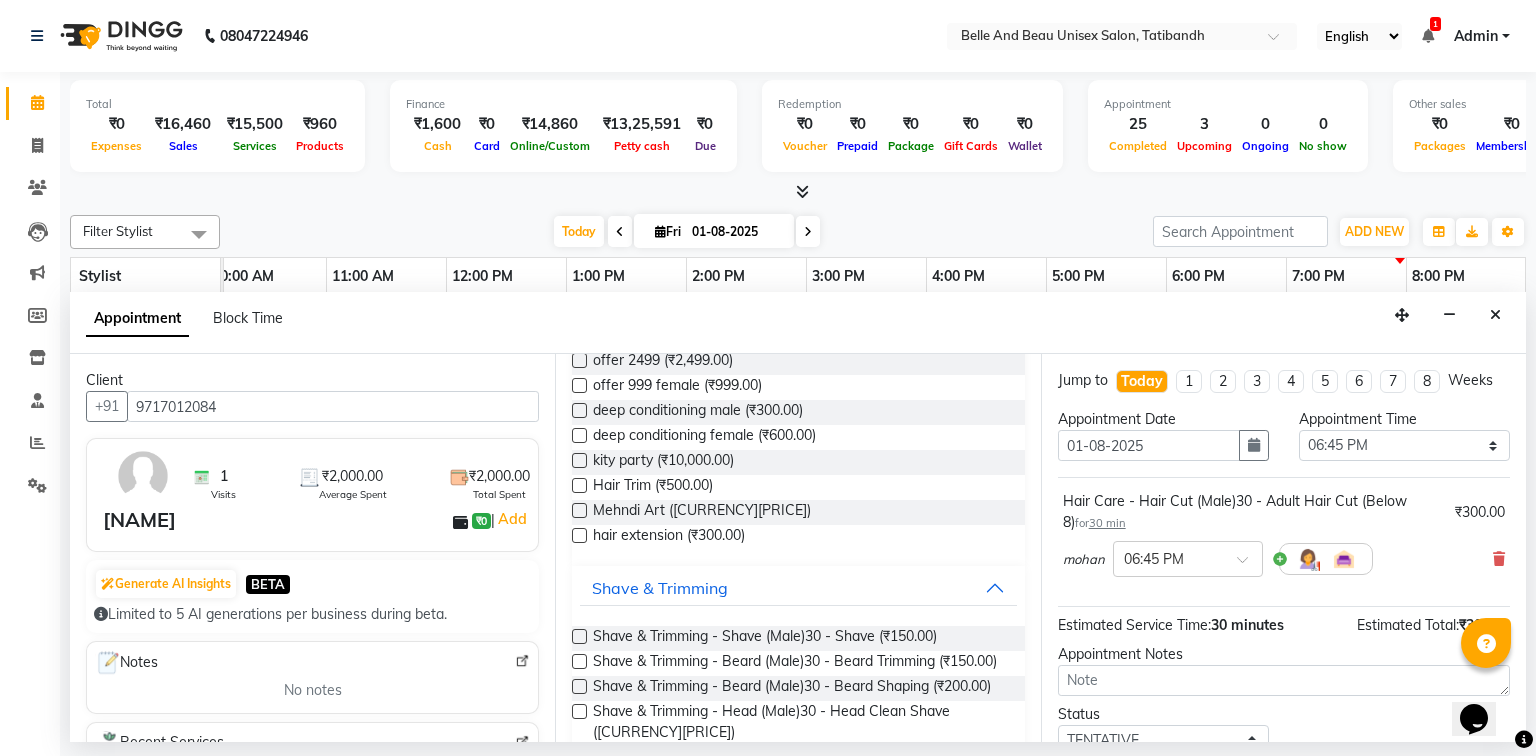 click at bounding box center (579, 686) 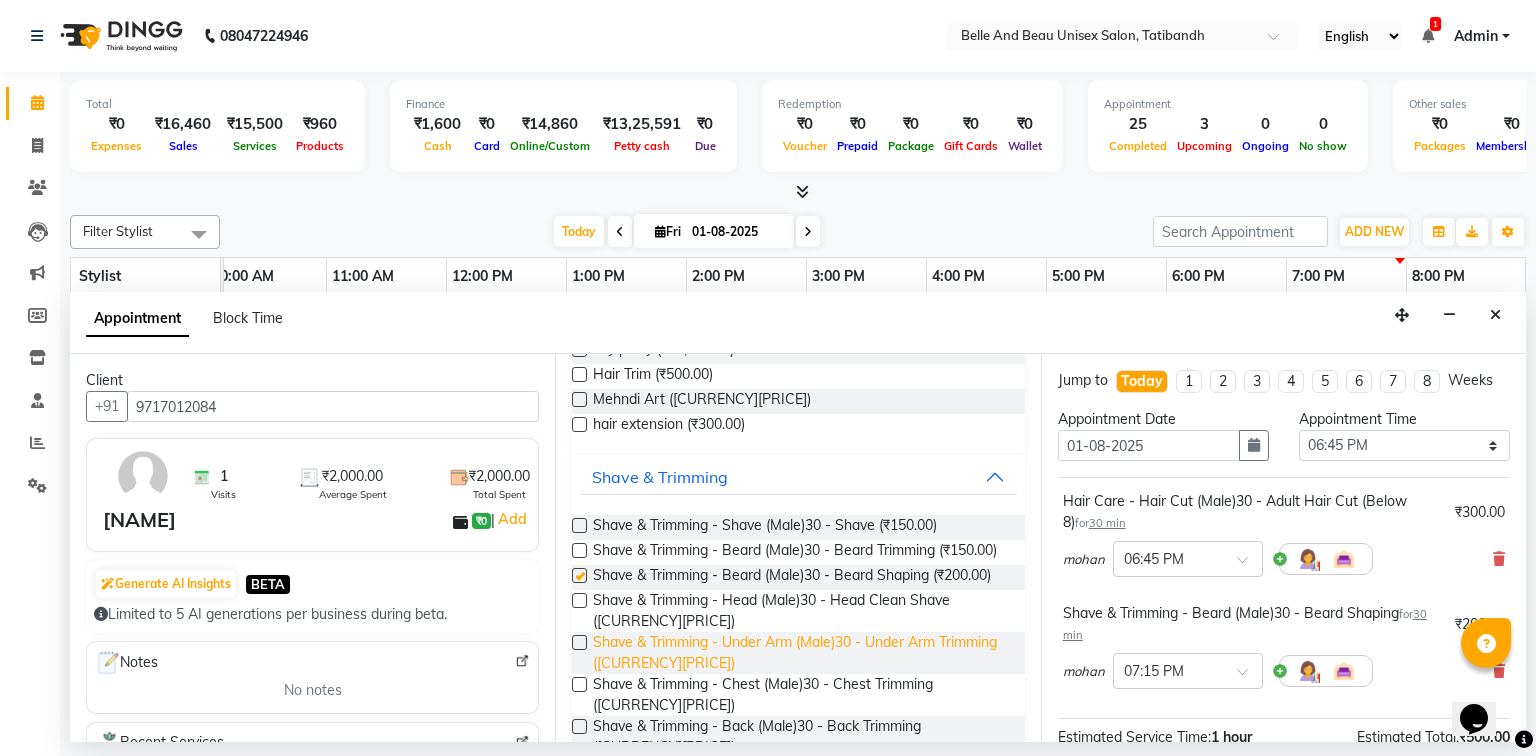 checkbox on "false" 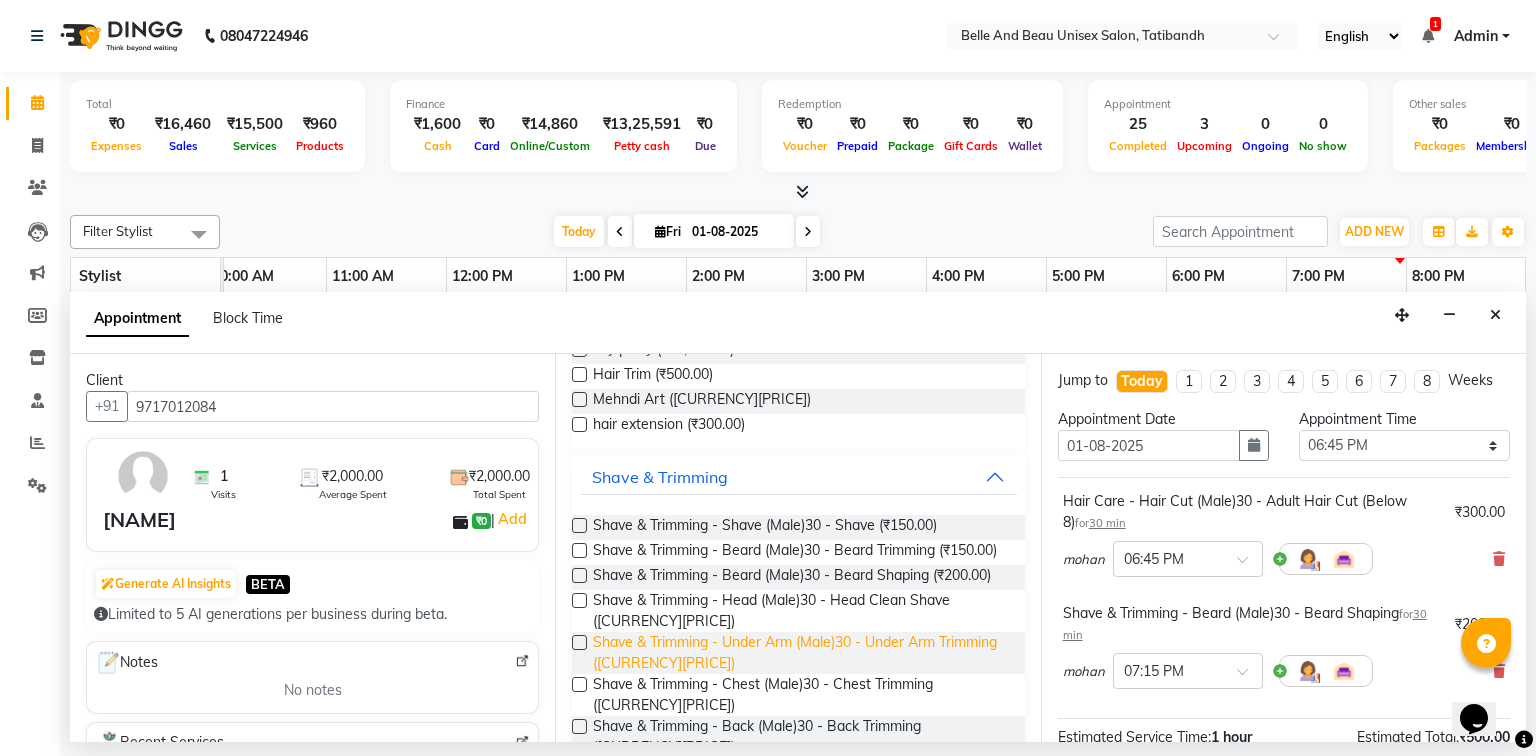 scroll, scrollTop: 960, scrollLeft: 0, axis: vertical 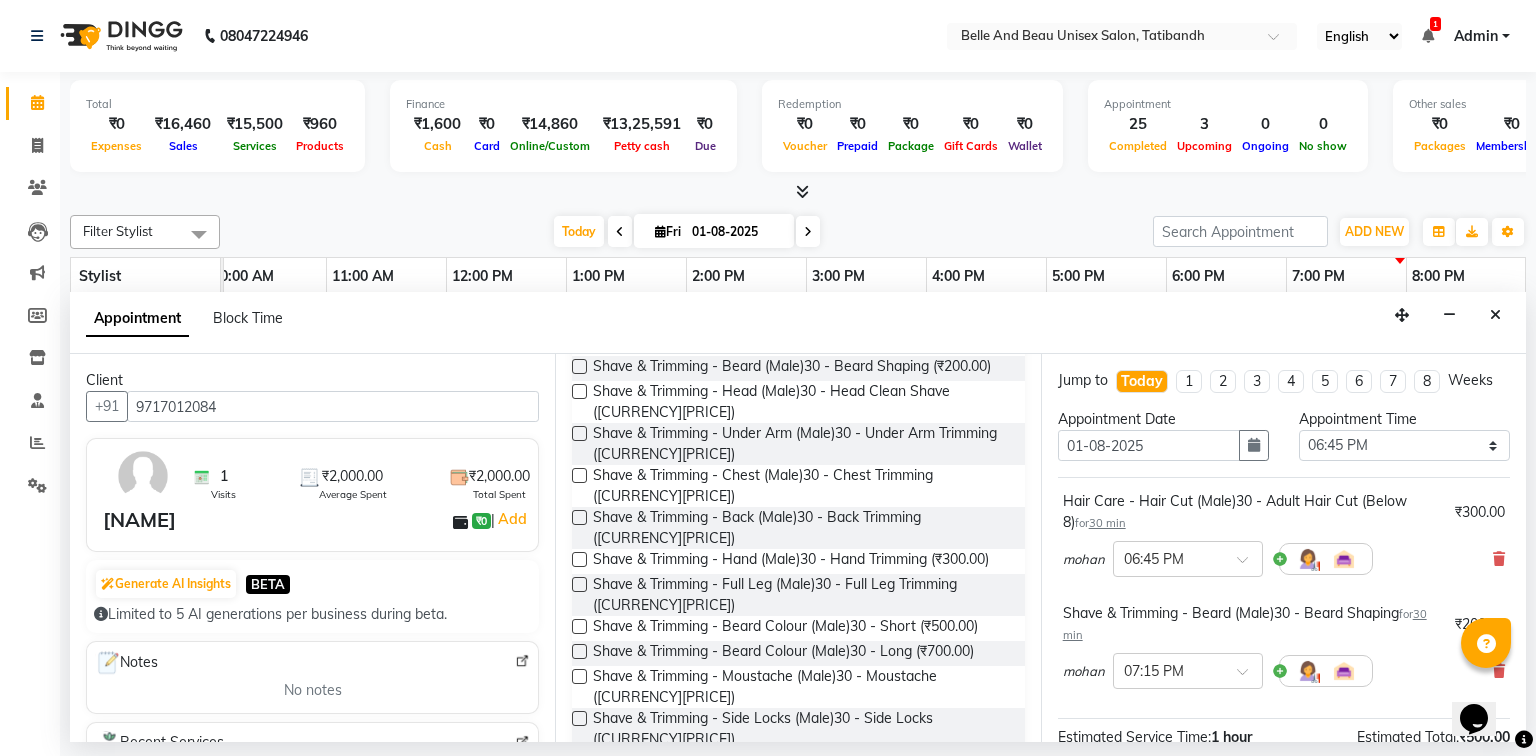 click at bounding box center (579, 626) 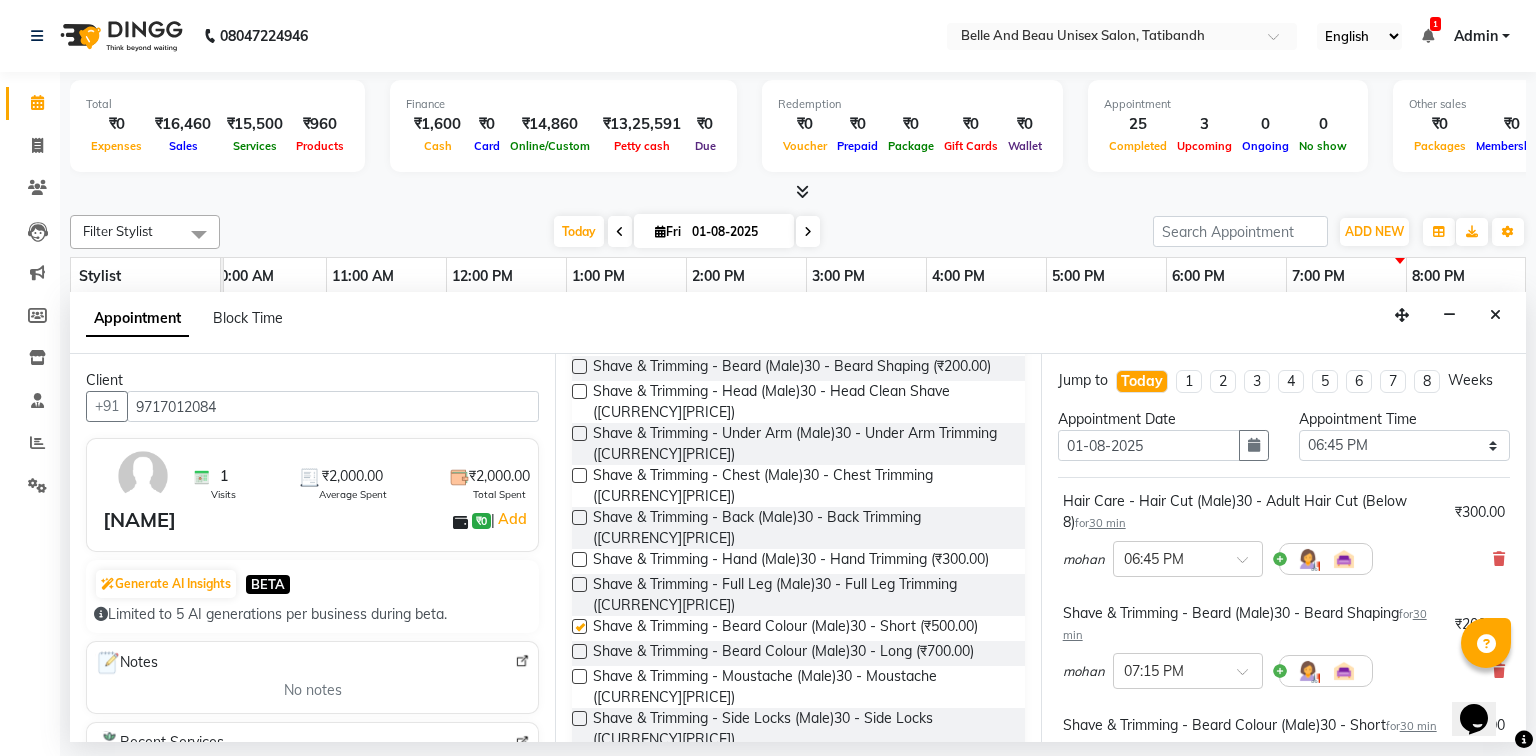 checkbox on "false" 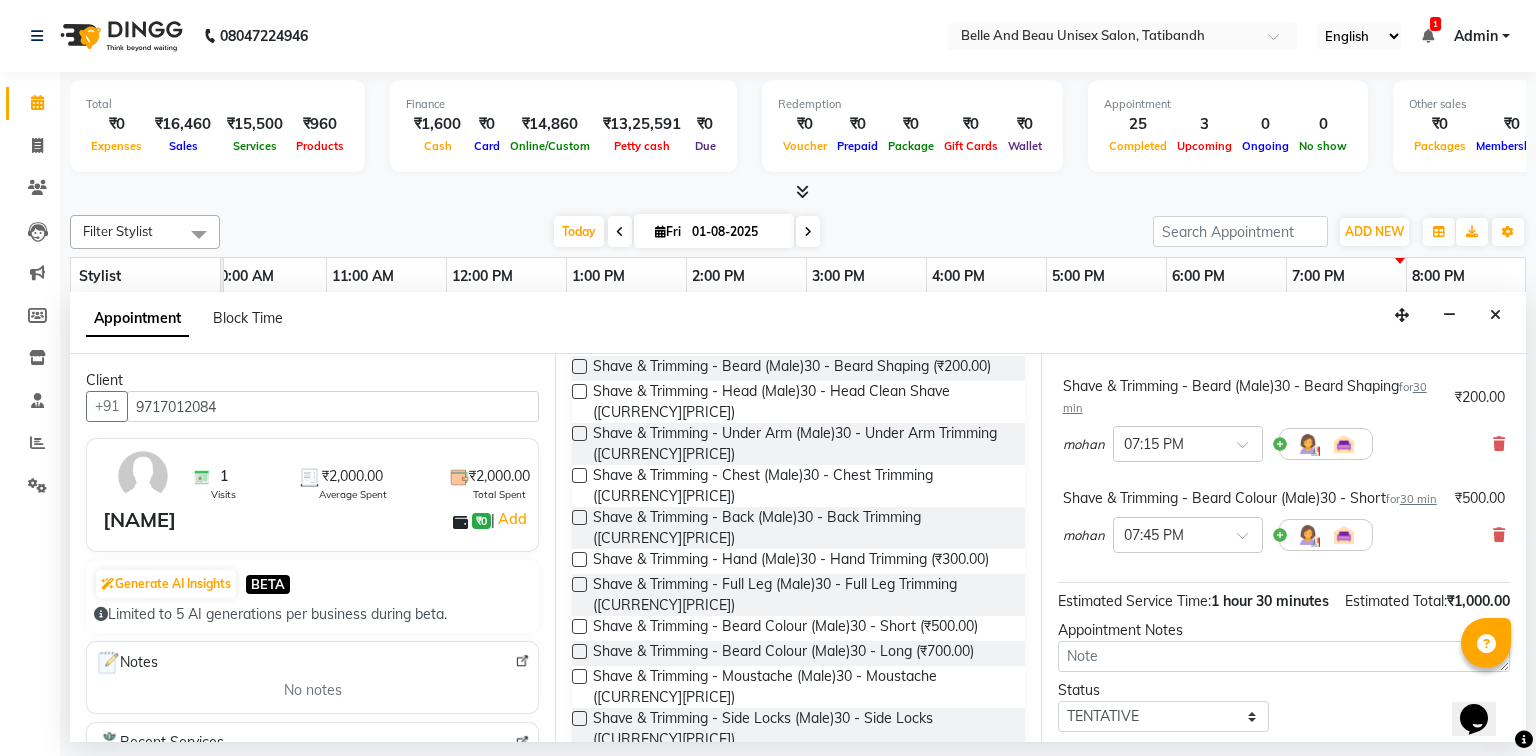 scroll, scrollTop: 384, scrollLeft: 0, axis: vertical 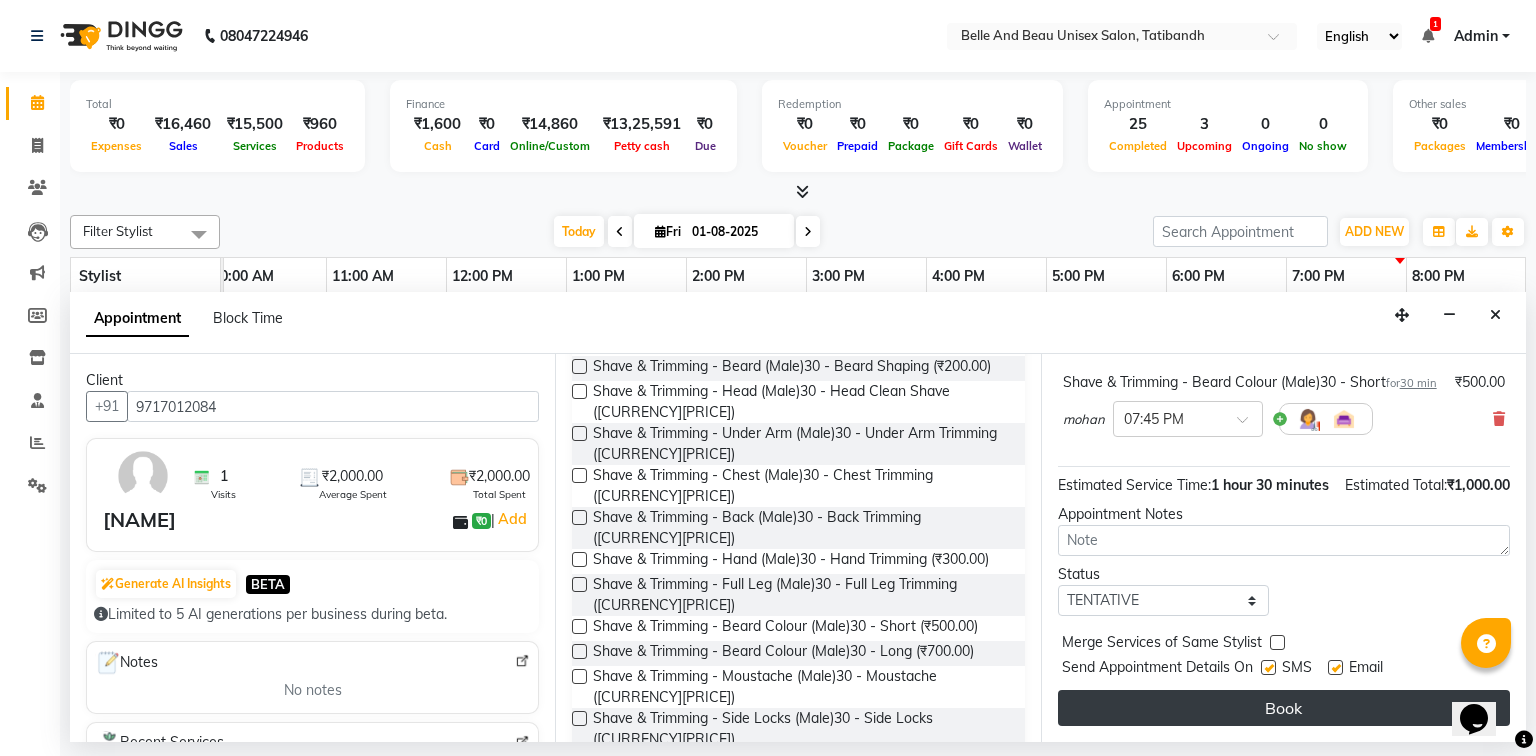 click on "Book" at bounding box center (1284, 708) 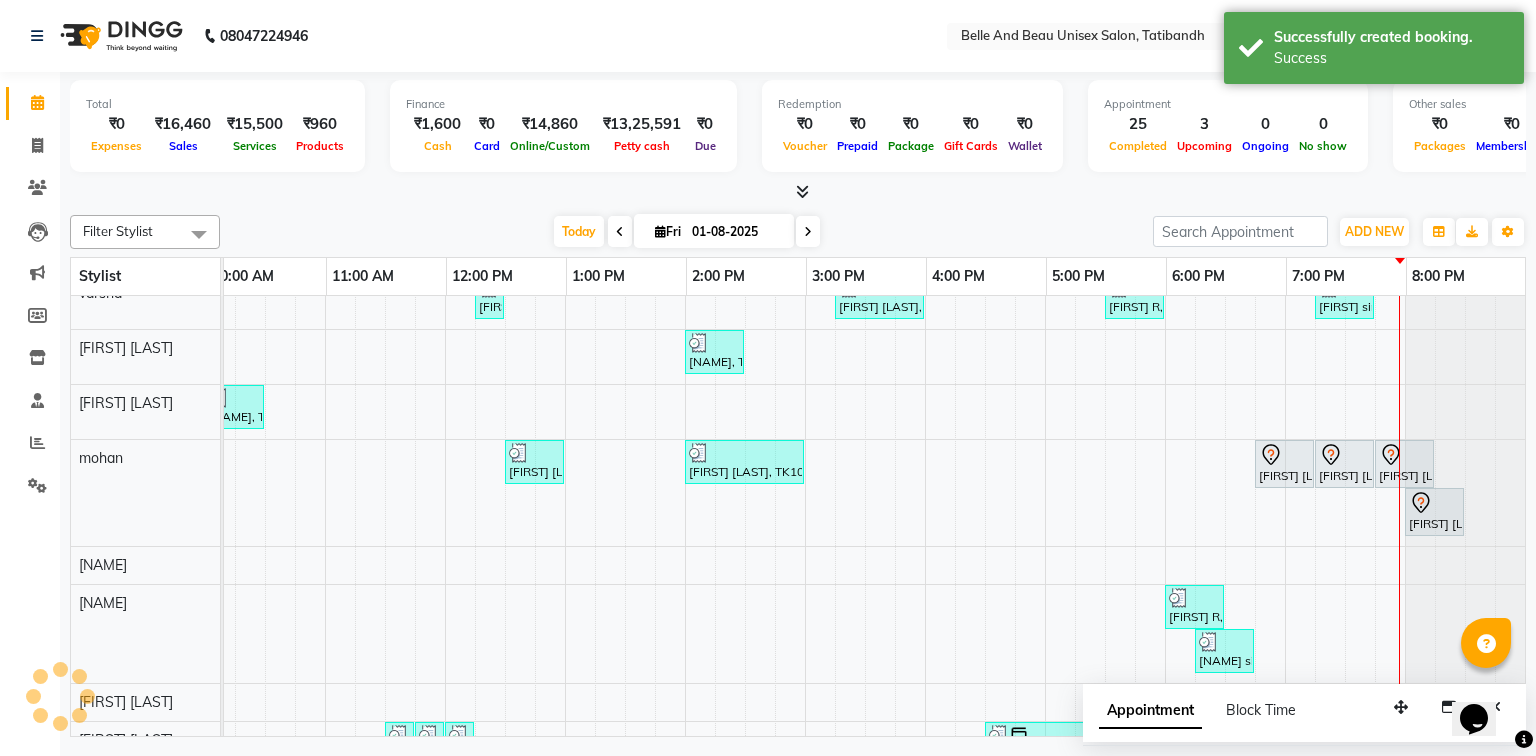 scroll, scrollTop: 276, scrollLeft: 0, axis: vertical 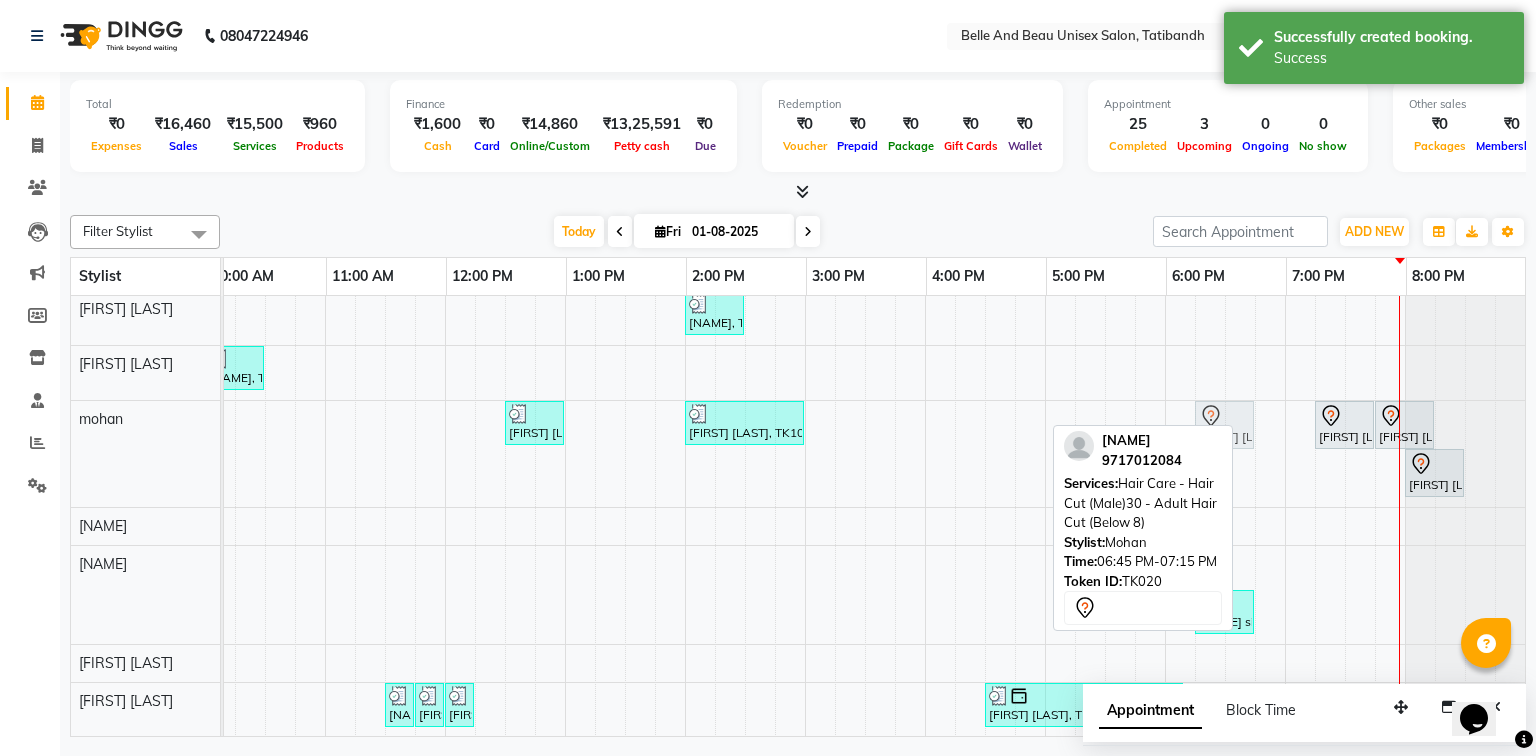 drag, startPoint x: 1257, startPoint y: 421, endPoint x: 1209, endPoint y: 423, distance: 48.04165 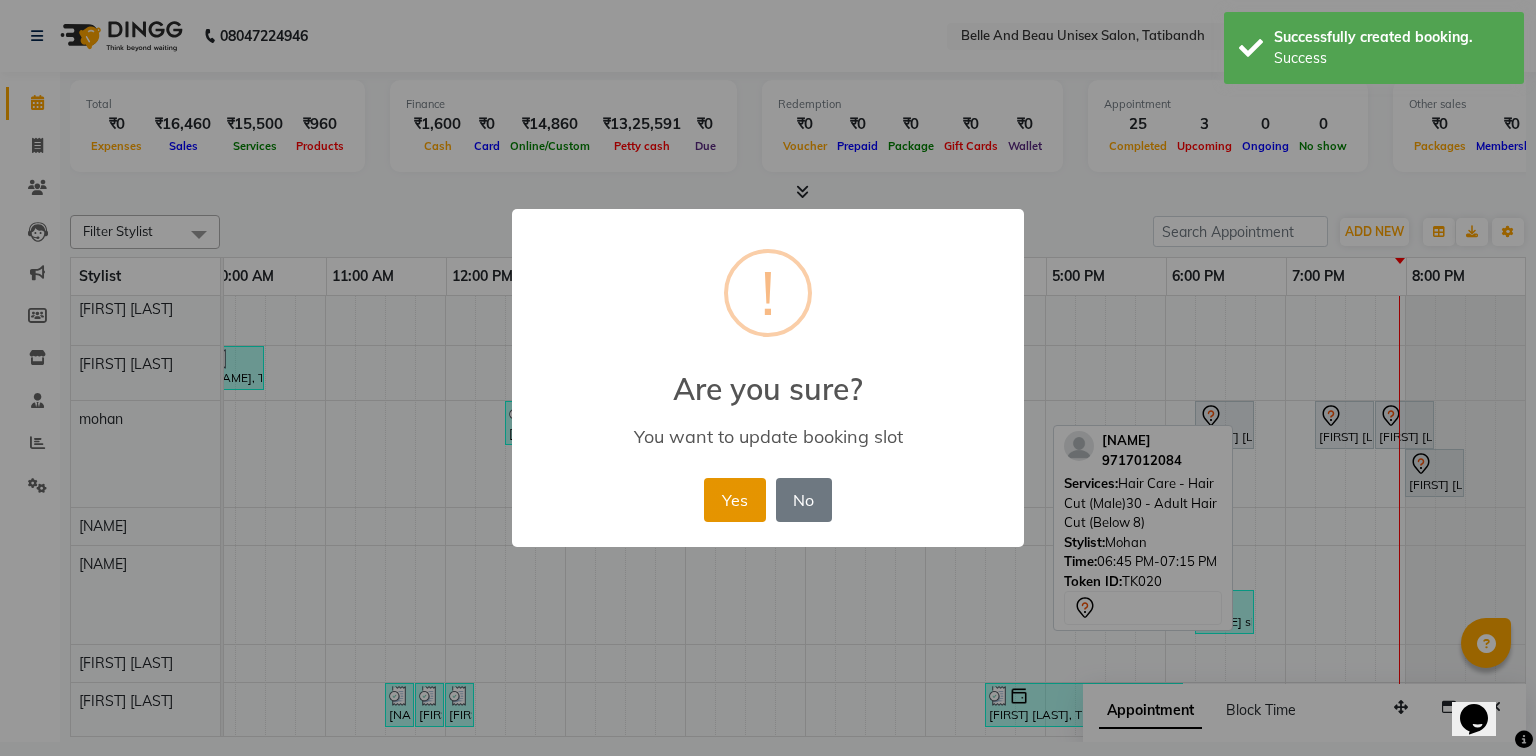 click on "Yes" at bounding box center [734, 500] 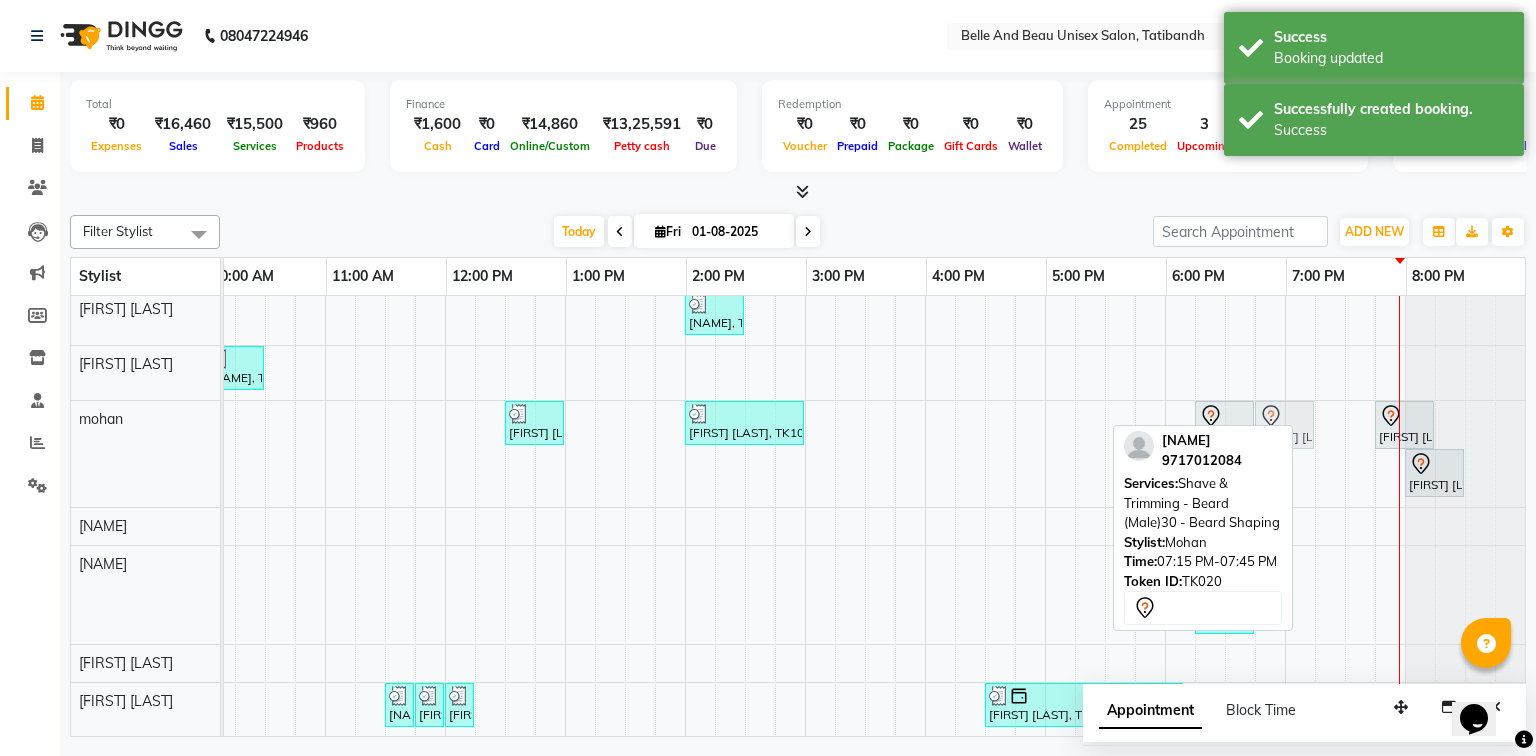 drag, startPoint x: 1268, startPoint y: 426, endPoint x: 1283, endPoint y: 430, distance: 15.524175 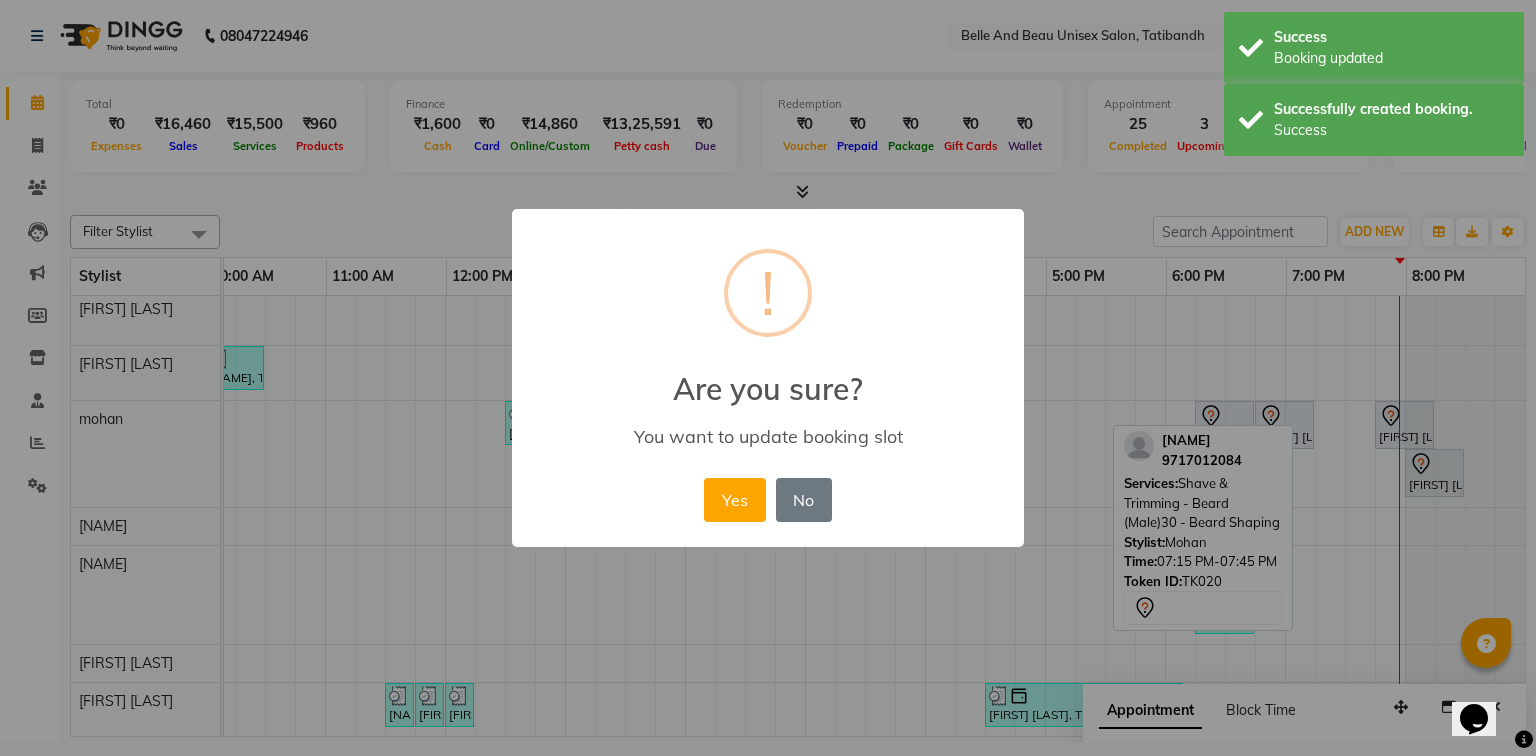drag, startPoint x: 1389, startPoint y: 410, endPoint x: 1356, endPoint y: 409, distance: 33.01515 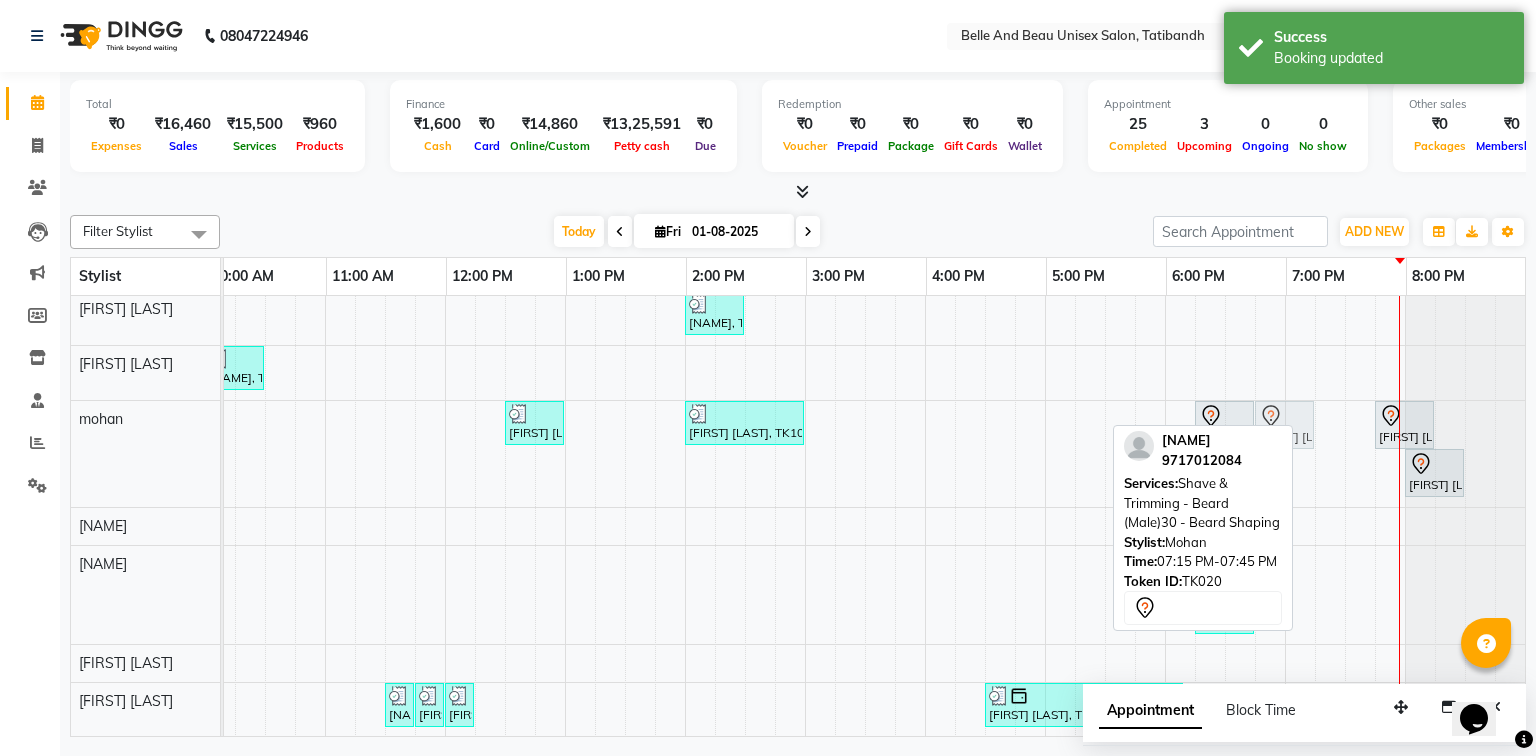 drag, startPoint x: 1333, startPoint y: 420, endPoint x: 1282, endPoint y: 422, distance: 51.0392 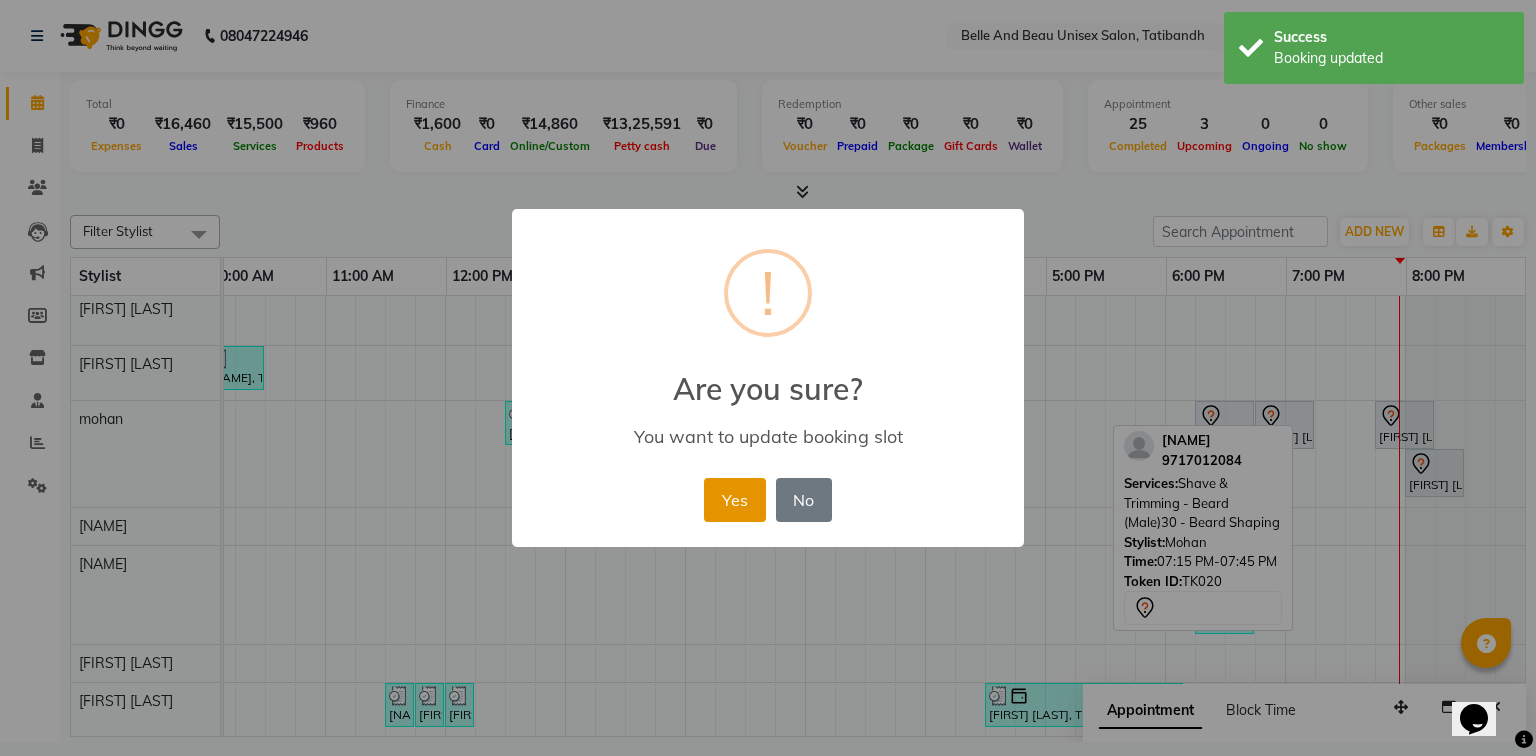 click on "Yes" at bounding box center [734, 500] 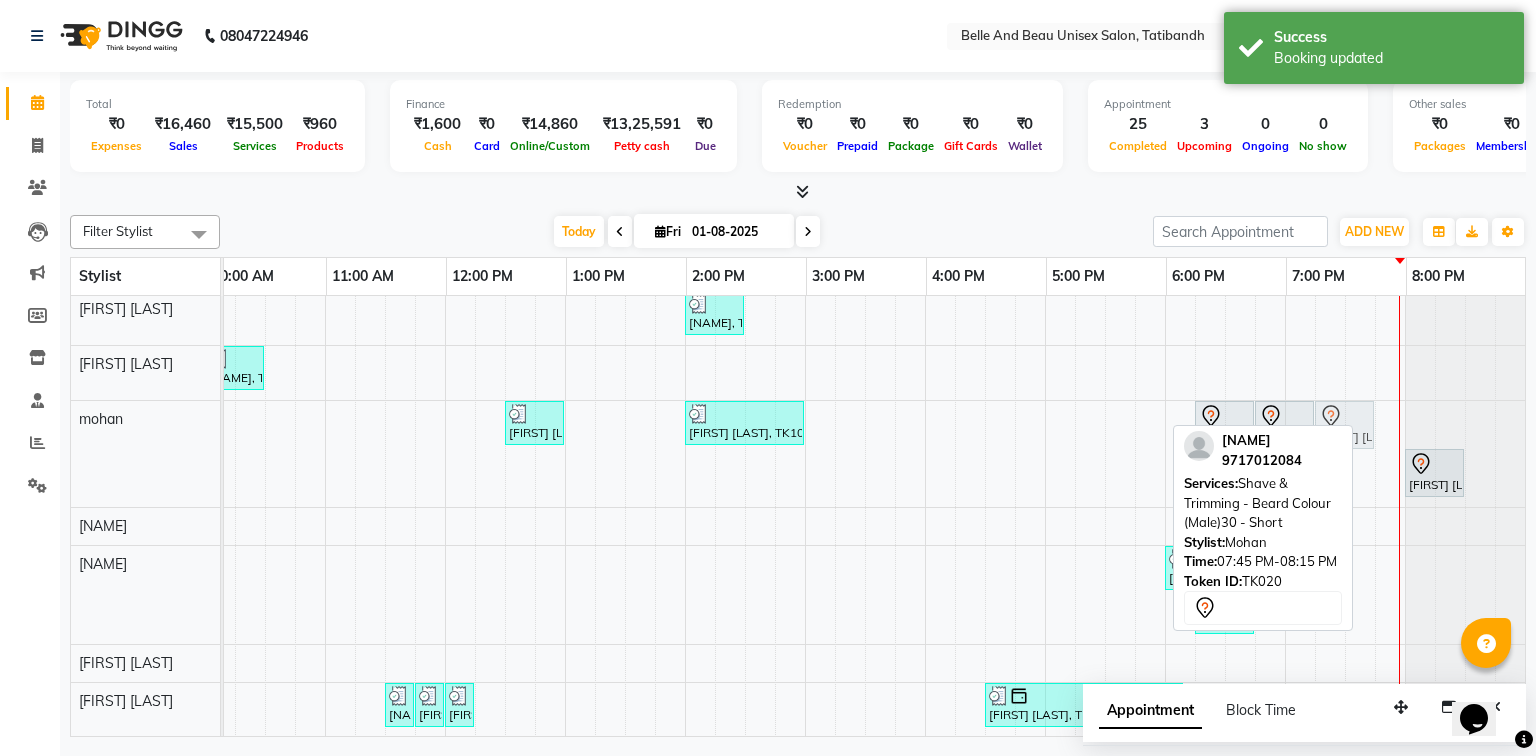 drag, startPoint x: 1384, startPoint y: 420, endPoint x: 1332, endPoint y: 420, distance: 52 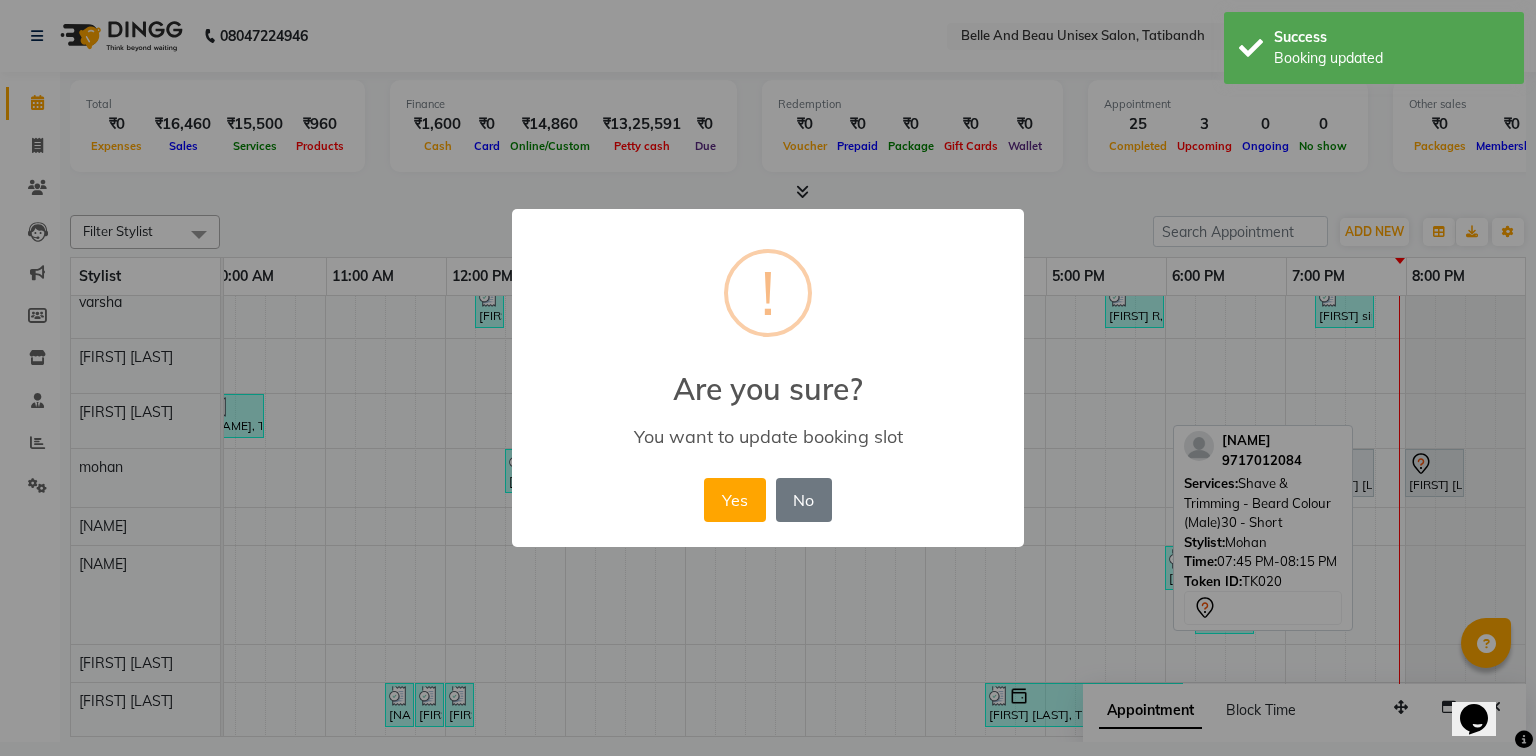 scroll, scrollTop: 228, scrollLeft: 0, axis: vertical 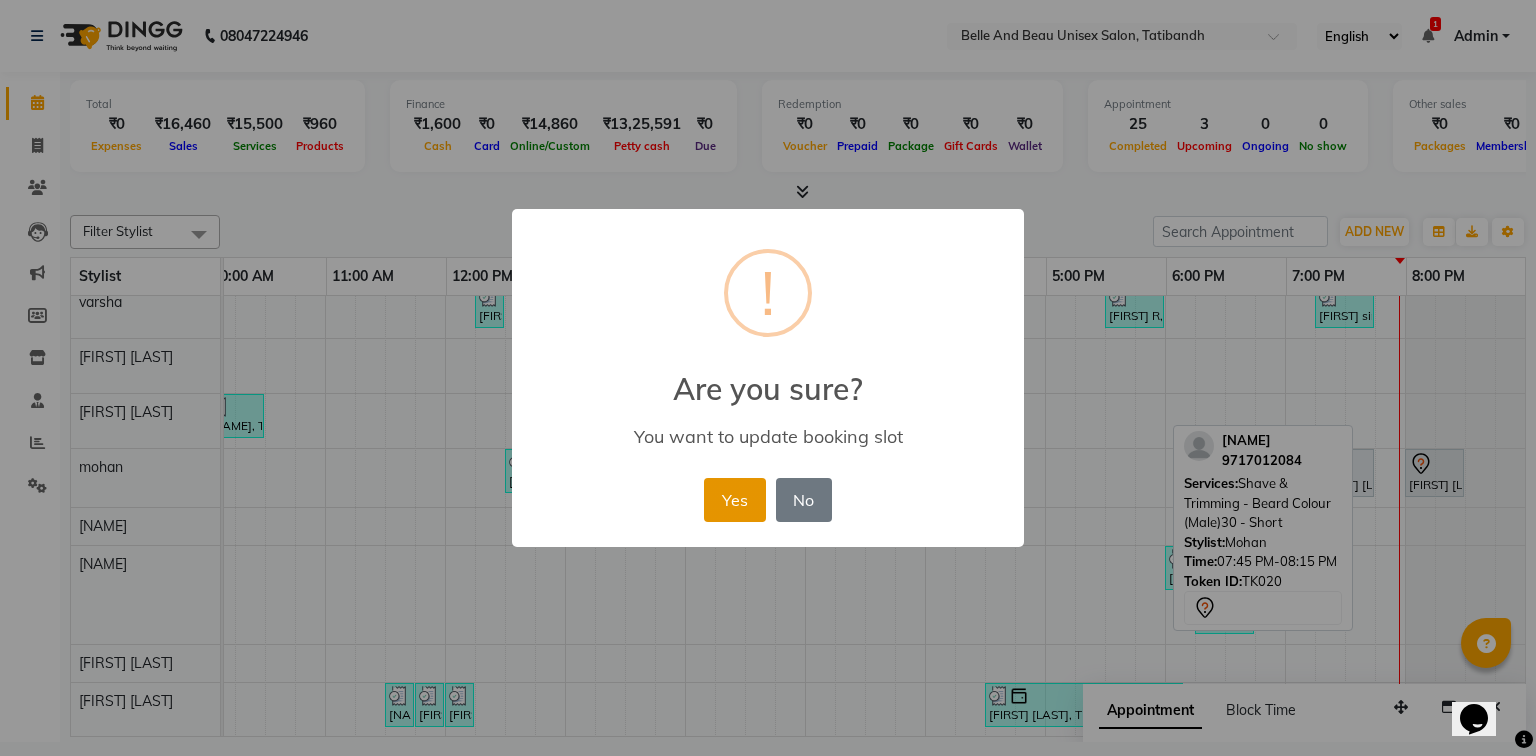 click on "Yes" at bounding box center [734, 500] 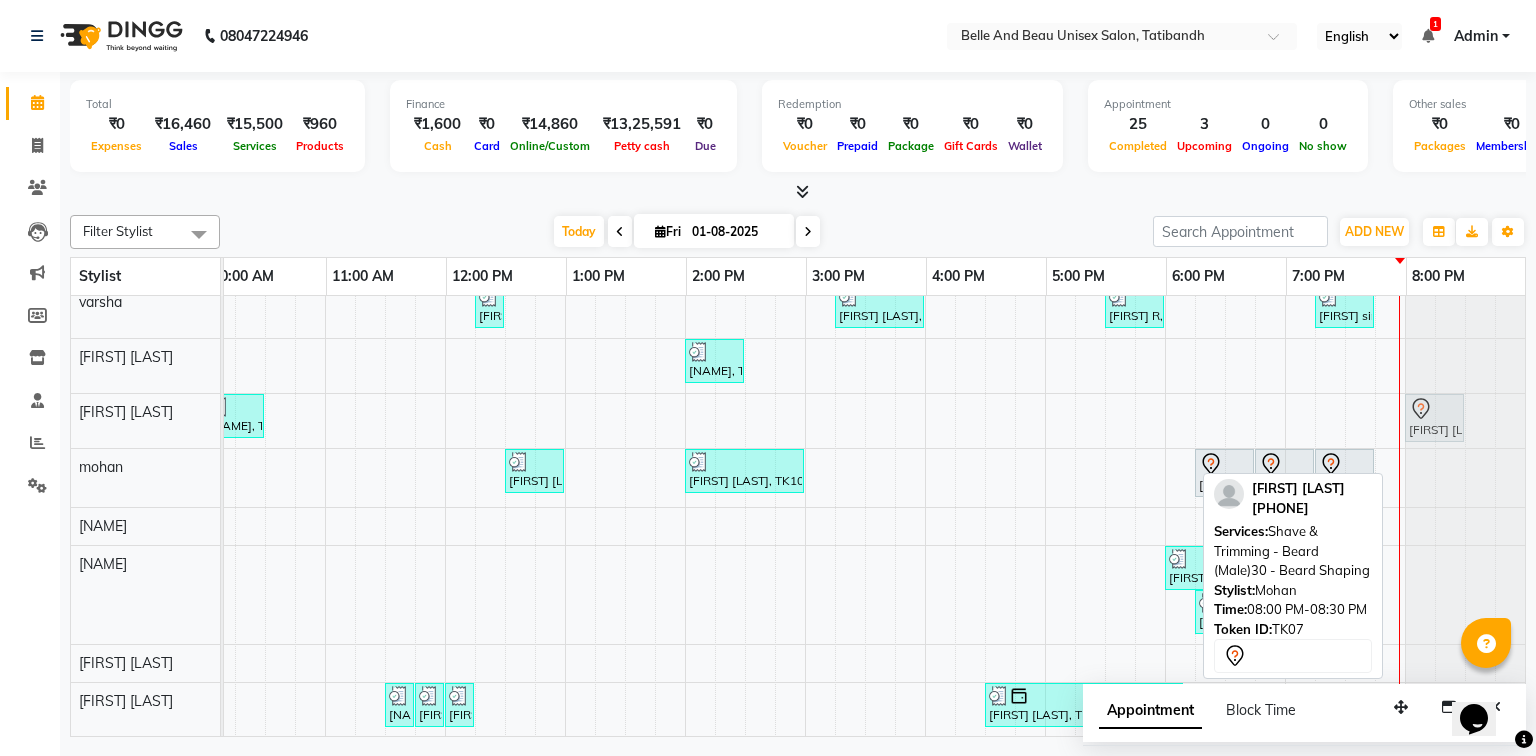 drag, startPoint x: 1440, startPoint y: 476, endPoint x: 1436, endPoint y: 433, distance: 43.185646 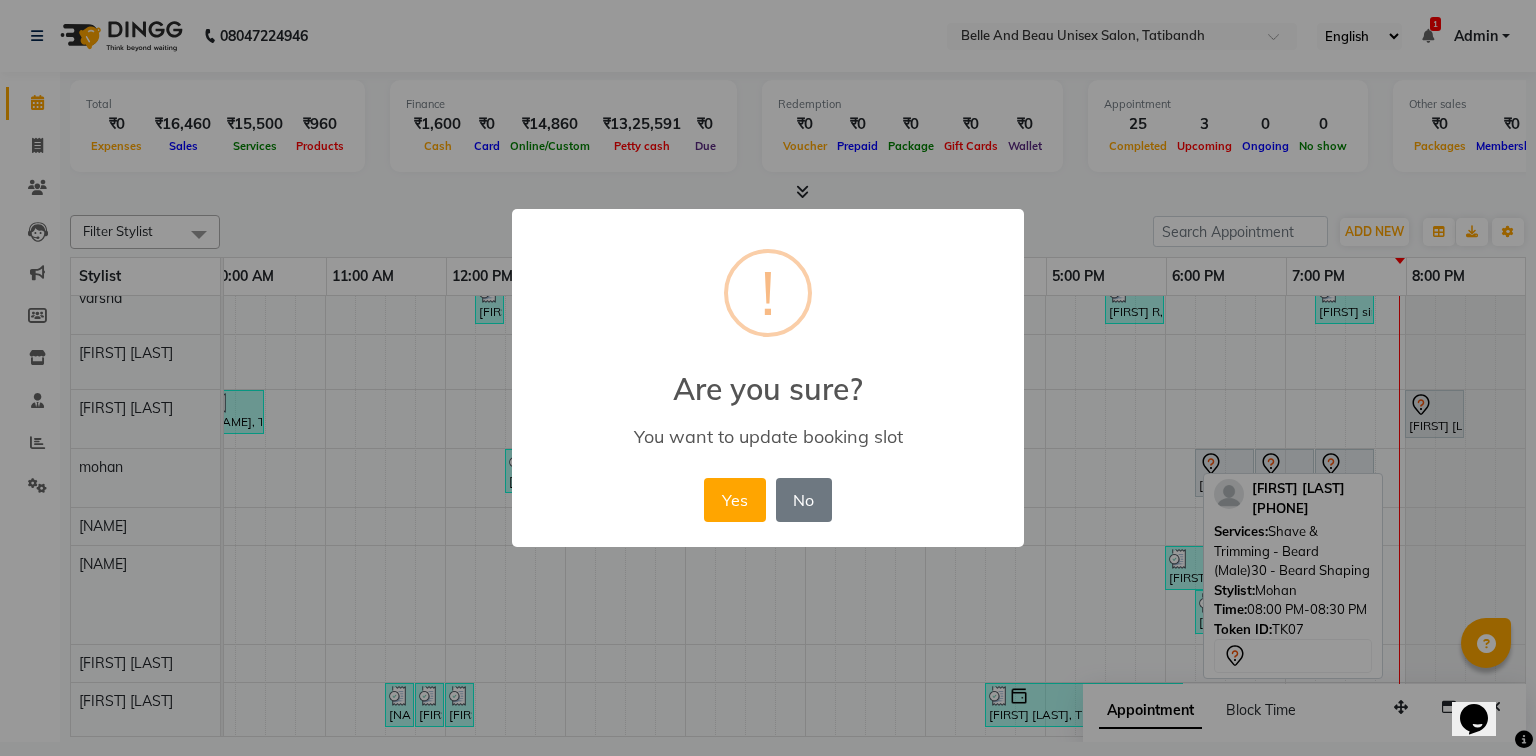 drag, startPoint x: 1423, startPoint y: 404, endPoint x: 1425, endPoint y: 462, distance: 58.034473 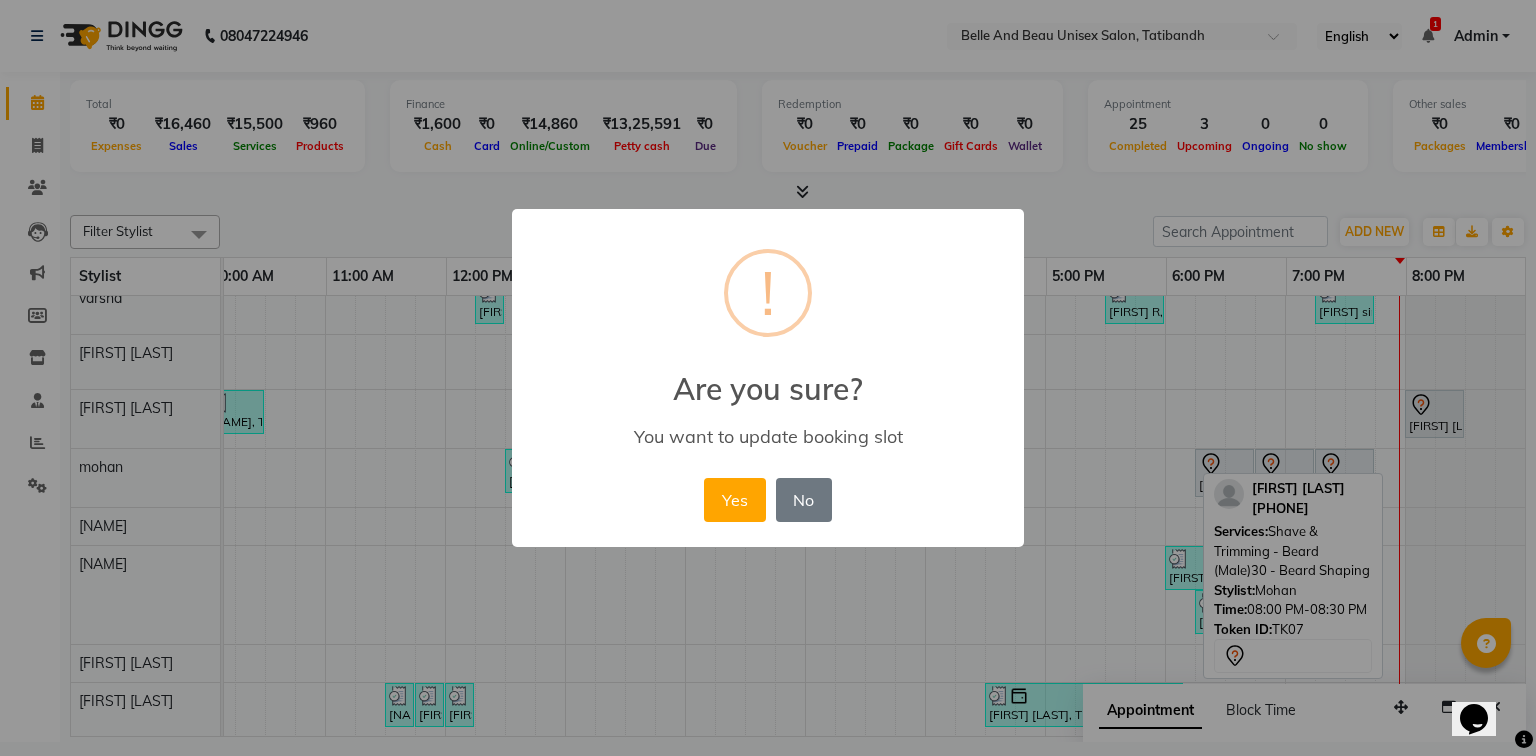 scroll, scrollTop: 228, scrollLeft: 0, axis: vertical 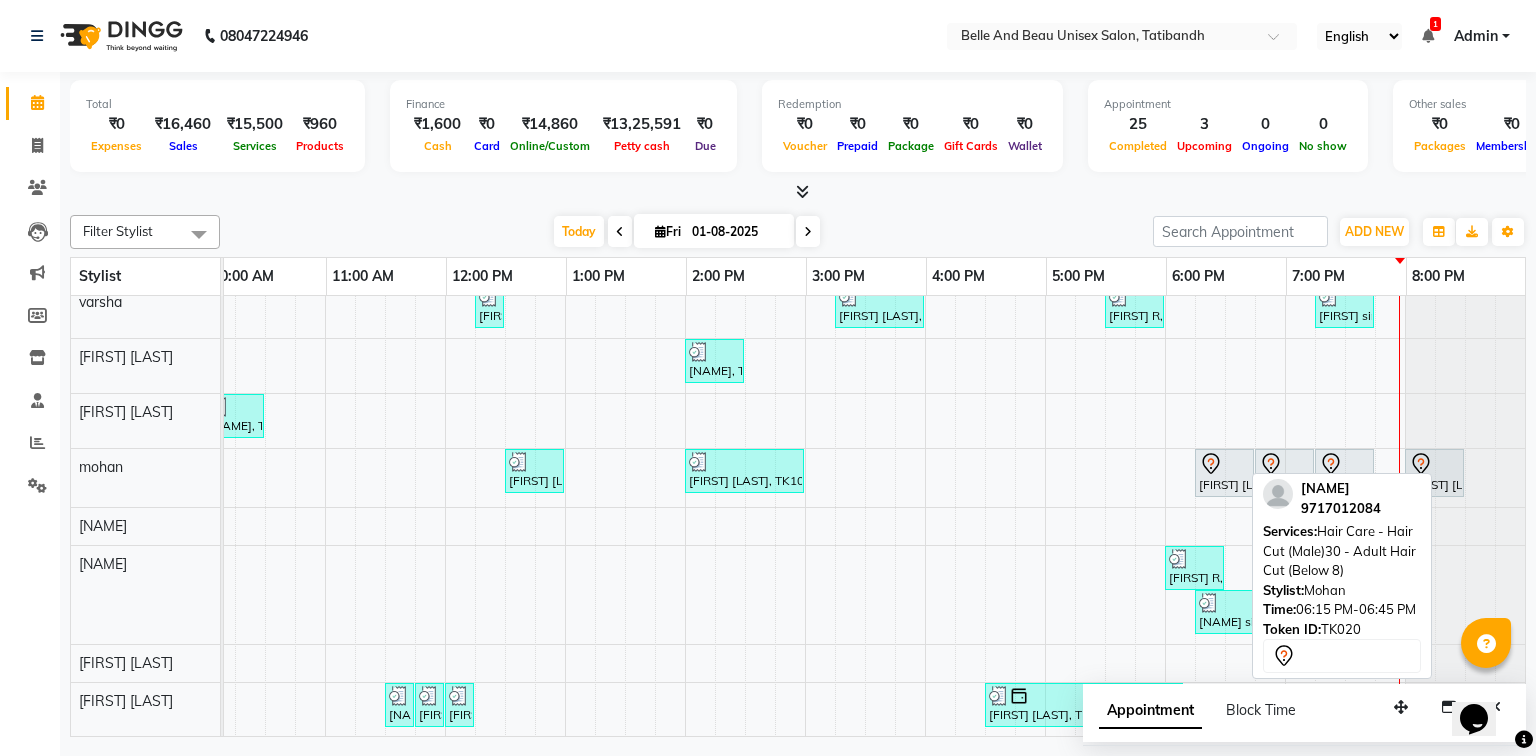 click on "[FIRST] [LAST], TK20, 06:15 PM-06:45 PM, Hair Care - Hair Cut (Male)30 - Adult Hair Cut (Below 8)" at bounding box center [1224, 473] 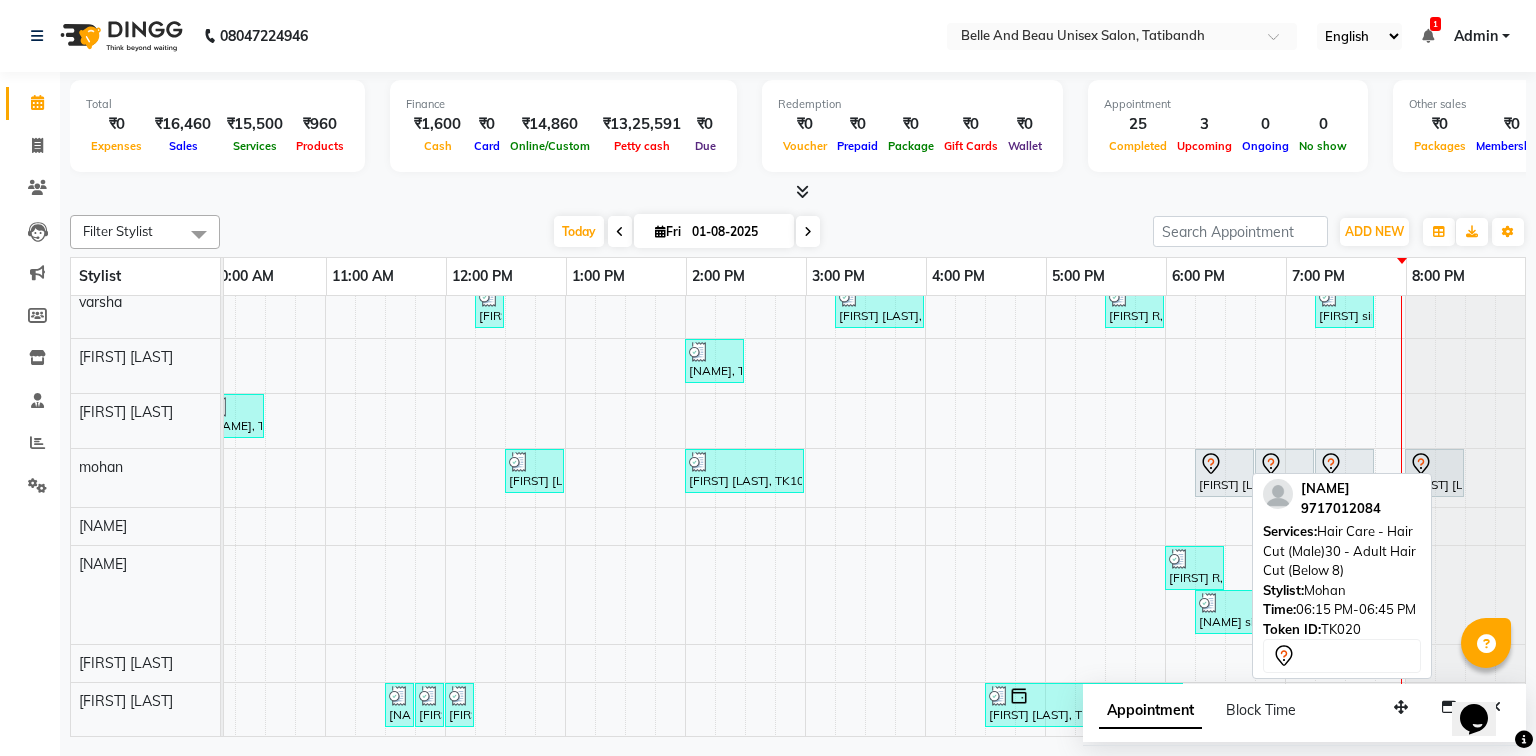 click on "[FIRST] [LAST], TK20, 06:15 PM-06:45 PM, Hair Care - Hair Cut (Male)30 - Adult Hair Cut (Below 8)" at bounding box center [1224, 473] 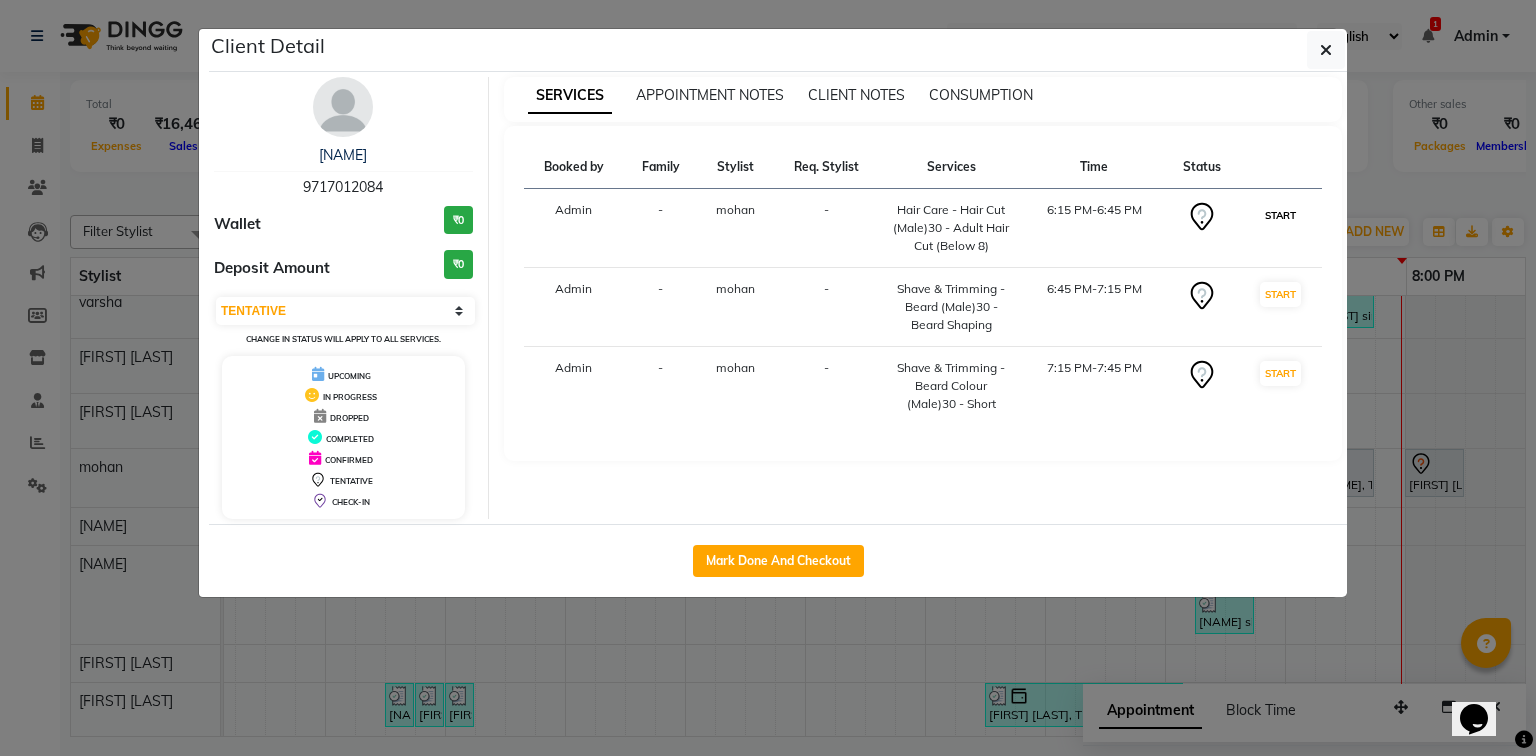 click on "START" at bounding box center [1280, 215] 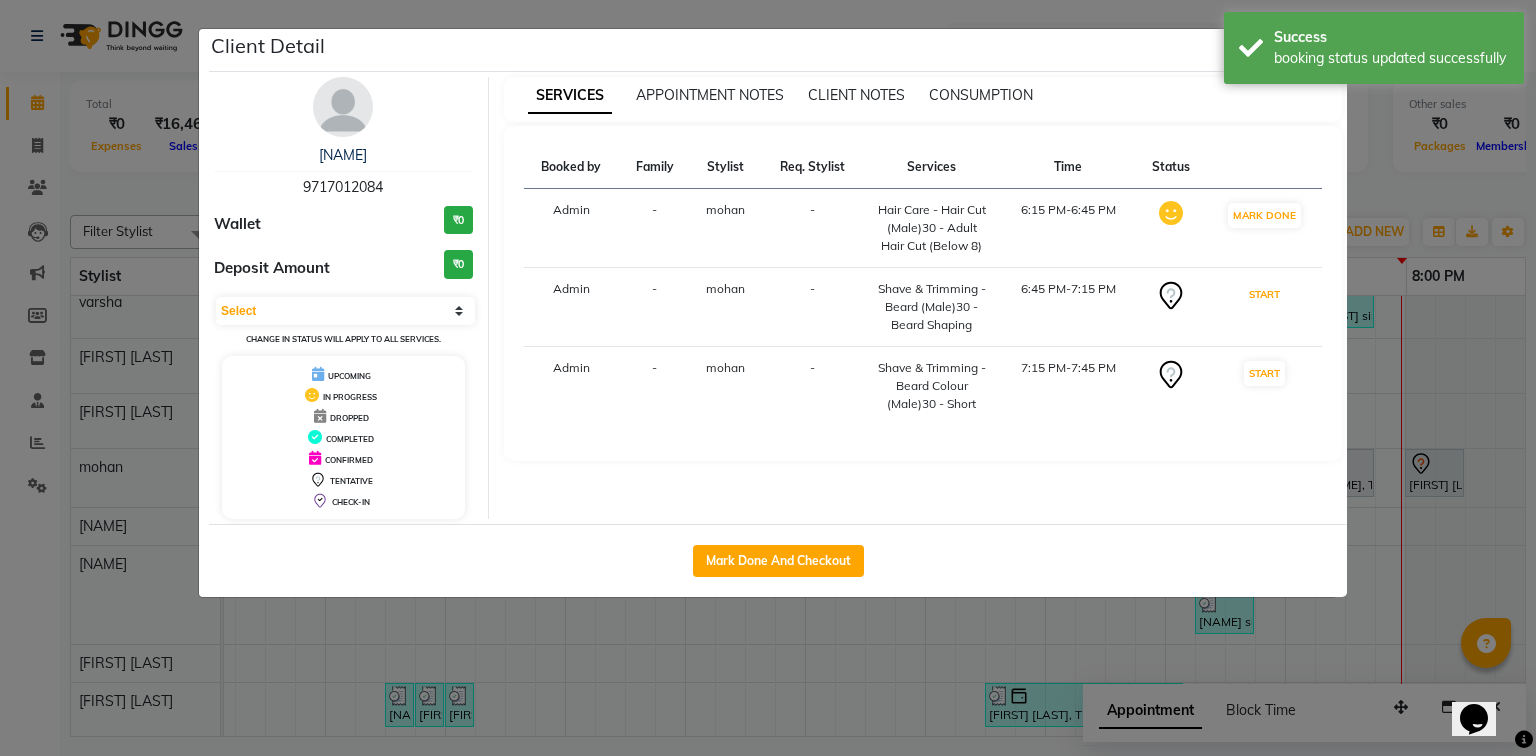 click on "START" at bounding box center [1264, 294] 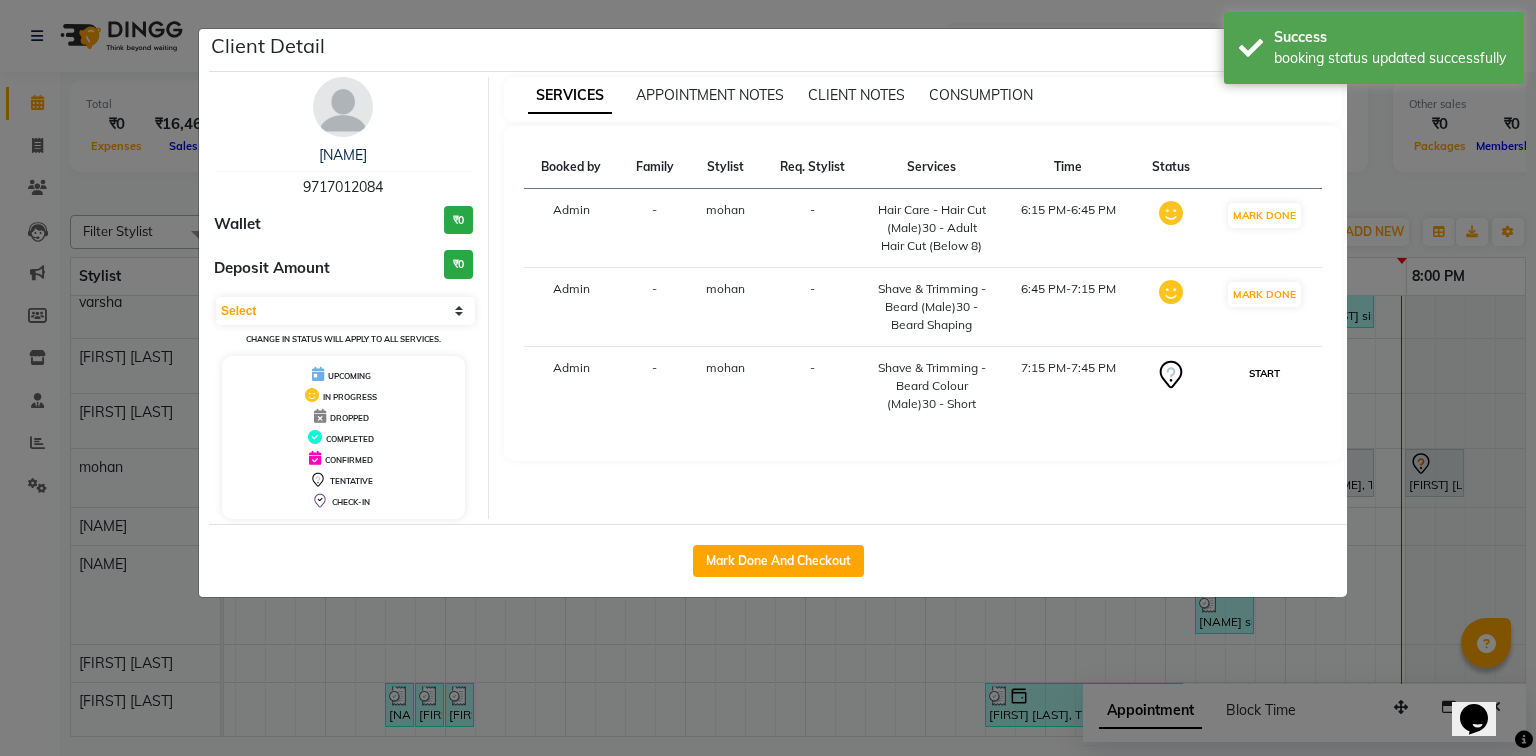 click on "START" at bounding box center (1264, 373) 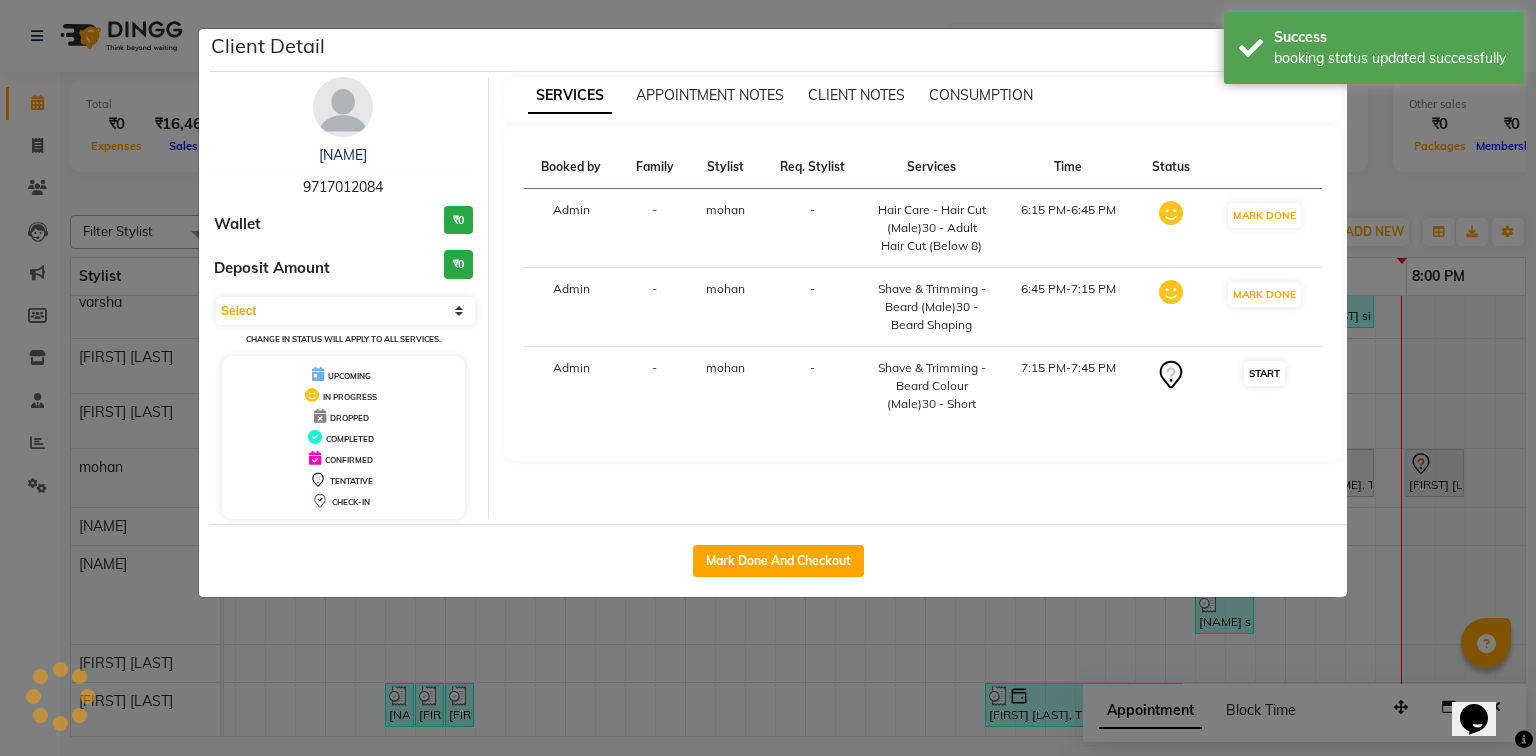 select on "1" 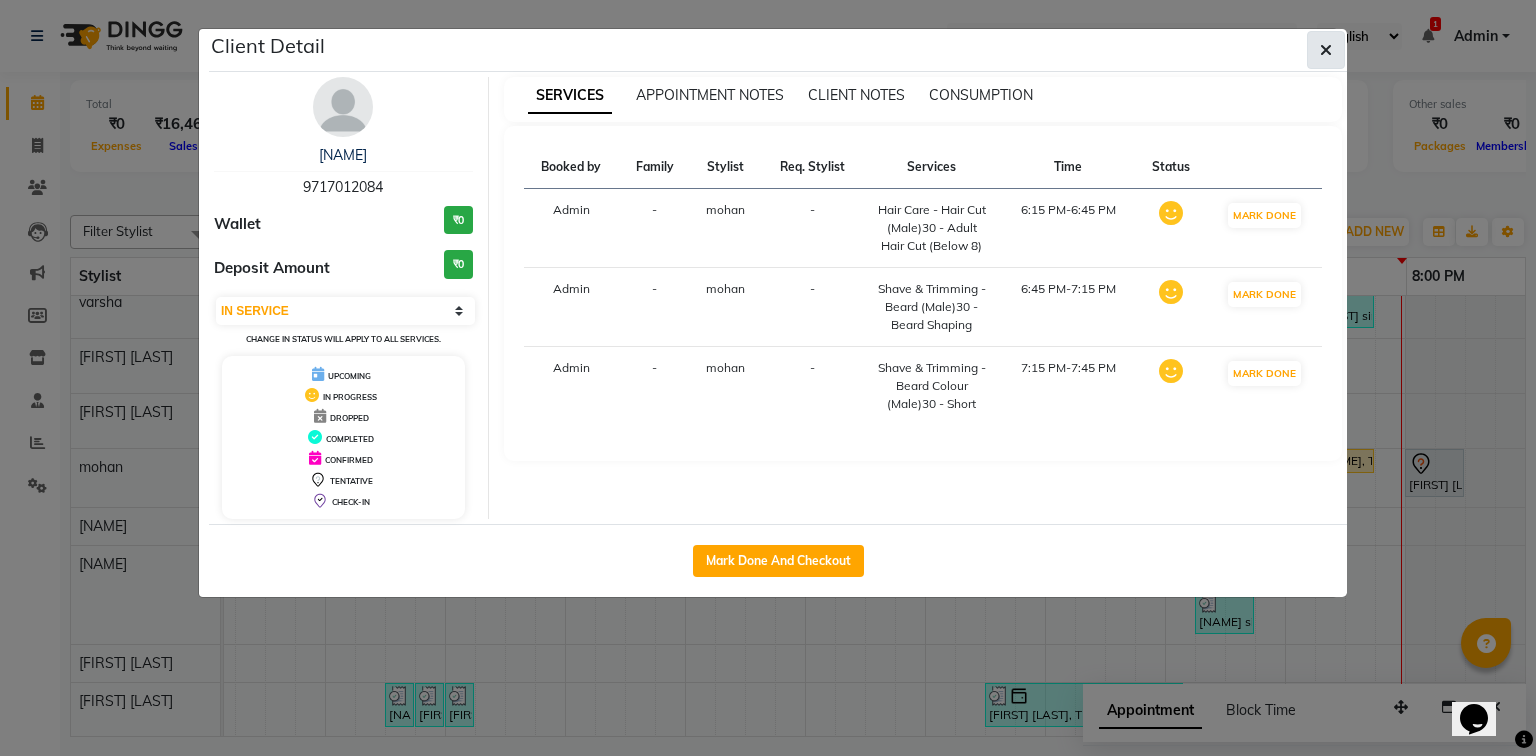 click 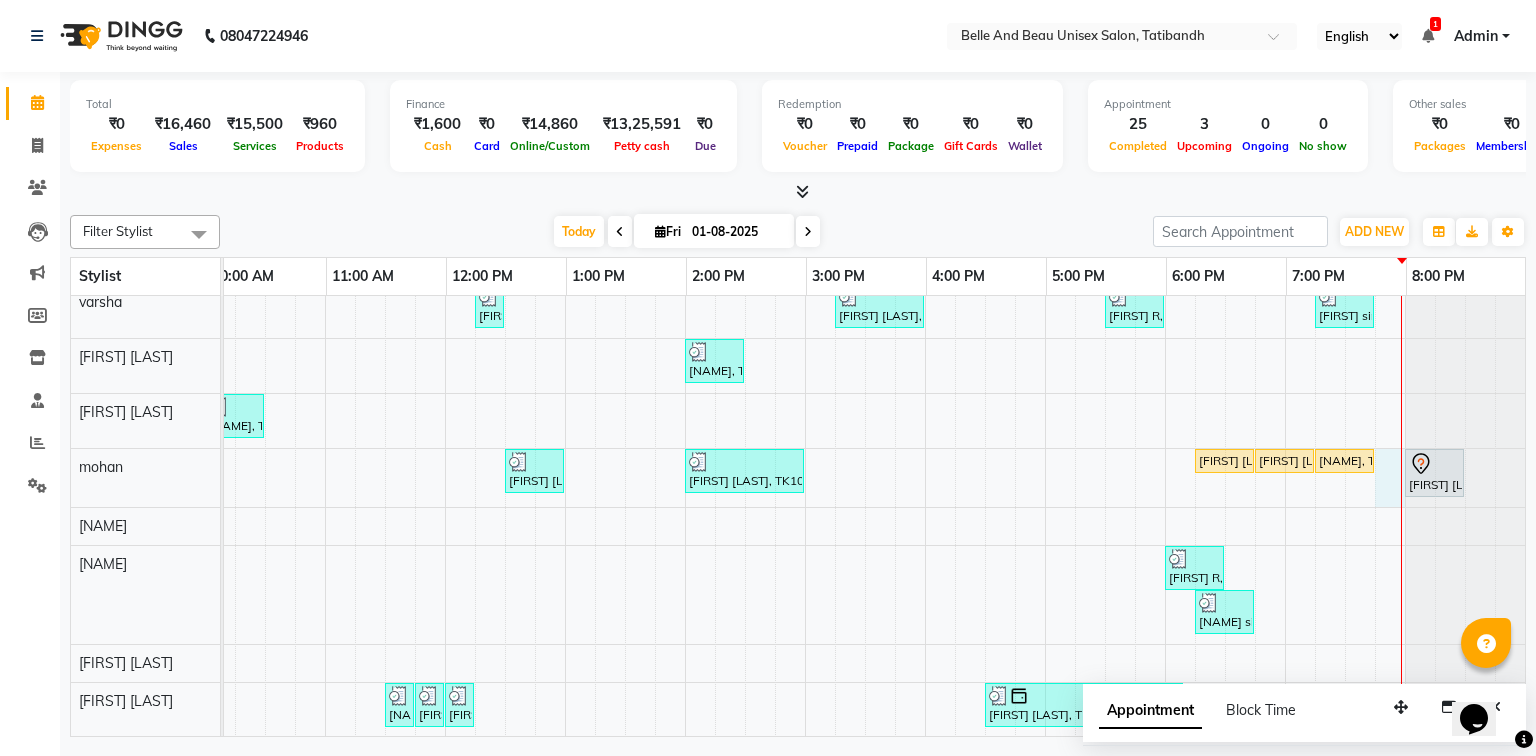 click on "[FIRST], TK08, 12:15 PM-12:45 PM, Hair Styling - Blow Dry Hair Wash (Female)30 - Blow dry [FIRST], TK08, 12:45 PM-12:55 PM, Threading - Upper Lip (Female)30 - Upper Lip dr [LAST], TK13, 03:00 PM-03:30 PM, Nail Art - Nail Art30 - Gel Polish Hand dr [LAST], TK13, 03:30 PM-04:00 PM, Nail Art - Nail Art30 - Gel Polish Feet [FIRST] mam, TK17, 05:45 PM-06:15 PM, bioloom cleanup [FIRST] mam, TK17, 06:15 PM-06:45 PM, Bleach / Detan - Bleach / Detan30 - Face/ Neck Line [FIRST] mam, TK17, 06:45 PM-06:55 PM, Threading - Eyebrow (Female)30 - Eyebrow [FIRST] mam, TK17, 07:00 PM-07:10 PM, Threading - Upper Lip (Female)30 - Upper Lip Ashitosh sir, TK06, 11:30 AM-01:20 PM, Hair Colour - Global30 - Global Short Hair (Boy Cut),Hair Care - Hair Cut (Male)30 - Adult Hair Cut (Below 8),Shave & Trimming - Beard (Male)30 - Beard Shaping Kiran Pandey, TK05, 12:15 PM-12:45 PM, Hair Care - Hair Cut (Female)30 - Adult Hair Cut (Below 8)" at bounding box center (745, 407) 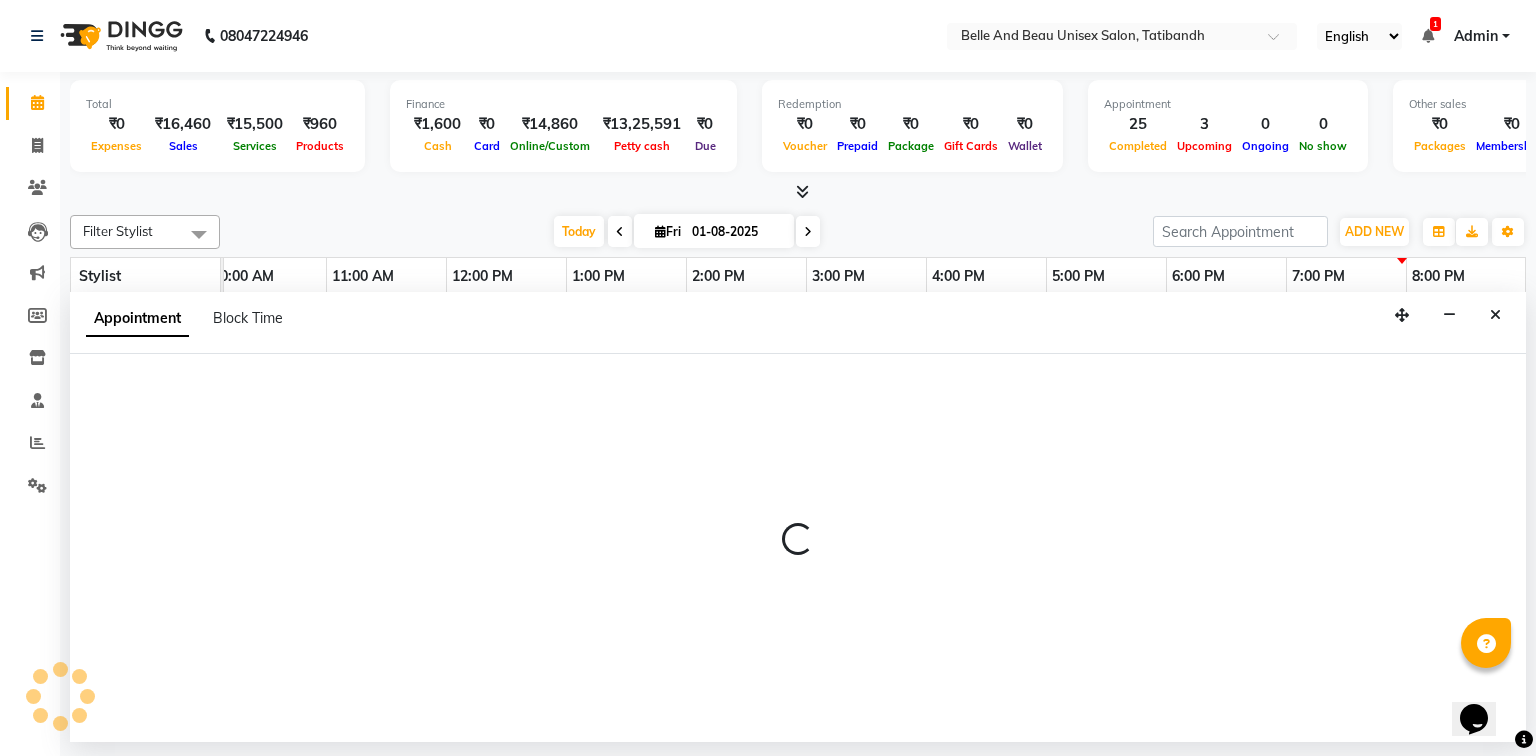 select on "65137" 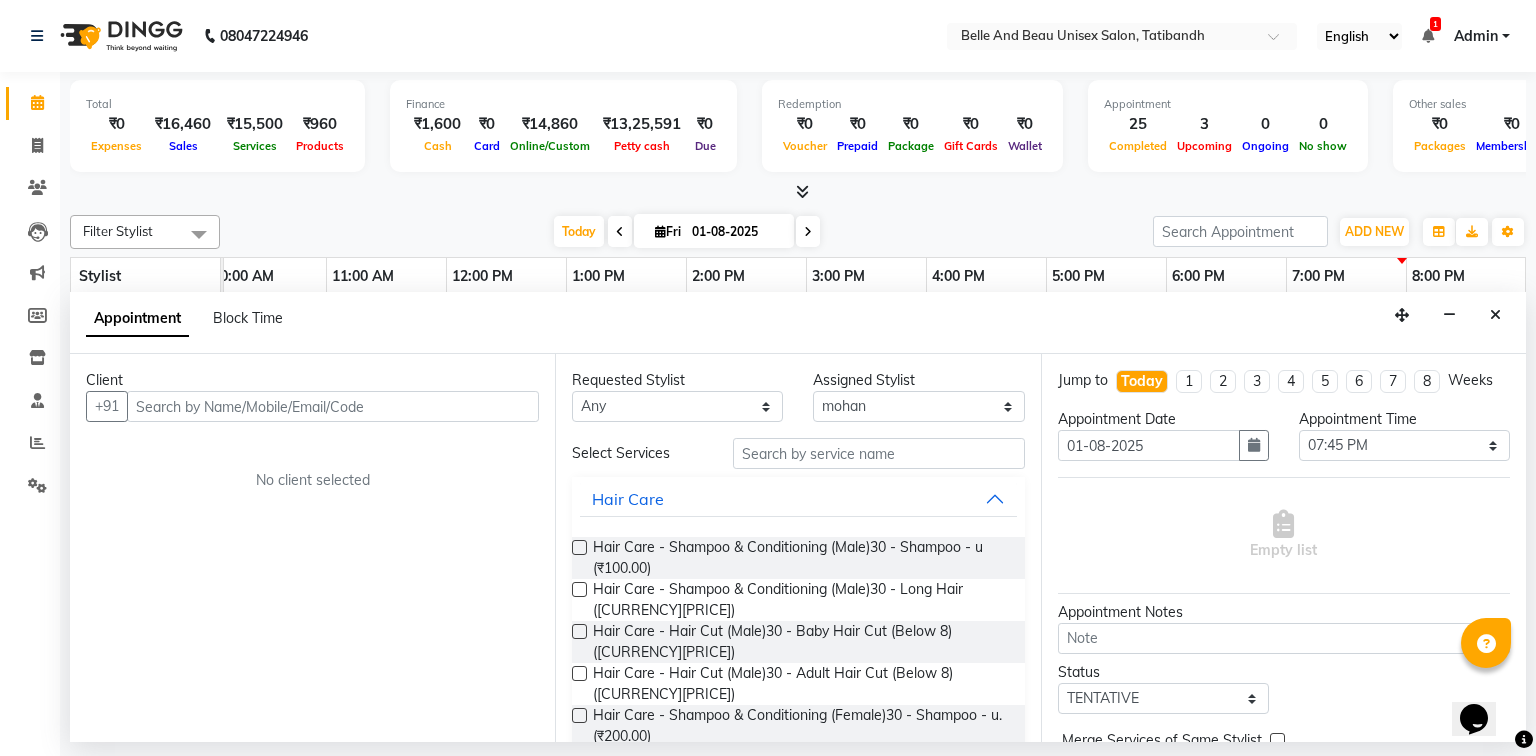 click at bounding box center [333, 406] 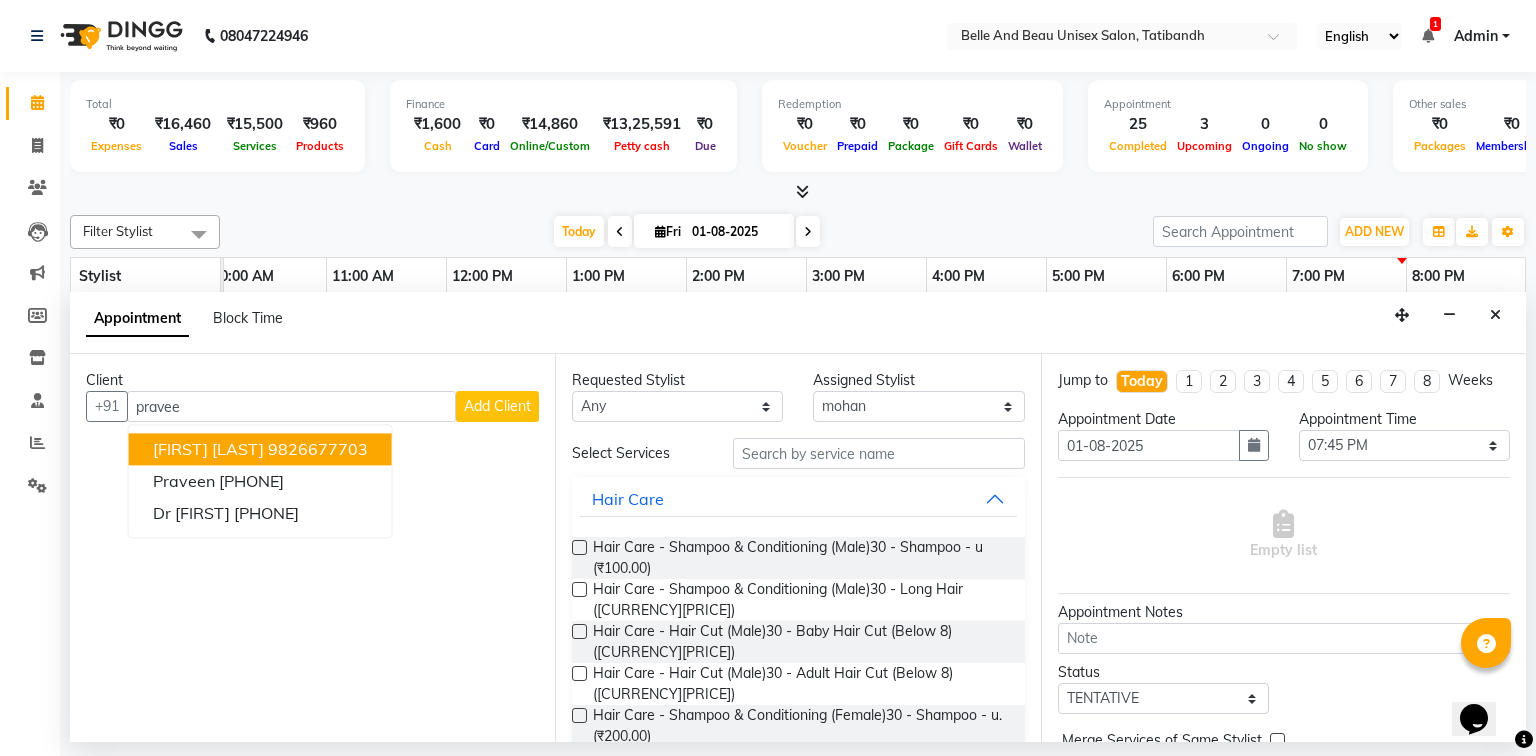 click on "[FIRST] [LAST]" at bounding box center [208, 450] 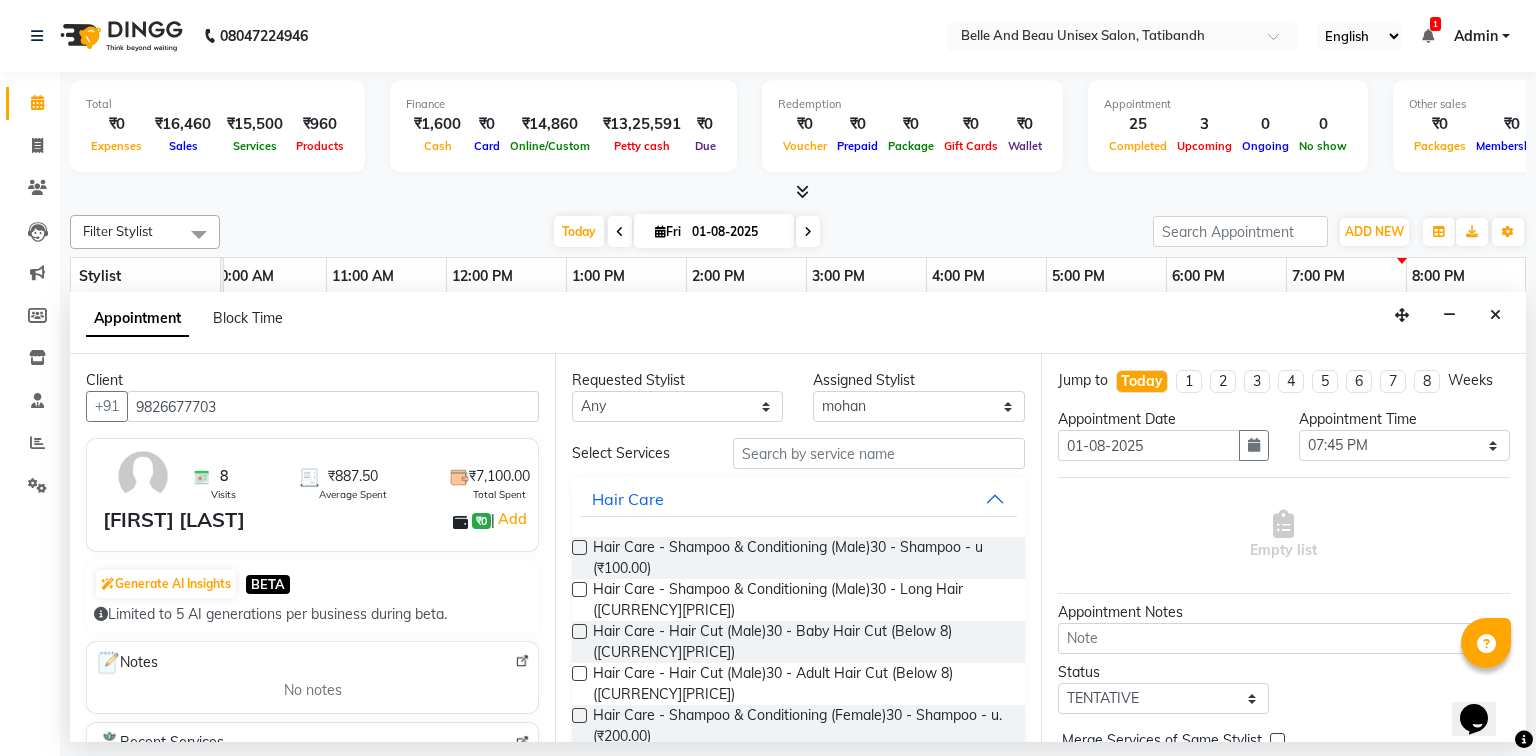 type on "9826677703" 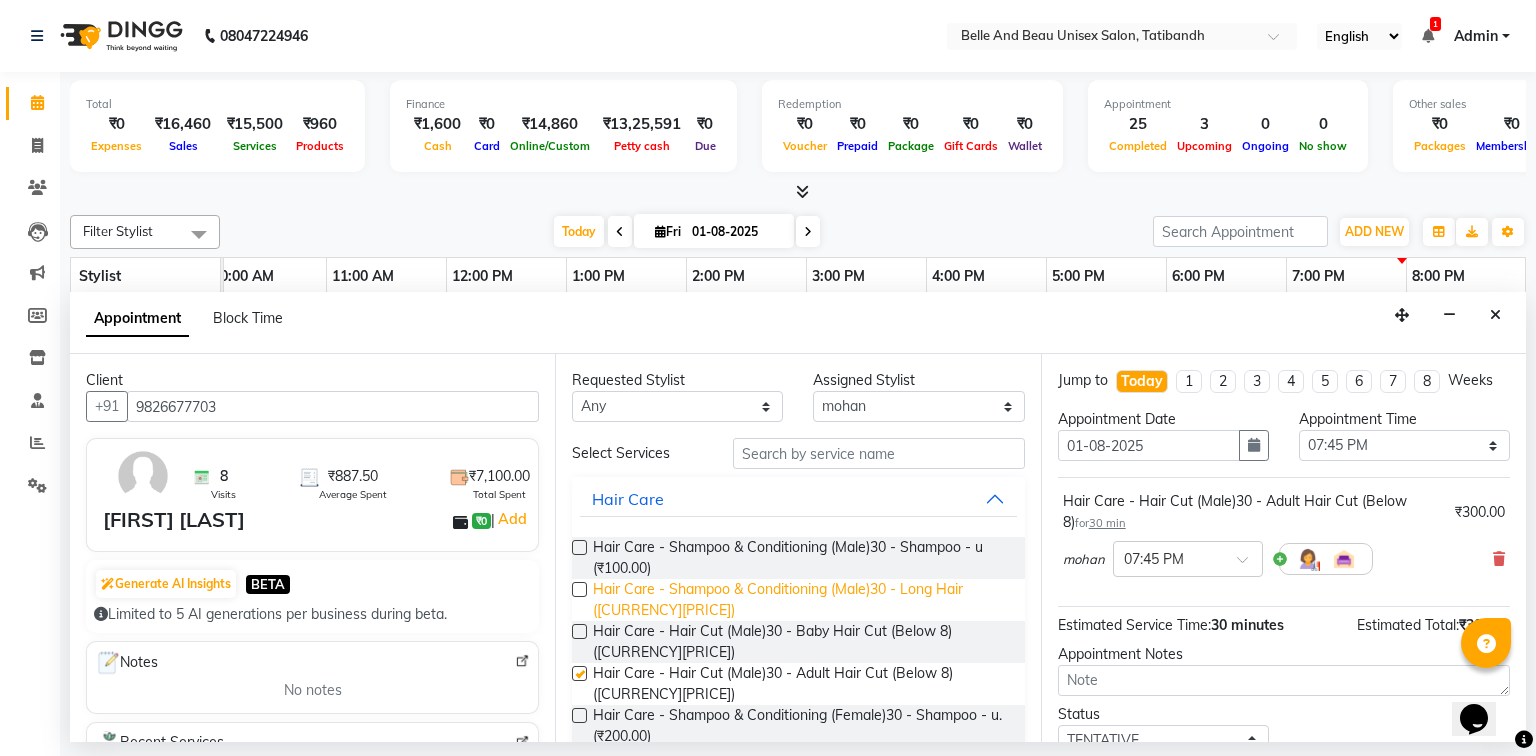 checkbox on "false" 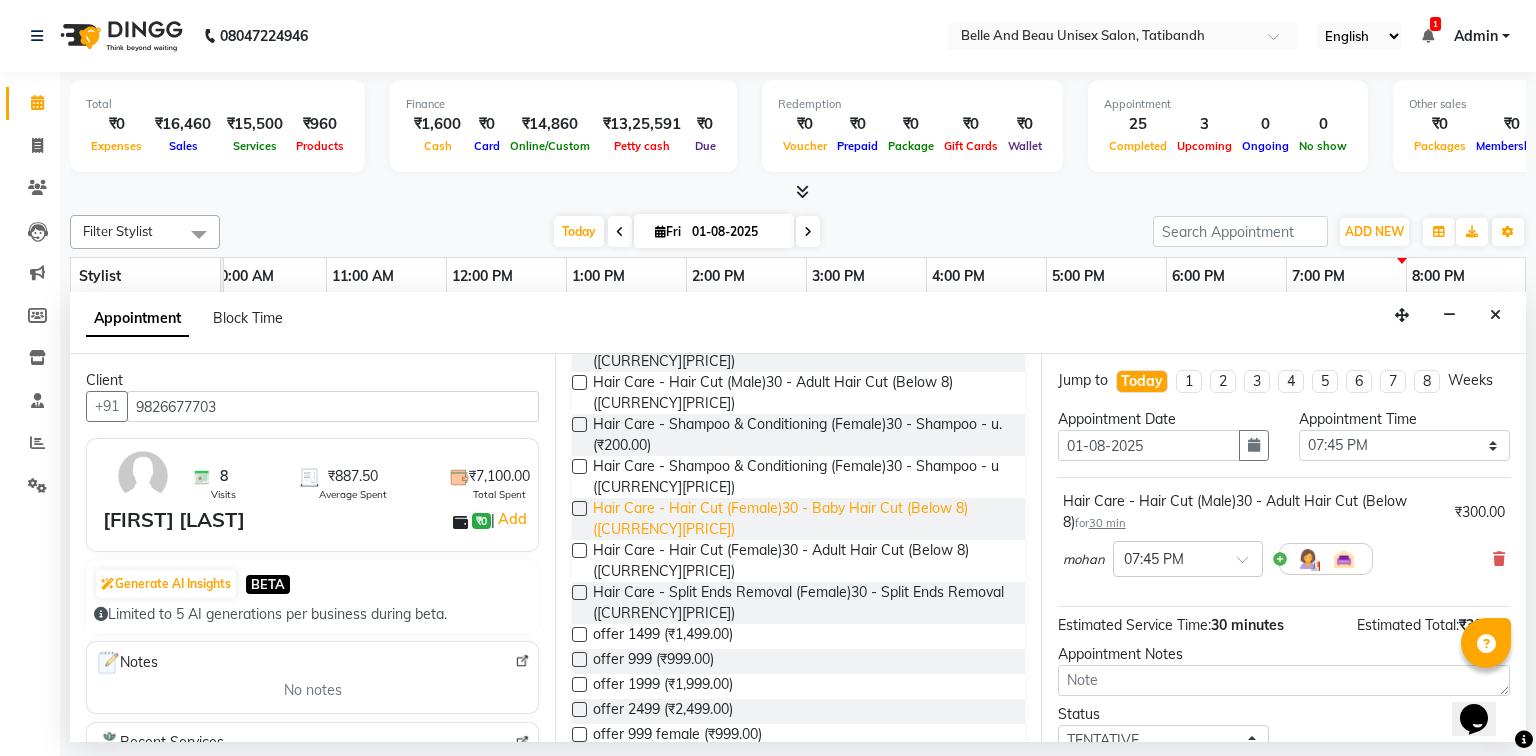 scroll, scrollTop: 320, scrollLeft: 0, axis: vertical 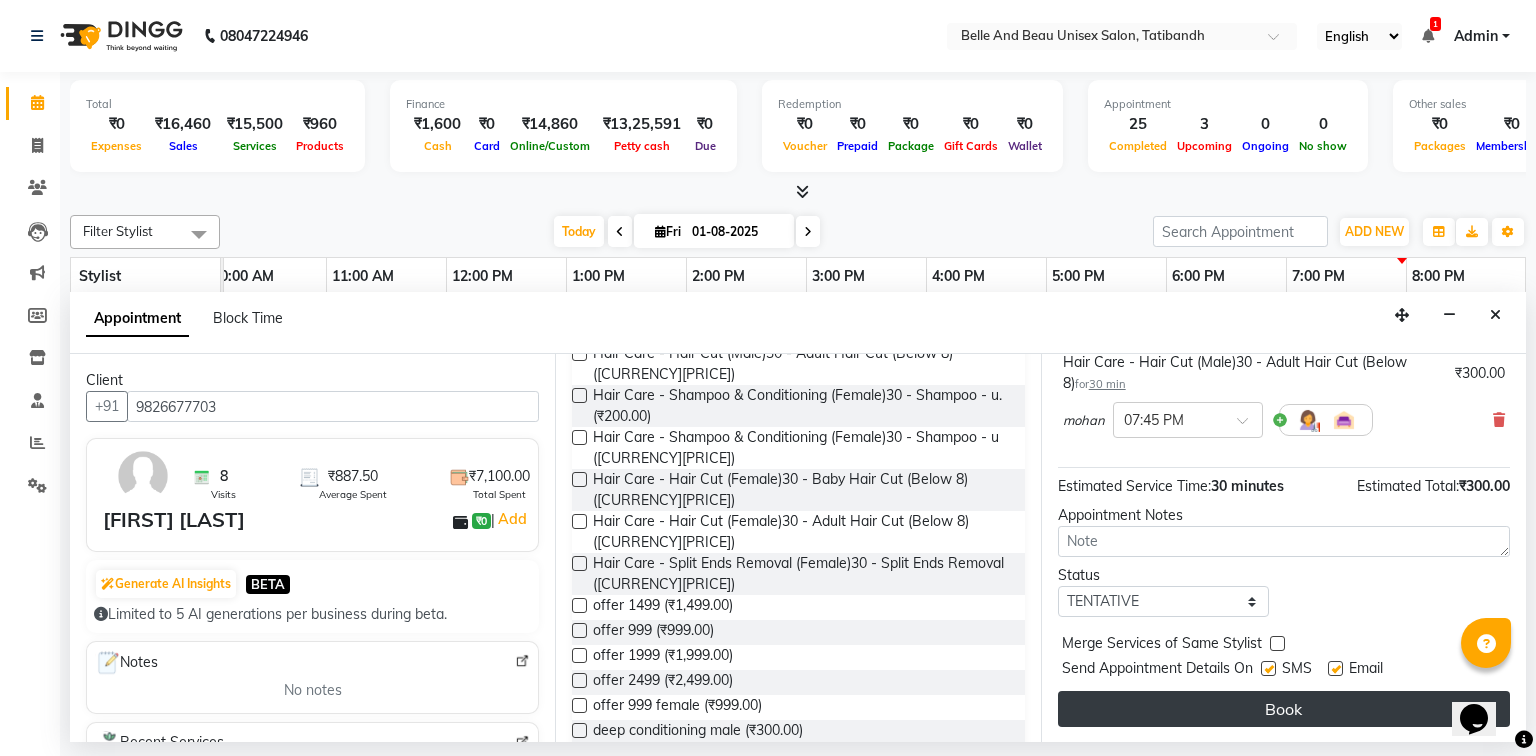 click on "Book" at bounding box center (1284, 709) 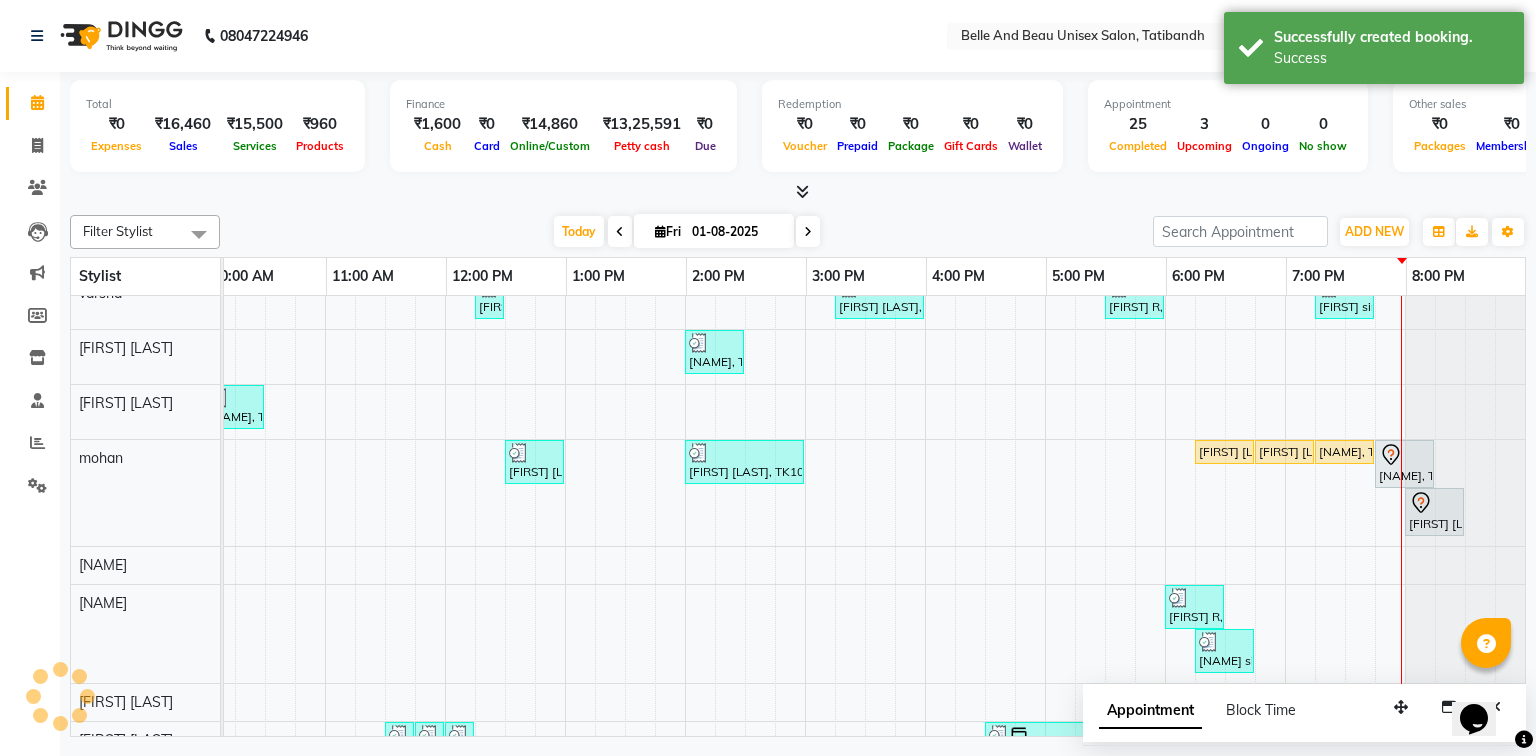 scroll, scrollTop: 276, scrollLeft: 0, axis: vertical 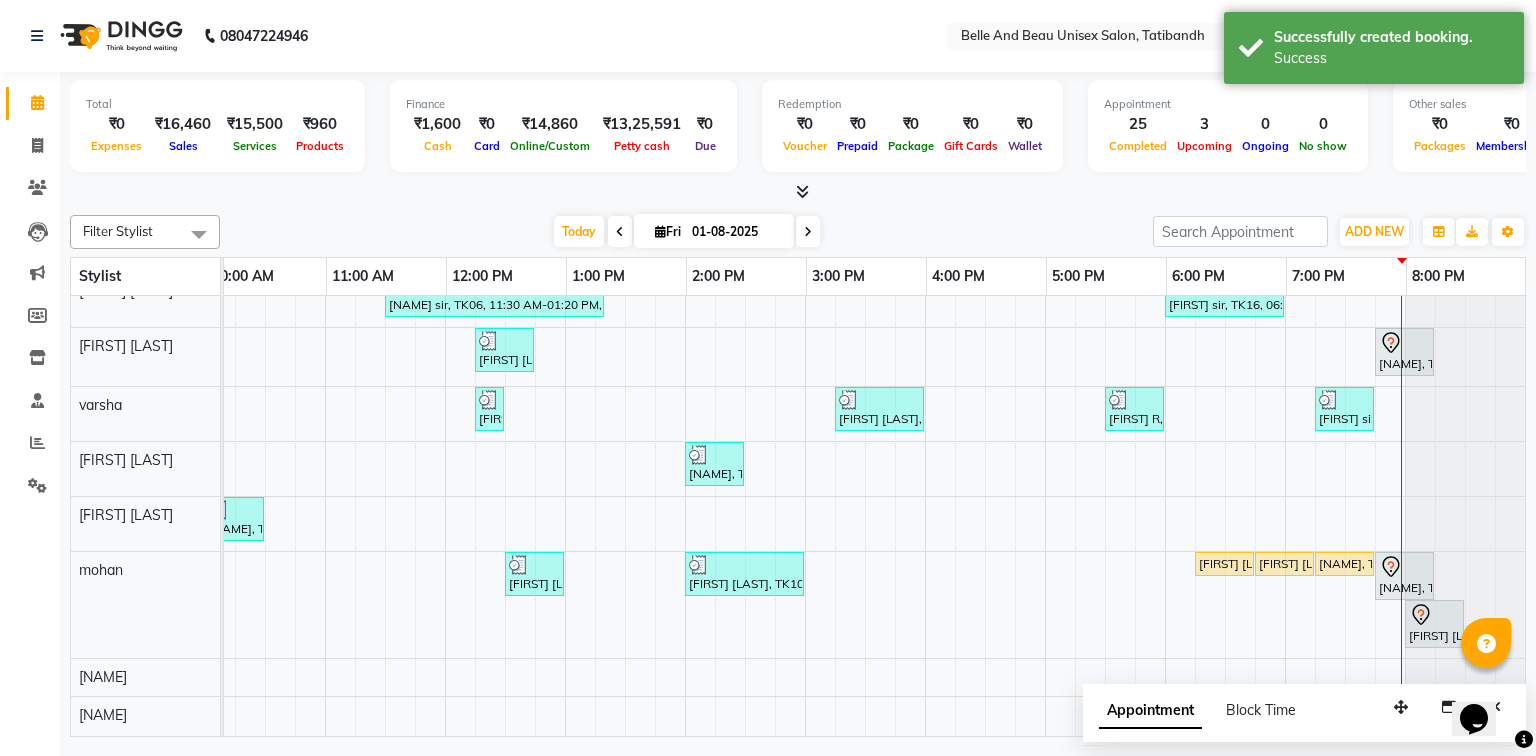 click on "[FIRST], TK08, 12:15 PM-12:45 PM, Hair Styling - Blow Dry Hair Wash (Female)30 - Blow dry [FIRST], TK08, 12:45 PM-12:55 PM, Threading - Upper Lip (Female)30 - Upper Lip dr [LAST], TK13, 03:00 PM-03:30 PM, Nail Art - Nail Art30 - Gel Polish Hand dr [LAST], TK13, 03:30 PM-04:00 PM, Nail Art - Nail Art30 - Gel Polish Feet [FIRST] mam, TK17, 05:45 PM-06:15 PM, bioloom cleanup [FIRST] mam, TK17, 06:15 PM-06:45 PM, Bleach / Detan - Bleach / Detan30 - Face/ Neck Line [FIRST] mam, TK17, 06:45 PM-06:55 PM, Threading - Eyebrow (Female)30 - Eyebrow [FIRST] mam, TK17, 07:00 PM-07:10 PM, Threading - Upper Lip (Female)30 - Upper Lip Ashitosh sir, TK06, 11:30 AM-01:20 PM, Hair Colour - Global30 - Global Short Hair (Boy Cut),Hair Care - Hair Cut (Male)30 - Adult Hair Cut (Below 8),Shave & Trimming - Beard (Male)30 - Beard Shaping Kiran Pandey, TK05, 12:15 PM-12:45 PM, Hair Care - Hair Cut (Female)30 - Adult Hair Cut (Below 8)" at bounding box center [745, 534] 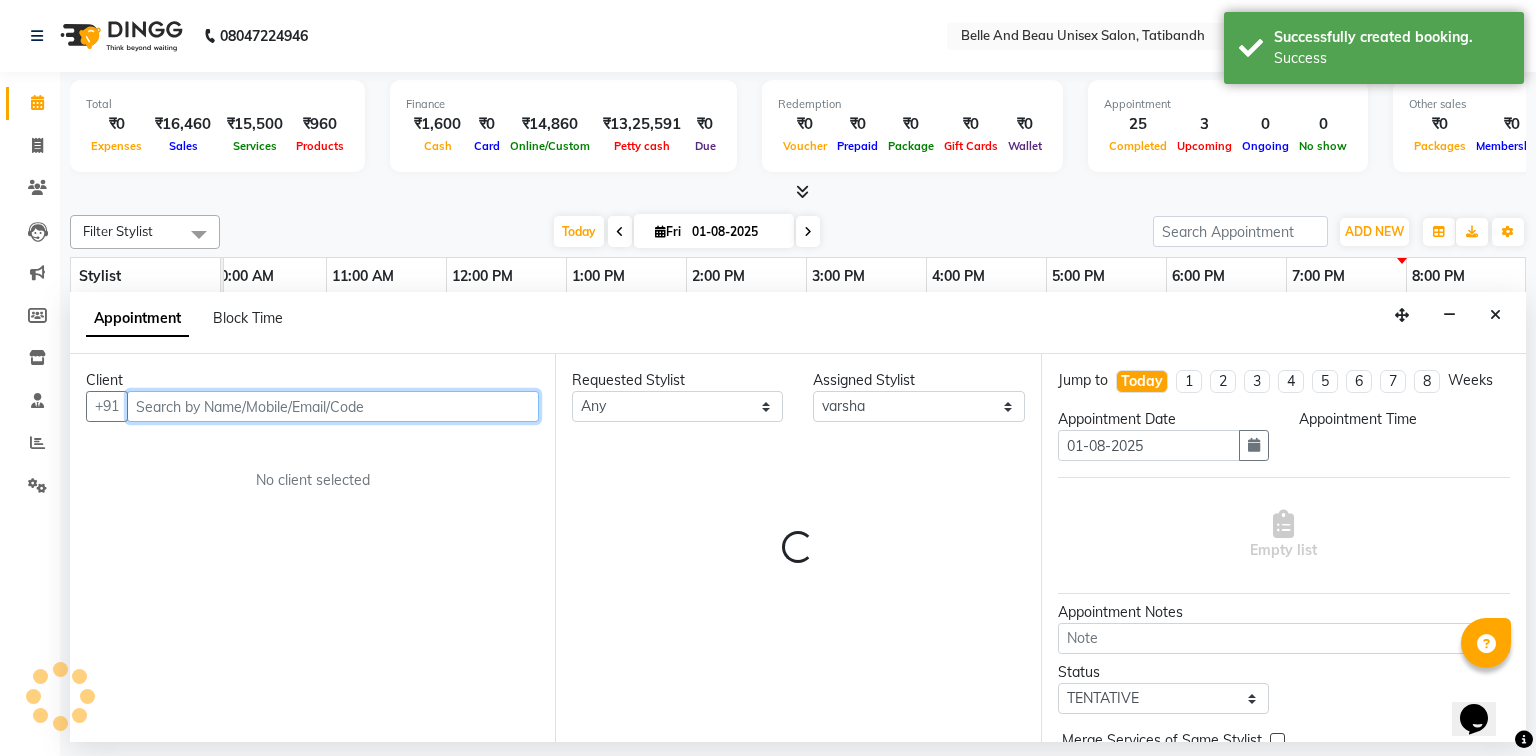 select on "1185" 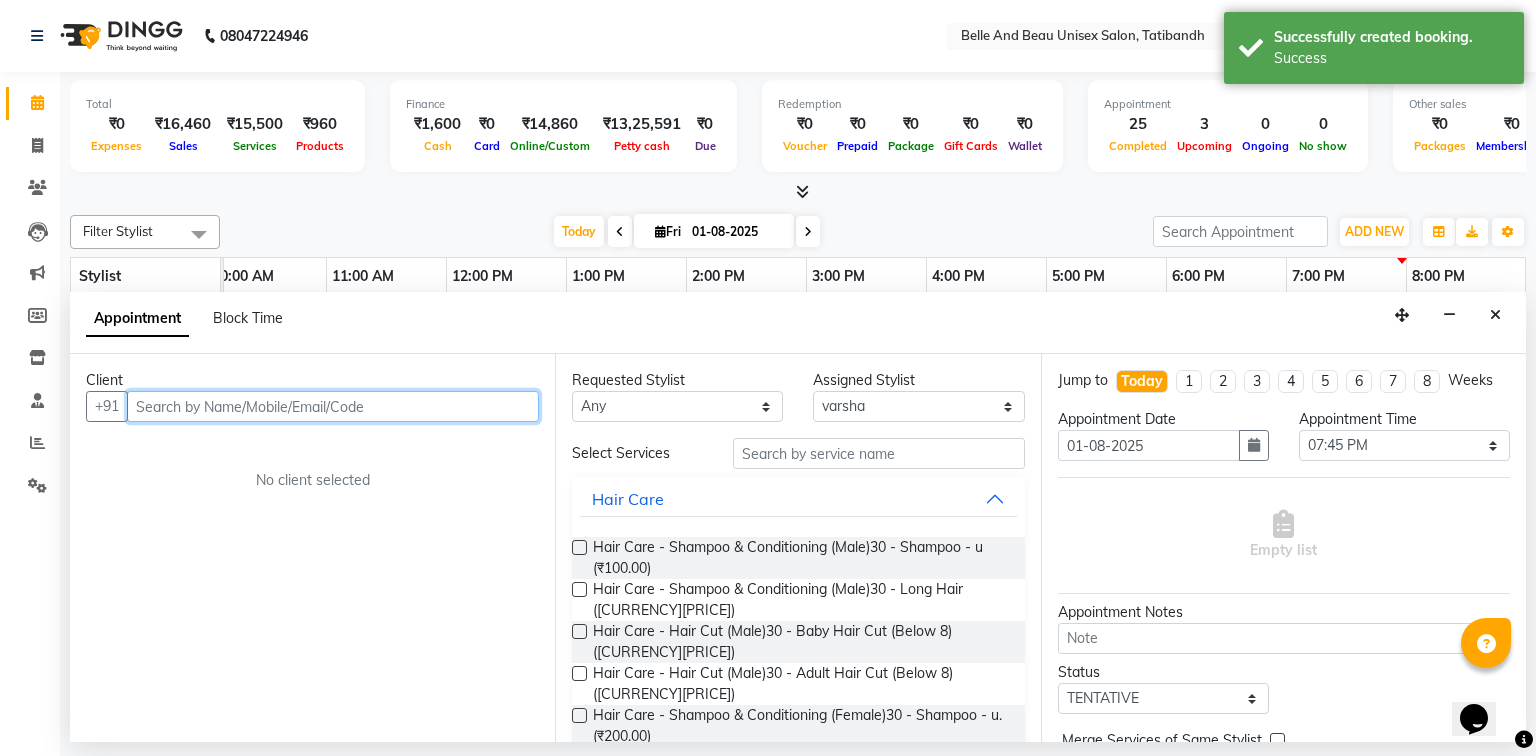 click at bounding box center (333, 406) 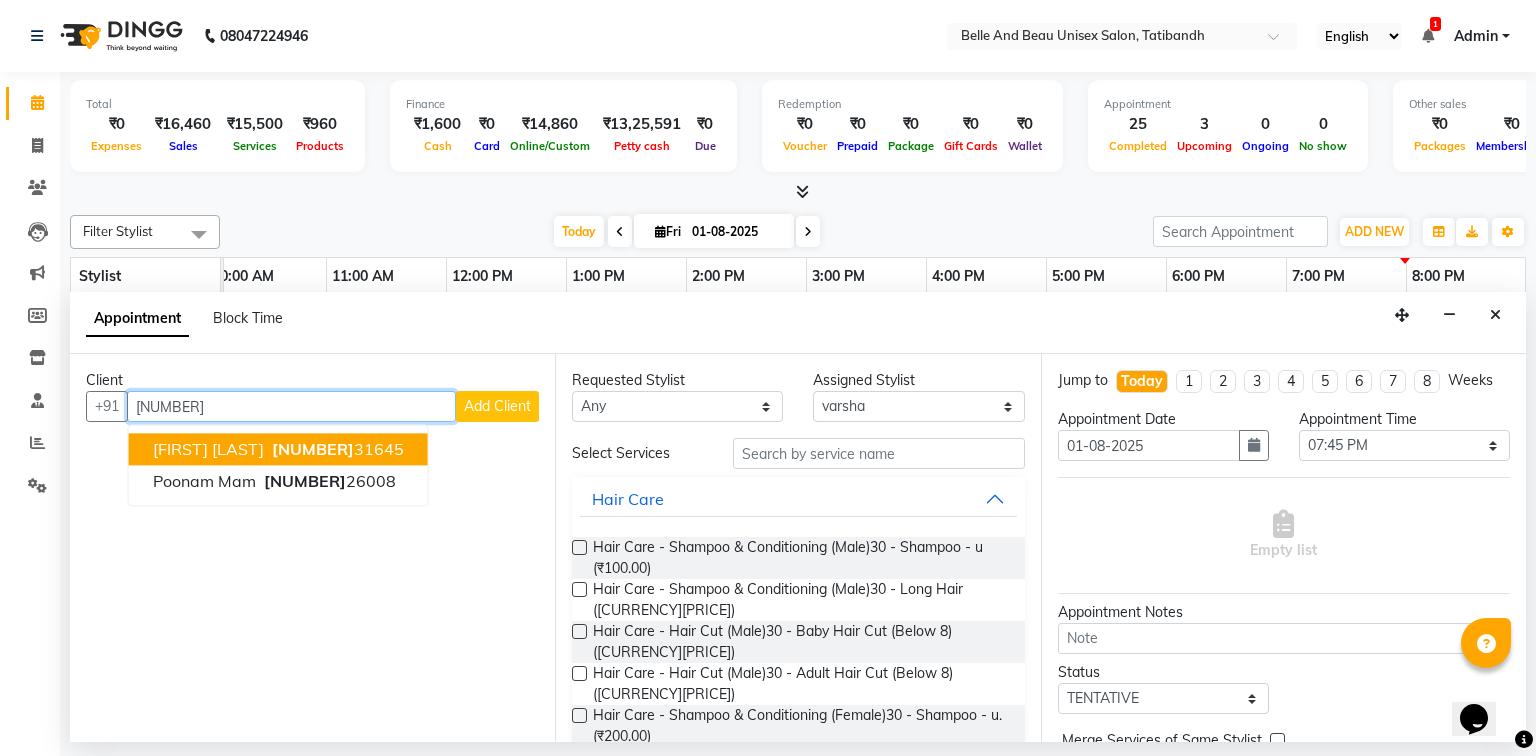 click on "[FIRST] [LAST]" at bounding box center (208, 450) 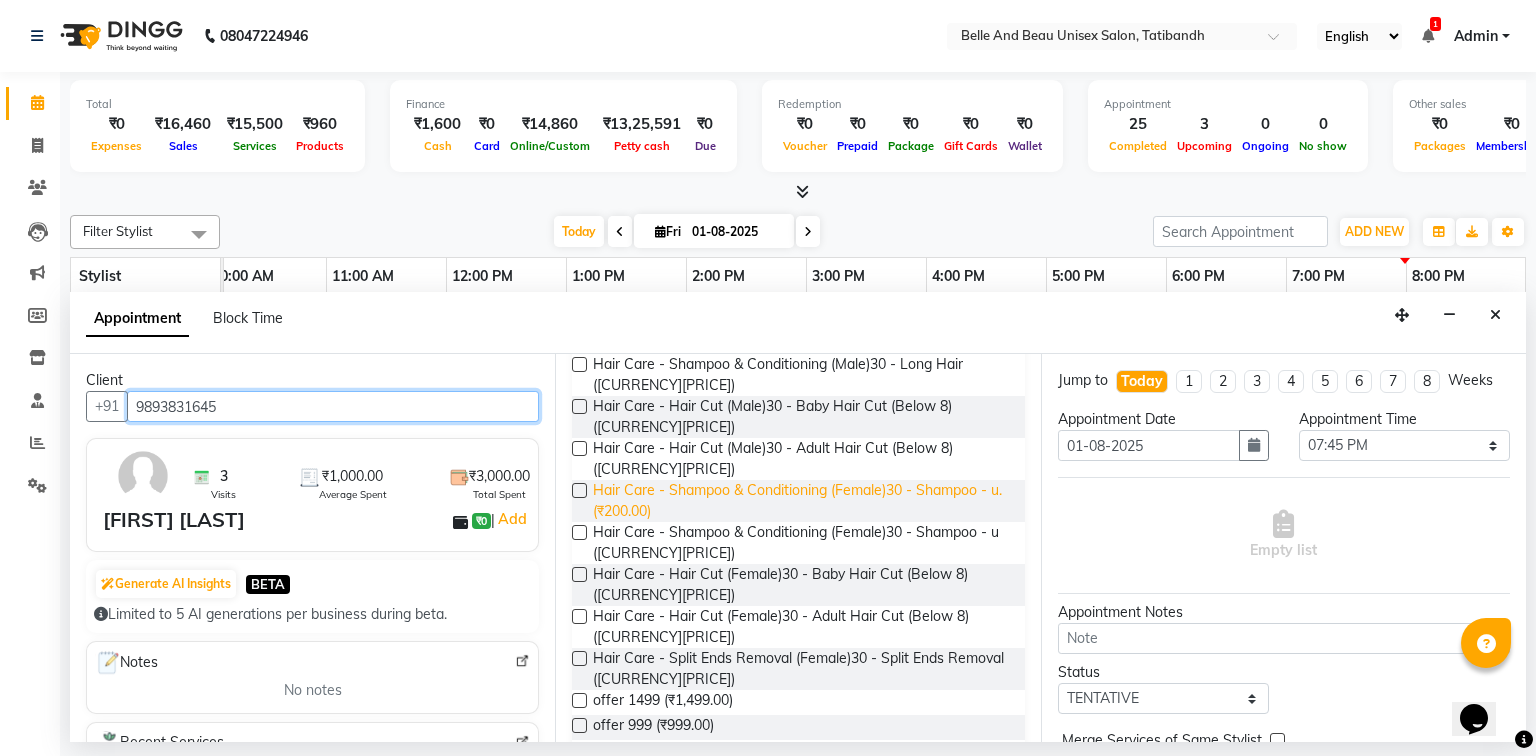 scroll, scrollTop: 240, scrollLeft: 0, axis: vertical 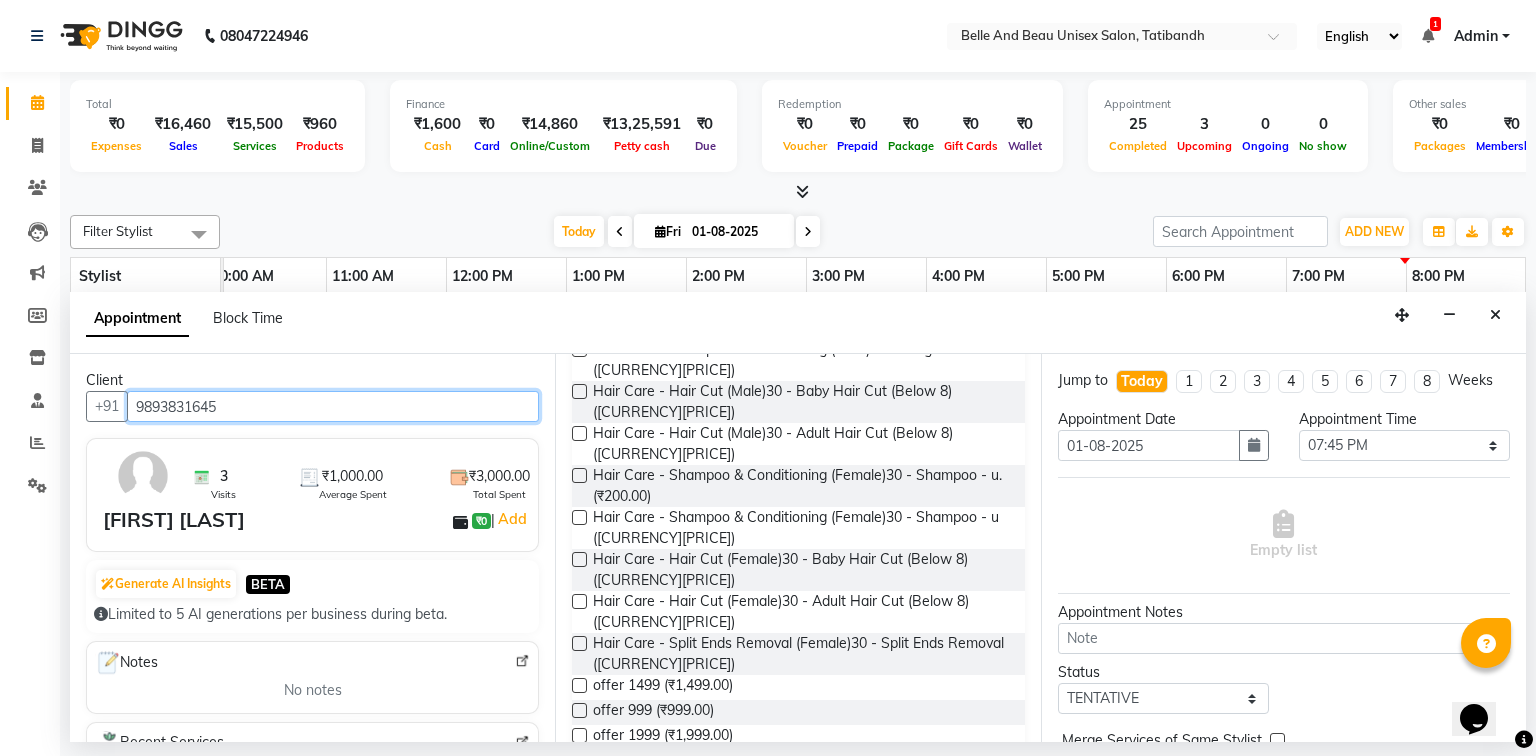 type on "9893831645" 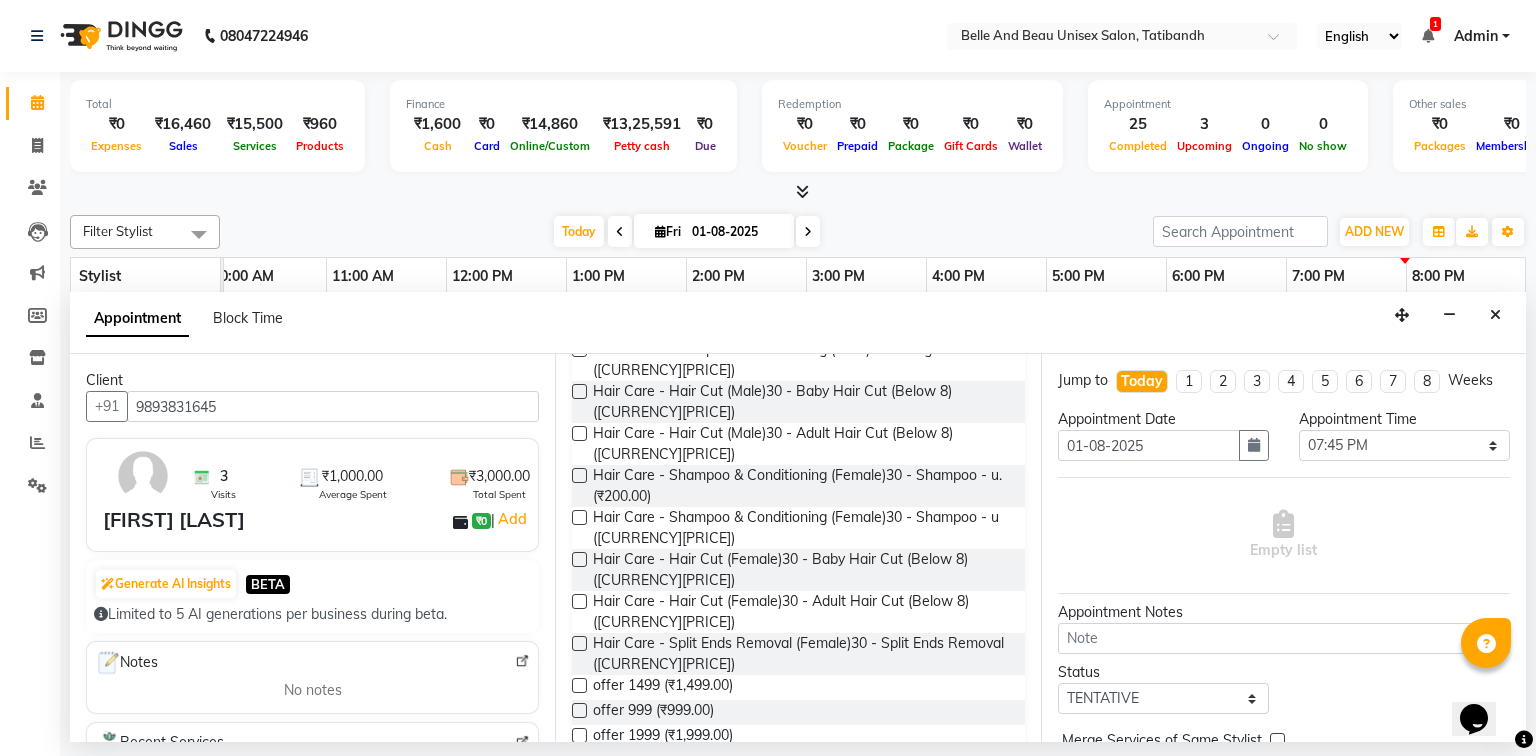click at bounding box center [579, 475] 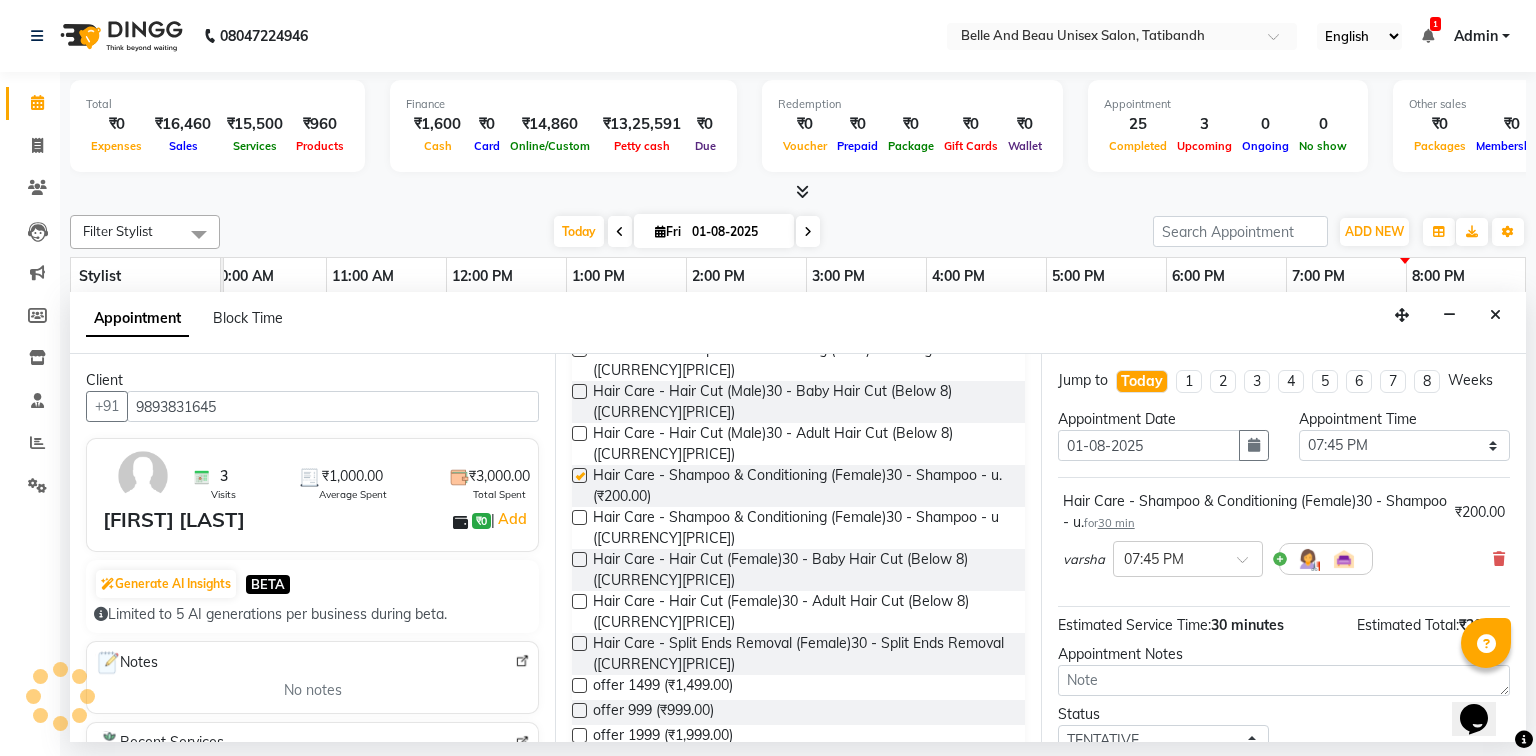 checkbox on "false" 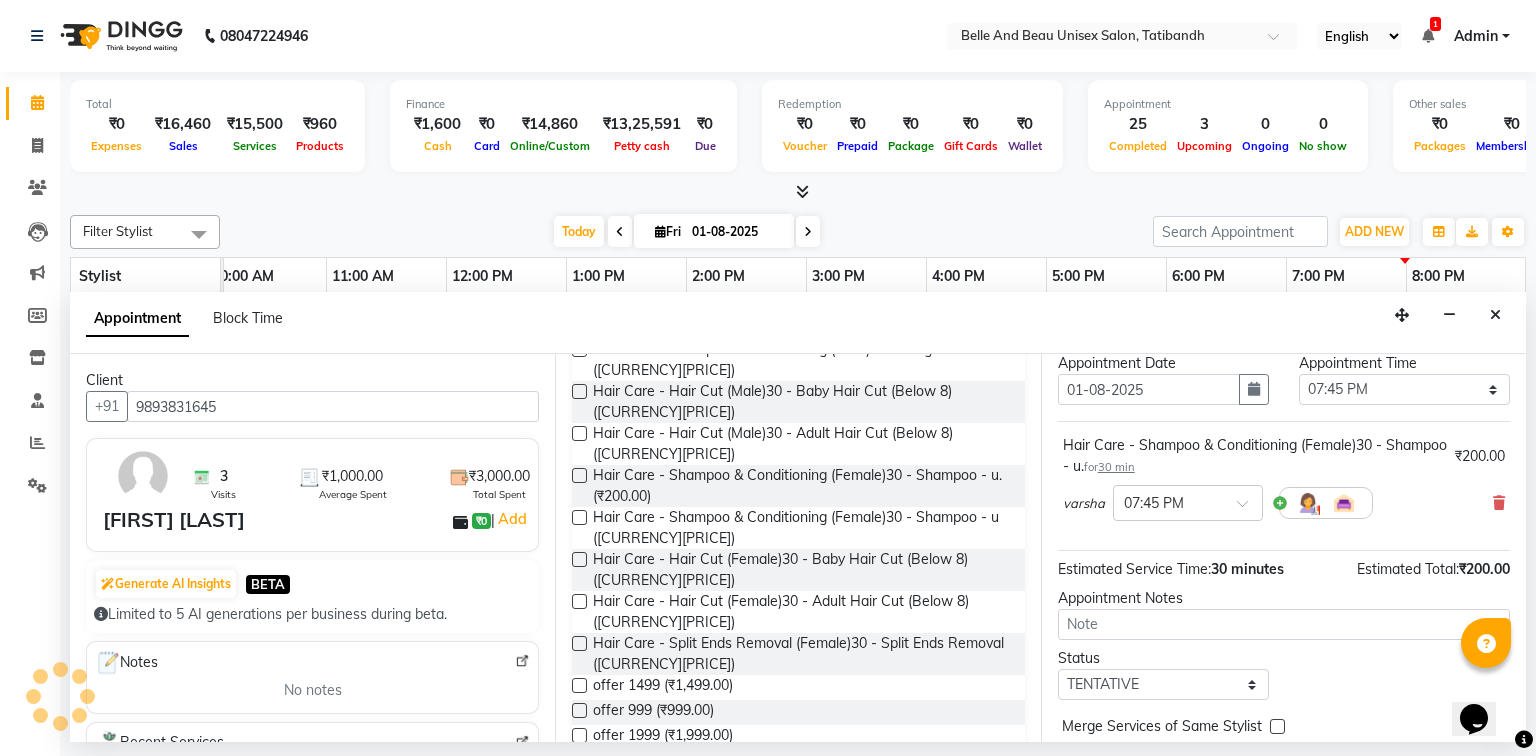 scroll, scrollTop: 139, scrollLeft: 0, axis: vertical 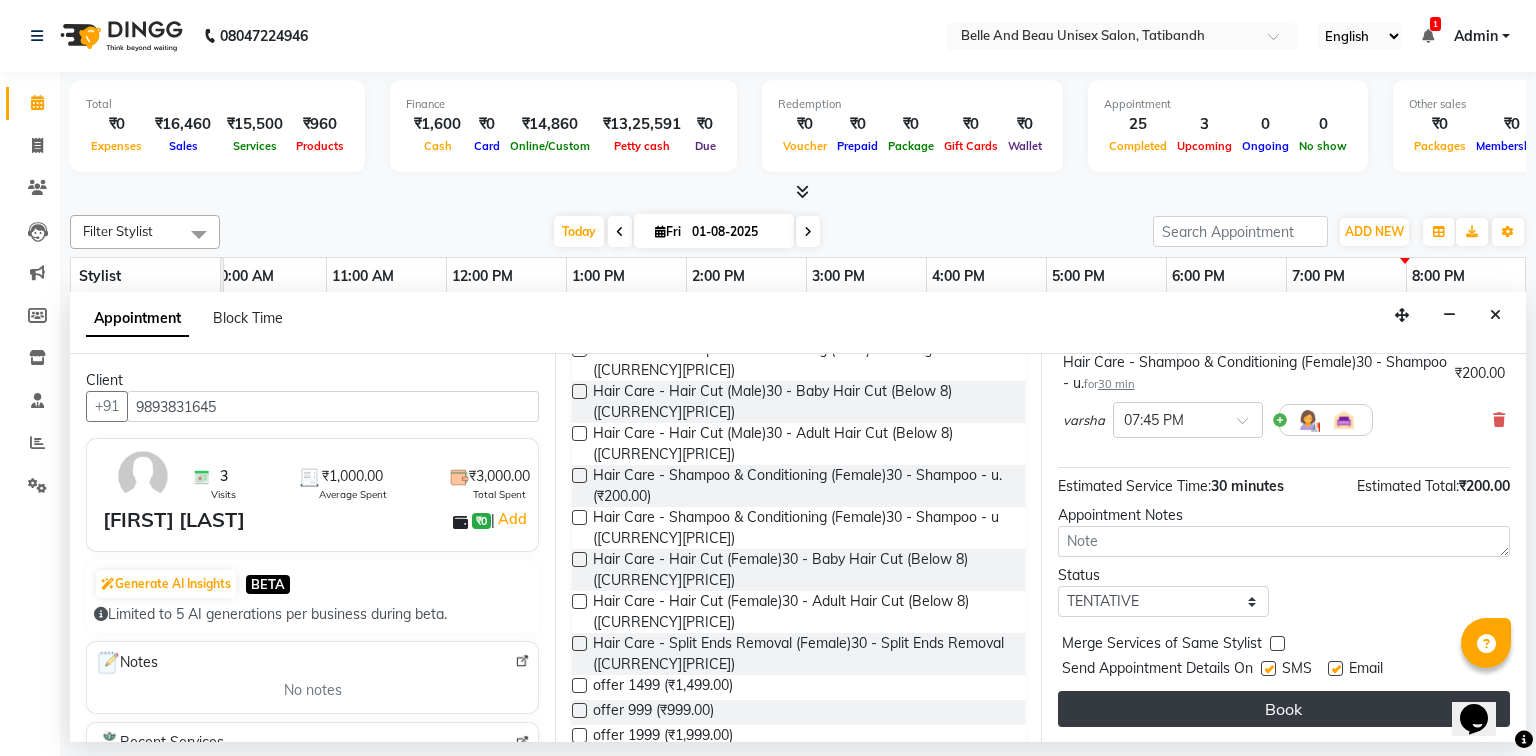 click on "Book" at bounding box center [1284, 709] 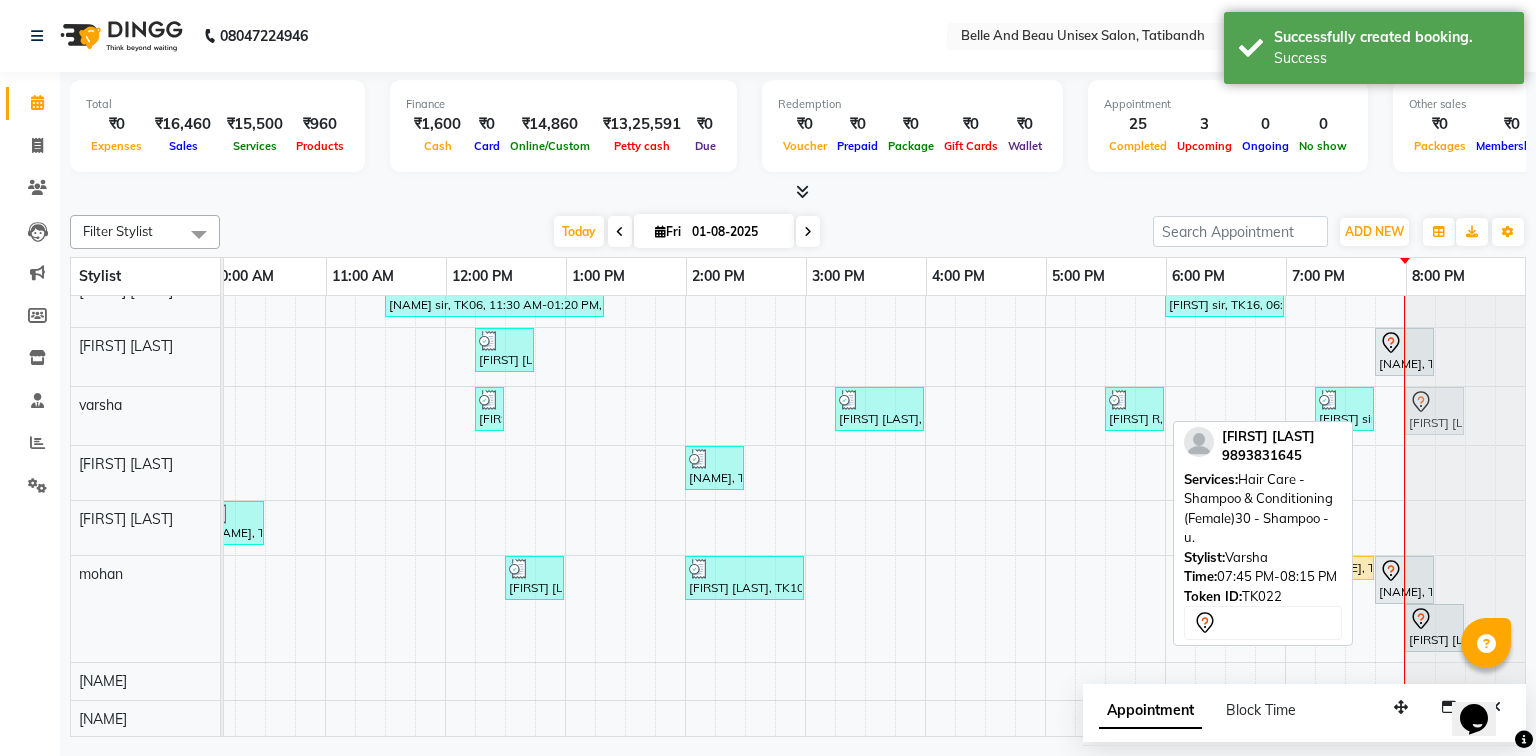 drag, startPoint x: 1376, startPoint y: 408, endPoint x: 1393, endPoint y: 407, distance: 17.029387 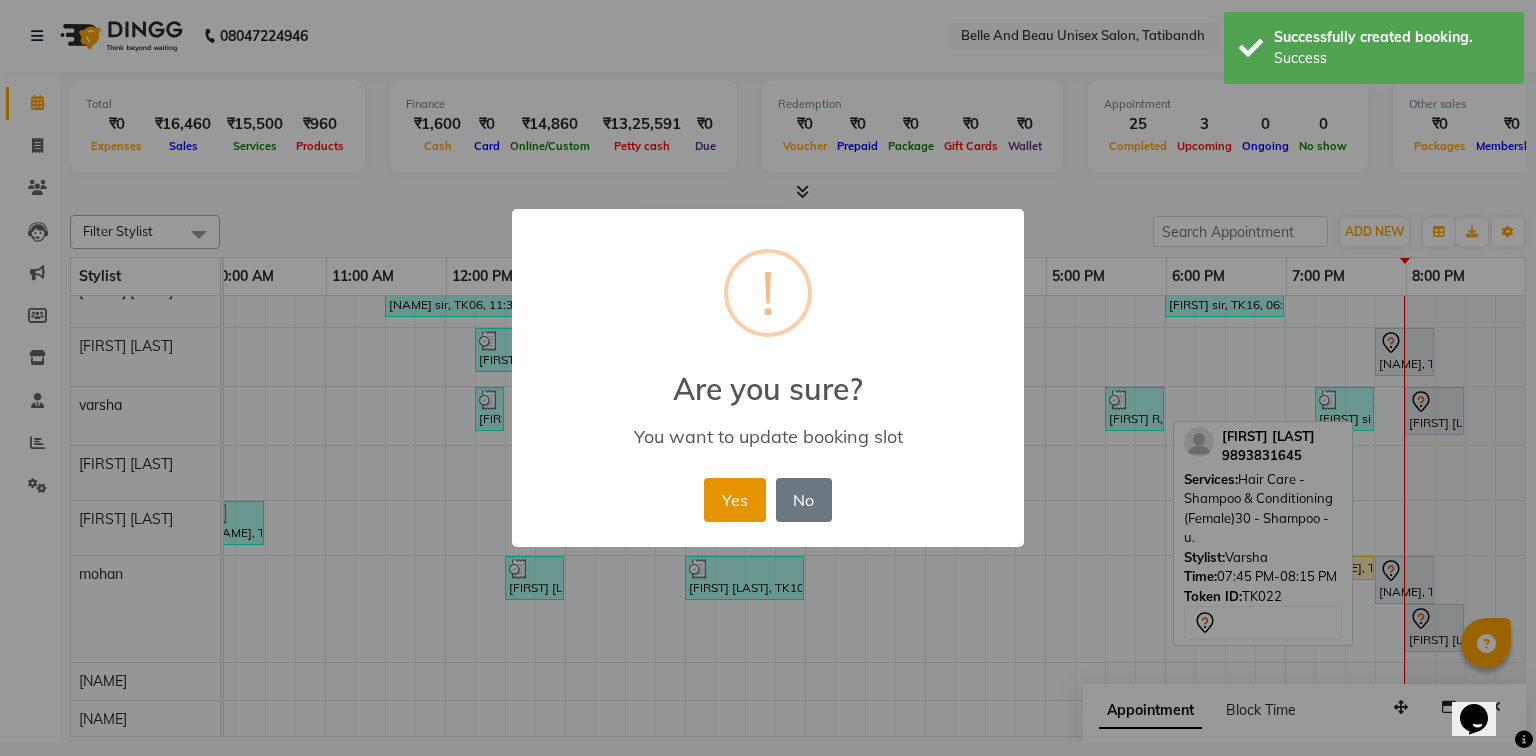 click on "Yes" at bounding box center (734, 500) 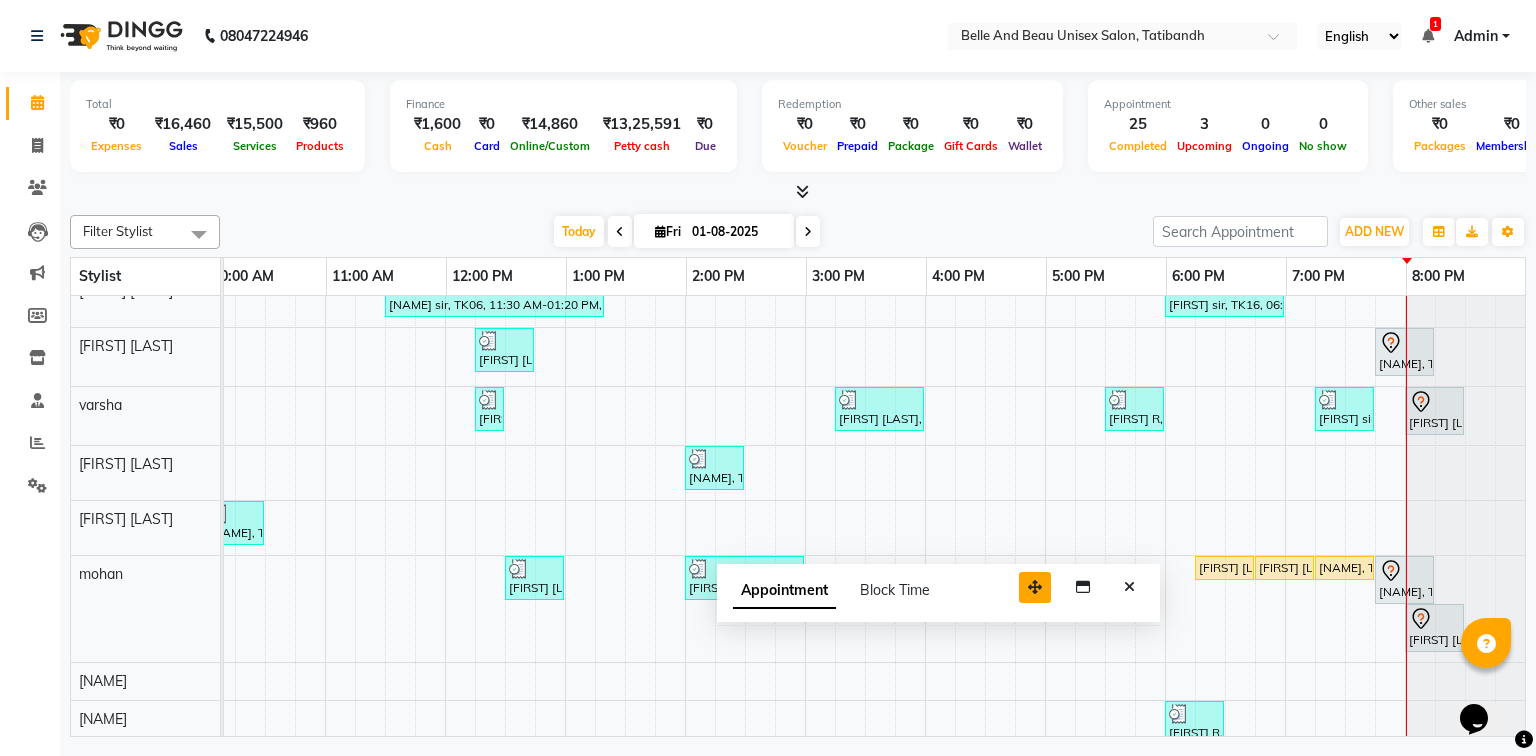 drag, startPoint x: 1394, startPoint y: 702, endPoint x: 1028, endPoint y: 582, distance: 385.1701 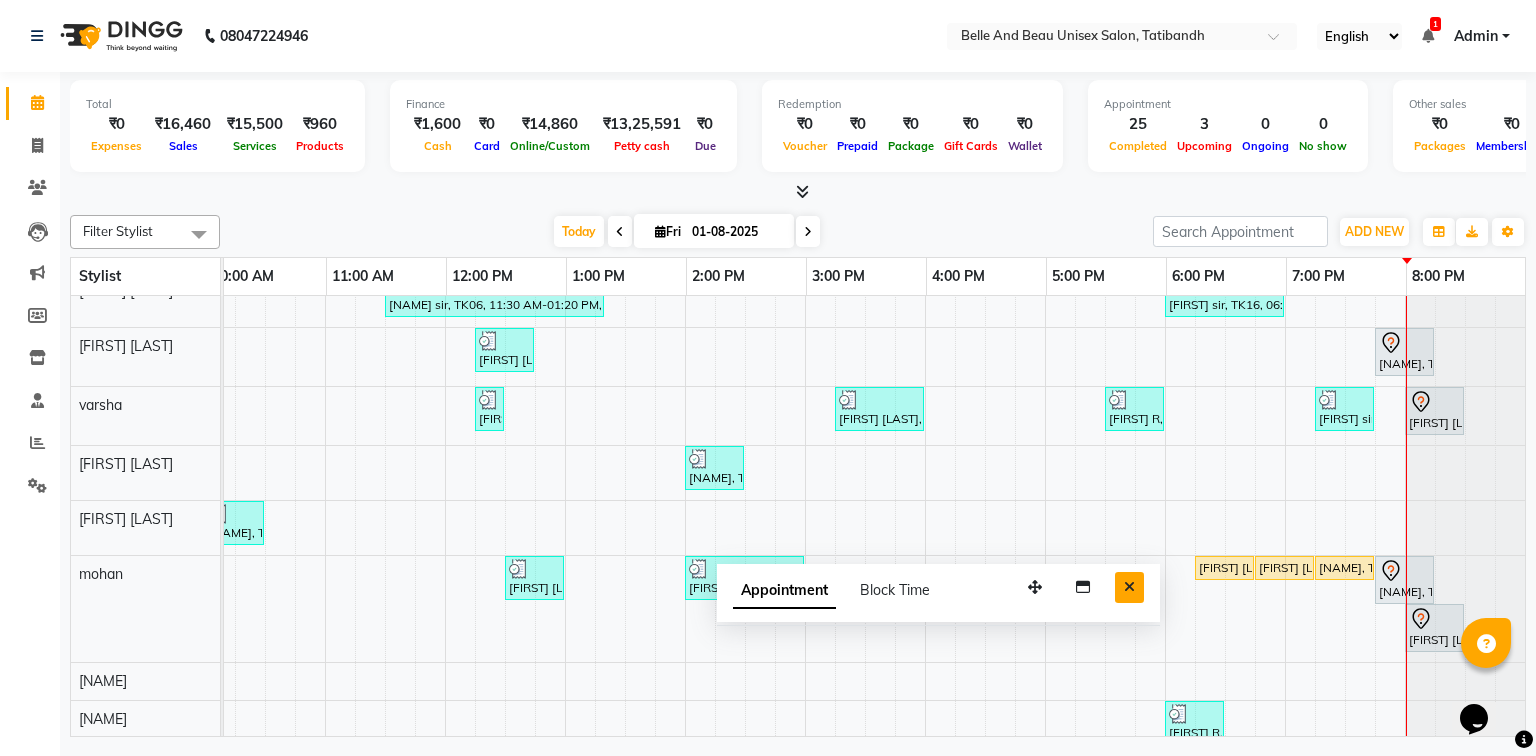 click at bounding box center (1129, 587) 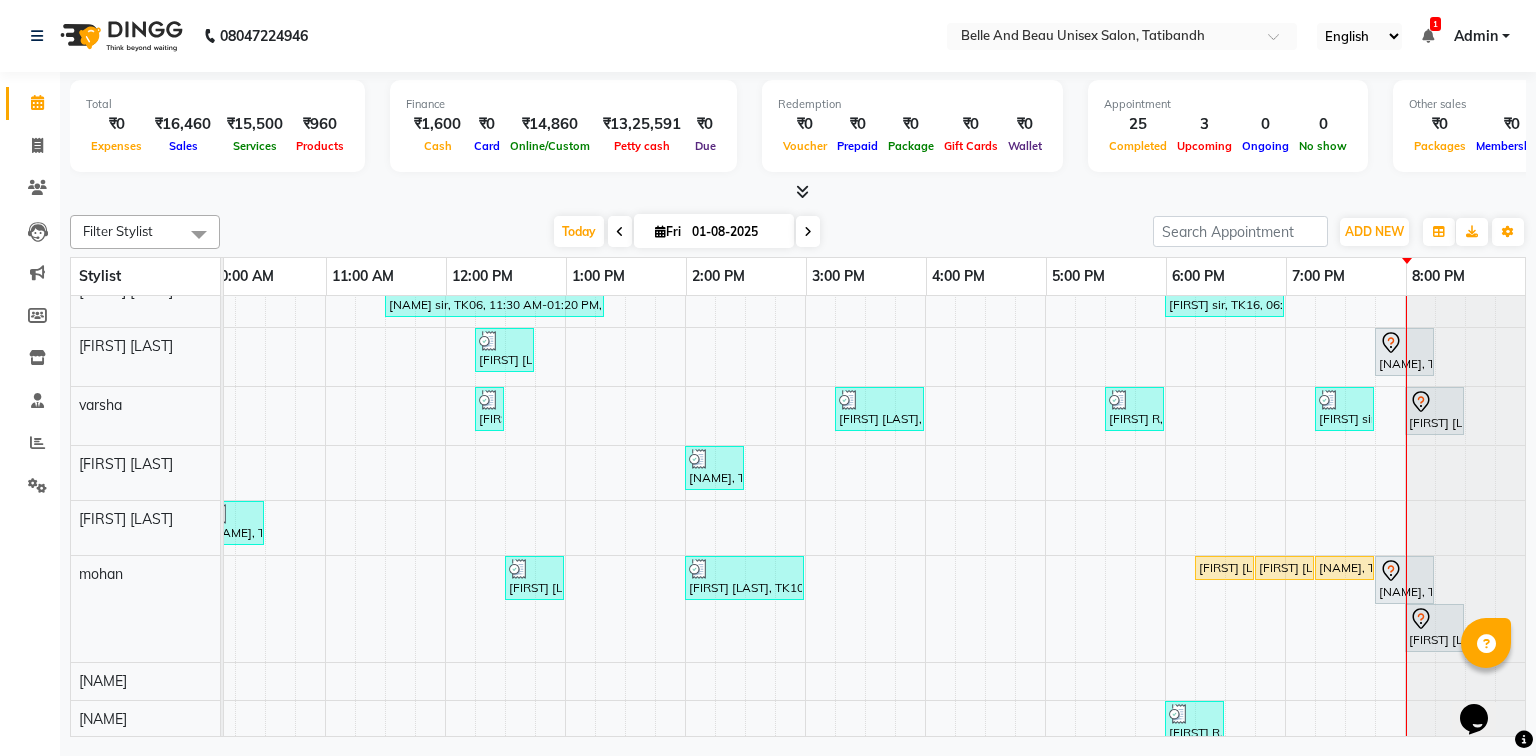 scroll, scrollTop: 280, scrollLeft: 270, axis: both 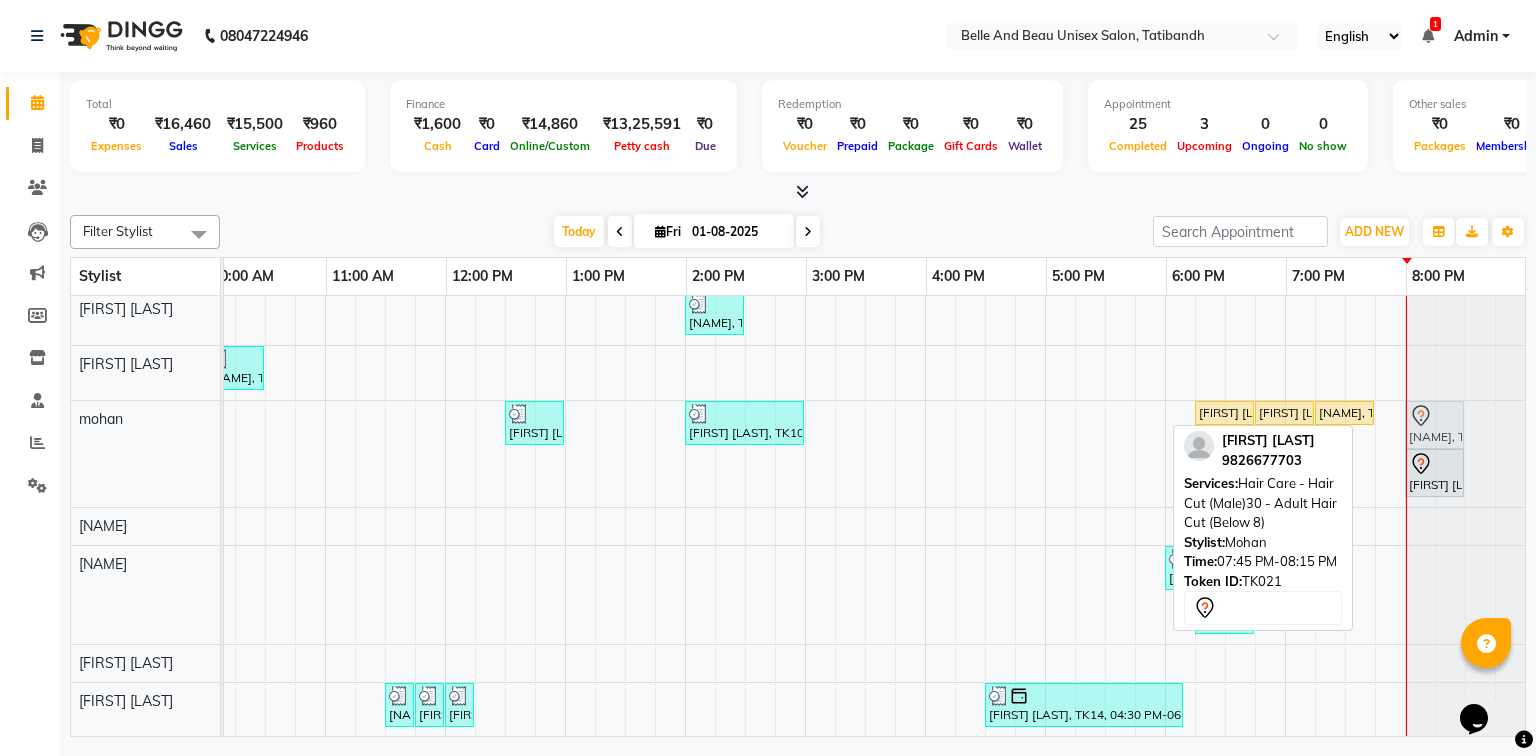 drag, startPoint x: 1396, startPoint y: 415, endPoint x: 1419, endPoint y: 414, distance: 23.021729 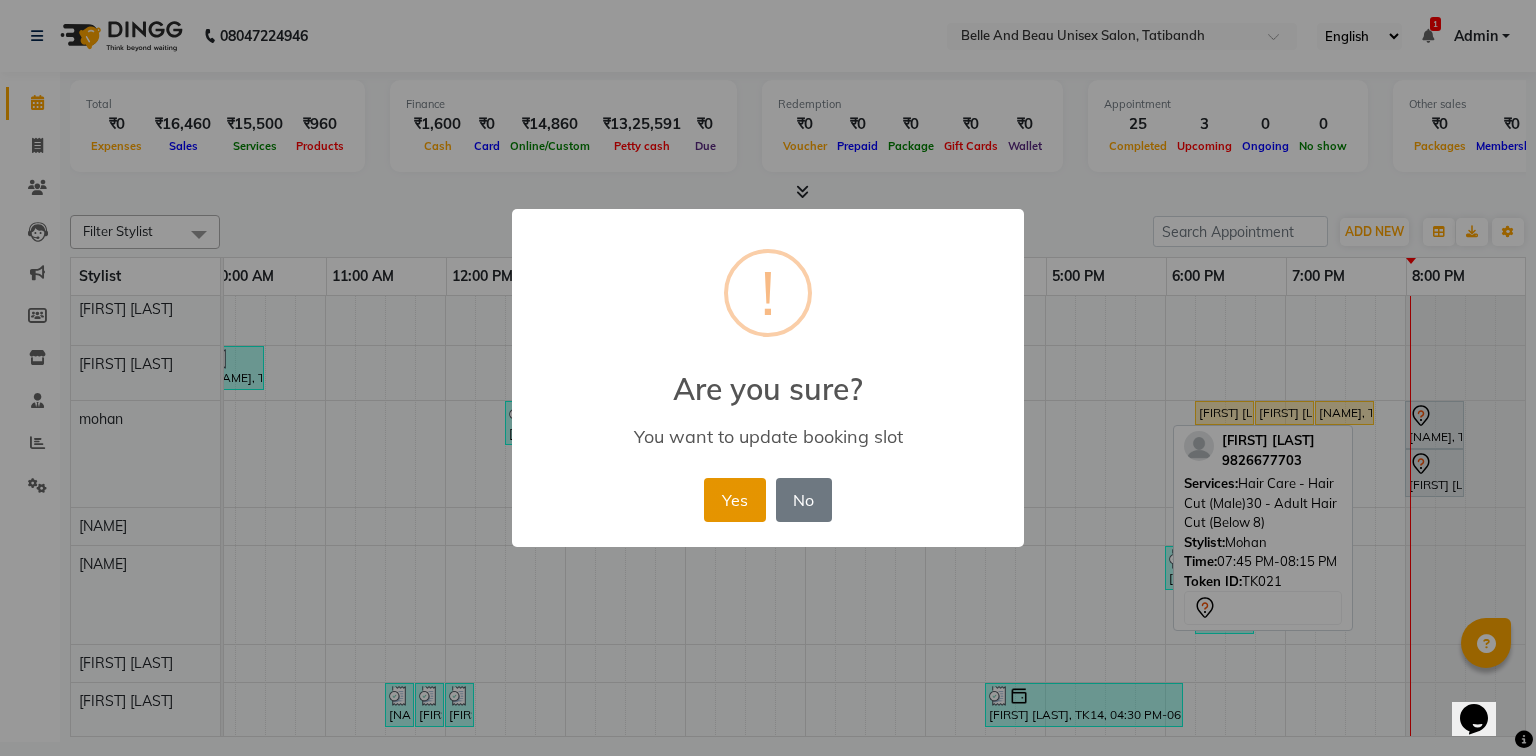 click on "Yes" at bounding box center (734, 500) 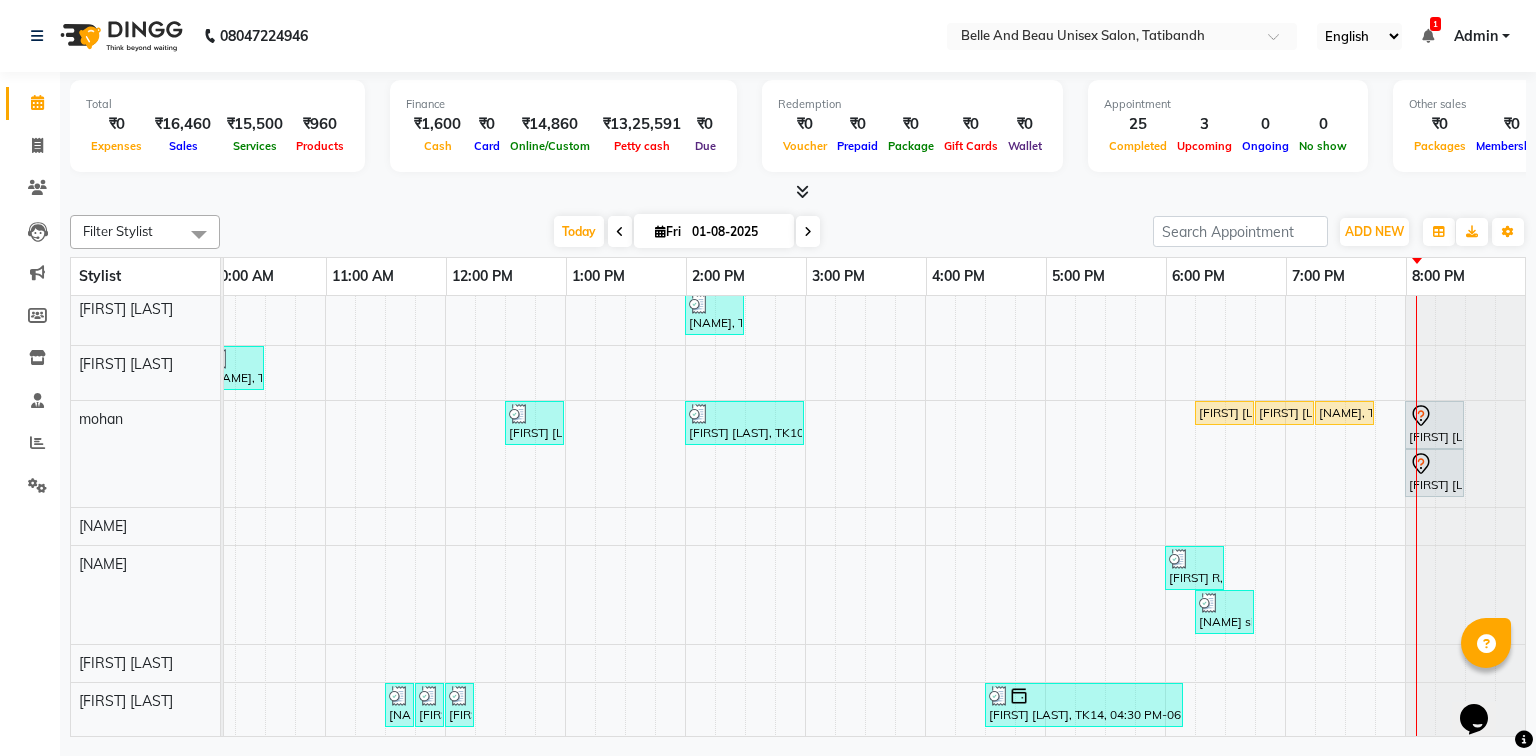scroll, scrollTop: 40, scrollLeft: 270, axis: both 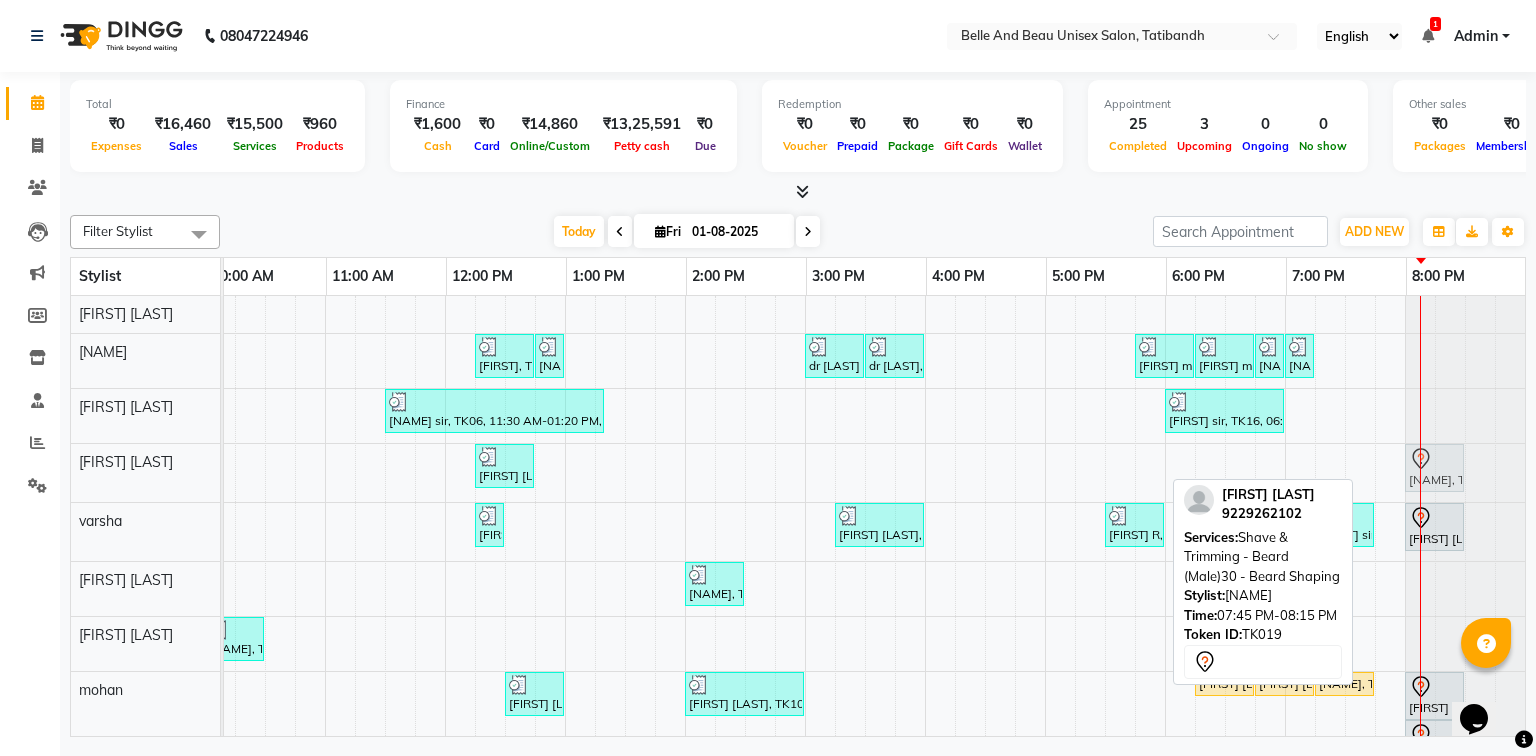 drag, startPoint x: 1397, startPoint y: 477, endPoint x: 1436, endPoint y: 480, distance: 39.115215 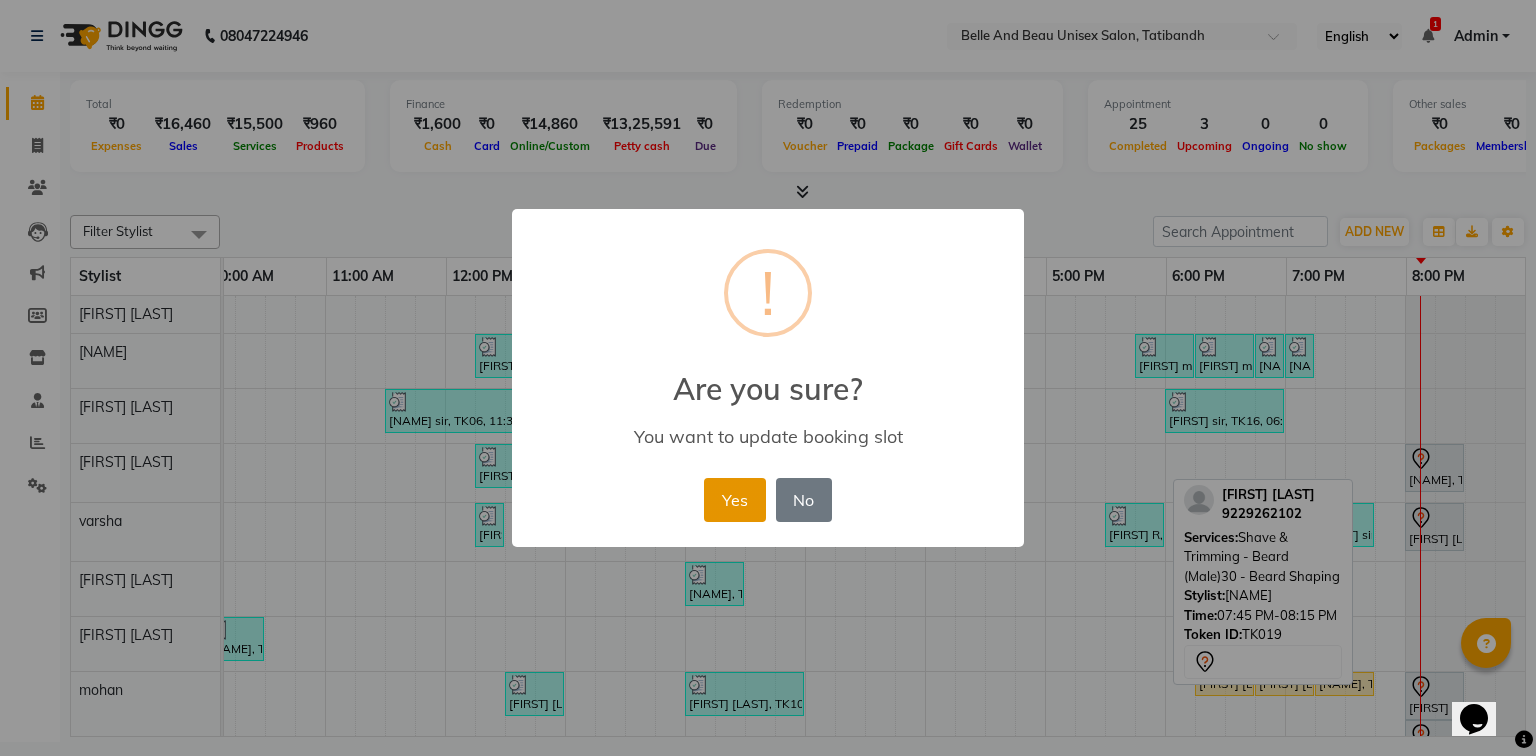 click on "Yes" at bounding box center (734, 500) 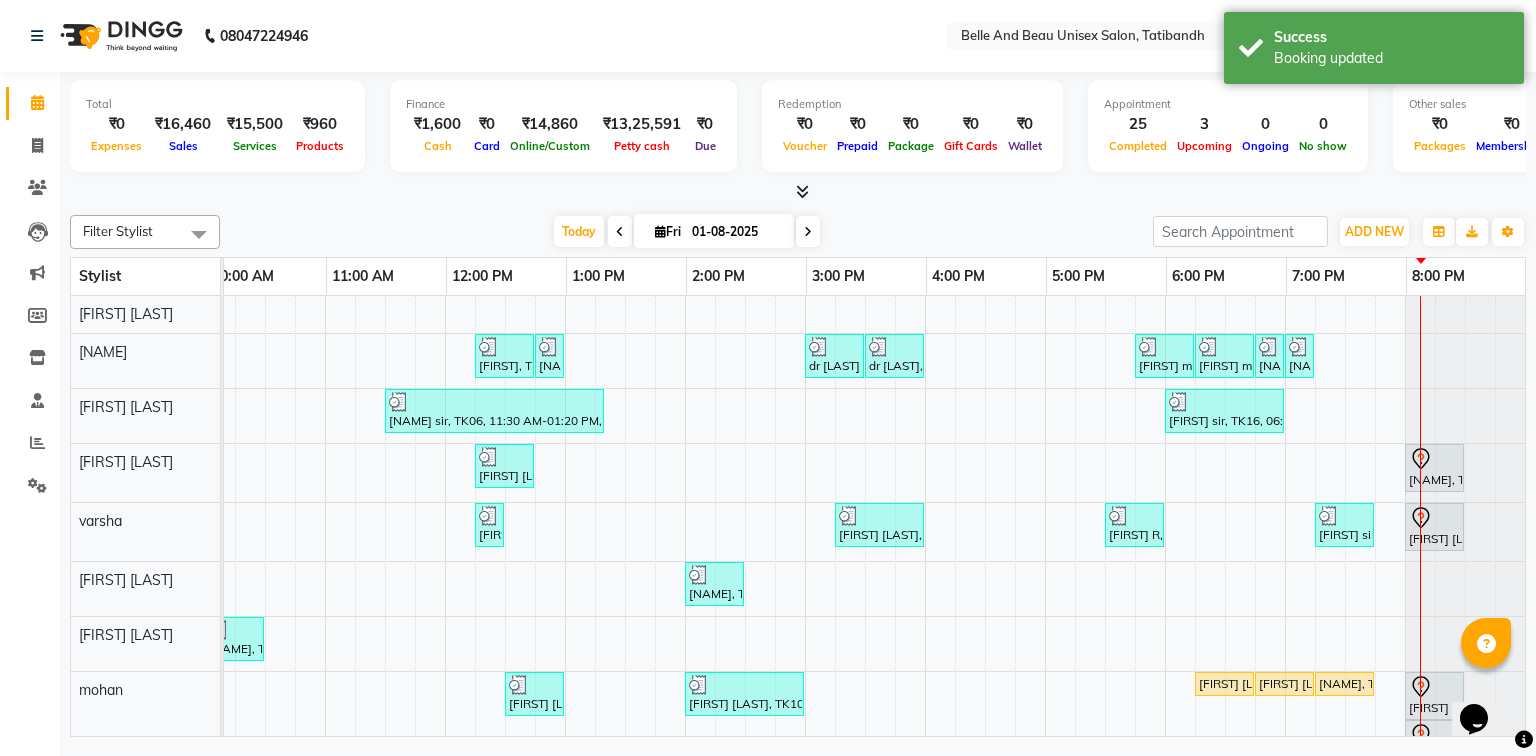 click on "[FIRST], TK08, 12:15 PM-12:45 PM, Hair Styling - Blow Dry Hair Wash (Female)30 - Blow dry [FIRST], TK08, 12:45 PM-12:55 PM, Threading - Upper Lip (Female)30 - Upper Lip dr [LAST], TK13, 03:00 PM-03:30 PM, Nail Art - Nail Art30 - Gel Polish Hand dr [LAST], TK13, 03:30 PM-04:00 PM, Nail Art - Nail Art30 - Gel Polish Feet [FIRST] mam, TK17, 05:45 PM-06:15 PM, bioloom cleanup [FIRST] mam, TK17, 06:15 PM-06:45 PM, Bleach / Detan - Bleach / Detan30 - Face/ Neck Line [FIRST] mam, TK17, 06:45 PM-06:55 PM, Threading - Eyebrow (Female)30 - Eyebrow [FIRST] mam, TK17, 07:00 PM-07:10 PM, Threading - Upper Lip (Female)30 - Upper Lip Ashitosh sir, TK06, 11:30 AM-01:20 PM, Hair Colour - Global30 - Global Short Hair (Boy Cut),Hair Care - Hair Cut (Male)30 - Adult Hair Cut (Below 8),Shave & Trimming - Beard (Male)30 - Beard Shaping Kiran Pandey, TK05, 12:15 PM-12:45 PM, Hair Care - Hair Cut (Female)30 - Adult Hair Cut (Below 8)" at bounding box center [745, 652] 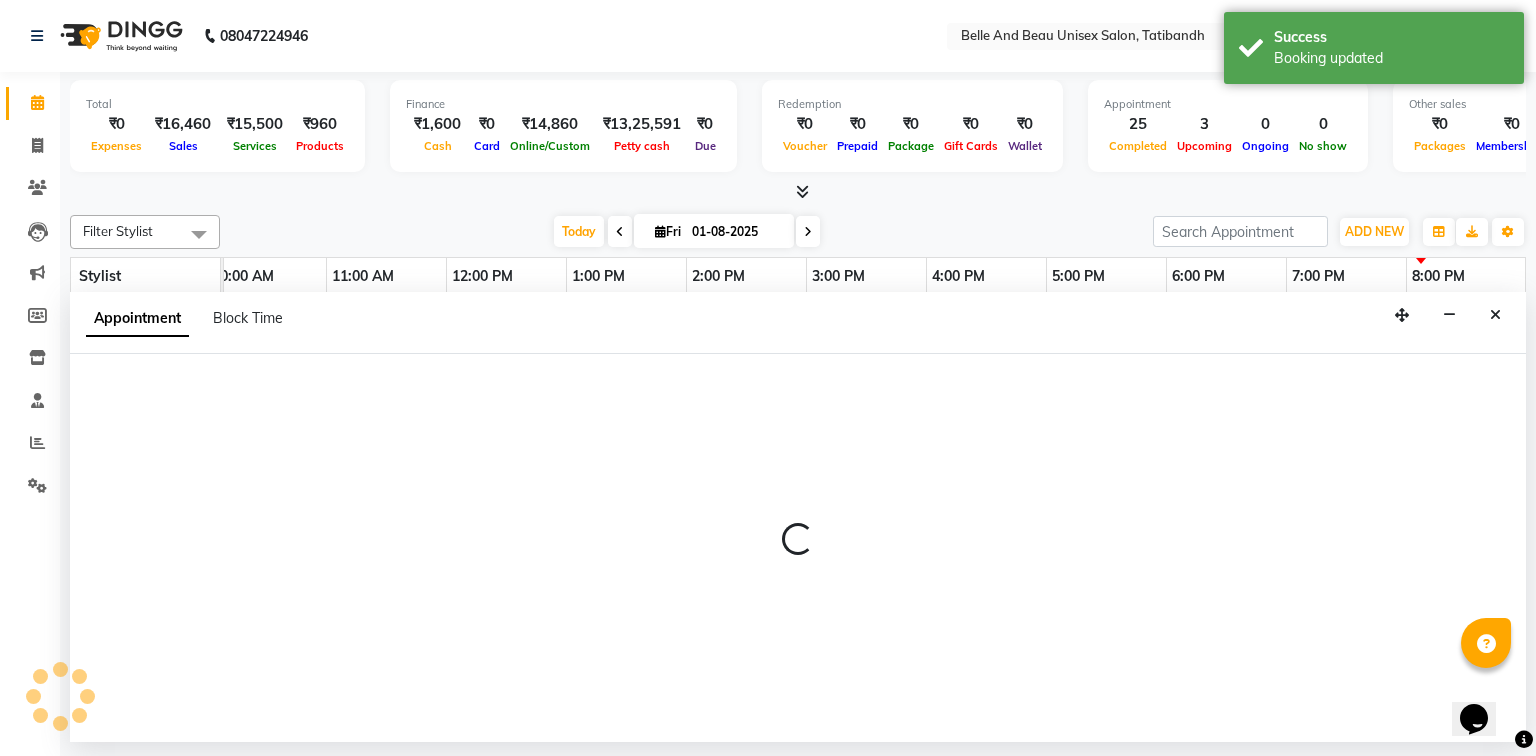 select on "59227" 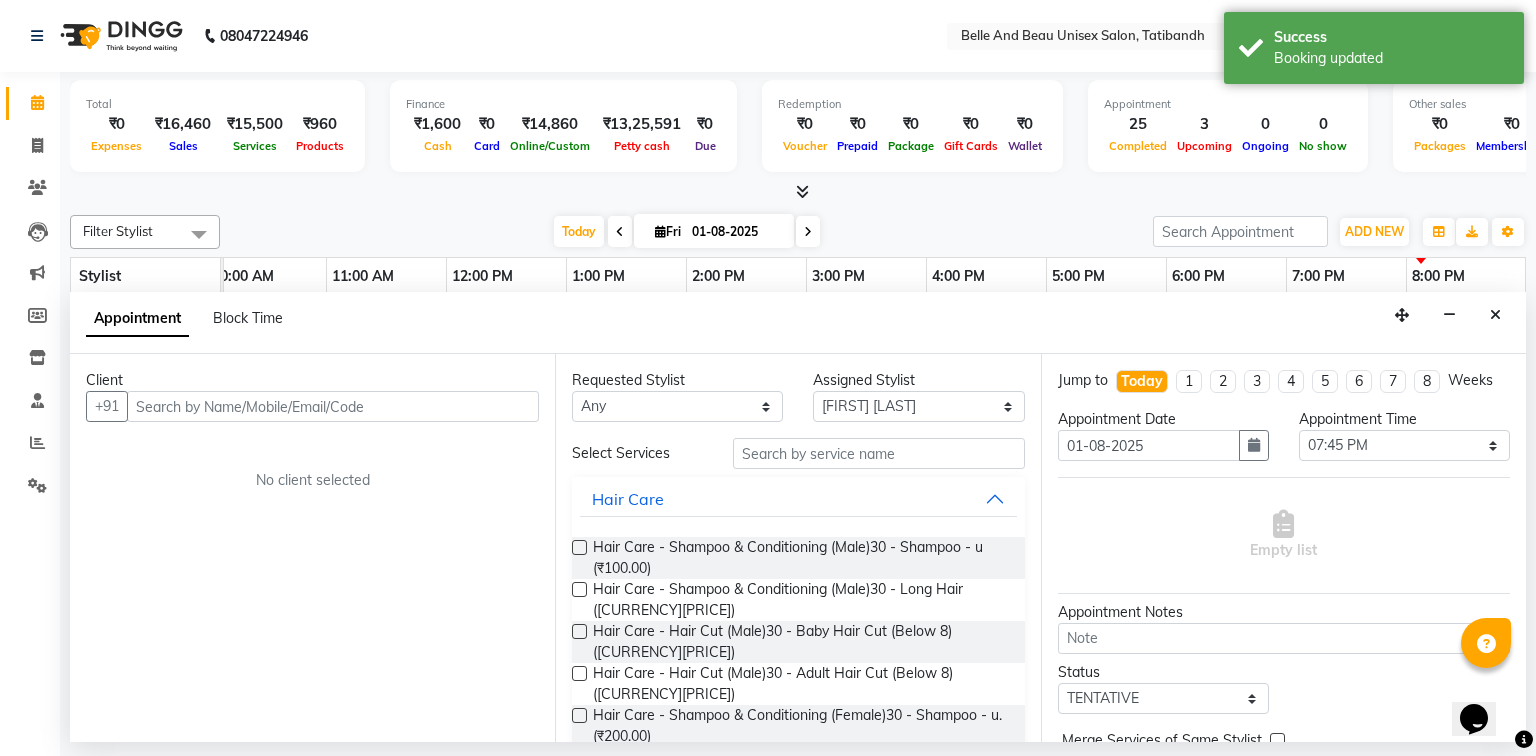 click at bounding box center (333, 406) 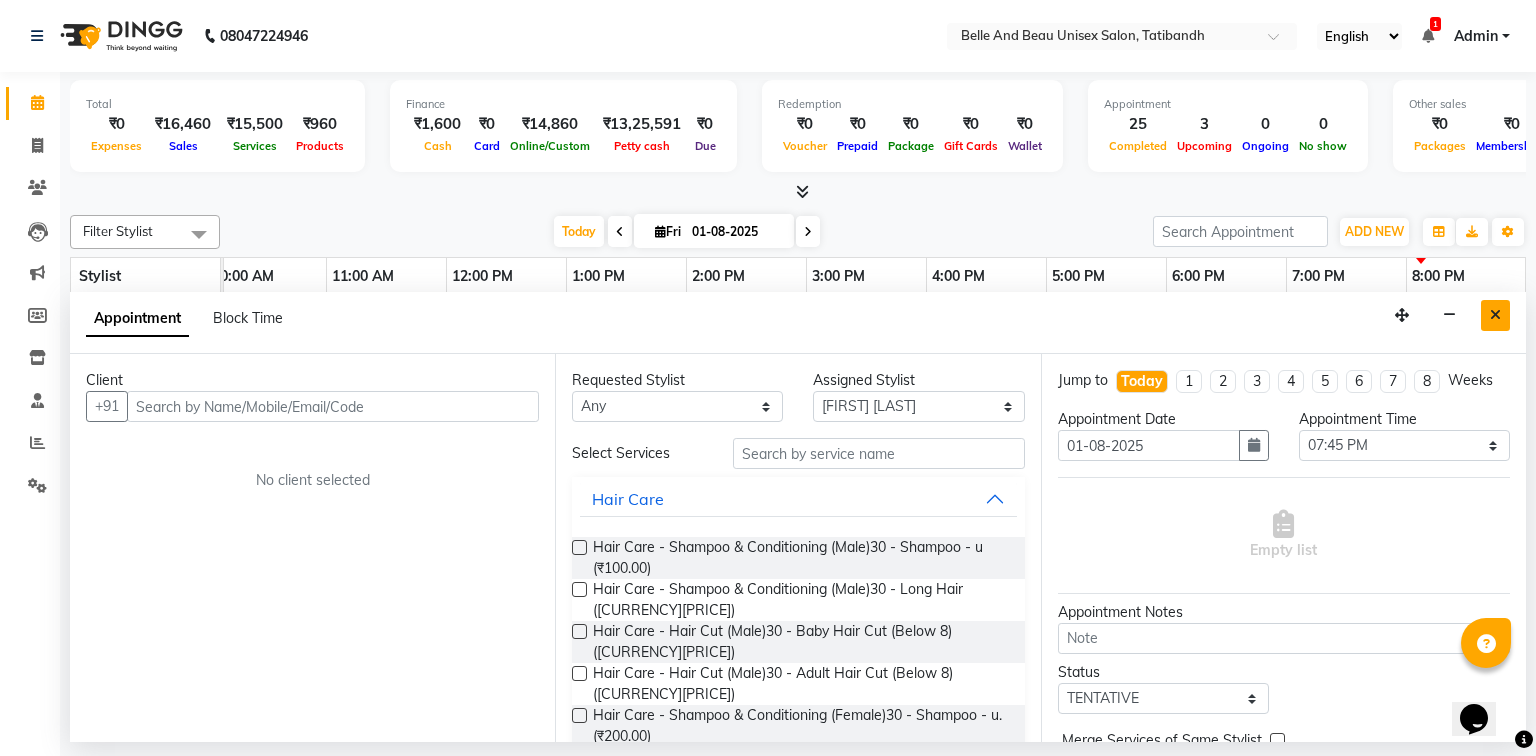 click at bounding box center (1495, 315) 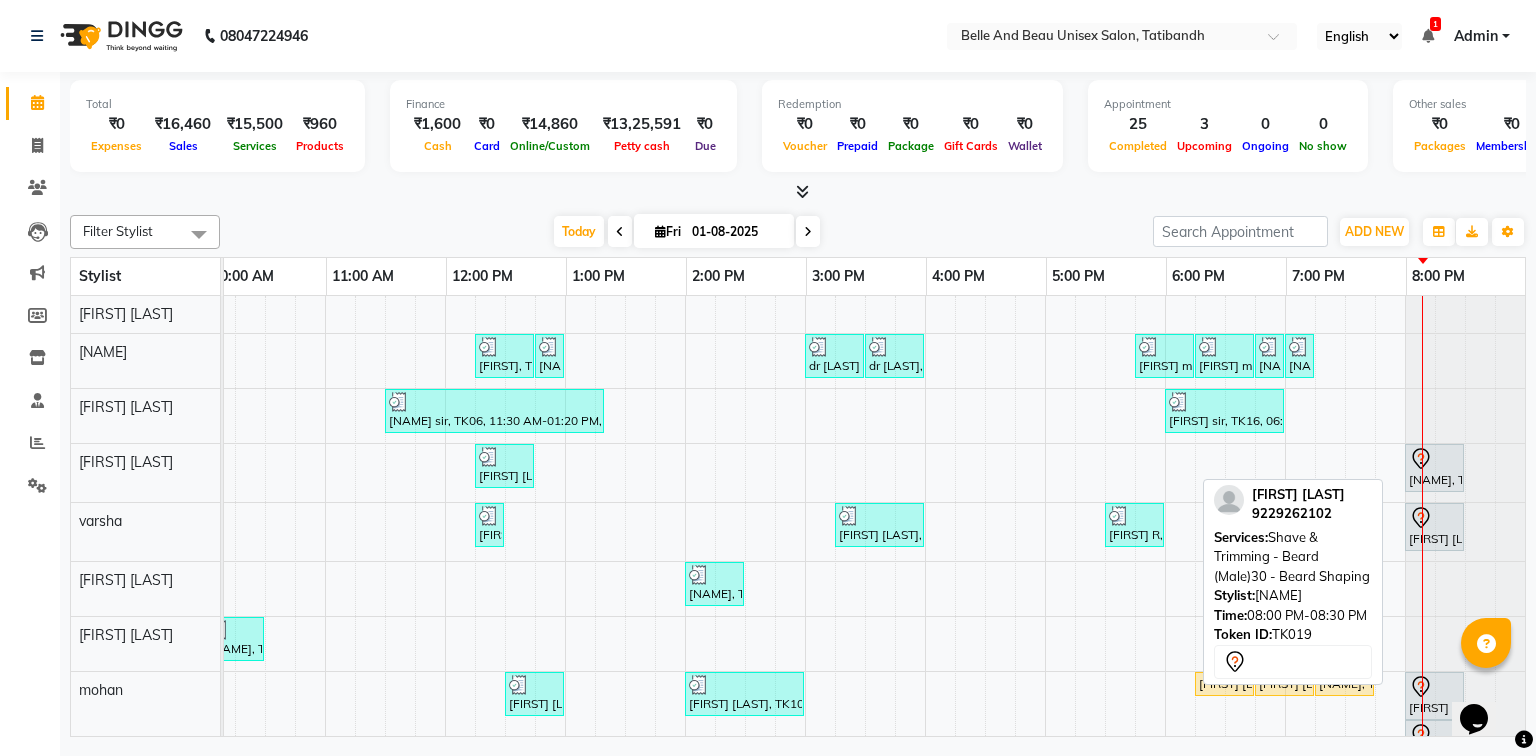 scroll, scrollTop: 22, scrollLeft: 270, axis: both 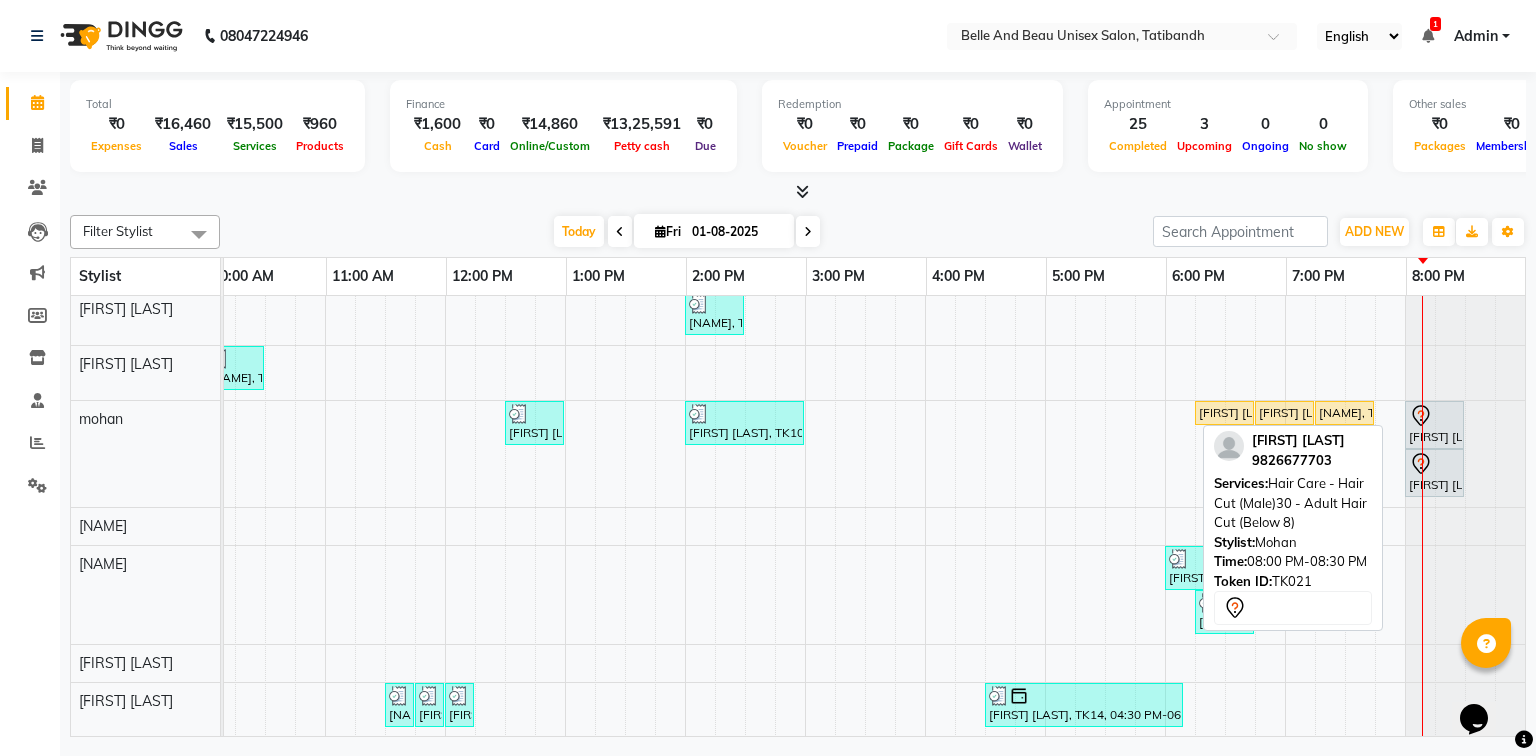 click 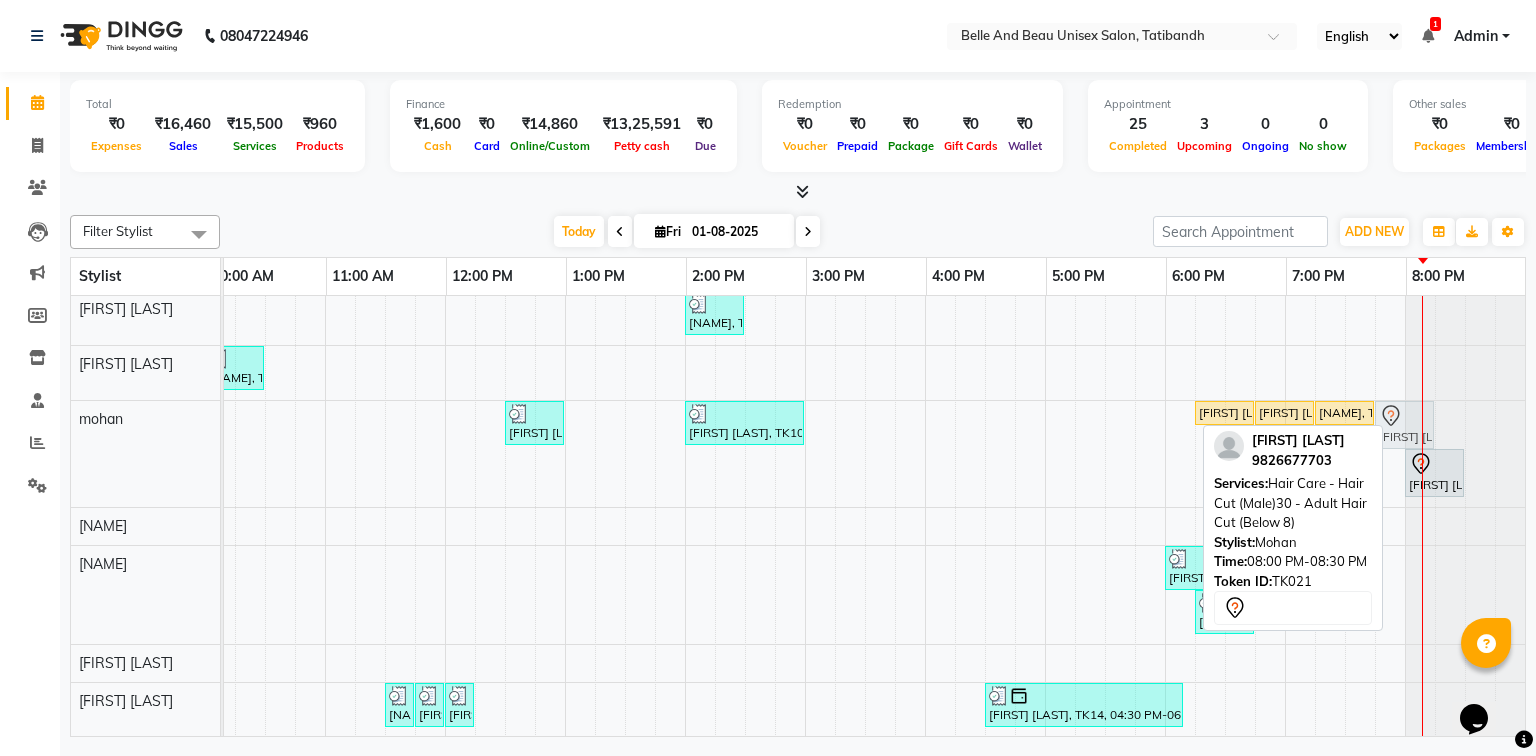drag, startPoint x: 1406, startPoint y: 416, endPoint x: 1388, endPoint y: 416, distance: 18 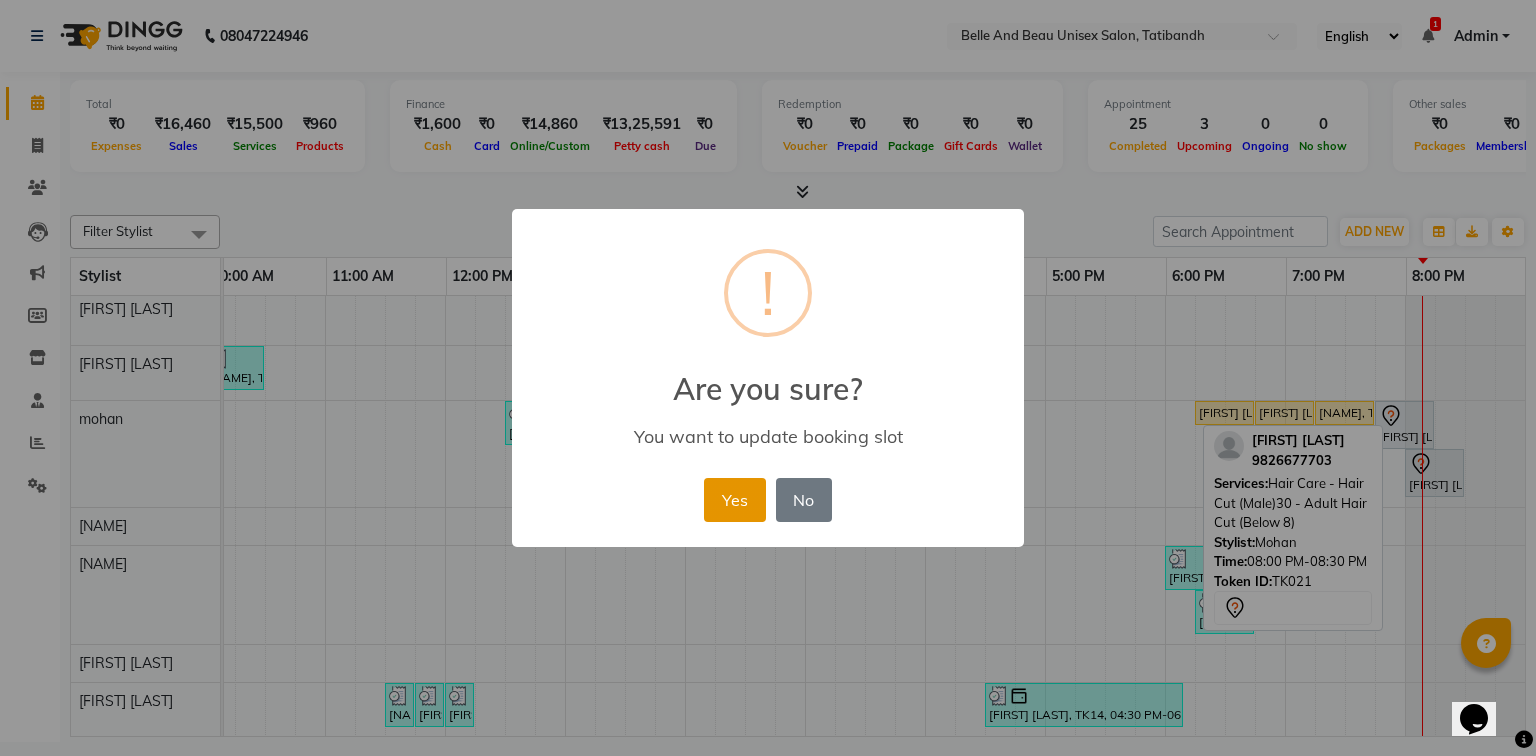 click on "Yes" at bounding box center (734, 500) 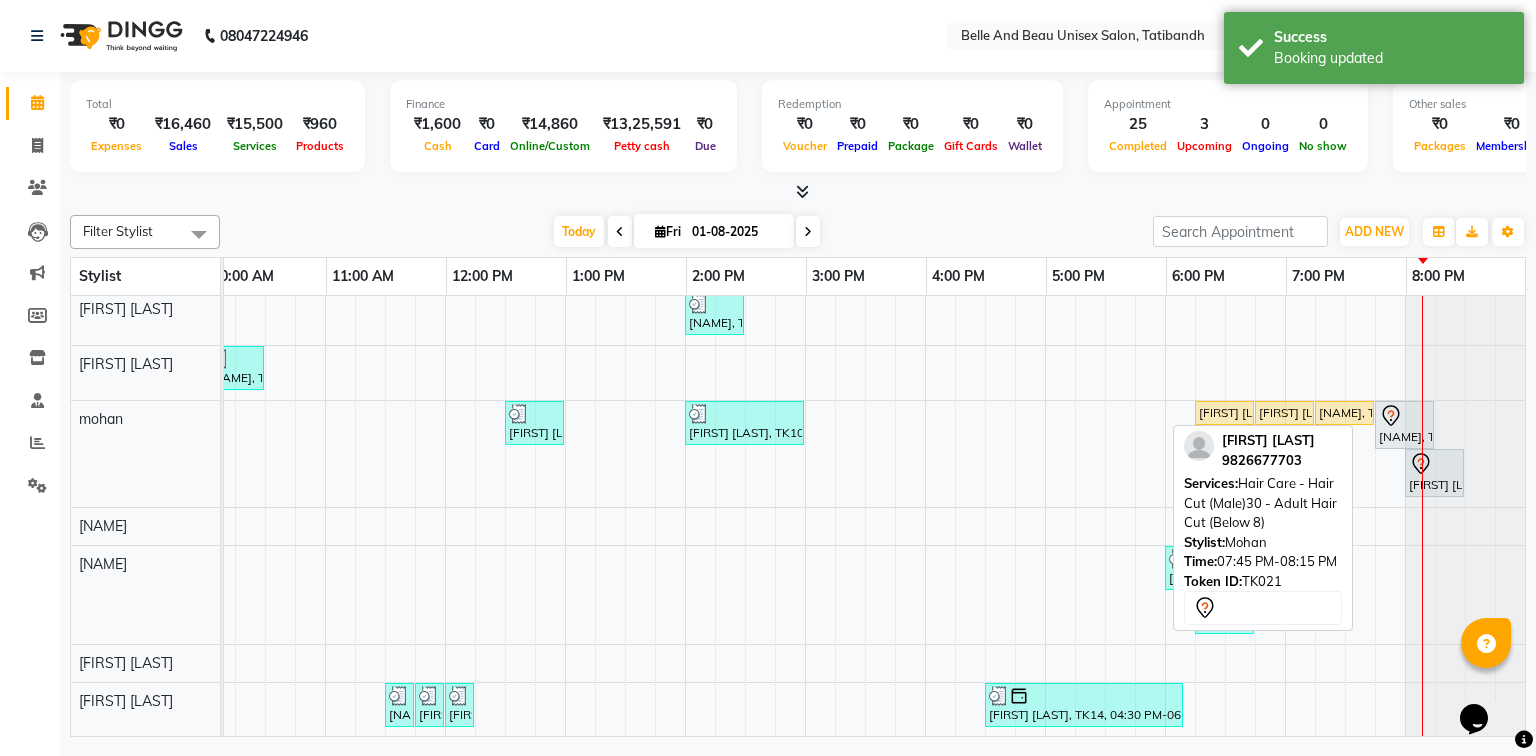 click on "[NAME], TK21, 07:45 PM-08:15 PM, Hair Care - Hair Cut (Male)30 - Adult Hair Cut (Below 8)" at bounding box center [1404, 425] 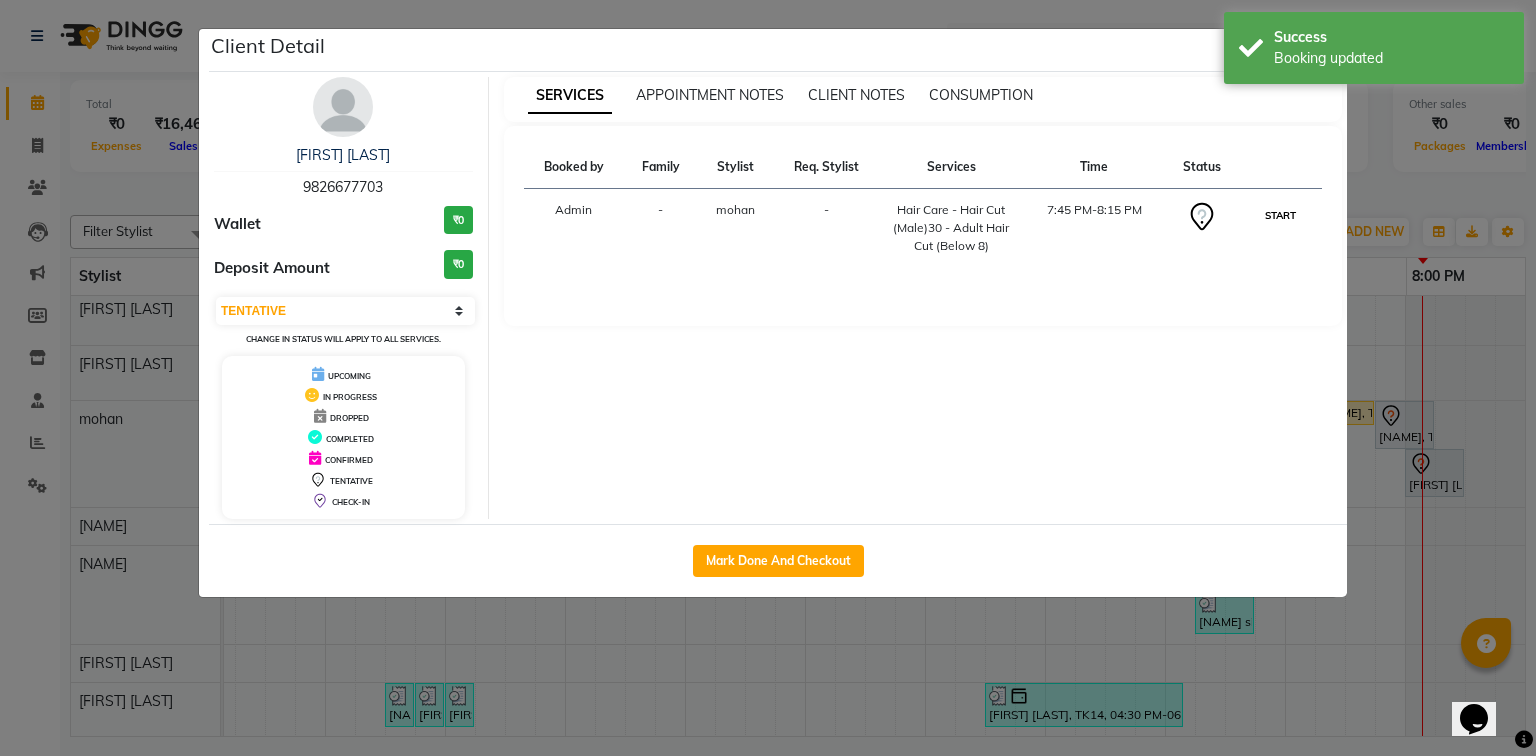 click on "START" at bounding box center (1280, 215) 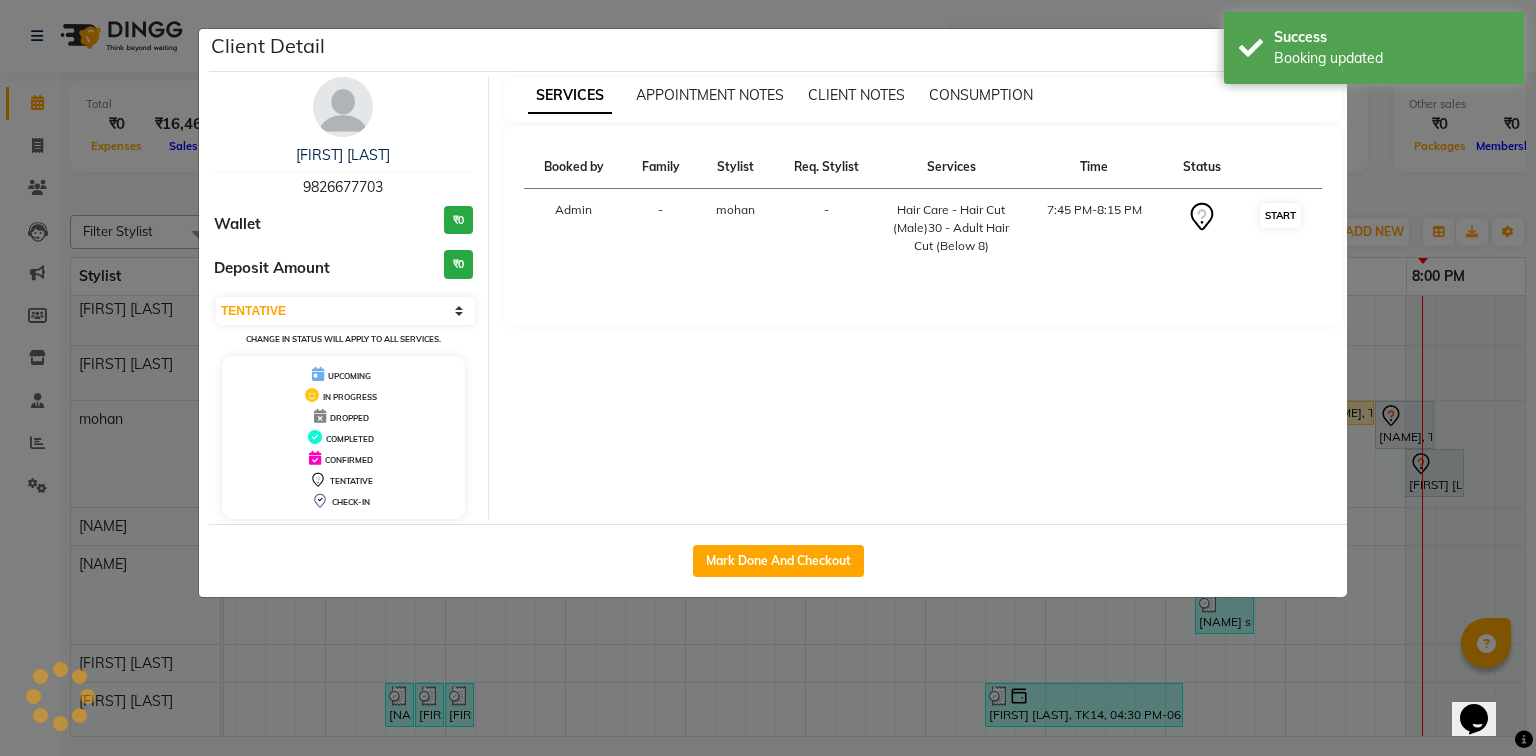 select on "1" 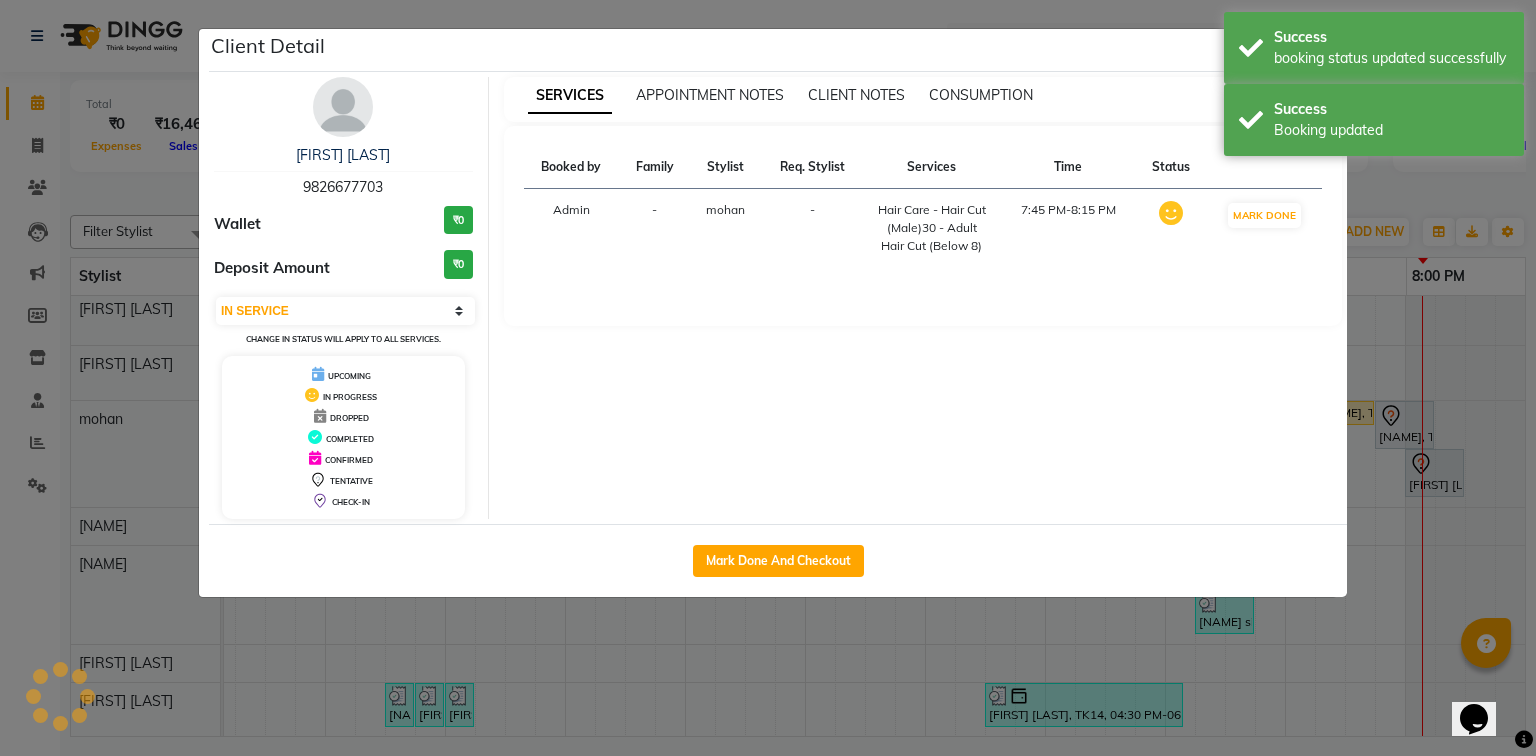 scroll, scrollTop: 256, scrollLeft: 0, axis: vertical 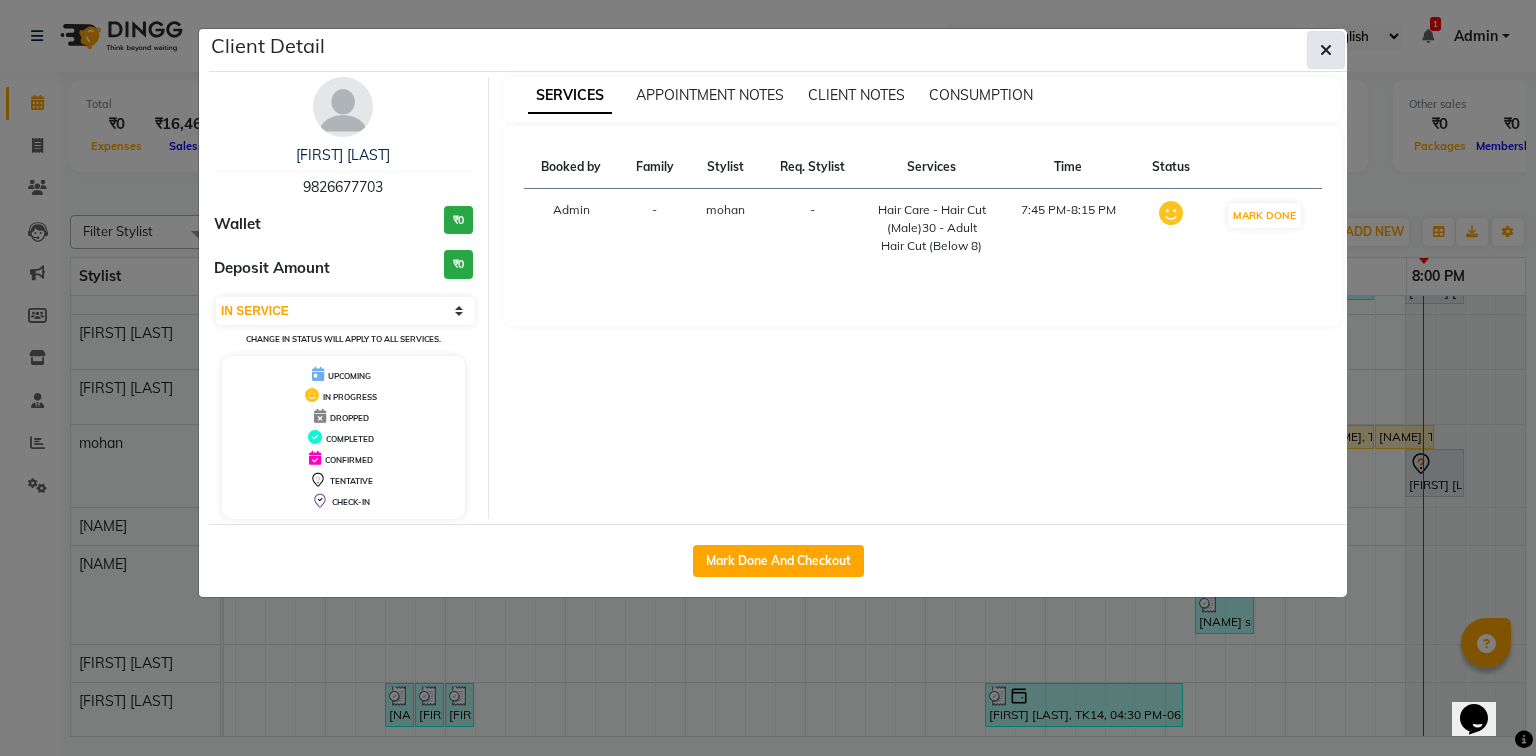 click 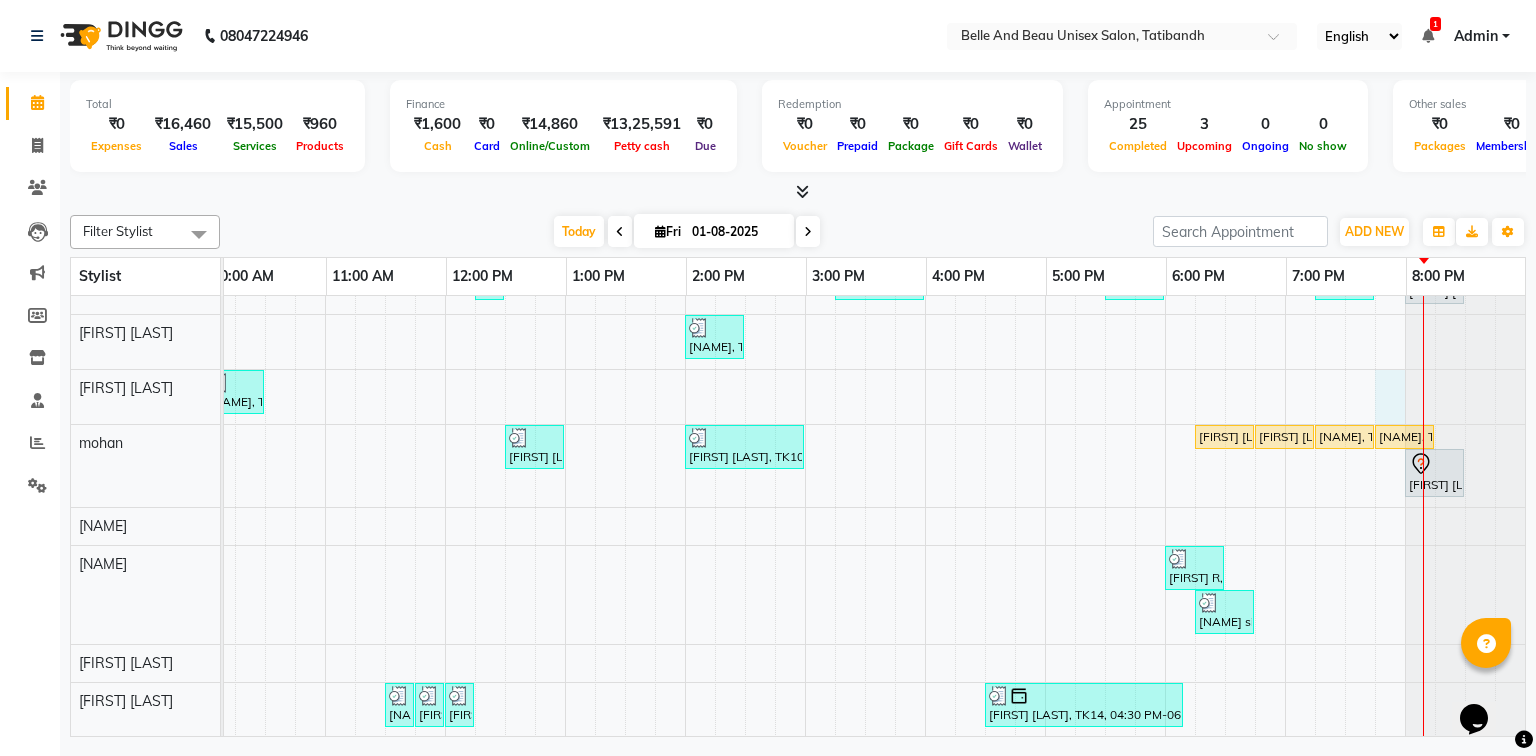 click on "[FIRST], TK08, 12:15 PM-12:45 PM, Hair Styling - Blow Dry Hair Wash (Female)30 - Blow dry [FIRST], TK08, 12:45 PM-12:55 PM, Threading - Upper Lip (Female)30 - Upper Lip dr [LAST], TK13, 03:00 PM-03:30 PM, Nail Art - Nail Art30 - Gel Polish Hand dr [LAST], TK13, 03:30 PM-04:00 PM, Nail Art - Nail Art30 - Gel Polish Feet [FIRST] mam, TK17, 05:45 PM-06:15 PM, bioloom cleanup [FIRST] mam, TK17, 06:15 PM-06:45 PM, Bleach / Detan - Bleach / Detan30 - Face/ Neck Line [FIRST] mam, TK17, 06:45 PM-06:55 PM, Threading - Eyebrow (Female)30 - Eyebrow [FIRST] mam, TK17, 07:00 PM-07:10 PM, Threading - Upper Lip (Female)30 - Upper Lip Ashitosh sir, TK06, 11:30 AM-01:20 PM, Hair Colour - Global30 - Global Short Hair (Boy Cut),Hair Care - Hair Cut (Male)30 - Adult Hair Cut (Below 8),Shave & Trimming - Beard (Male)30 - Beard Shaping Kiran Pandey, TK05, 12:15 PM-12:45 PM, Hair Care - Hair Cut (Female)30 - Adult Hair Cut (Below 8)" at bounding box center (745, 393) 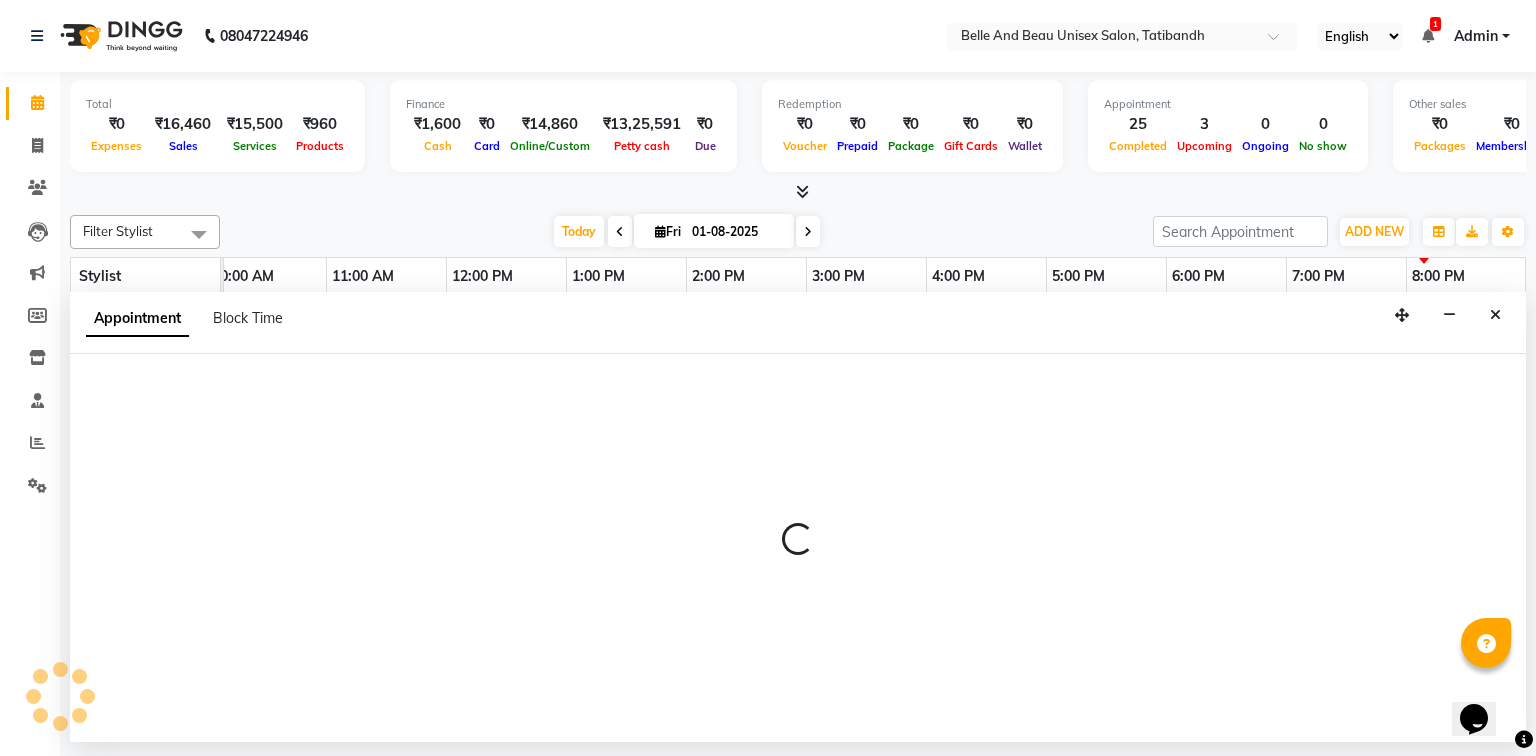 select on "63196" 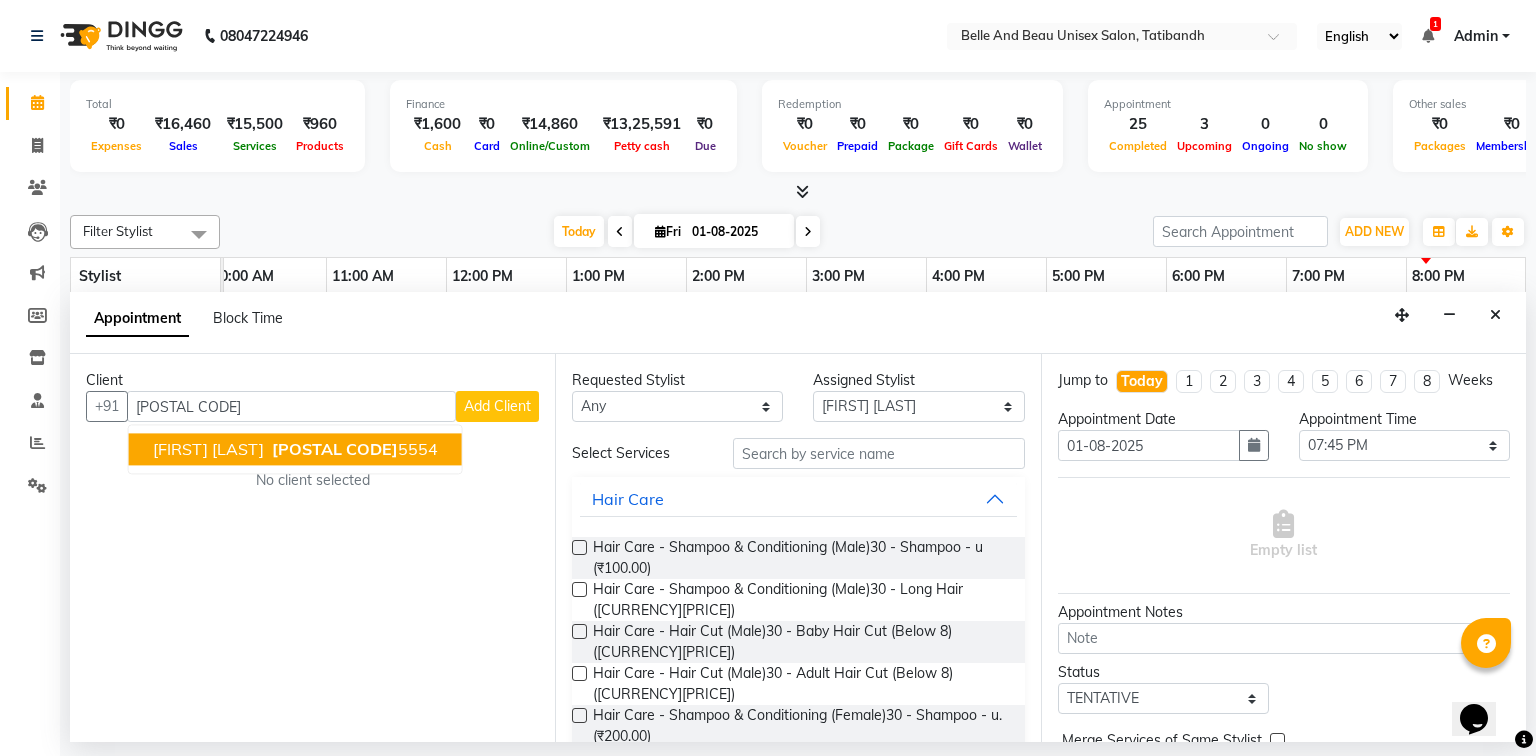 click on "[POSTAL CODE]" at bounding box center (335, 450) 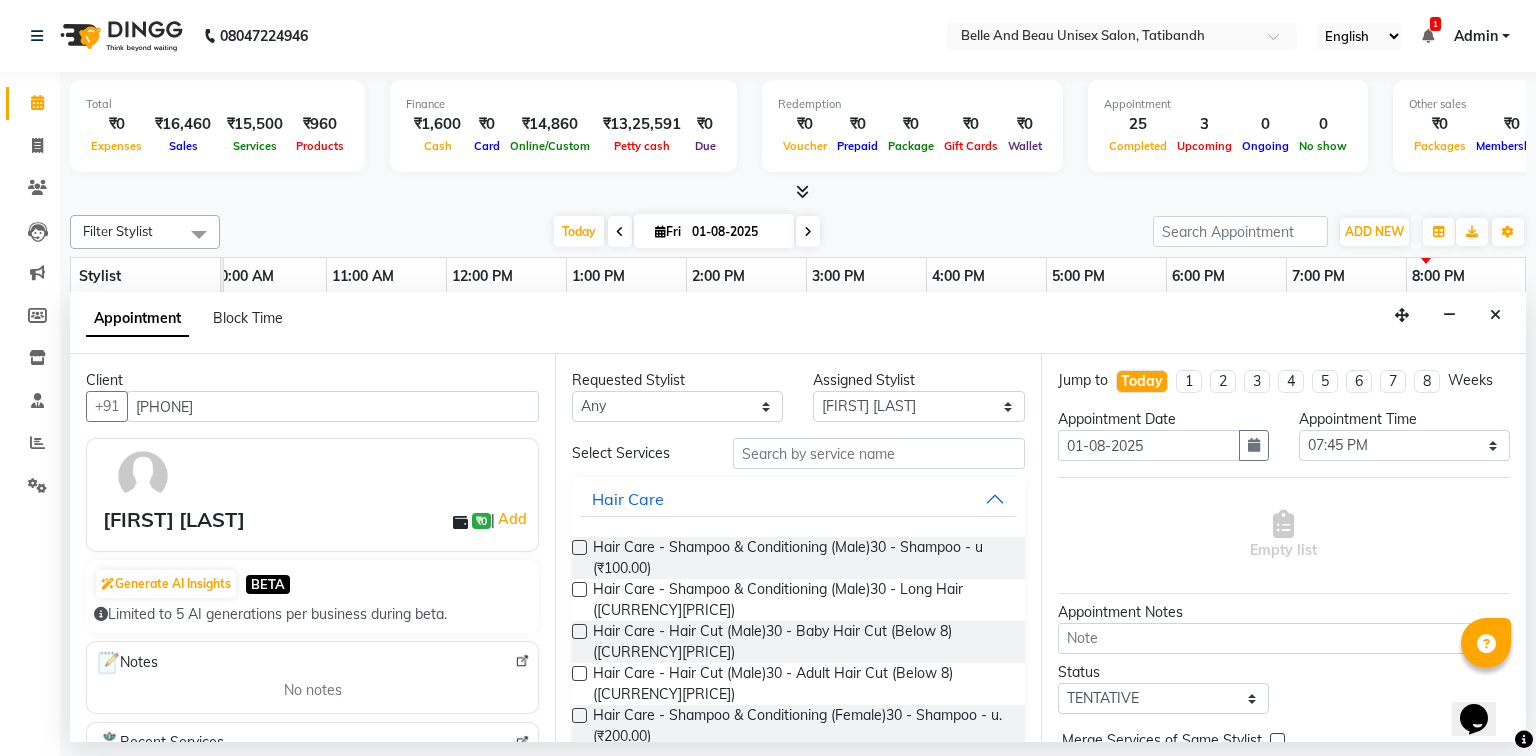 type on "[PHONE]" 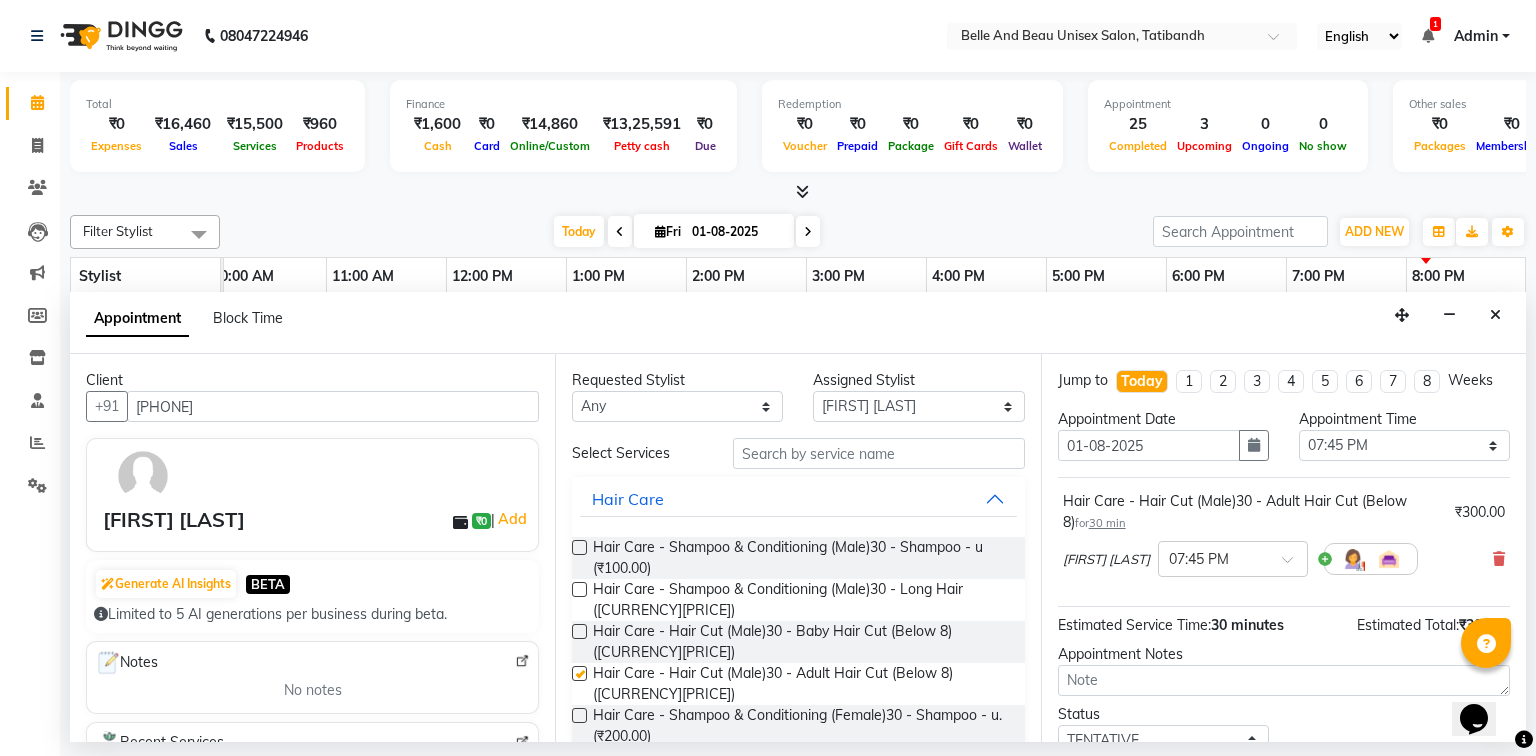 checkbox on "false" 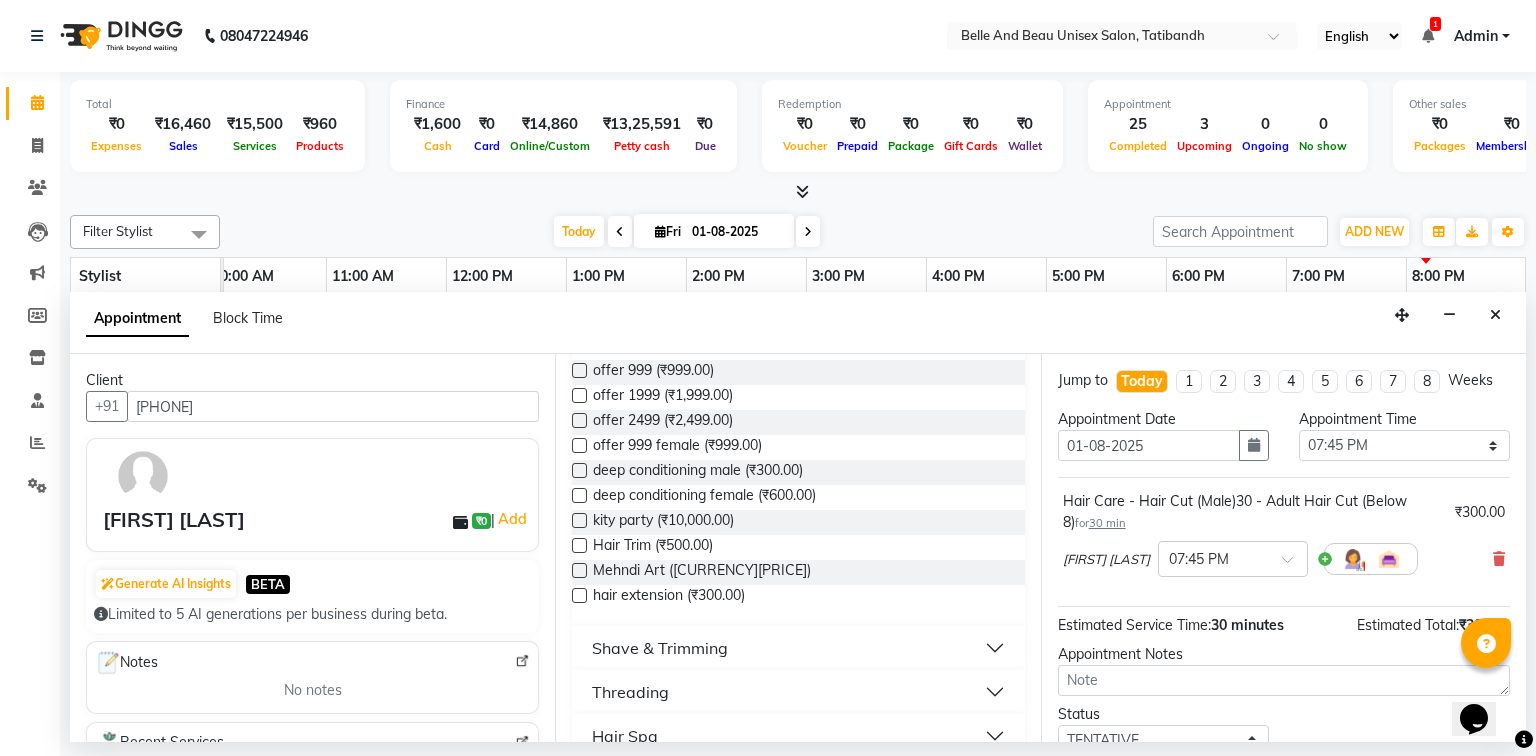 scroll, scrollTop: 720, scrollLeft: 0, axis: vertical 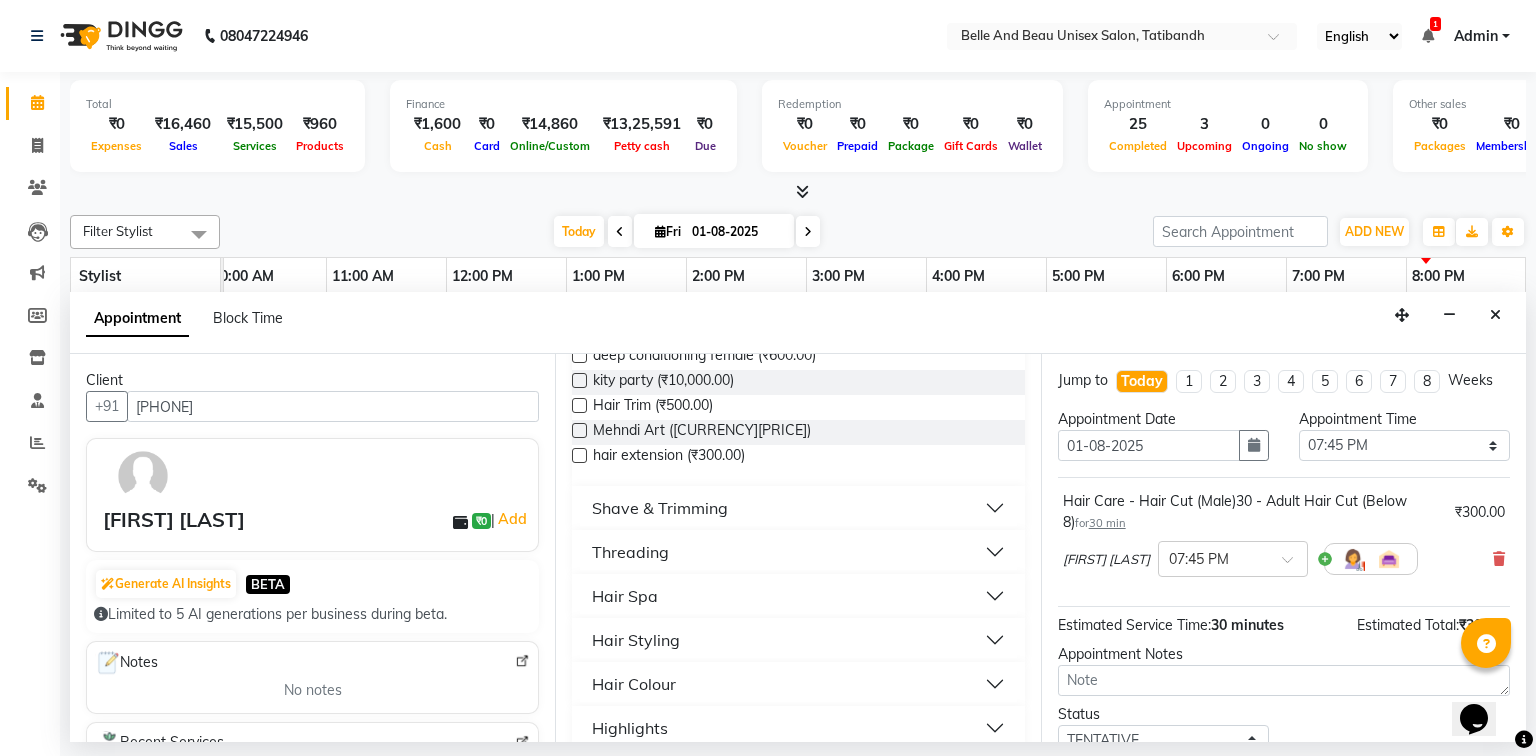 click on "Shave & Trimming" at bounding box center [798, 508] 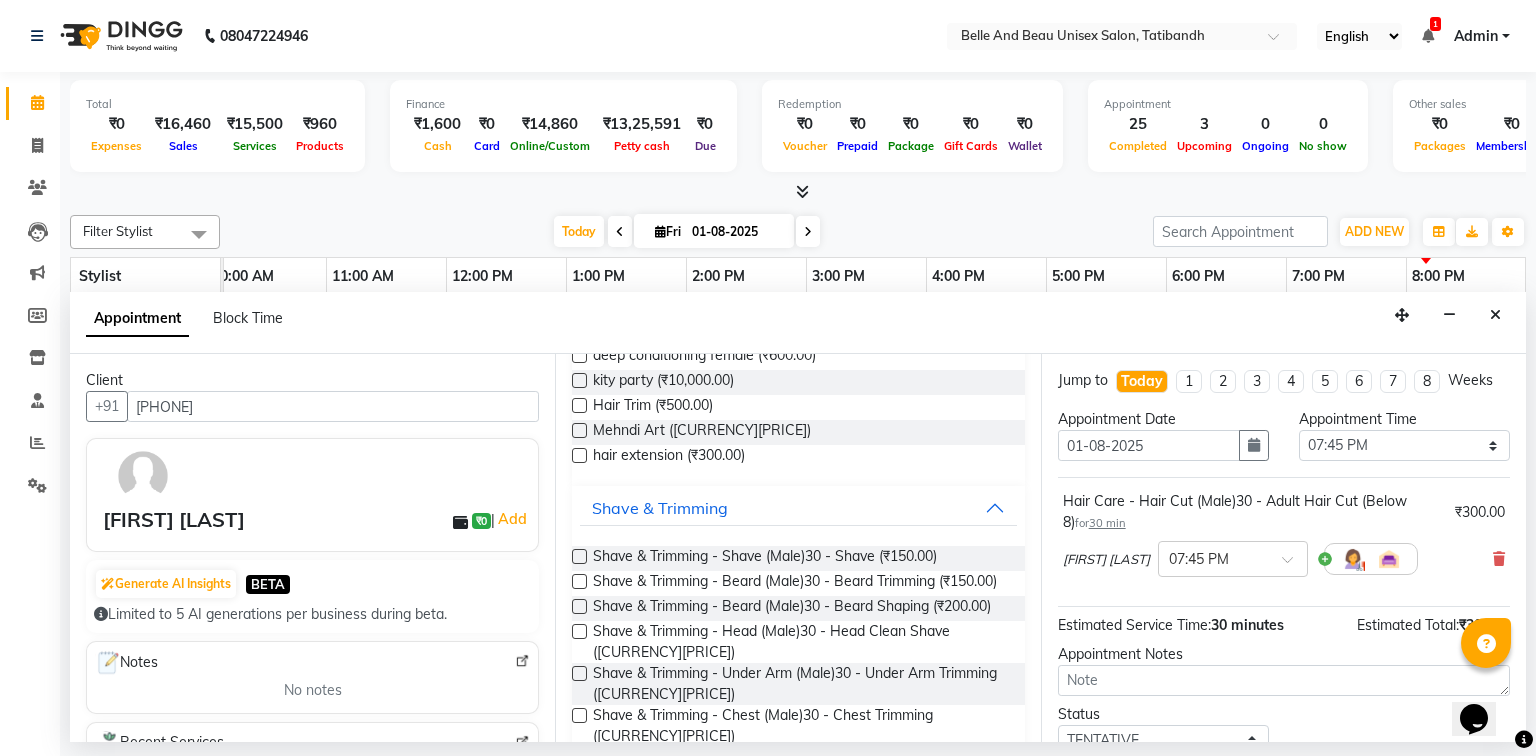 click at bounding box center [579, 606] 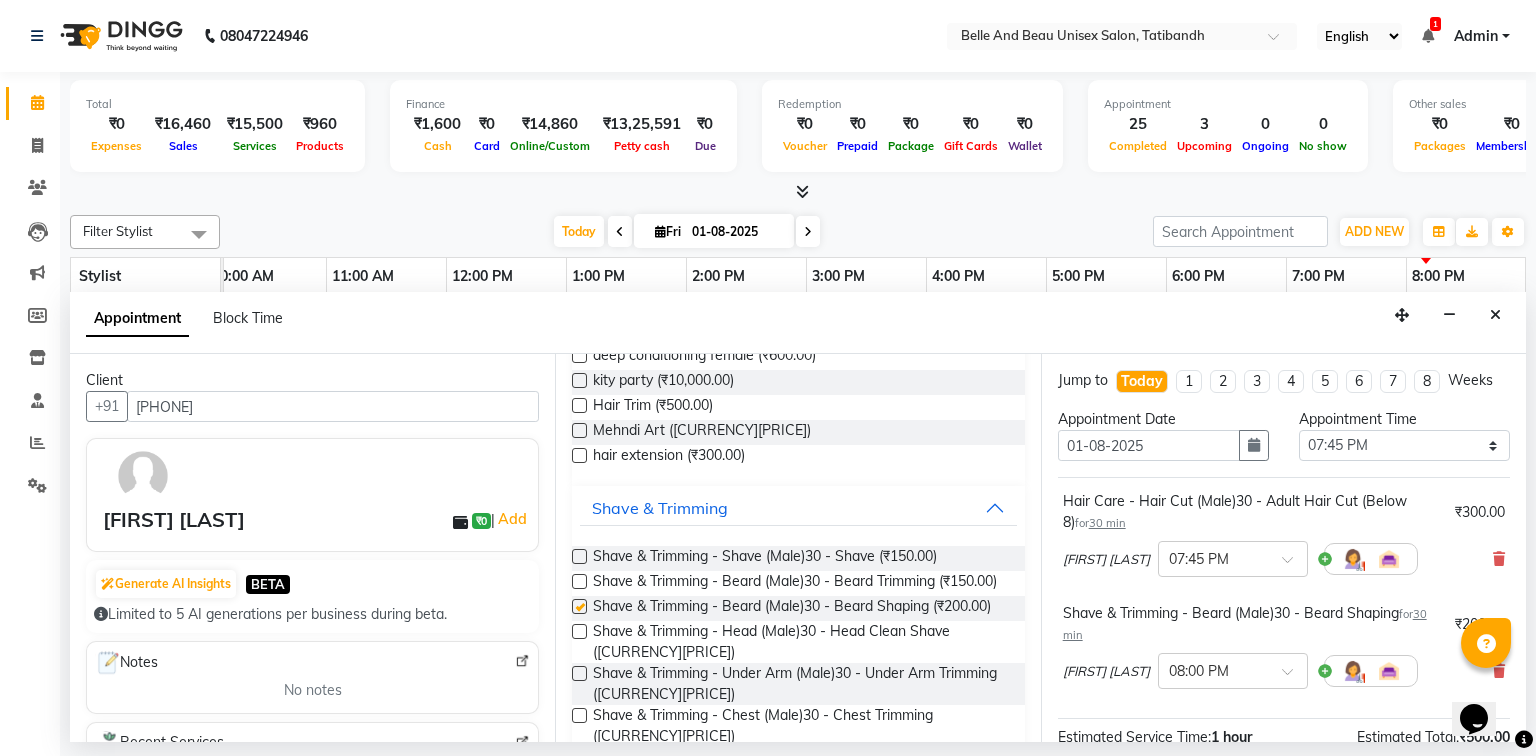 checkbox on "false" 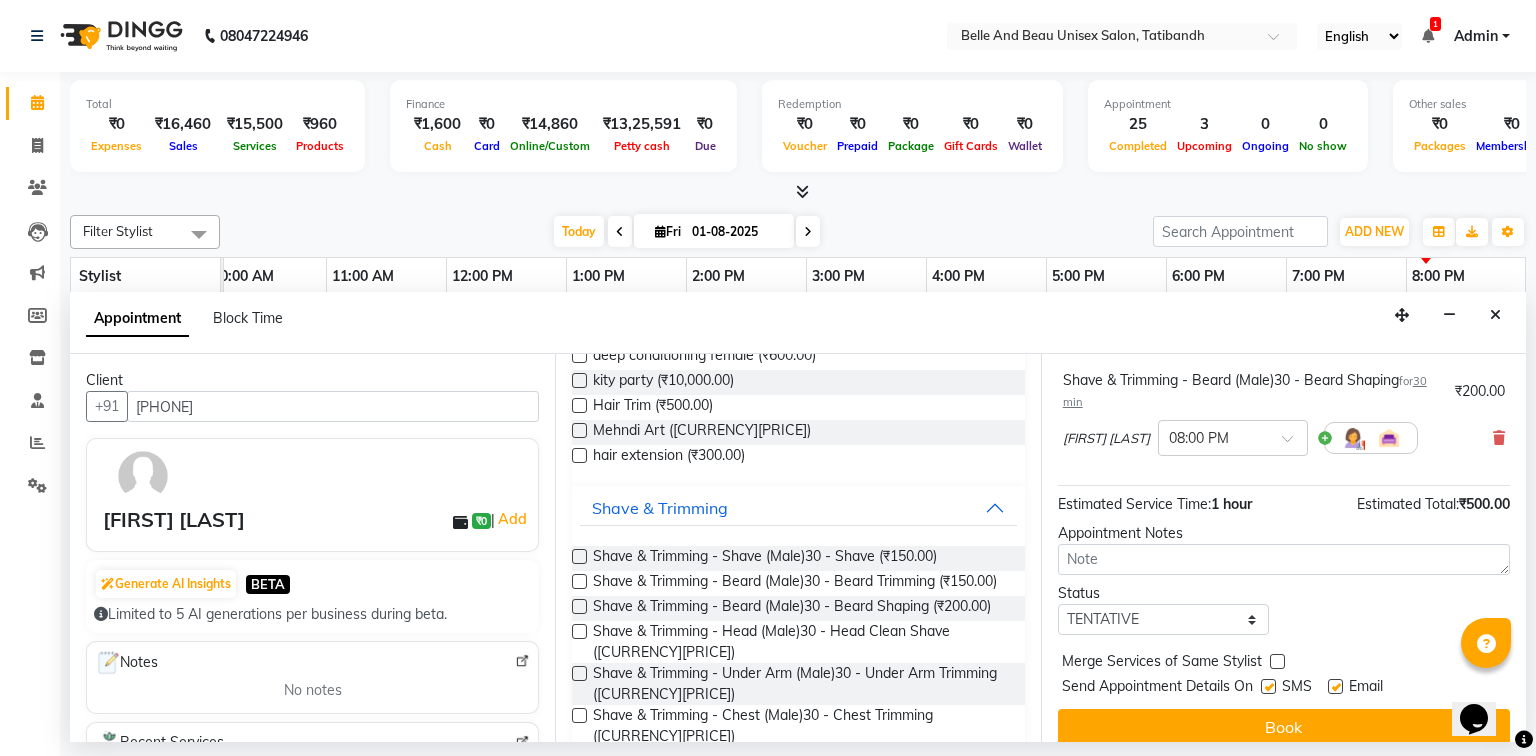 scroll, scrollTop: 251, scrollLeft: 0, axis: vertical 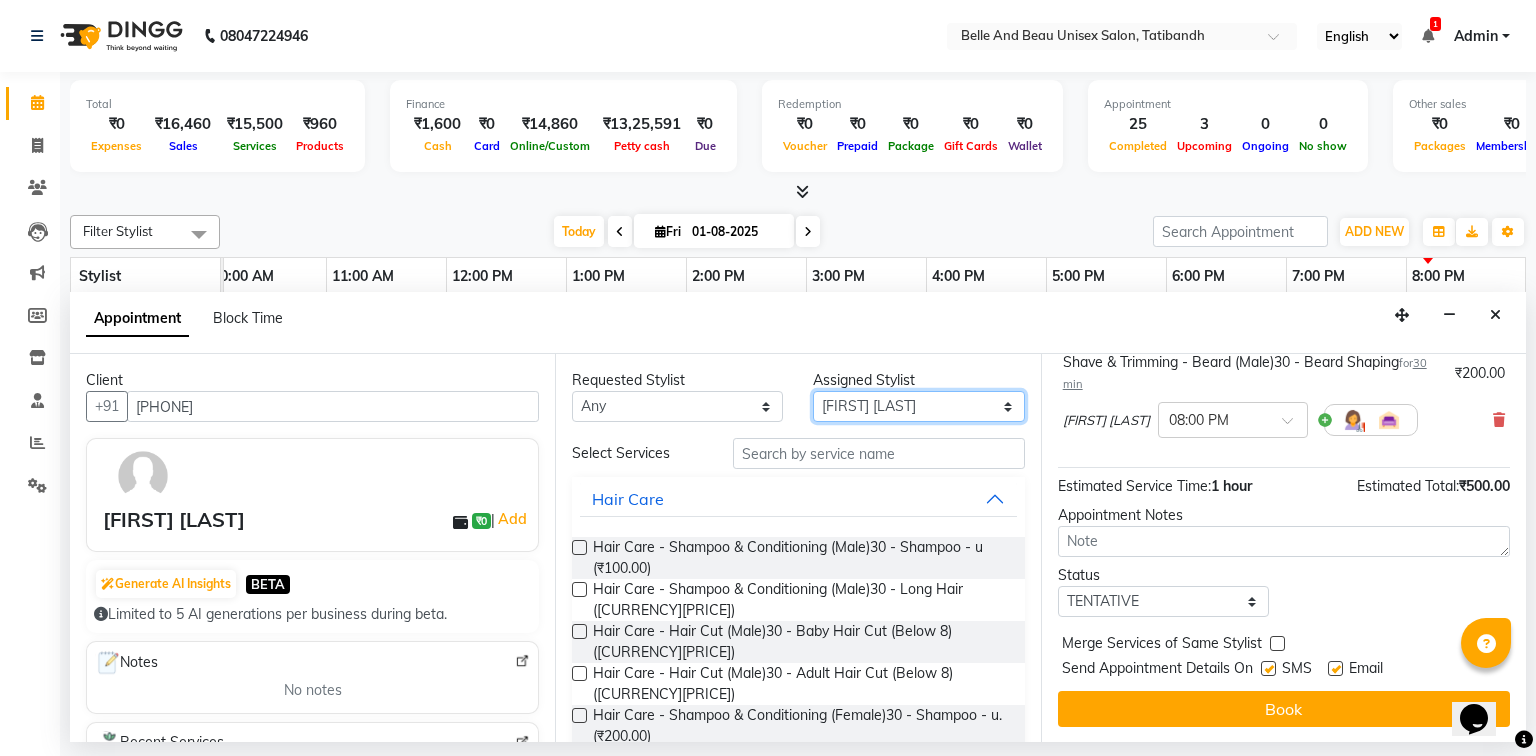 click on "Select  [NAME]  [NAME] [NAME] [NAME] [NAME] [NAME] [NAME] [NAME] [NAME] [NAME]" at bounding box center [918, 406] 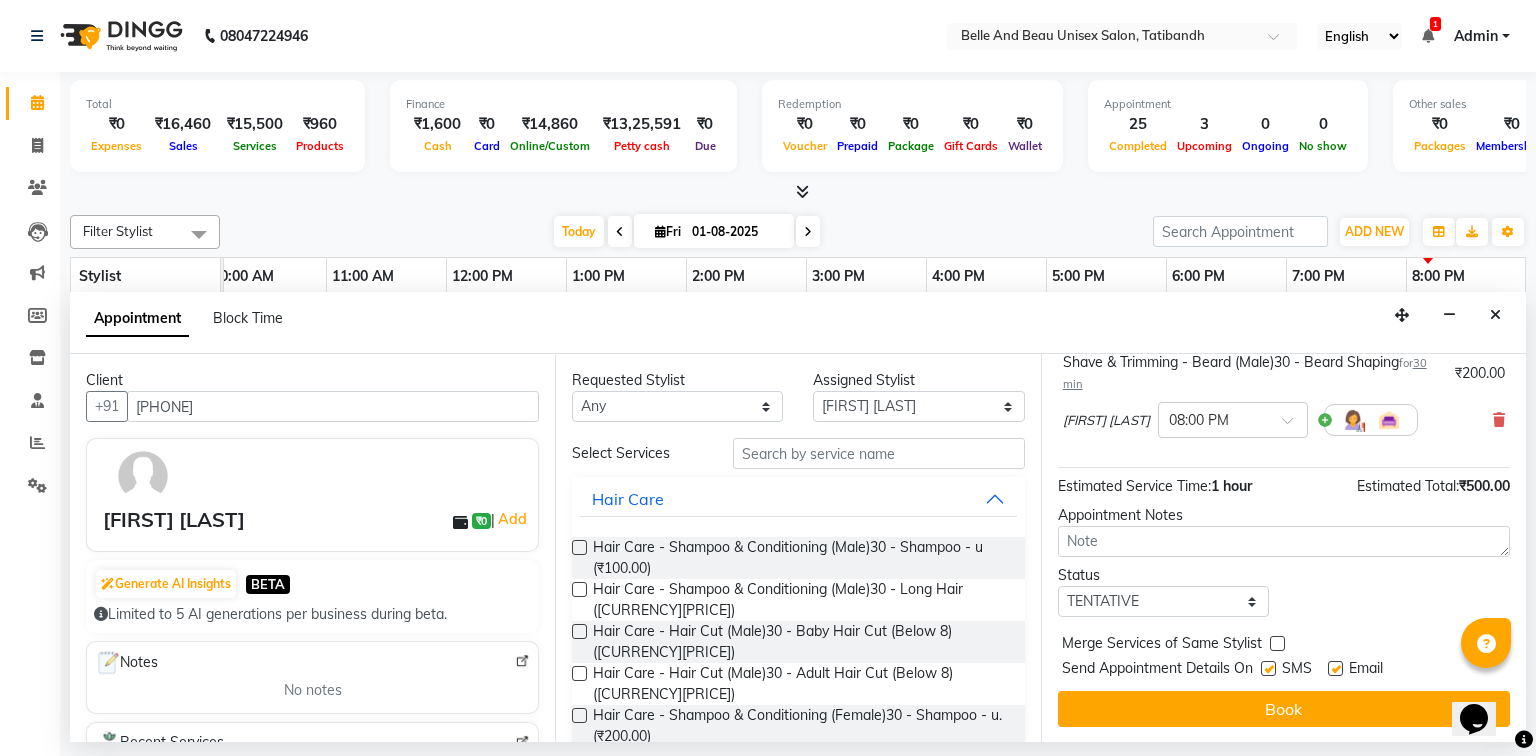 click at bounding box center [579, 673] 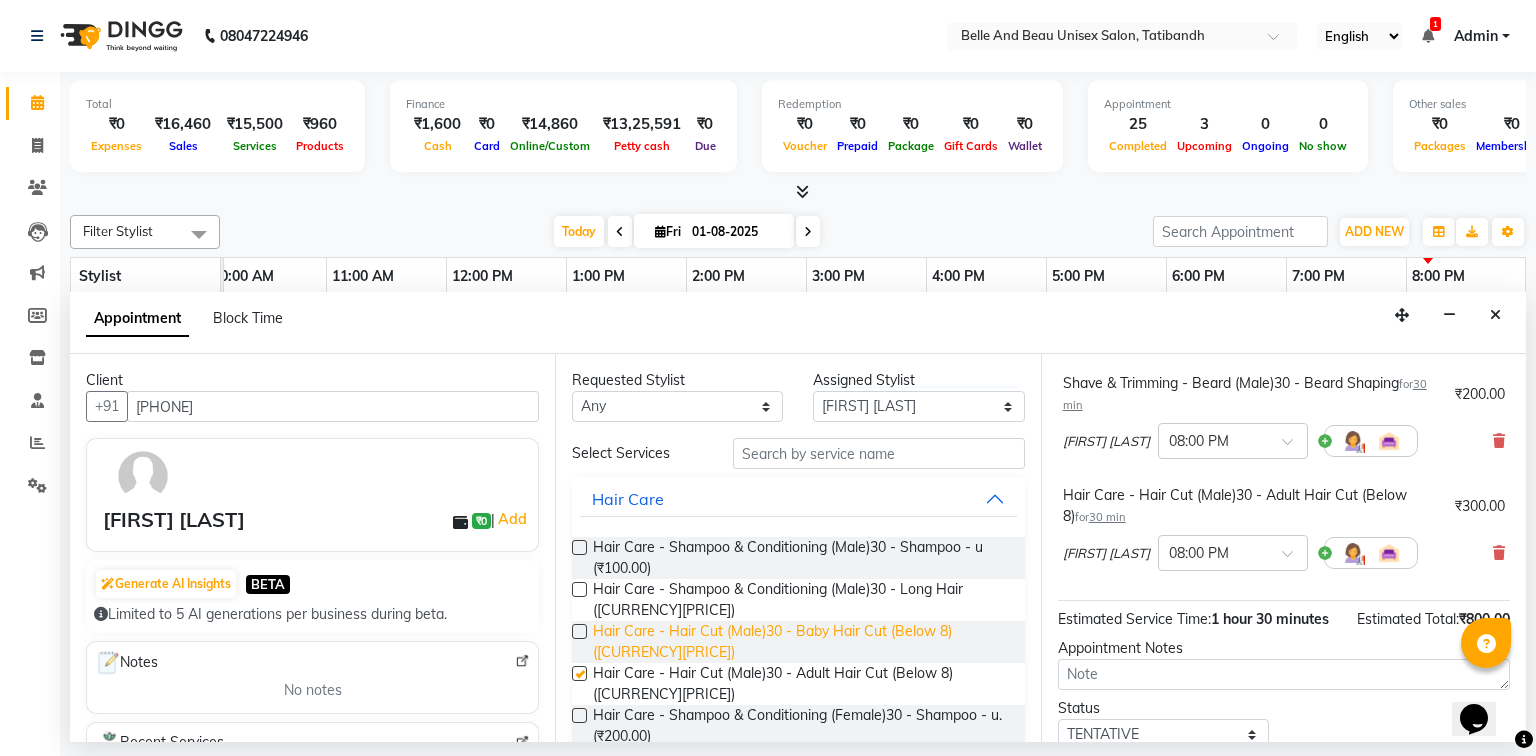 scroll, scrollTop: 272, scrollLeft: 0, axis: vertical 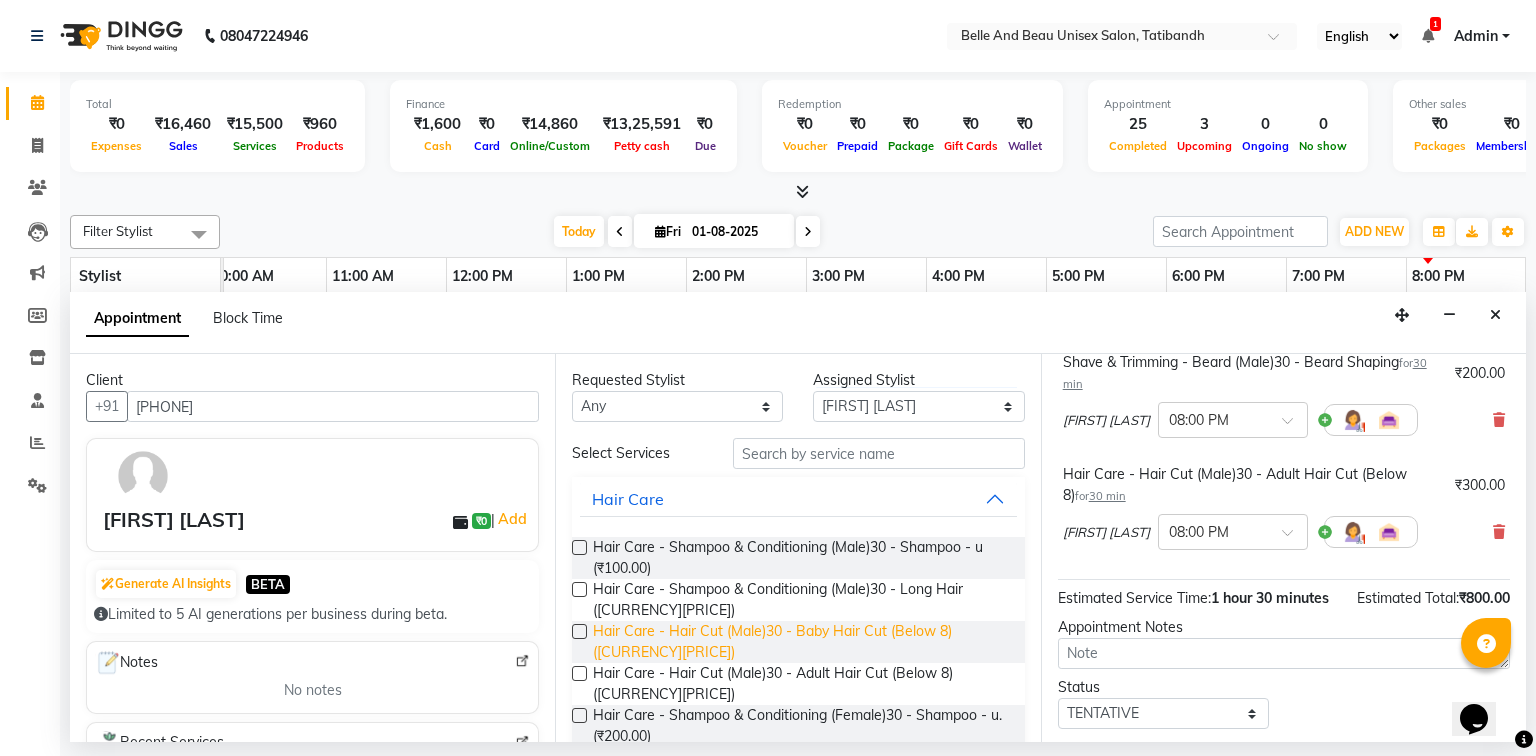 checkbox on "false" 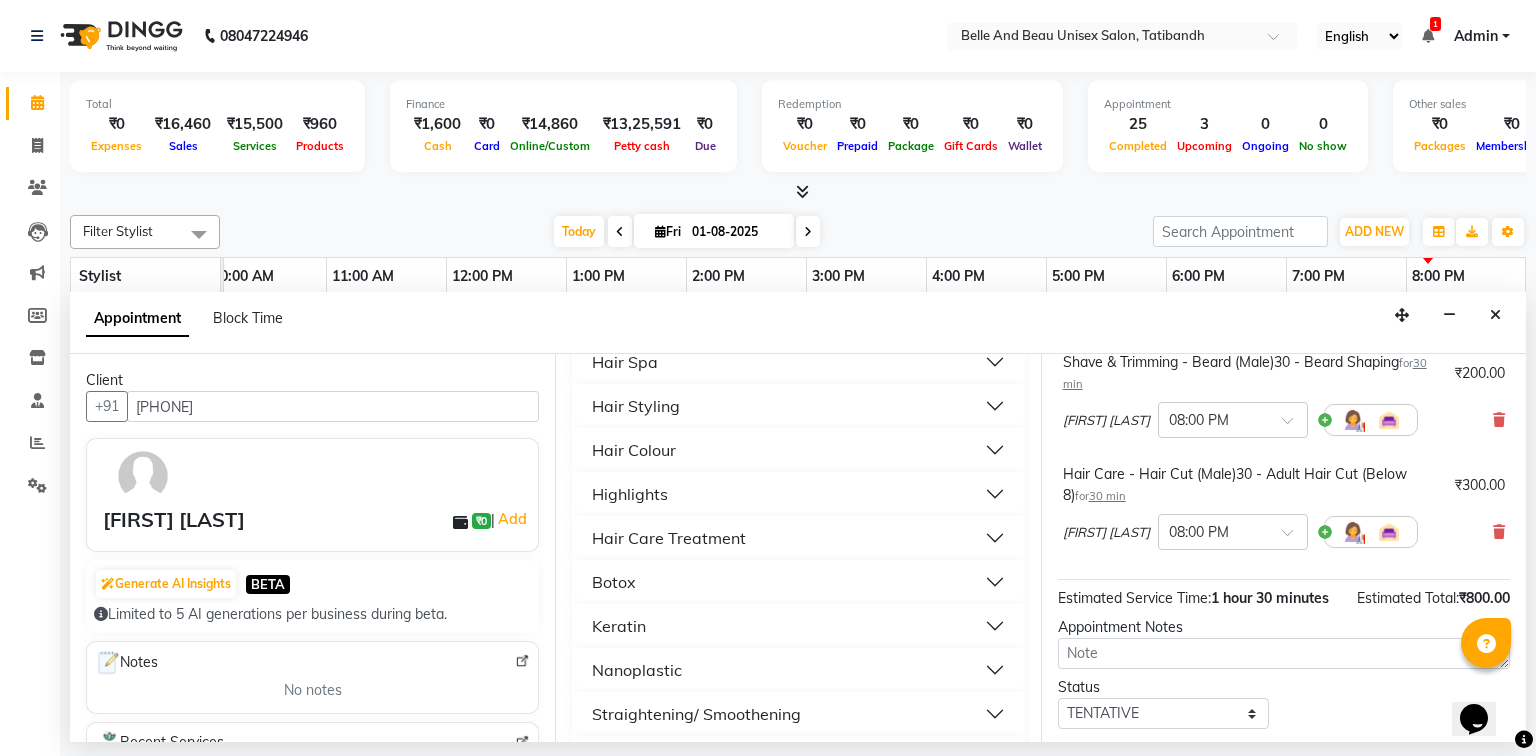 scroll, scrollTop: 960, scrollLeft: 0, axis: vertical 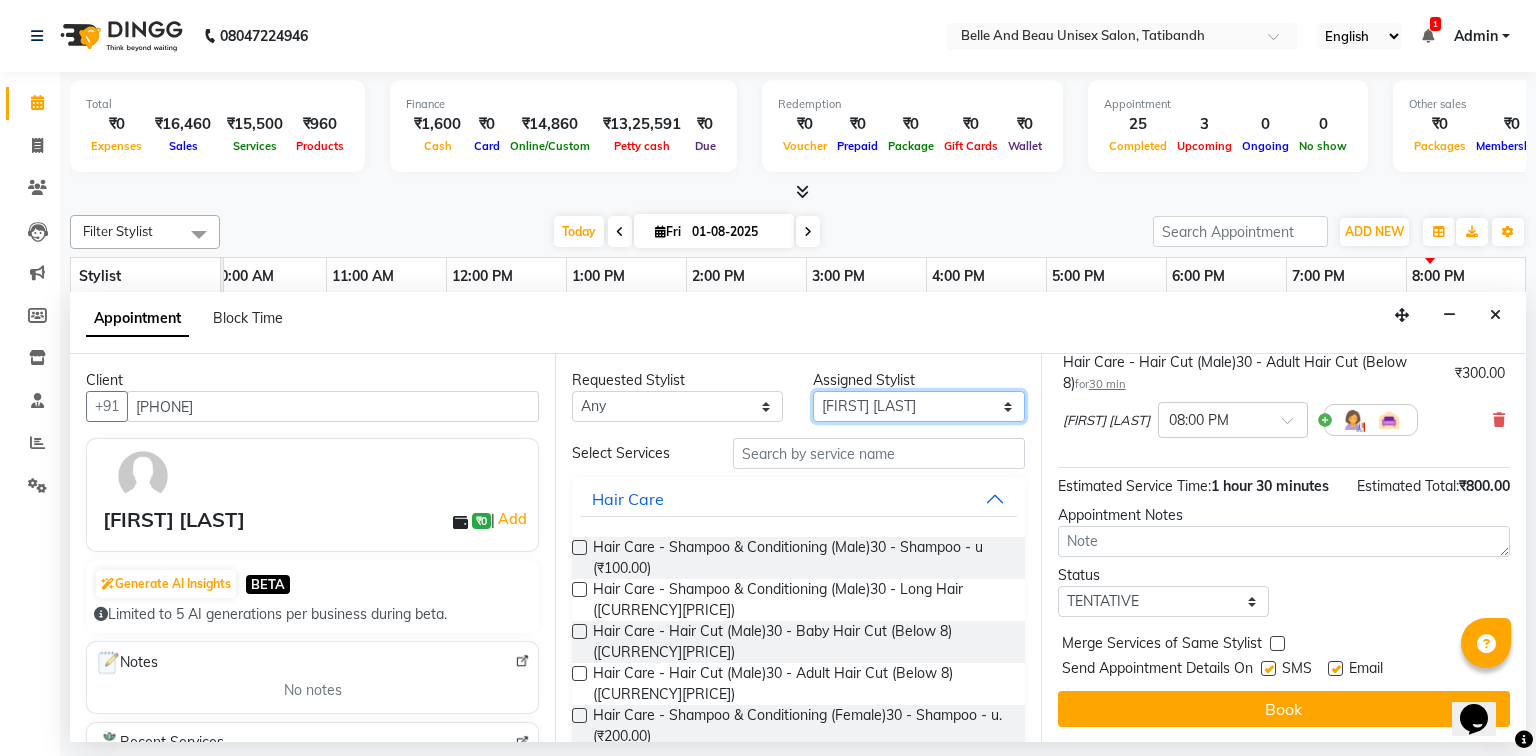 click on "Select  [NAME]  [NAME] [NAME] [NAME] [NAME] [NAME] [NAME] [NAME] [NAME] [NAME]" at bounding box center (918, 406) 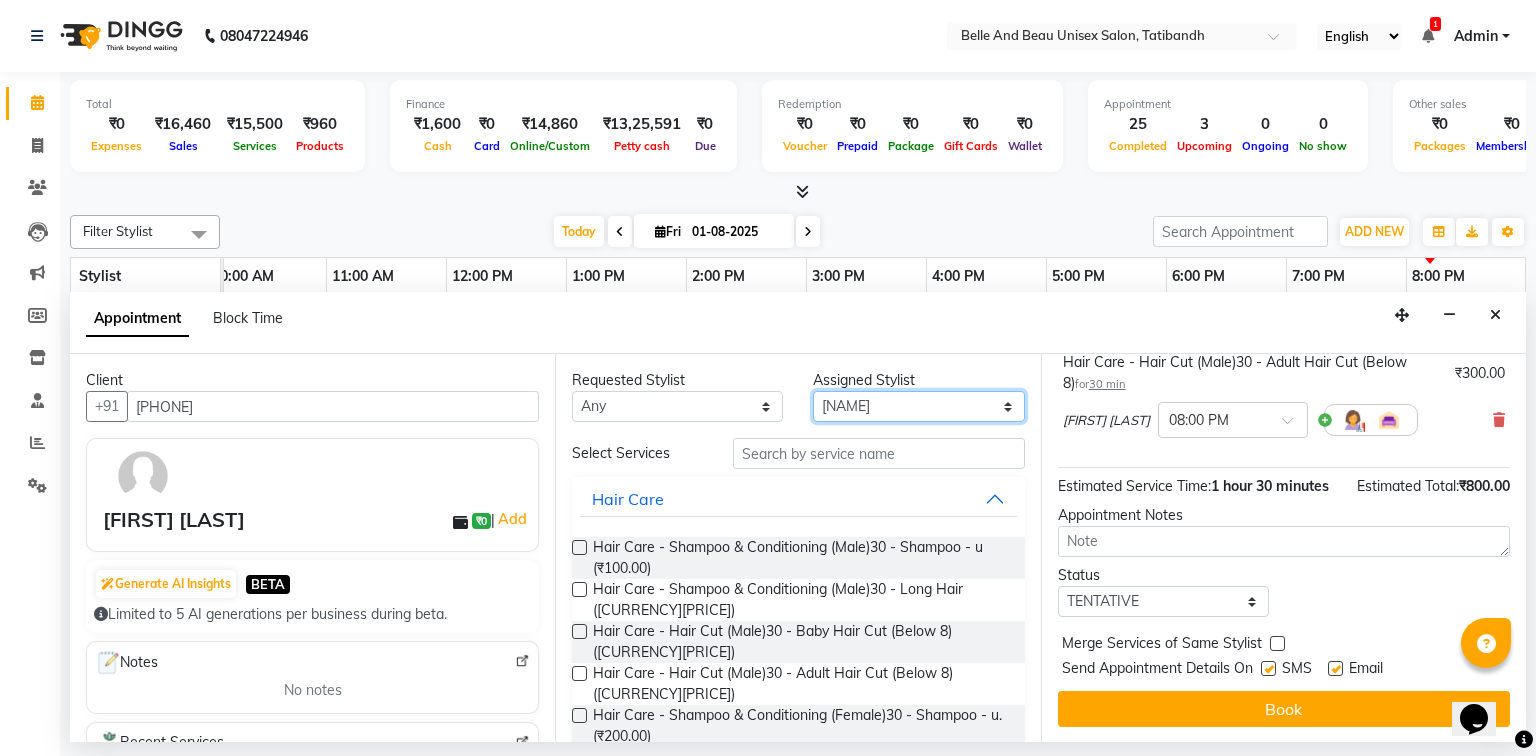 click on "Select  [NAME]  [NAME] [NAME] [NAME] [NAME] [NAME] [NAME] [NAME] [NAME] [NAME]" at bounding box center [918, 406] 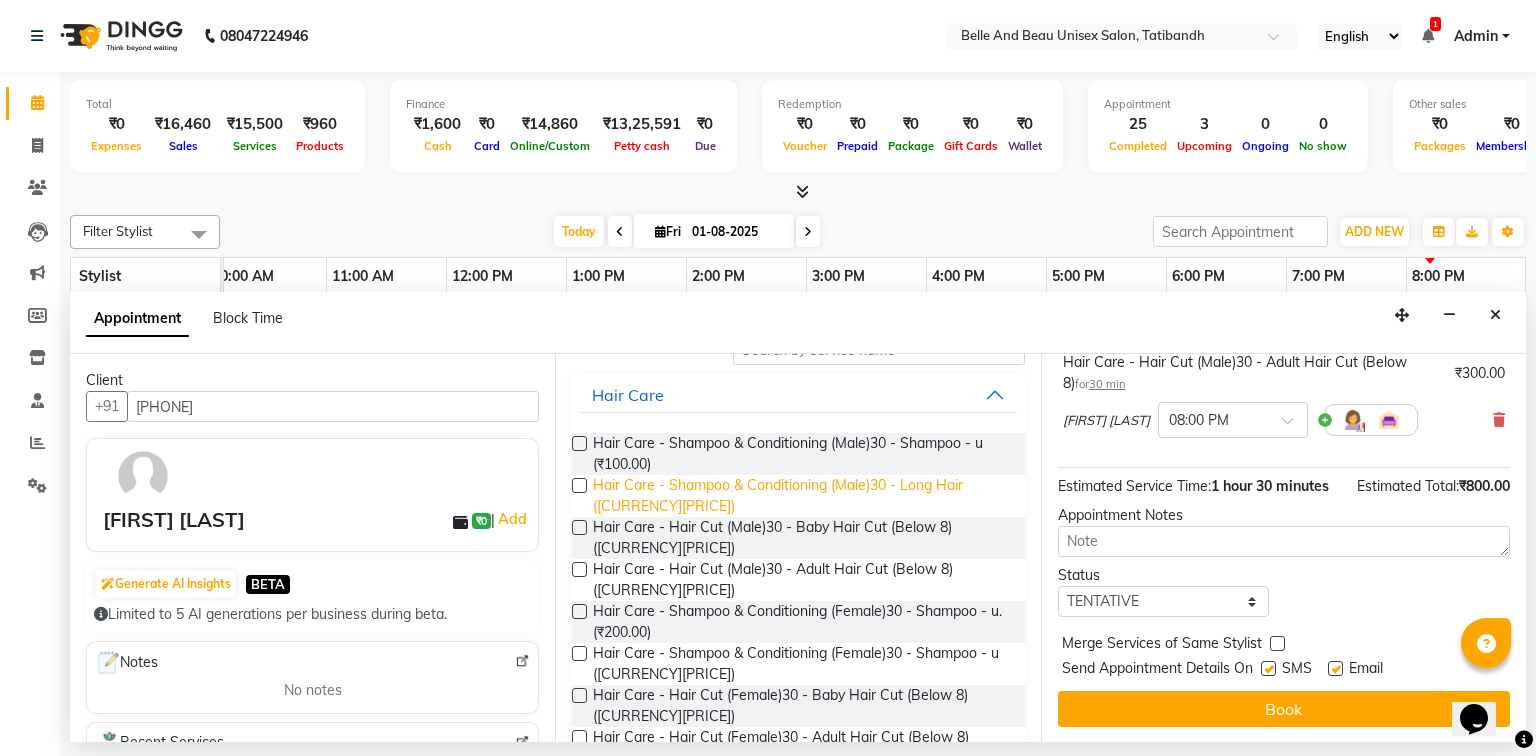 scroll, scrollTop: 240, scrollLeft: 0, axis: vertical 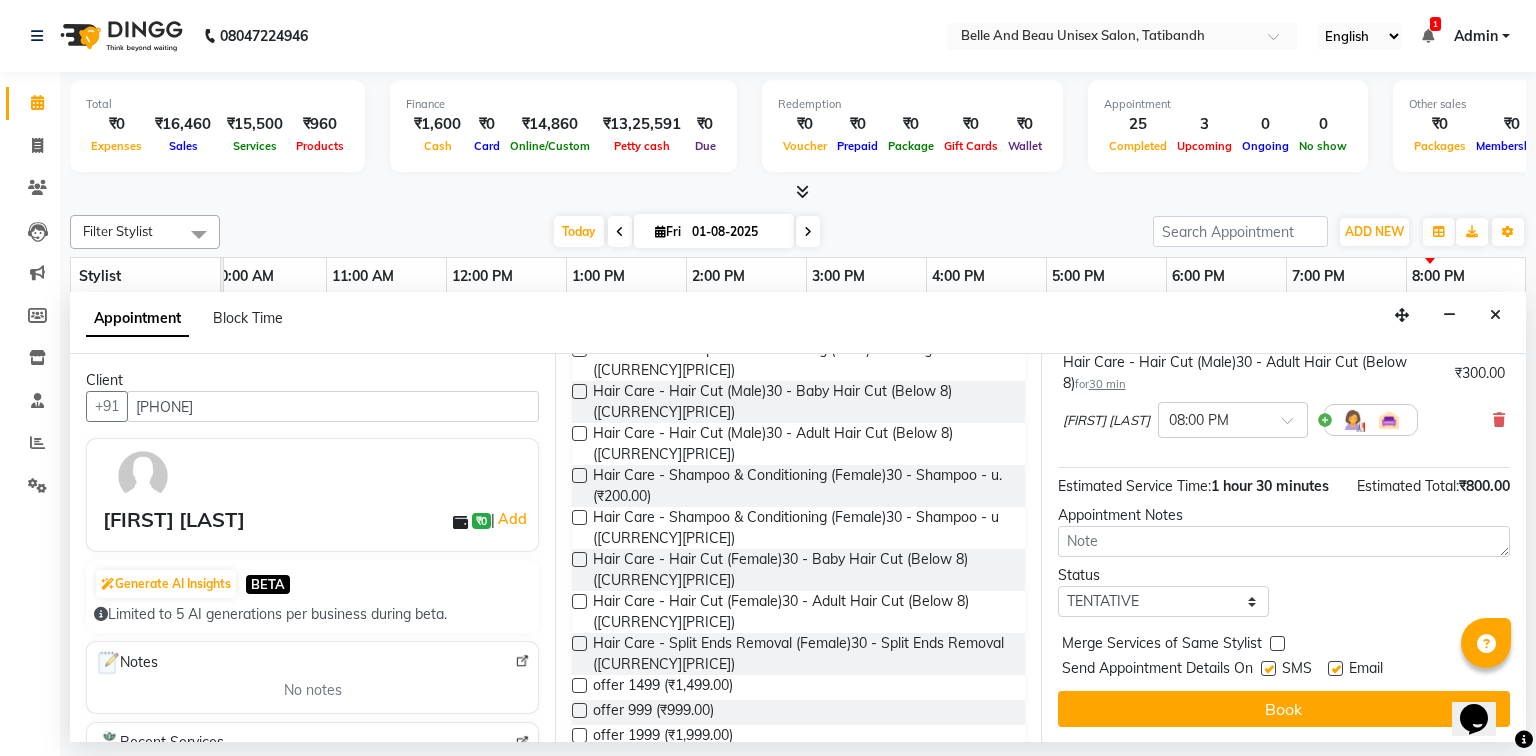 click at bounding box center (579, 601) 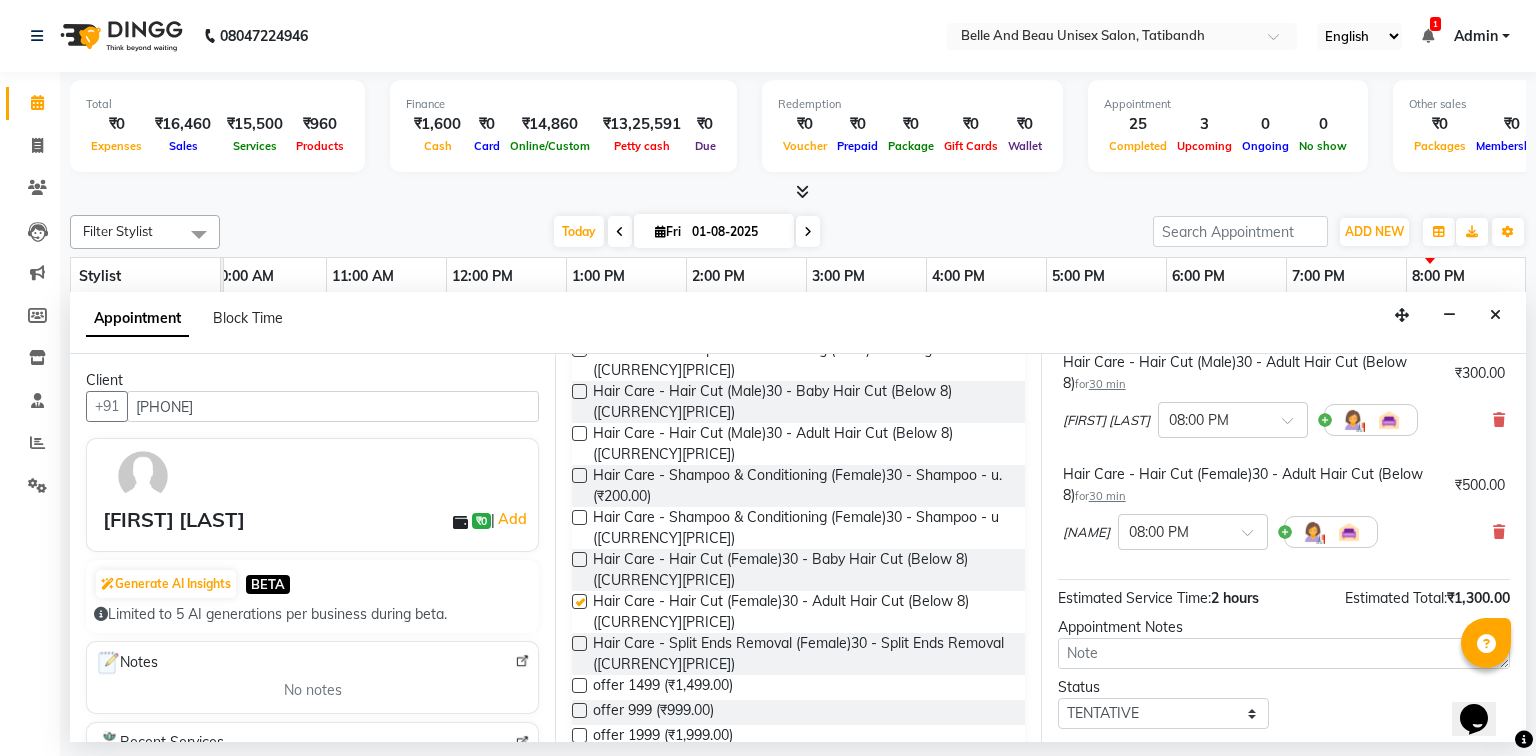 checkbox on "false" 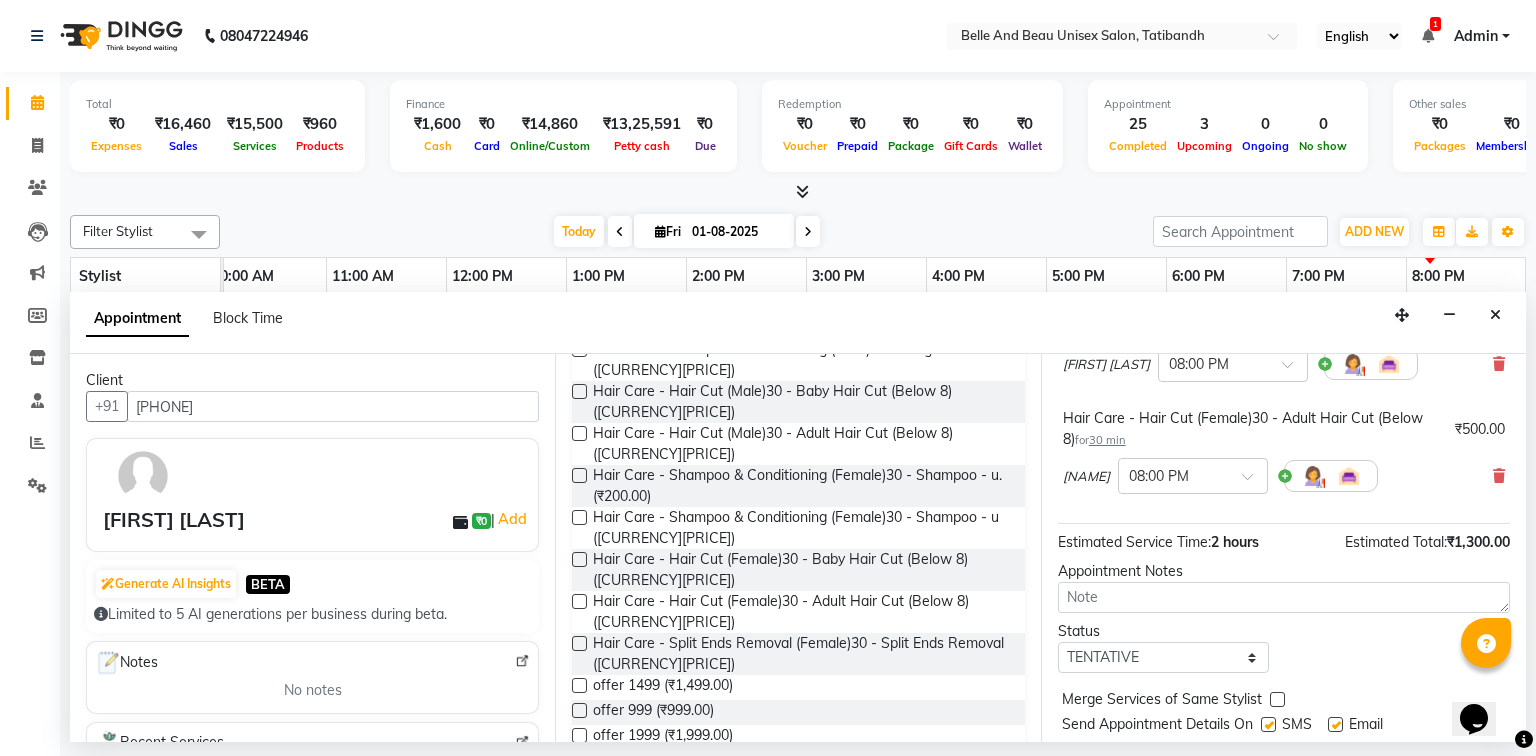 scroll, scrollTop: 496, scrollLeft: 0, axis: vertical 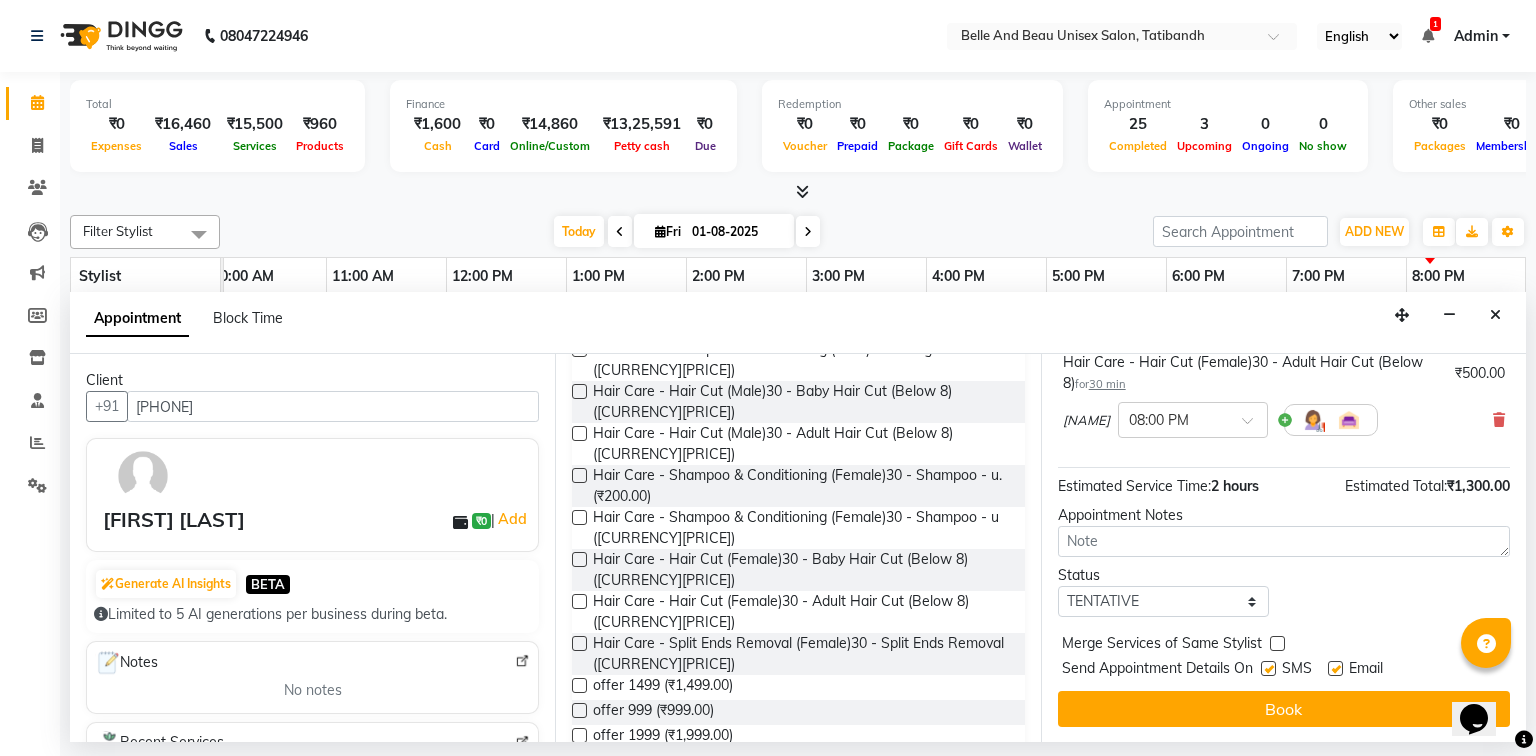click on "Jump to Today 1 2 3 4 5 6 7 8 Weeks Appointment Date 01-08-2025 Appointment Time Select 09:00 AM 09:15 AM 09:30 AM 09:45 AM 10:00 AM 10:15 AM 10:30 AM 10:45 AM 11:00 AM 11:15 AM 11:30 AM 11:45 AM 12:00 PM 12:15 PM 12:30 PM 12:45 PM 01:00 PM 01:15 PM 01:30 PM 01:45 PM 02:00 PM 02:15 PM 02:30 PM 02:45 PM 03:00 PM 03:15 PM 03:30 PM 03:45 PM 04:00 PM 04:15 PM 04:30 PM 04:45 PM 05:00 PM 05:15 PM 05:30 PM 05:45 PM 06:00 PM 06:15 PM 06:30 PM 06:45 PM 07:00 PM 07:15 PM 07:30 PM 07:45 PM 08:00 PM Hair Care - Hair Cut (Male)30 - Adult Hair Cut (Below 8) for 30 min [CURRENCY][PRICE] [FIRST] [LAST] × 07:45 PM There is another service starting at the same time Shave & Trimming - Beard (Male)30 - Beard Shaping for 30 min [CURRENCY][PRICE] [FIRST] [LAST] × 08:00 PM Hair Care - Hair Cut (Male)30 - Adult Hair Cut (Below 8) for 30 min [CURRENCY][PRICE] [FIRST] [LAST] × 08:00 PM Hair Care - Hair Cut (Female)30 - Adult Hair Cut (Below 8) for 30 min [CURRENCY][PRICE] [FIRST] [LAST] × 08:00 PM Estimated Service Time: 2 hours Estimated Total: SMS" at bounding box center [1283, 548] 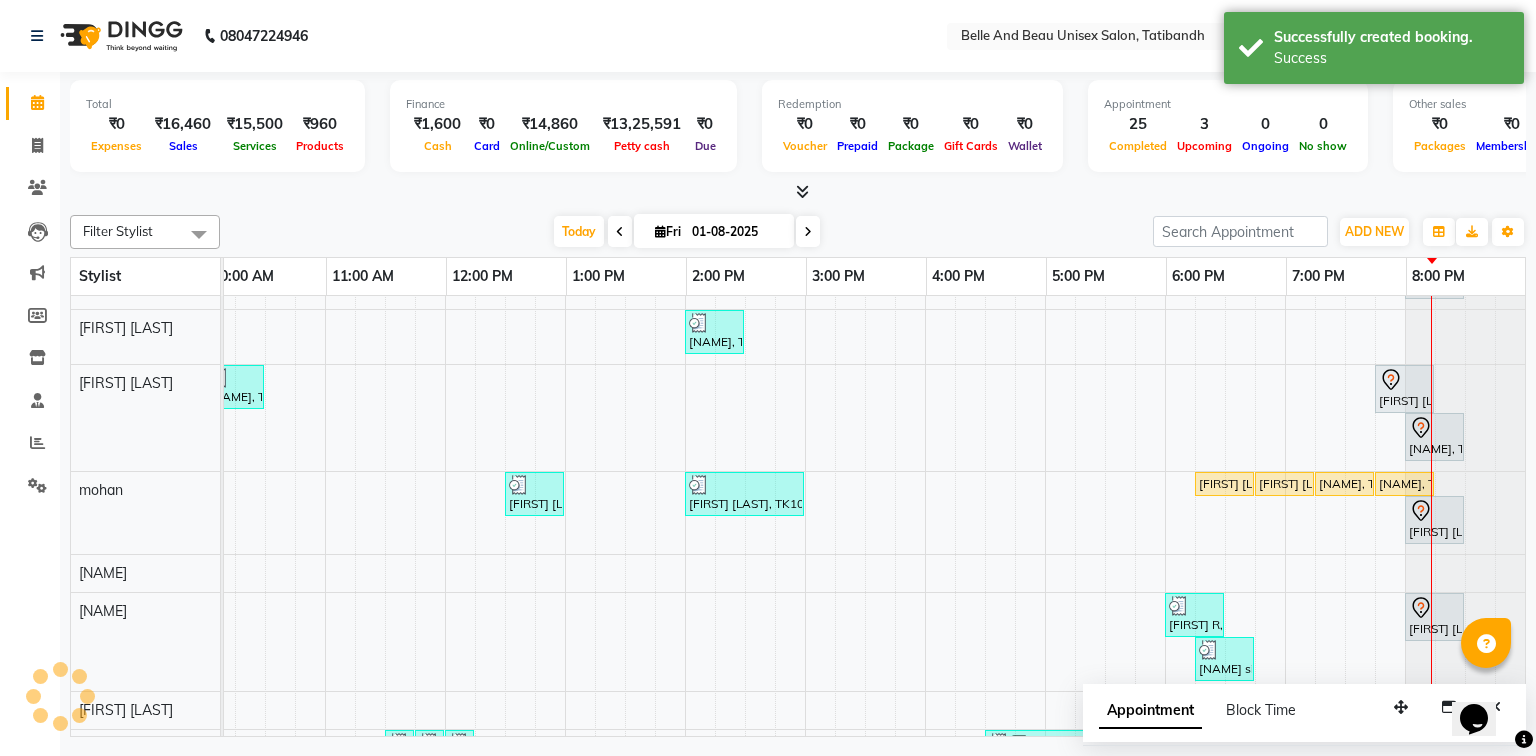 scroll, scrollTop: 280, scrollLeft: 0, axis: vertical 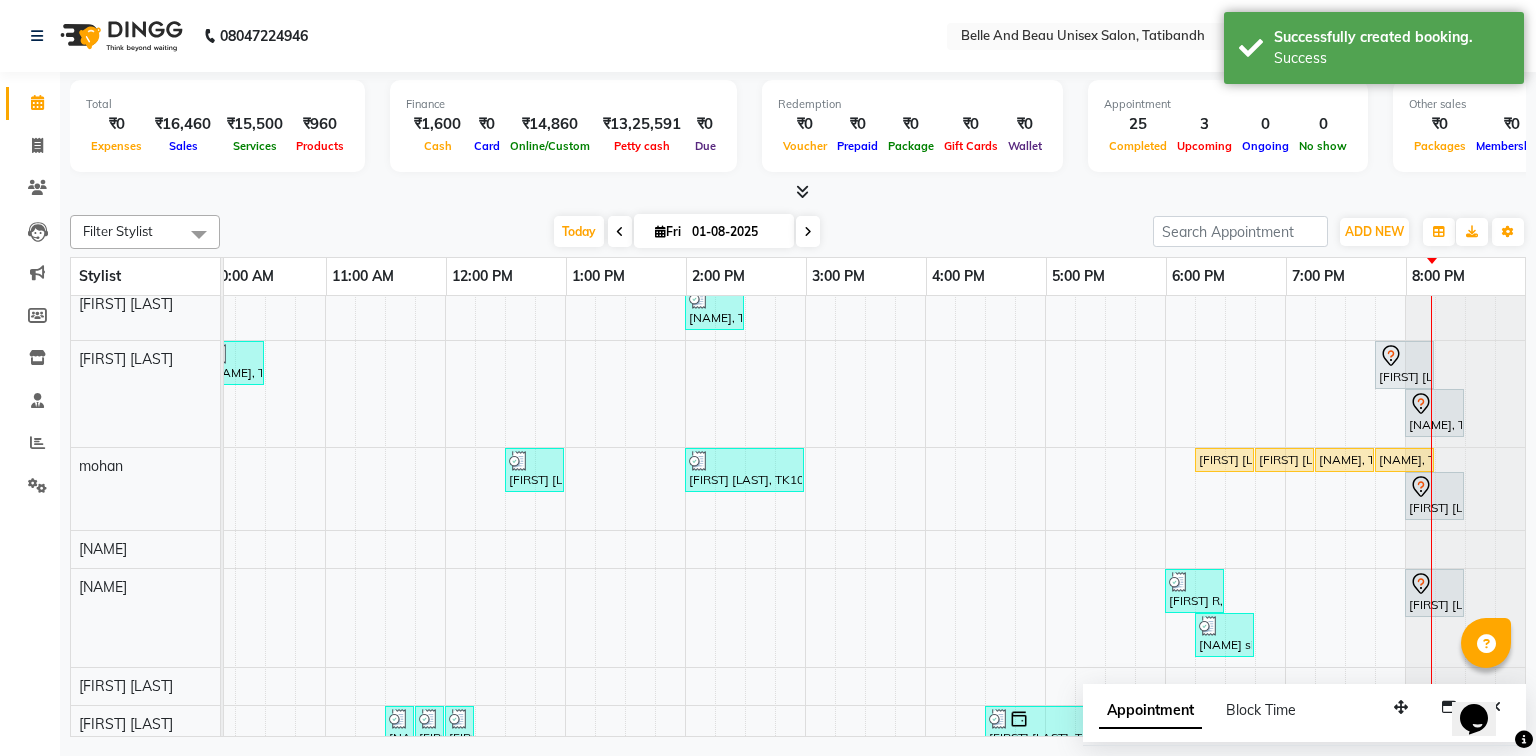 click at bounding box center (808, 231) 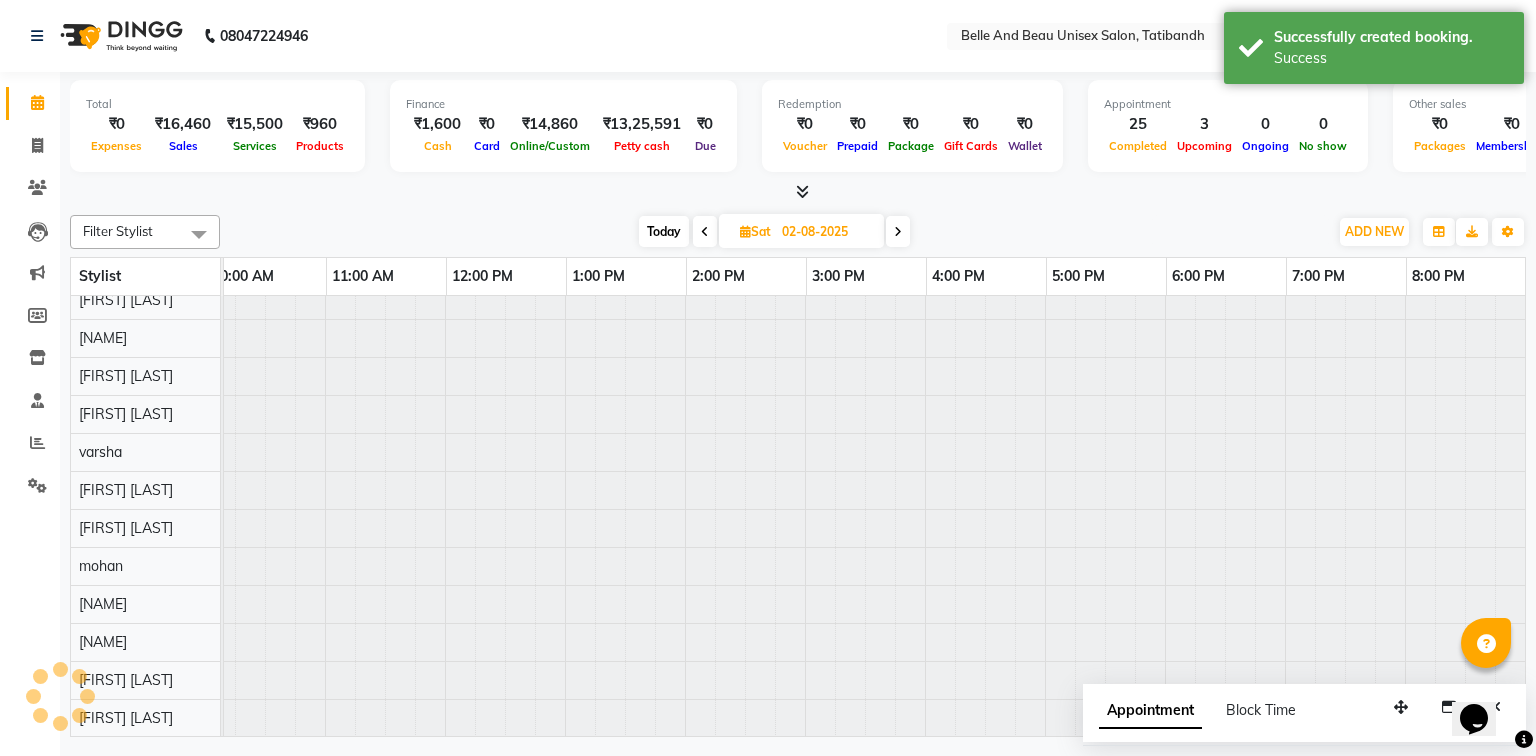 scroll, scrollTop: 0, scrollLeft: 0, axis: both 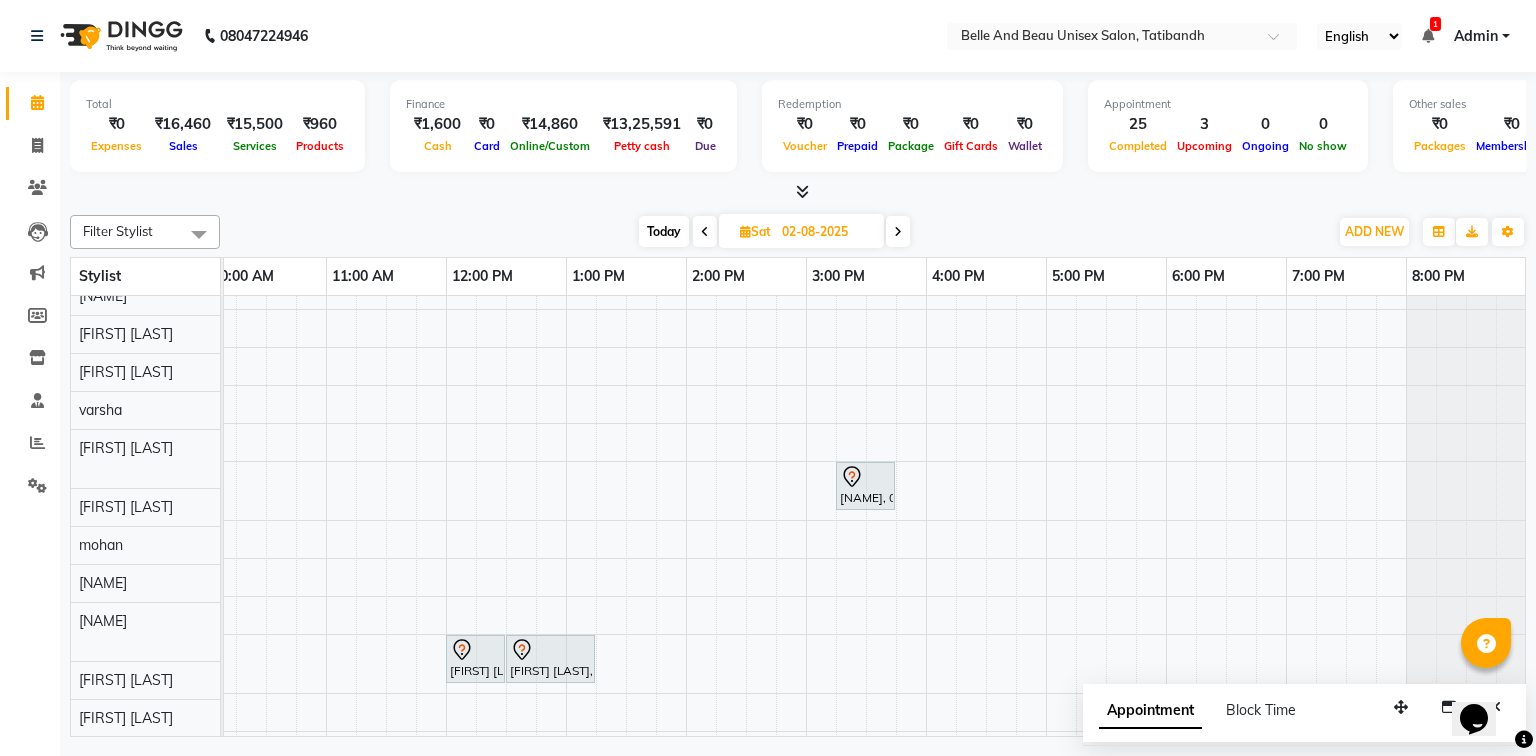 click on "Today" at bounding box center [664, 231] 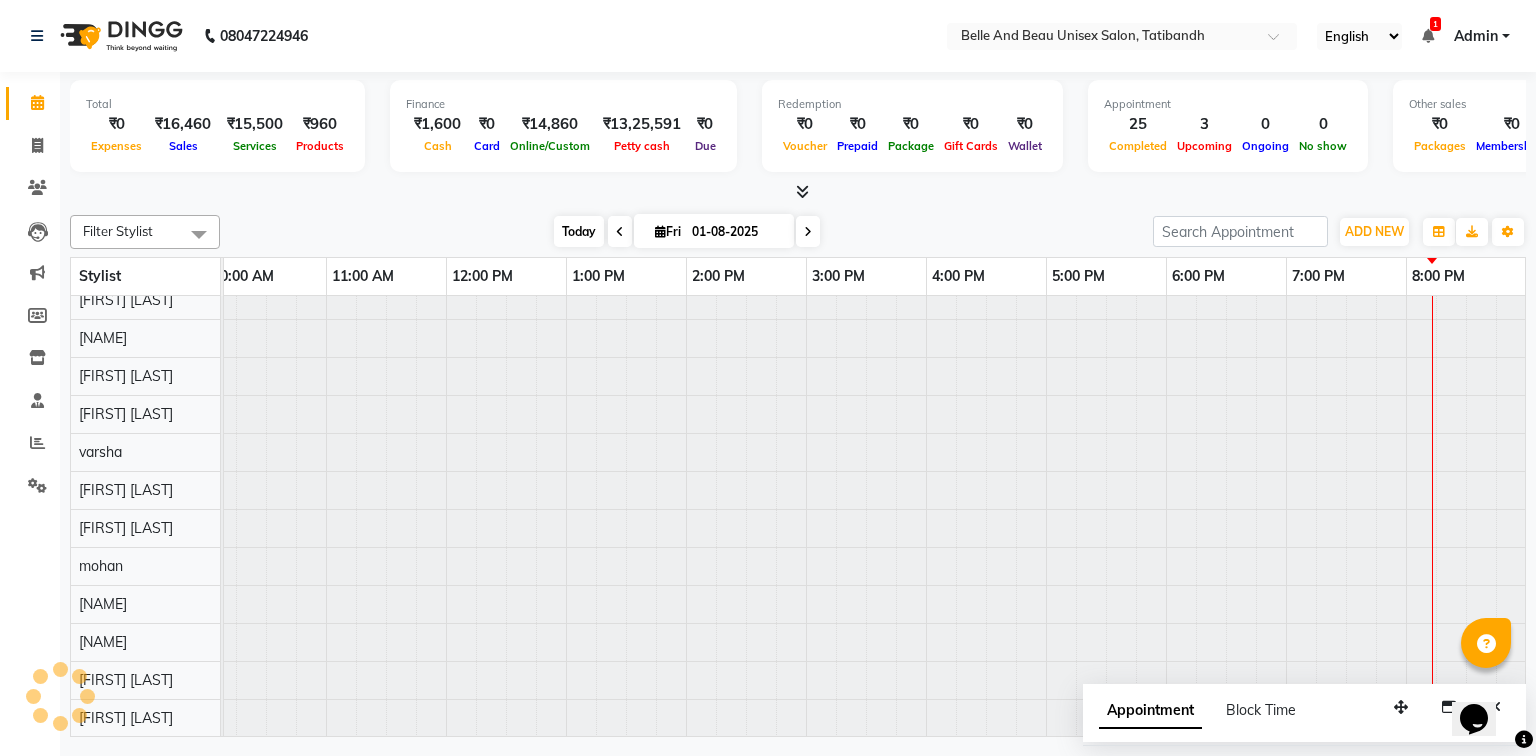 scroll, scrollTop: 0, scrollLeft: 0, axis: both 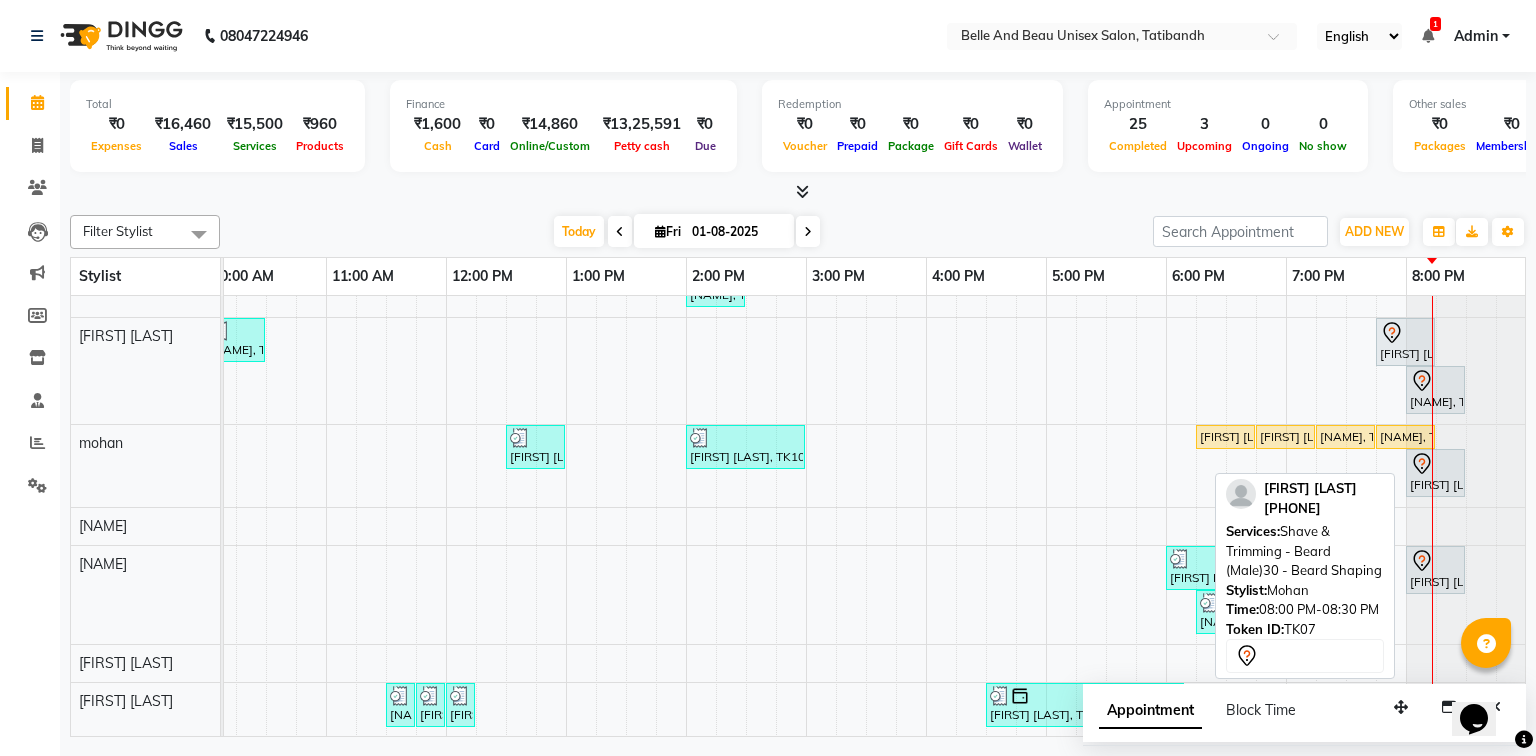 click at bounding box center (1435, 464) 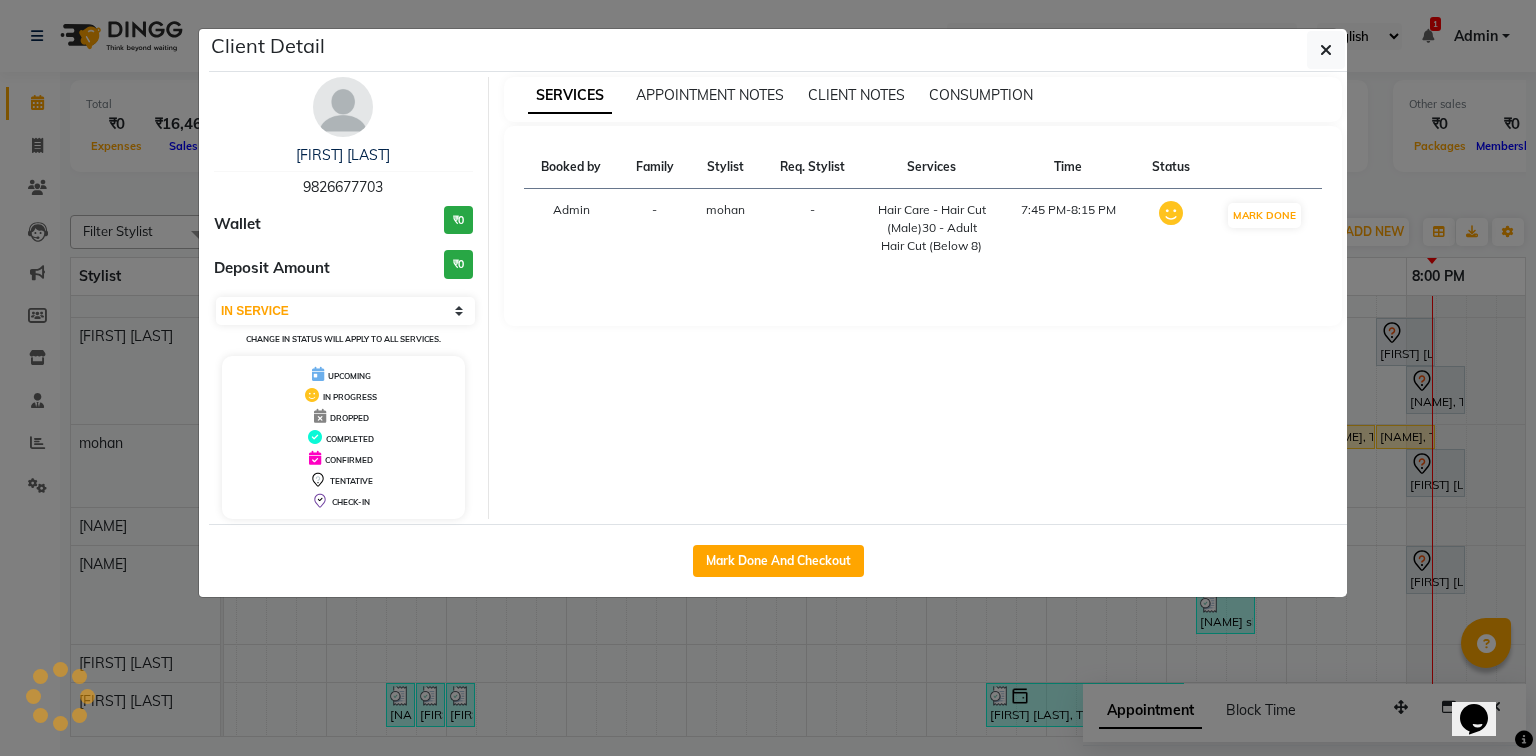 select on "7" 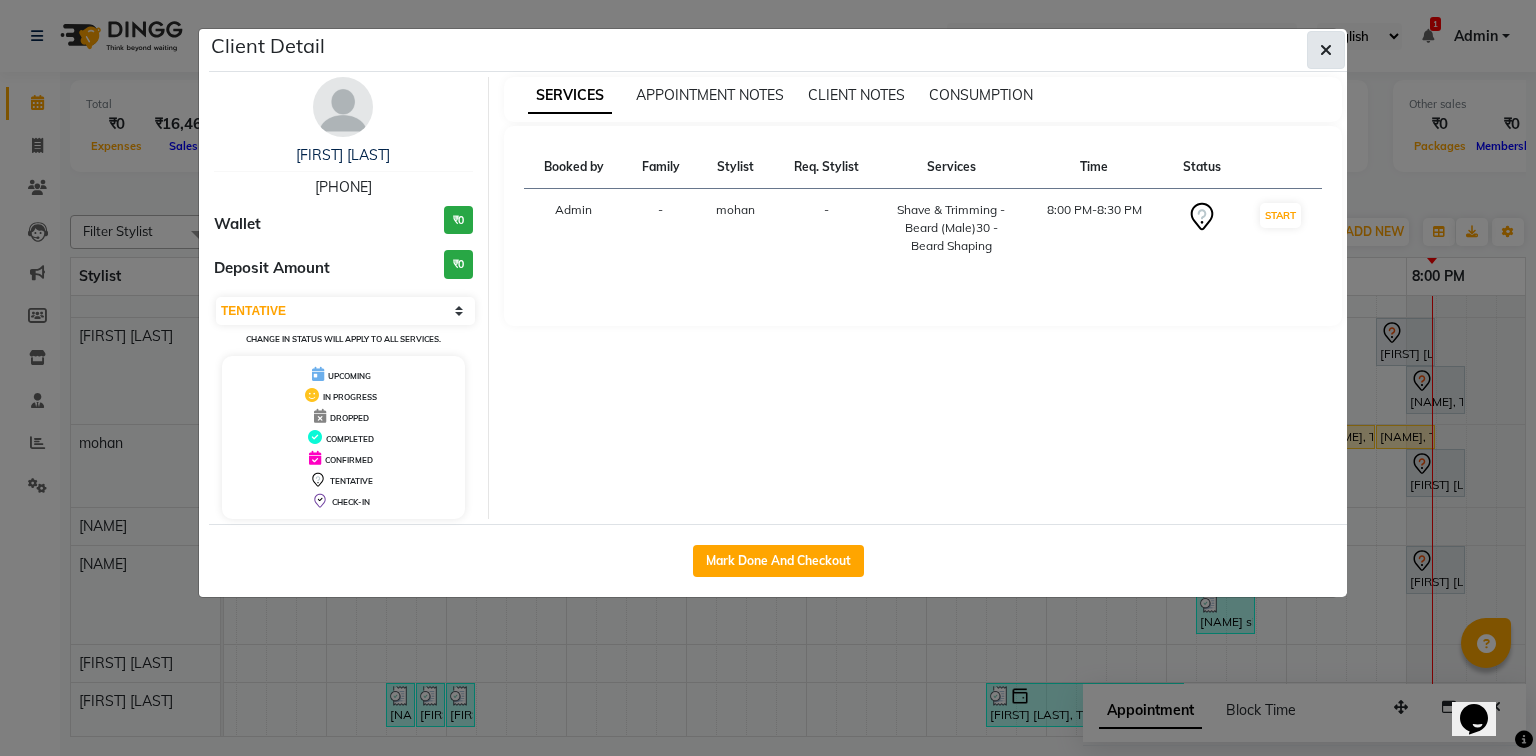 click 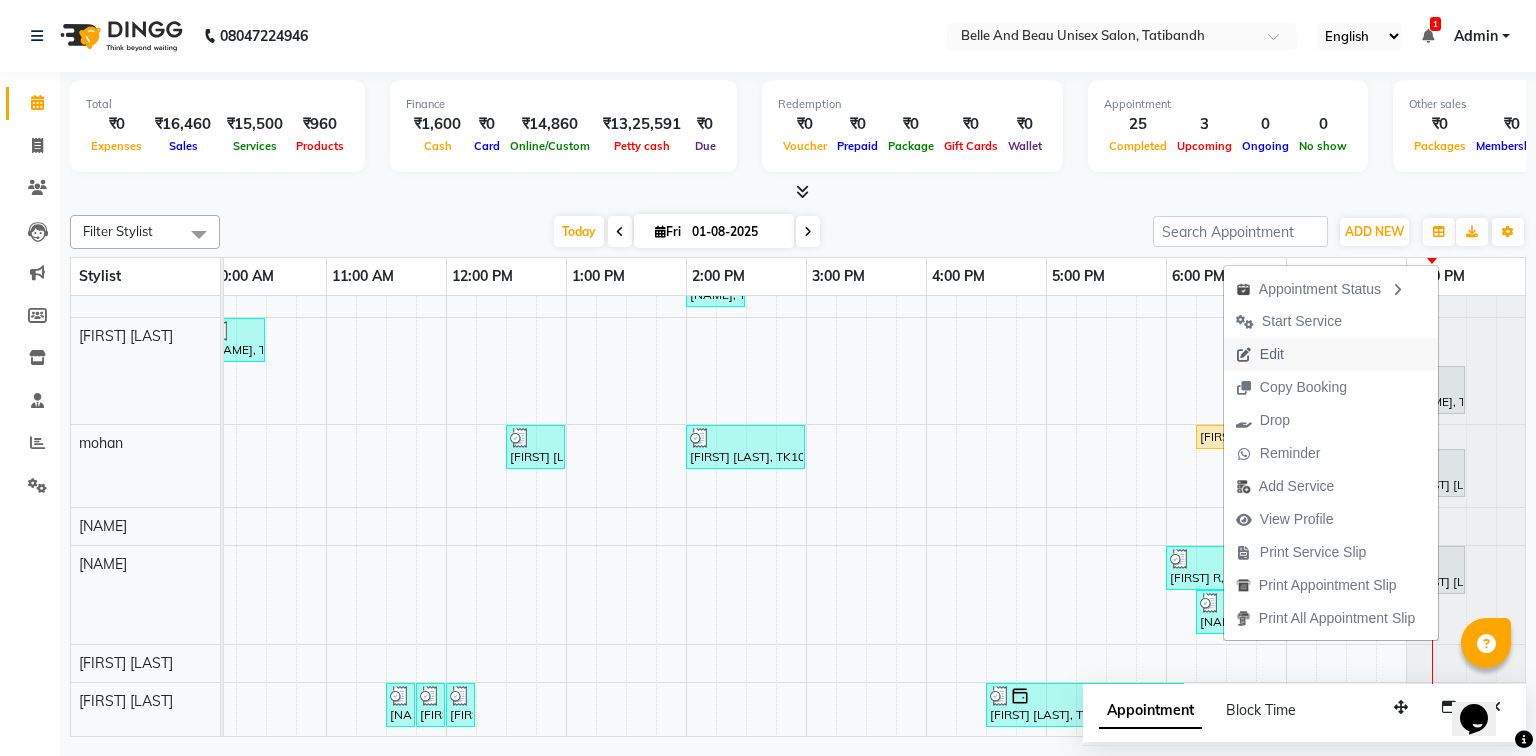 click on "Edit" at bounding box center [1260, 354] 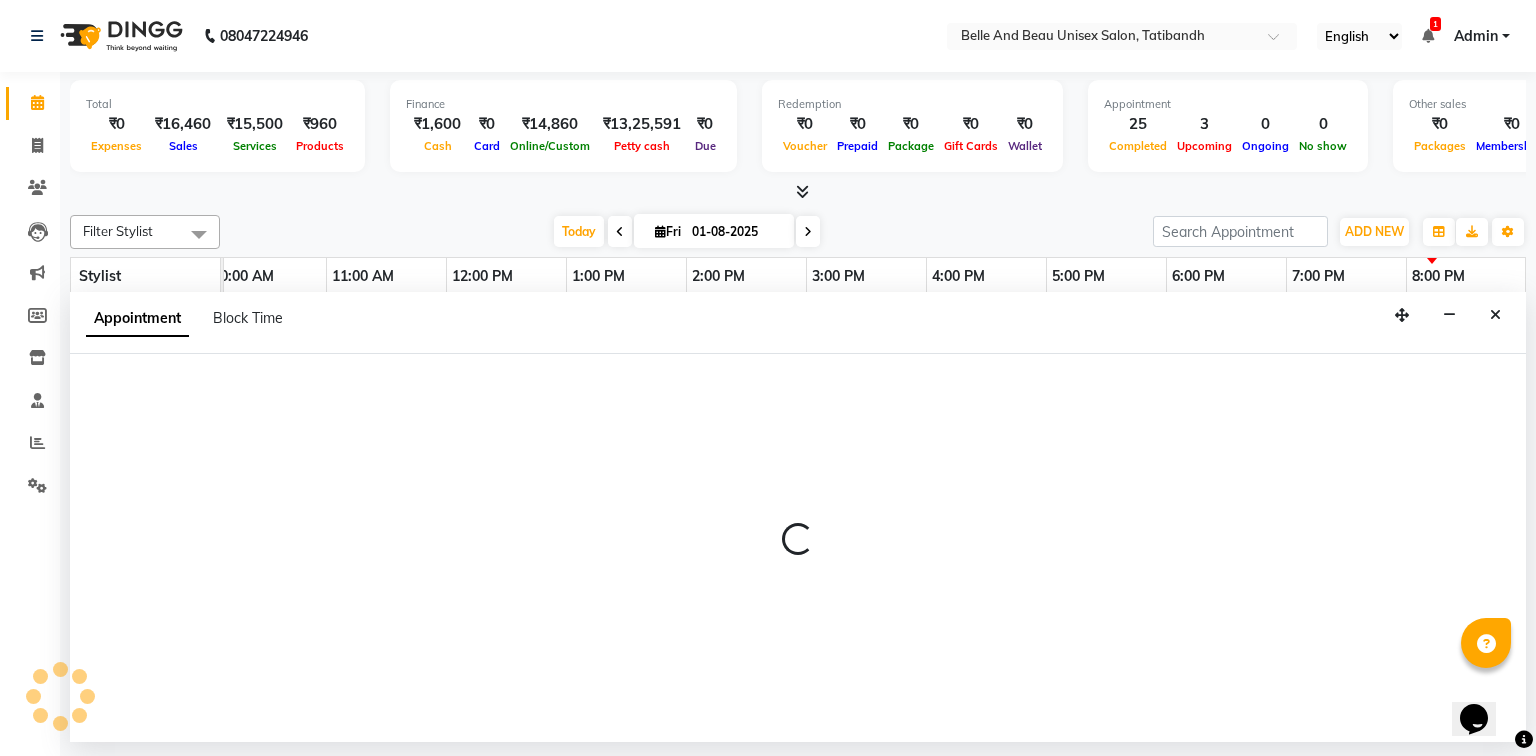 select on "tentative" 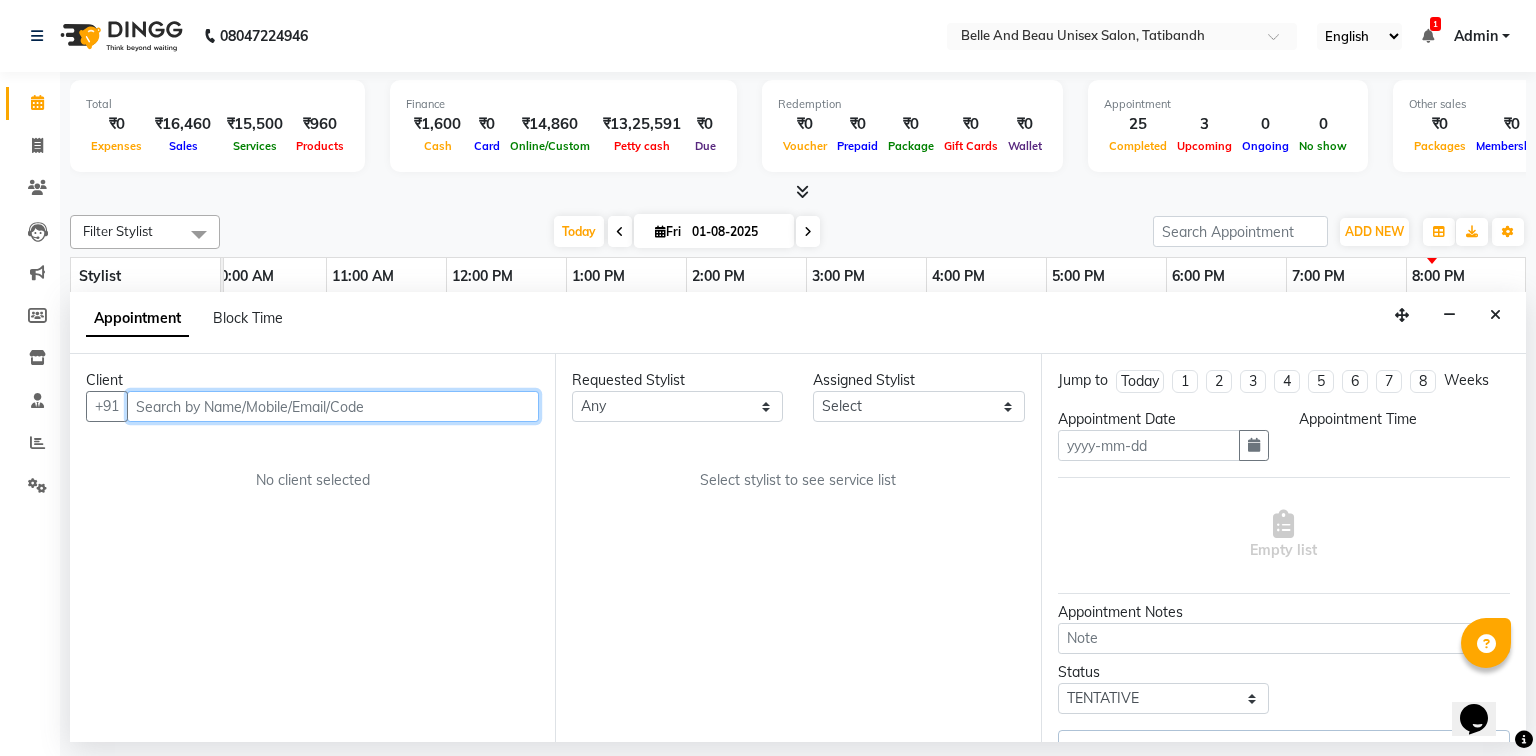 type on "01-08-2025" 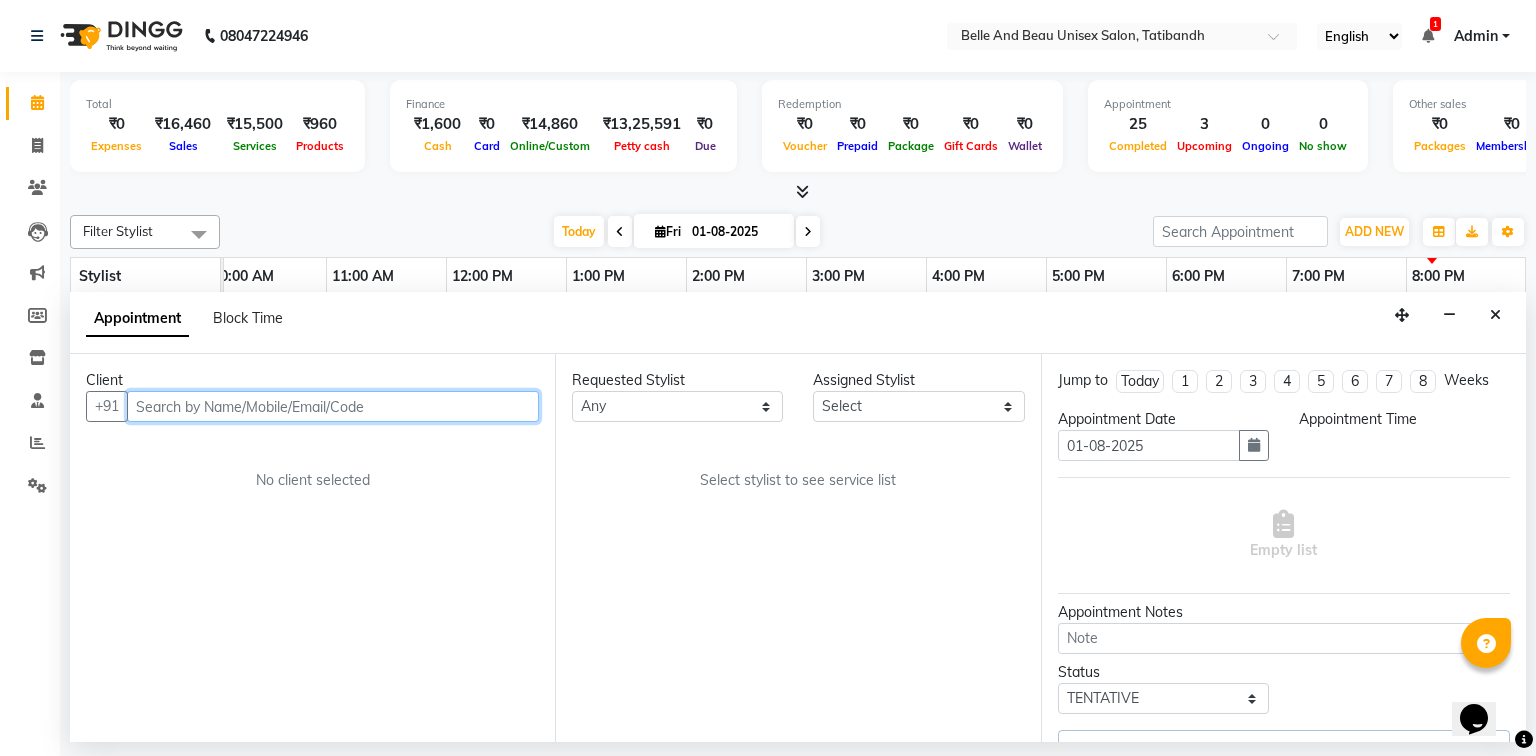 select on "1200" 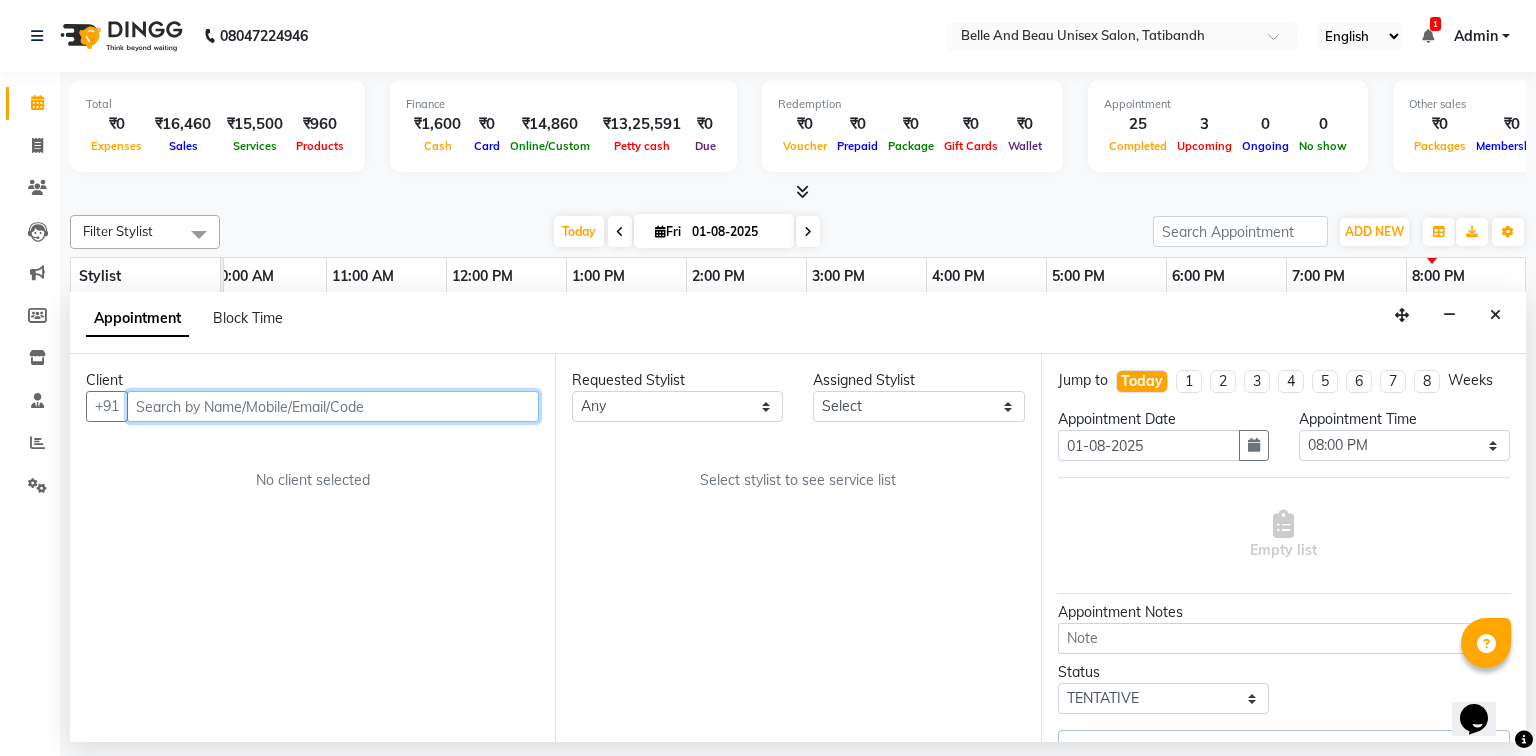 scroll, scrollTop: 0, scrollLeft: 258, axis: horizontal 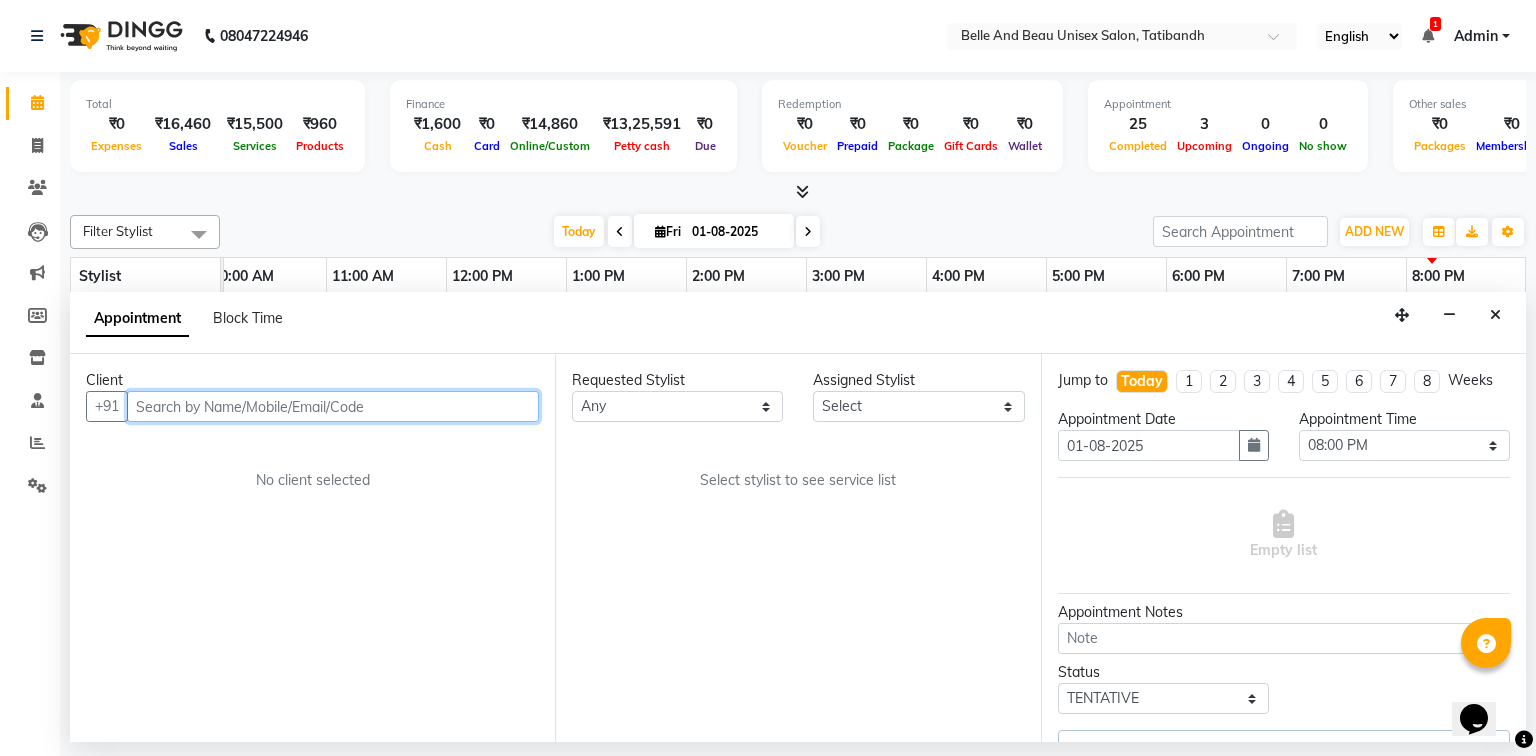 select on "65137" 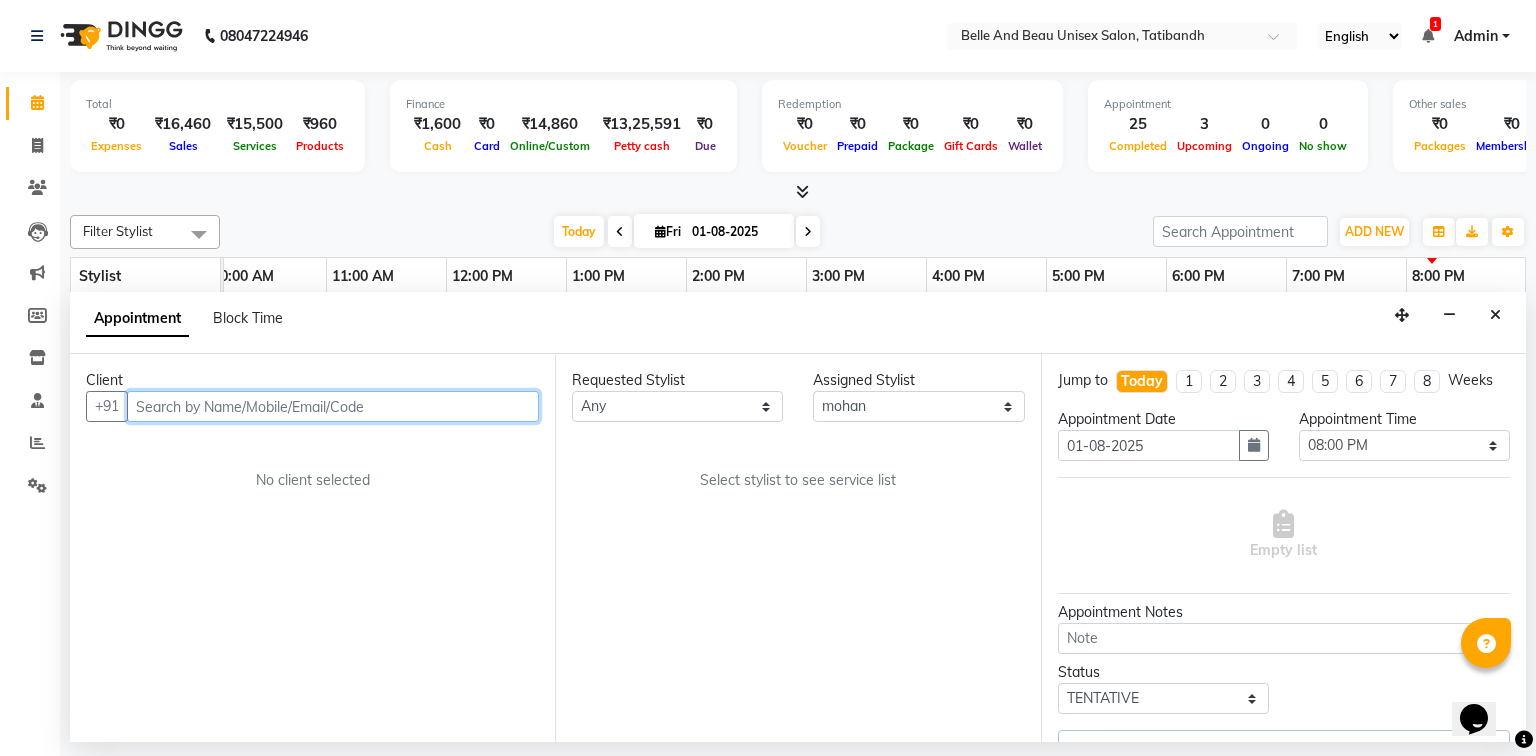select on "3555" 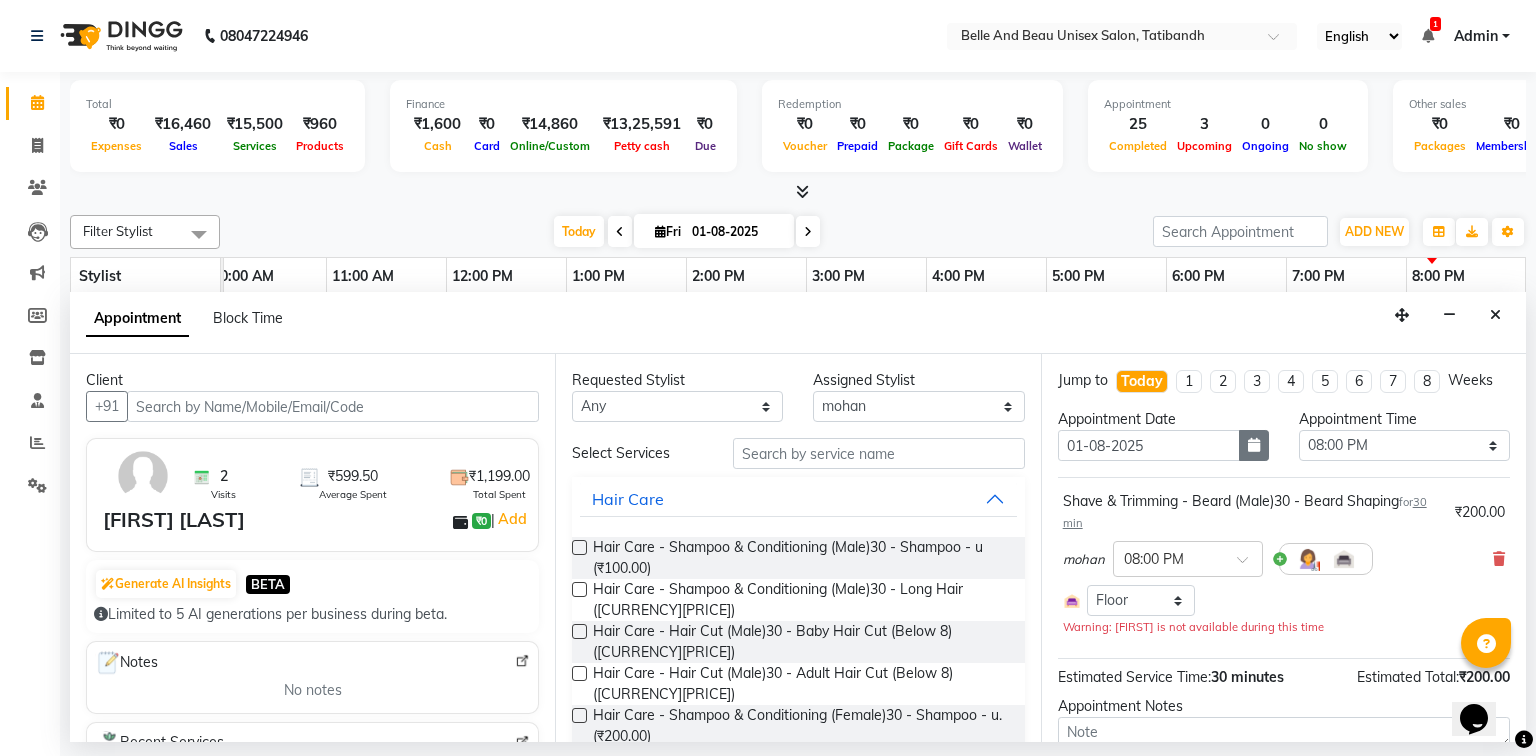 click at bounding box center (1254, 445) 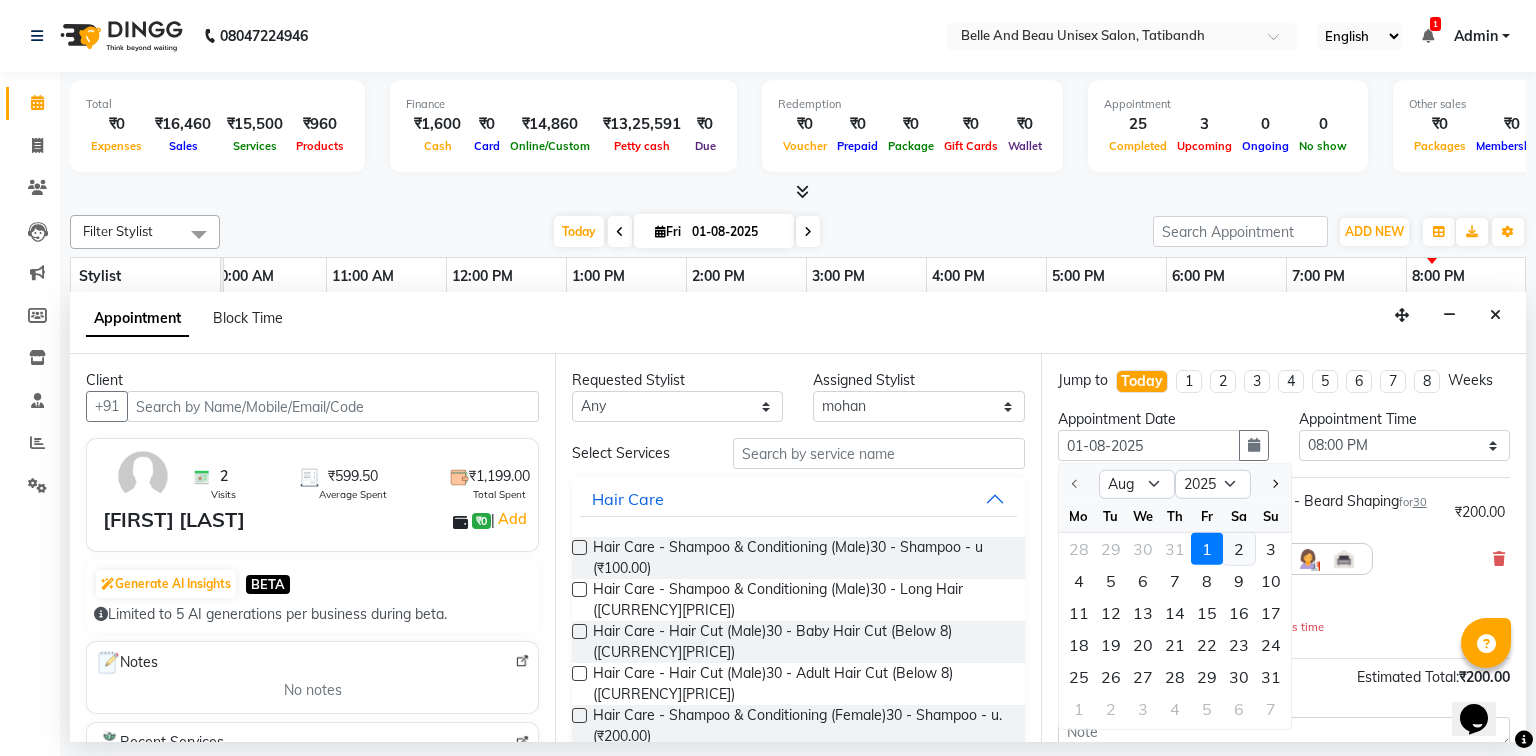 click on "2" at bounding box center [1239, 549] 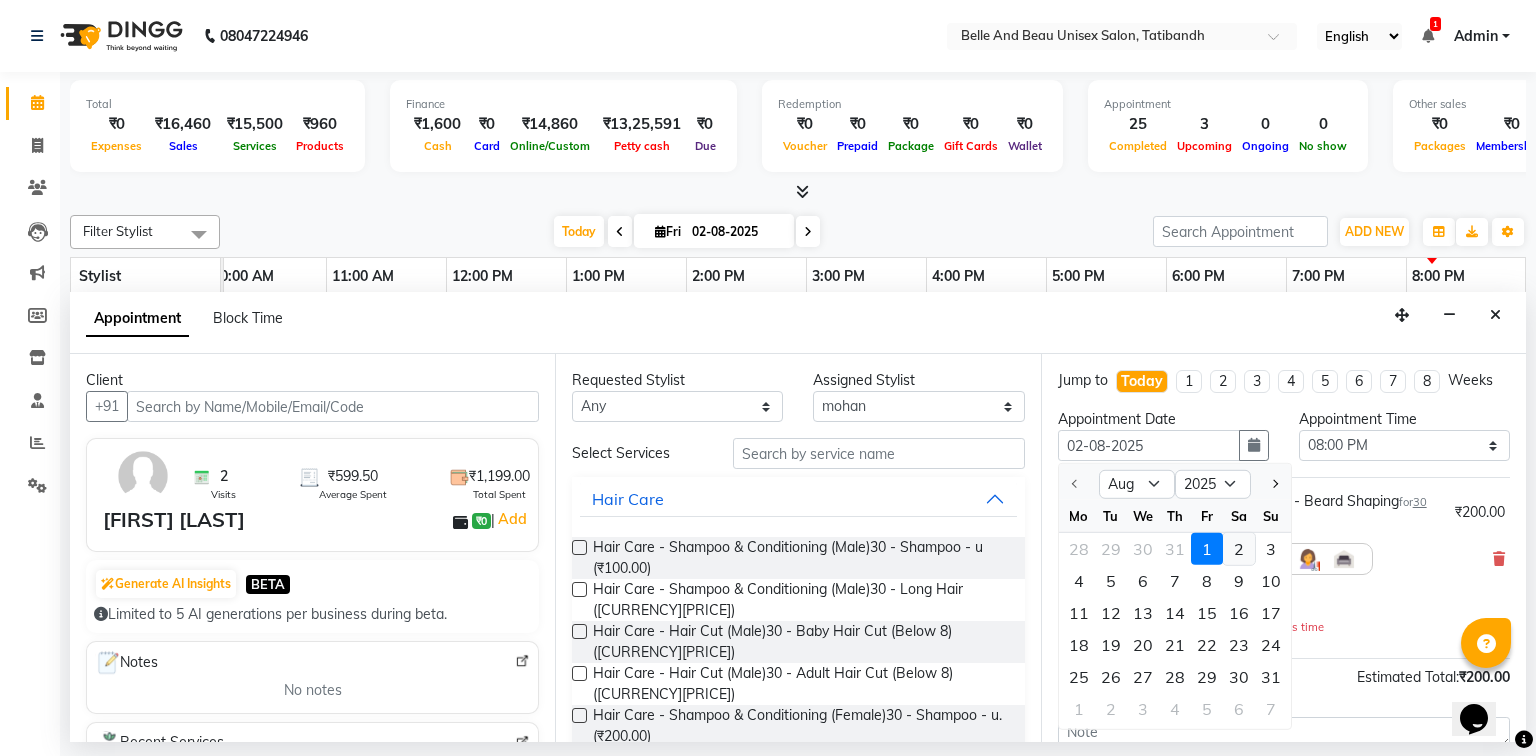 select on "1200" 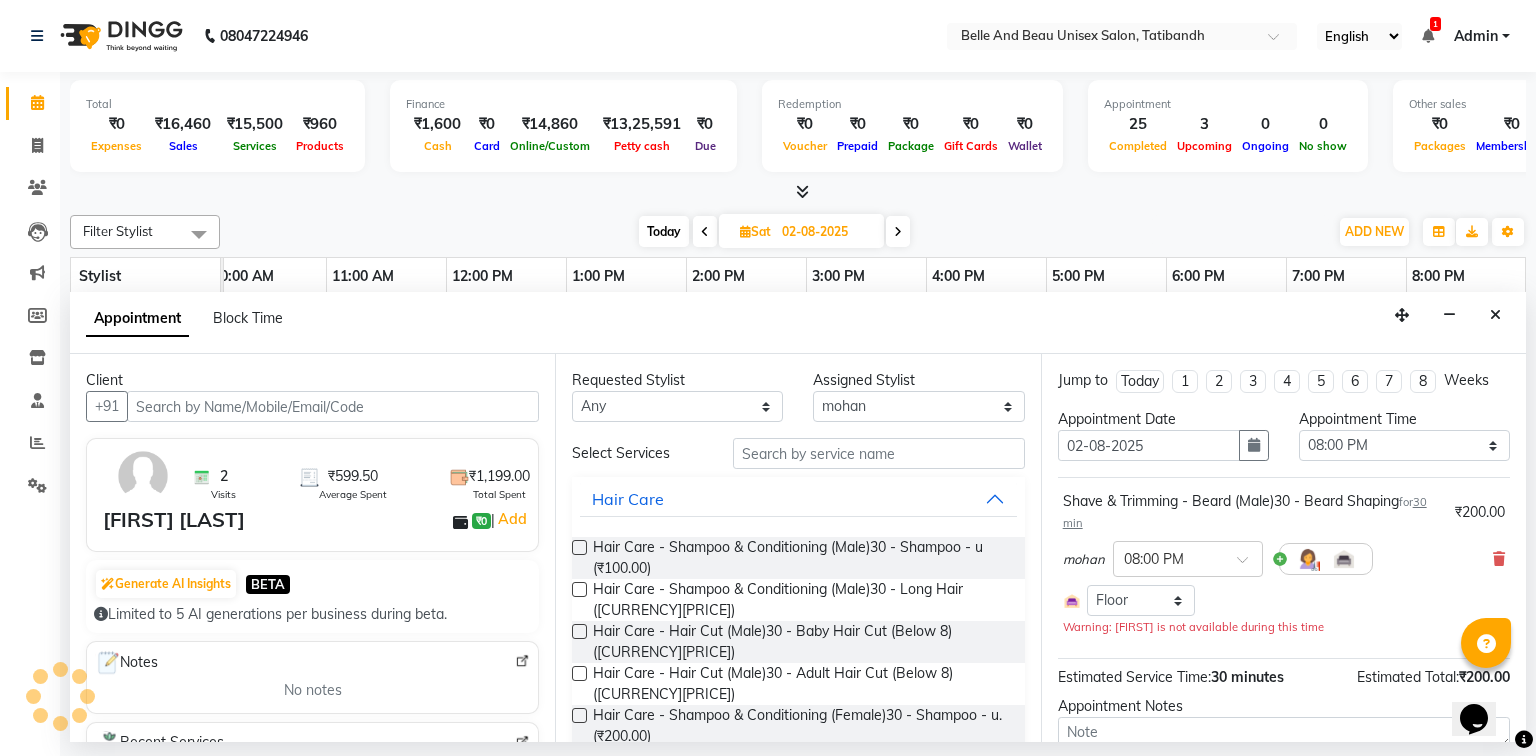 scroll, scrollTop: 0, scrollLeft: 258, axis: horizontal 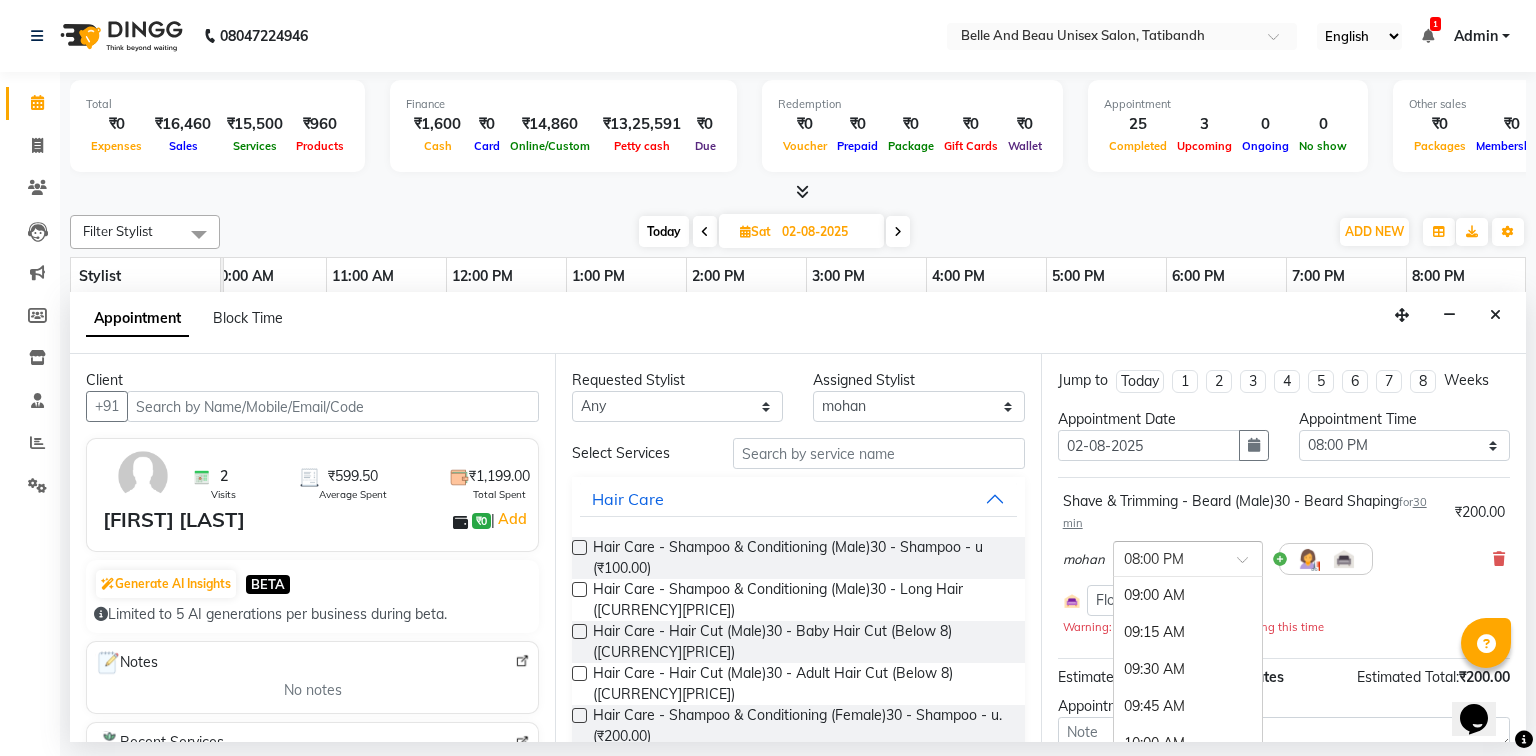 click at bounding box center (1168, 557) 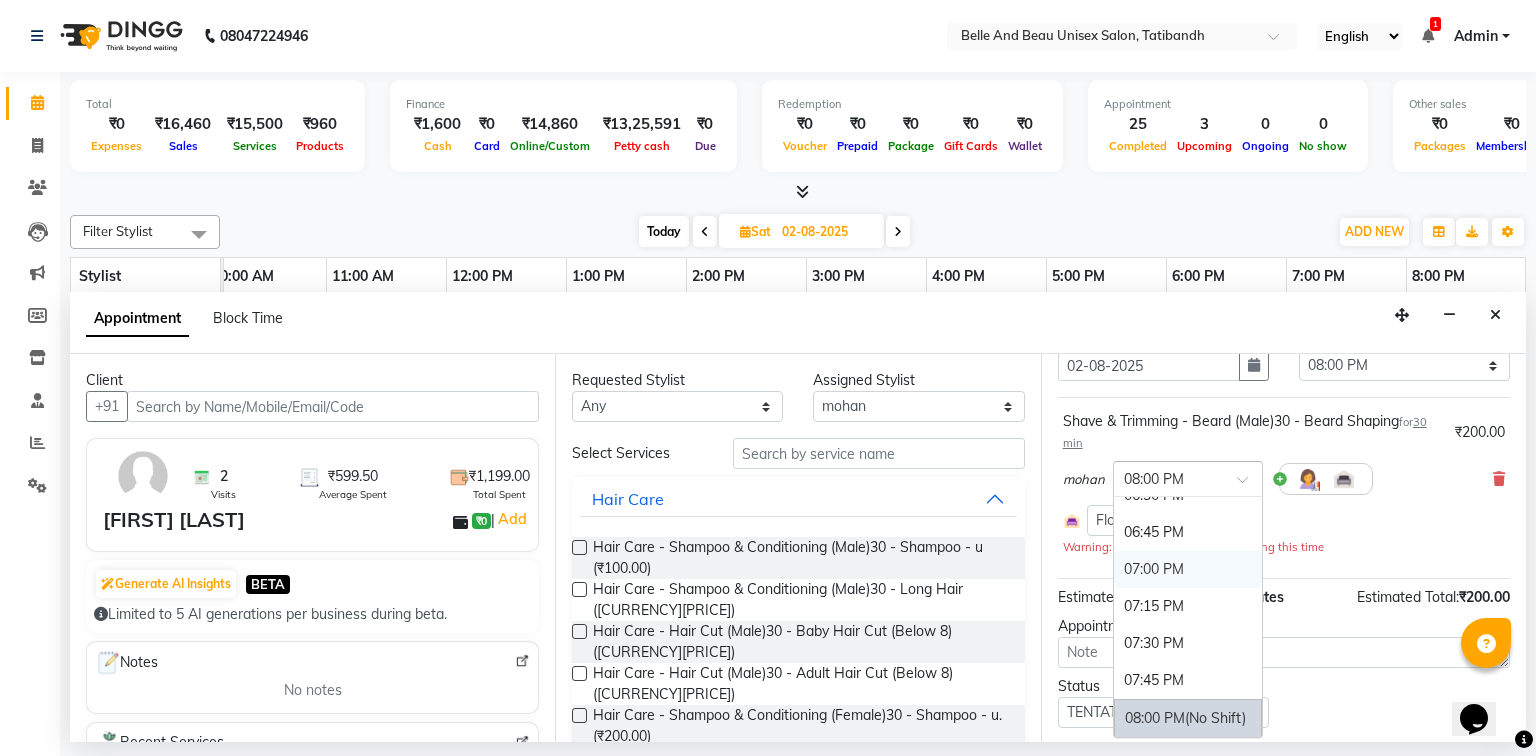 scroll, scrollTop: 133, scrollLeft: 0, axis: vertical 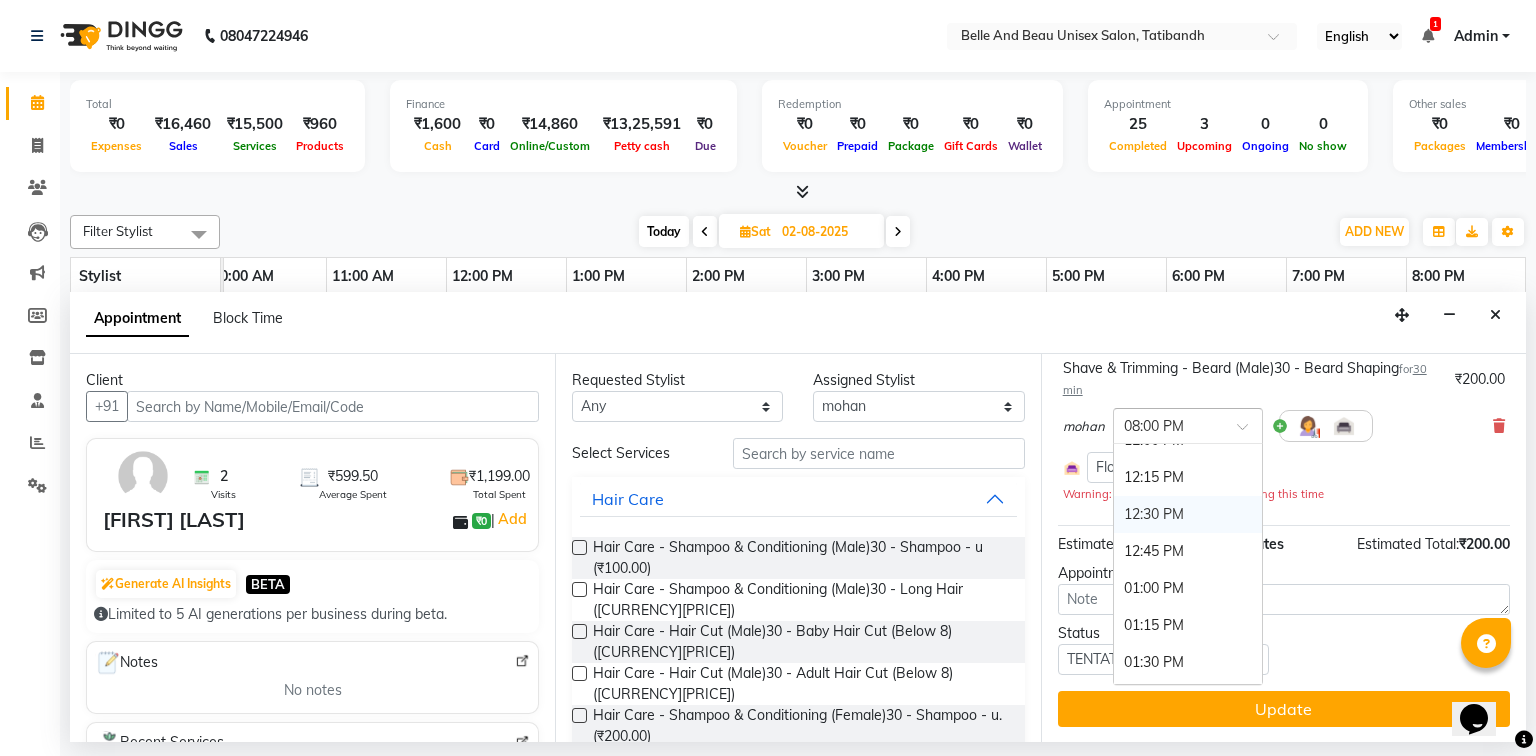 click on "12:30 PM" at bounding box center [1188, 514] 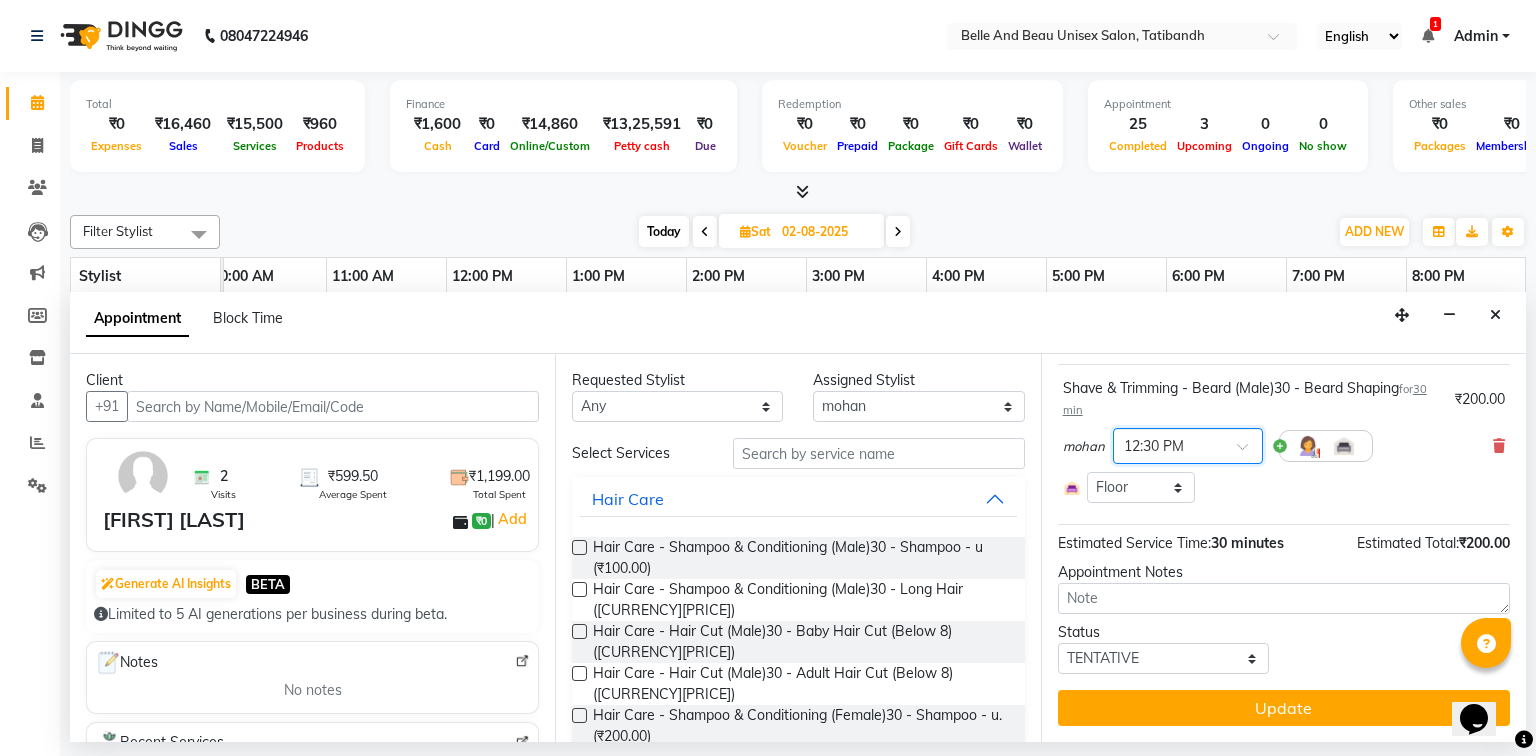 scroll, scrollTop: 112, scrollLeft: 0, axis: vertical 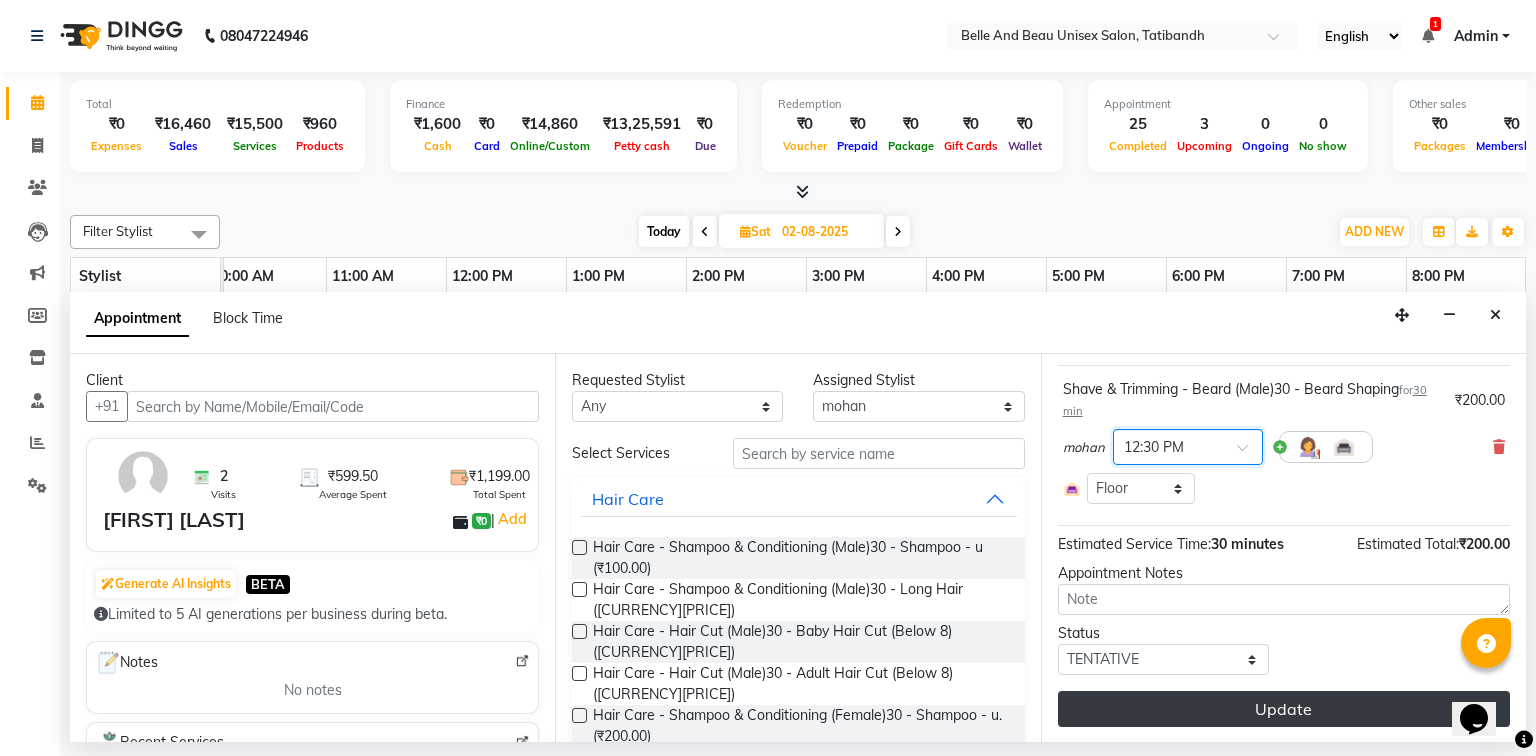 click on "Update" at bounding box center [1284, 709] 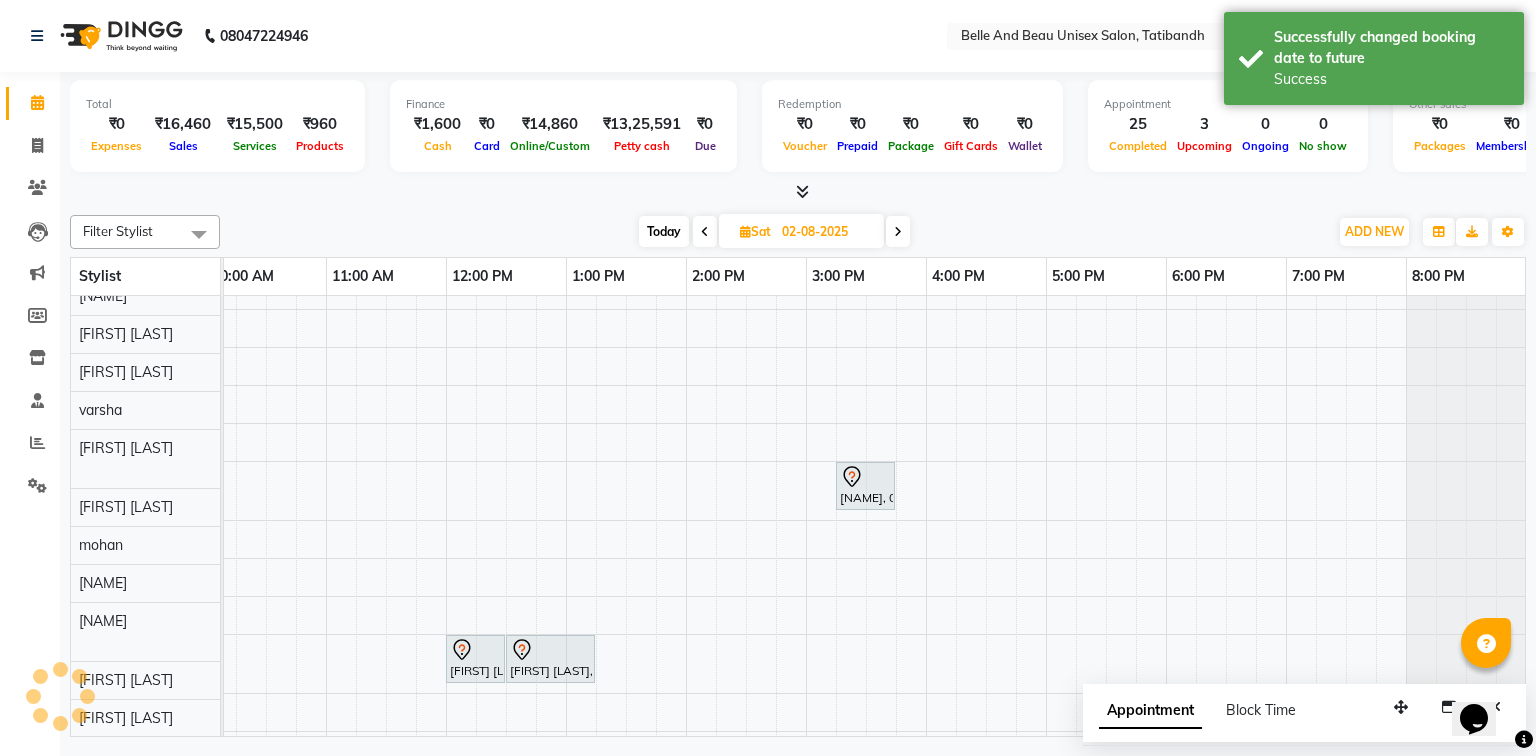 scroll, scrollTop: 24, scrollLeft: 0, axis: vertical 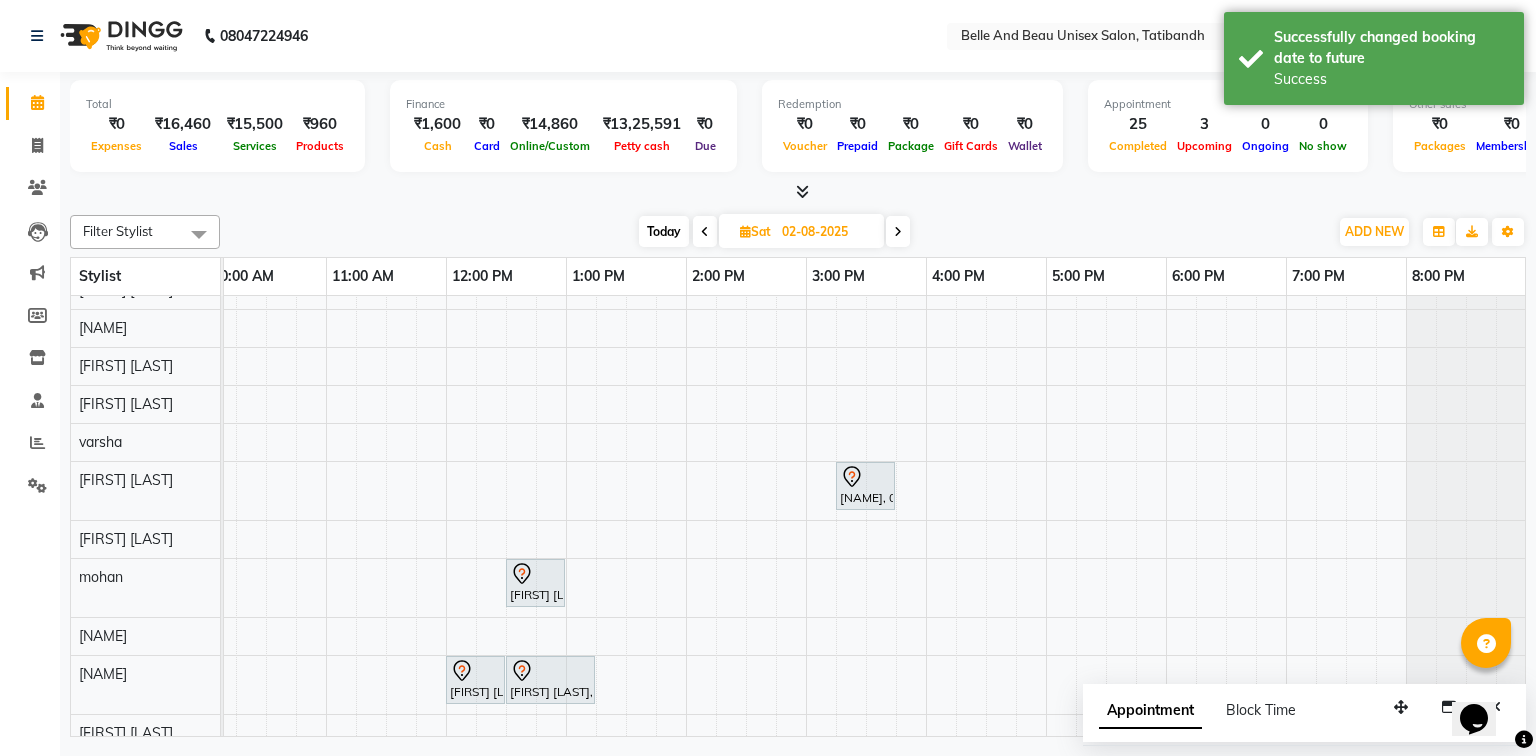click on "Today" at bounding box center [664, 231] 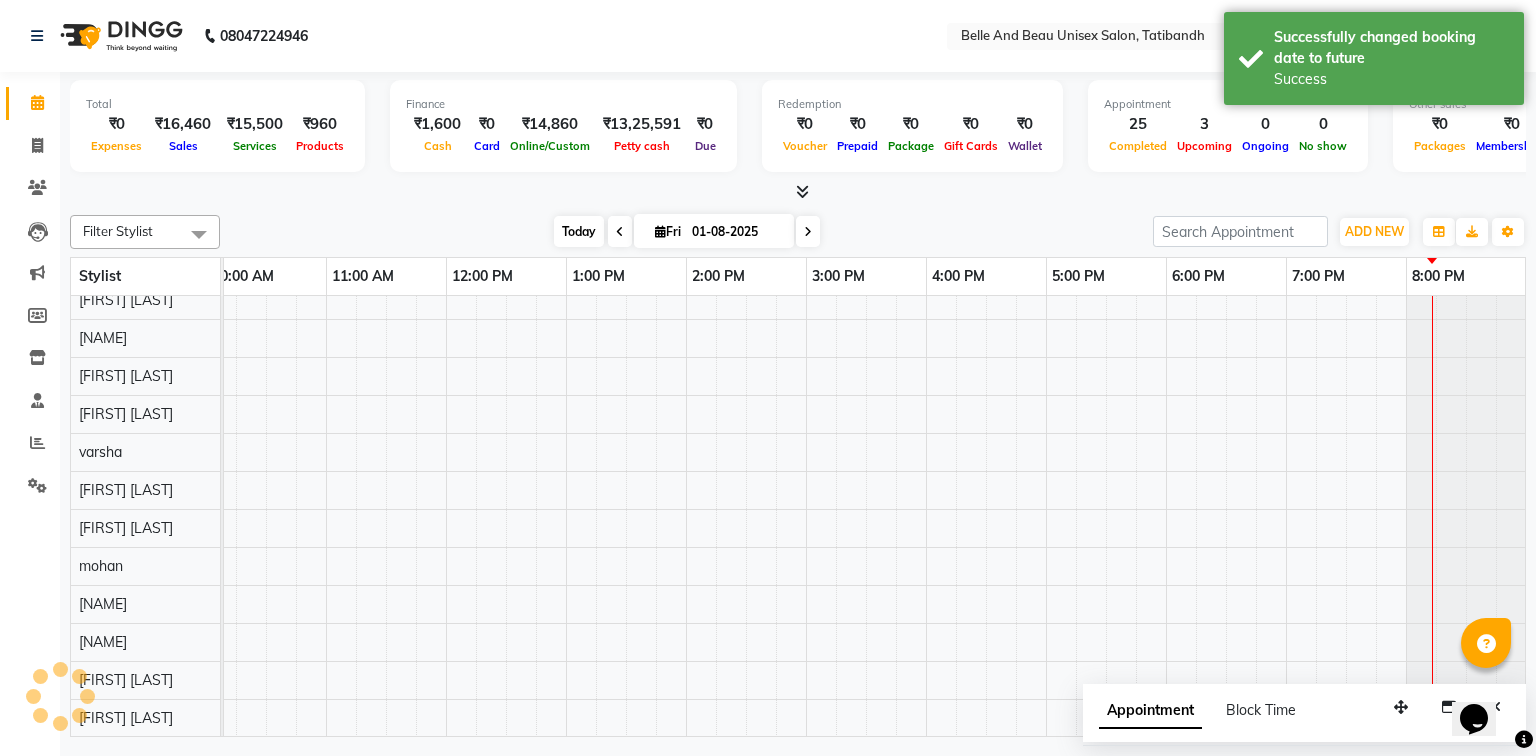 scroll, scrollTop: 0, scrollLeft: 258, axis: horizontal 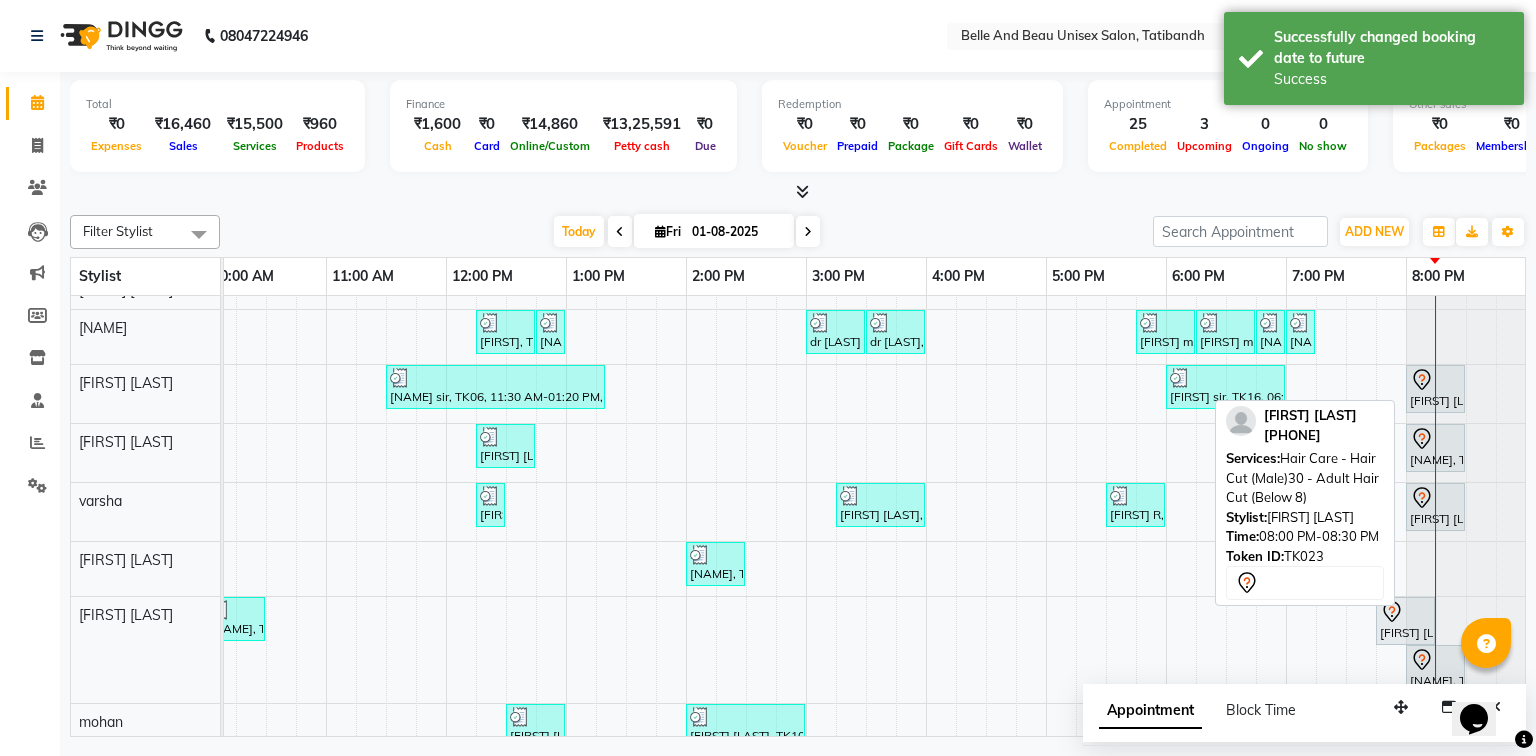 click on "[FIRST] [LAST], TK23, 08:00 PM-08:30 PM, Hair Care - Hair Cut (Male)30 - Adult Hair Cut (Below 8)" at bounding box center [1435, 389] 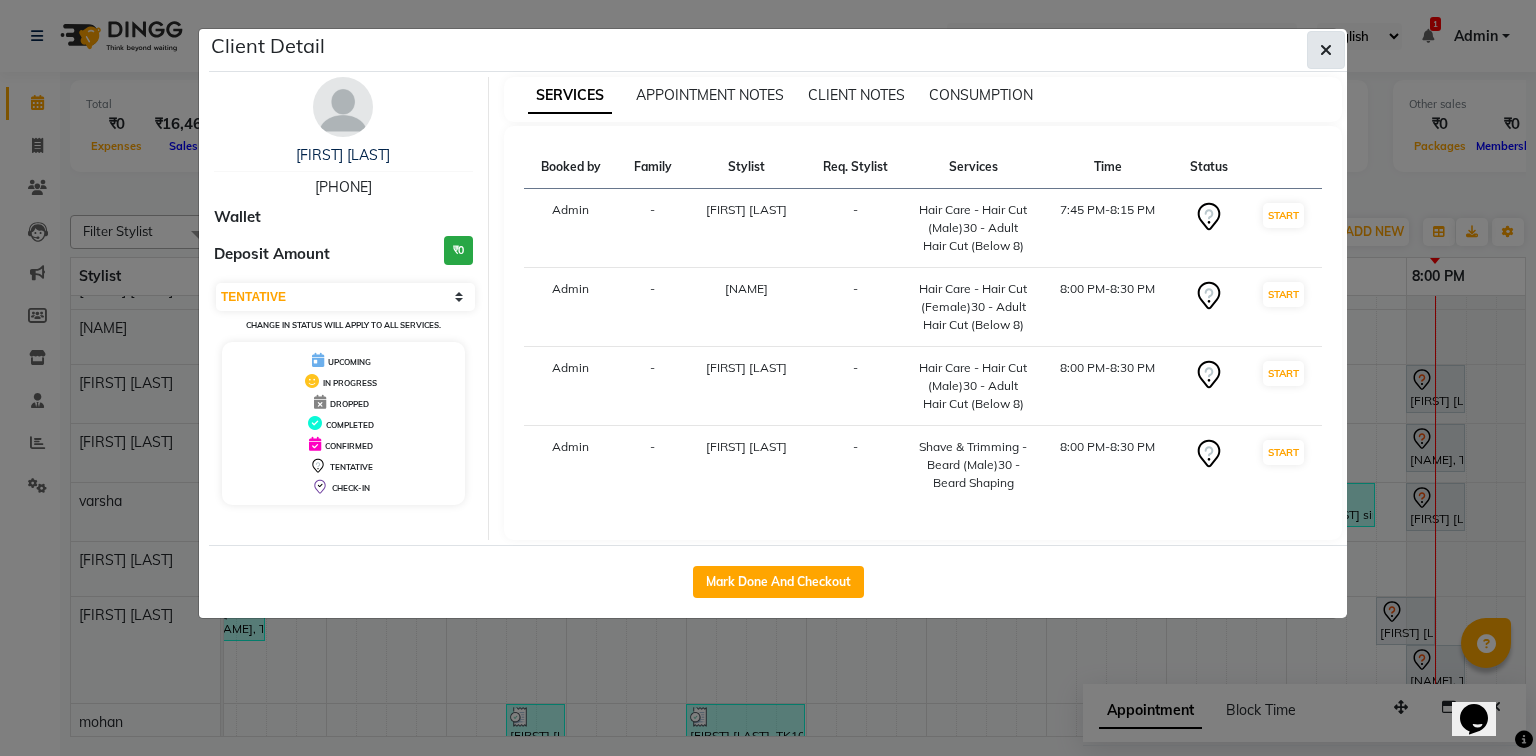 click 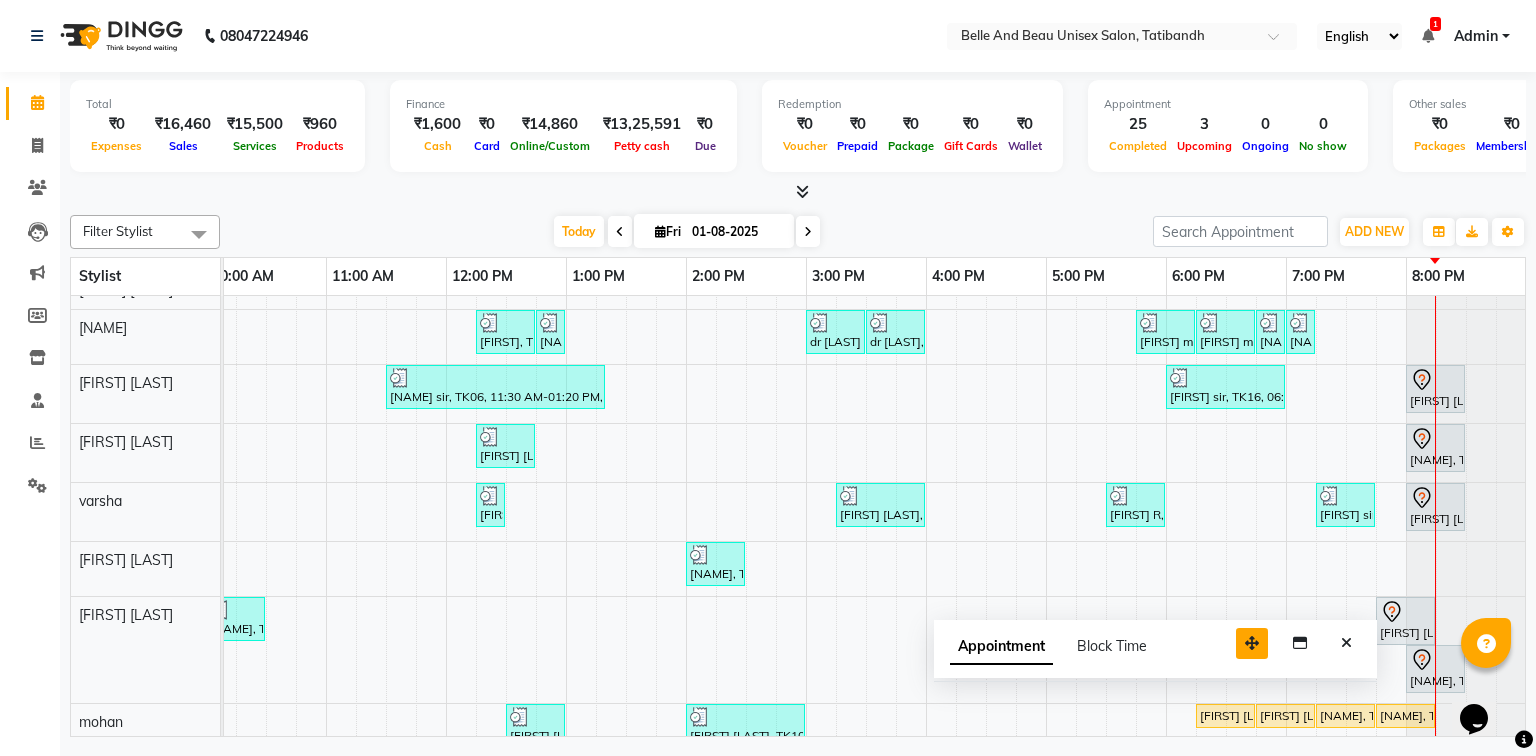 drag, startPoint x: 1400, startPoint y: 708, endPoint x: 1249, endPoint y: 644, distance: 164.00305 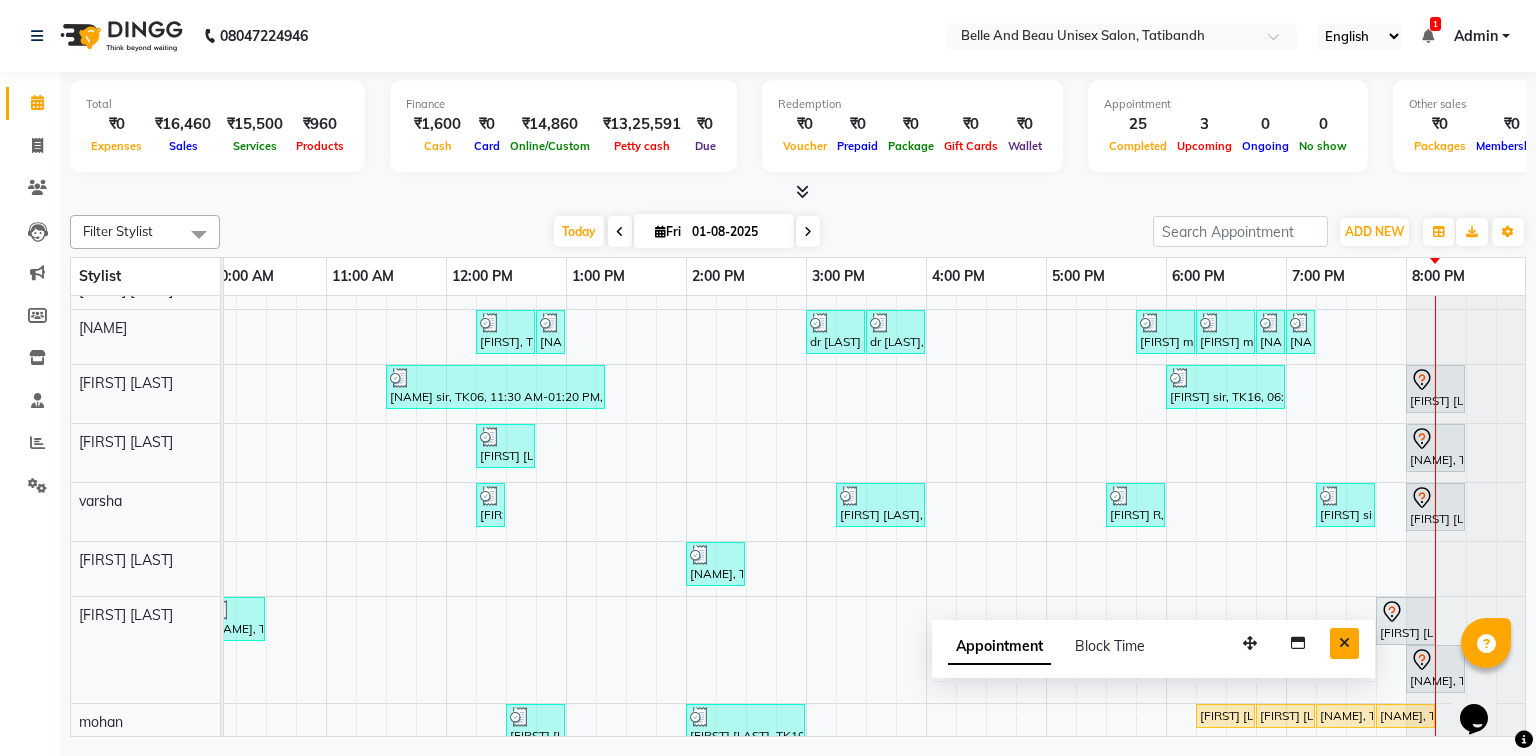 click at bounding box center (1344, 643) 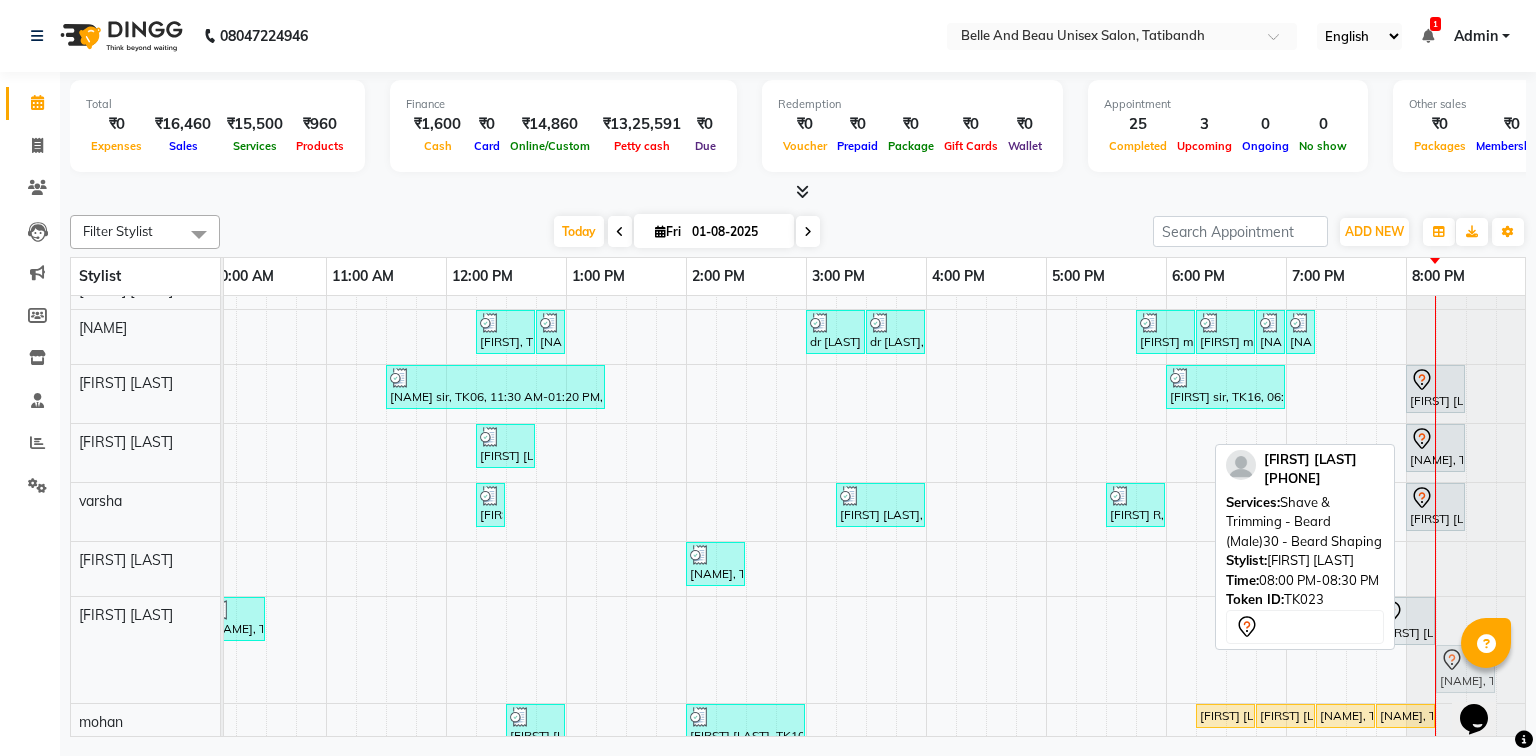 drag, startPoint x: 1435, startPoint y: 672, endPoint x: 1464, endPoint y: 640, distance: 43.185646 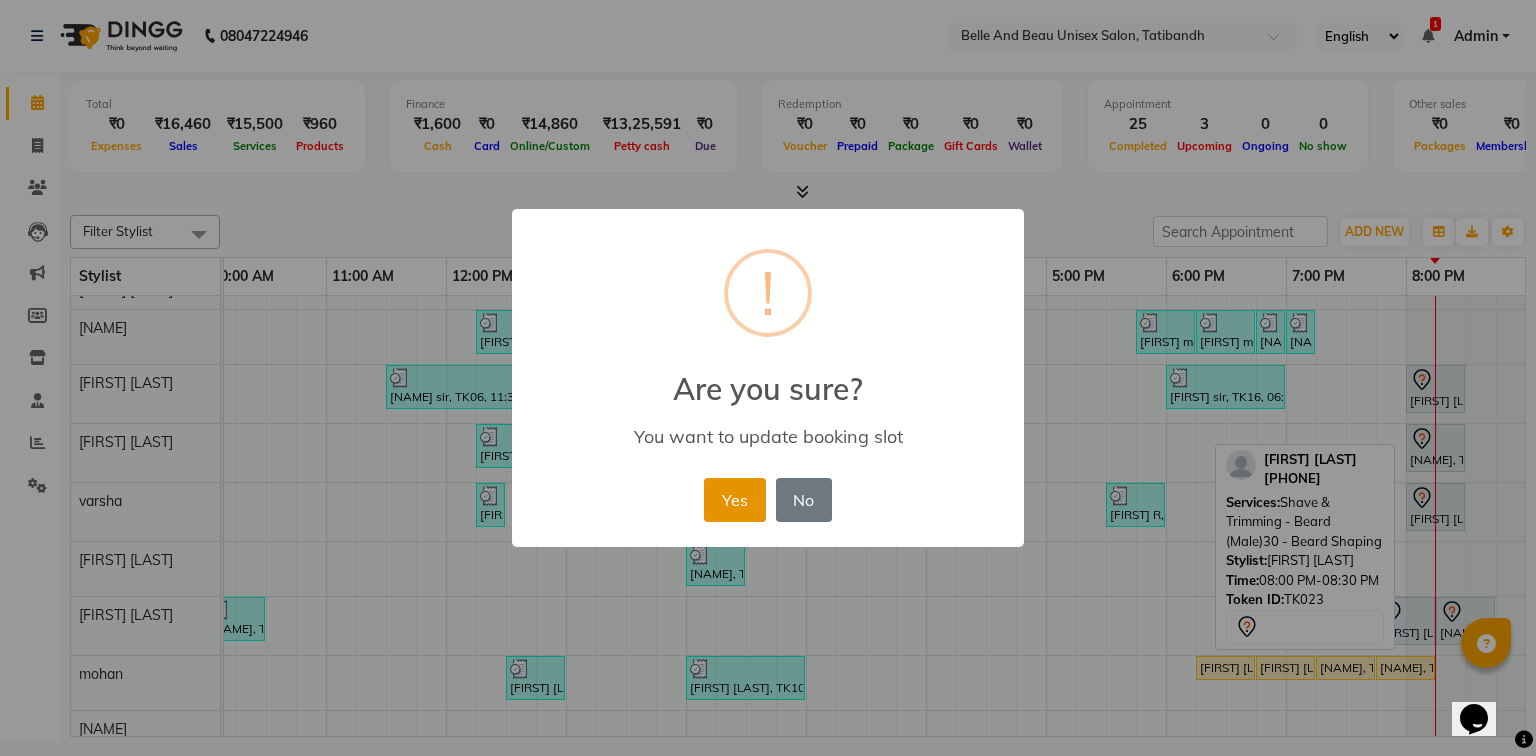 click on "Yes" at bounding box center (734, 500) 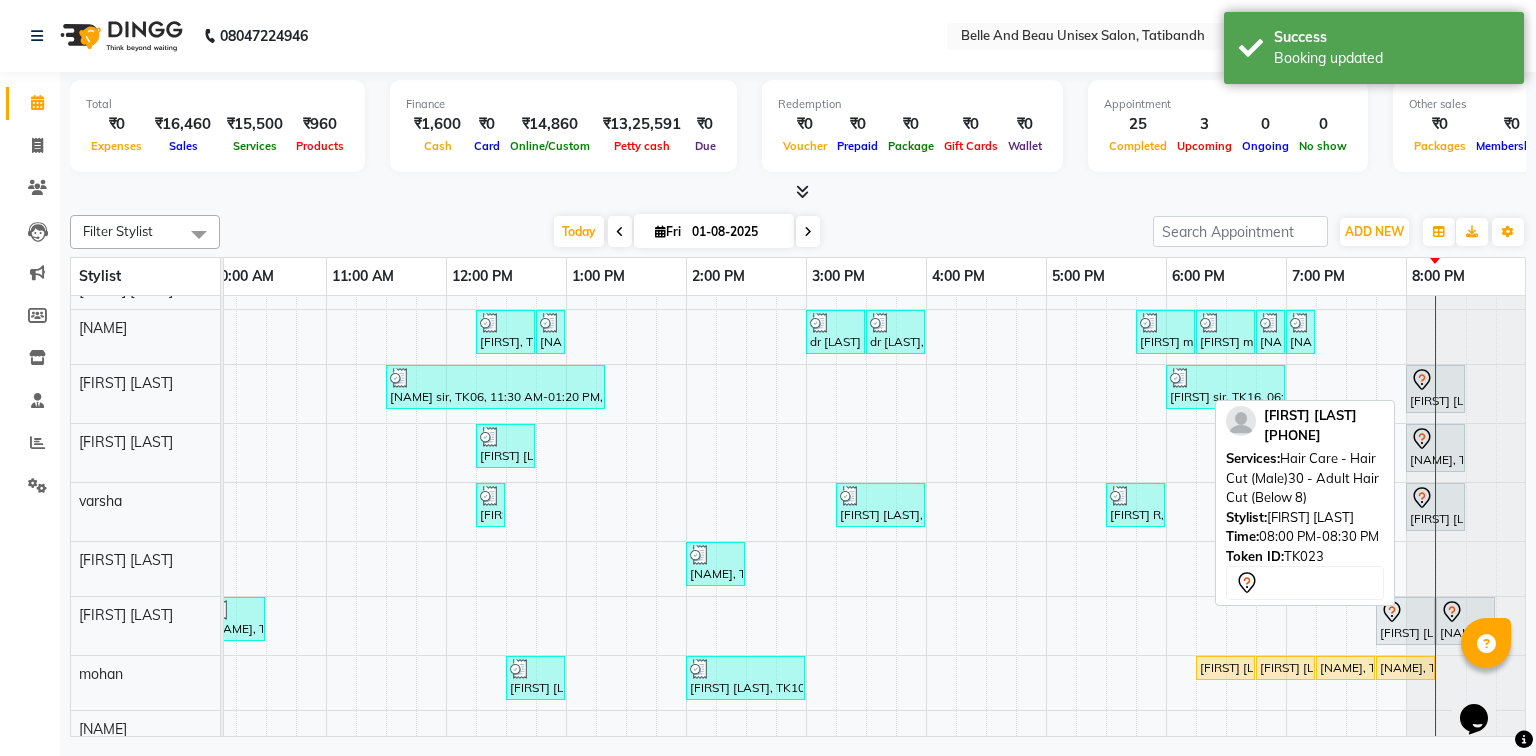 click at bounding box center (1435, 380) 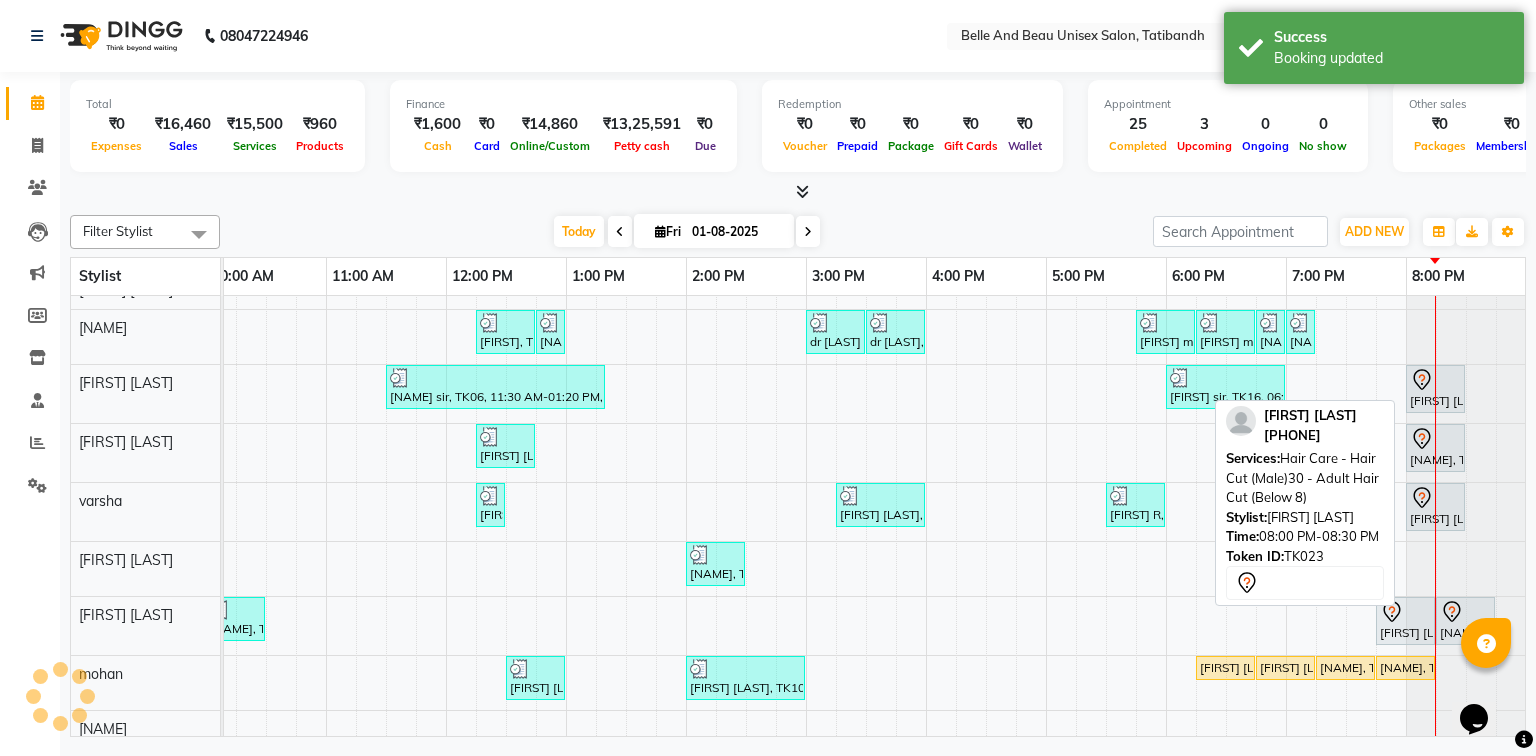 click at bounding box center [1435, 380] 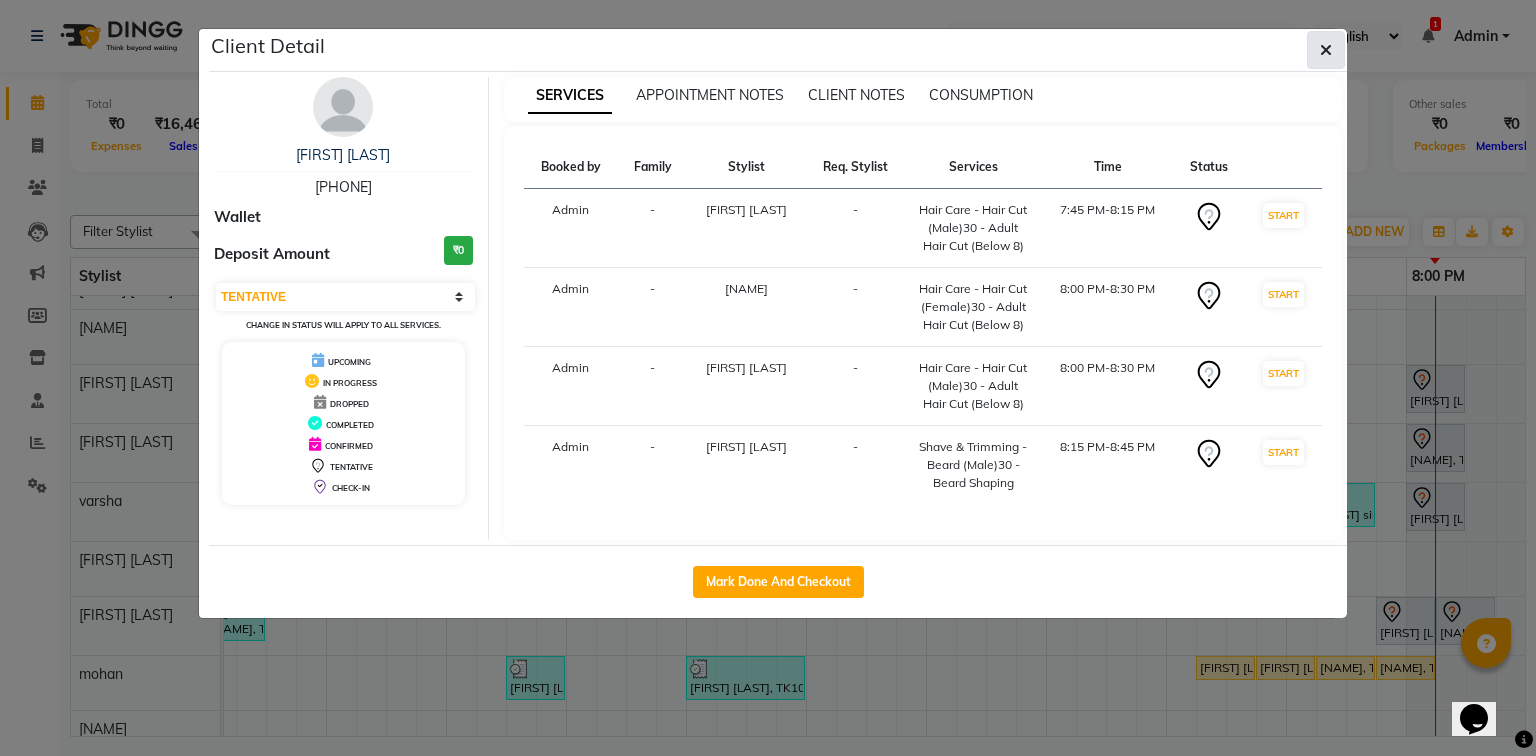 click 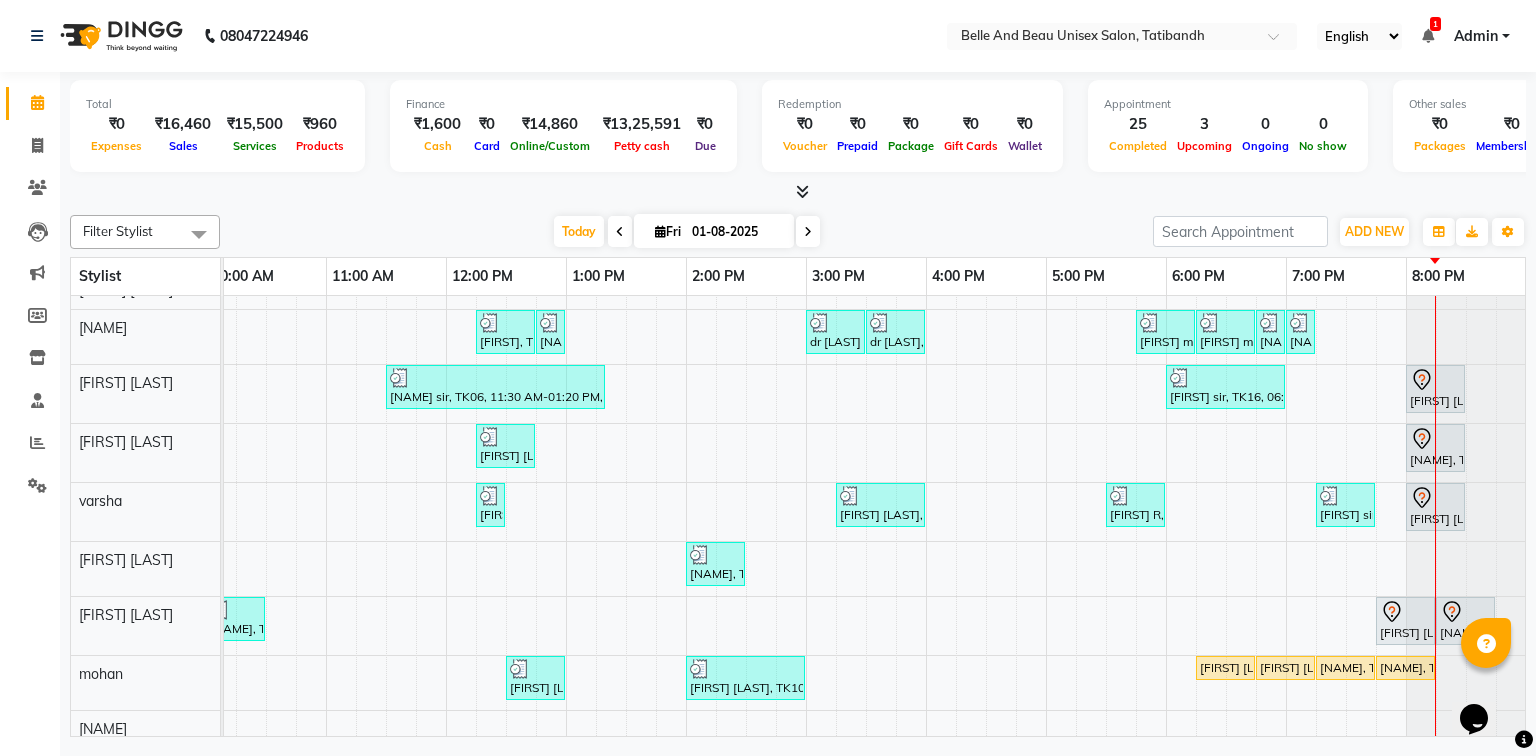 scroll, scrollTop: 24, scrollLeft: 270, axis: both 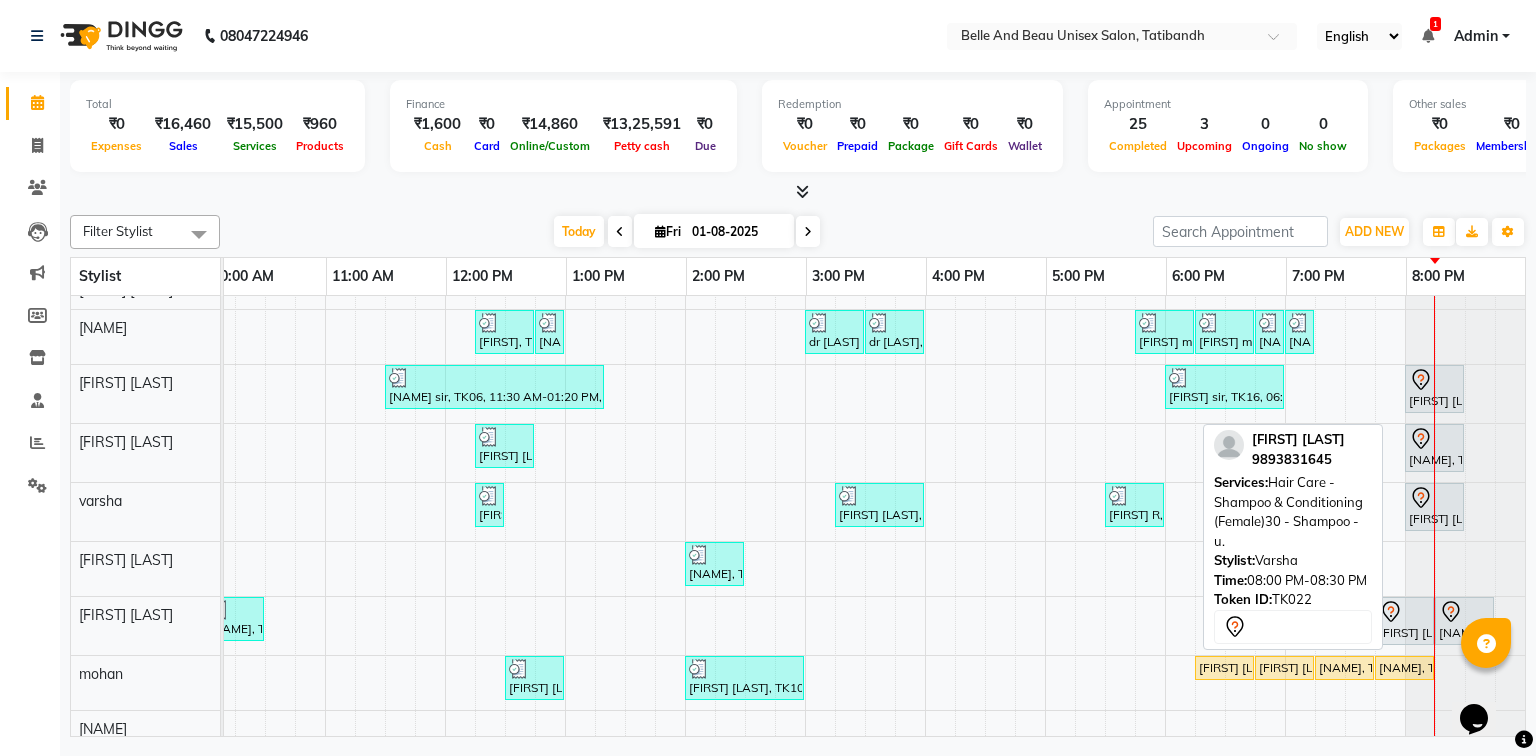 click on "[FIRST] [LAST], TK22, 08:00 PM-08:30 PM, Hair Care - Shampoo & Conditioning (Female)30 - Shampoo - u." at bounding box center (1434, 507) 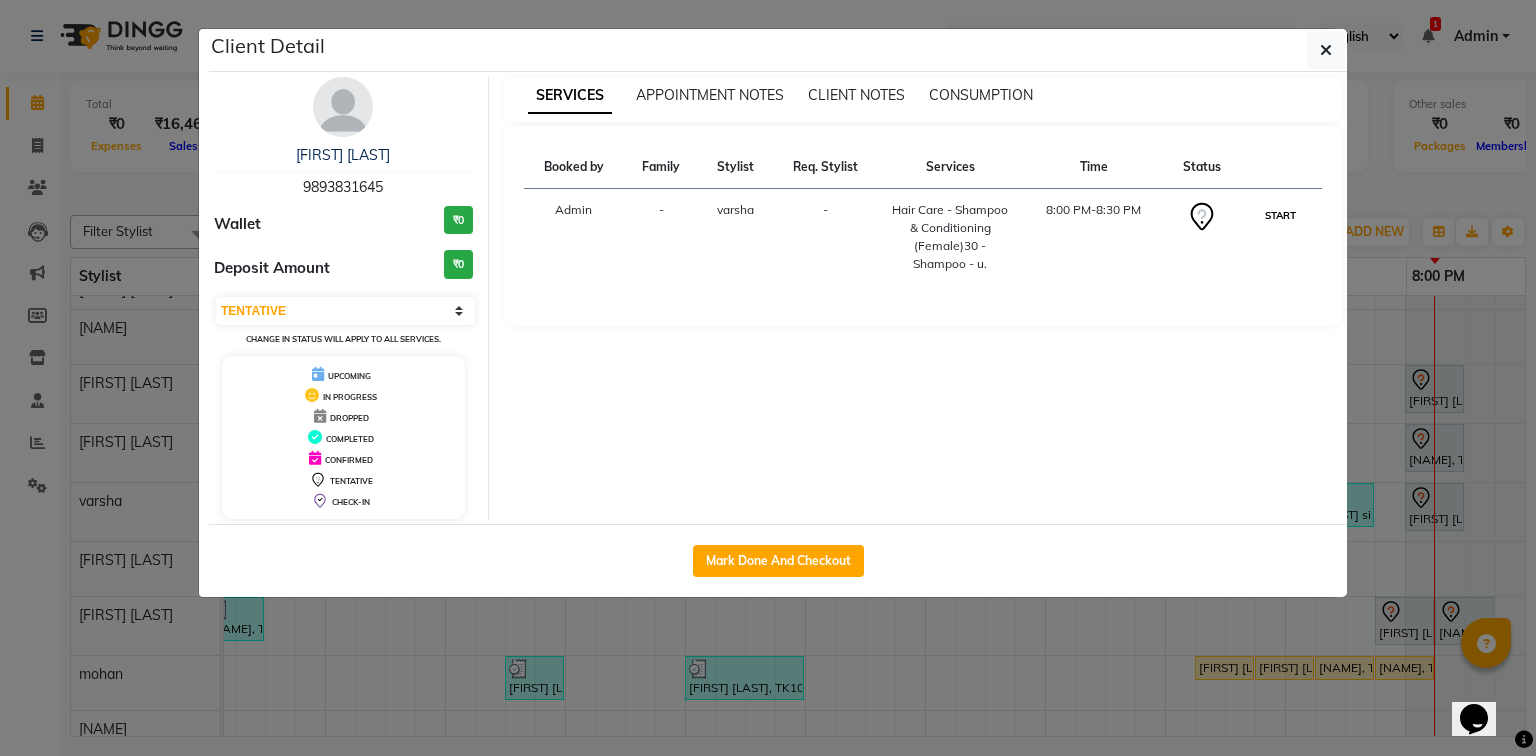 click on "START" at bounding box center (1280, 215) 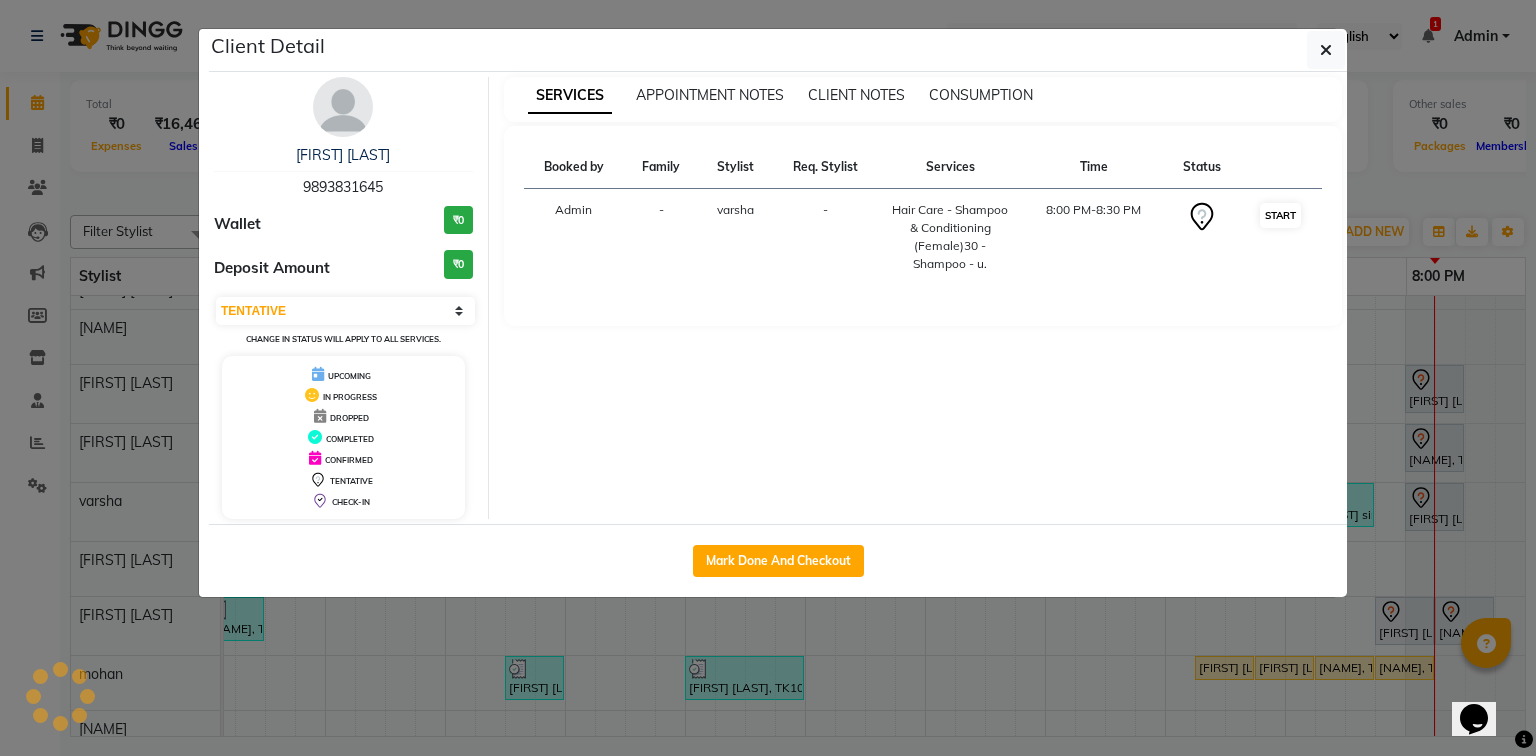 select on "1" 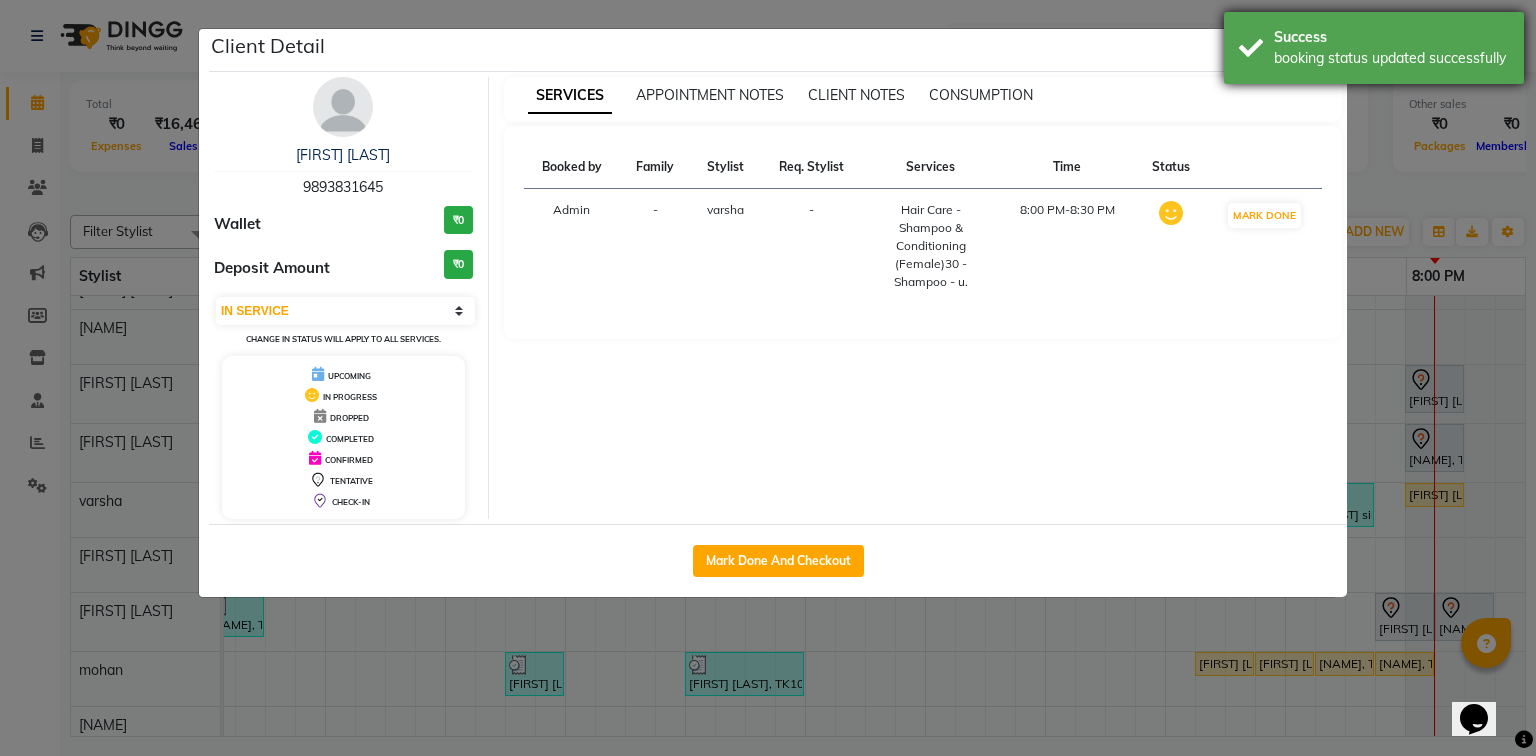 click on "booking status updated successfully" at bounding box center [1391, 58] 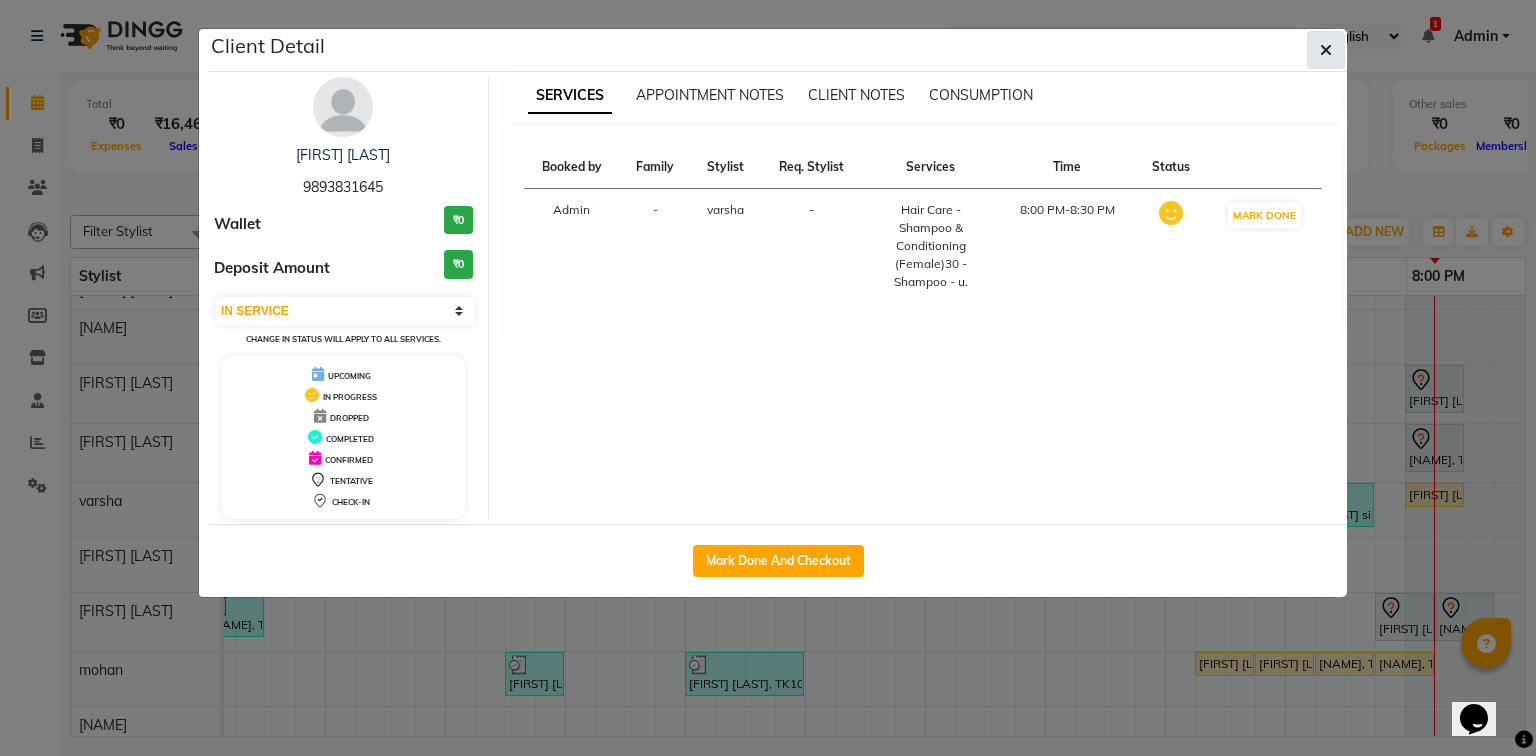 click 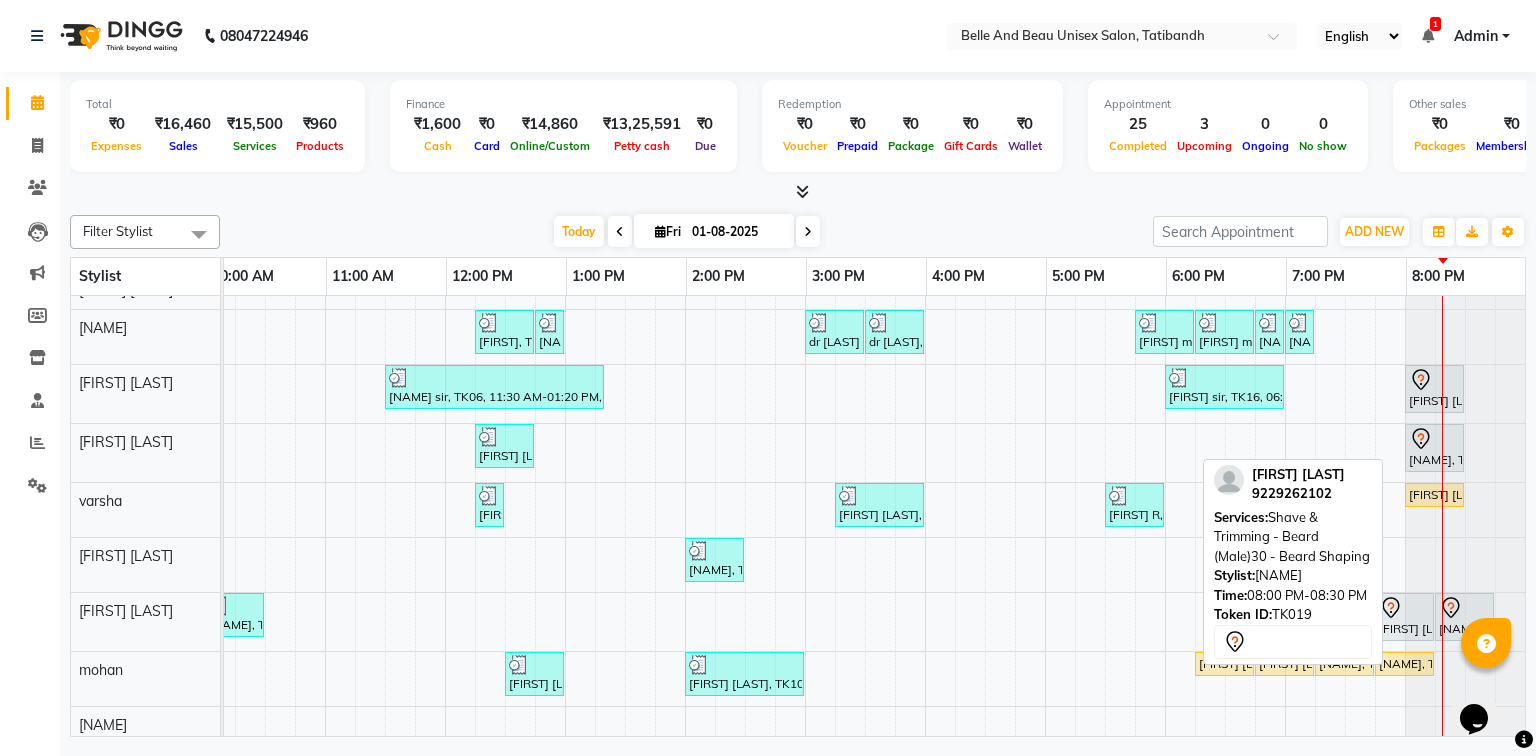 click at bounding box center [1434, 439] 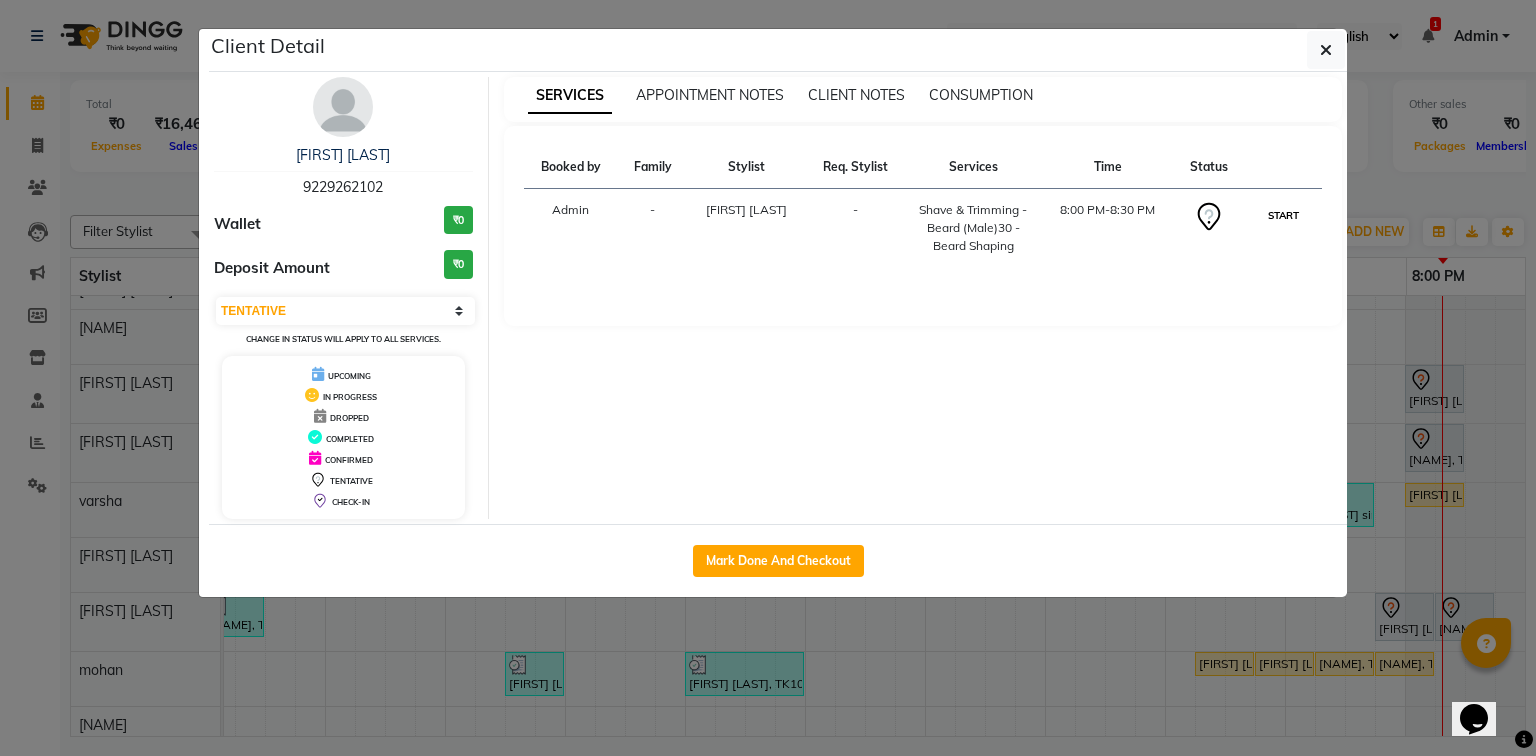 click on "START" at bounding box center [1283, 215] 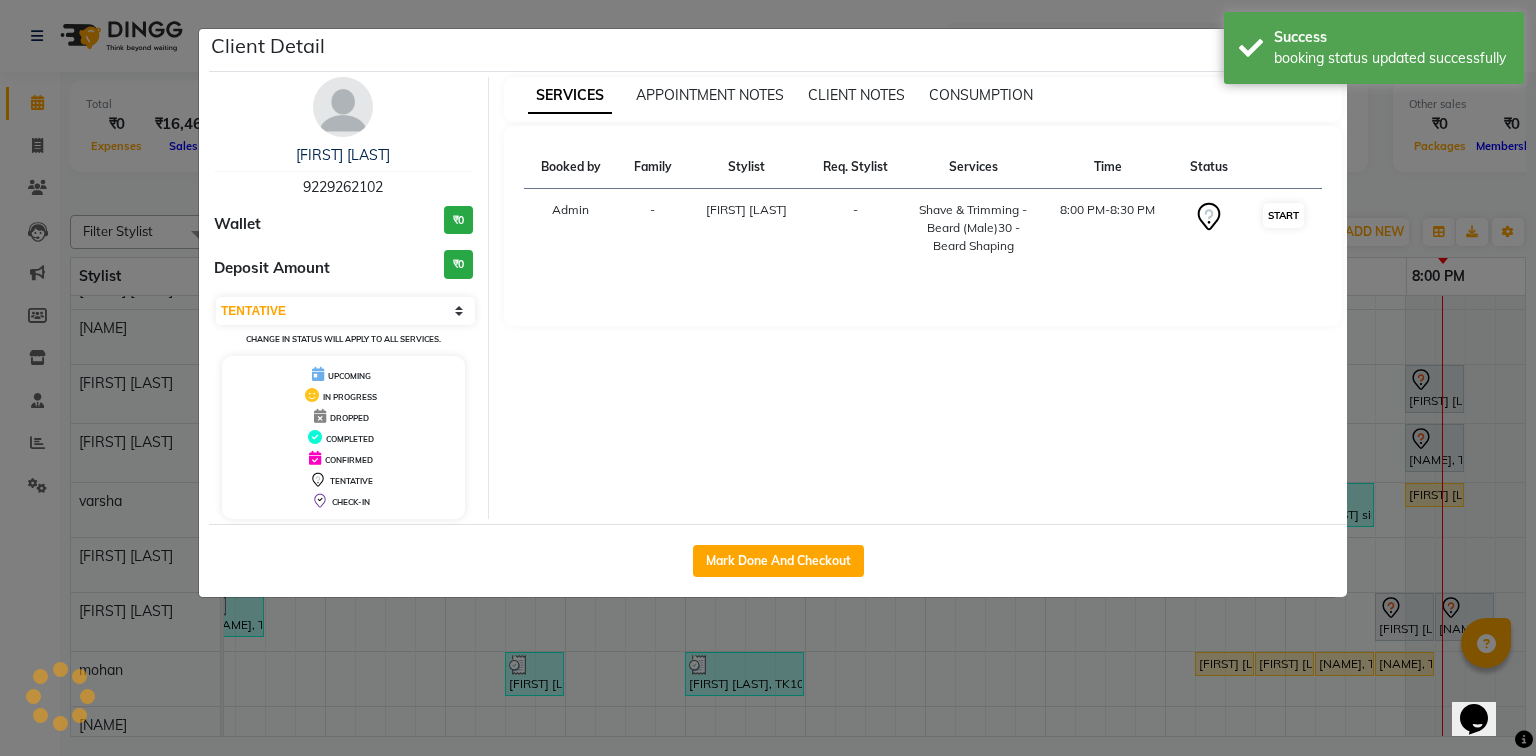 select on "1" 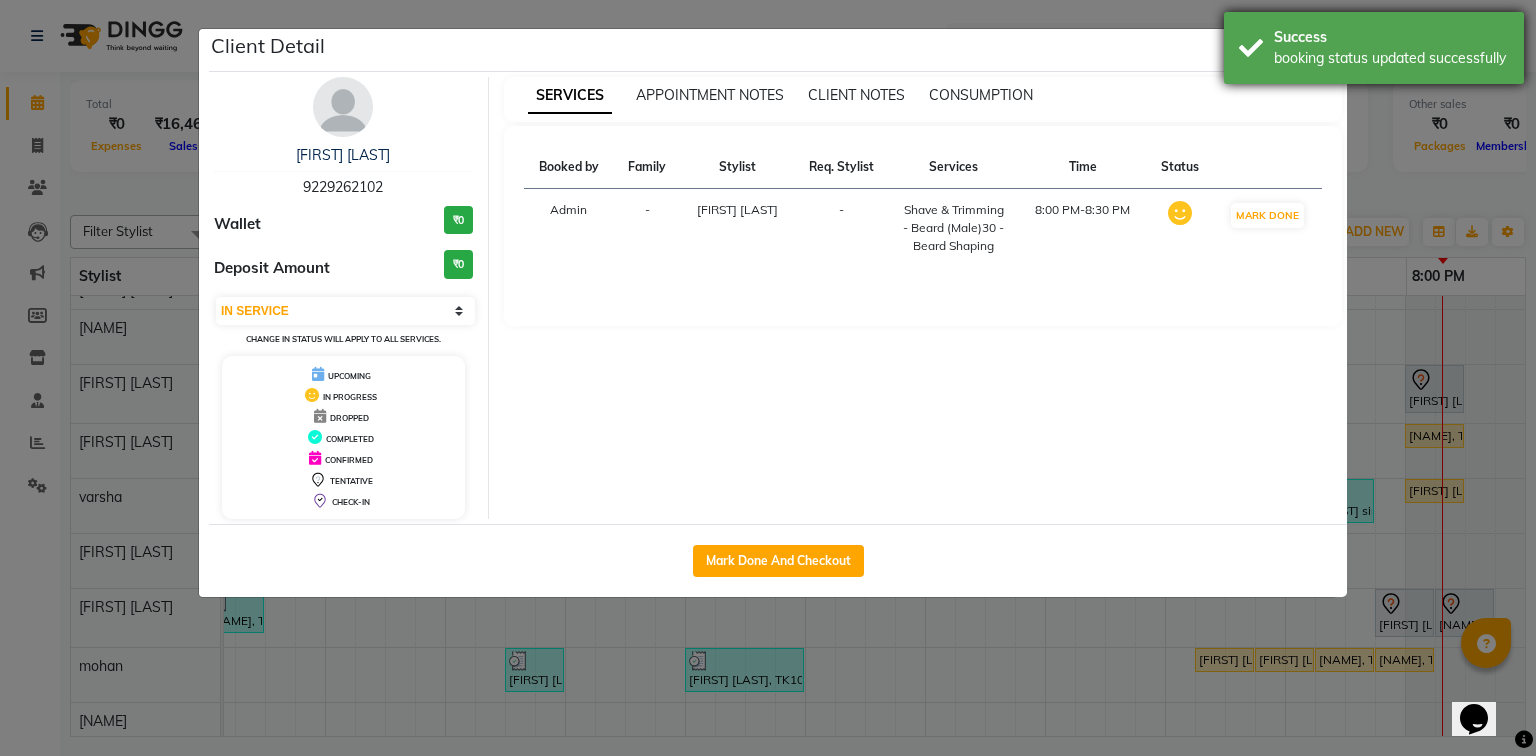 click on "booking status updated successfully" at bounding box center (1391, 58) 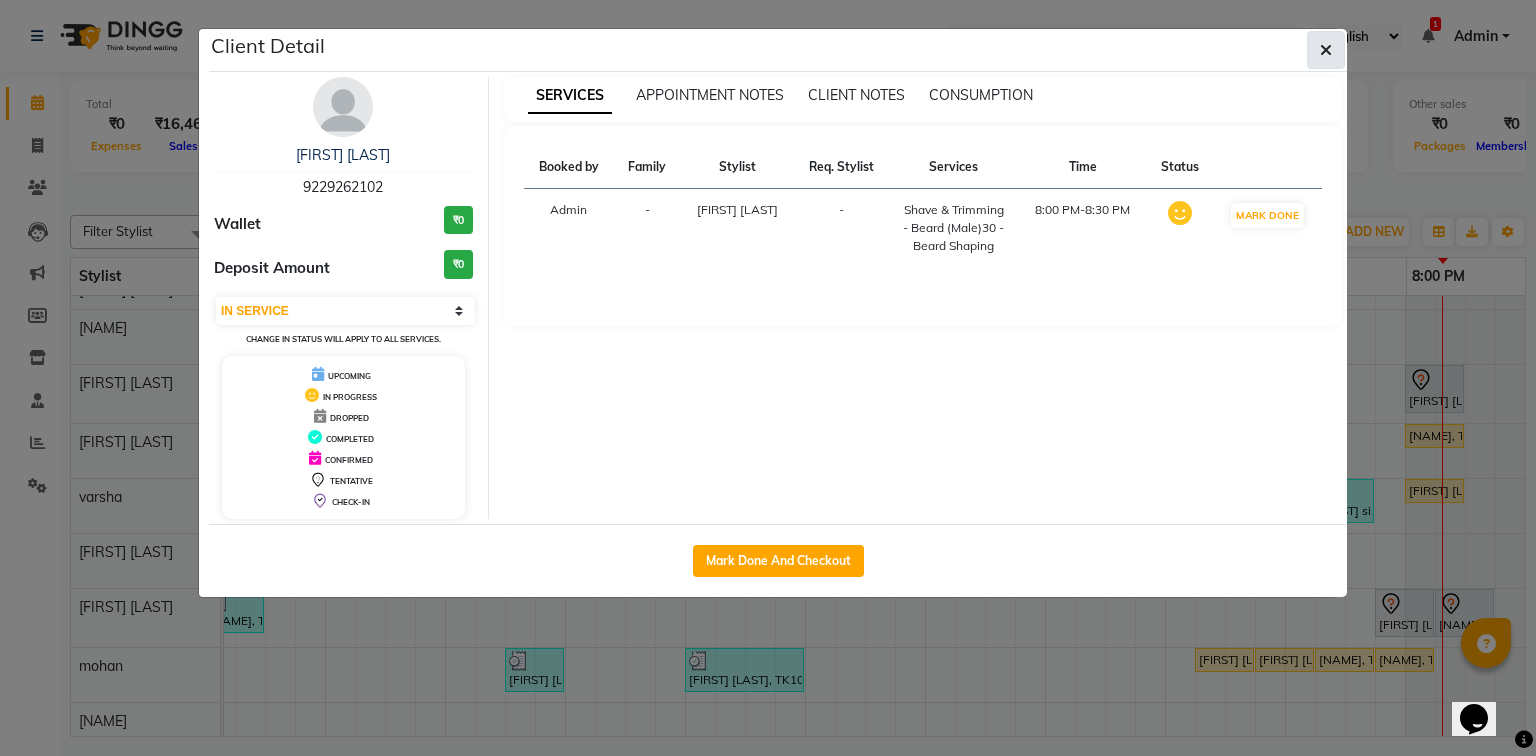 click 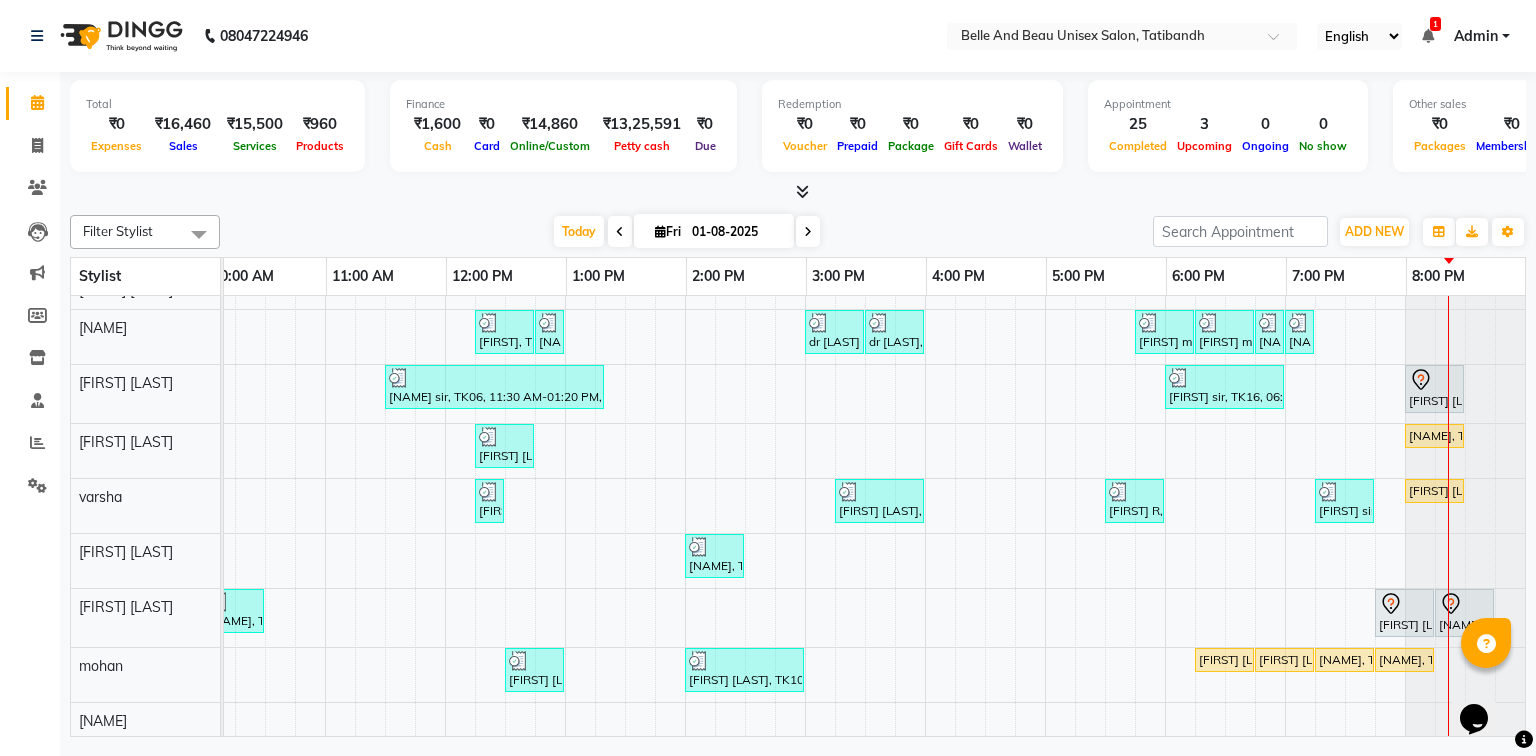 scroll, scrollTop: 80, scrollLeft: 270, axis: both 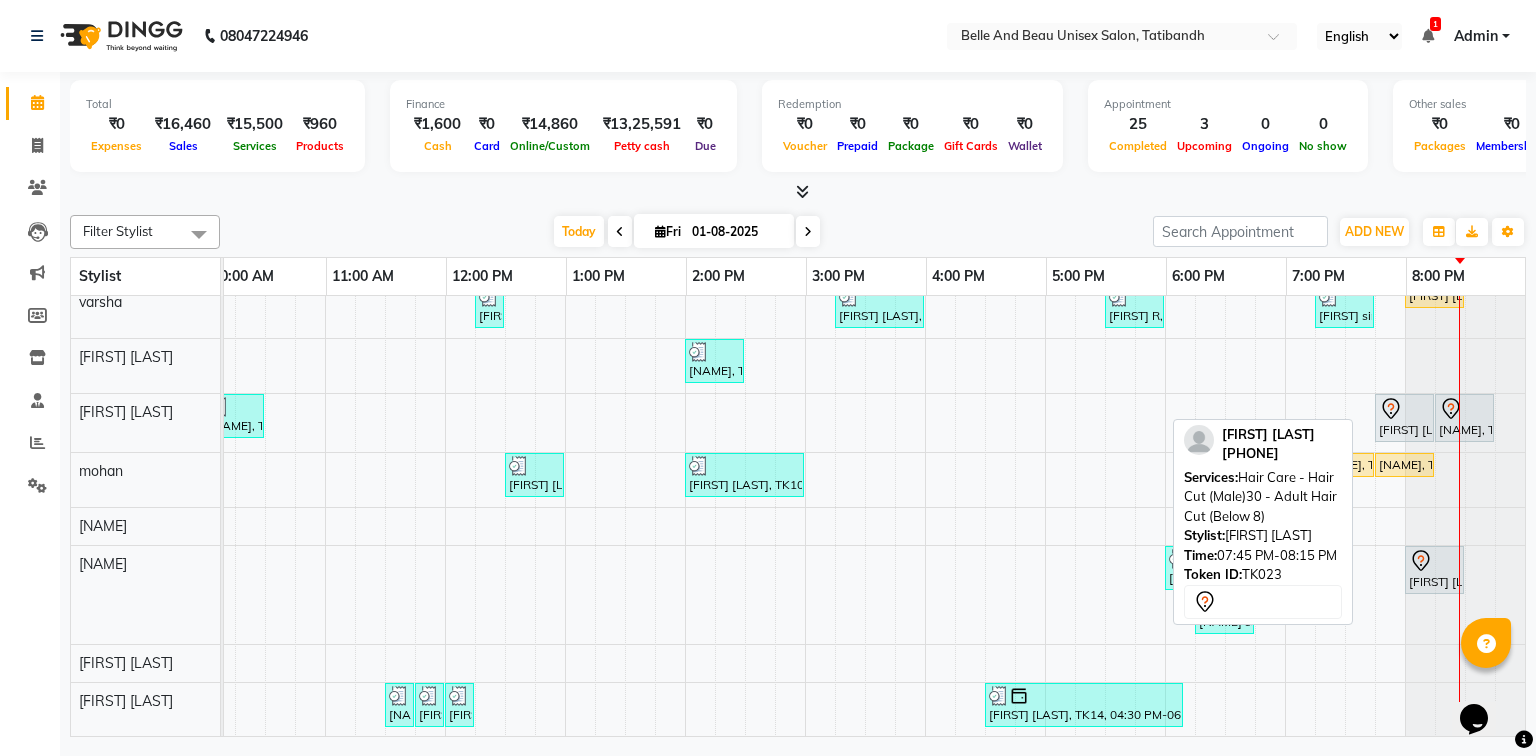 click on "[FIRST] [LAST], TK23, 07:45 PM-08:15 PM, Hair Care - Hair Cut (Male)30 - Adult Hair Cut (Below 8)" at bounding box center [1404, 418] 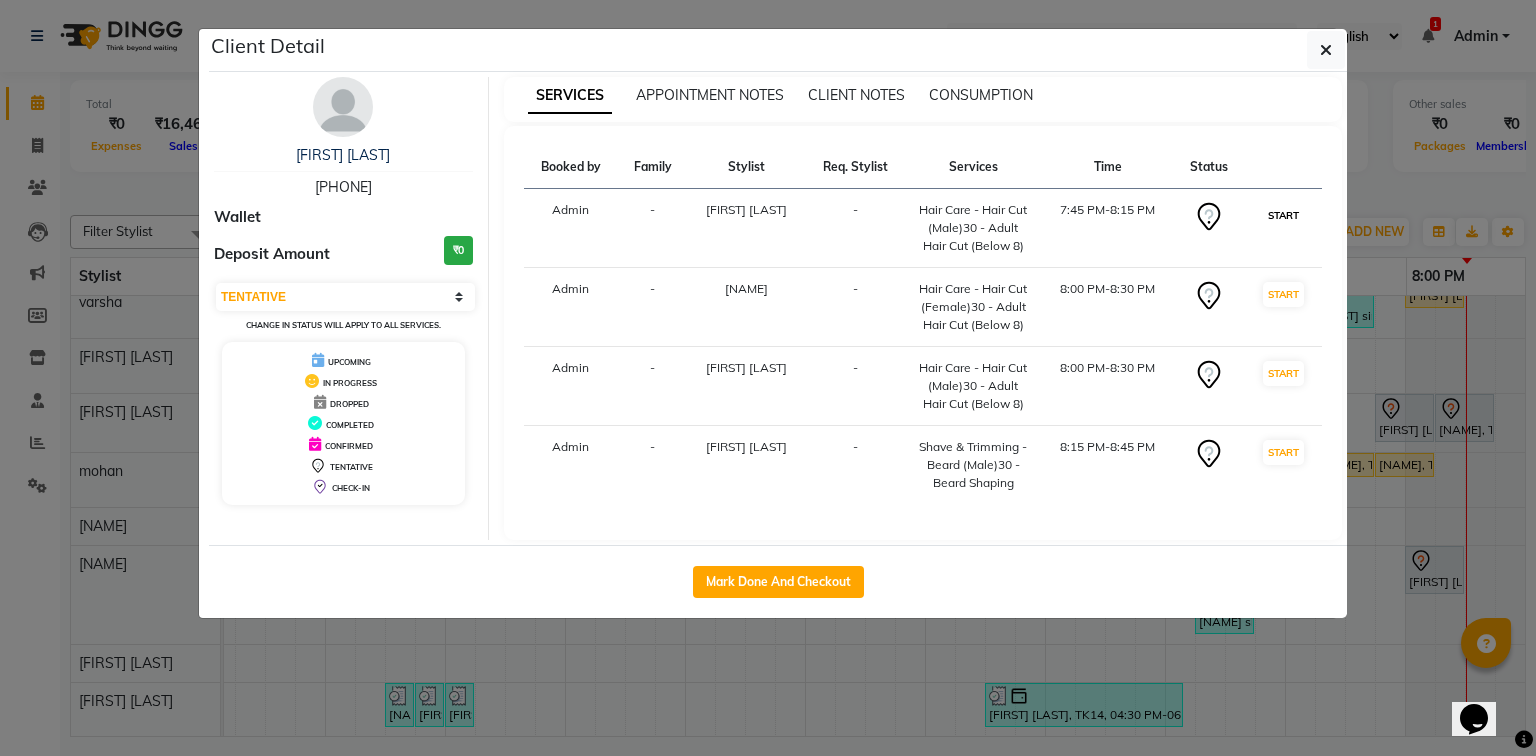 click on "START" at bounding box center (1283, 215) 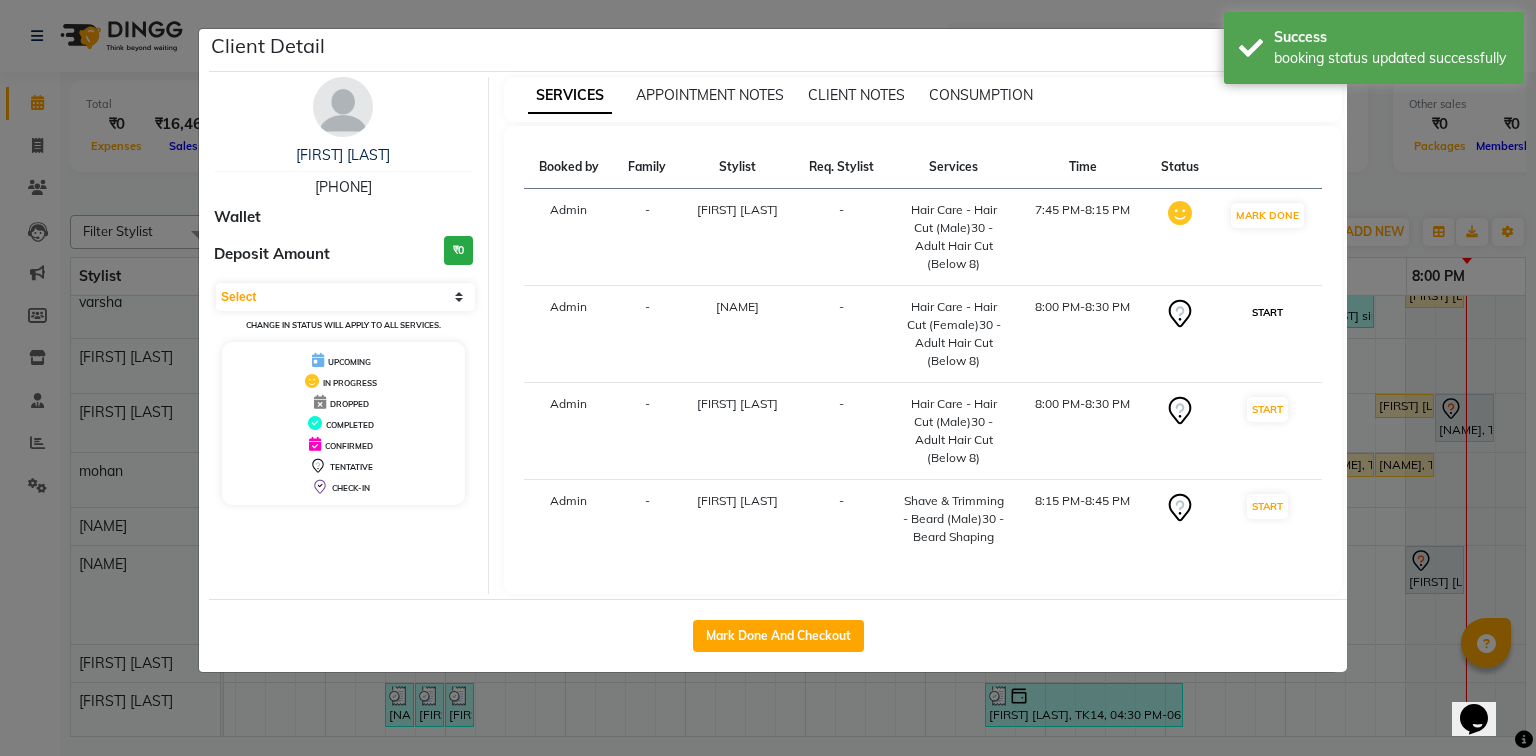 click on "START" at bounding box center (1267, 312) 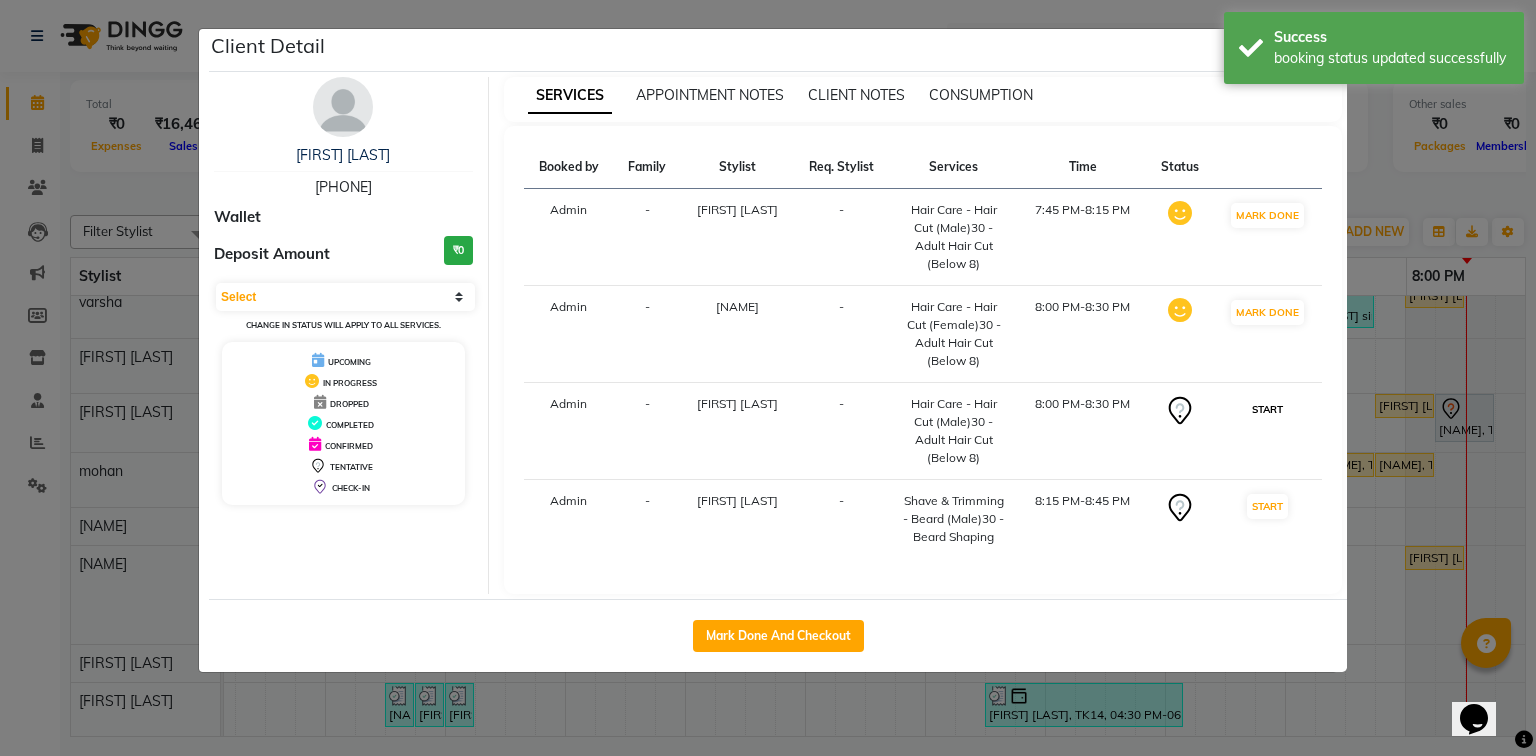 click on "START" at bounding box center (1267, 409) 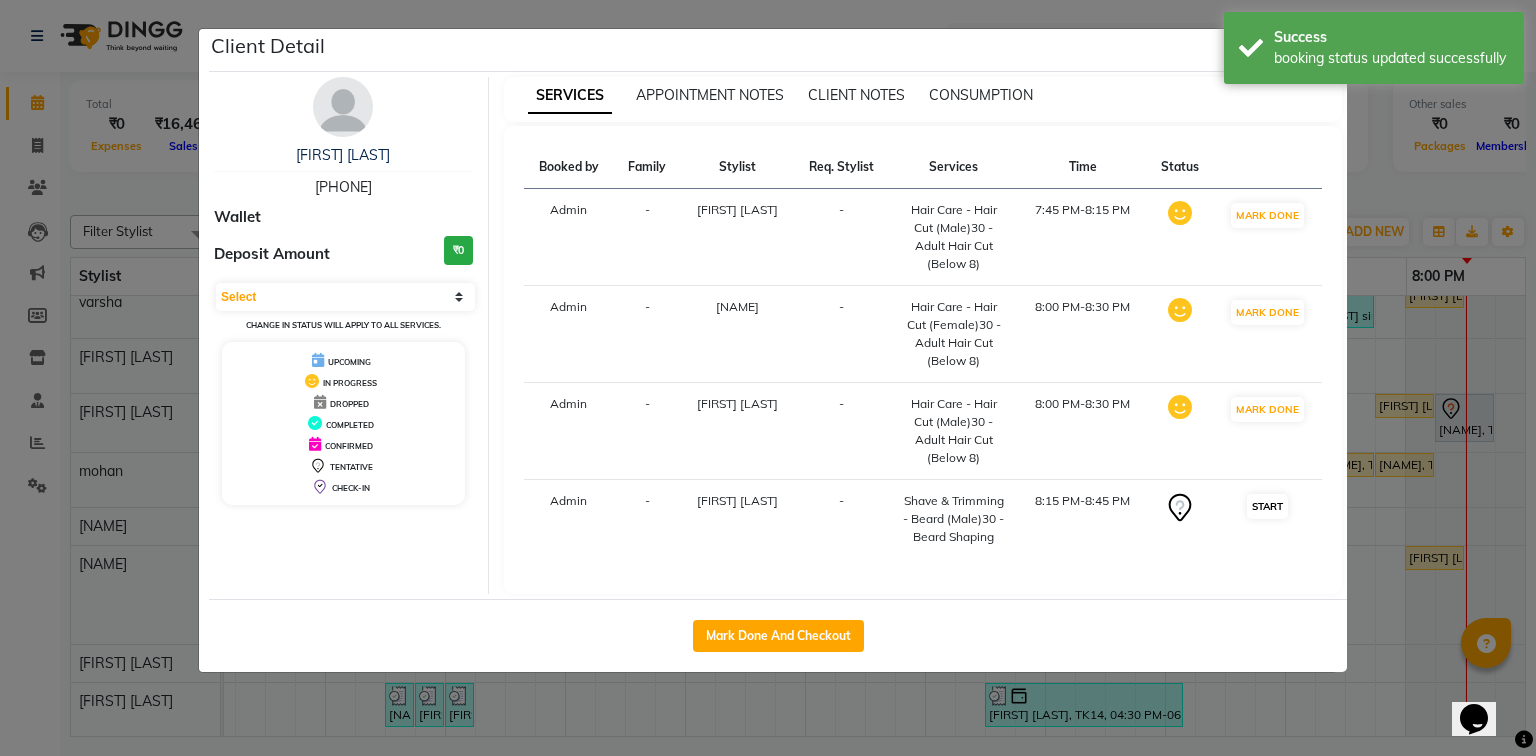 scroll, scrollTop: 224, scrollLeft: 0, axis: vertical 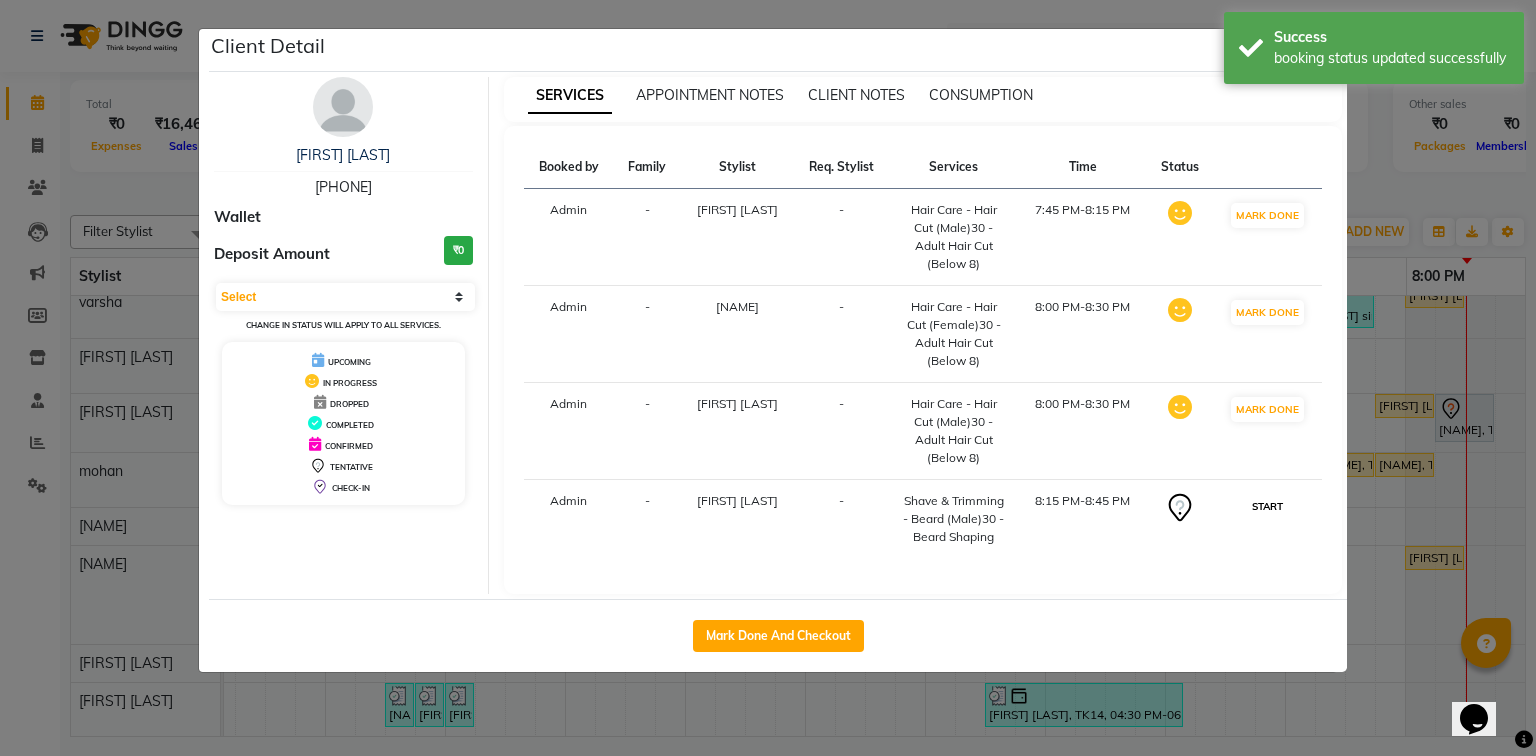 click on "START" at bounding box center [1267, 506] 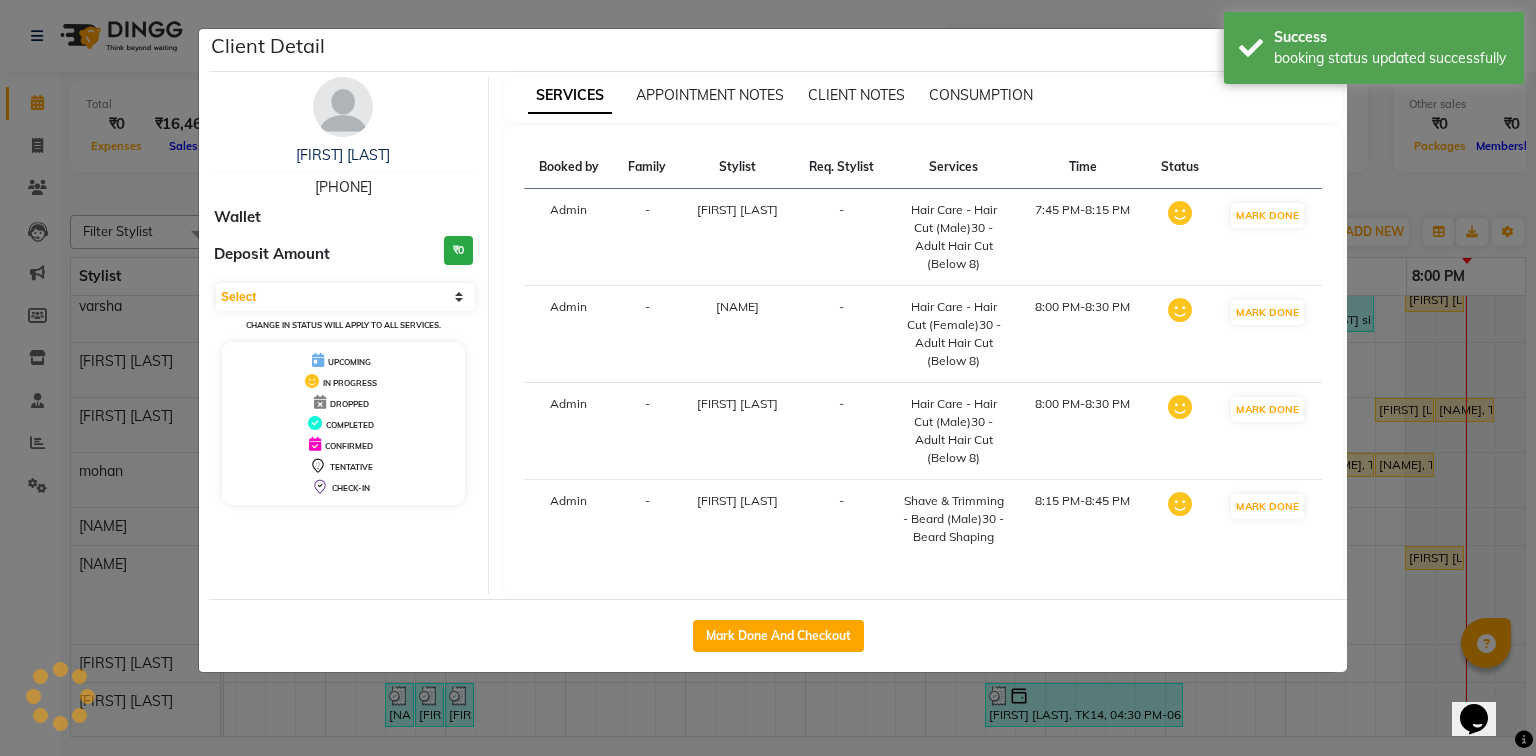 select on "1" 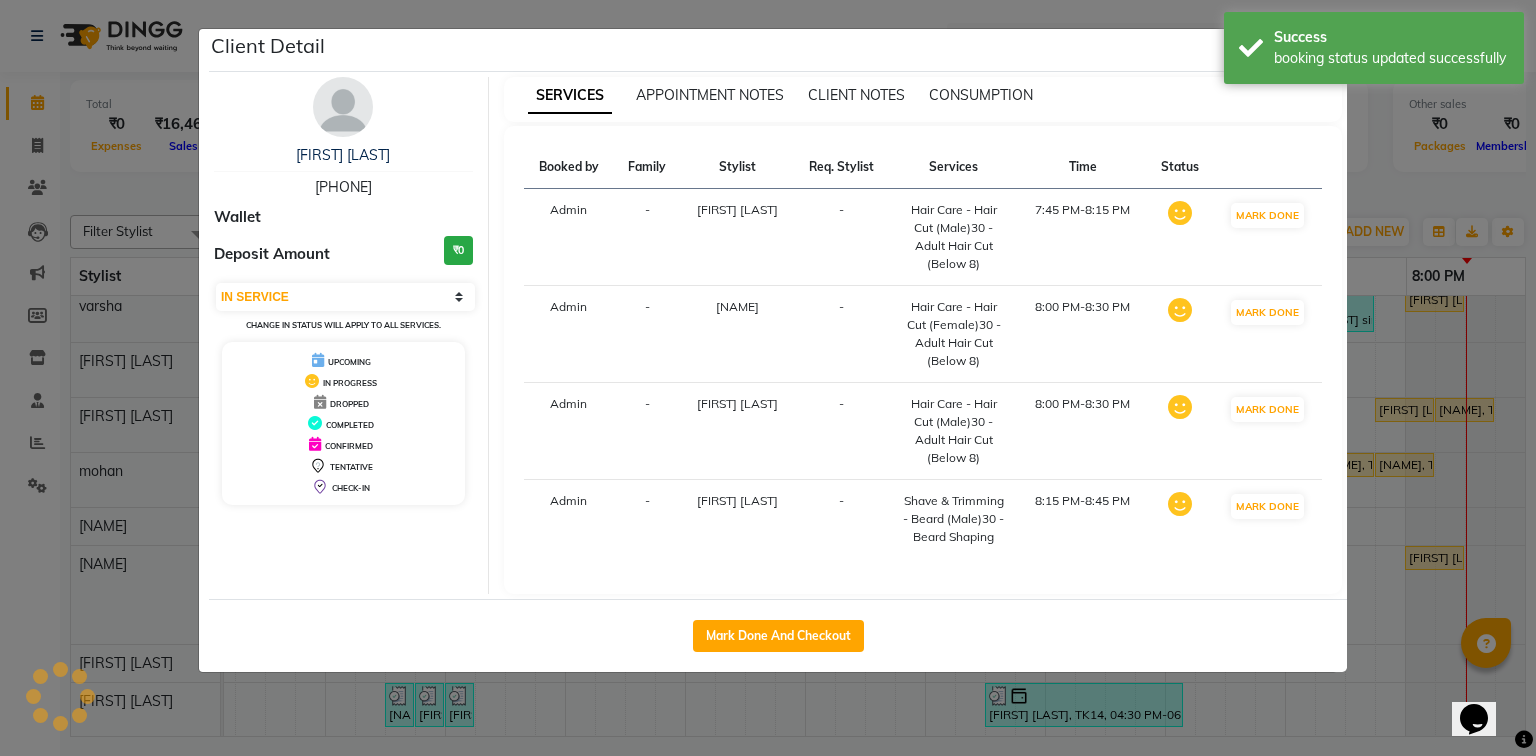 scroll, scrollTop: 220, scrollLeft: 0, axis: vertical 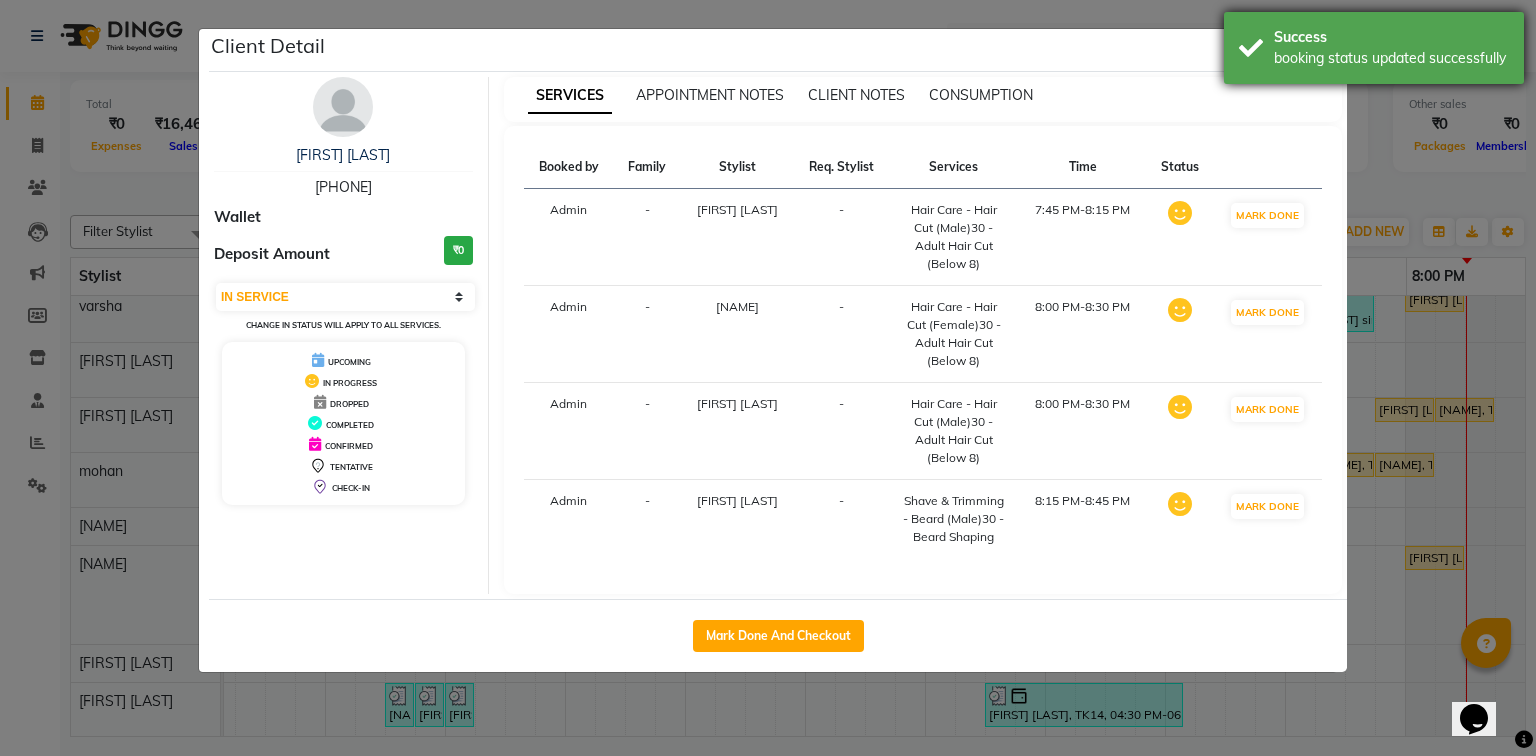 click on "Success   booking status updated successfully" at bounding box center (1374, 48) 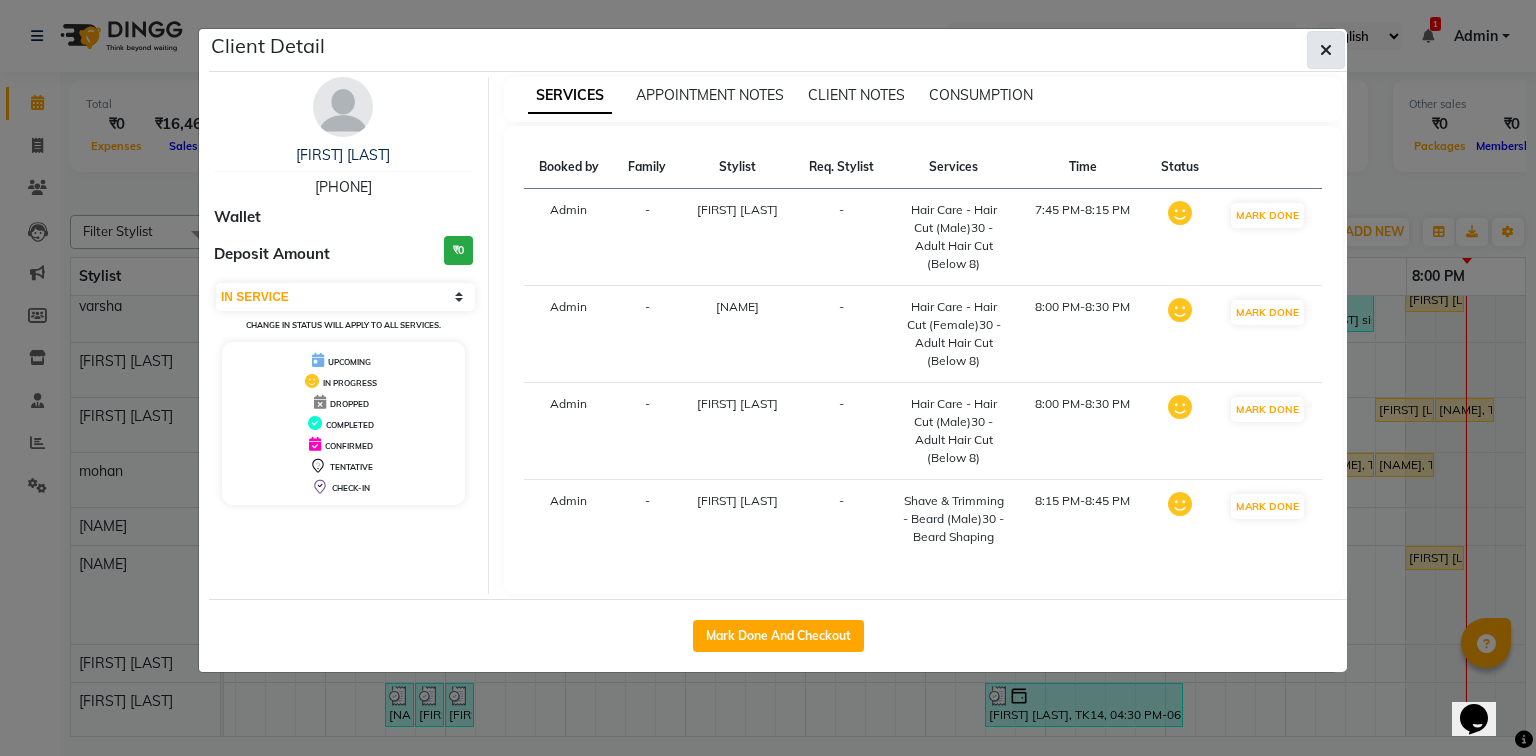 click 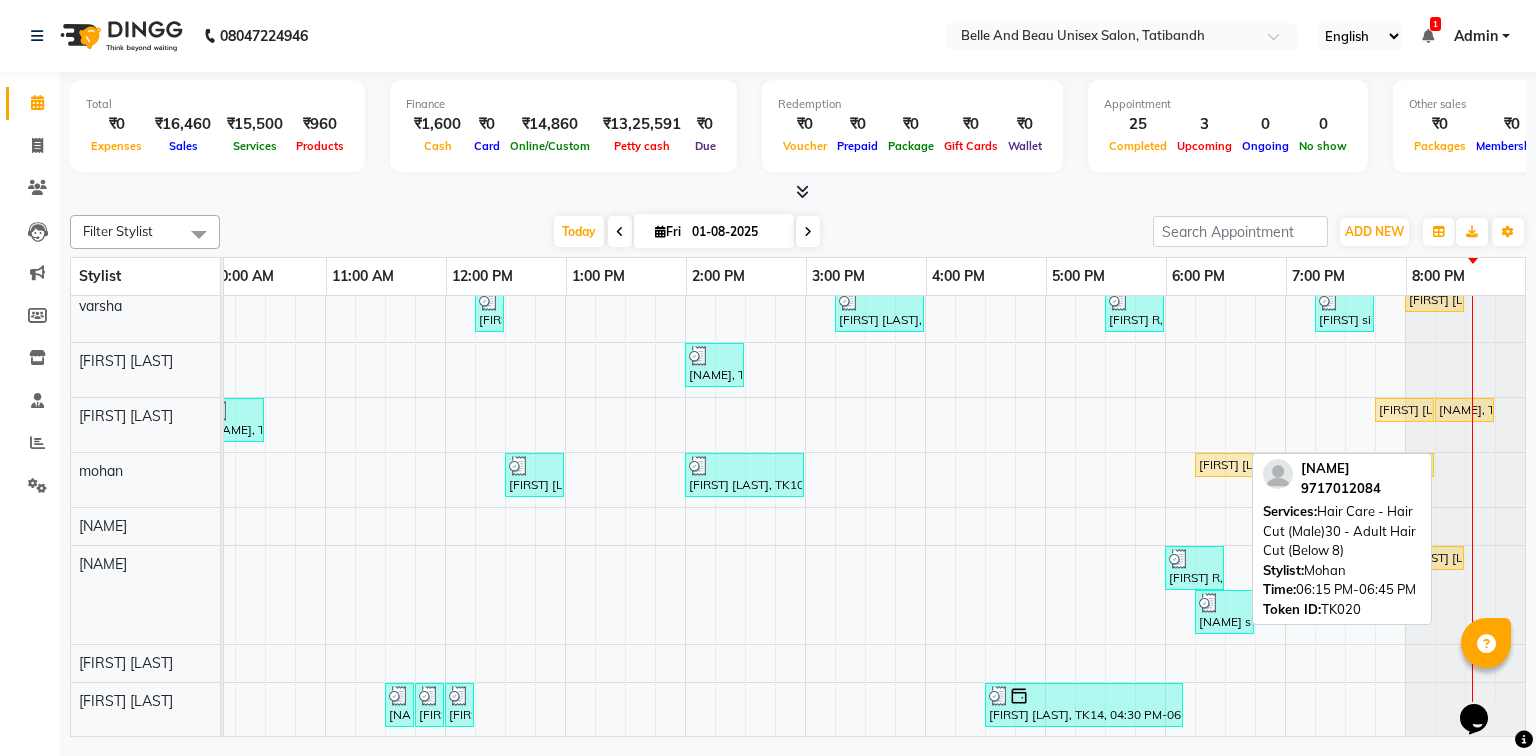 click on "[FIRST] [LAST], TK20, 06:15 PM-06:45 PM, Hair Care - Hair Cut (Male)30 - Adult Hair Cut (Below 8)" at bounding box center (1224, 465) 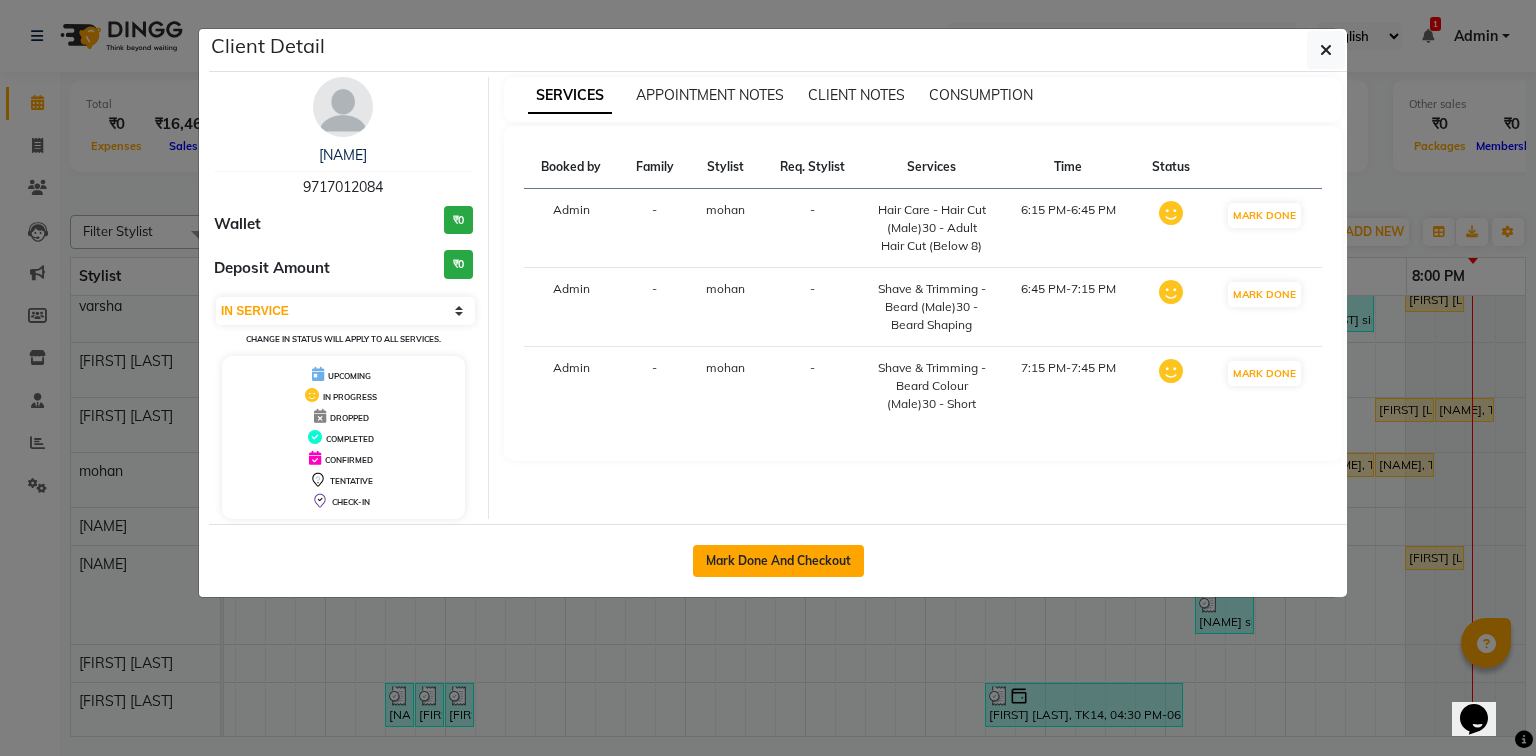 click on "Mark Done And Checkout" 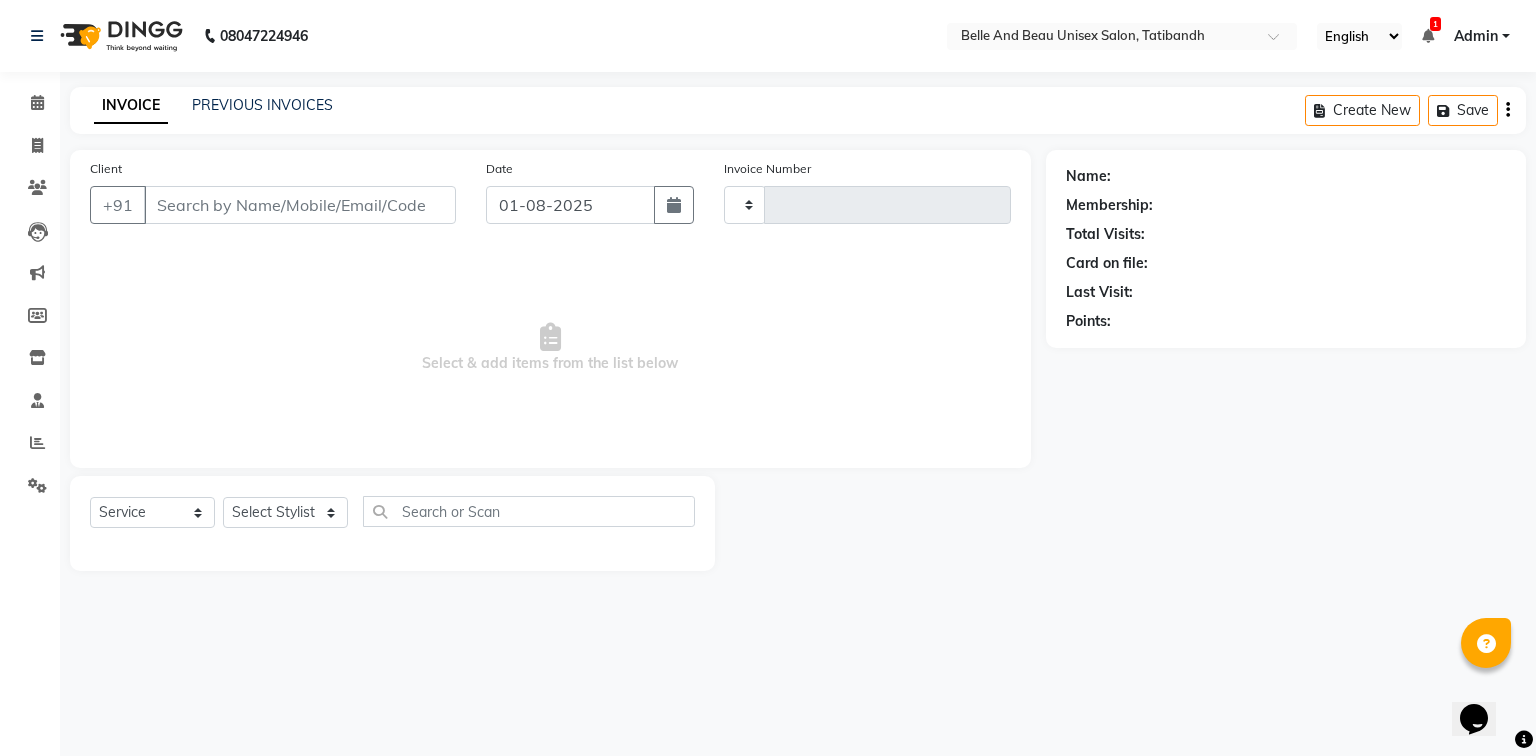 type on "1721" 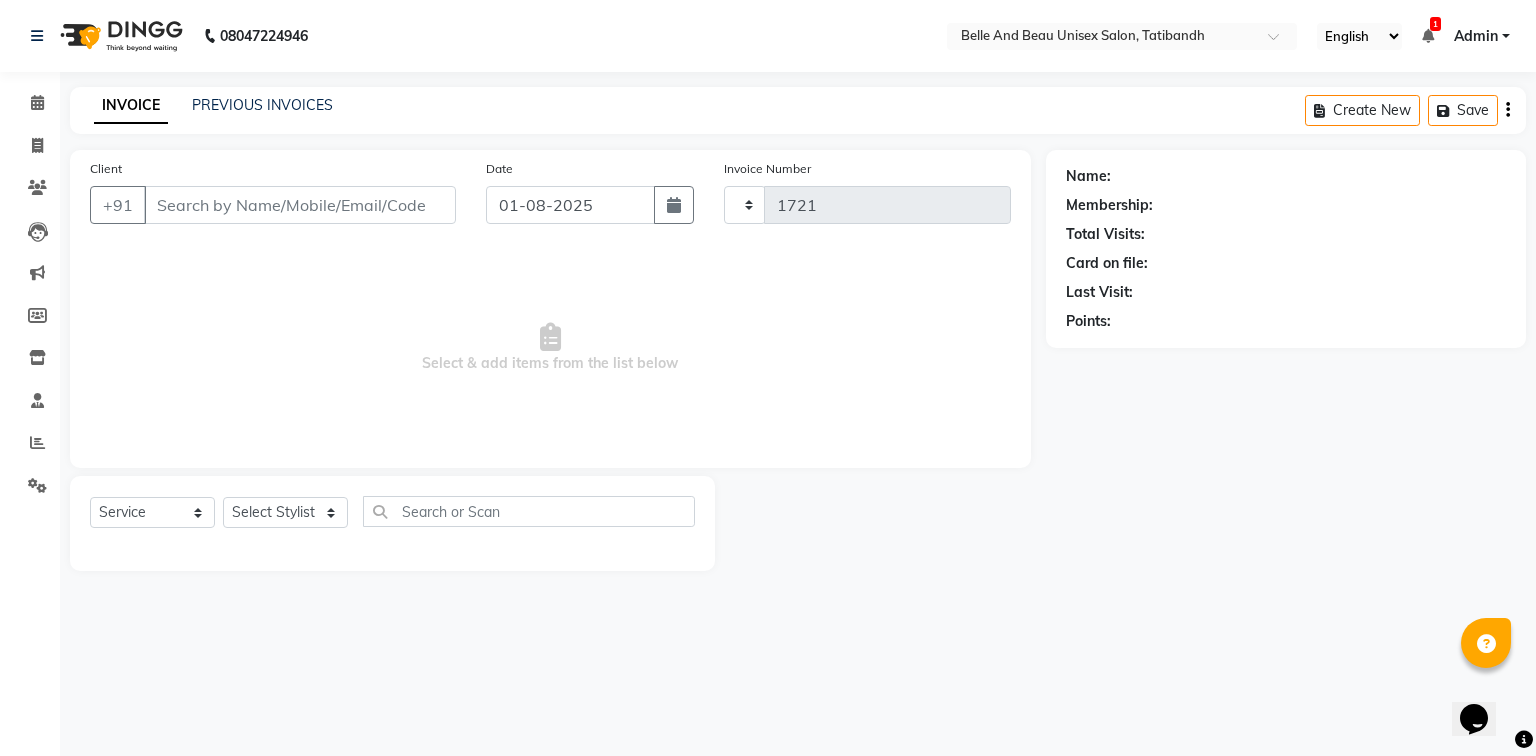 select on "7066" 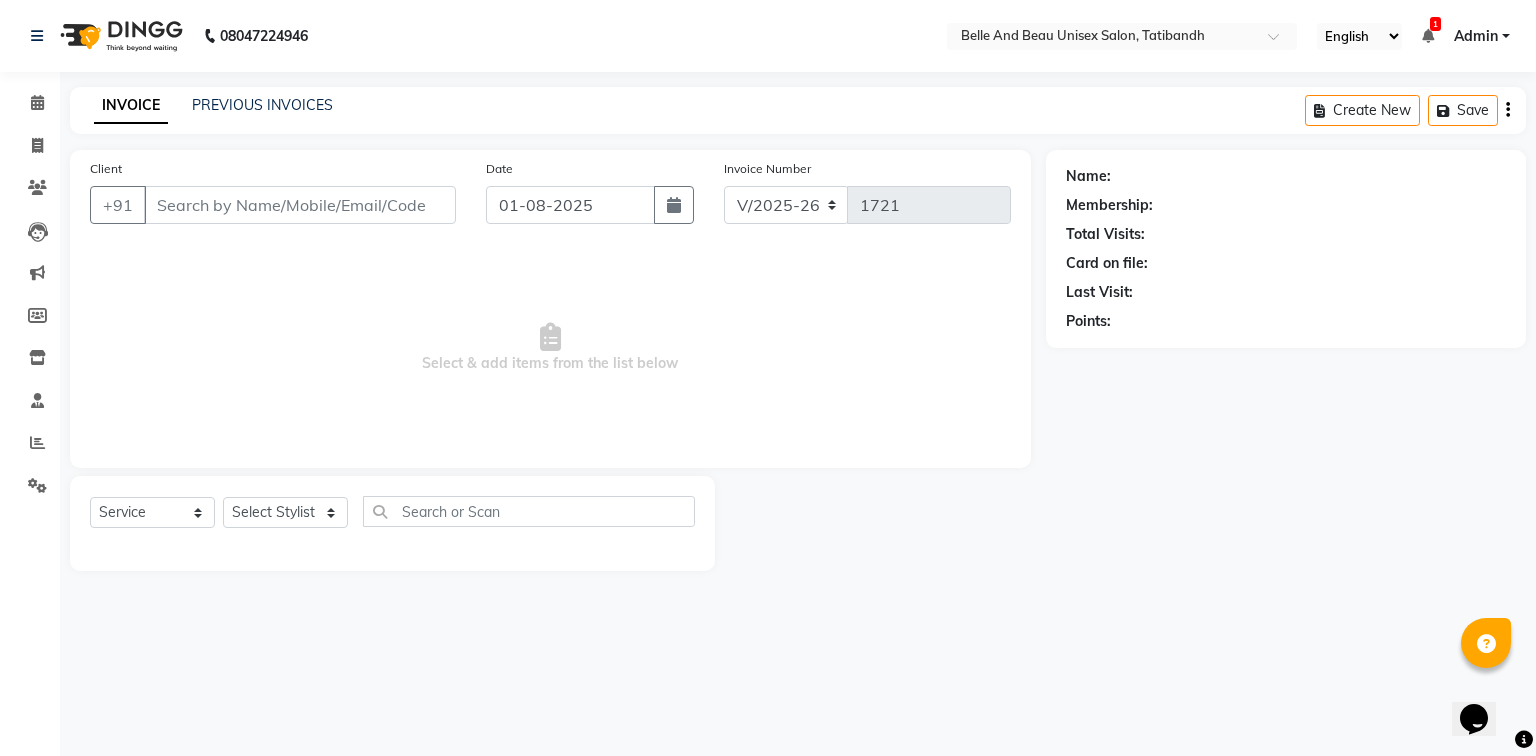 type on "9717012084" 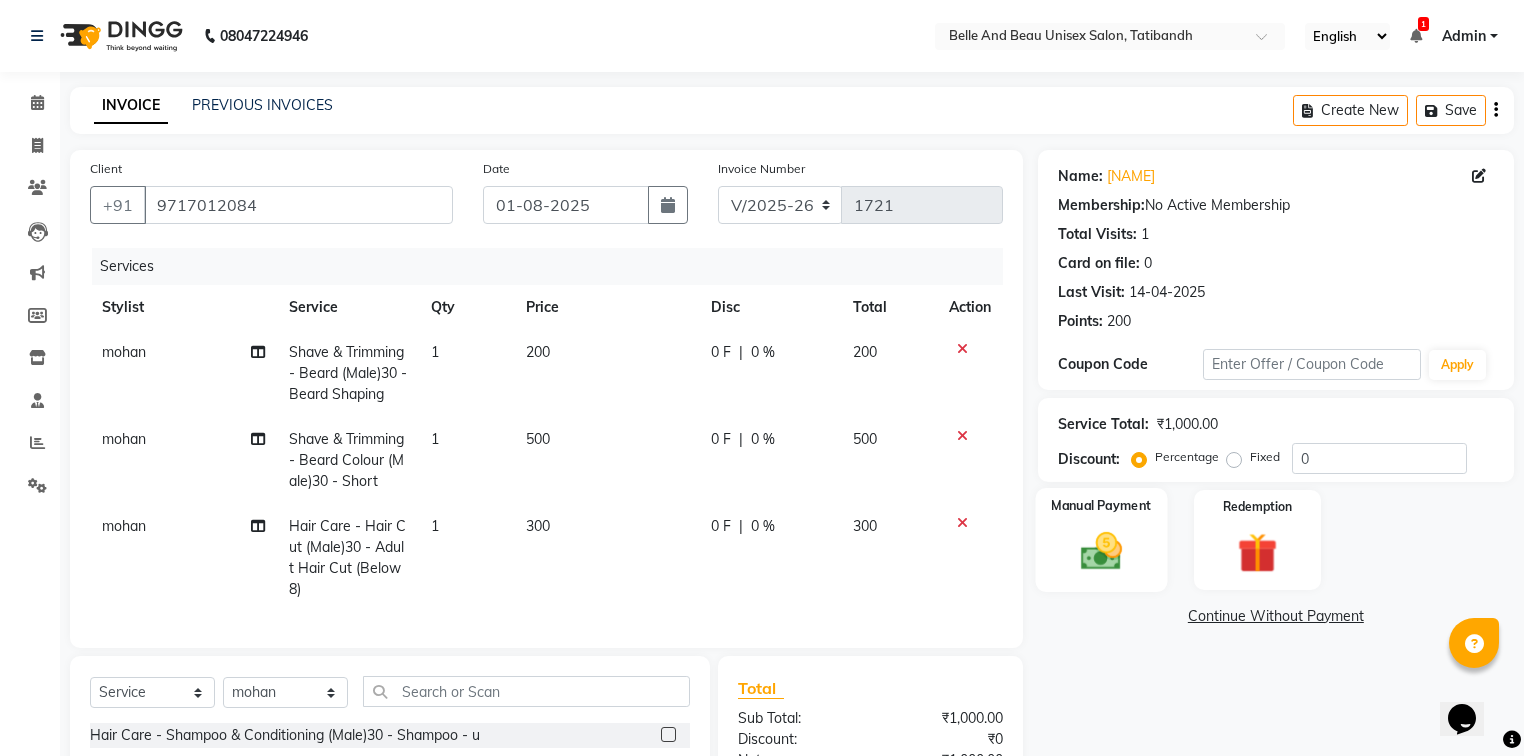 click 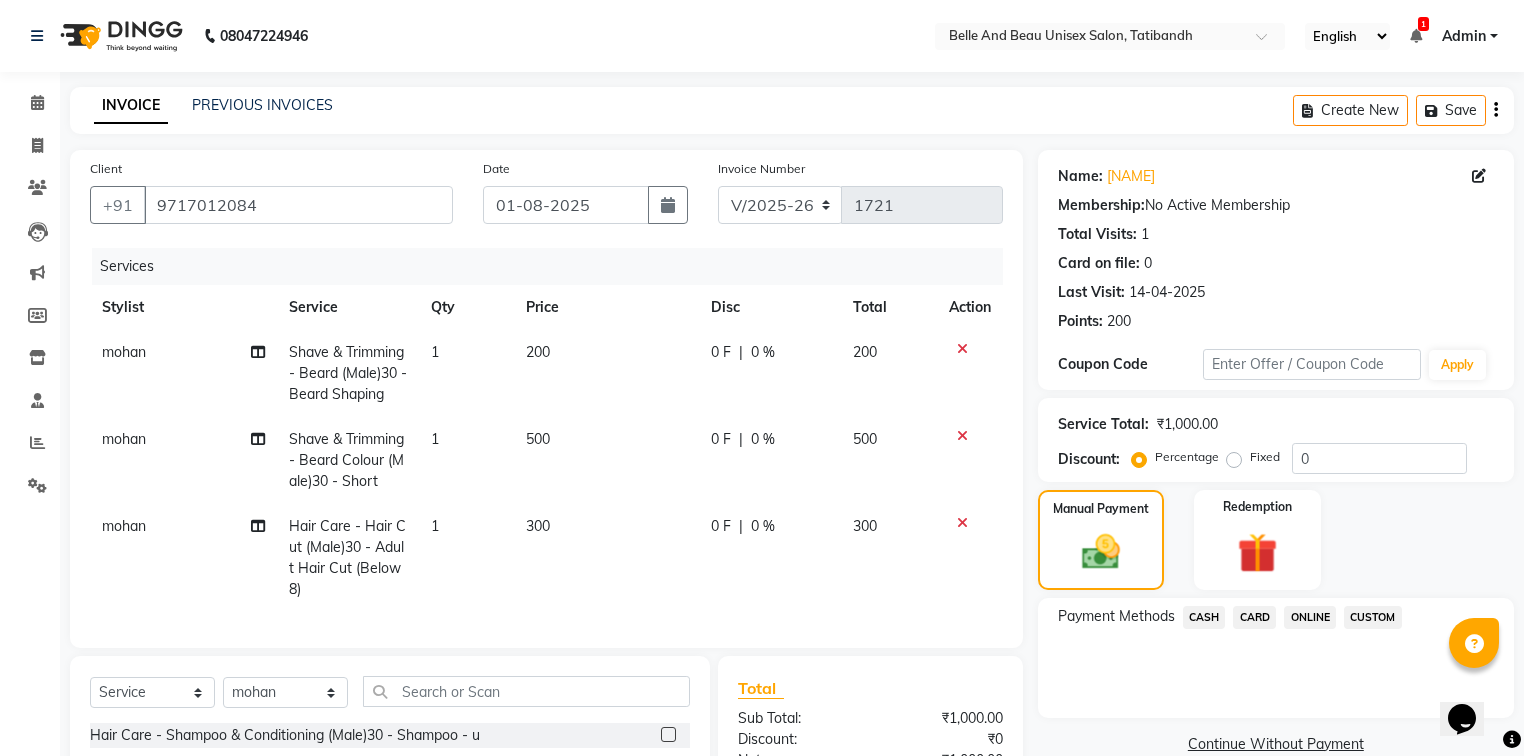 click on "ONLINE" 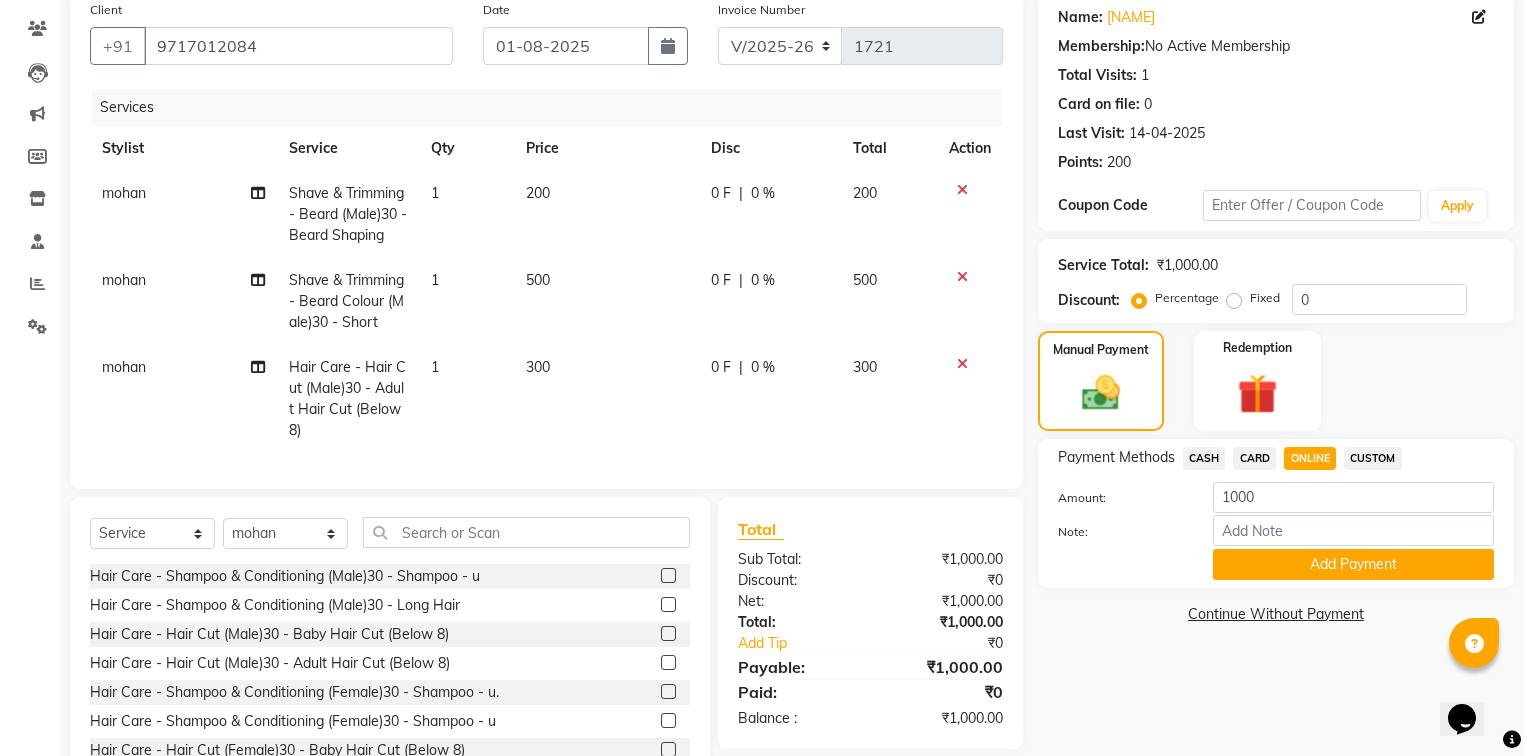 scroll, scrollTop: 160, scrollLeft: 0, axis: vertical 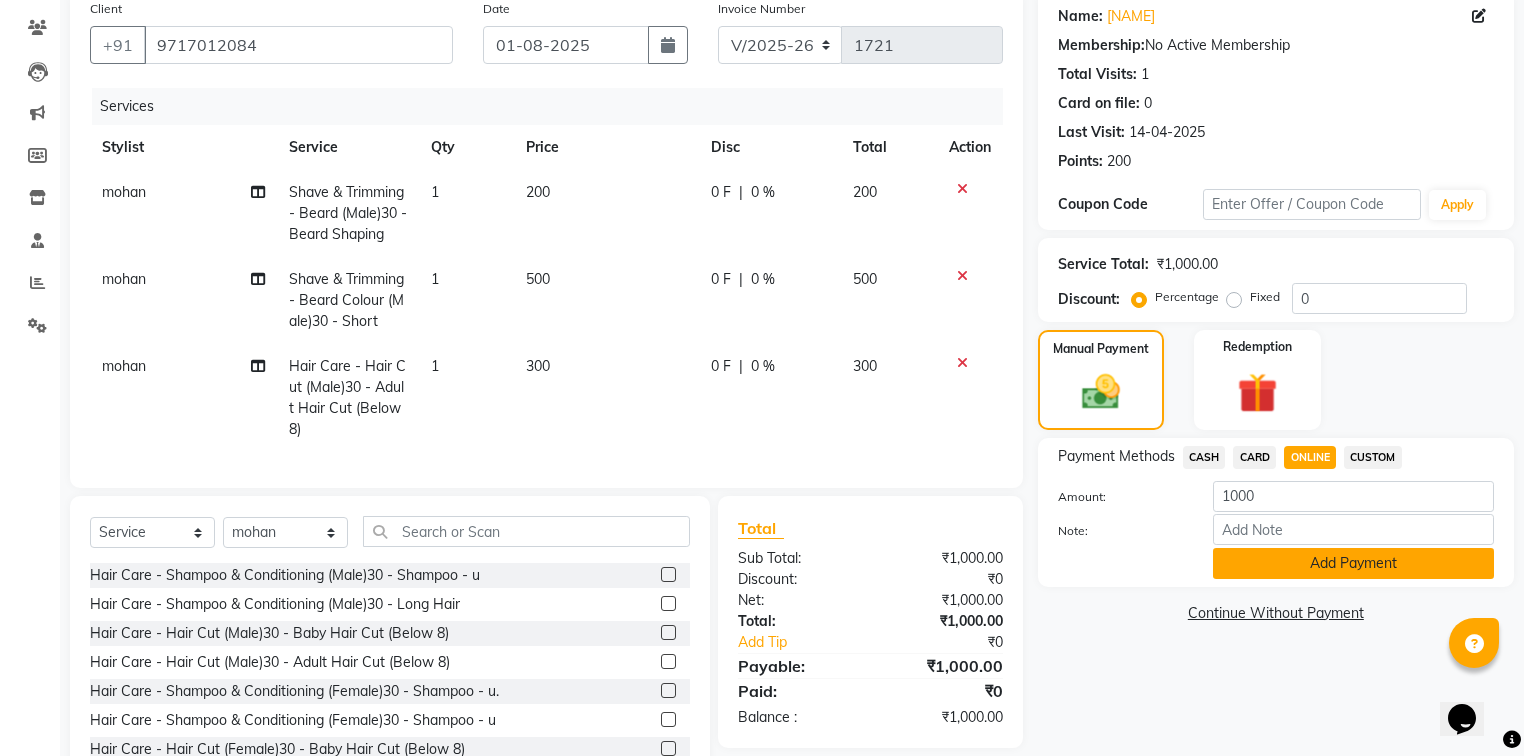click on "Add Payment" 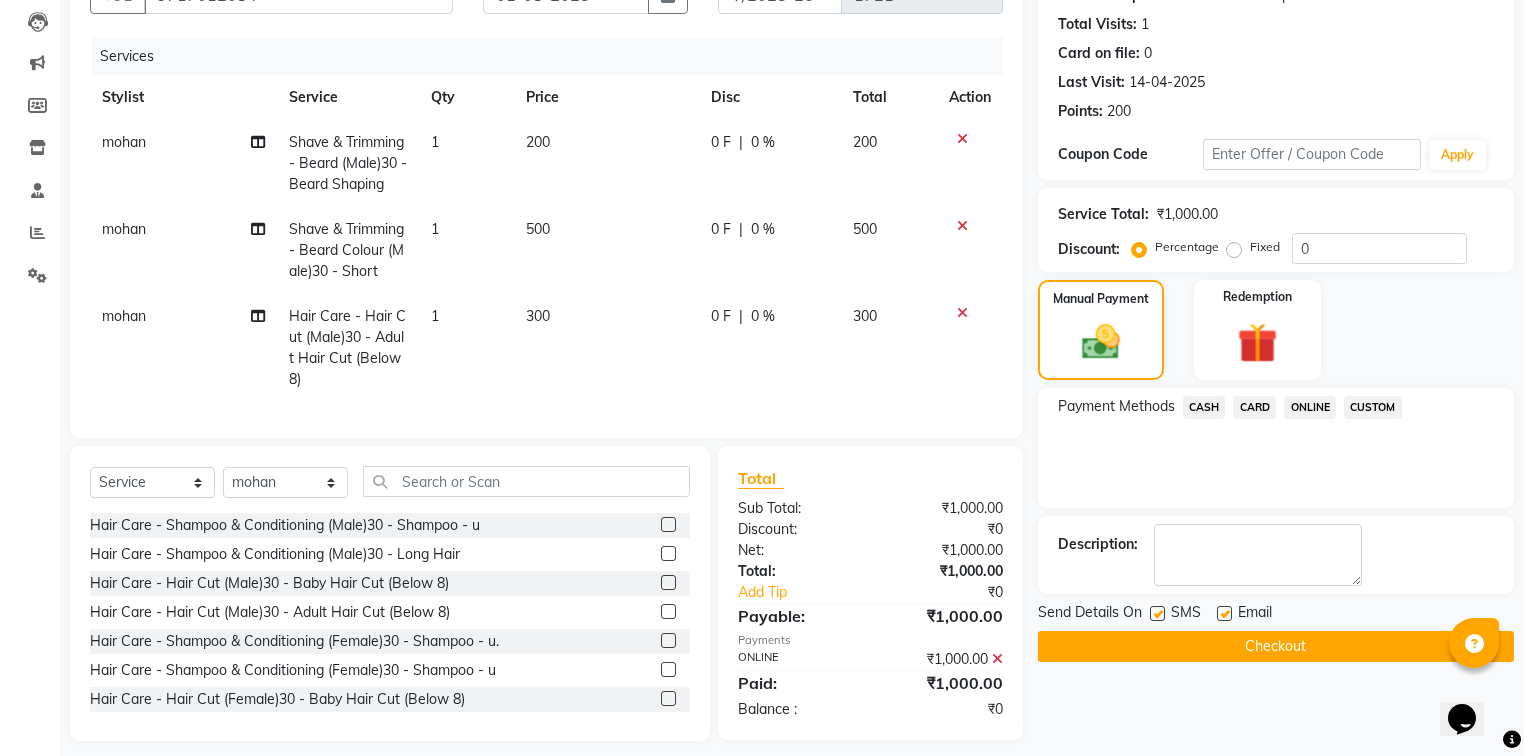 scroll, scrollTop: 237, scrollLeft: 0, axis: vertical 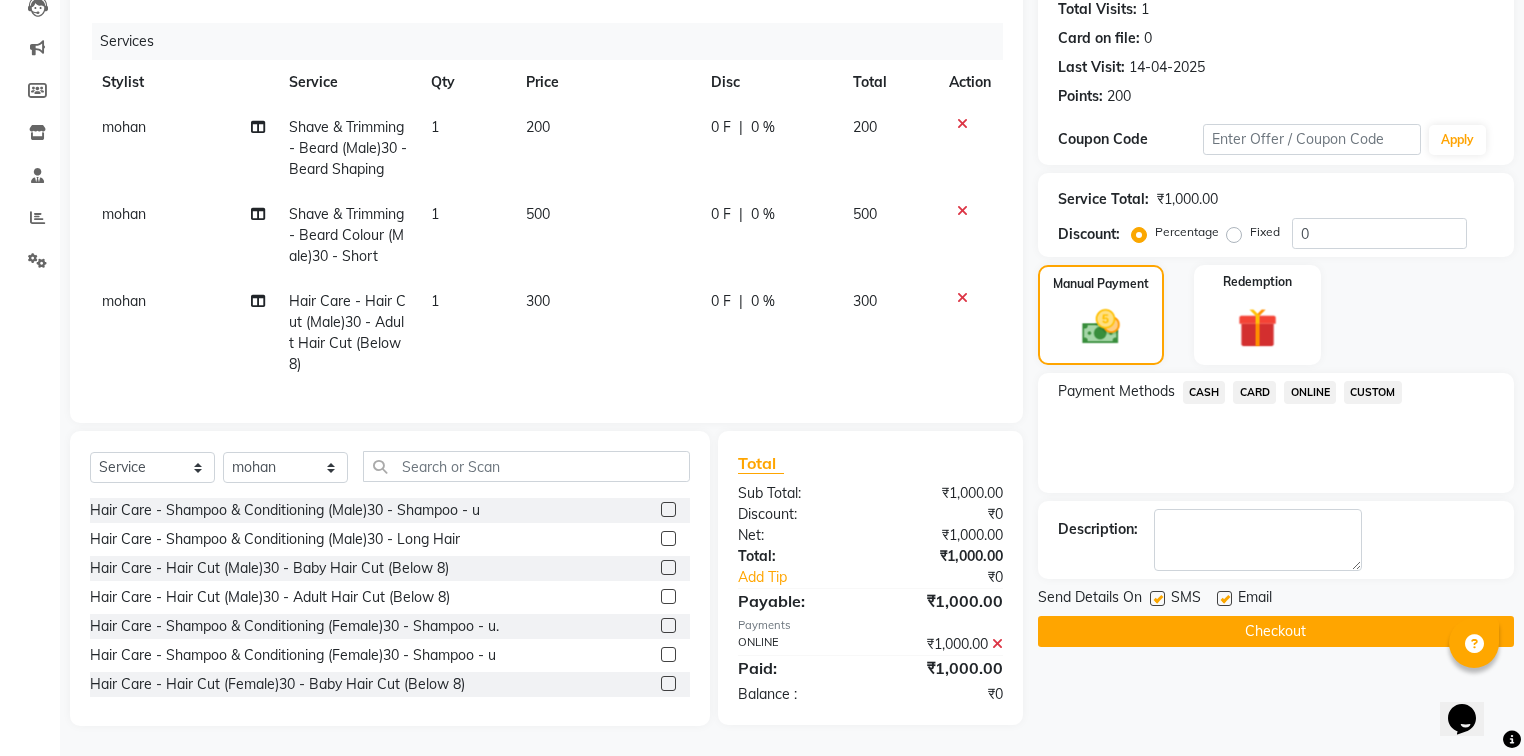 click on "Checkout" 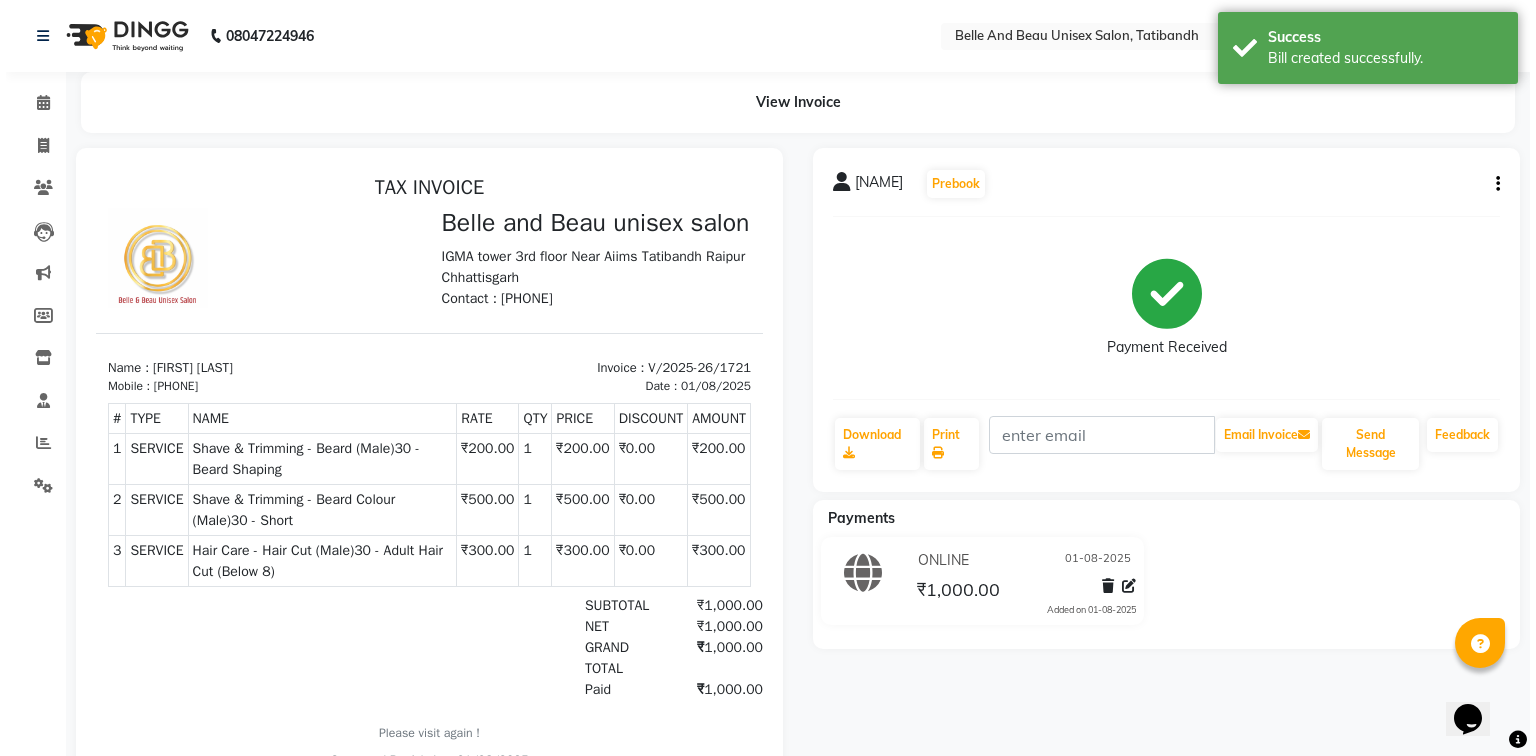 scroll, scrollTop: 0, scrollLeft: 0, axis: both 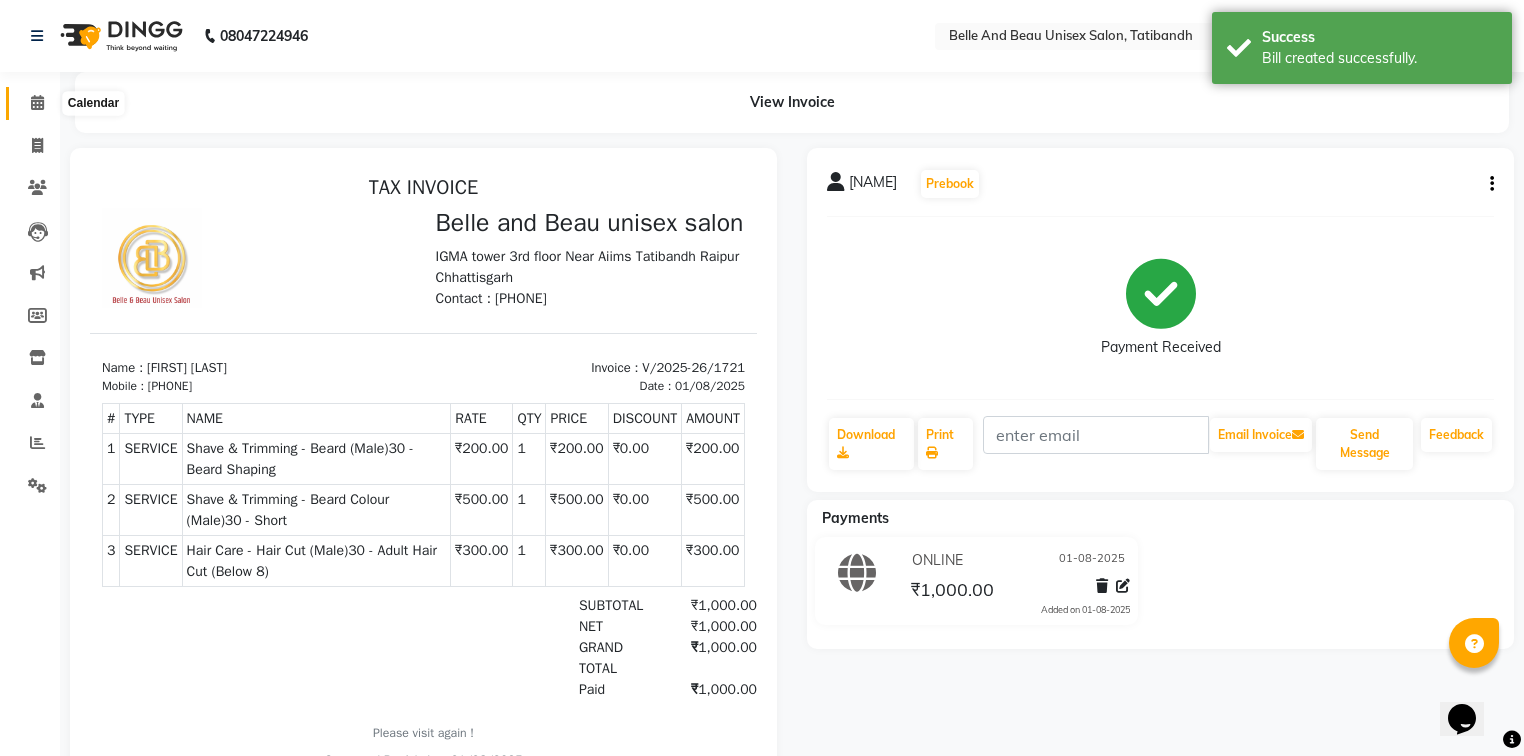 click 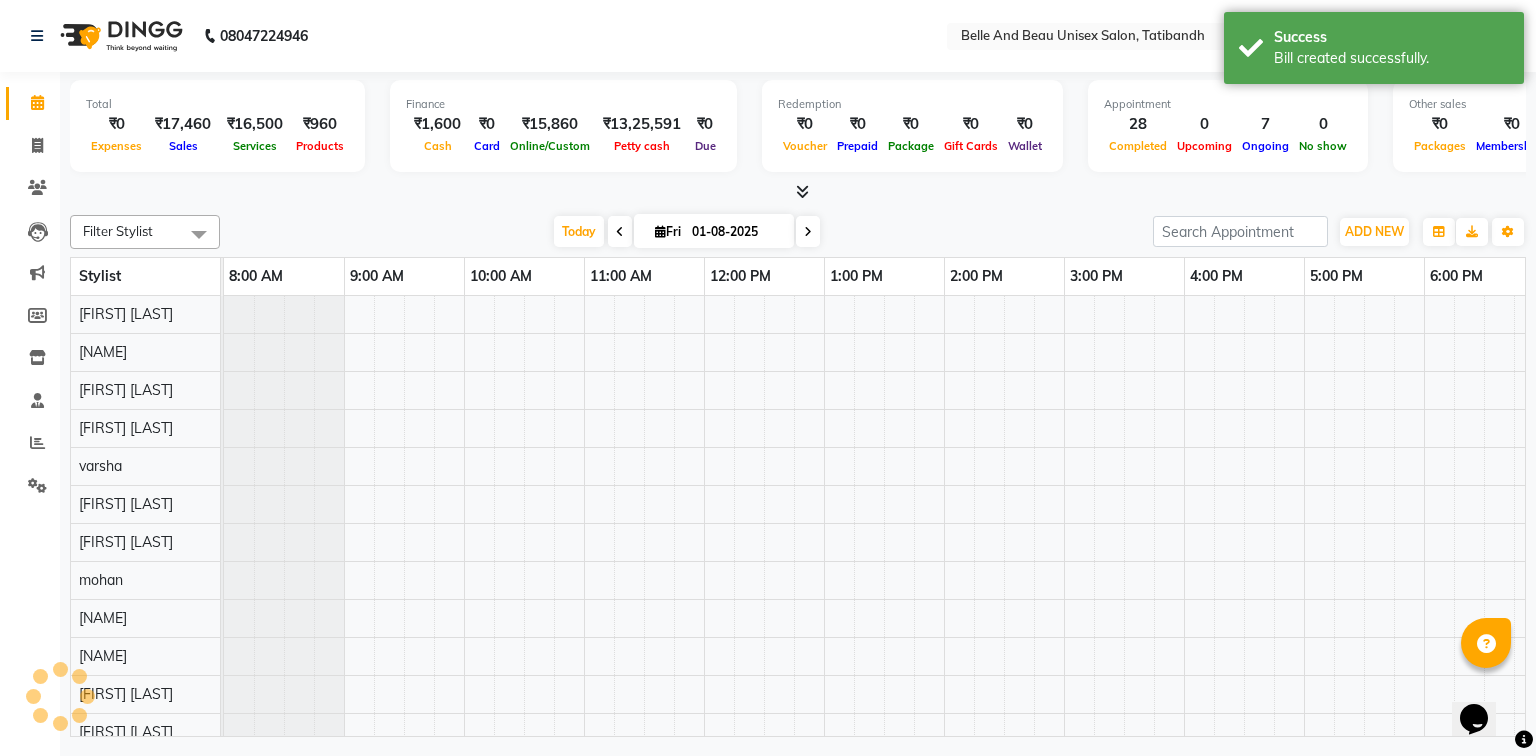 scroll, scrollTop: 0, scrollLeft: 0, axis: both 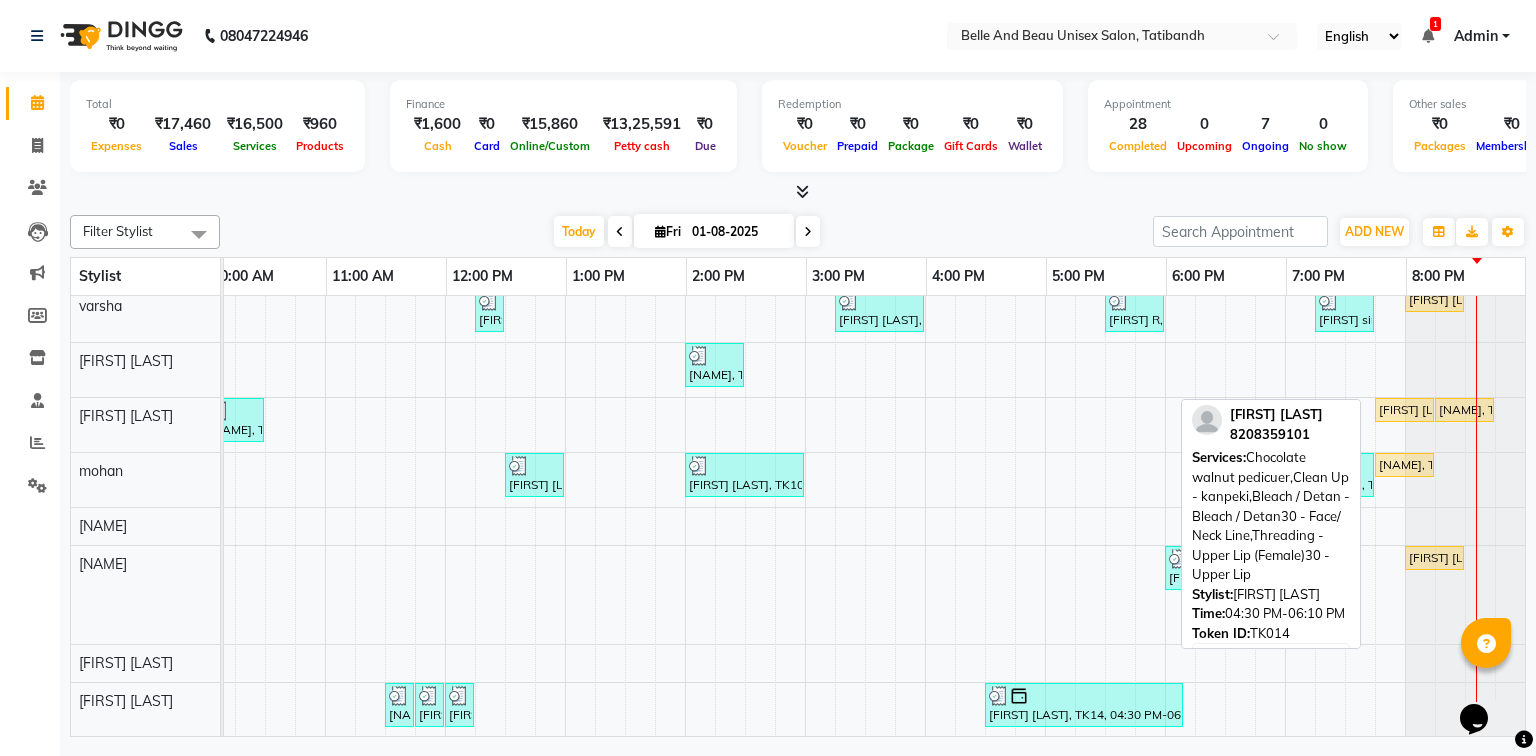 click on "[FIRST] [LAST], TK14, 04:30 PM-06:10 PM, Chocolate walnut pedicuer,Clean Up - kanpeki,Bleach / Detan - Bleach / Detan30 - Face/ Neck Line,Threading - Upper Lip (Female)30 - Upper Lip" at bounding box center [1084, 705] 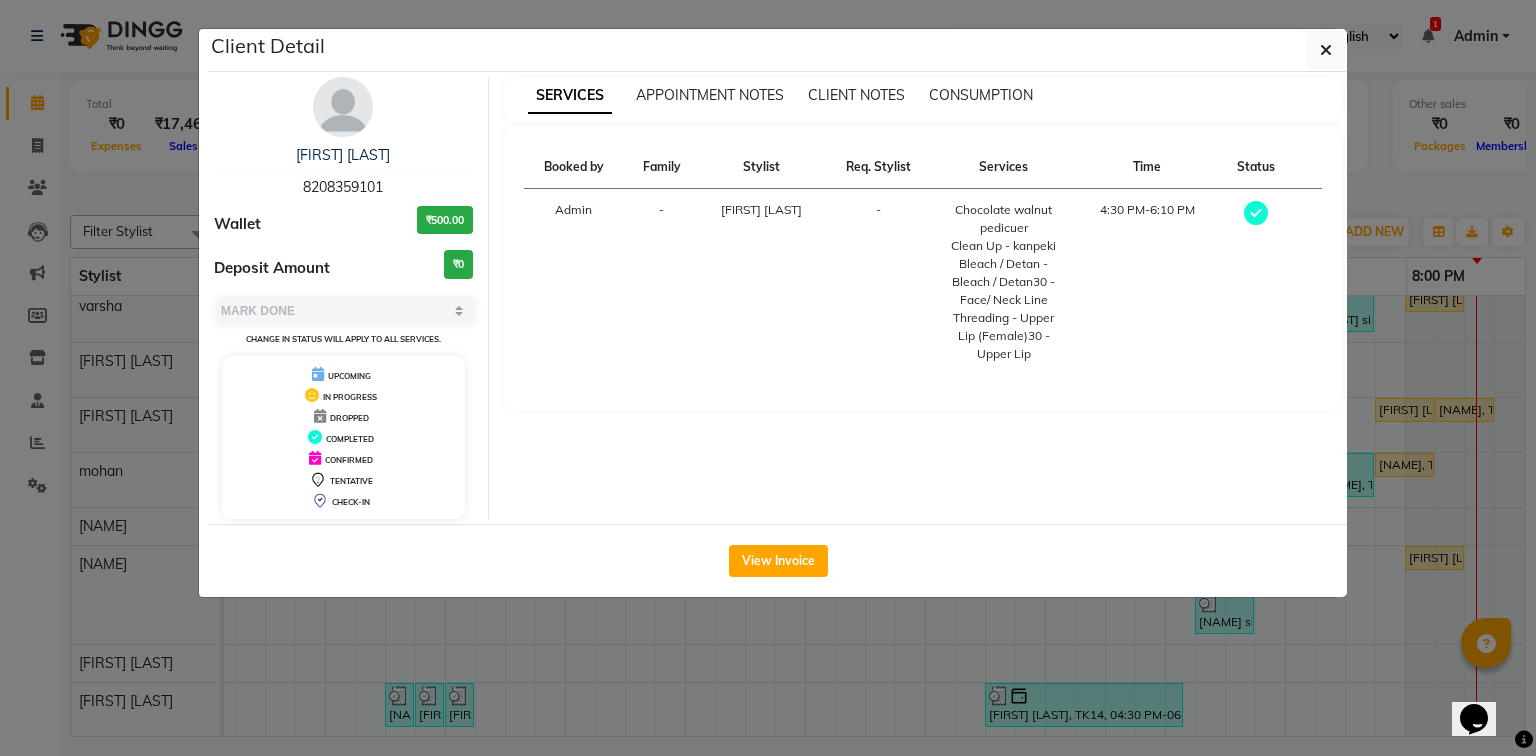 click on "8208359101" at bounding box center (343, 187) 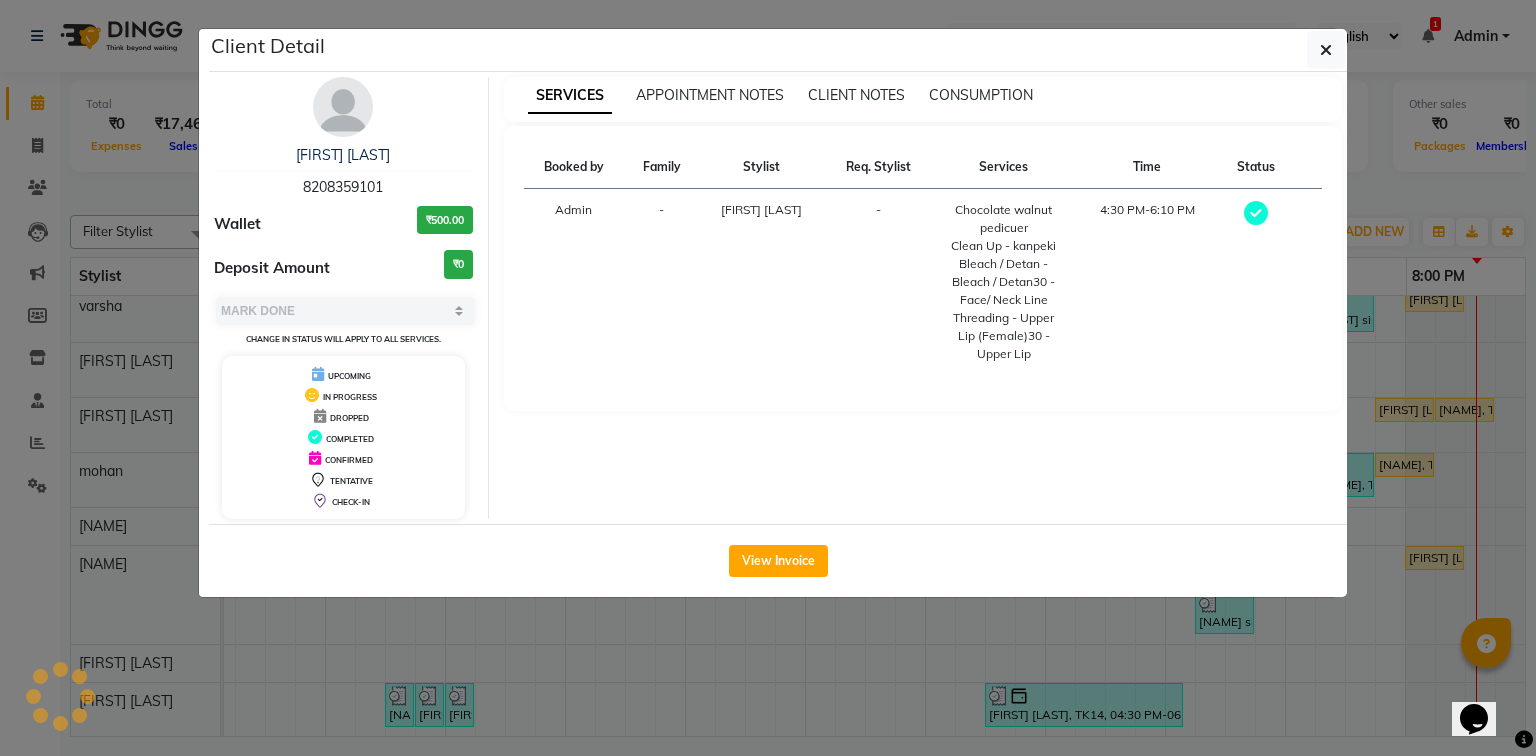 copy on "8208359101" 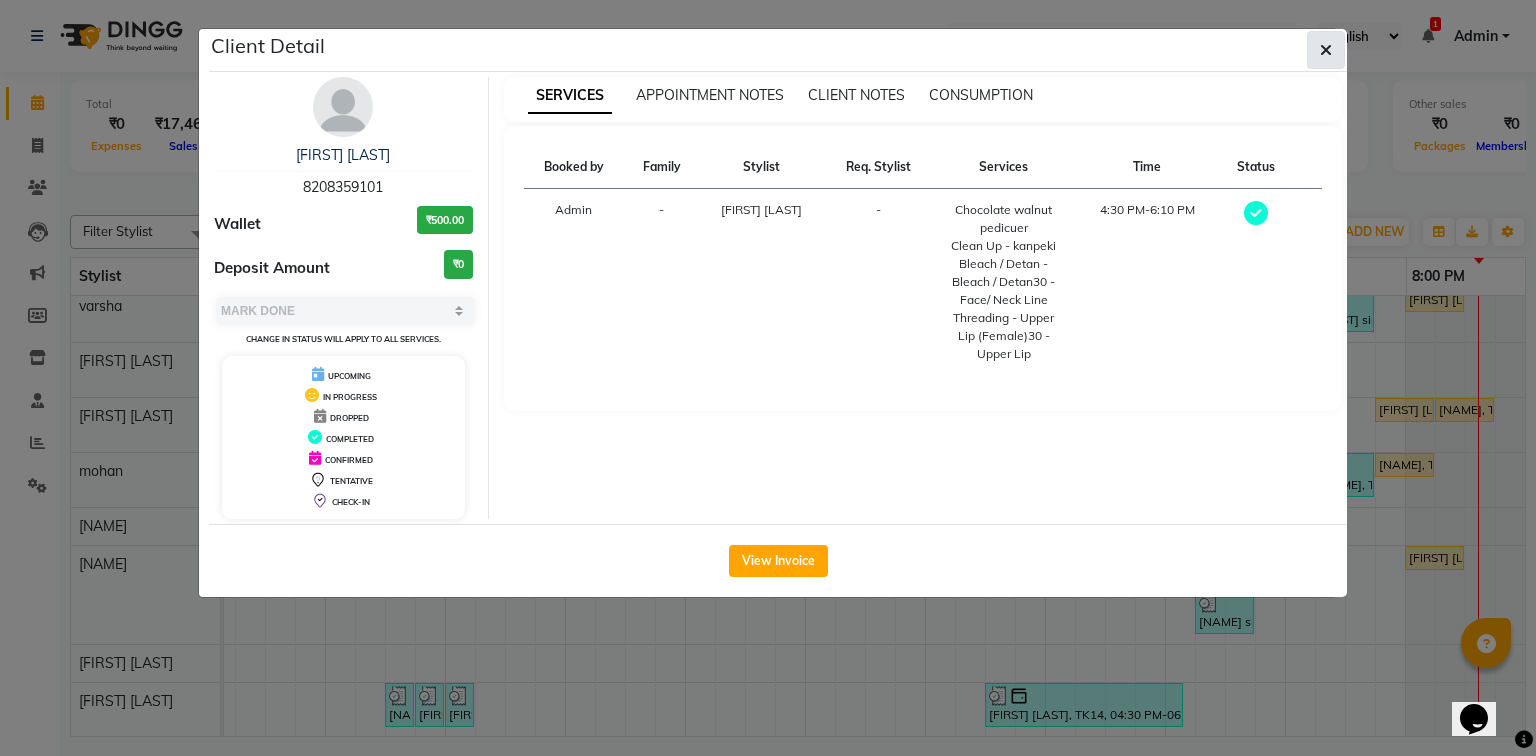 drag, startPoint x: 342, startPoint y: 188, endPoint x: 1329, endPoint y: 53, distance: 996.18976 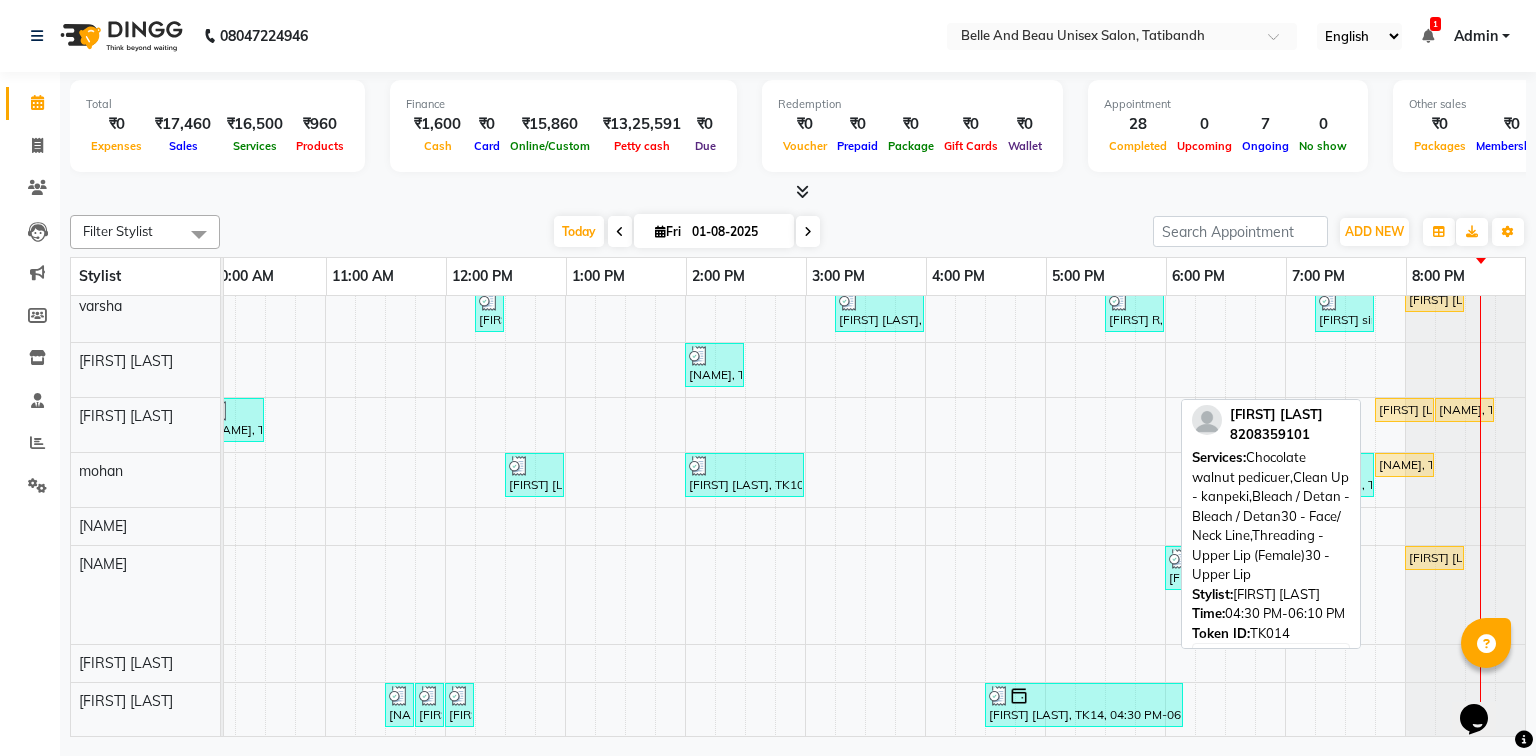 click at bounding box center [1084, 696] 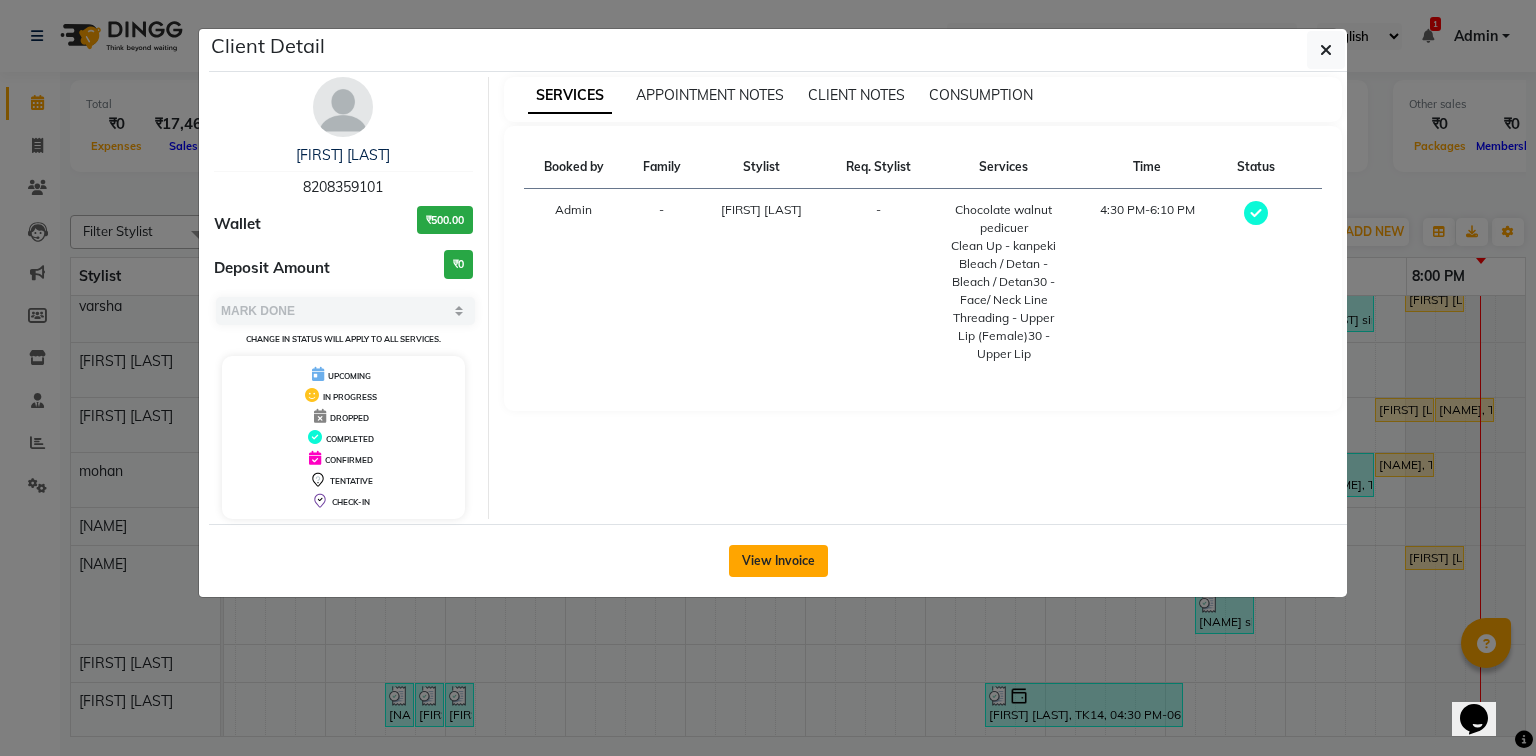 click on "View Invoice" 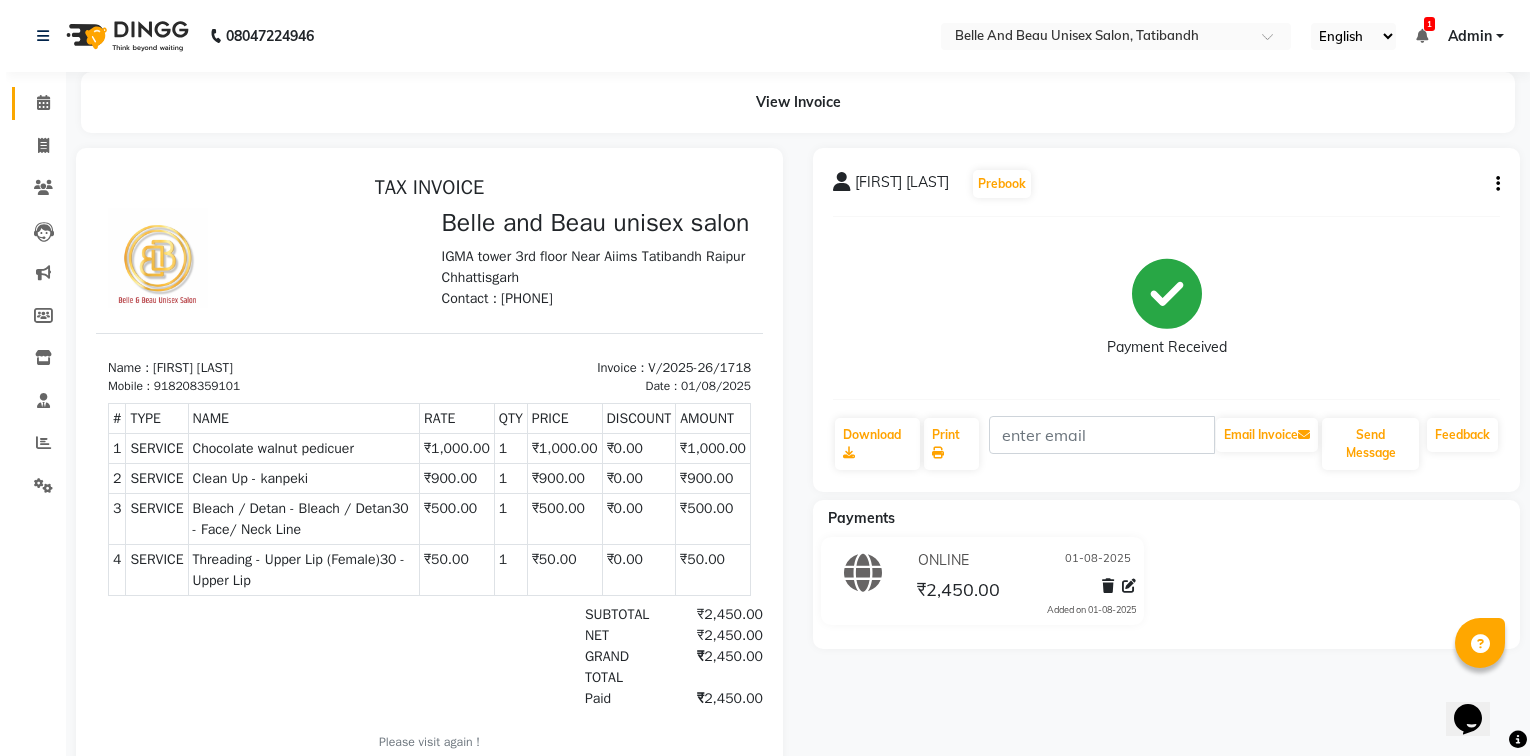 scroll, scrollTop: 0, scrollLeft: 0, axis: both 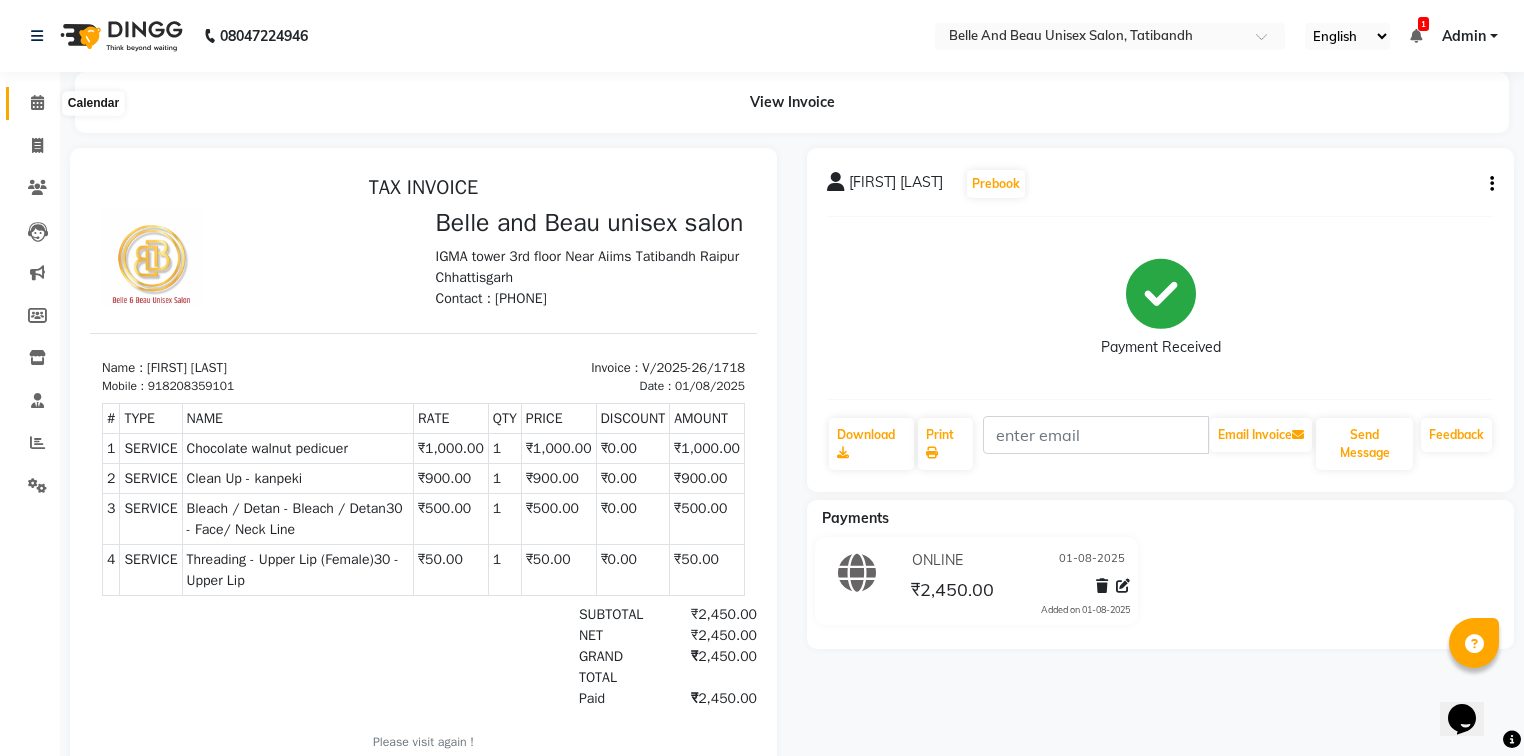 click 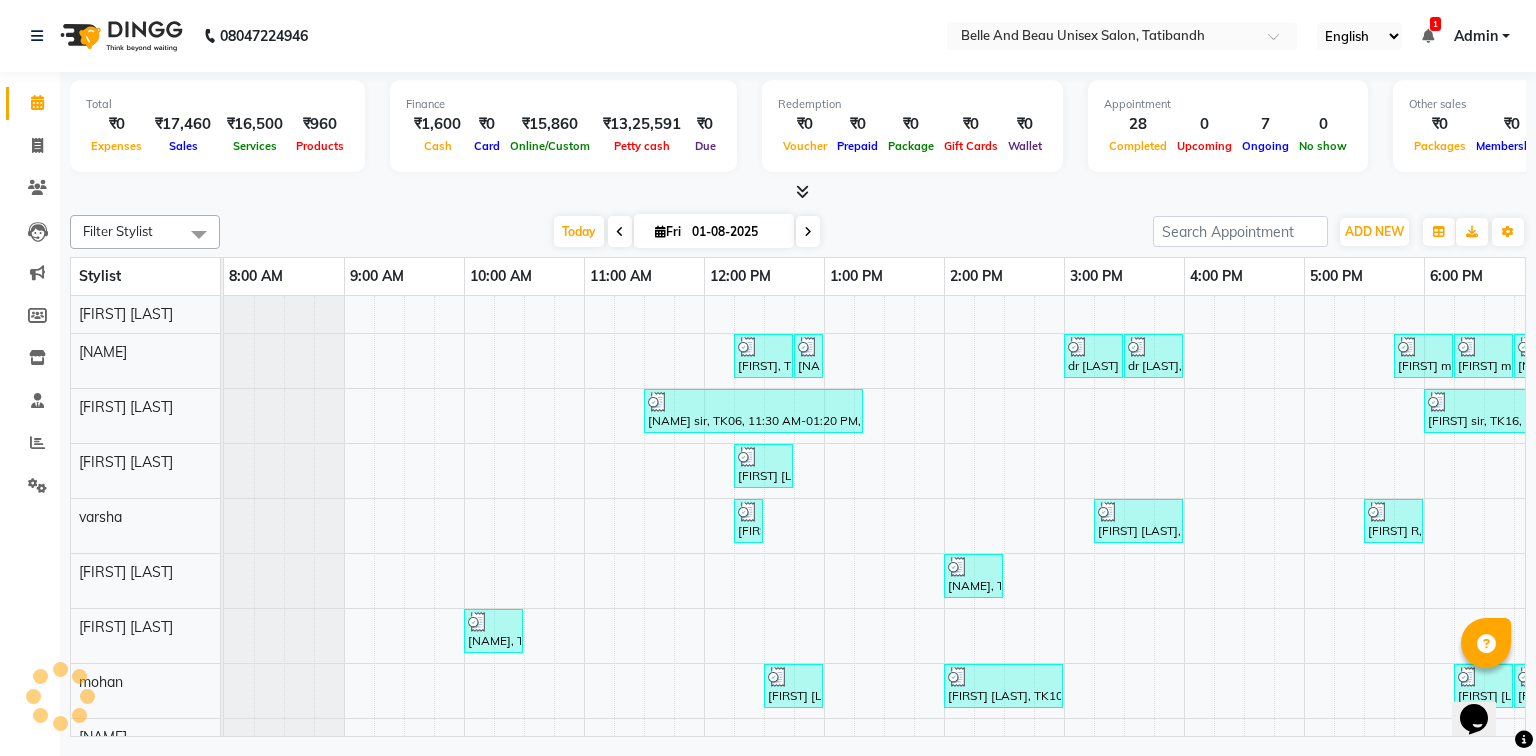 scroll, scrollTop: 0, scrollLeft: 0, axis: both 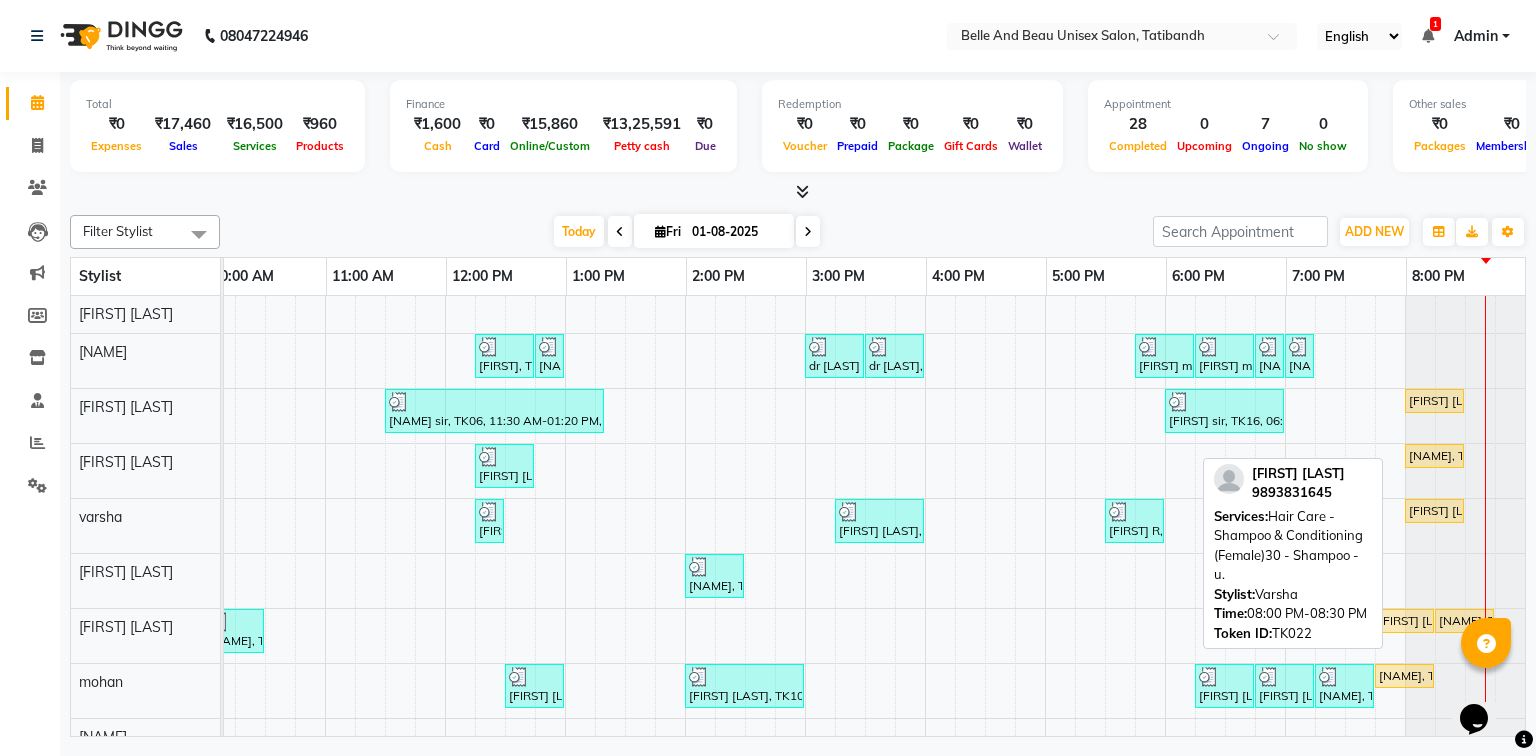 click on "[FIRST] [LAST], TK22, 08:00 PM-08:30 PM, Hair Care - Shampoo & Conditioning (Female)30 - Shampoo - u." at bounding box center [1434, 511] 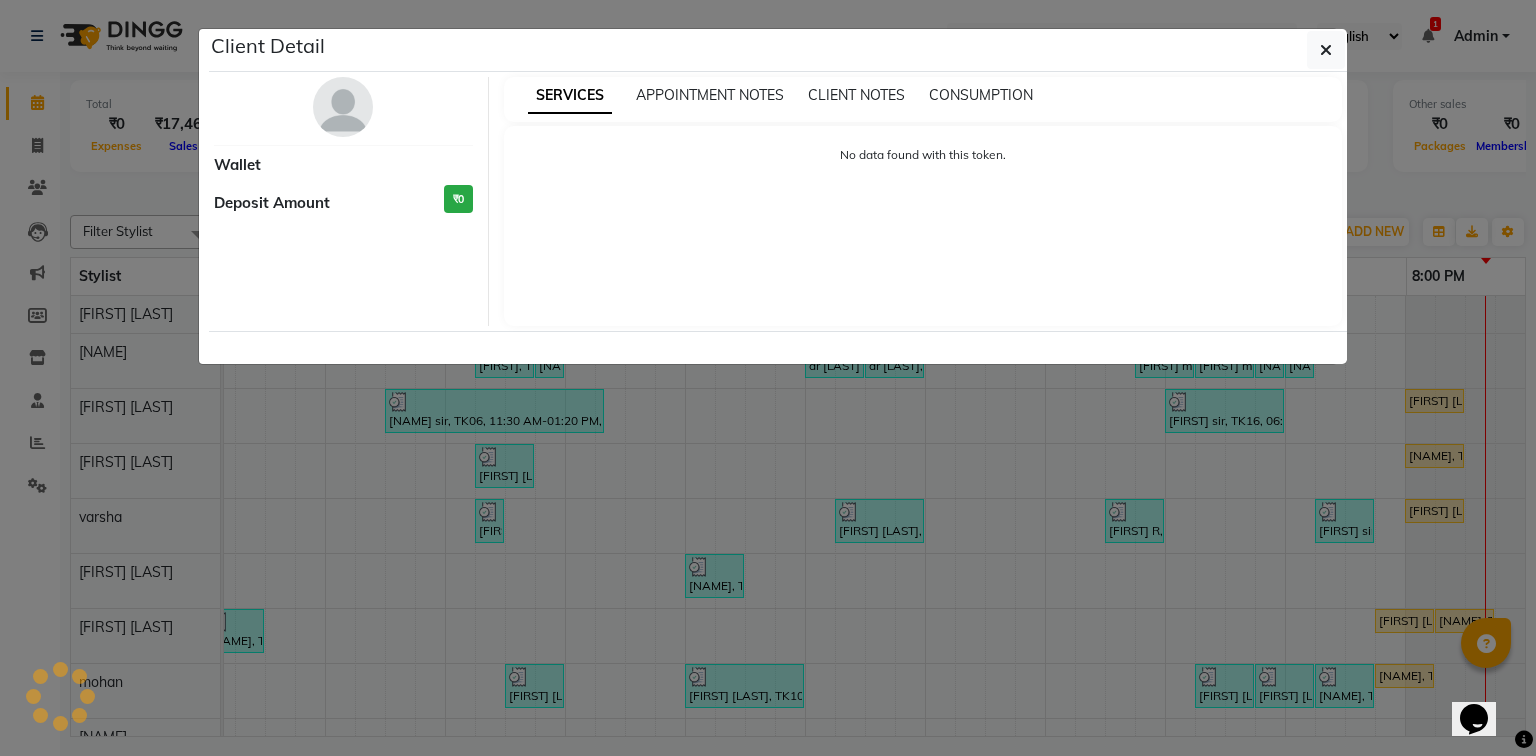 select on "1" 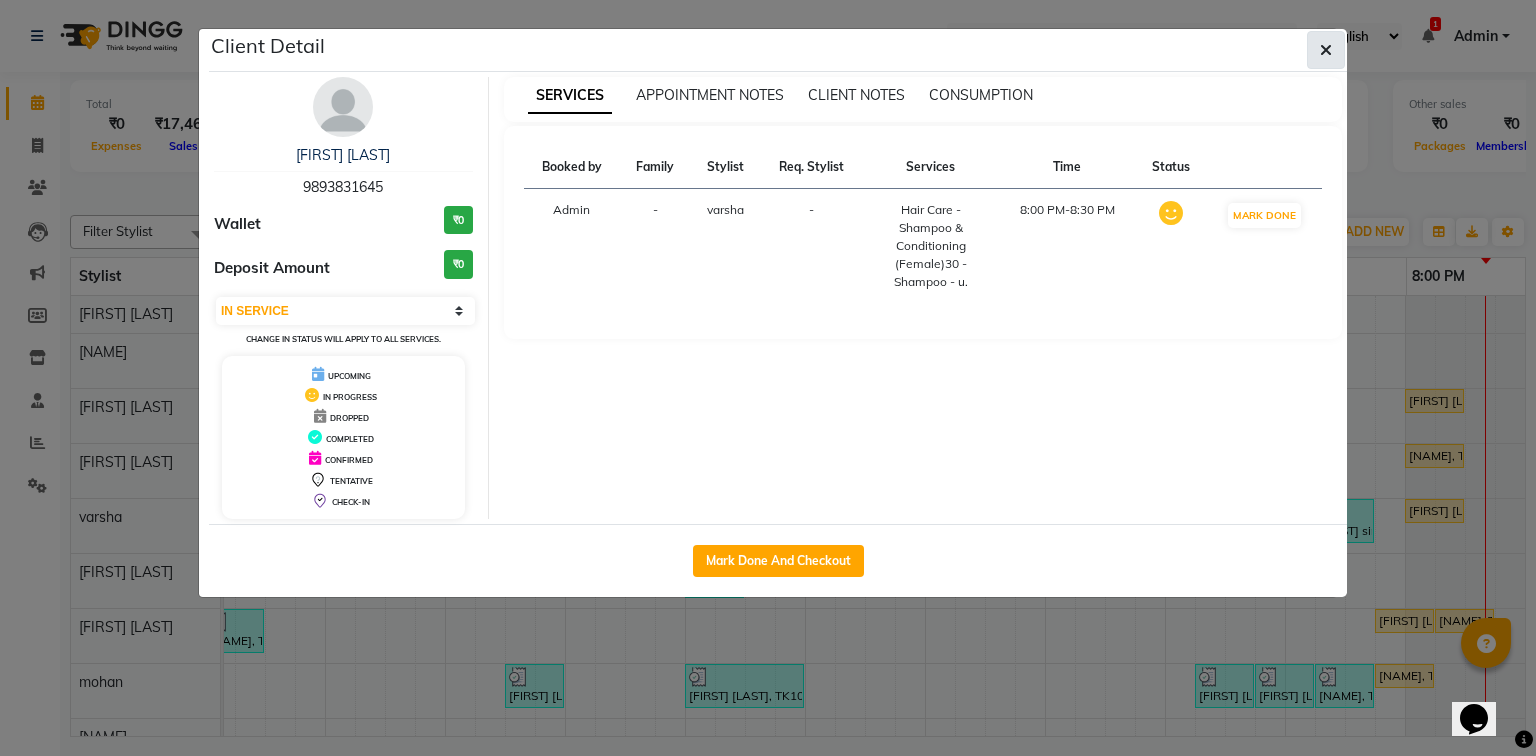 click 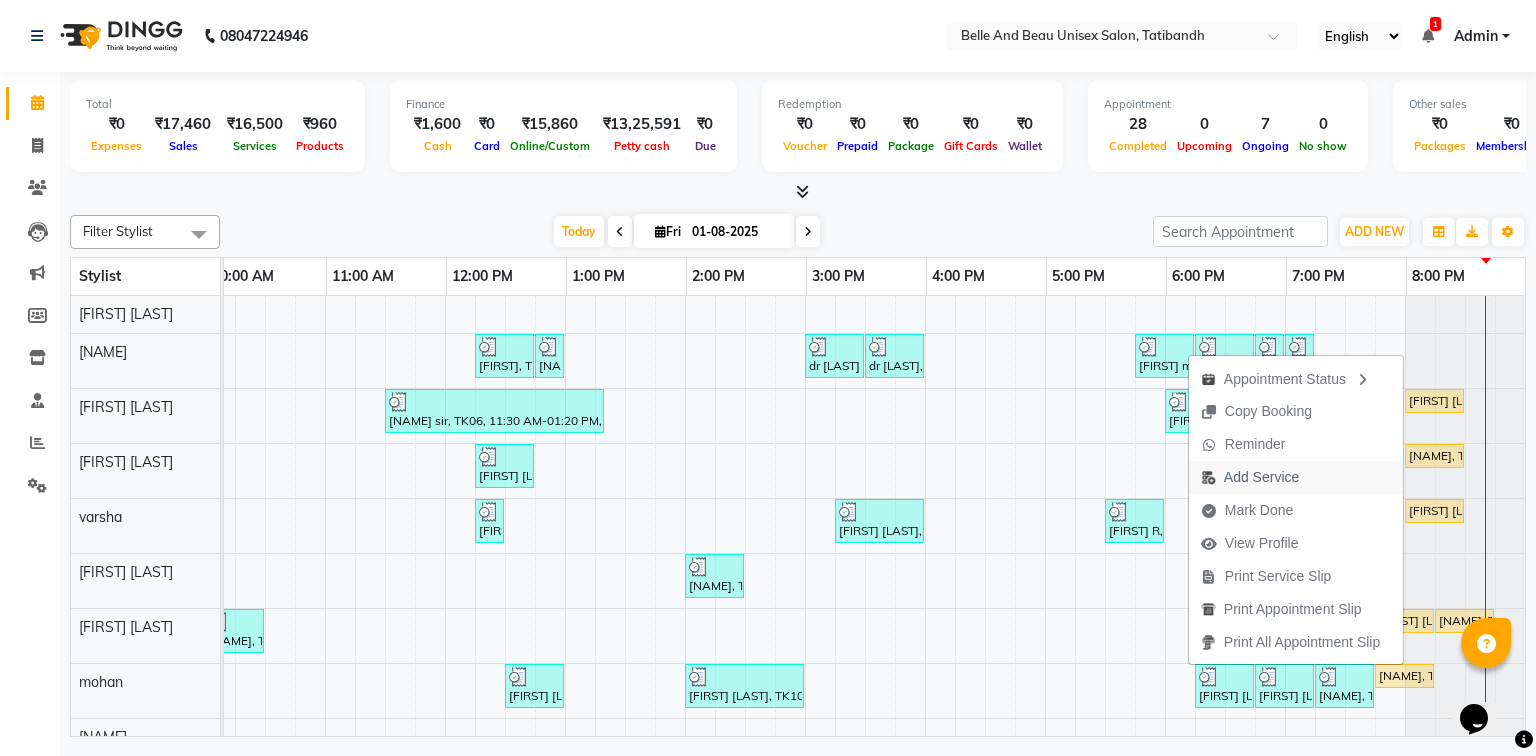 click on "Add Service" at bounding box center [1261, 477] 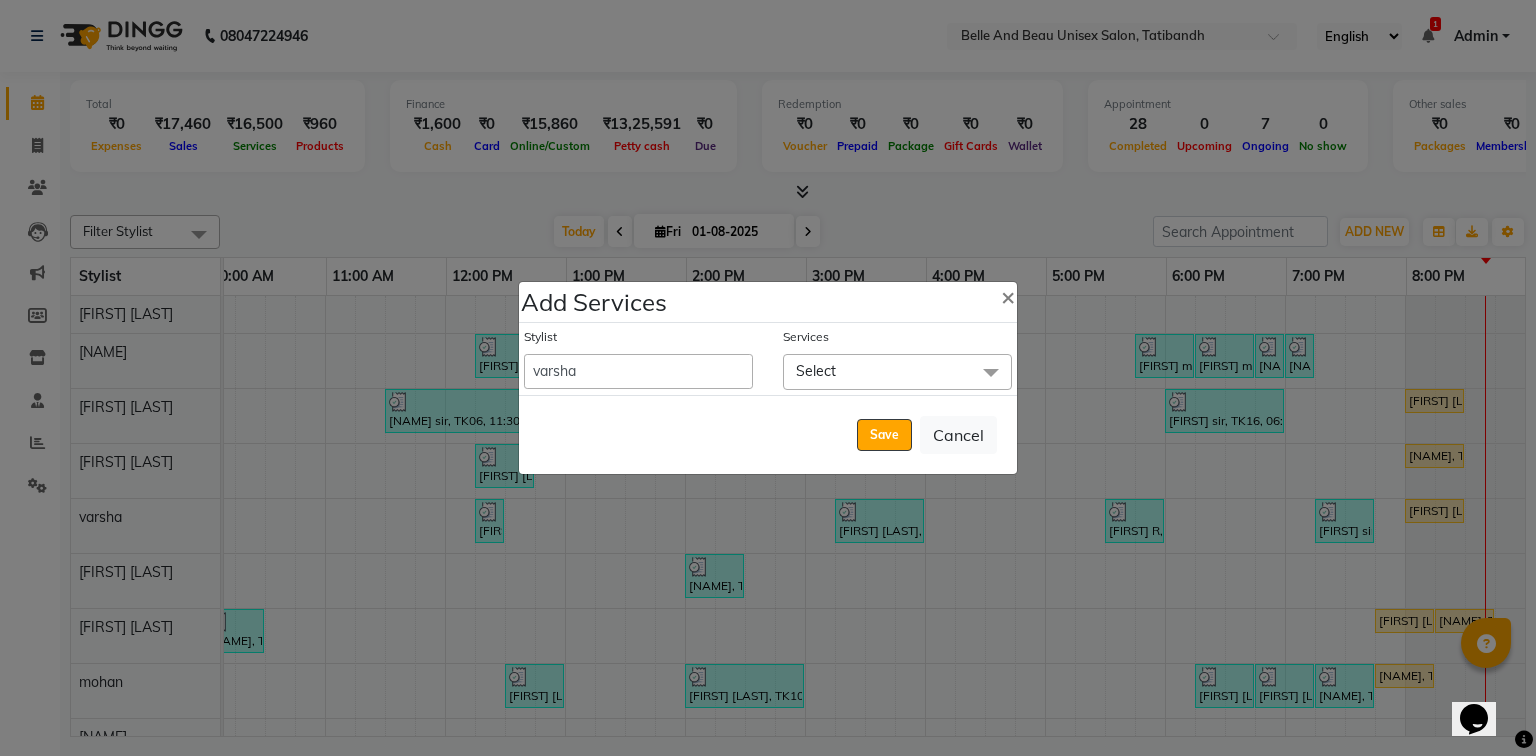 click on "Select" 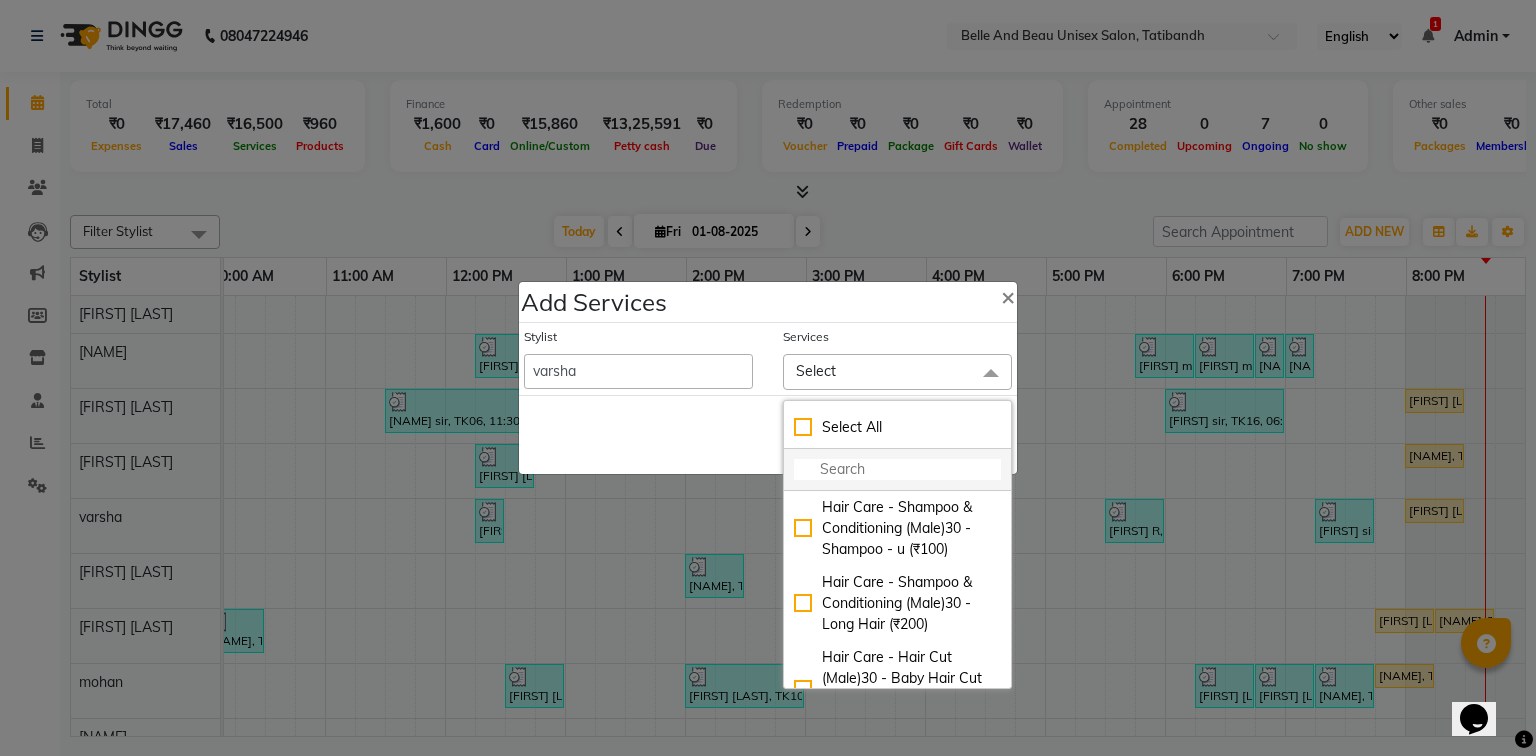 click 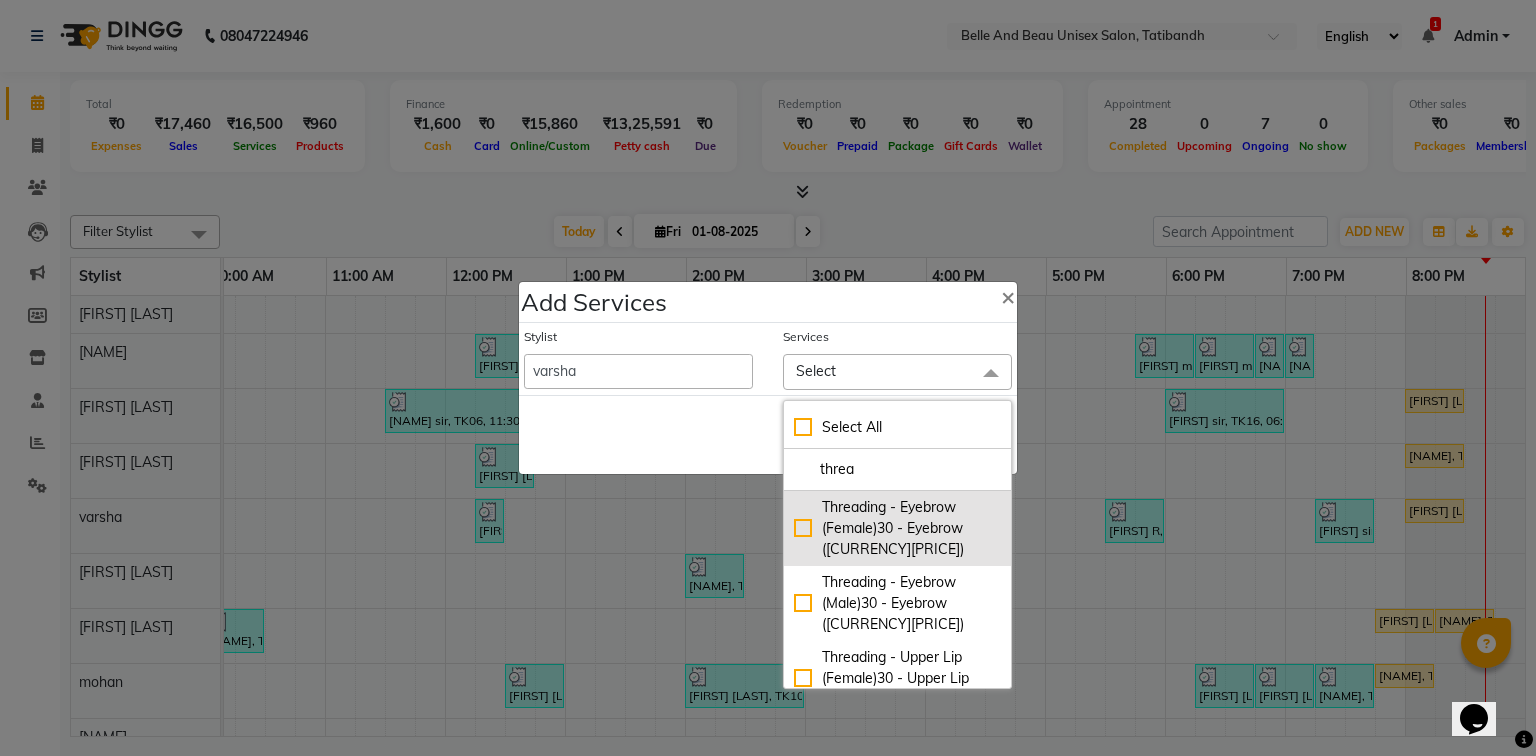 type on "threa" 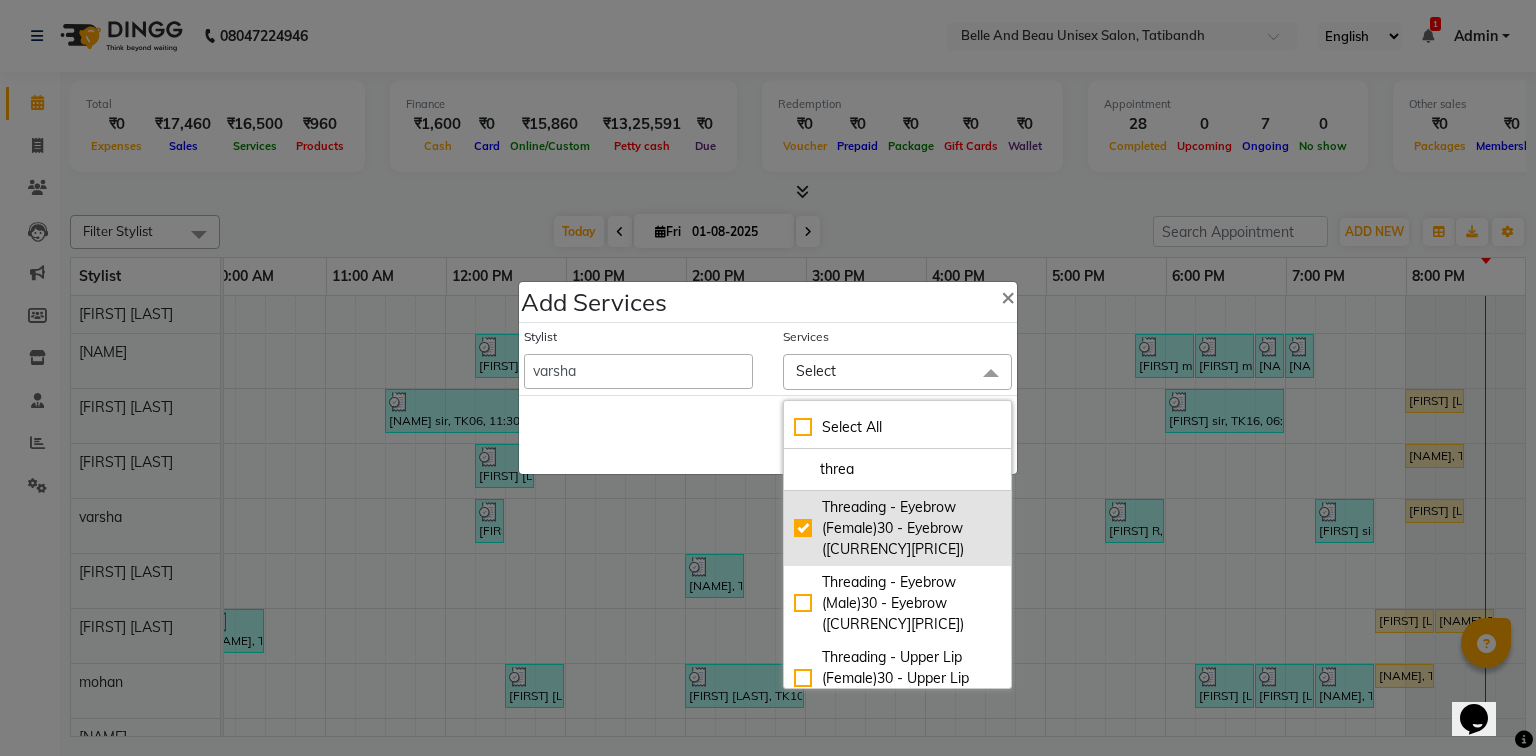 checkbox on "true" 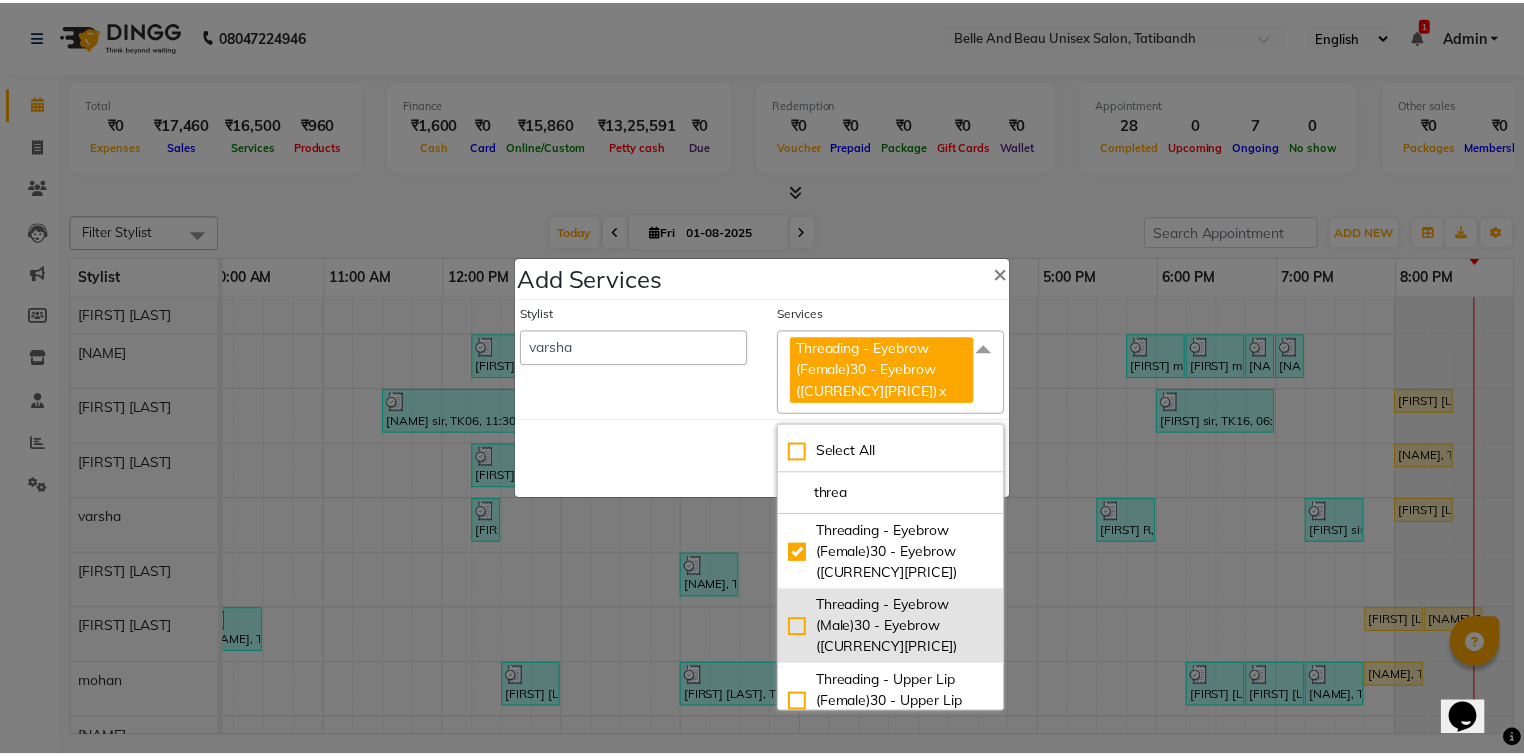 scroll, scrollTop: 80, scrollLeft: 0, axis: vertical 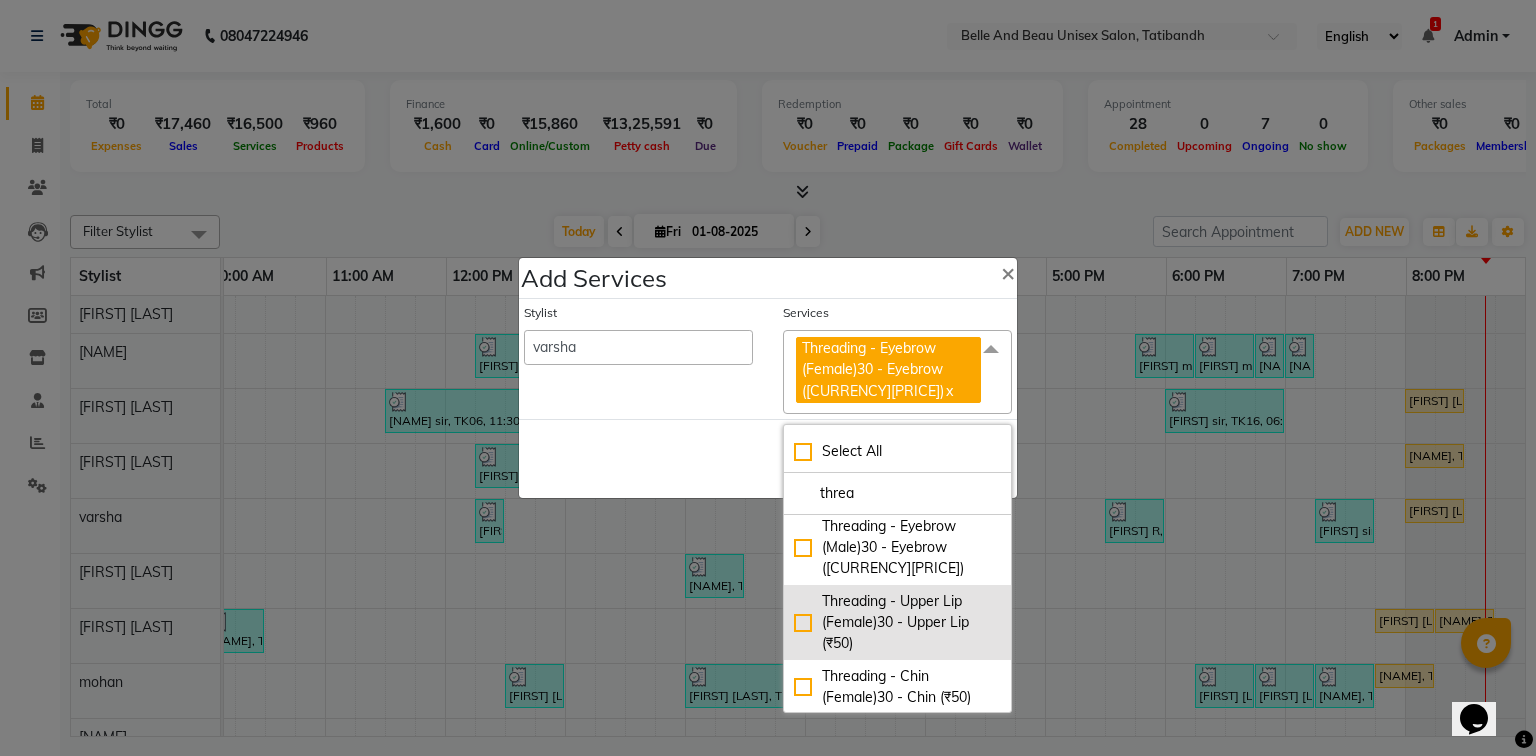 click on "Threading - Upper Lip (Female)30 - Upper Lip (₹50)" 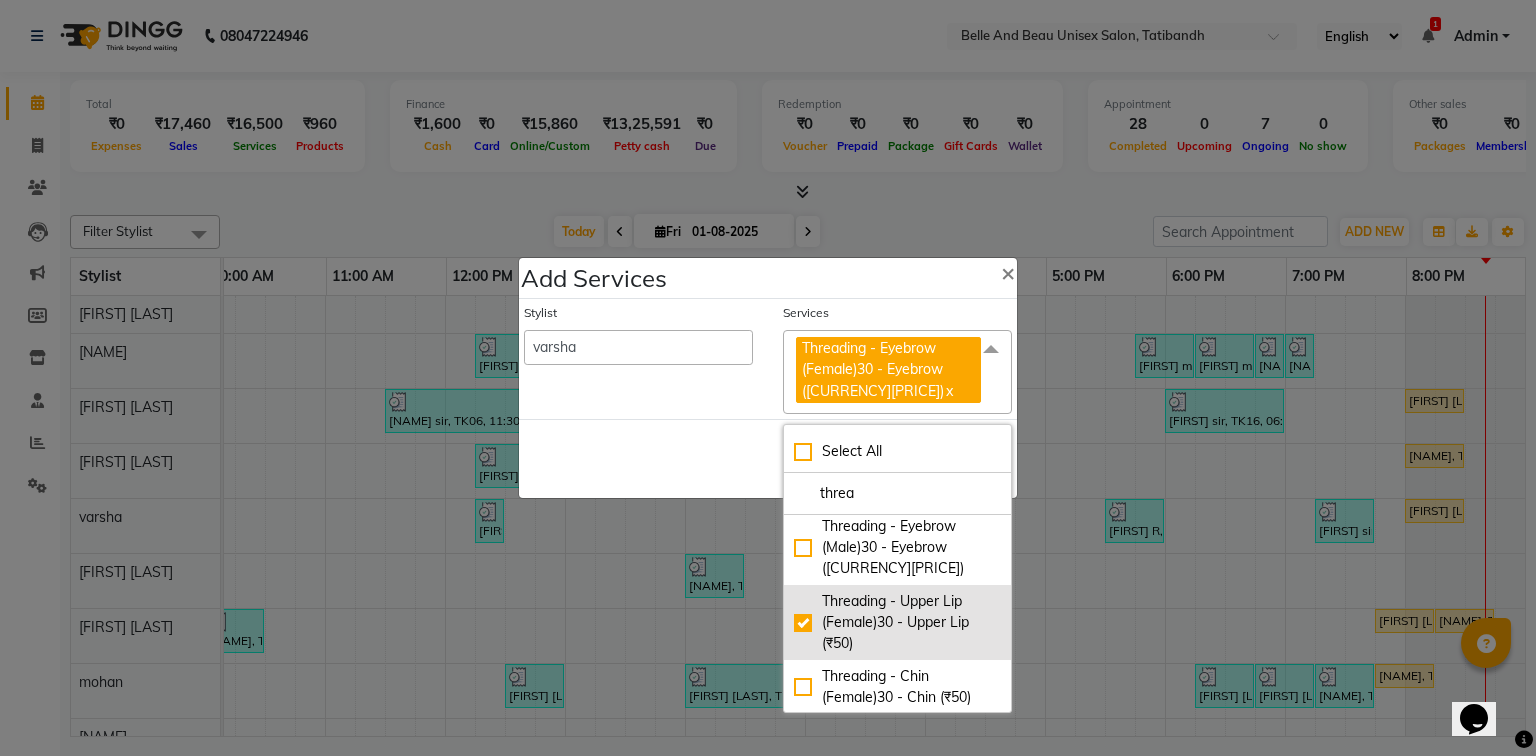 checkbox on "true" 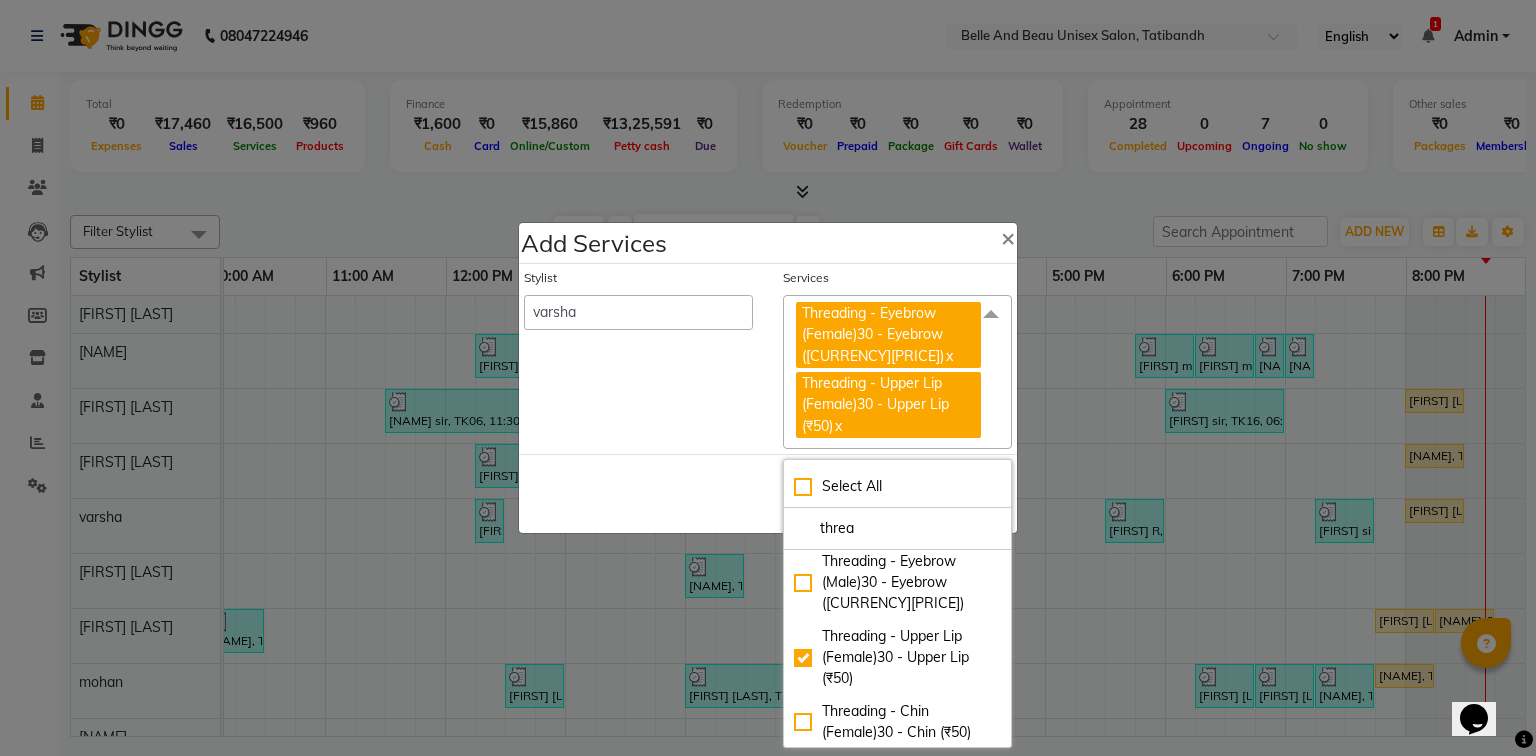 click on "Save   Cancel" 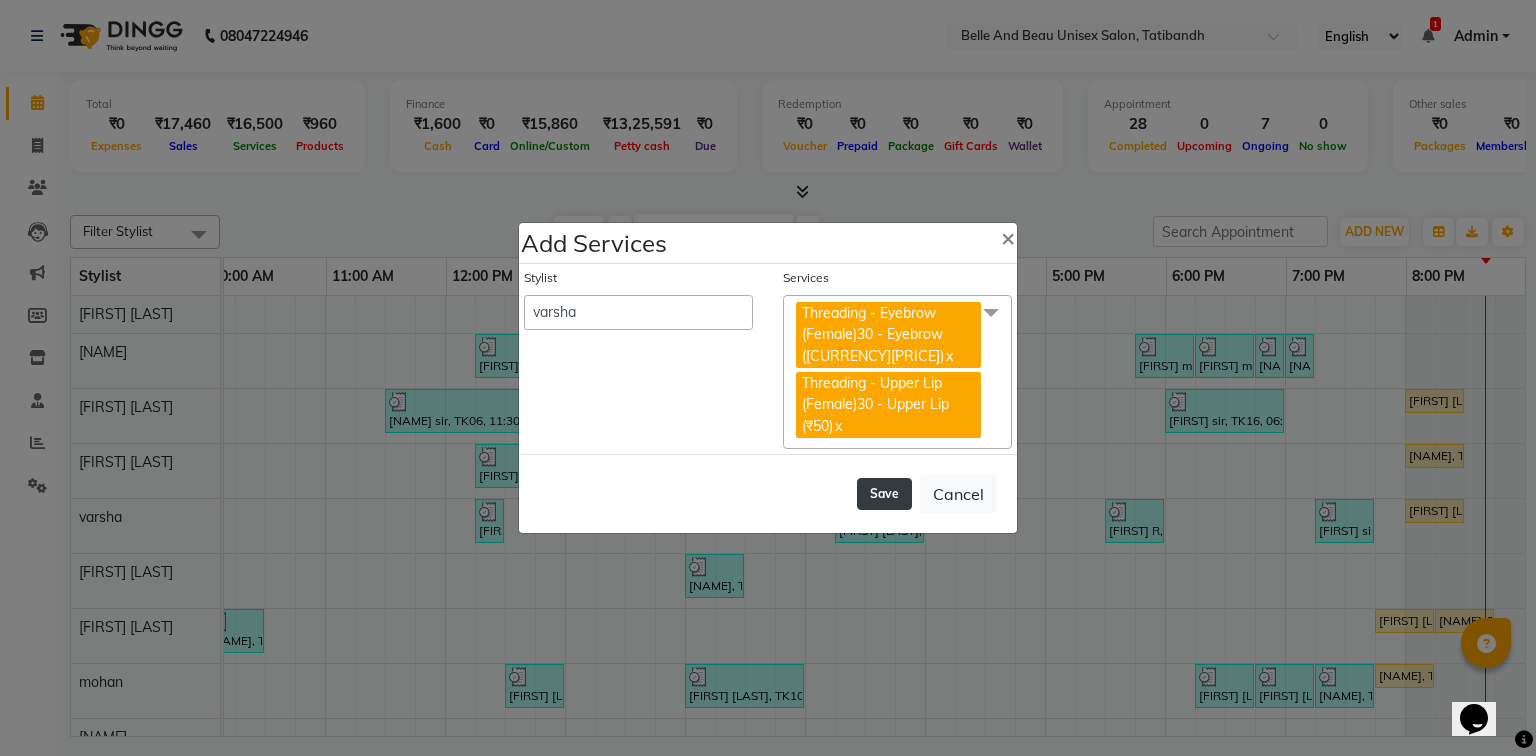 click on "Save" 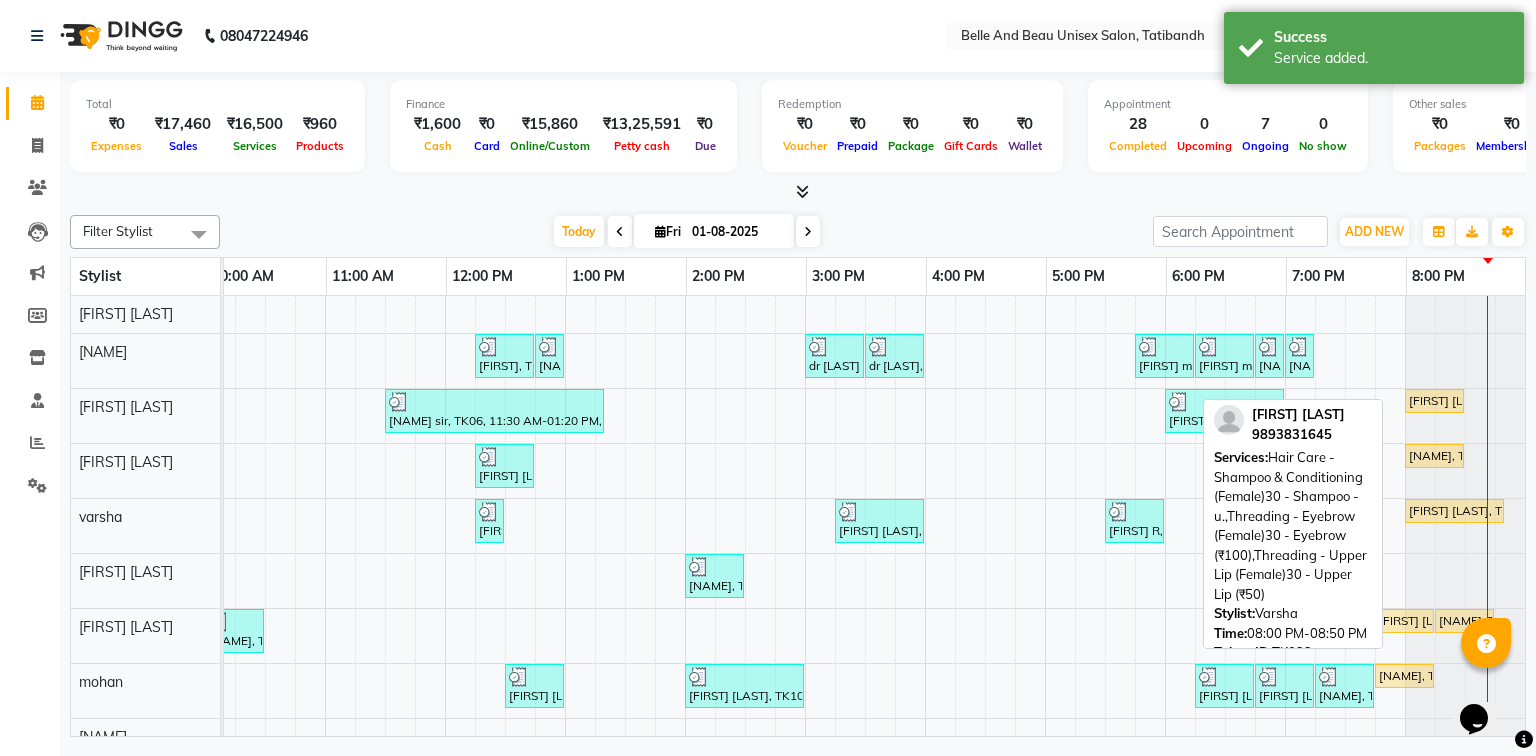 click on "[FIRST] [LAST], TK22, 08:00 PM-08:50 PM, Hair Care - Shampoo & Conditioning (Female)30 - Shampoo - u.,Threading - Eyebrow (Female)30 - Eyebrow ([CURRENCY][PRICE]),Threading - Upper Lip (Female)30 - Upper Lip ([CURRENCY][PRICE])" at bounding box center [1454, 511] 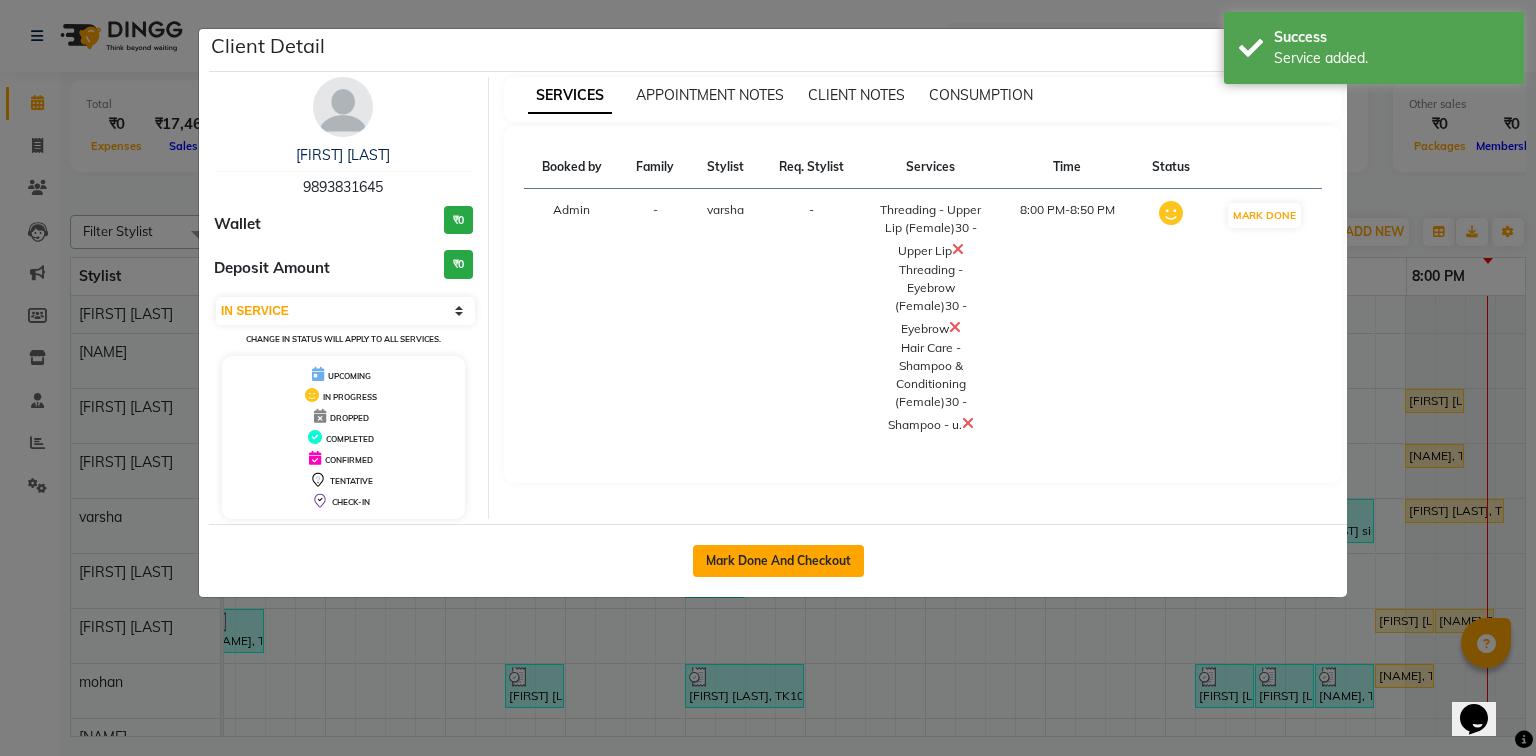 click on "Mark Done And Checkout" 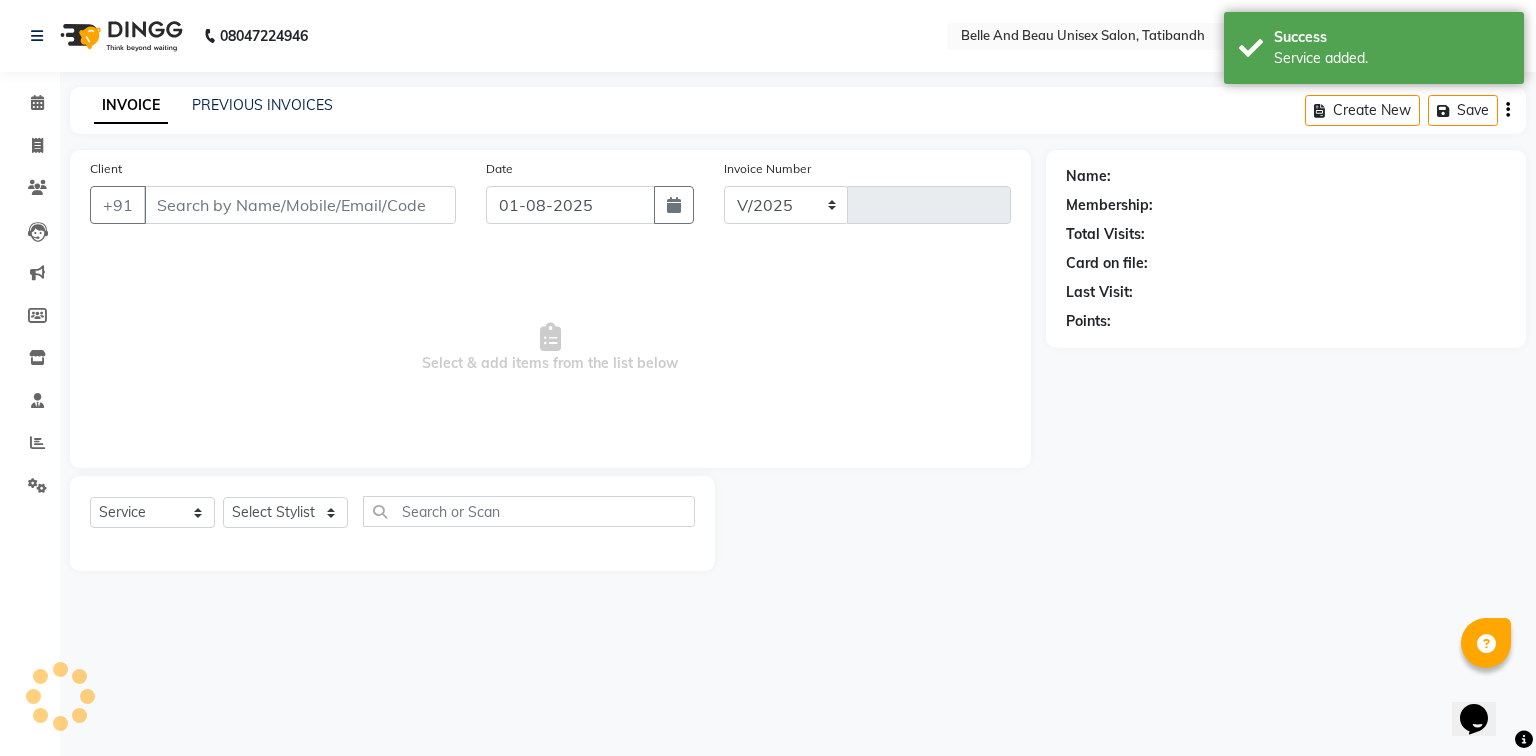 select on "7066" 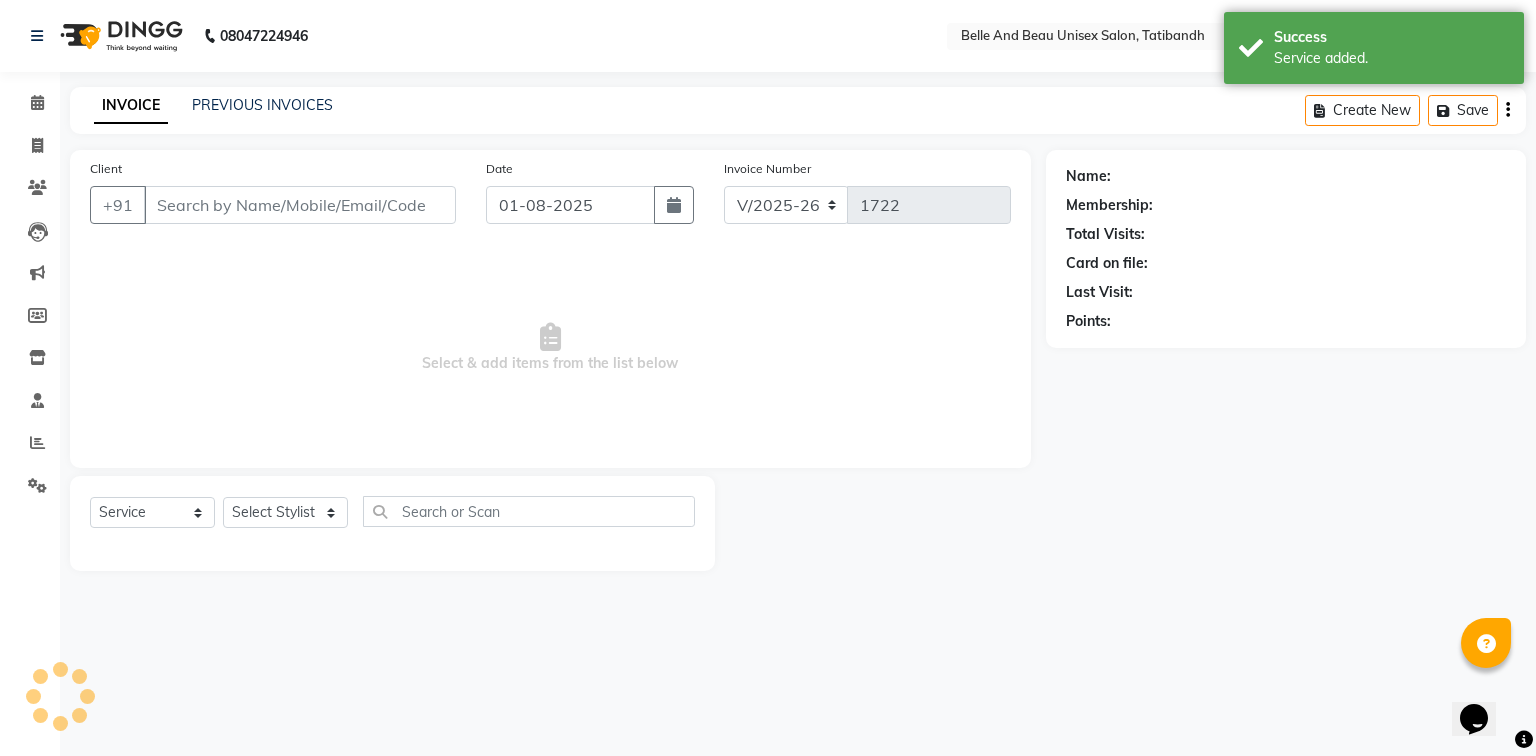 type on "9893831645" 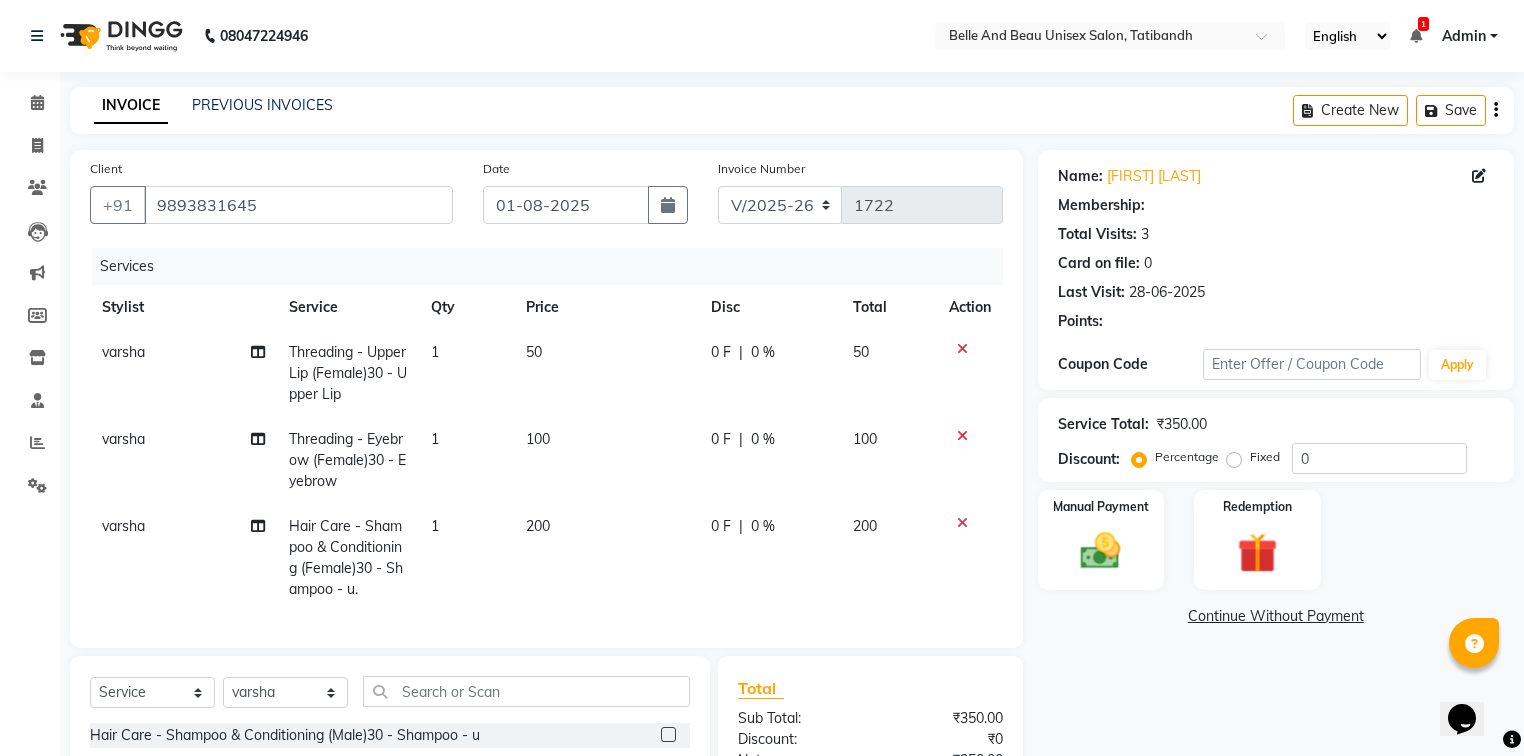 select on "1: Object" 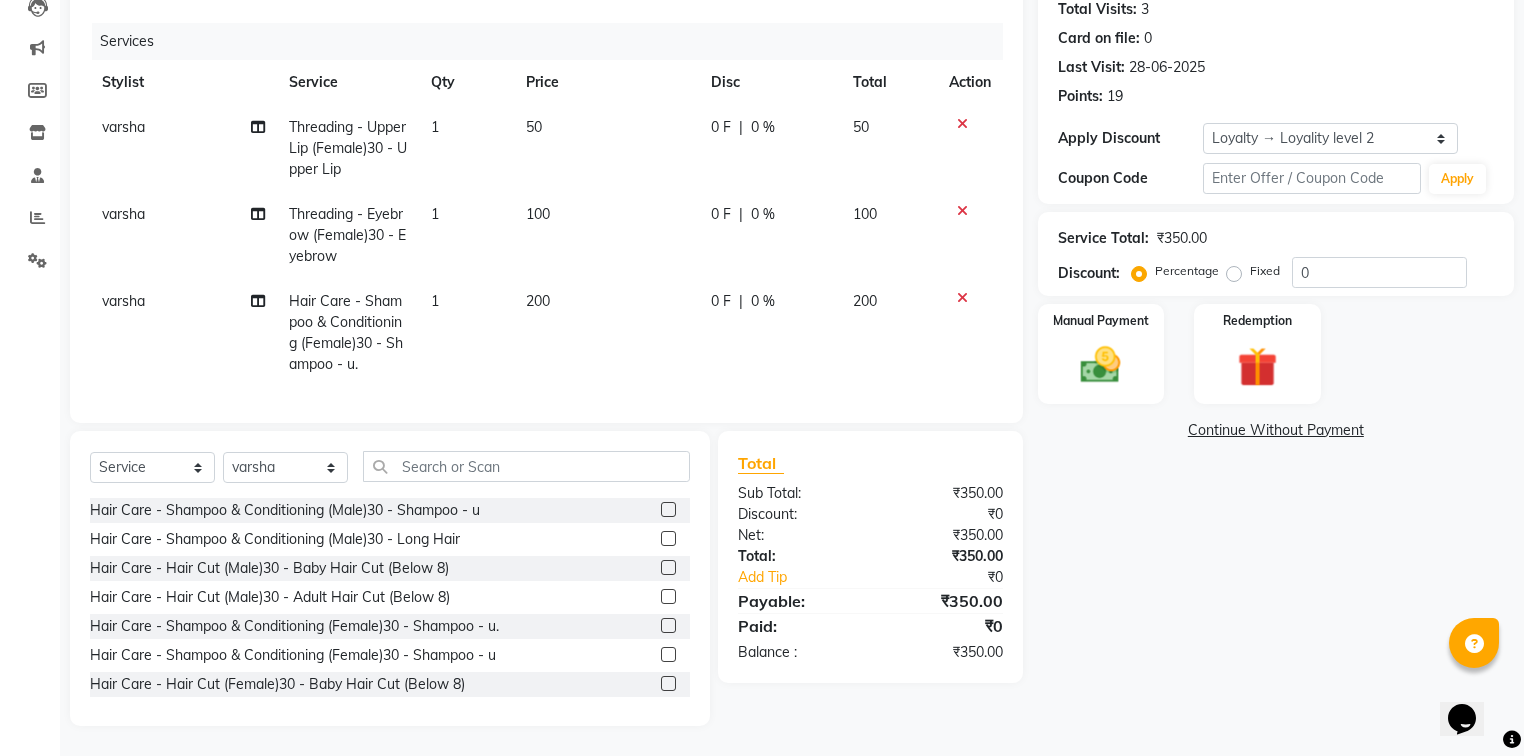 scroll, scrollTop: 237, scrollLeft: 0, axis: vertical 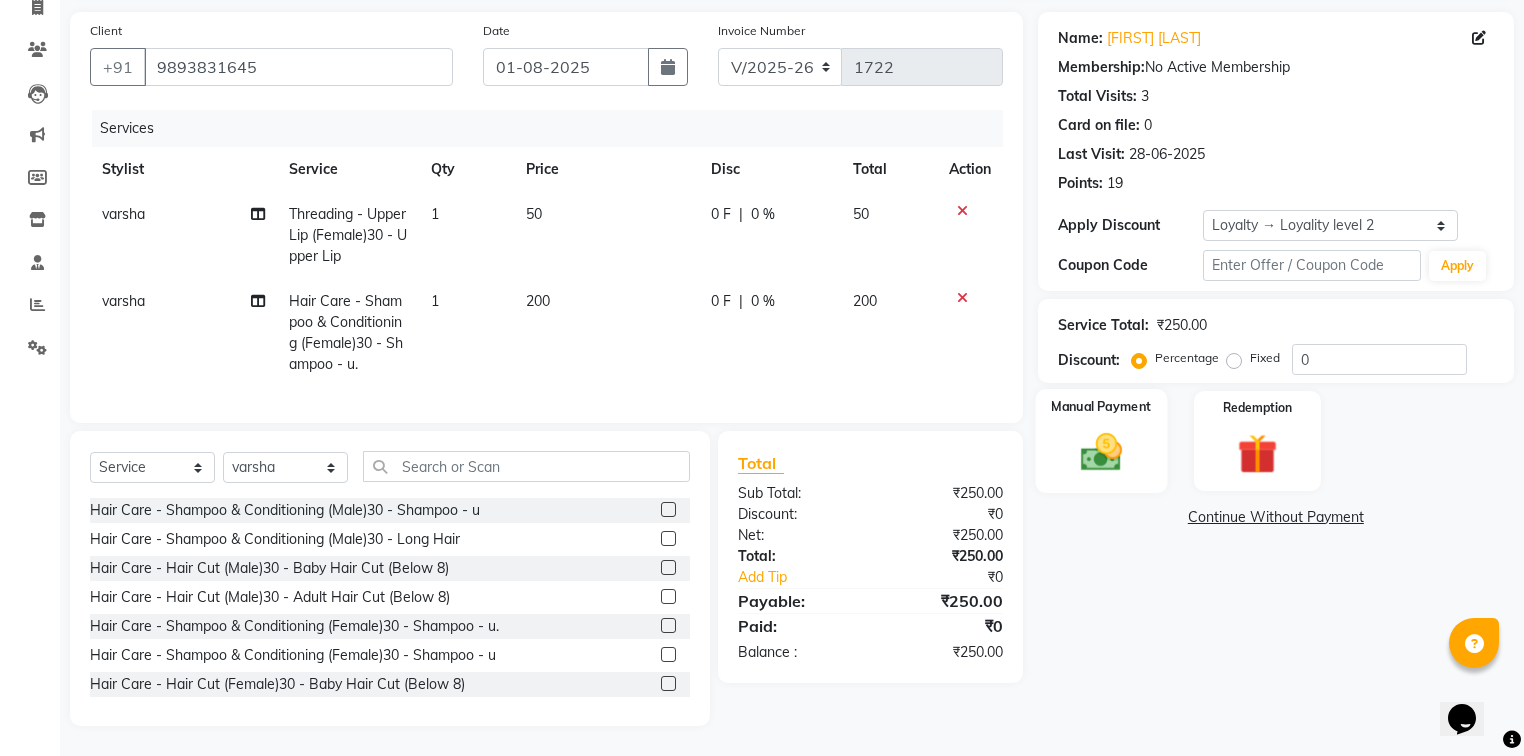 click on "Manual Payment" 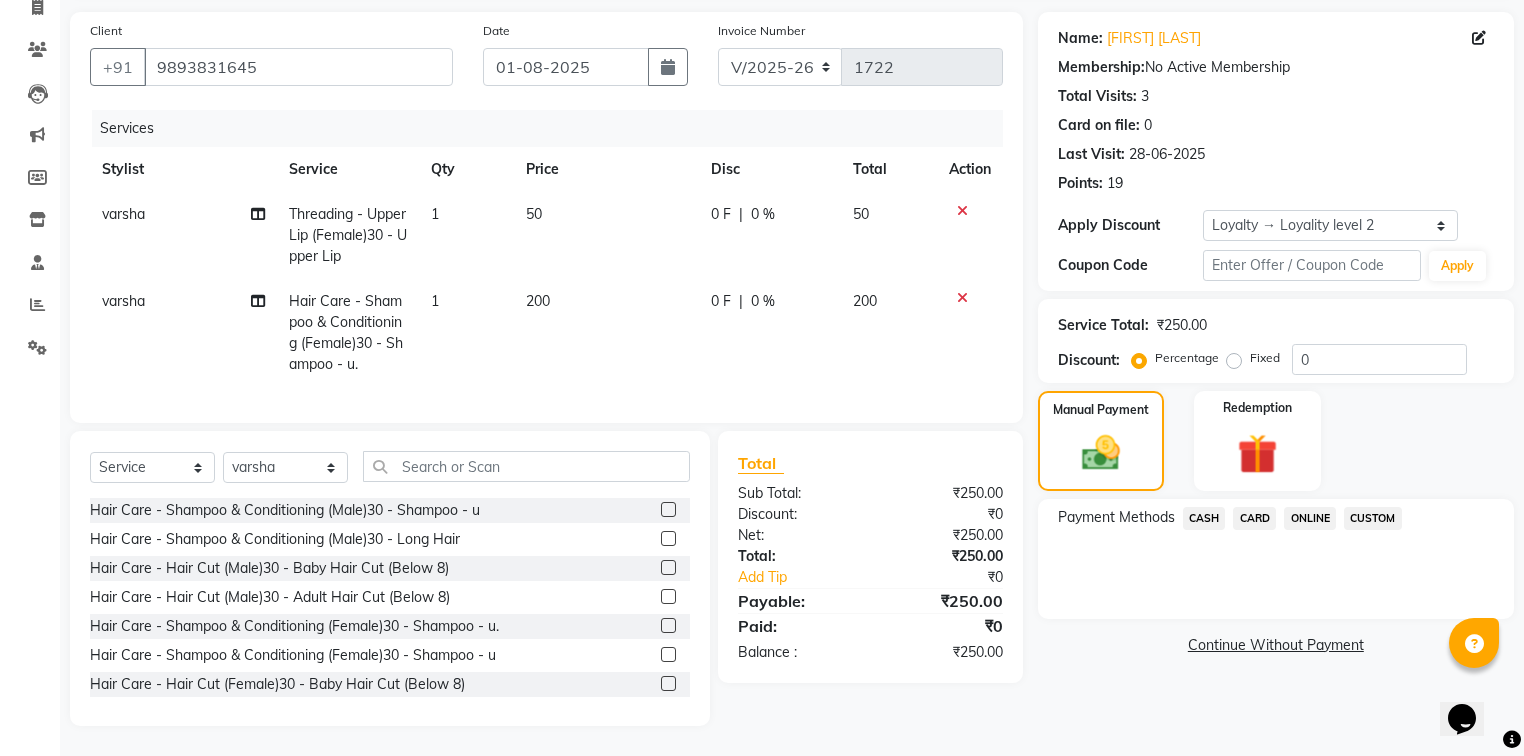 click on "CARD" 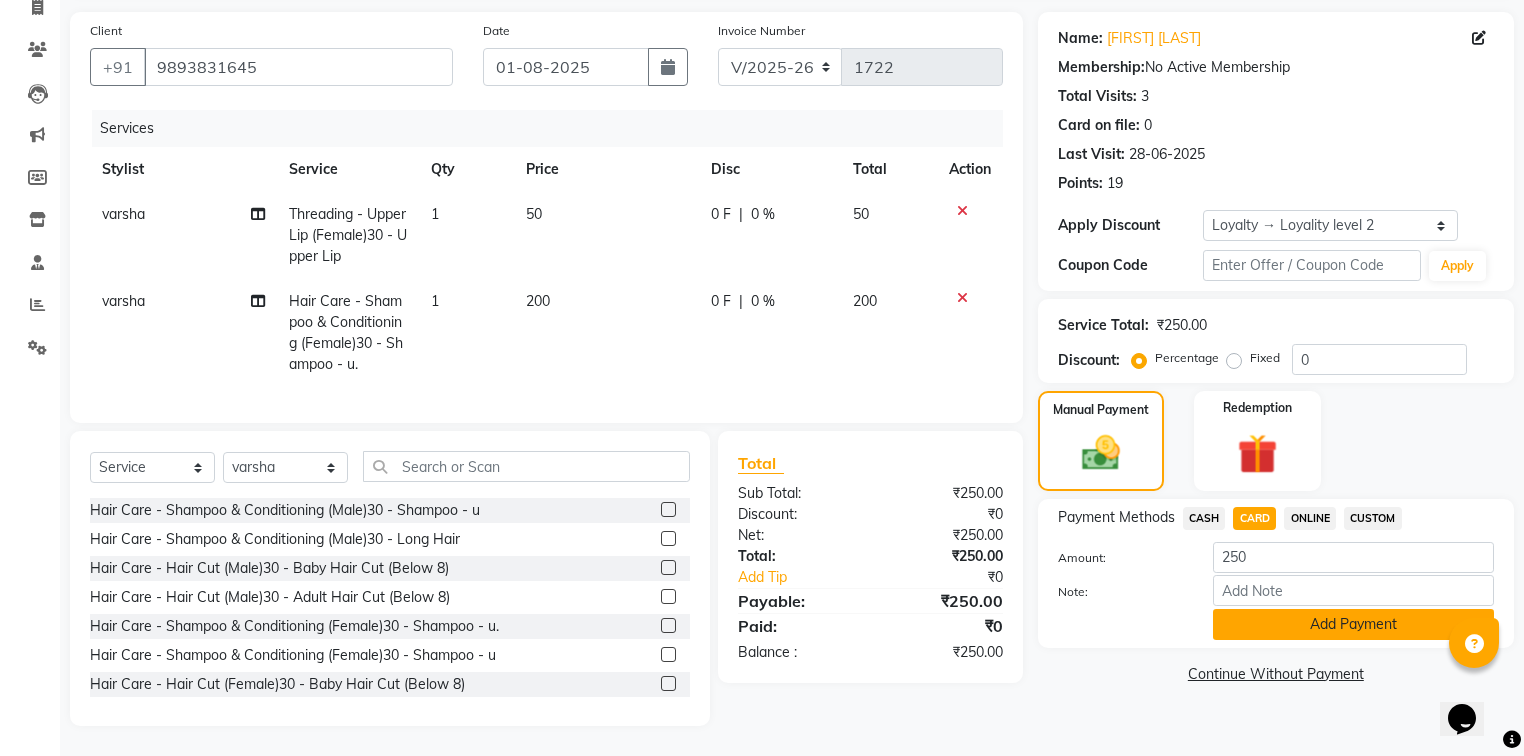 click on "Add Payment" 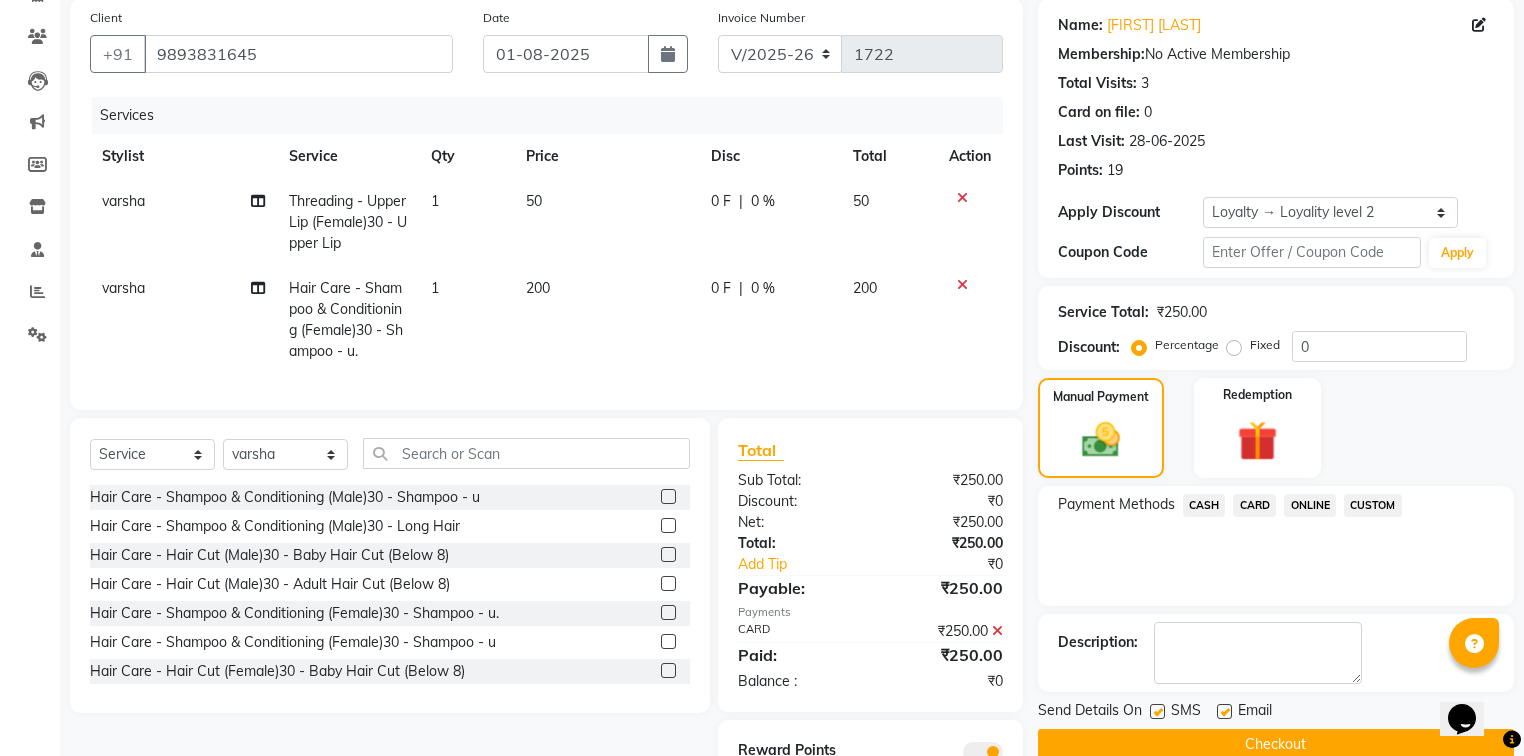 click on "Checkout" 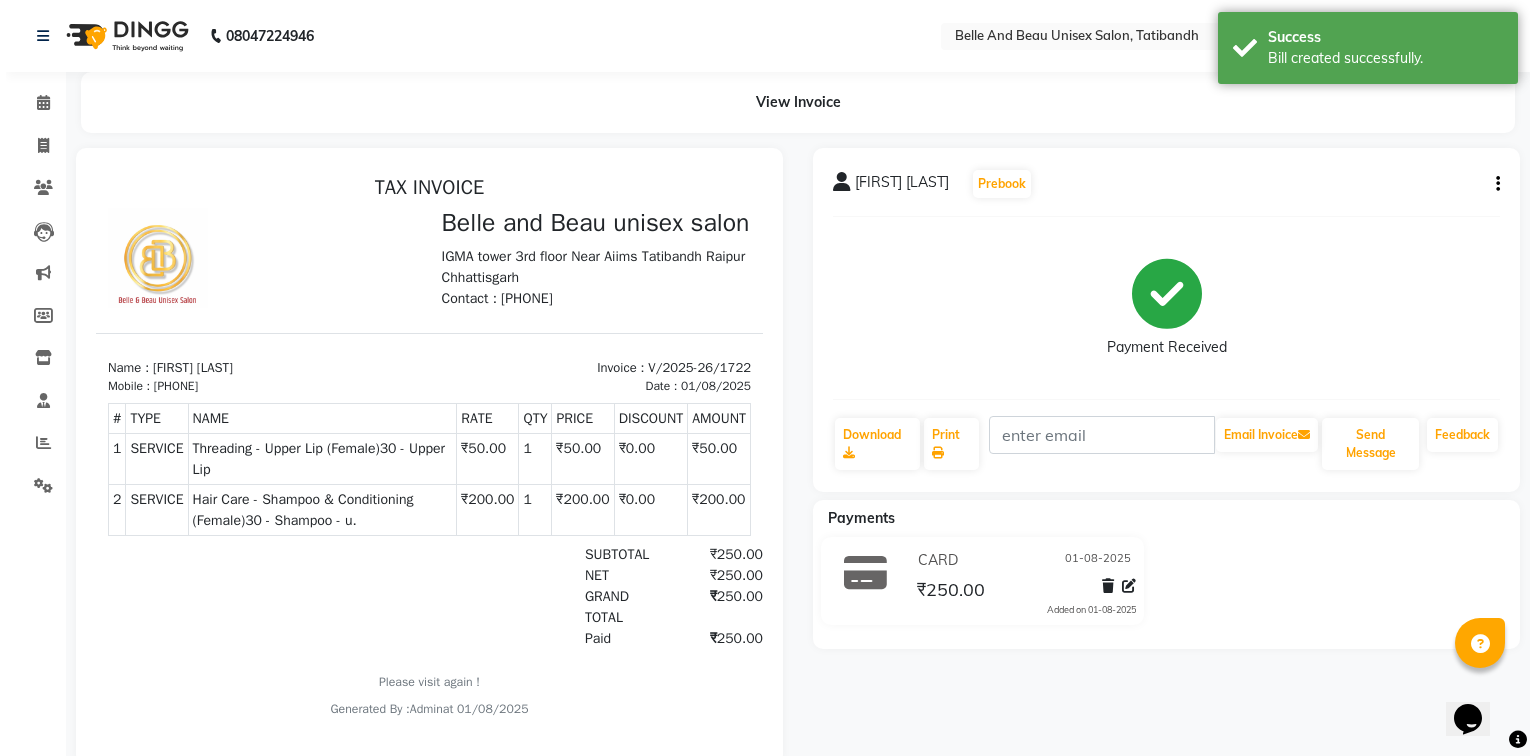 scroll, scrollTop: 0, scrollLeft: 0, axis: both 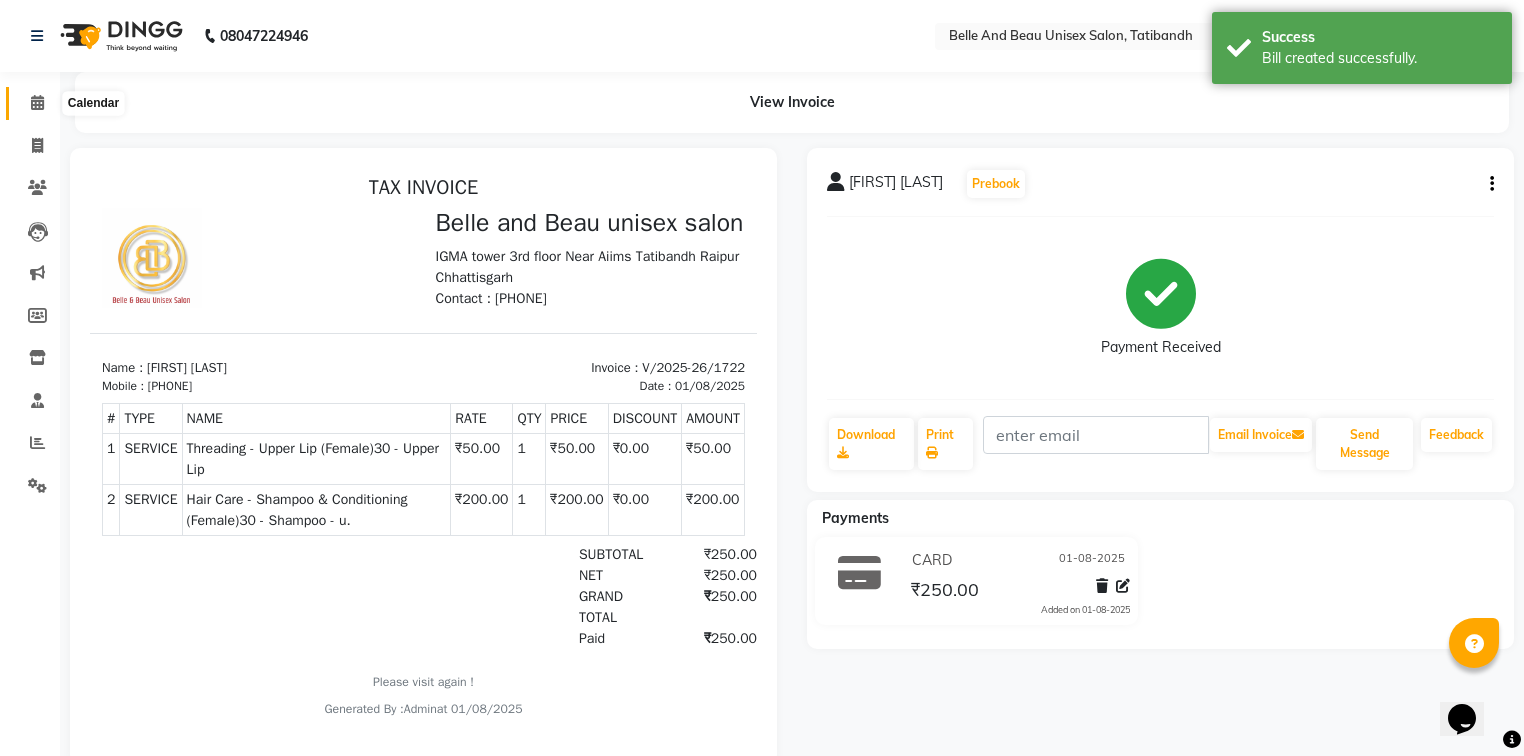 click 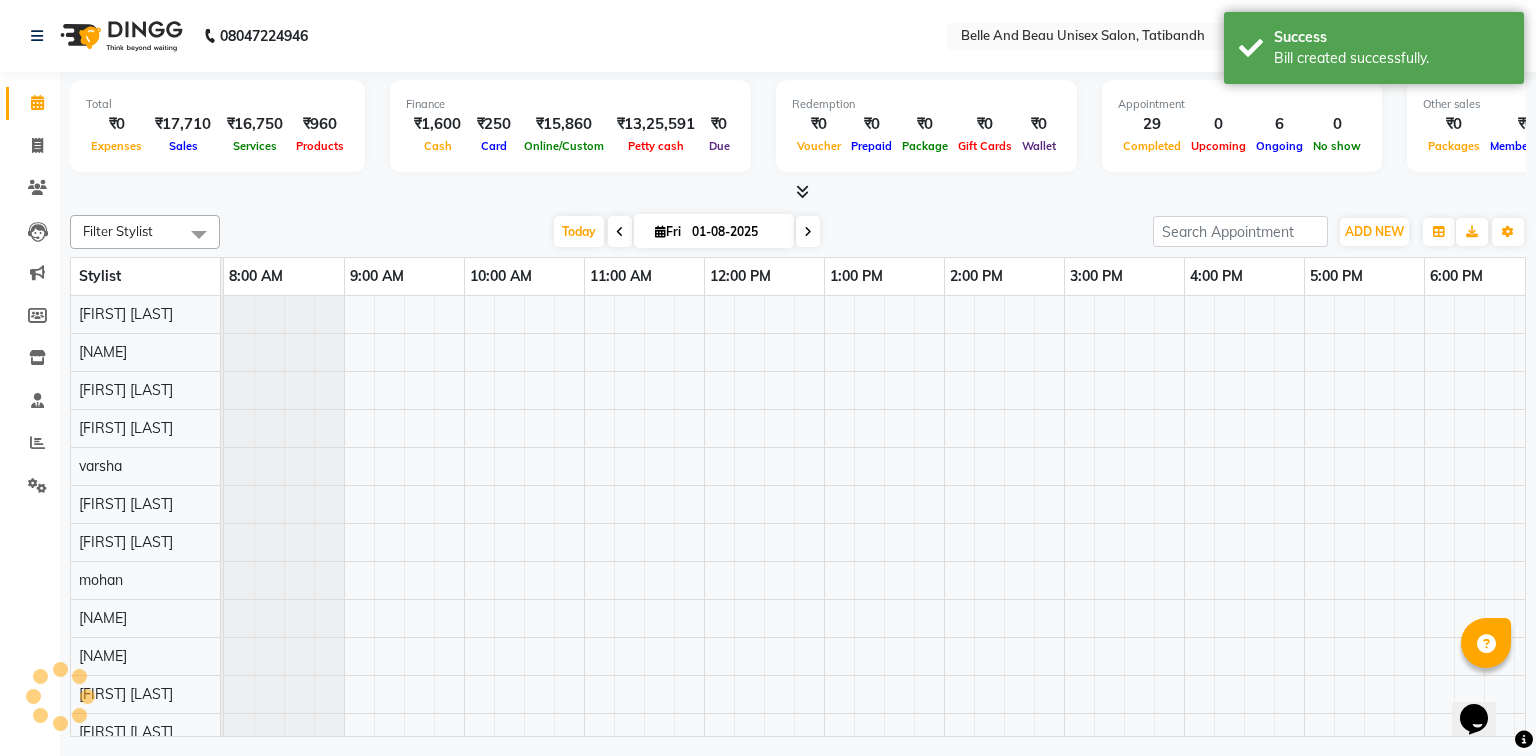 scroll, scrollTop: 0, scrollLeft: 0, axis: both 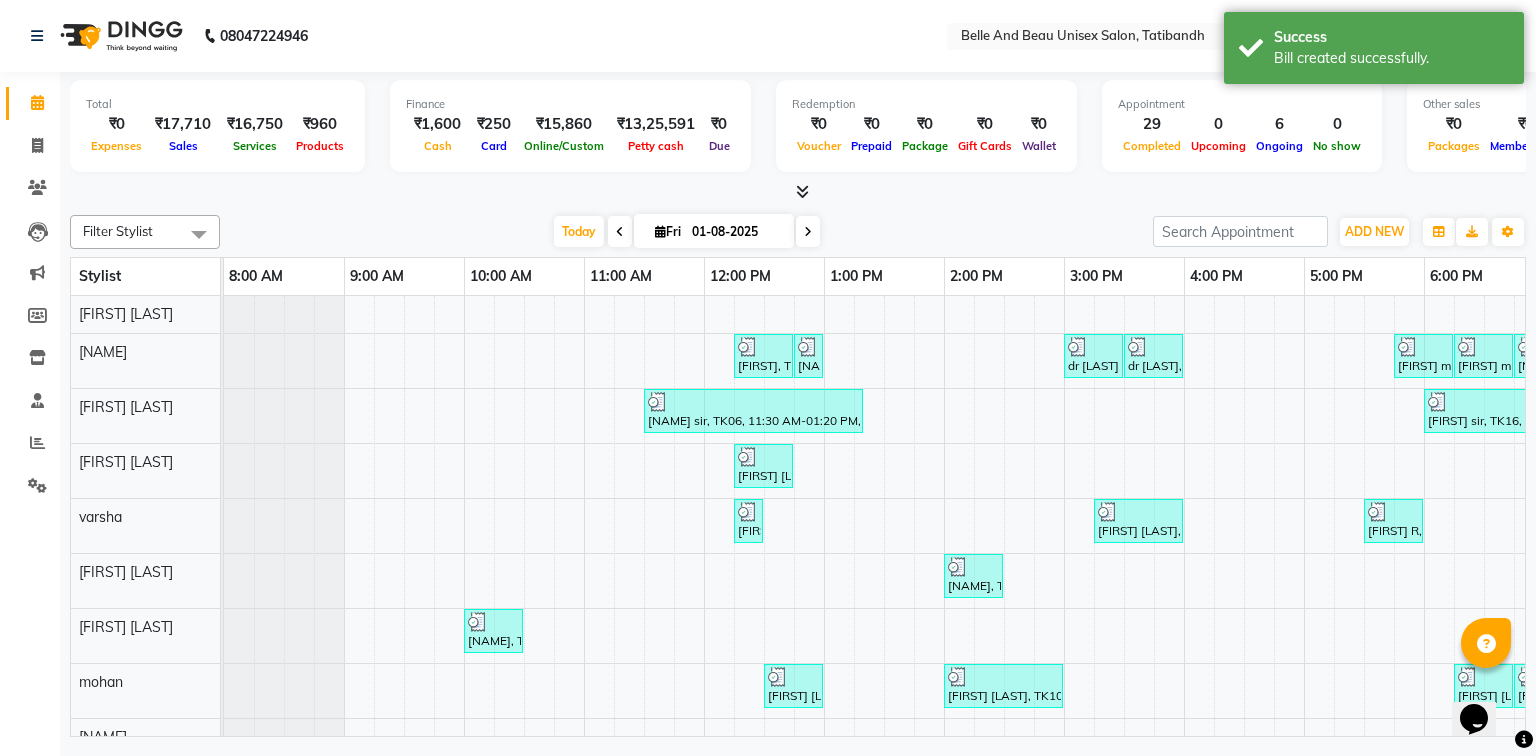 click on "[FIRST], TK08, 12:15 PM-12:45 PM, Hair Styling - Blow Dry Hair Wash (Female)30 - Blow dry [FIRST], TK08, 12:45 PM-12:55 PM, Threading - Upper Lip (Female)30 - Upper Lip dr [LAST] [LAST], TK13, 03:00 PM-03:30 PM, Nail Art - Nail Art30 - Gel Polish Hand dr [LAST] [LAST], TK13, 03:30 PM-04:00 PM, Nail Art - Nail Art30 - Gel Polish Feet [FIRST] [LAST], TK17, 05:45 PM-06:15 PM, bioloom cleanup [FIRST] [LAST], TK17, 06:15 PM-06:45 PM, Bleach / Detan - Bleach / Detan30 - Face/ Neck Line [FIRST] [LAST], TK17, 06:45 PM-06:55 PM, Threading - Eyebrow (Female)30 - Eyebrow [FIRST] [LAST], TK17, 07:00 PM-07:10 PM, Threading - Upper Lip (Female)30 - Upper Lip [FIRST] sir, TK06, 11:30 AM-01:20 PM, Hair Colour - Global30 - Global Short Hair (Boy Cut),Hair Care - Hair Cut (Male)30 - Adult Hair Cut (Below 8),Shave & Trimming - Beard (Male)30 - Beard Shaping dhruv sharma, TK23, 08:00 PM-08:30 PM, Hair Care - Hair Cut (Male)30 - Adult Hair Cut (Below 8)" at bounding box center (1004, 622) 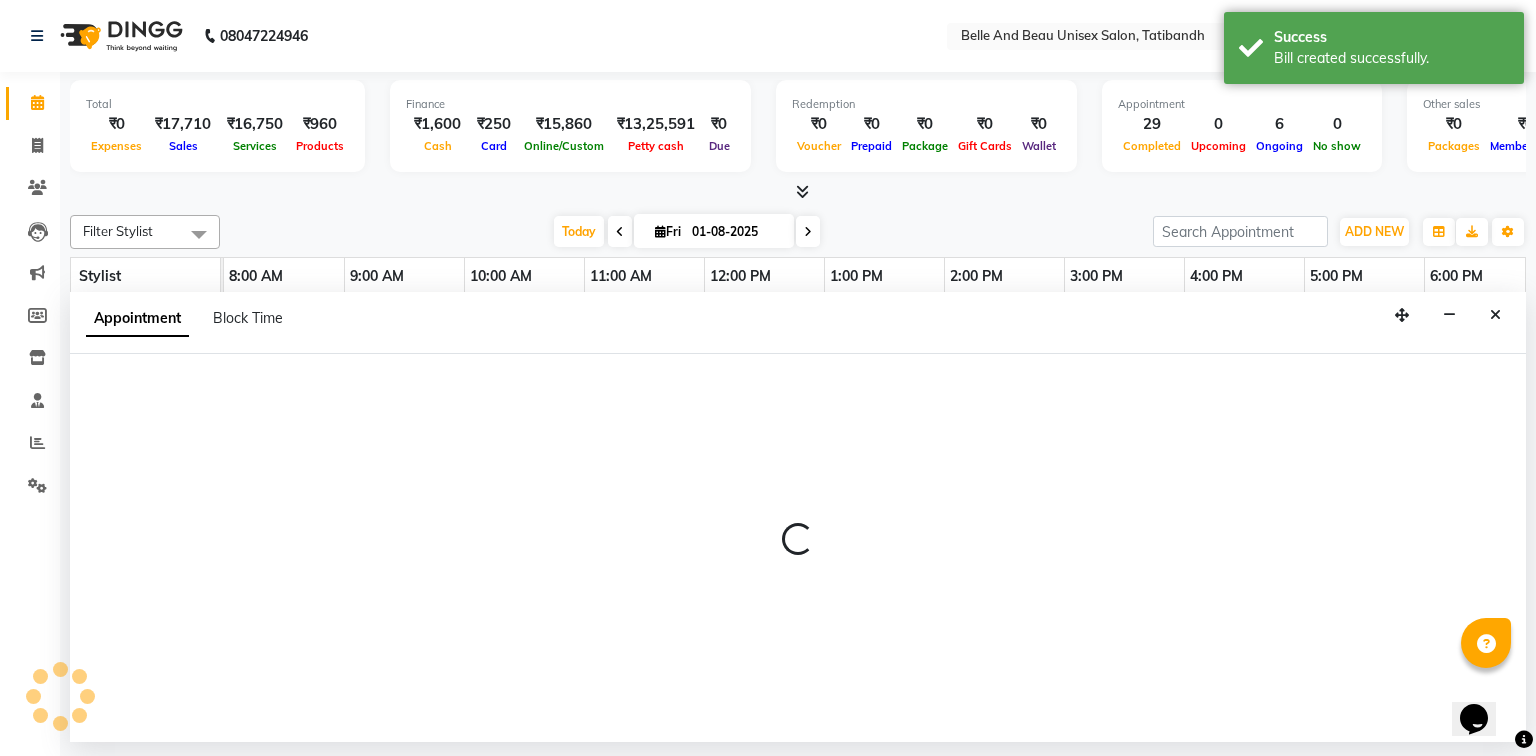 select on "81466" 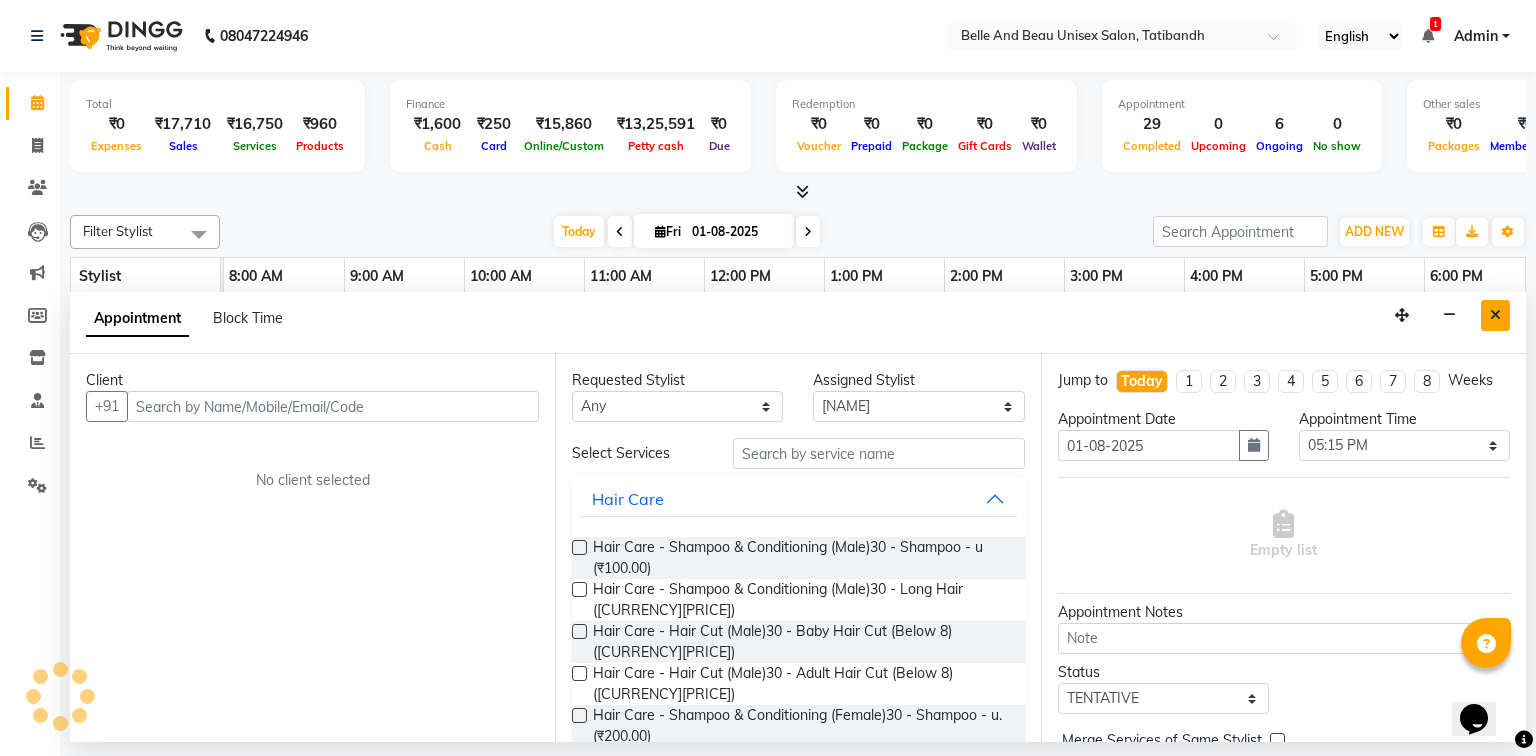click at bounding box center (1495, 315) 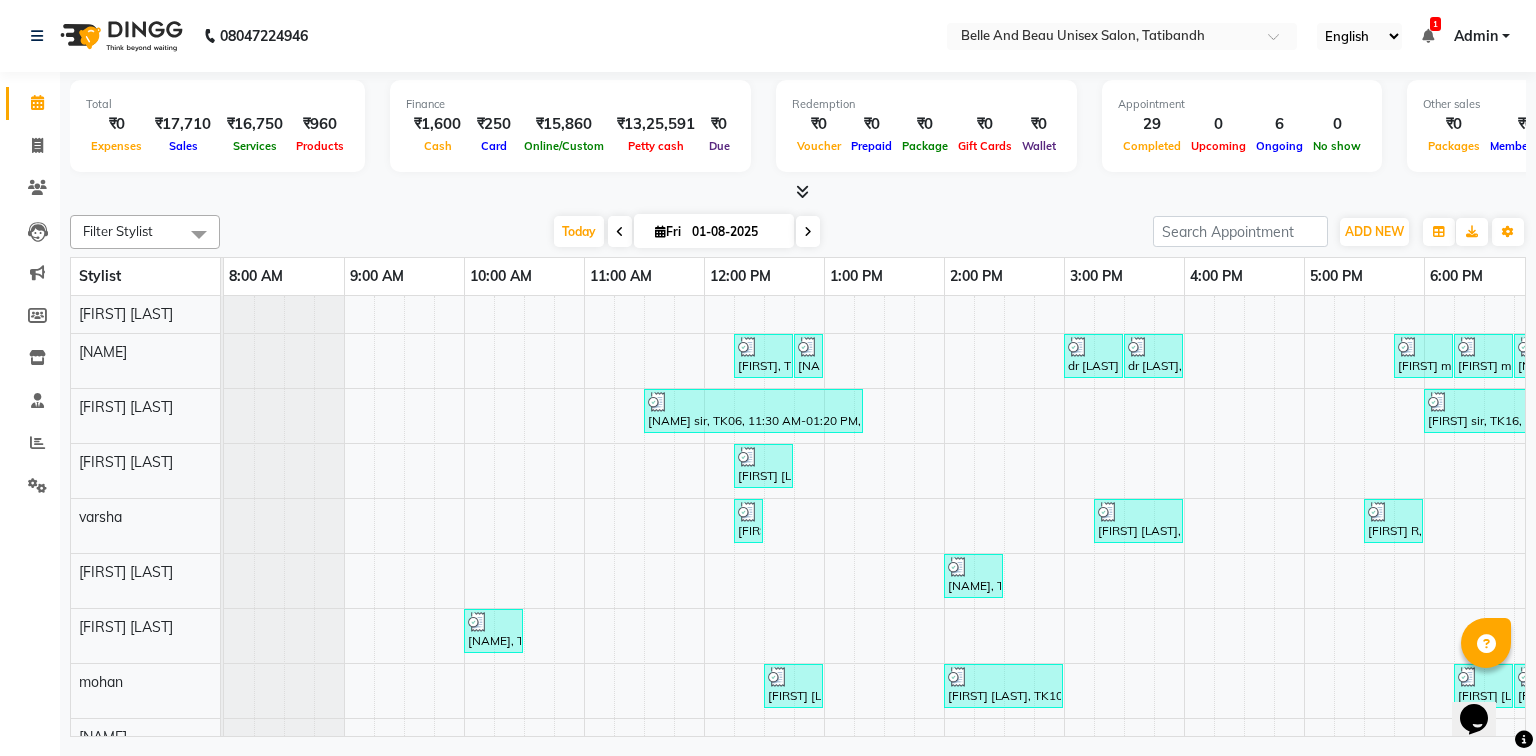 scroll, scrollTop: 0, scrollLeft: 270, axis: horizontal 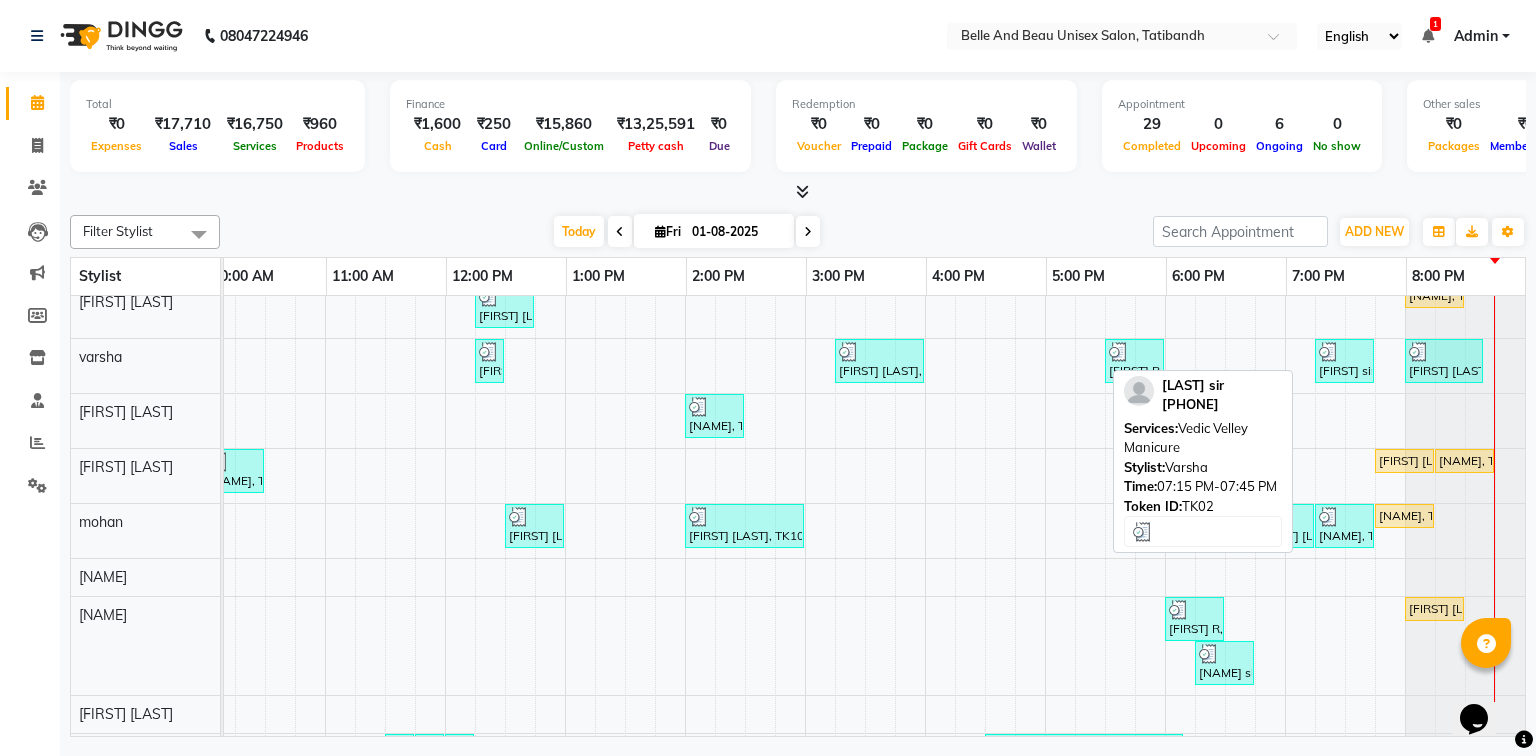 click on "[FIRST] sir, TK02, 07:15 PM-07:45 PM, Vedic Velley Manicure" at bounding box center [1344, 361] 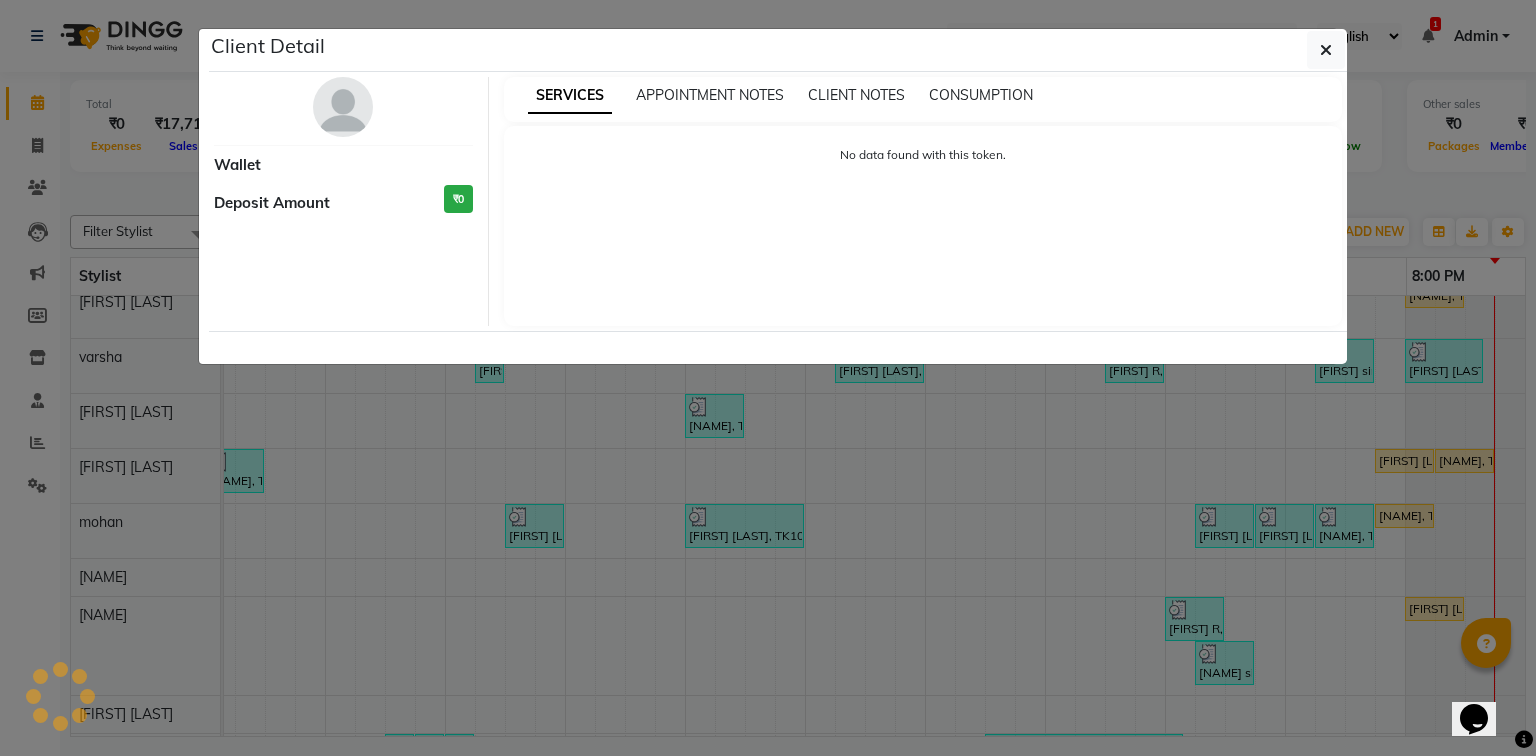 select on "3" 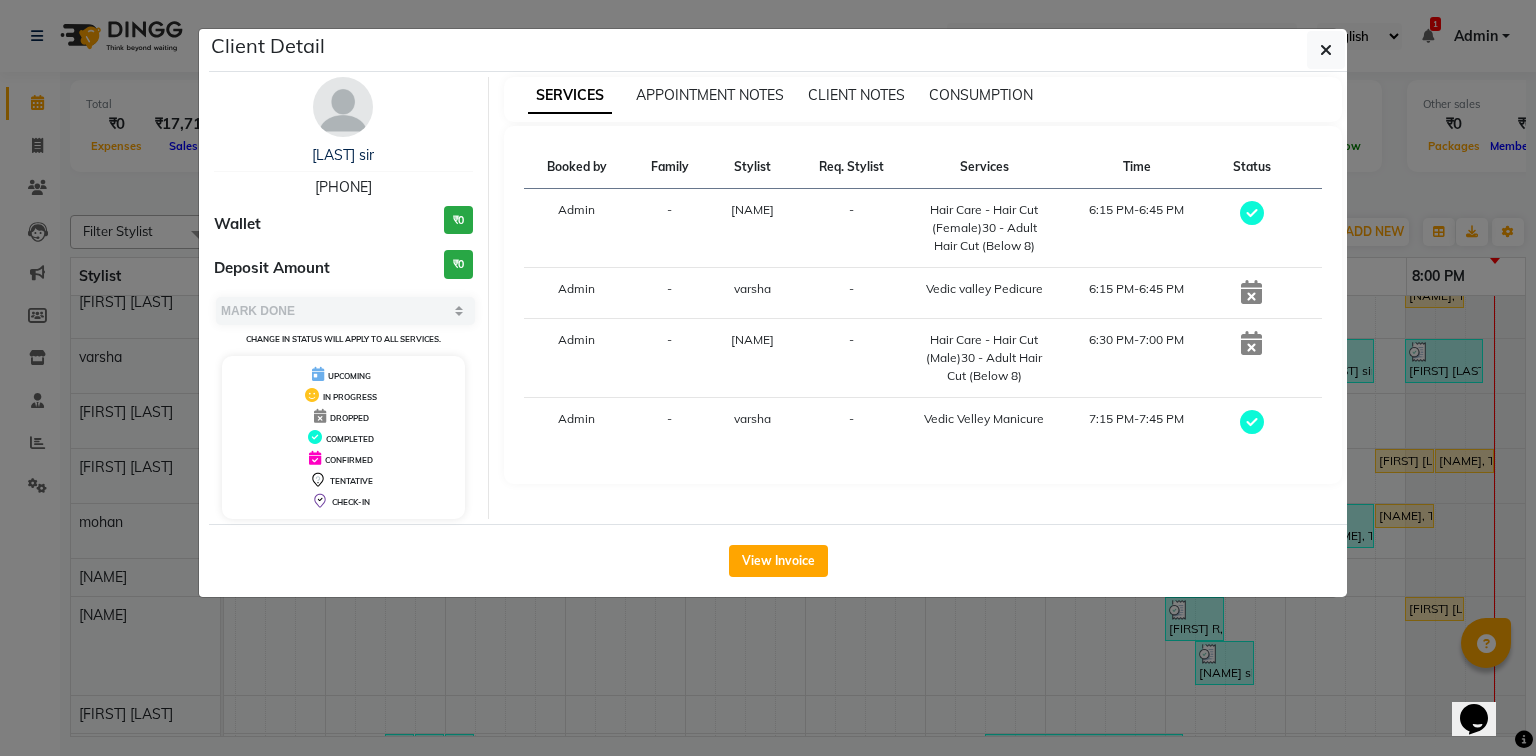 click on "[PHONE]" at bounding box center (343, 187) 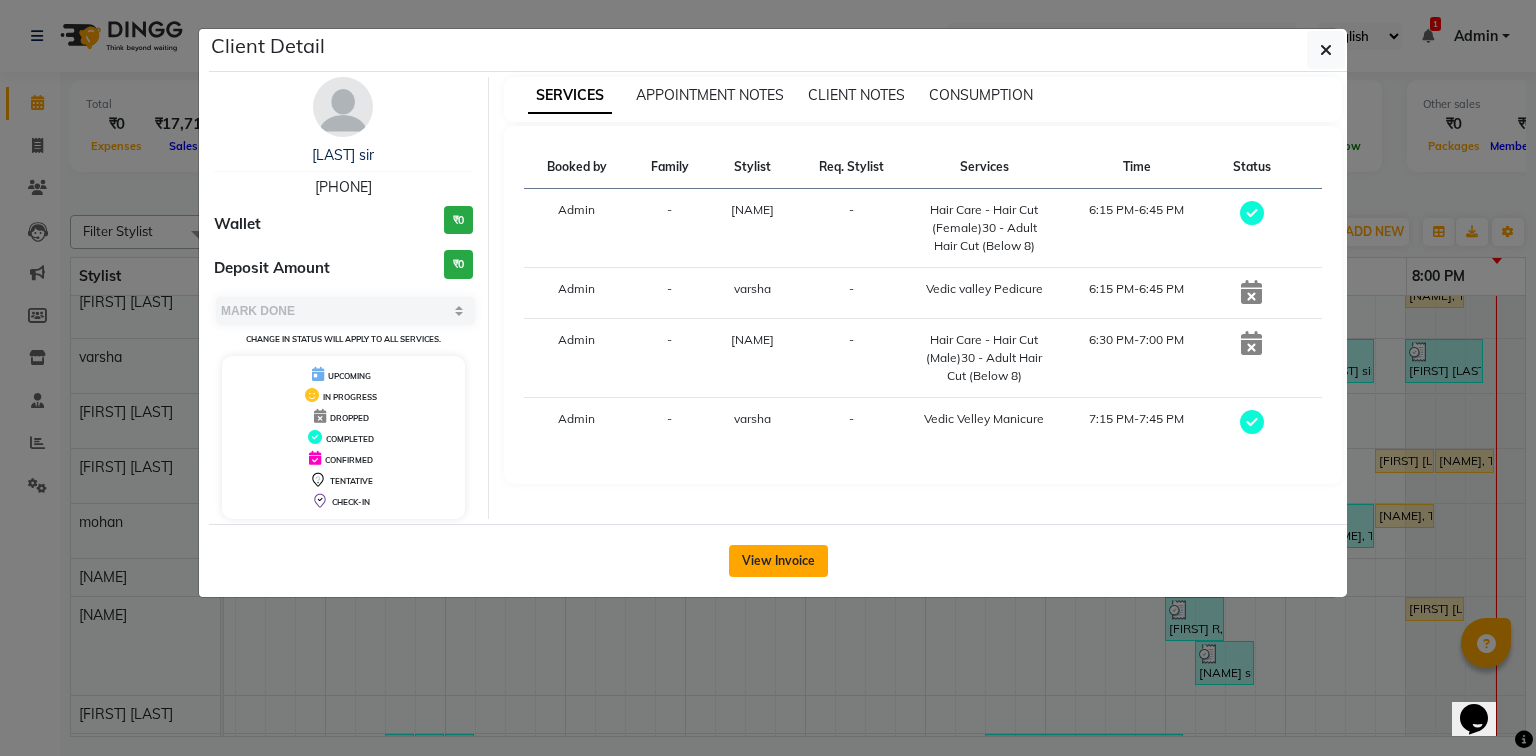 click on "View Invoice" 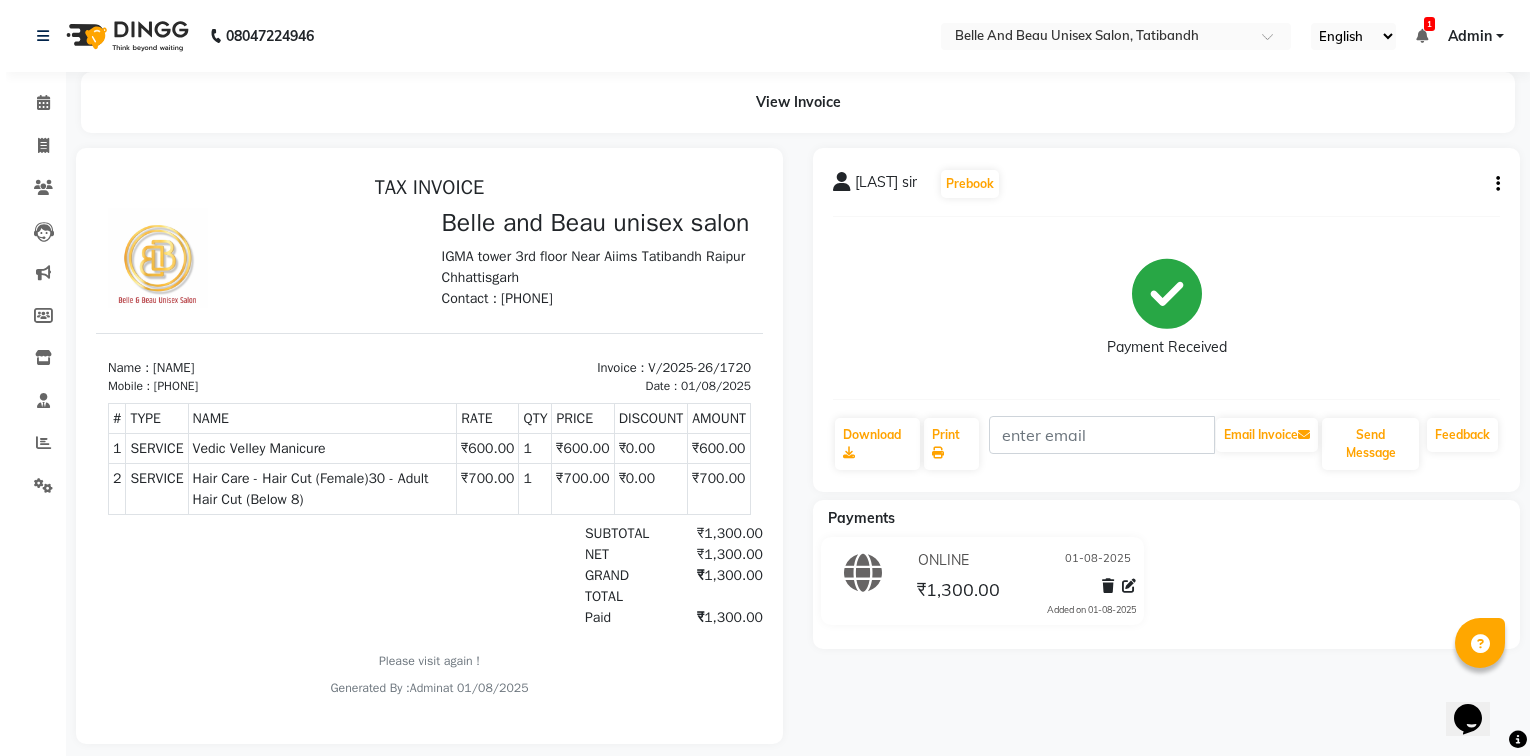 scroll, scrollTop: 0, scrollLeft: 0, axis: both 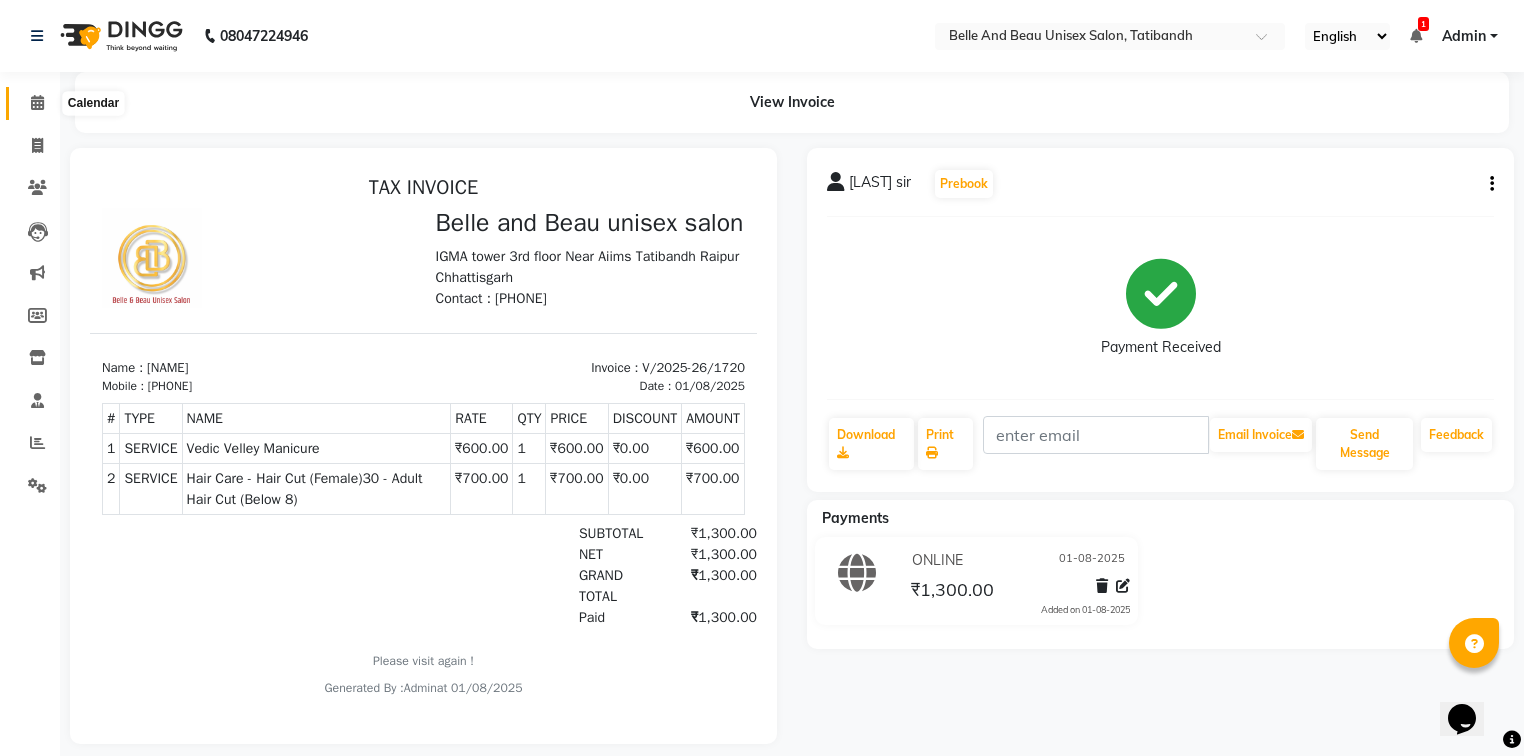 drag, startPoint x: 44, startPoint y: 108, endPoint x: 56, endPoint y: 124, distance: 20 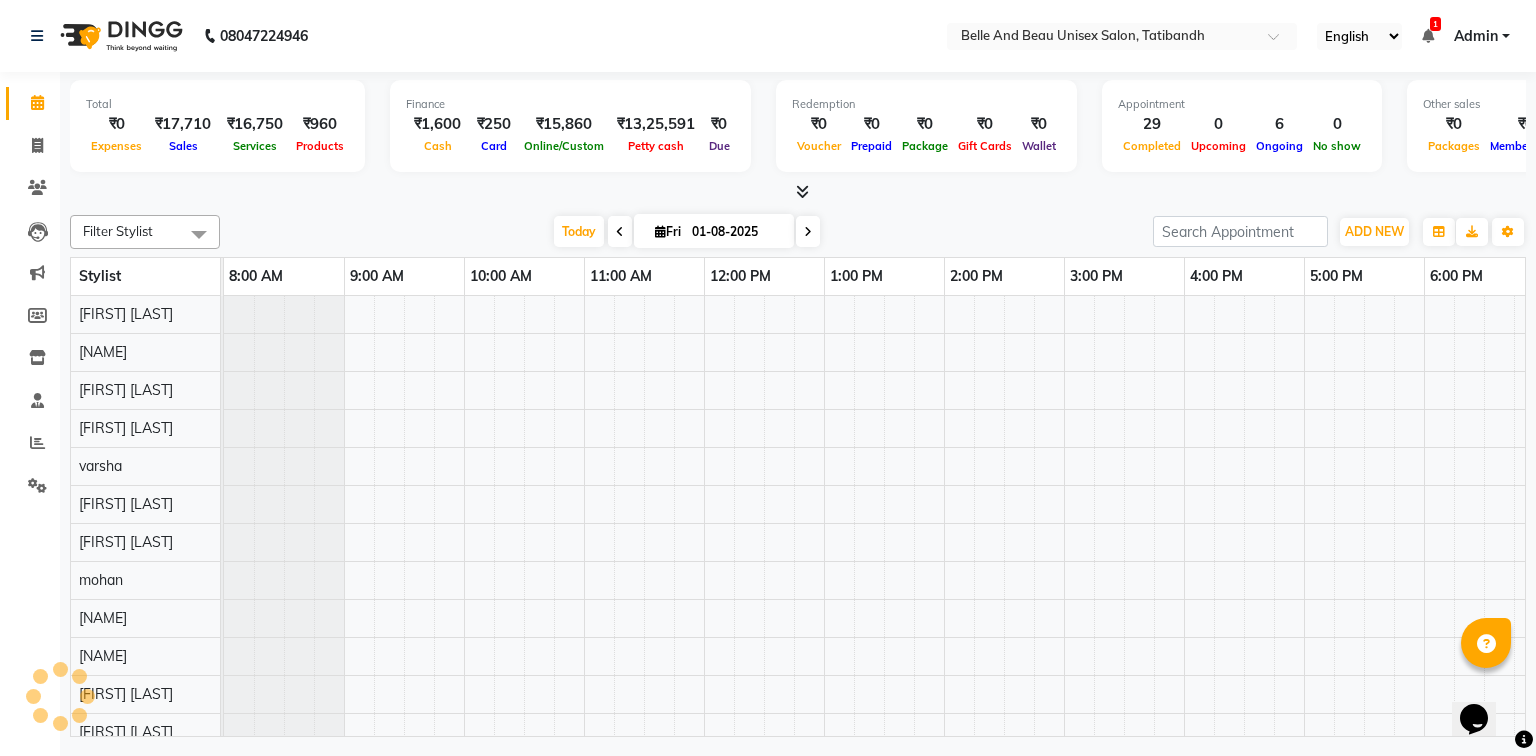 scroll, scrollTop: 0, scrollLeft: 0, axis: both 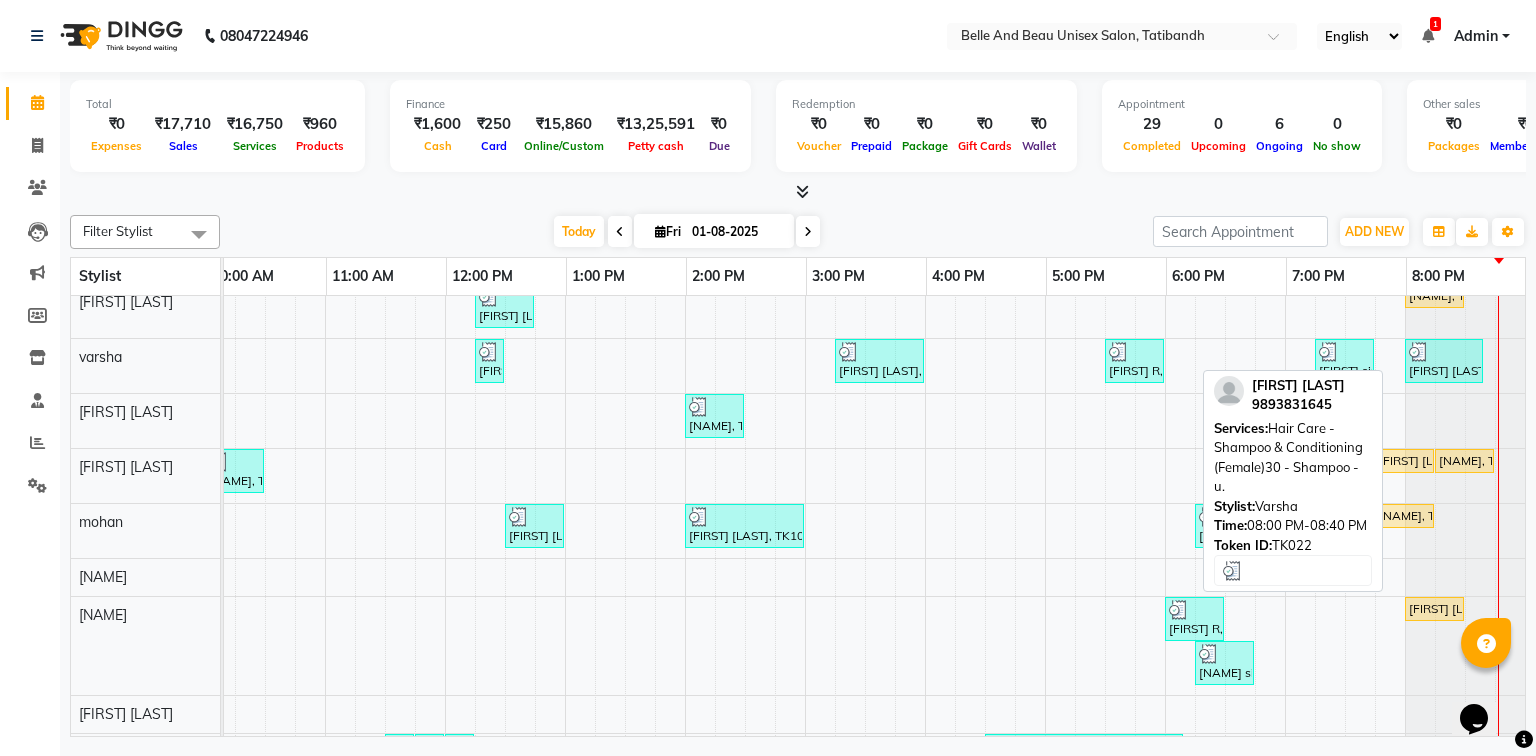 click on "[FIRST] [LAST], TK22, 08:00 PM-08:40 PM, Threading - Upper Lip (Female)30 - Upper Lip,Hair Care - Shampoo & Conditioning (Female)30 - Shampoo - u." at bounding box center (1444, 361) 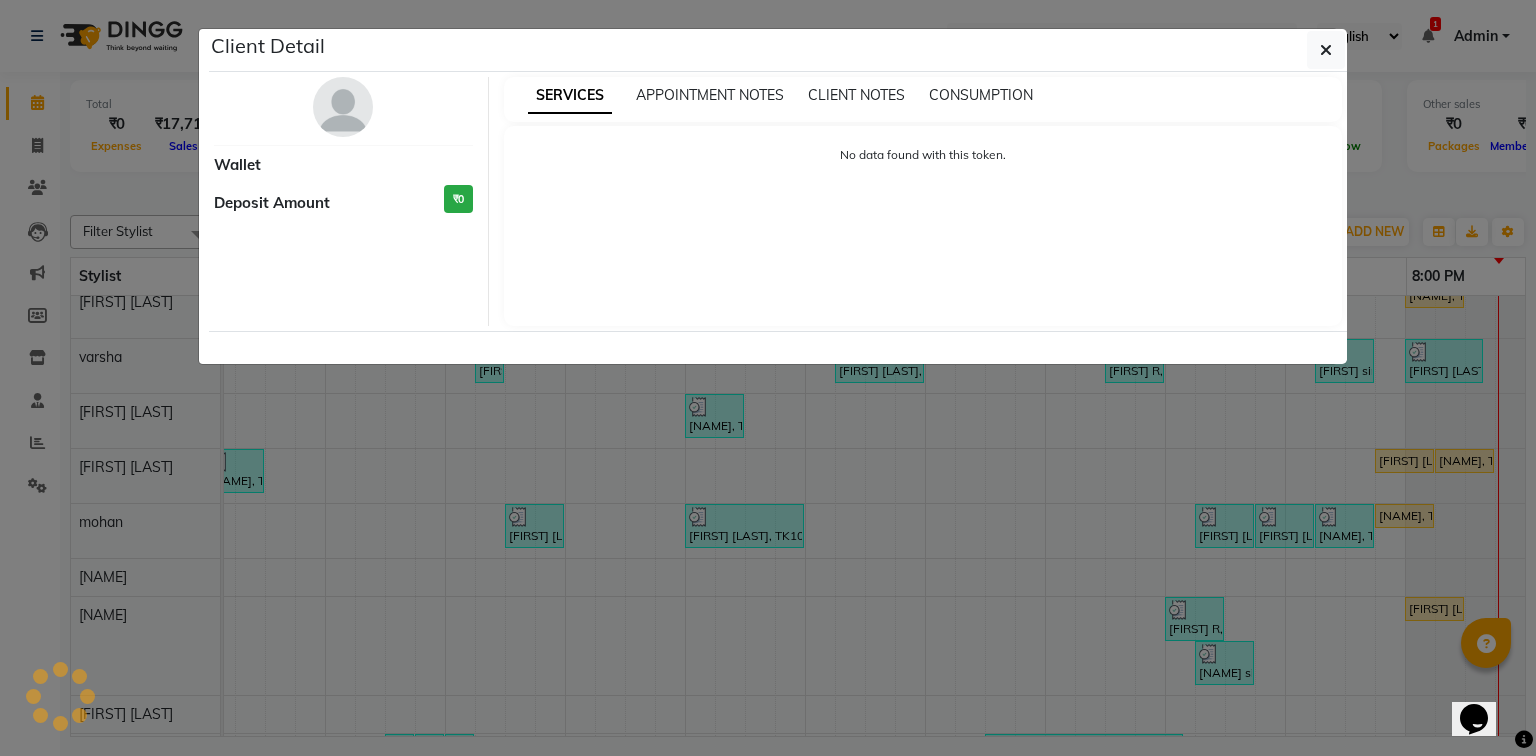 select on "3" 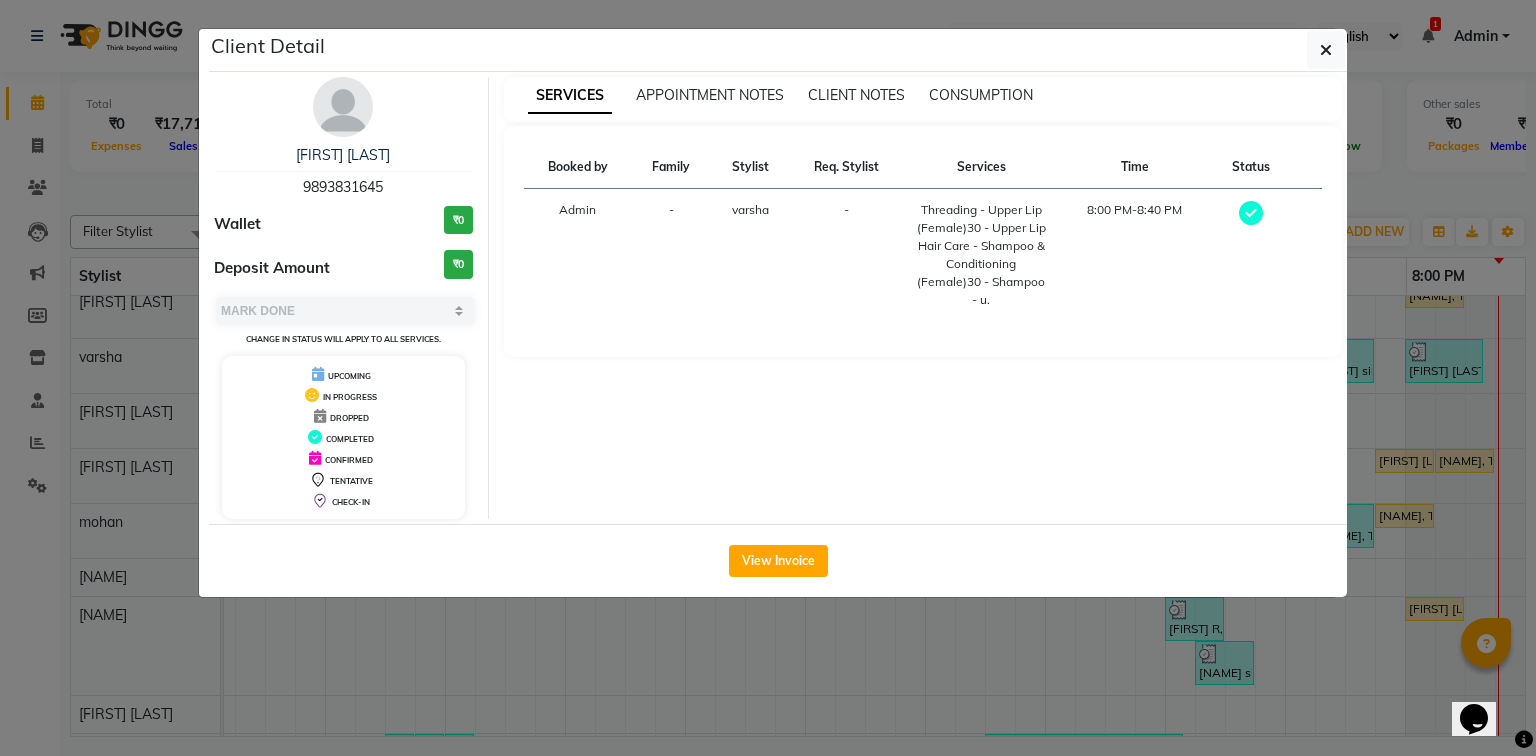 click on "9893831645" at bounding box center (343, 187) 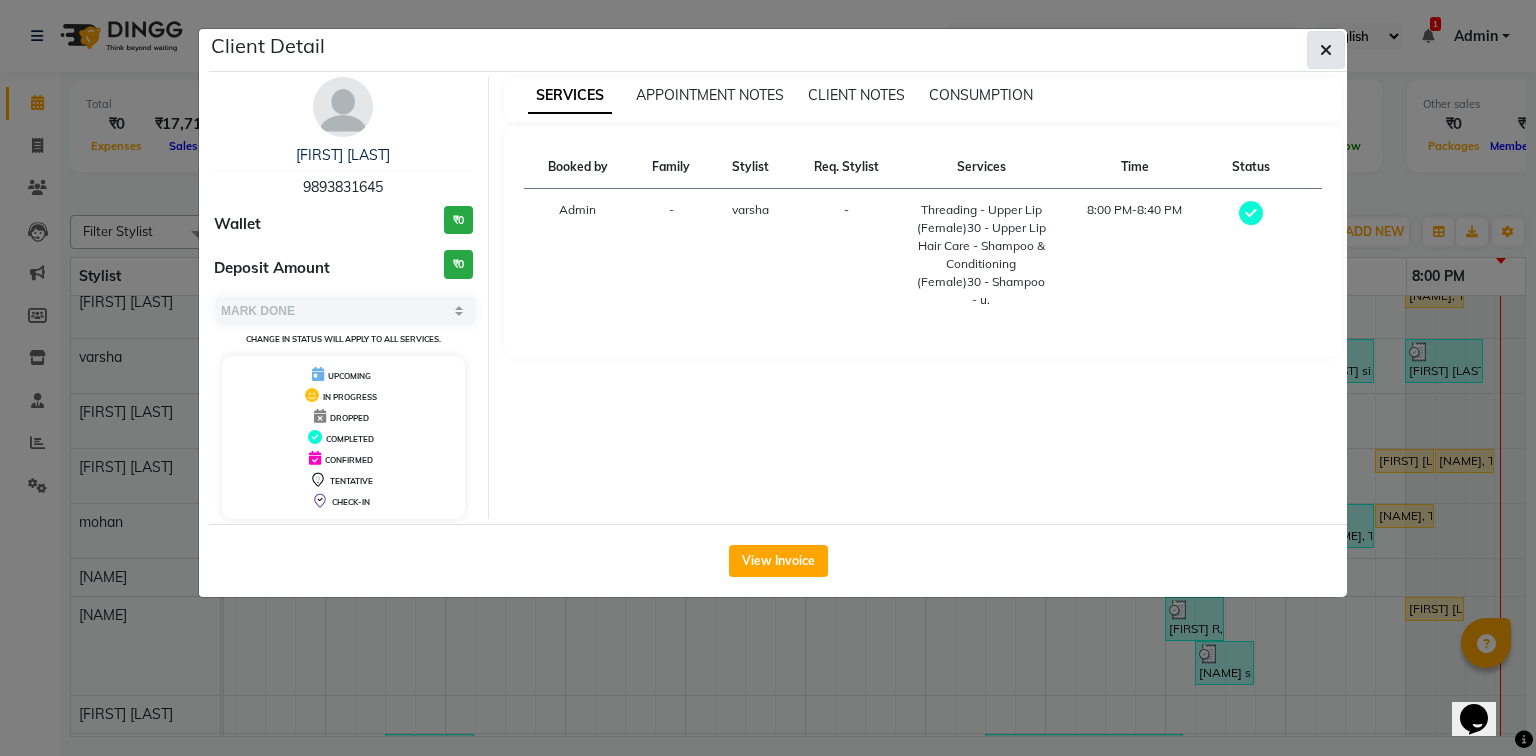click 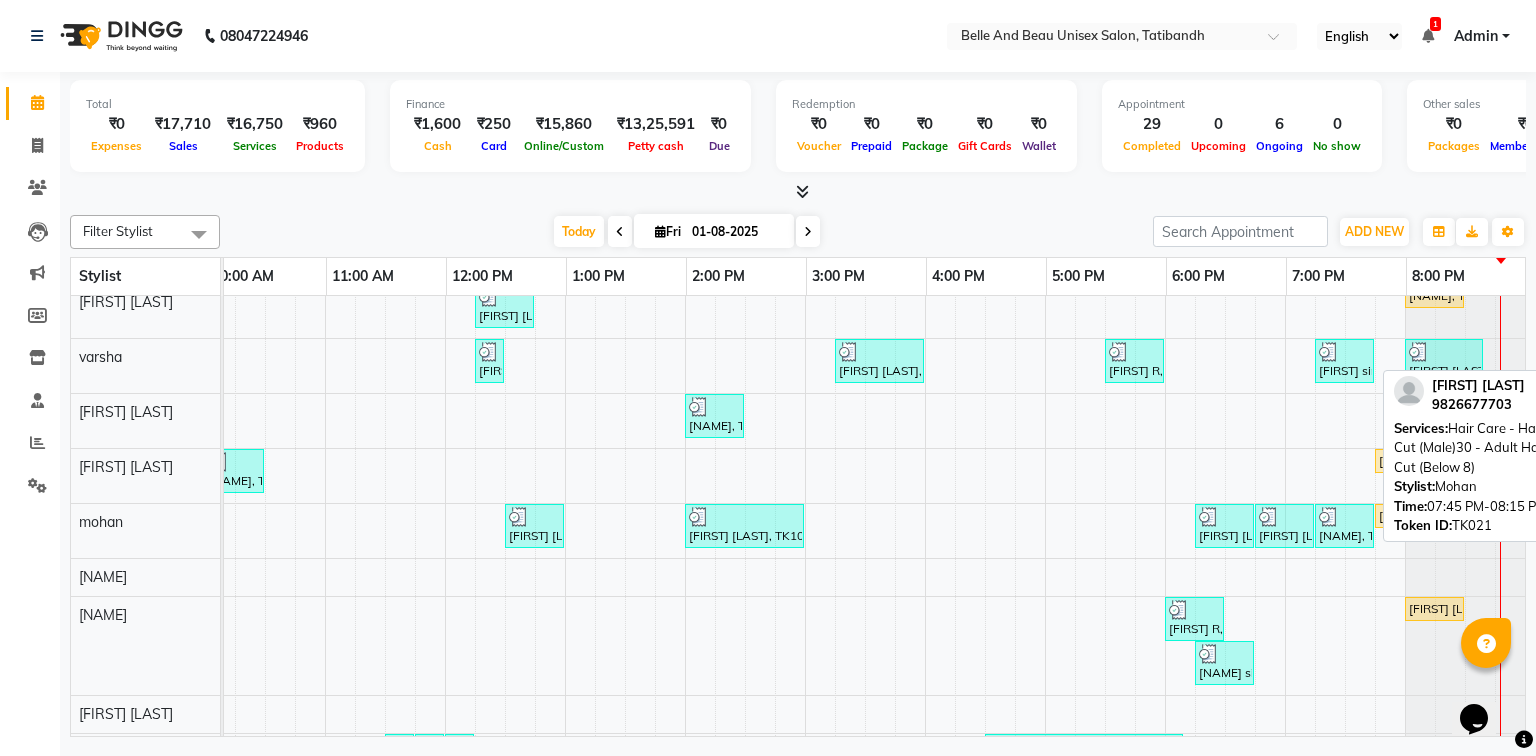 scroll, scrollTop: 80, scrollLeft: 270, axis: both 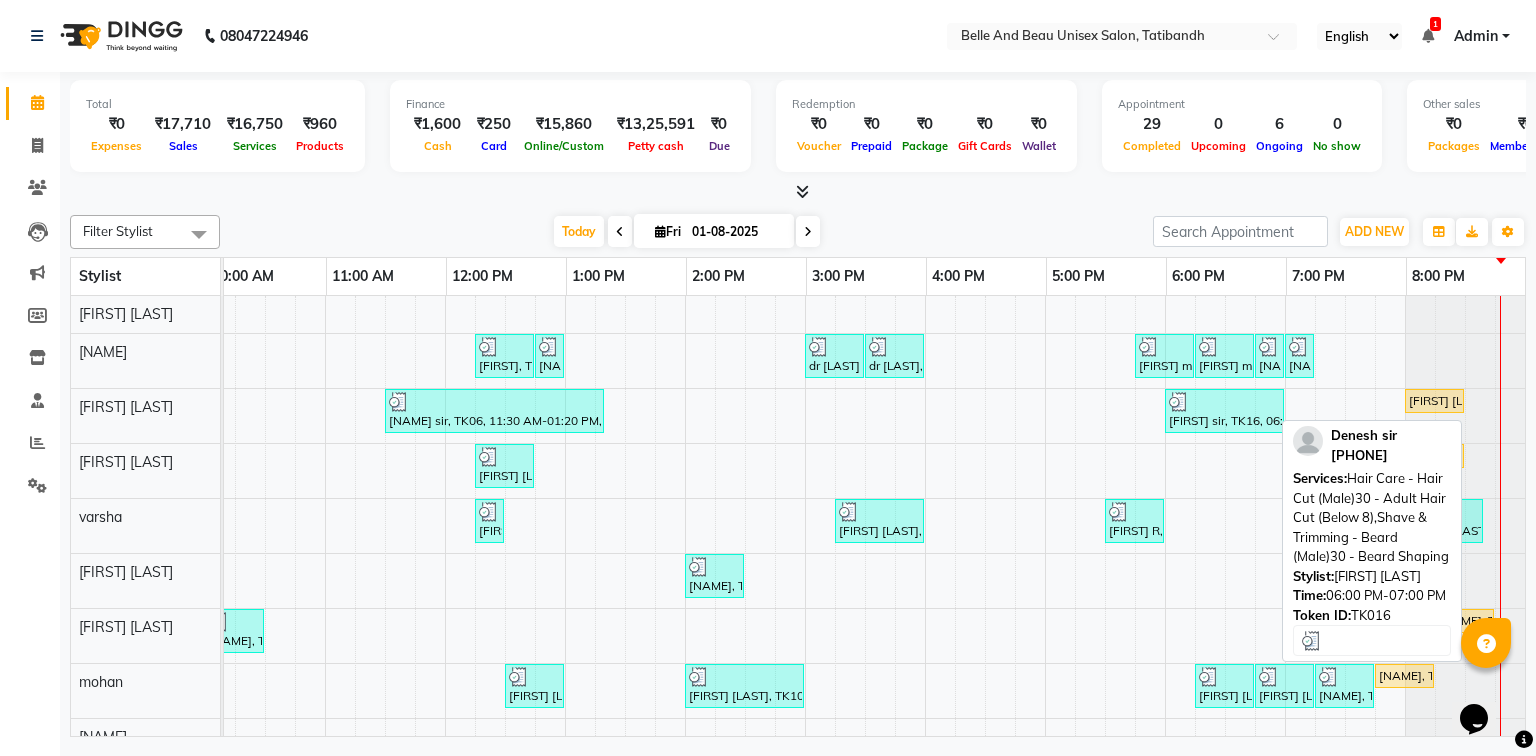 click on "[FIRST] sir, TK16, 06:00 PM-07:00 PM, Hair Care - Hair Cut (Male)30 - Adult Hair Cut (Below 8),Shave & Trimming - Beard  (Male)30 - Beard Shaping" at bounding box center (1224, 411) 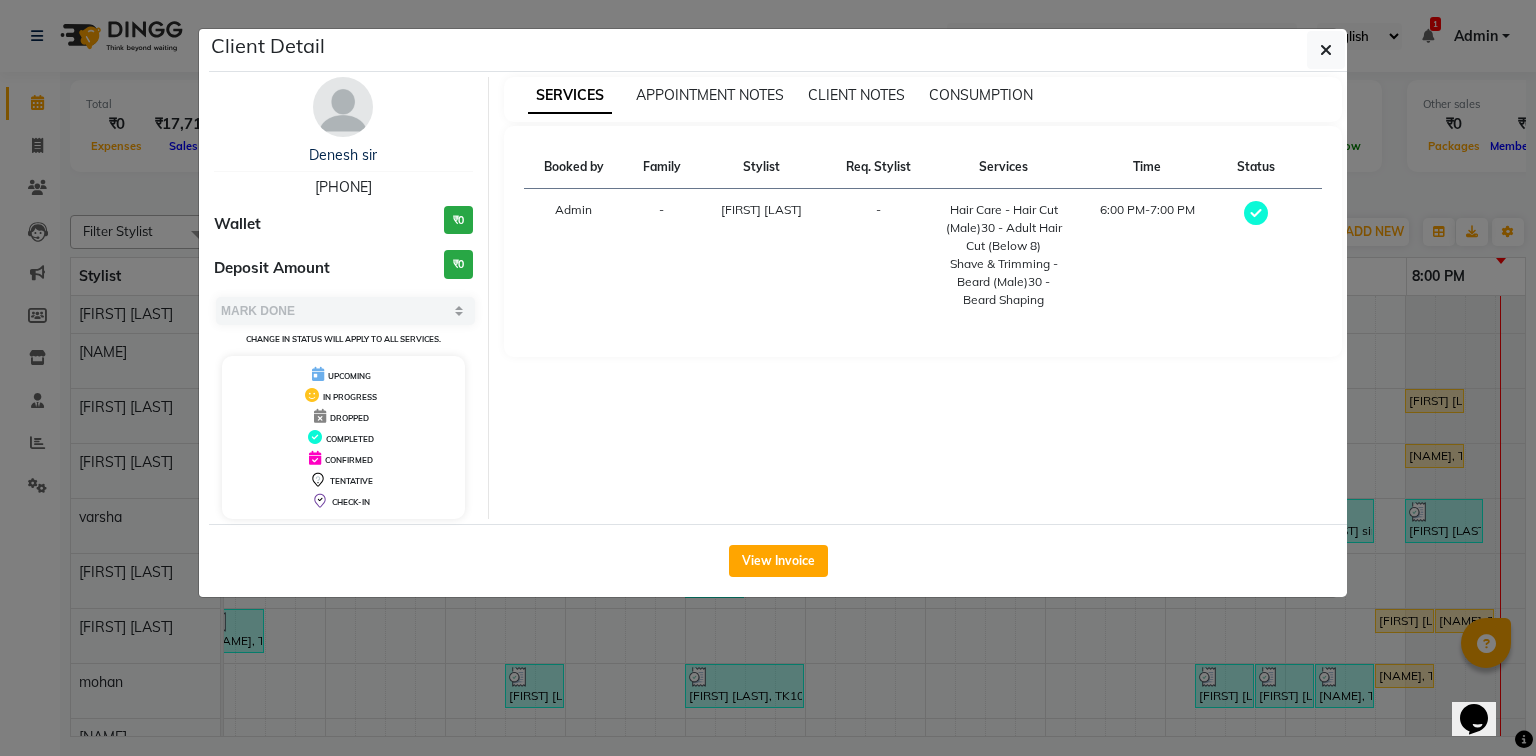 click on "[PHONE]" at bounding box center (343, 187) 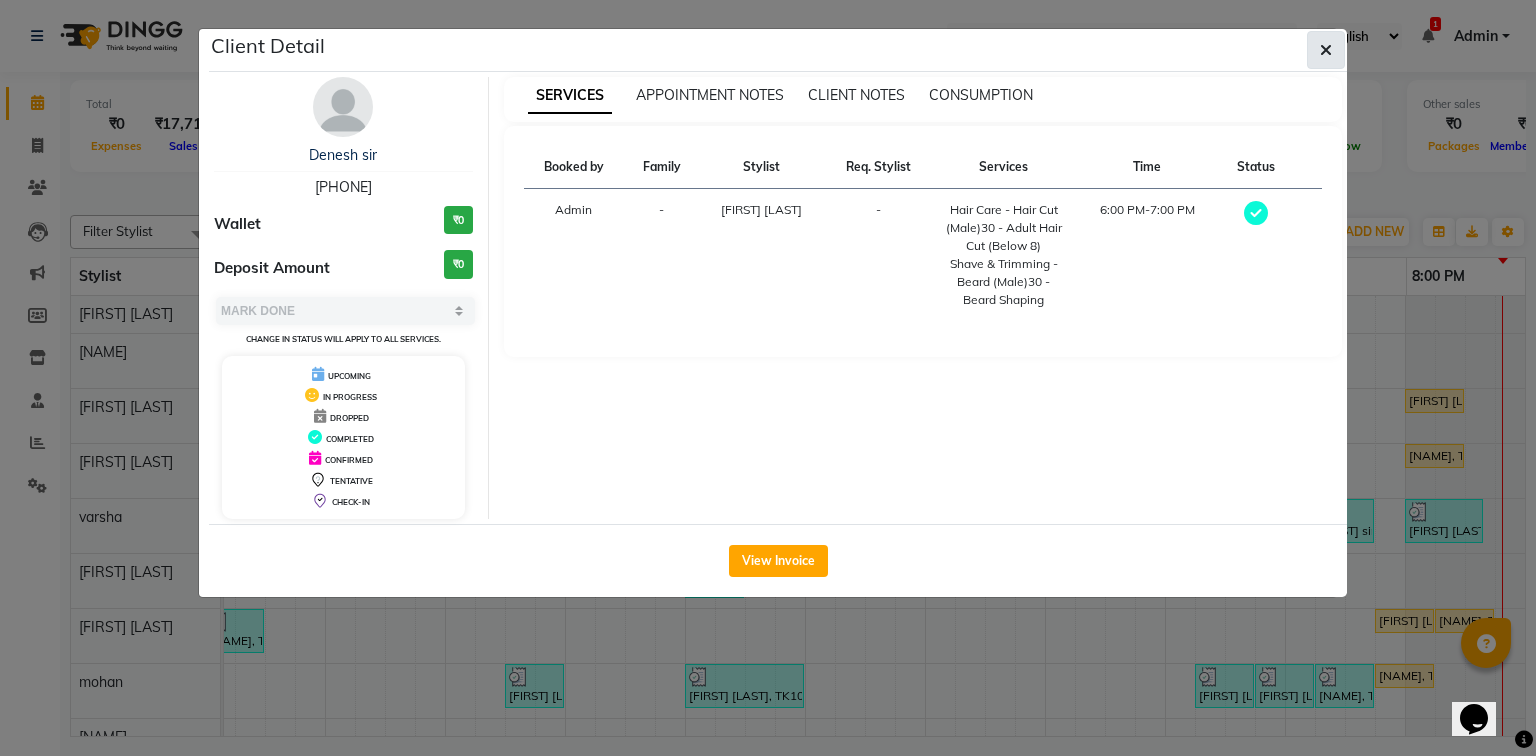 click 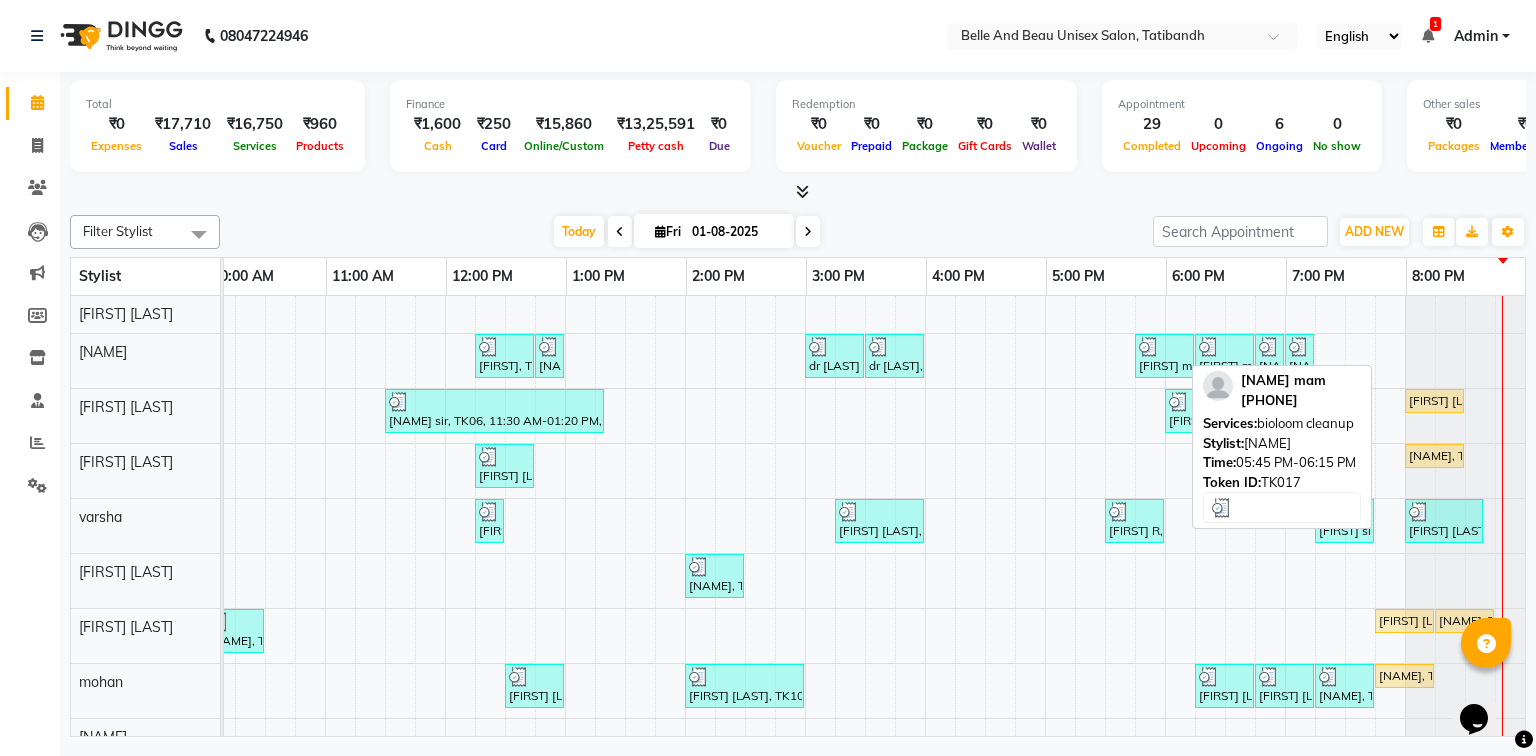 click on "[FIRST] mam, TK17, 05:45 PM-06:15 PM, bioloom cleanup" at bounding box center (1164, 356) 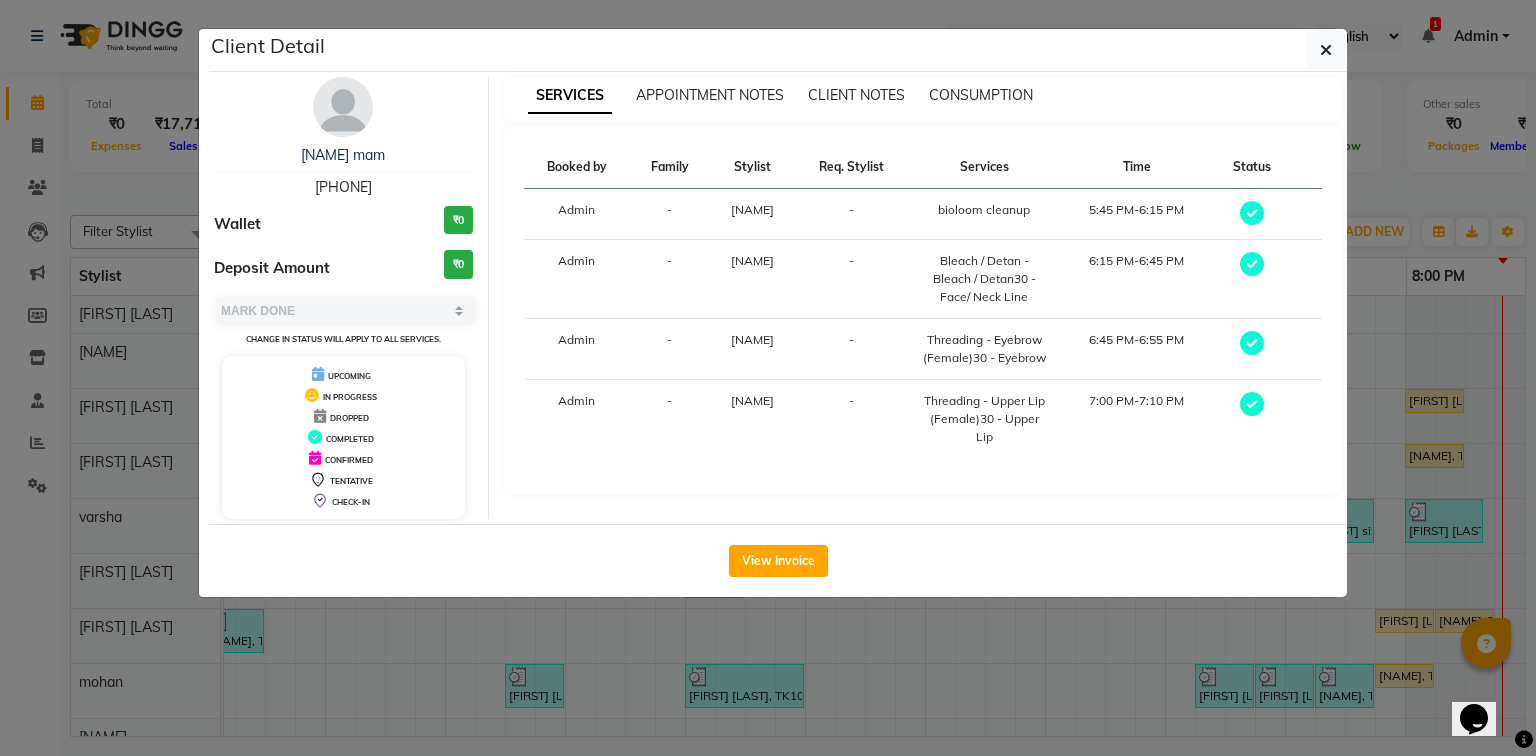 click on "[PHONE]" at bounding box center (343, 187) 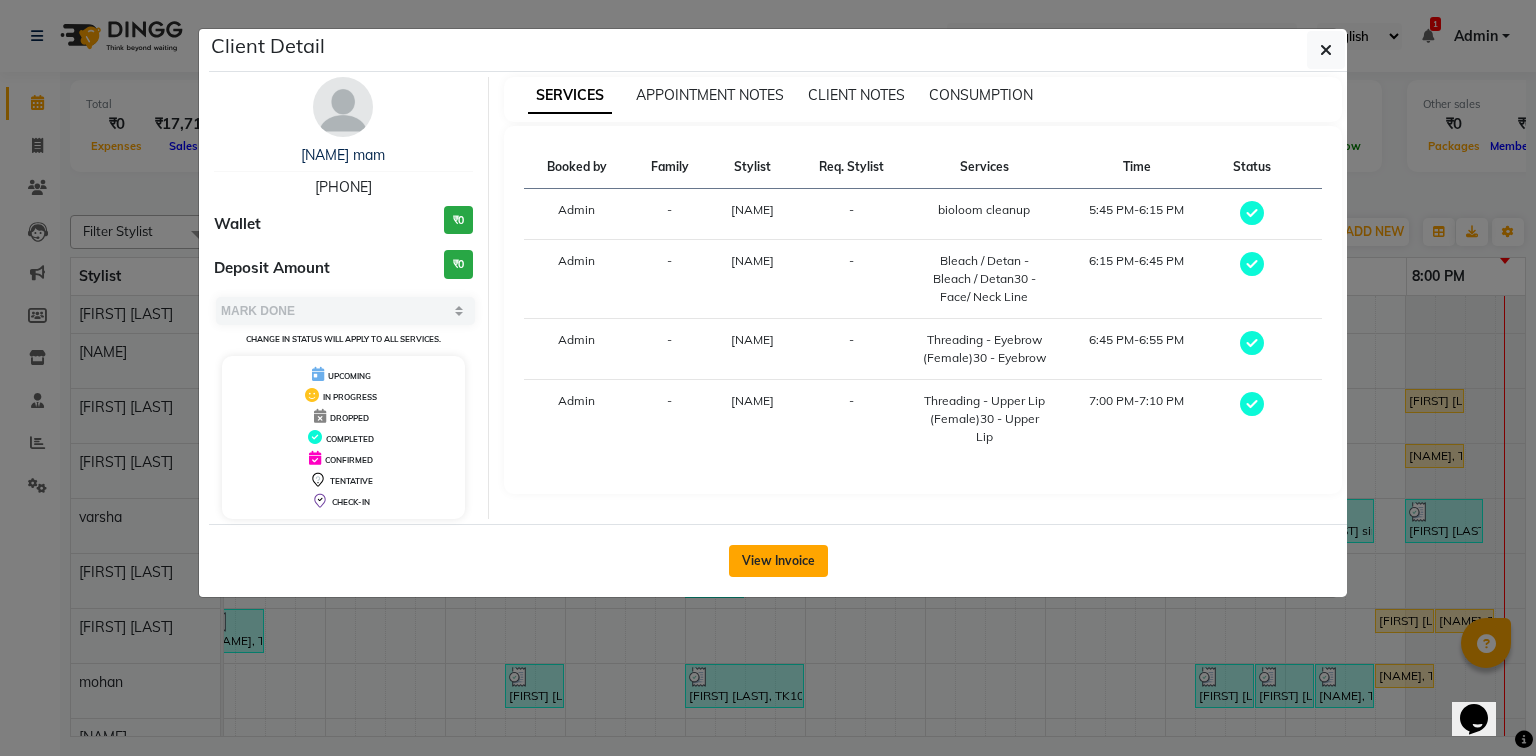 click on "View Invoice" 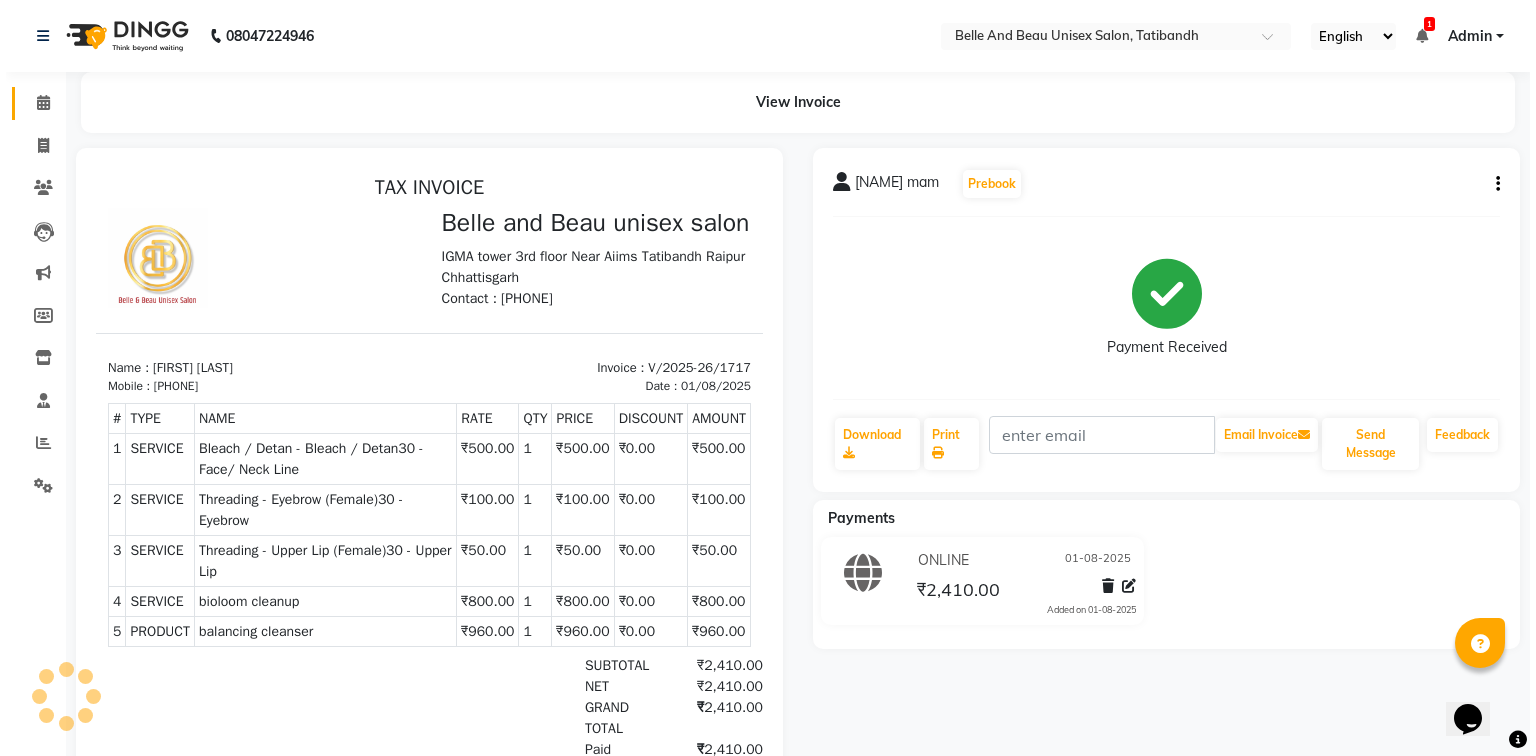 scroll, scrollTop: 0, scrollLeft: 0, axis: both 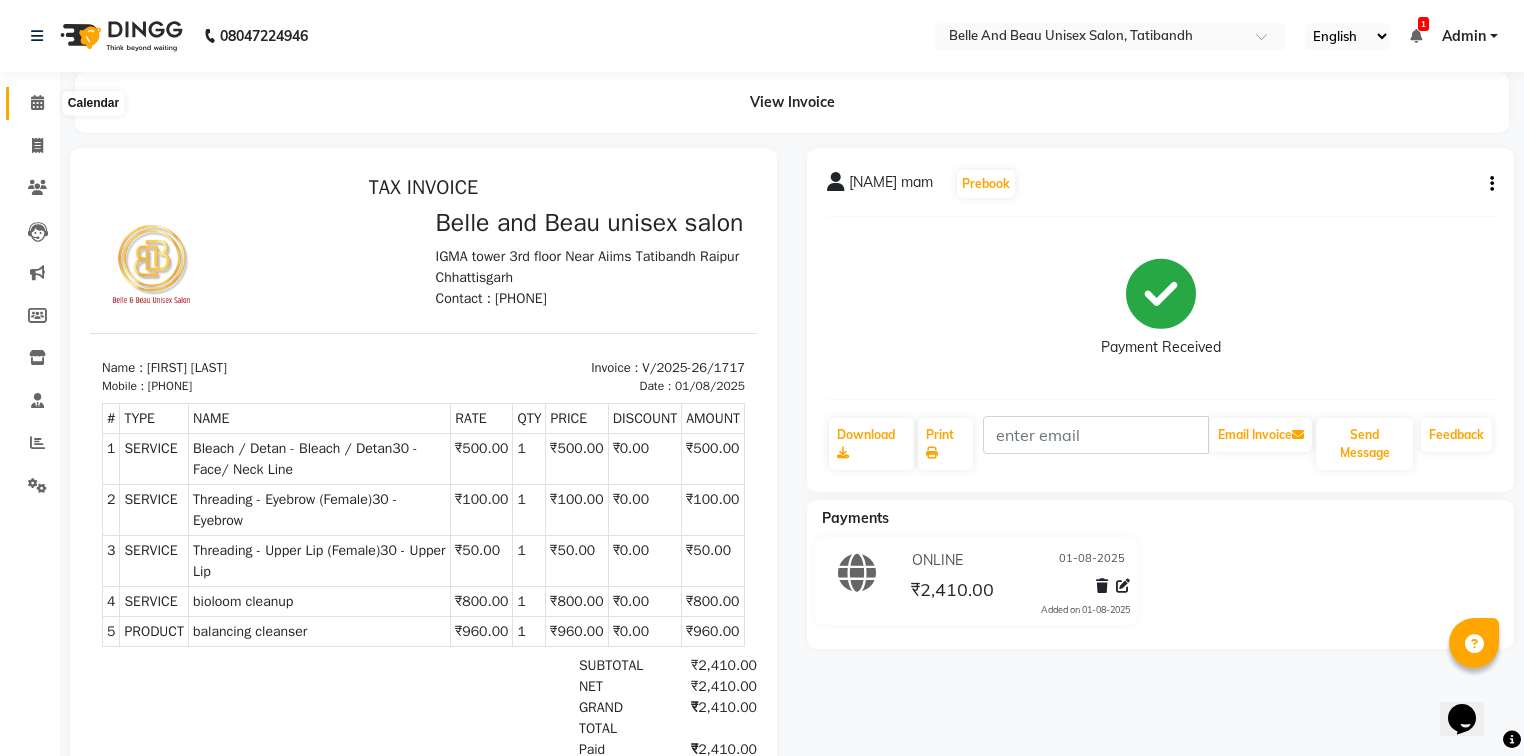 click 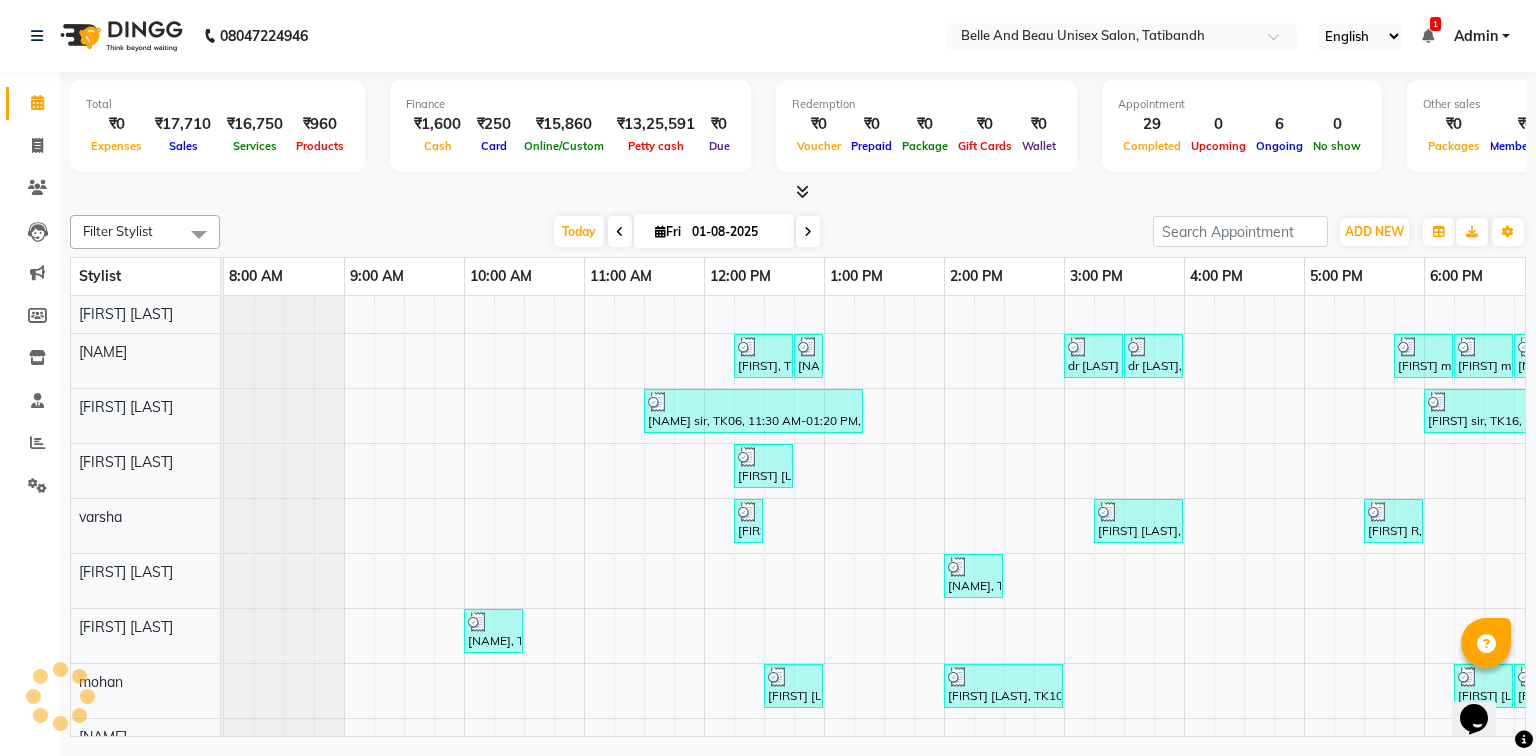 scroll, scrollTop: 0, scrollLeft: 0, axis: both 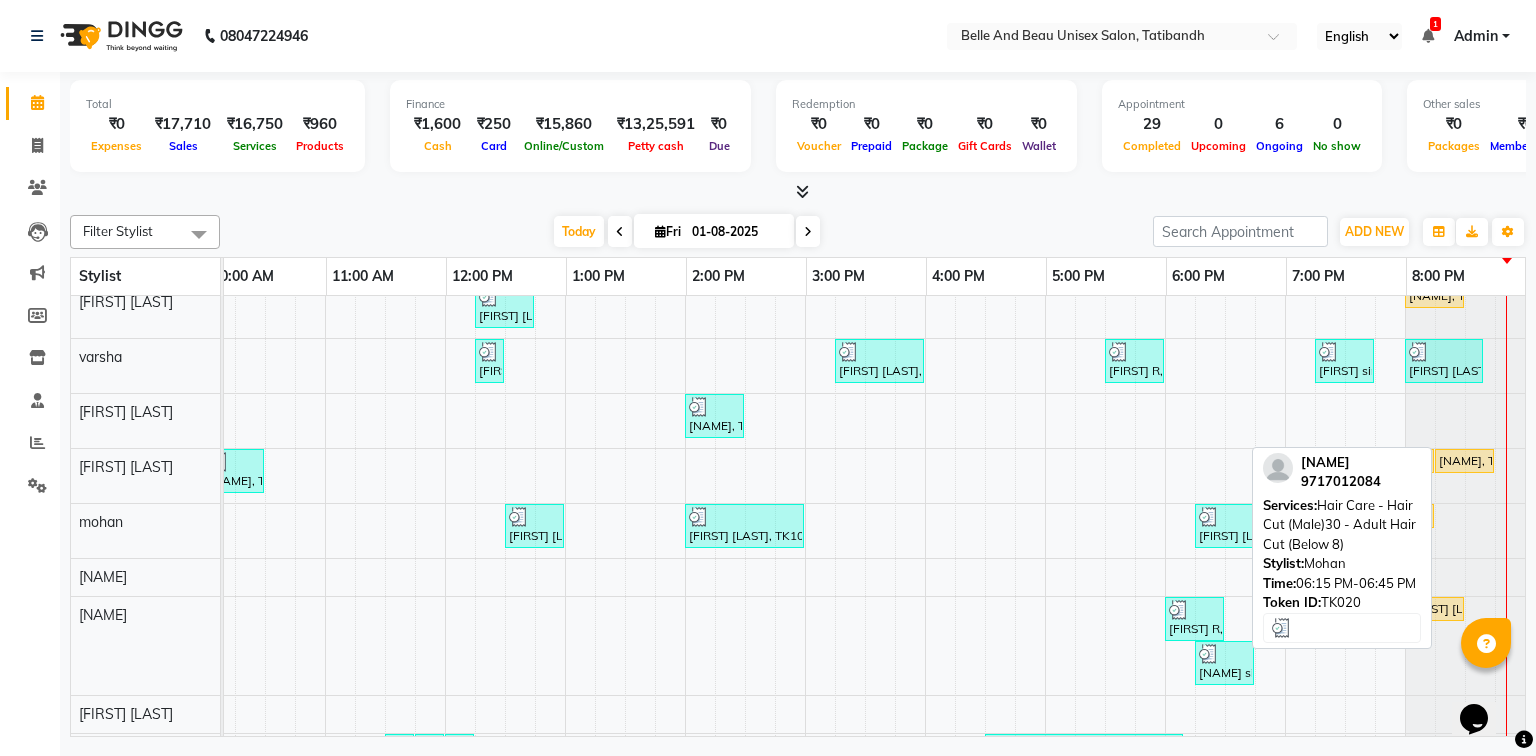 click on "[FIRST] [LAST], TK20, 06:15 PM-06:45 PM, Hair Care - Hair Cut (Male)30 - Adult Hair Cut (Below 8)" at bounding box center (1224, 526) 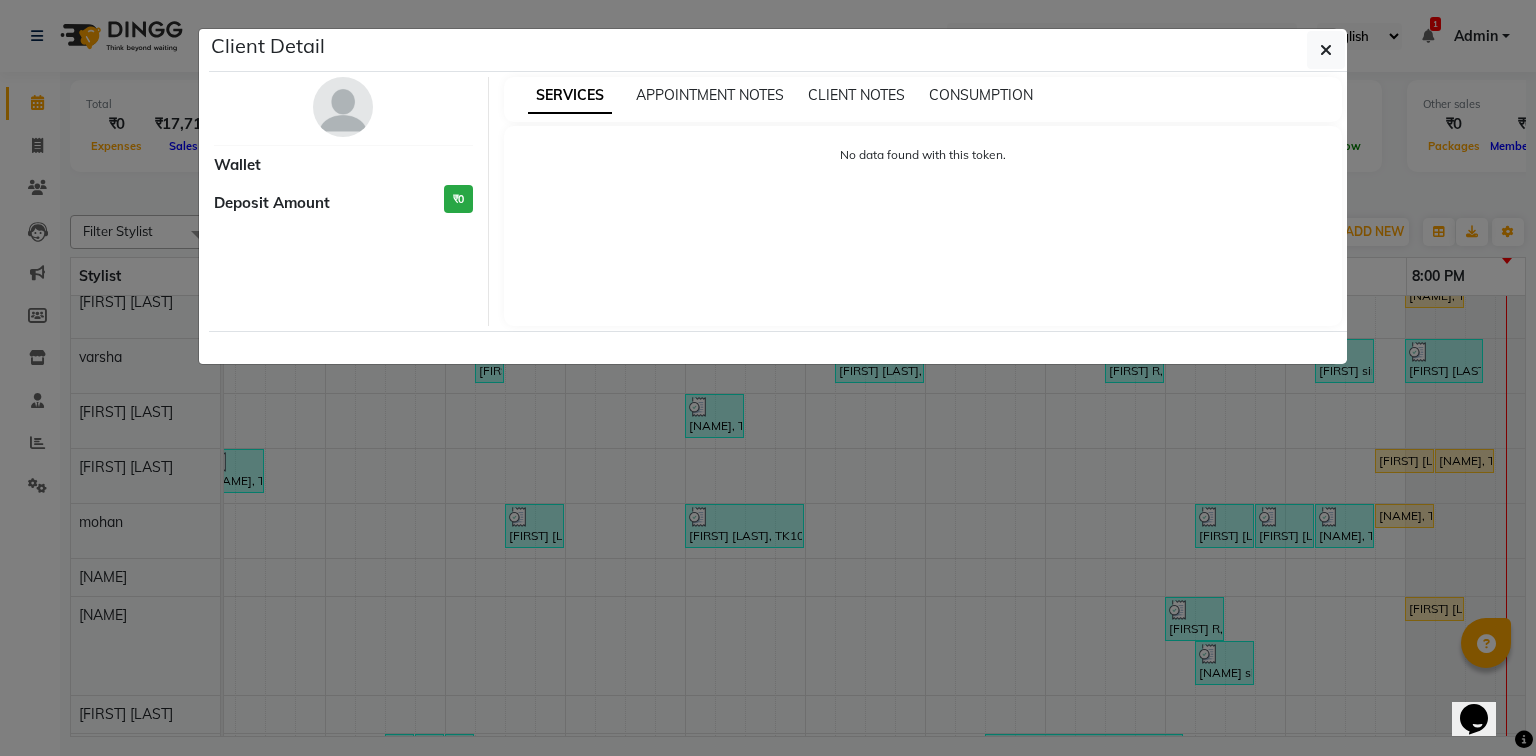 select on "3" 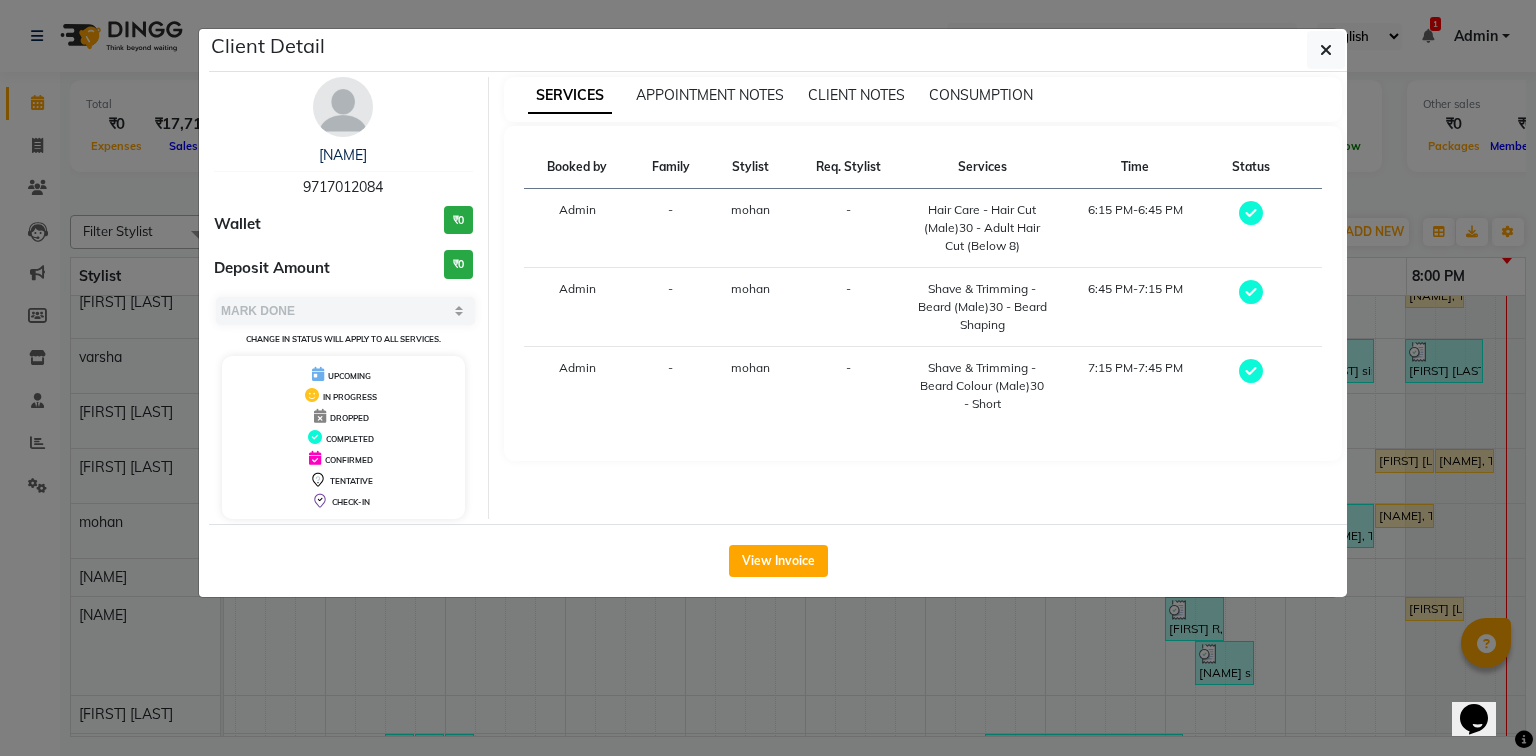 click on "9717012084" at bounding box center (343, 187) 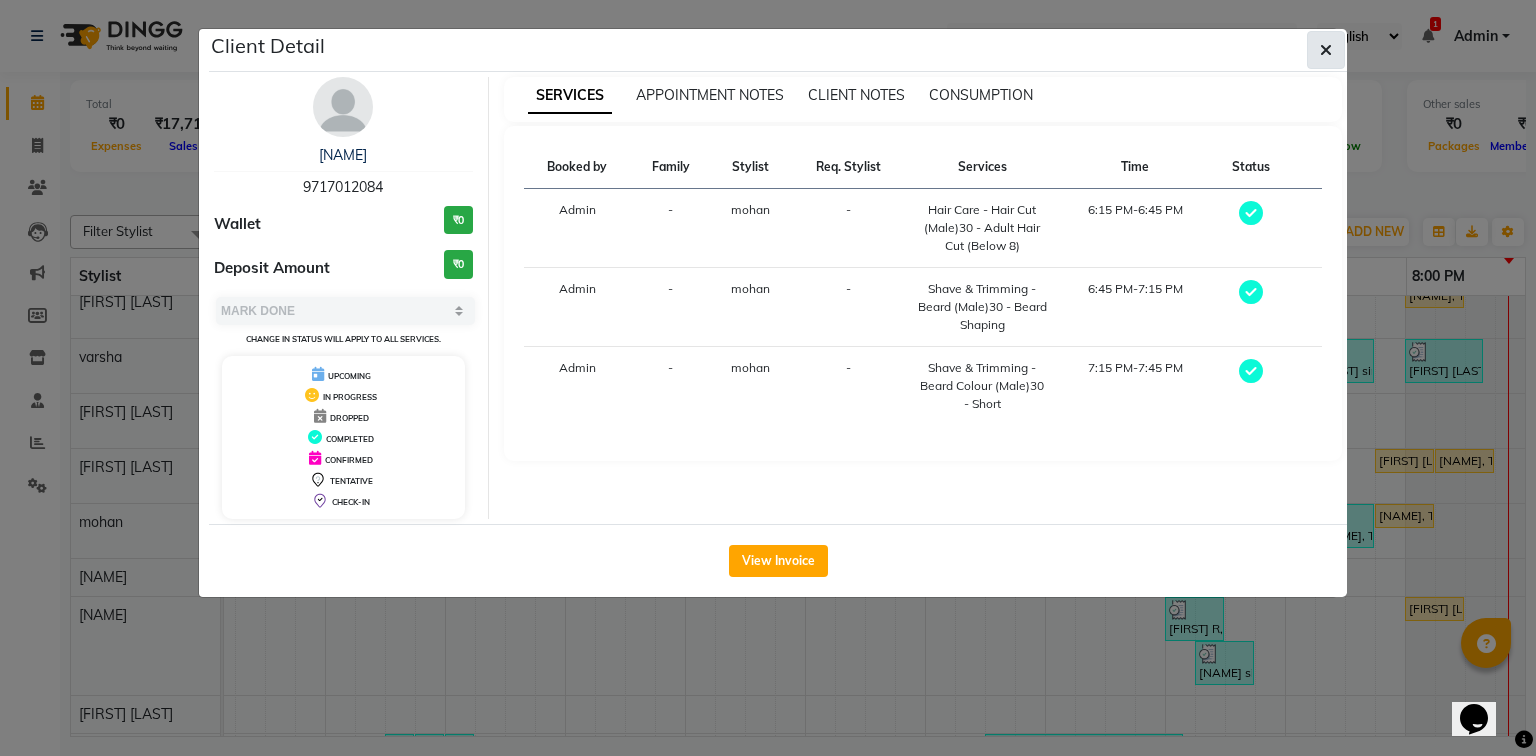 click 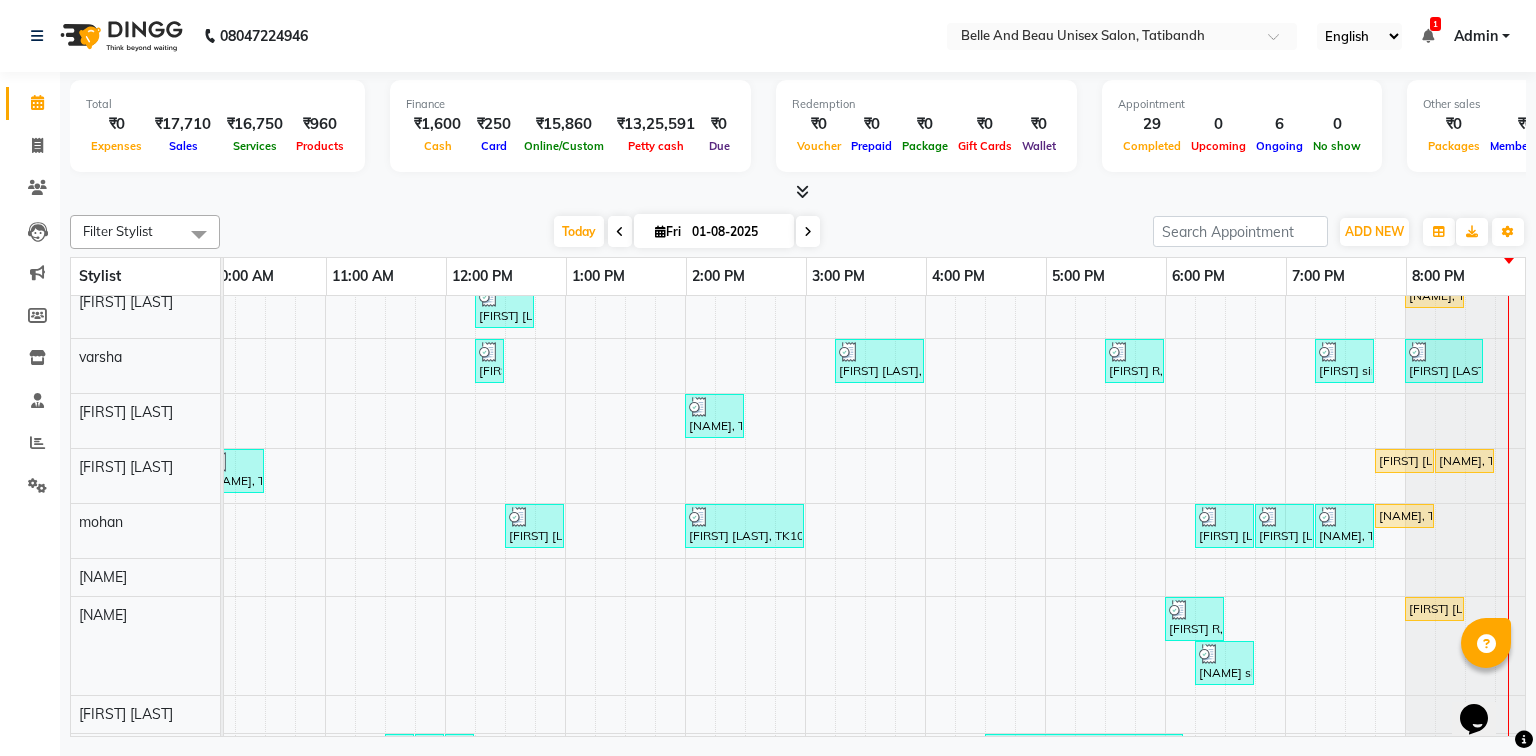 drag, startPoint x: 1418, startPoint y: 727, endPoint x: 1, endPoint y: 39, distance: 1575.193 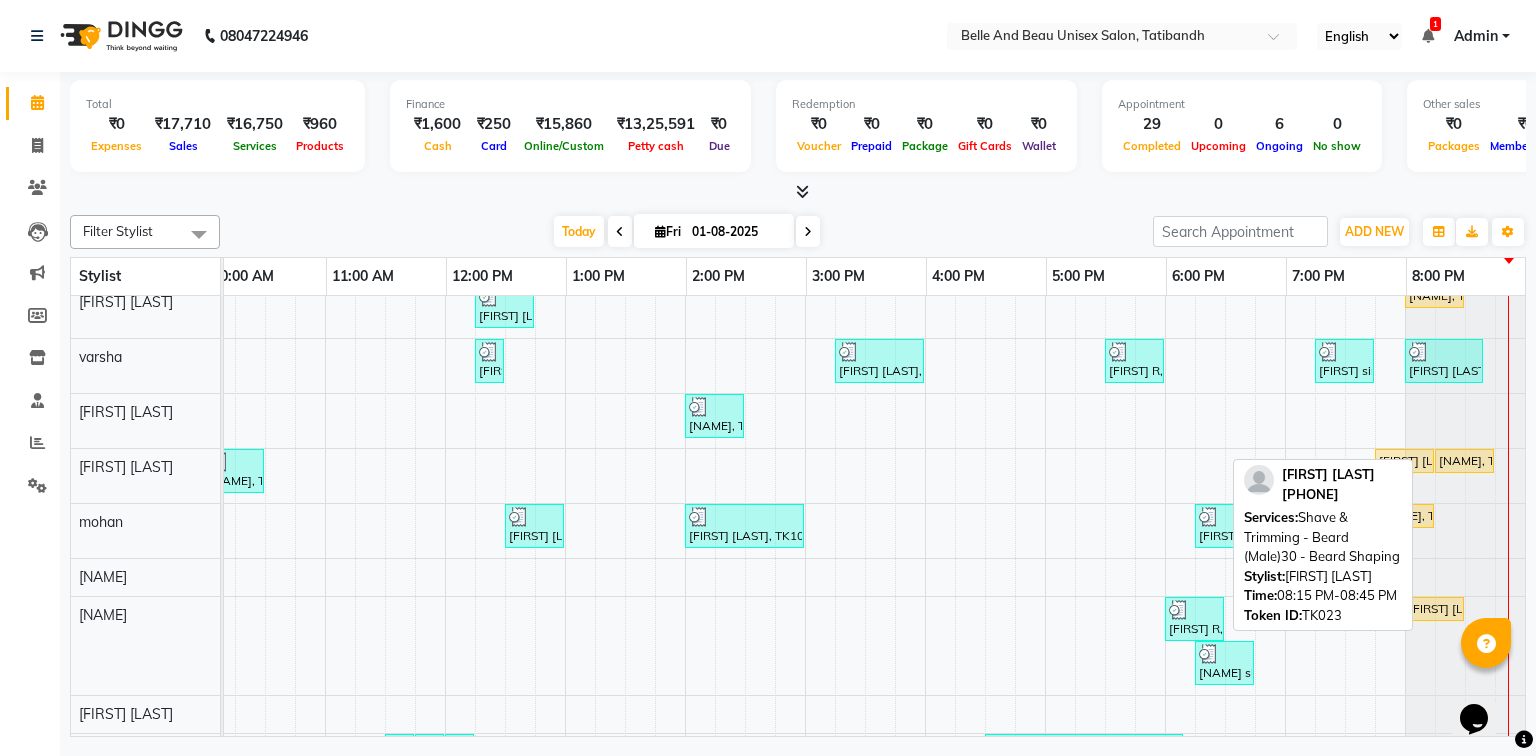 scroll, scrollTop: 14, scrollLeft: 270, axis: both 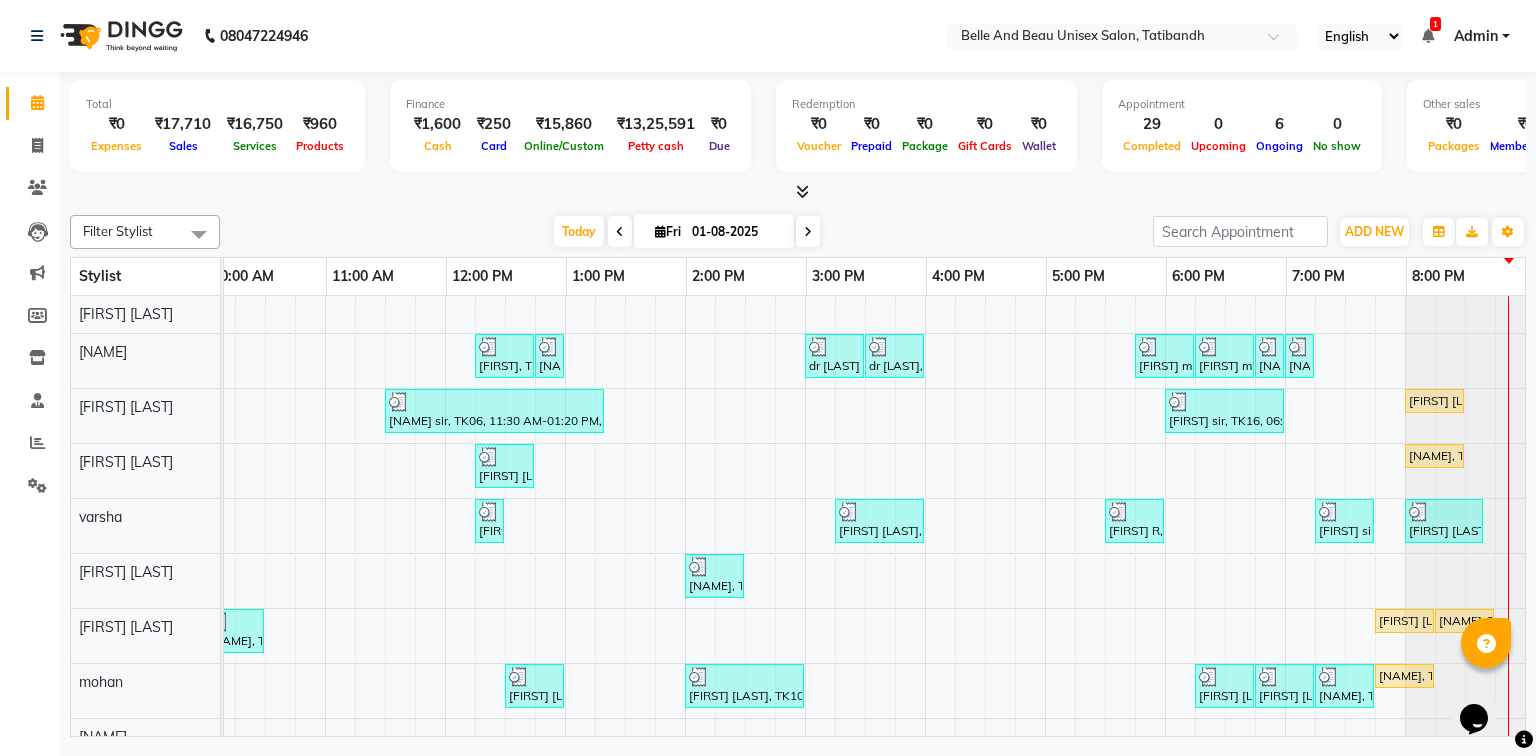 drag, startPoint x: 1452, startPoint y: 732, endPoint x: 2821, endPoint y: 1399, distance: 1522.8428 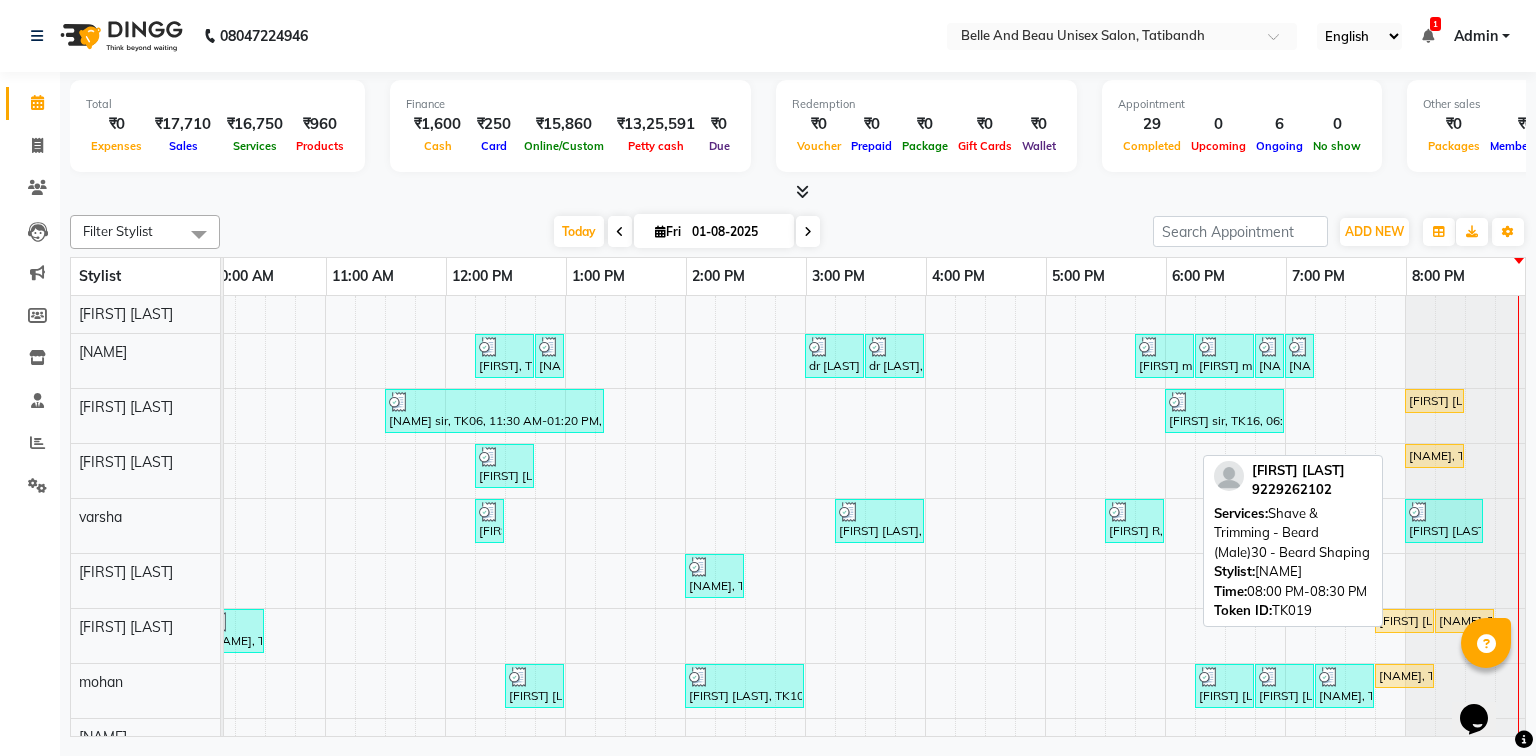click on "[NAME], TK19, 08:00 PM-08:30 PM, Shave & Trimming - Beard  (Male)30 - Beard Shaping" at bounding box center (1434, 456) 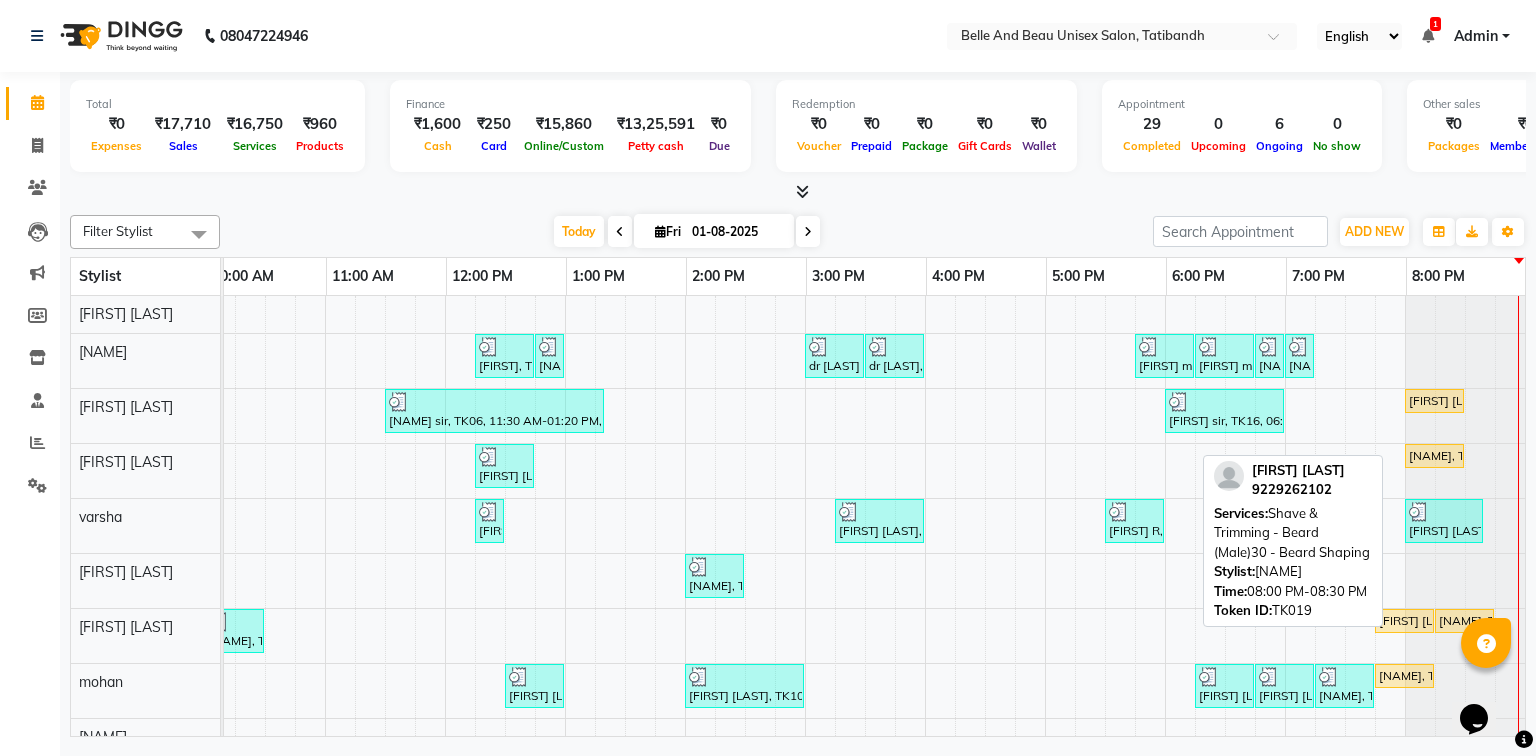 select on "1" 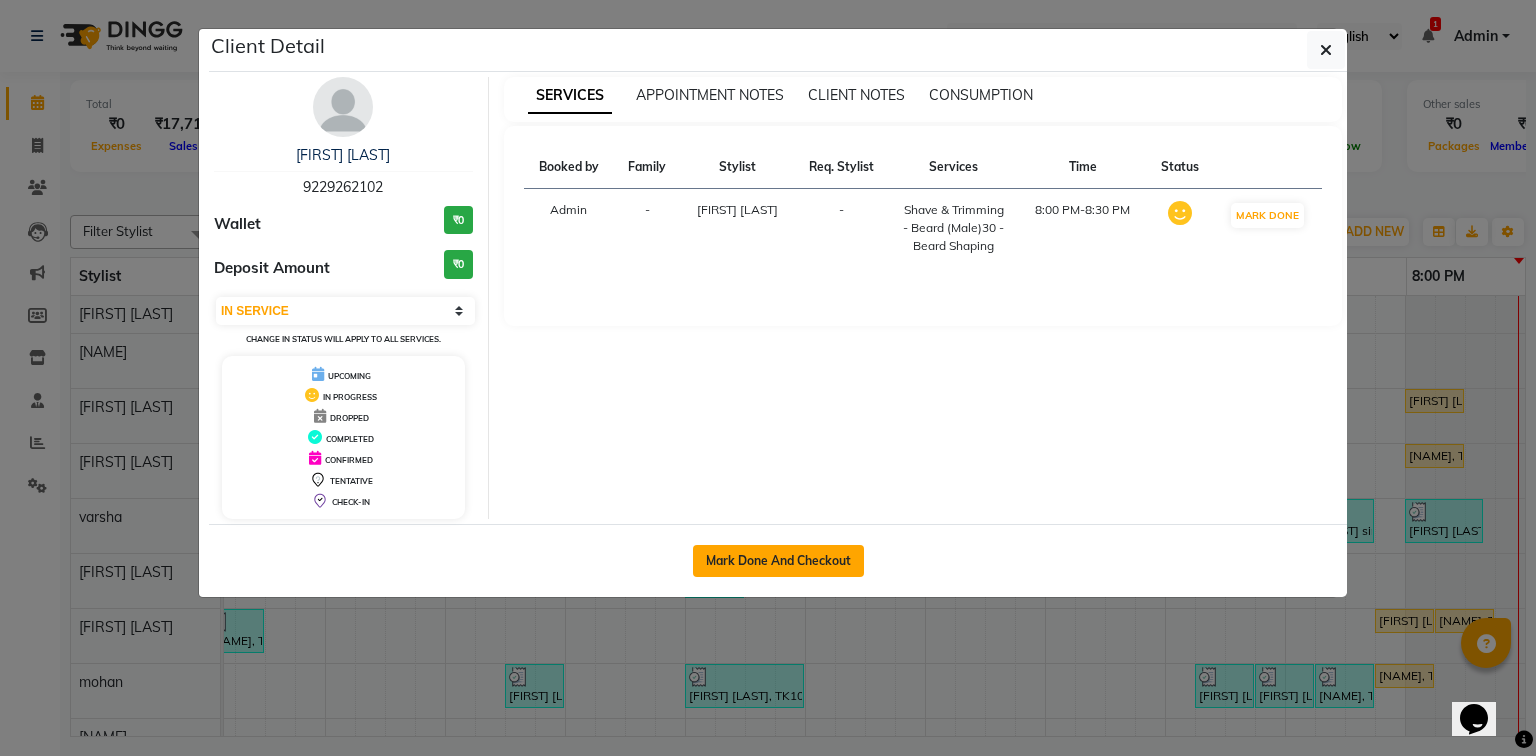 click on "Mark Done And Checkout" 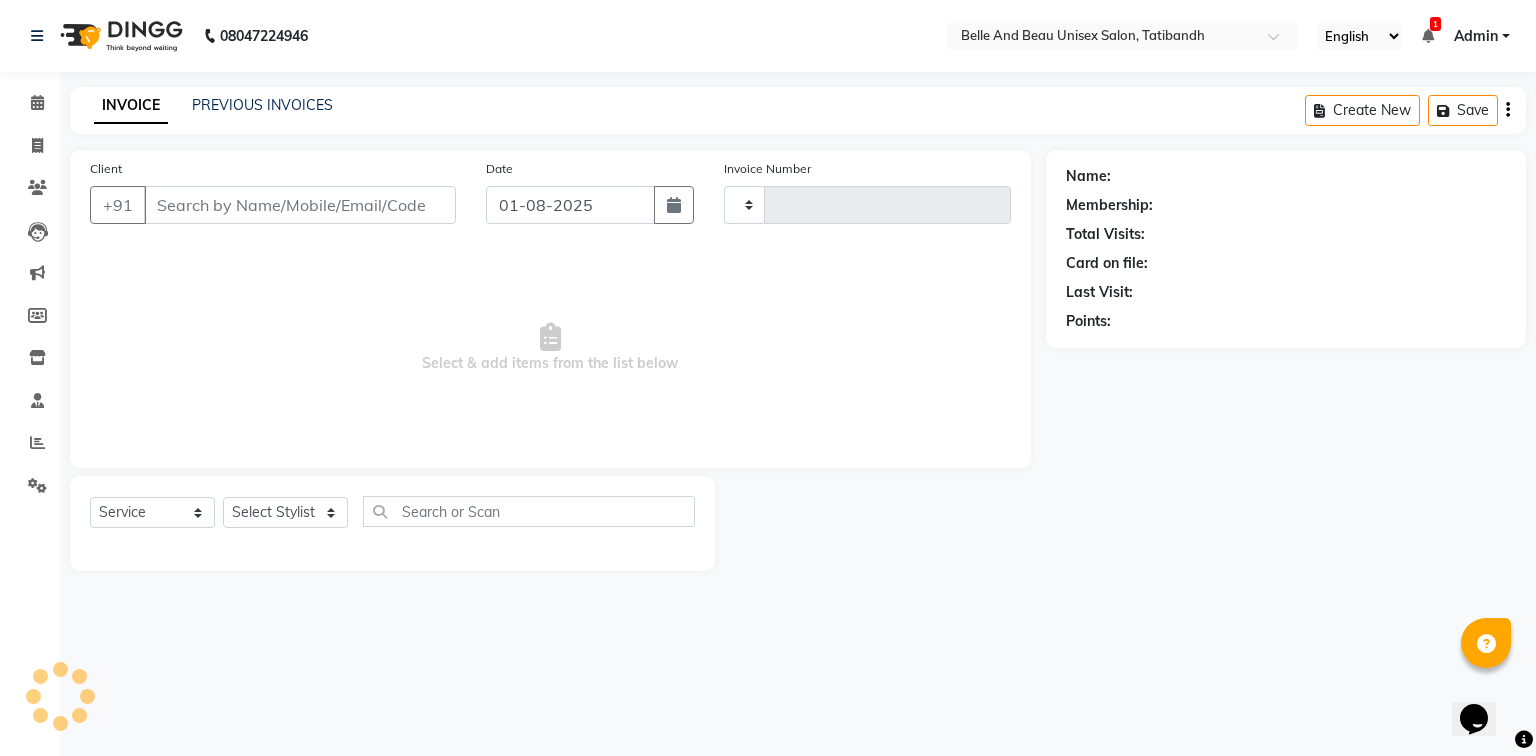 type on "1723" 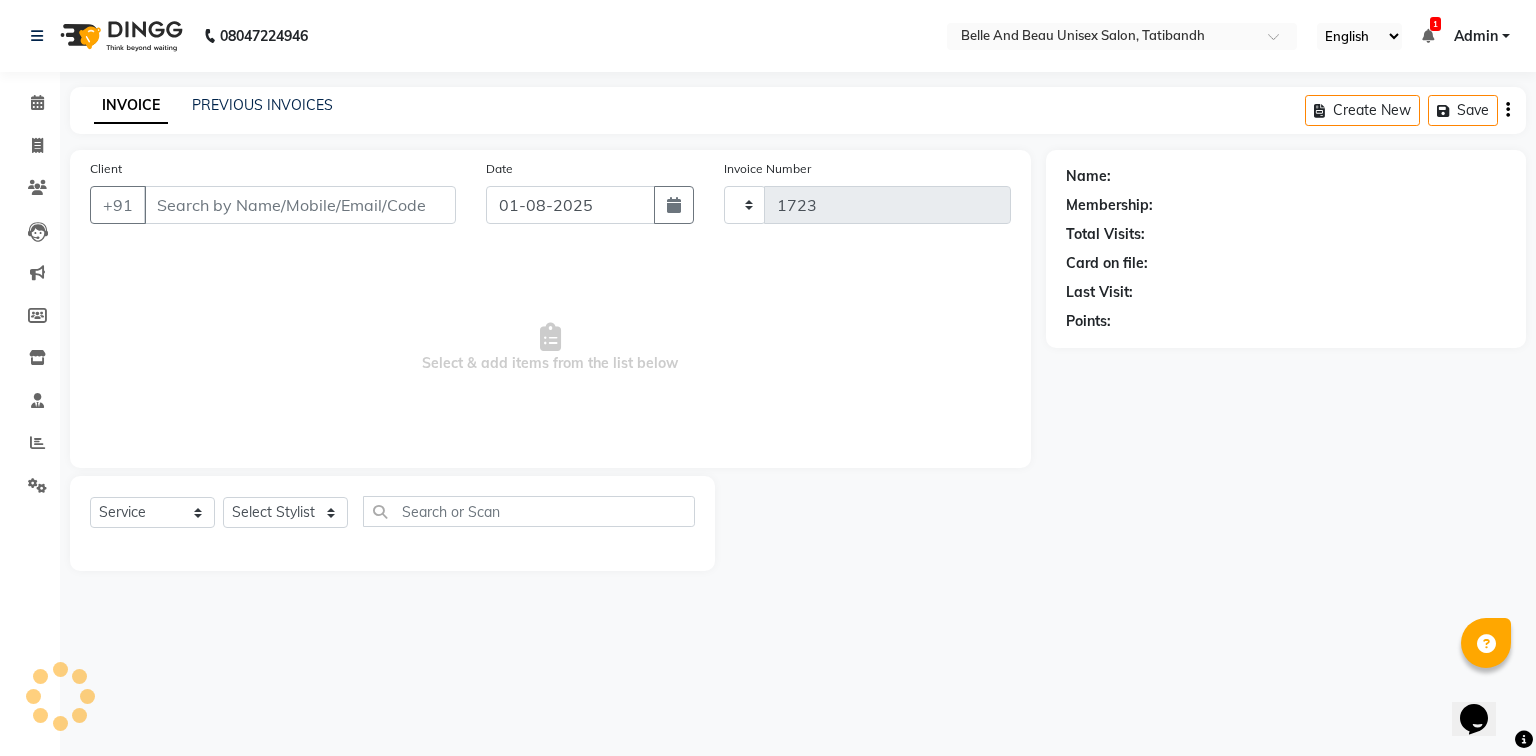select on "7066" 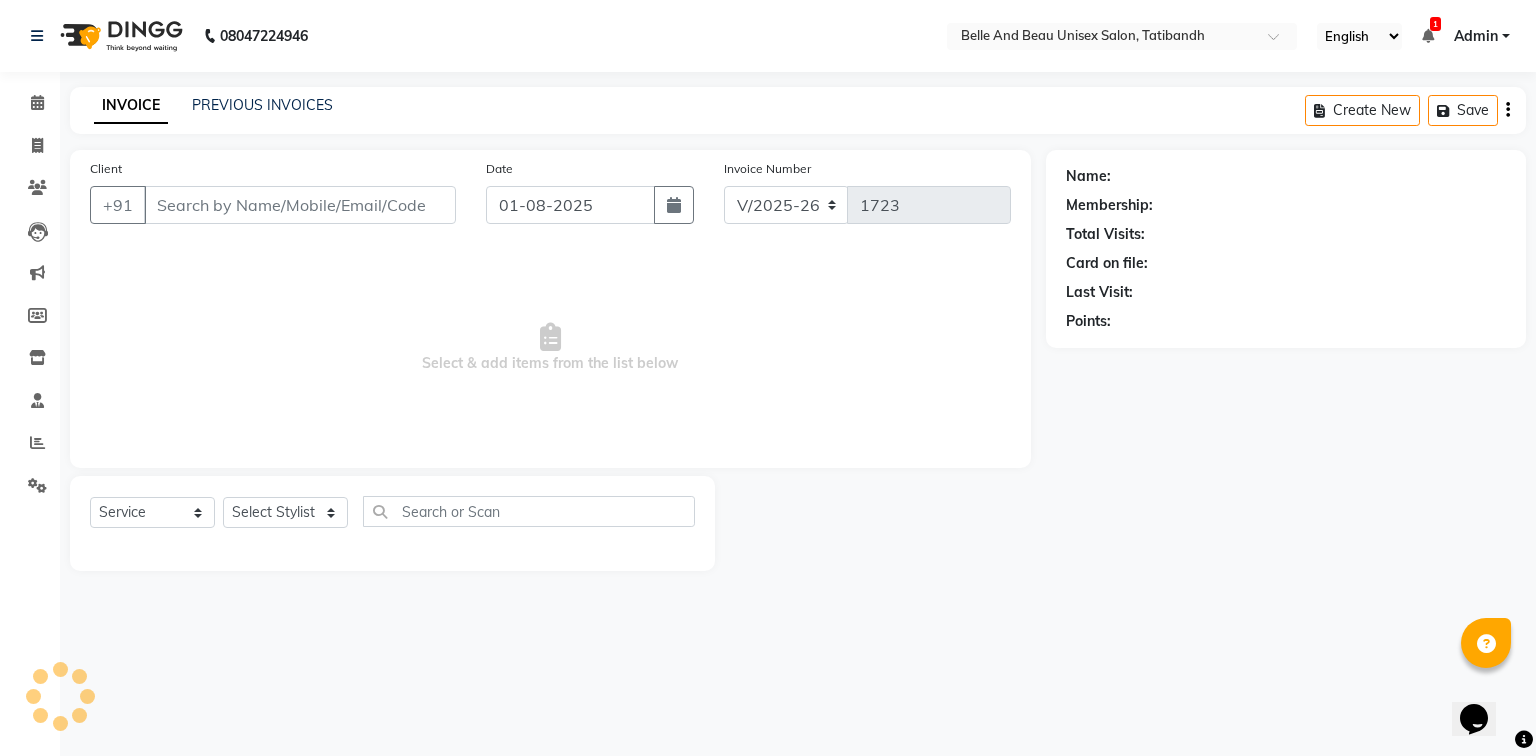 type on "9229262102" 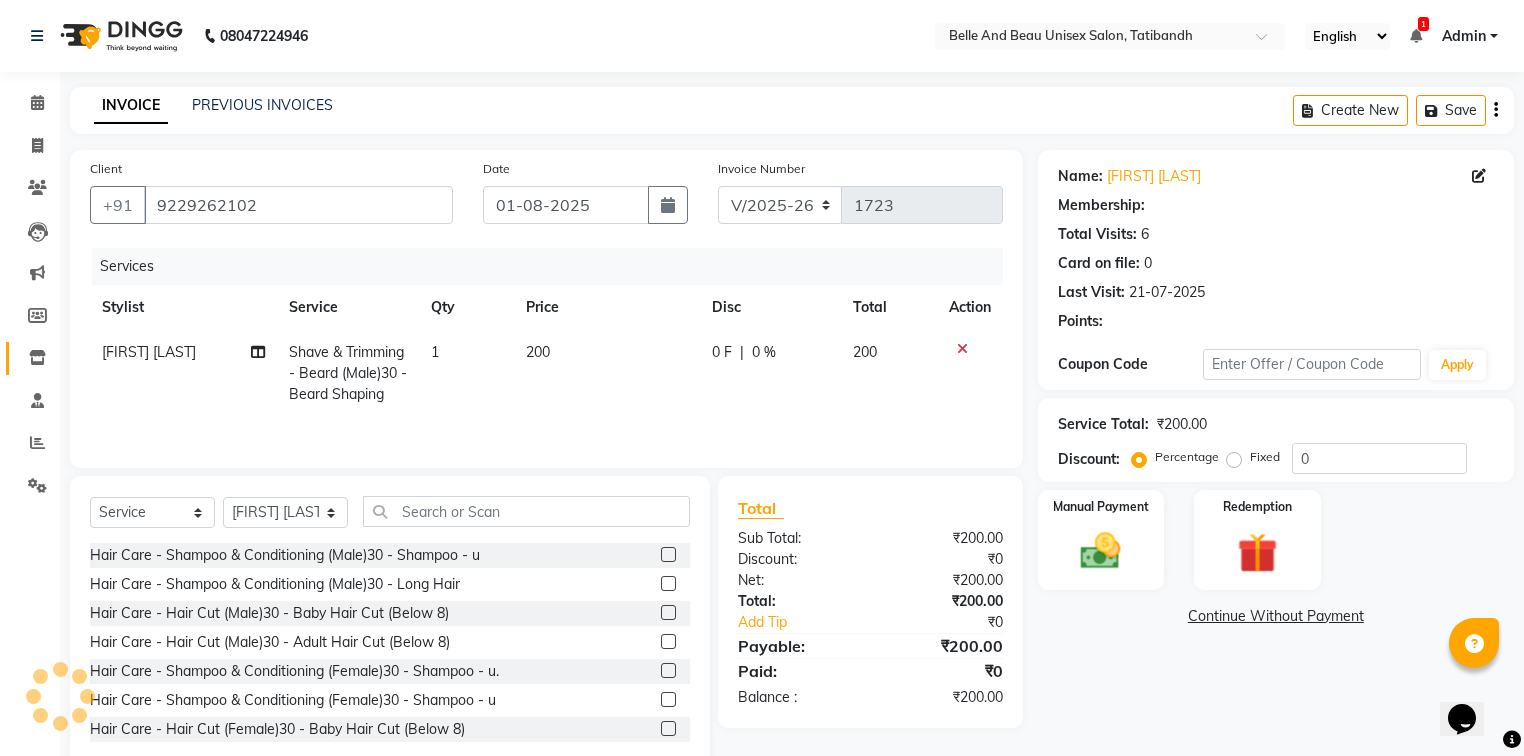 select on "1: Object" 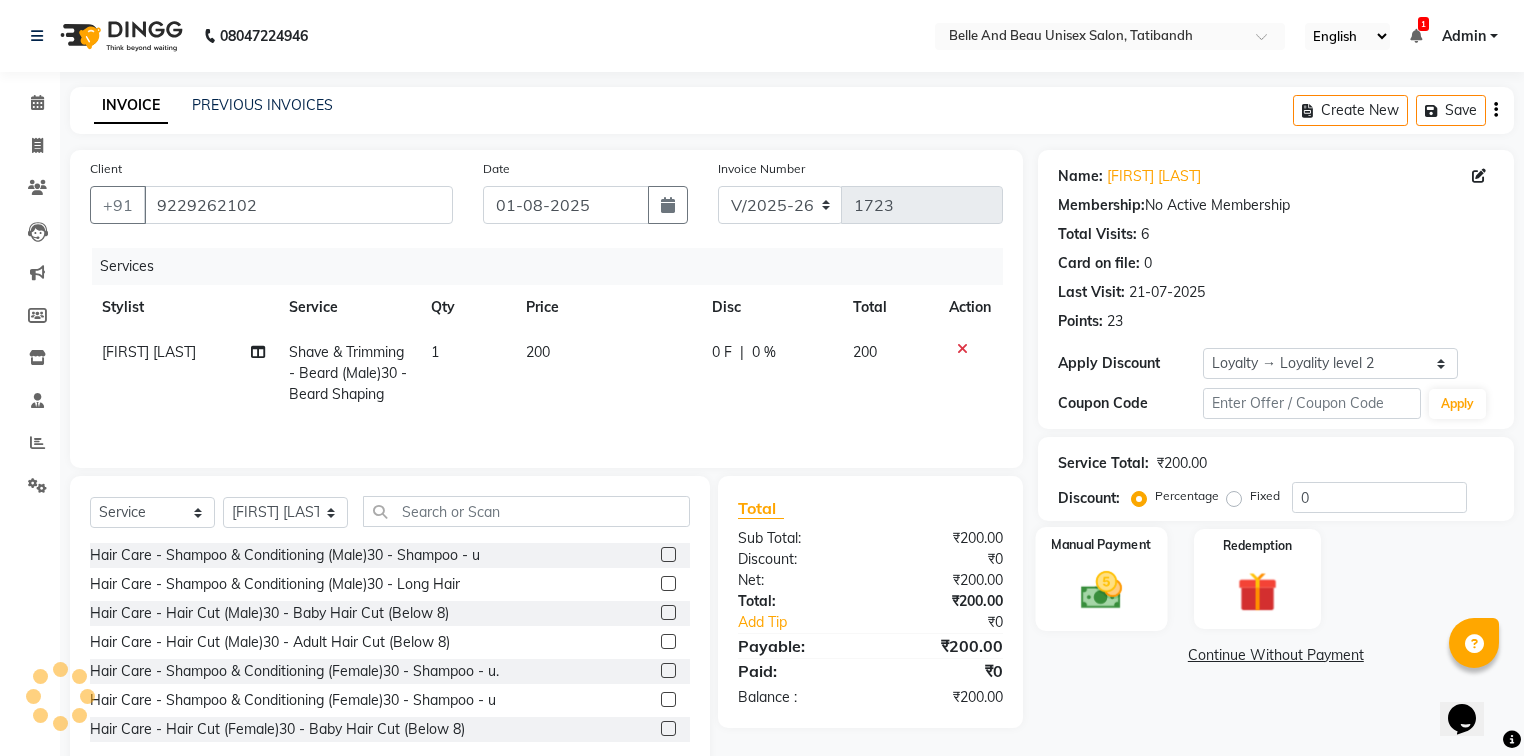 click 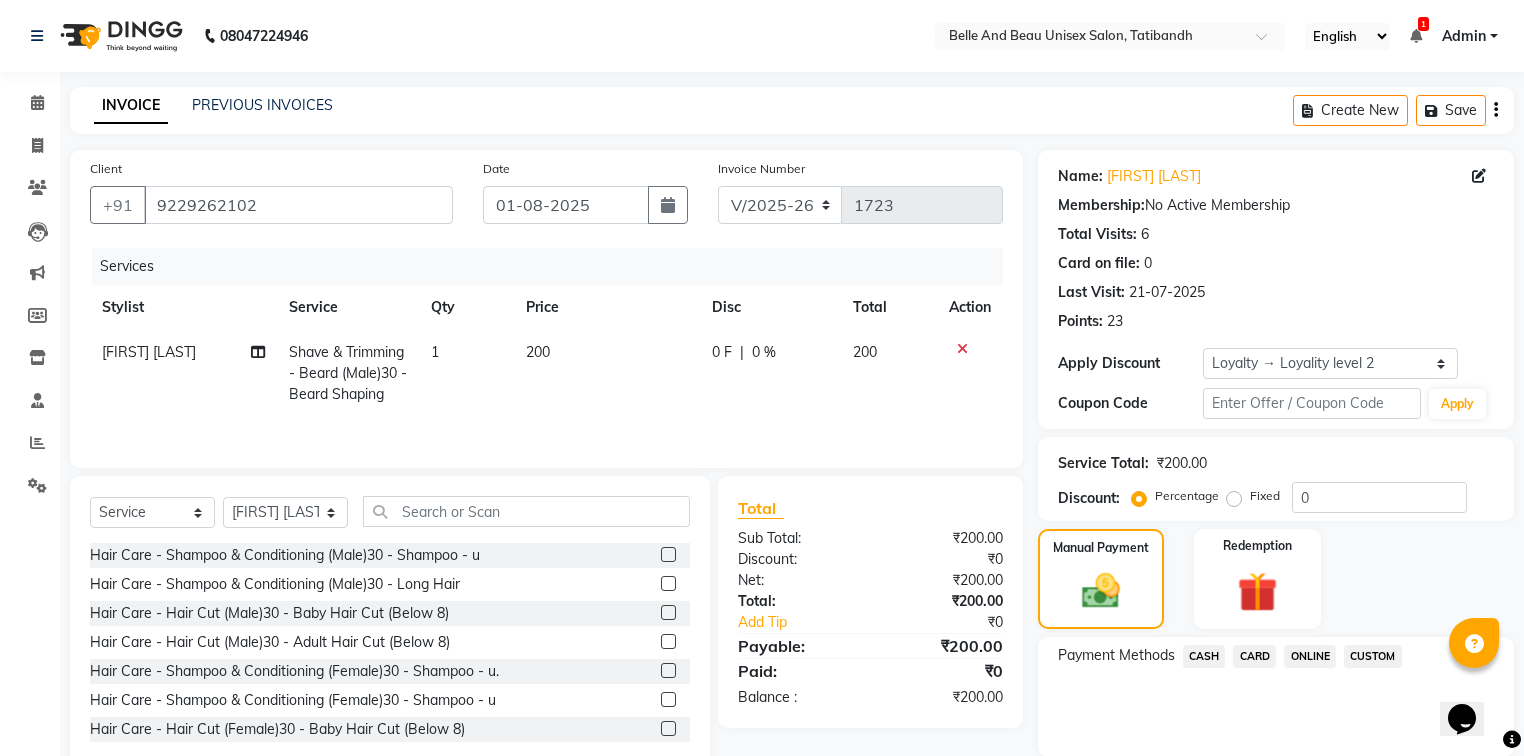 click on "ONLINE" 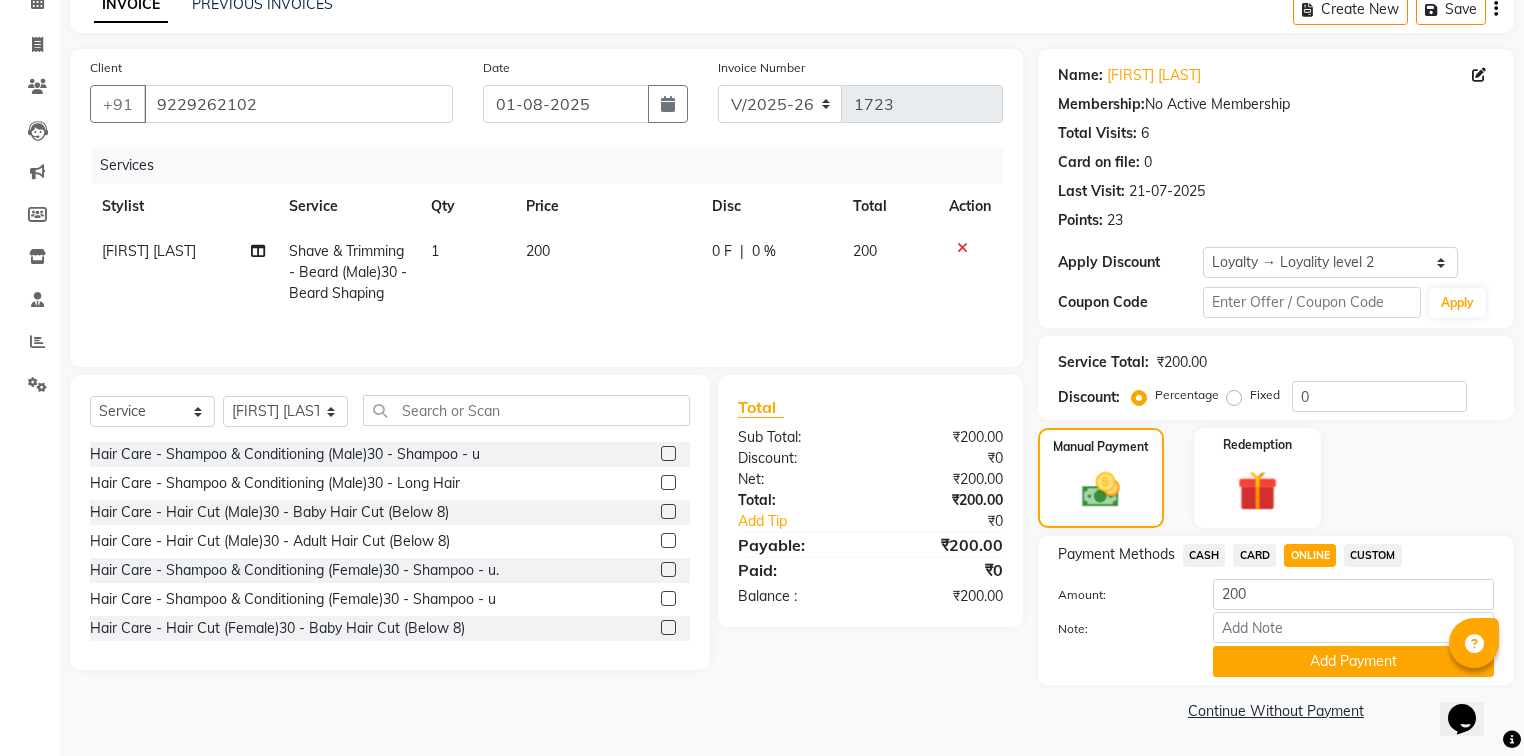 scroll, scrollTop: 102, scrollLeft: 0, axis: vertical 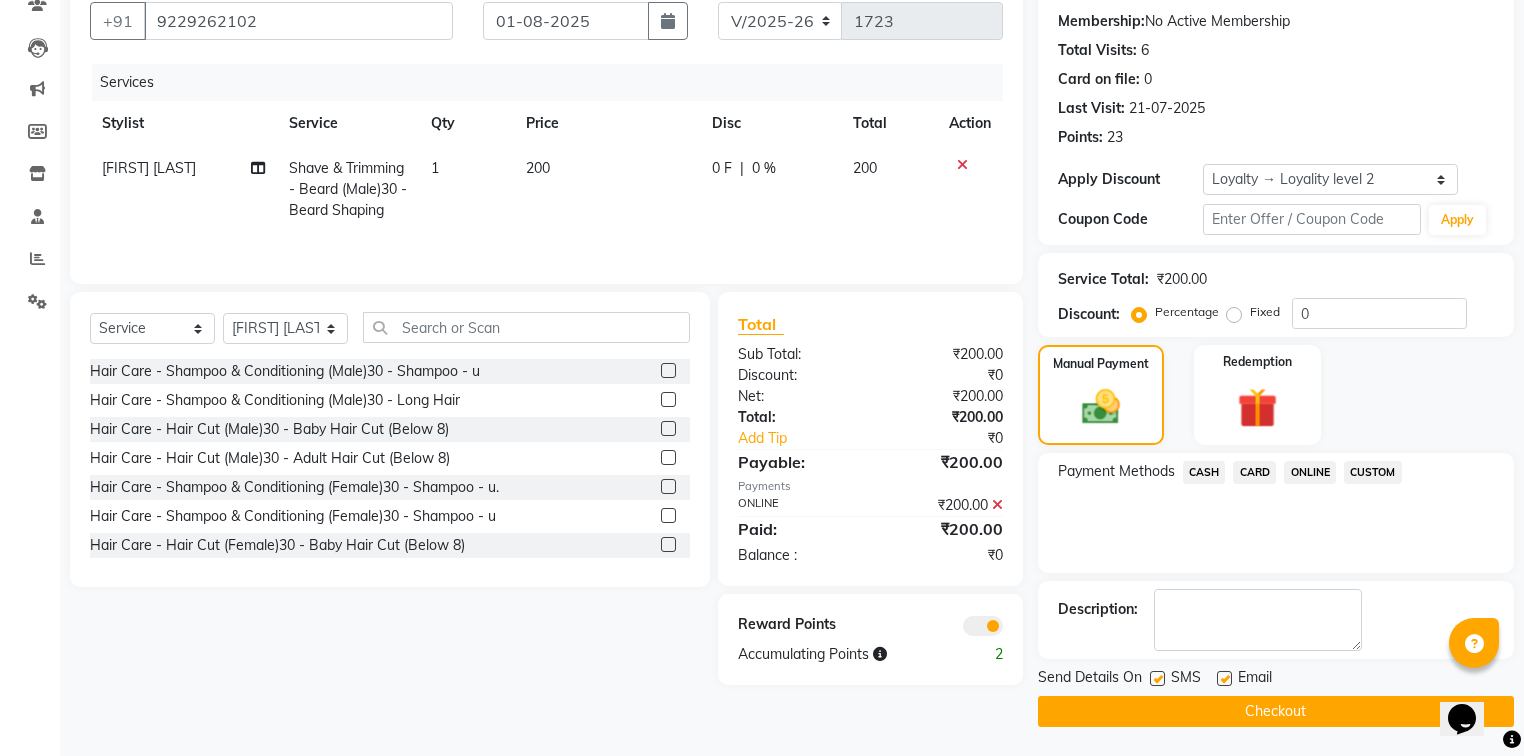 click on "Checkout" 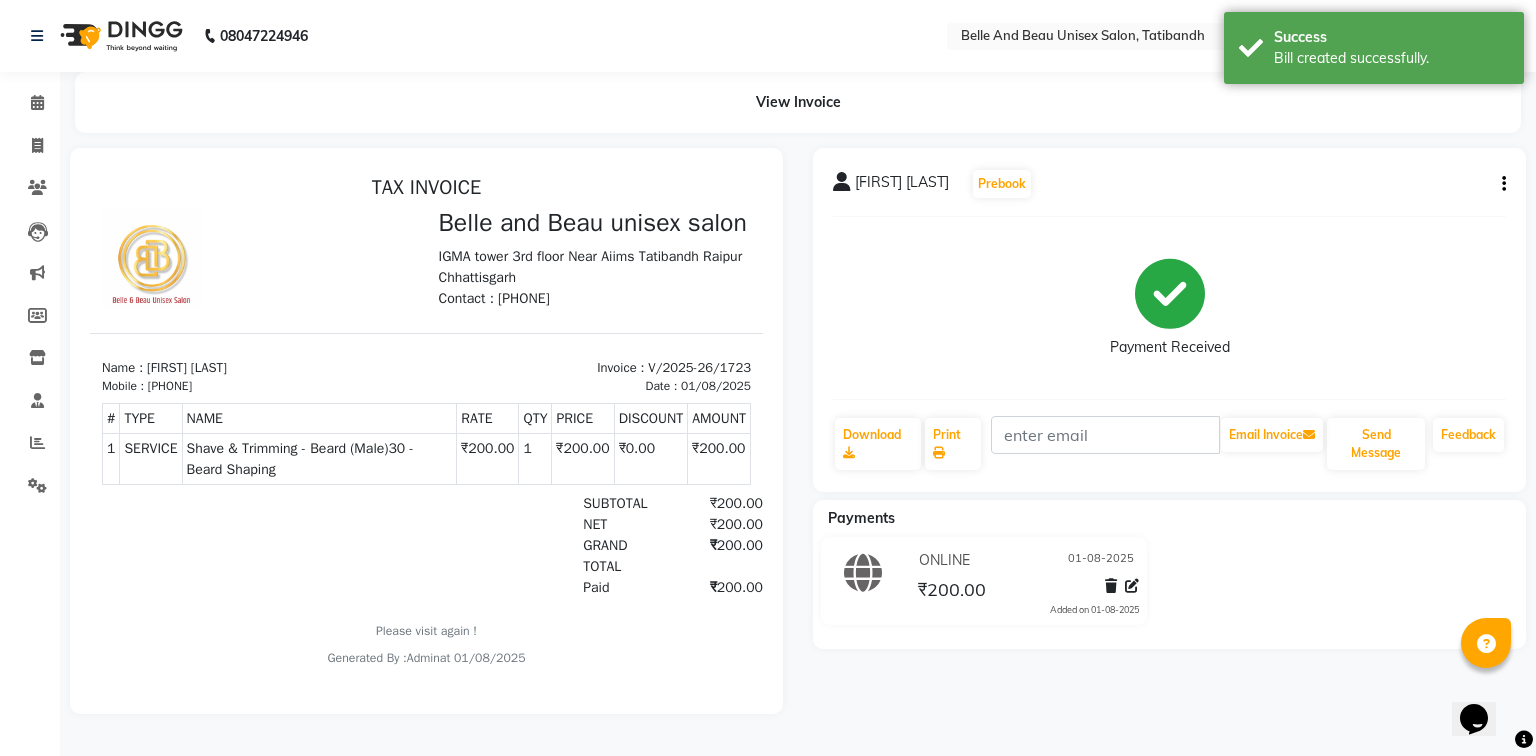 scroll, scrollTop: 0, scrollLeft: 0, axis: both 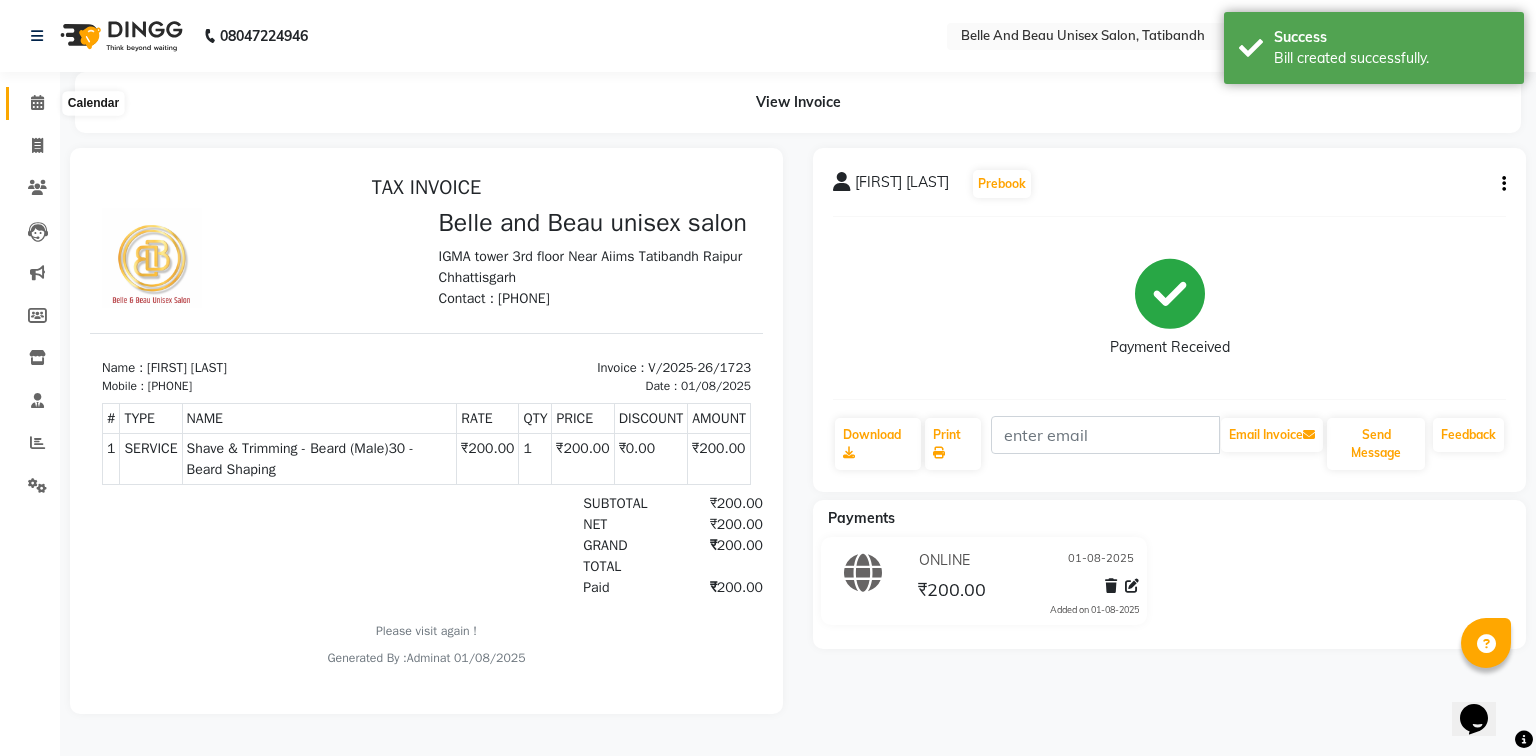 click 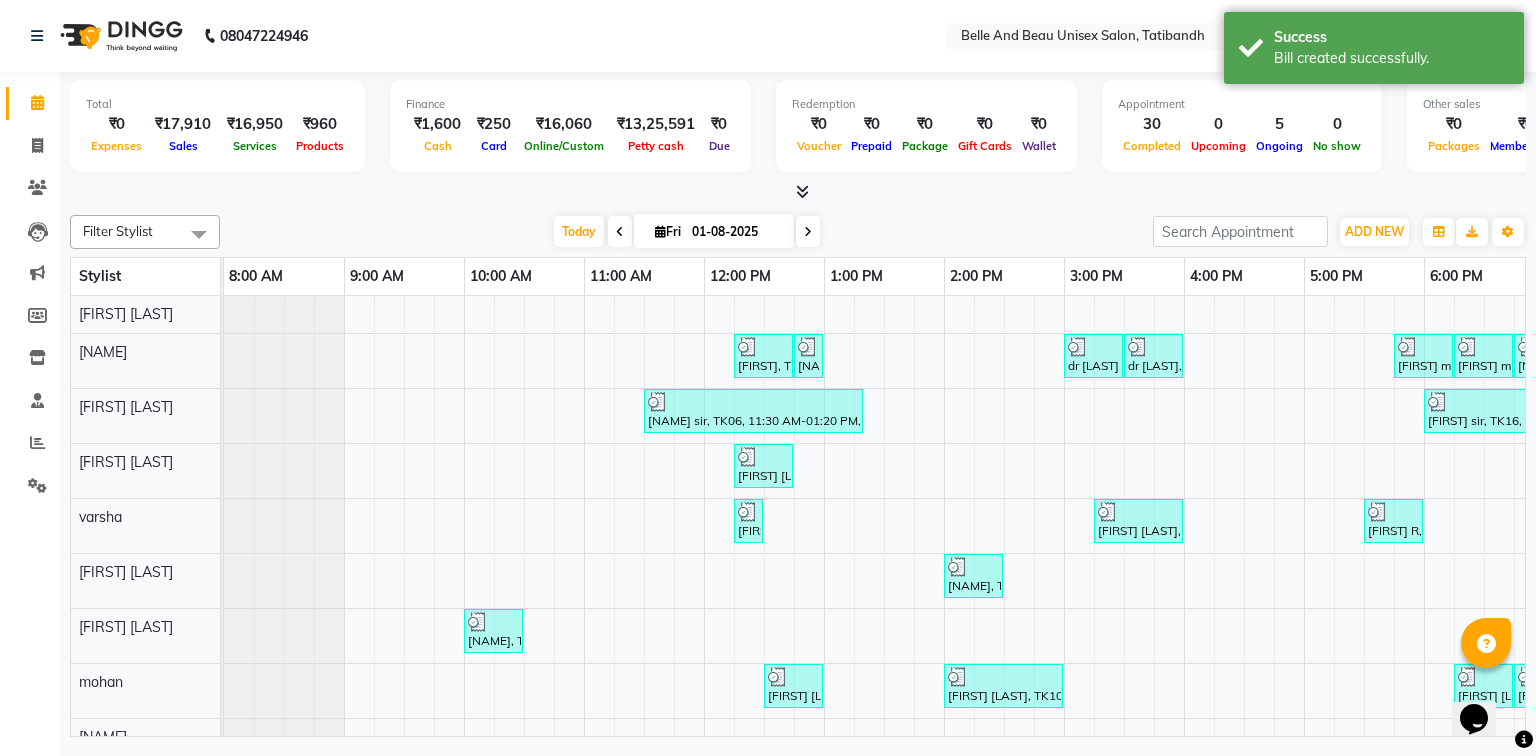 scroll, scrollTop: 0, scrollLeft: 270, axis: horizontal 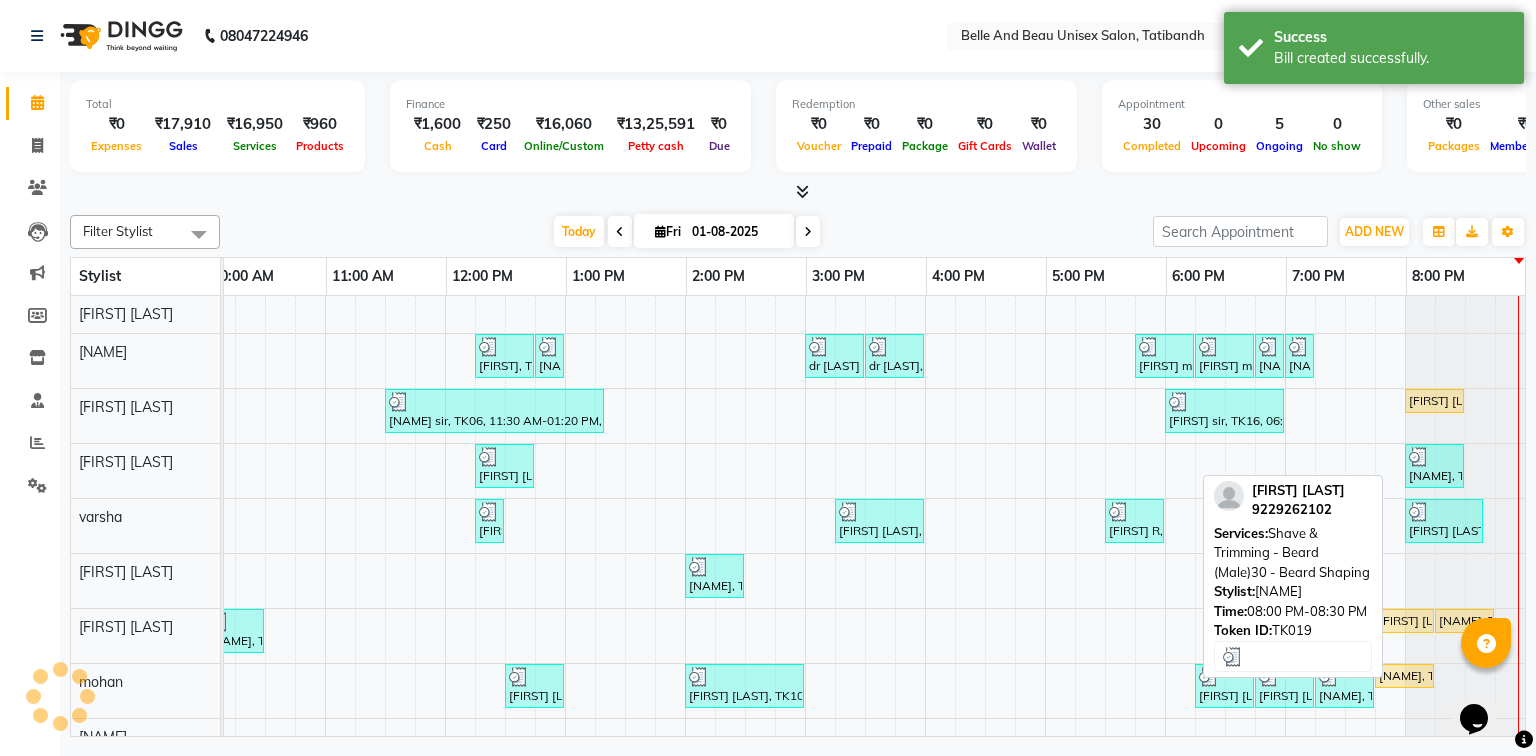 click on "[NAME], TK19, 08:00 PM-08:30 PM, Shave & Trimming - Beard  (Male)30 - Beard Shaping" at bounding box center [1434, 466] 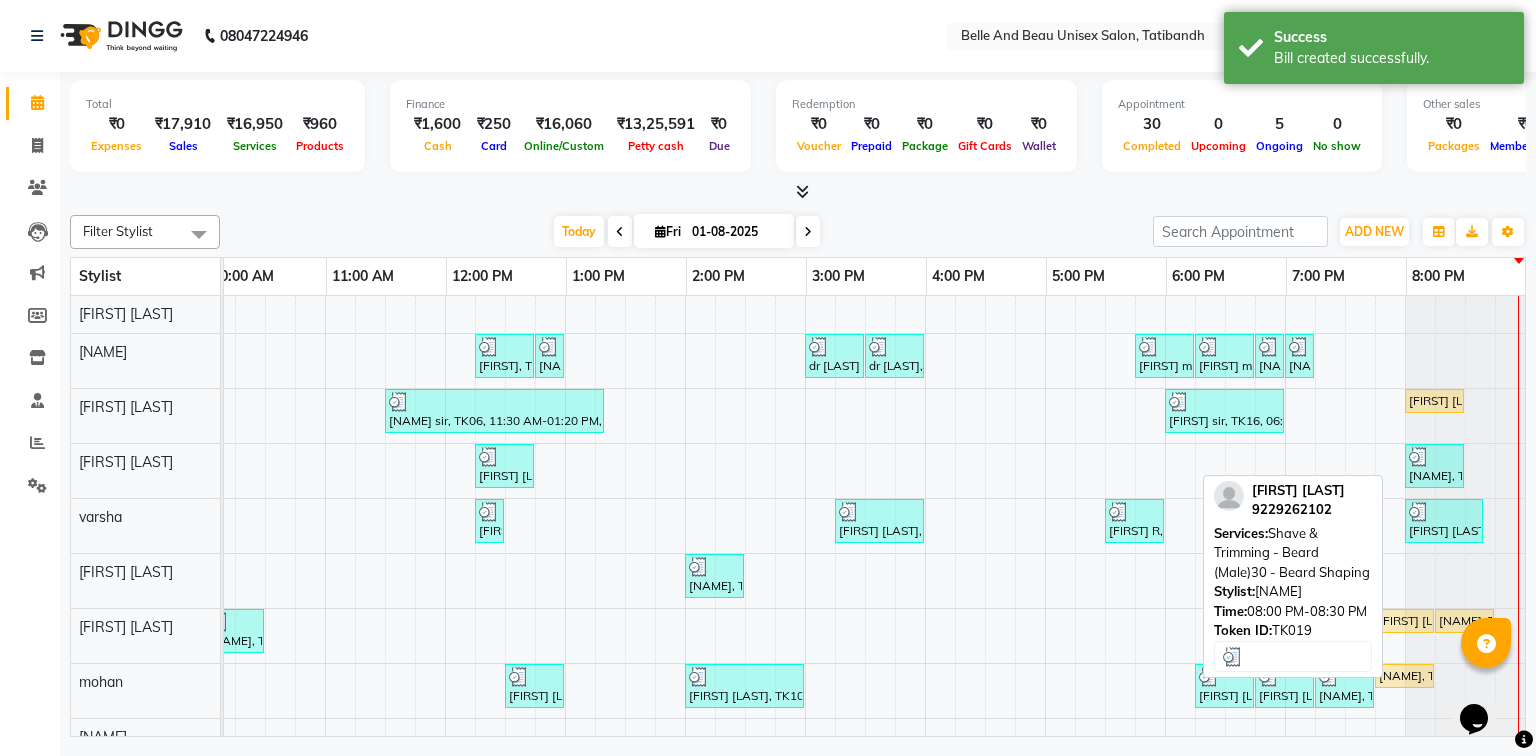click on "[NAME], TK19, 08:00 PM-08:30 PM, Shave & Trimming - Beard  (Male)30 - Beard Shaping" at bounding box center (1434, 466) 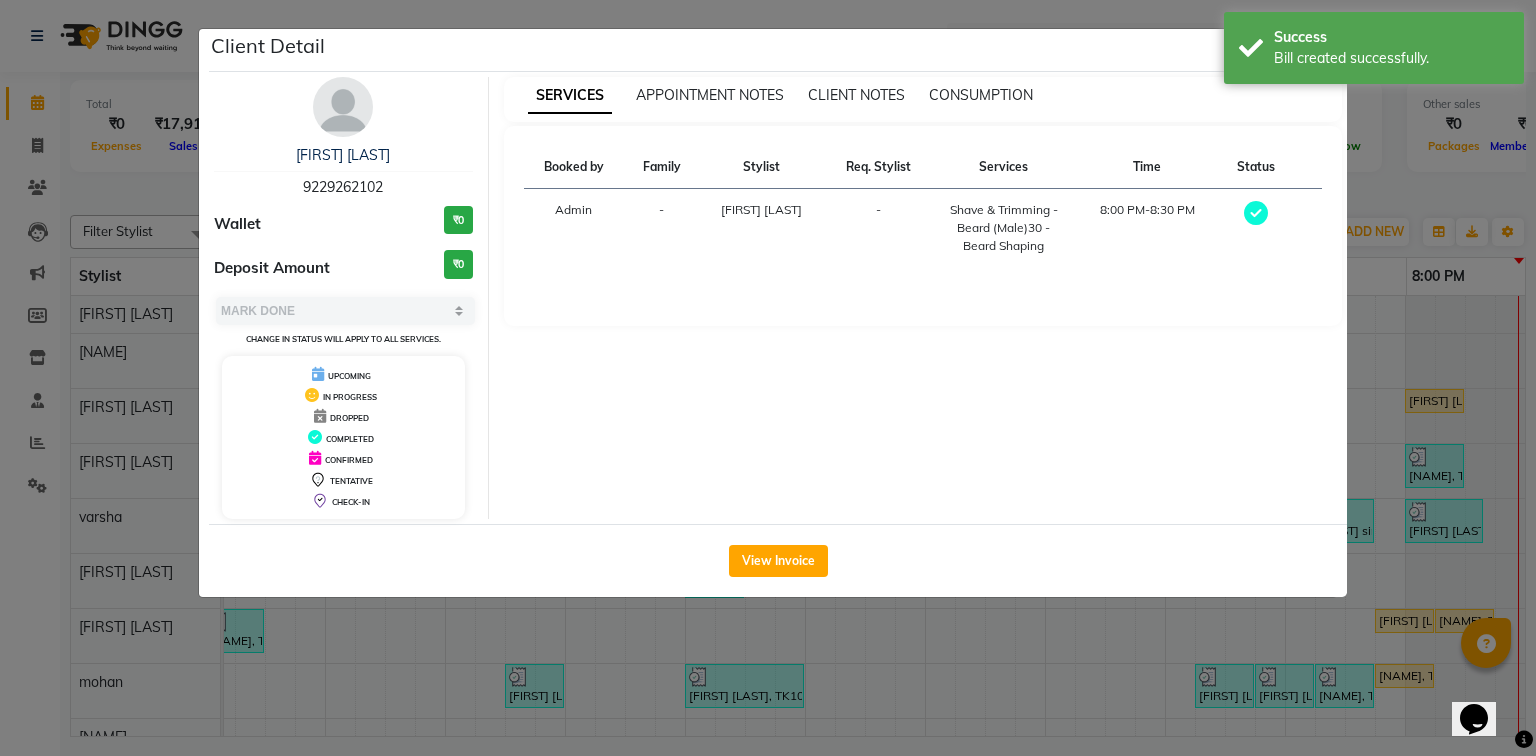 click on "9229262102" at bounding box center (343, 187) 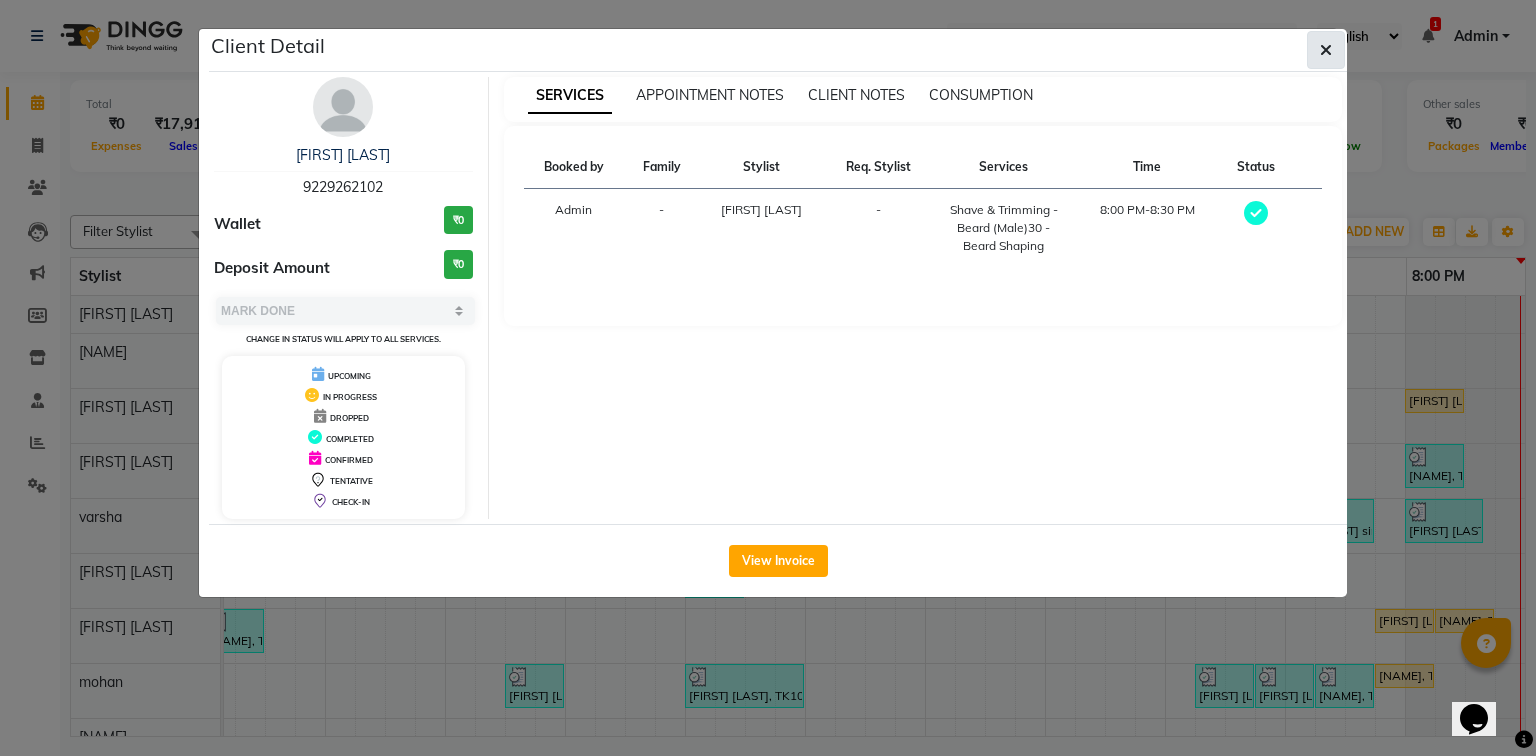 click 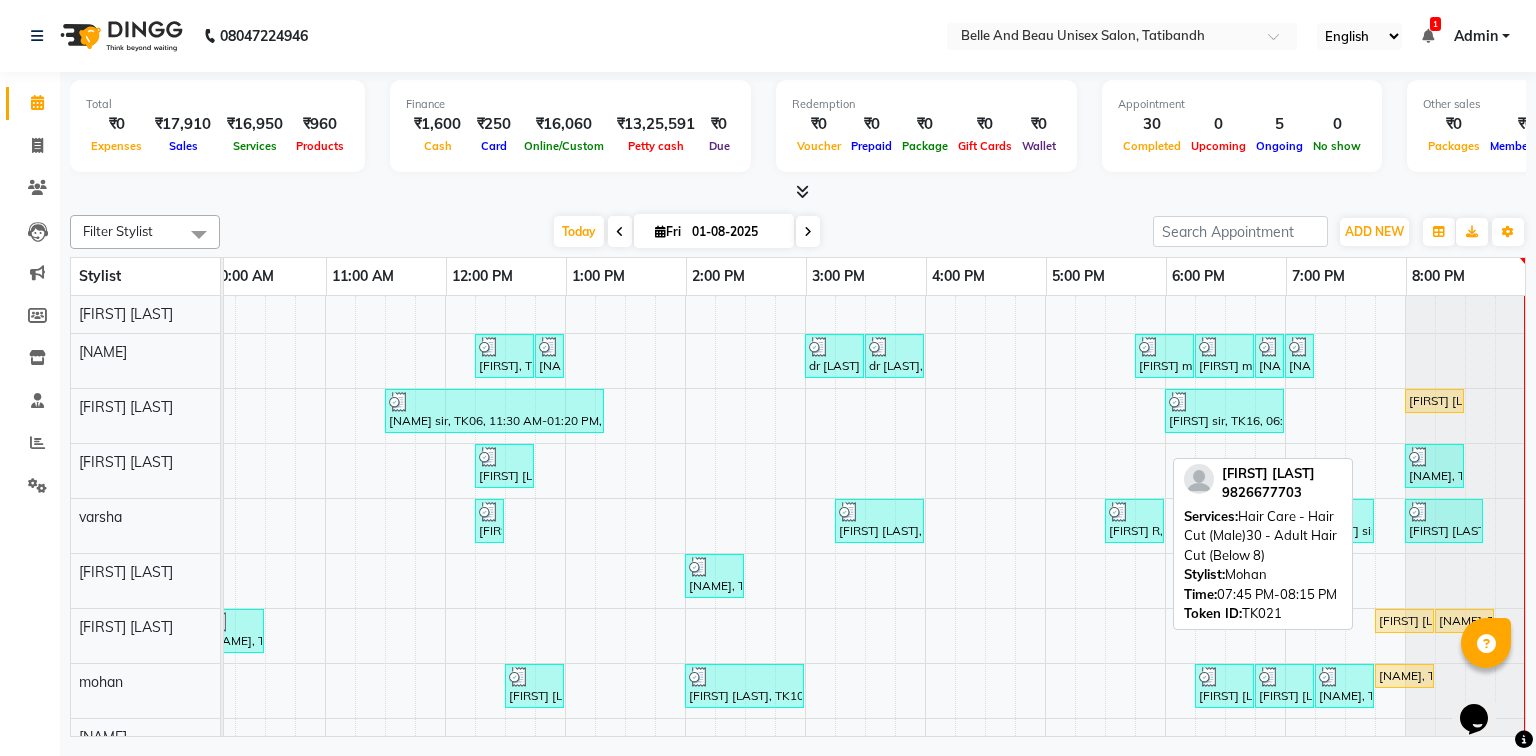 click on "[NAME], TK21, 07:45 PM-08:15 PM, Hair Care - Hair Cut (Male)30 - Adult Hair Cut (Below 8)" at bounding box center [1404, 676] 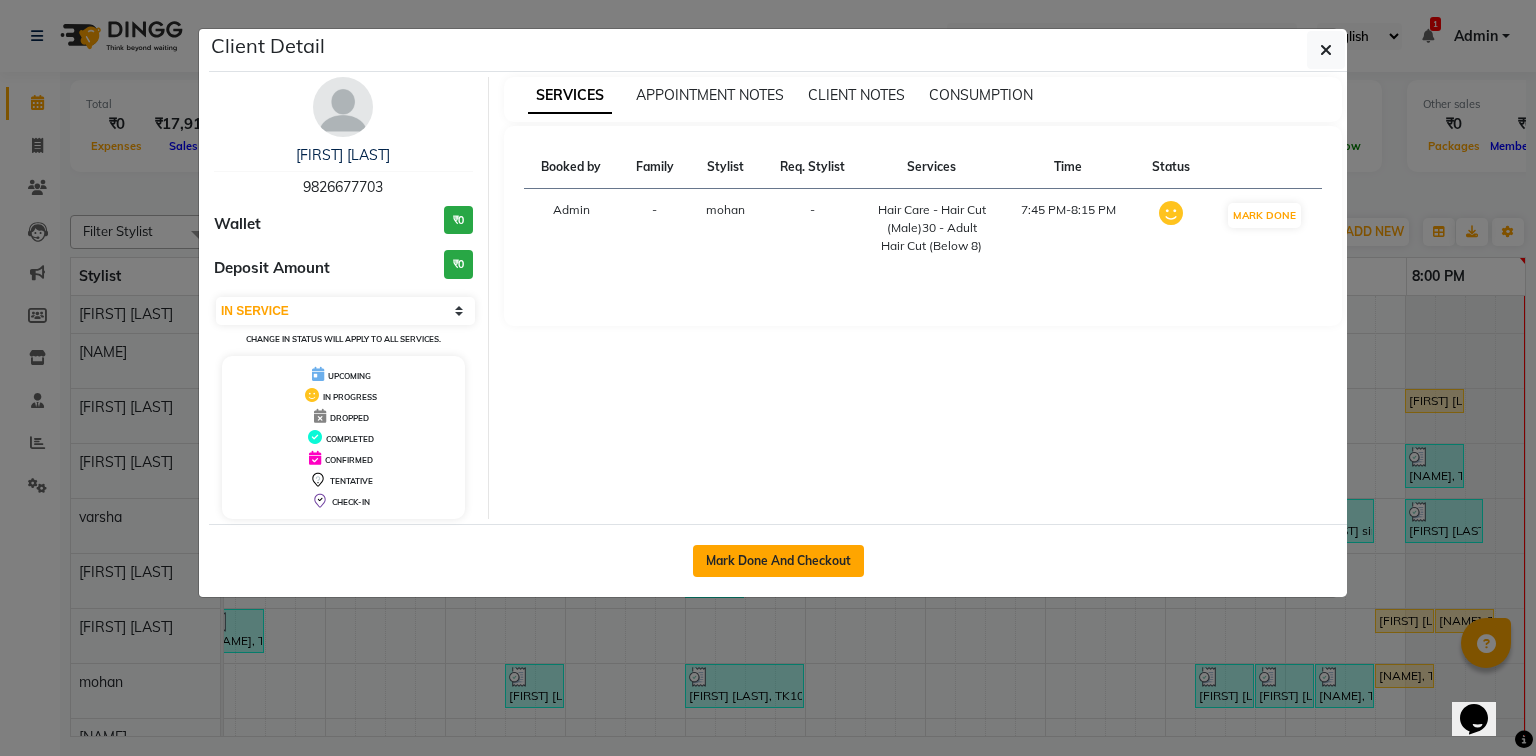 click on "Mark Done And Checkout" 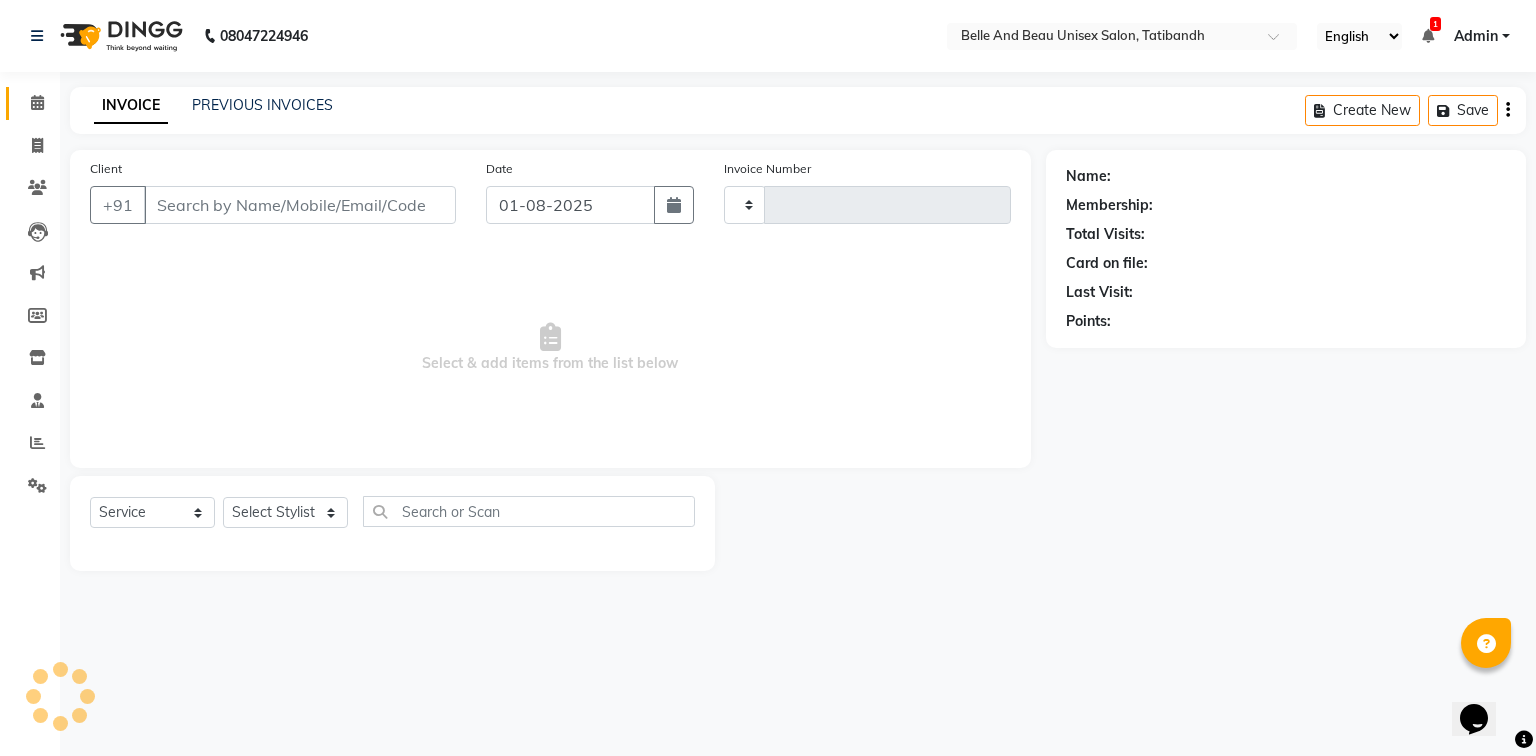 type on "1724" 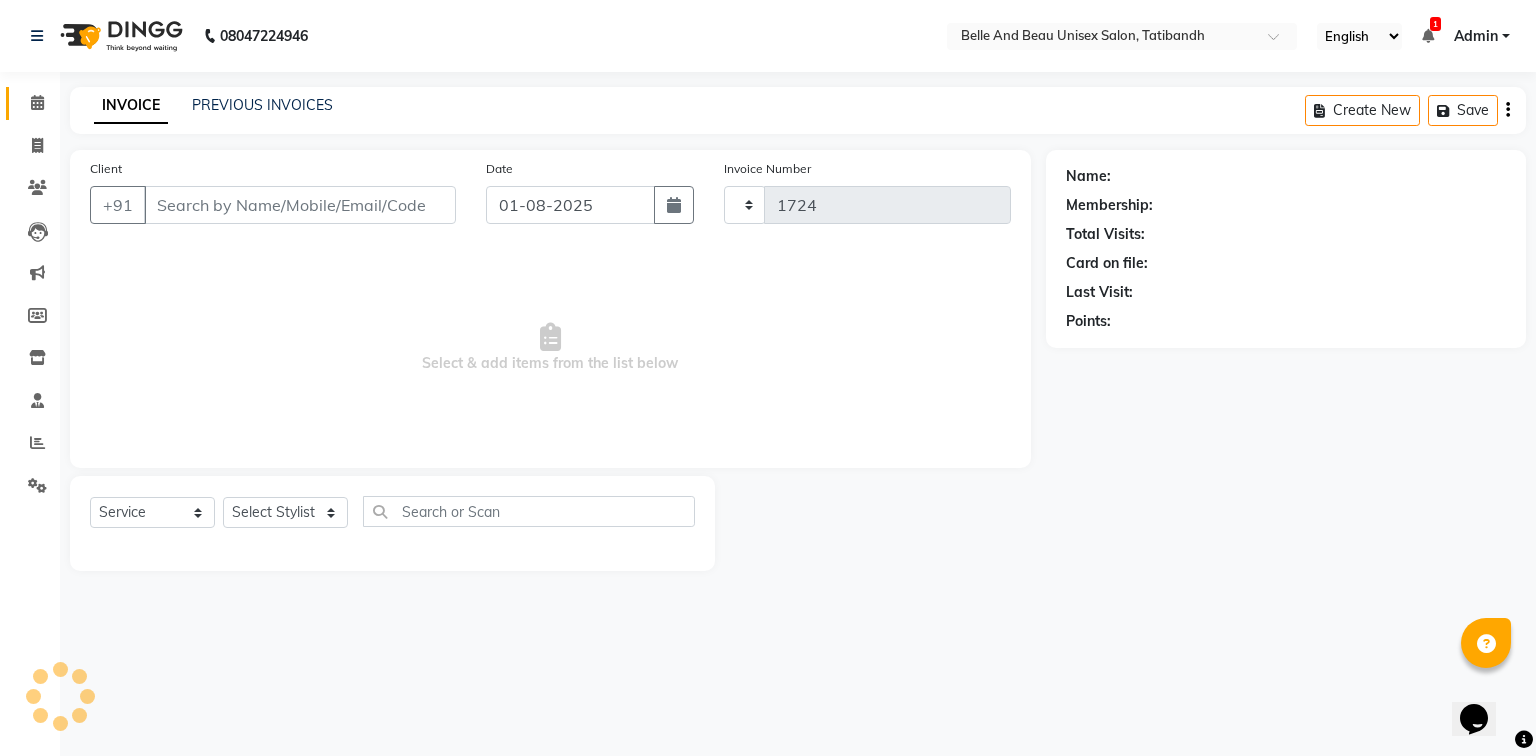 select on "3" 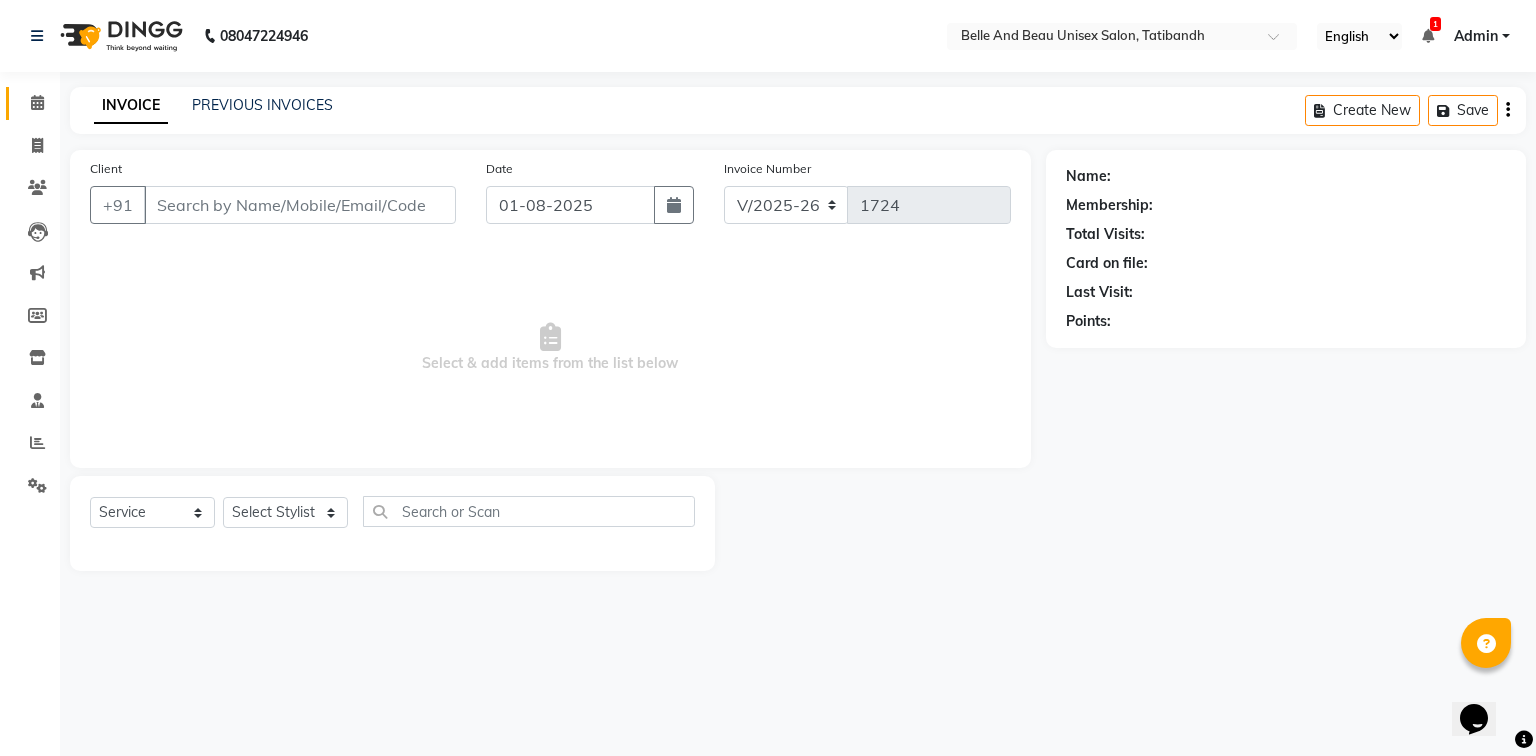 type on "9826677703" 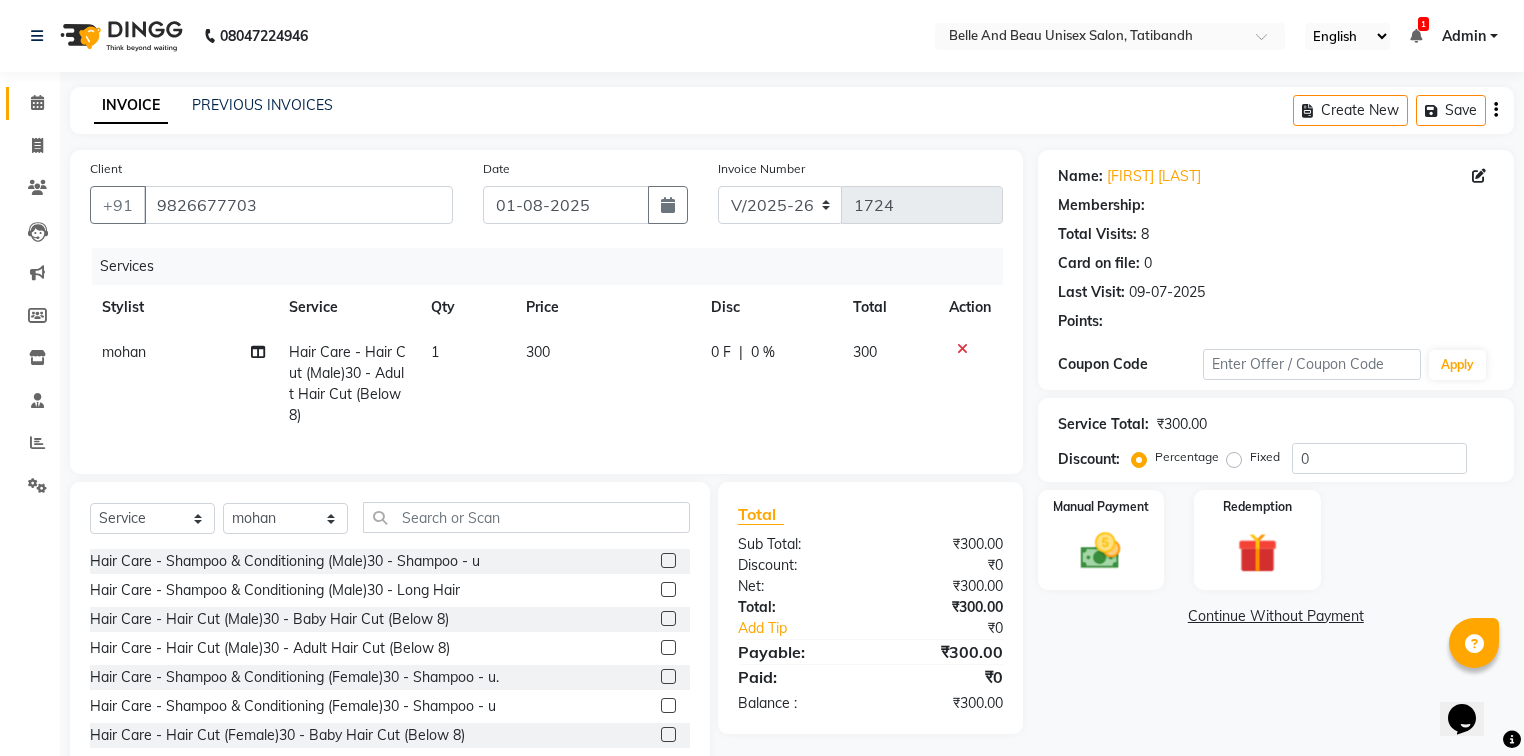 select on "1: Object" 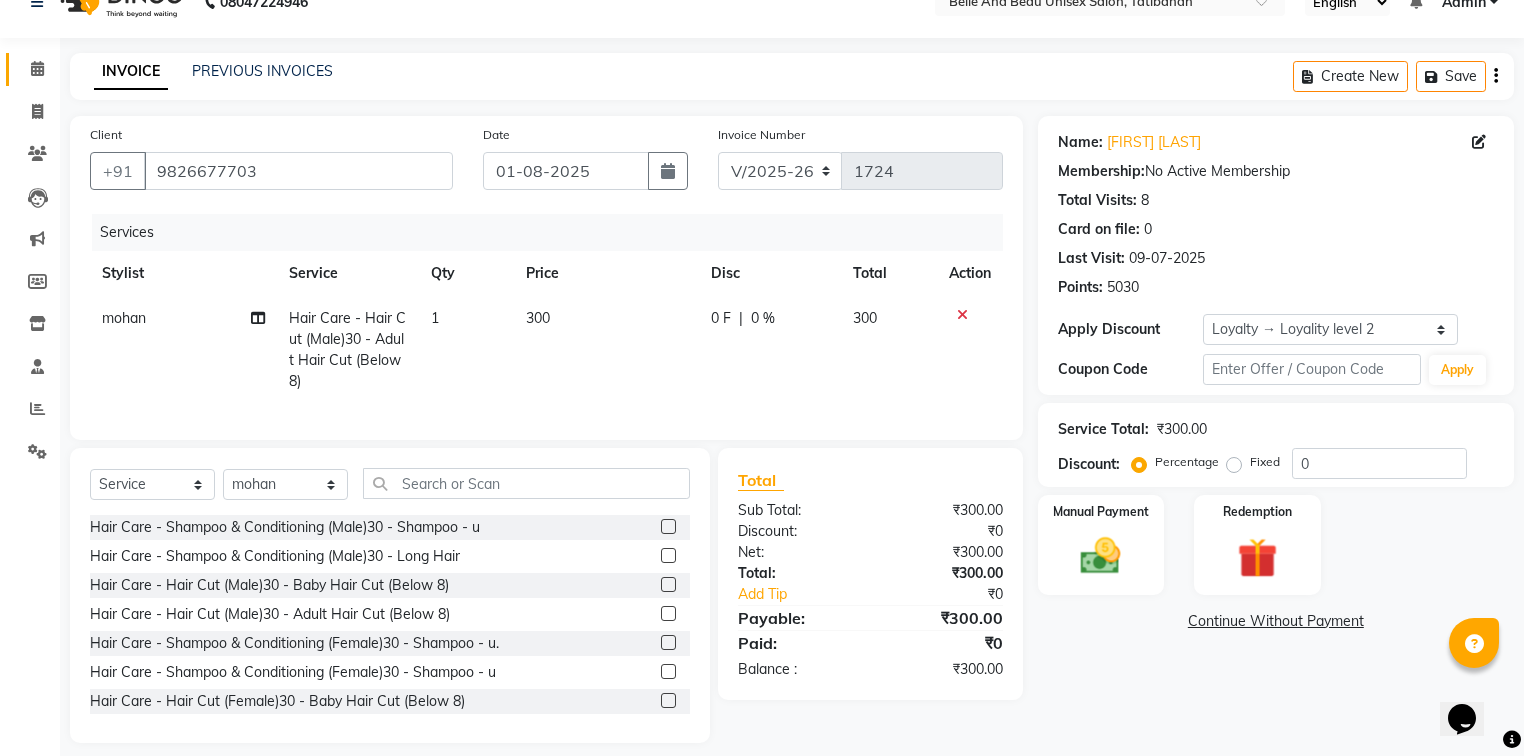 scroll, scrollTop: 64, scrollLeft: 0, axis: vertical 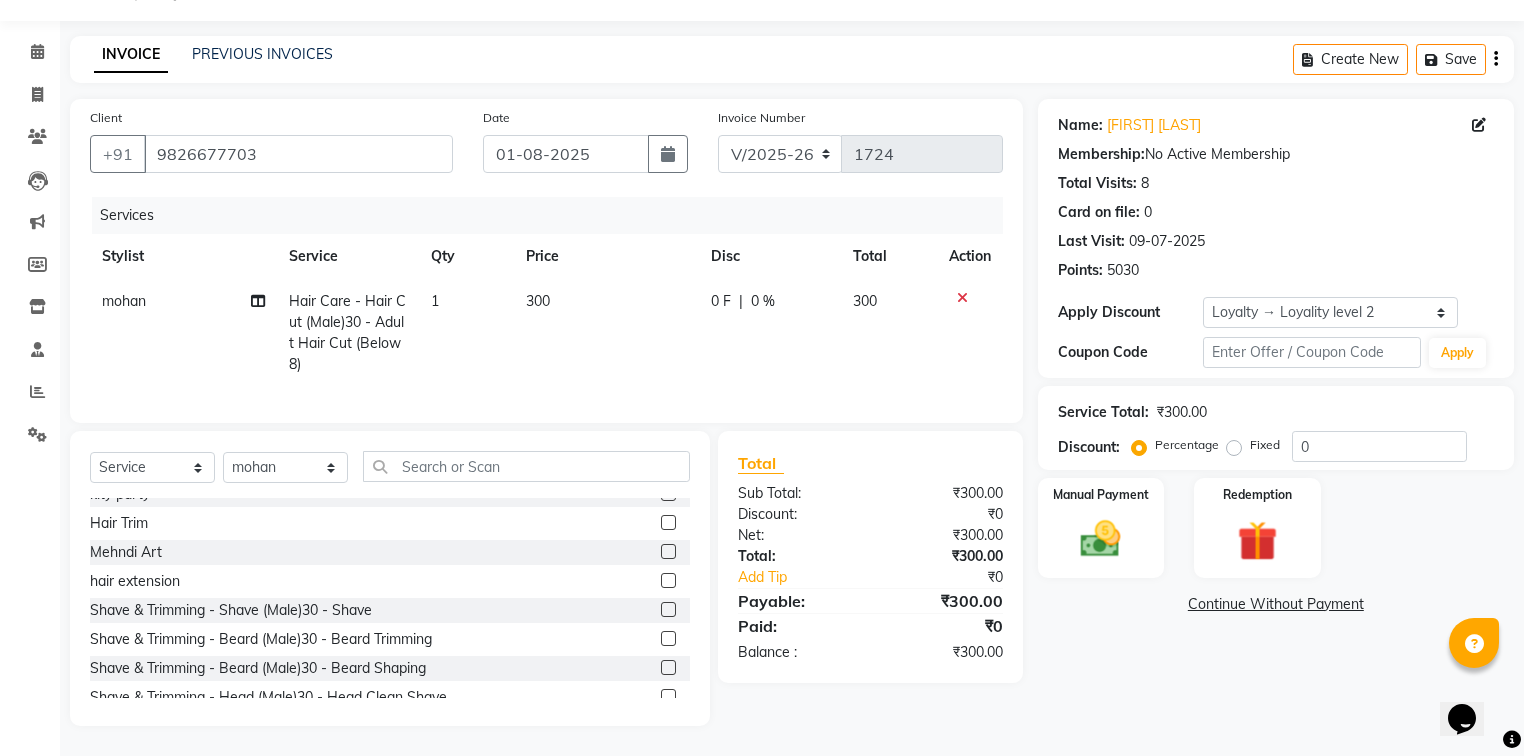 click 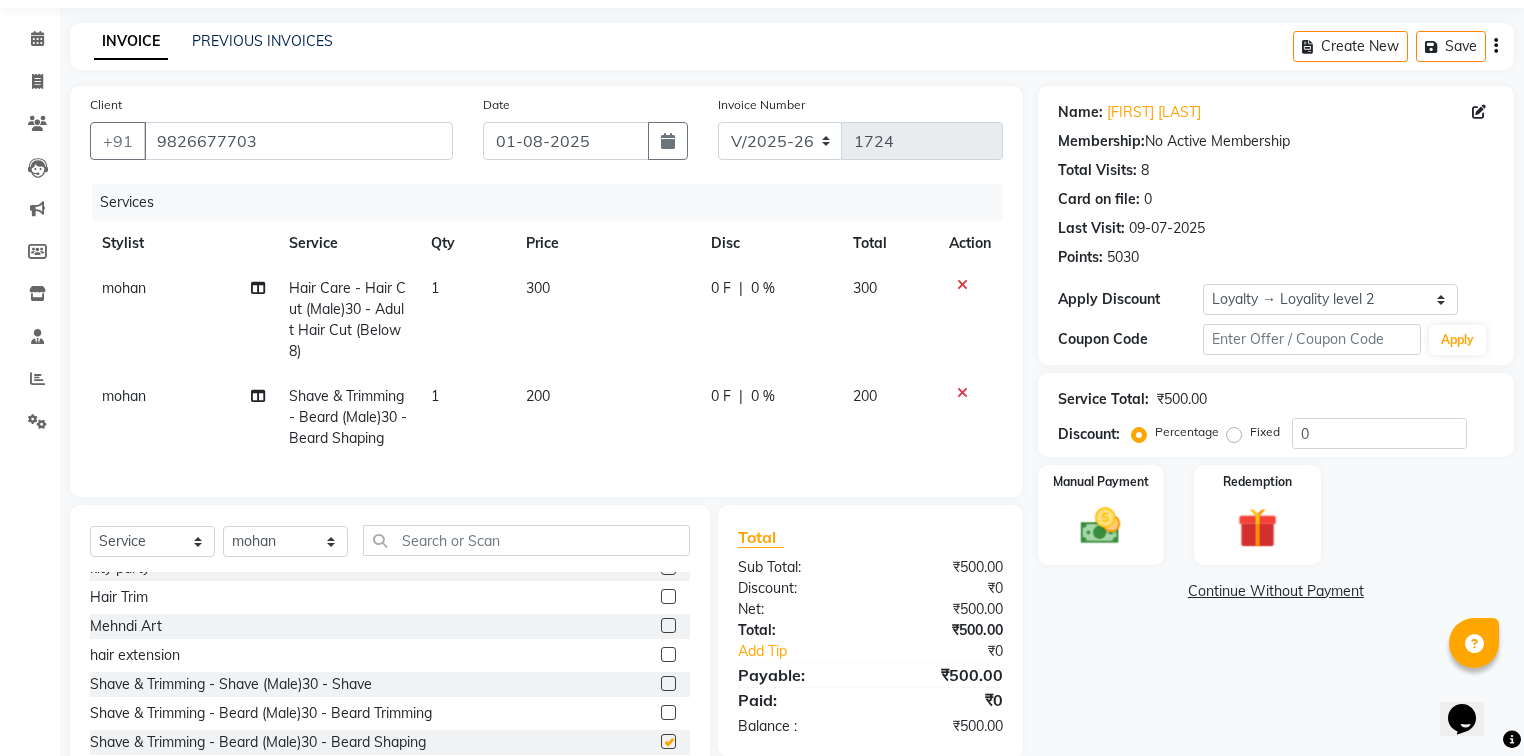 checkbox on "false" 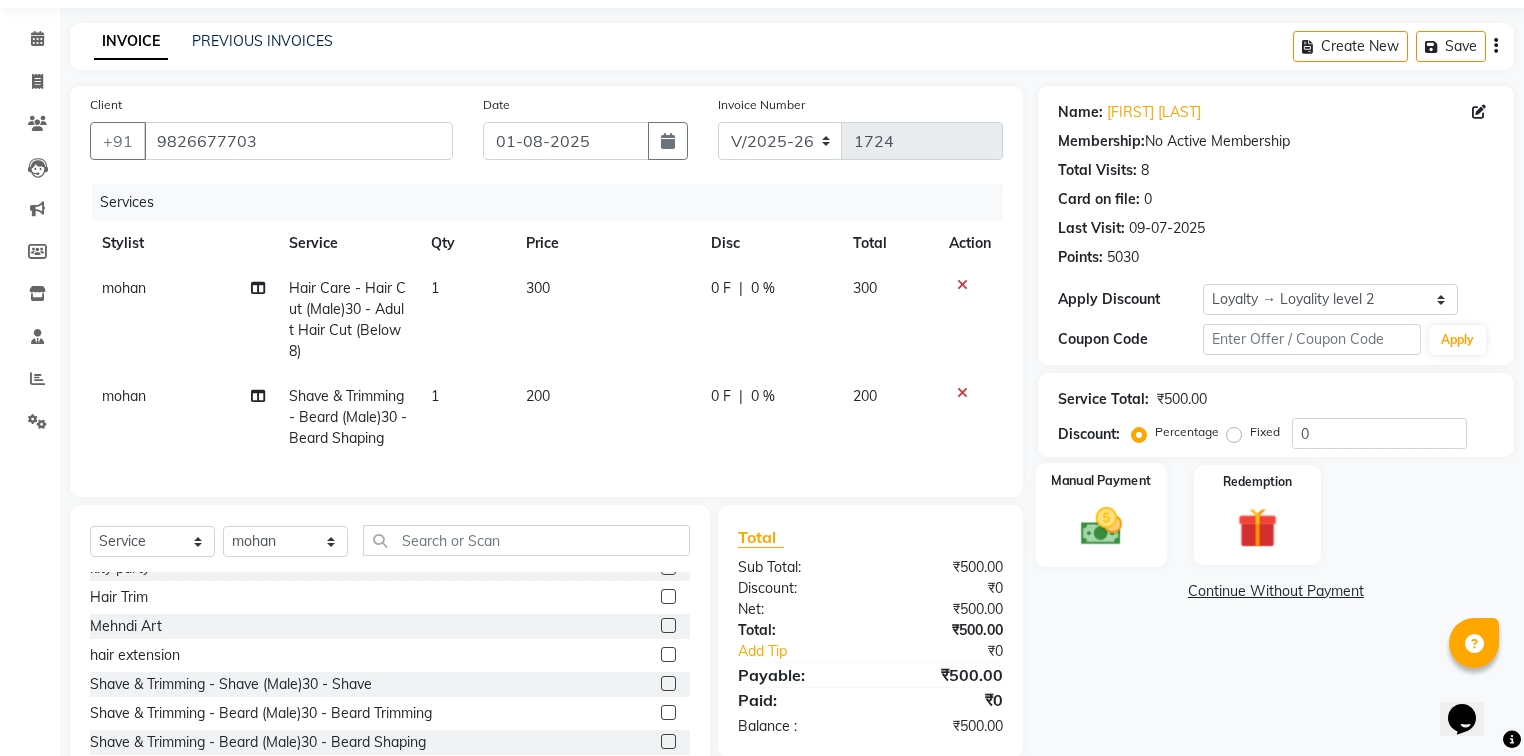 click 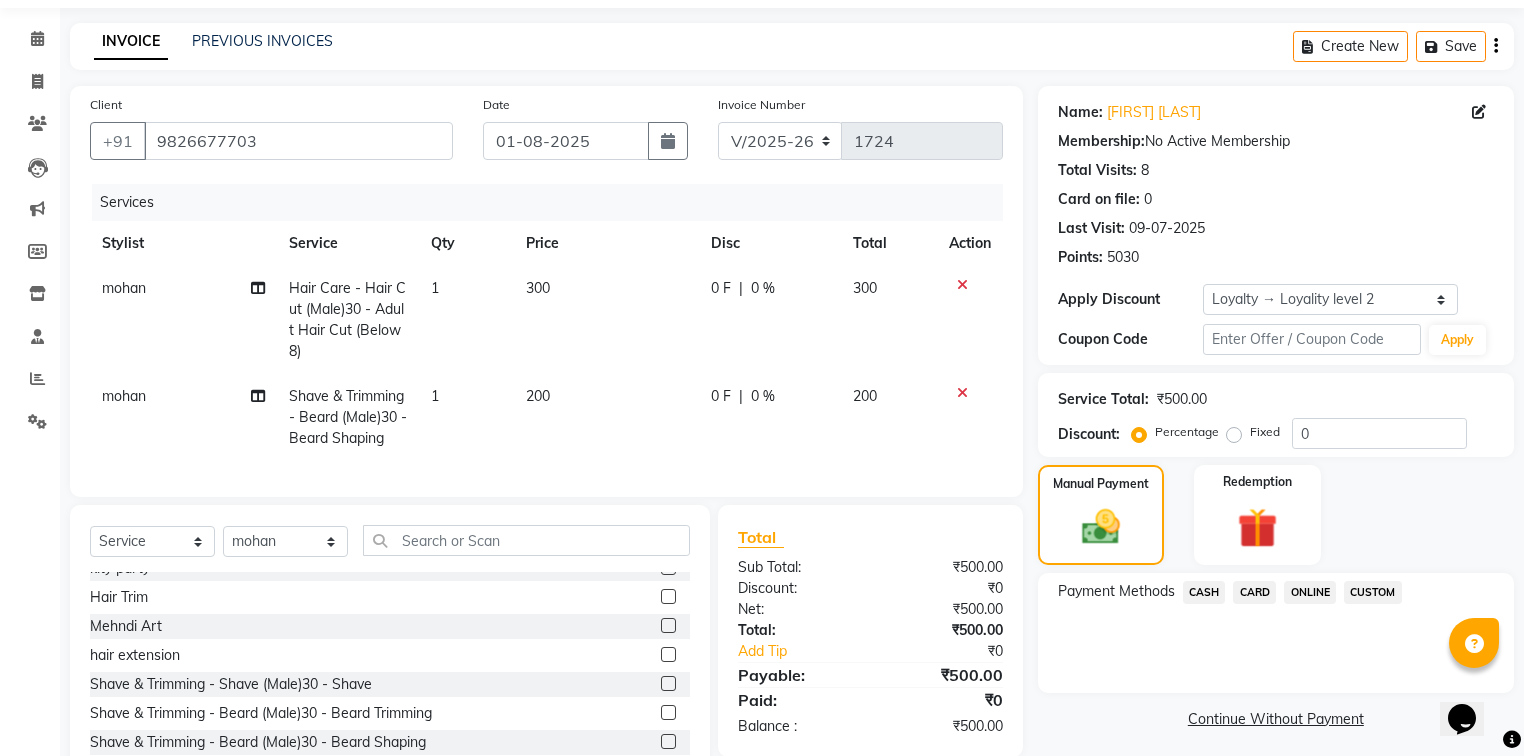 click on "ONLINE" 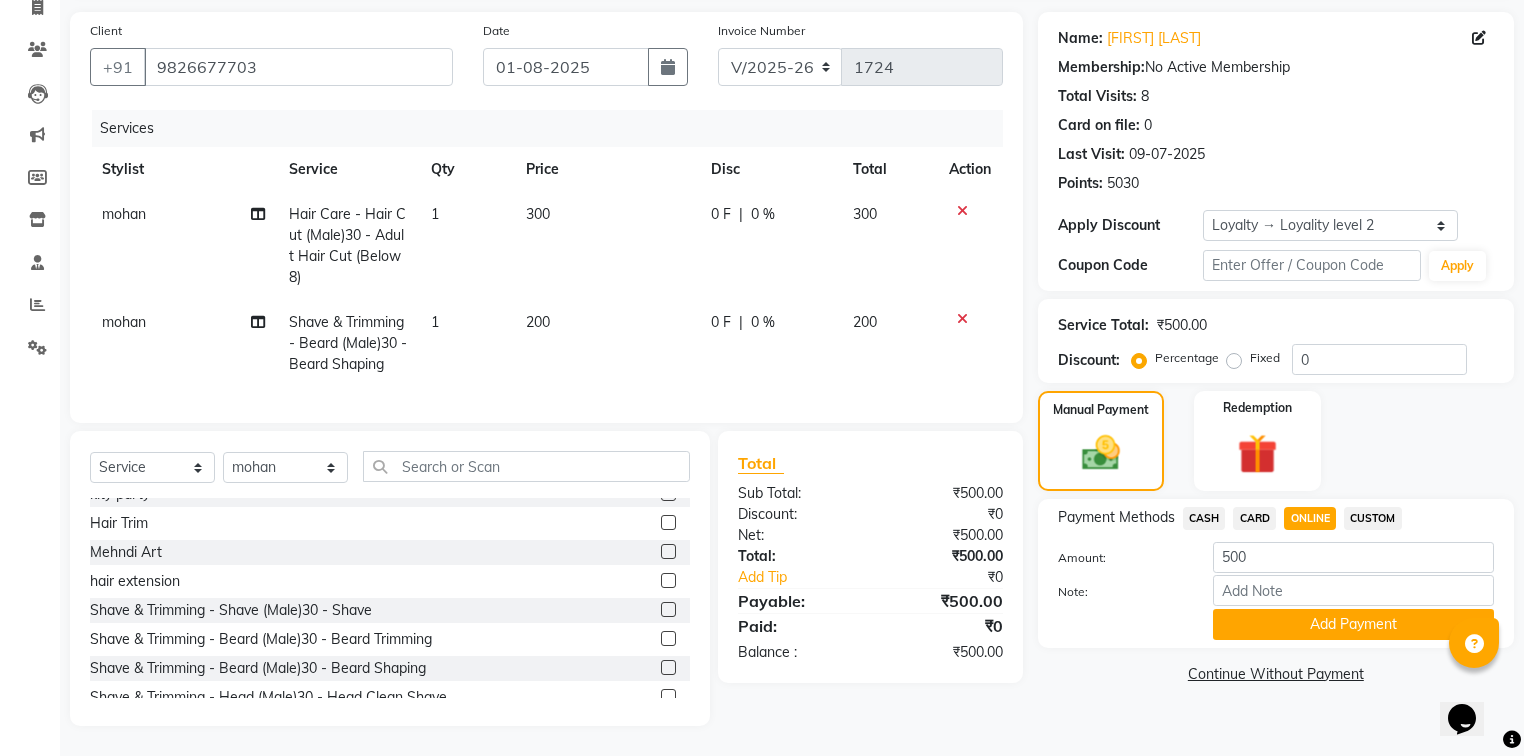 scroll, scrollTop: 151, scrollLeft: 0, axis: vertical 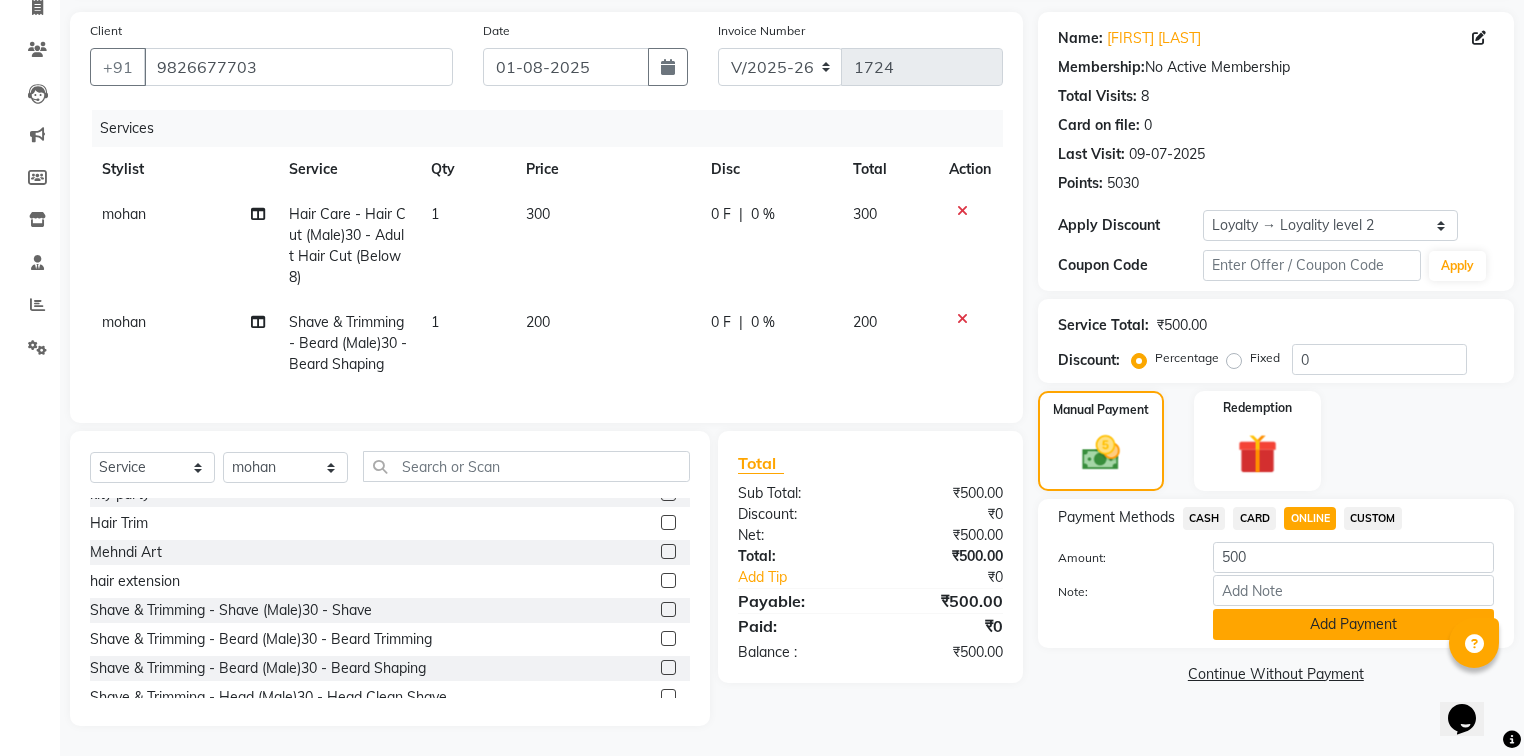 click on "Add Payment" 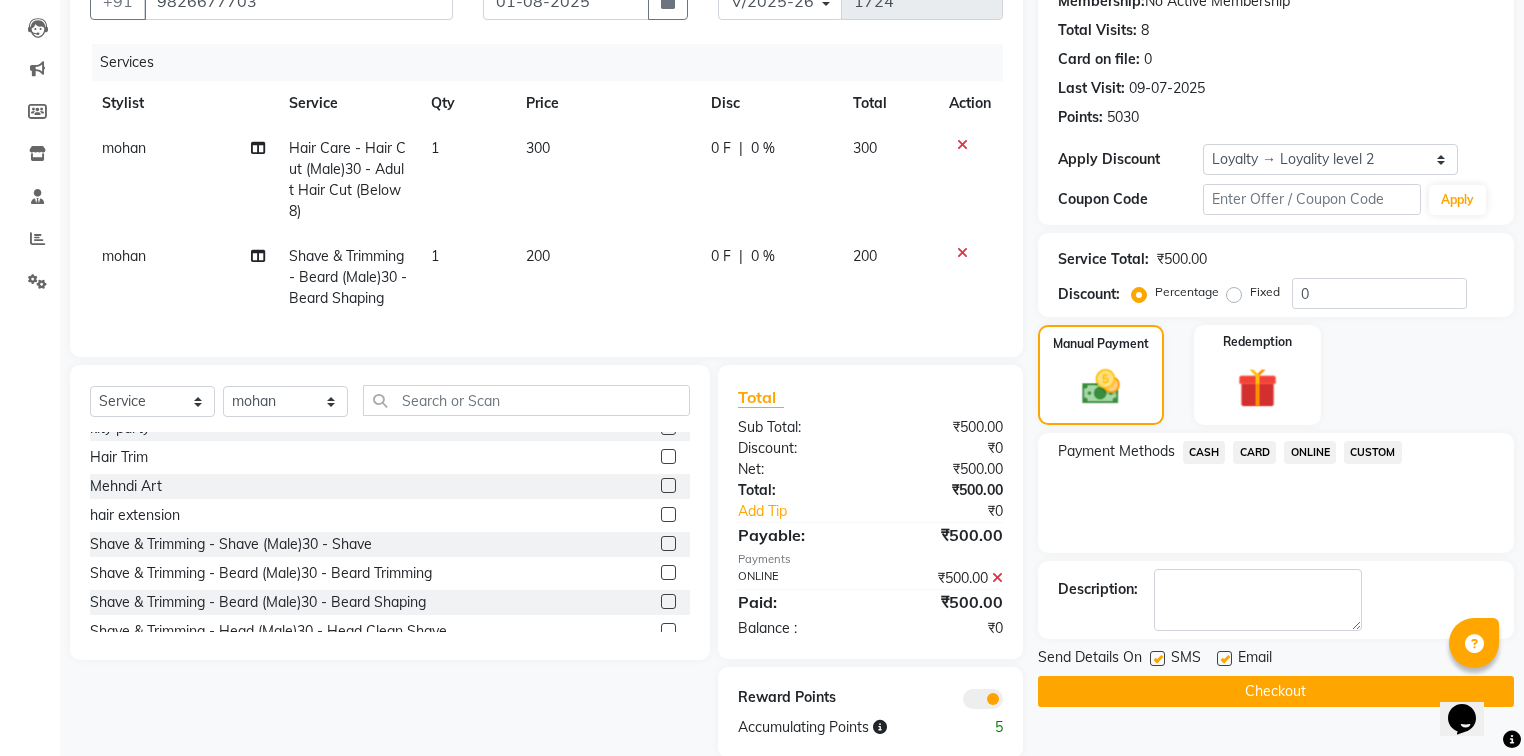 scroll, scrollTop: 249, scrollLeft: 0, axis: vertical 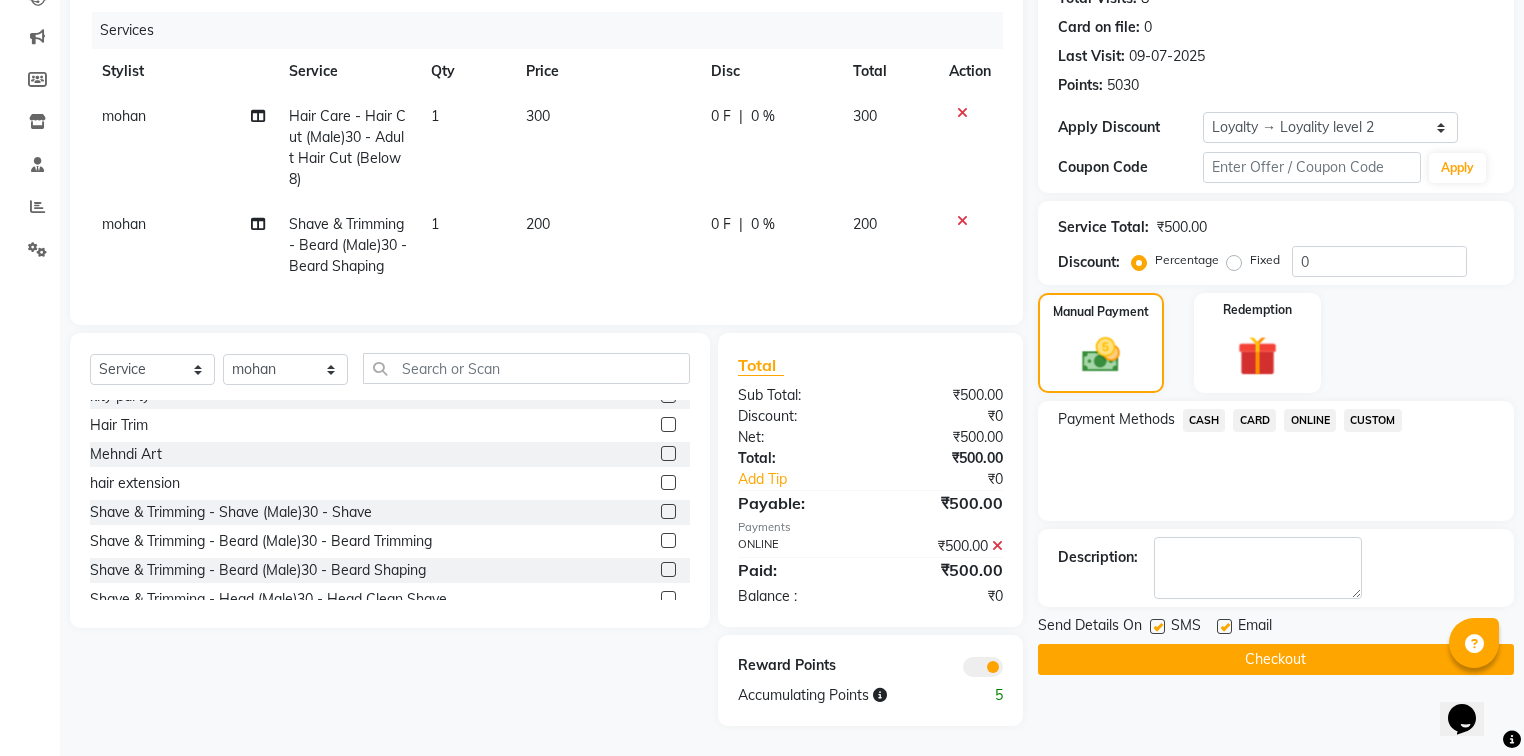 click on "Checkout" 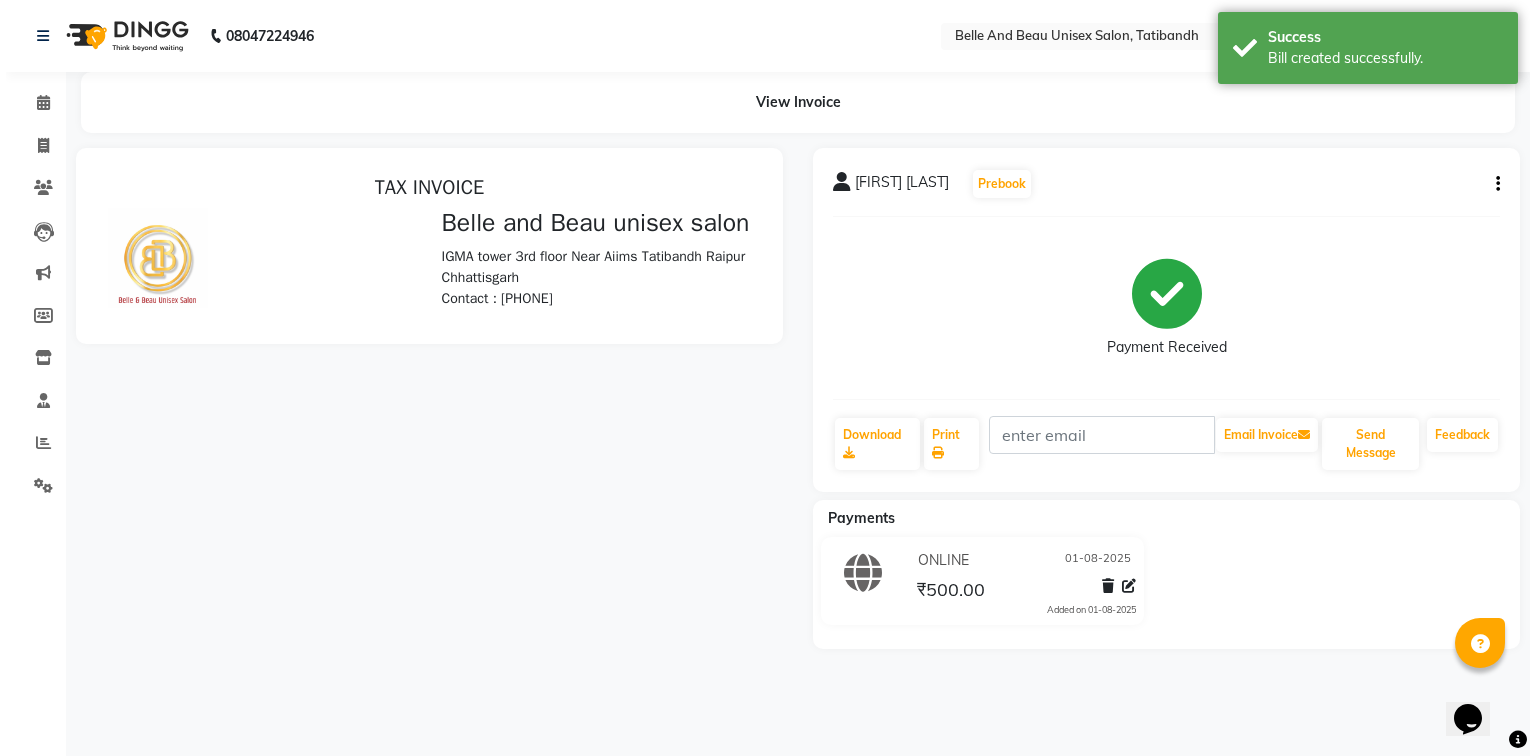 scroll, scrollTop: 0, scrollLeft: 0, axis: both 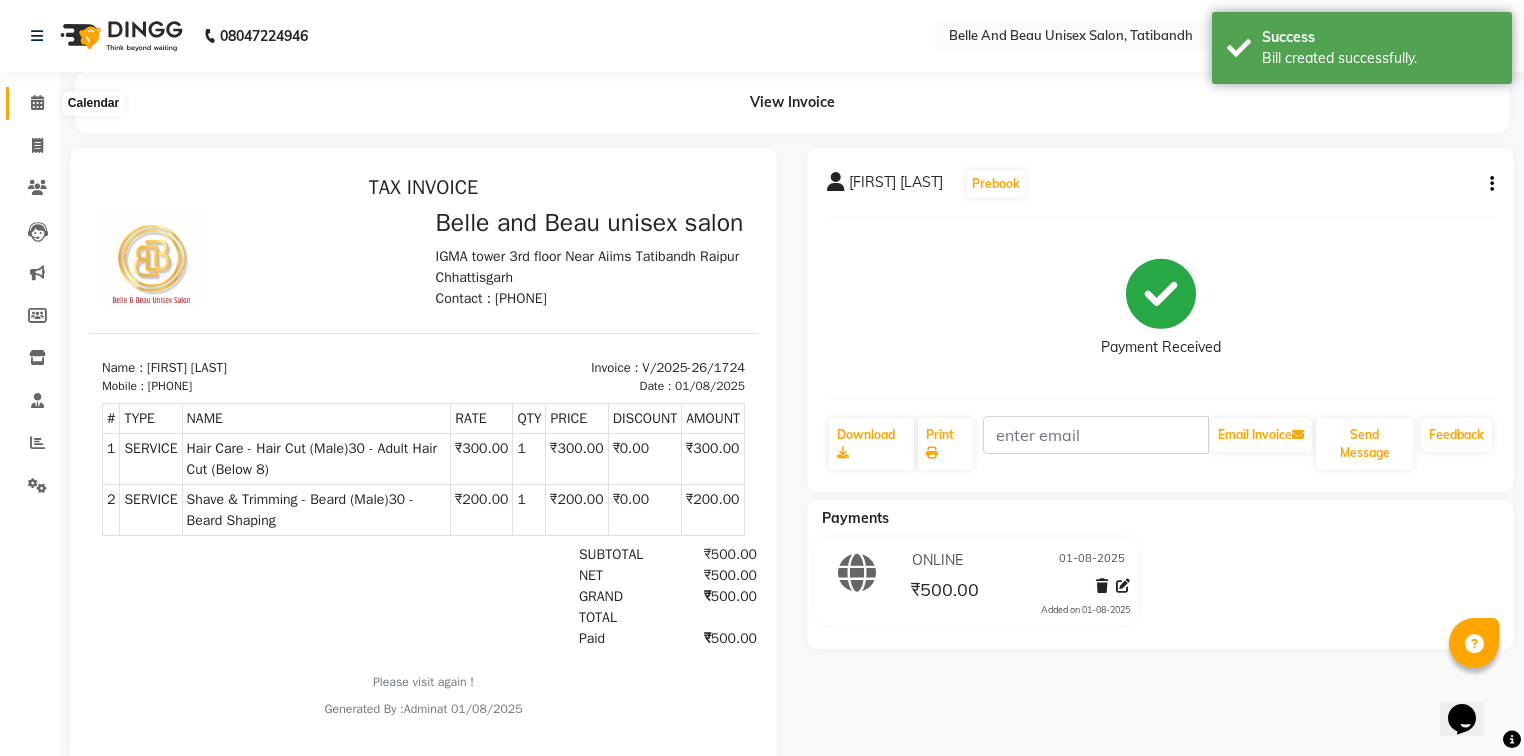 click 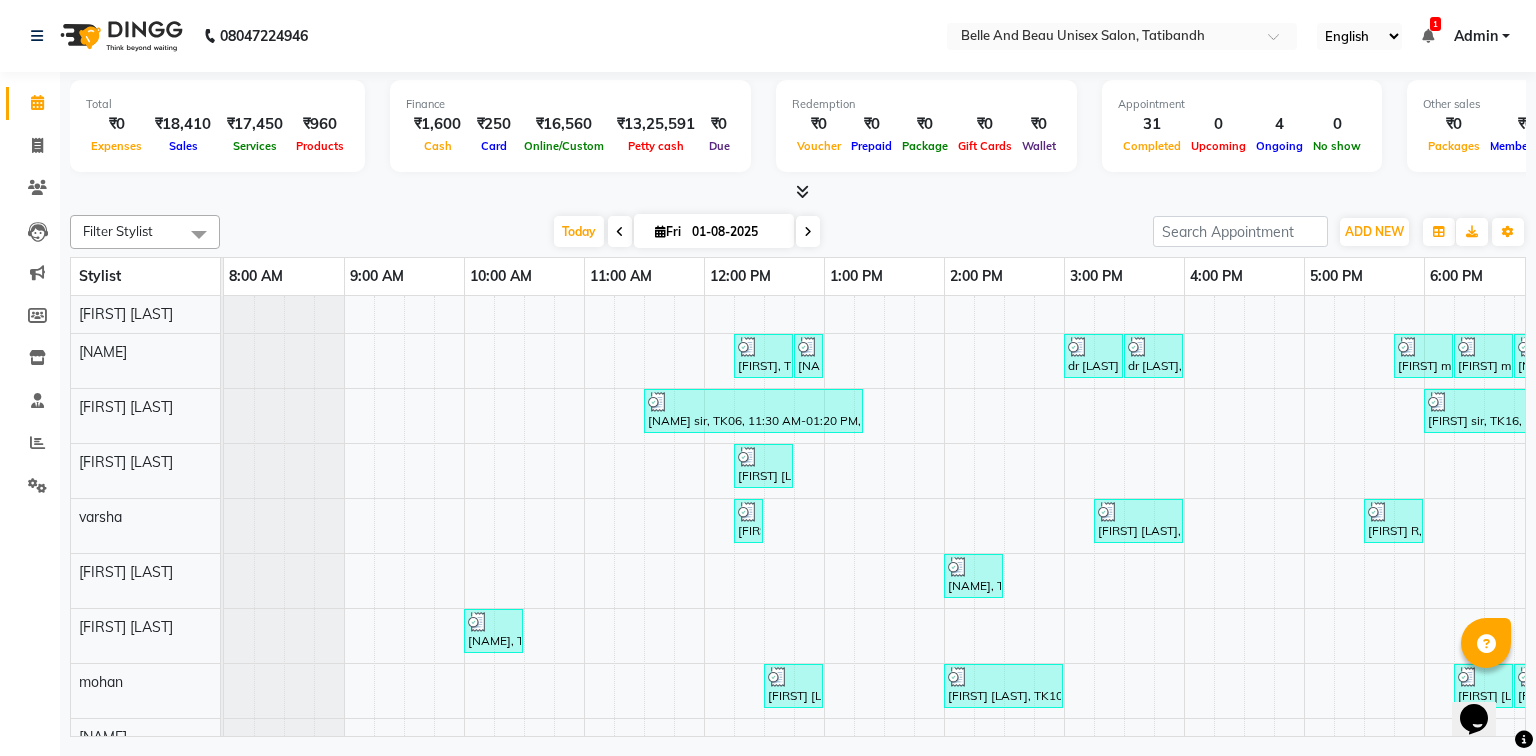 scroll, scrollTop: 0, scrollLeft: 264, axis: horizontal 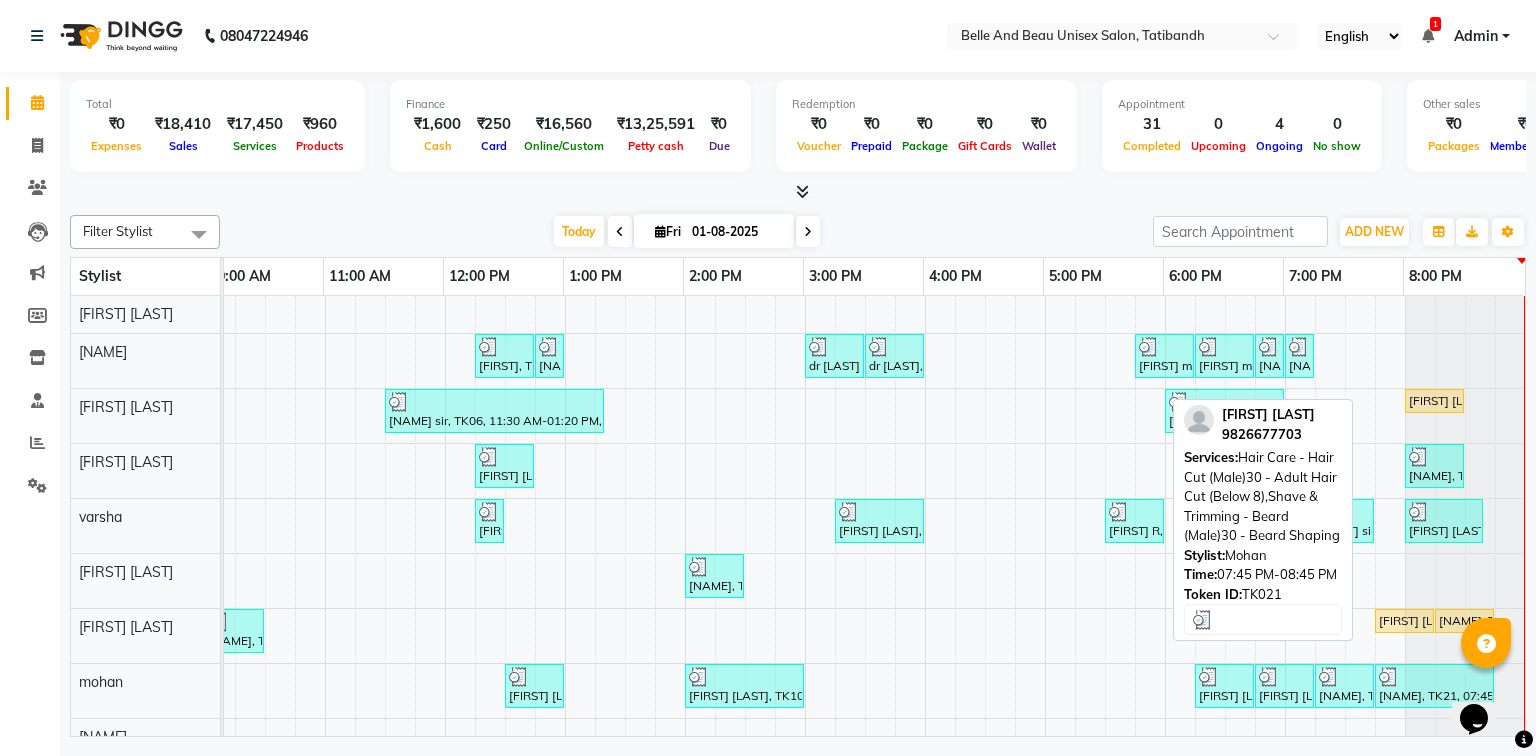 click on "[NAME], TK21, 07:45 PM-08:45 PM, Hair Care - Hair Cut (Male)30 - Adult Hair Cut (Below 8),Shave & Trimming - Beard  (Male)30 - Beard Shaping" at bounding box center (1434, 686) 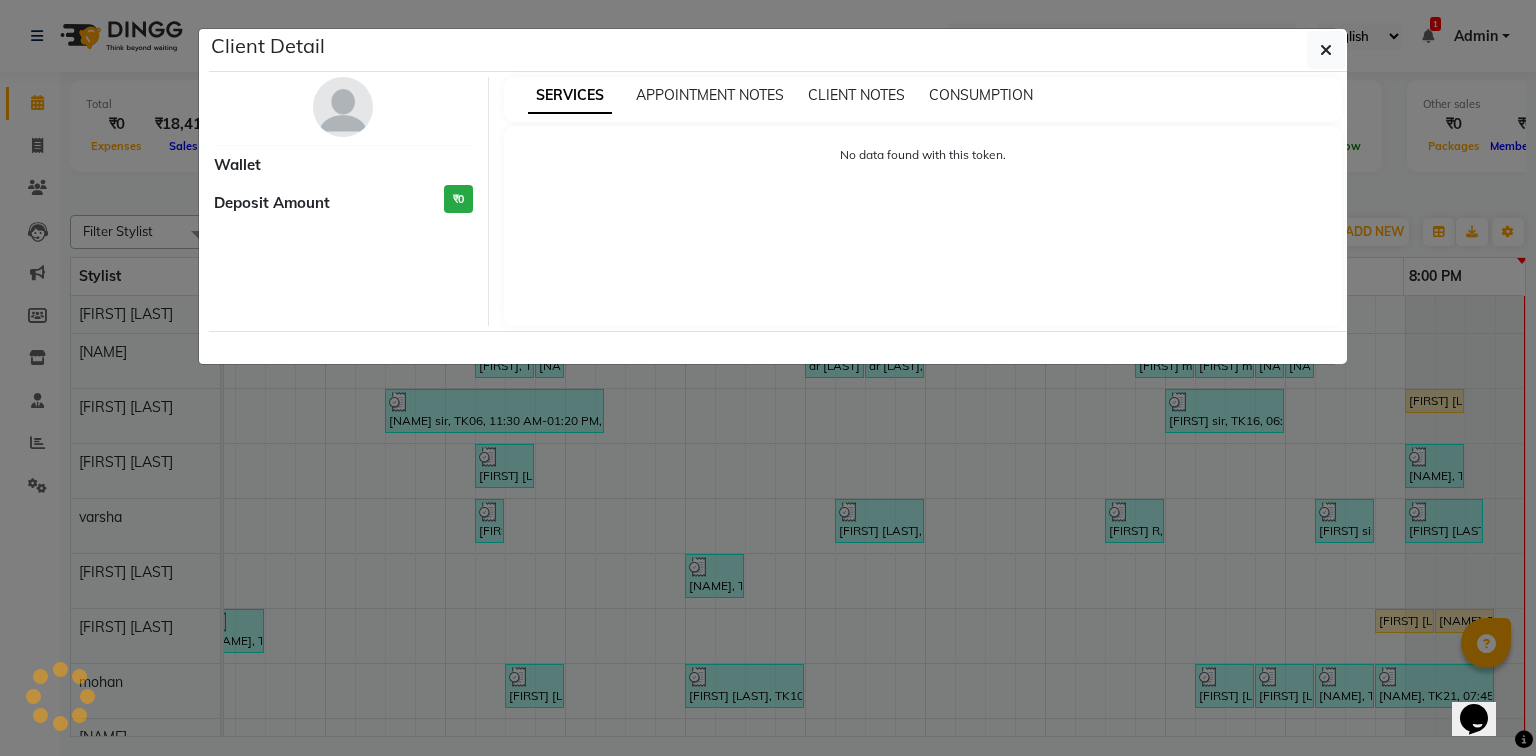 select on "3" 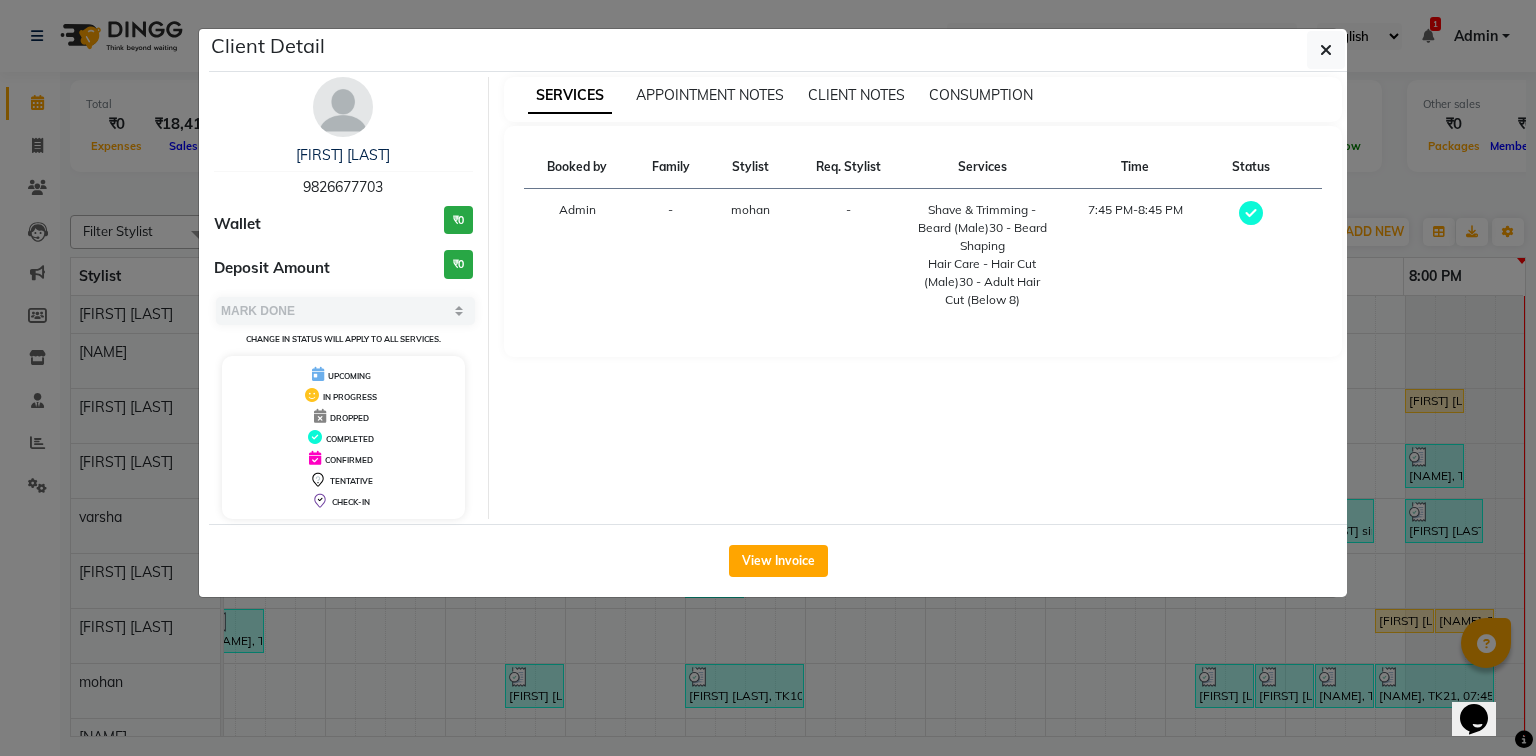 click on "9826677703" at bounding box center (343, 187) 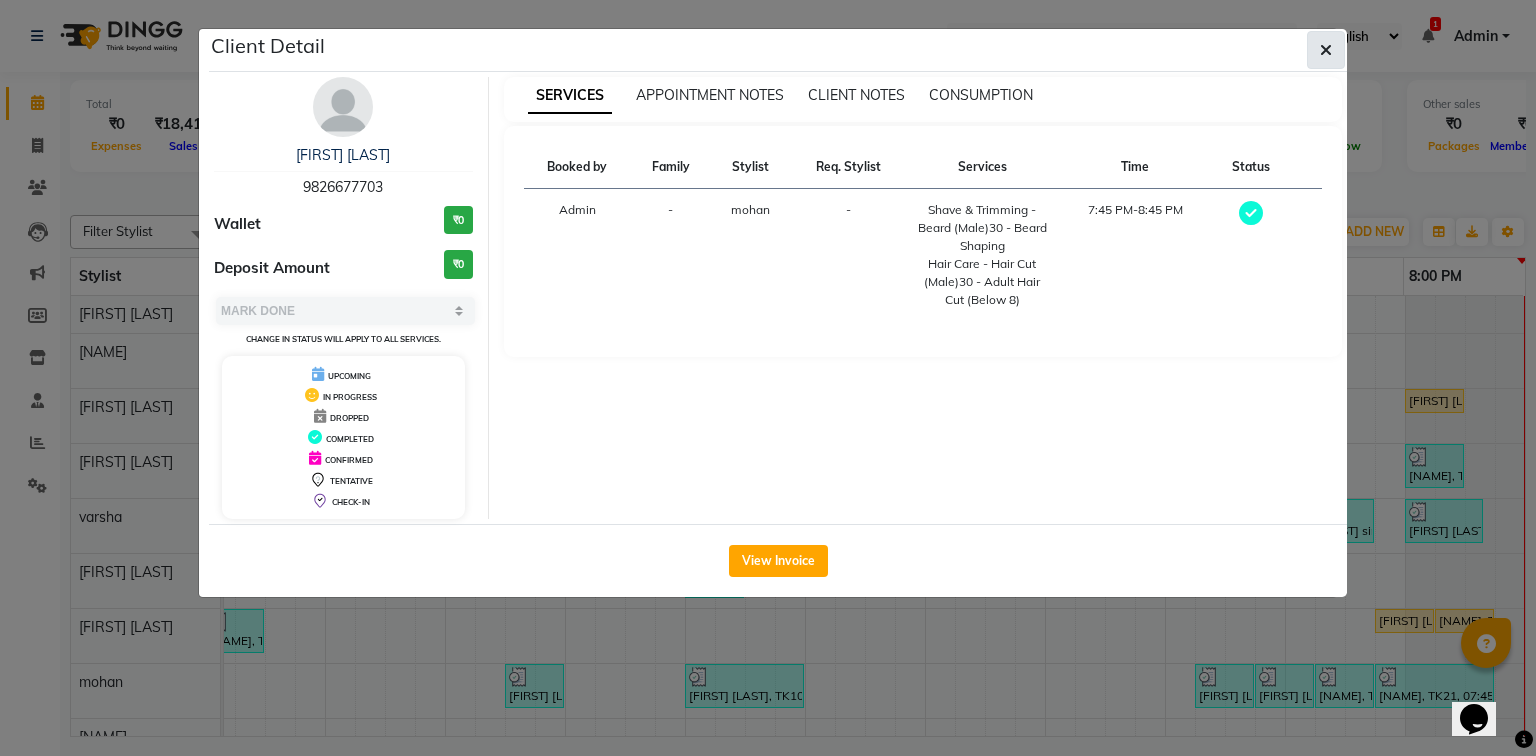 click 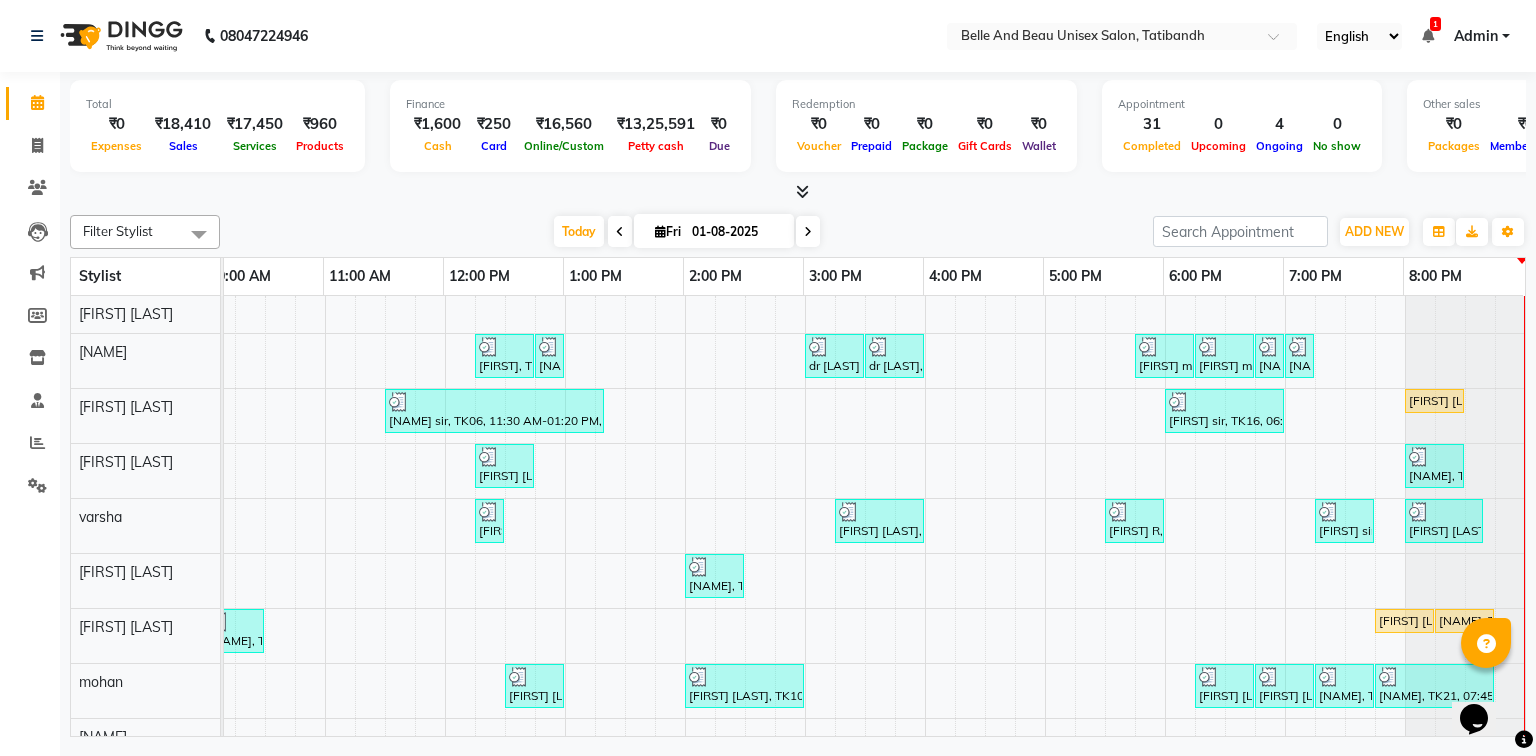 scroll, scrollTop: 151, scrollLeft: 270, axis: both 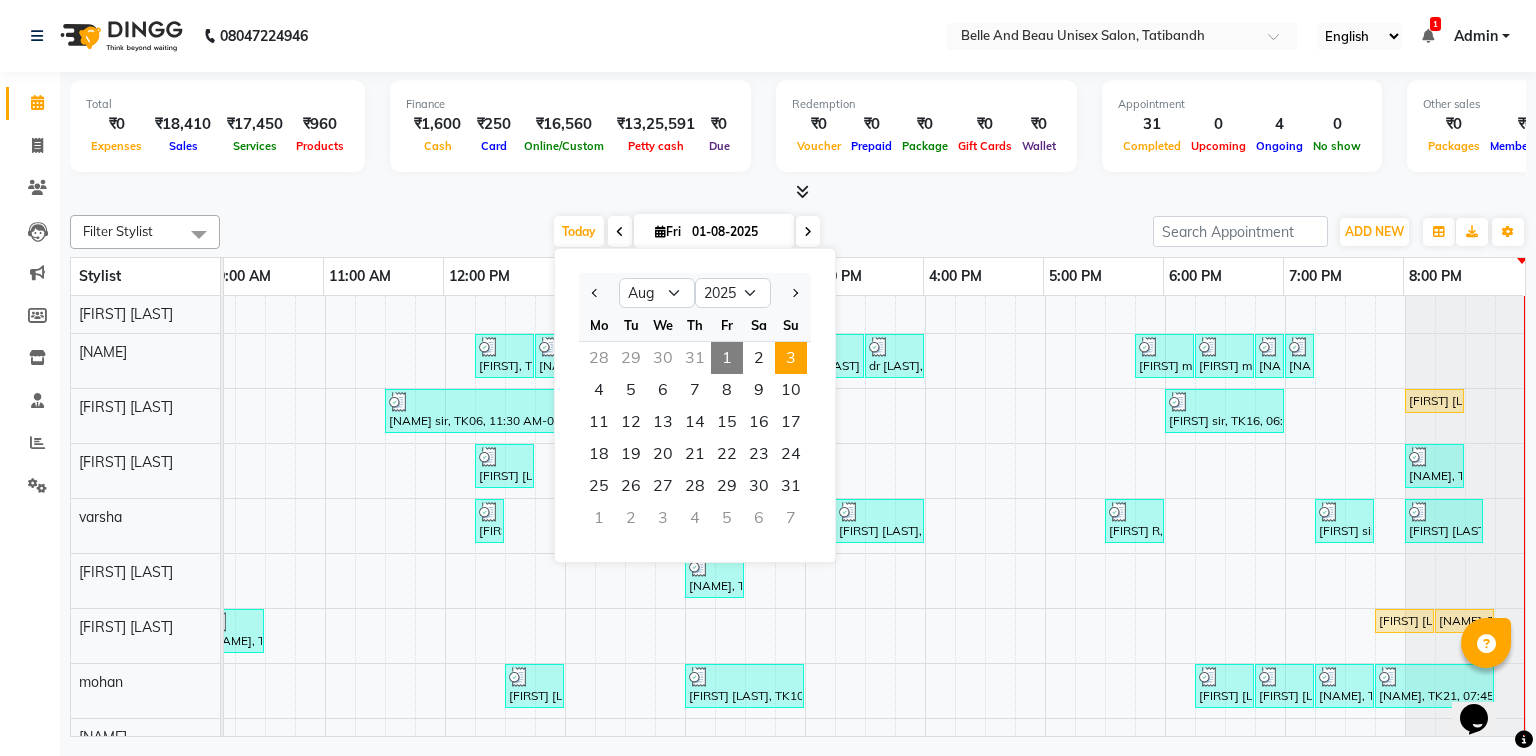 click on "3" at bounding box center (791, 358) 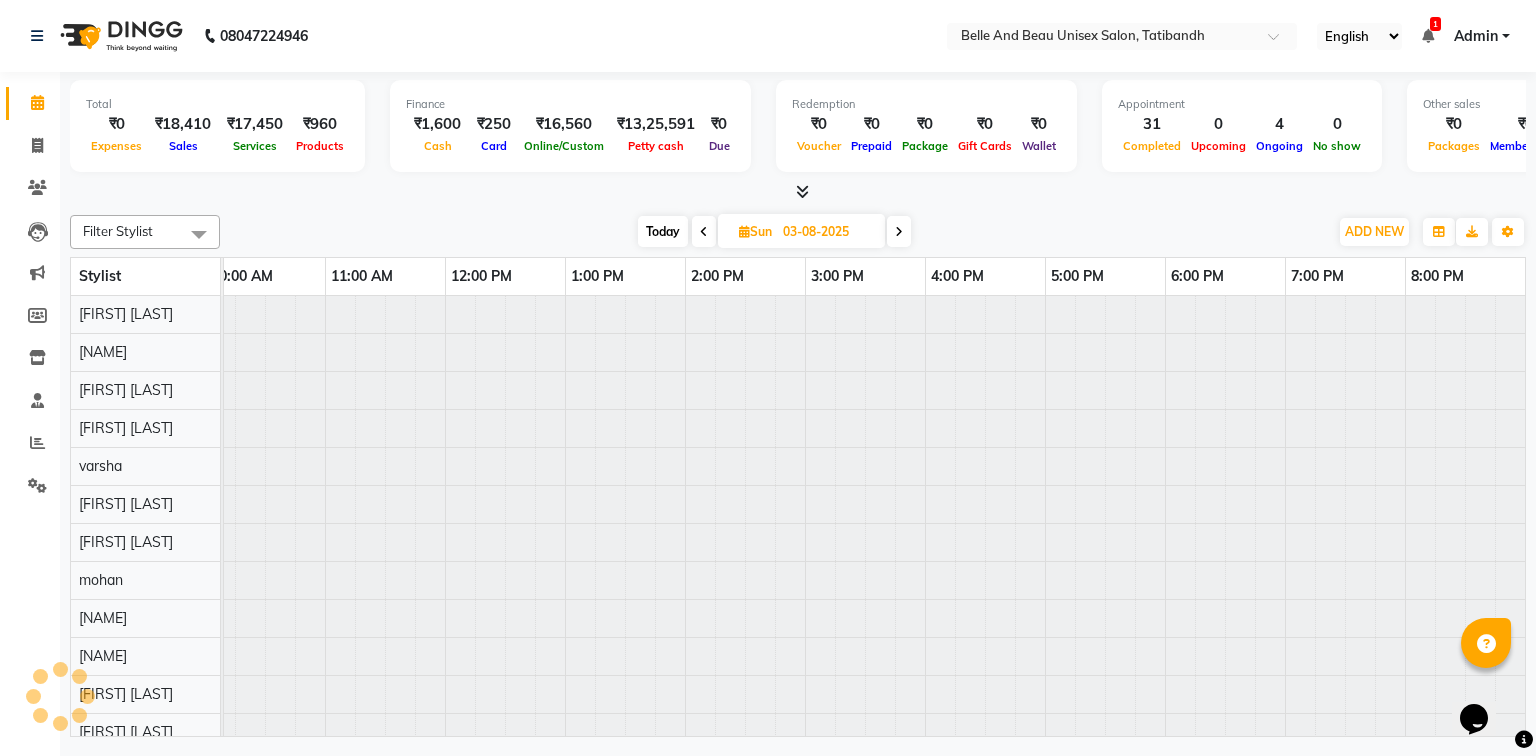 scroll, scrollTop: 0, scrollLeft: 0, axis: both 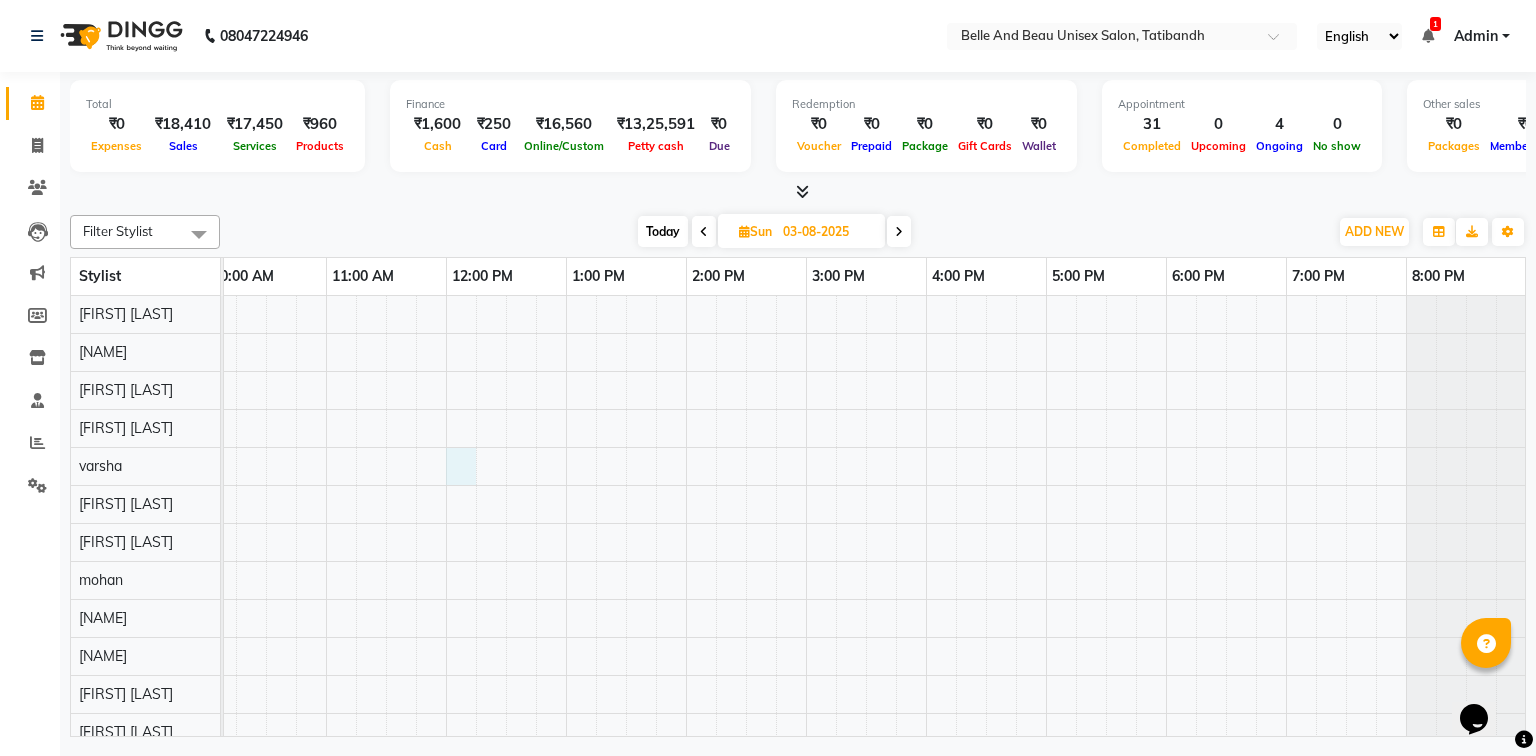 click at bounding box center [746, 523] 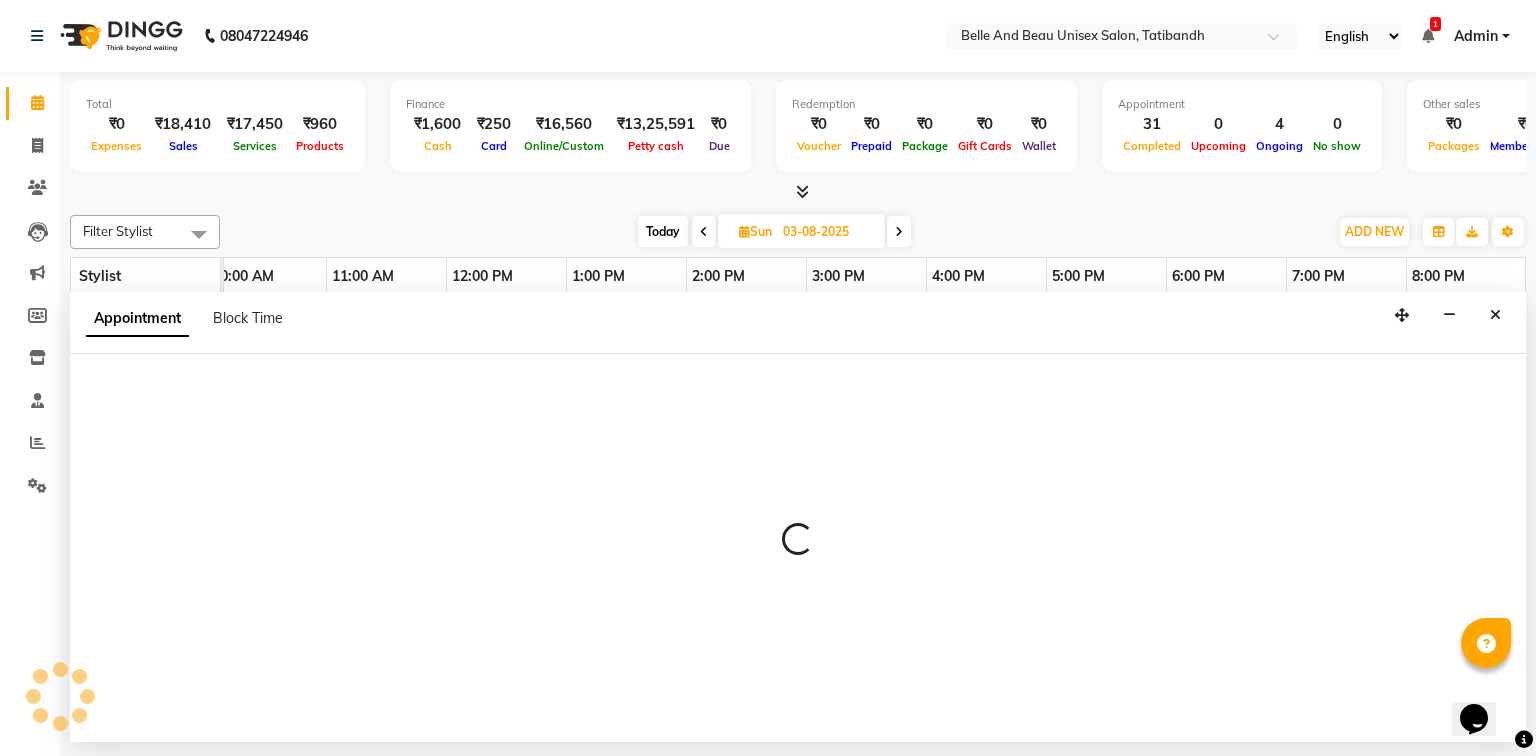 select on "60511" 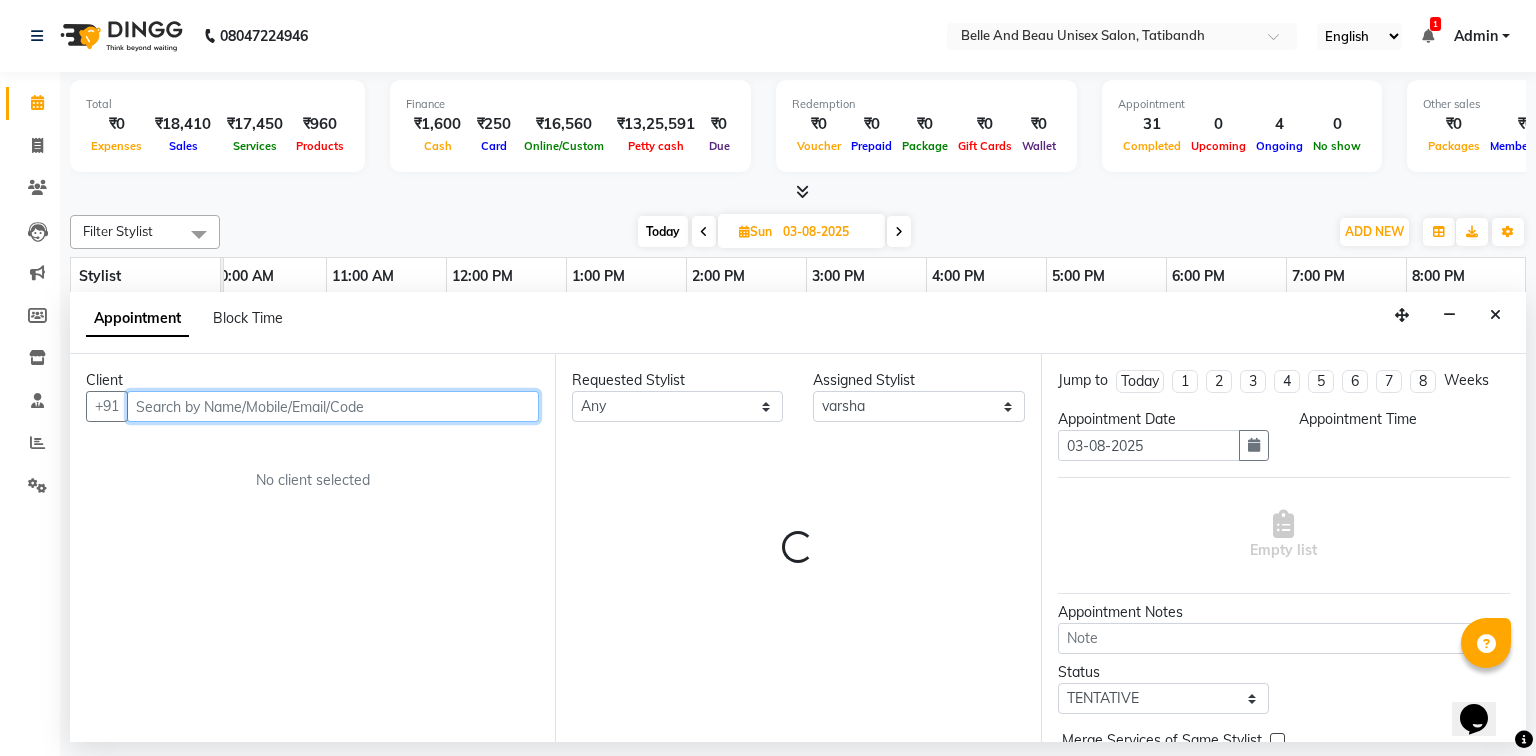 select on "720" 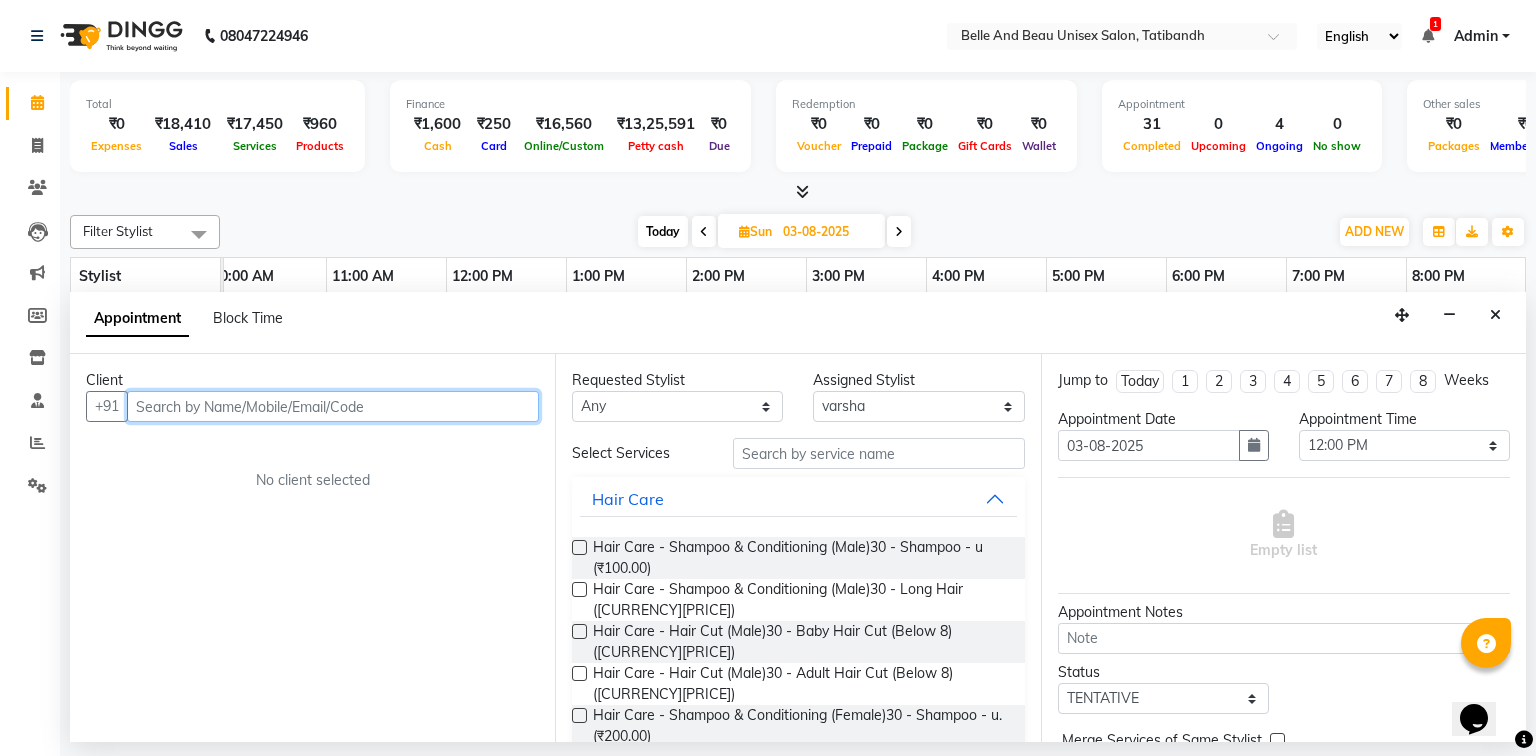 click at bounding box center [333, 406] 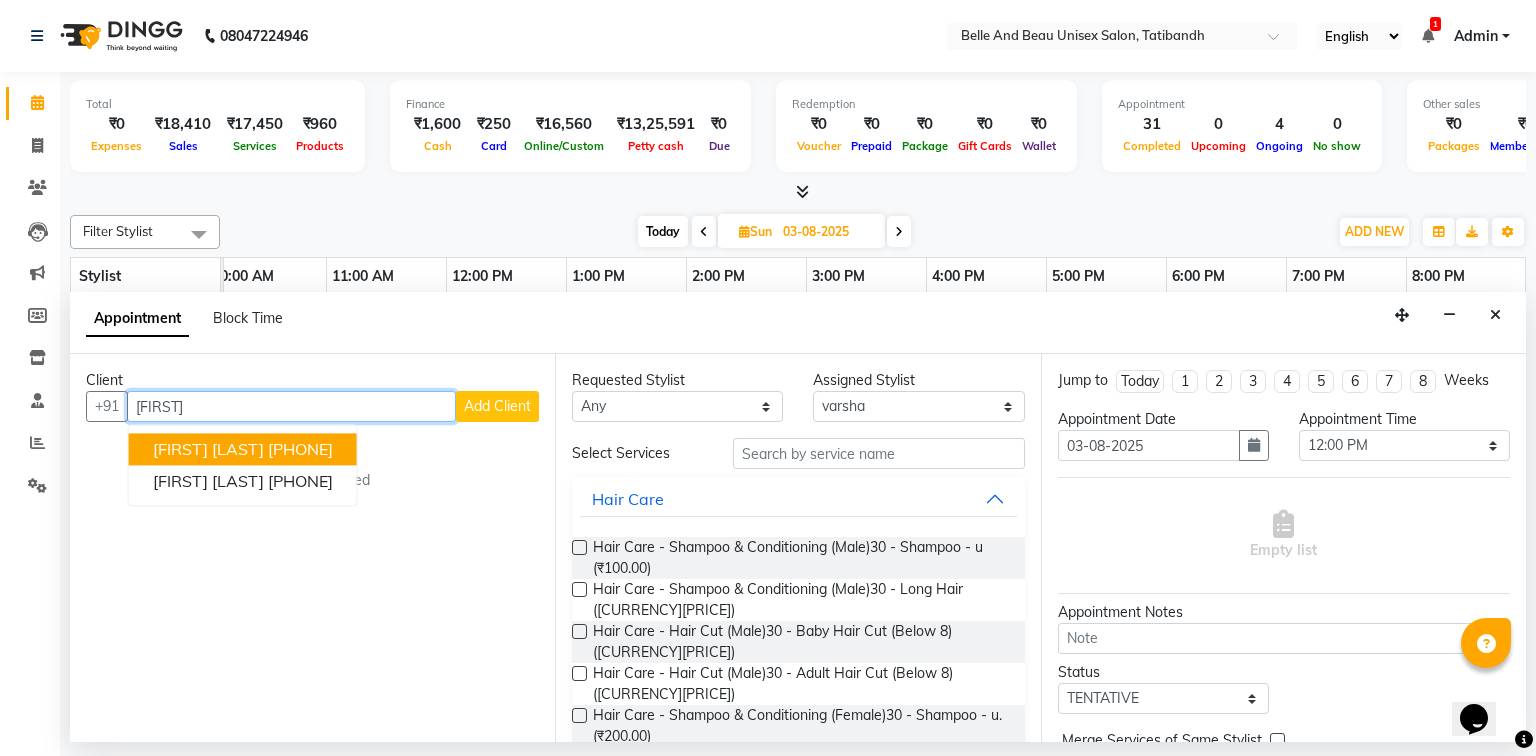 click on "[PHONE]" at bounding box center (300, 450) 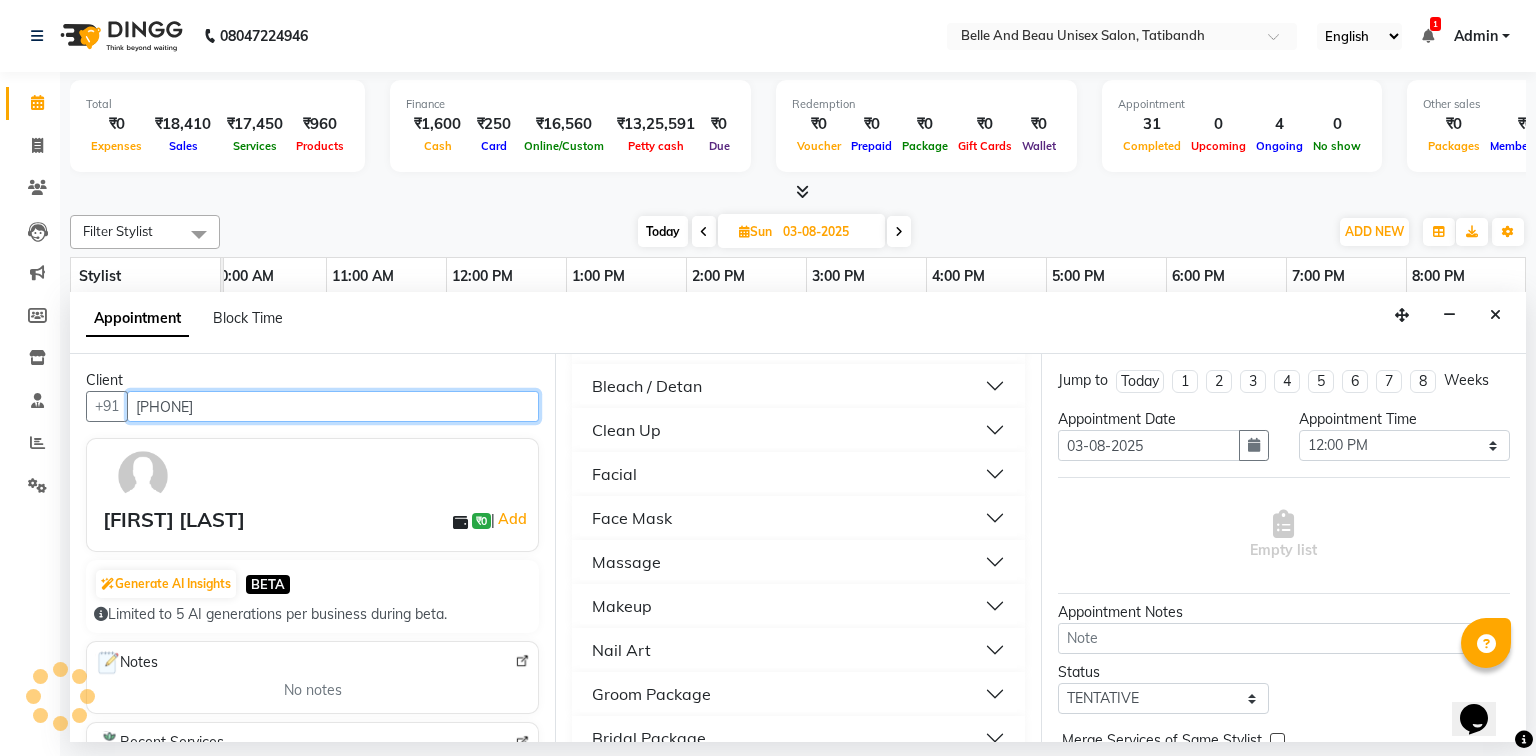 scroll, scrollTop: 1376, scrollLeft: 0, axis: vertical 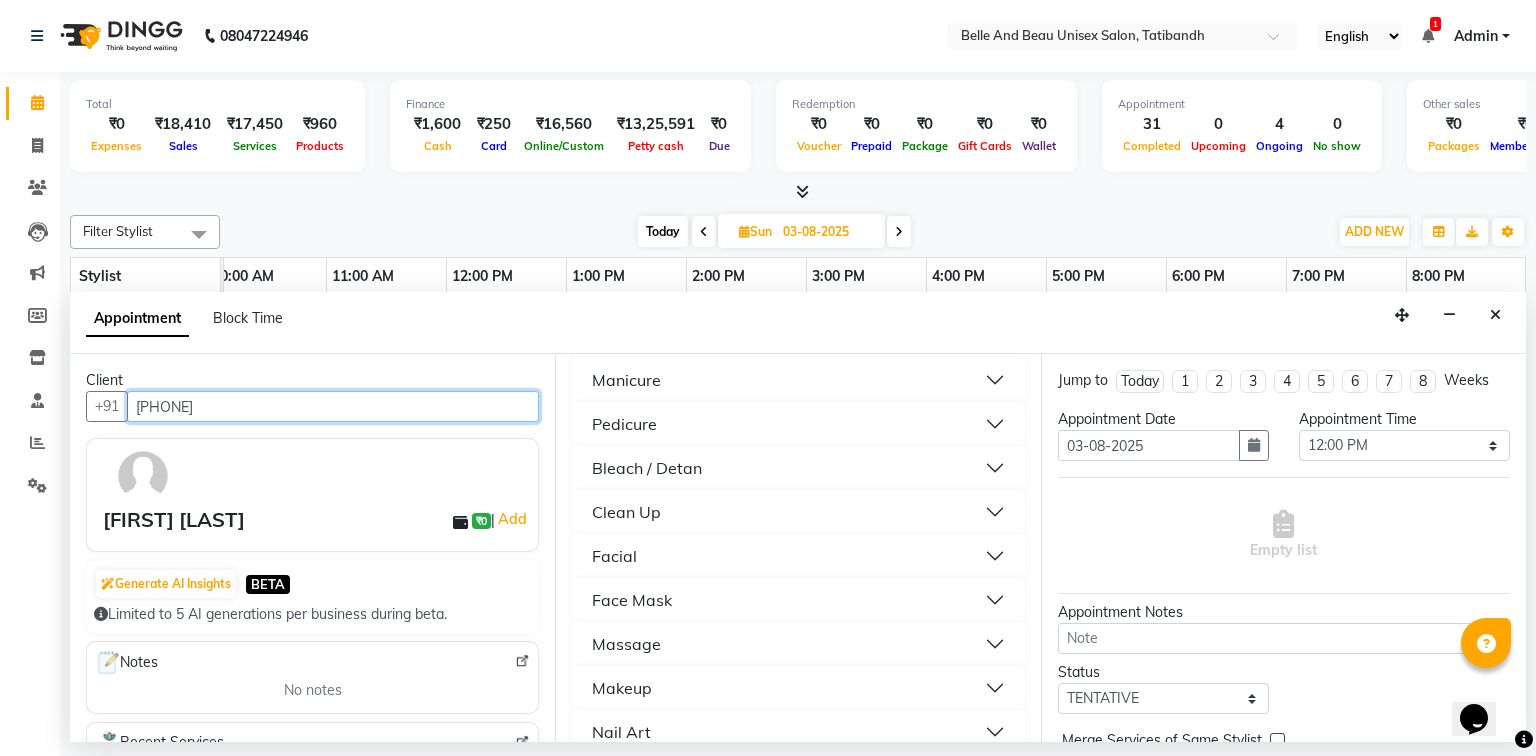 type on "[PHONE]" 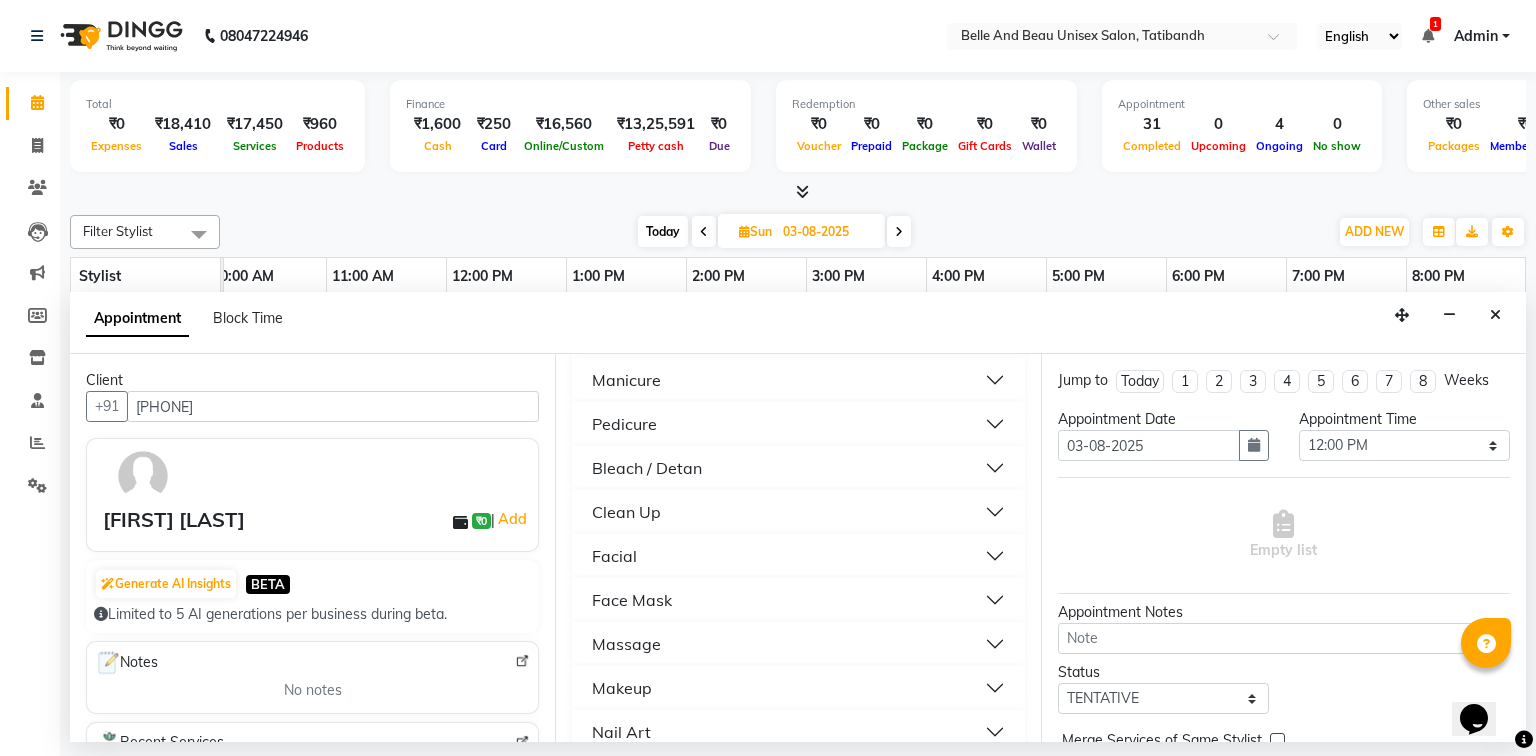 click on "Pedicure" at bounding box center [798, 424] 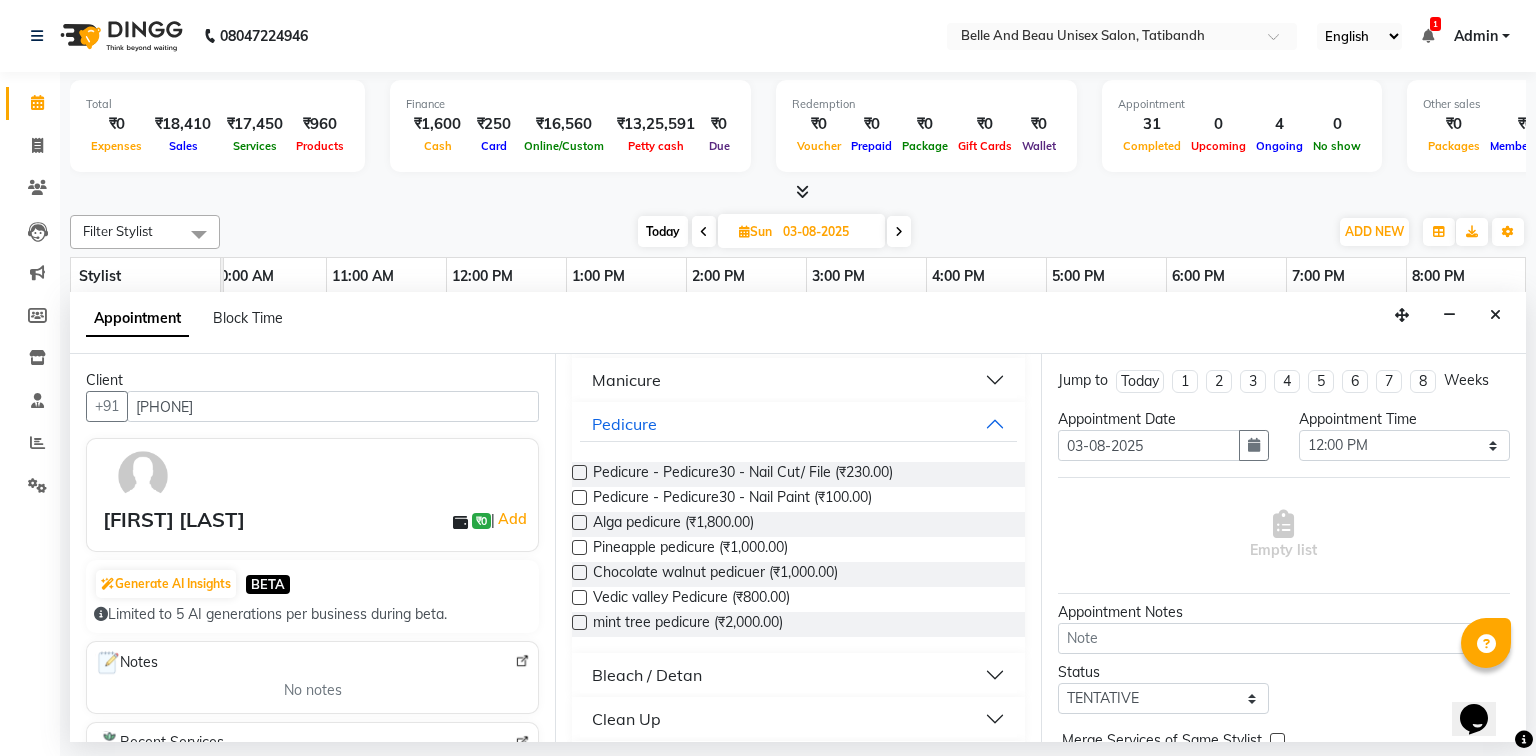 click at bounding box center [579, 572] 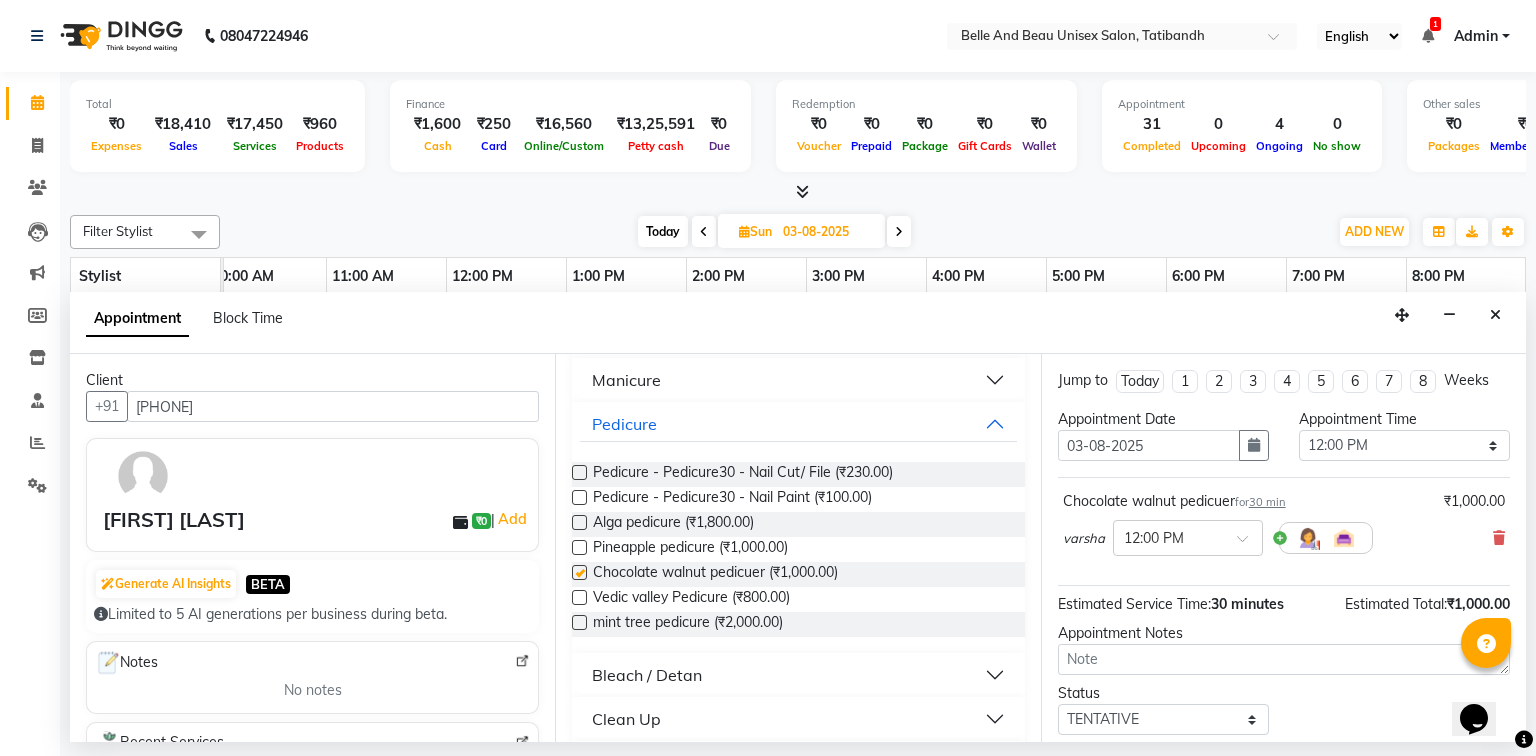 checkbox on "false" 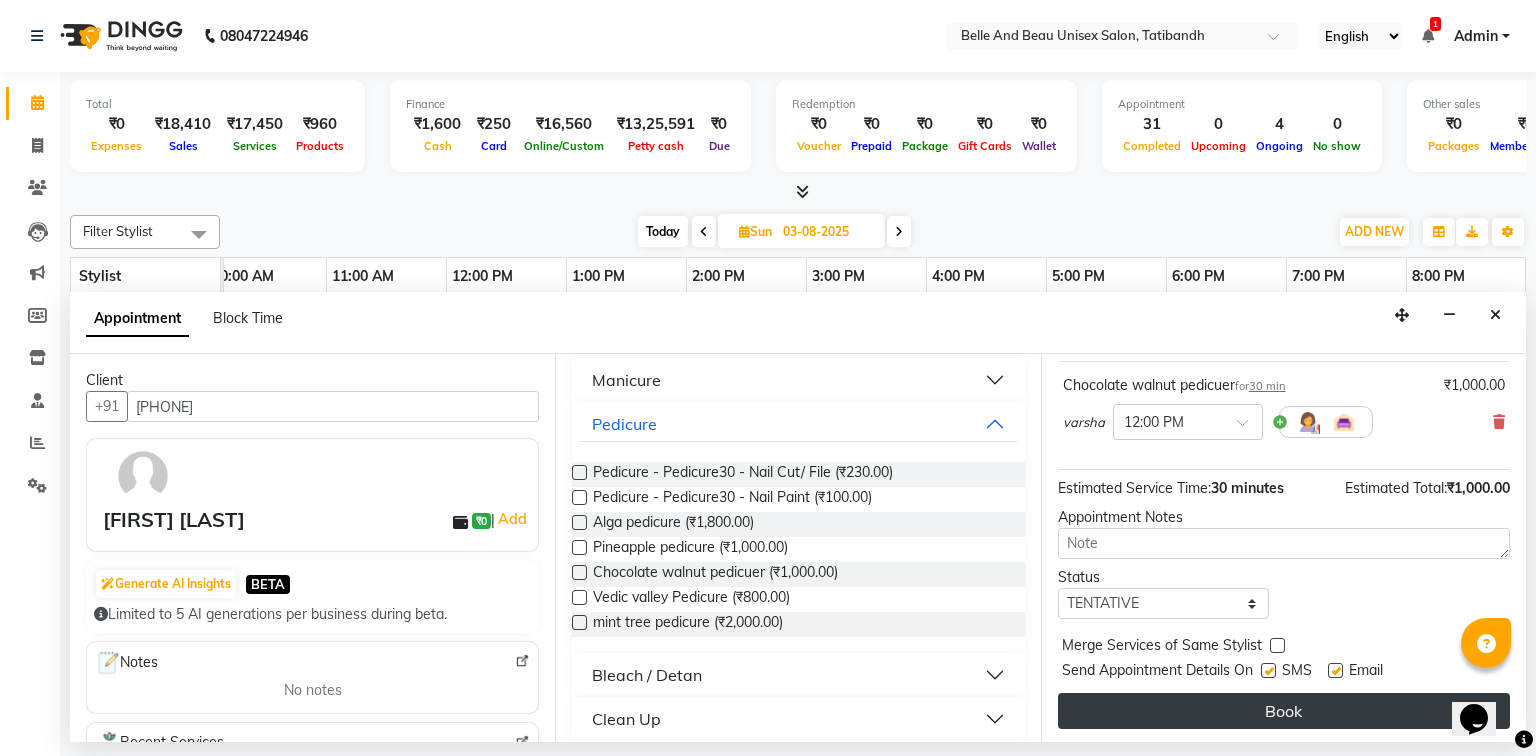 scroll, scrollTop: 118, scrollLeft: 0, axis: vertical 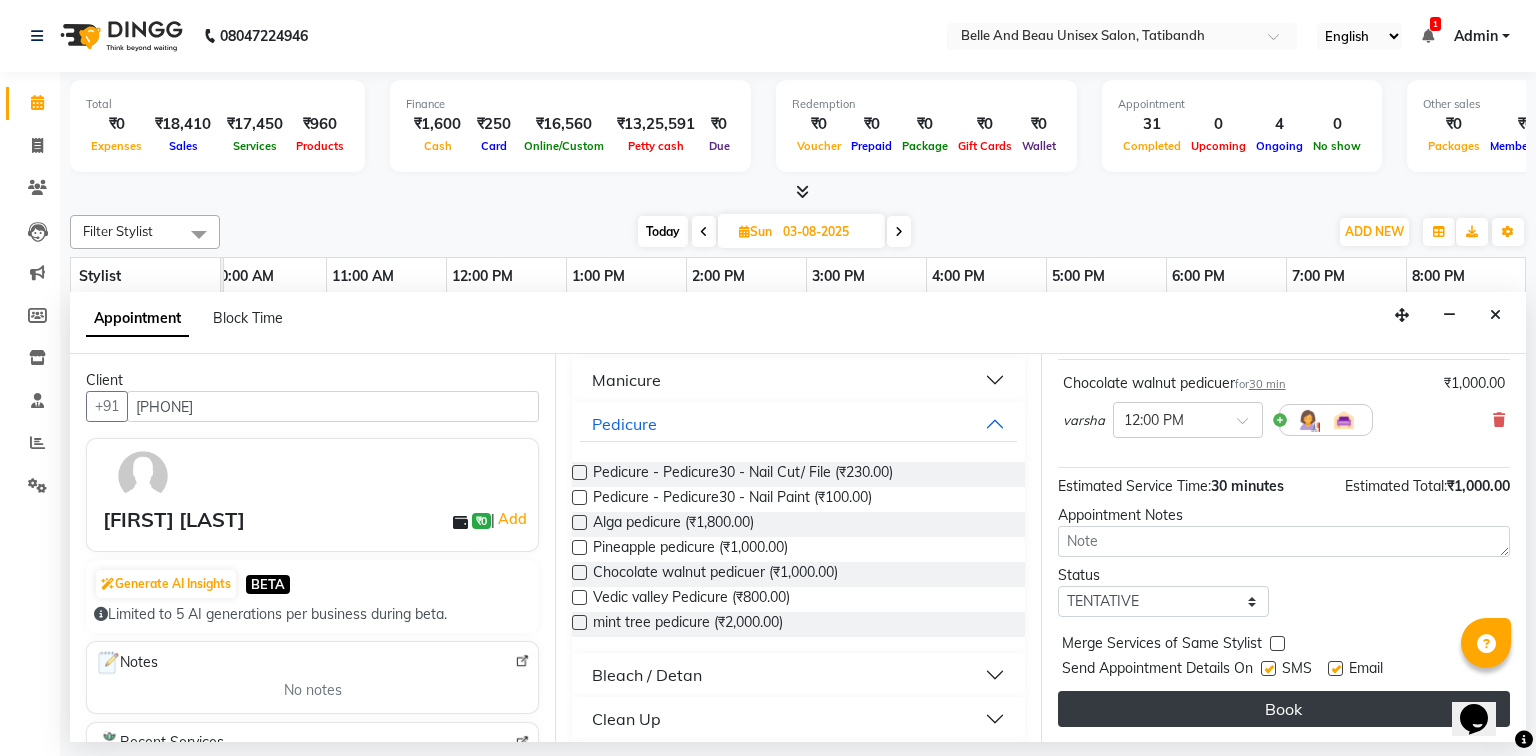 click on "Book" at bounding box center (1284, 709) 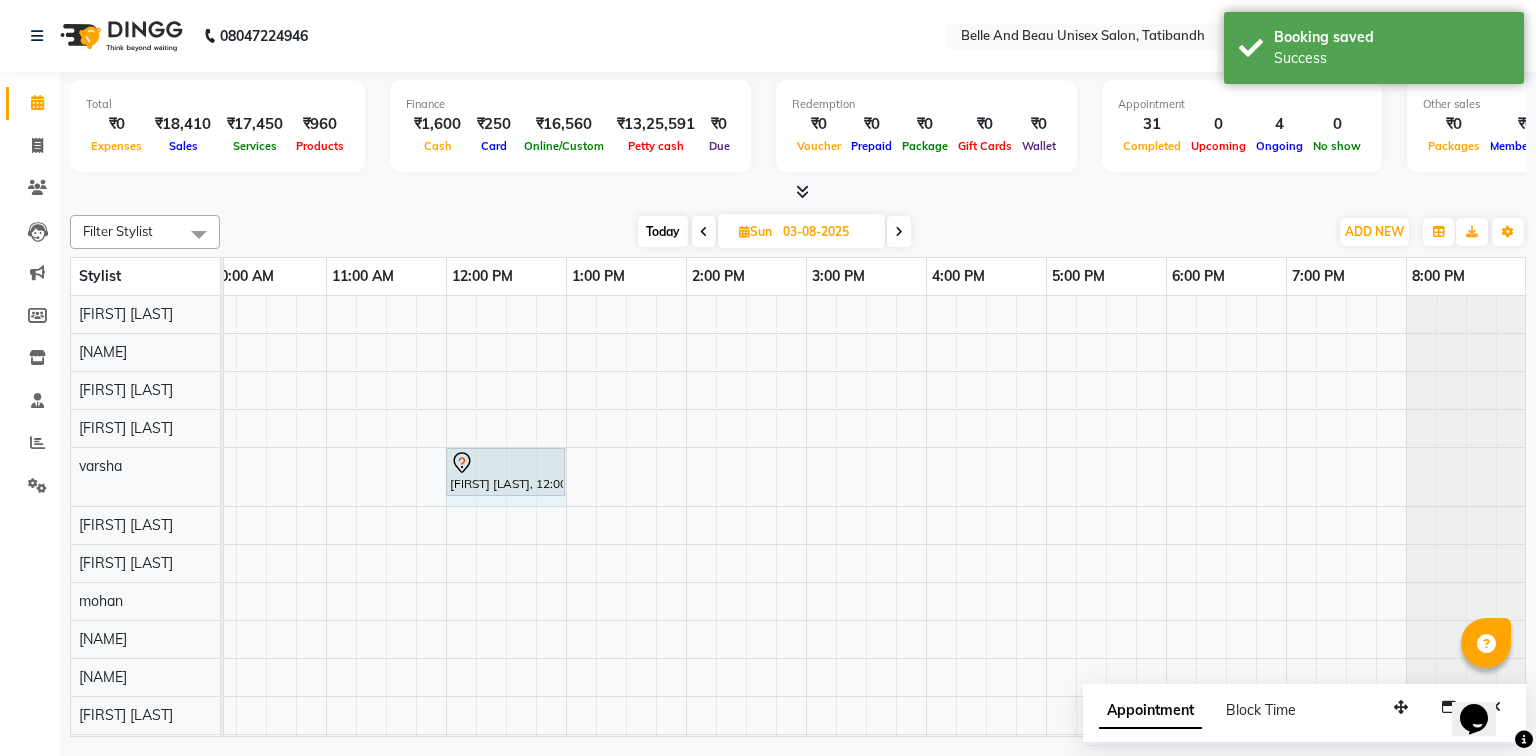 drag, startPoint x: 504, startPoint y: 462, endPoint x: 556, endPoint y: 463, distance: 52.009613 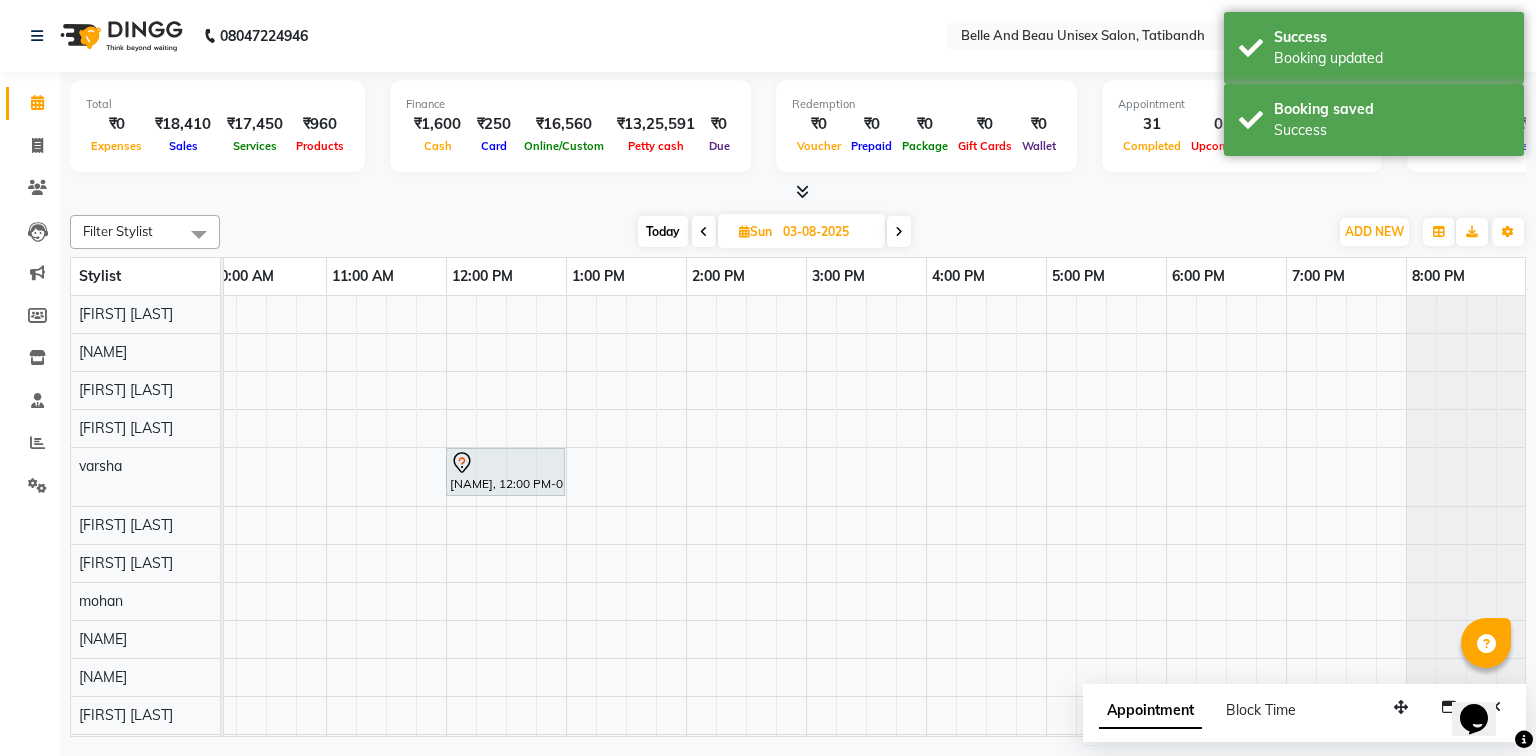 click on "Today" at bounding box center (663, 231) 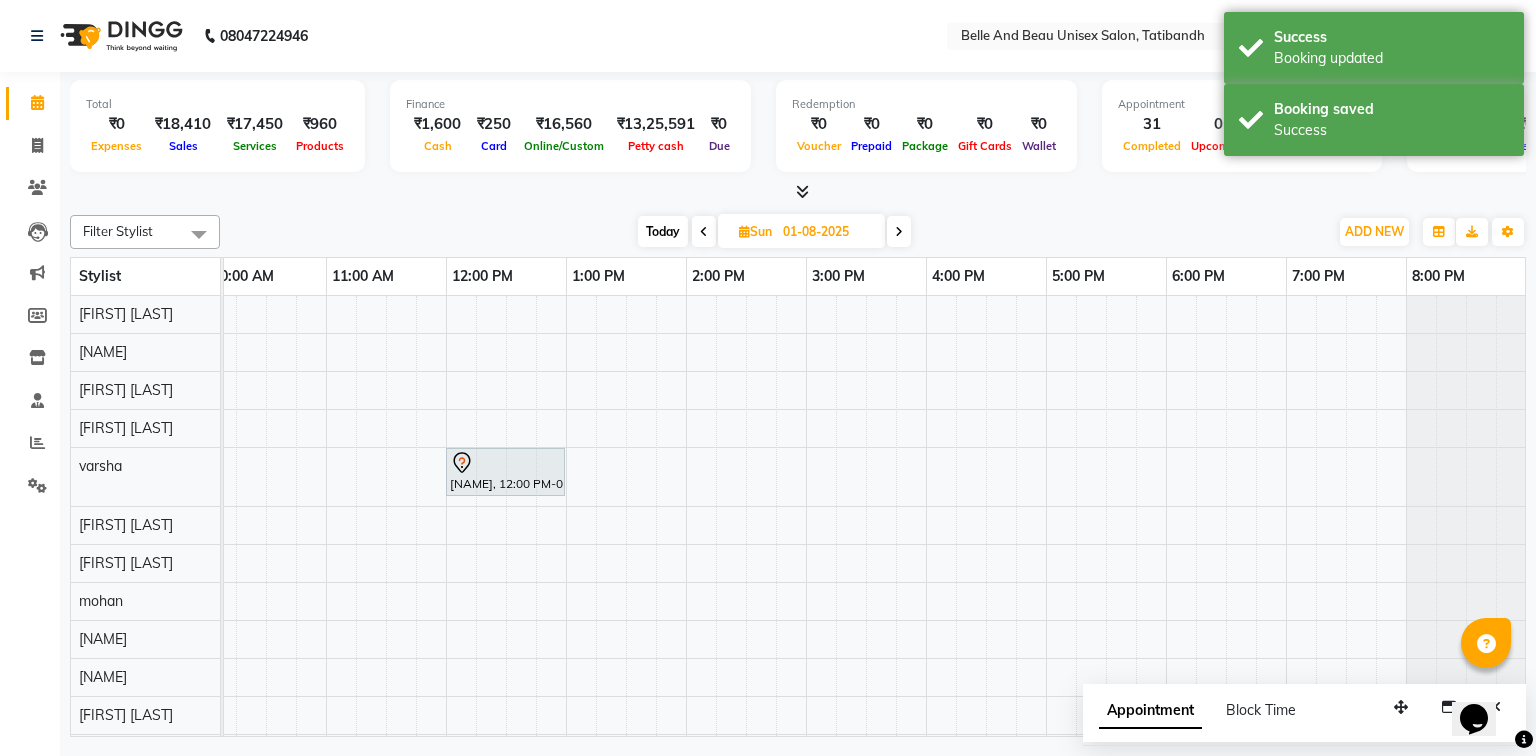 scroll, scrollTop: 0, scrollLeft: 0, axis: both 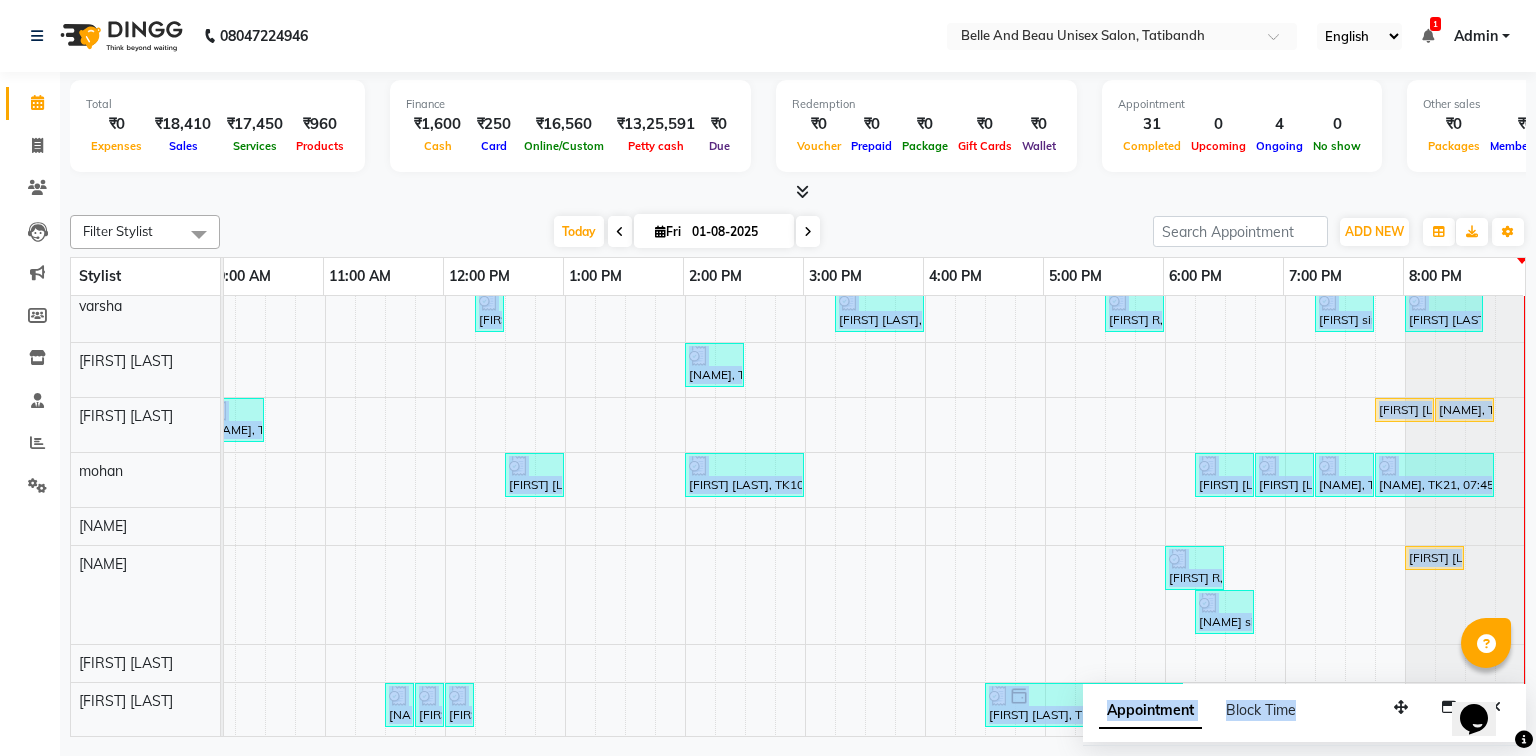 drag, startPoint x: 1232, startPoint y: 658, endPoint x: 1091, endPoint y: 636, distance: 142.706 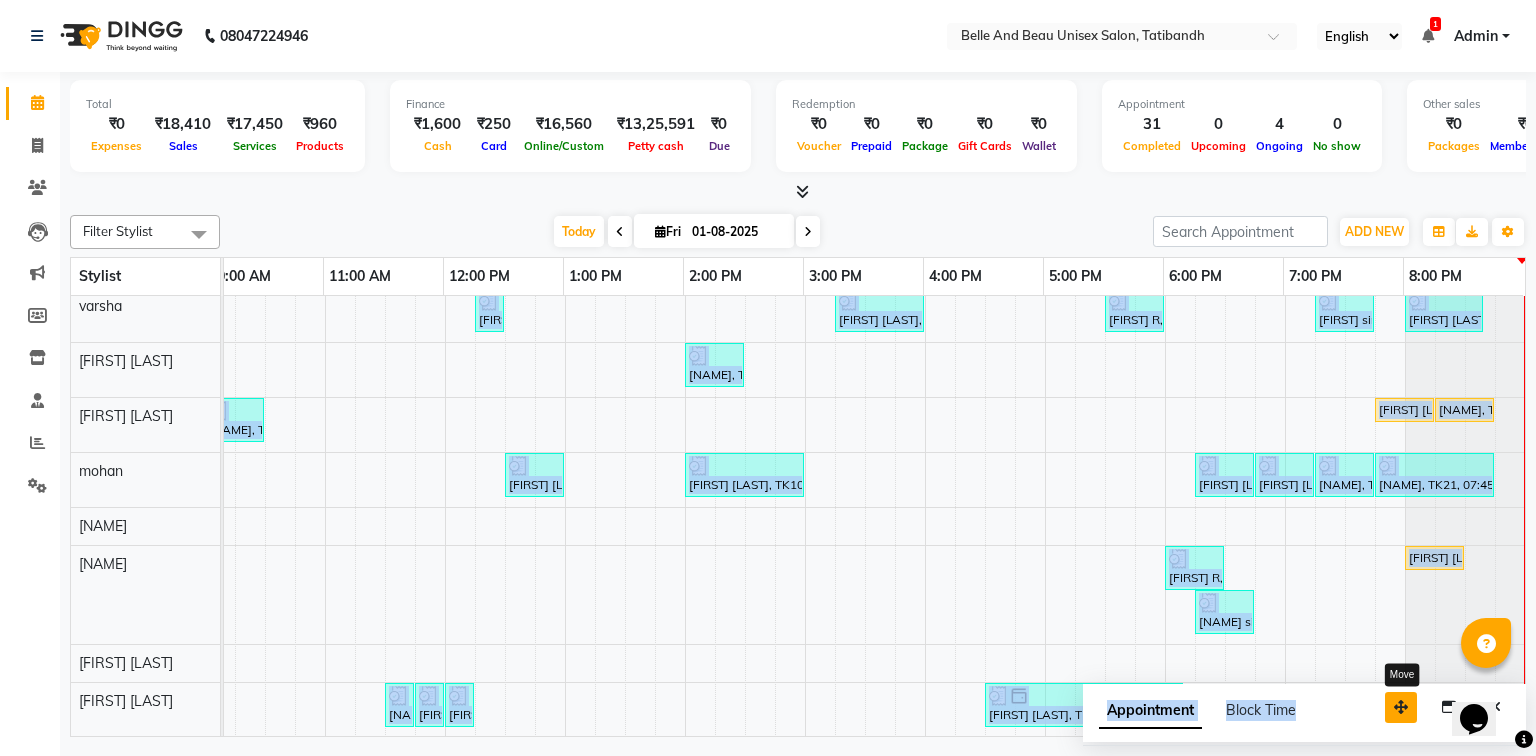 click at bounding box center (1401, 707) 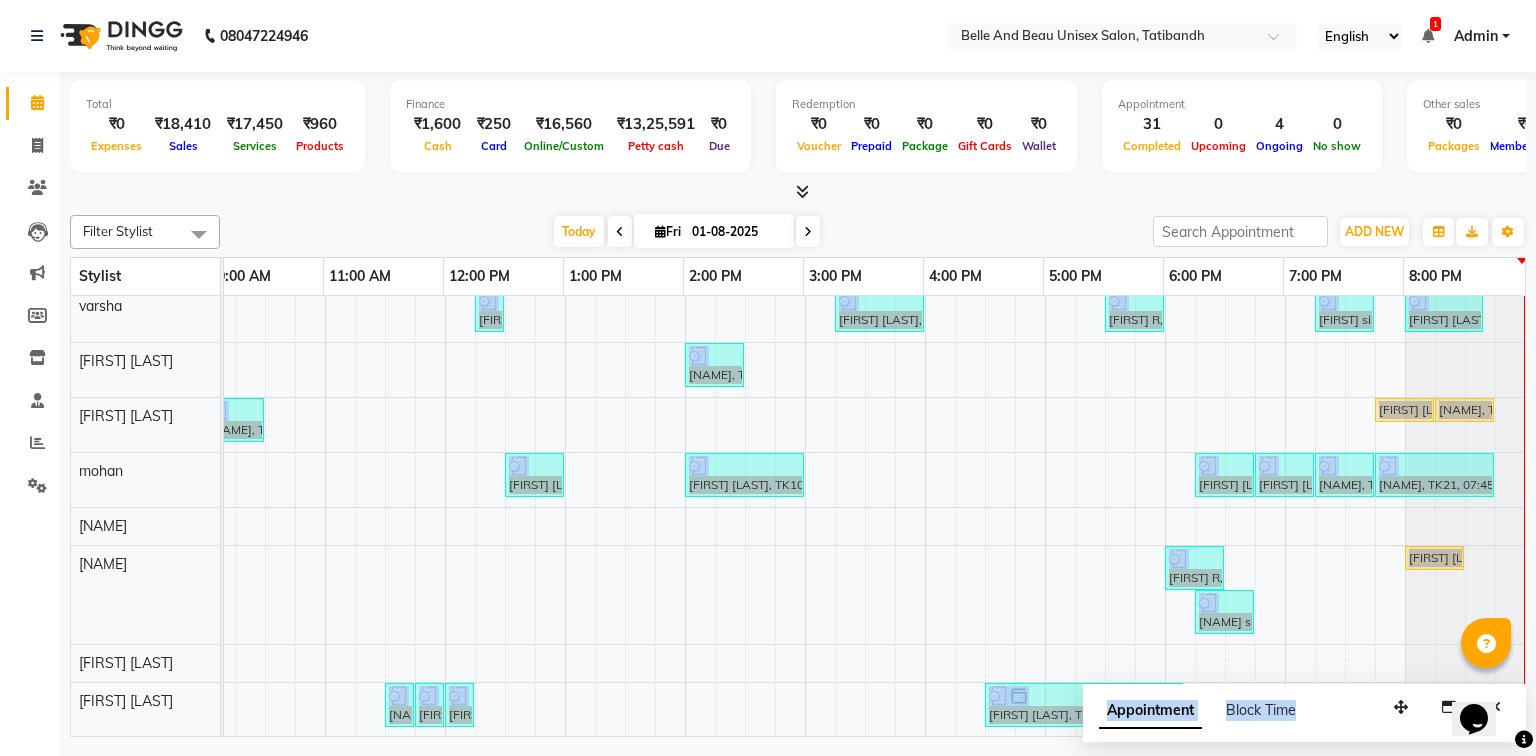 click on "[FIRST], TK08, 12:15 PM-12:45 PM, Hair Styling - Blow Dry Hair Wash (Female)30 - Blow dry [FIRST], TK08, 12:45 PM-12:55 PM, Threading - Upper Lip (Female)30 - Upper Lip dr [LAST] [LAST], TK13, 03:00 PM-03:30 PM, Nail Art - Nail Art30 - Gel Polish Hand dr [LAST] [LAST], TK13, 03:30 PM-04:00 PM, Nail Art - Nail Art30 - Gel Polish Feet [FIRST] [LAST], TK17, 05:45 PM-06:15 PM, bioloom cleanup [FIRST] [LAST], TK17, 06:15 PM-06:45 PM, Bleach / Detan - Bleach / Detan30 - Face/ Neck Line [FIRST] [LAST], TK17, 06:45 PM-06:55 PM, Threading - Eyebrow (Female)30 - Eyebrow [FIRST] [LAST], TK17, 07:00 PM-07:10 PM, Threading - Upper Lip (Female)30 - Upper Lip [FIRST] sir, TK06, 11:30 AM-01:20 PM, Hair Colour - Global30 - Global Short Hair (Boy Cut),Hair Care - Hair Cut (Male)30 - Adult Hair Cut (Below 8),Shave & Trimming - Beard (Male)30 - Beard Shaping dhruv sharma, TK23, 08:00 PM-08:30 PM, Hair Care - Hair Cut (Male)30 - Adult Hair Cut (Below 8)" at bounding box center (745, 411) 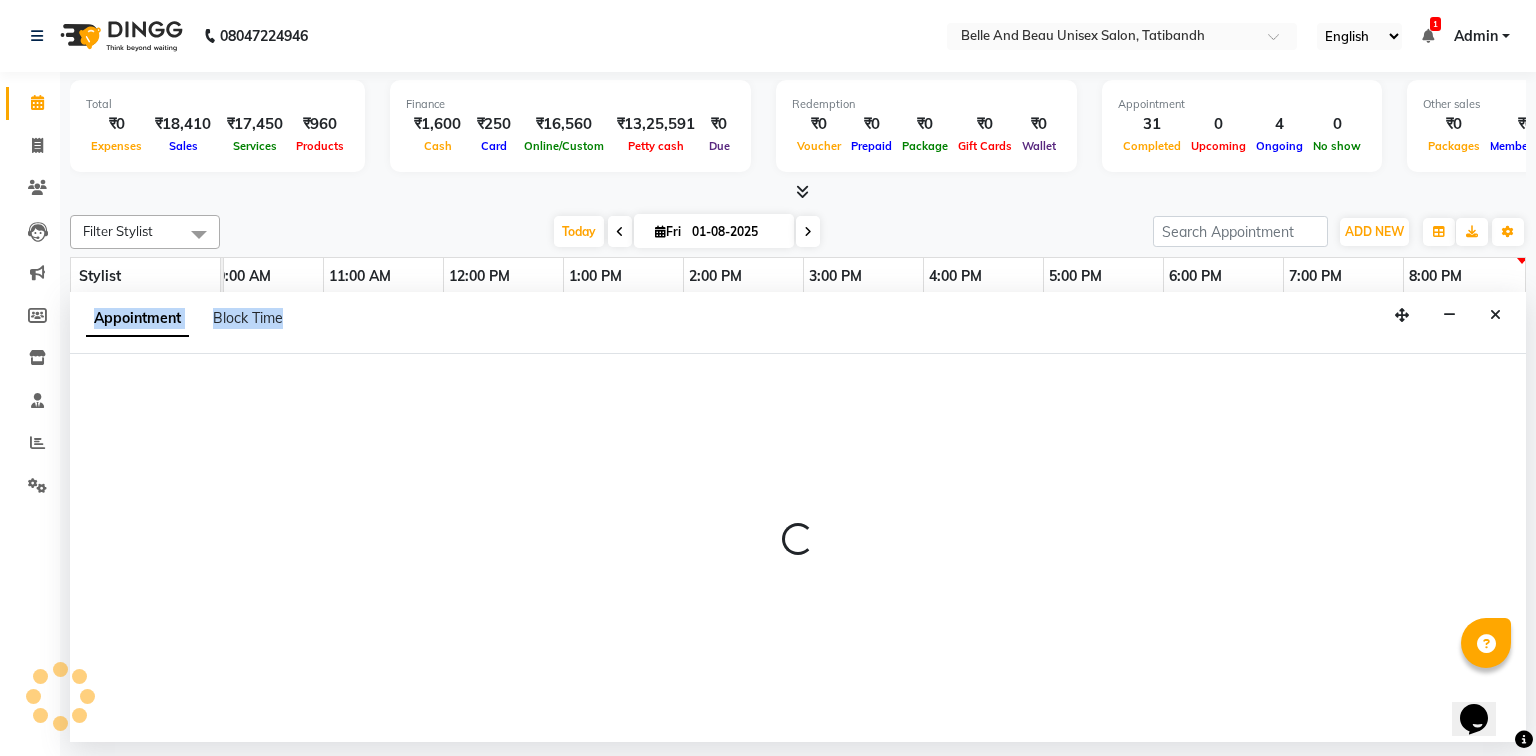 select on "83443" 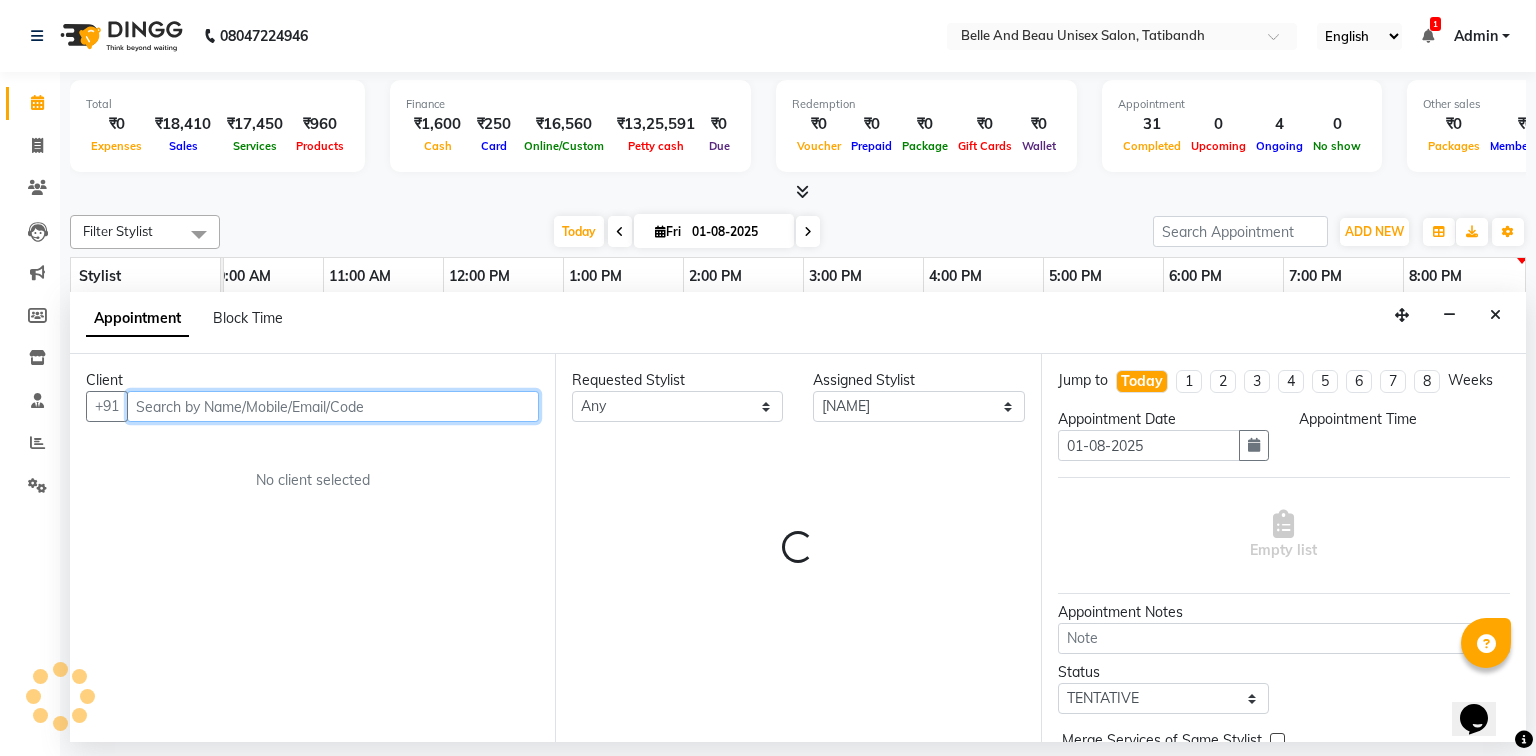 select on "930" 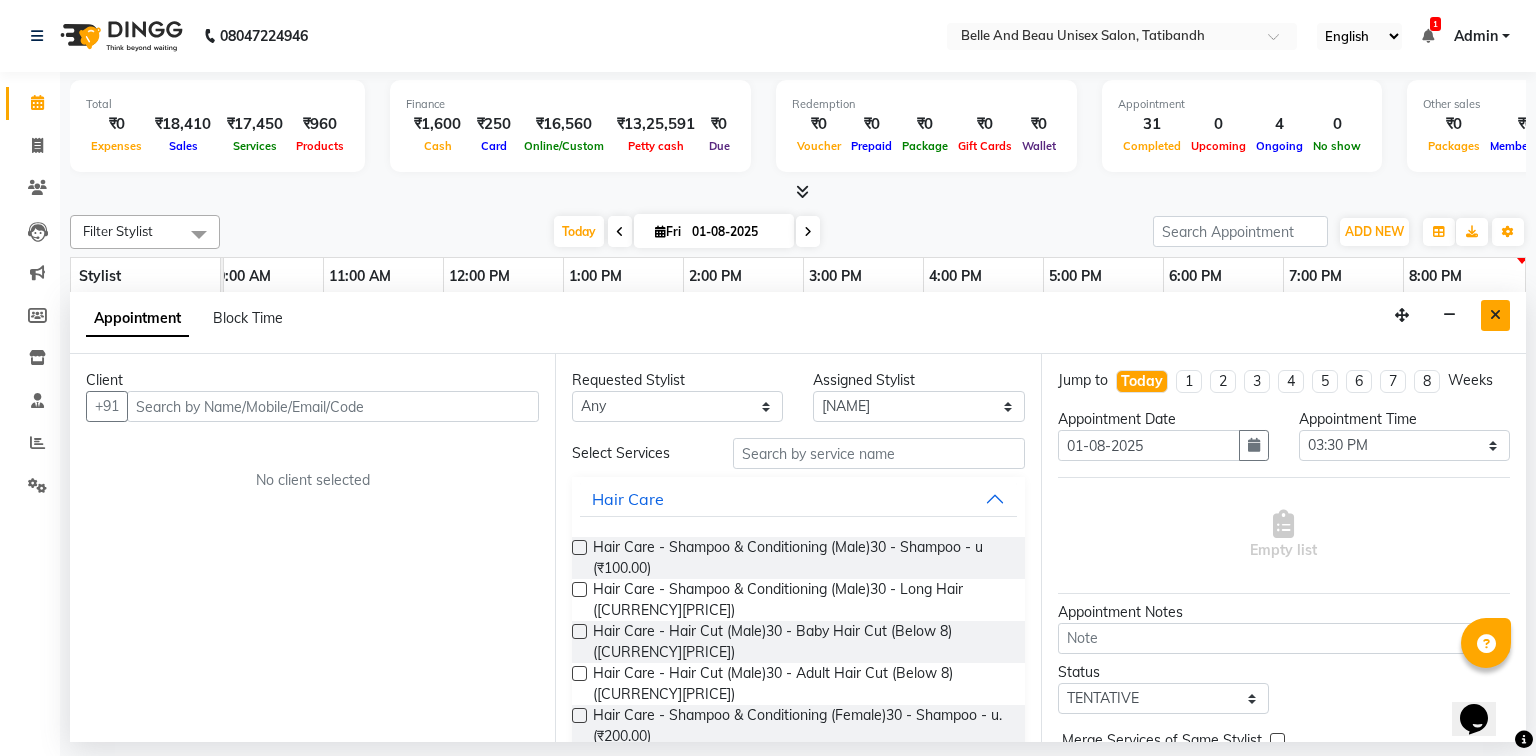 click at bounding box center (1495, 315) 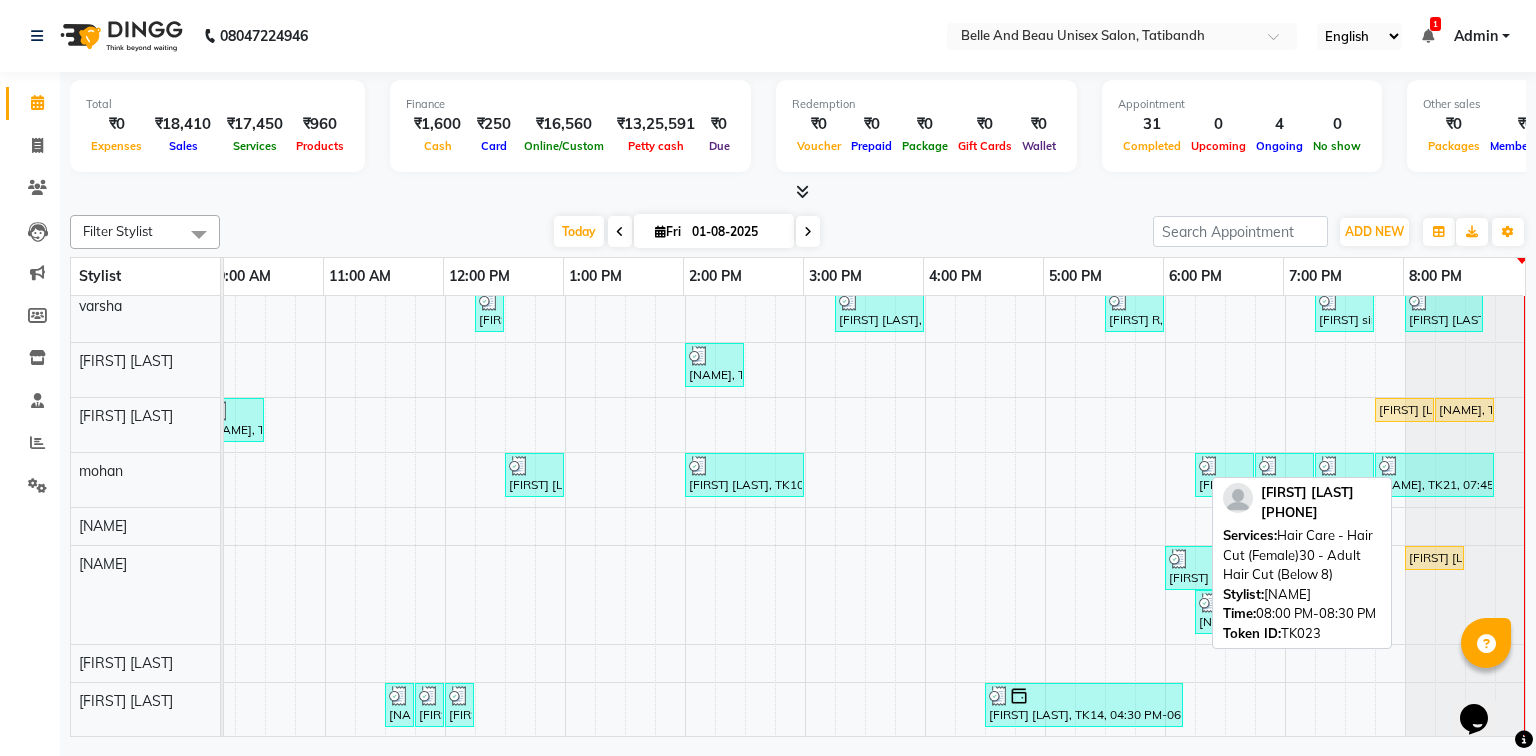 scroll, scrollTop: 76, scrollLeft: 261, axis: both 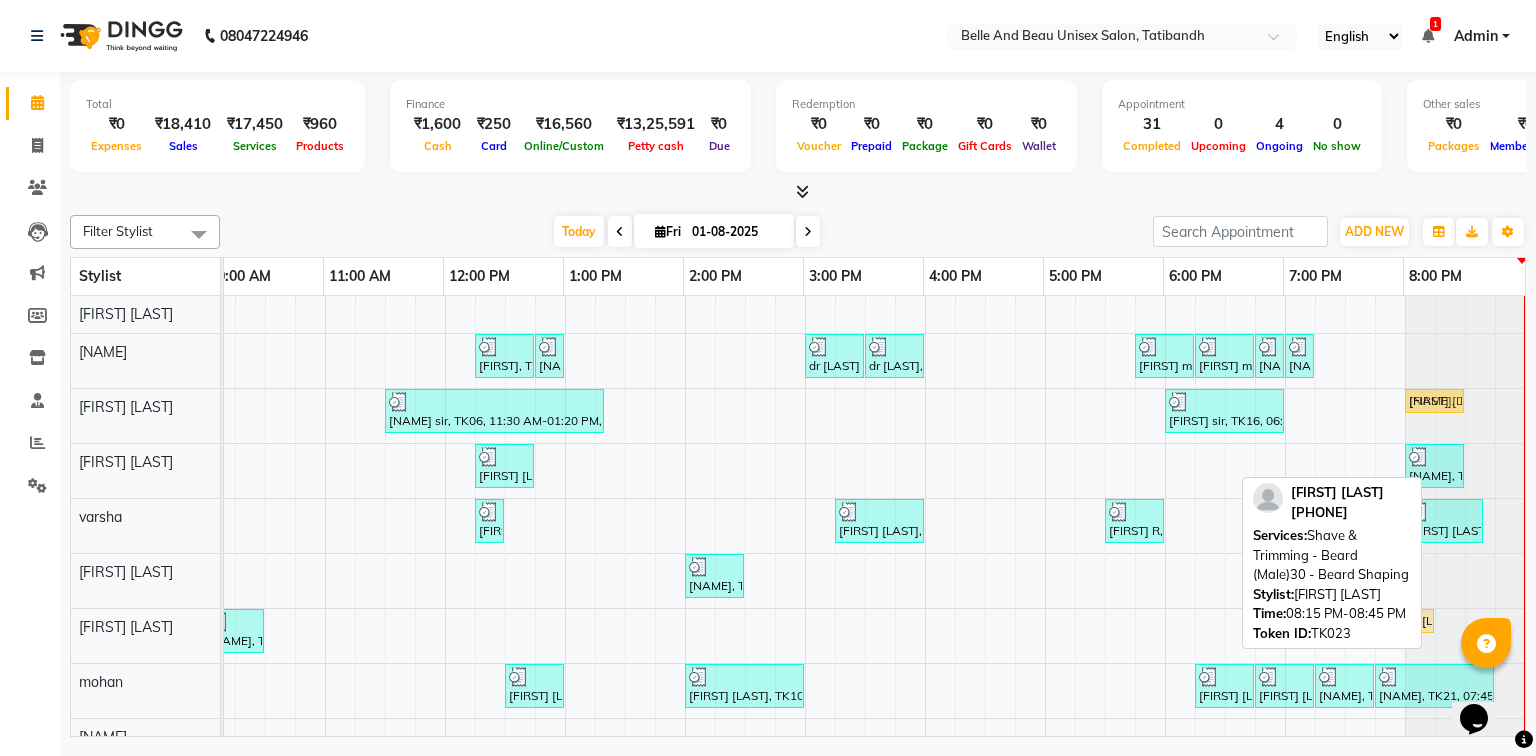 drag, startPoint x: 1445, startPoint y: 613, endPoint x: 1418, endPoint y: 396, distance: 218.67328 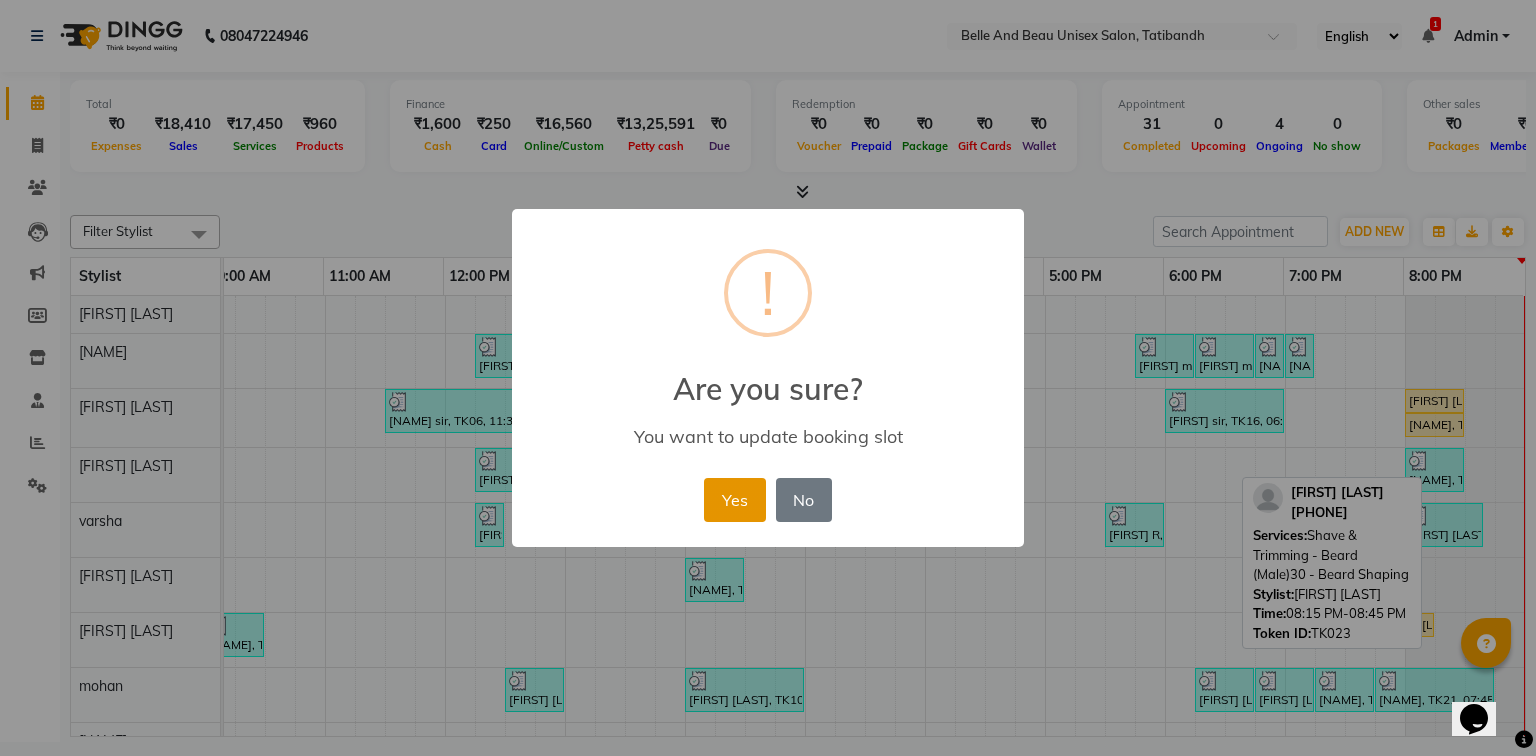 click on "Yes" at bounding box center (734, 500) 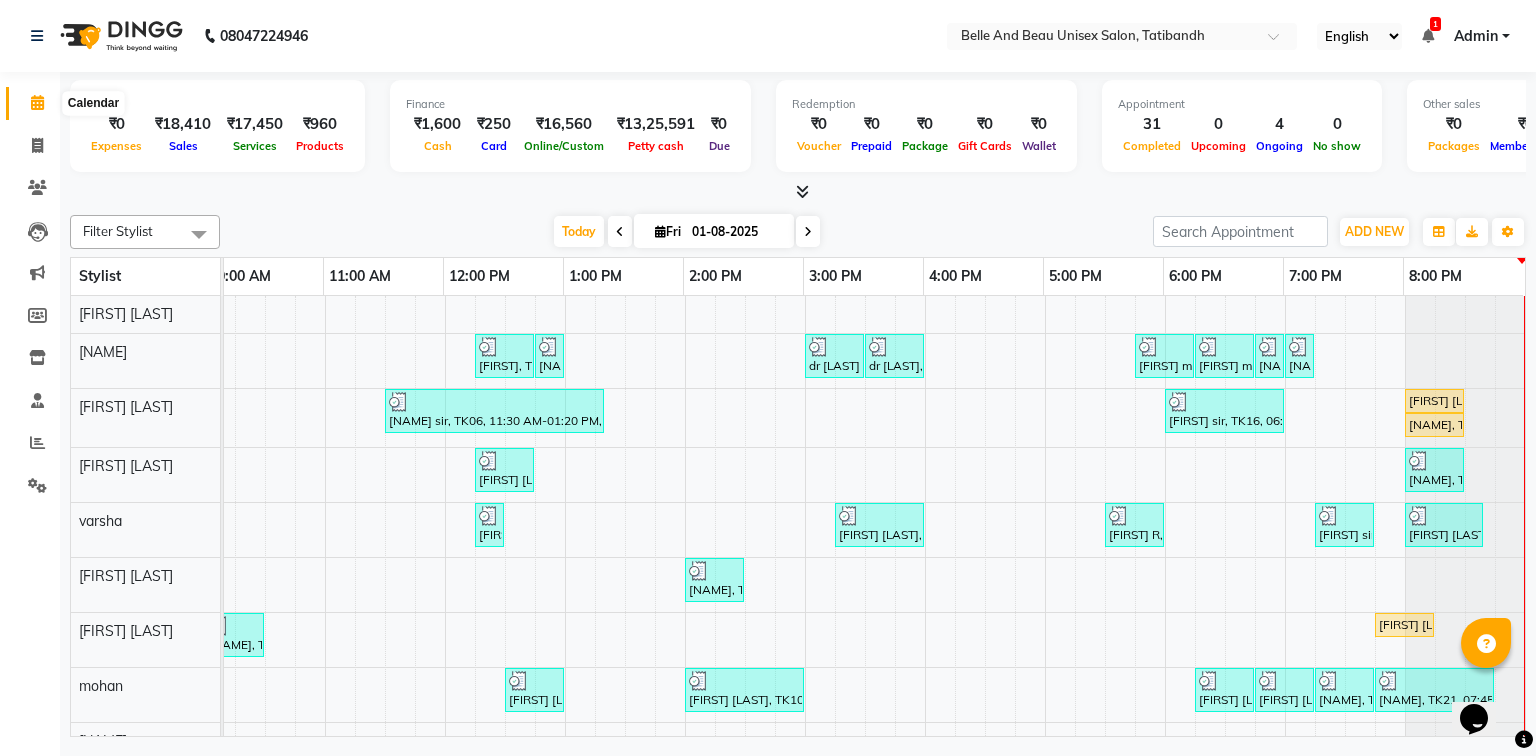 click 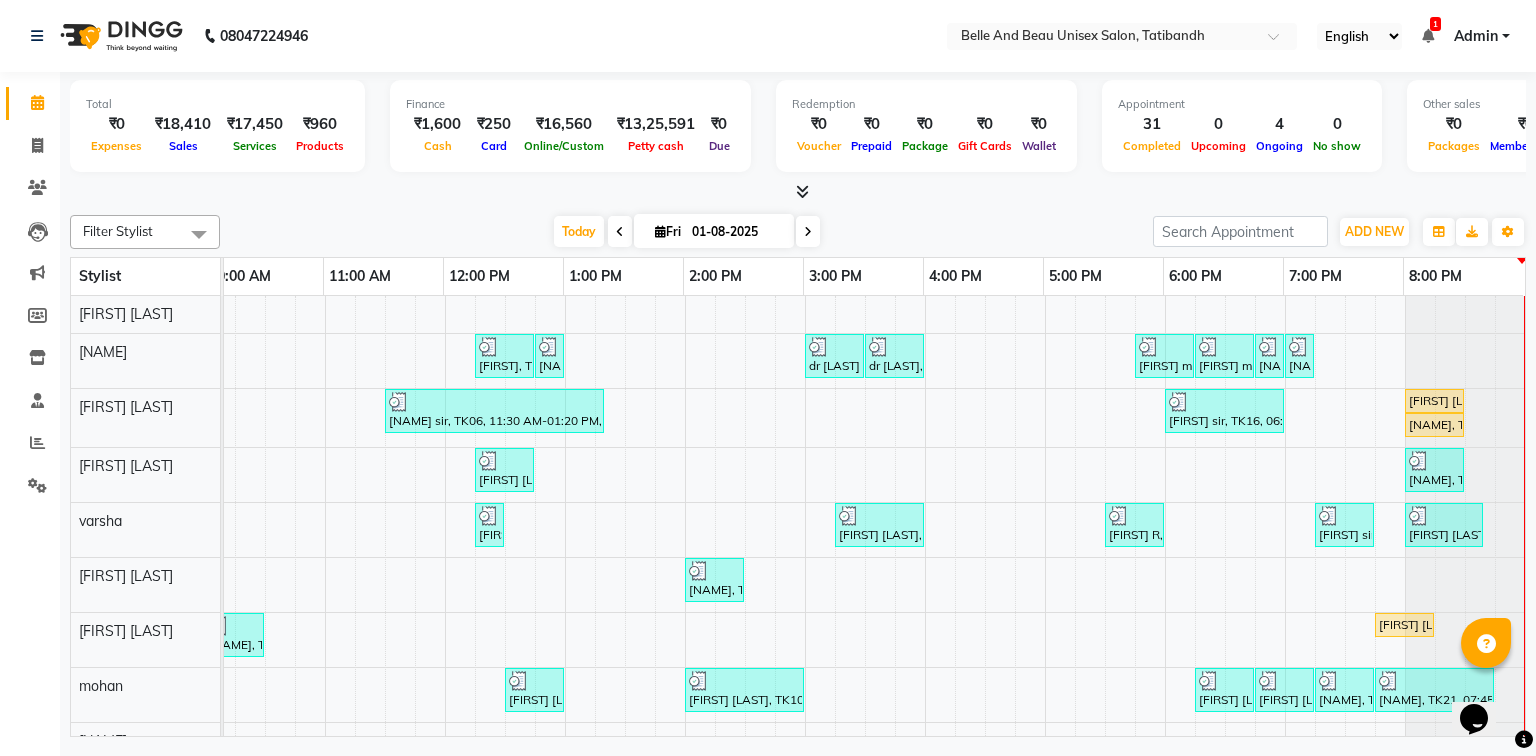 scroll, scrollTop: 0, scrollLeft: 270, axis: horizontal 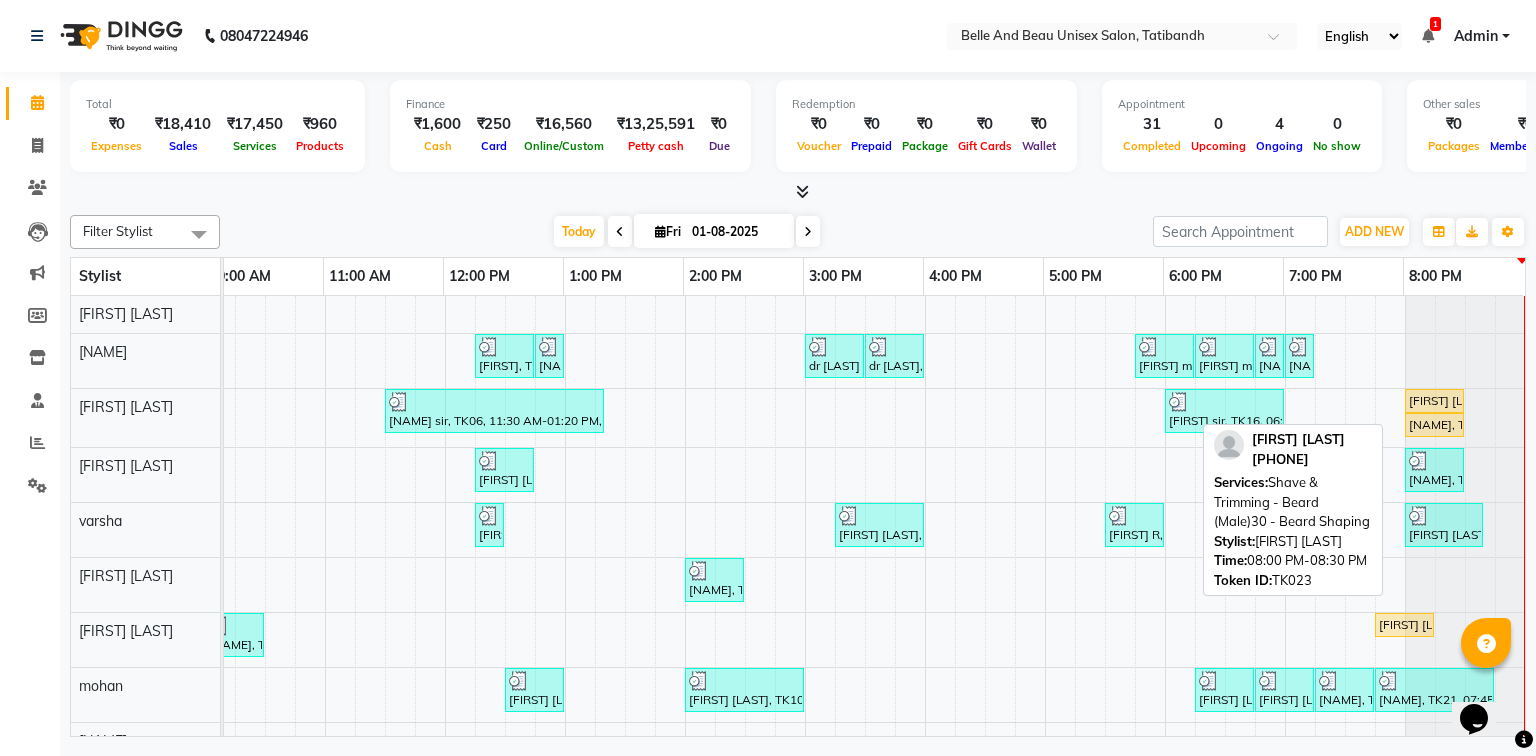 click on "[NAME], TK23, 08:00 PM-08:30 PM, Shave & Trimming - Beard  (Male)30 - Beard Shaping" at bounding box center (1434, 425) 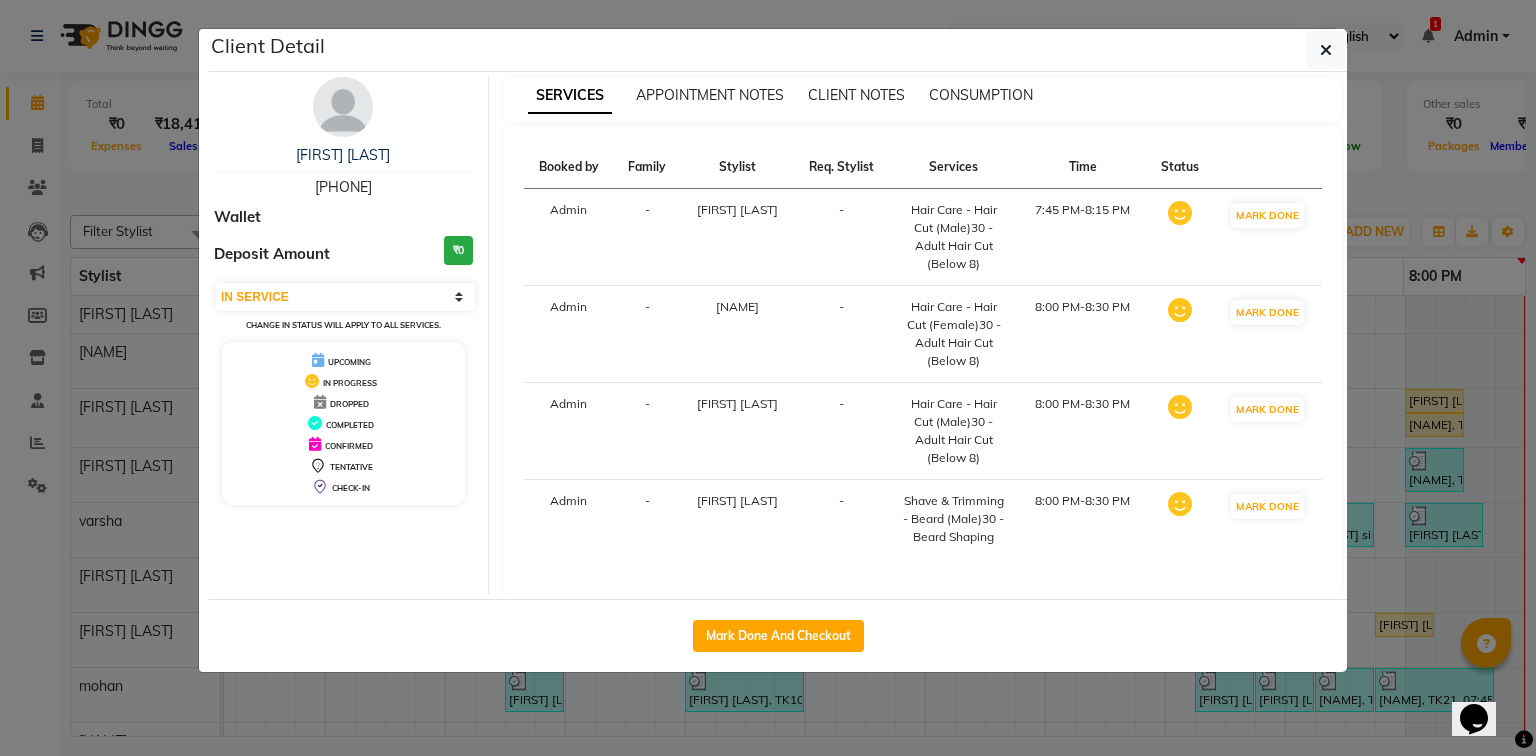 click on "[PHONE]" at bounding box center [343, 187] 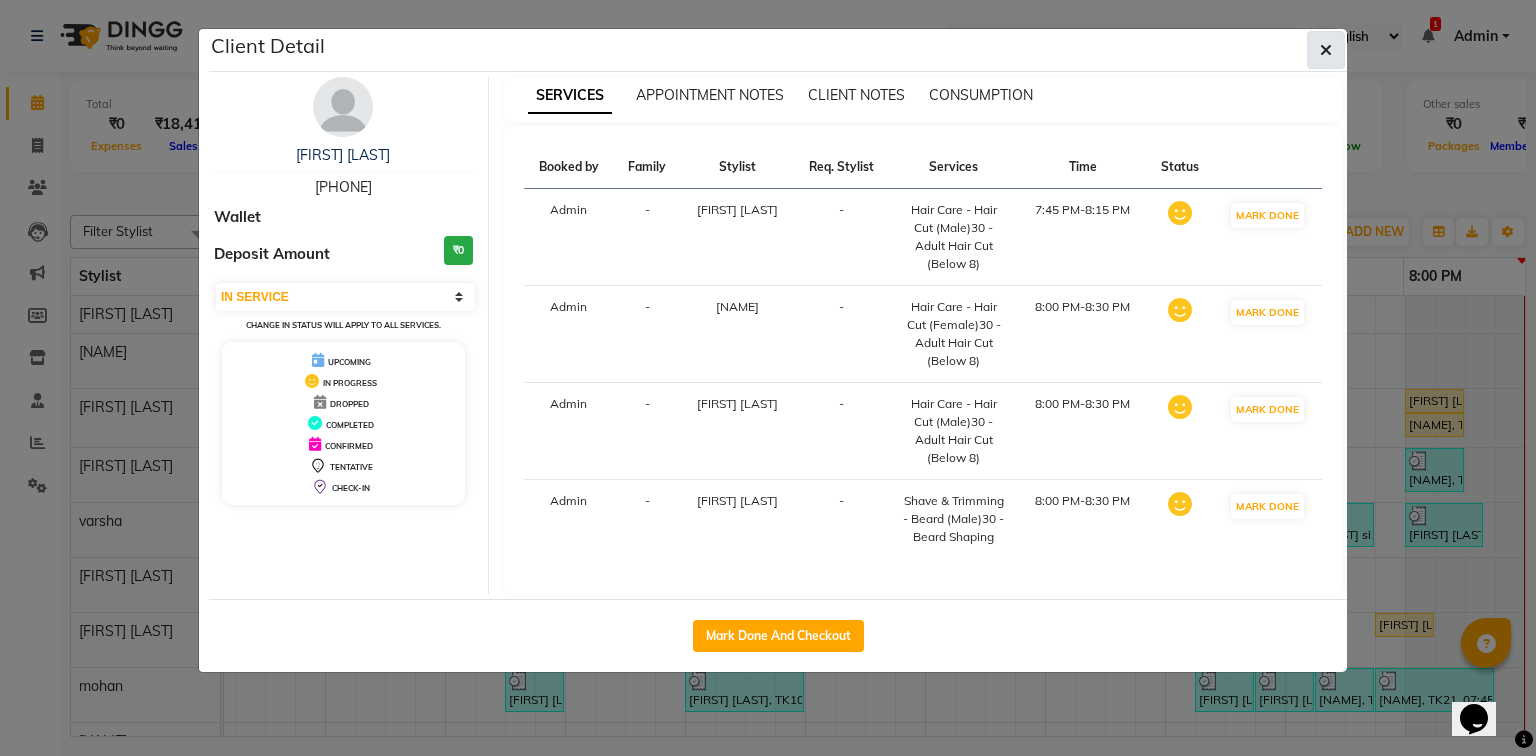click 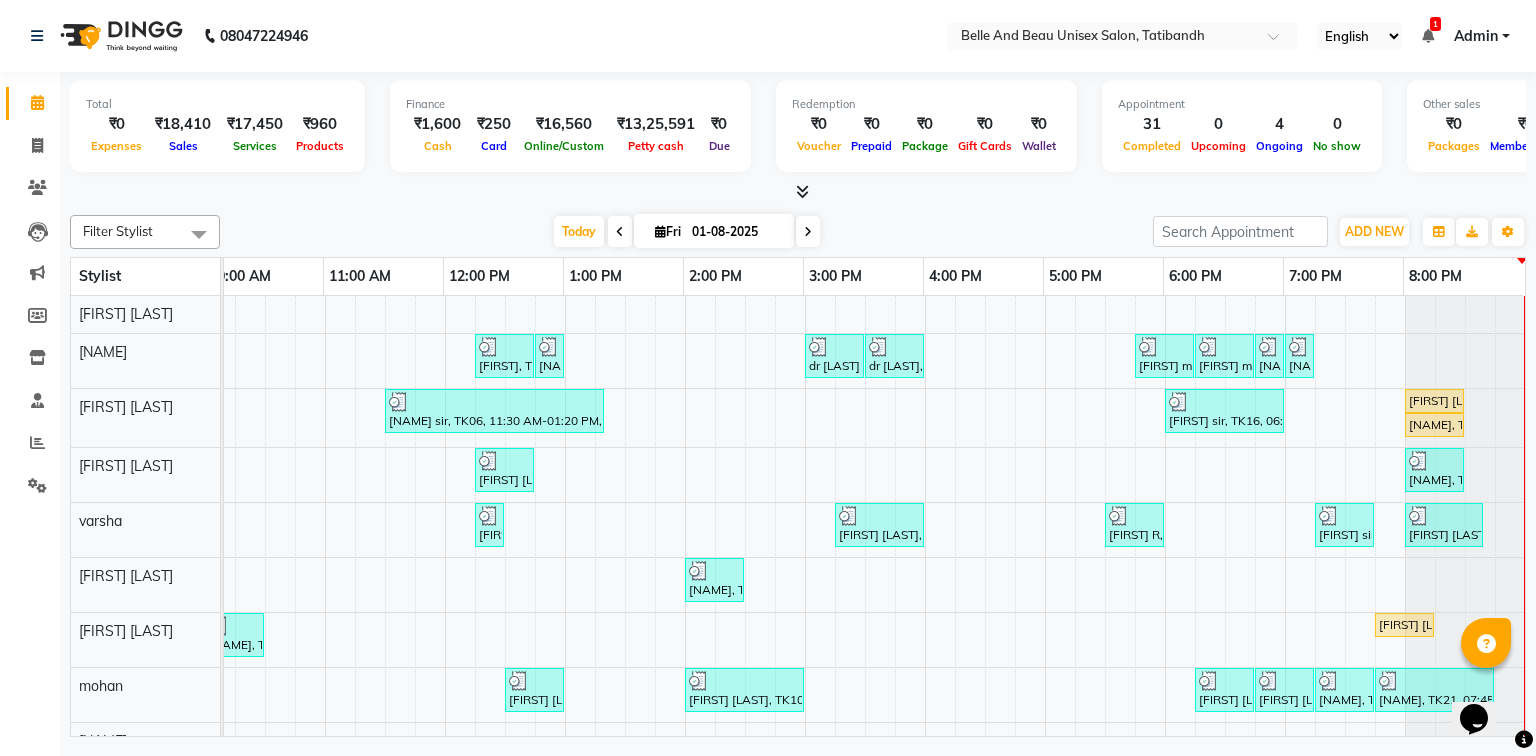 click at bounding box center (620, 231) 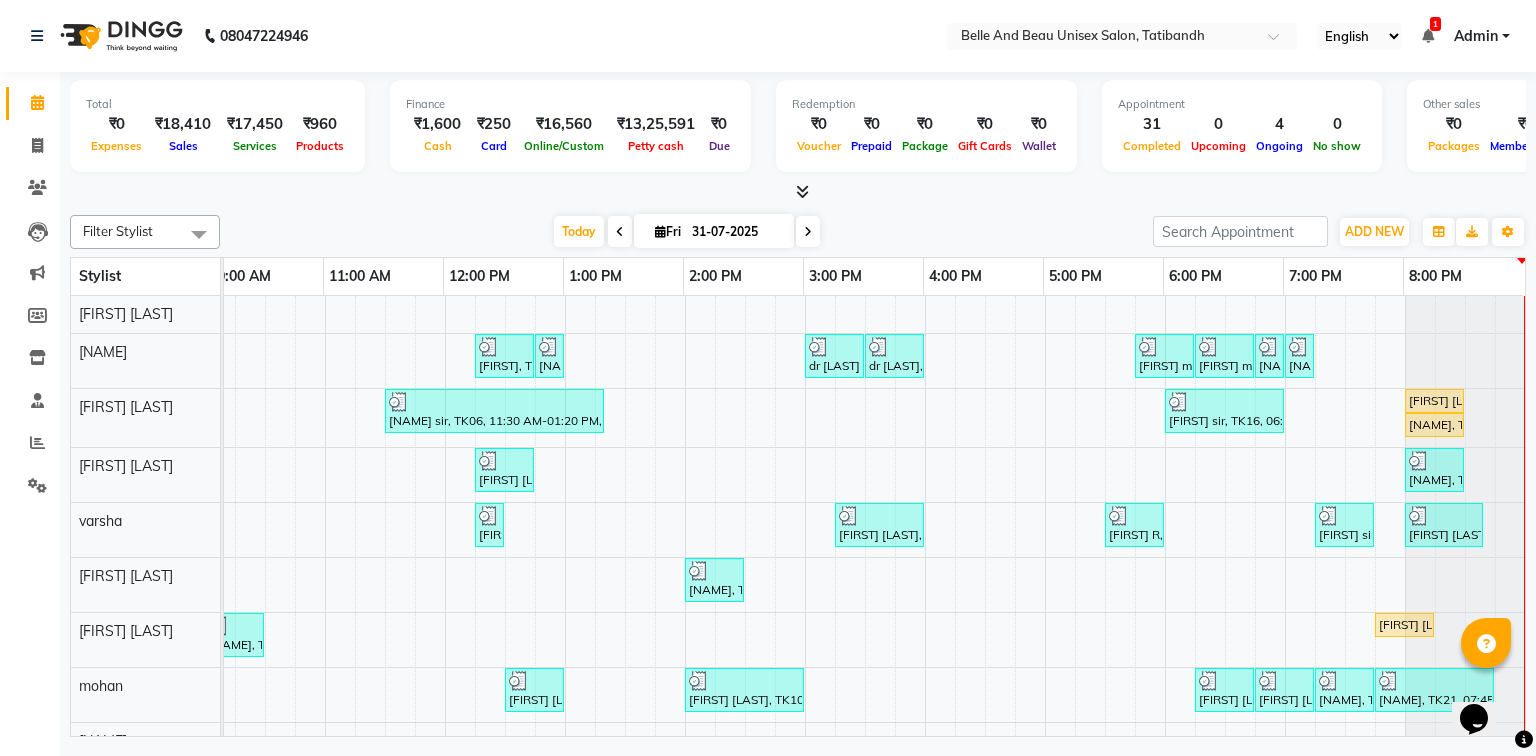 scroll, scrollTop: 0, scrollLeft: 0, axis: both 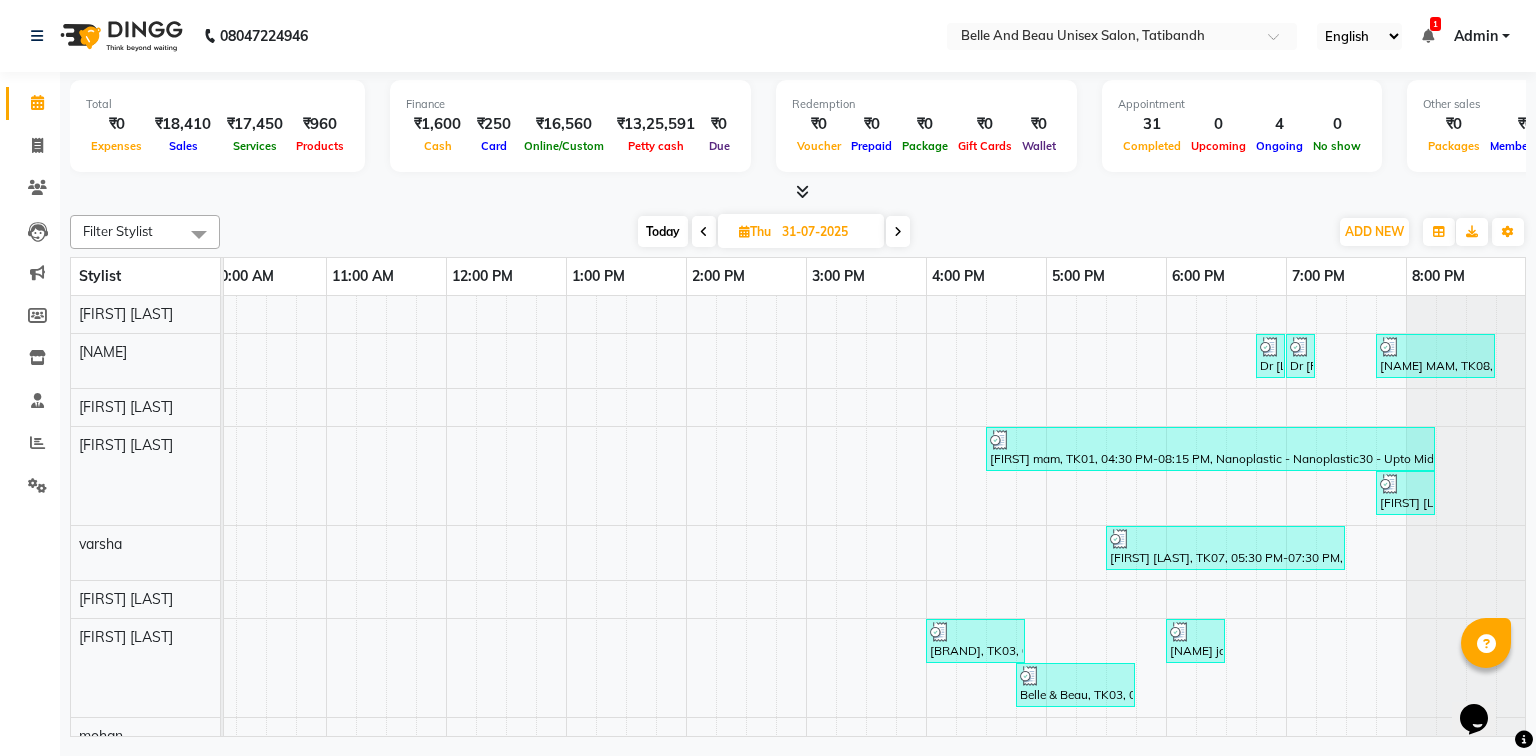 click on "Thu" at bounding box center [755, 231] 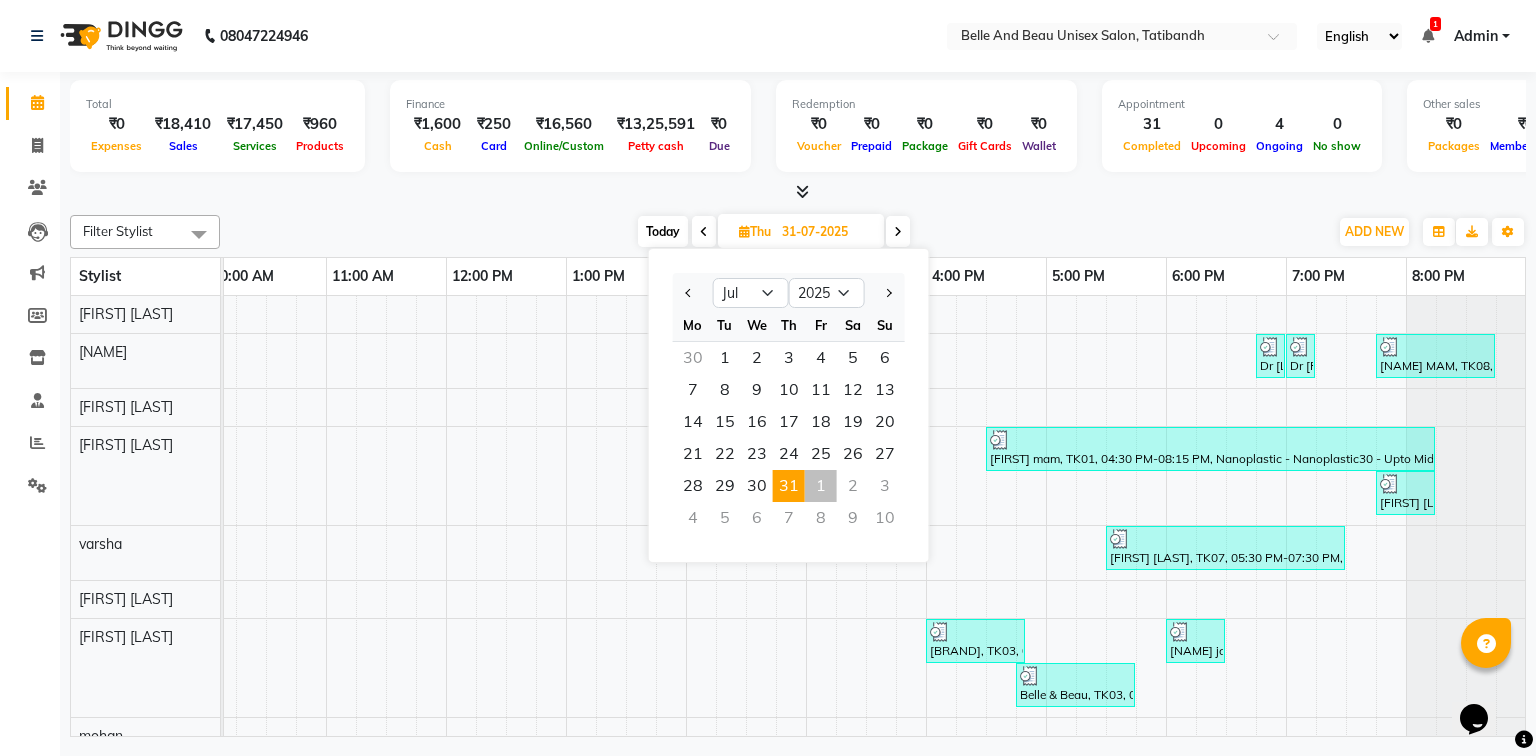 click on "Today" at bounding box center (663, 231) 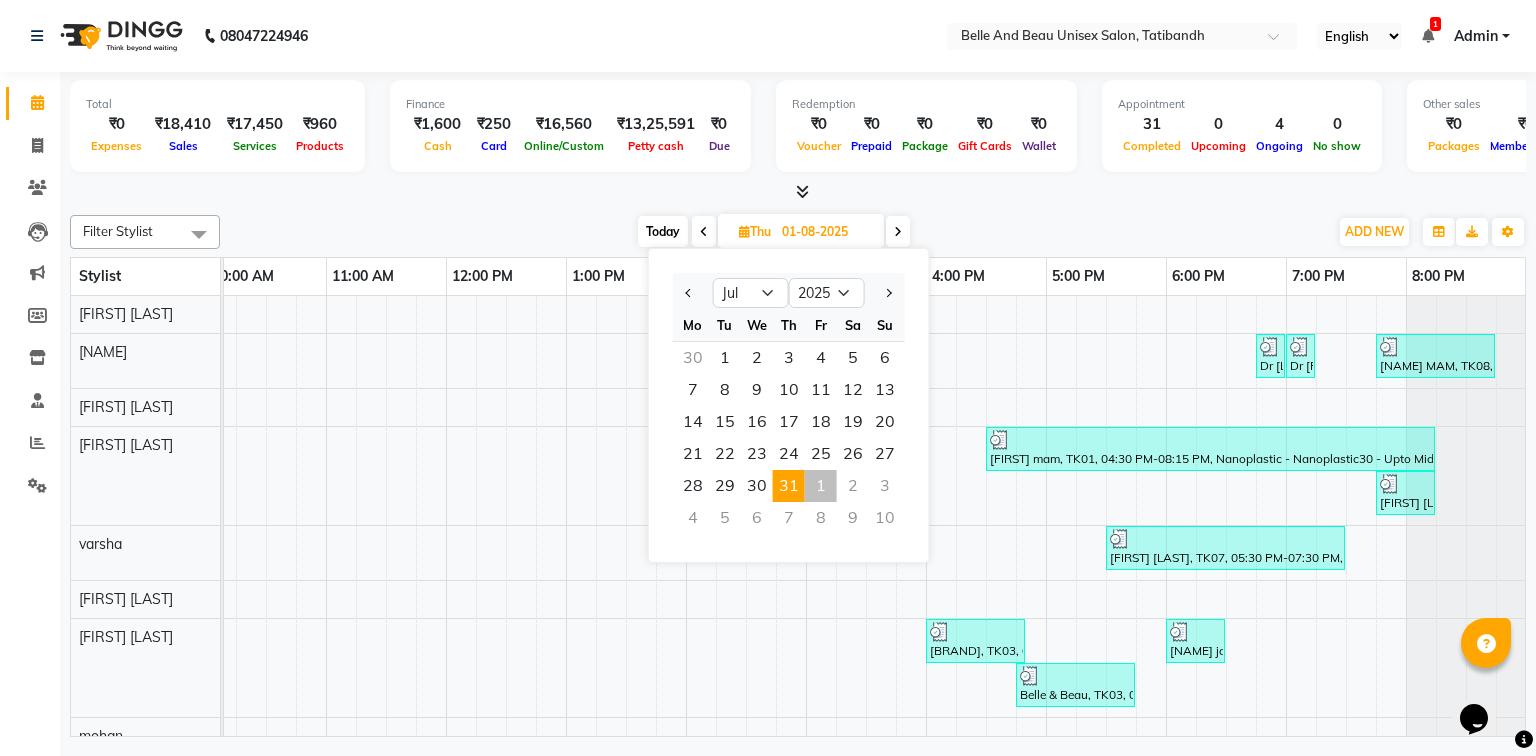 scroll, scrollTop: 0, scrollLeft: 261, axis: horizontal 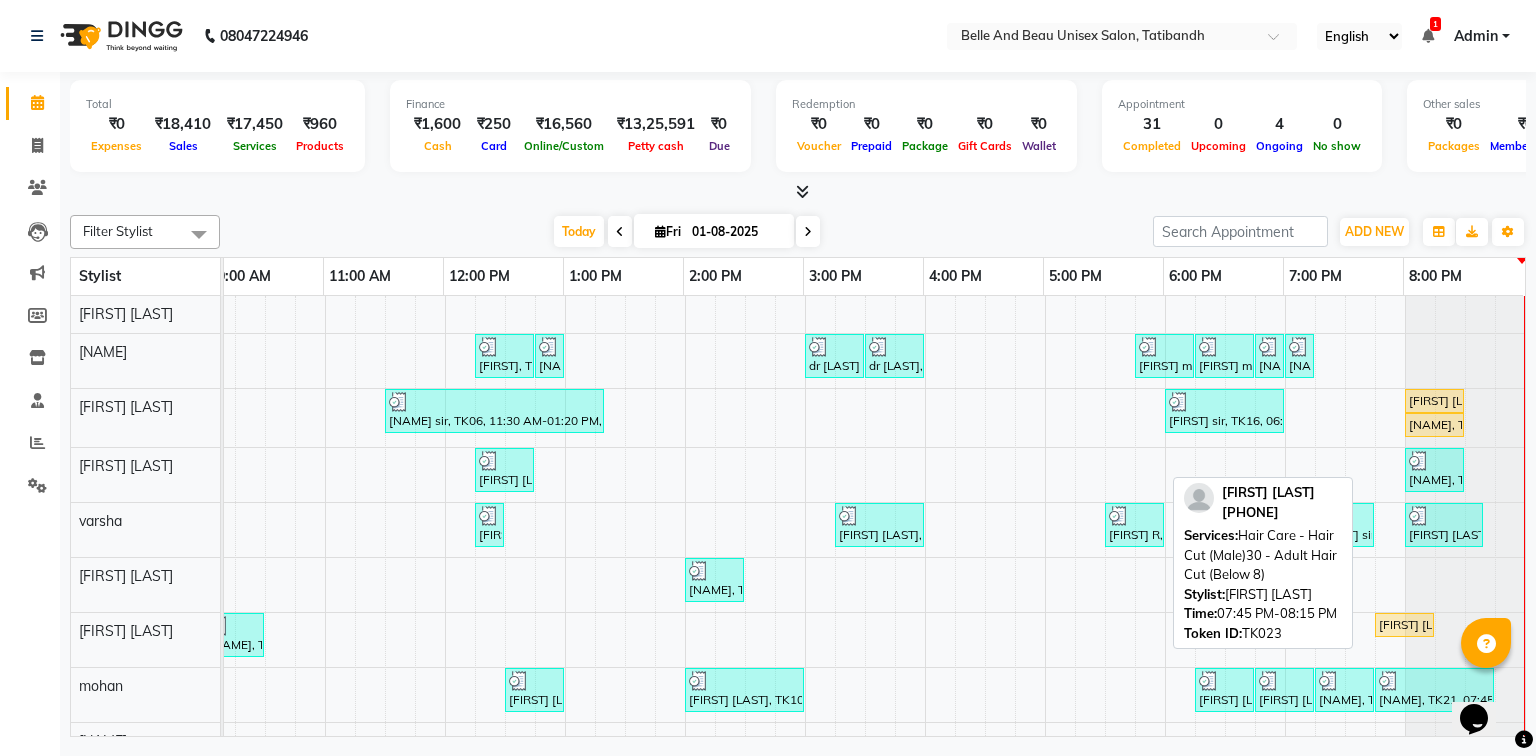 click on "[FIRST] [LAST], TK23, 07:45 PM-08:15 PM, Hair Care - Hair Cut (Male)30 - Adult Hair Cut (Below 8)" at bounding box center [1404, 625] 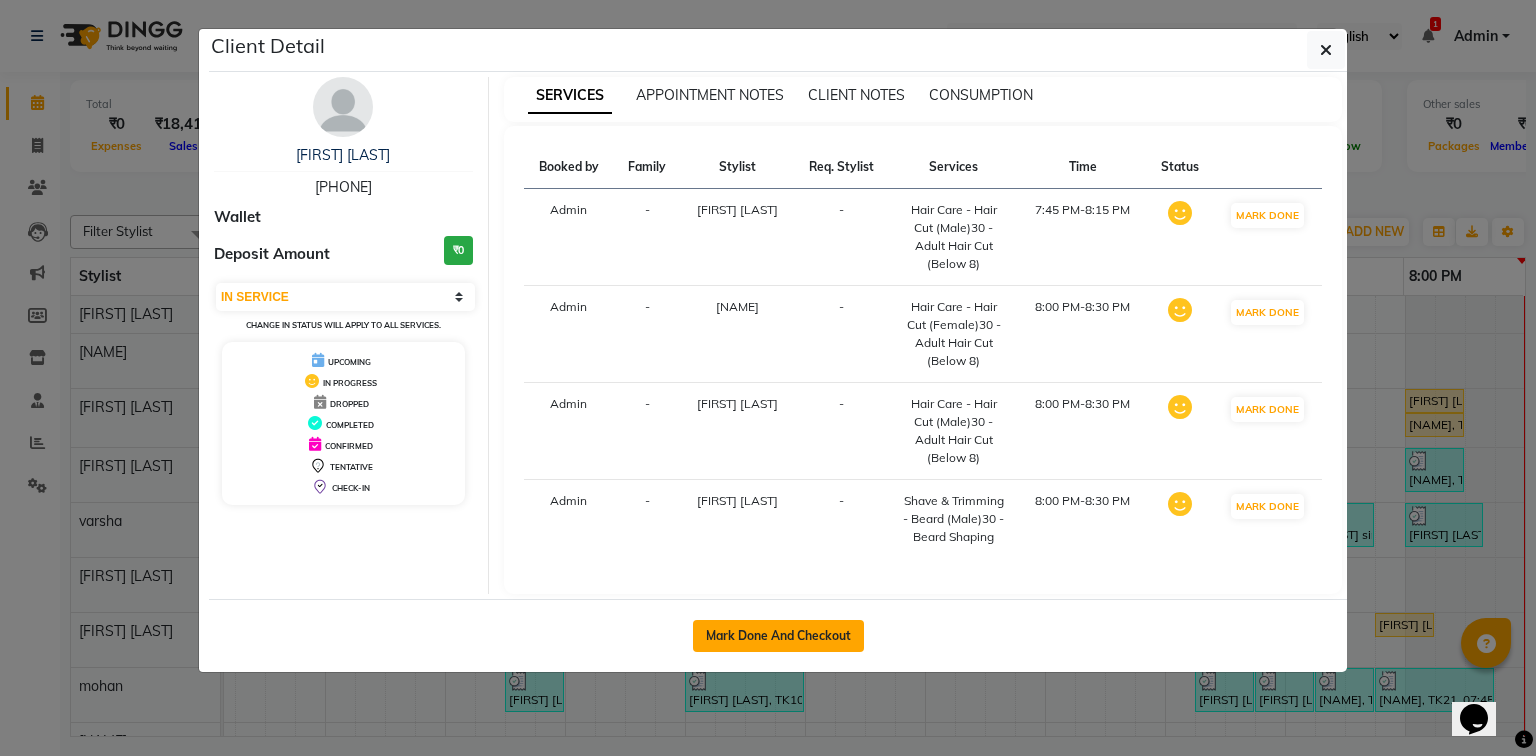 click on "Mark Done And Checkout" 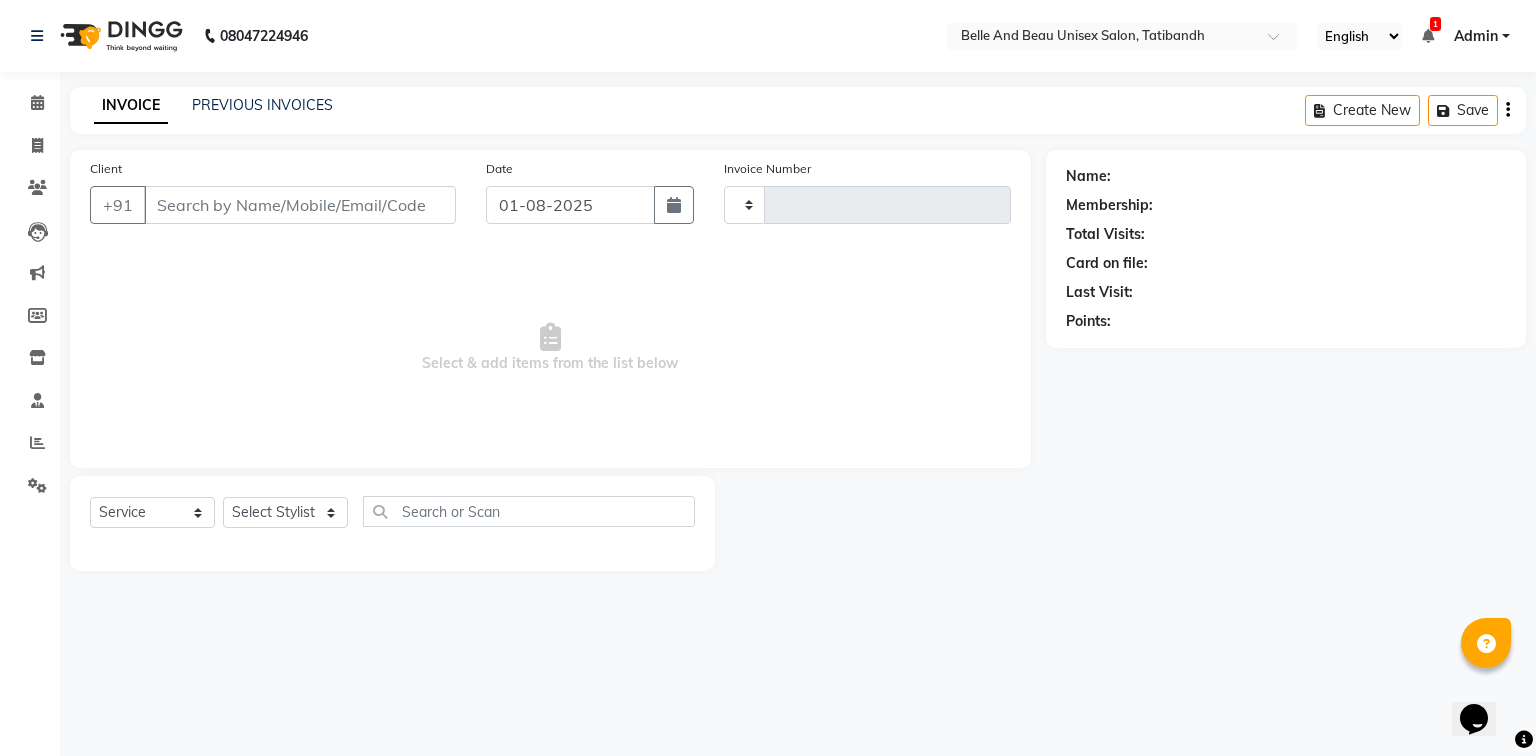 type on "1725" 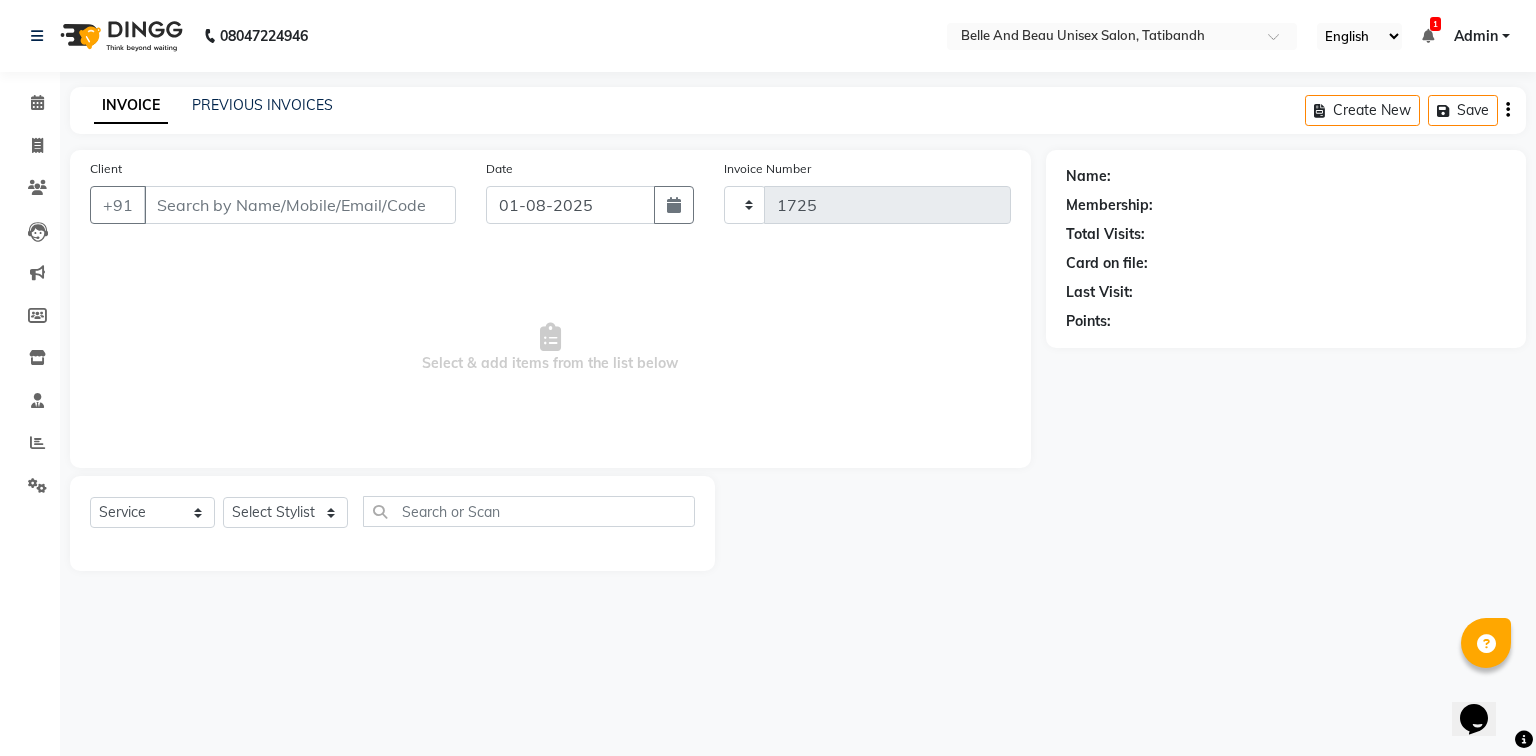select on "7066" 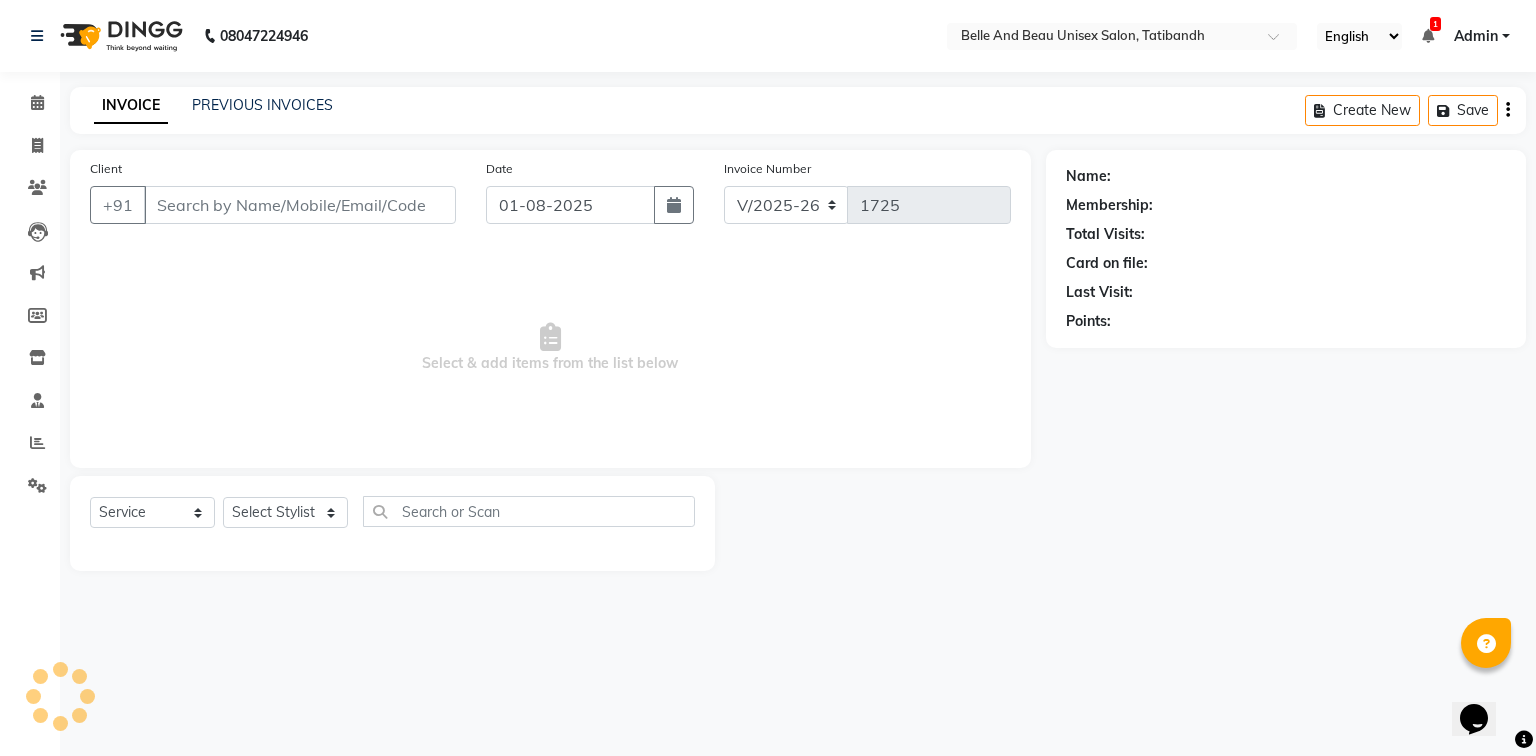 type on "[PHONE]" 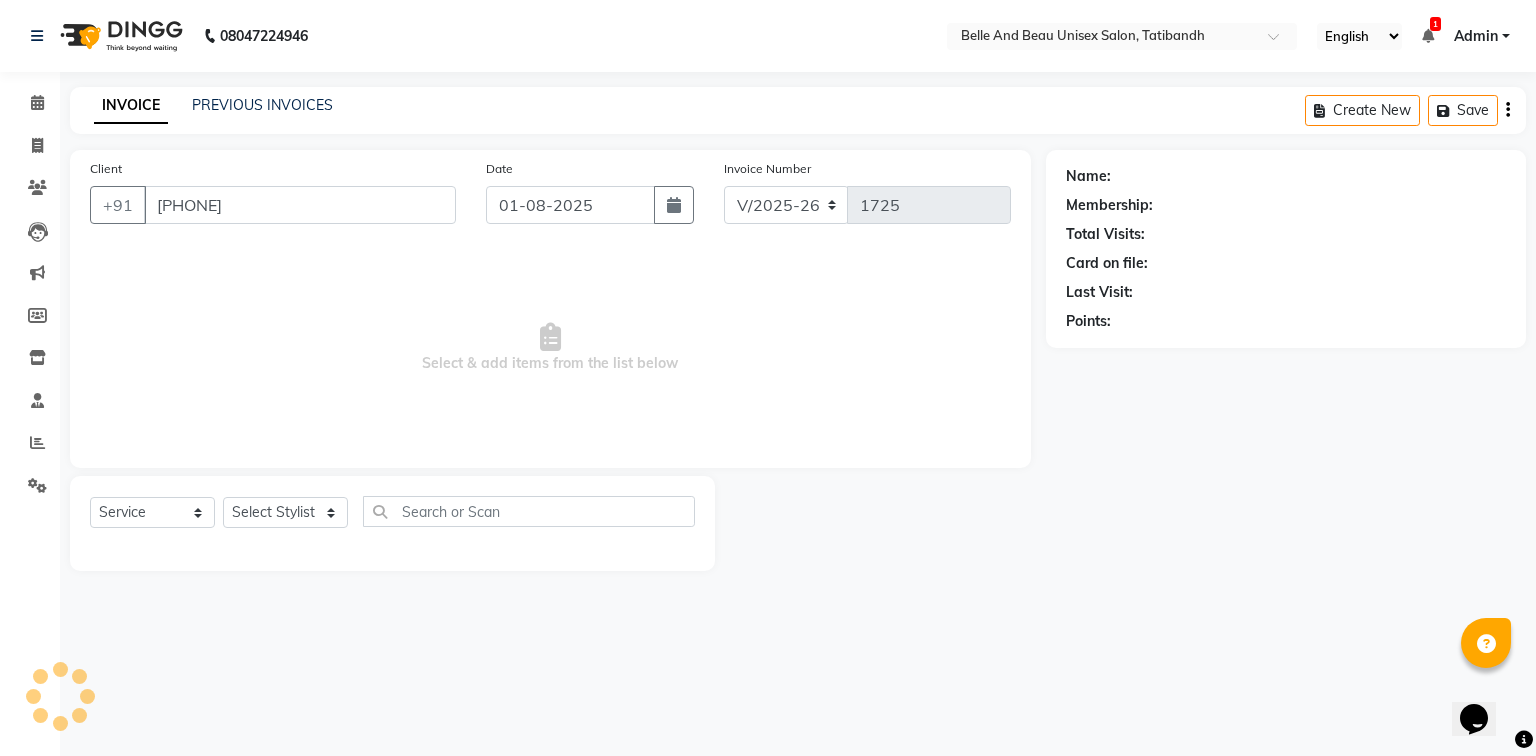 select on "83443" 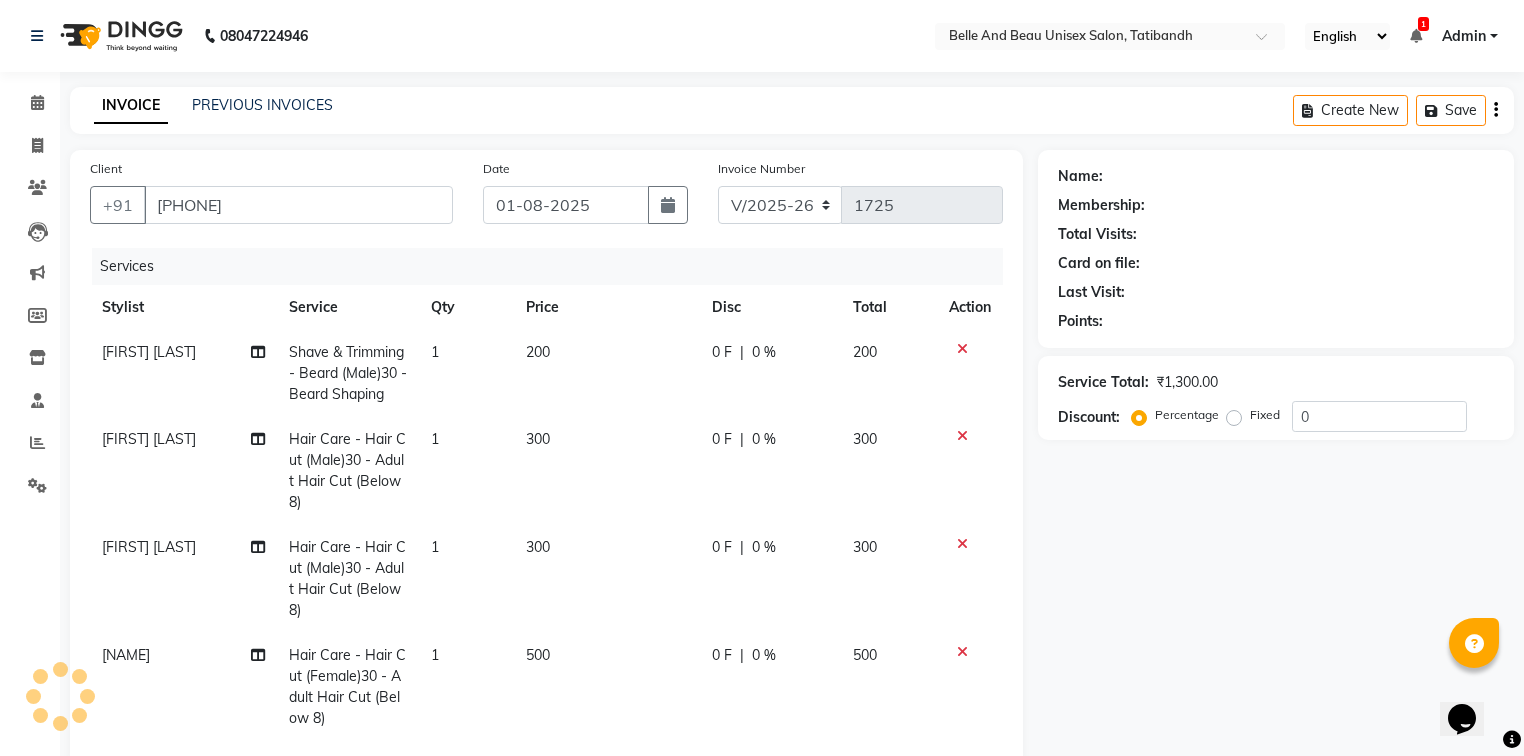 select on "1: Object" 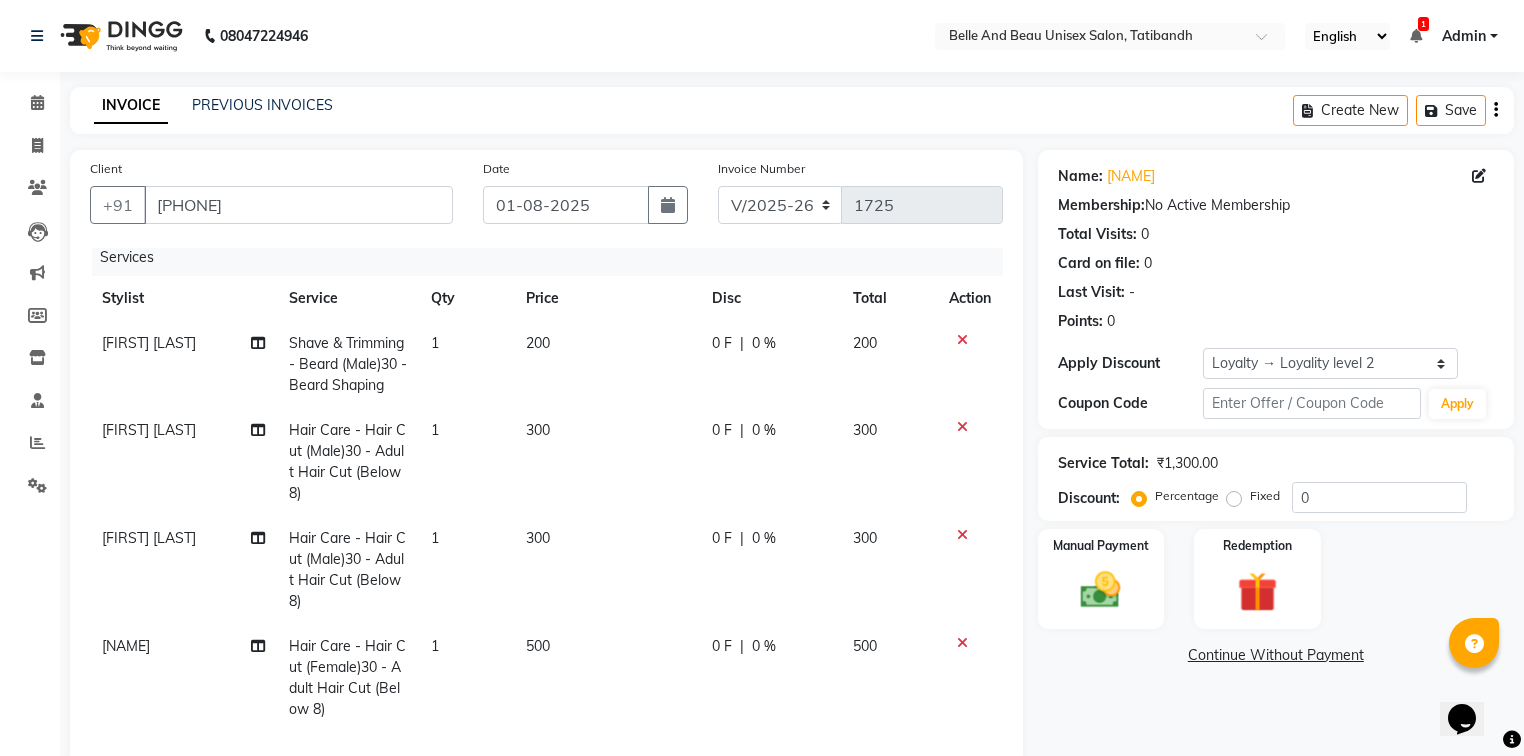 scroll, scrollTop: 42, scrollLeft: 0, axis: vertical 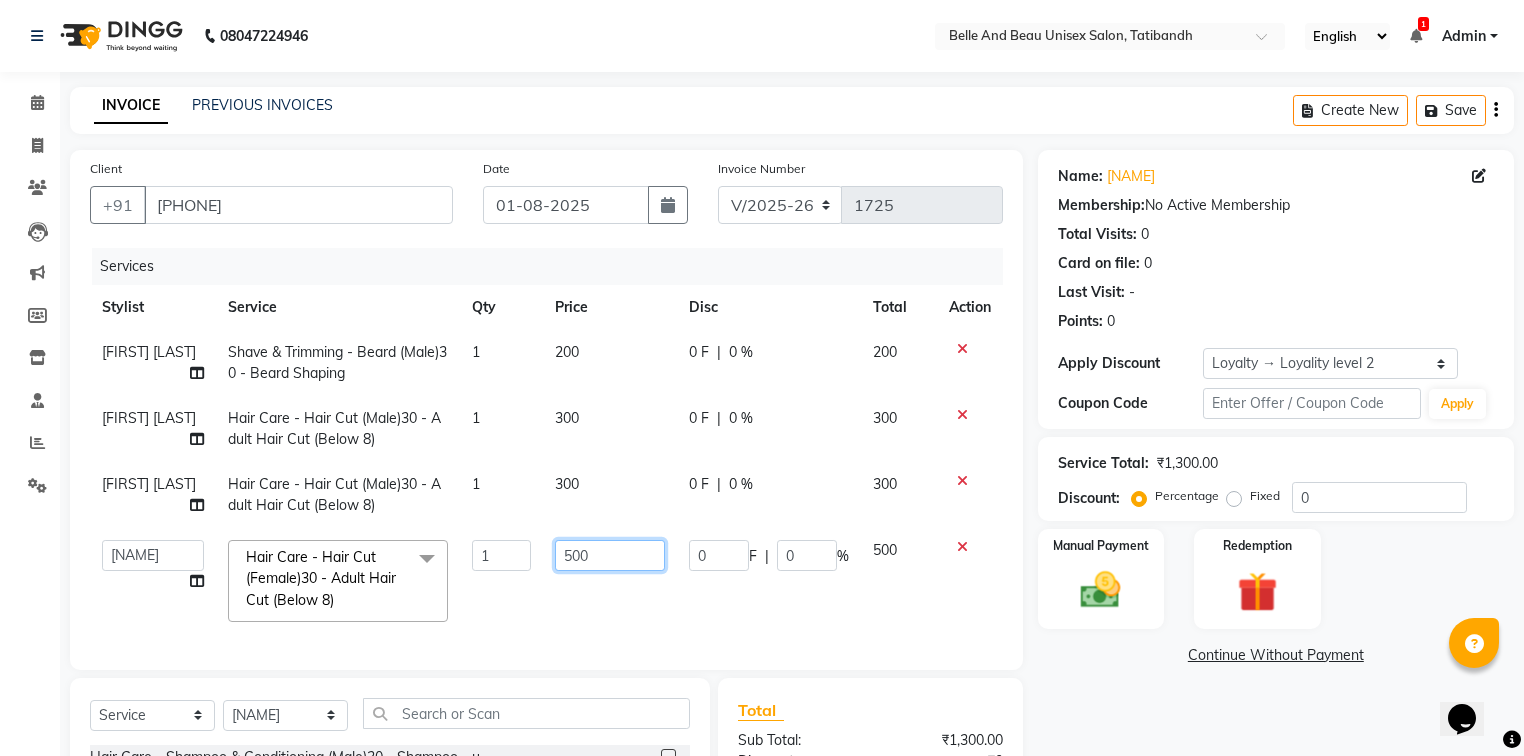 click on "500" 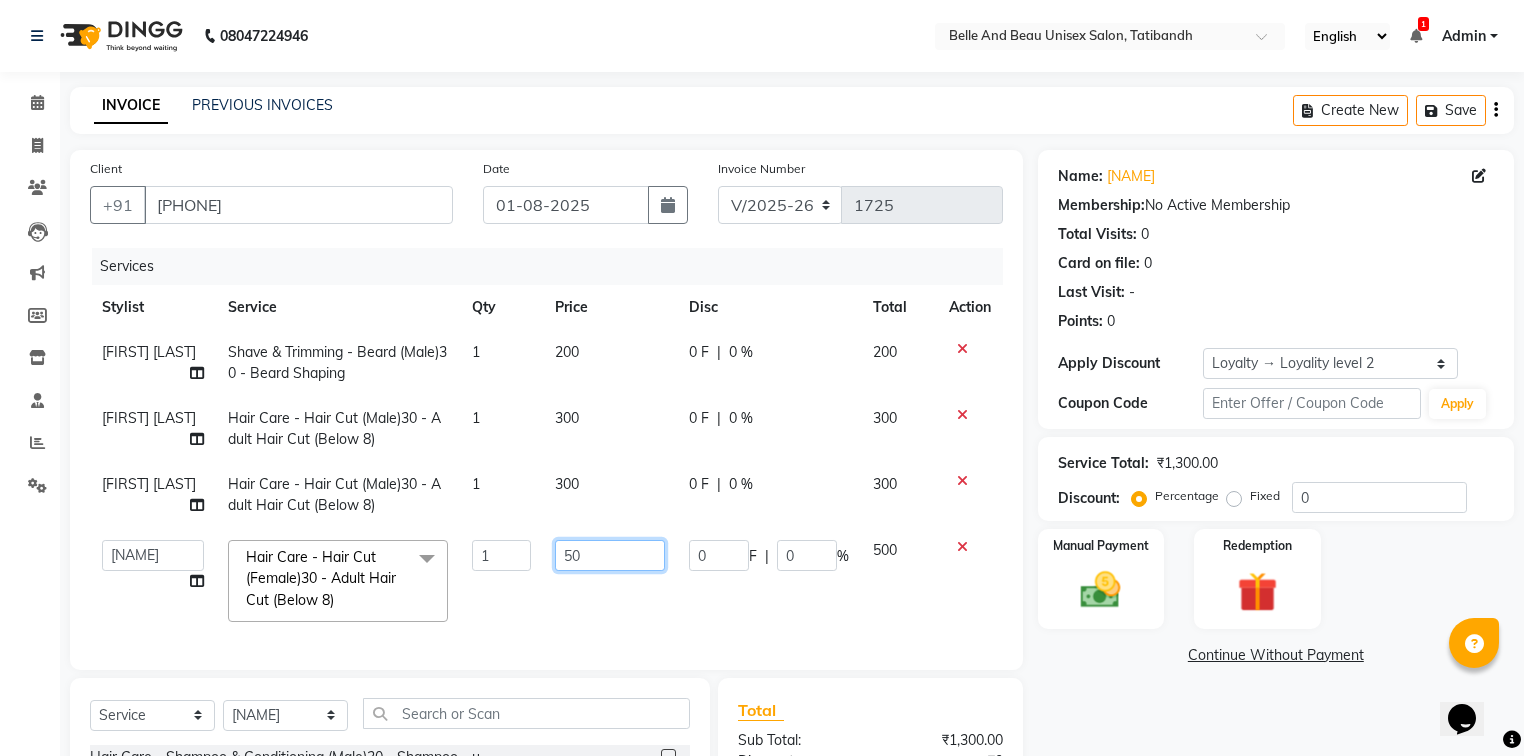 type on "5" 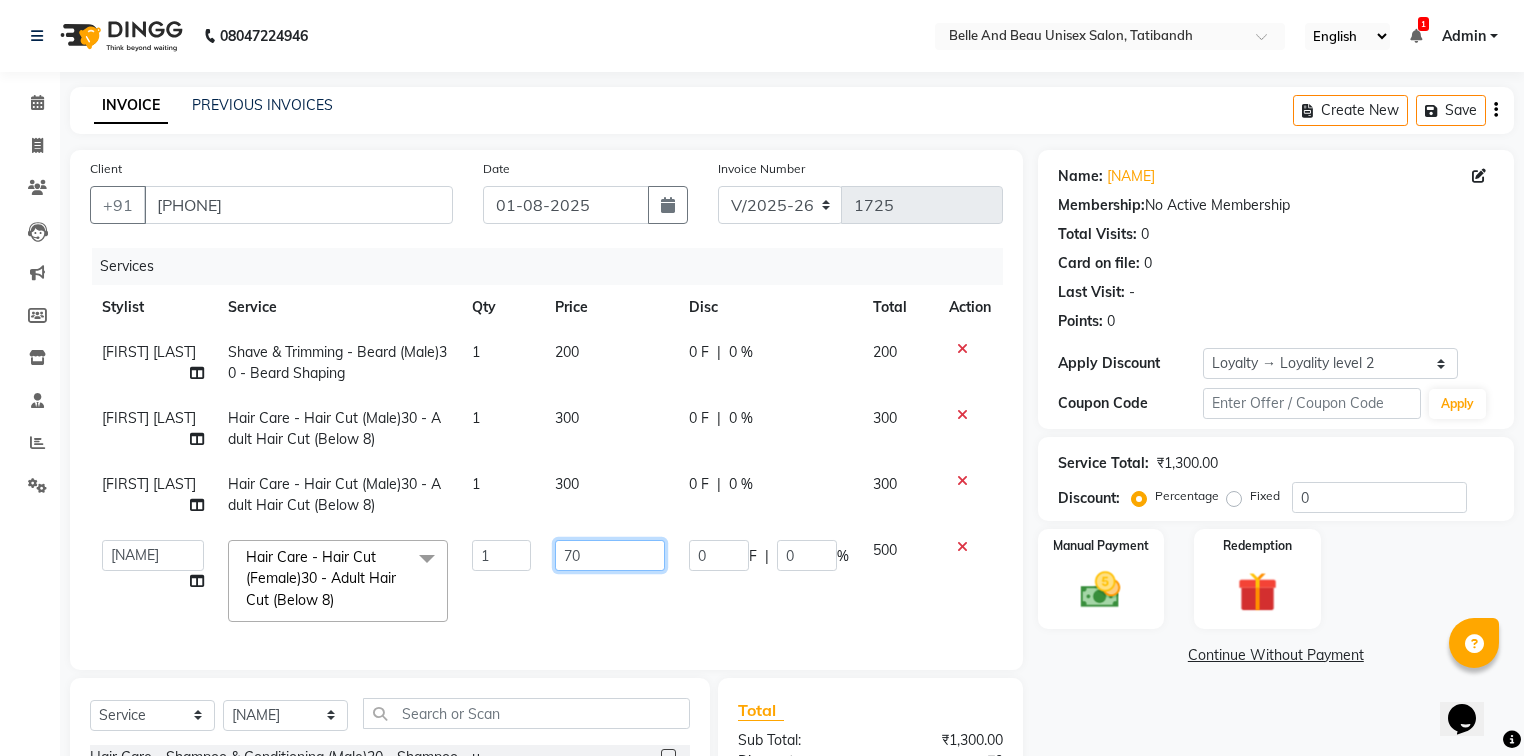 type on "700" 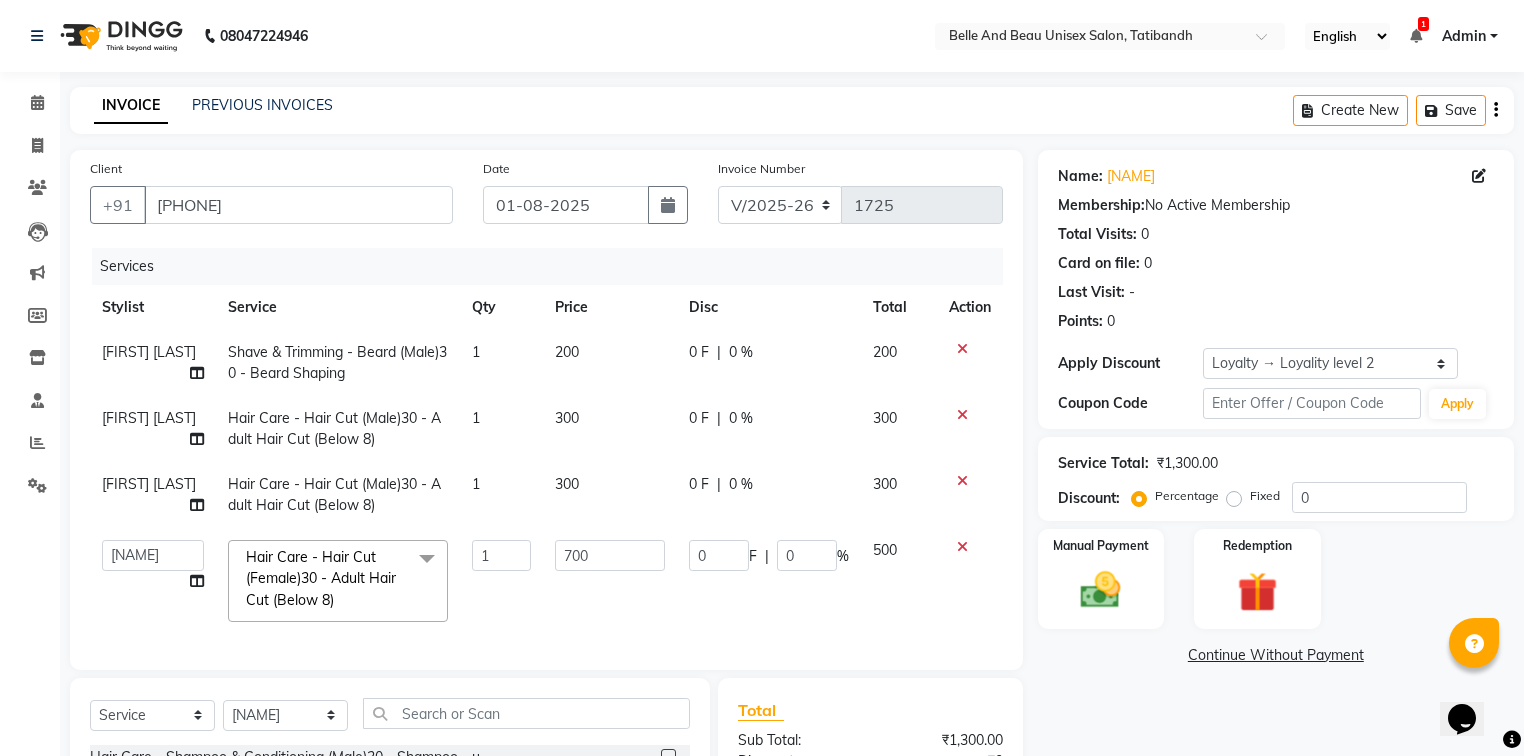 click on "[FIRST] [LAST] Shave & Trimming - Beard (Male)30 - Beard Shaping 1 [PRICE] 0 F | 0 % [PRICE] [FIRST] [LAST] Hair Care - Hair Cut (Male)30 - Adult Hair Cut (Below 8) 1 [PRICE] 0 F | 0 % [PRICE] Vishesh Srivas Hair Care - Hair Cut (Male)30 - Adult Hair Cut (Below 8) 1 [PRICE] 0 F | 0 % [PRICE] Gaurav Mandavgane mohan Mukesh Shrivas Nibha Rahul Sen Rekha Agarwal Rihan khan Shabnam Khan Shagun Siddiqui Sunny Panesar Twinkle Thakuri varsha Vishesh Srivas Hair Care - Hair Cut (Female)30 - Adult Hair Cut (Below 8) x Hair Care - Shampoo & Conditioning (Male)30 - Shampoo - u Hair Care - Shampoo & Conditioning (Male)30 - Long Hair Hair Care - Hair Cut (Male)30 - Baby Hair Cut (Below 8) Hair Care - Hair Cut (Male)30 - Adult Hair Cut (Below 8) Hair Care - Shampoo & Conditioning (Female)30 - Shampoo - u. Hair Care - Shampoo & Conditioning (Female)30 - Shampoo - u Hair Care - Hair Cut (Female)30 - Baby Hair Cut (Below 8) Hair Care - Hair Cut (Female)30 - Adult Hair Cut (Below 8) offer [PRICE] offer [PRICE] offer [PRICE] offer [PRICE] 1" 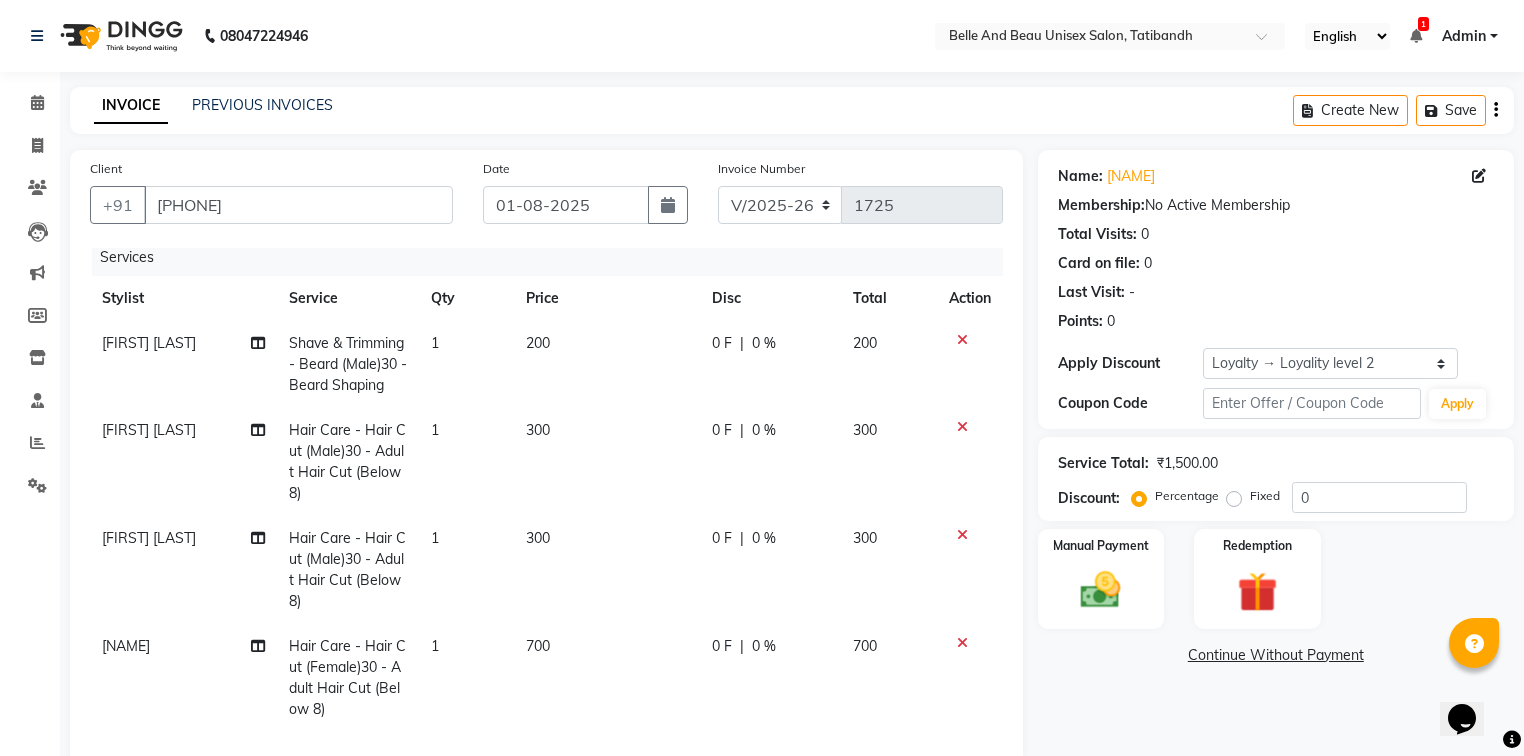 scroll, scrollTop: 42, scrollLeft: 0, axis: vertical 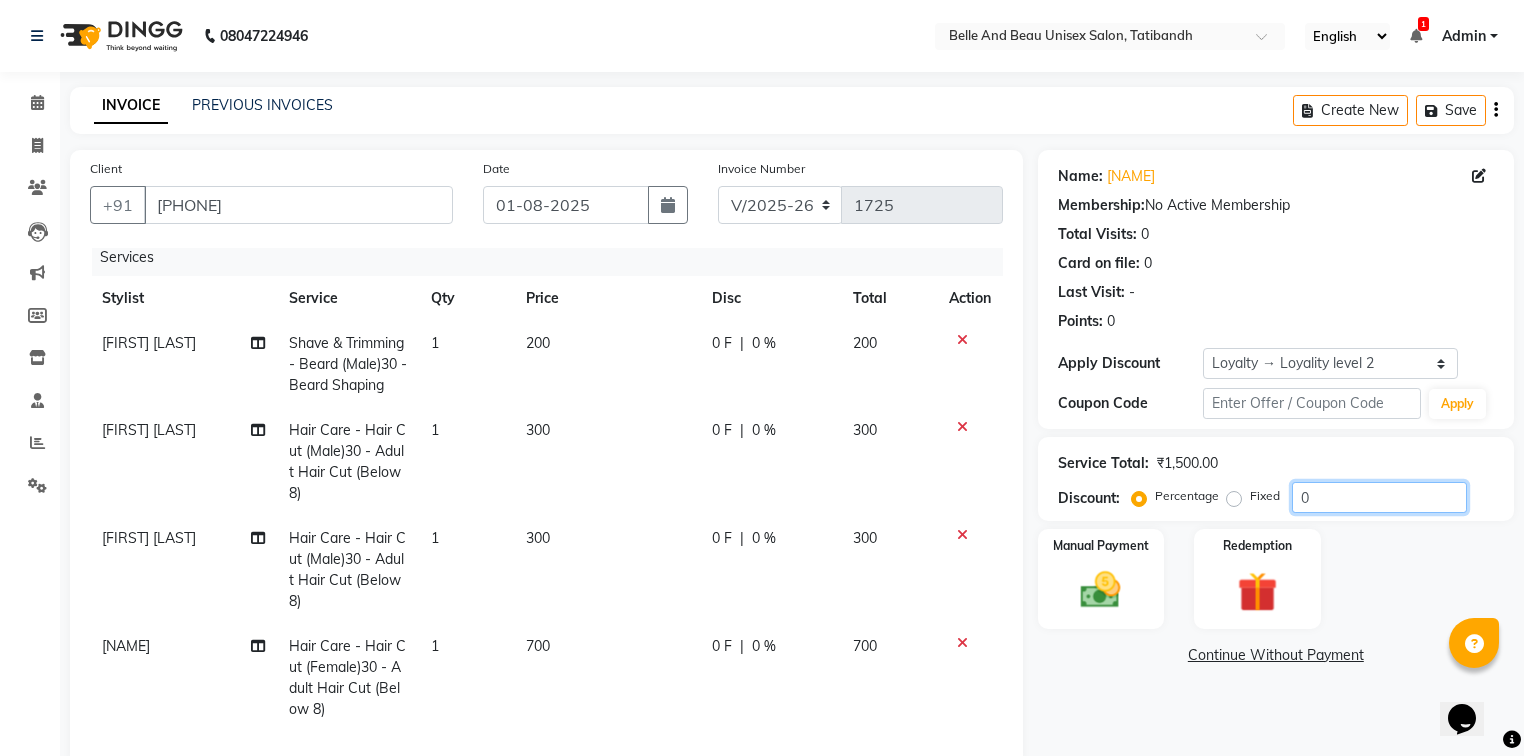 click on "0" 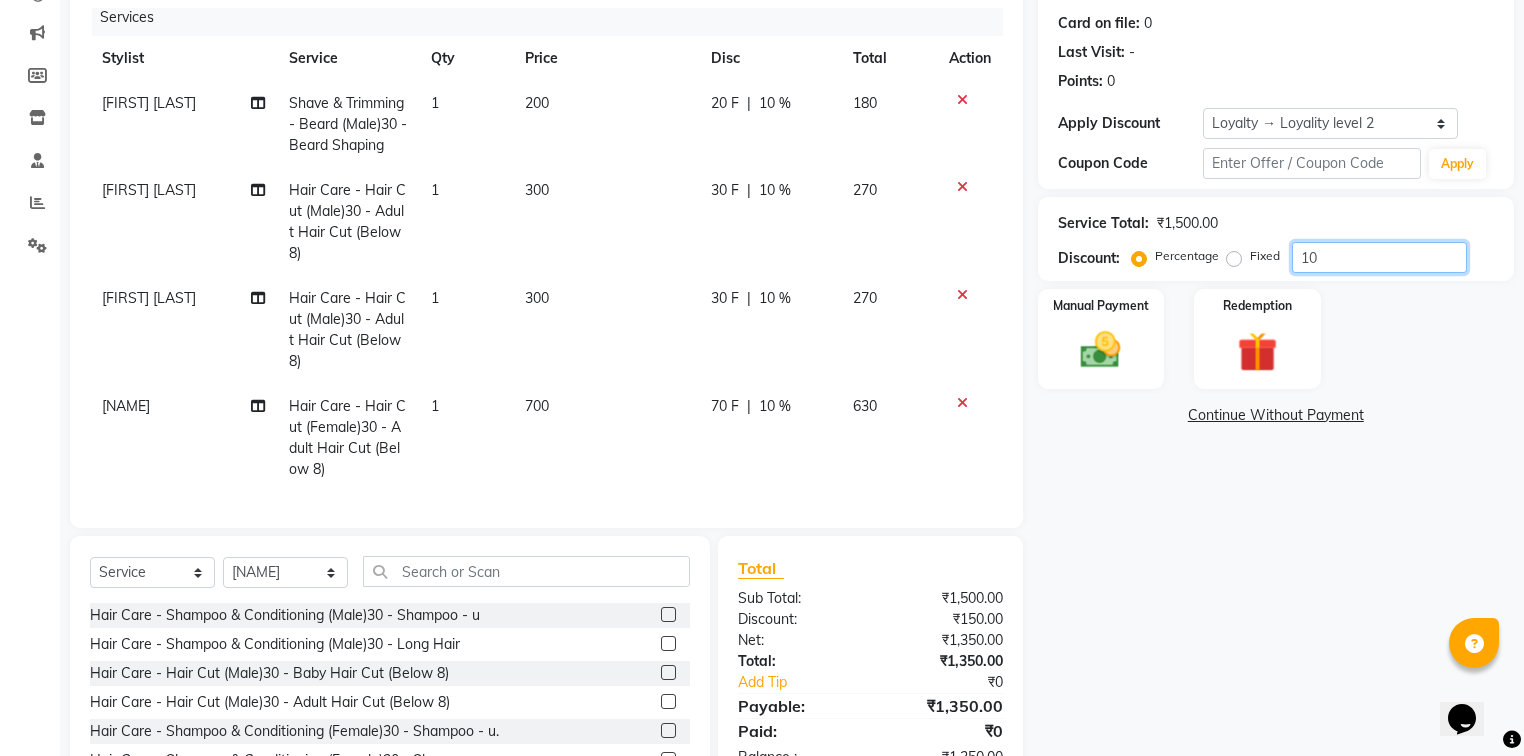 scroll, scrollTop: 320, scrollLeft: 0, axis: vertical 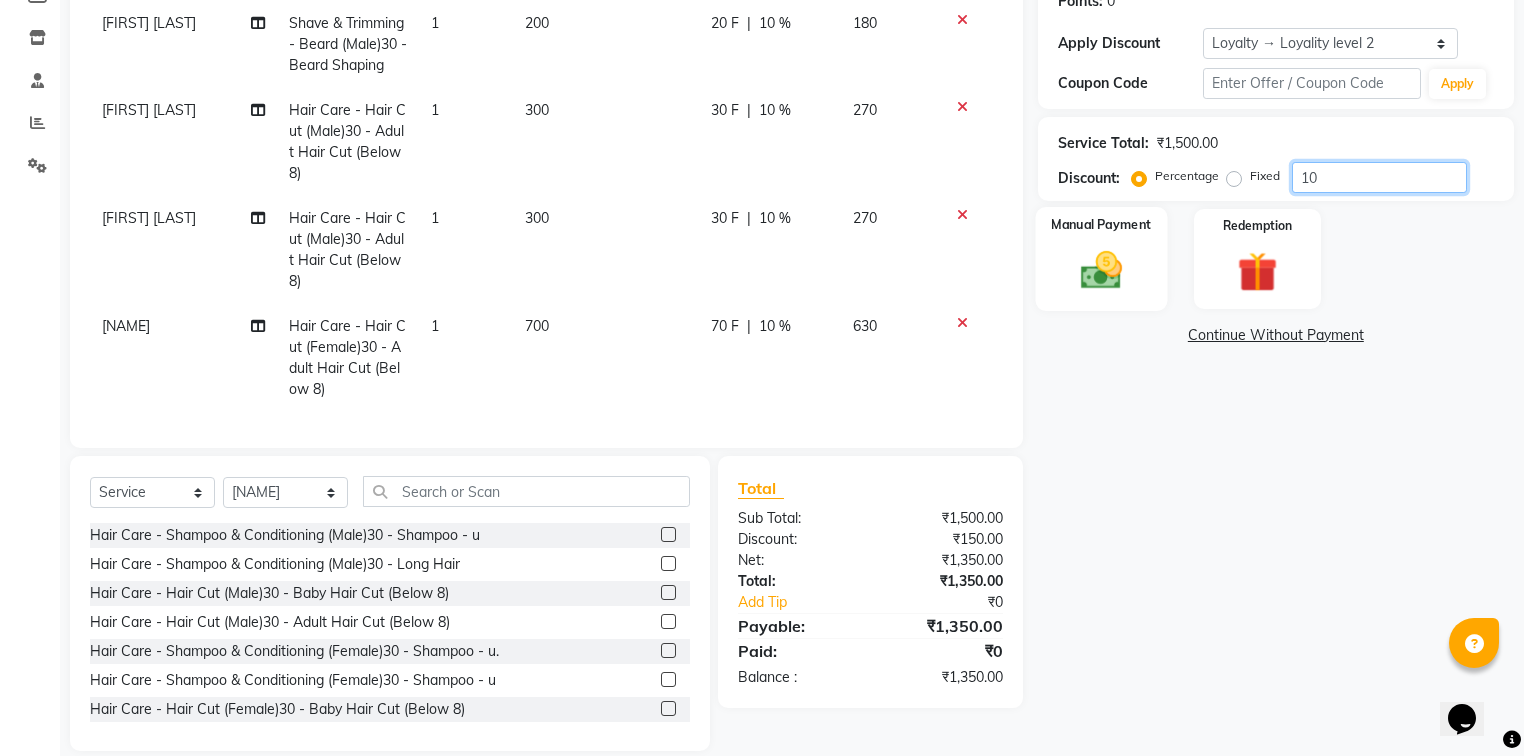 type on "10" 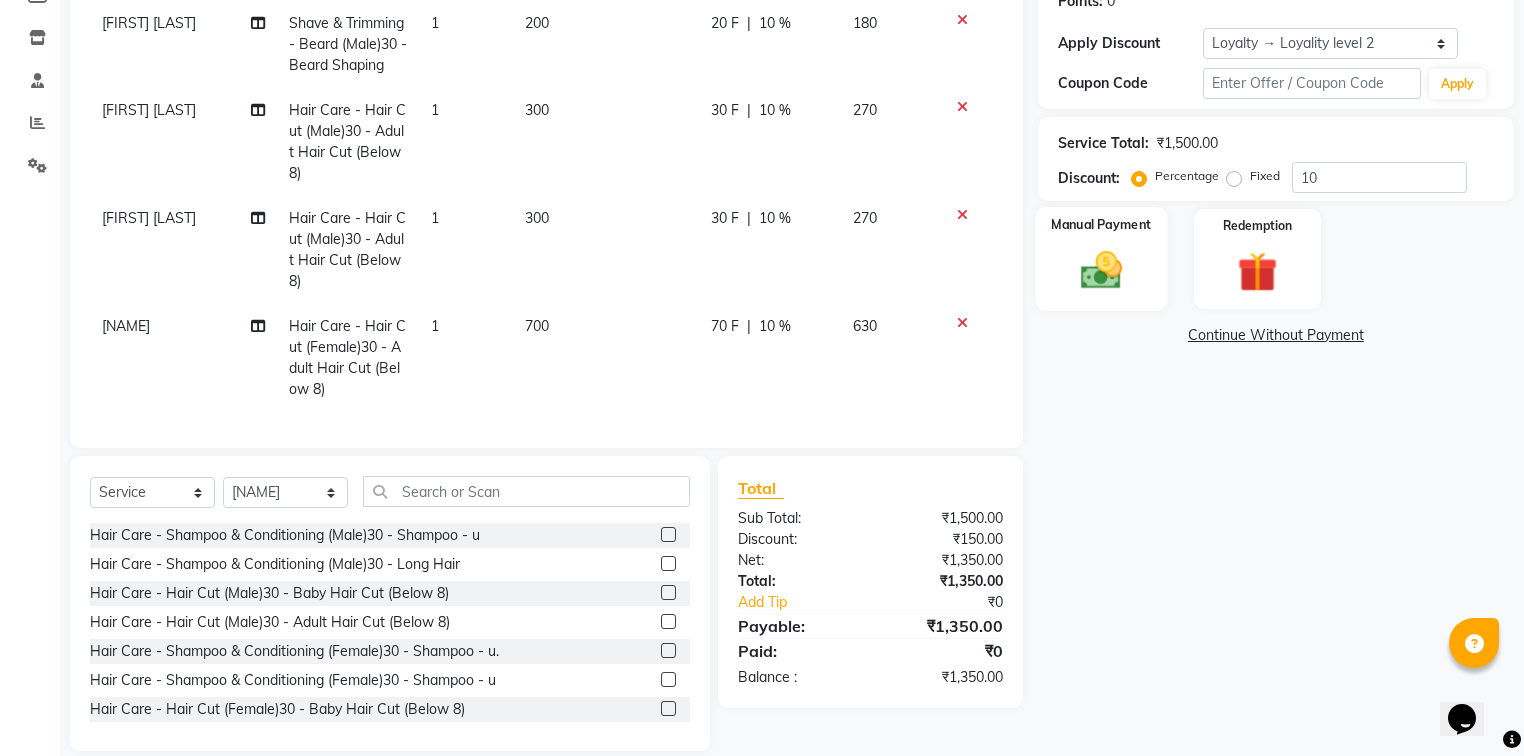 click on "Manual Payment" 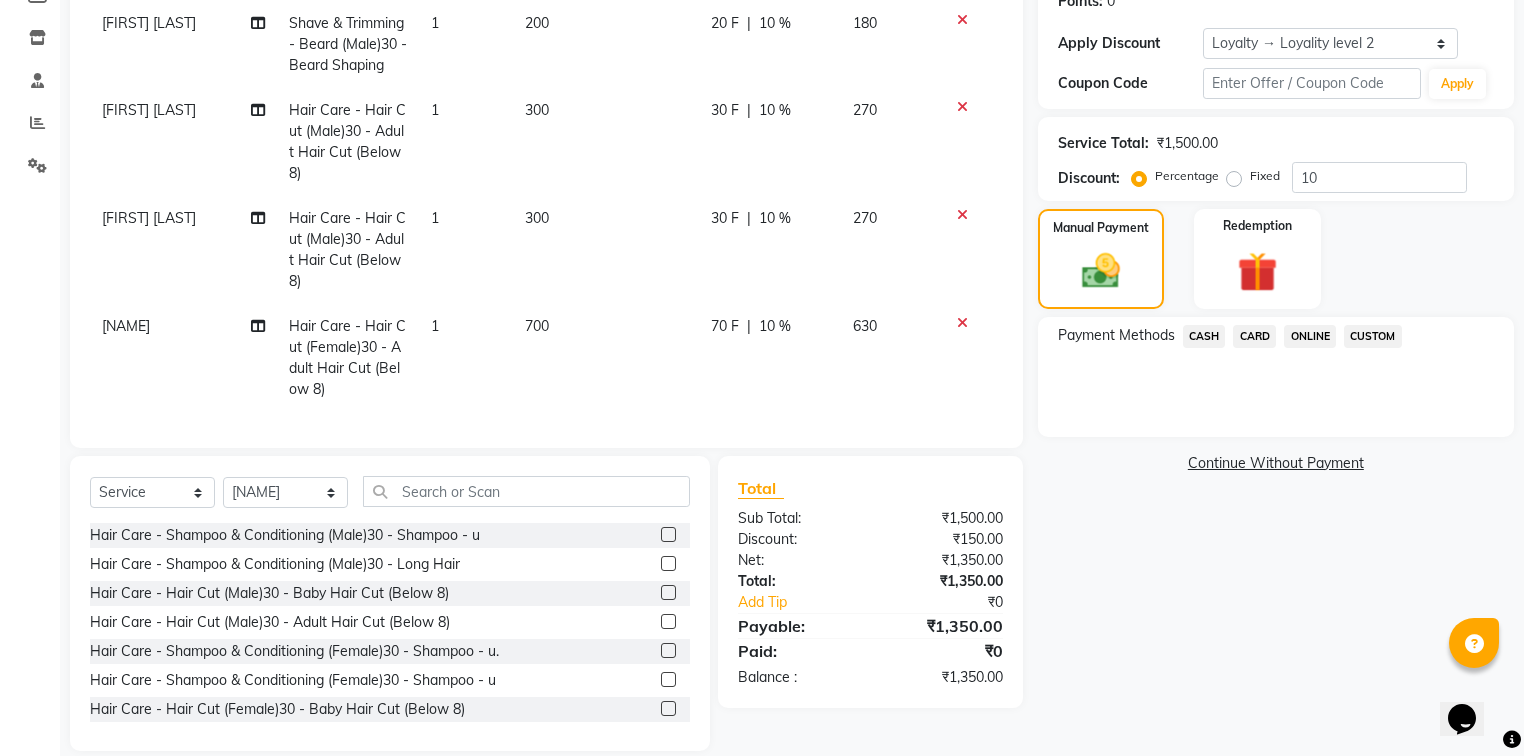 click on "ONLINE" 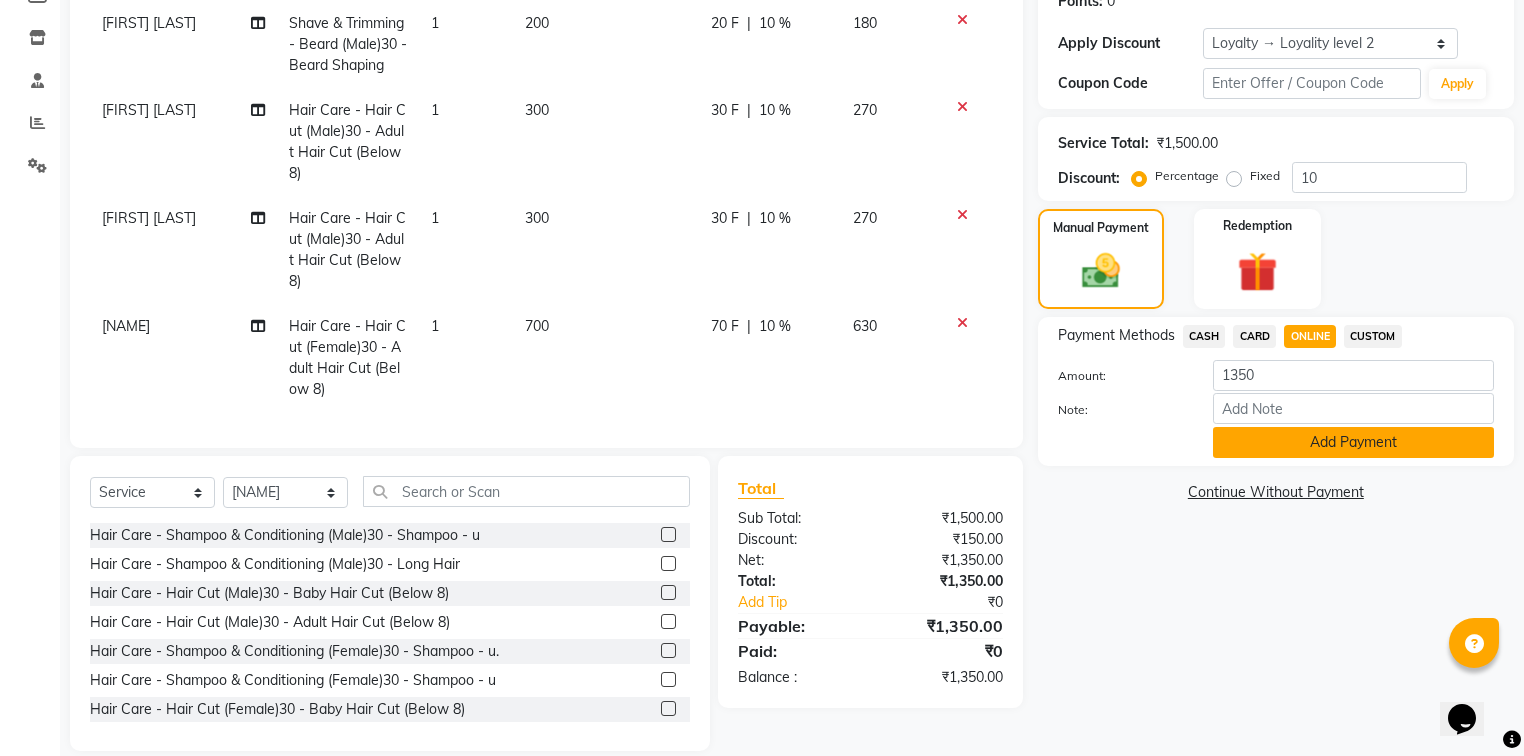 click on "Add Payment" 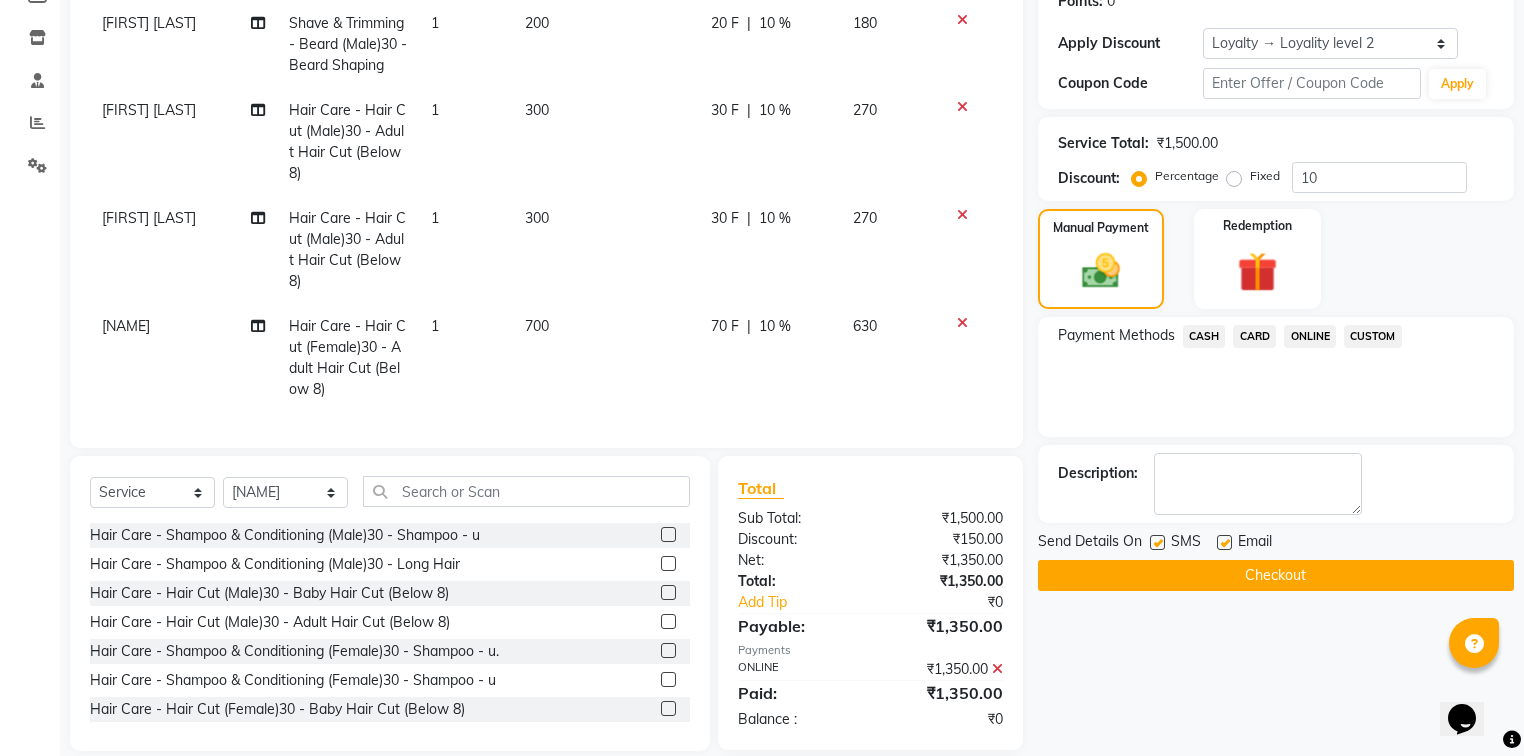 click on "Checkout" 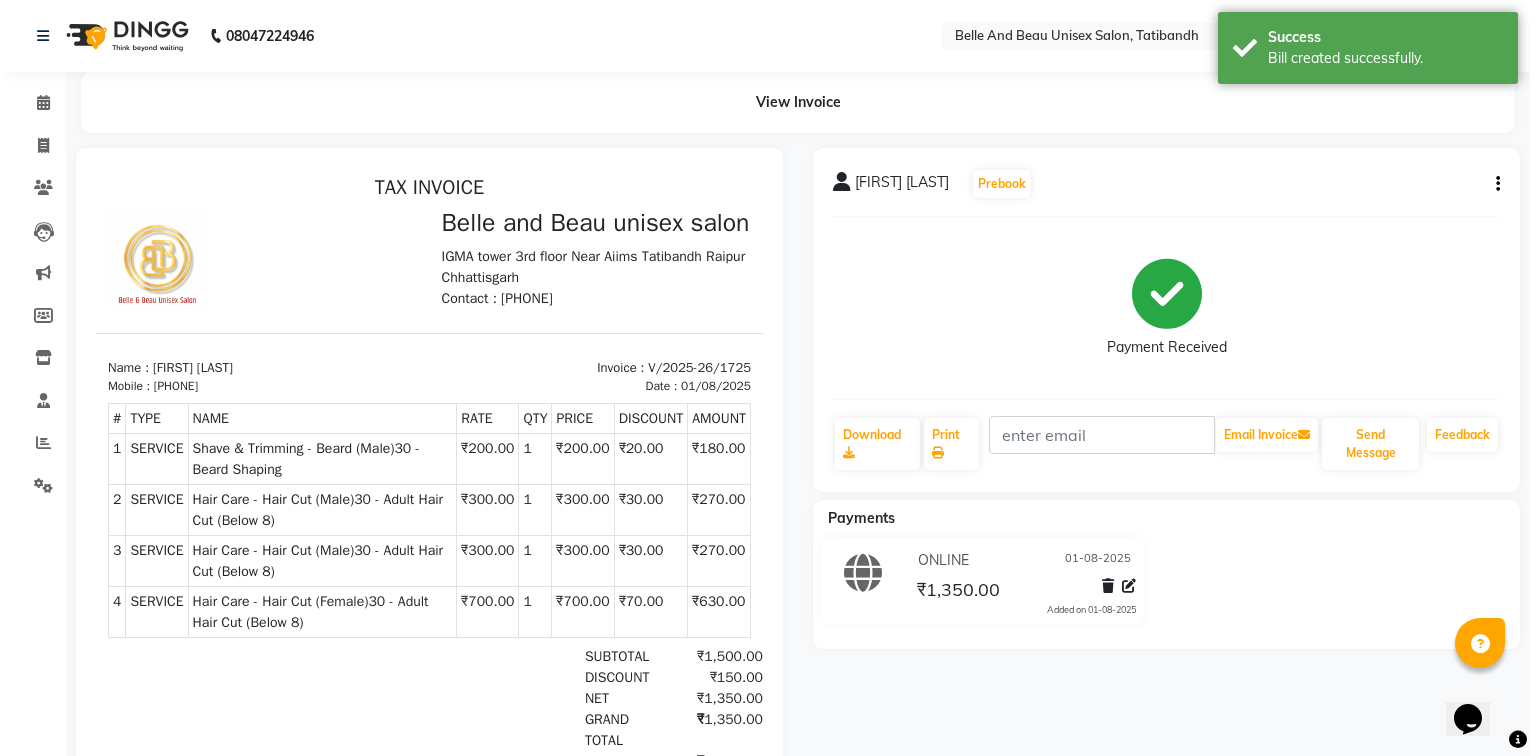 scroll, scrollTop: 0, scrollLeft: 0, axis: both 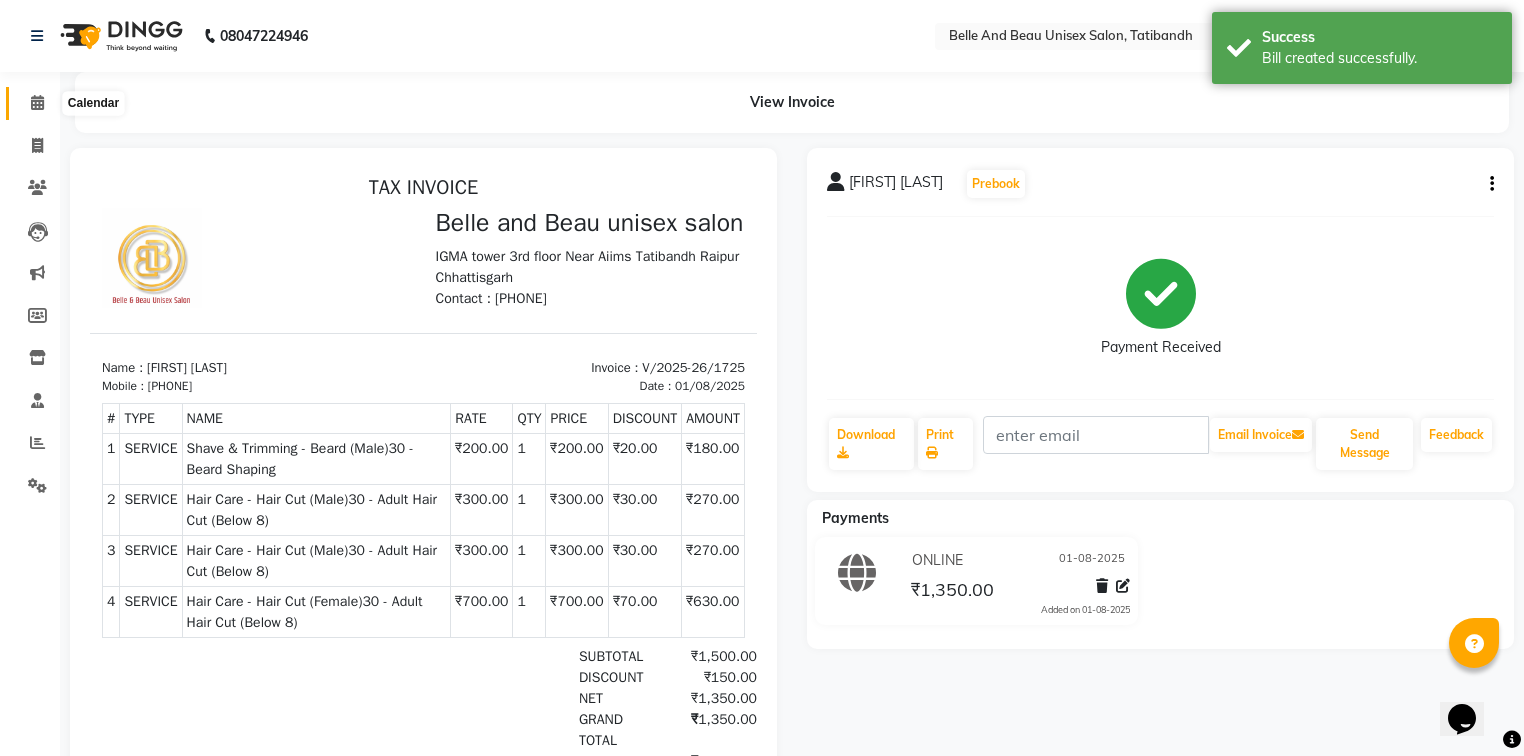 click 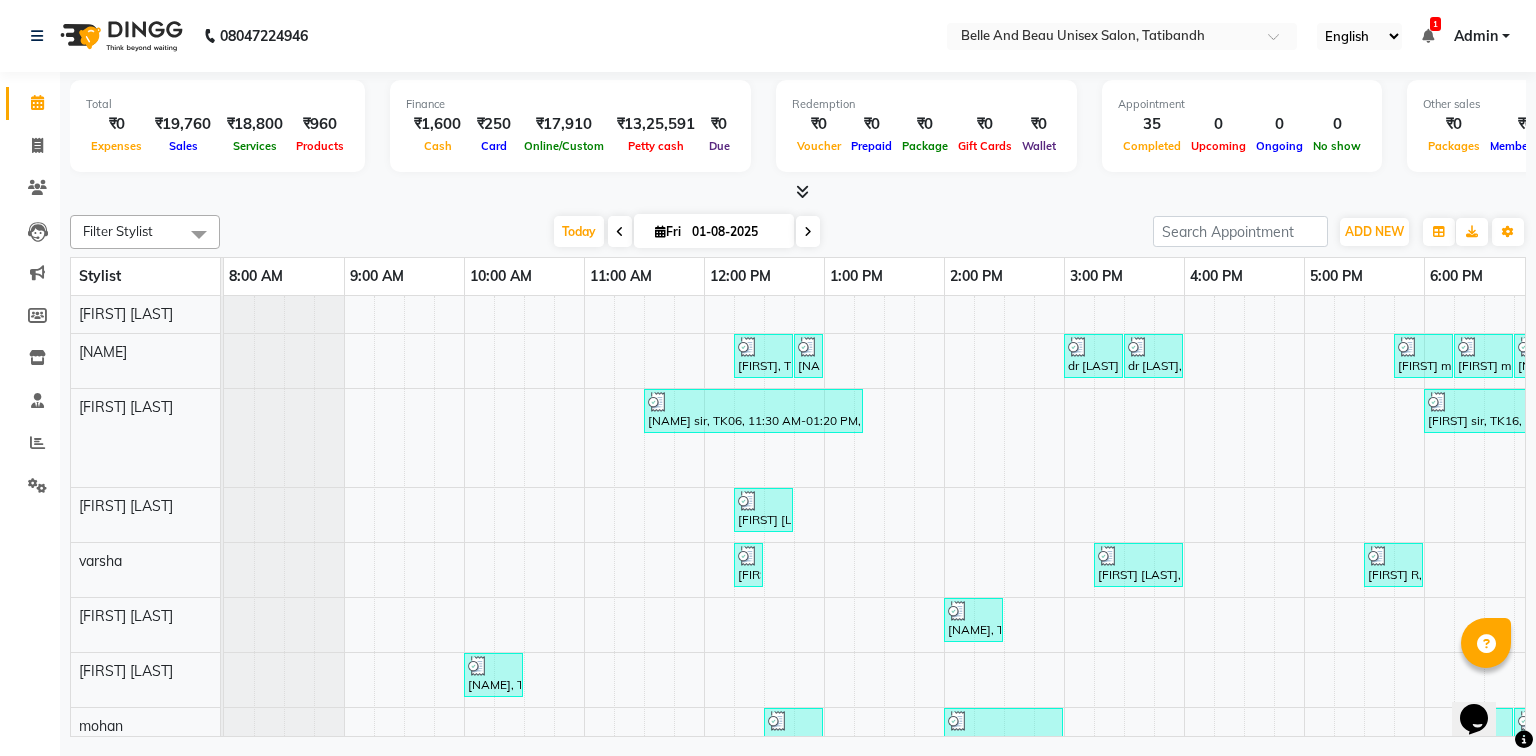 scroll, scrollTop: 0, scrollLeft: 234, axis: horizontal 